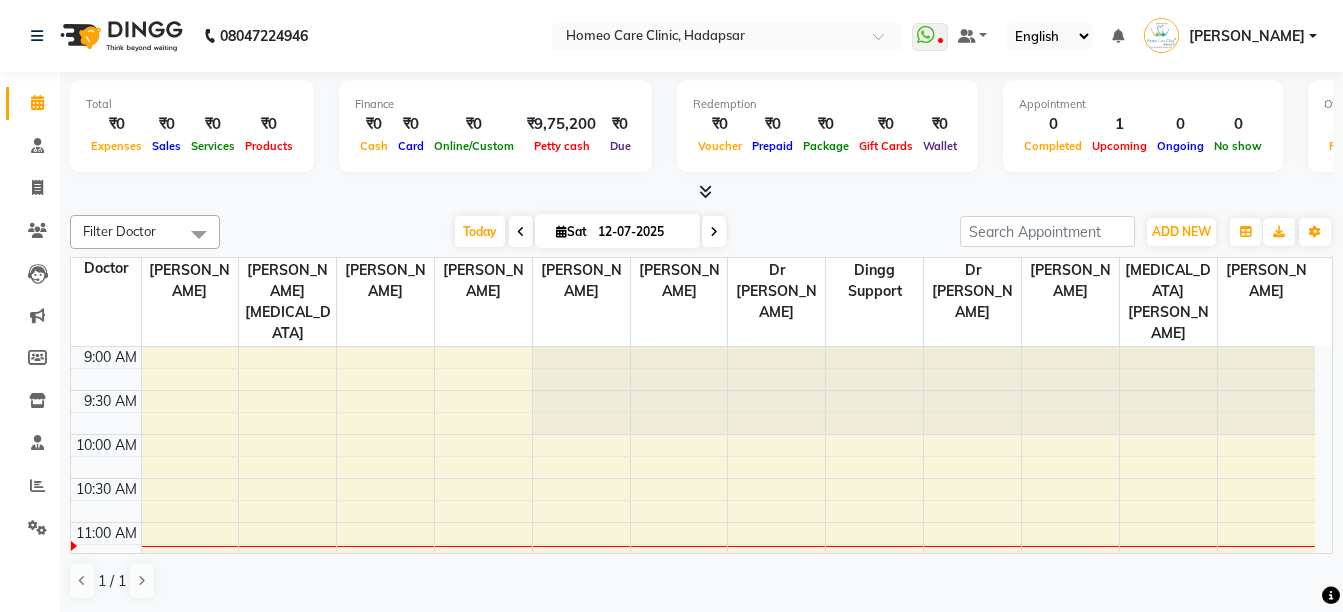 scroll, scrollTop: 0, scrollLeft: 0, axis: both 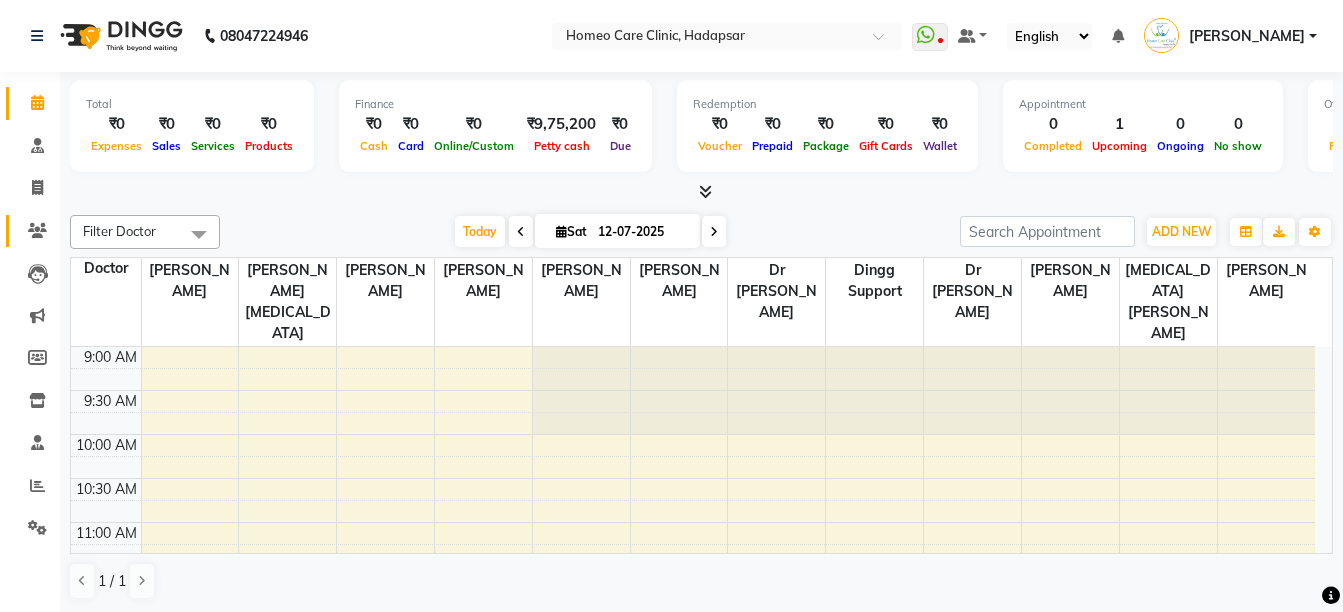 click 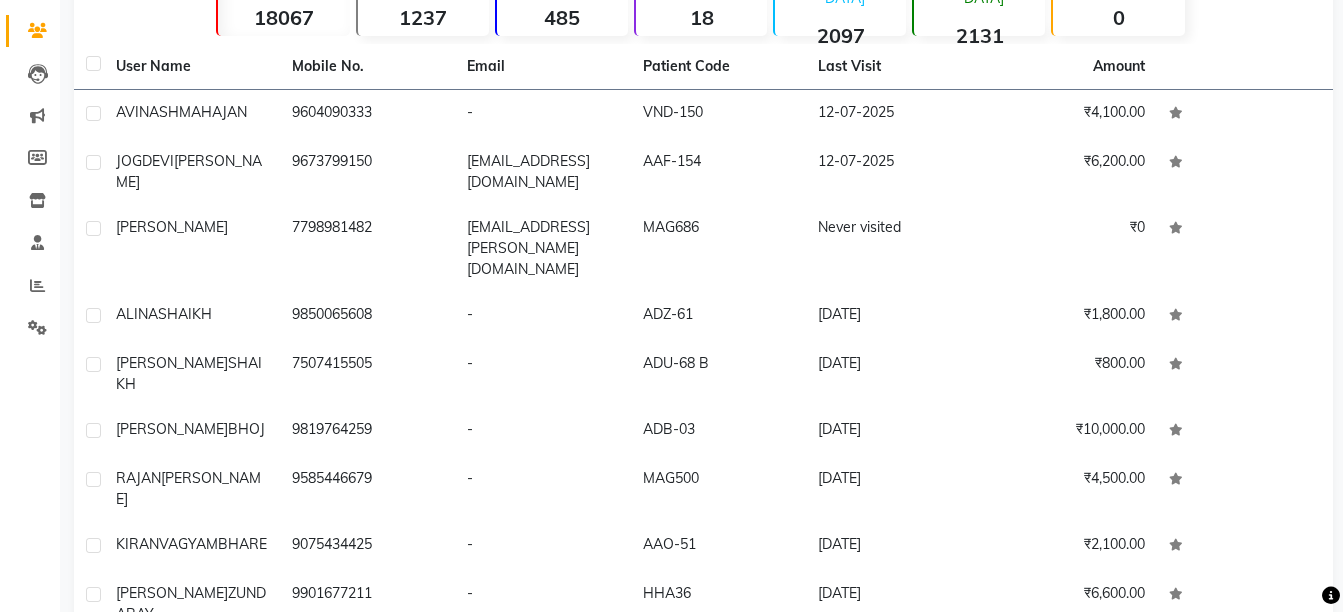 scroll, scrollTop: 230, scrollLeft: 0, axis: vertical 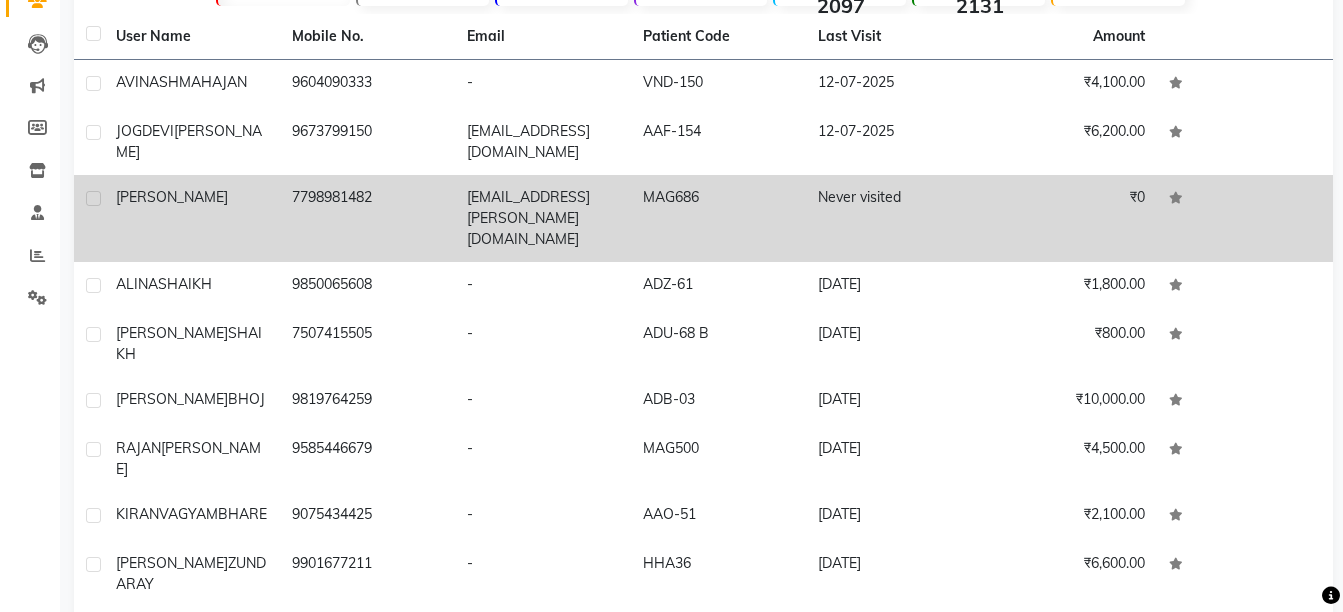 click on "MAG686" 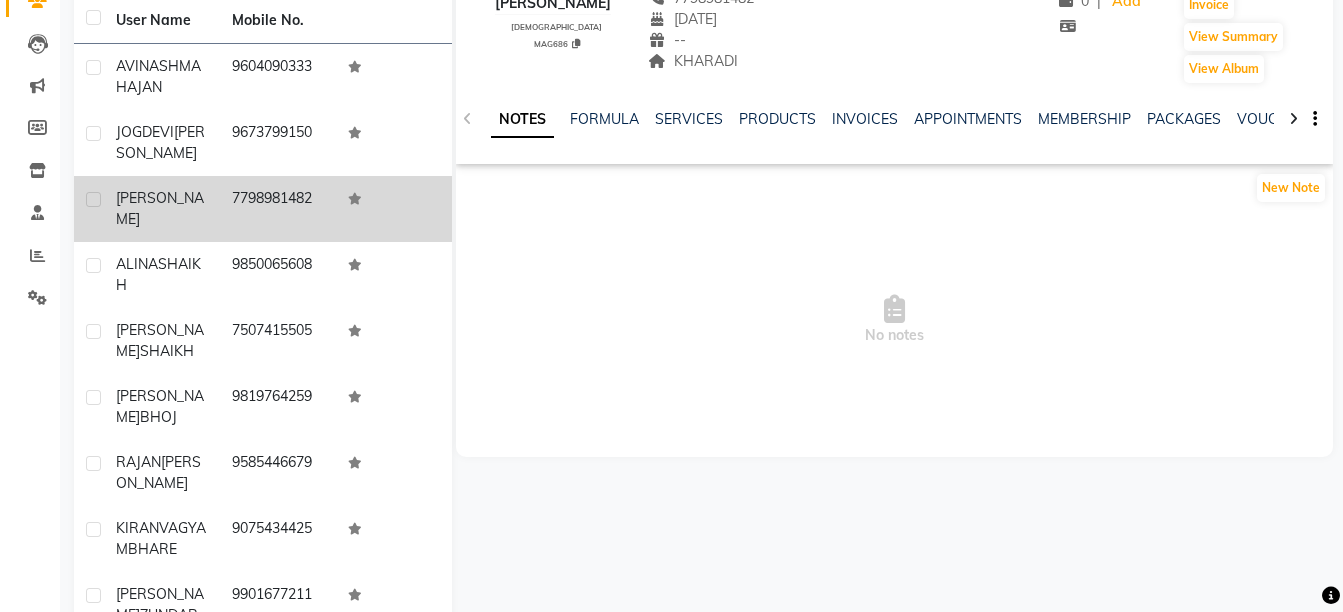 click 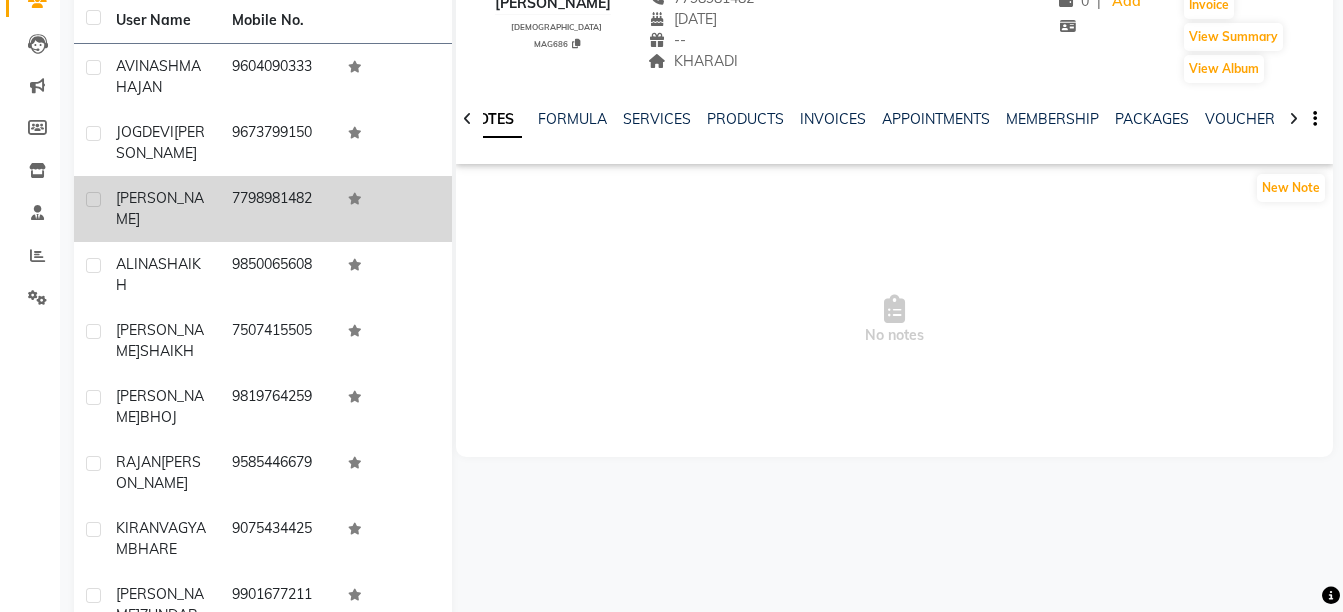 click 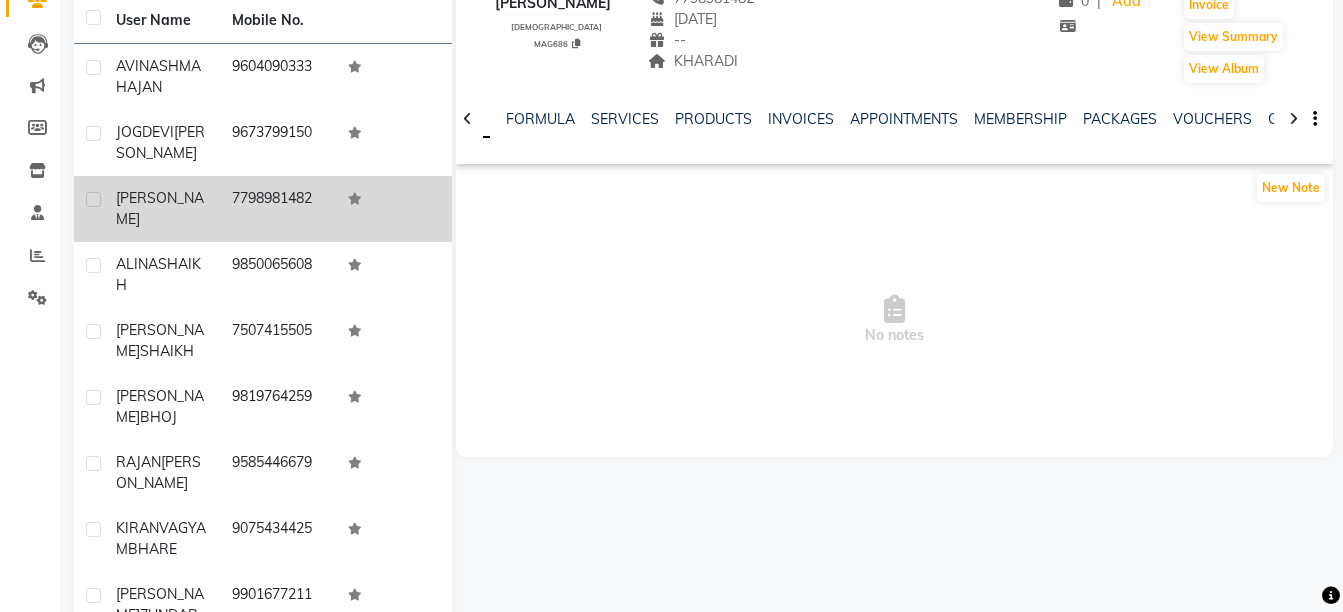 click 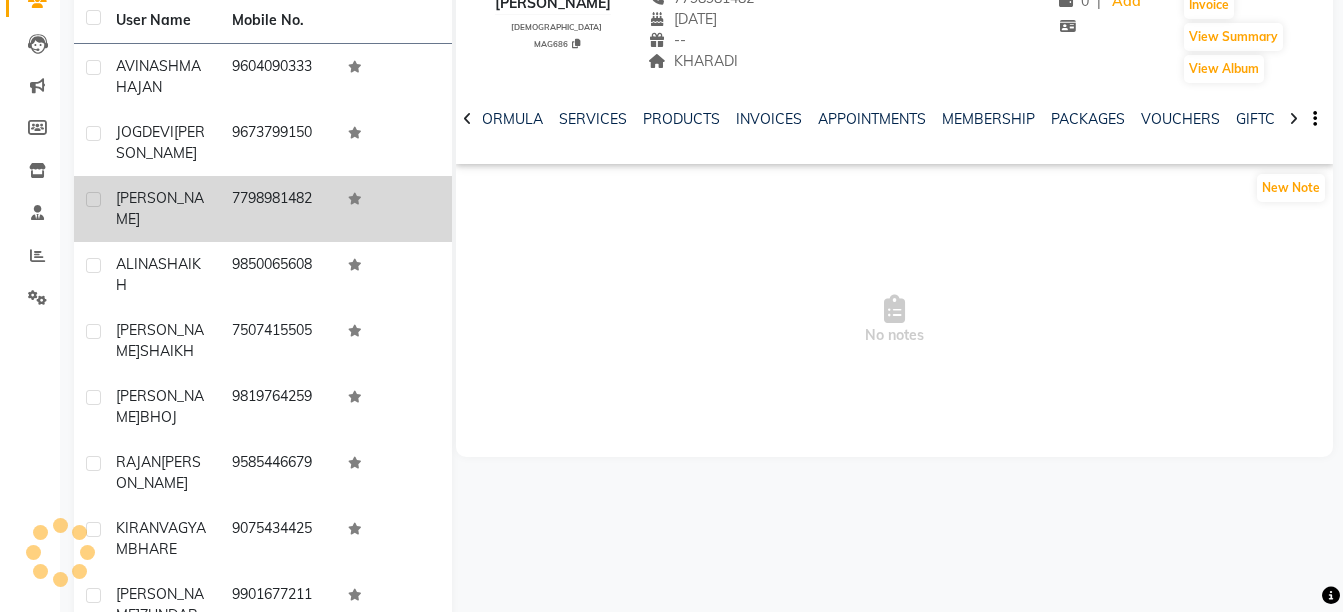 click 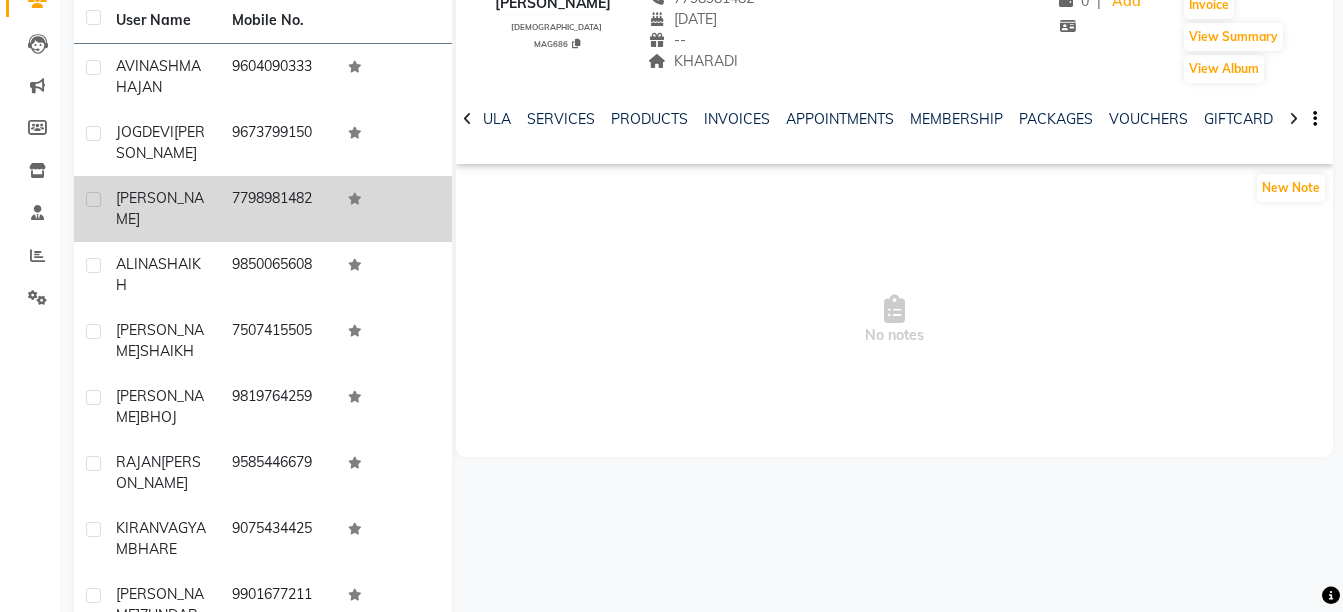click 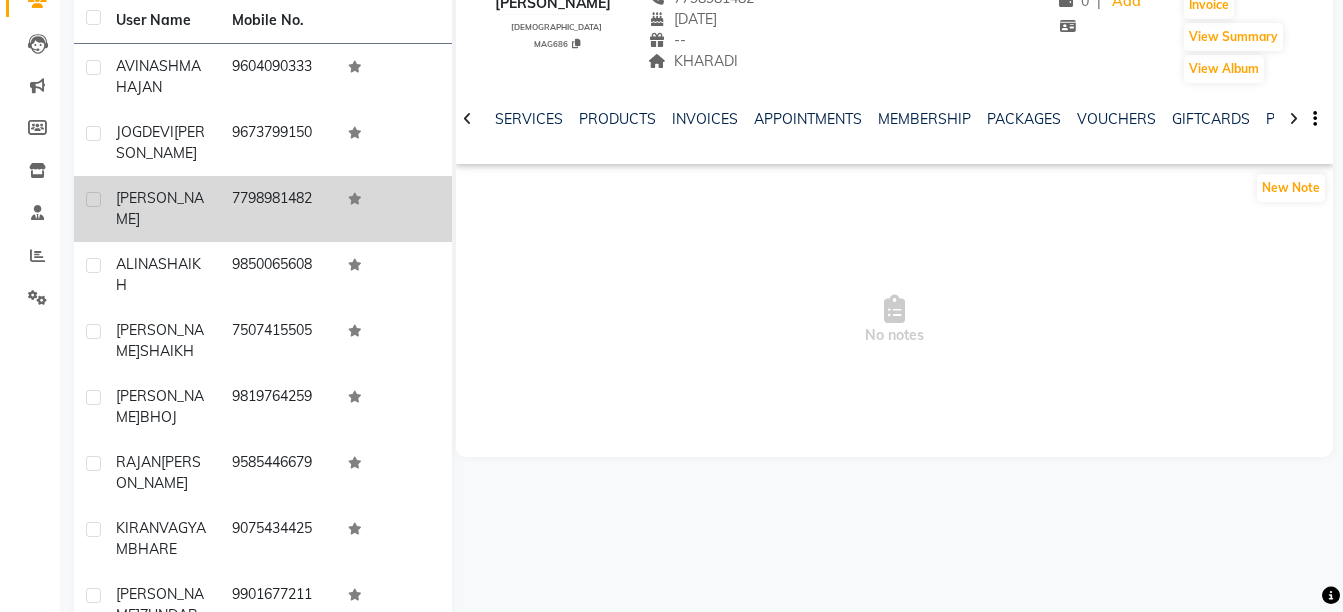 click 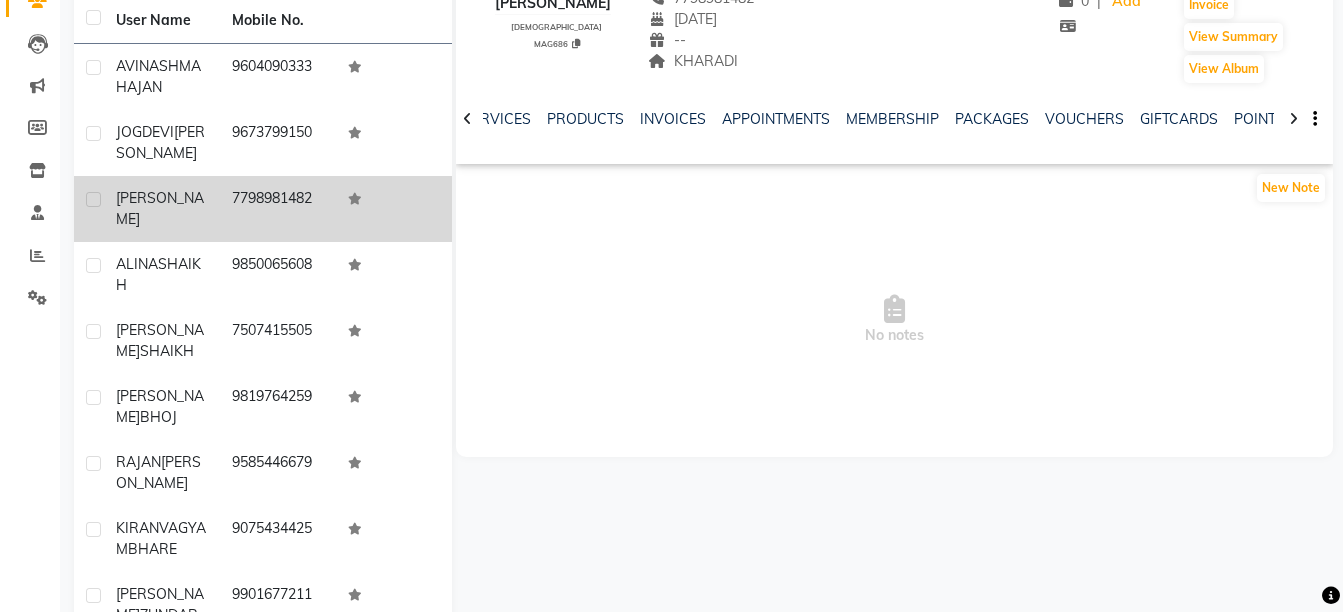 click 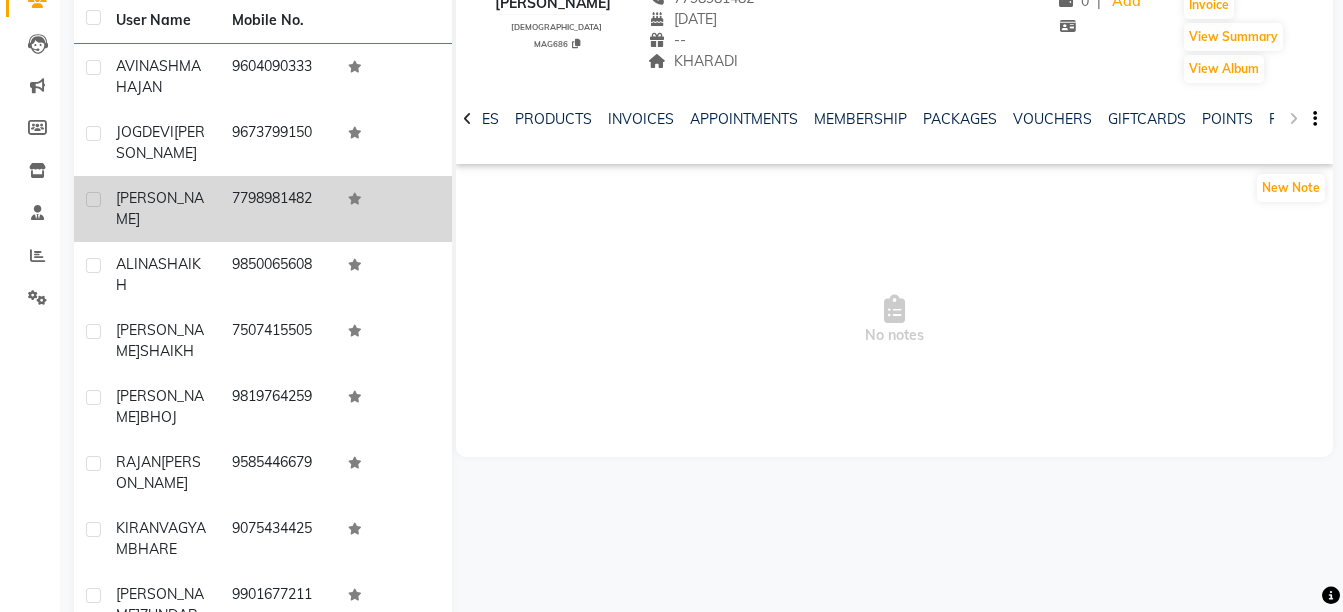 click on "NOTES FORMULA SERVICES PRODUCTS INVOICES APPOINTMENTS MEMBERSHIP PACKAGES VOUCHERS GIFTCARDS POINTS FORMS FAMILY CARDS WALLET" 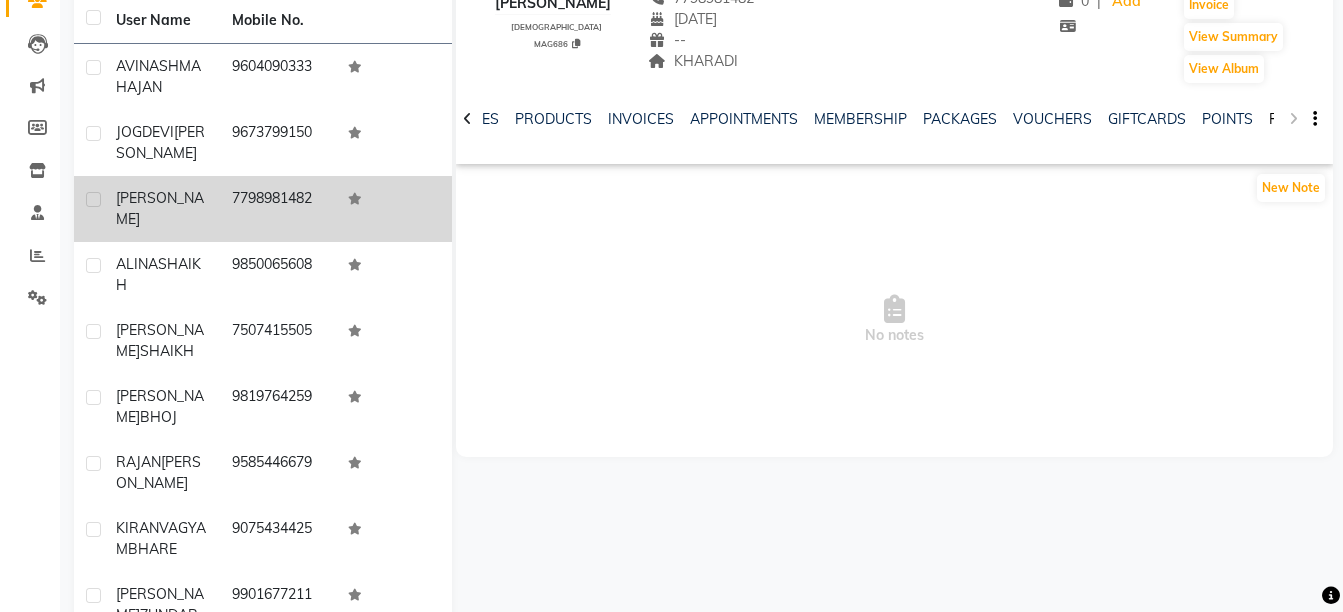 click on "FORMS" 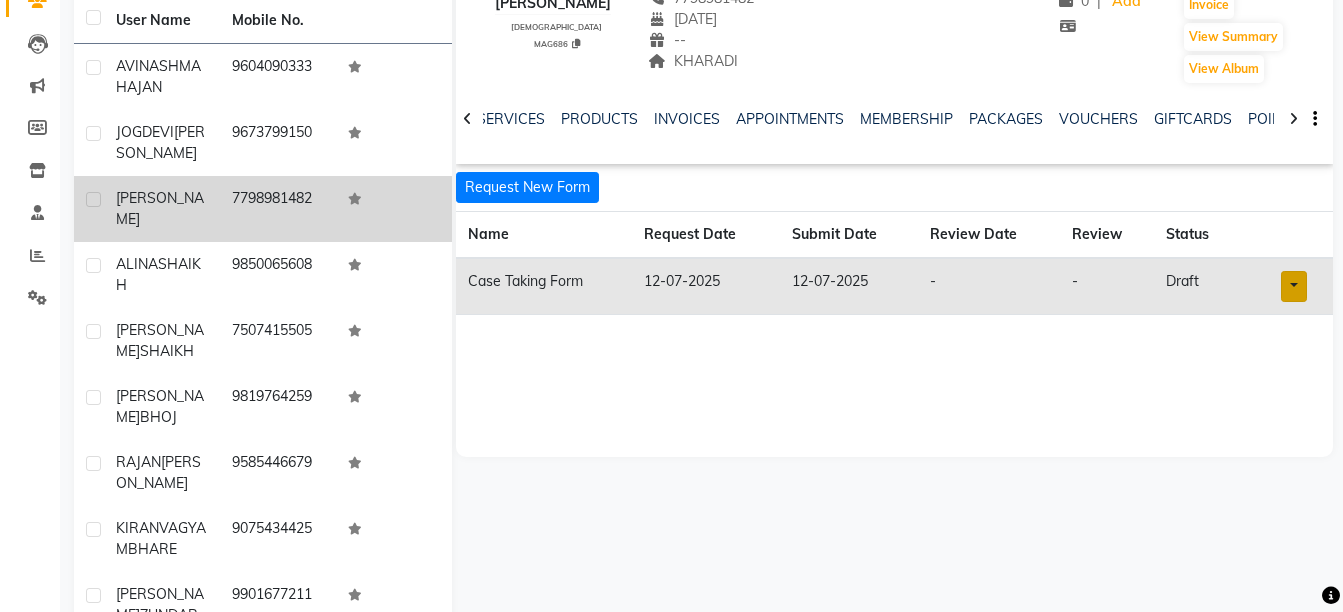 click at bounding box center (1294, 286) 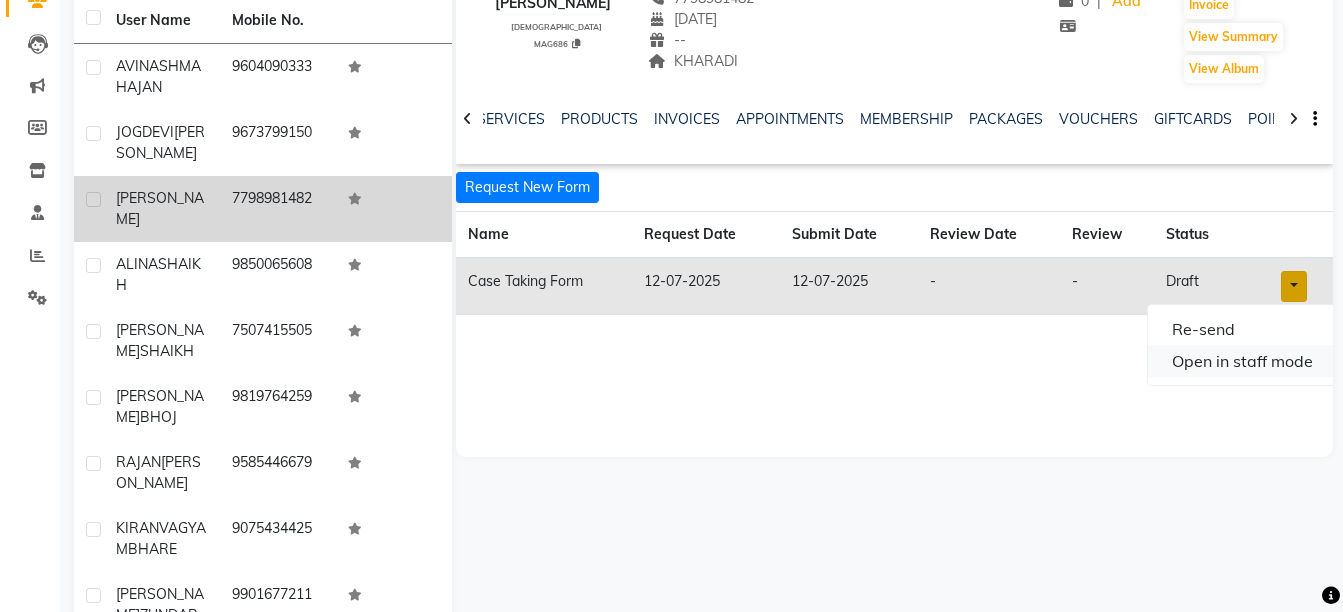 click on "Open in staff mode" 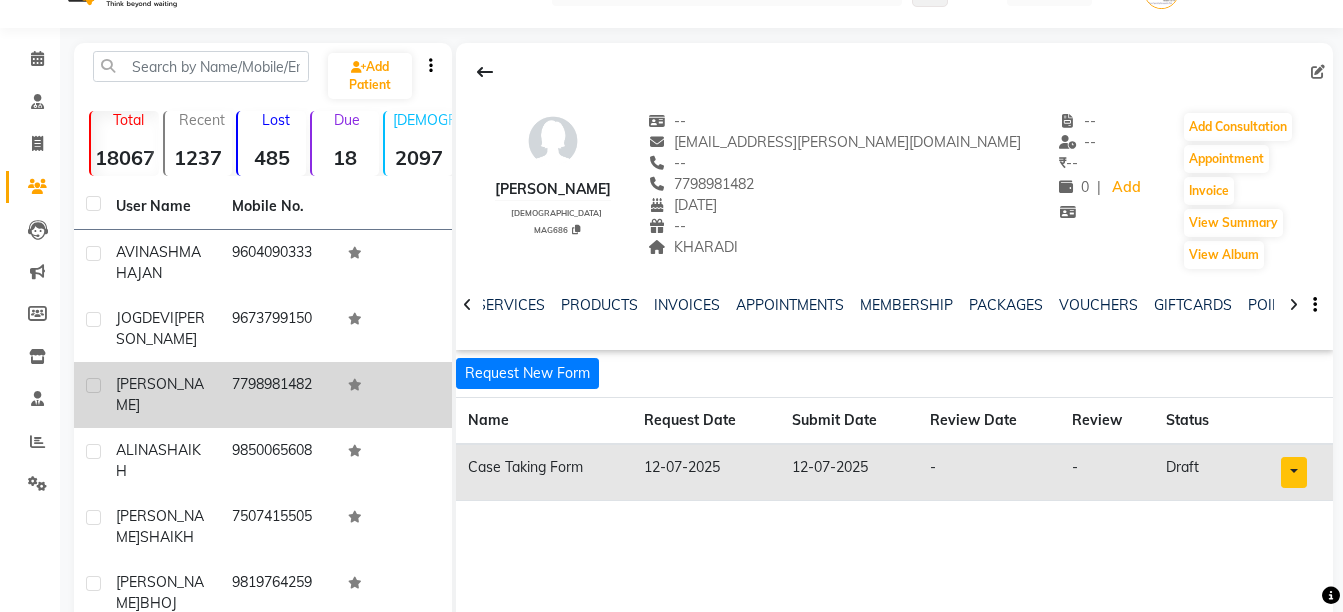 scroll, scrollTop: 18, scrollLeft: 0, axis: vertical 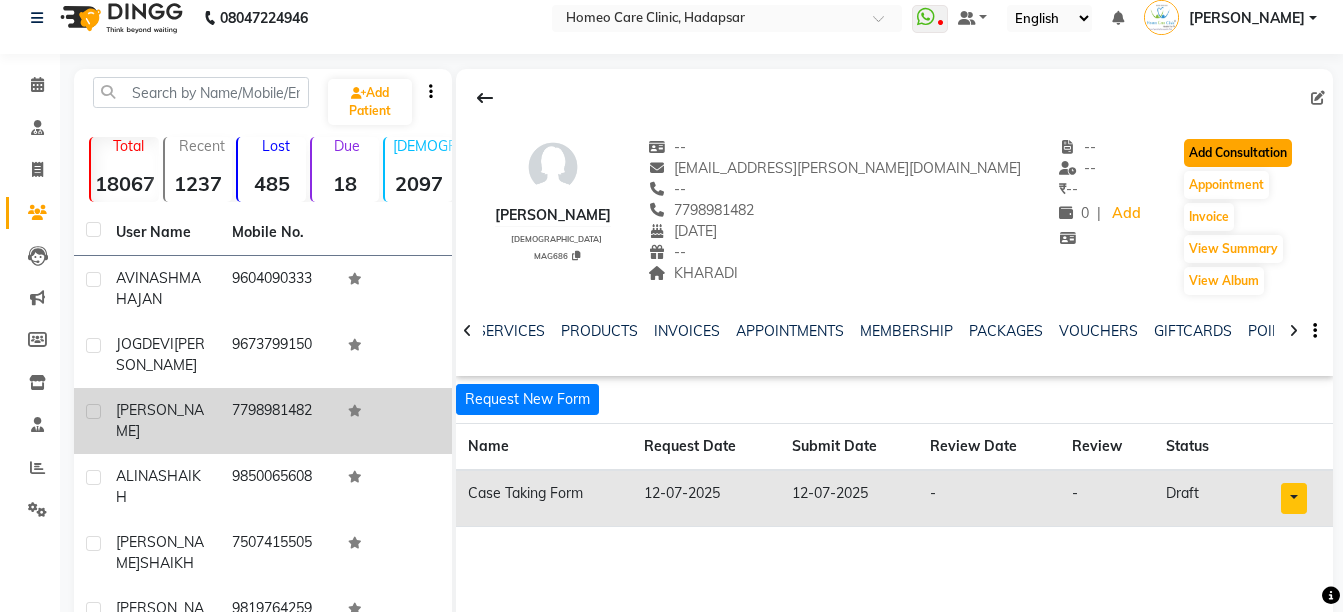 click on "Add Consultation" 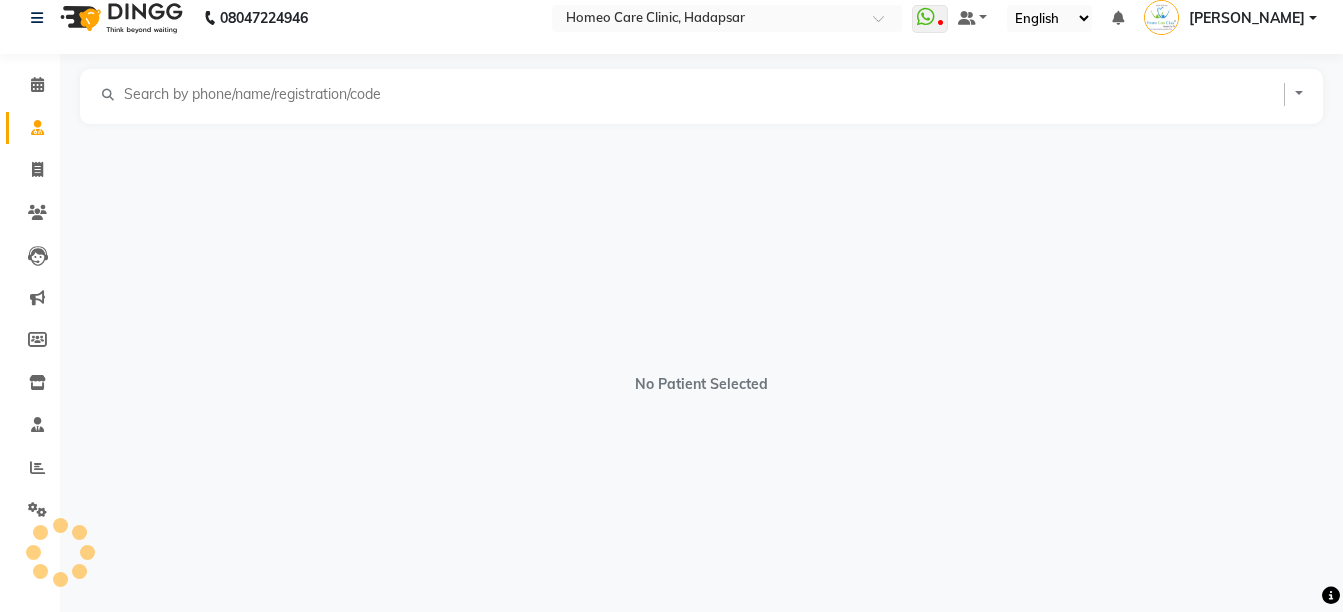 select on "[DEMOGRAPHIC_DATA]" 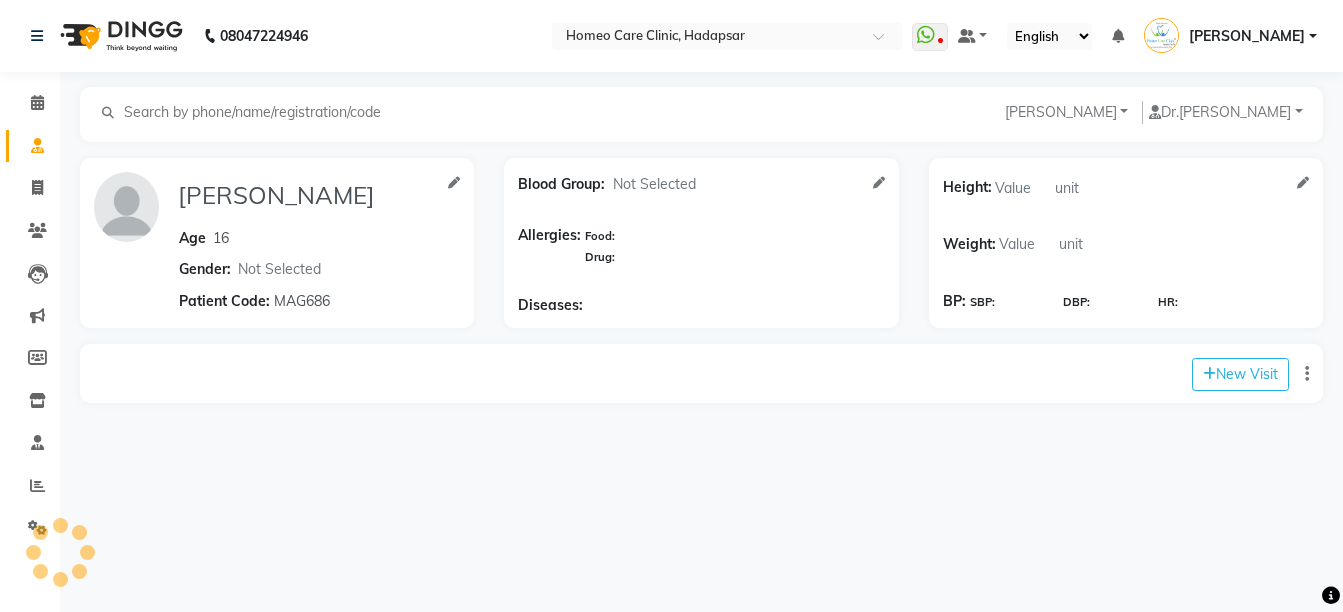 scroll, scrollTop: 0, scrollLeft: 0, axis: both 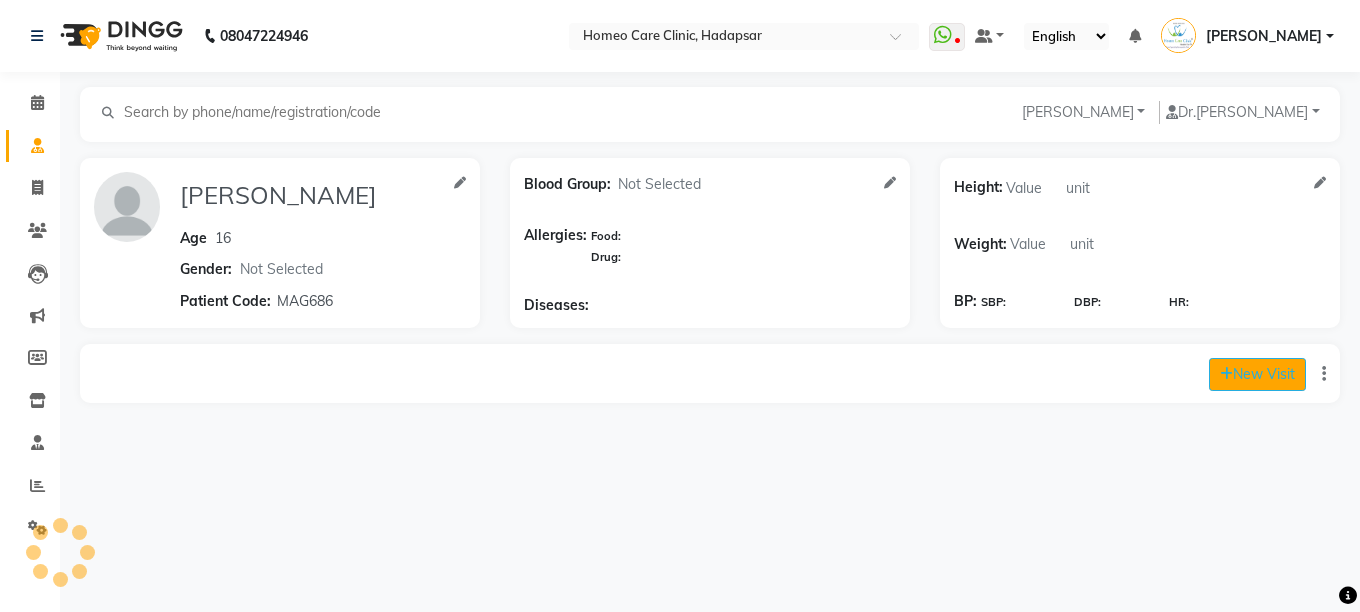 click on "New Visit" 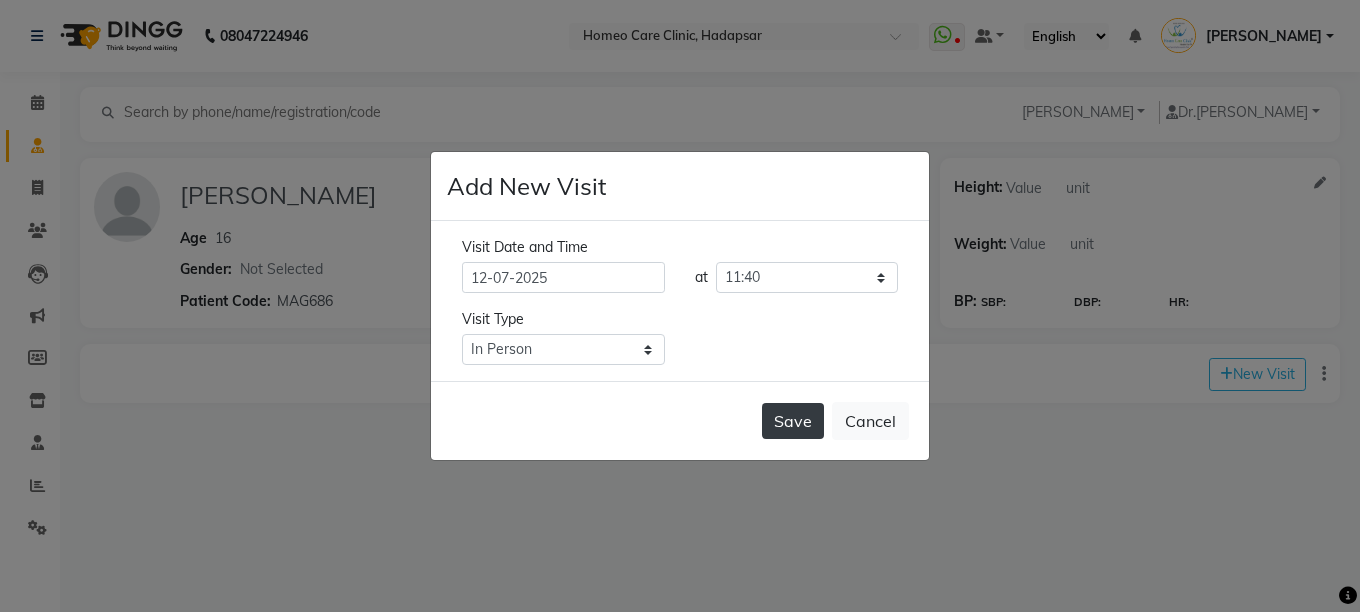 click on "Save" 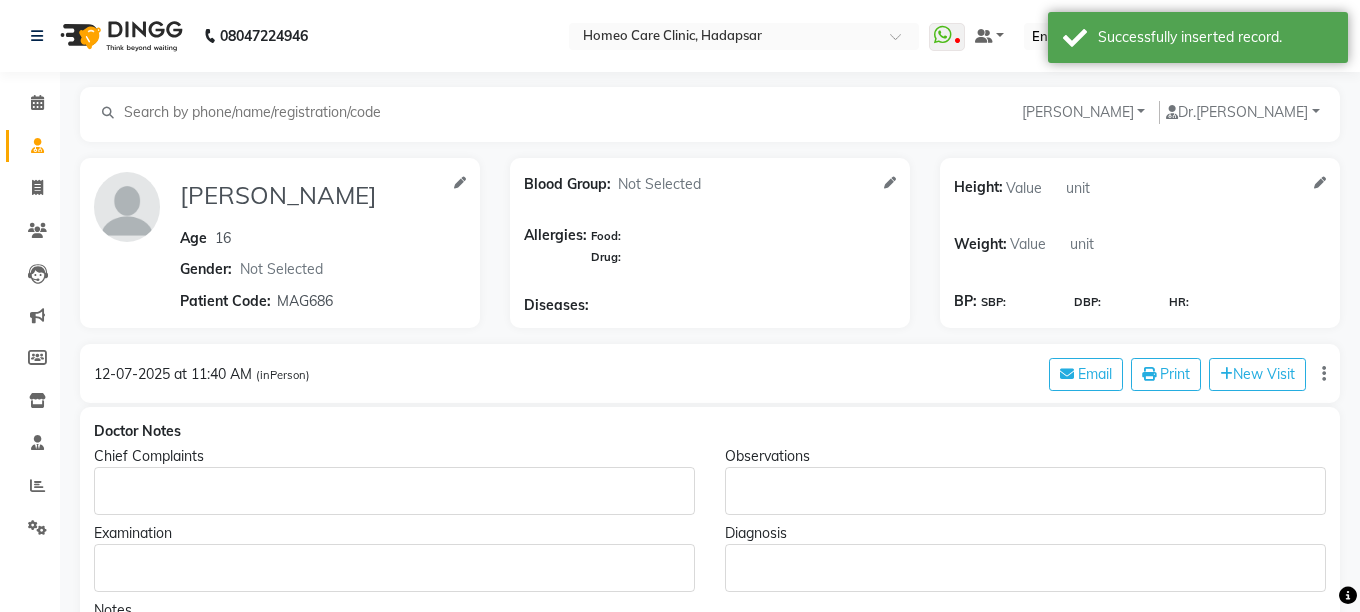 type on "[PERSON_NAME]" 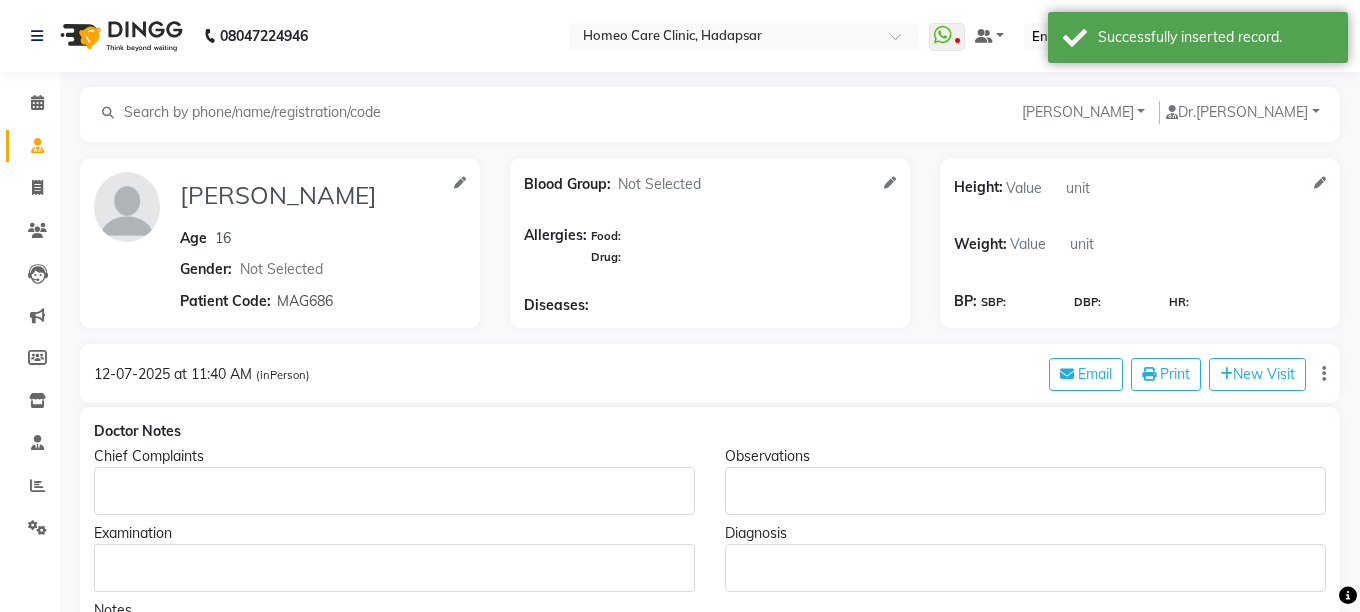 type on "16" 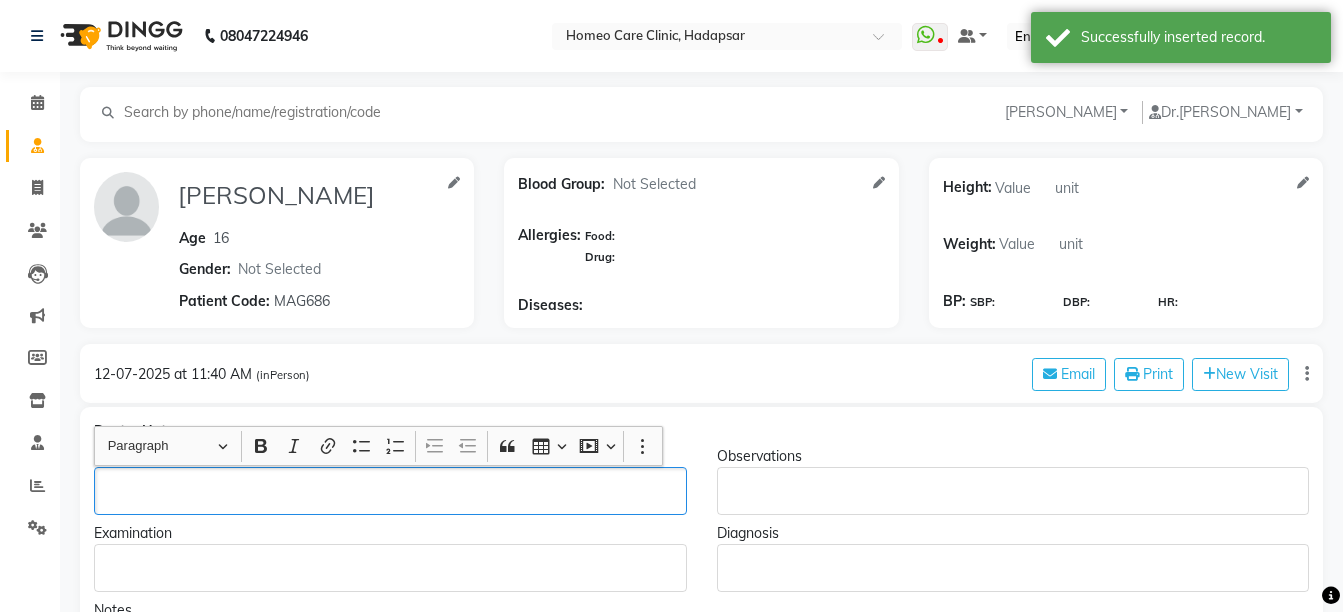 click 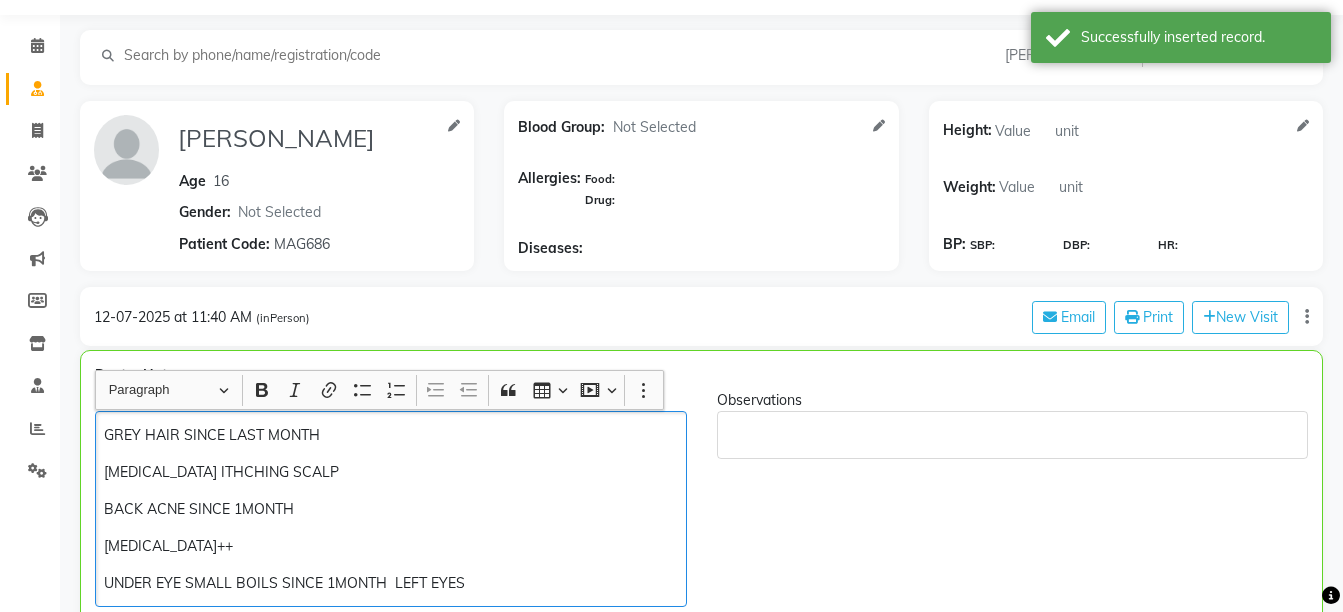click on "UNDER EYE SMALL BOILS SINCE 1MONTH  LEFT EYES" 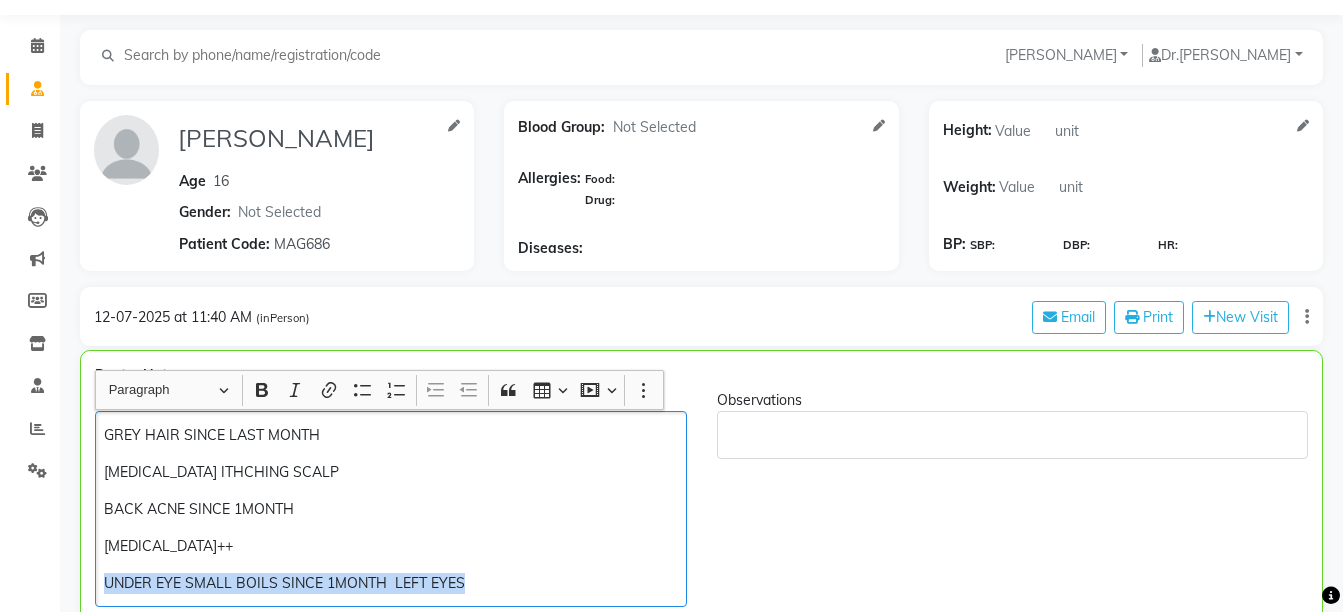 copy on "UNDER EYE SMALL BOILS SINCE 1MONTH  LEFT EYES" 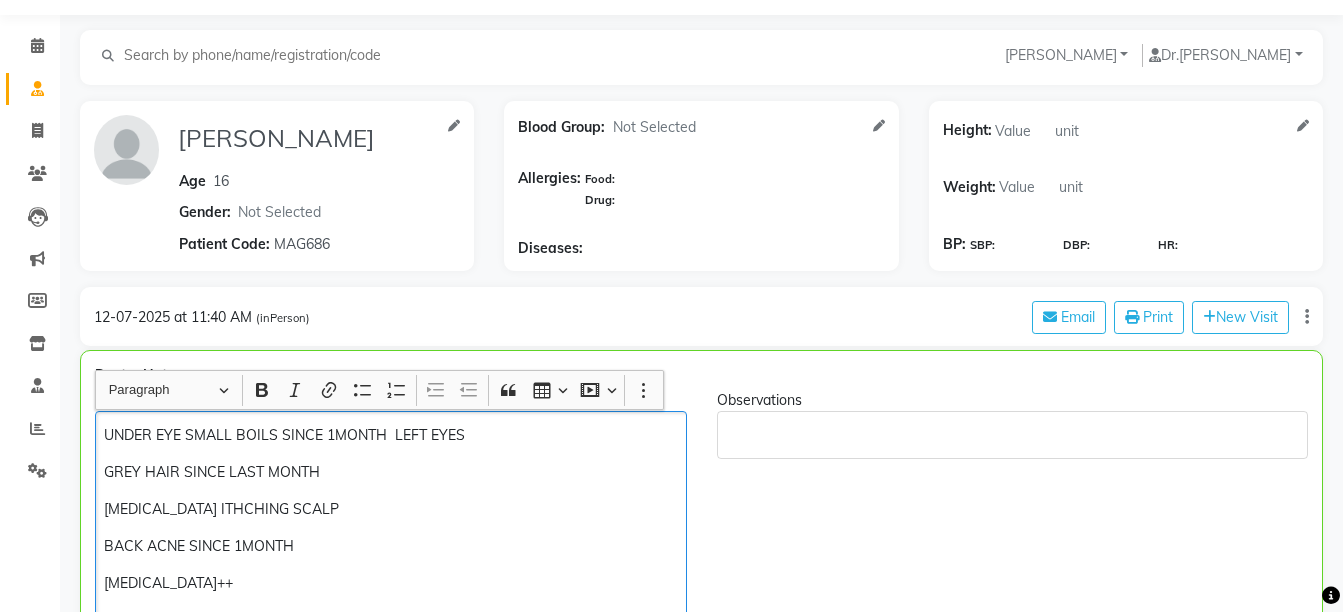 type 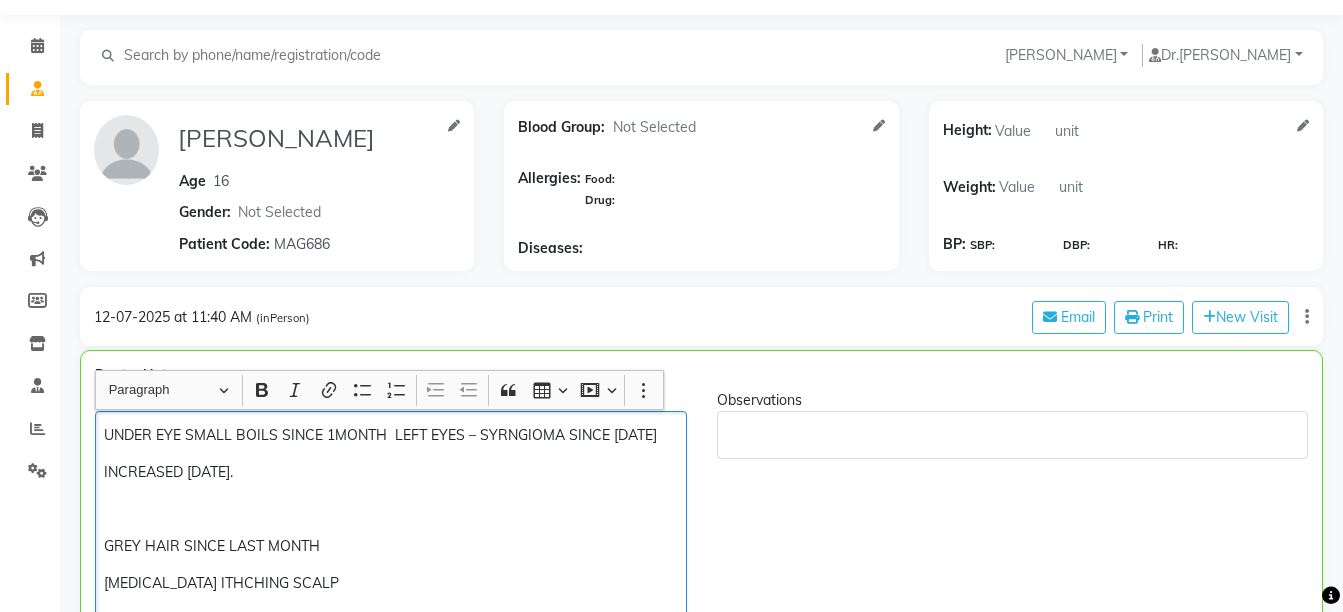 click on "GREY HAIR SINCE LAST MONTH" 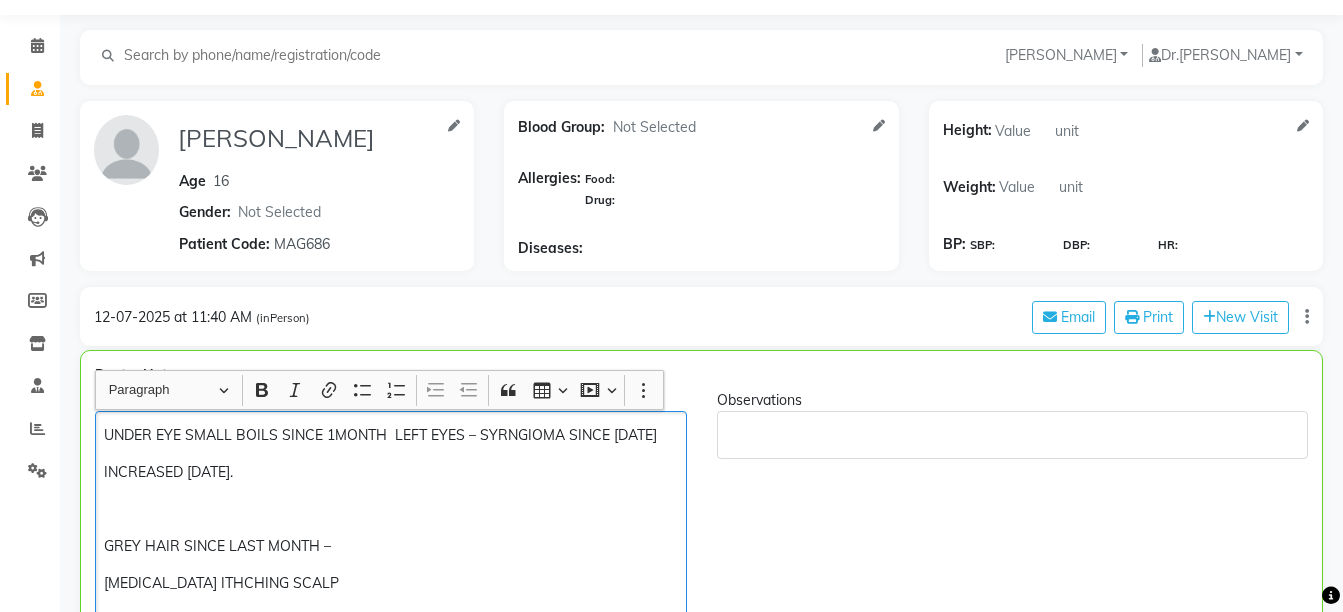 click on "DANDRUFF ITHCHING SCALP" 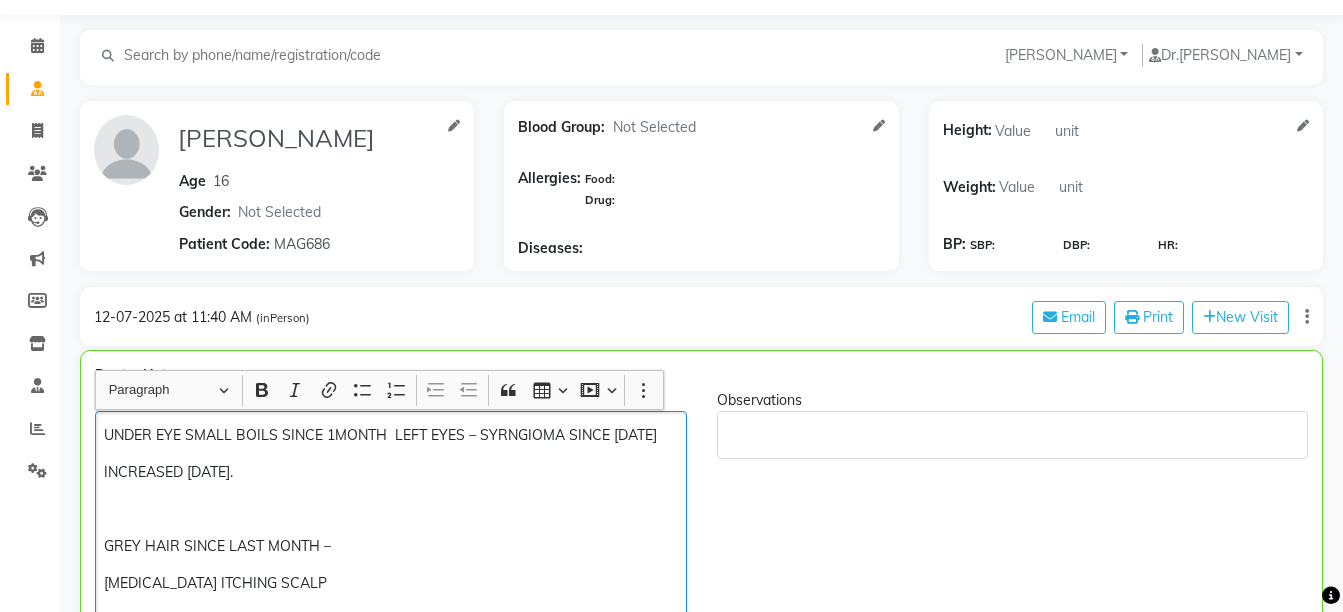 click on "DANDRUFF ITCHING SCALP" 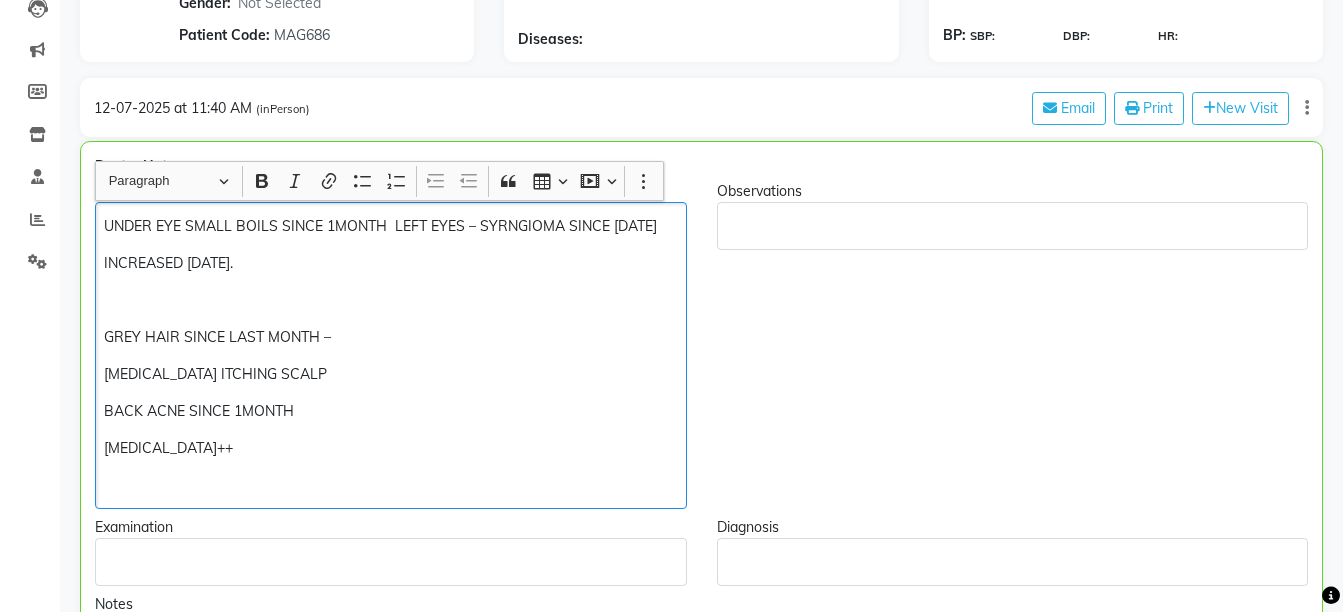scroll, scrollTop: 269, scrollLeft: 0, axis: vertical 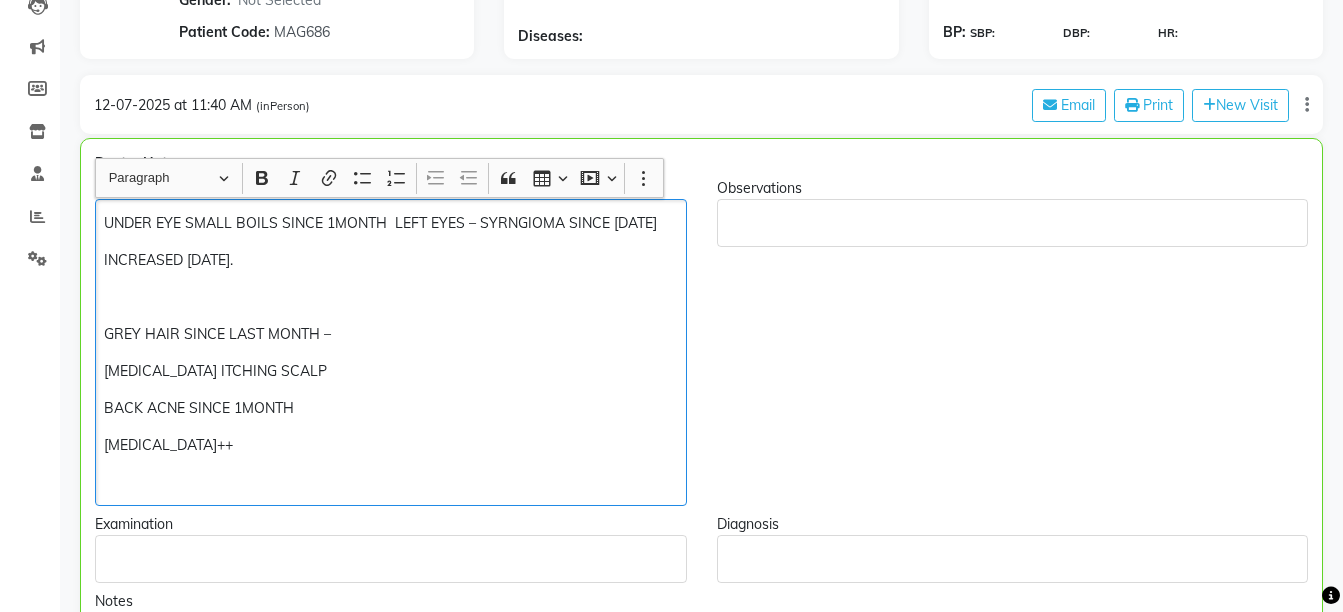 click on "BACK ACNE SINCE 1MONTH" 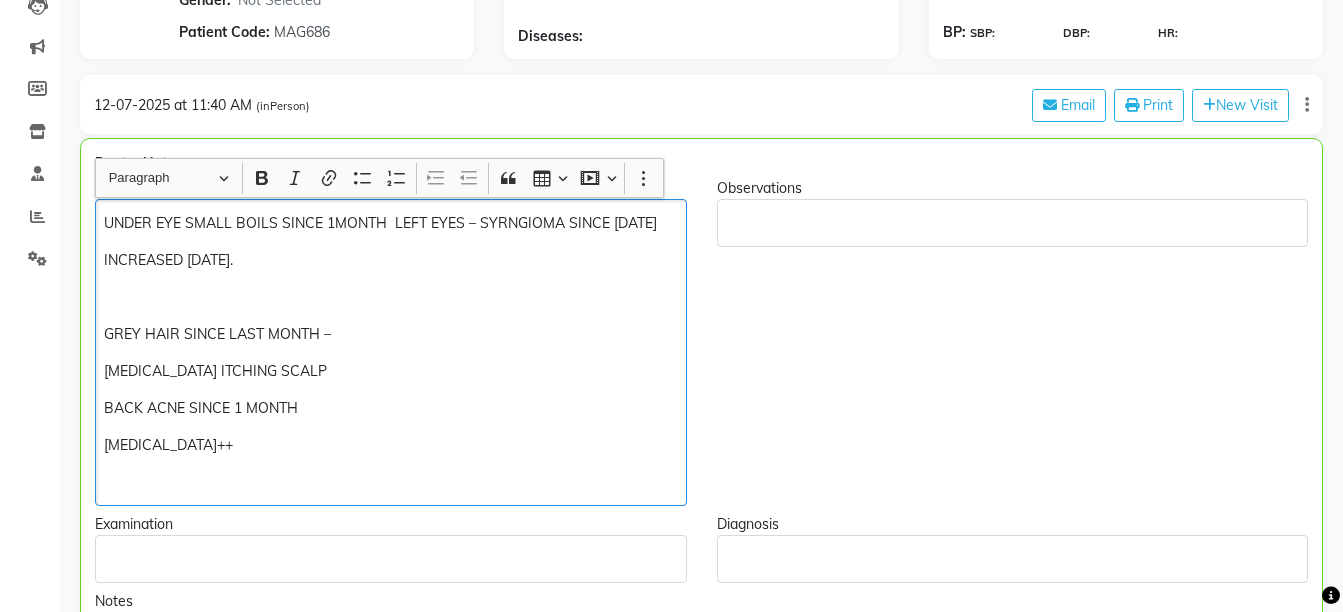 click on "BACK ACNE SINCE 1 MONTH" 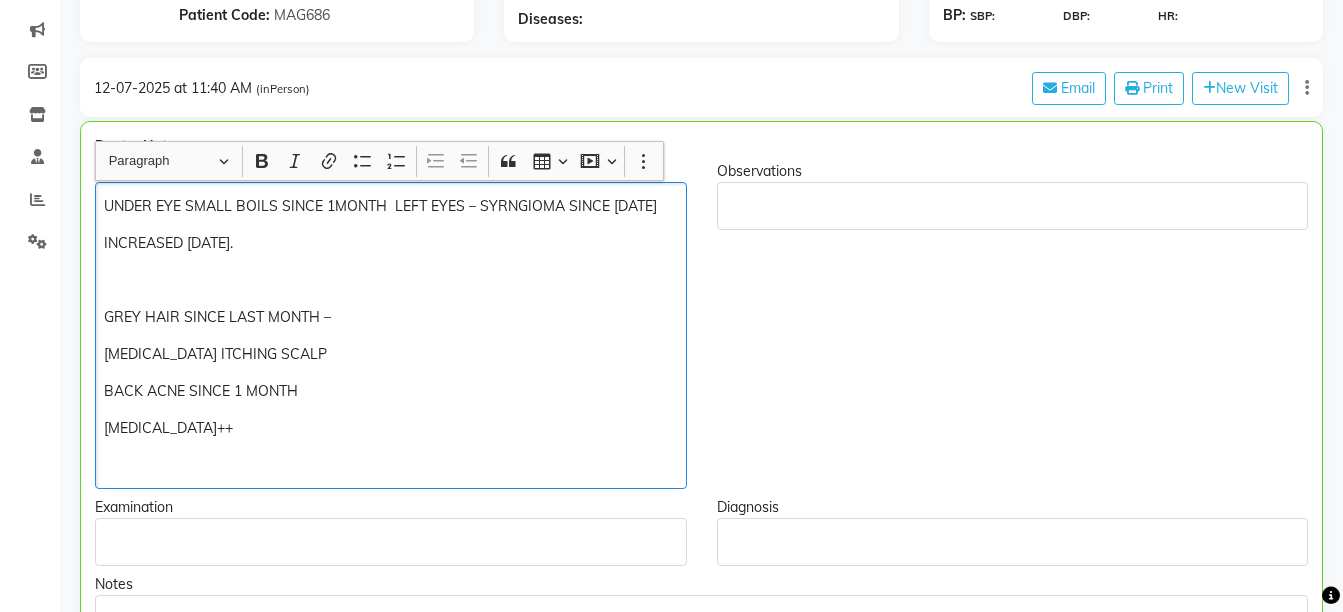click on "GREY HAIR SINCE LAST MONTH –" 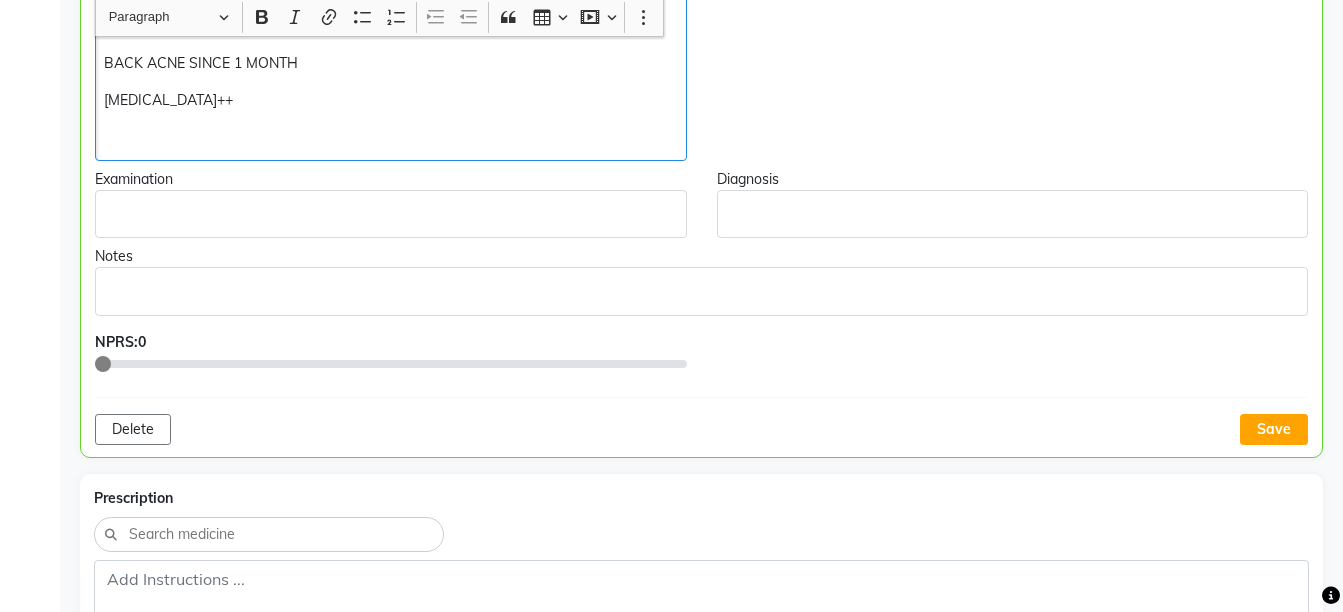 scroll, scrollTop: 621, scrollLeft: 0, axis: vertical 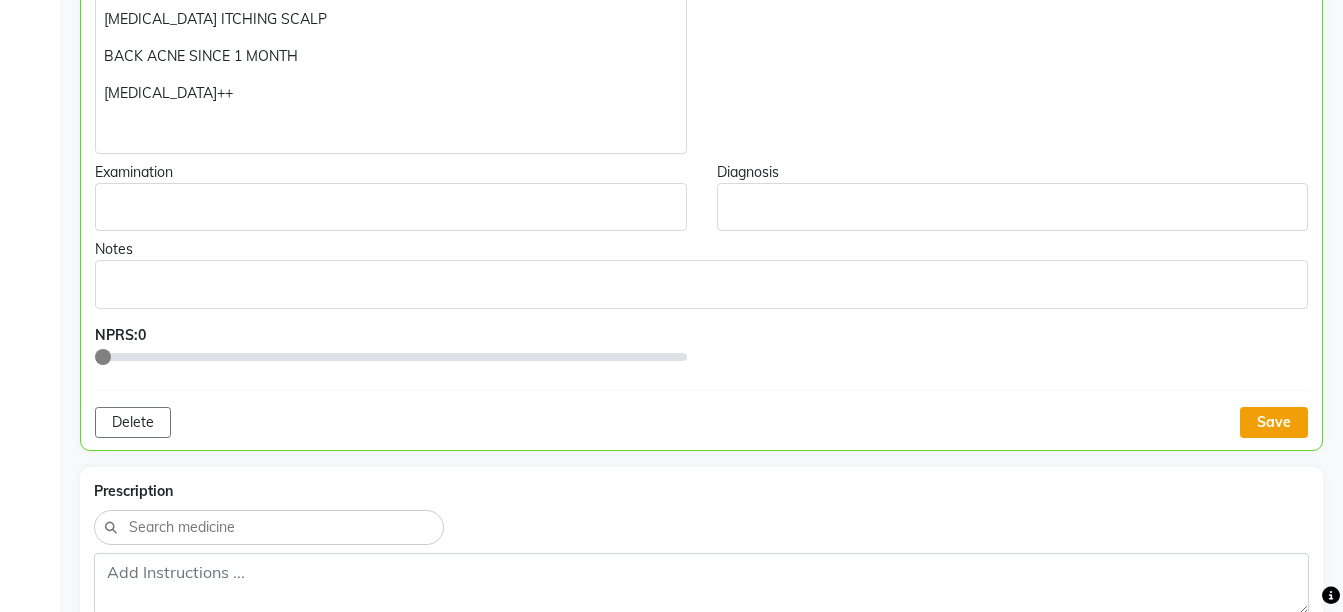 click on "Save" 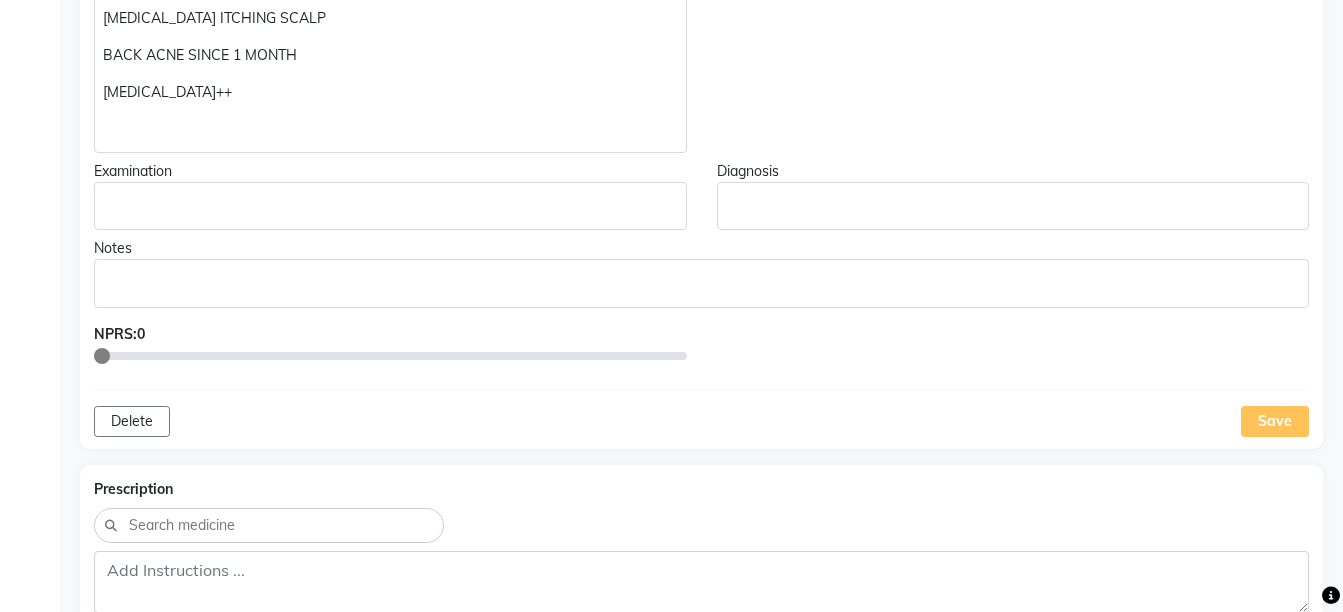 click on "DRYNESS++" 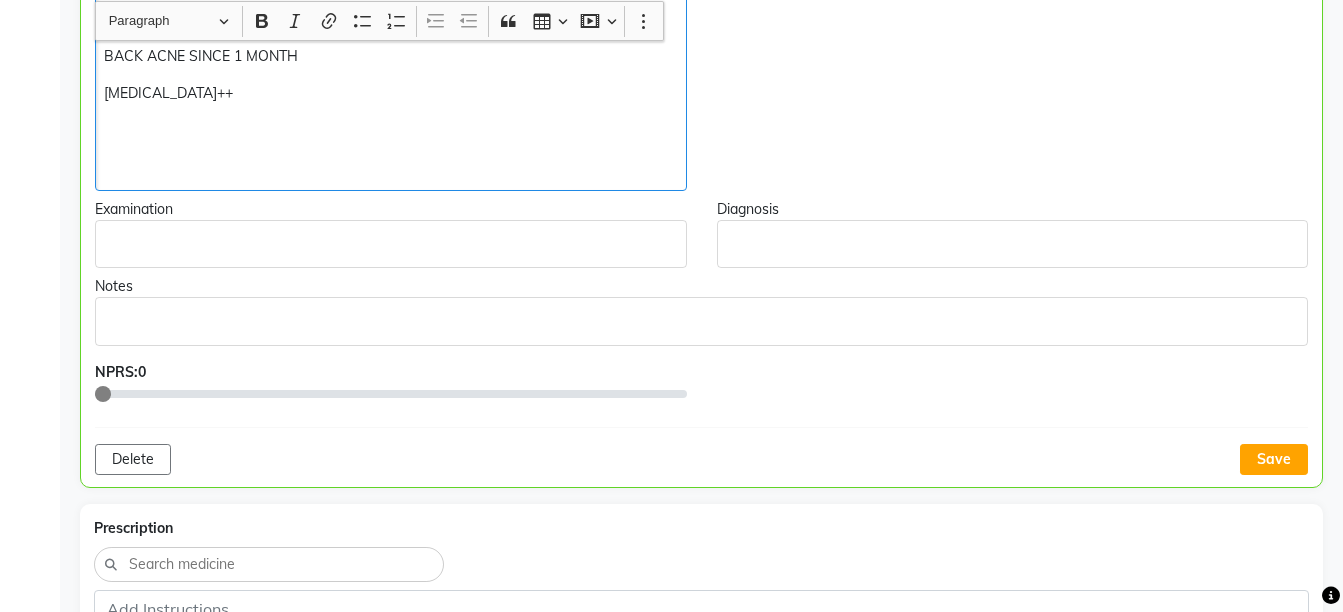scroll, scrollTop: 622, scrollLeft: 0, axis: vertical 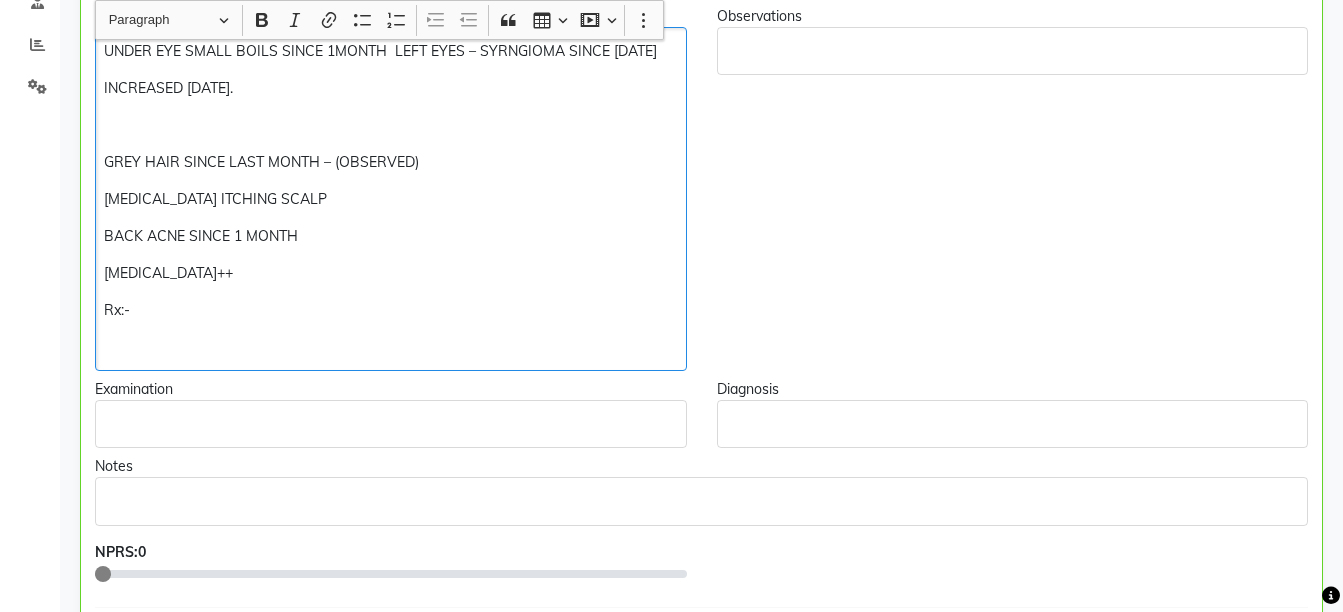 click on "DRYNESS++" 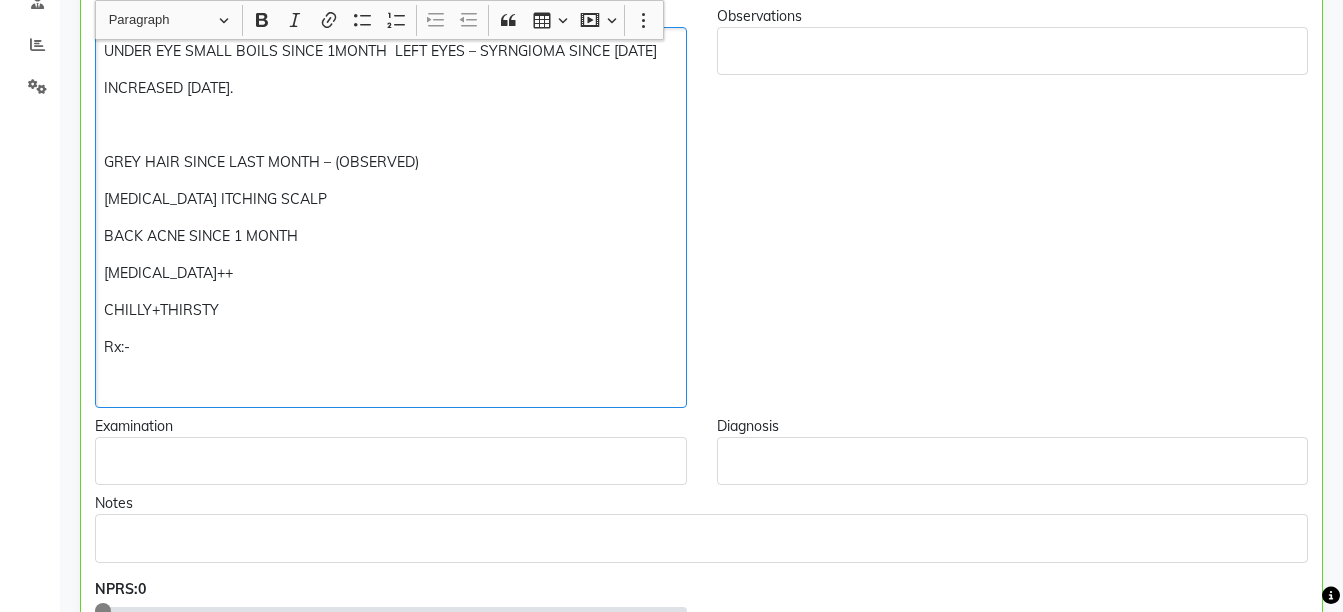 click on "Rx:-" 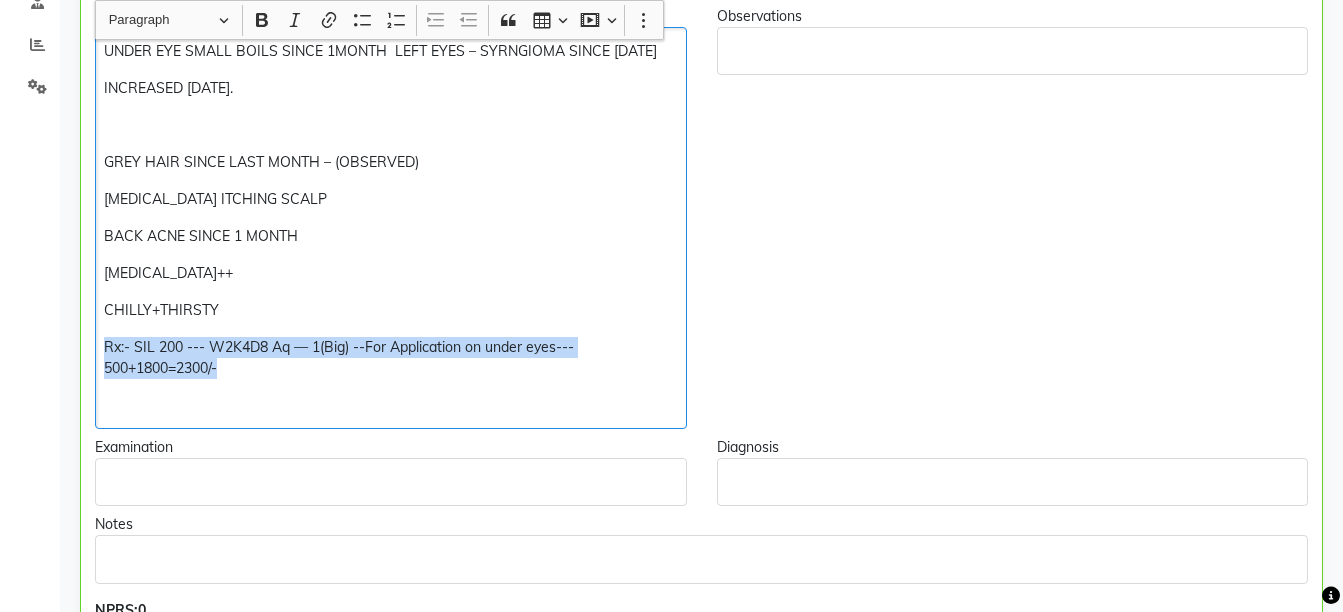 copy on "Rx:- SIL 200 --- W2K4D8 Aq — 1(Big) --For Application on under eyes--- 500+1800=2300/-" 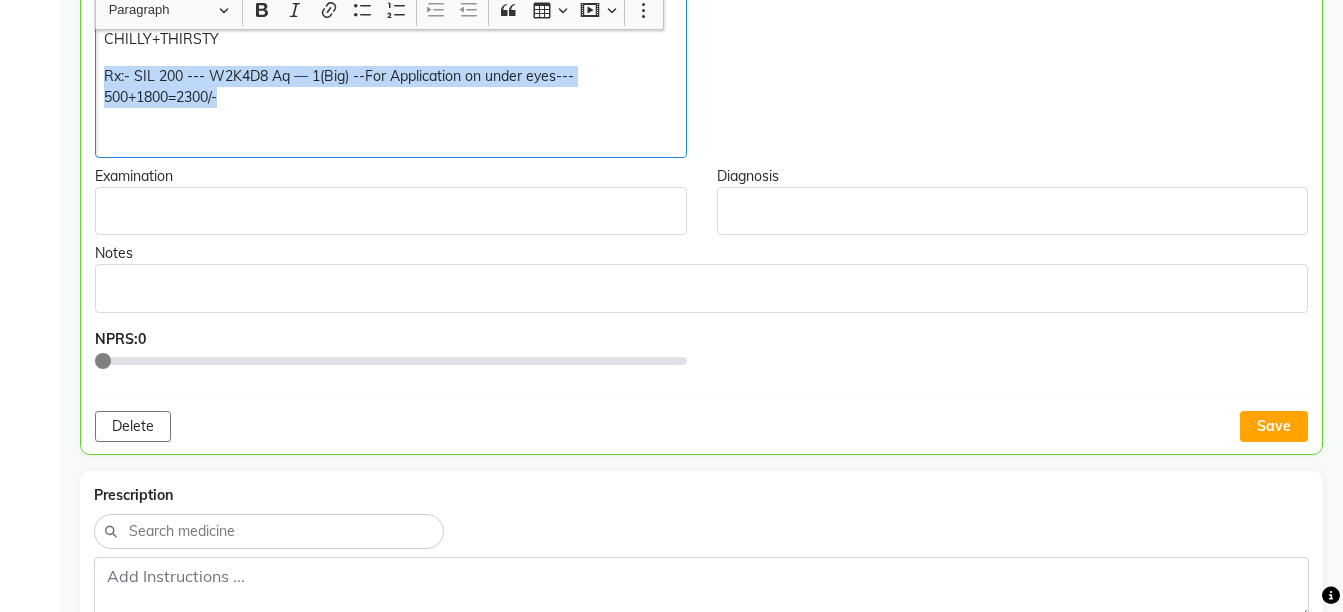 scroll, scrollTop: 733, scrollLeft: 0, axis: vertical 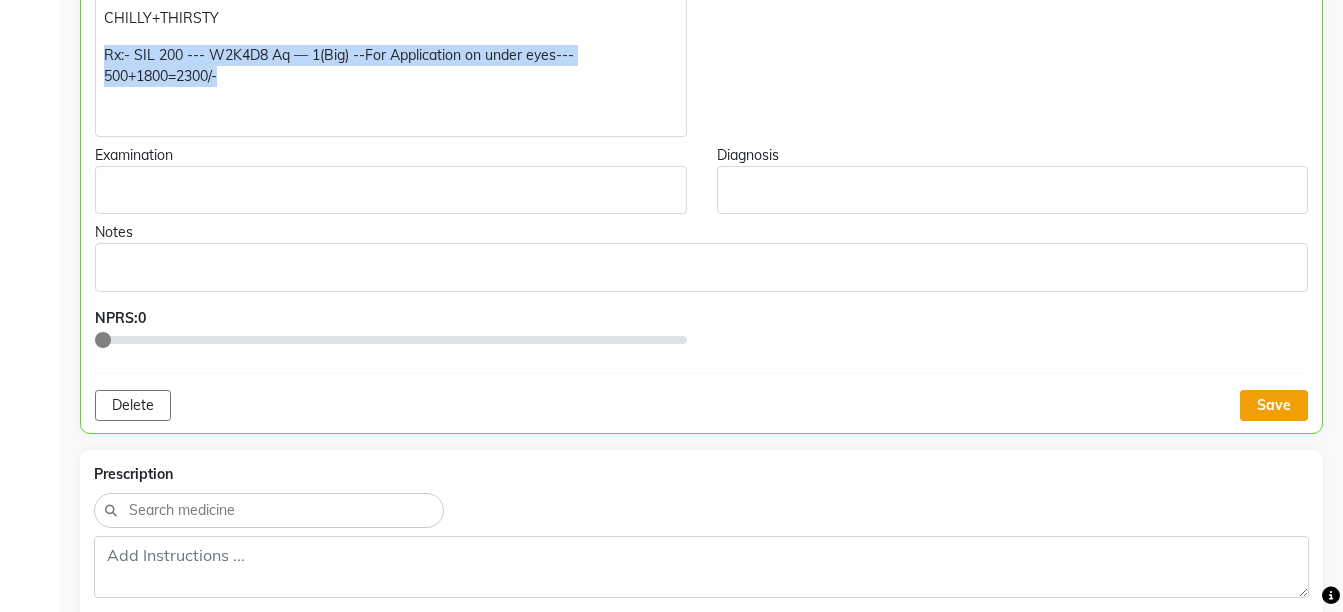 click on "Save" 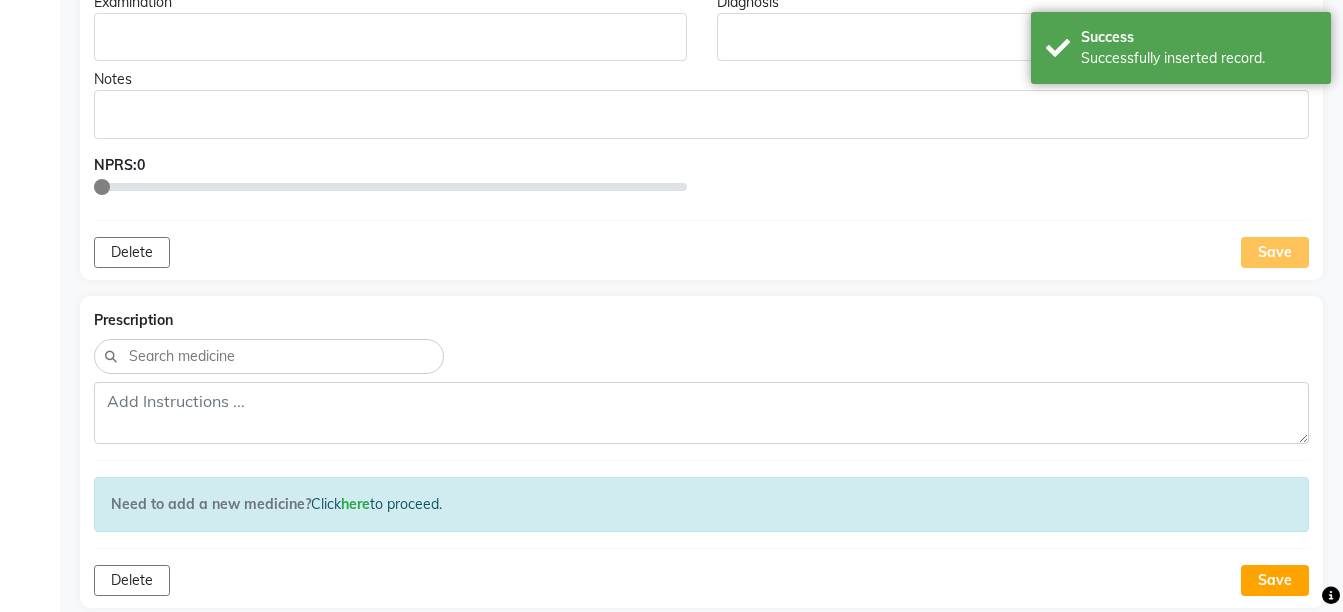 scroll, scrollTop: 922, scrollLeft: 0, axis: vertical 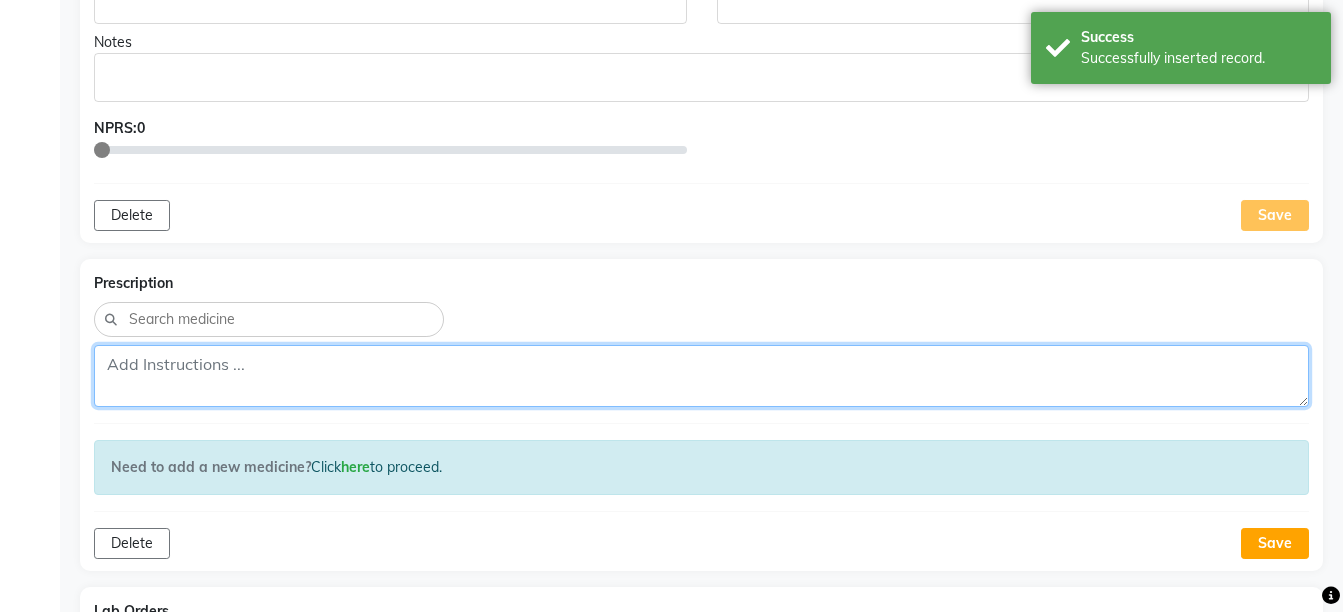 click 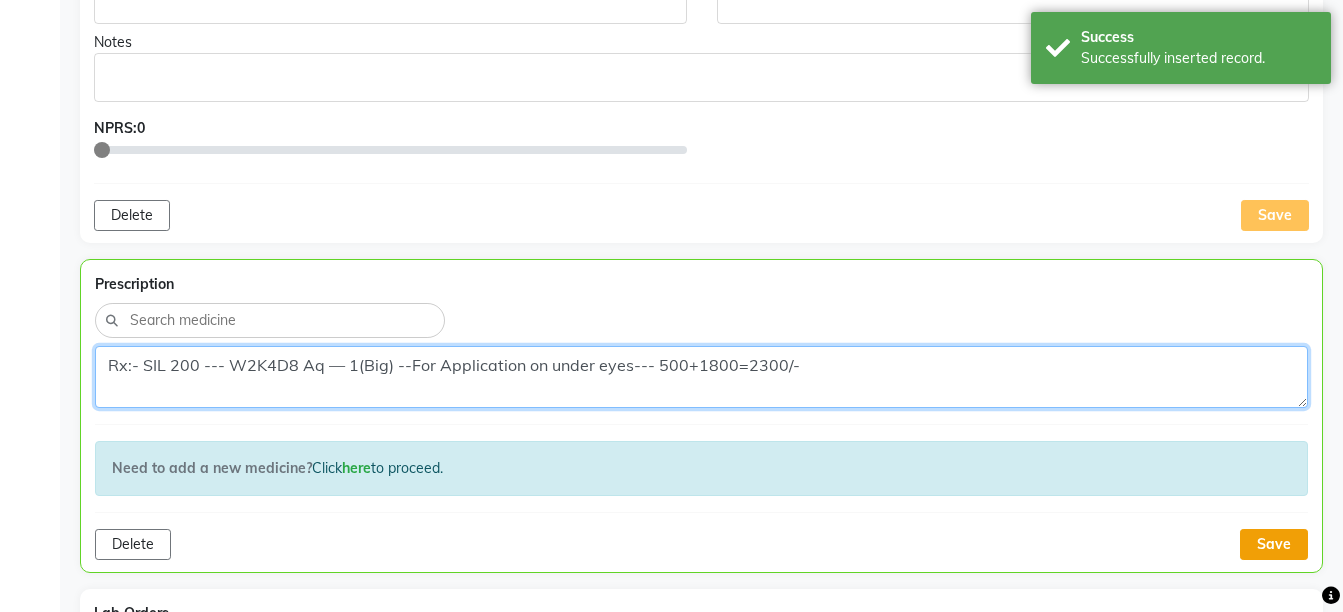 type on "Rx:- SIL 200 --- W2K4D8 Aq — 1(Big) --For Application on under eyes--- 500+1800=2300/-" 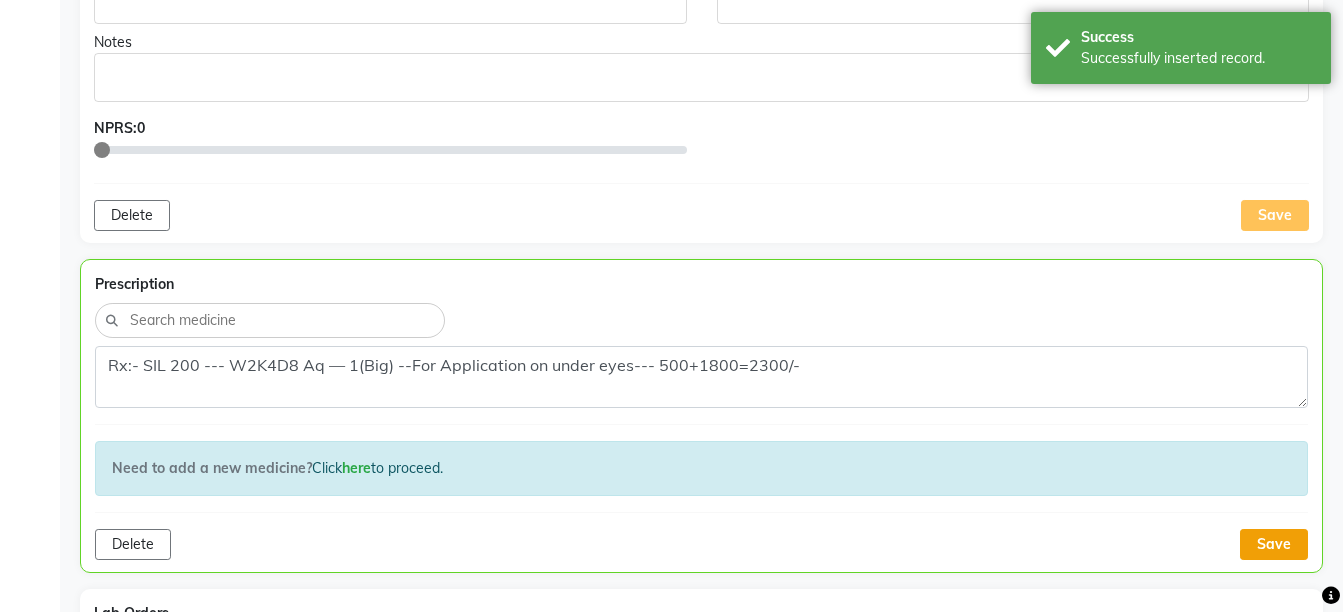 click on "Save" 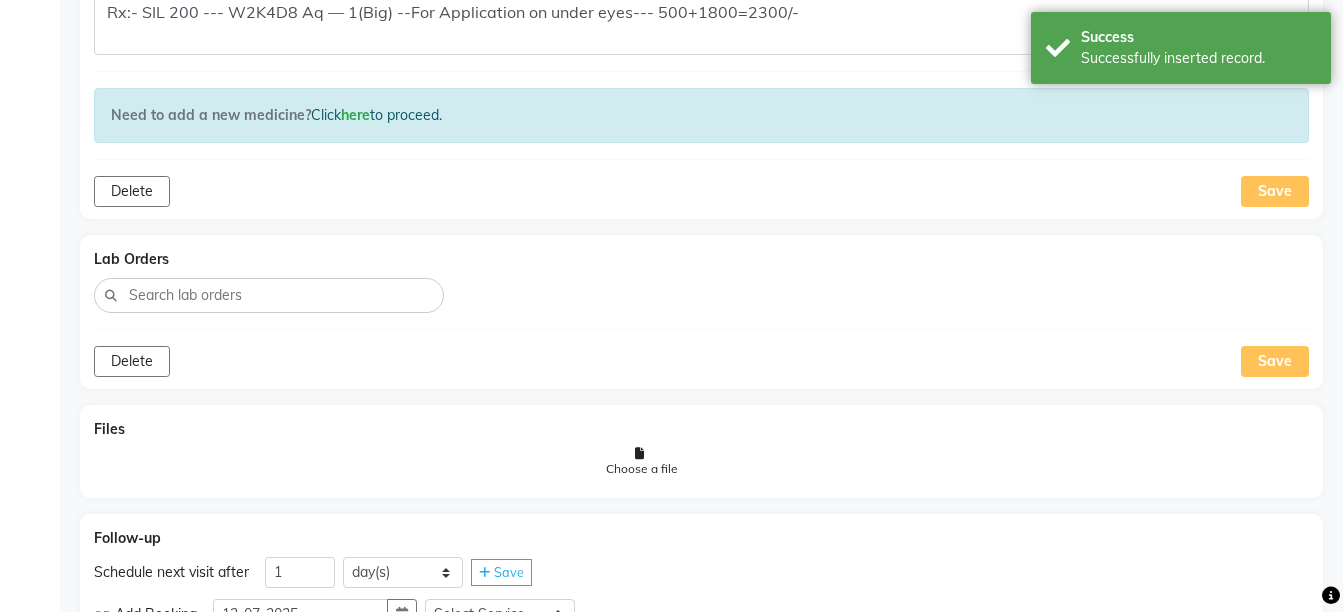 scroll, scrollTop: 1344, scrollLeft: 0, axis: vertical 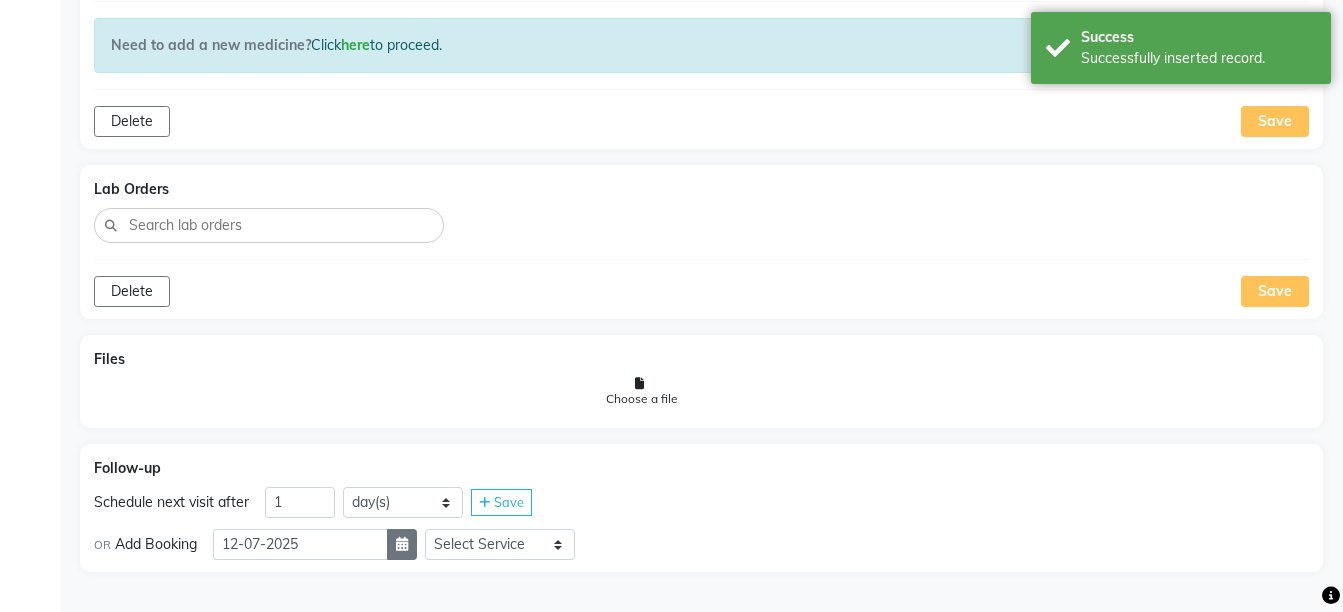 click 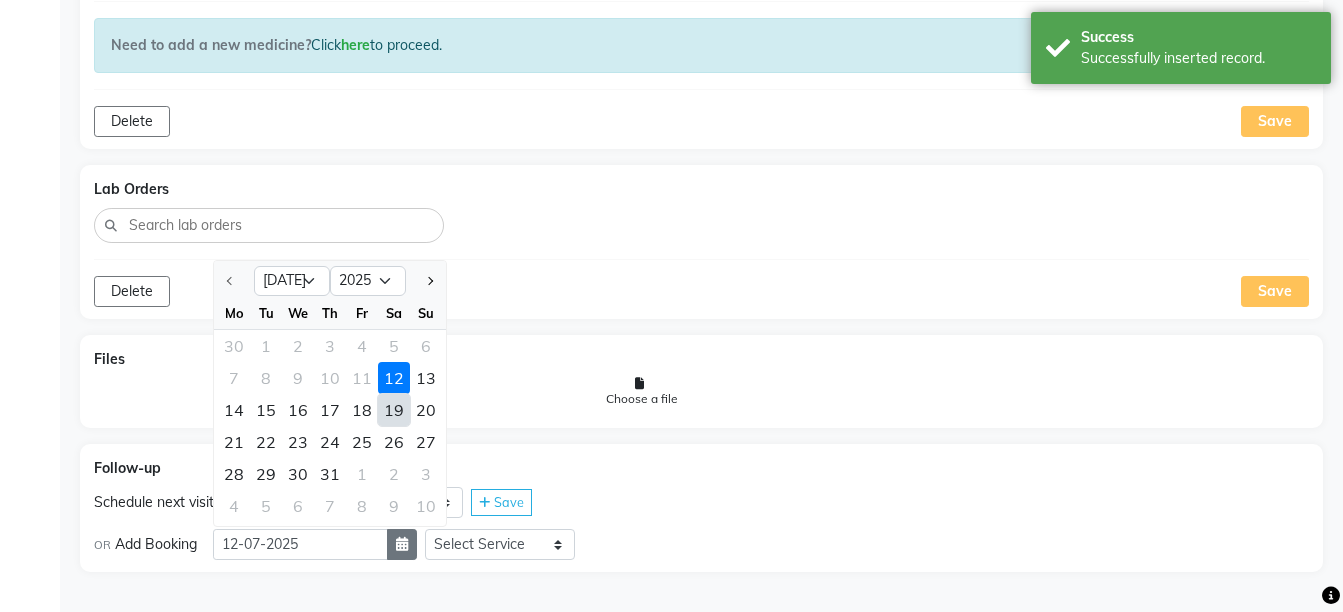 select on "8" 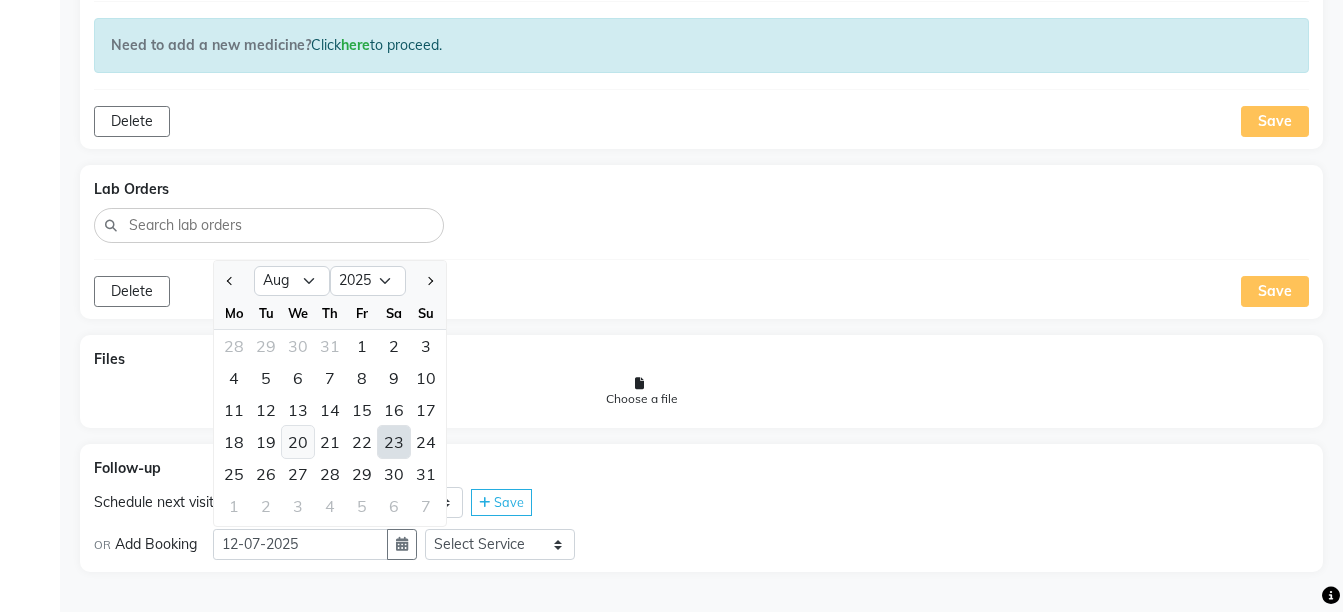 click on "20" 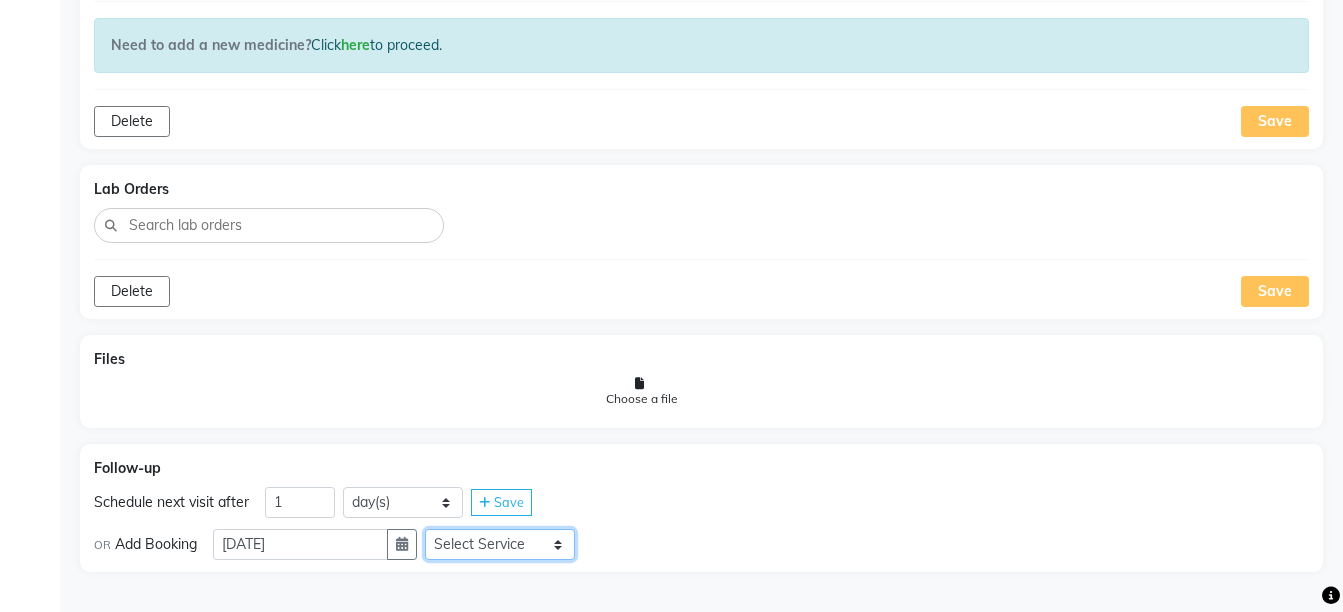 click on "Select Service  Medicine  Medicine 1  Hydra Facial  Medi Facial  Vampire Facial With Plasma  Oxygeno Facial  Anti Aging Facial  Korean Glass GLow Facial  Full Face  Upper Lip  Chin  Underarms  Full Legs & arms  Back-side  Chest  Abdomen  Yellow Peel  Black Peel  Party Peel  Glow Peel  Argi Peel  Under-arm Peel  Depigmento Peel  Anti Aging Peel  Lip Peel  Hair PRP  GFC PRP  [MEDICAL_DATA] / Dermaroller  Under Eye PRP  Face PRP  Dermapen / Mesotherapt for Full Face  Dermapen / Mesotherapt for Scars  Carbon Peel  LASER BLEECH Laser Bleech  BB Glow  Indian Glass Glow  In Person - Consultation  Courier Charges in City  Courier Charges out of City  In Person - Follow Up  Hair Treatment   Skin Treatment   Online - Consultation  Online - Follow Up" 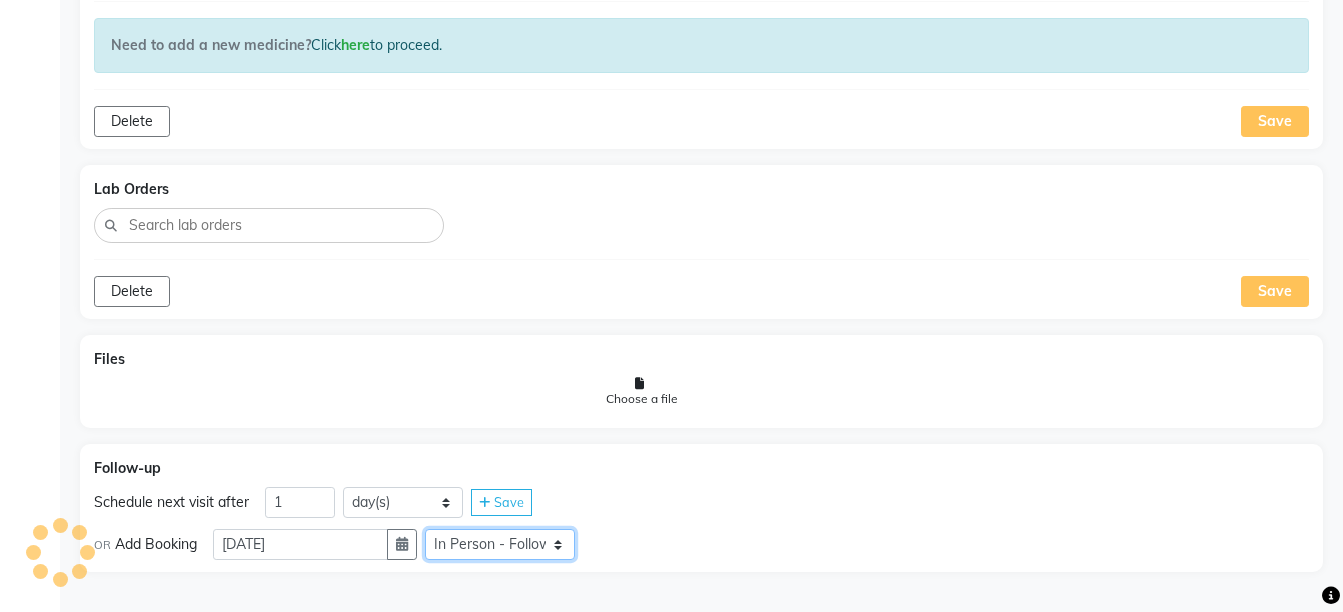 click on "Select Service  Medicine  Medicine 1  Hydra Facial  Medi Facial  Vampire Facial With Plasma  Oxygeno Facial  Anti Aging Facial  Korean Glass GLow Facial  Full Face  Upper Lip  Chin  Underarms  Full Legs & arms  Back-side  Chest  Abdomen  Yellow Peel  Black Peel  Party Peel  Glow Peel  Argi Peel  Under-arm Peel  Depigmento Peel  Anti Aging Peel  Lip Peel  Hair PRP  GFC PRP  [MEDICAL_DATA] / Dermaroller  Under Eye PRP  Face PRP  Dermapen / Mesotherapt for Full Face  Dermapen / Mesotherapt for Scars  Carbon Peel  LASER BLEECH Laser Bleech  BB Glow  Indian Glass Glow  In Person - Consultation  Courier Charges in City  Courier Charges out of City  In Person - Follow Up  Hair Treatment   Skin Treatment   Online - Consultation  Online - Follow Up" 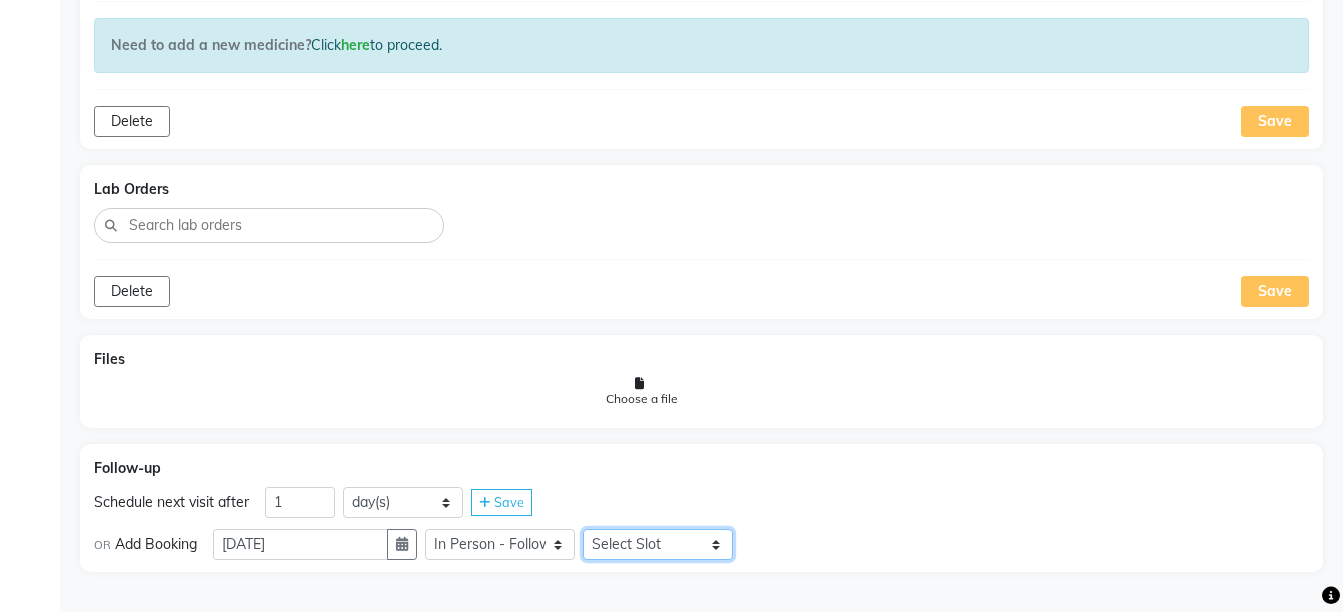 click on "Select Slot 10:15 10:30 10:45 11:00 11:15 11:30 11:45 12:00 12:15 12:30 12:45 13:00 13:15 13:30 13:45 14:00 14:15 14:30 14:45 15:00 15:15 15:30 15:45 16:00 16:15 16:30 16:45 17:00 17:15 17:30 17:45 18:00 18:15 18:30 18:45 19:00 19:15 19:30 19:45 20:00 20:15 20:30 20:45 21:00 21:15 21:30 21:45" 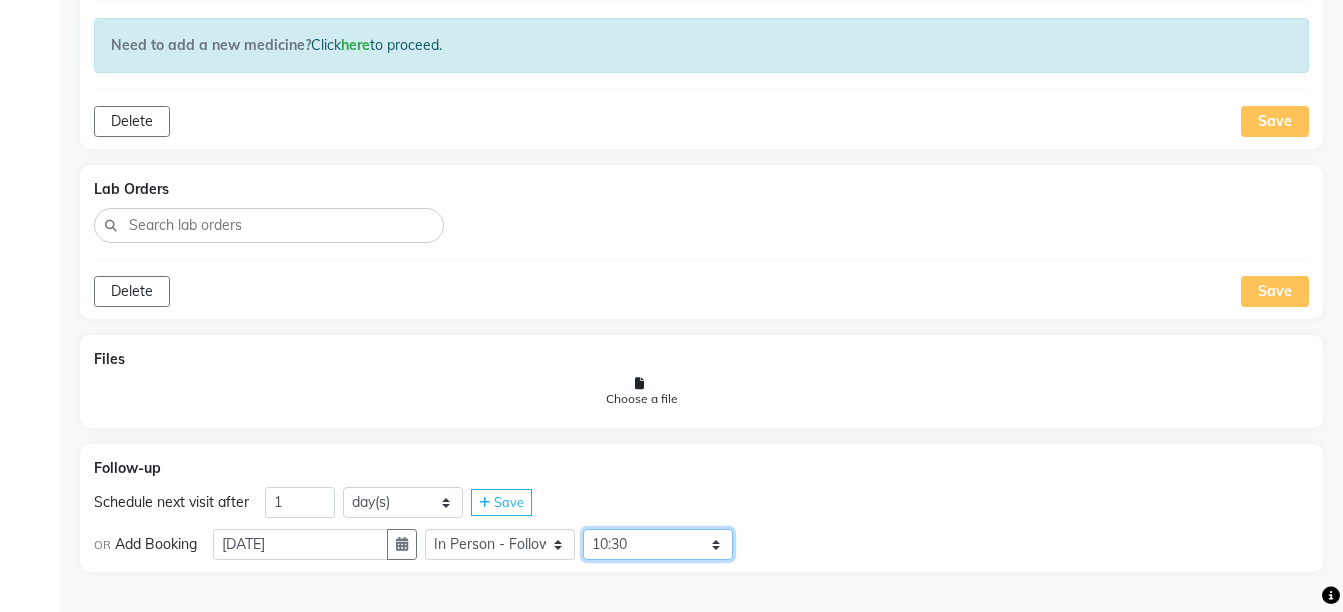 click on "Select Slot 10:15 10:30 10:45 11:00 11:15 11:30 11:45 12:00 12:15 12:30 12:45 13:00 13:15 13:30 13:45 14:00 14:15 14:30 14:45 15:00 15:15 15:30 15:45 16:00 16:15 16:30 16:45 17:00 17:15 17:30 17:45 18:00 18:15 18:30 18:45 19:00 19:15 19:30 19:45 20:00 20:15 20:30 20:45 21:00 21:15 21:30 21:45" 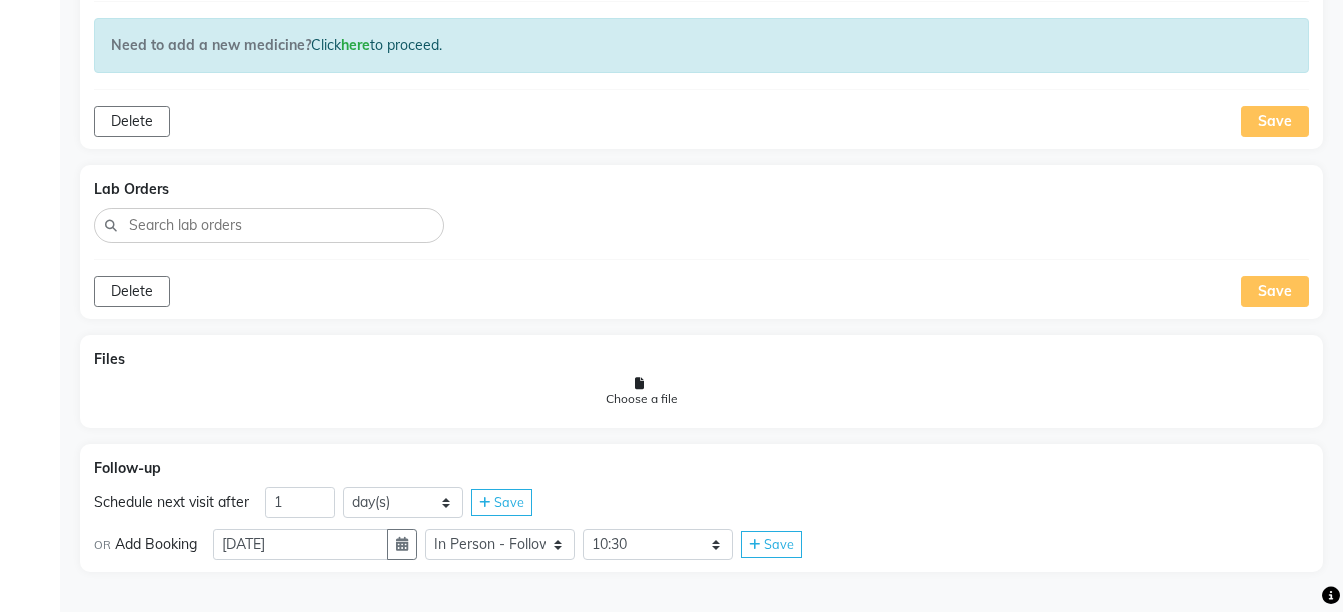 click on "OR Add Booking  20-08-2025 Select Service  Medicine  Medicine 1  Hydra Facial  Medi Facial  Vampire Facial With Plasma  Oxygeno Facial  Anti Aging Facial  Korean Glass GLow Facial  Full Face  Upper Lip  Chin  Underarms  Full Legs & arms  Back-side  Chest  Abdomen  Yellow Peel  Black Peel  Party Peel  Glow Peel  Argi Peel  Under-arm Peel  Depigmento Peel  Anti Aging Peel  Lip Peel  Hair PRP  GFC PRP  Mesotherapy / Dermaroller  Under Eye PRP  Face PRP  Dermapen / Mesotherapt for Full Face  Dermapen / Mesotherapt for Scars  Carbon Peel  LASER BLEECH Laser Bleech  BB Glow  Indian Glass Glow  In Person - Consultation  Courier Charges in City  Courier Charges out of City  In Person - Follow Up  Hair Treatment   Skin Treatment   Online - Consultation  Online - Follow Up Select Slot 10:15 10:30 10:45 11:00 11:15 11:30 11:45 12:00 12:15 12:30 12:45 13:00 13:15 13:30 13:45 14:00 14:15 14:30 14:45 15:00 15:15 15:30 15:45 16:00 16:15 16:30 16:45 17:00 17:15 17:30 17:45 18:00 18:15 18:30 18:45 19:00 19:15 19:30 19:45 Save" 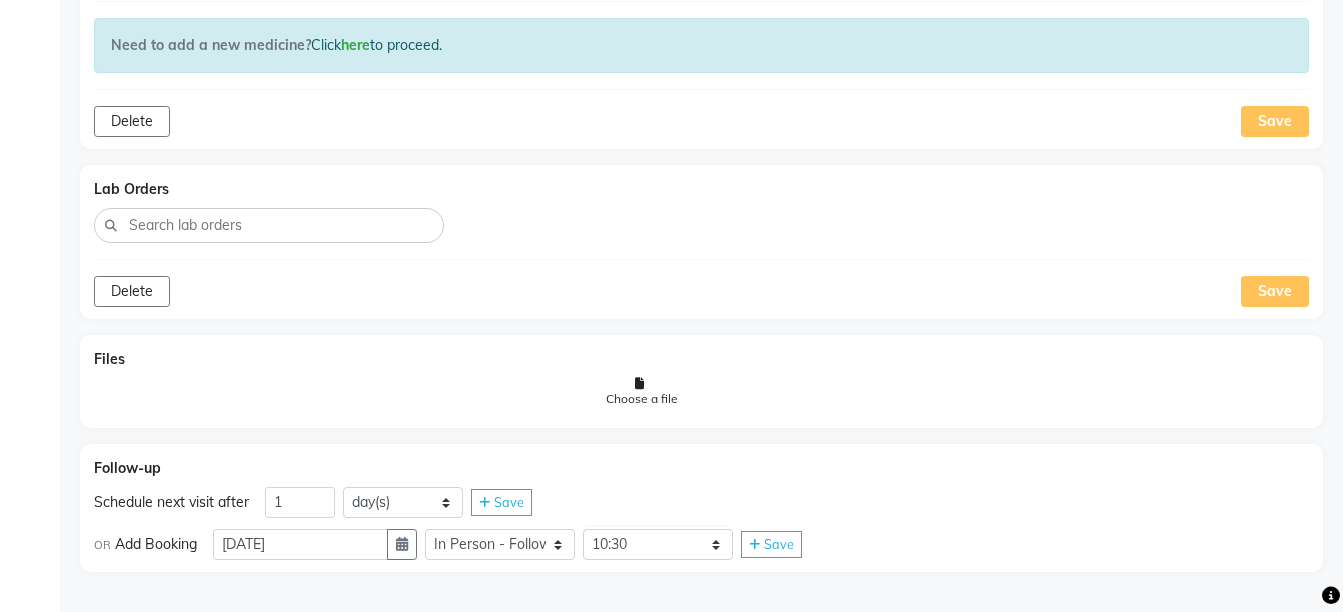 click on "Save" 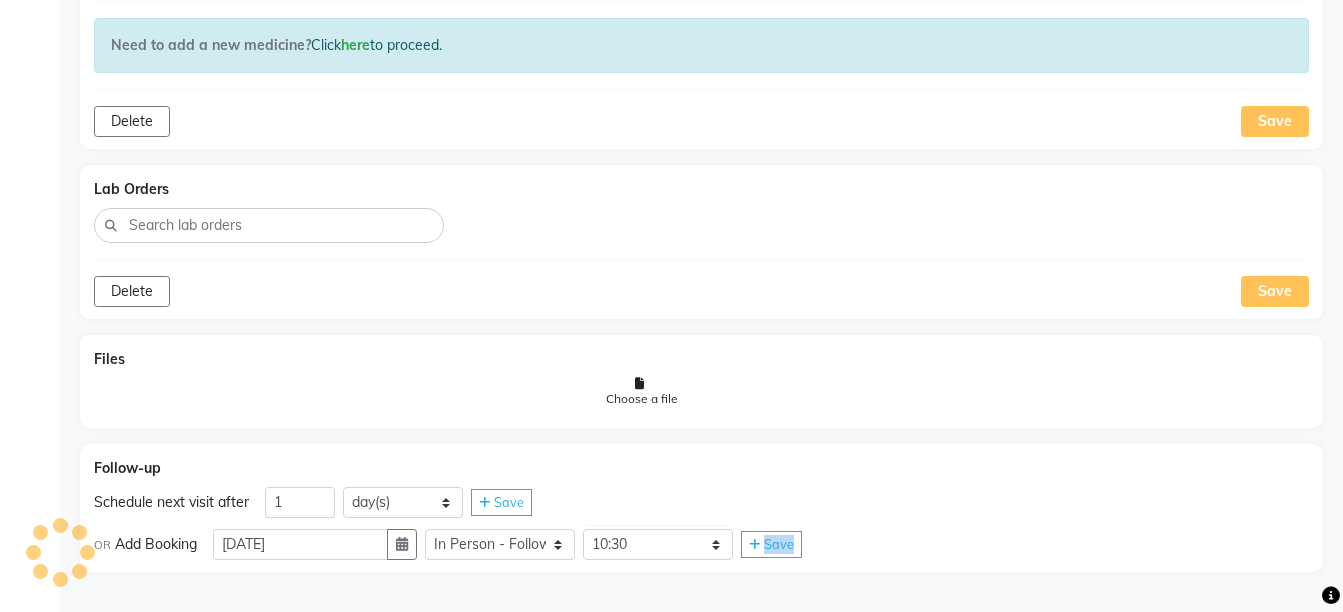 click on "Save" 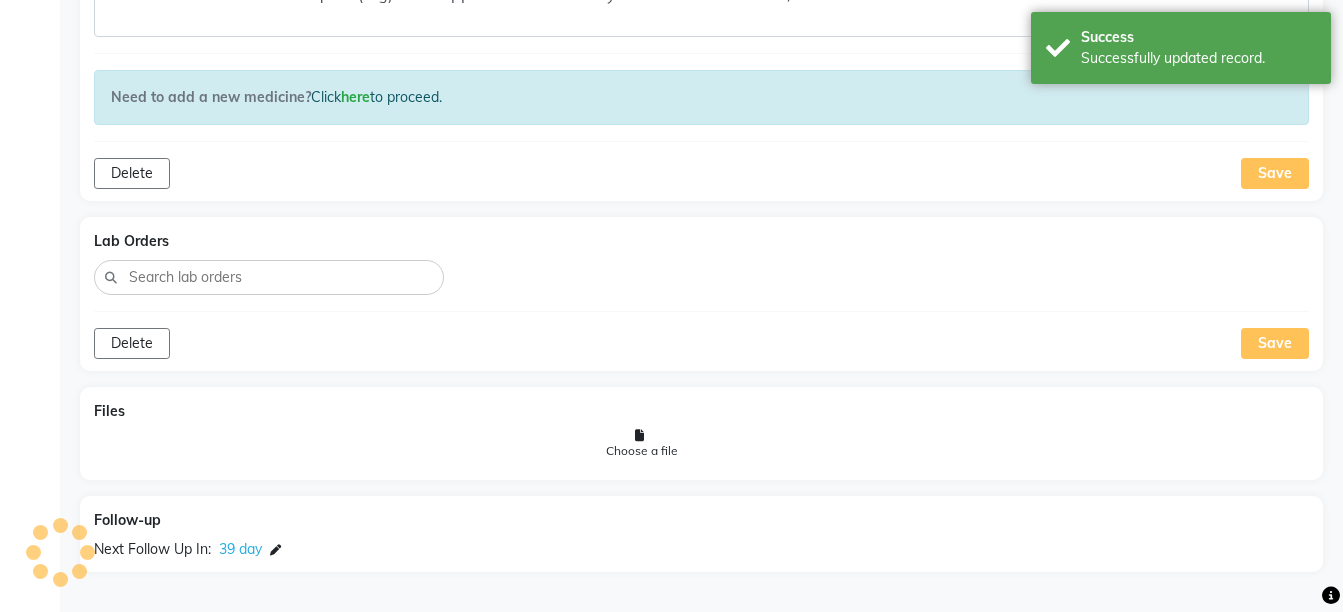scroll, scrollTop: 1292, scrollLeft: 0, axis: vertical 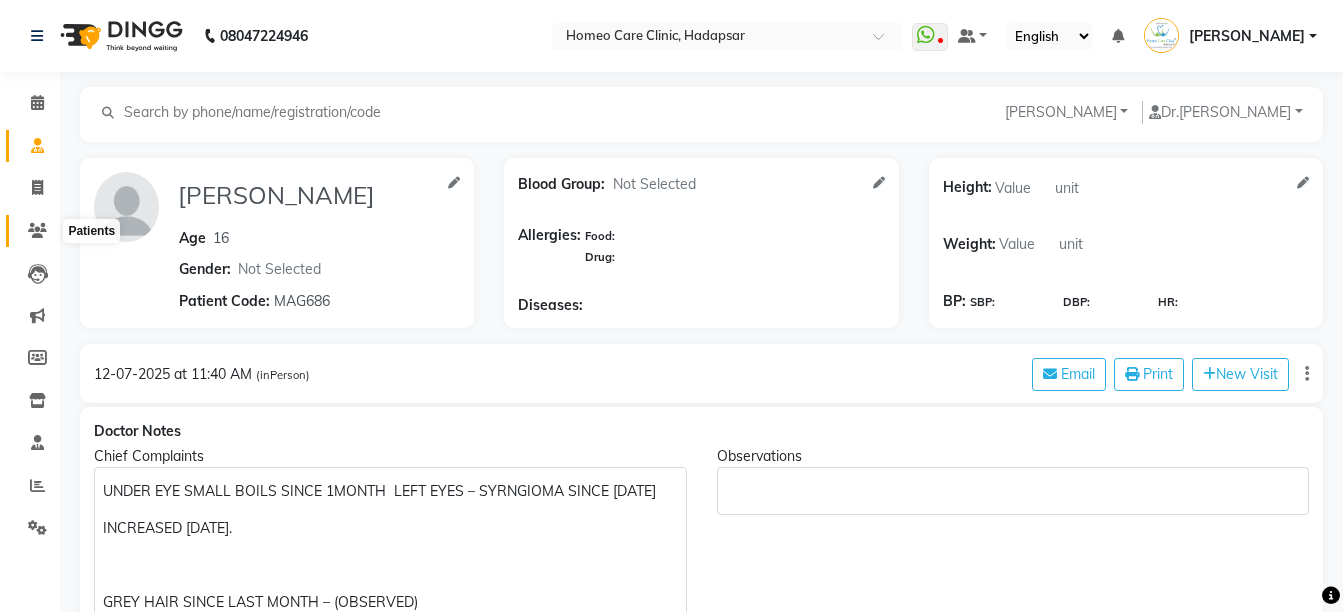 click 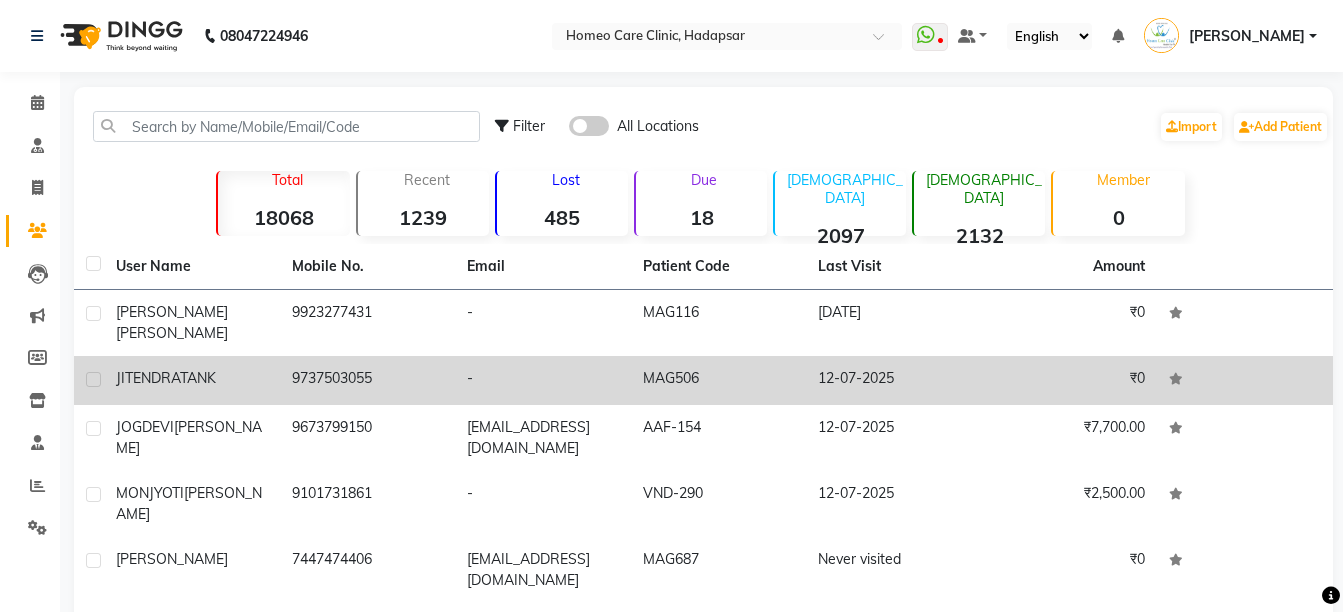 click on "JITENDRA" 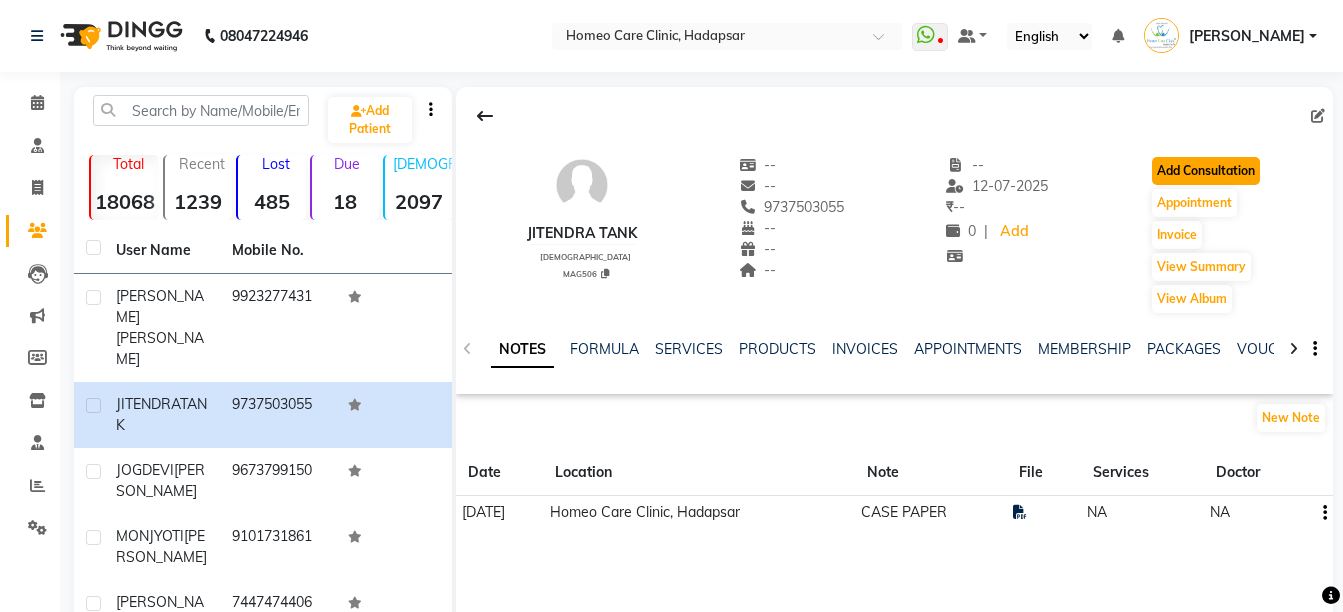 click on "Add Consultation" 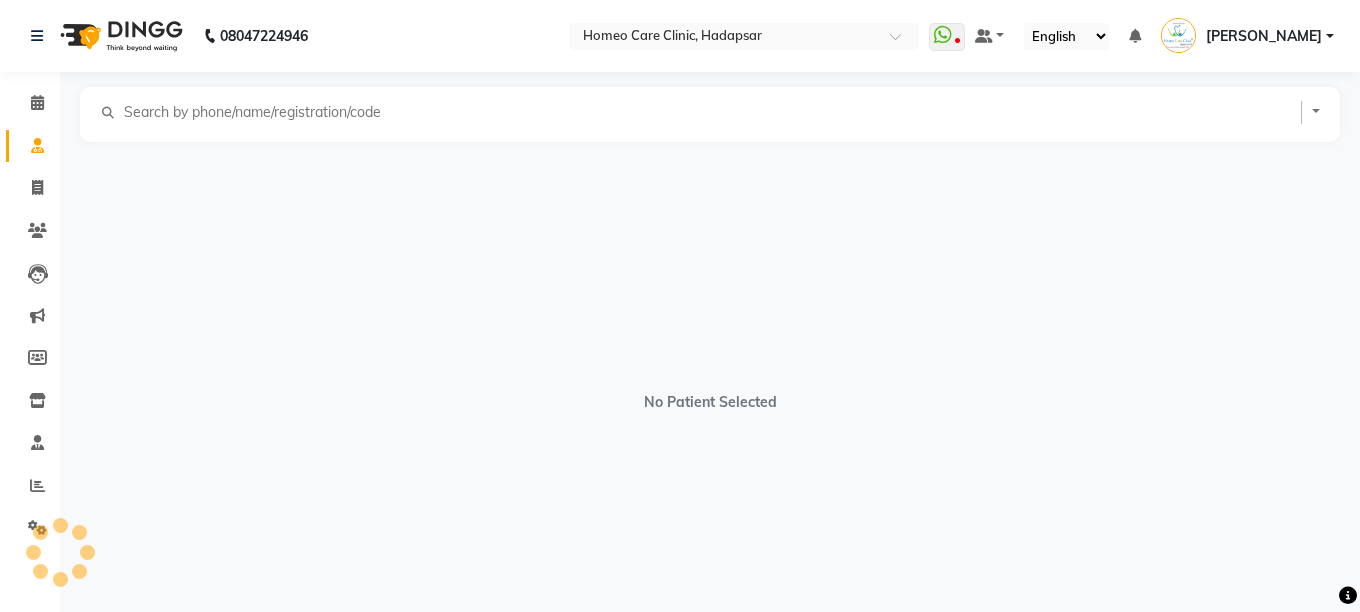 select on "[DEMOGRAPHIC_DATA]" 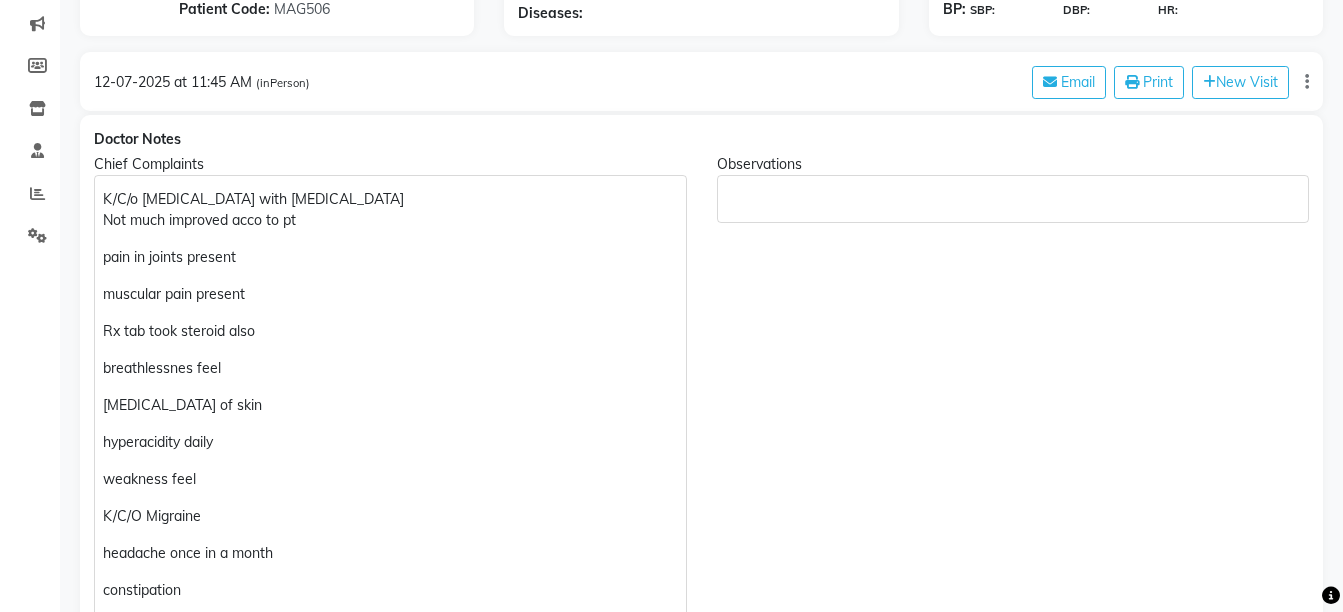 scroll, scrollTop: 363, scrollLeft: 0, axis: vertical 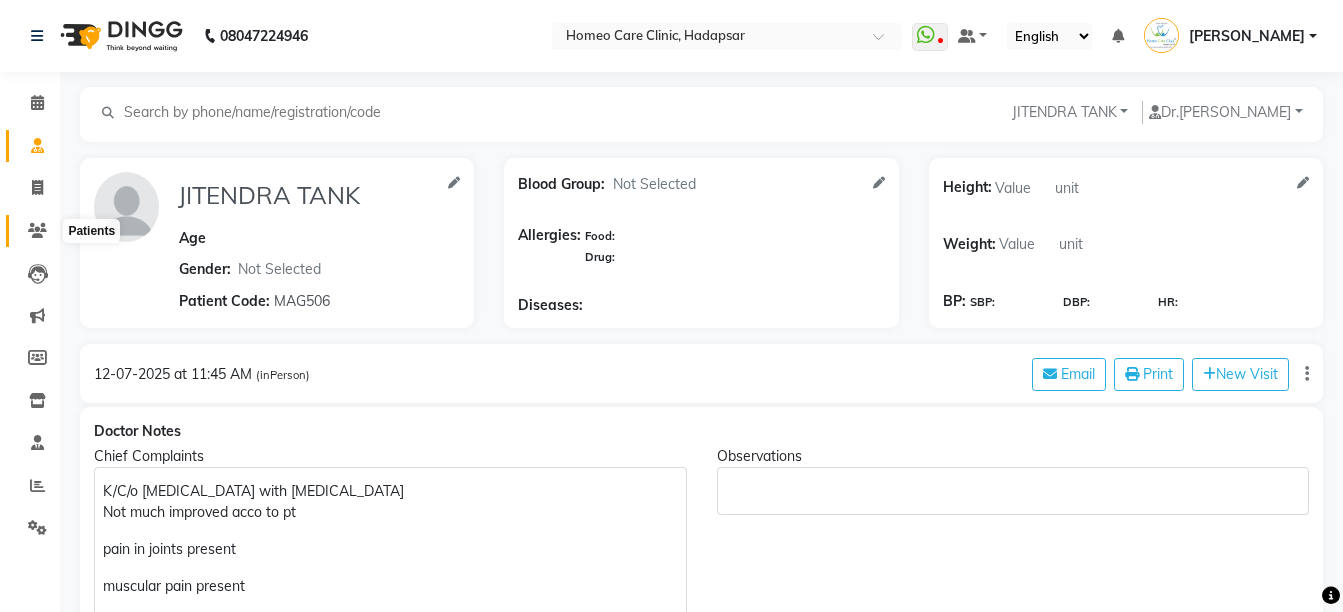 click 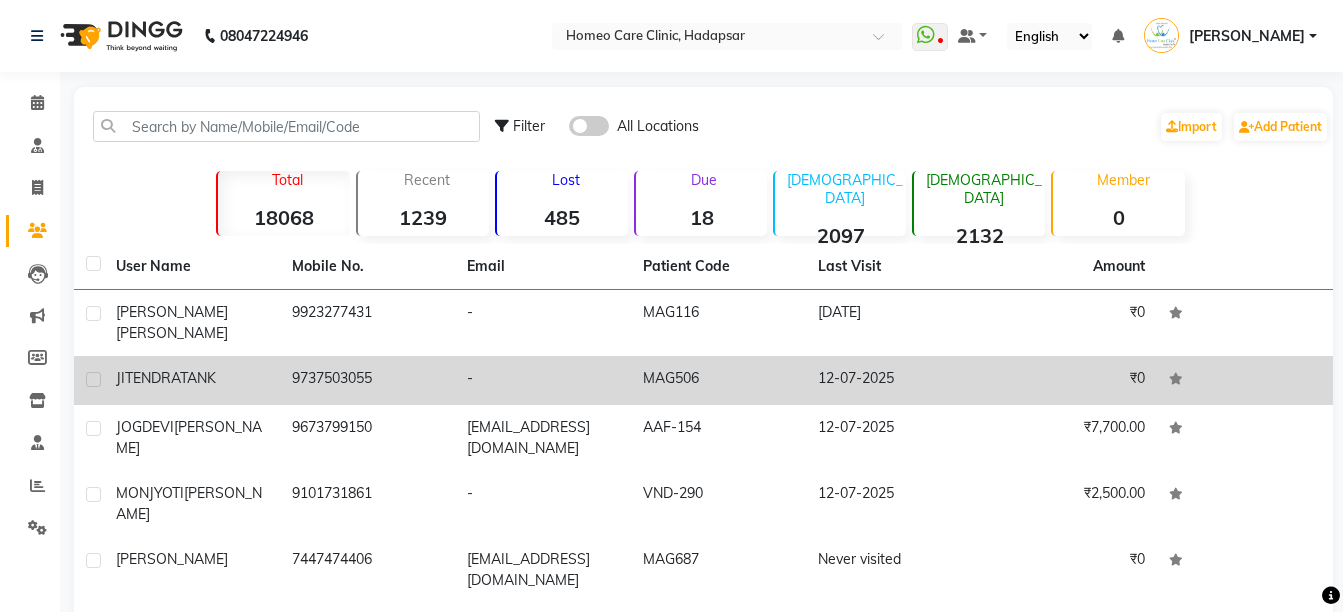 click on "JITENDRA  TANK" 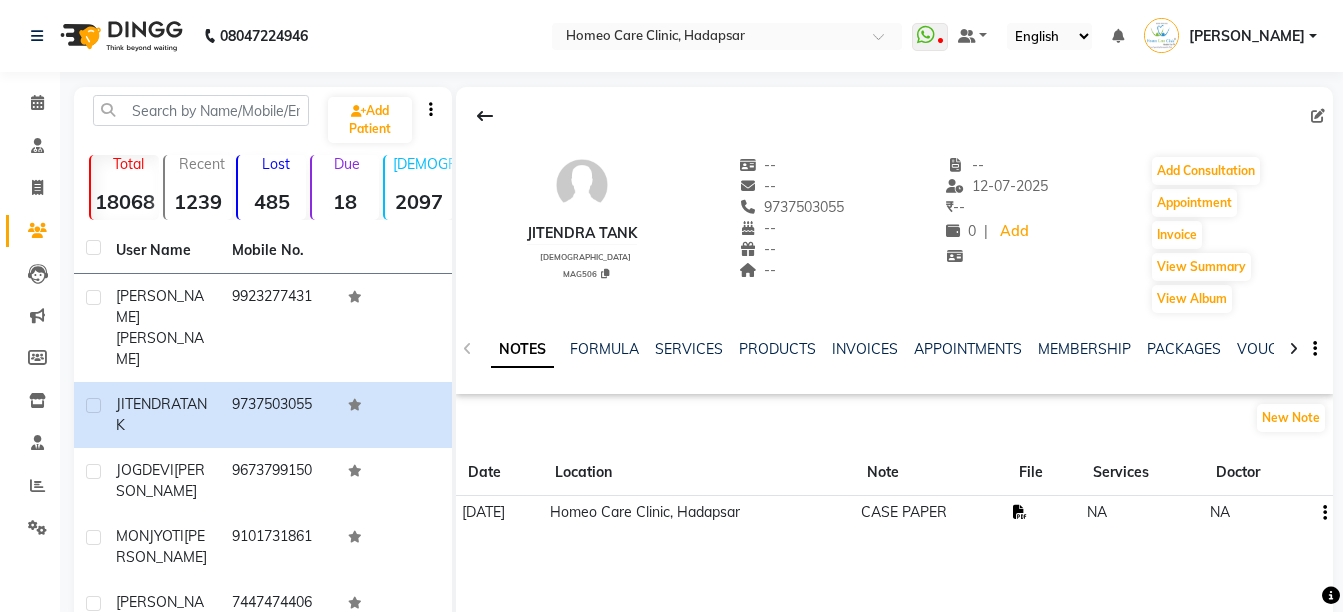 click 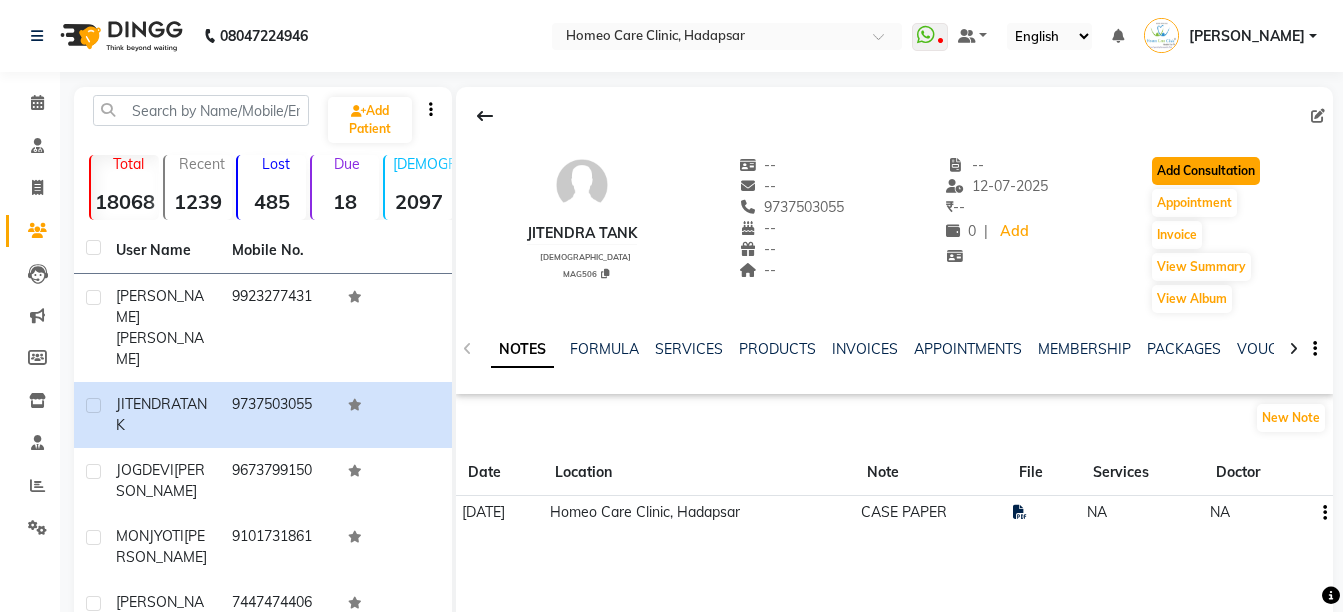 click on "Add Consultation" 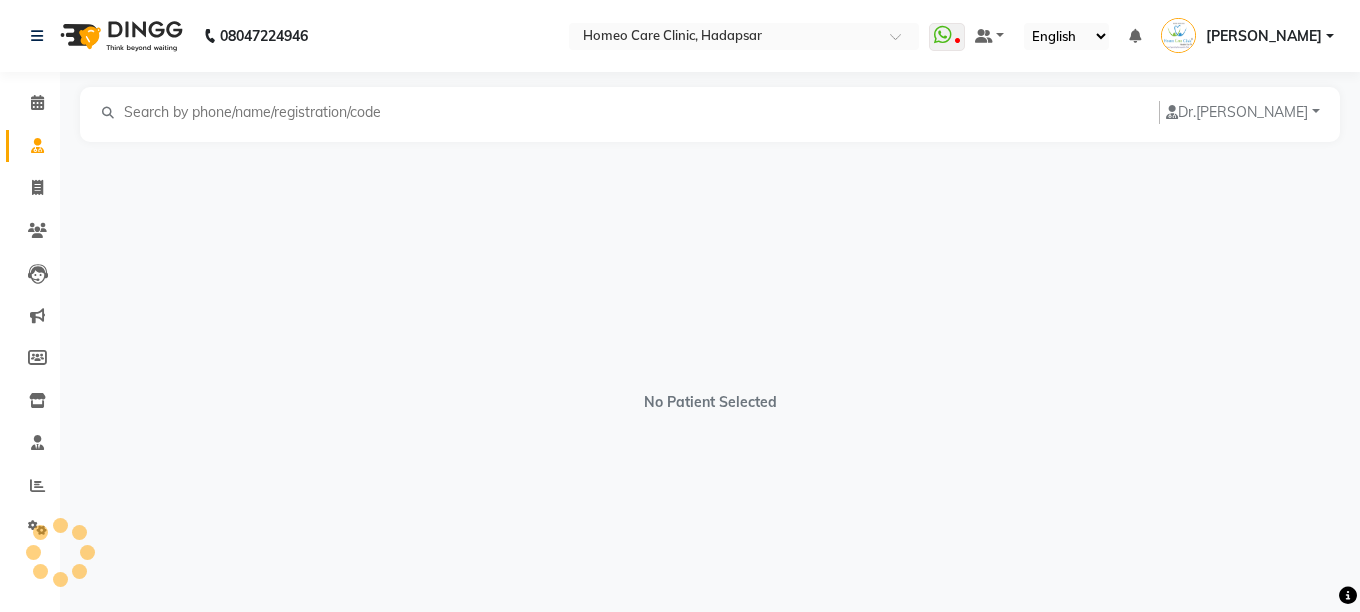 select on "[DEMOGRAPHIC_DATA]" 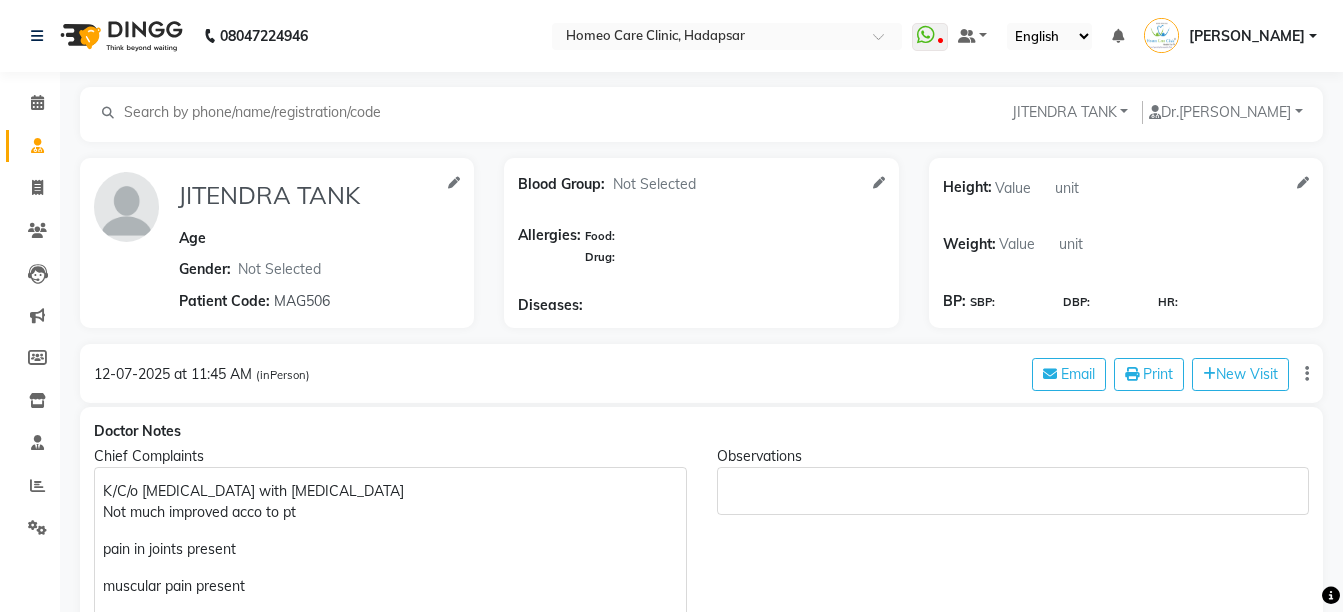 drag, startPoint x: 1342, startPoint y: 143, endPoint x: 1353, endPoint y: 150, distance: 13.038404 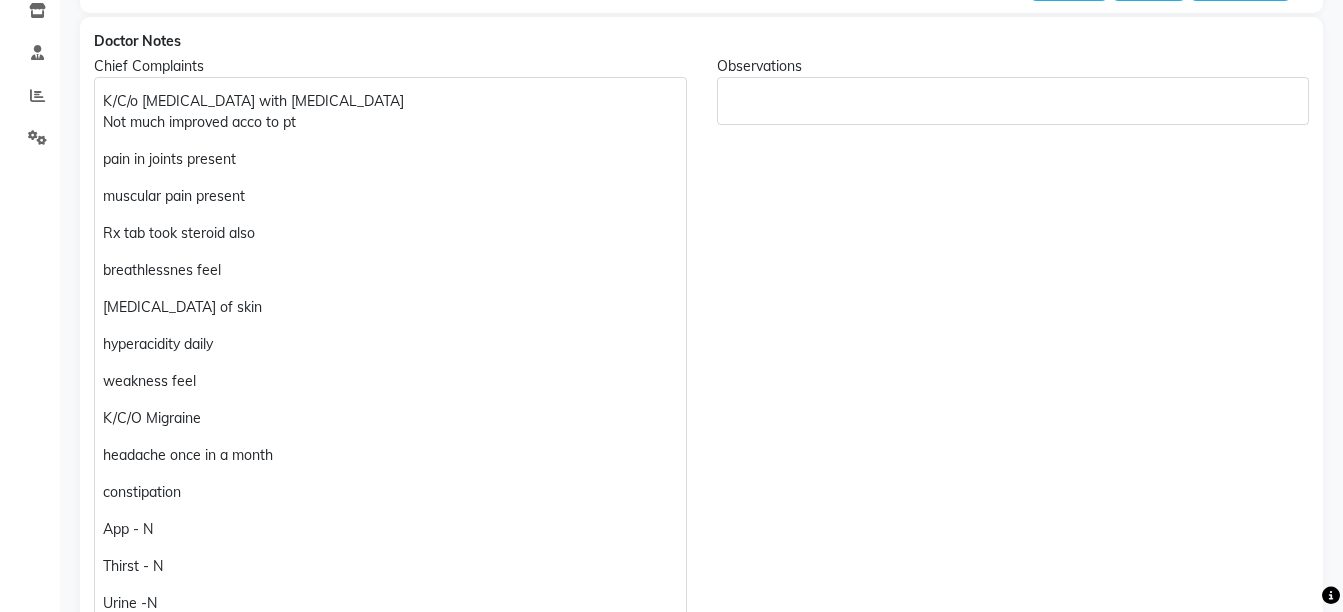 scroll, scrollTop: 386, scrollLeft: 0, axis: vertical 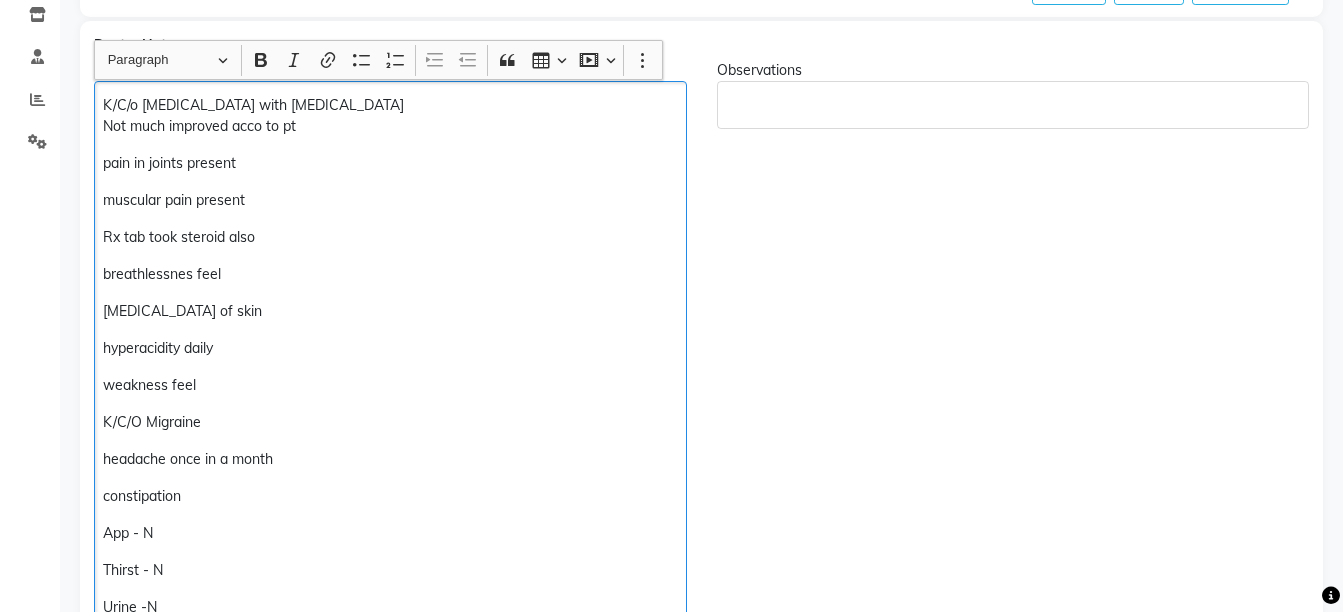 click on "headache once in a month" 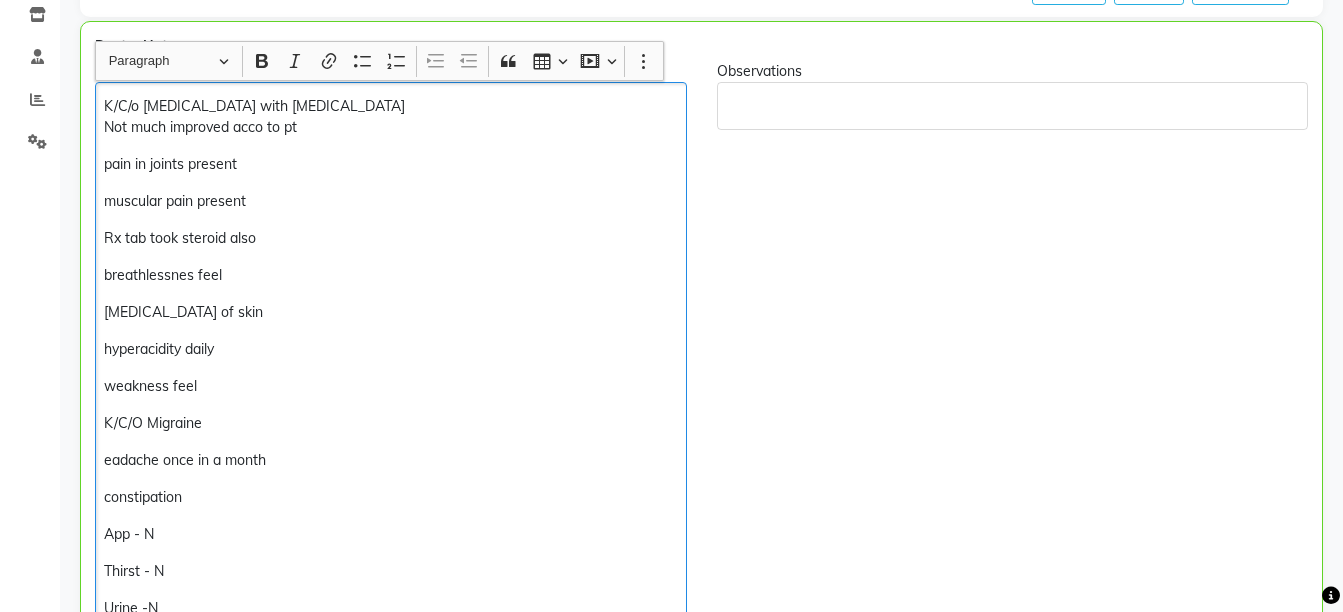 scroll, scrollTop: 387, scrollLeft: 0, axis: vertical 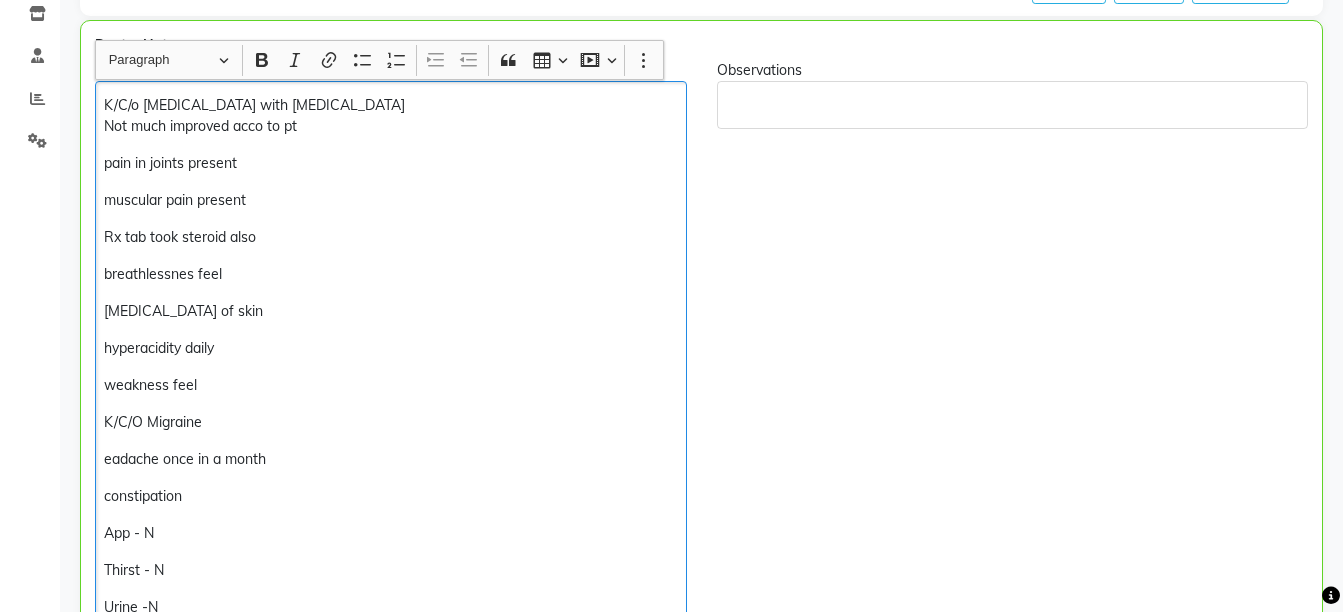 type 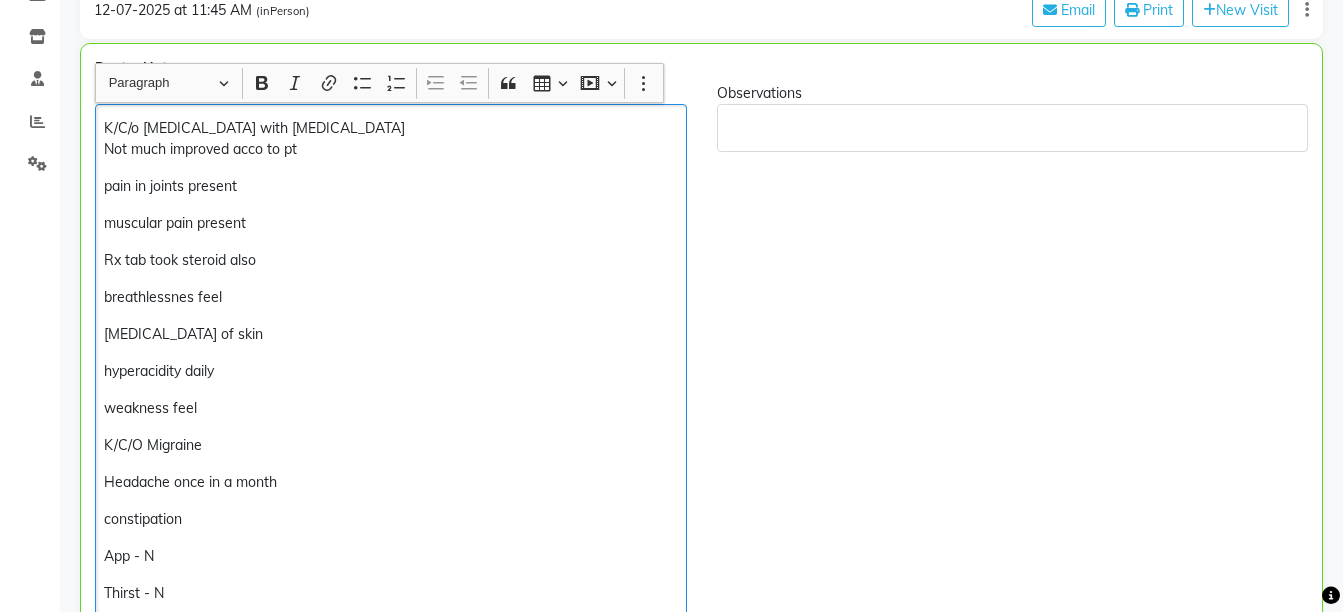 scroll, scrollTop: 357, scrollLeft: 0, axis: vertical 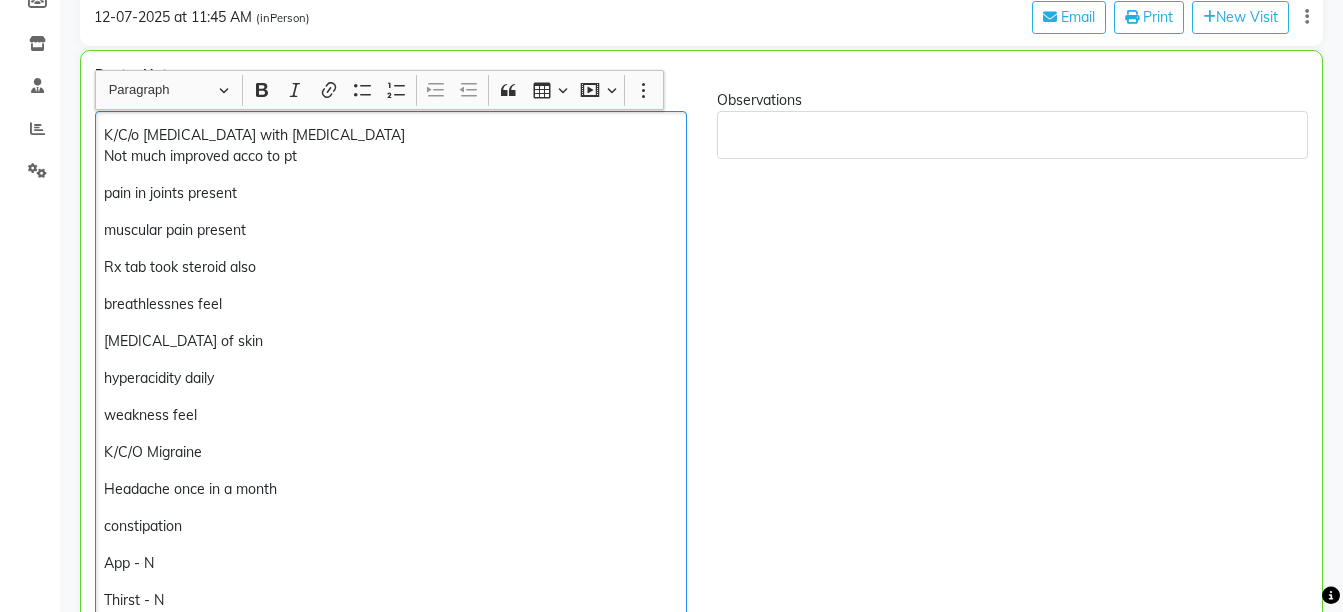 click on "breathlessnes feel" 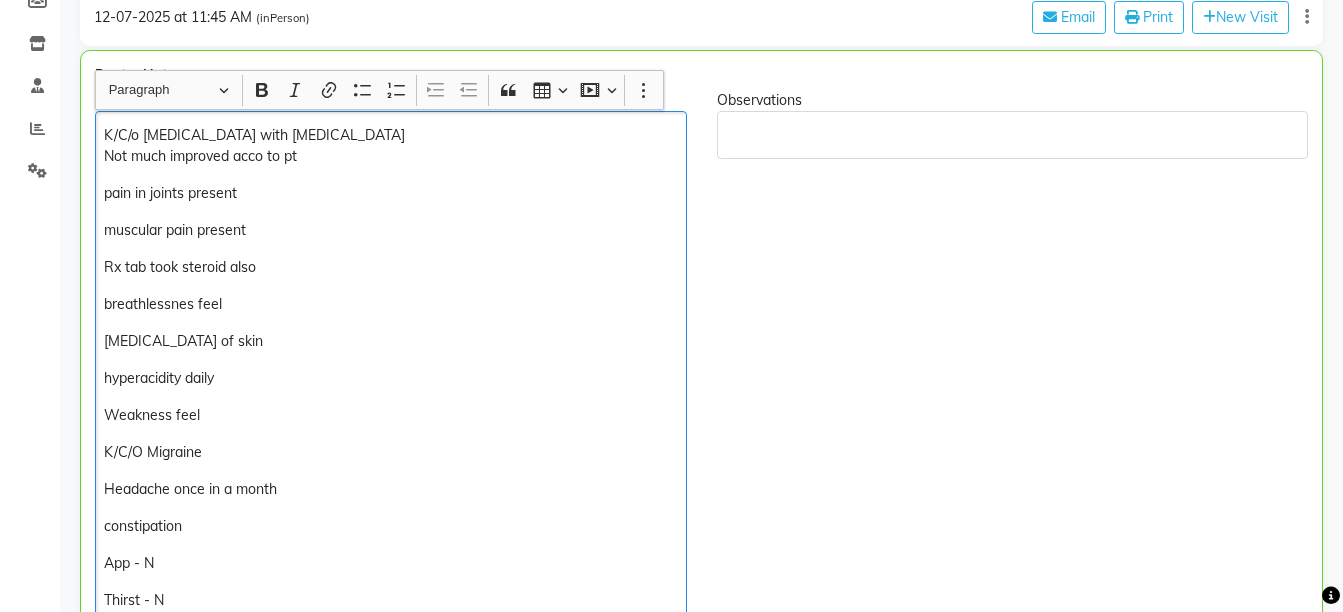 click on "Weakness feel" 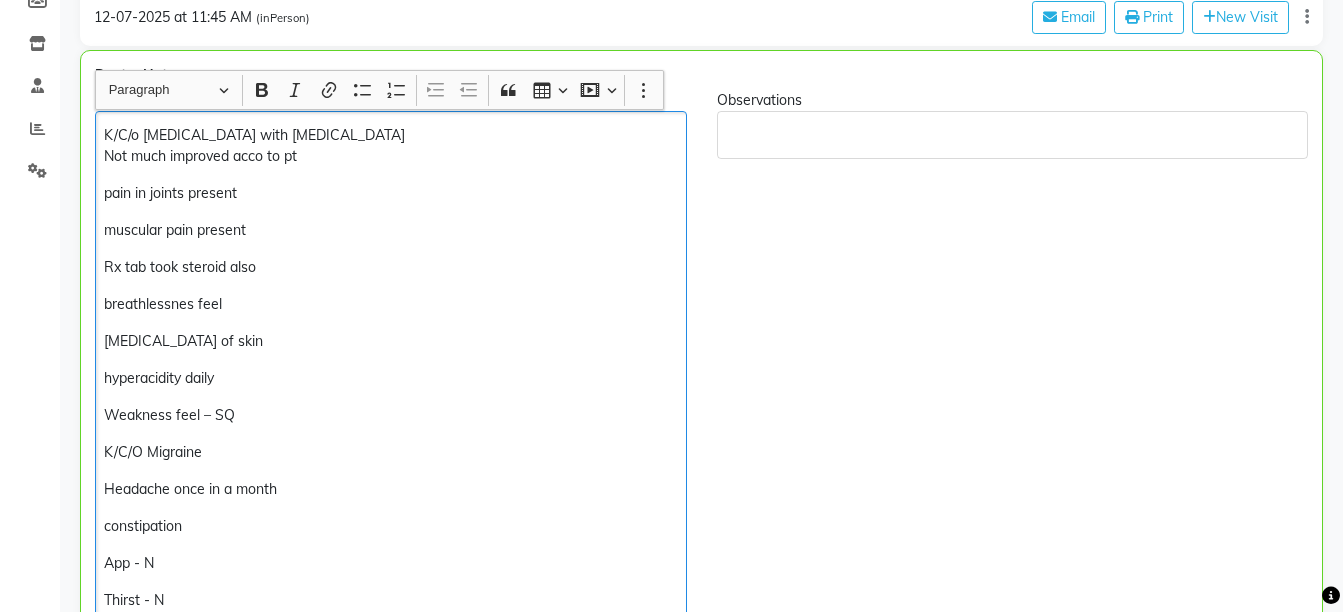 click on "hyperacidity daily" 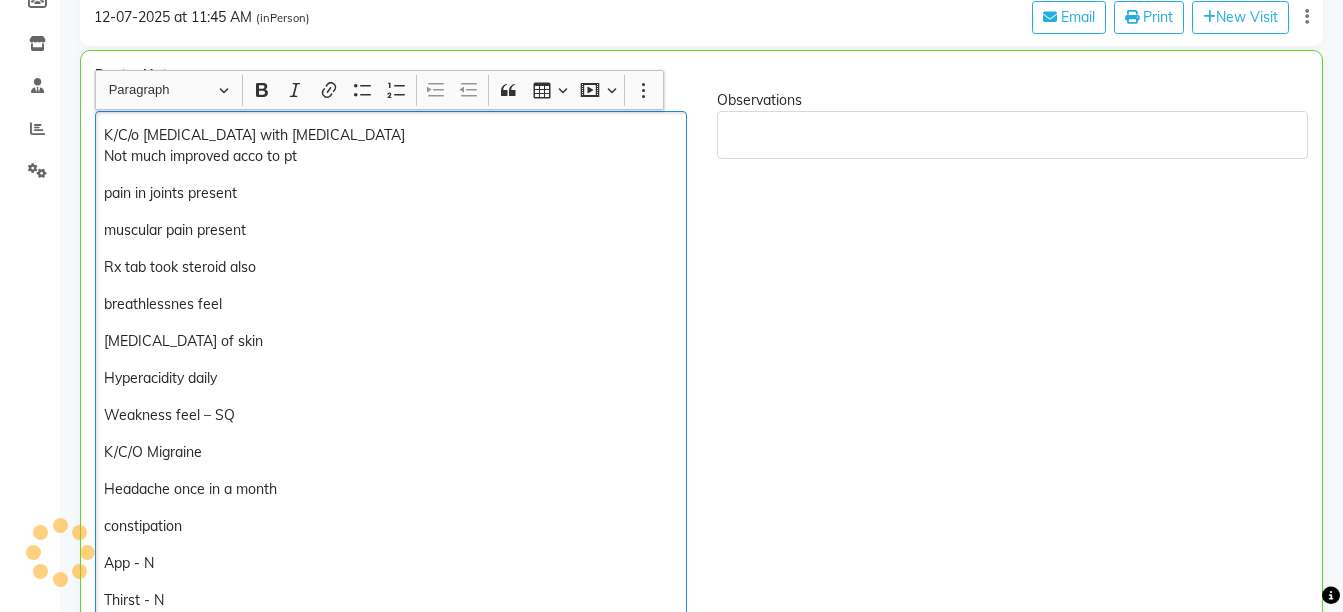 click on "Hyperacidity daily" 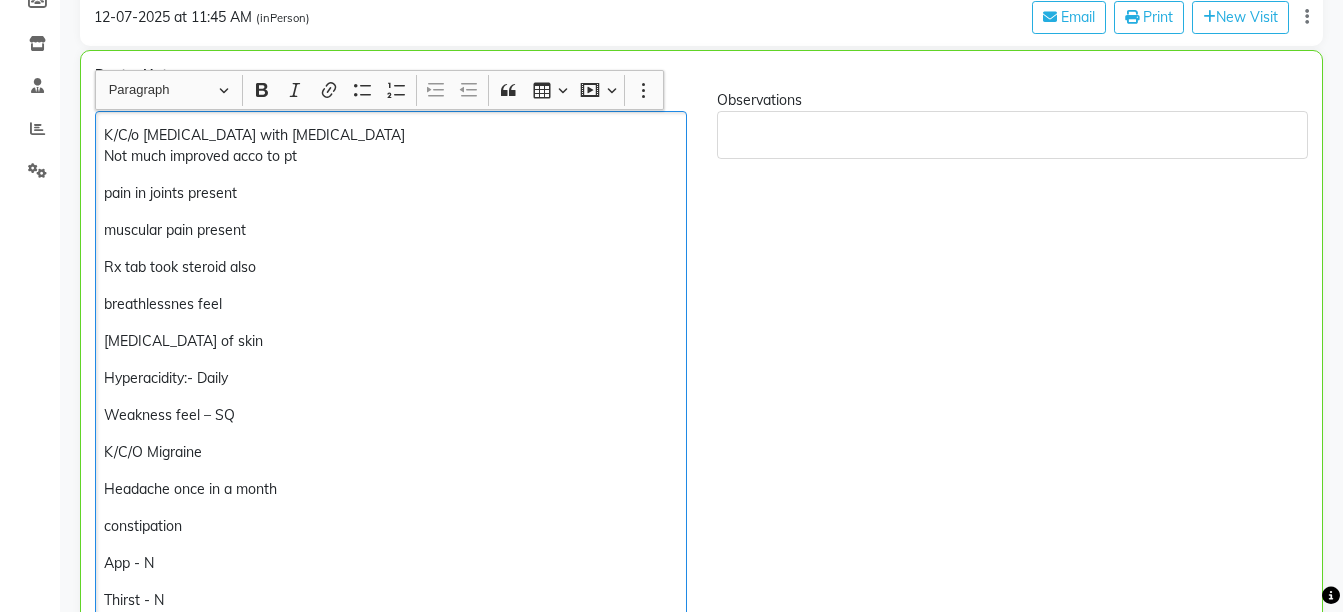 click on "dryness of skin" 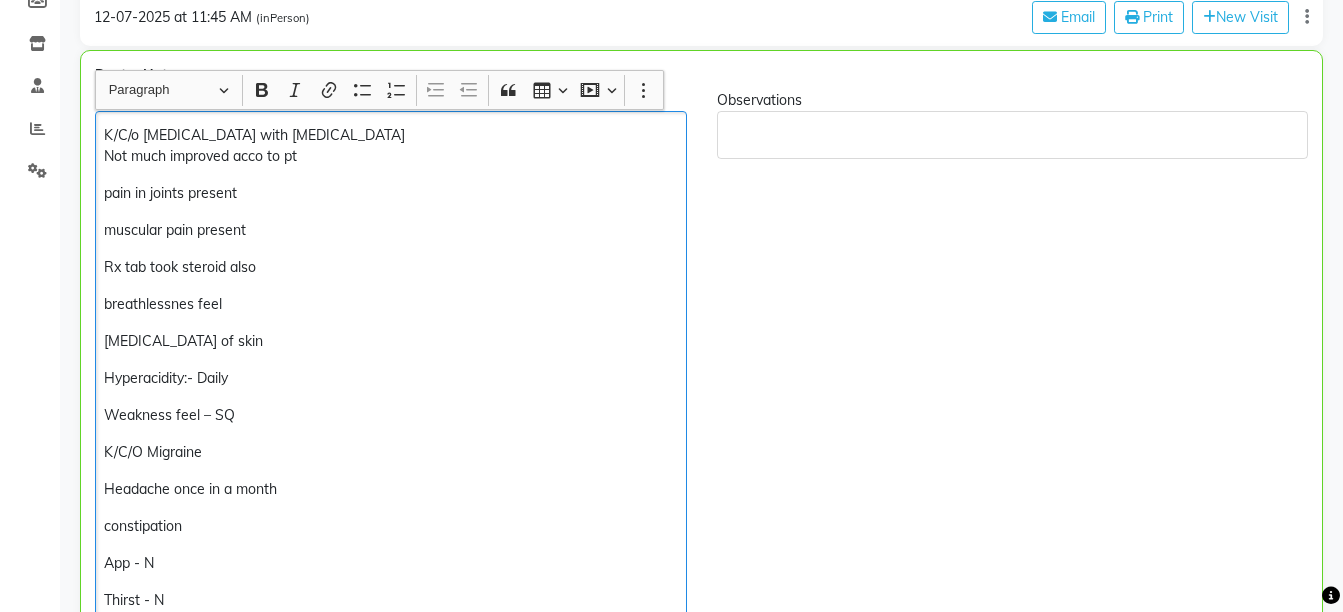 click on "Hyperacidity:- Daily" 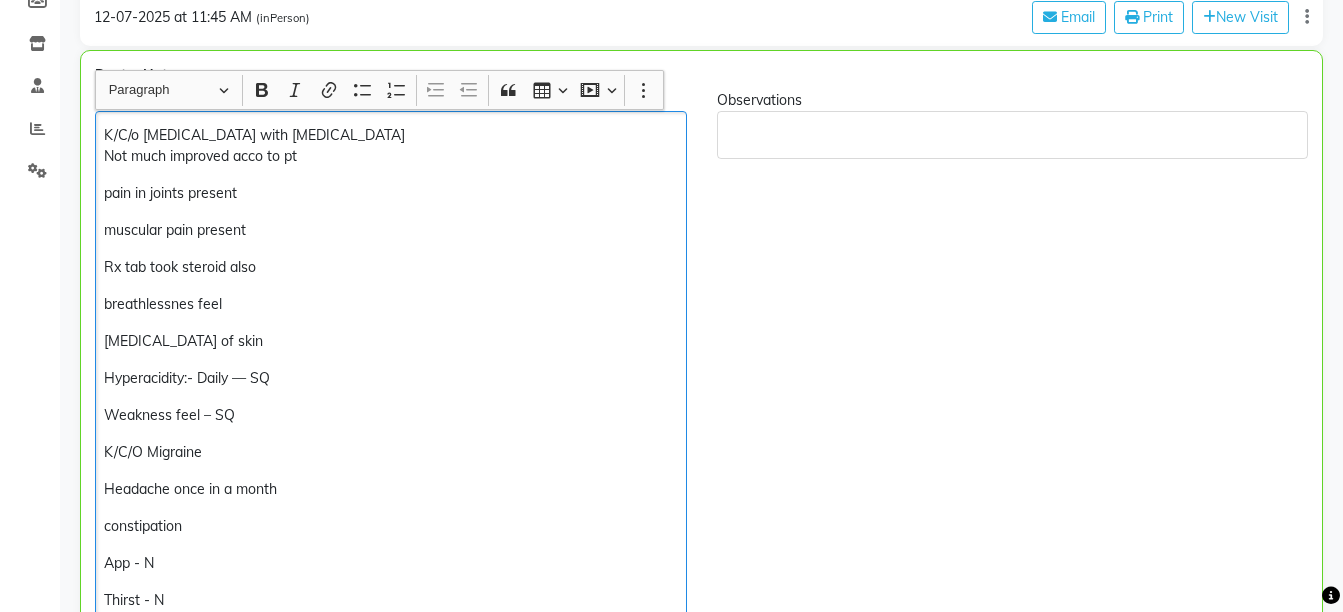 click on "breathlessnes feel" 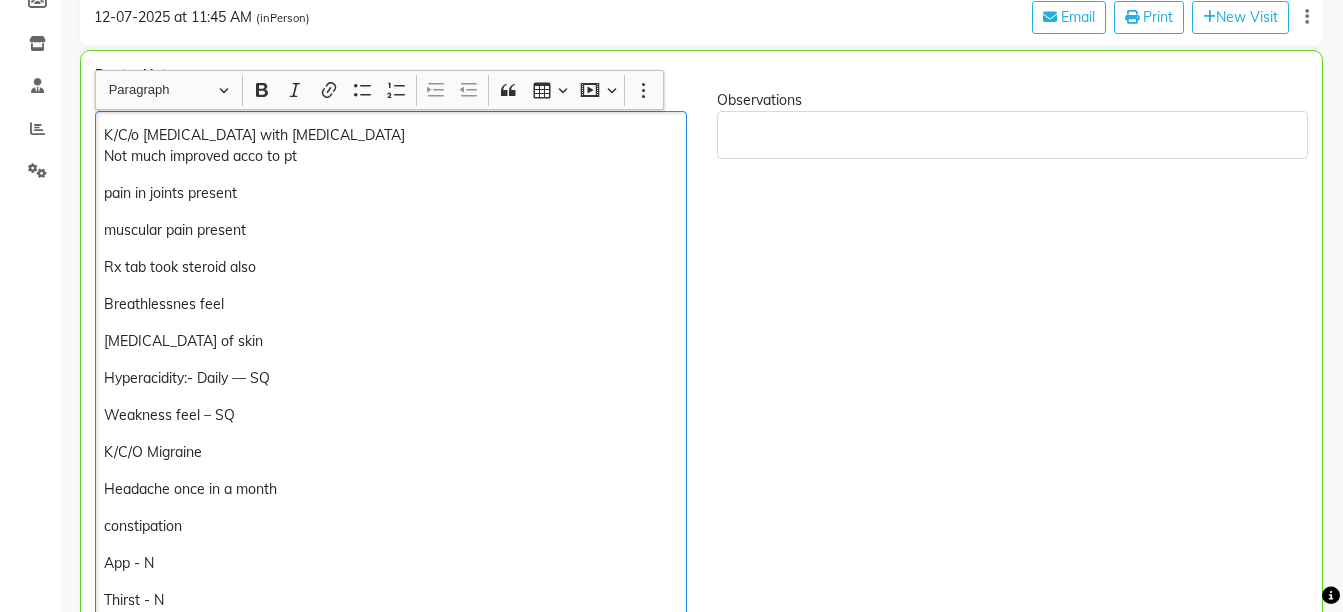 click on "Breathlessnes feel" 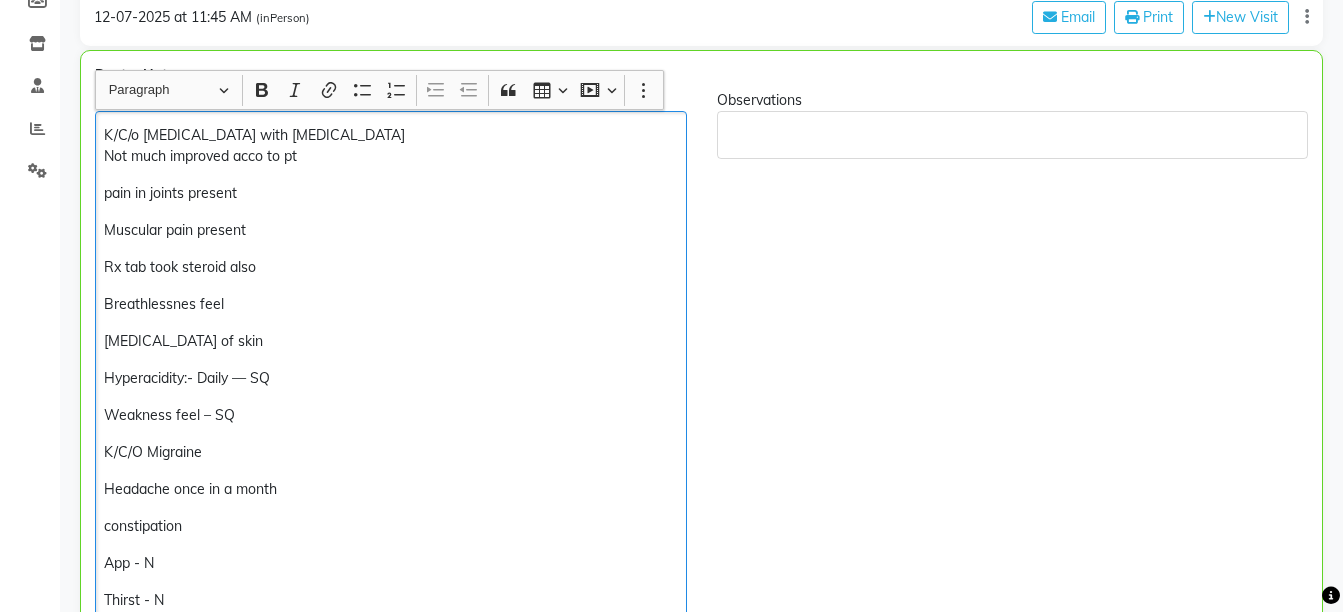 click on "K/C/o scleroderma with interstitial lung disease  Not much improved acco to pt pain in joints present  Muscular pain present  Rx tab took steroid also Breathlessnes feel  Dryness of skin  Hyperacidity:- Daily — SQ Weakness feel – SQ K/C/O Migraine  Headache once in a month  constipation  App - N Thirst - N Urine -N Bowels - unsatisfactory  Sleep -Disturbed Rx" 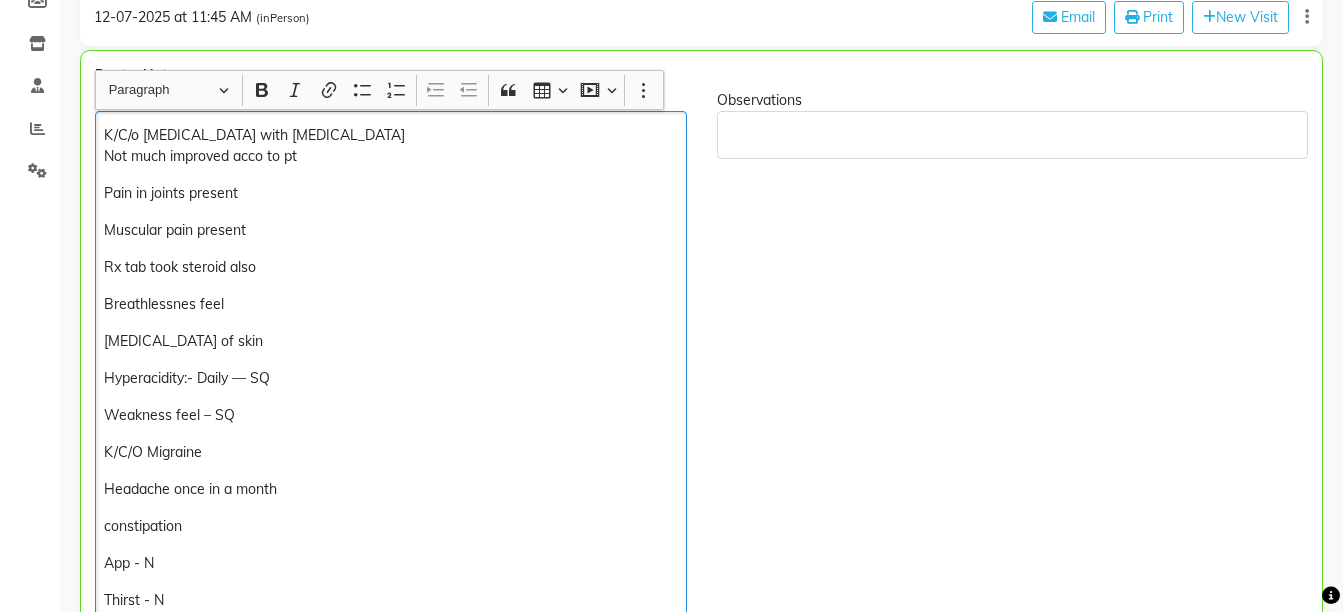 click on "Pain in joints present" 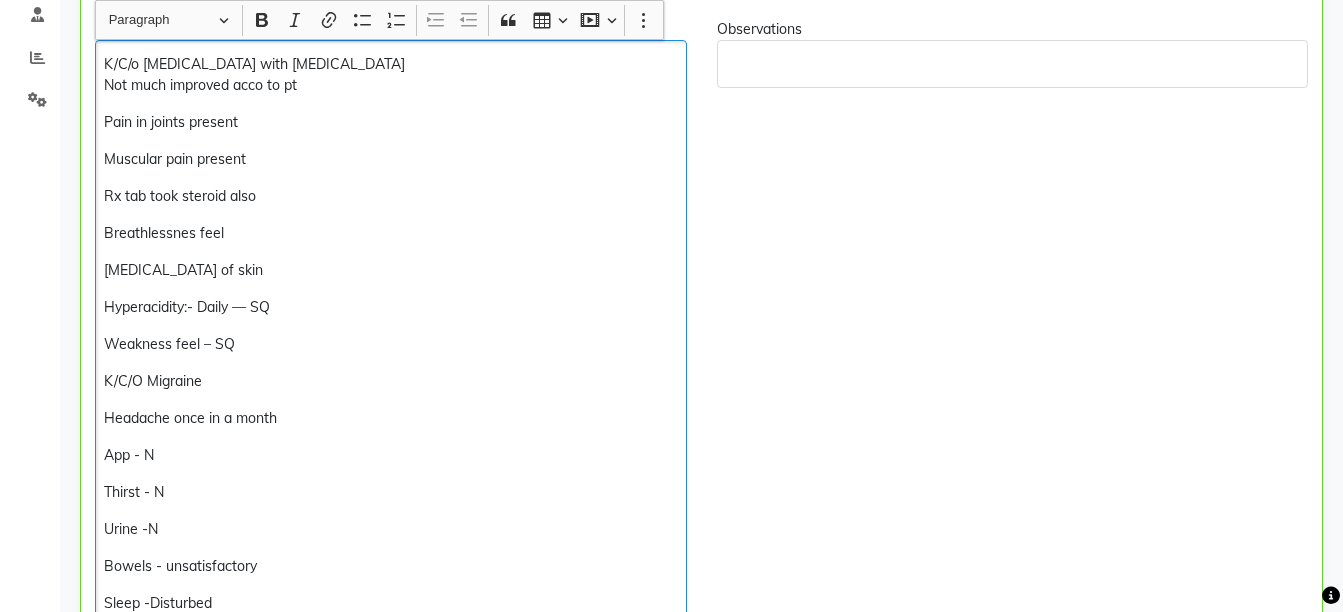 scroll, scrollTop: 465, scrollLeft: 0, axis: vertical 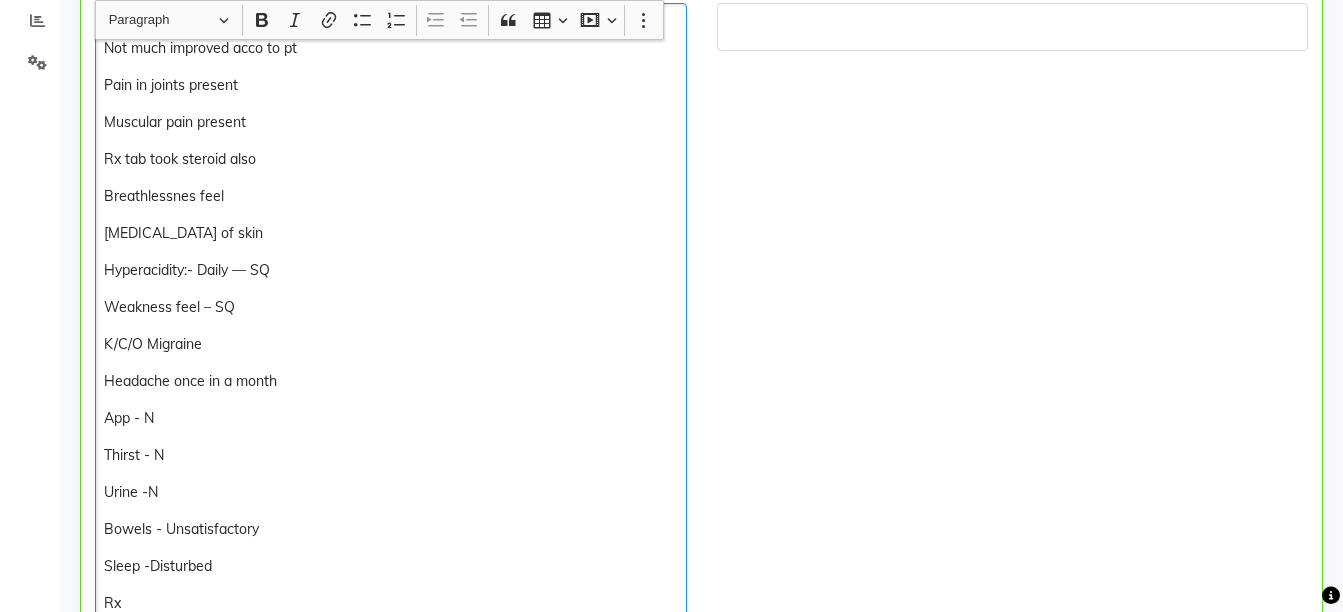 click on "Sleep -Disturbed" 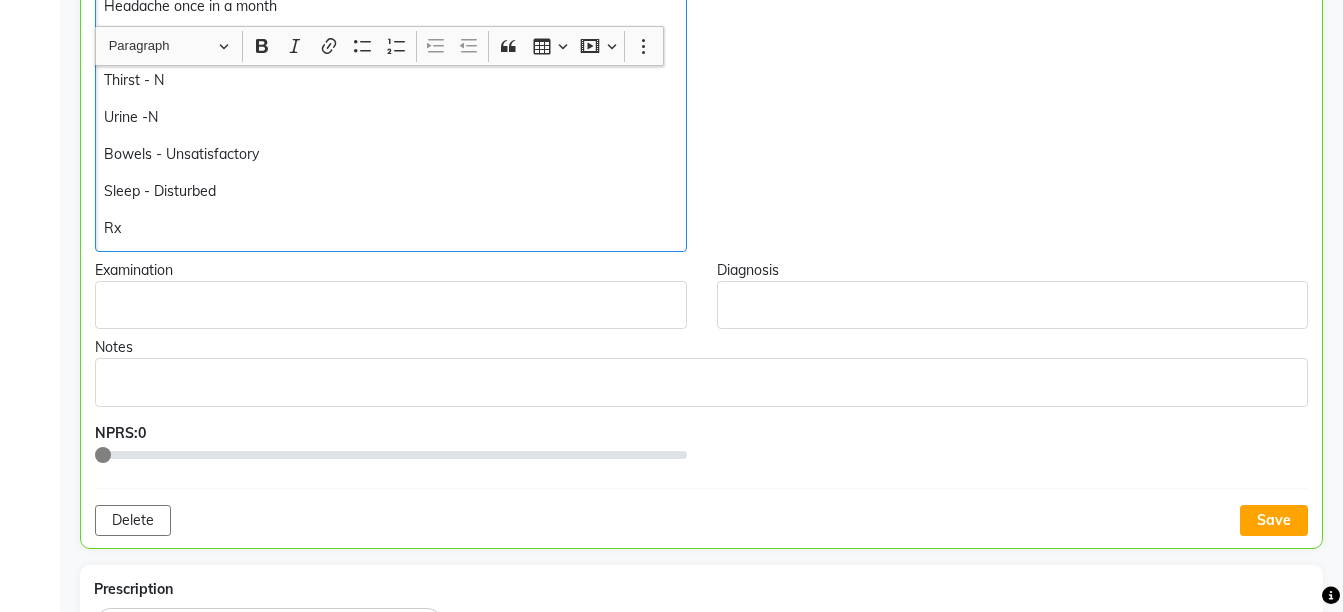 scroll, scrollTop: 940, scrollLeft: 0, axis: vertical 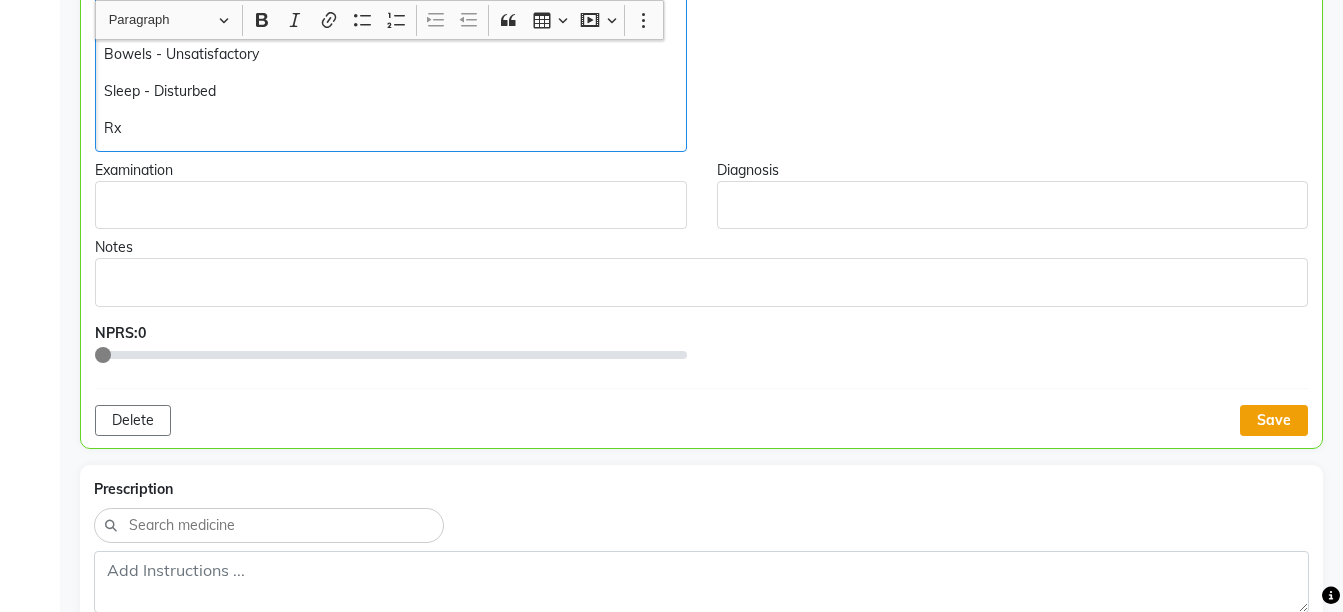 click on "Save" 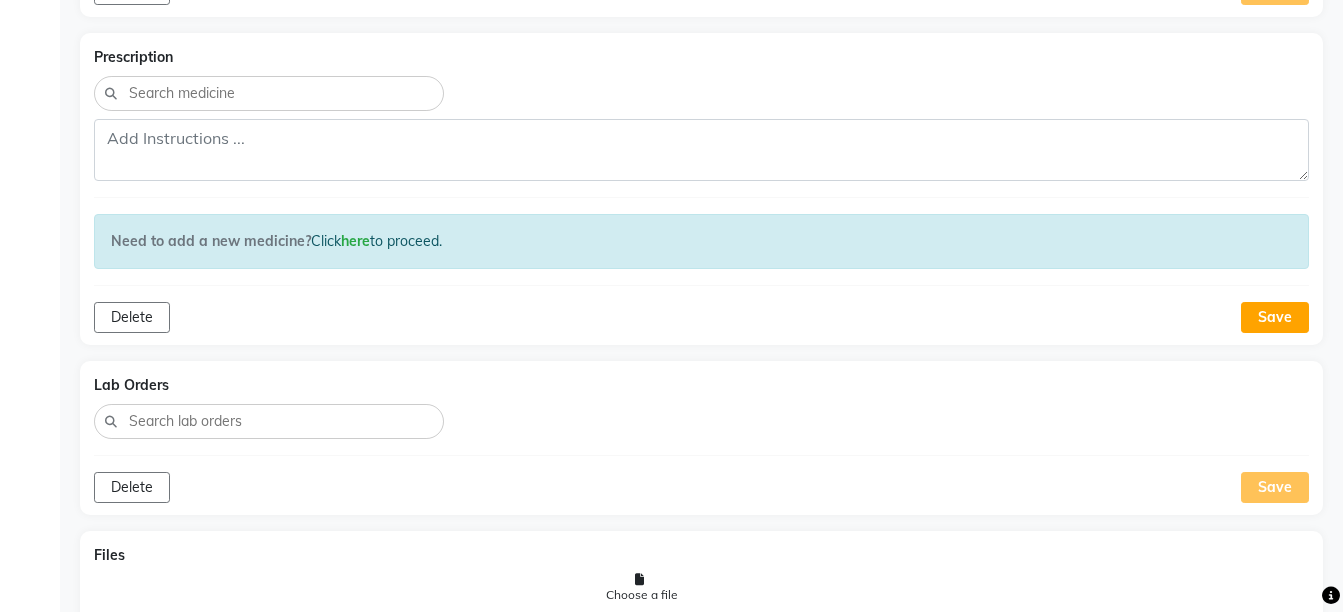 scroll, scrollTop: 1377, scrollLeft: 0, axis: vertical 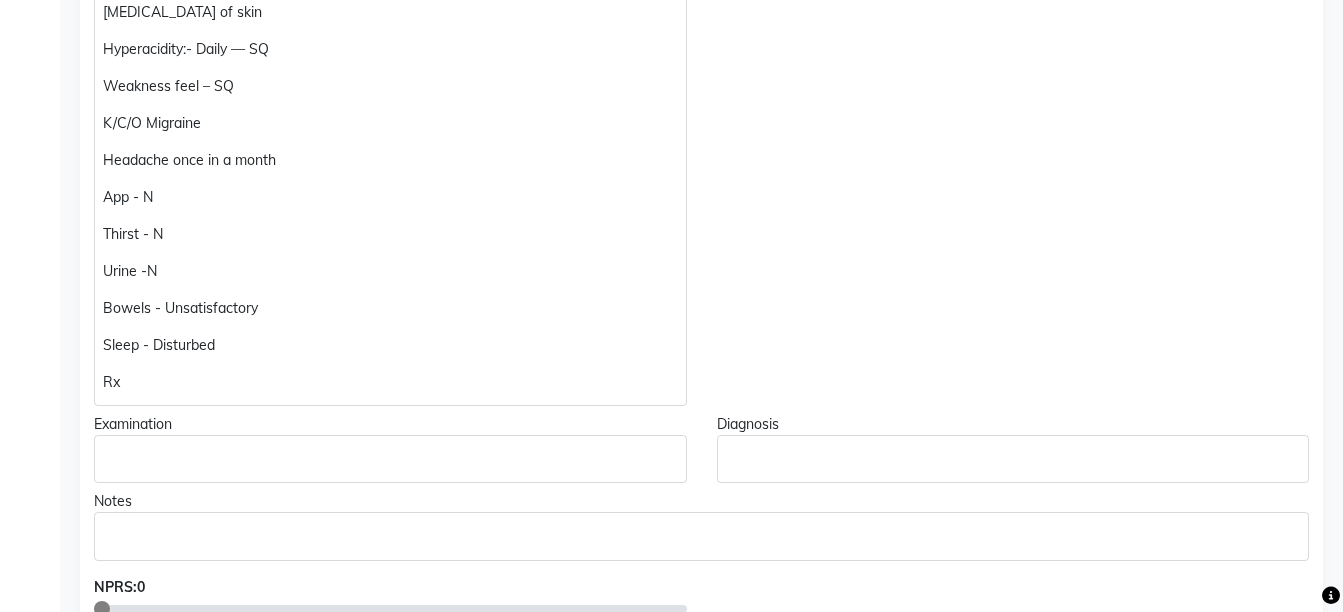 click on "Rx" 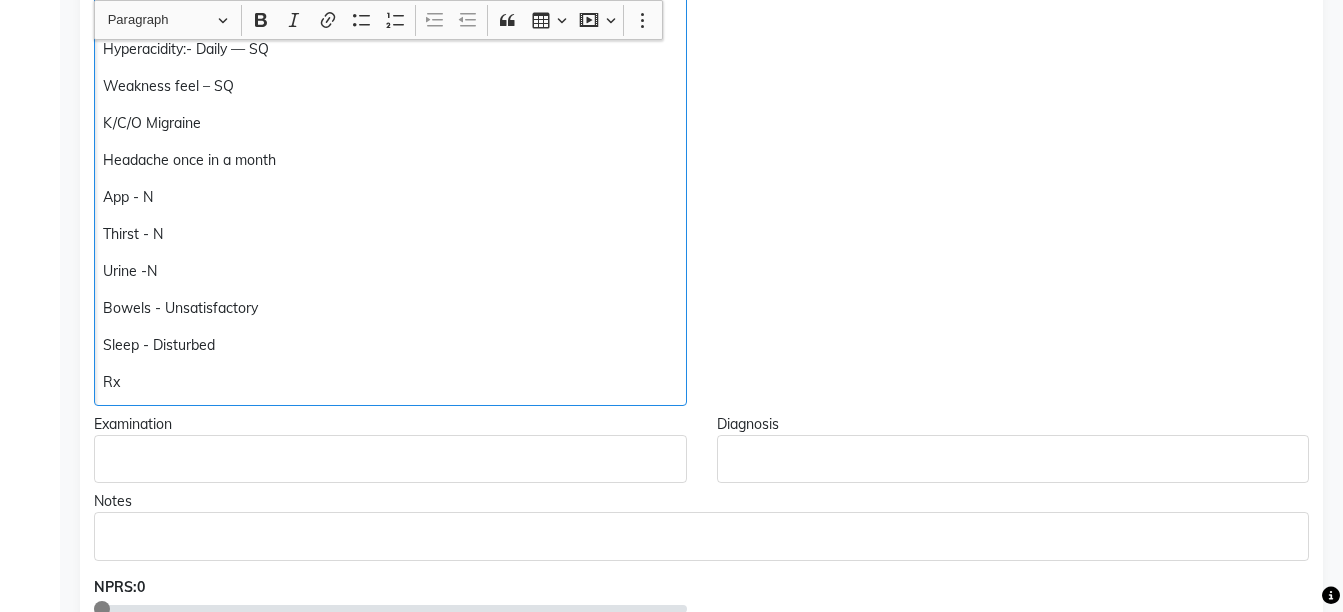 scroll, scrollTop: 686, scrollLeft: 0, axis: vertical 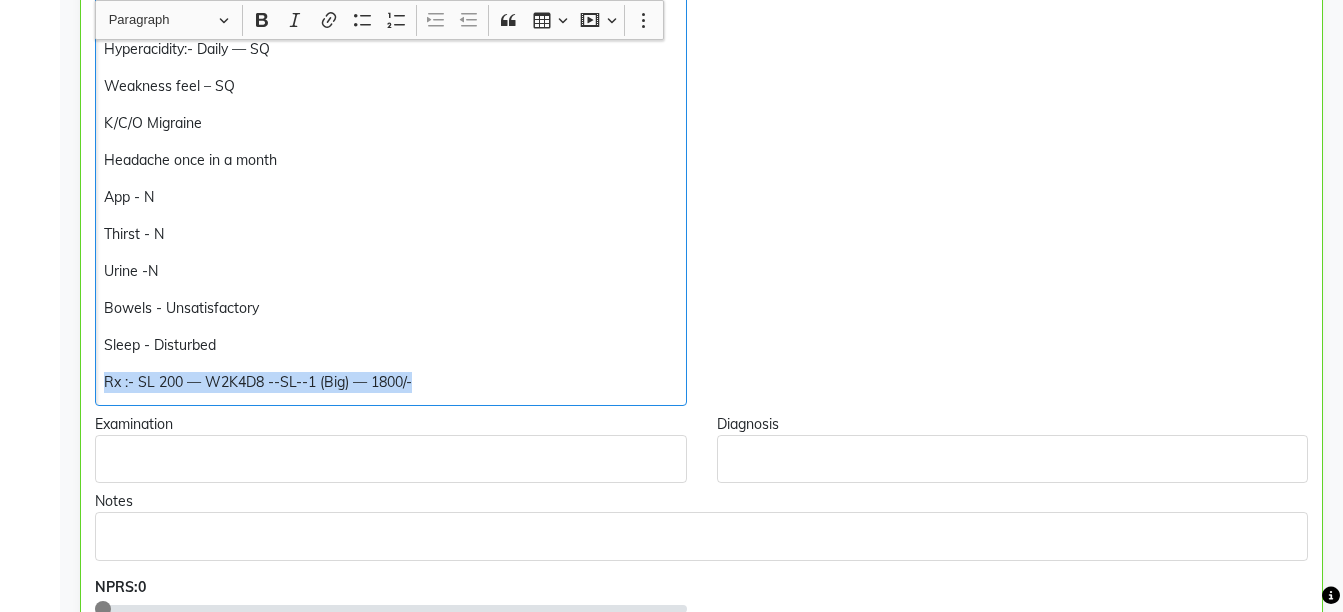 copy on "Rx :- SL 200 — W2K4D8 --SL--1 (Big) — 1800/-" 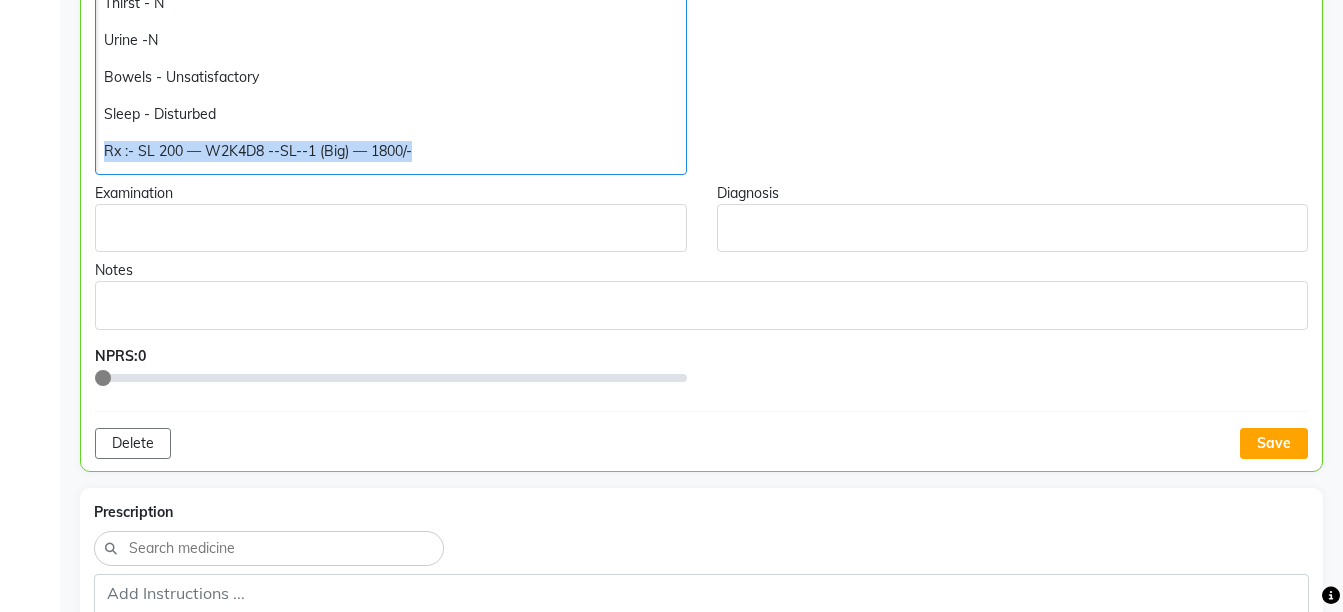scroll, scrollTop: 925, scrollLeft: 0, axis: vertical 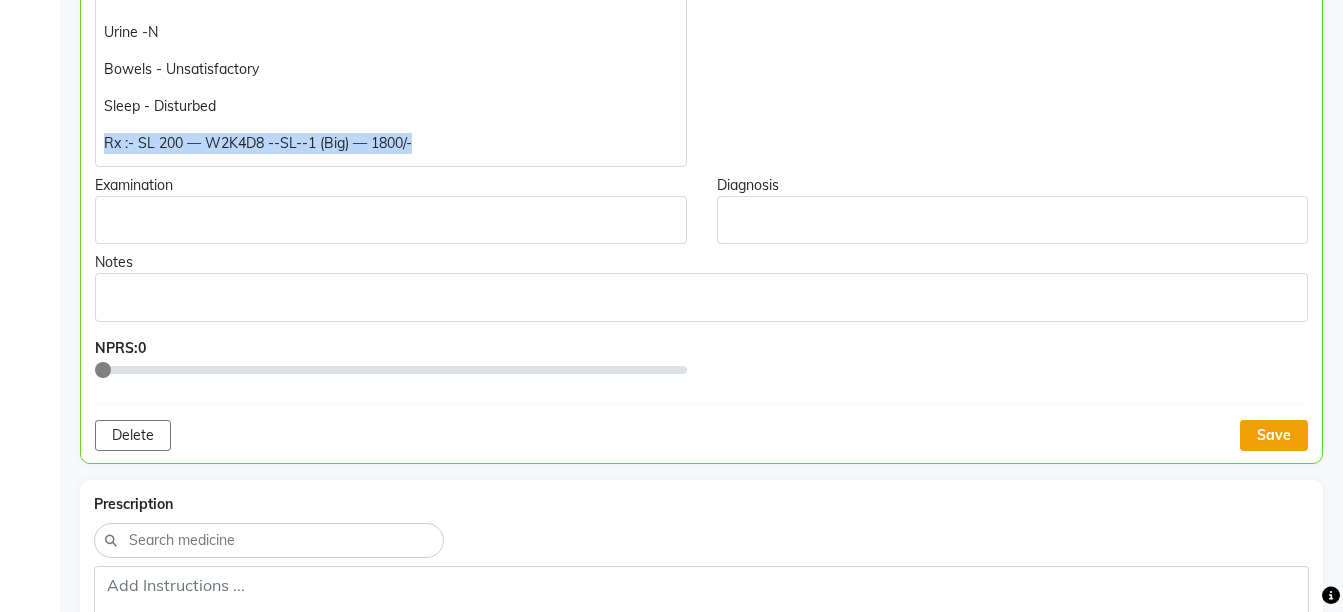 click on "Save" 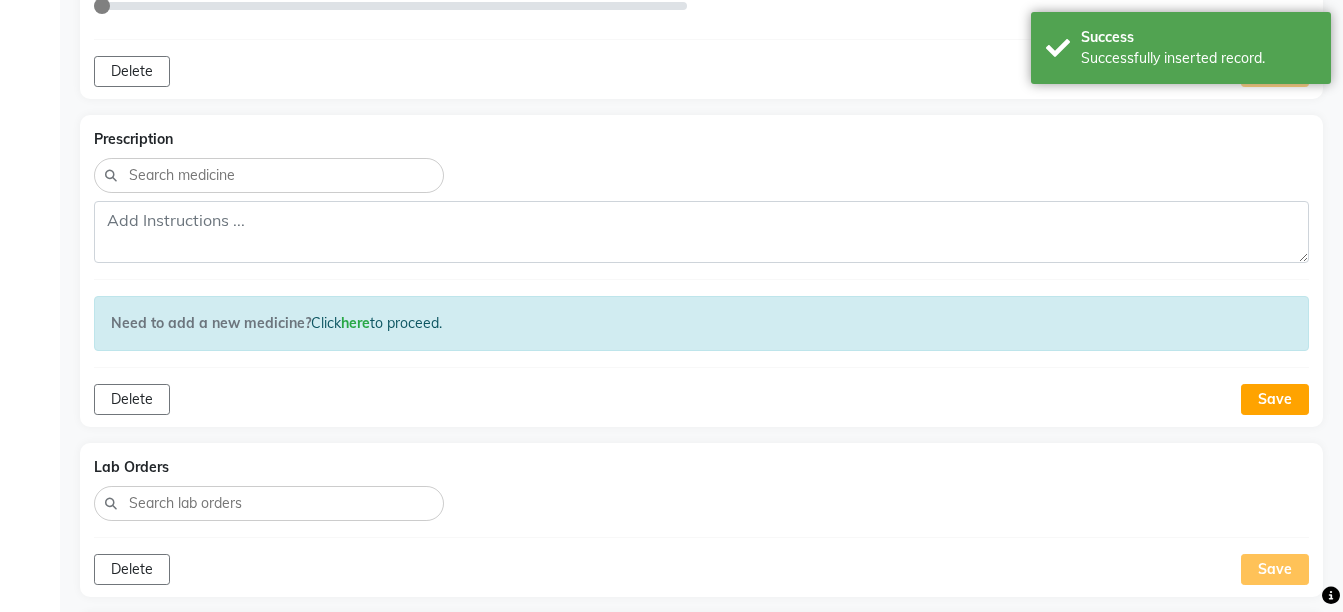 scroll, scrollTop: 1318, scrollLeft: 0, axis: vertical 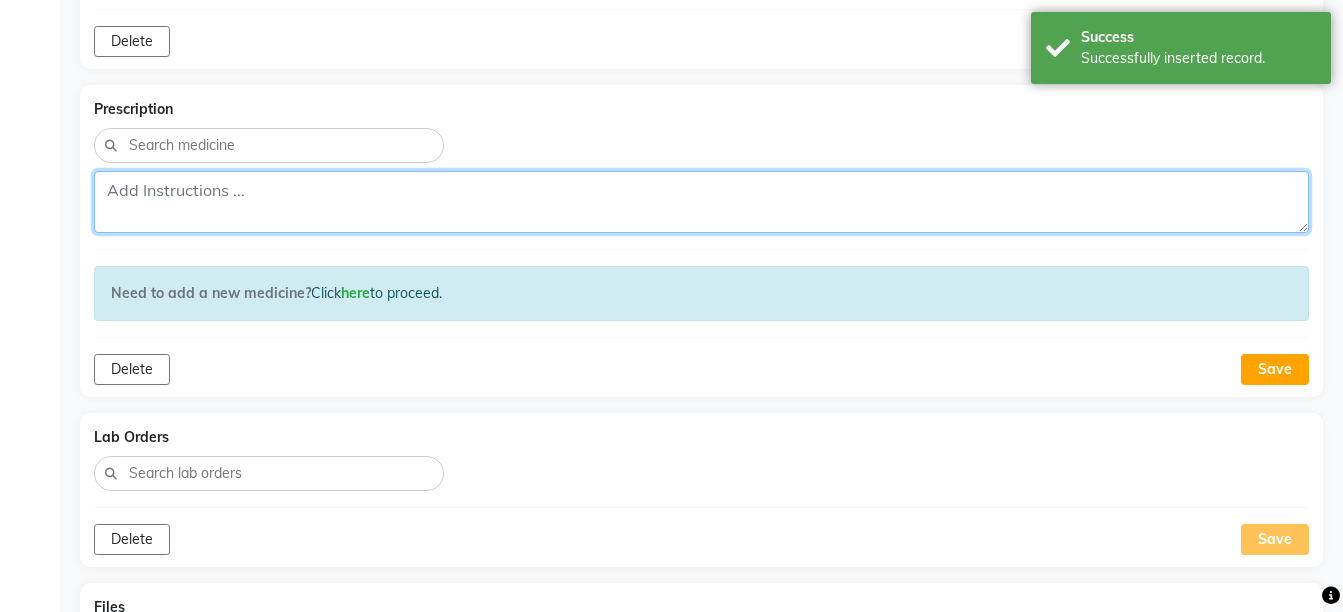 click 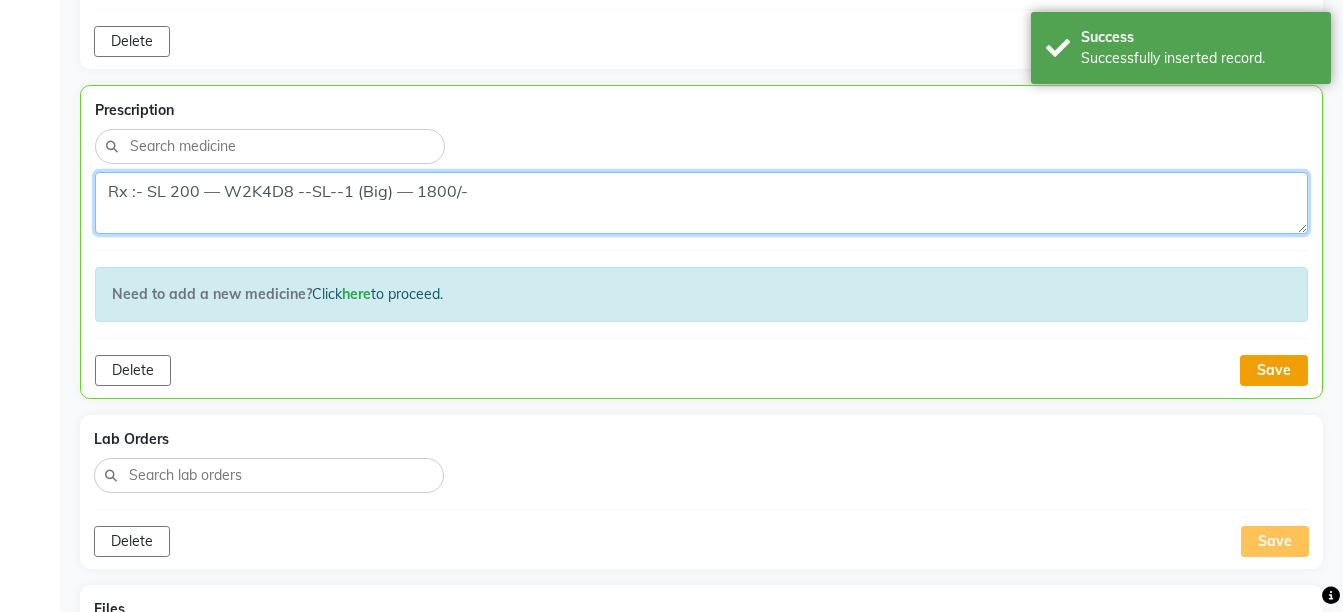 type on "Rx :- SL 200 — W2K4D8 --SL--1 (Big) — 1800/-" 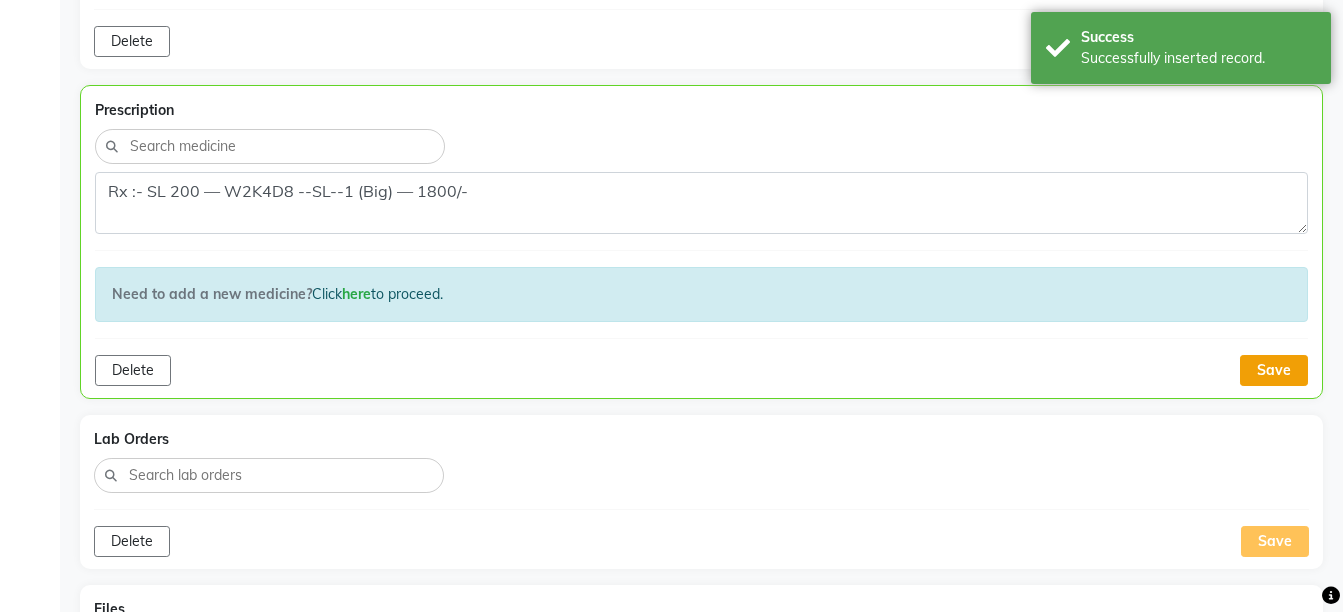 click on "Save" 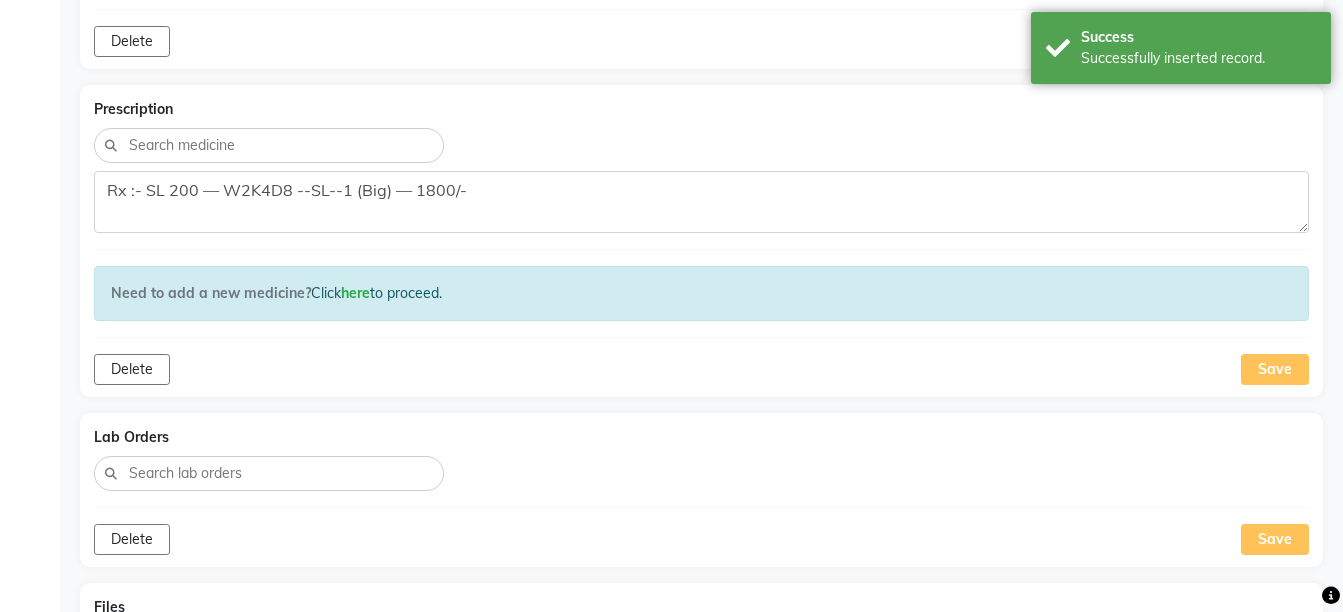 scroll, scrollTop: 1514, scrollLeft: 0, axis: vertical 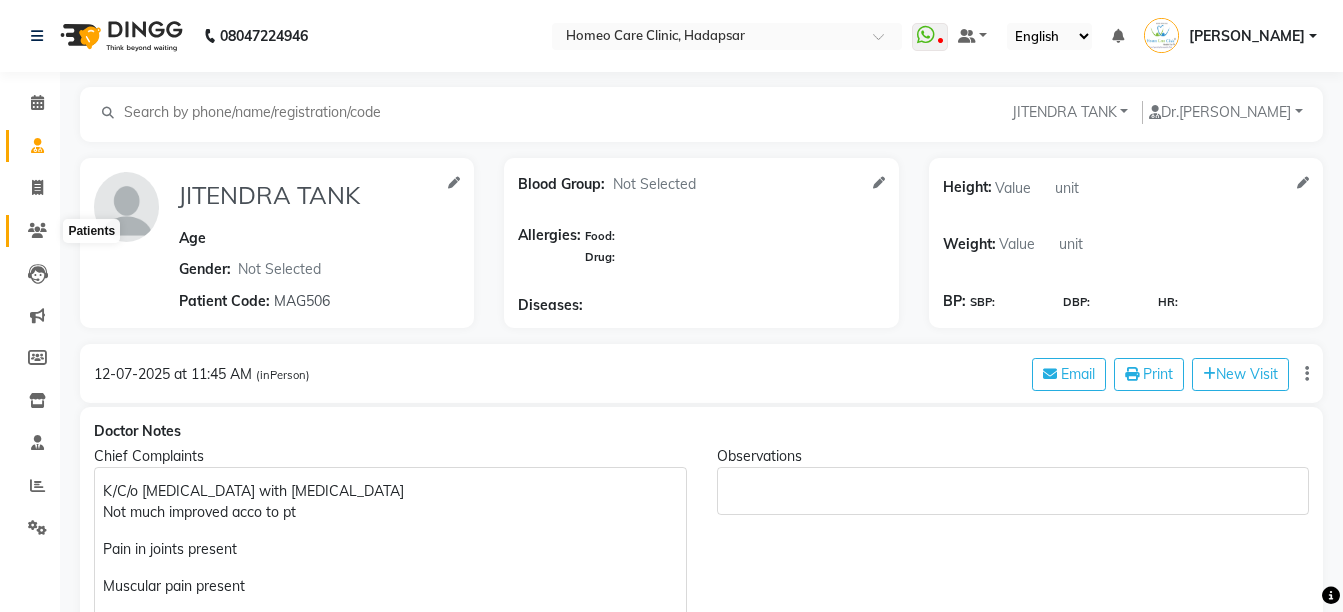 click 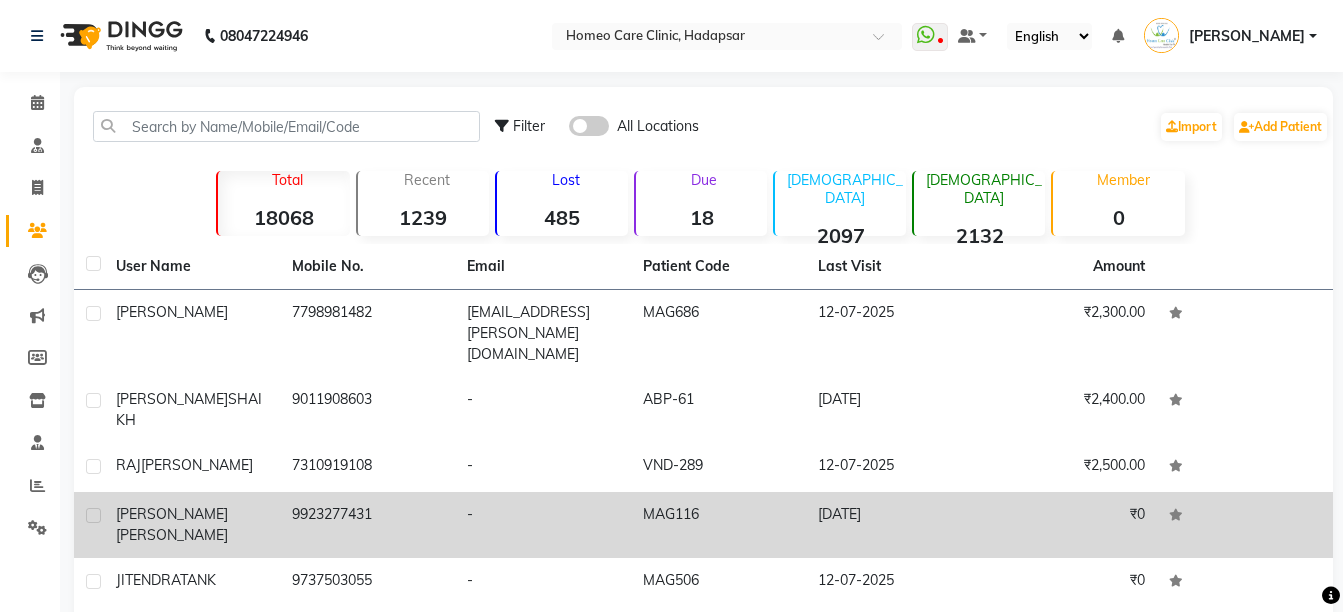 click on "SHITAL  BACHHAV" 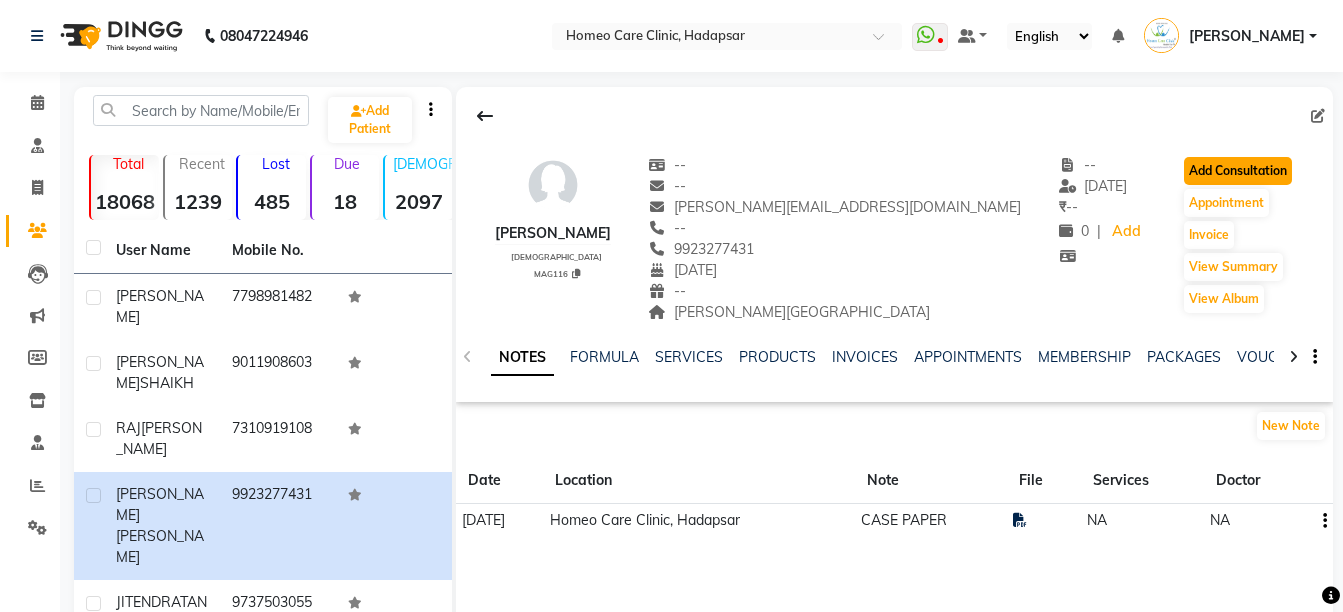 click on "Add Consultation" 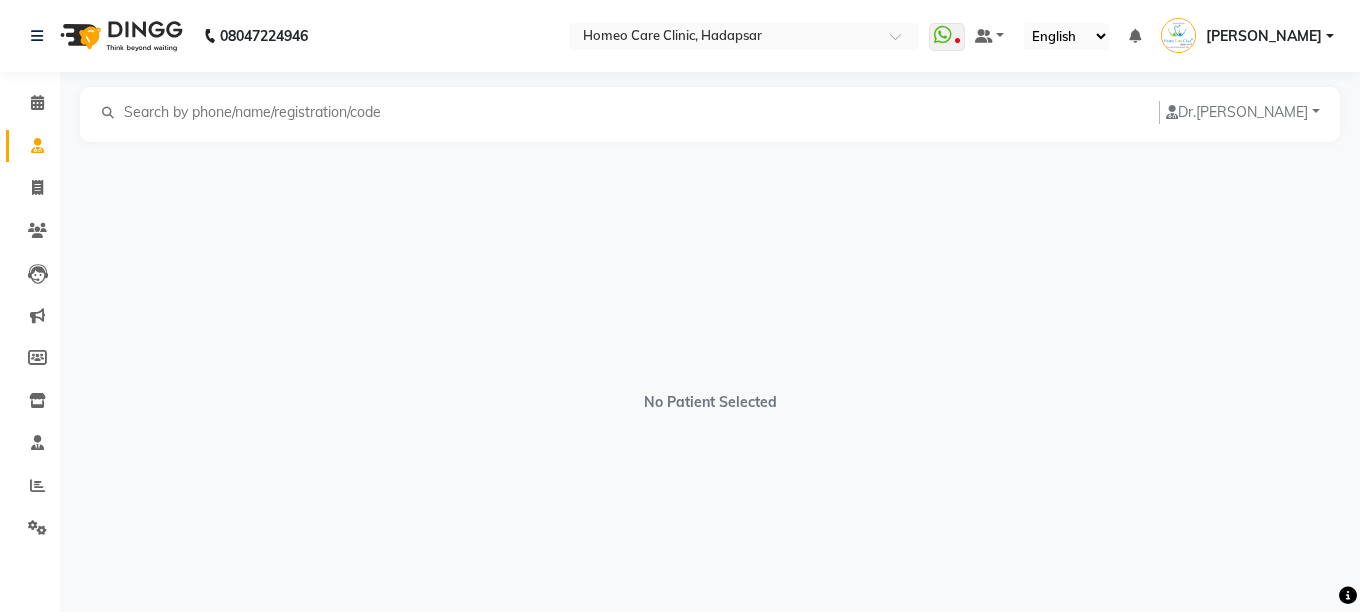 select on "[DEMOGRAPHIC_DATA]" 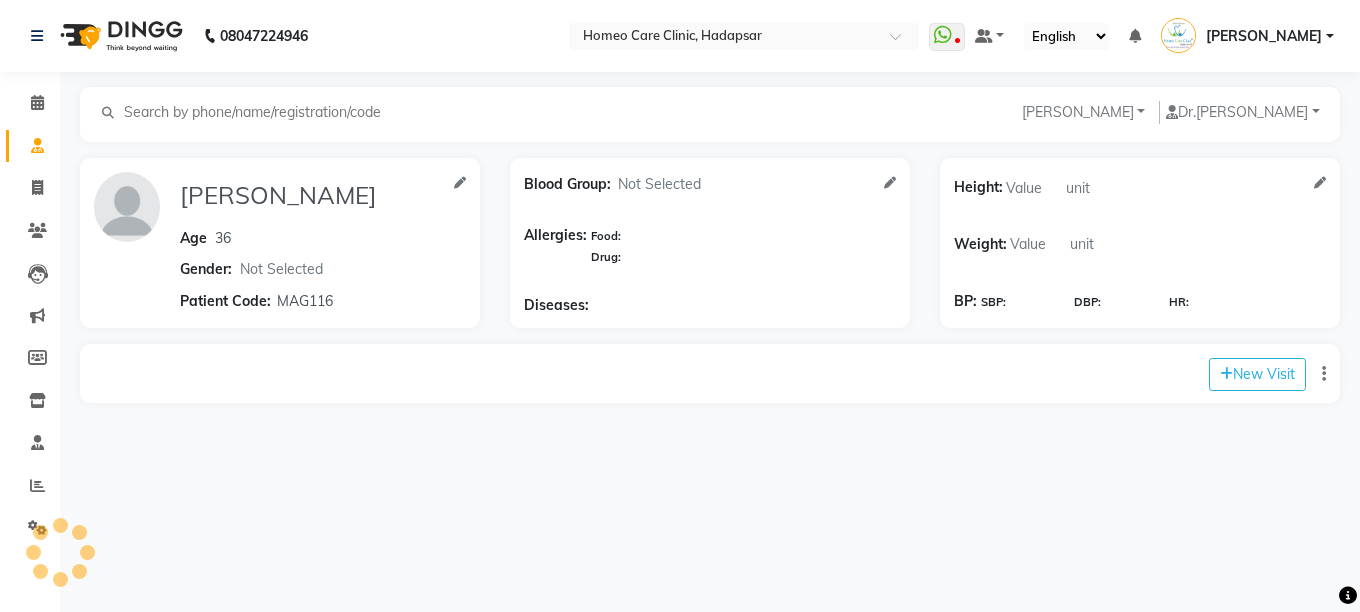 select on "10" 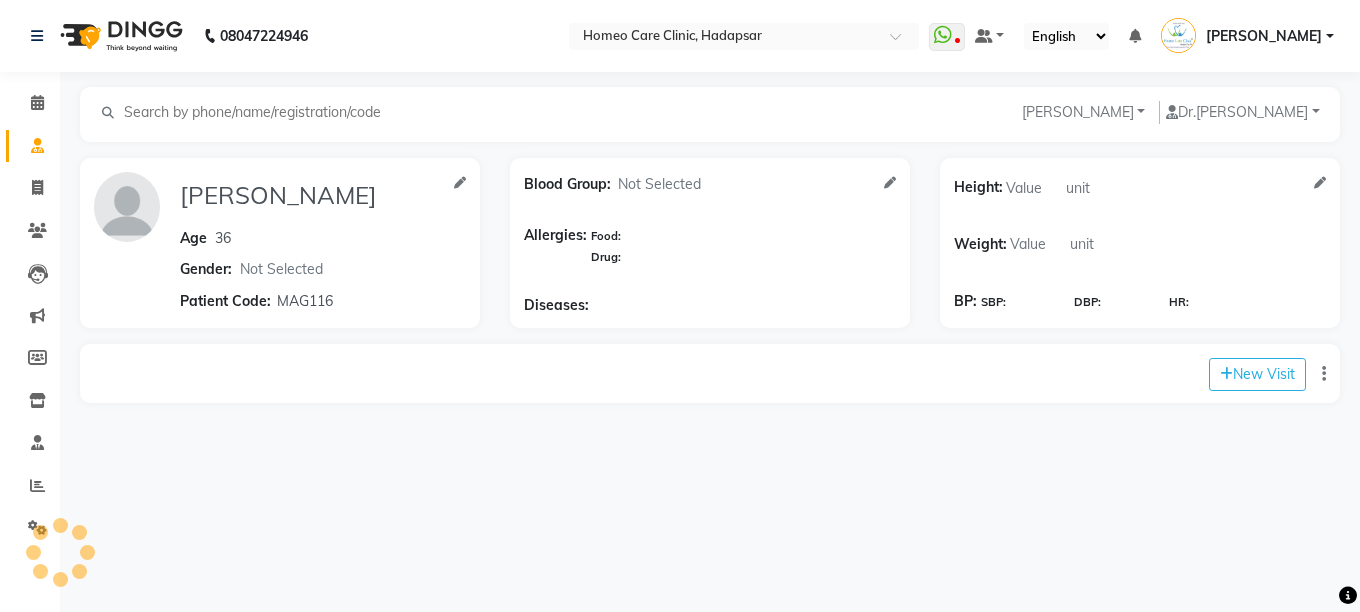 select on "false" 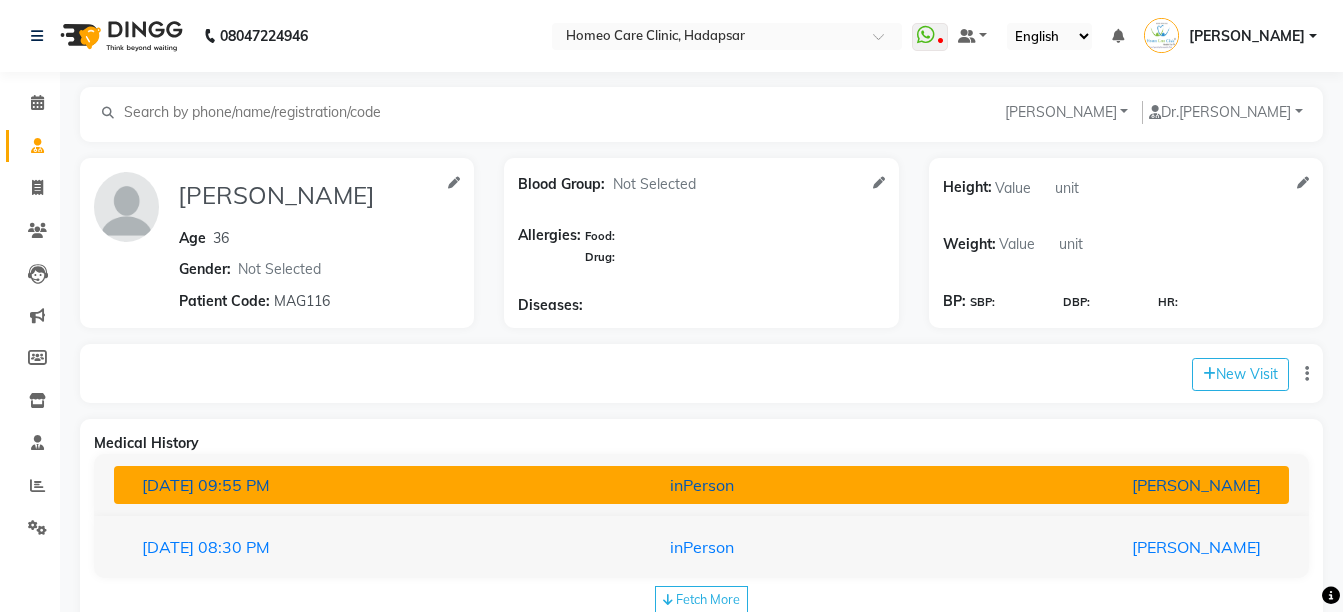 click on "[PERSON_NAME]" at bounding box center (1084, 485) 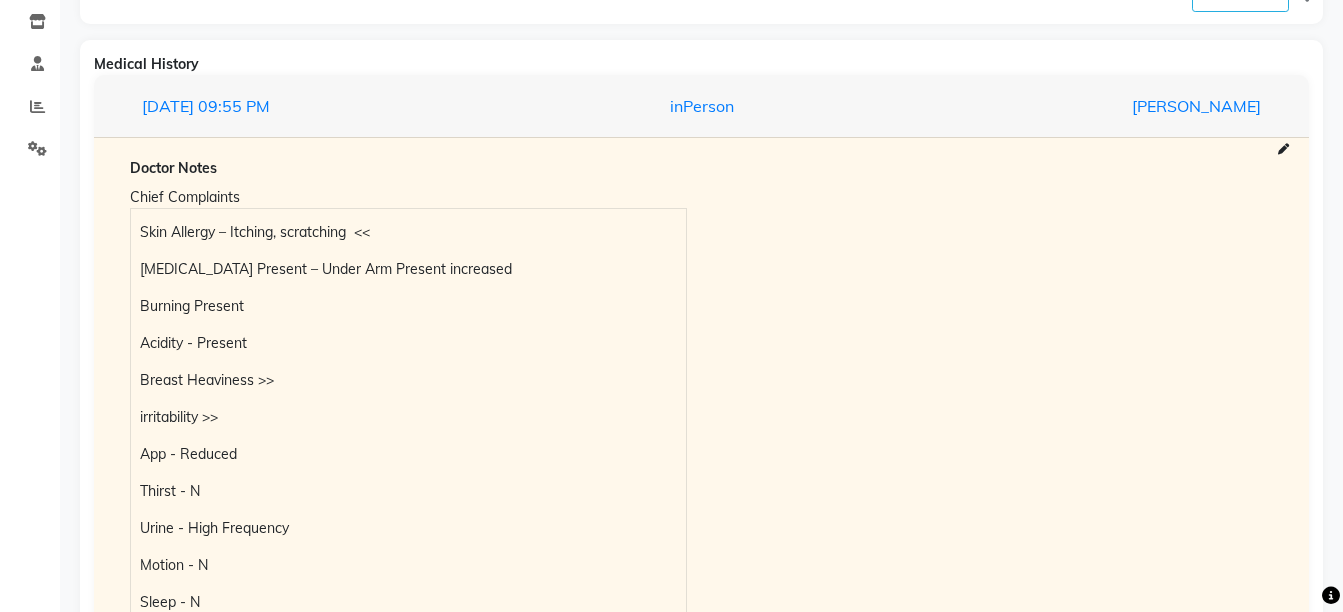 scroll, scrollTop: 350, scrollLeft: 0, axis: vertical 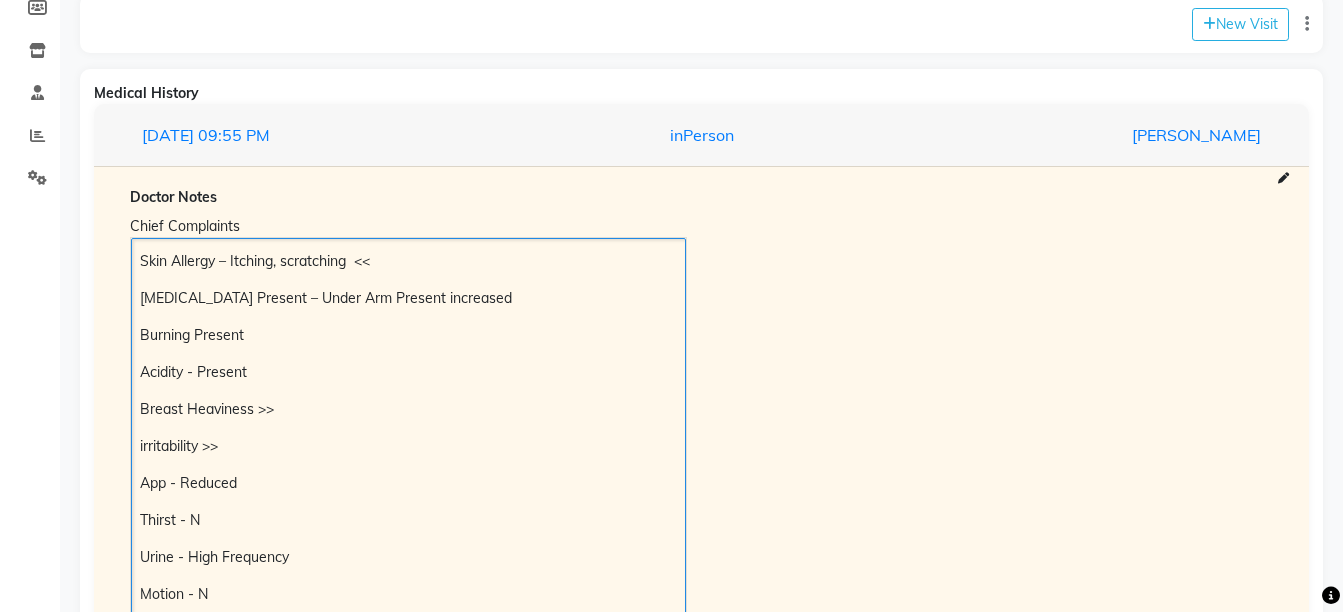 click on "Skin Allergy – Itching, scratching  << Fungal Infection Present – Under Arm Present increased Burning Present Acidity - Present Breast Heaviness >> irritability >> App - Reduced  Thirst - N Urine - High Frequency Motion - N Sleep - N" at bounding box center [408, 447] 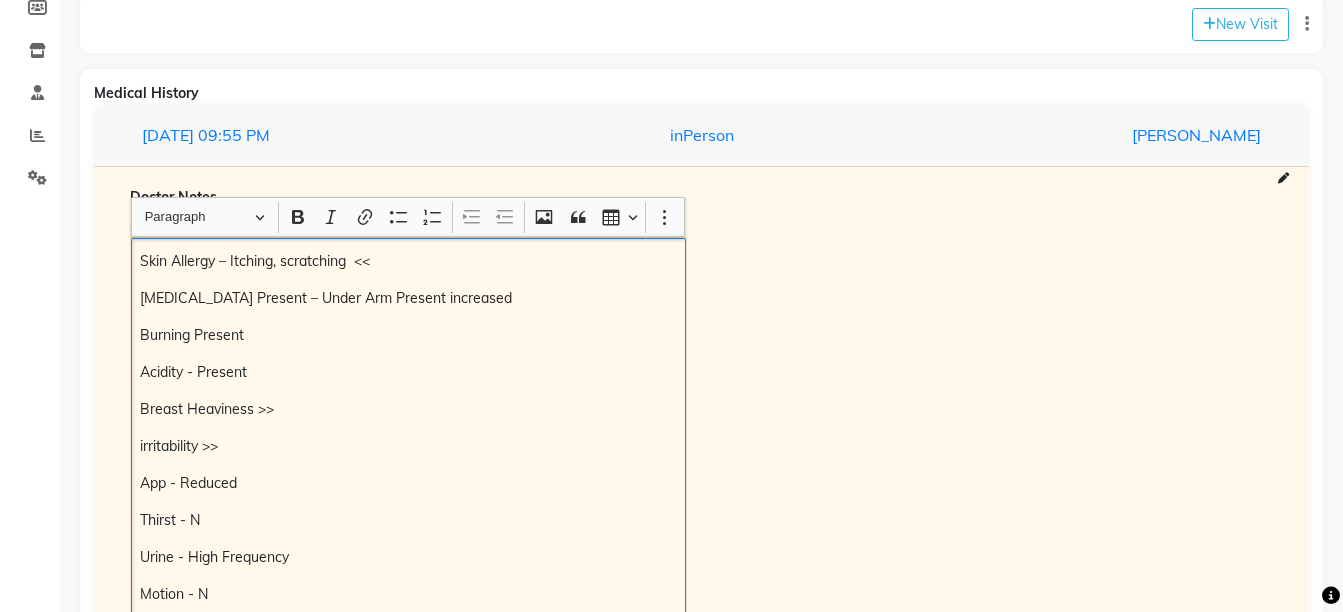 scroll, scrollTop: 379, scrollLeft: 0, axis: vertical 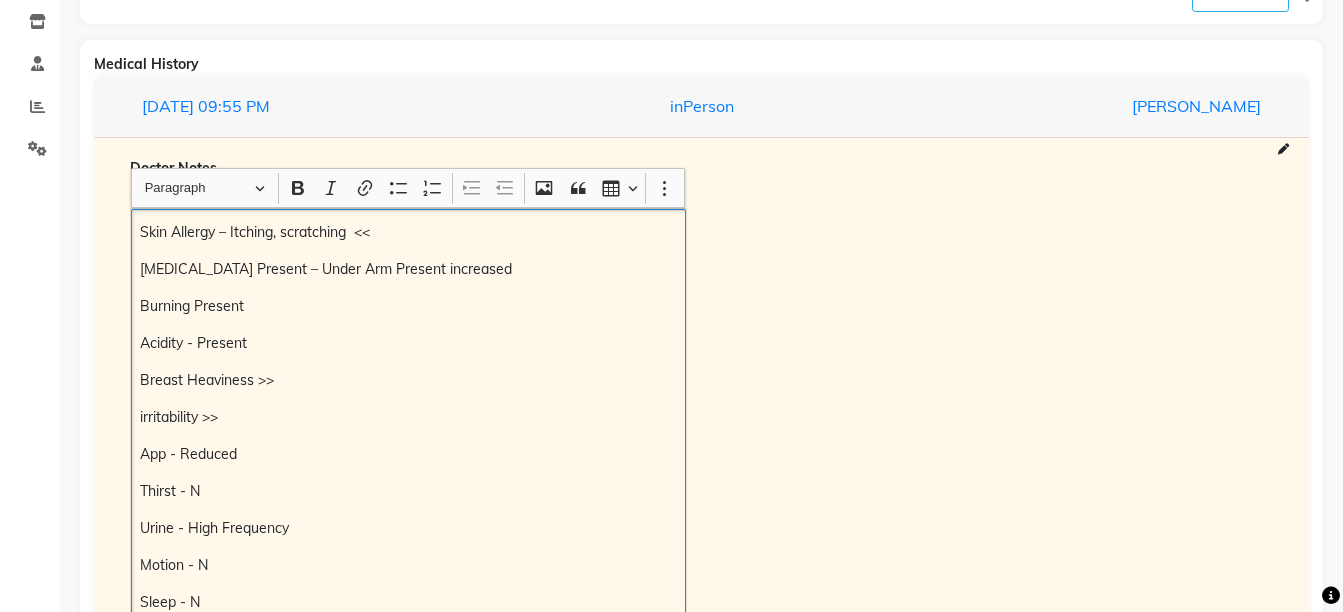 copy on "Skin Allergy – Itching, scratching  << Fungal Infection Present – Under Arm Present increased Burning Present Acidity - Present Breast Heaviness >> irritability >> App - Reduced  Thirst - N Urine - High Frequency Motion - N Sleep - N" 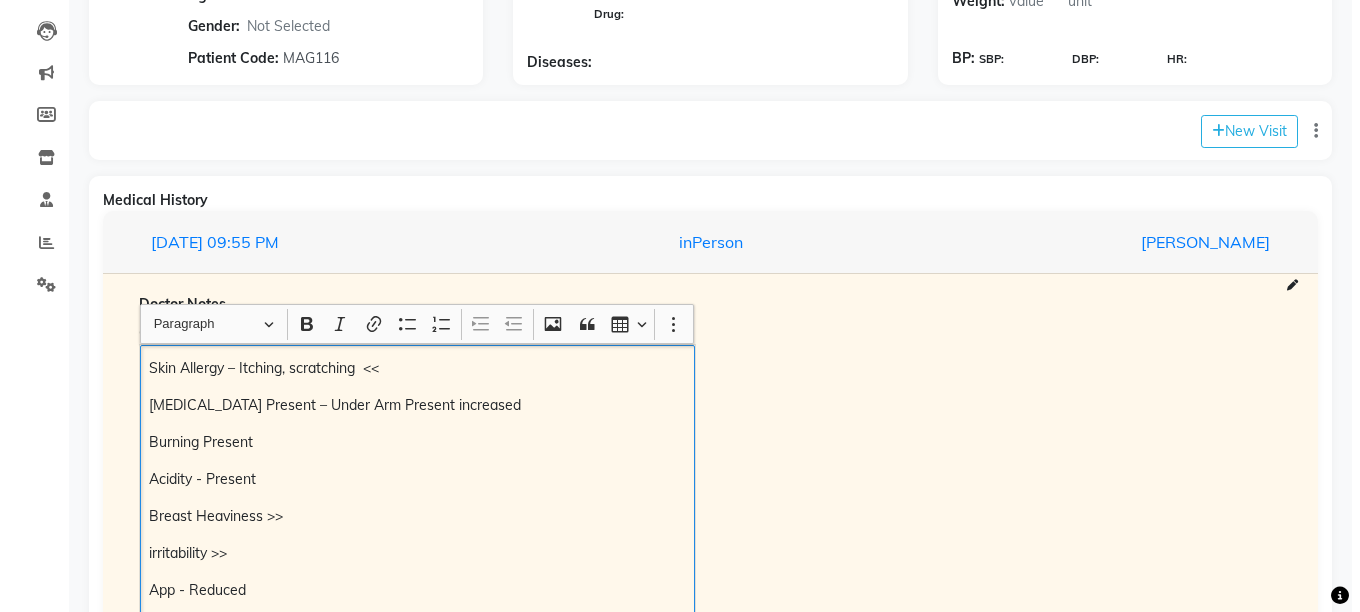 scroll, scrollTop: 241, scrollLeft: 0, axis: vertical 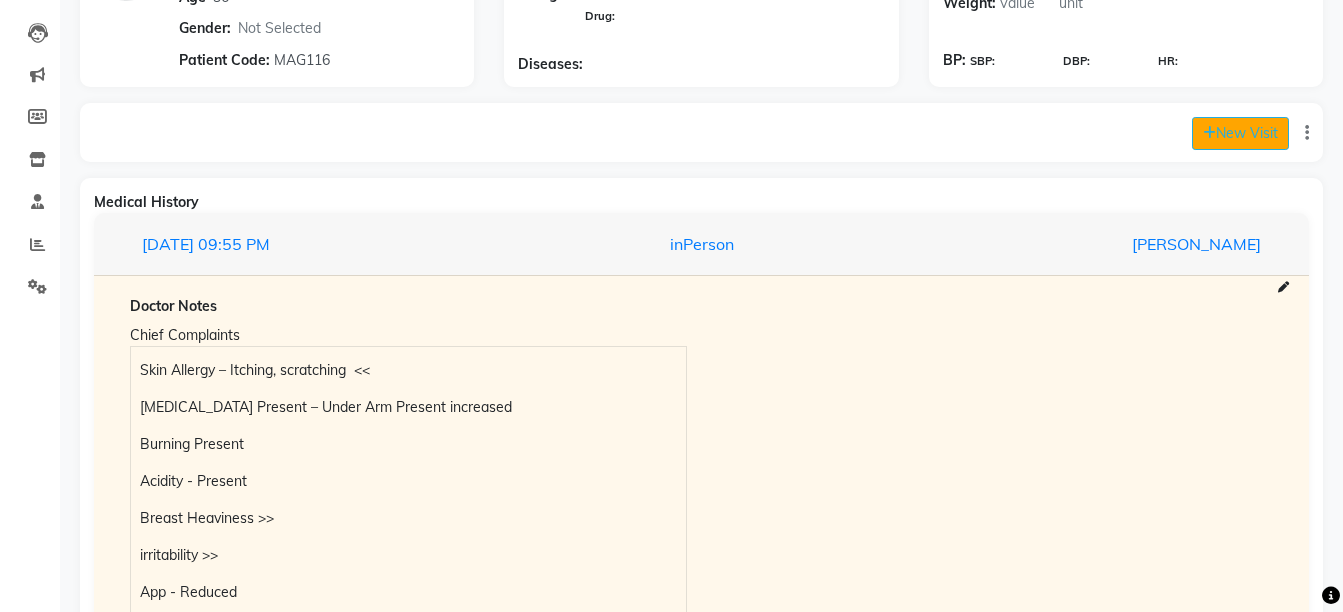 click on "New Visit" 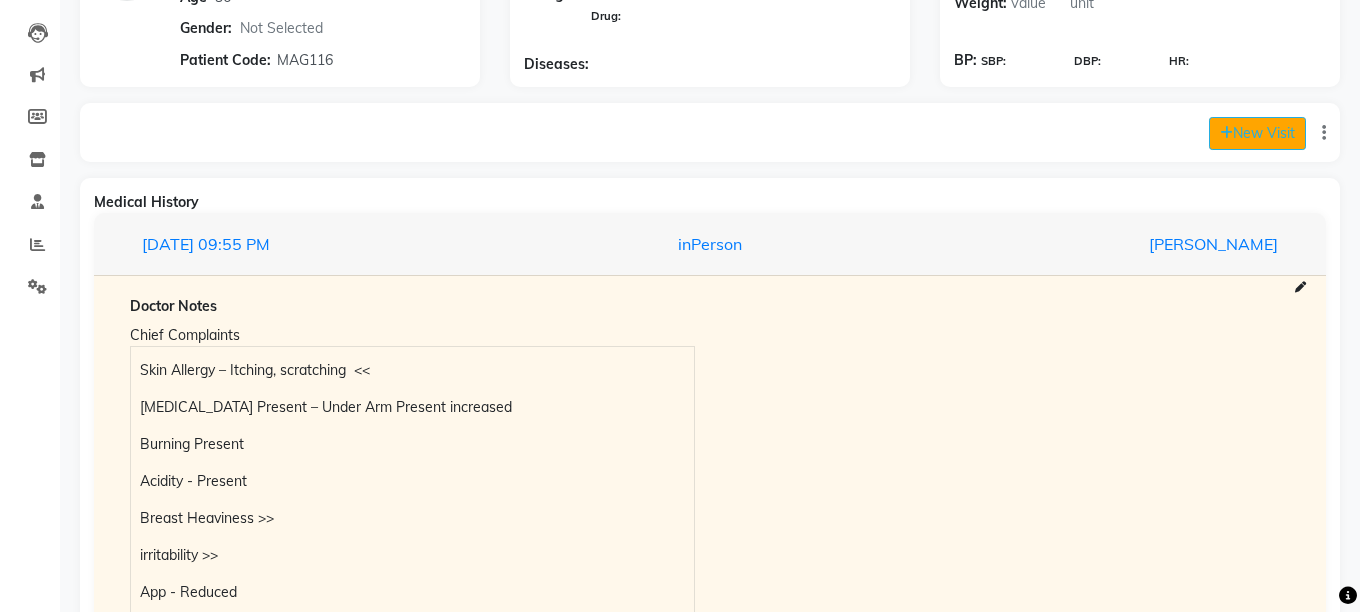 select on "725" 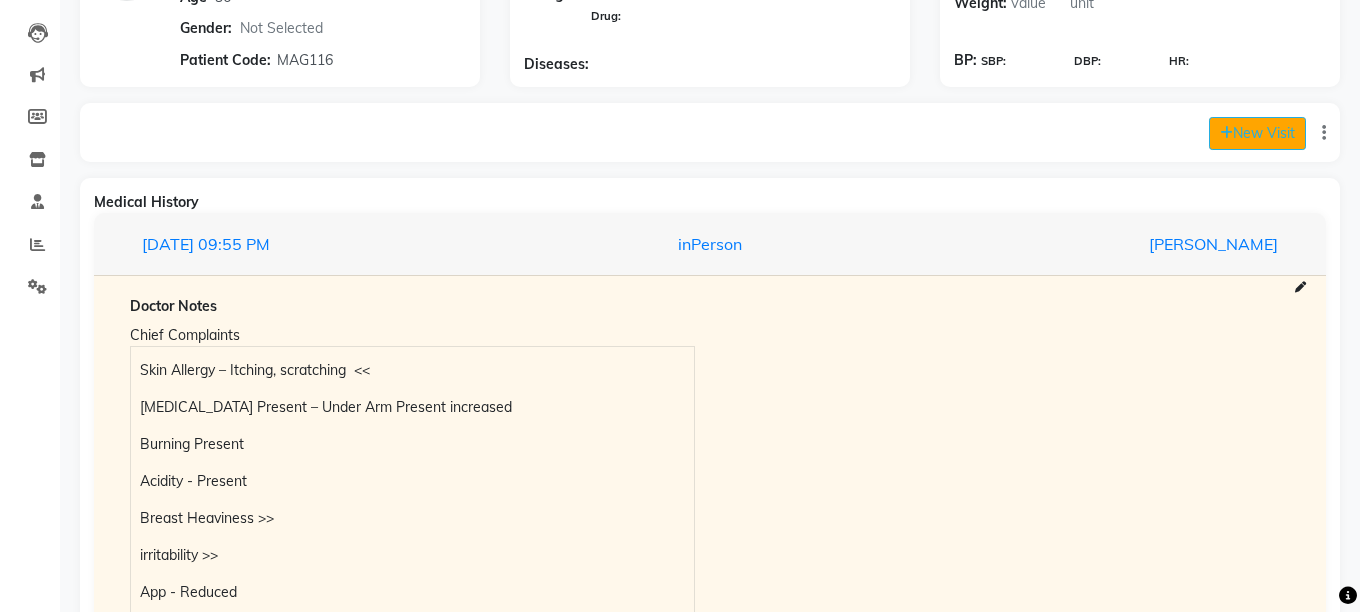 select on "inPerson" 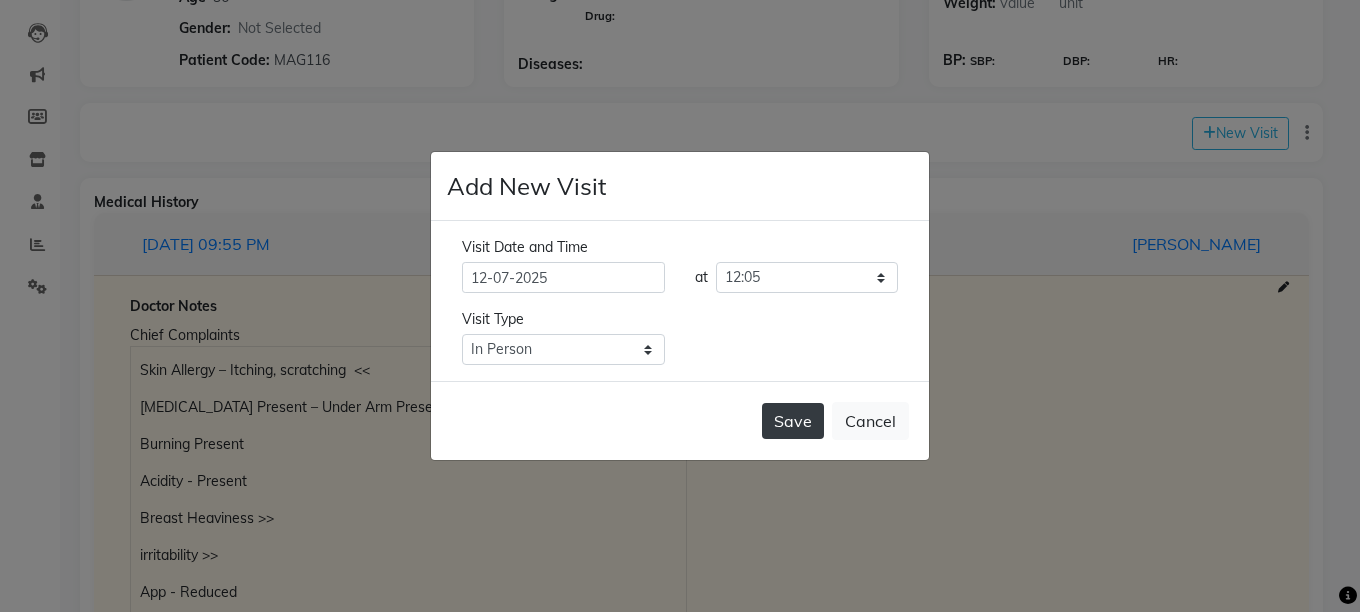 click on "Save" 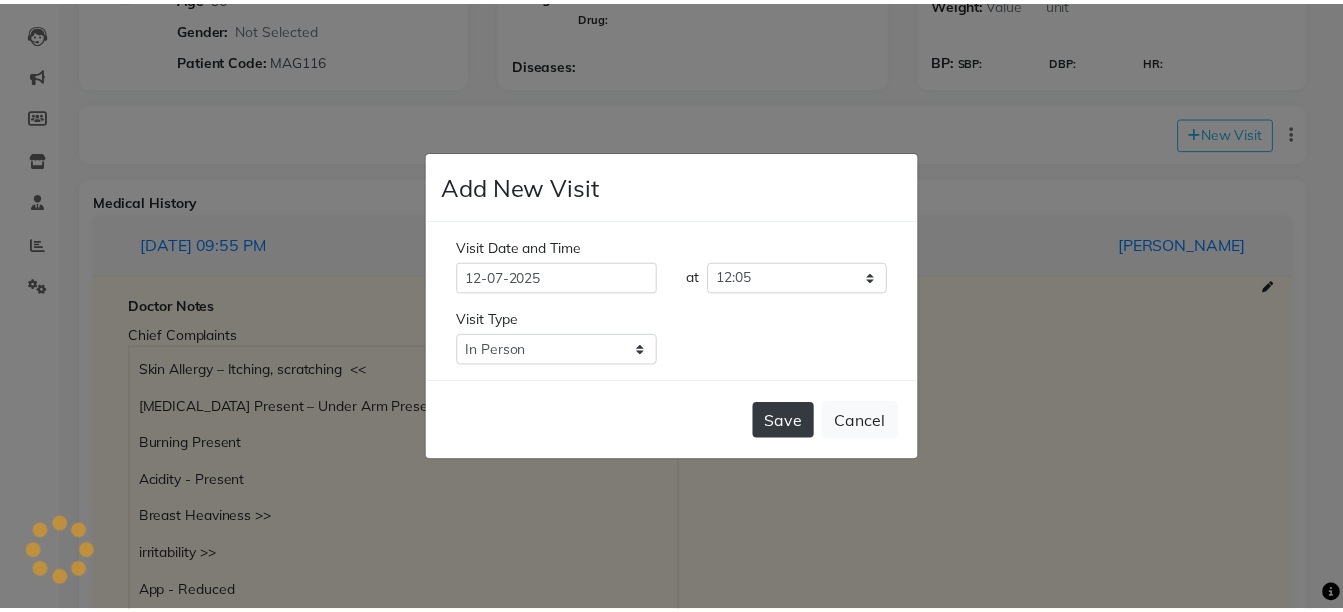 scroll, scrollTop: 0, scrollLeft: 0, axis: both 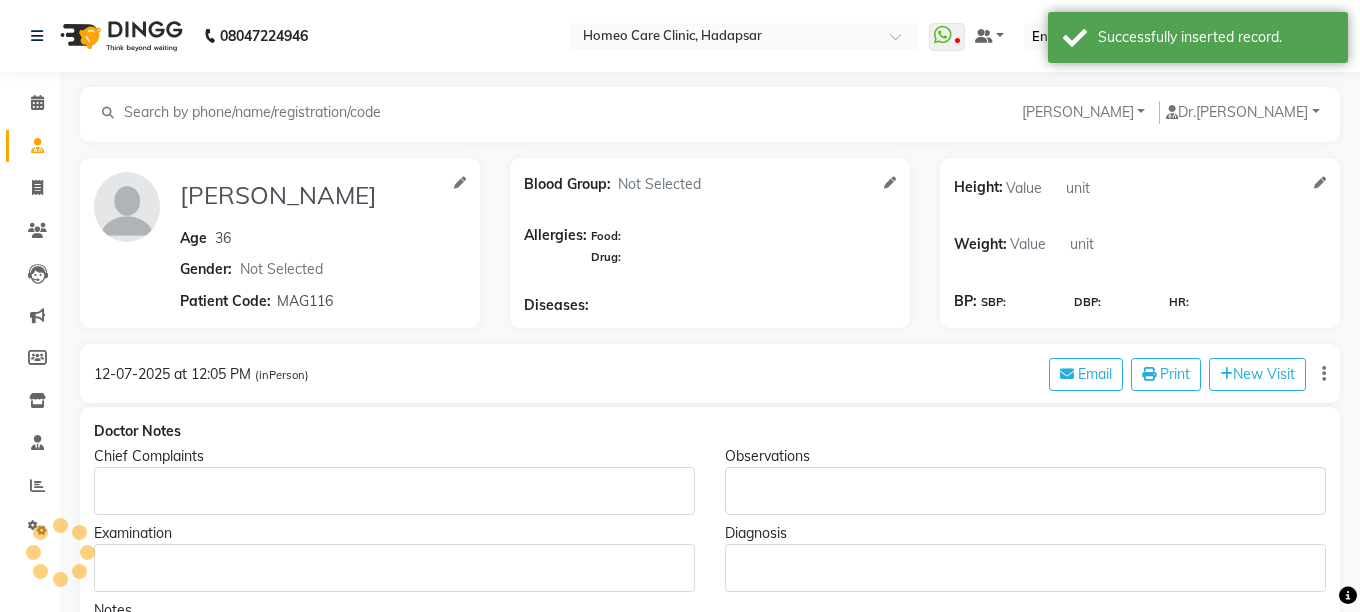 type on "SHITAL BACHHAV" 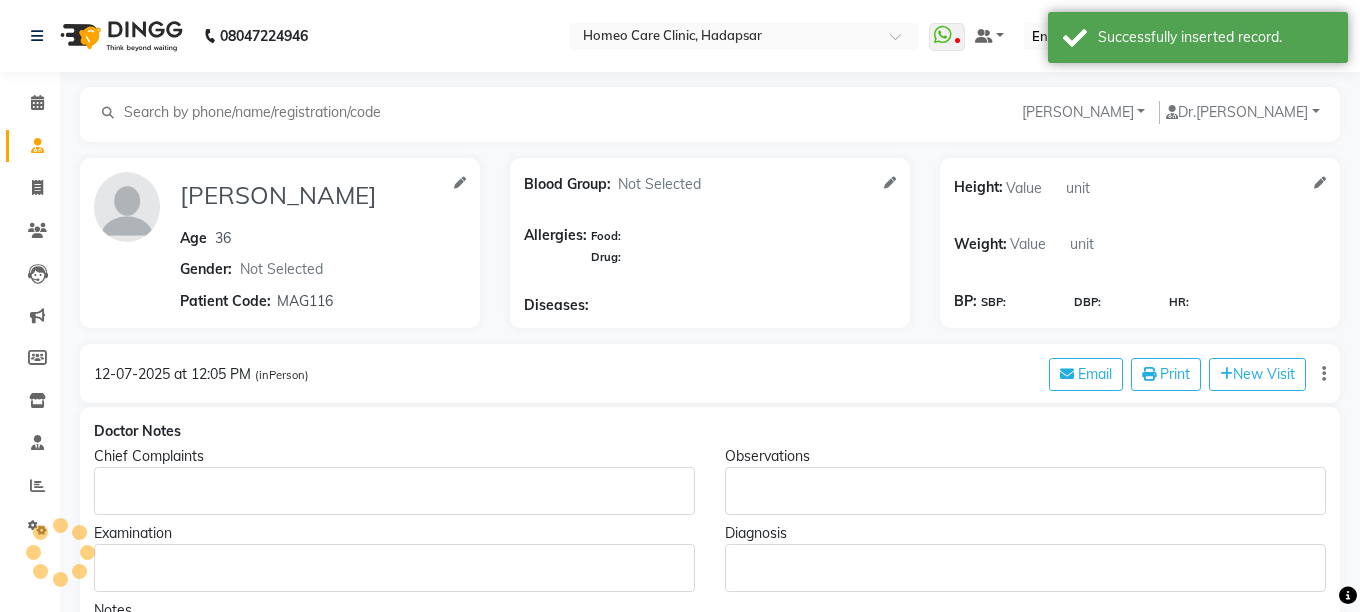 type on "36" 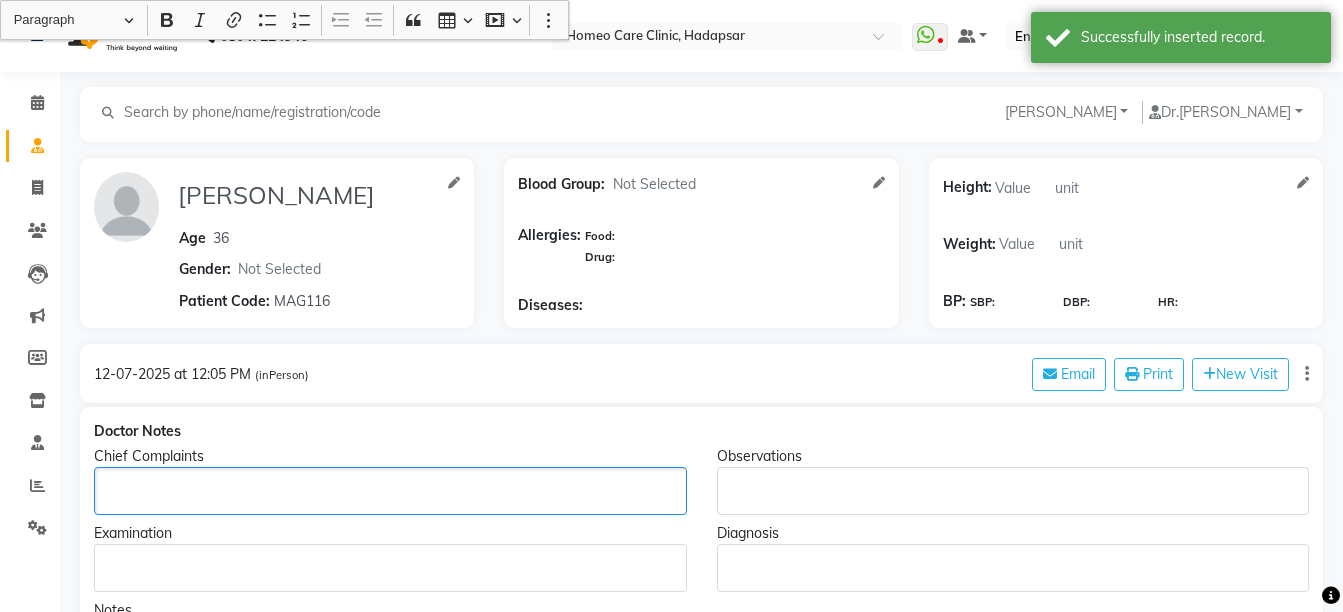 click 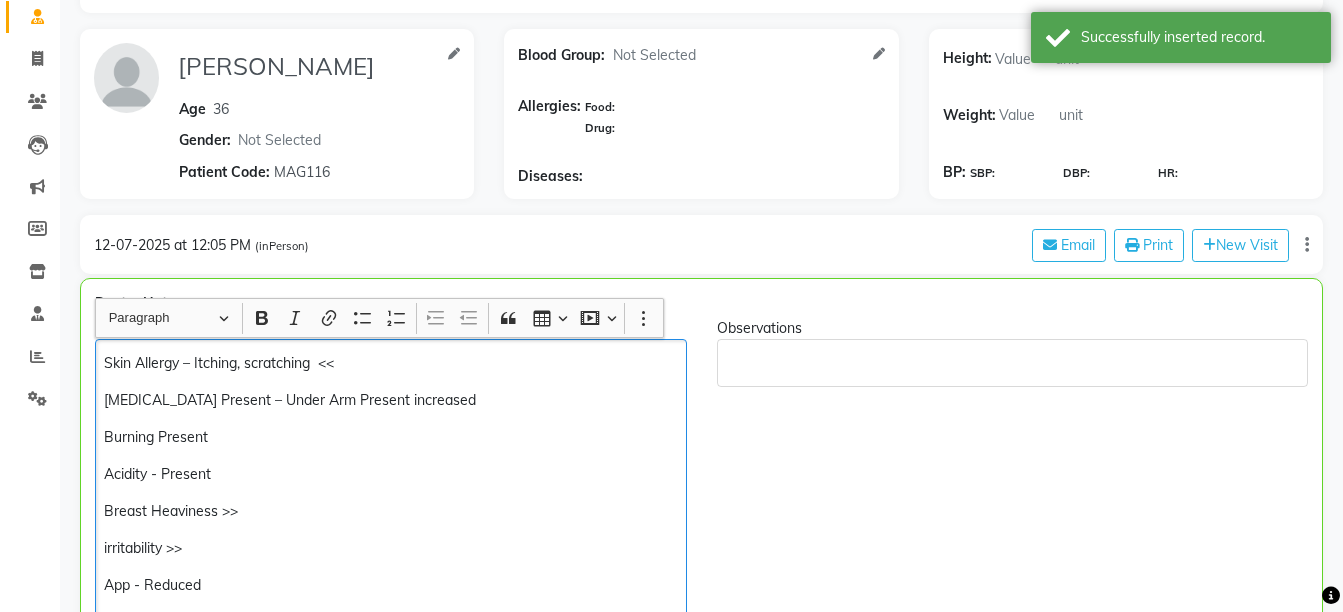 scroll, scrollTop: 279, scrollLeft: 0, axis: vertical 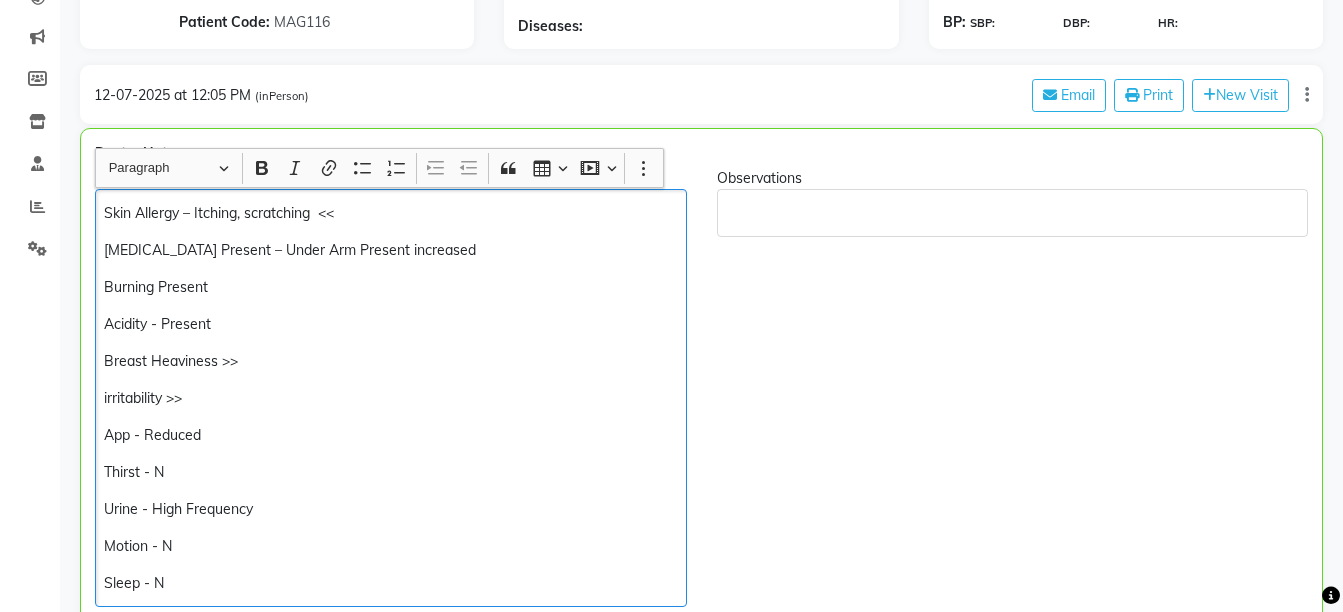 click on "Acidity - Present" 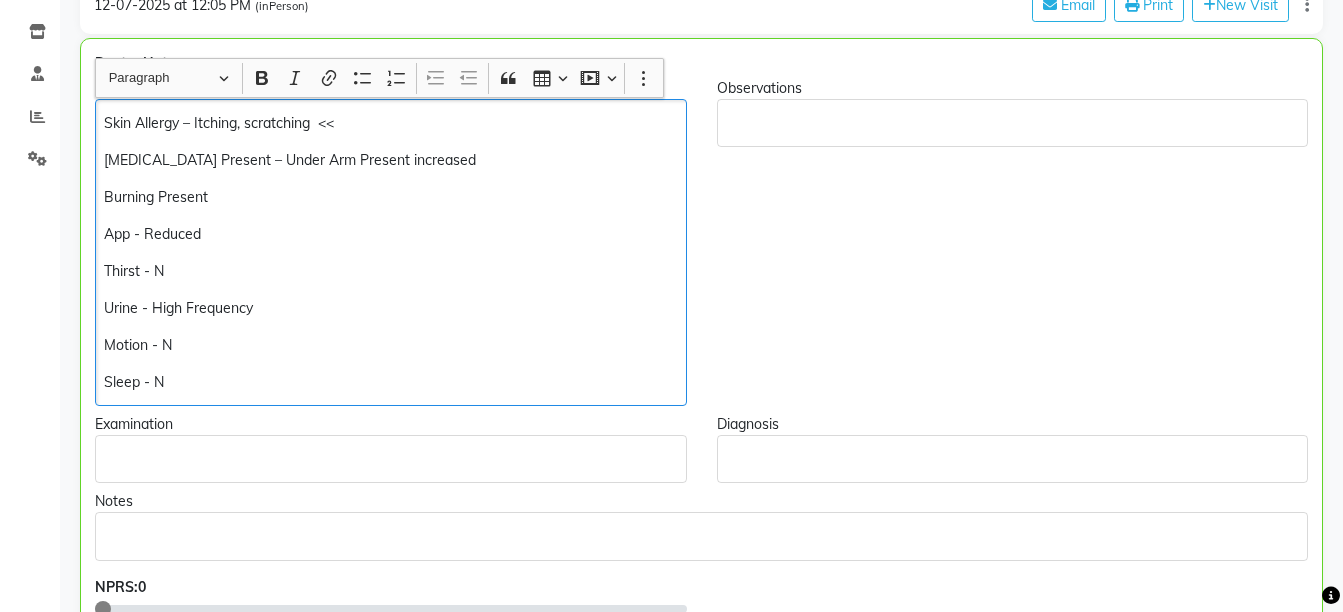 scroll, scrollTop: 372, scrollLeft: 0, axis: vertical 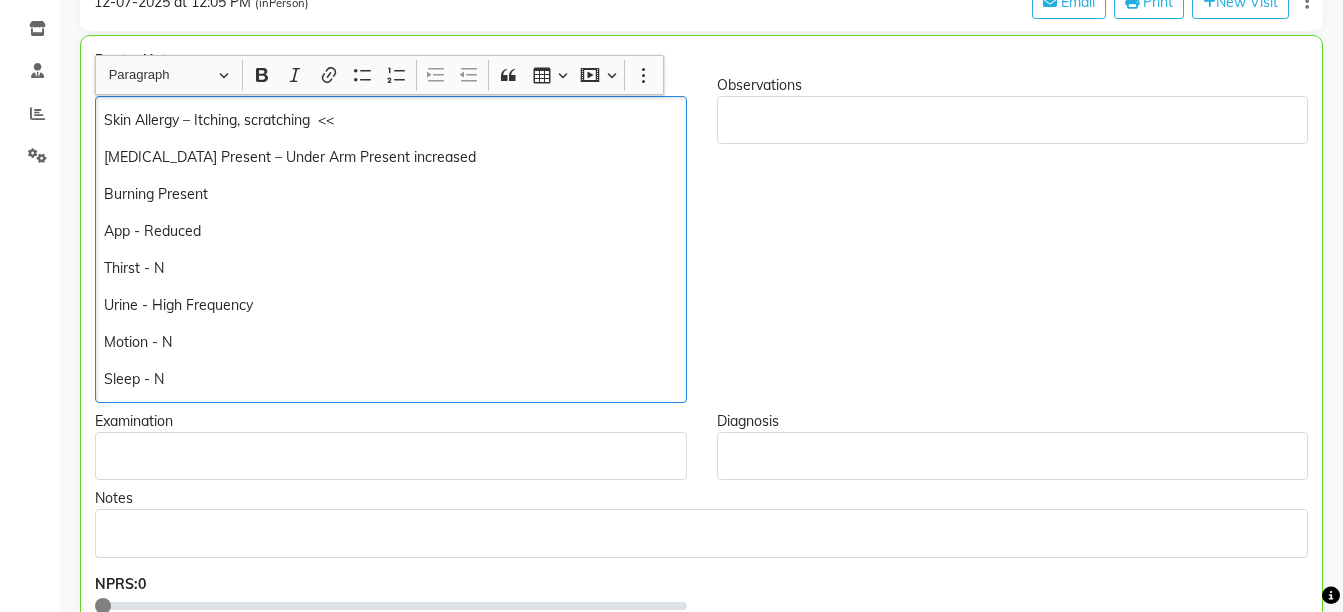 click on "App - Reduced" 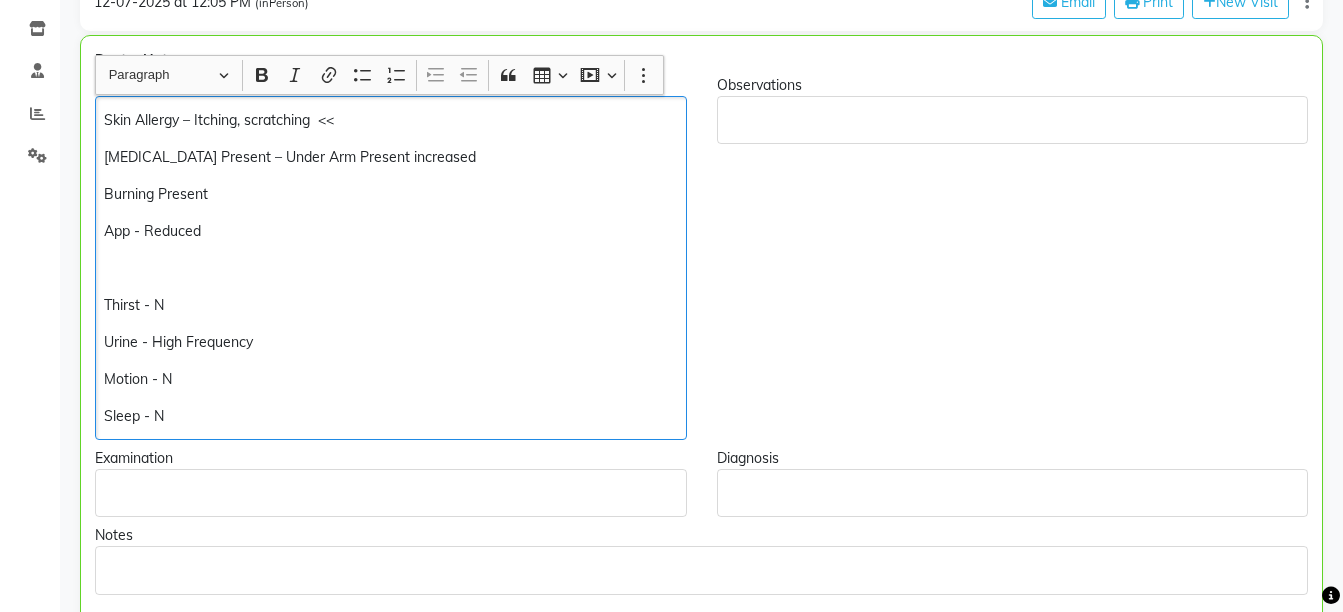 type 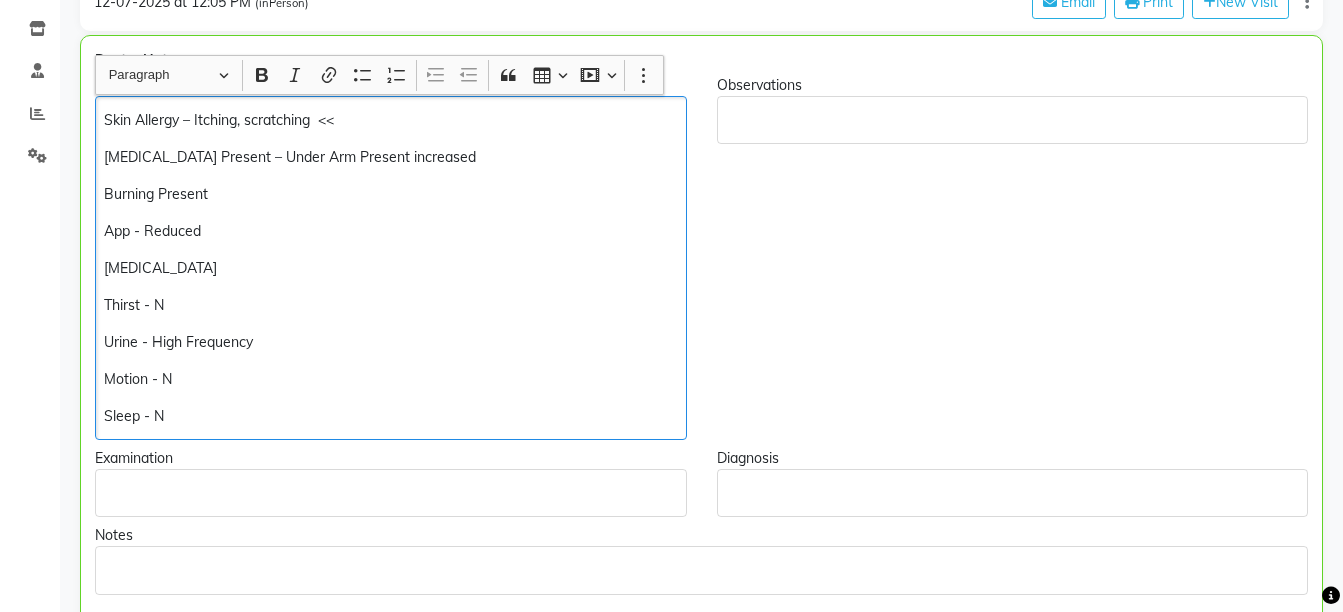 click on "Leucorrhoea" 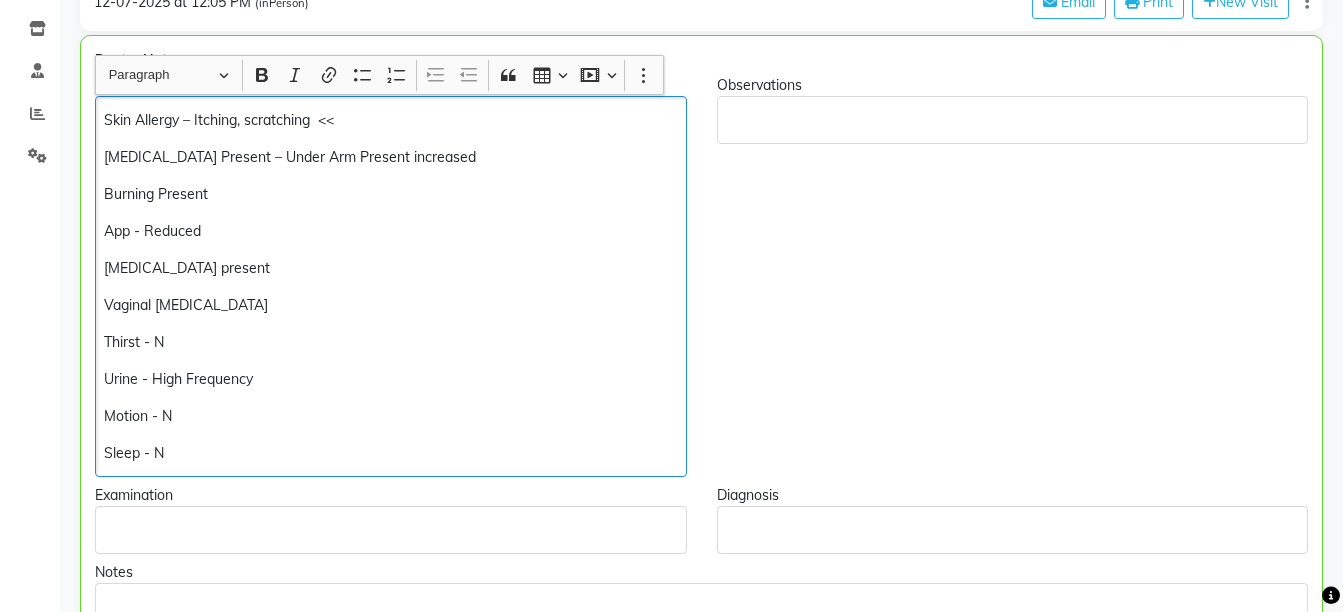 click on "Skin Allergy – Itching, scratching  << Fungal Infection Present – Under Arm Present increased Burning Present App - Reduced  Leucorrhoea present Vaginal fungal Infection  Thirst - N Urine - High Frequency Motion - N Sleep - N" 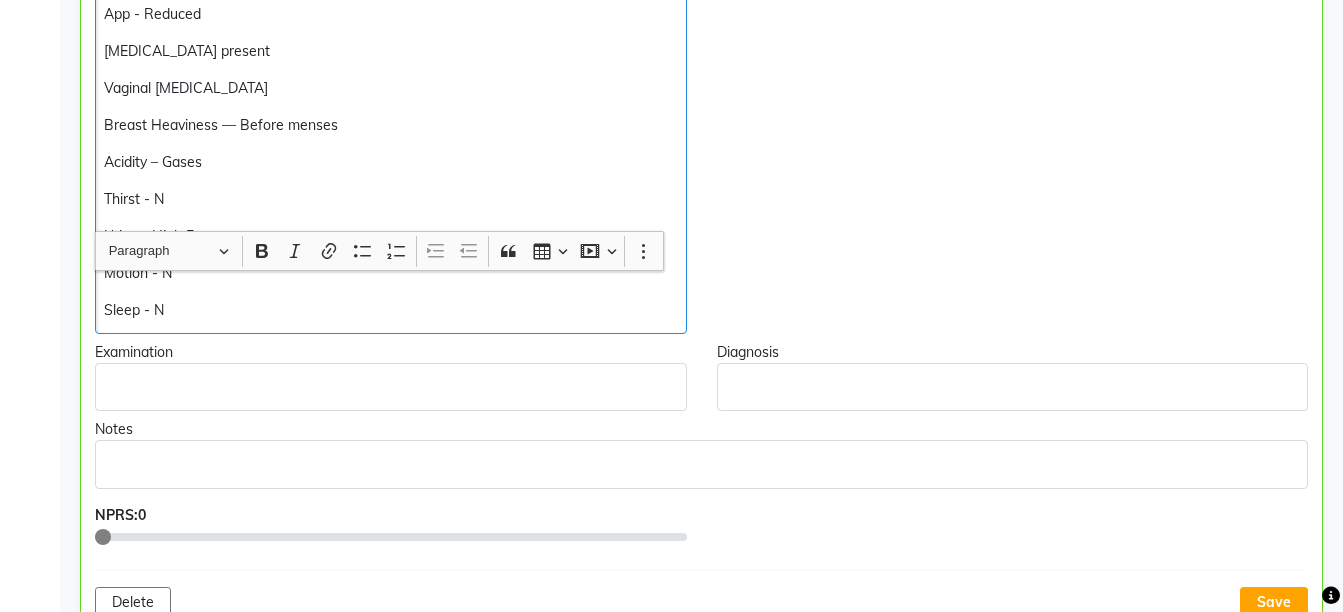 scroll, scrollTop: 890, scrollLeft: 0, axis: vertical 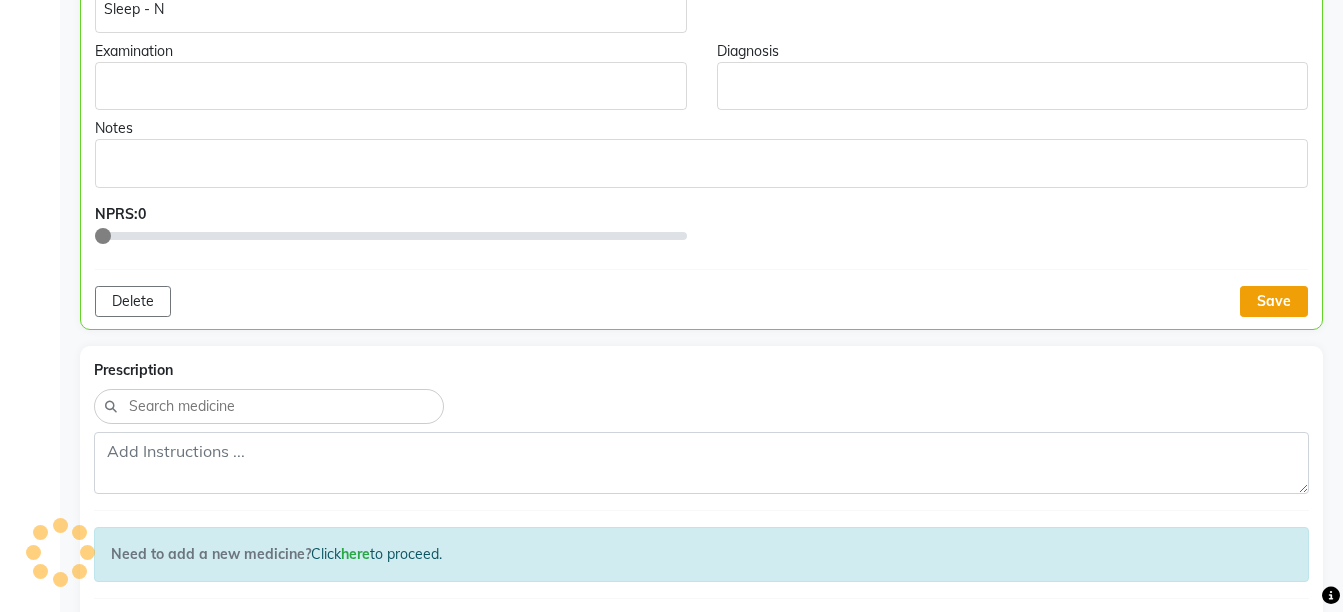click on "Save" 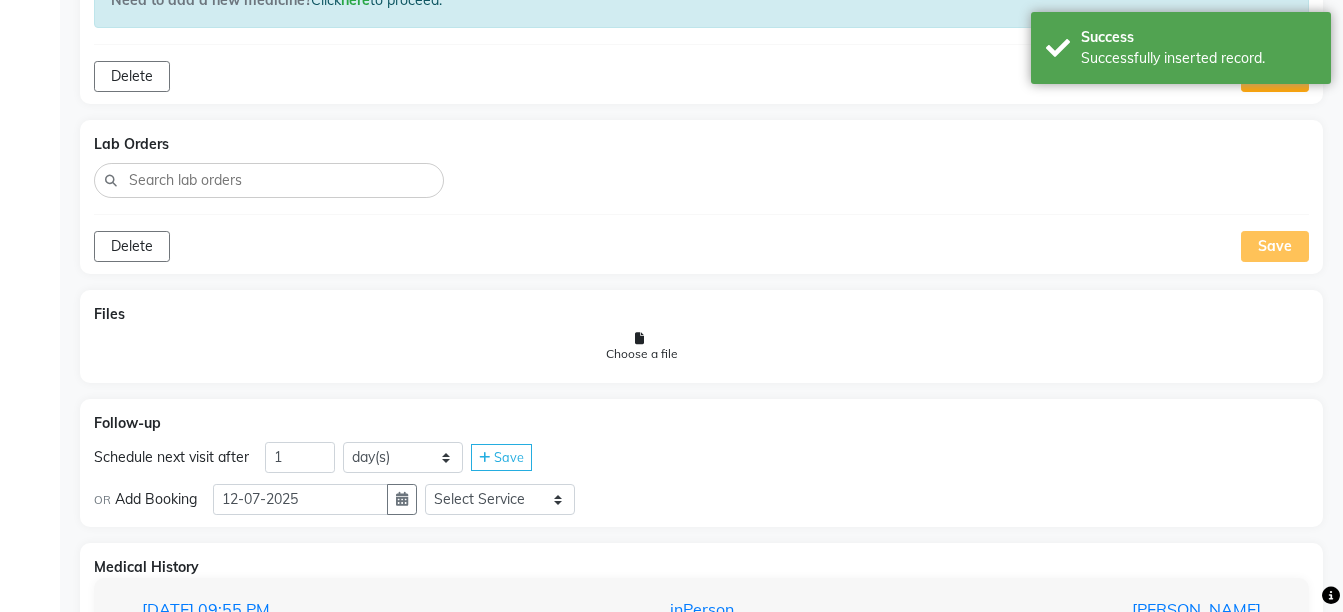 scroll, scrollTop: 1619, scrollLeft: 0, axis: vertical 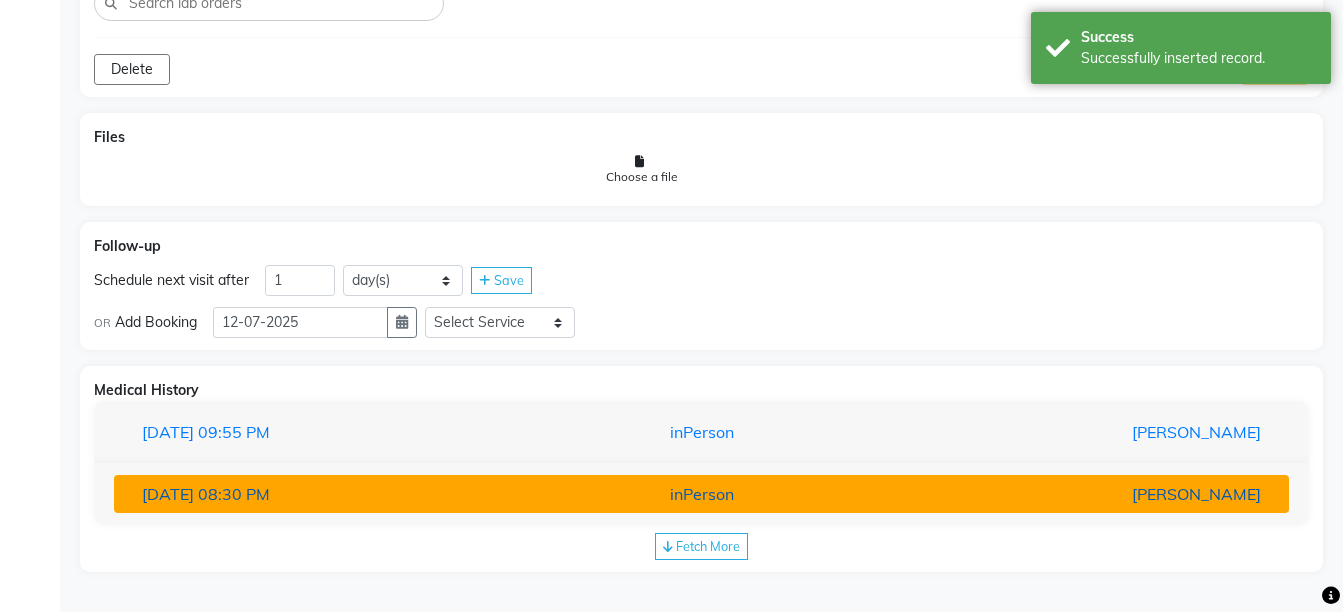 click on "[PERSON_NAME]" at bounding box center (1084, 494) 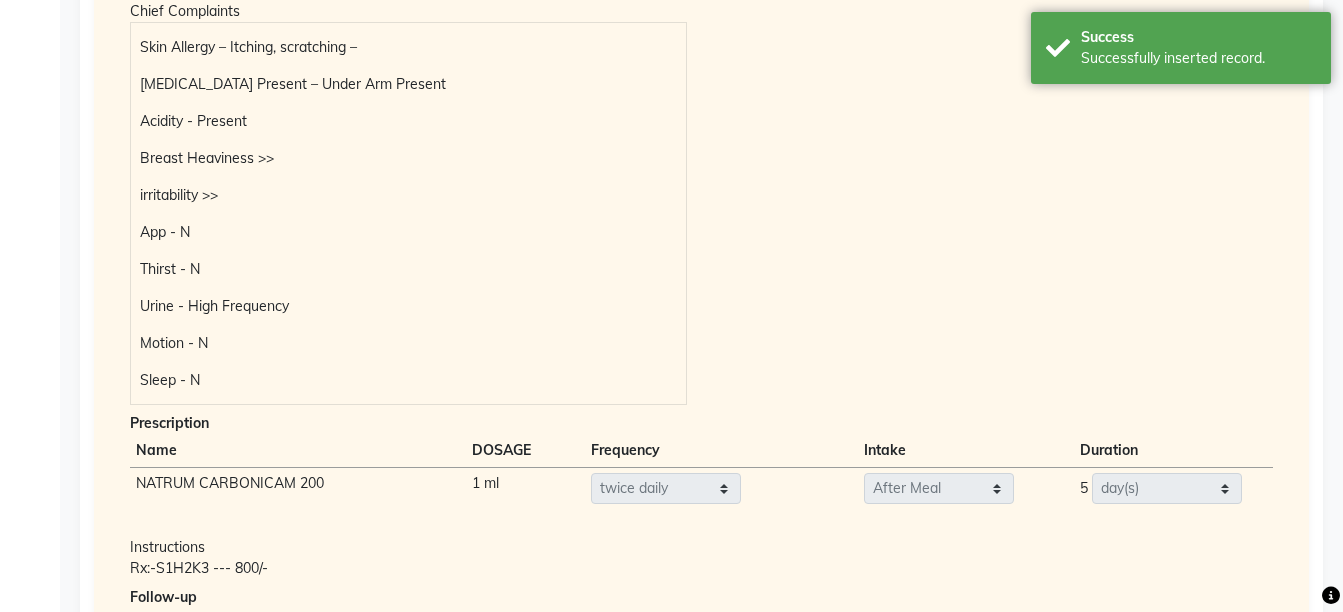 scroll, scrollTop: 2325, scrollLeft: 0, axis: vertical 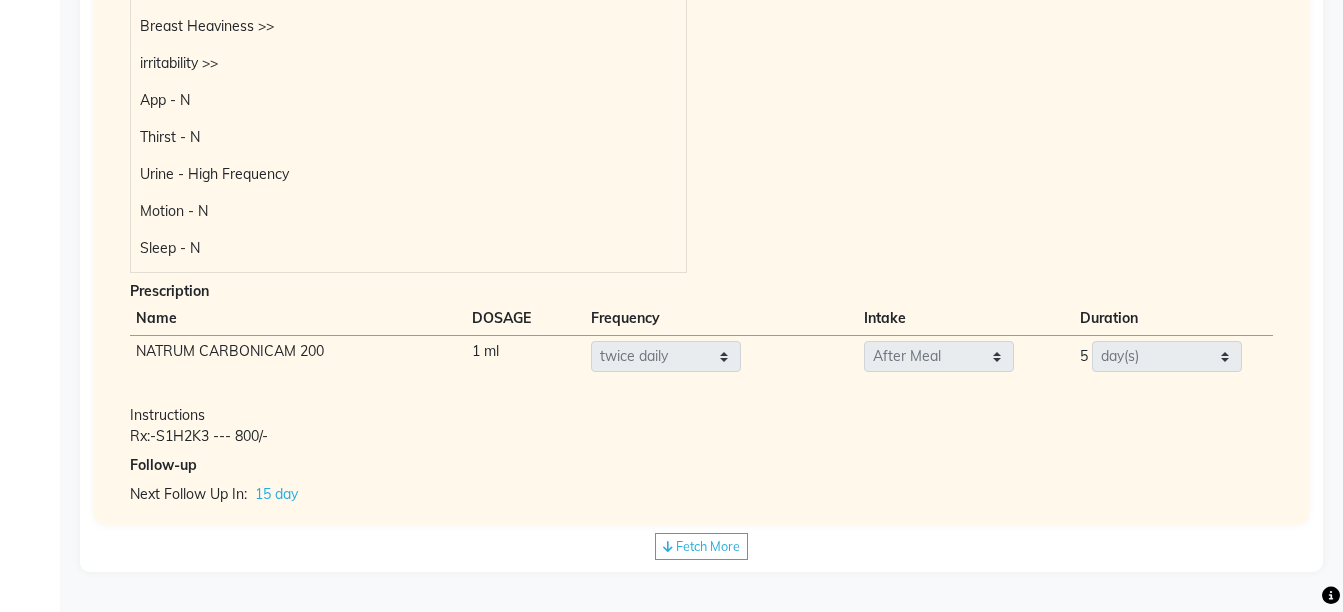click on "NATRUM CARBONICAM 200" at bounding box center (298, 356) 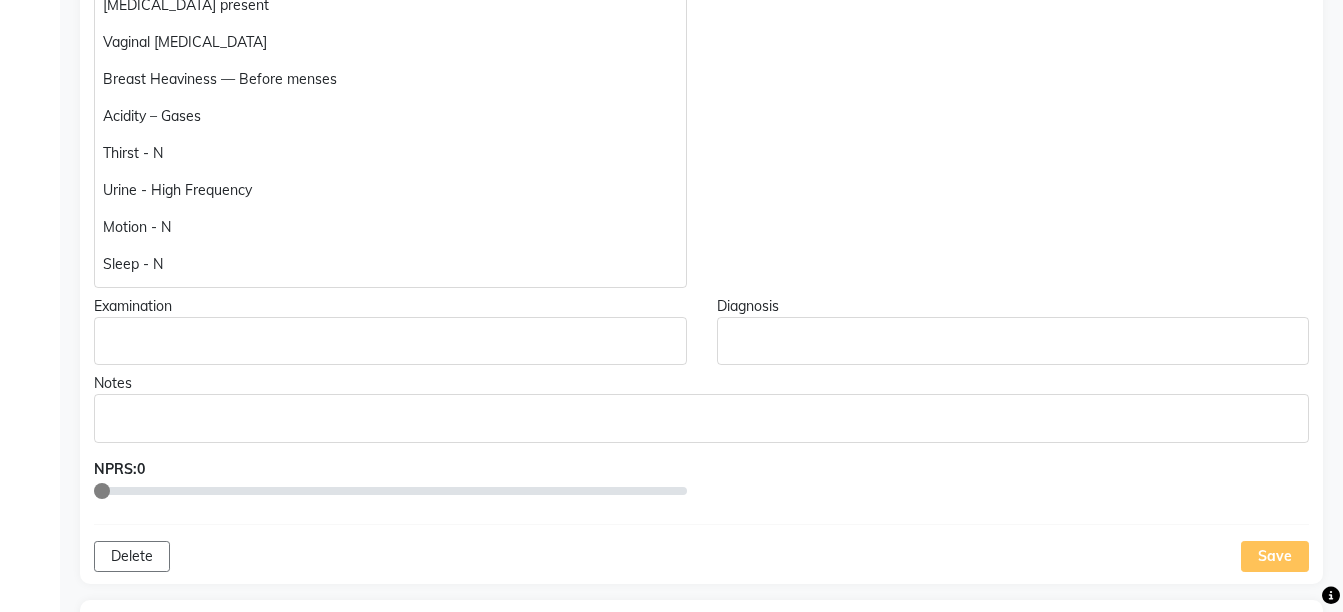 scroll, scrollTop: 649, scrollLeft: 0, axis: vertical 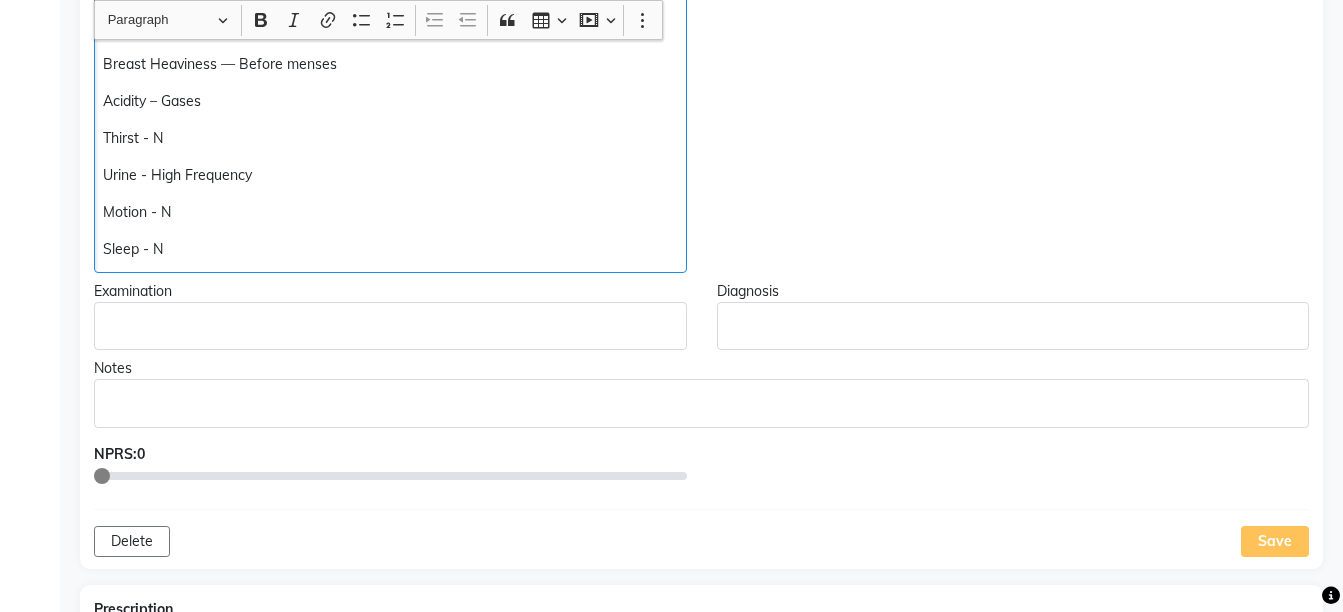click on "Sleep - N" 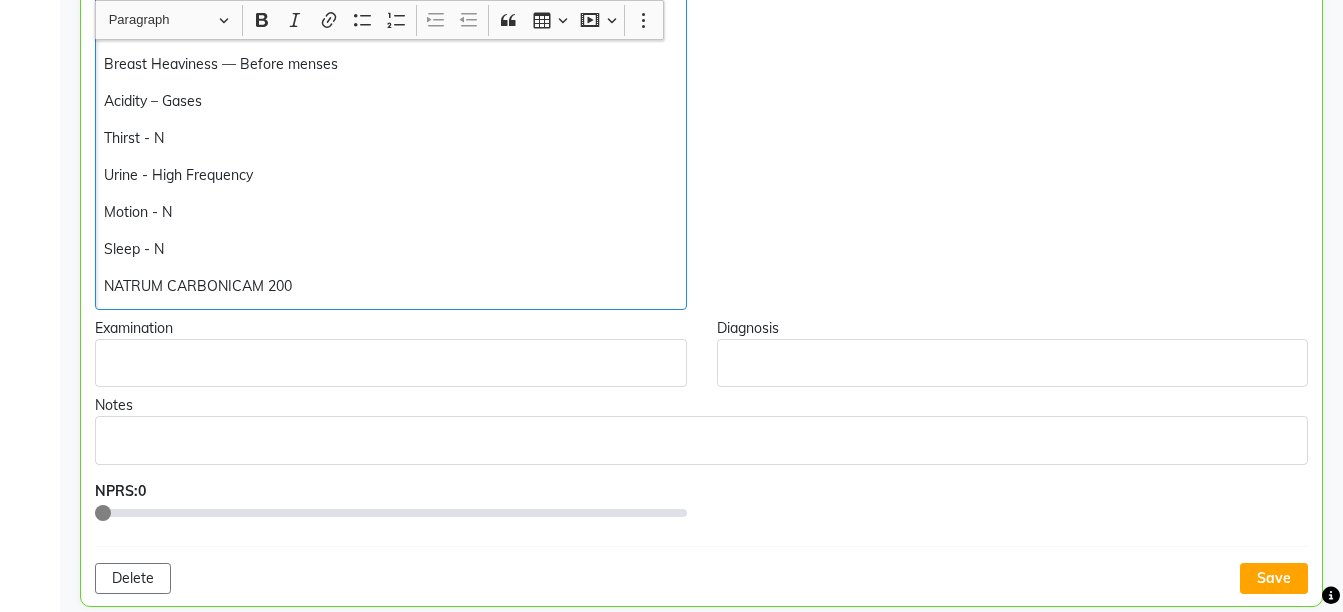 click on "NATRUM CARBONICAM 200" 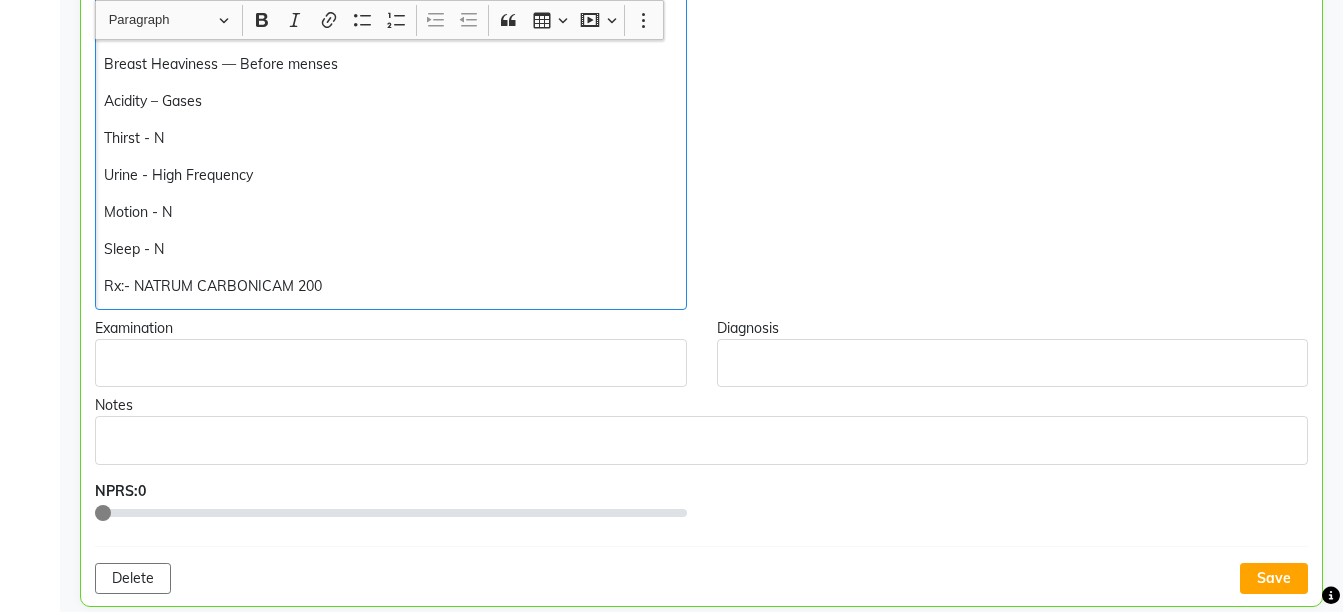 click on "Rx:- NATRUM CARBONICAM 200" 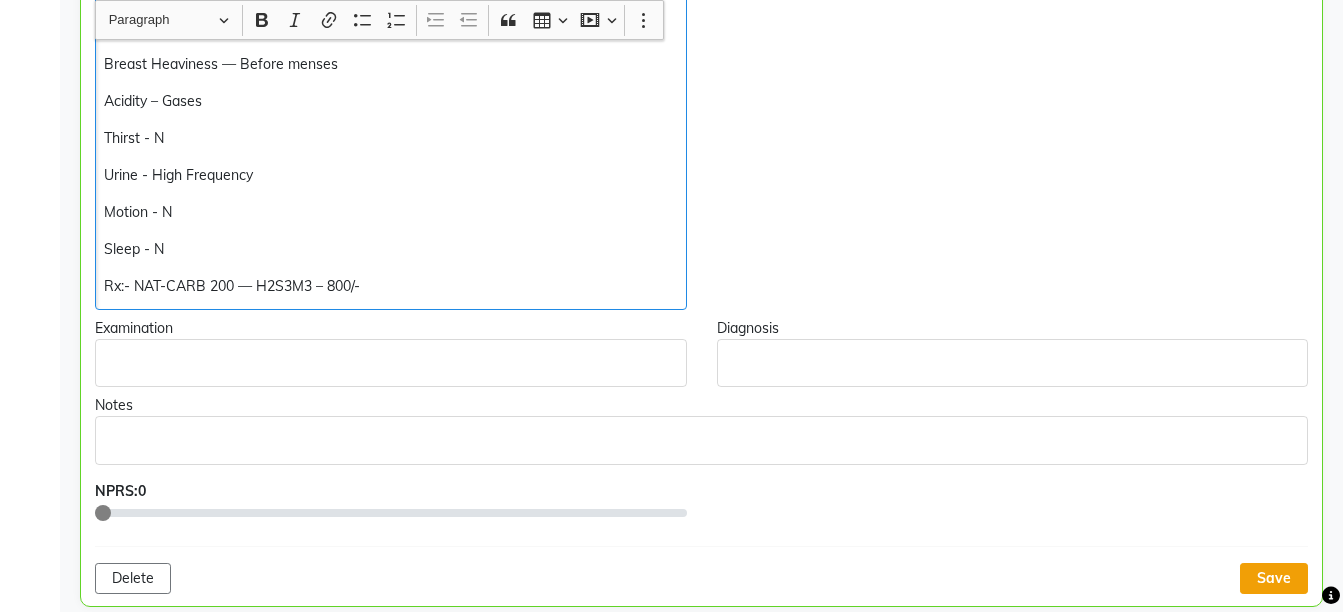 copy on "Sleep - N  Rx:- NAT-CARB 200 — H2S3M3 – 800/-" 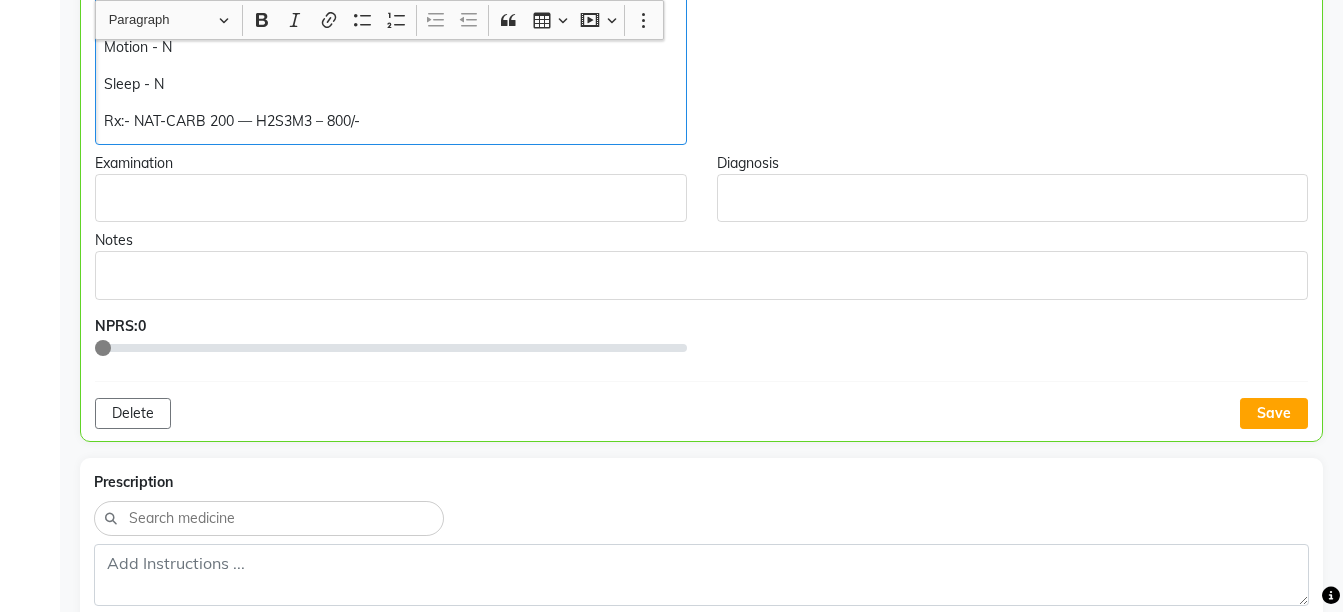scroll, scrollTop: 913, scrollLeft: 0, axis: vertical 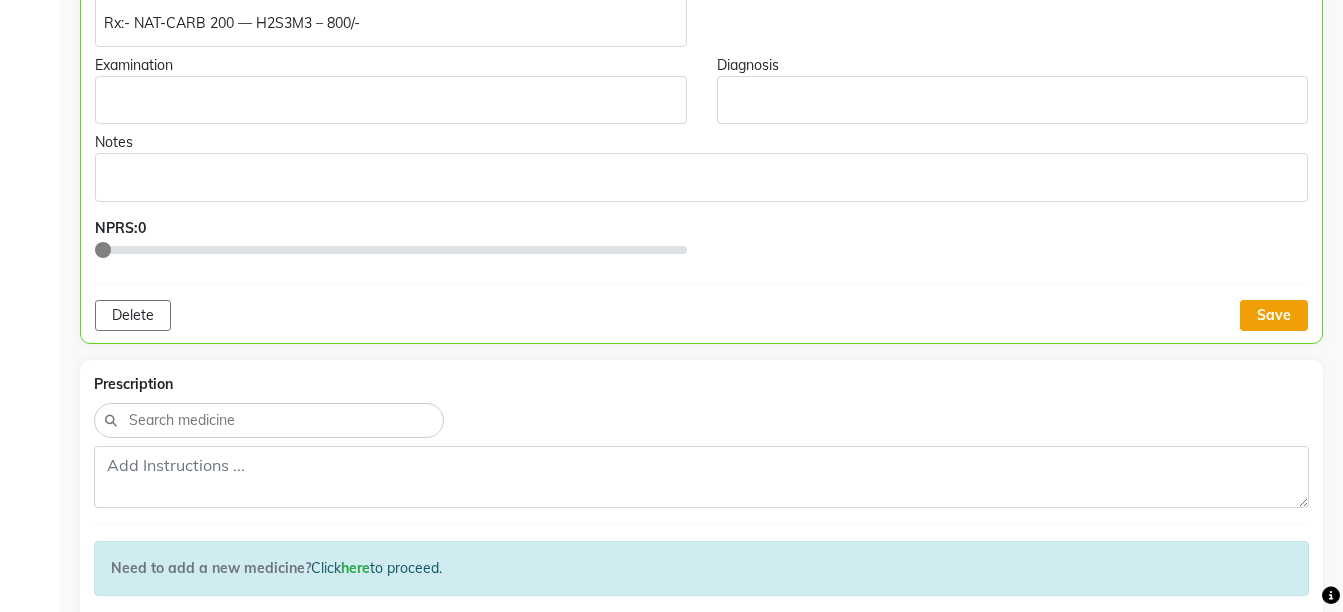 click on "Save" 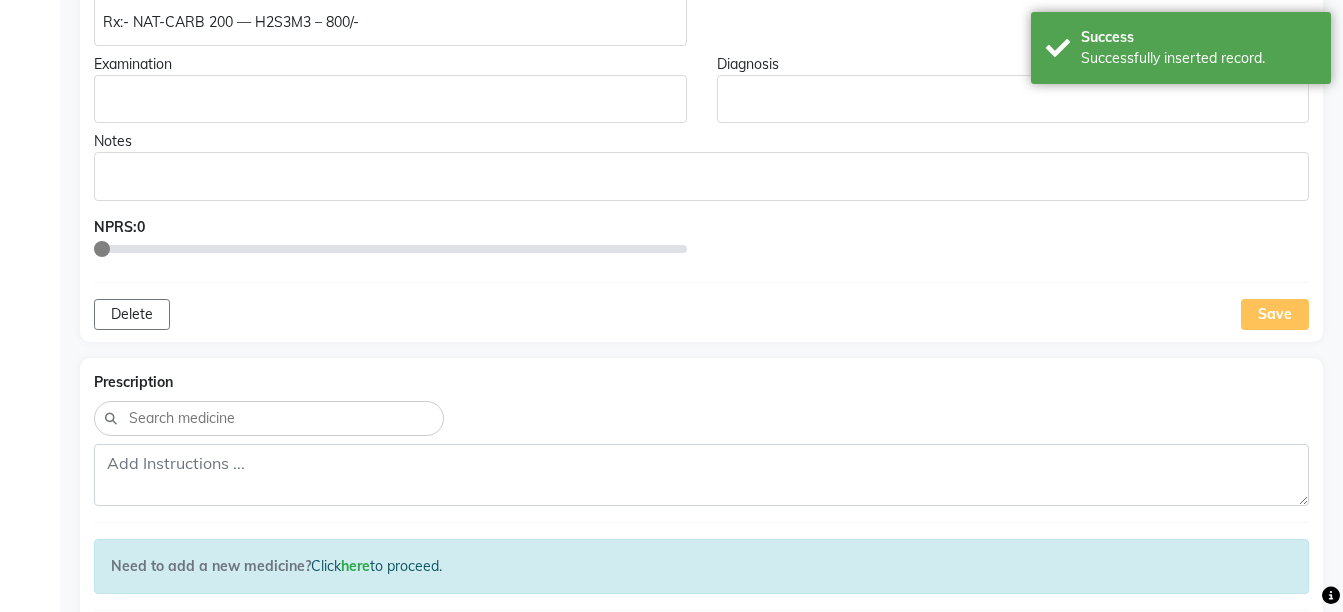 scroll, scrollTop: 1201, scrollLeft: 0, axis: vertical 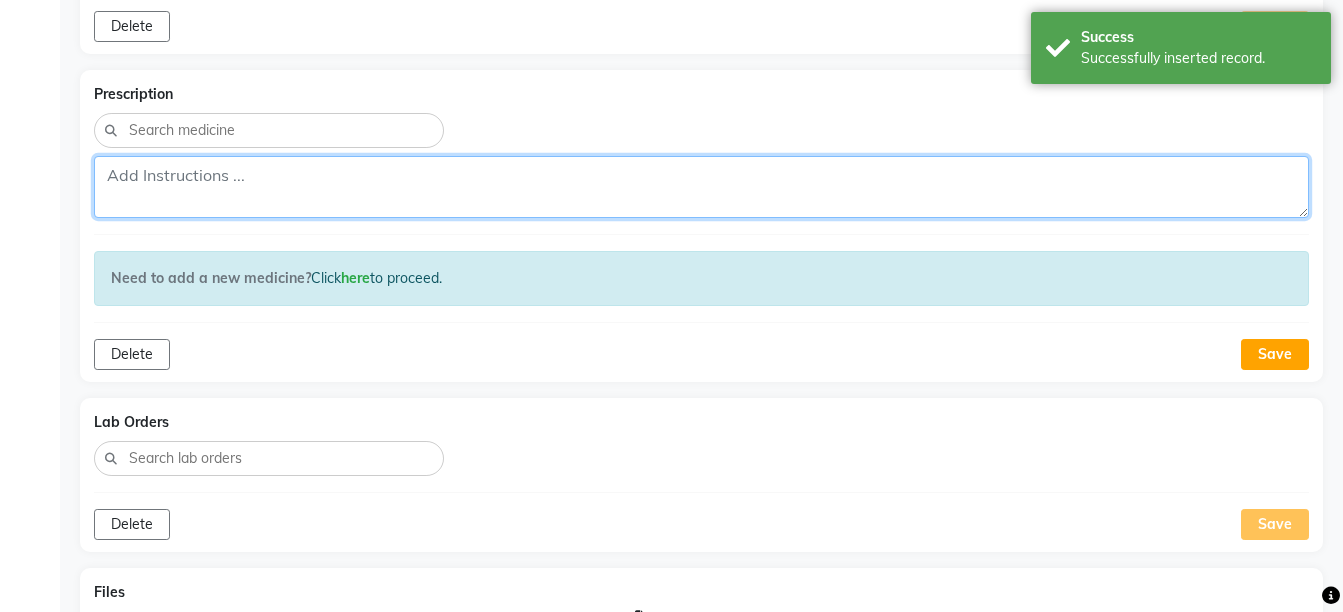 click 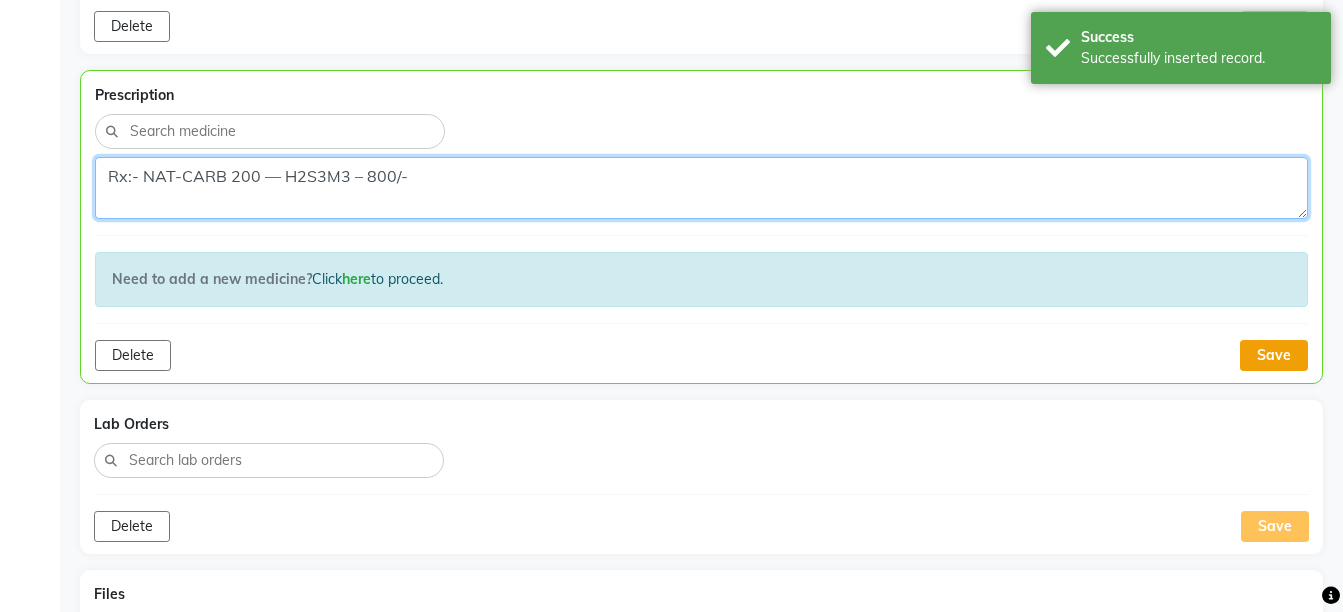 type on "Rx:- NAT-CARB 200 — H2S3M3 – 800/-" 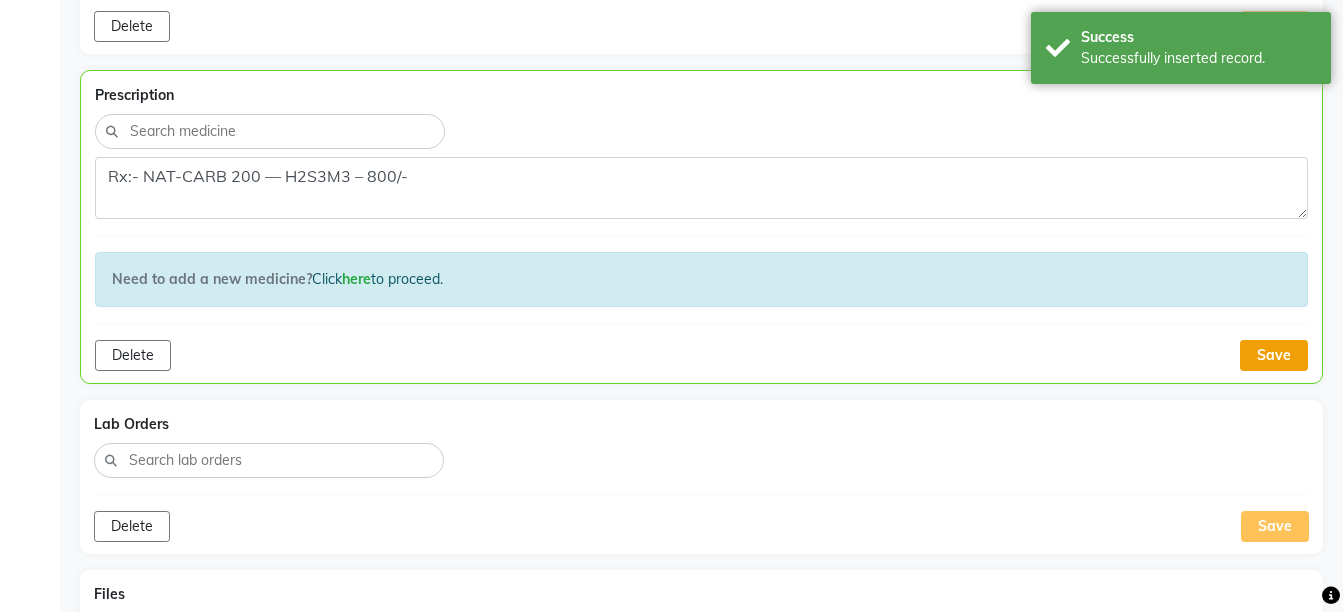 click on "Save" 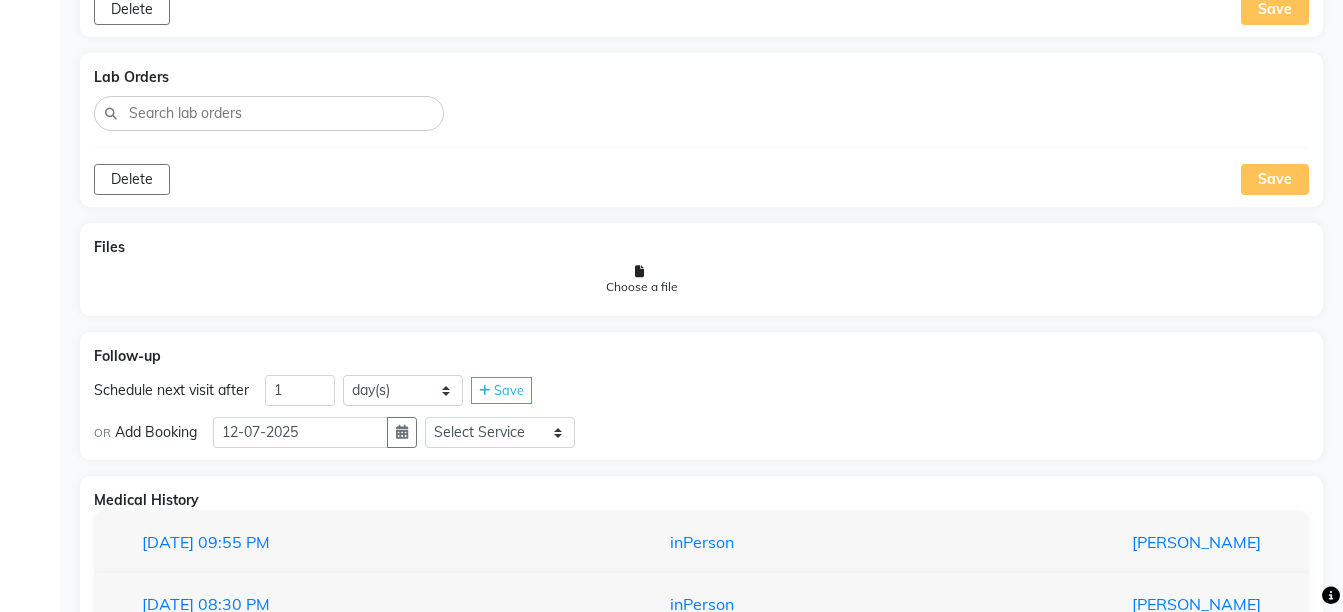 scroll, scrollTop: 1695, scrollLeft: 0, axis: vertical 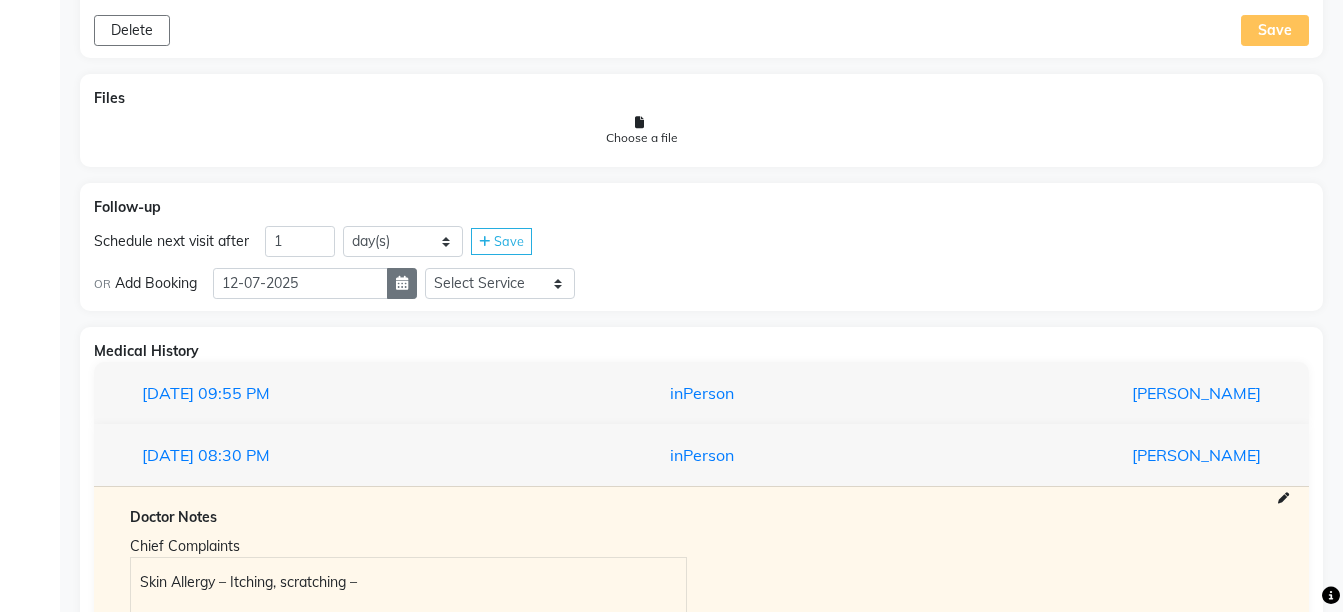 click 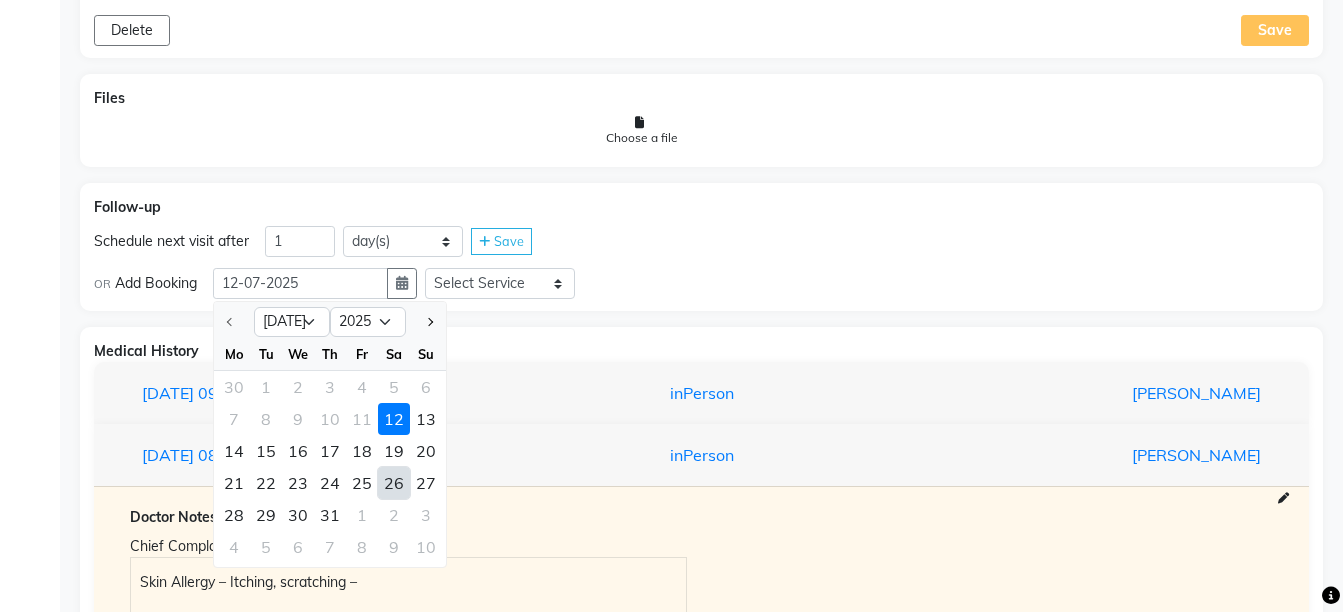 click on "26" 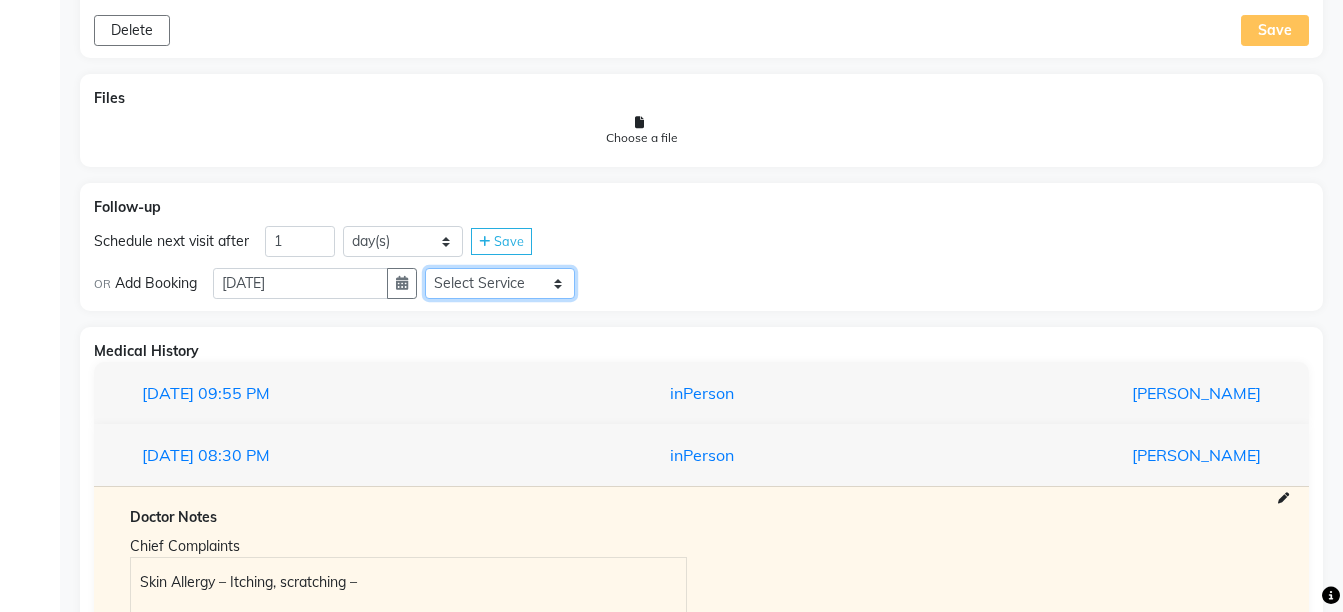 click on "Select Service  Medicine  Medicine 1  Hydra Facial  Medi Facial  Vampire Facial With Plasma  Oxygeno Facial  Anti Aging Facial  Korean Glass GLow Facial  Full Face  Upper Lip  Chin  Underarms  Full Legs & arms  Back-side  Chest  Abdomen  Yellow Peel  Black Peel  Party Peel  Glow Peel  Argi Peel  Under-arm Peel  Depigmento Peel  Anti Aging Peel  Lip Peel  Hair PRP  GFC PRP  [MEDICAL_DATA] / Dermaroller  Under Eye PRP  Face PRP  Dermapen / Mesotherapt for Full Face  Dermapen / Mesotherapt for Scars  Carbon Peel  LASER BLEECH Laser Bleech  BB Glow  Indian Glass Glow  In Person - Consultation  Courier Charges in City  Courier Charges out of City  In Person - Follow Up  Hair Treatment   Skin Treatment   Online - Consultation  Online - Follow Up" 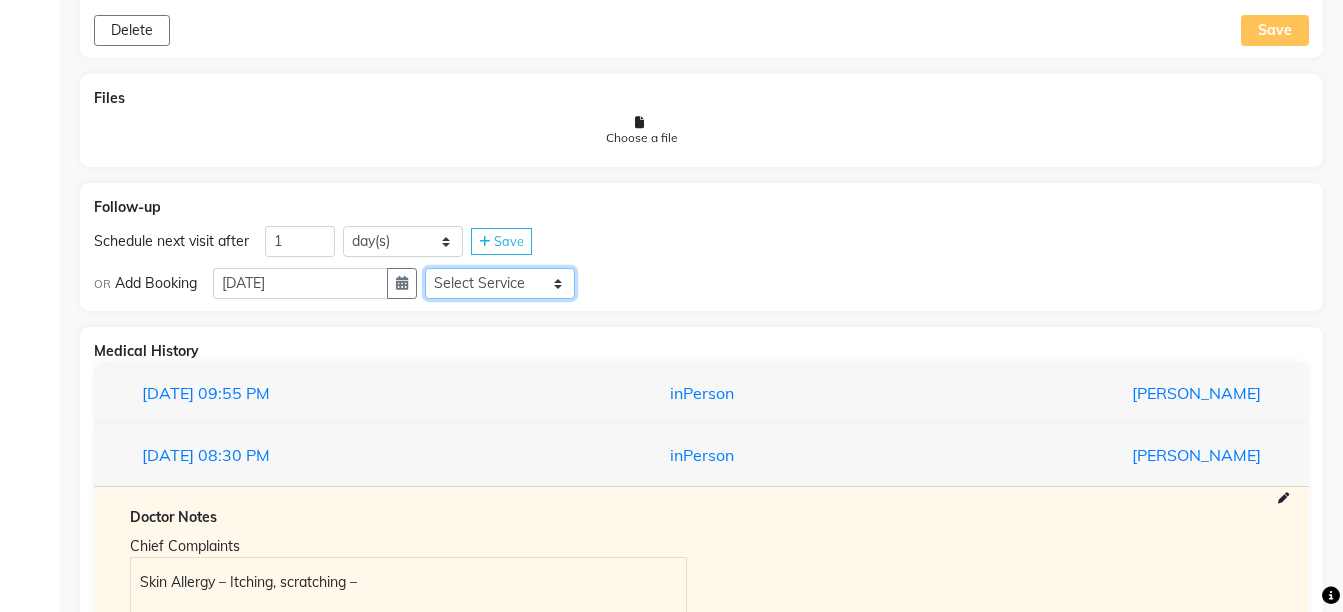 select on "972997" 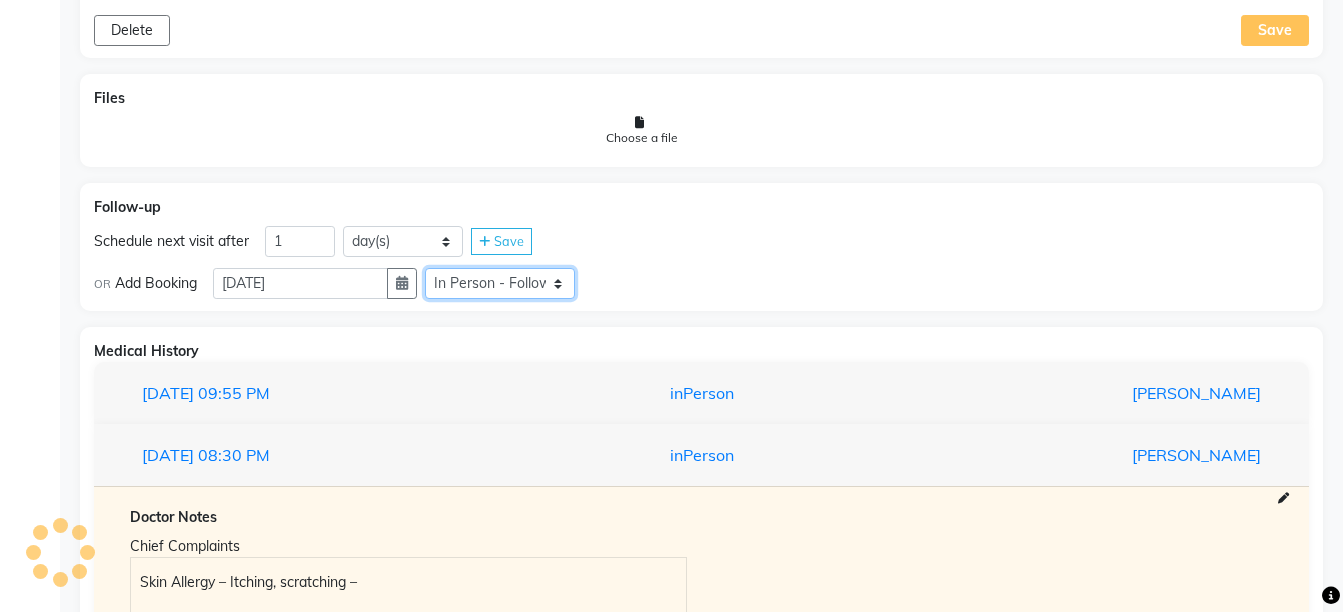 click on "Select Service  Medicine  Medicine 1  Hydra Facial  Medi Facial  Vampire Facial With Plasma  Oxygeno Facial  Anti Aging Facial  Korean Glass GLow Facial  Full Face  Upper Lip  Chin  Underarms  Full Legs & arms  Back-side  Chest  Abdomen  Yellow Peel  Black Peel  Party Peel  Glow Peel  Argi Peel  Under-arm Peel  Depigmento Peel  Anti Aging Peel  Lip Peel  Hair PRP  GFC PRP  [MEDICAL_DATA] / Dermaroller  Under Eye PRP  Face PRP  Dermapen / Mesotherapt for Full Face  Dermapen / Mesotherapt for Scars  Carbon Peel  LASER BLEECH Laser Bleech  BB Glow  Indian Glass Glow  In Person - Consultation  Courier Charges in City  Courier Charges out of City  In Person - Follow Up  Hair Treatment   Skin Treatment   Online - Consultation  Online - Follow Up" 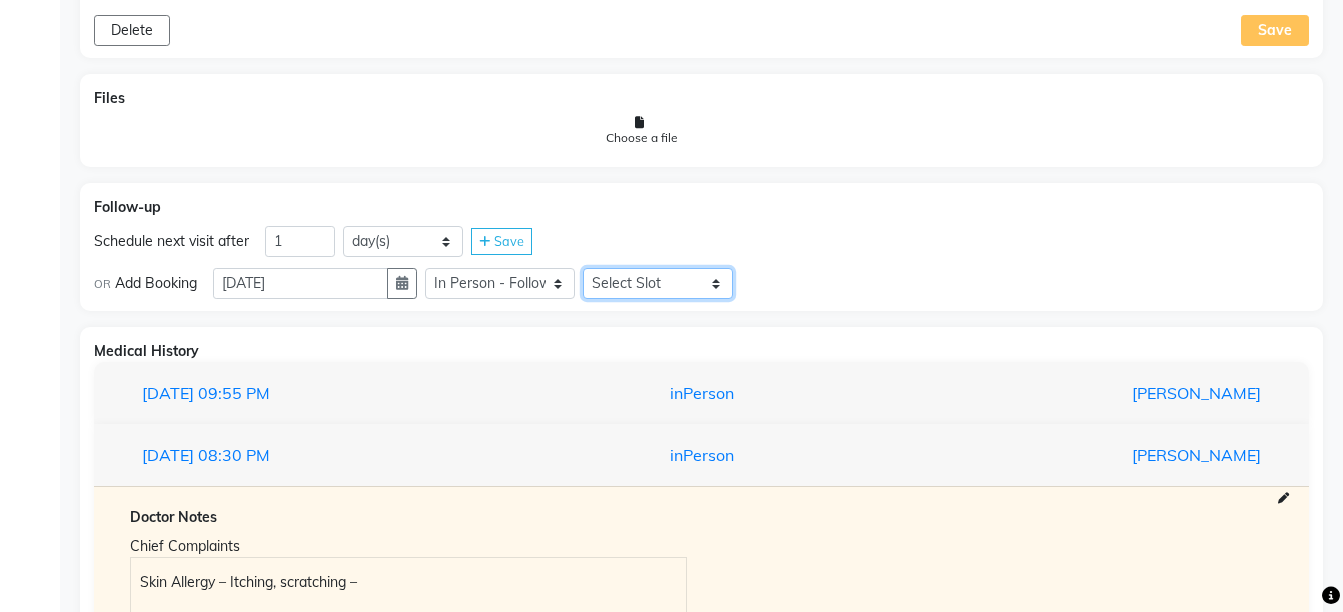 click on "Select Slot 10:15 10:30 10:45 11:00 11:15 11:30 11:45 12:15 12:30 12:45 13:00 13:30 13:45 14:15 14:30 14:45 15:00 15:15 15:30 15:45 16:15 16:30 16:45 17:00 17:15 17:30 17:45 18:00 18:15 18:30 18:45 19:00 19:15 19:30 19:45 20:00 20:15 20:30 20:45 21:00 21:15 21:30 21:45" 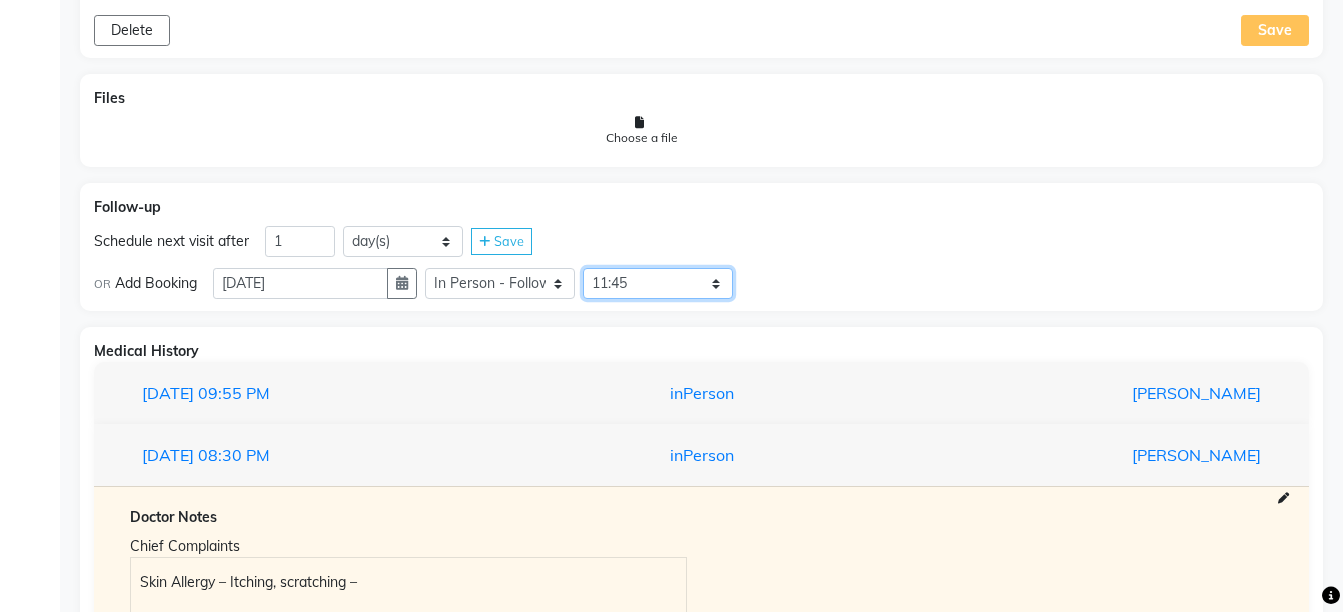click on "Select Slot 10:15 10:30 10:45 11:00 11:15 11:30 11:45 12:15 12:30 12:45 13:00 13:30 13:45 14:15 14:30 14:45 15:00 15:15 15:30 15:45 16:15 16:30 16:45 17:00 17:15 17:30 17:45 18:00 18:15 18:30 18:45 19:00 19:15 19:30 19:45 20:00 20:15 20:30 20:45 21:00 21:15 21:30 21:45" 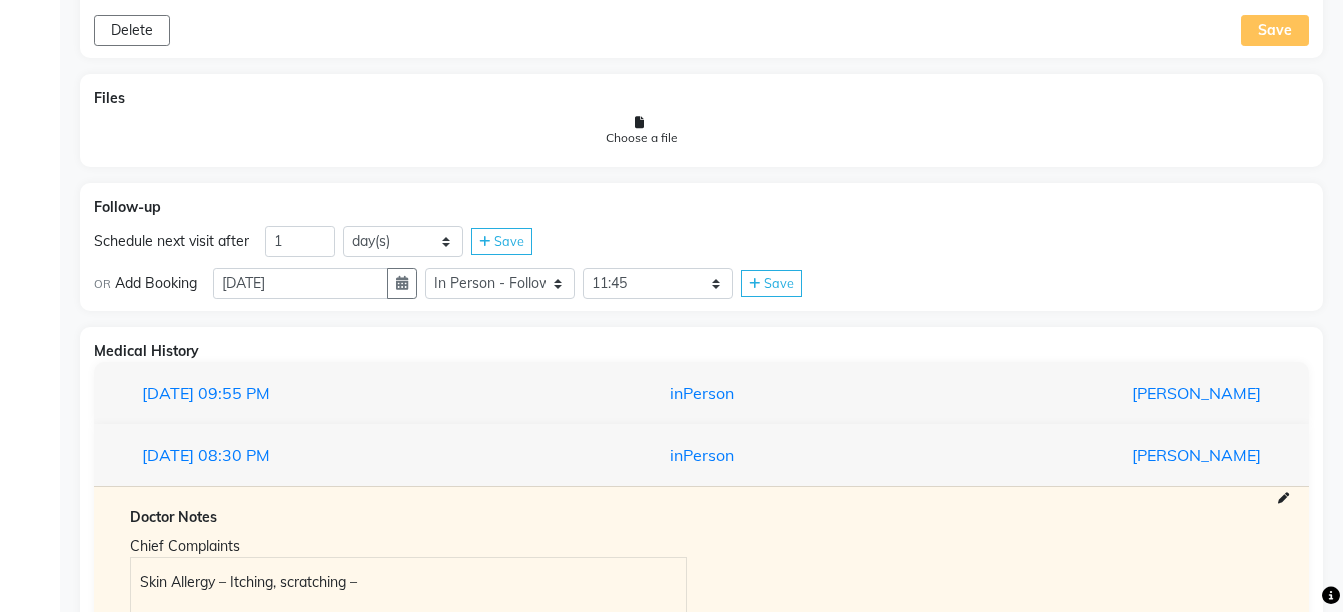 click on "Save" 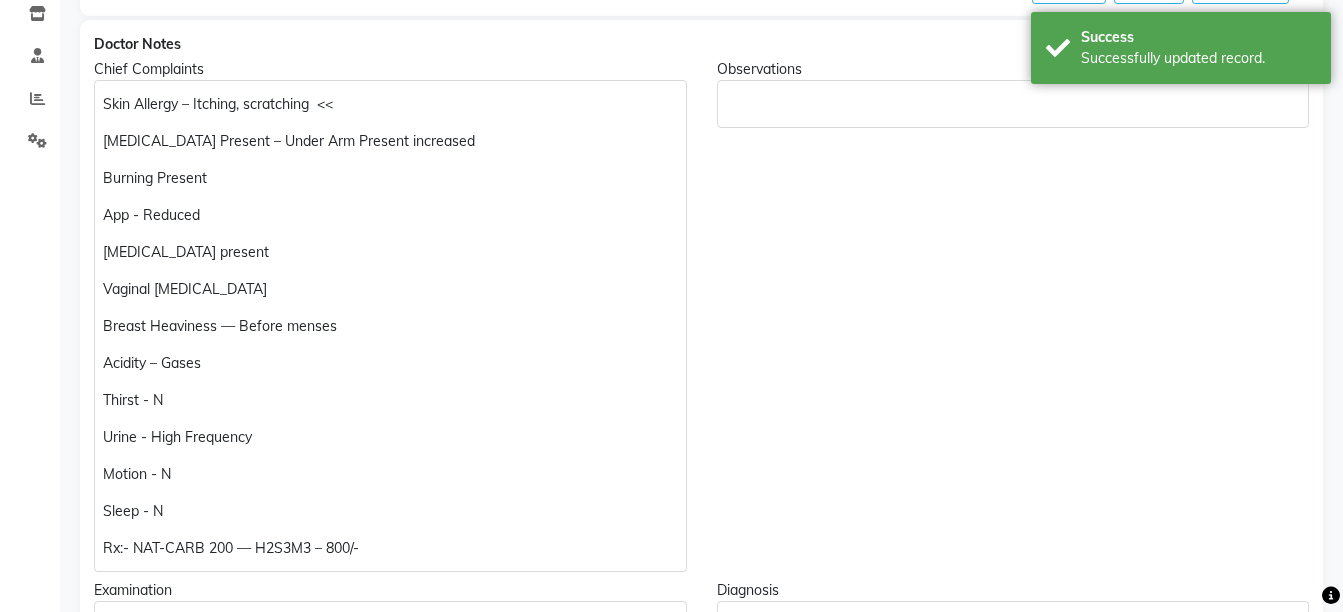 scroll, scrollTop: 392, scrollLeft: 0, axis: vertical 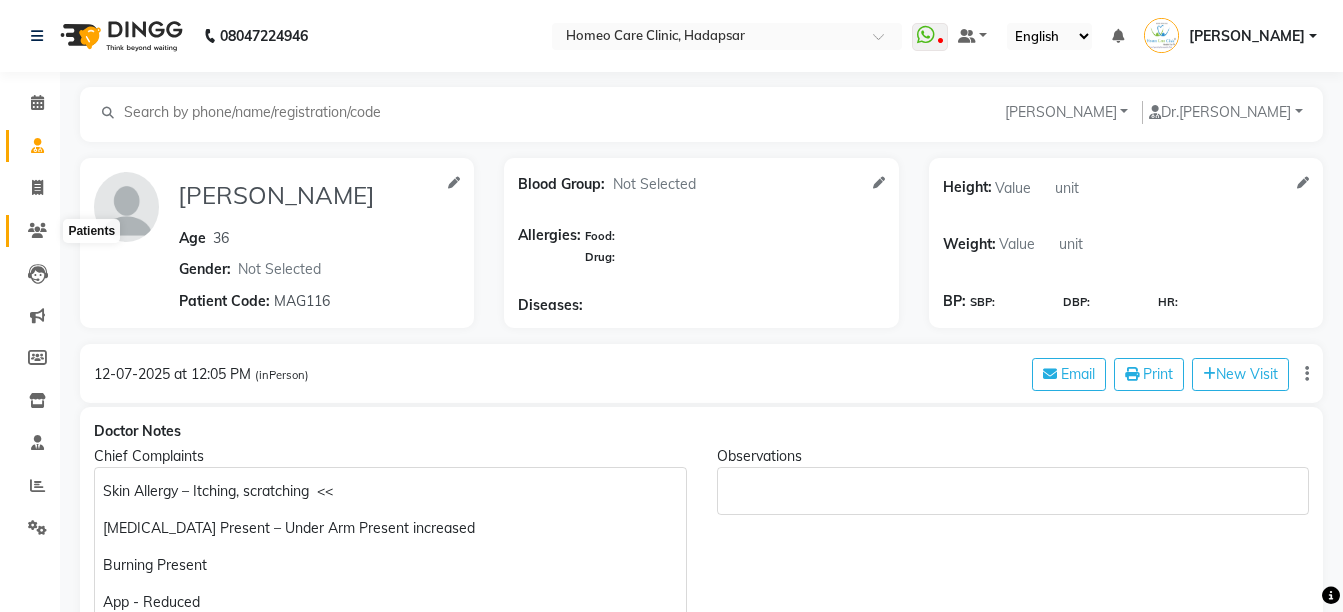 click 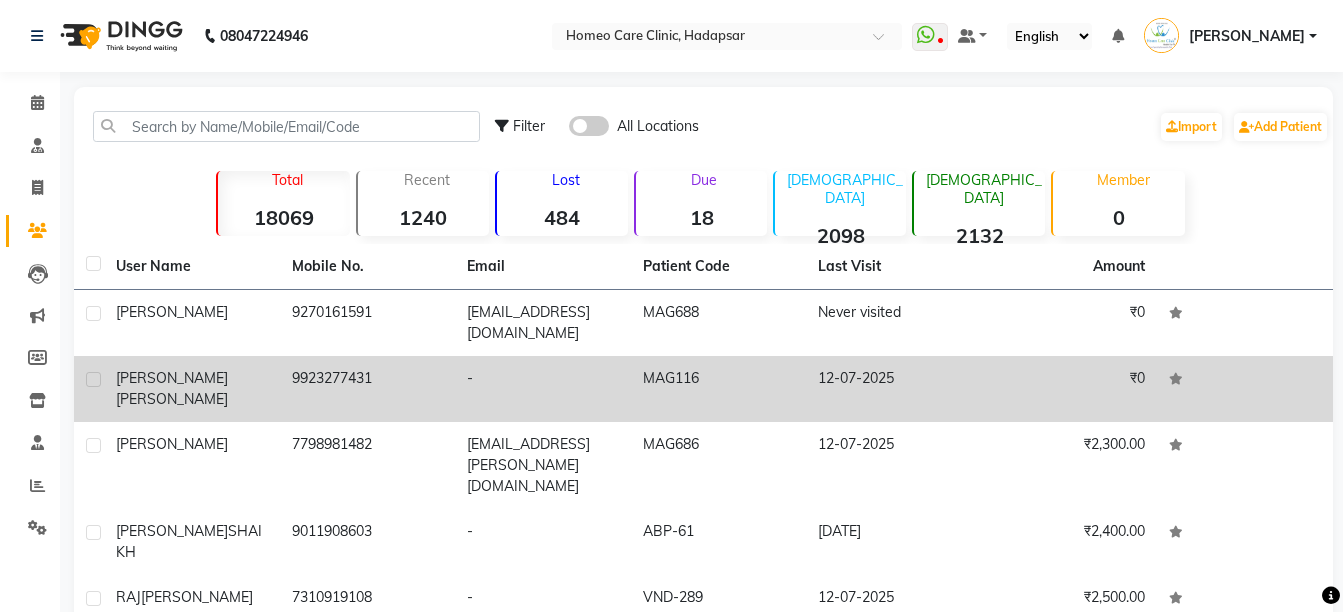 click on "SHITAL  BACHHAV" 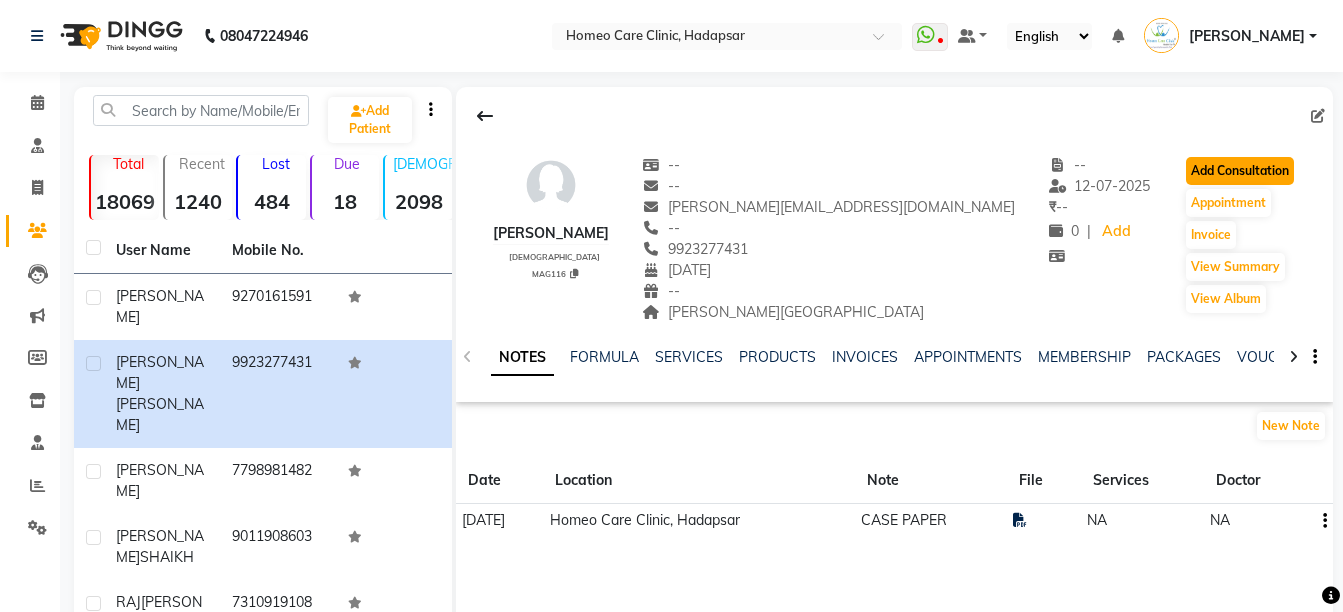 click on "Add Consultation" 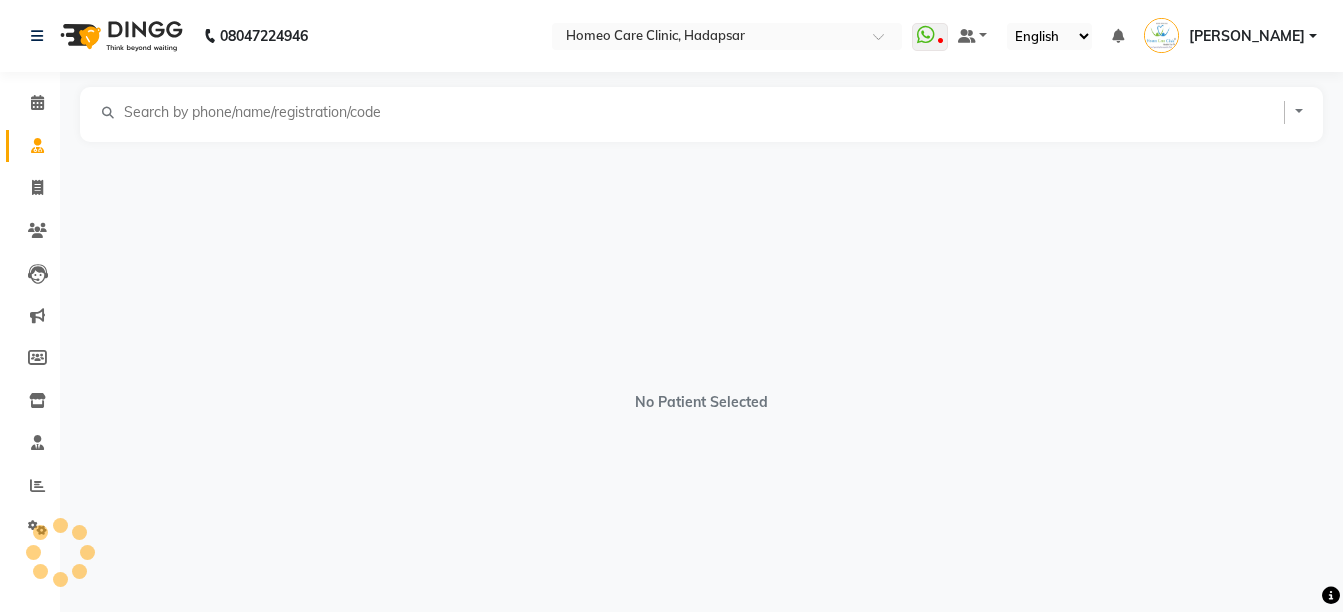 select on "[DEMOGRAPHIC_DATA]" 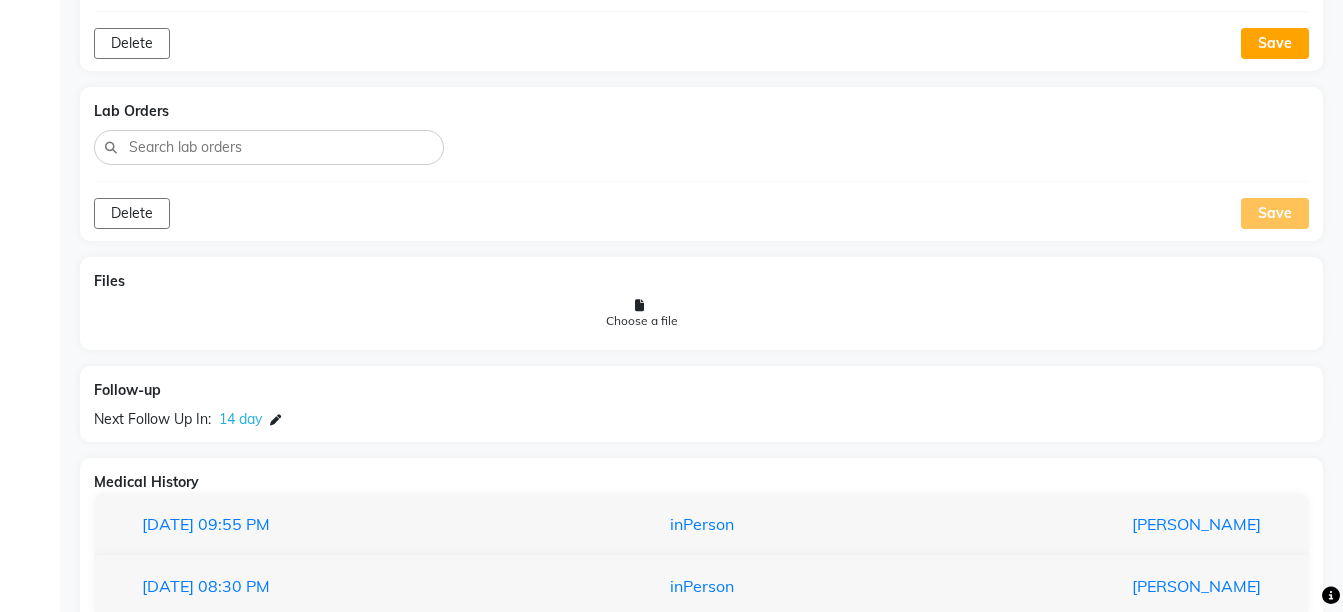 scroll, scrollTop: 1581, scrollLeft: 0, axis: vertical 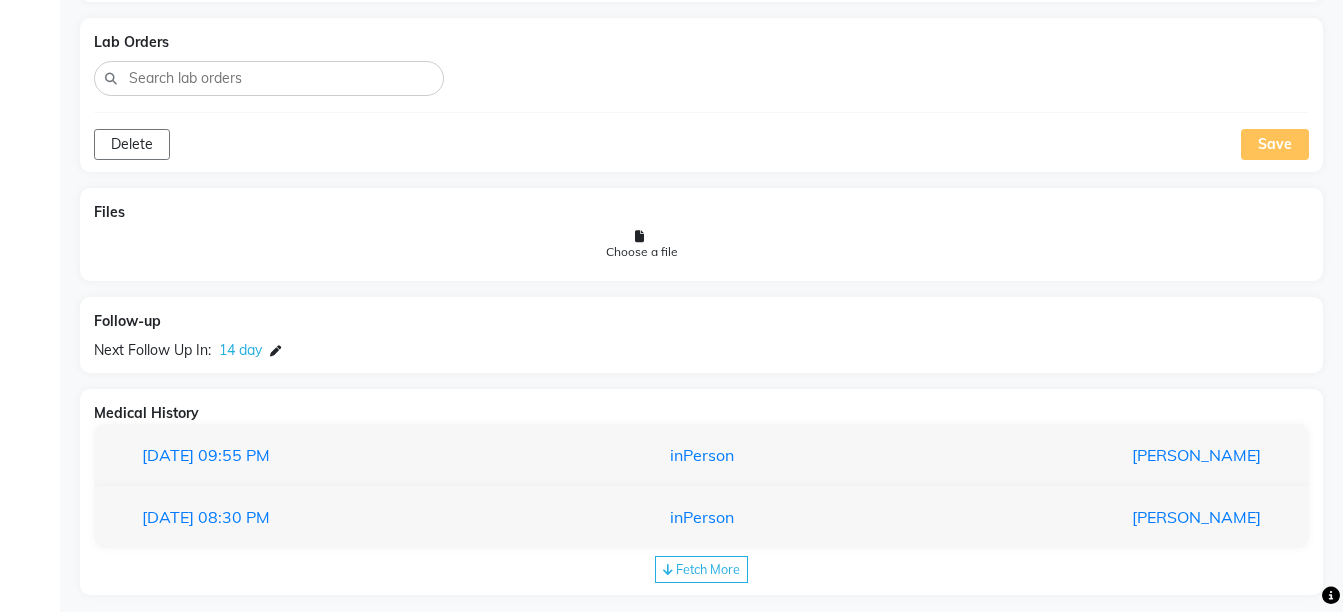 click on "Next Follow Up In:  14 day" 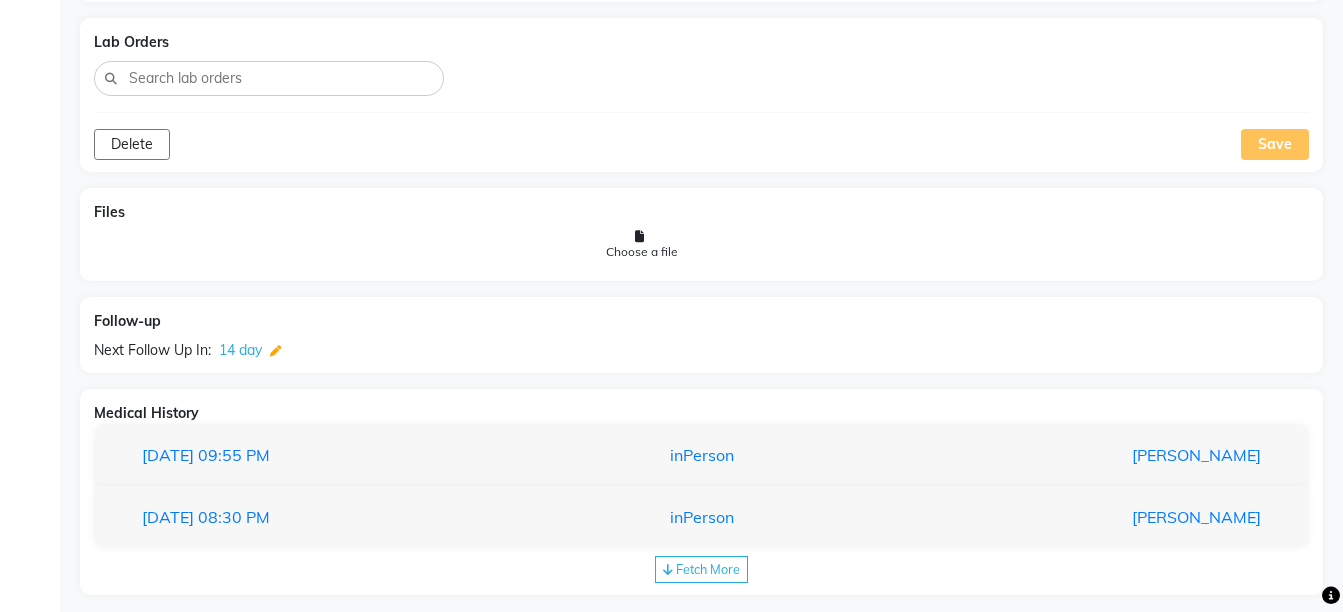 click 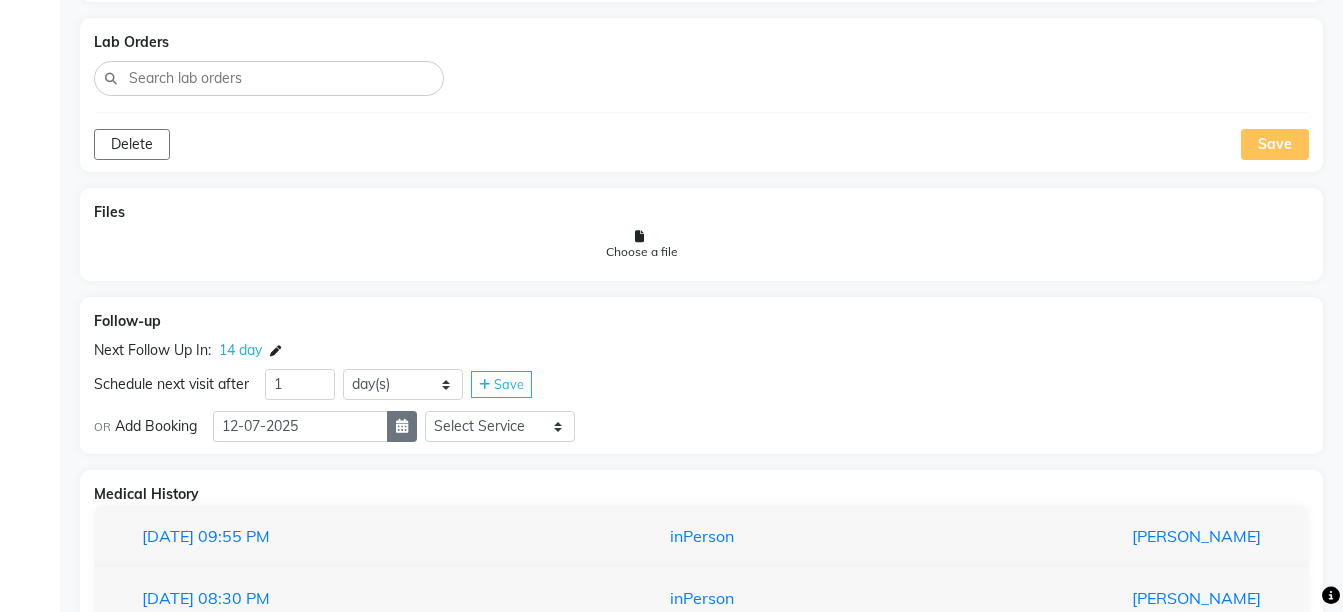 click 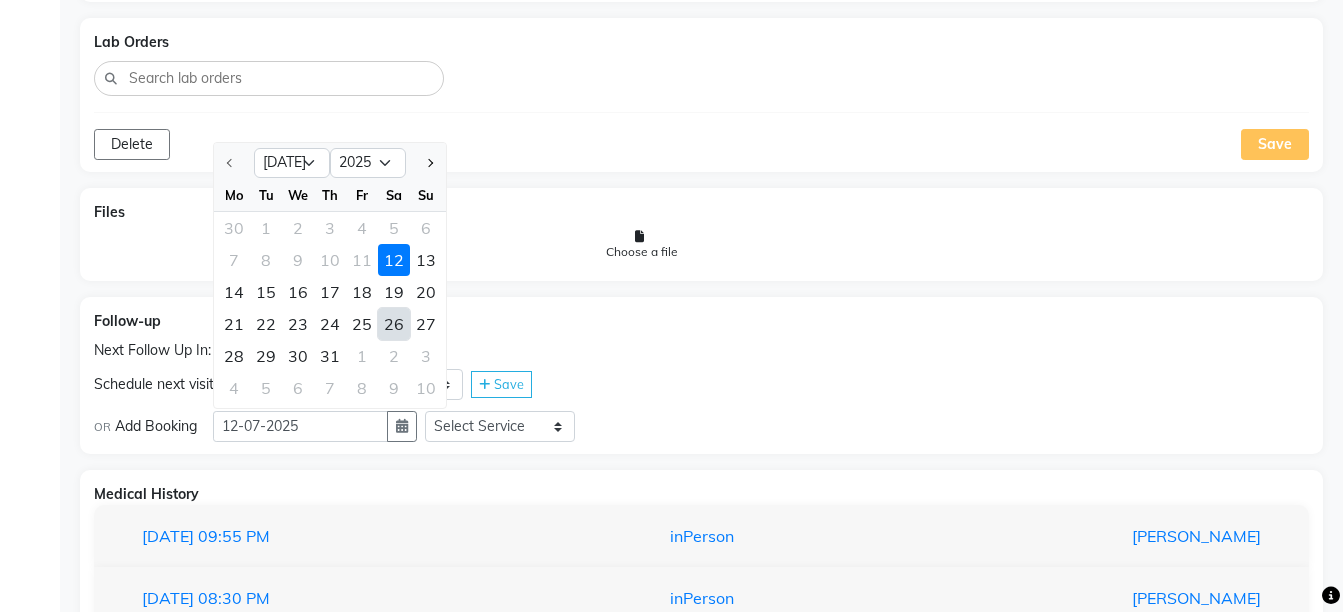 click on "26" 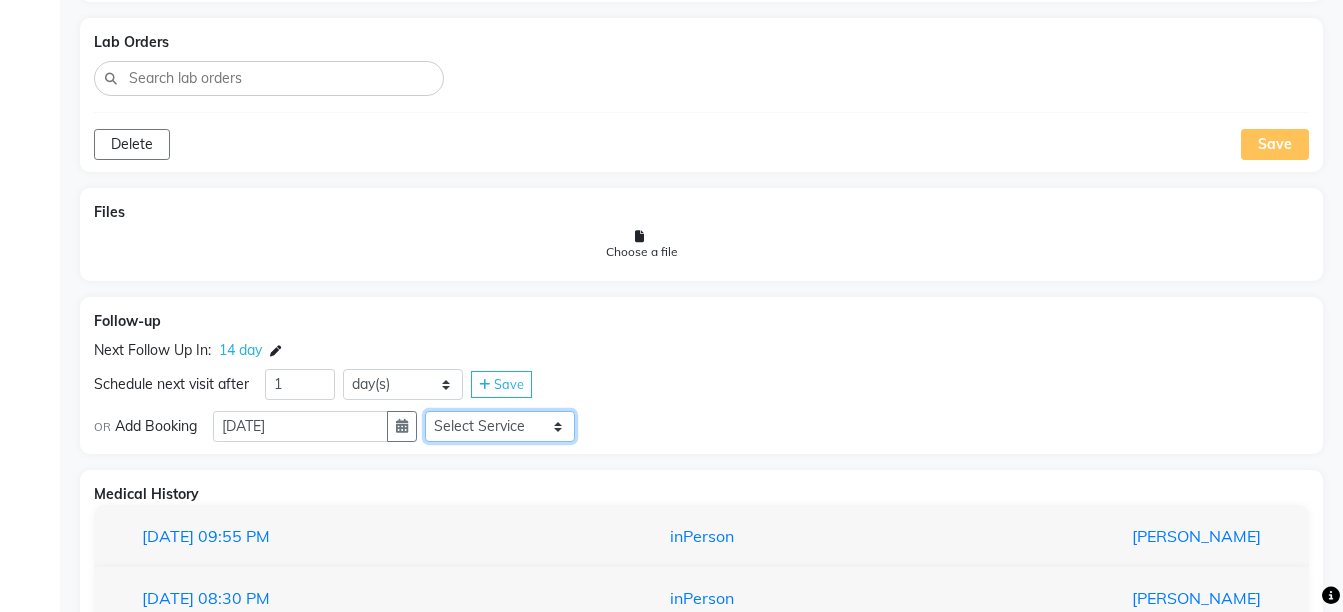 click on "Select Service  Medicine  Medicine 1  Hydra Facial  Medi Facial  Vampire Facial With Plasma  Oxygeno Facial  Anti Aging Facial  Korean Glass GLow Facial  Full Face  Upper Lip  Chin  Underarms  Full Legs & arms  Back-side  Chest  Abdomen  Yellow Peel  Black Peel  Party Peel  Glow Peel  Argi Peel  Under-arm Peel  Depigmento Peel  Anti Aging Peel  Lip Peel  Hair PRP  GFC PRP  [MEDICAL_DATA] / Dermaroller  Under Eye PRP  Face PRP  Dermapen / Mesotherapt for Full Face  Dermapen / Mesotherapt for Scars  Carbon Peel  LASER BLEECH Laser Bleech  BB Glow  Indian Glass Glow  In Person - Consultation  Courier Charges in City  Courier Charges out of City  In Person - Follow Up  Hair Treatment   Skin Treatment   Online - Consultation  Online - Follow Up" 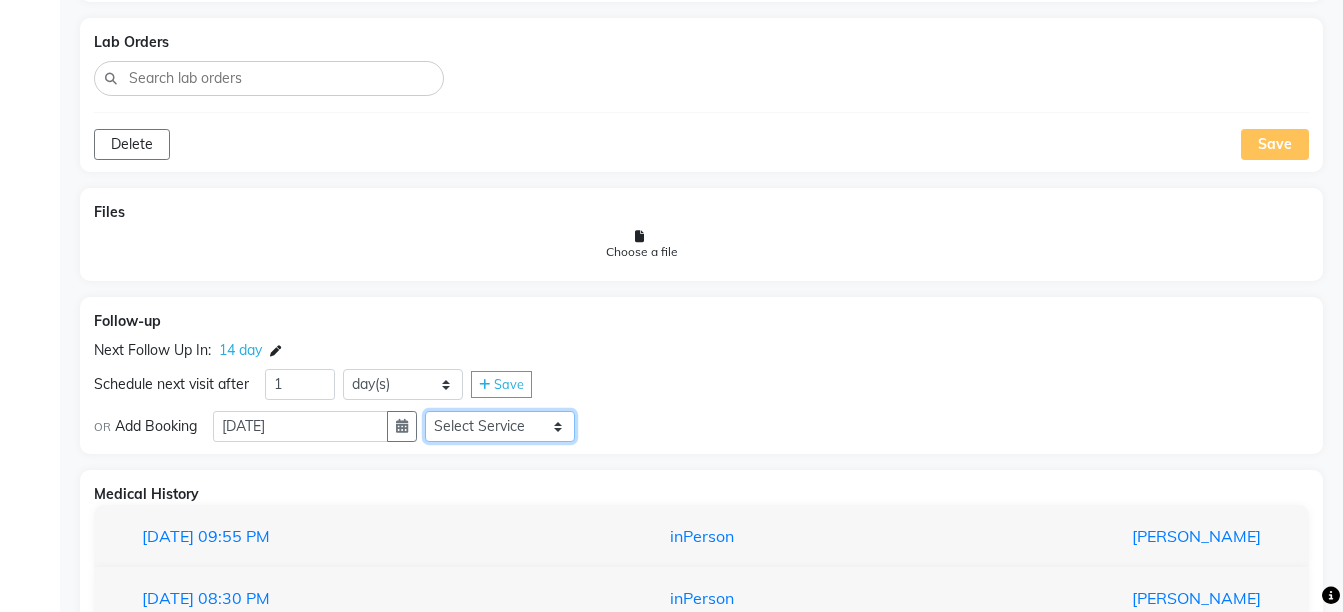 select on "972997" 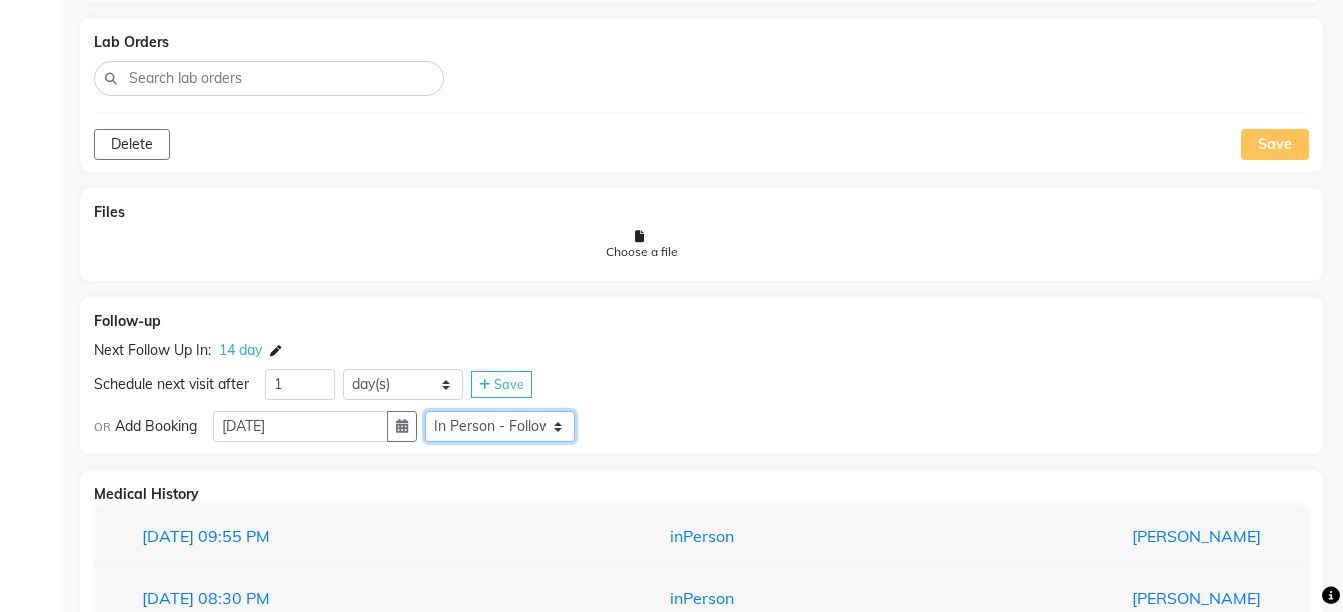 click on "Select Service  Medicine  Medicine 1  Hydra Facial  Medi Facial  Vampire Facial With Plasma  Oxygeno Facial  Anti Aging Facial  Korean Glass GLow Facial  Full Face  Upper Lip  Chin  Underarms  Full Legs & arms  Back-side  Chest  Abdomen  Yellow Peel  Black Peel  Party Peel  Glow Peel  Argi Peel  Under-arm Peel  Depigmento Peel  Anti Aging Peel  Lip Peel  Hair PRP  GFC PRP  [MEDICAL_DATA] / Dermaroller  Under Eye PRP  Face PRP  Dermapen / Mesotherapt for Full Face  Dermapen / Mesotherapt for Scars  Carbon Peel  LASER BLEECH Laser Bleech  BB Glow  Indian Glass Glow  In Person - Consultation  Courier Charges in City  Courier Charges out of City  In Person - Follow Up  Hair Treatment   Skin Treatment   Online - Consultation  Online - Follow Up" 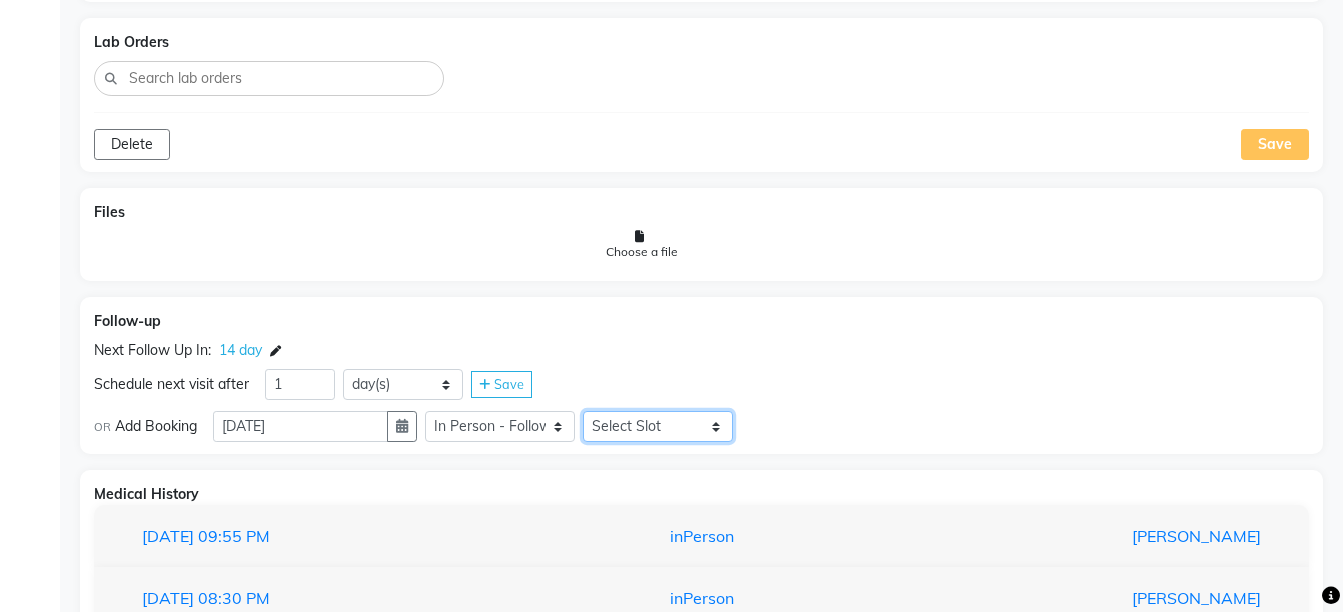 click on "Select Slot 10:15 10:30 10:45 11:00 11:15 11:30 12:15 12:30 12:45 13:00 13:30 13:45 14:15 14:30 14:45 15:00 15:15 15:30 15:45 16:15 16:30 16:45 17:00 17:15 17:30 17:45 18:00 18:15 18:30 18:45 19:00 19:15 19:30 19:45 20:00 20:15 20:30 20:45 21:00 21:15 21:30 21:45" 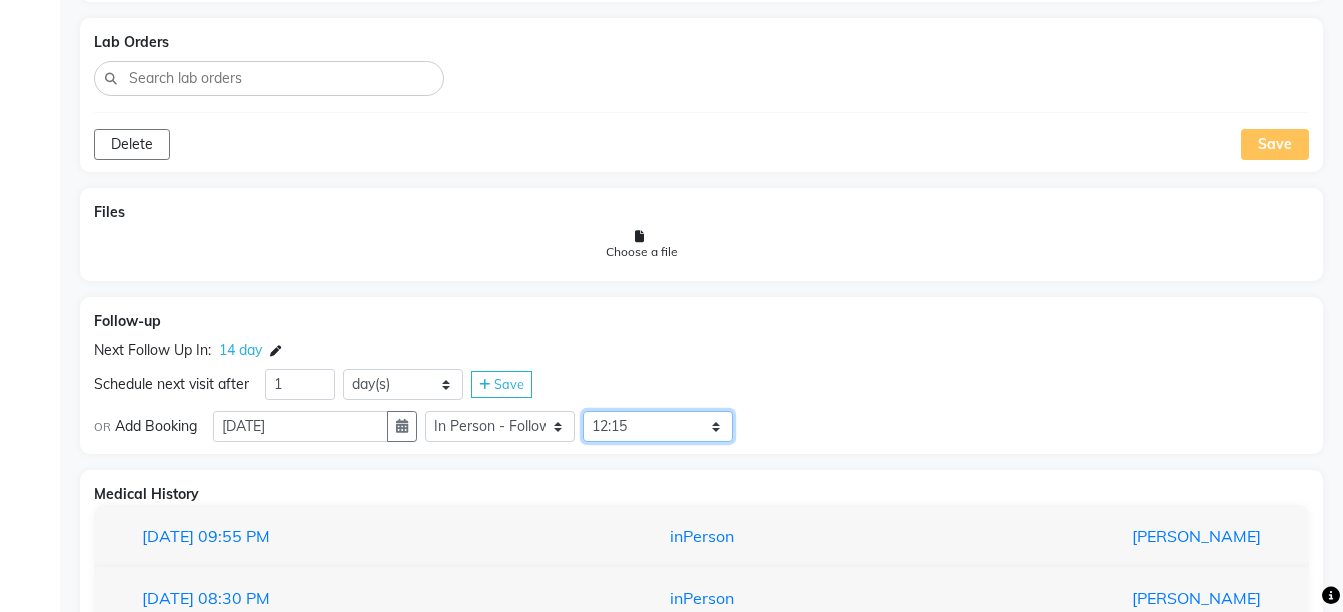 click on "Select Slot 10:15 10:30 10:45 11:00 11:15 11:30 12:15 12:30 12:45 13:00 13:30 13:45 14:15 14:30 14:45 15:00 15:15 15:30 15:45 16:15 16:30 16:45 17:00 17:15 17:30 17:45 18:00 18:15 18:30 18:45 19:00 19:15 19:30 19:45 20:00 20:15 20:30 20:45 21:00 21:15 21:30 21:45" 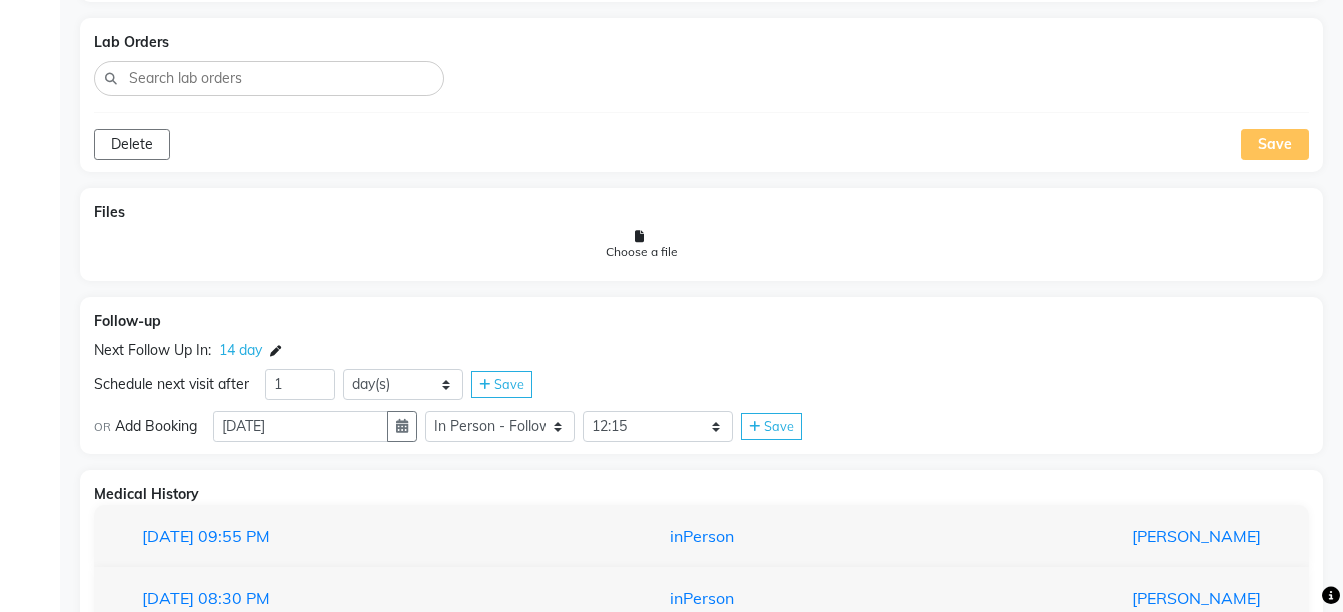 click 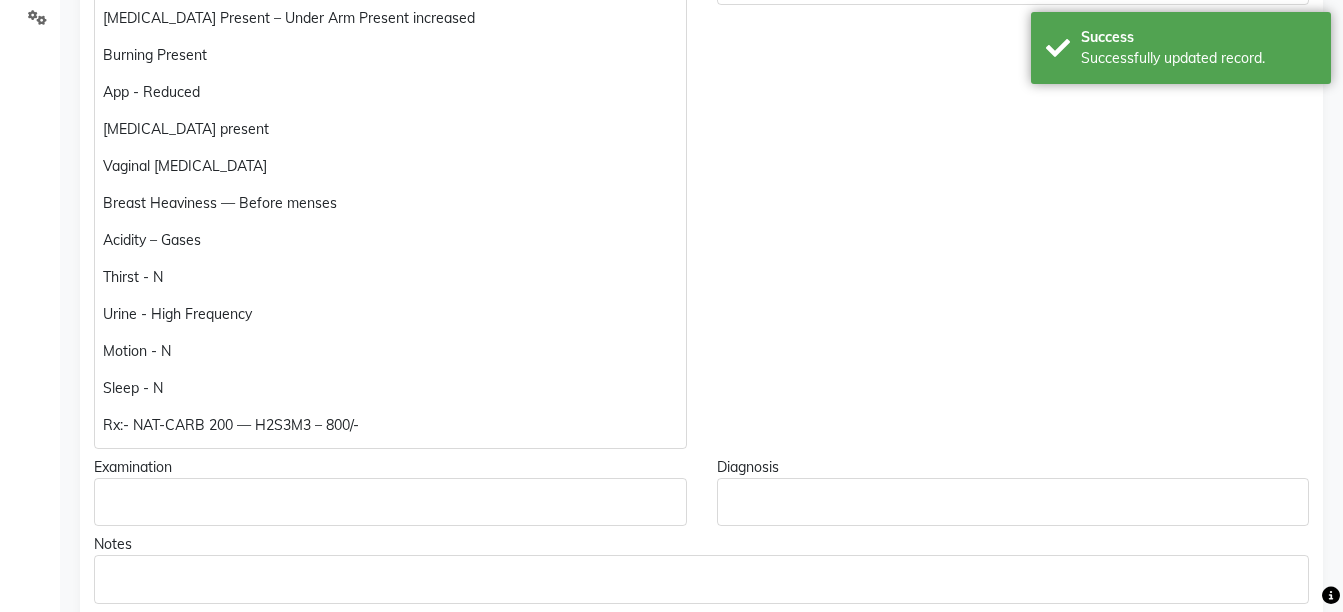 scroll, scrollTop: 0, scrollLeft: 0, axis: both 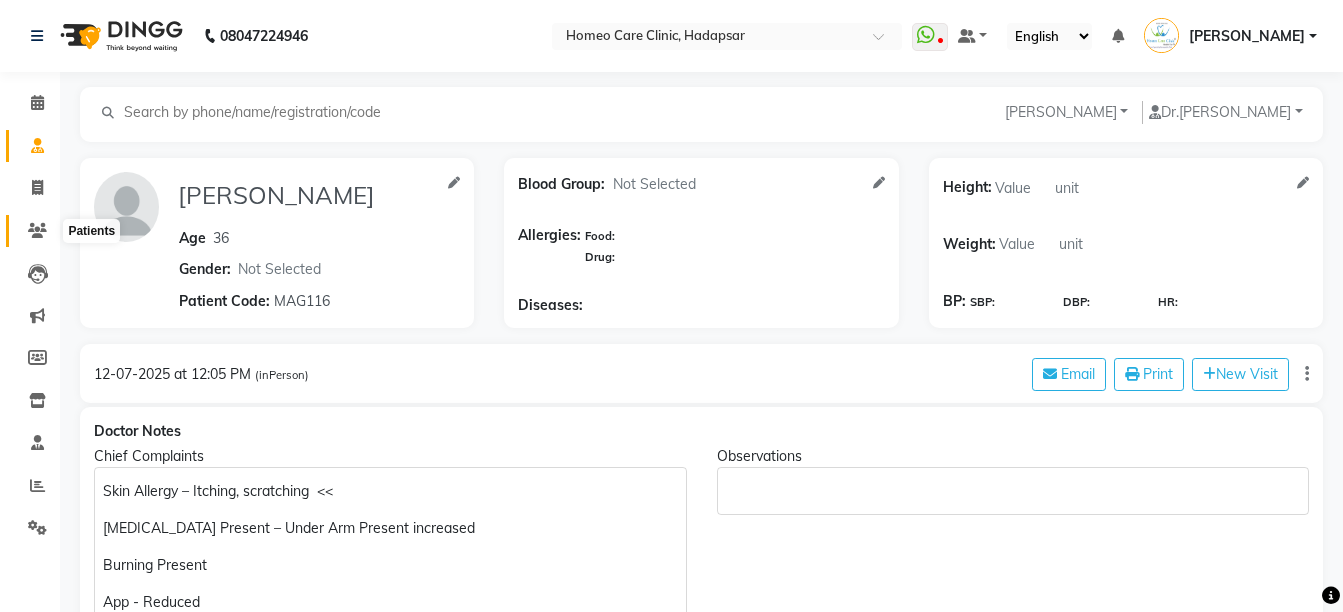 click 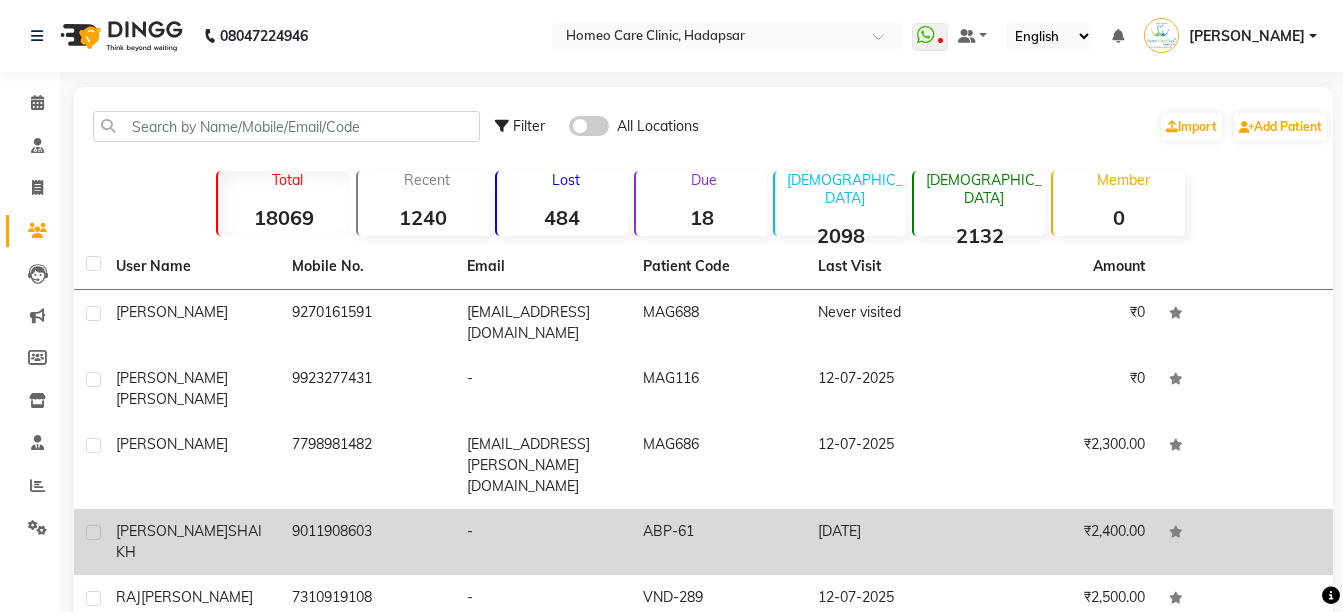 click on "SHAIKH" 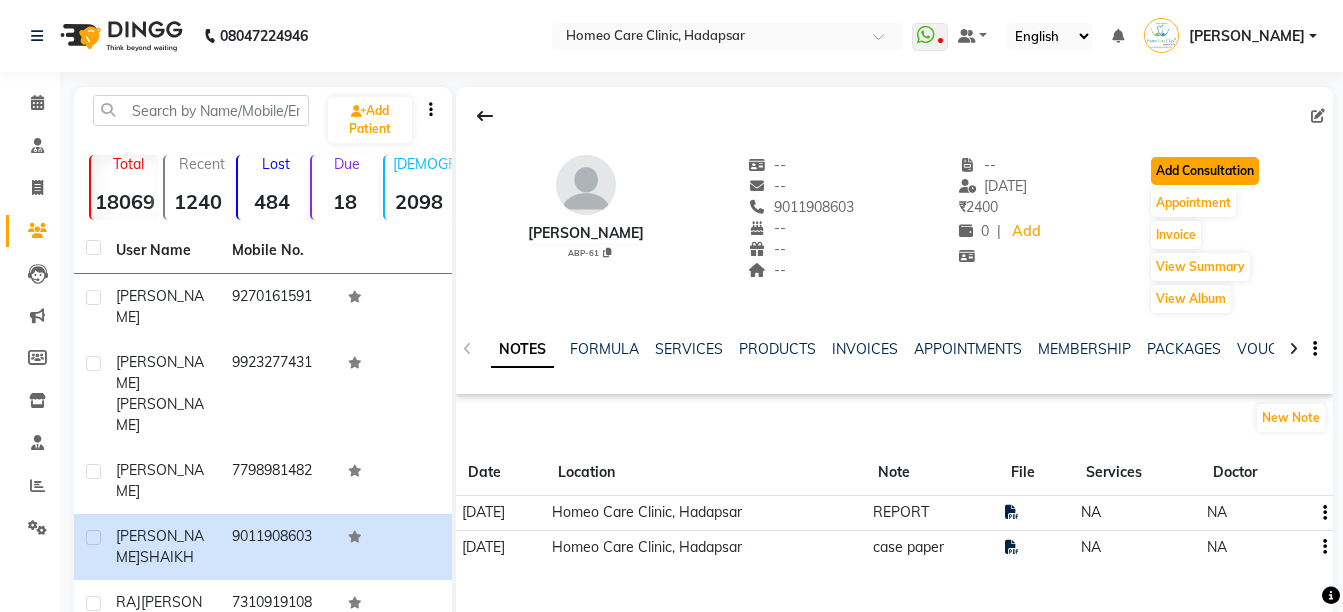 click on "Add Consultation" 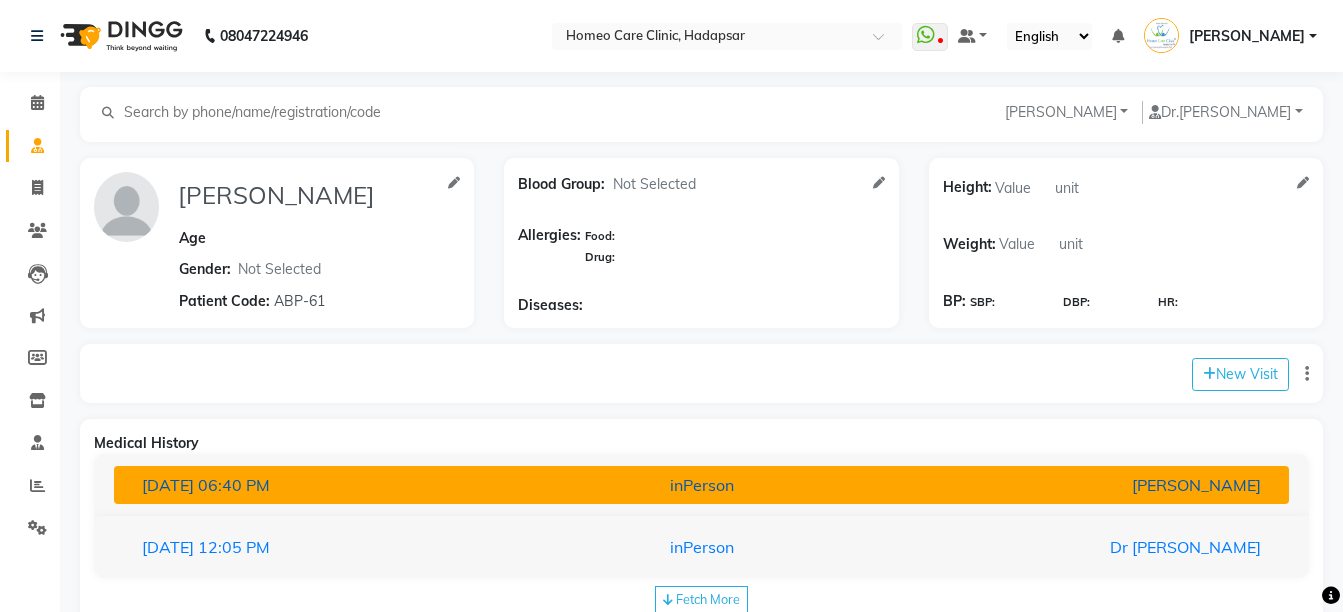 click on "inPerson" at bounding box center (701, 485) 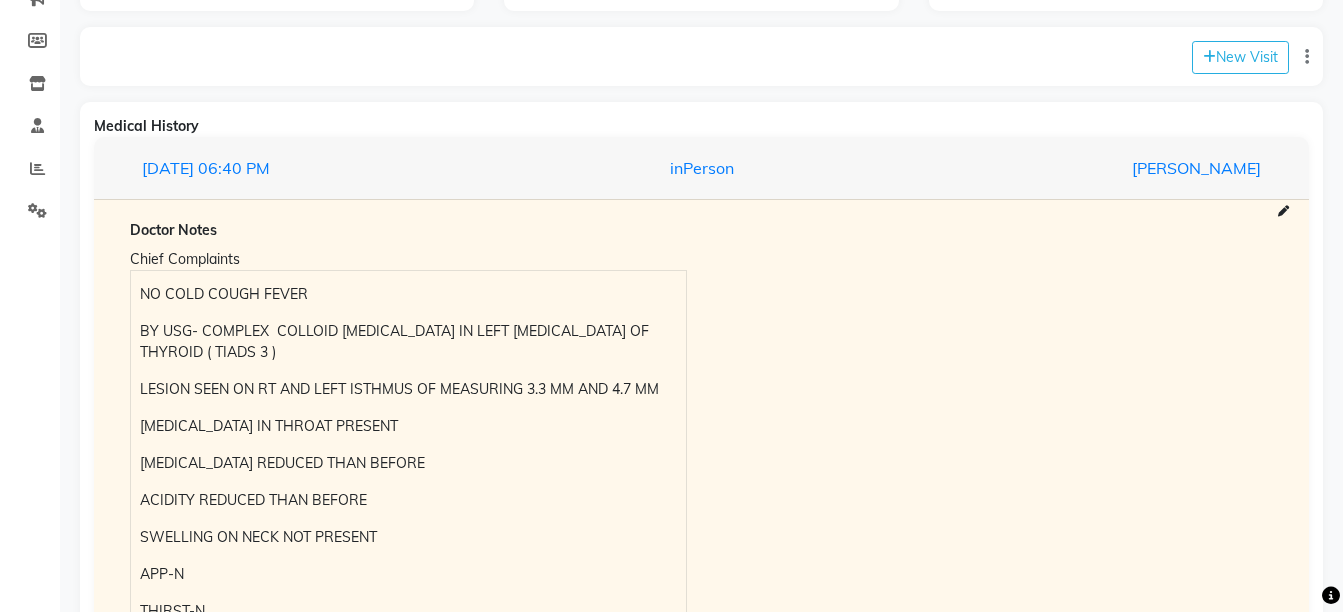 scroll, scrollTop: 319, scrollLeft: 0, axis: vertical 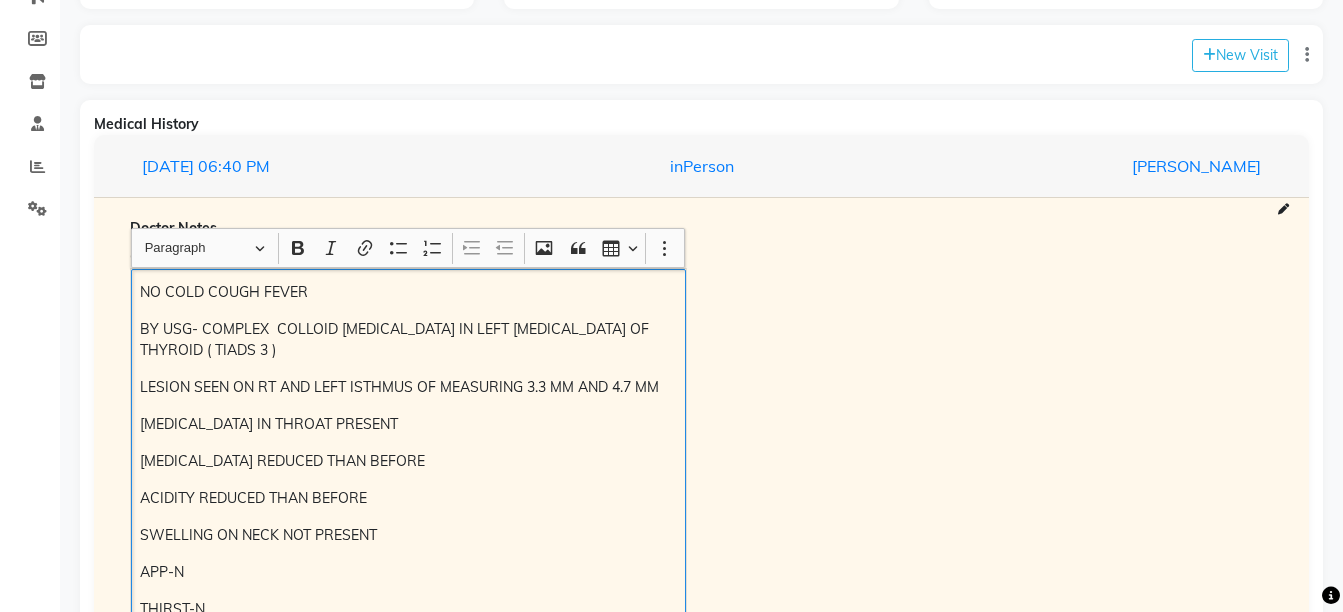 click on "NO COLD COUGH FEVER BY USG- COMPLEX  COLLOID NODULE IN LEFT LOBE OF THYROID ( TIADS 3 ) LESION SEEN ON RT AND LEFT ISTHMUS OF MEASURING 3.3 MM AND 4.7 MM  DRYNESS IN THROAT PRESENT PALPITATION REDUCED THAN BEFORE ACIDITY REDUCED THAN BEFORE SWELLING ON NECK NOT PRESENT APP-N THIRST-N URINE- N BOWELS- N SLEEP -N Rx- G1M2K6 ---(Once a day)---for 2 months--- 2400/" at bounding box center [408, 525] 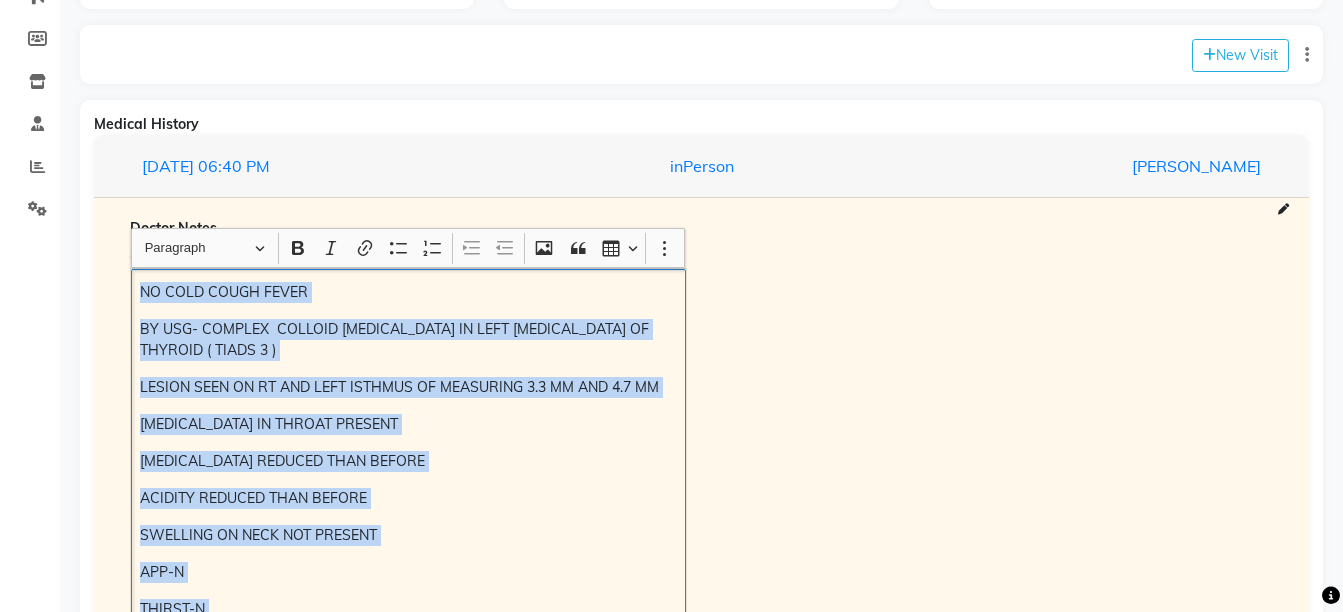 scroll, scrollTop: 453, scrollLeft: 0, axis: vertical 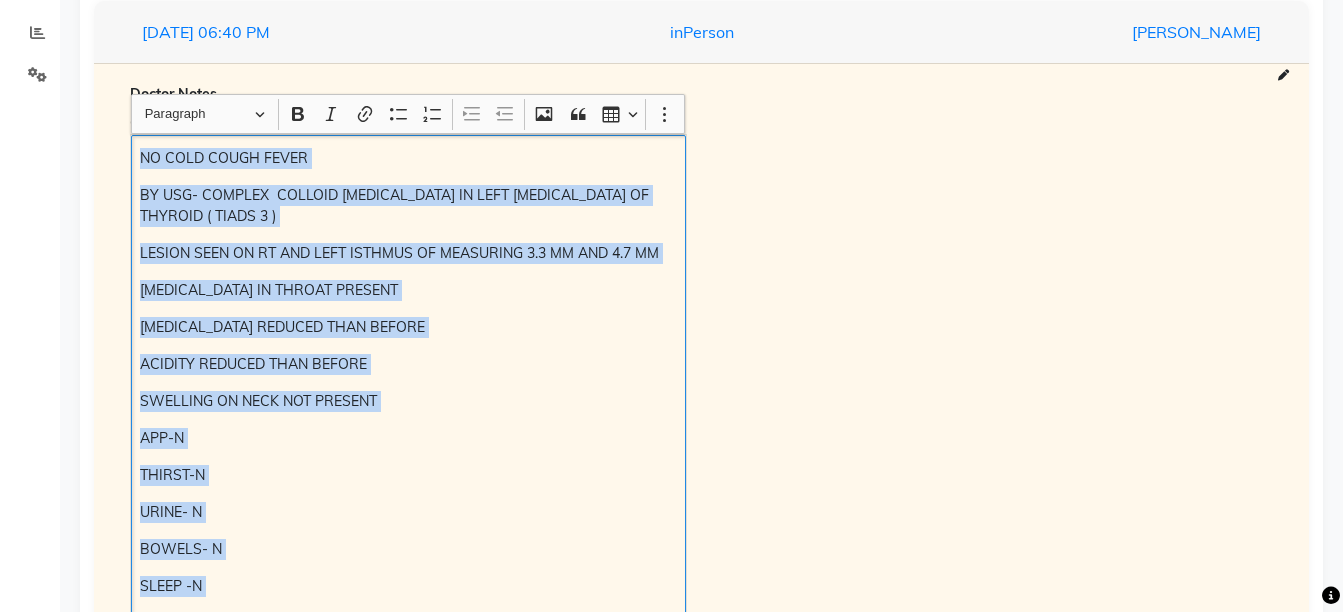 copy on "NO COLD COUGH FEVER BY USG- COMPLEX  COLLOID NODULE IN LEFT LOBE OF THYROID ( TIADS 3 ) LESION SEEN ON RT AND LEFT ISTHMUS OF MEASURING 3.3 MM AND 4.7 MM  DRYNESS IN THROAT PRESENT PALPITATION REDUCED THAN BEFORE ACIDITY REDUCED THAN BEFORE SWELLING ON NECK NOT PRESENT APP-N THIRST-N URINE- N BOWELS- N SLEEP -N Rx- G1M2K6 ---(Once a day)---for 2 months--- 2400/" 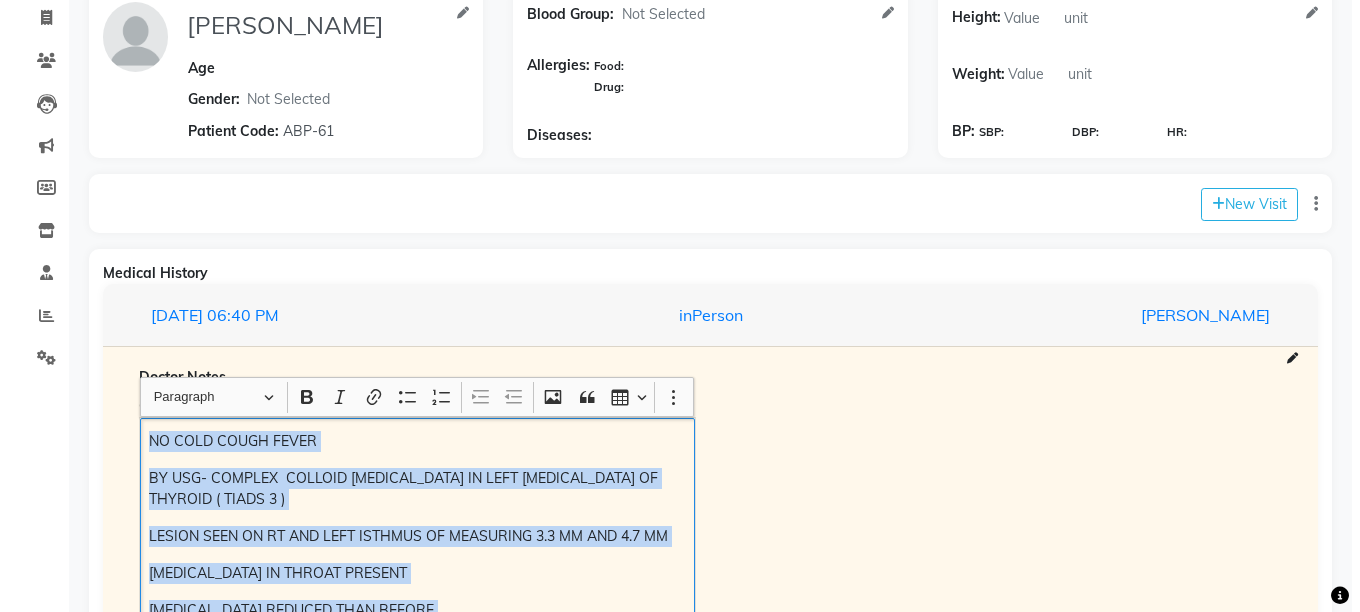 scroll, scrollTop: 163, scrollLeft: 0, axis: vertical 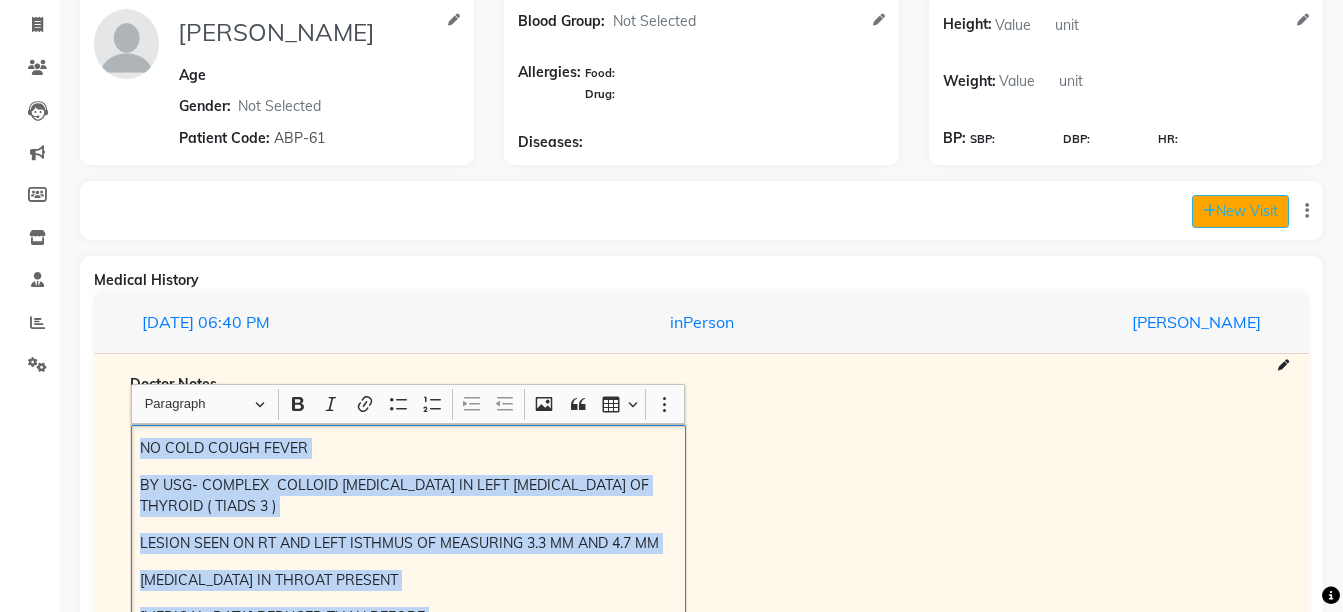 click on "New Visit" 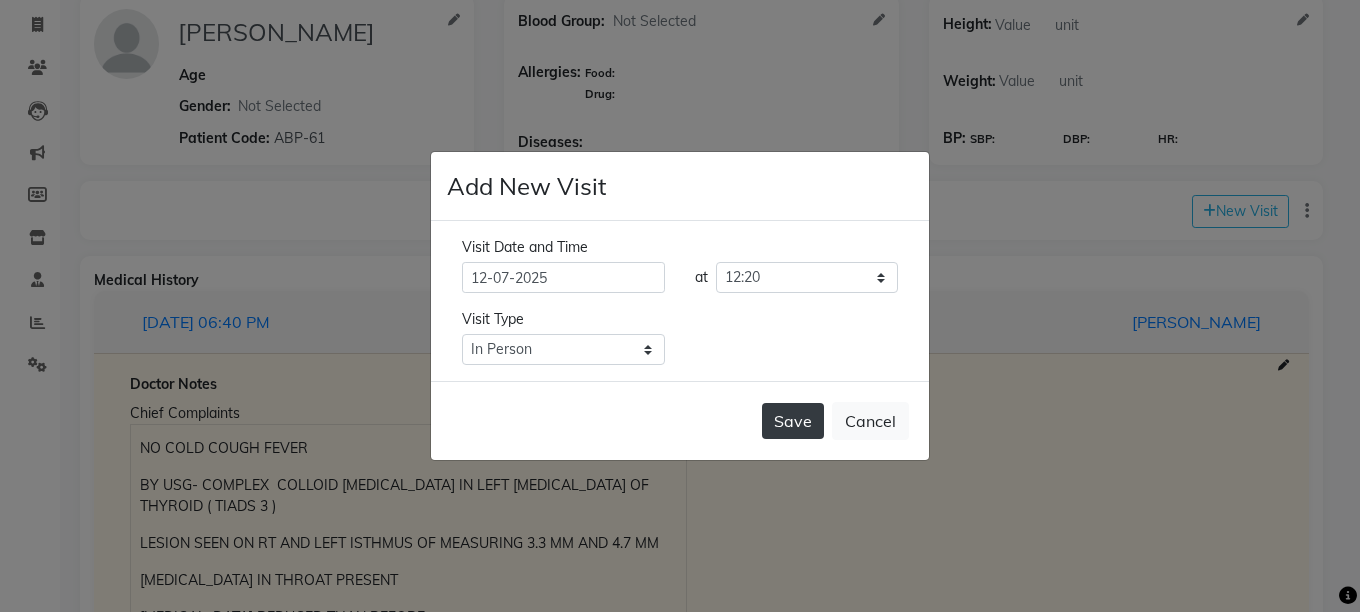 click on "Save" 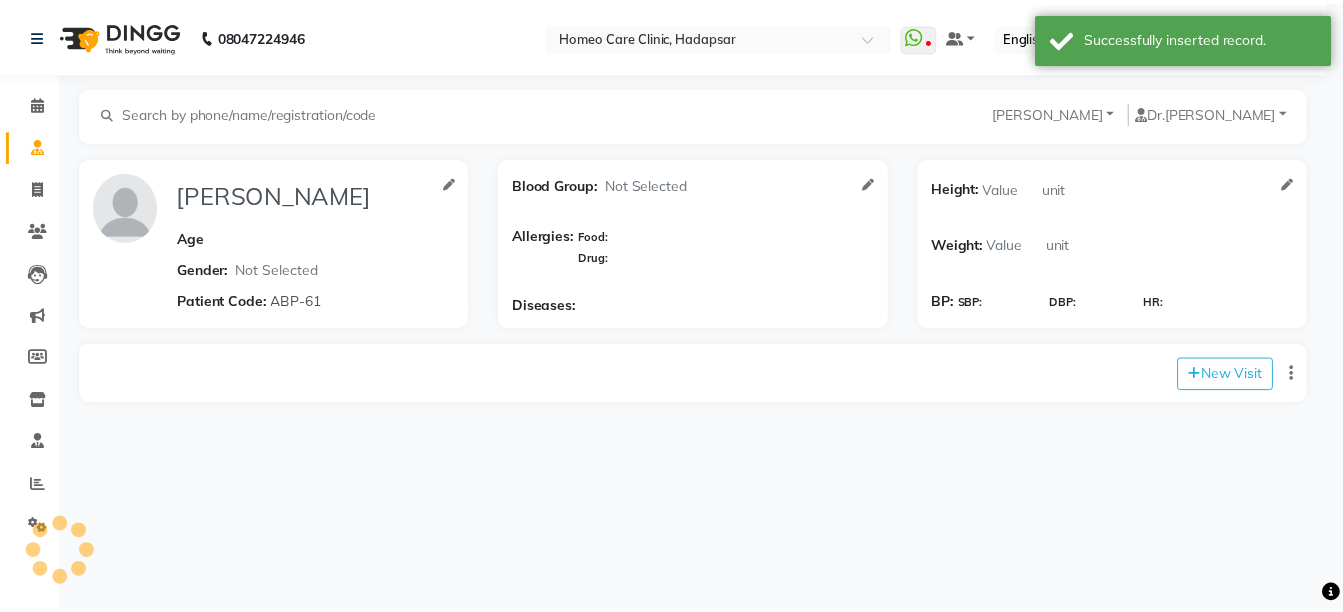 scroll, scrollTop: 0, scrollLeft: 0, axis: both 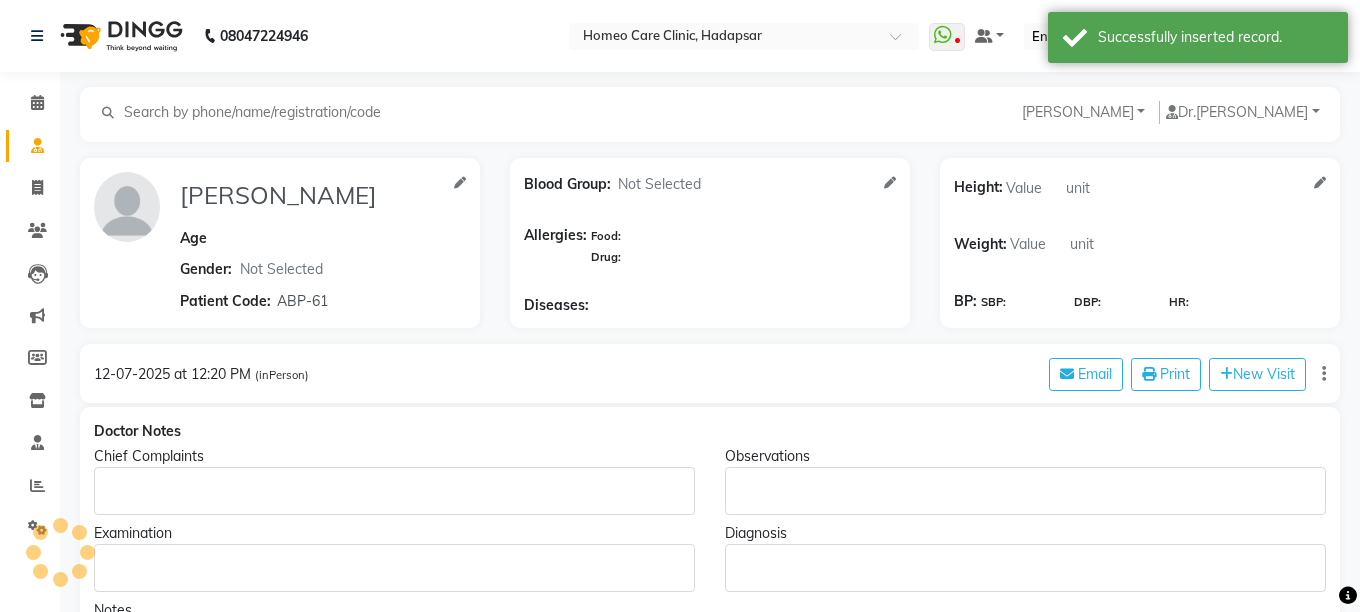 type on "SABINA SHAIKH" 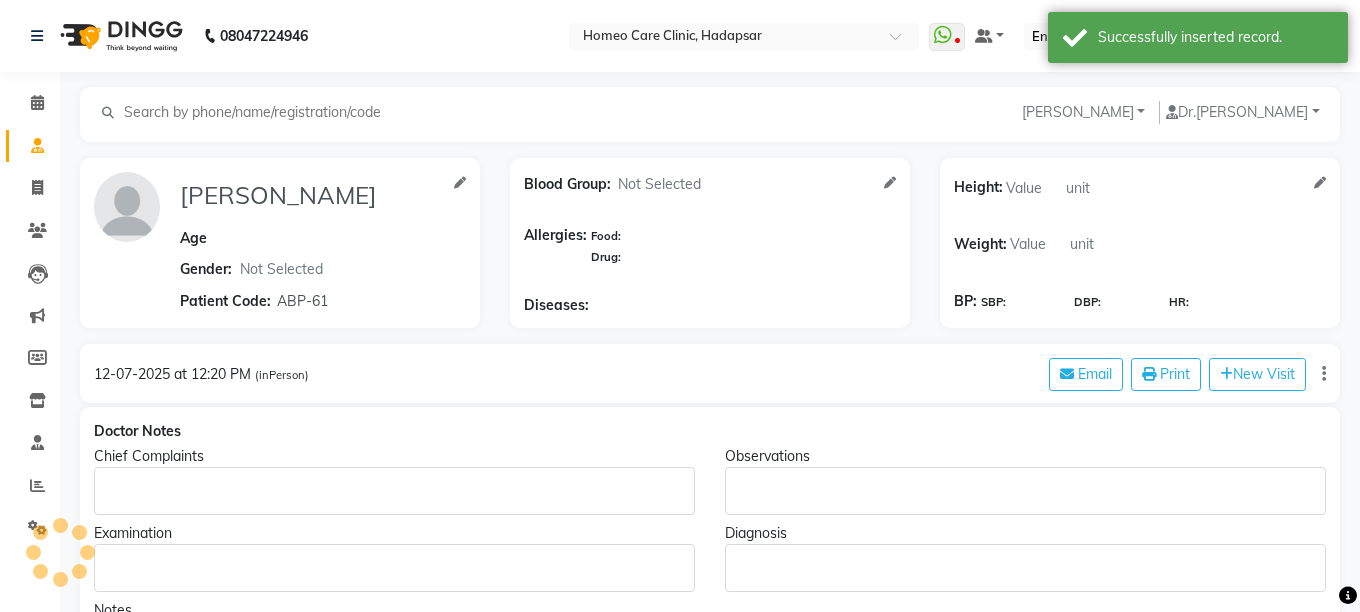 select 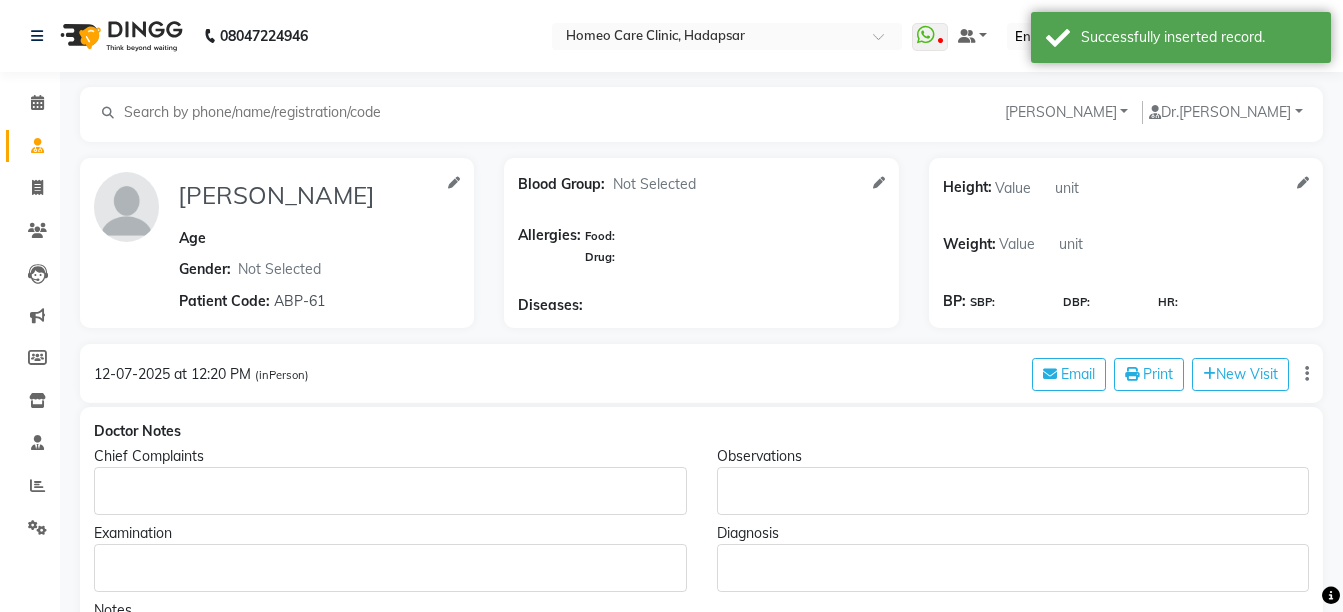click on "Chief Complaints" 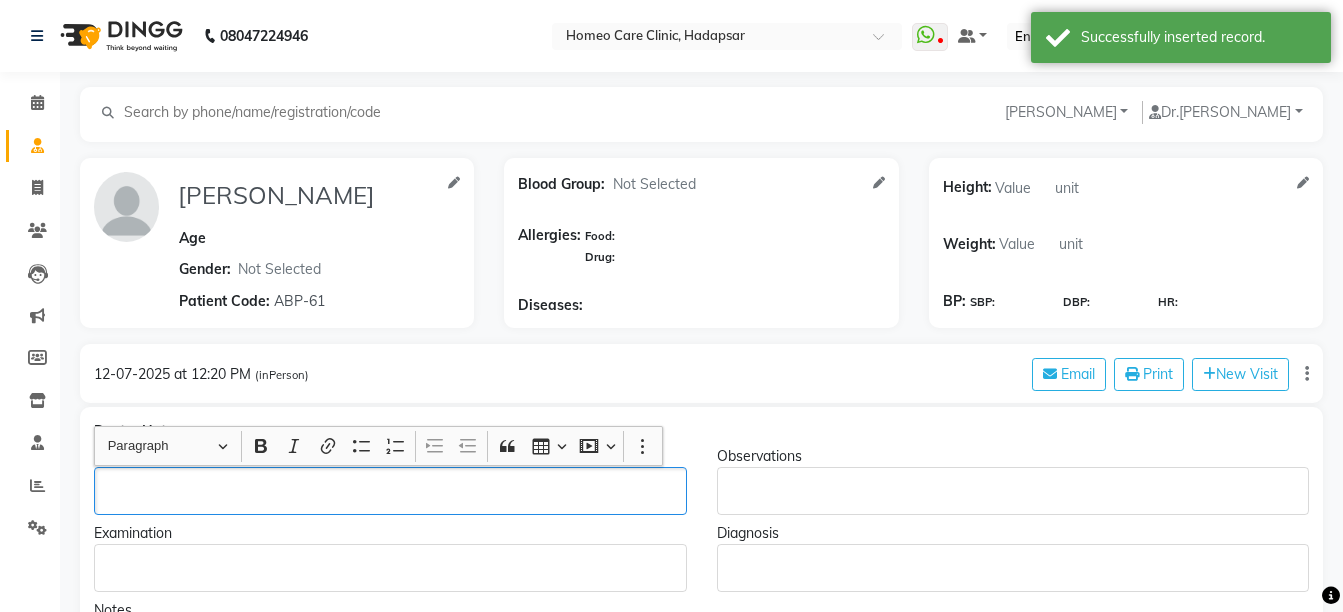 click 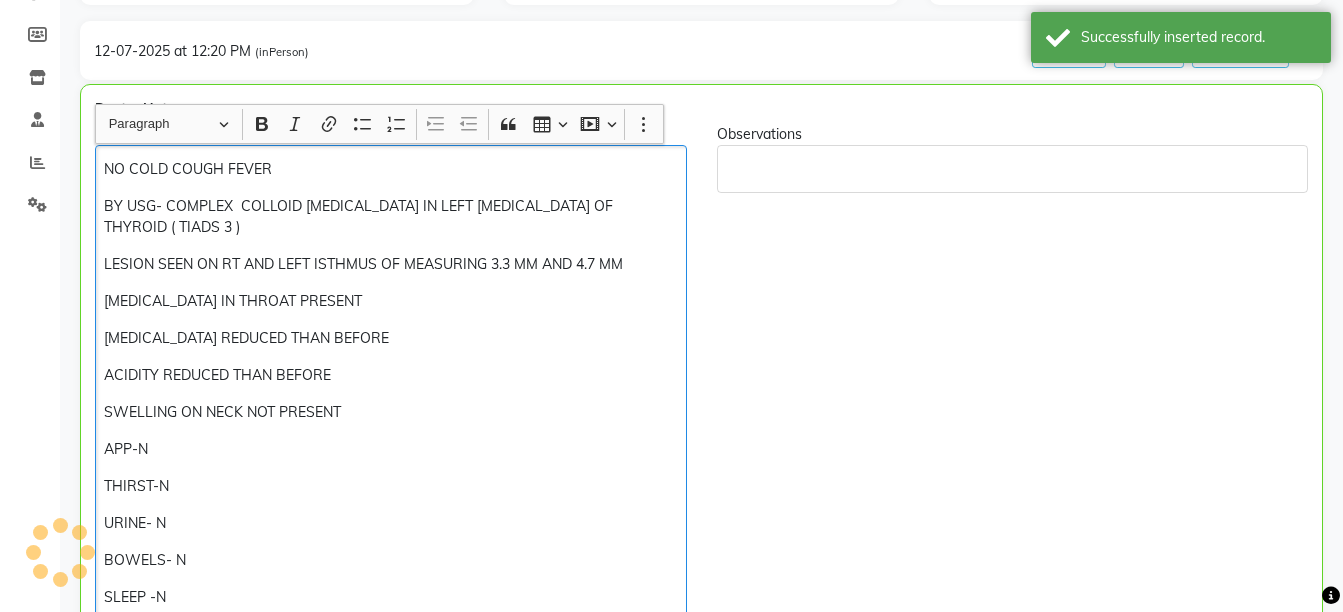scroll, scrollTop: 353, scrollLeft: 0, axis: vertical 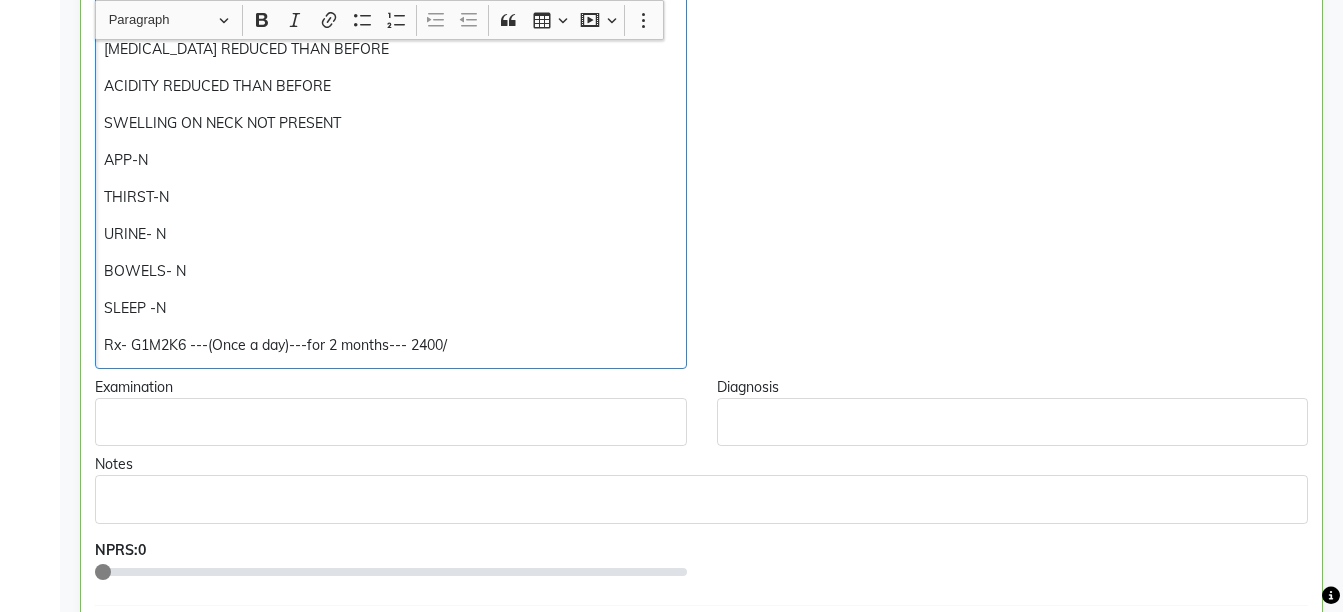 click on "Save" 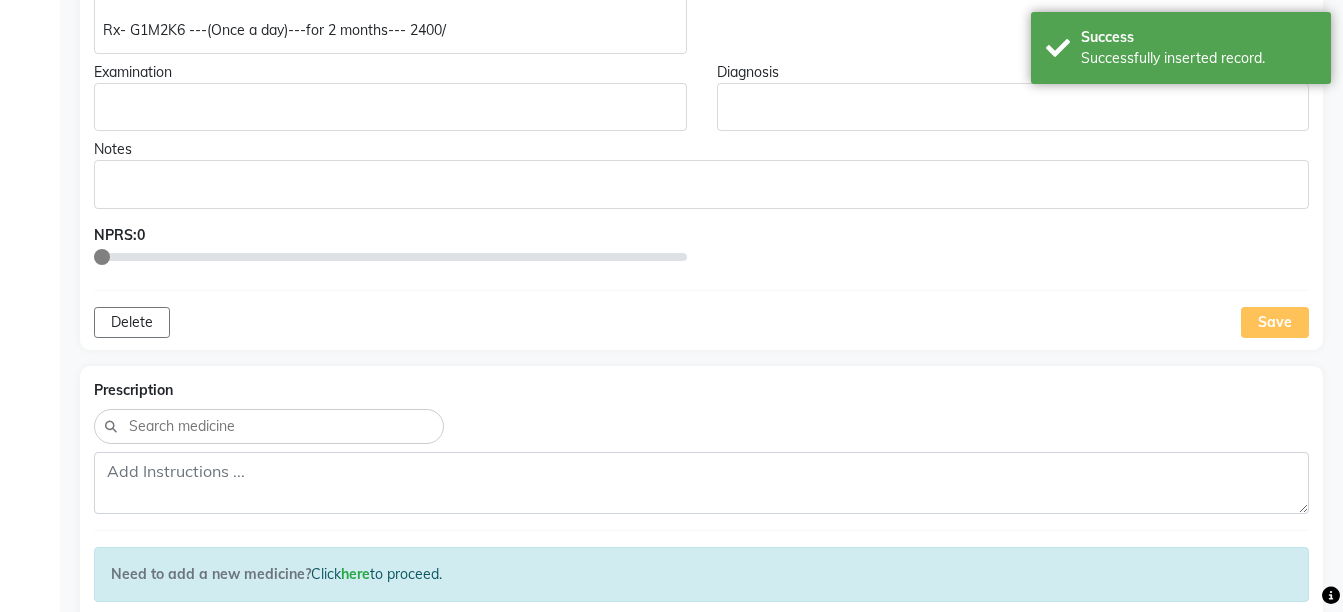 scroll, scrollTop: 730, scrollLeft: 0, axis: vertical 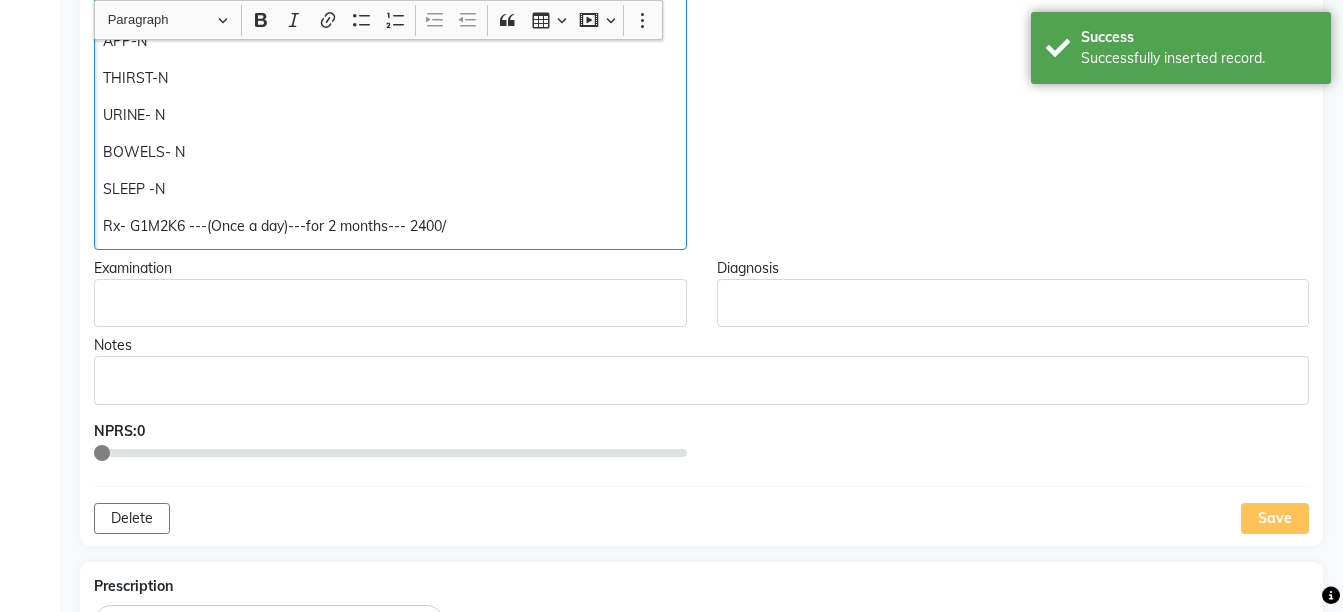 click on "SLEEP -N" 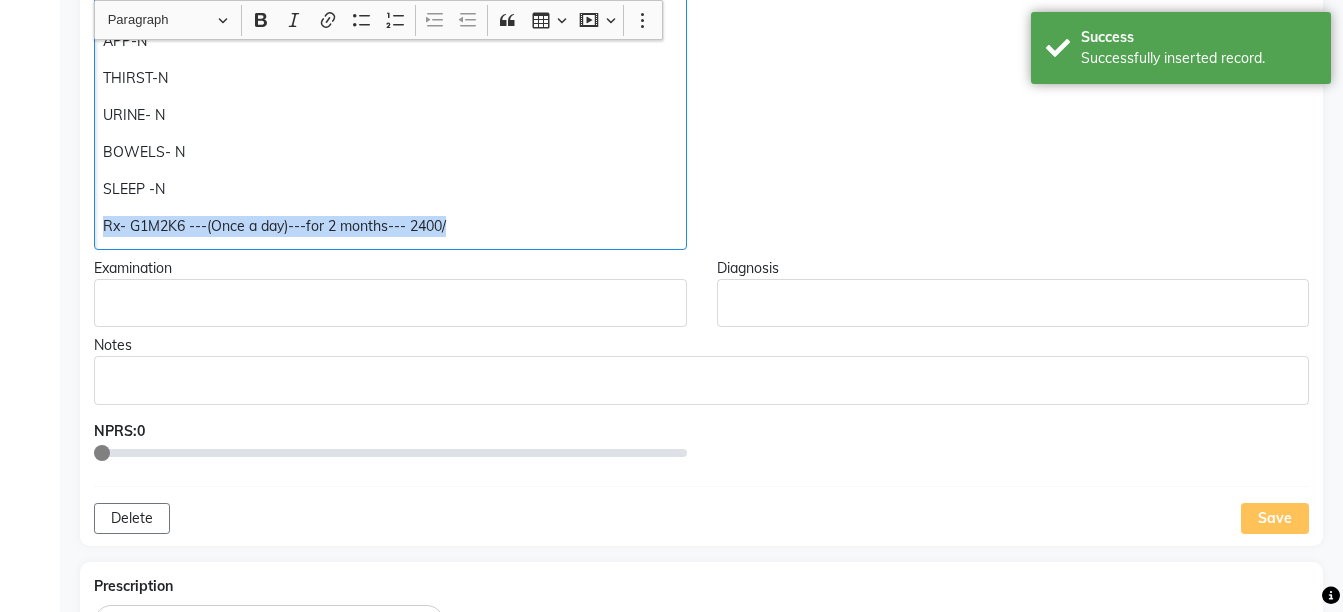copy on "Rx- G1M2K6 ---(Once a day)---for 2 months--- 2400/" 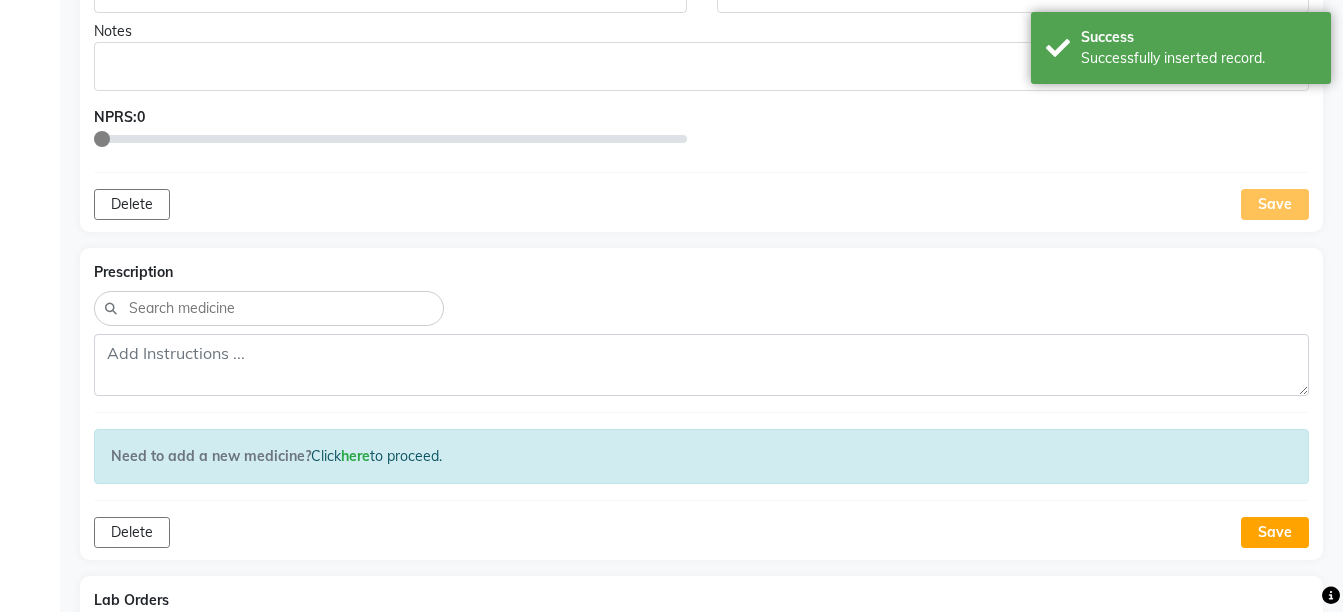 scroll, scrollTop: 1095, scrollLeft: 0, axis: vertical 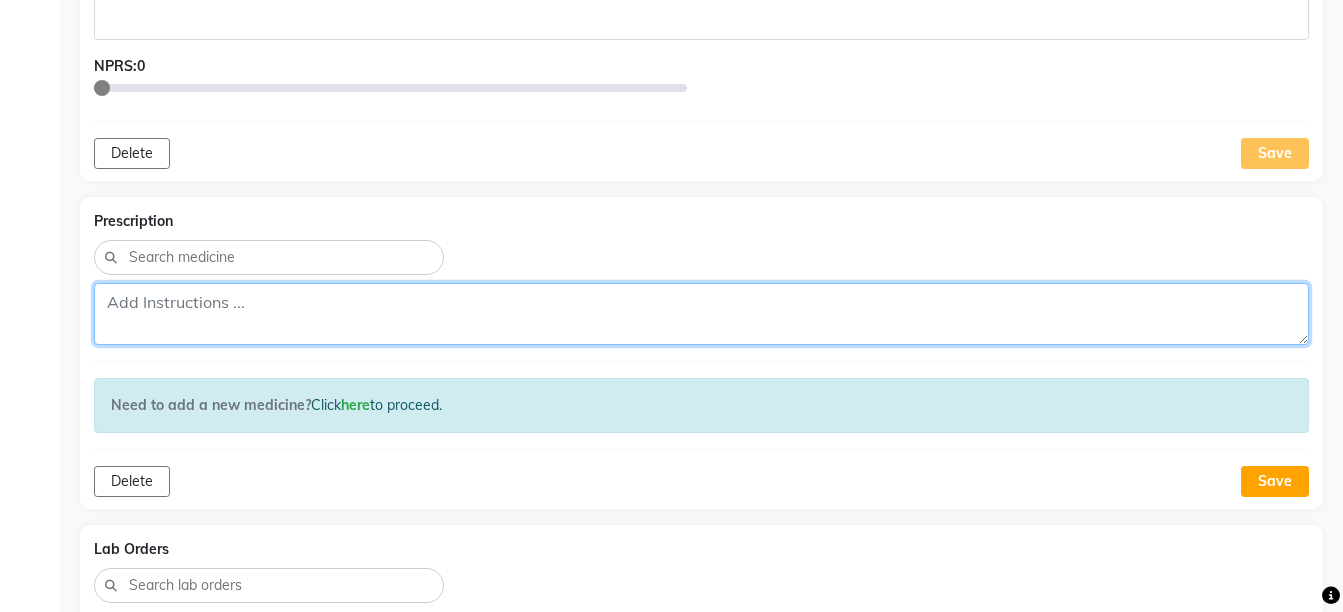click 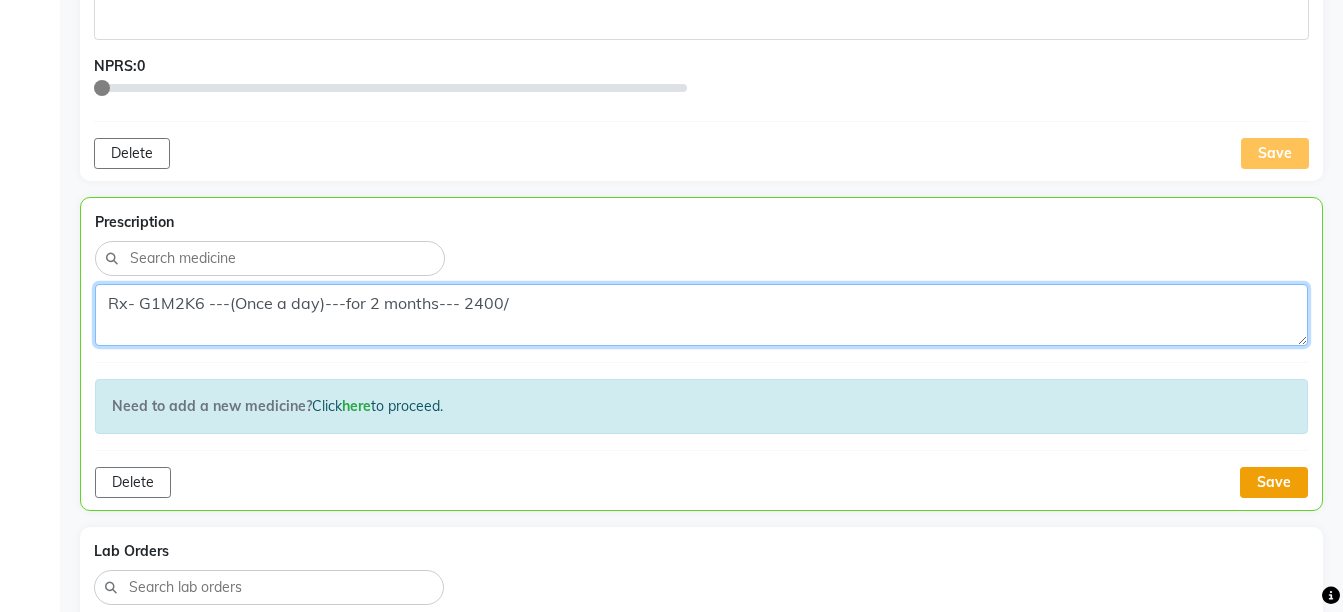 type on "Rx- G1M2K6 ---(Once a day)---for 2 months--- 2400/" 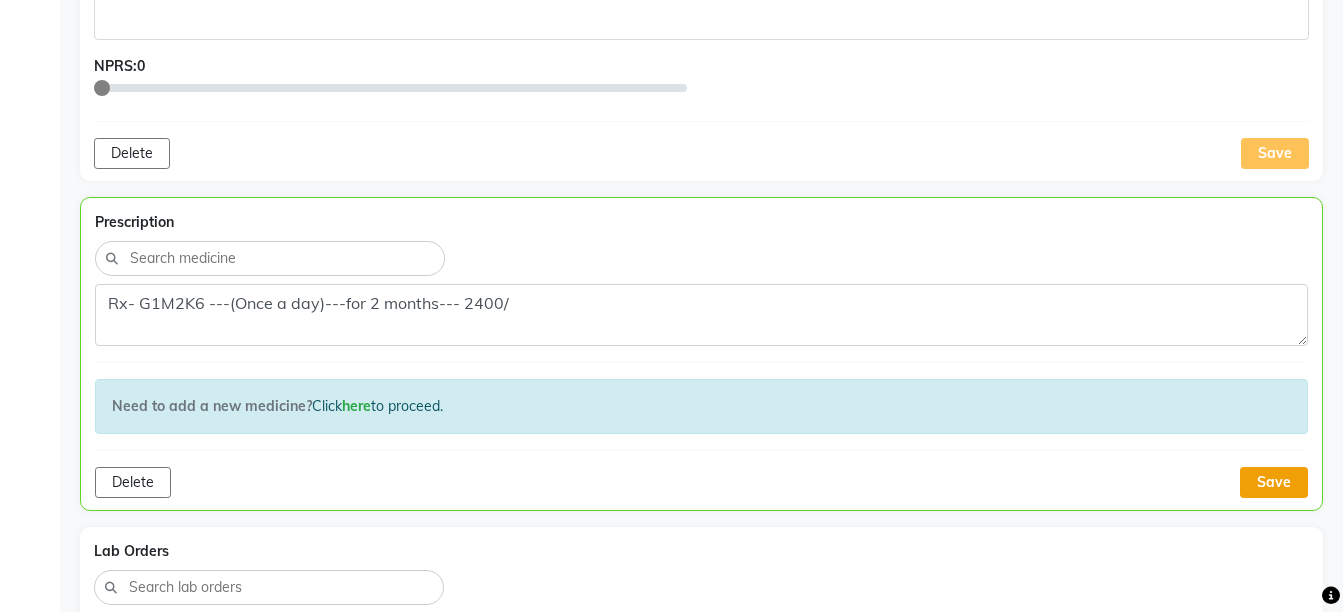 click on "Save" 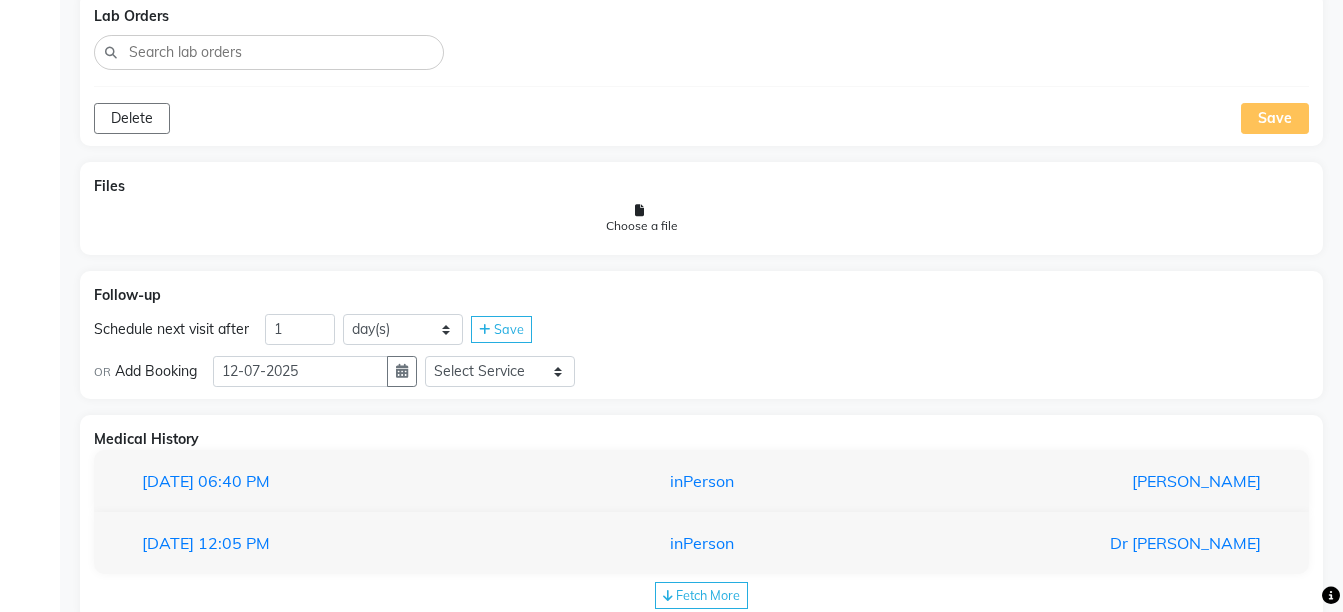 scroll, scrollTop: 1656, scrollLeft: 0, axis: vertical 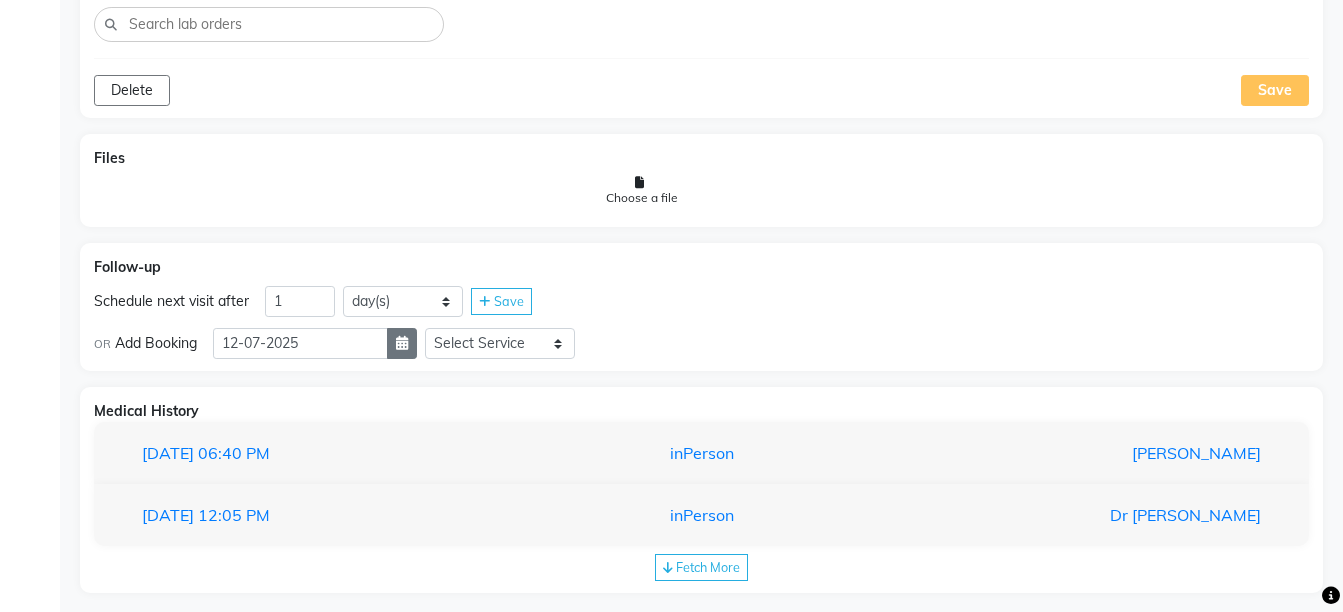 click 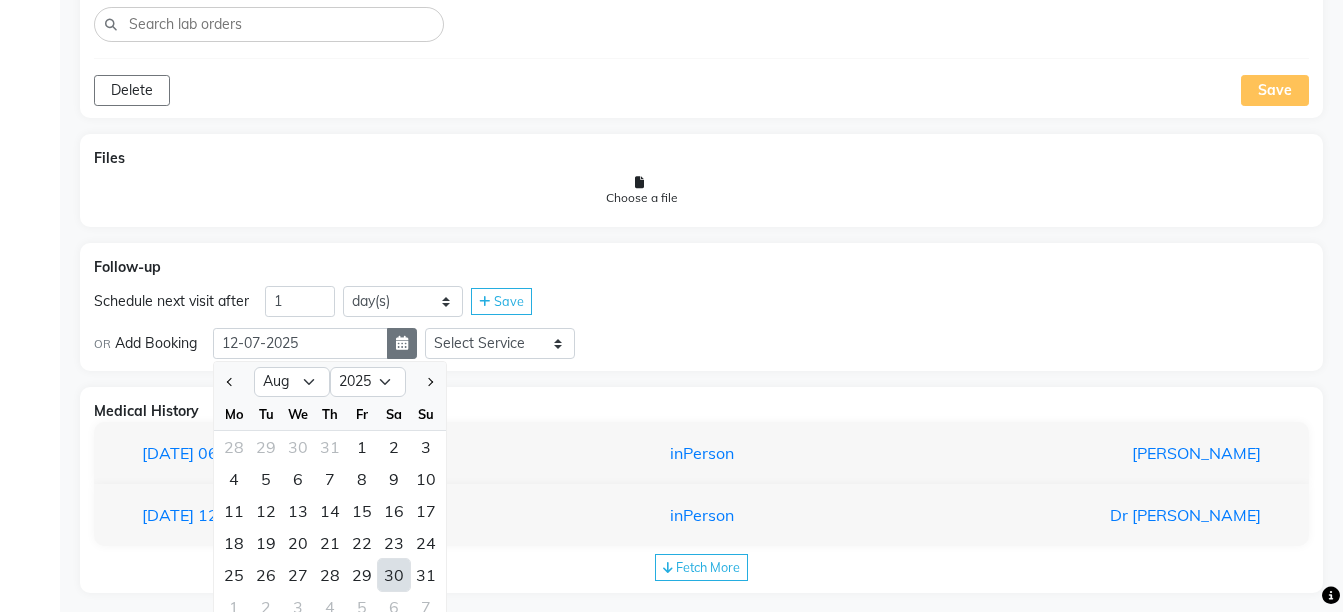 select on "9" 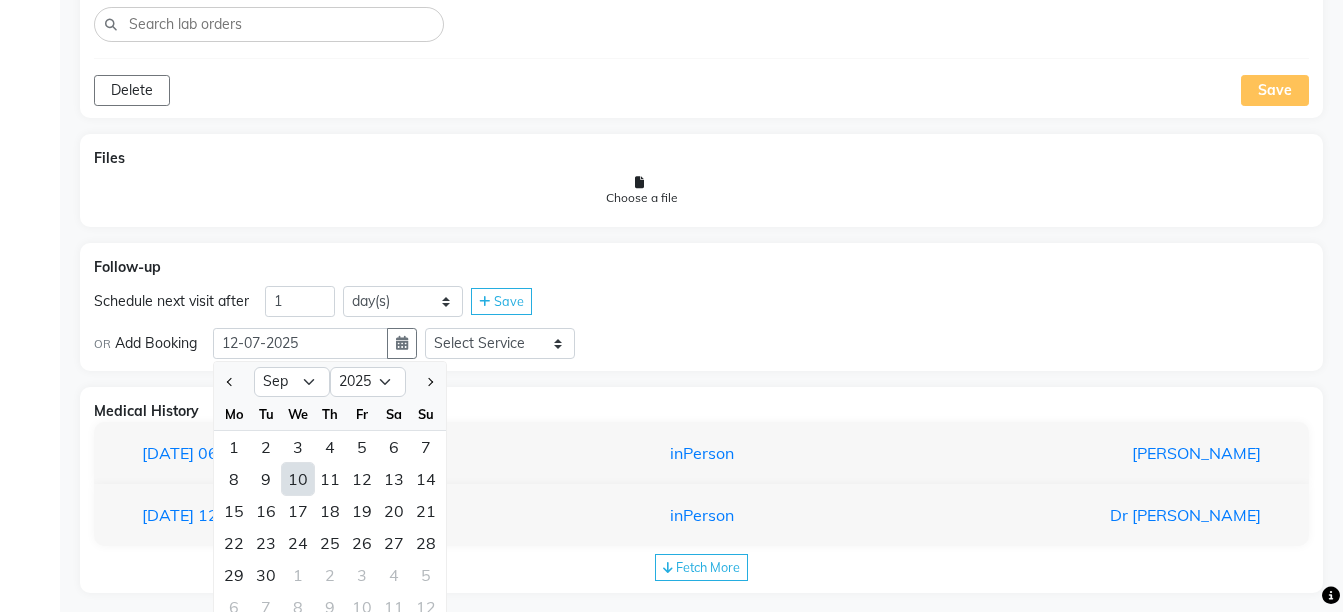 click on "10" 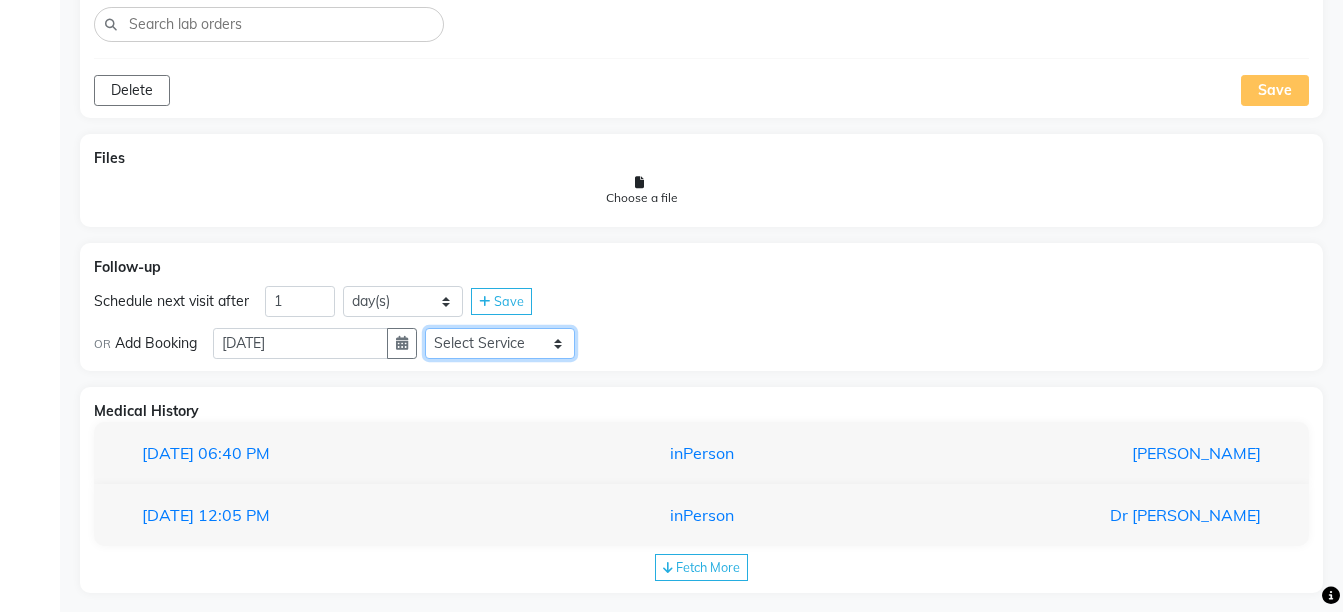 click on "Select Service  Medicine  Medicine 1  Hydra Facial  Medi Facial  Vampire Facial With Plasma  Oxygeno Facial  Anti Aging Facial  Korean Glass GLow Facial  Full Face  Upper Lip  Chin  Underarms  Full Legs & arms  Back-side  Chest  Abdomen  Yellow Peel  Black Peel  Party Peel  Glow Peel  Argi Peel  Under-arm Peel  Depigmento Peel  Anti Aging Peel  Lip Peel  Hair PRP  GFC PRP  [MEDICAL_DATA] / Dermaroller  Under Eye PRP  Face PRP  Dermapen / Mesotherapt for Full Face  Dermapen / Mesotherapt for Scars  Carbon Peel  LASER BLEECH Laser Bleech  BB Glow  Indian Glass Glow  In Person - Consultation  Courier Charges in City  Courier Charges out of City  In Person - Follow Up  Hair Treatment   Skin Treatment   Online - Consultation  Online - Follow Up" 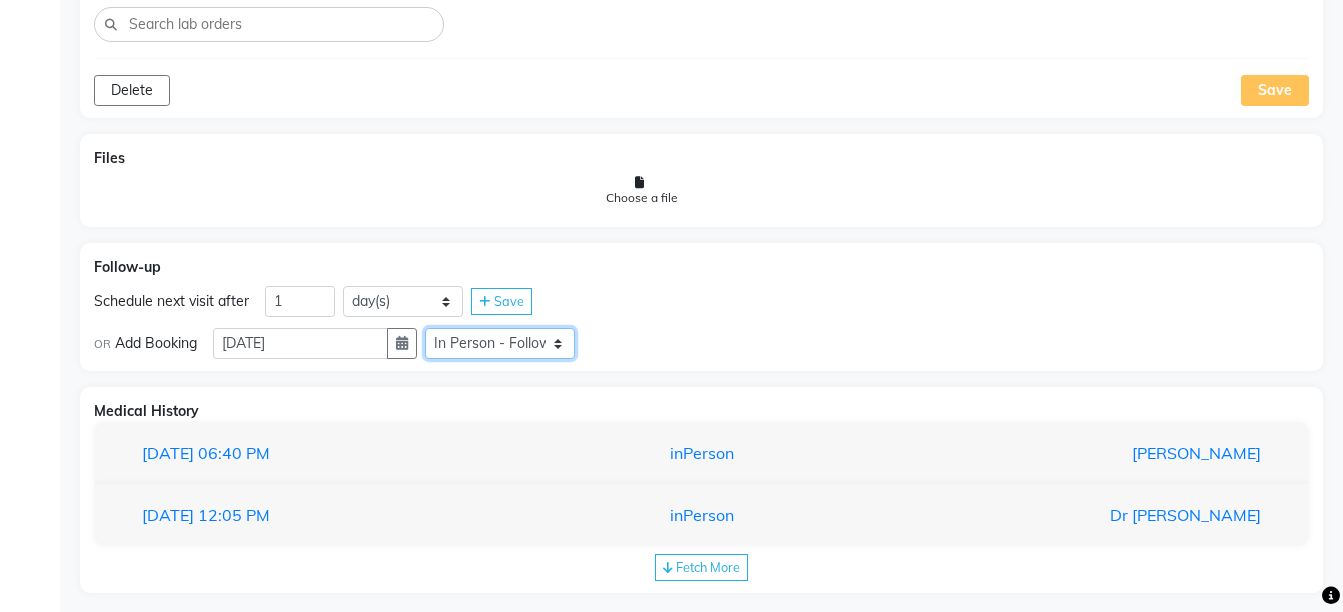 click on "Select Service  Medicine  Medicine 1  Hydra Facial  Medi Facial  Vampire Facial With Plasma  Oxygeno Facial  Anti Aging Facial  Korean Glass GLow Facial  Full Face  Upper Lip  Chin  Underarms  Full Legs & arms  Back-side  Chest  Abdomen  Yellow Peel  Black Peel  Party Peel  Glow Peel  Argi Peel  Under-arm Peel  Depigmento Peel  Anti Aging Peel  Lip Peel  Hair PRP  GFC PRP  [MEDICAL_DATA] / Dermaroller  Under Eye PRP  Face PRP  Dermapen / Mesotherapt for Full Face  Dermapen / Mesotherapt for Scars  Carbon Peel  LASER BLEECH Laser Bleech  BB Glow  Indian Glass Glow  In Person - Consultation  Courier Charges in City  Courier Charges out of City  In Person - Follow Up  Hair Treatment   Skin Treatment   Online - Consultation  Online - Follow Up" 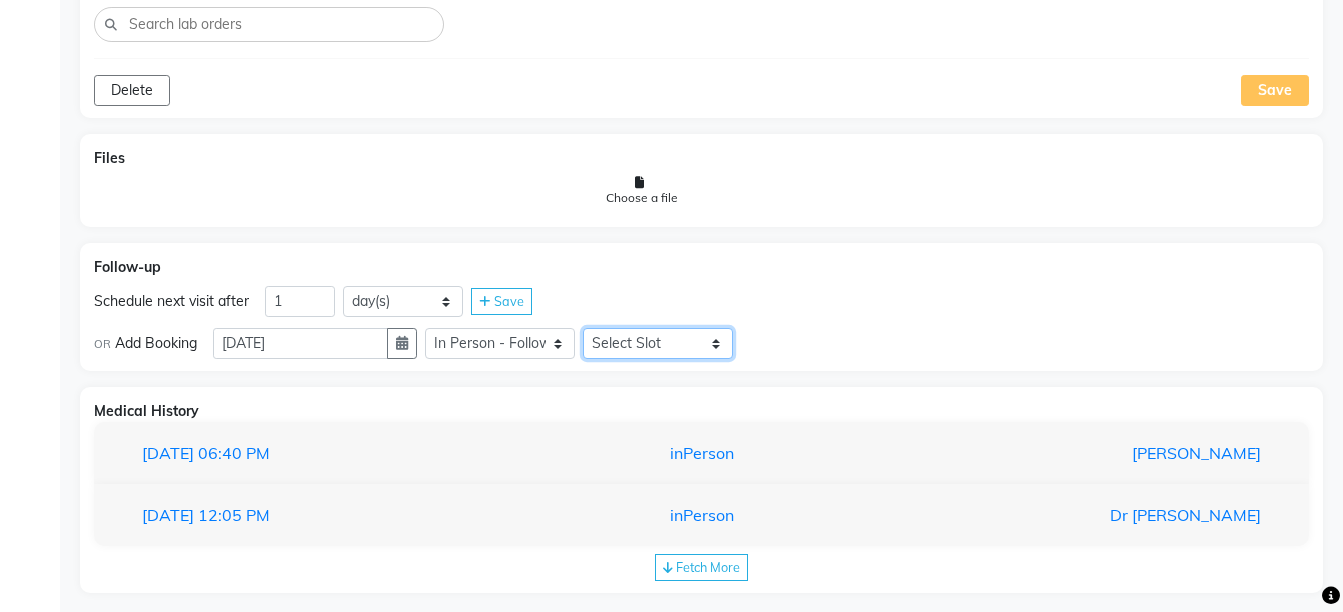 click on "Select Slot 10:15 10:30 10:45 11:00 11:15 11:30 11:45 12:00 12:15 12:30 12:45 13:00 13:15 13:30 13:45 14:00 14:15 14:30 14:45 15:00 15:15 15:30 15:45 16:00 16:15 16:30 16:45 17:00 17:15 17:30 17:45 18:00 18:15 18:30 18:45 19:00 19:15 19:30 19:45 20:00 20:15 20:30 20:45 21:00 21:15 21:30 21:45" 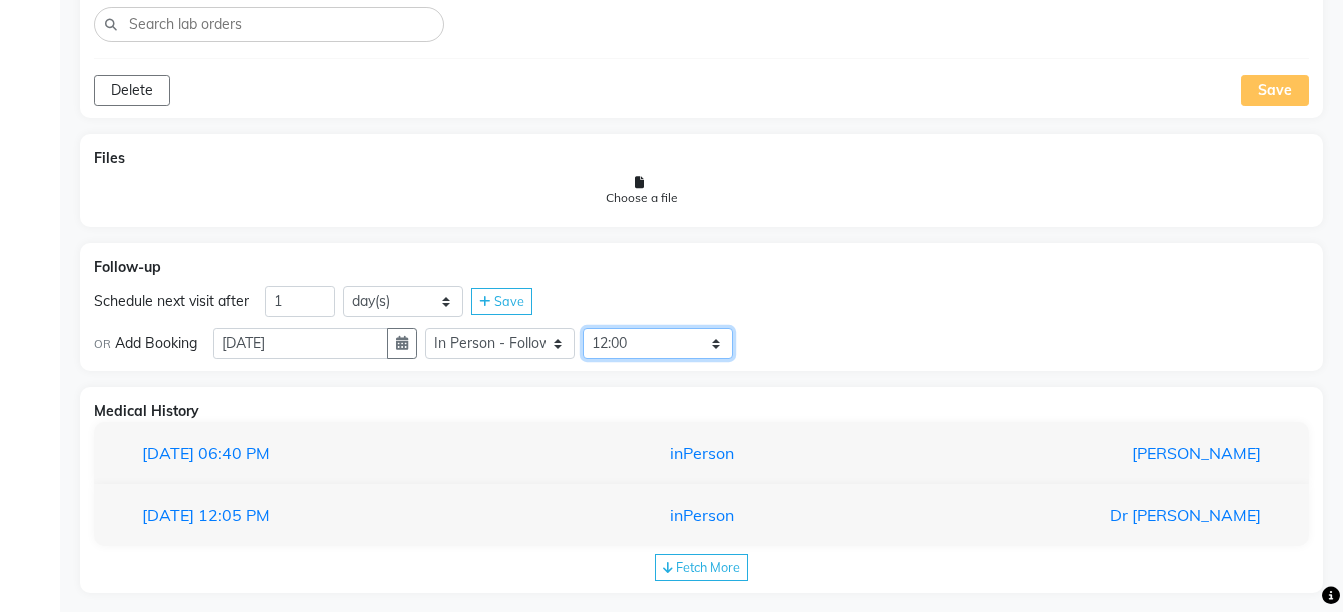 click on "Select Slot 10:15 10:30 10:45 11:00 11:15 11:30 11:45 12:00 12:15 12:30 12:45 13:00 13:15 13:30 13:45 14:00 14:15 14:30 14:45 15:00 15:15 15:30 15:45 16:00 16:15 16:30 16:45 17:00 17:15 17:30 17:45 18:00 18:15 18:30 18:45 19:00 19:15 19:30 19:45 20:00 20:15 20:30 20:45 21:00 21:15 21:30 21:45" 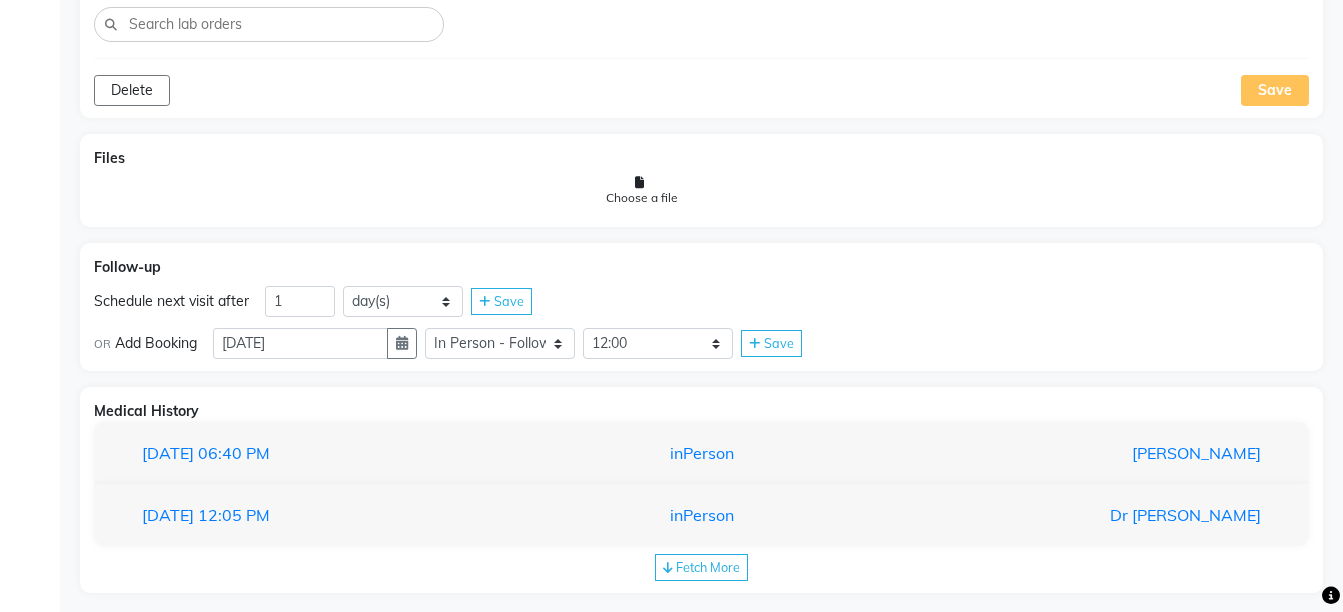 click on "OR Add Booking  10-09-2025 Select Service  Medicine  Medicine 1  Hydra Facial  Medi Facial  Vampire Facial With Plasma  Oxygeno Facial  Anti Aging Facial  Korean Glass GLow Facial  Full Face  Upper Lip  Chin  Underarms  Full Legs & arms  Back-side  Chest  Abdomen  Yellow Peel  Black Peel  Party Peel  Glow Peel  Argi Peel  Under-arm Peel  Depigmento Peel  Anti Aging Peel  Lip Peel  Hair PRP  GFC PRP  Mesotherapy / Dermaroller  Under Eye PRP  Face PRP  Dermapen / Mesotherapt for Full Face  Dermapen / Mesotherapt for Scars  Carbon Peel  LASER BLEECH Laser Bleech  BB Glow  Indian Glass Glow  In Person - Consultation  Courier Charges in City  Courier Charges out of City  In Person - Follow Up  Hair Treatment   Skin Treatment   Online - Consultation  Online - Follow Up Select Slot 10:15 10:30 10:45 11:00 11:15 11:30 11:45 12:00 12:15 12:30 12:45 13:00 13:15 13:30 13:45 14:00 14:15 14:30 14:45 15:00 15:15 15:30 15:45 16:00 16:15 16:30 16:45 17:00 17:15 17:30 17:45 18:00 18:15 18:30 18:45 19:00 19:15 19:30 19:45 Save" 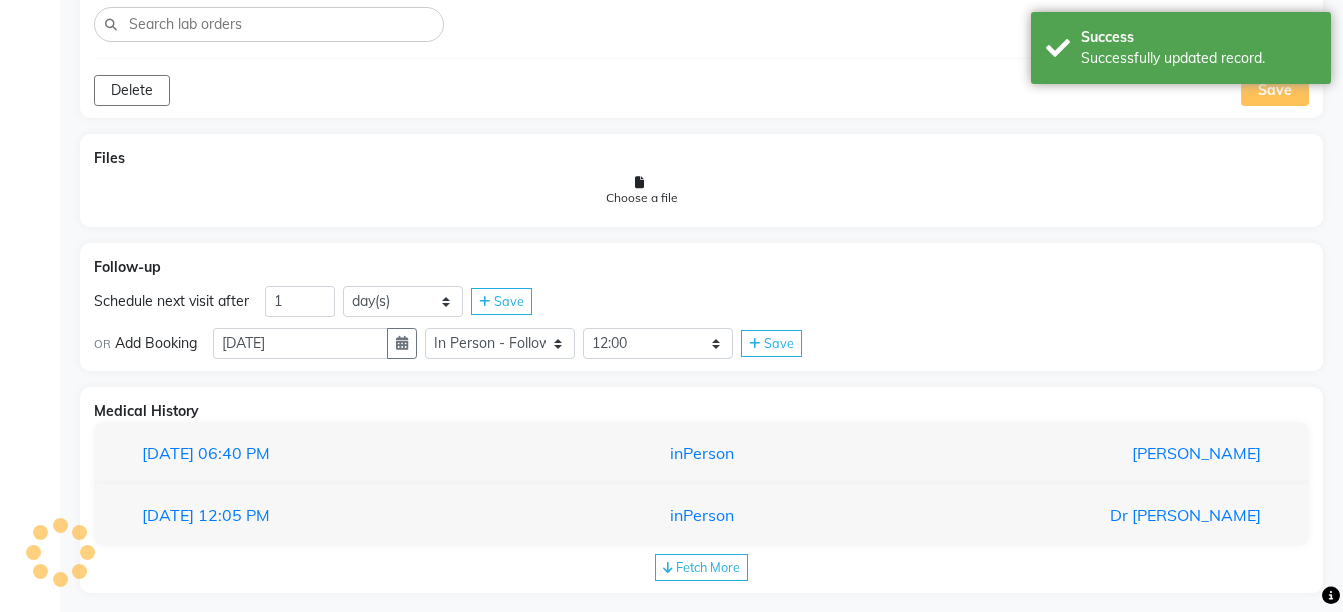 scroll, scrollTop: 1604, scrollLeft: 0, axis: vertical 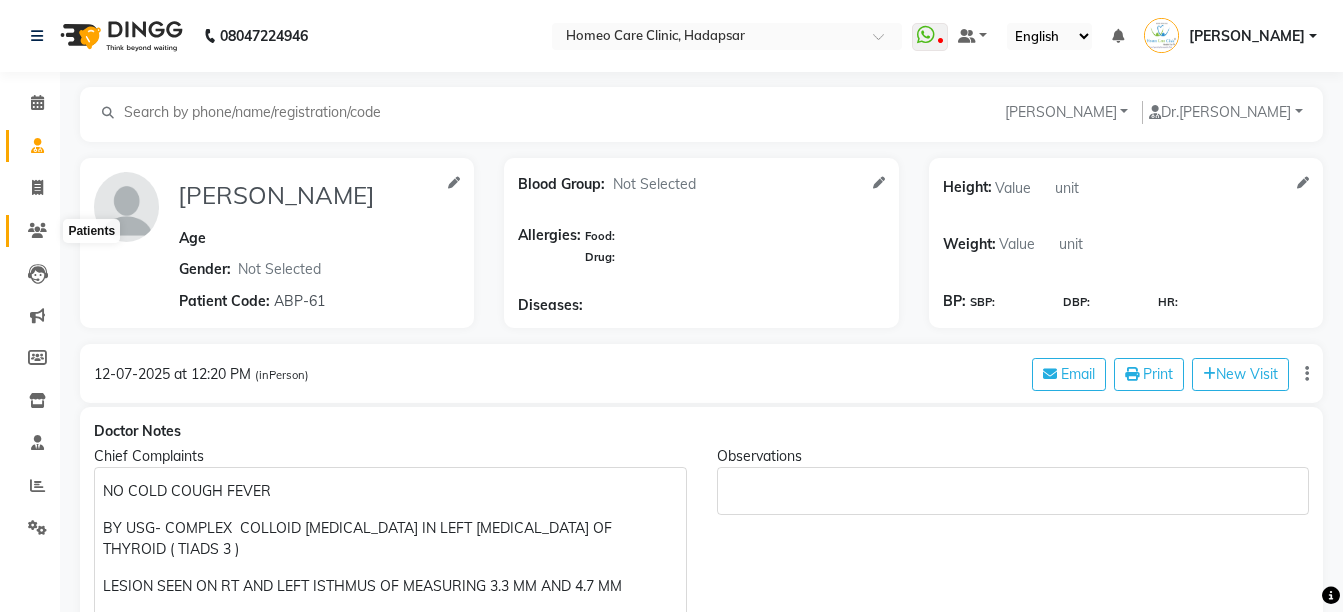 click 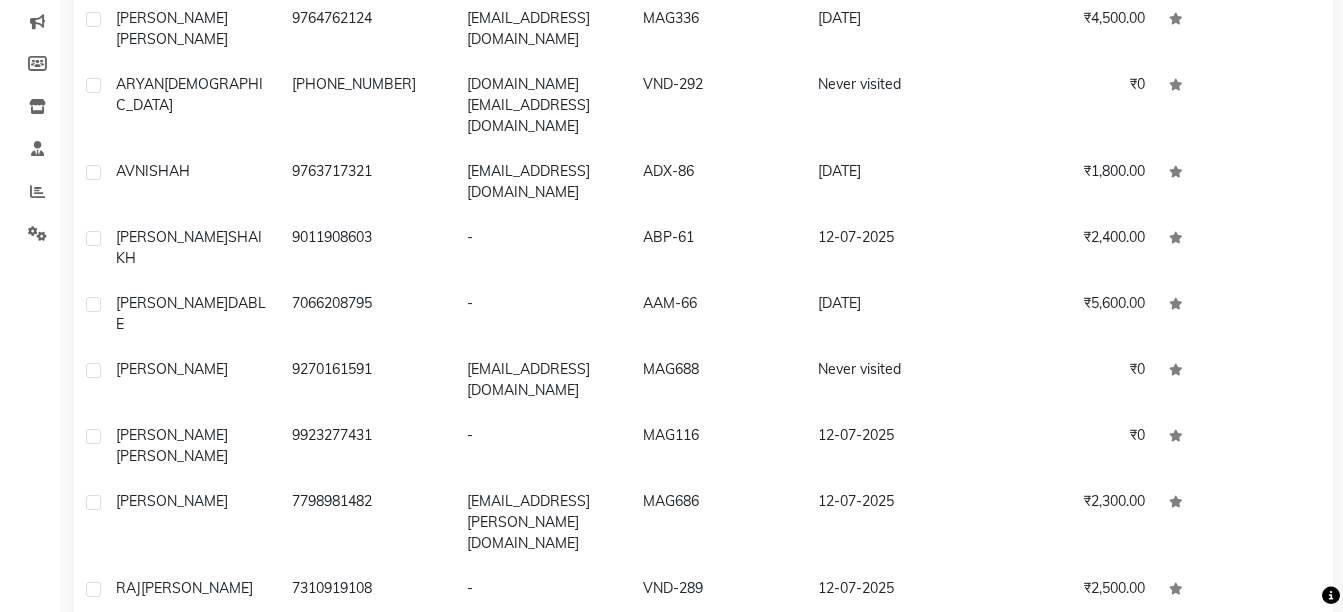 scroll, scrollTop: 13, scrollLeft: 0, axis: vertical 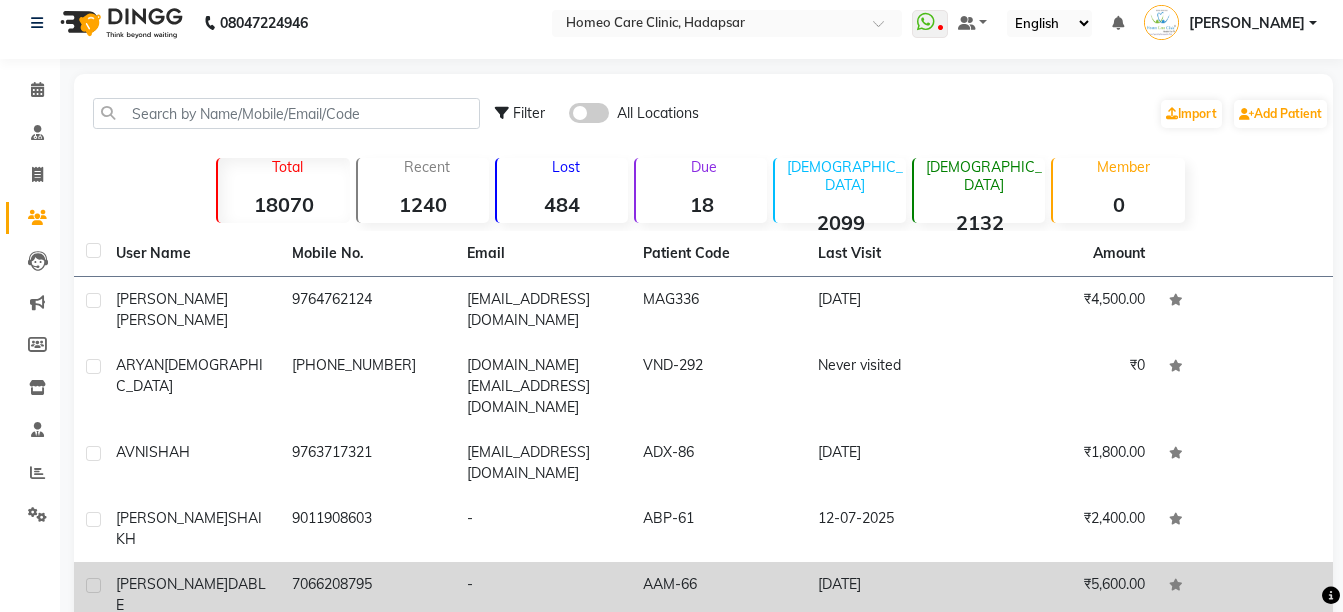 click on "DABLE" 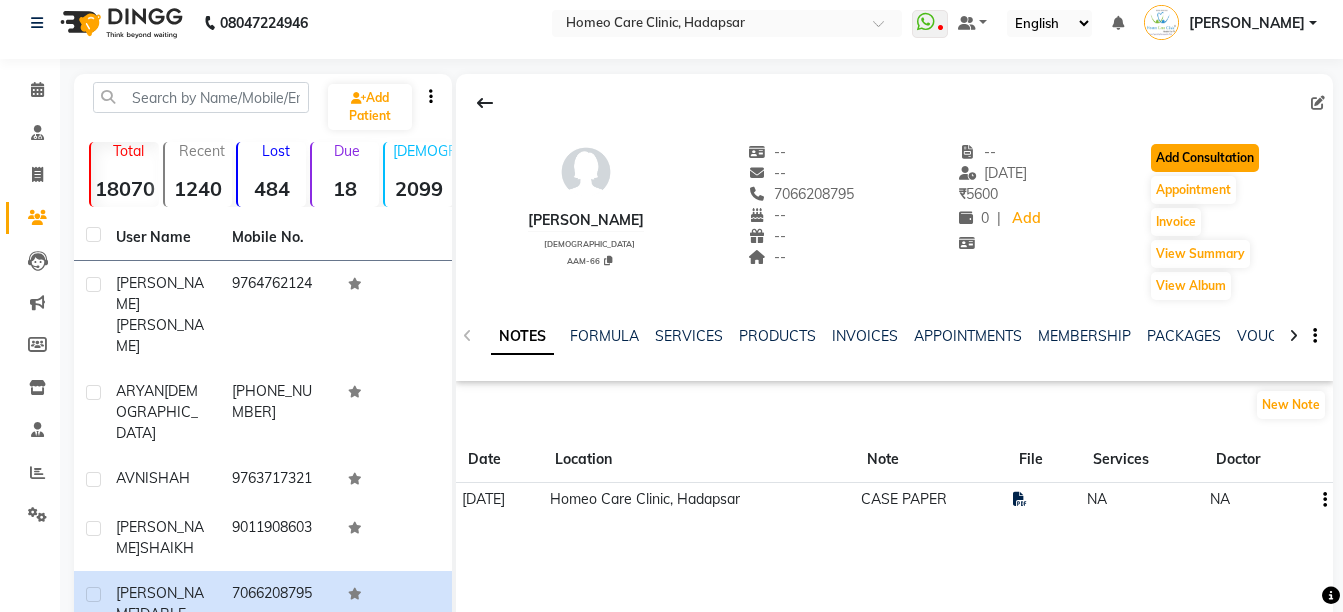click on "Add Consultation" 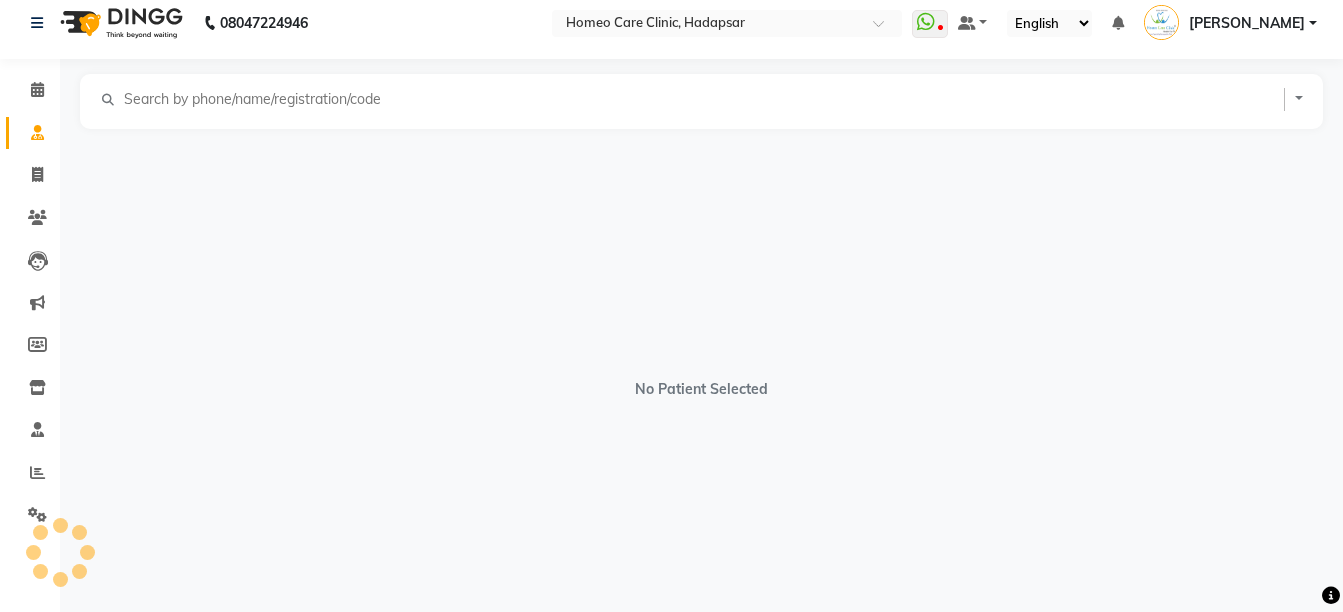 select on "[DEMOGRAPHIC_DATA]" 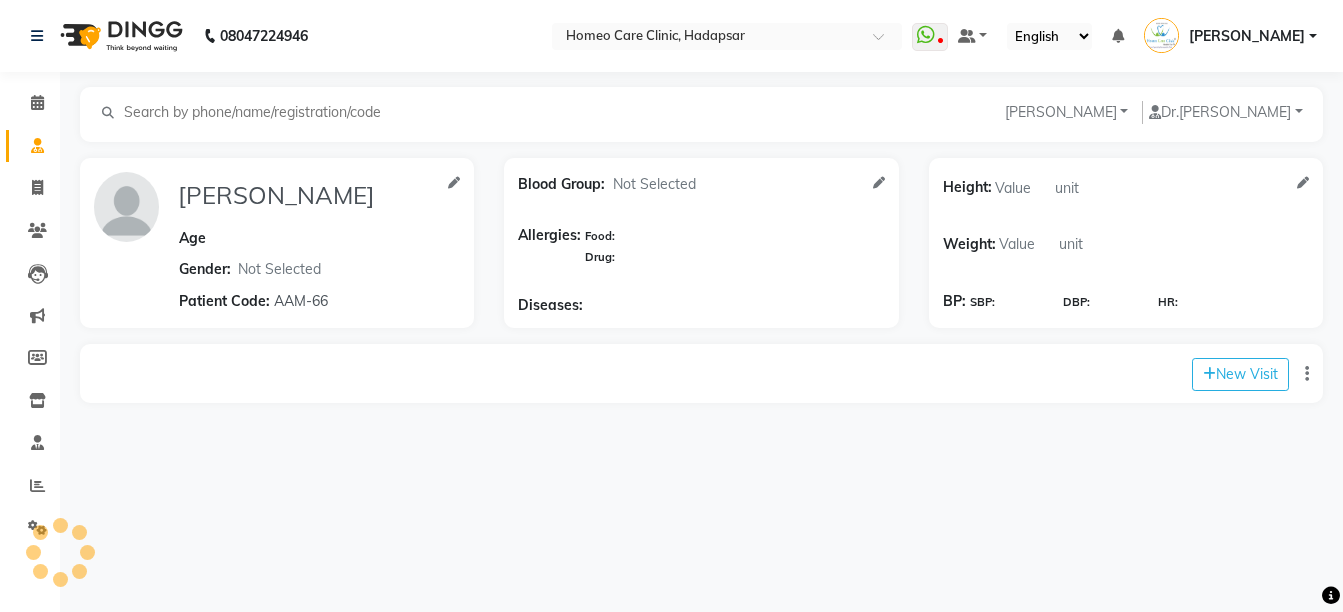 scroll, scrollTop: 0, scrollLeft: 0, axis: both 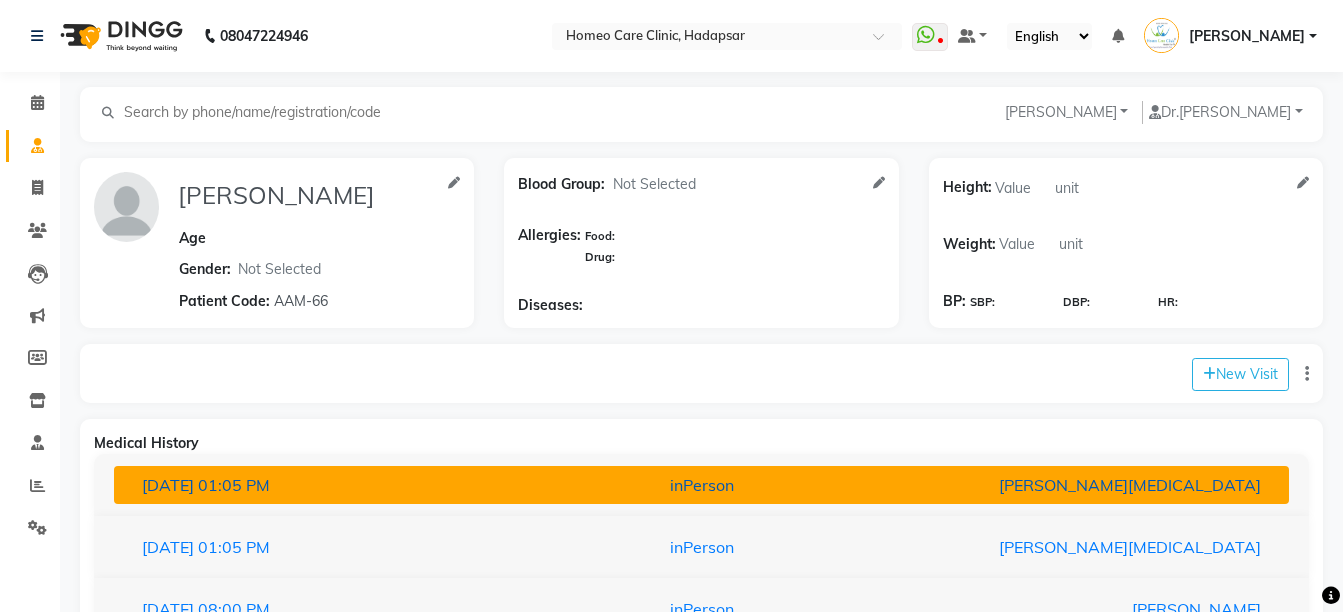 click on "inPerson" at bounding box center [701, 485] 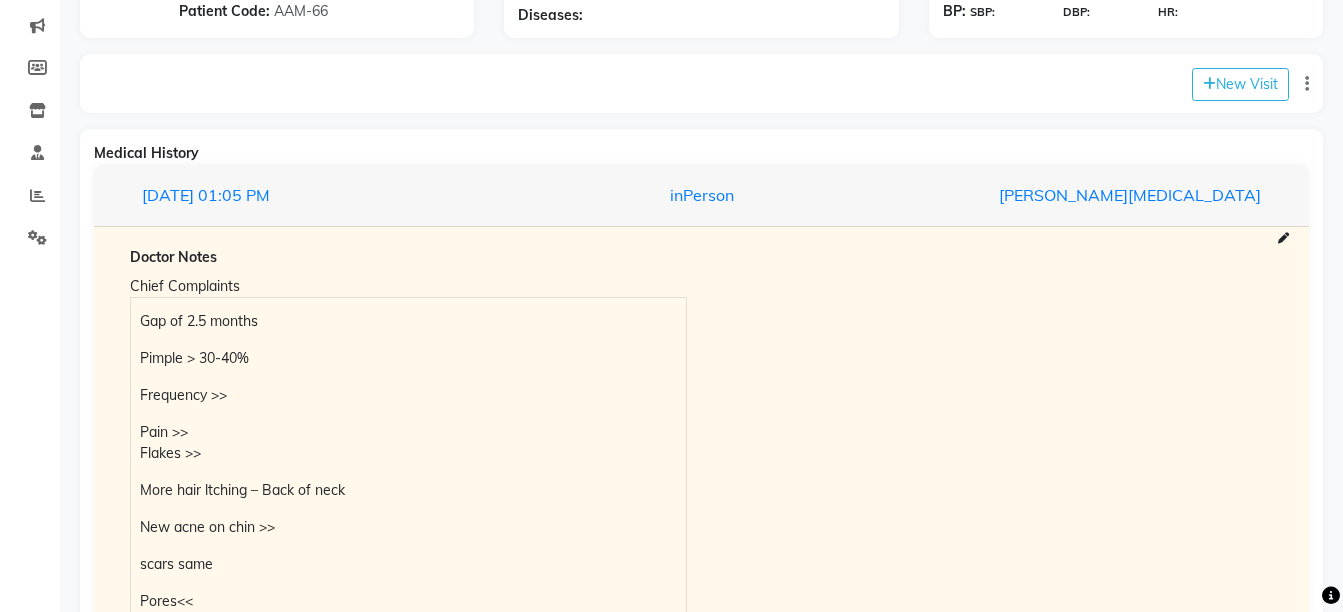 scroll, scrollTop: 296, scrollLeft: 0, axis: vertical 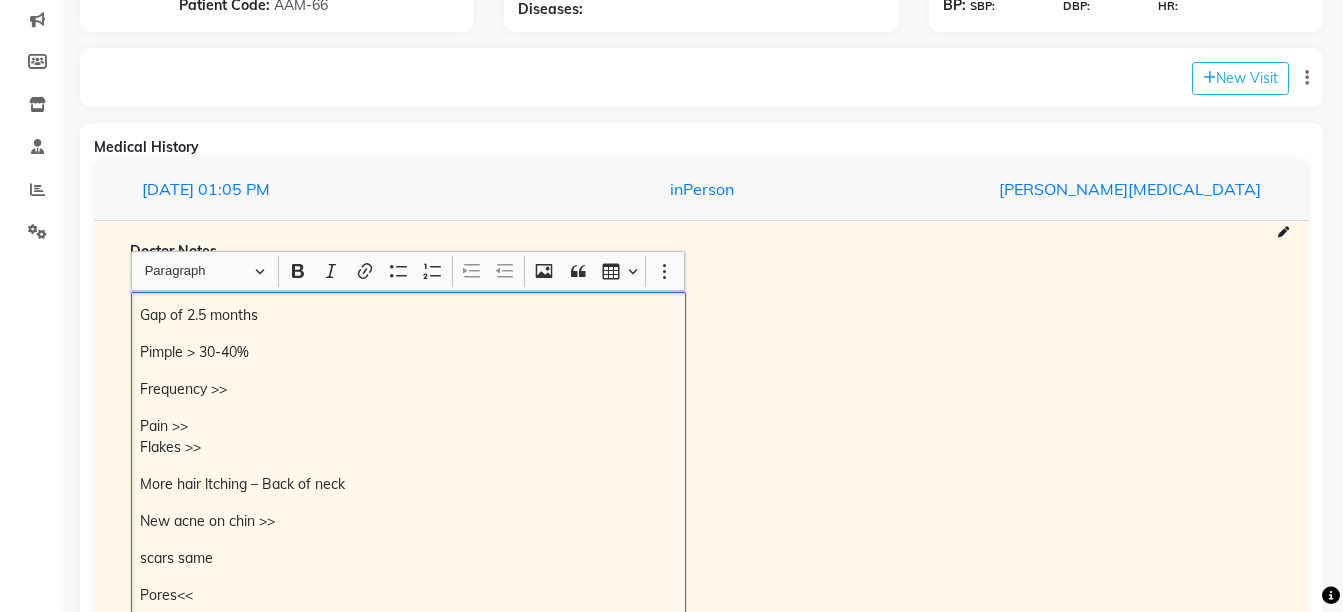 click on "Pimple > 30-40%" at bounding box center (408, 352) 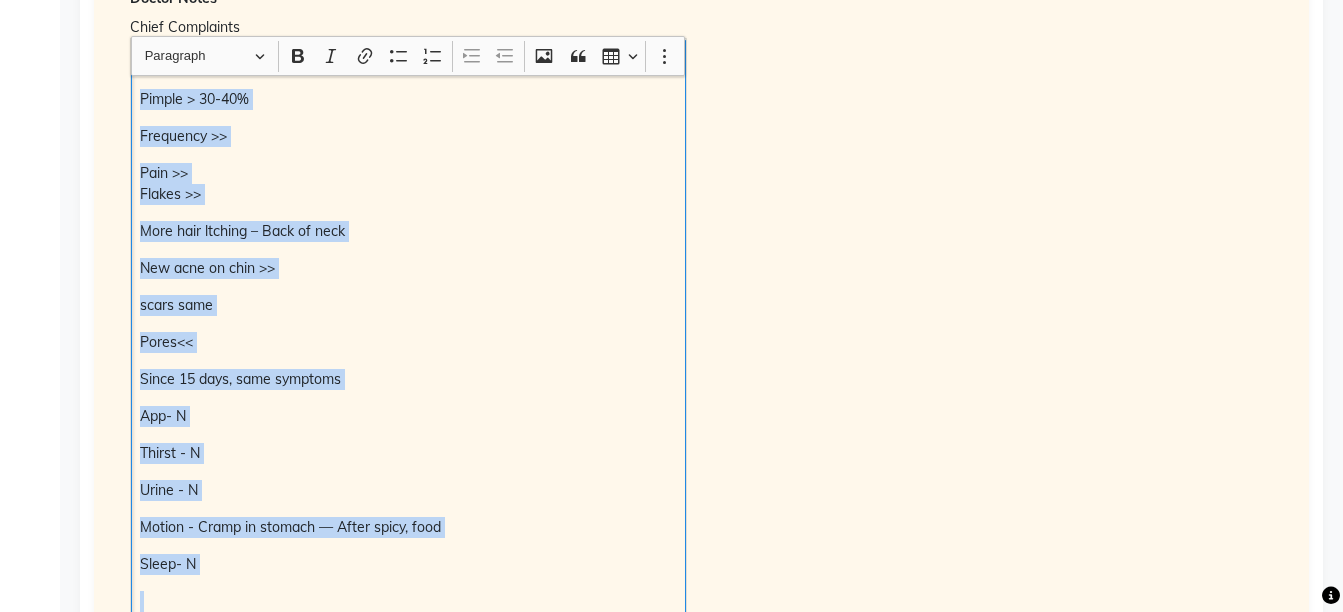 scroll, scrollTop: 585, scrollLeft: 0, axis: vertical 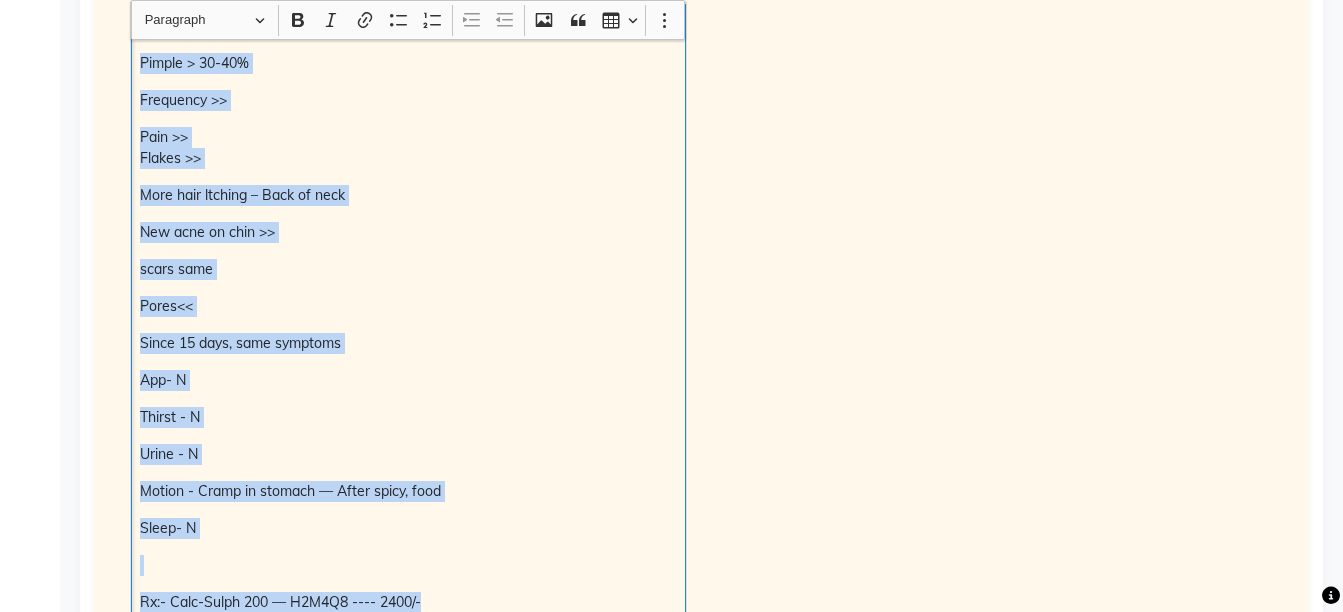 copy on "Pimple > 30-40% Frequency >> Pain >> Flakes >> More hair ltching – Back of neck New acne on chin >> scars same Pores<< Since 15 days, same symptoms App- N Thirst - N Urine - N Motion - Cramp in stomach — After spicy, food Sleep- N Rx:- Calc-Sulph 200 — H2M4Q8 ---- 2400/-" 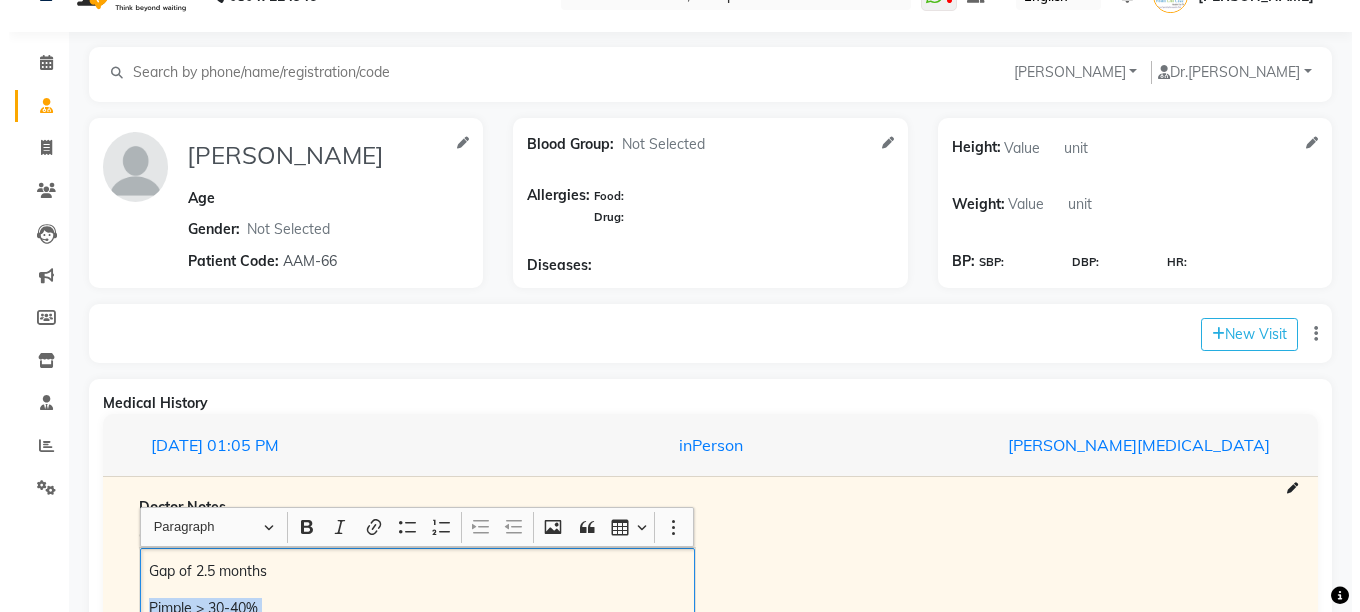 scroll, scrollTop: 37, scrollLeft: 0, axis: vertical 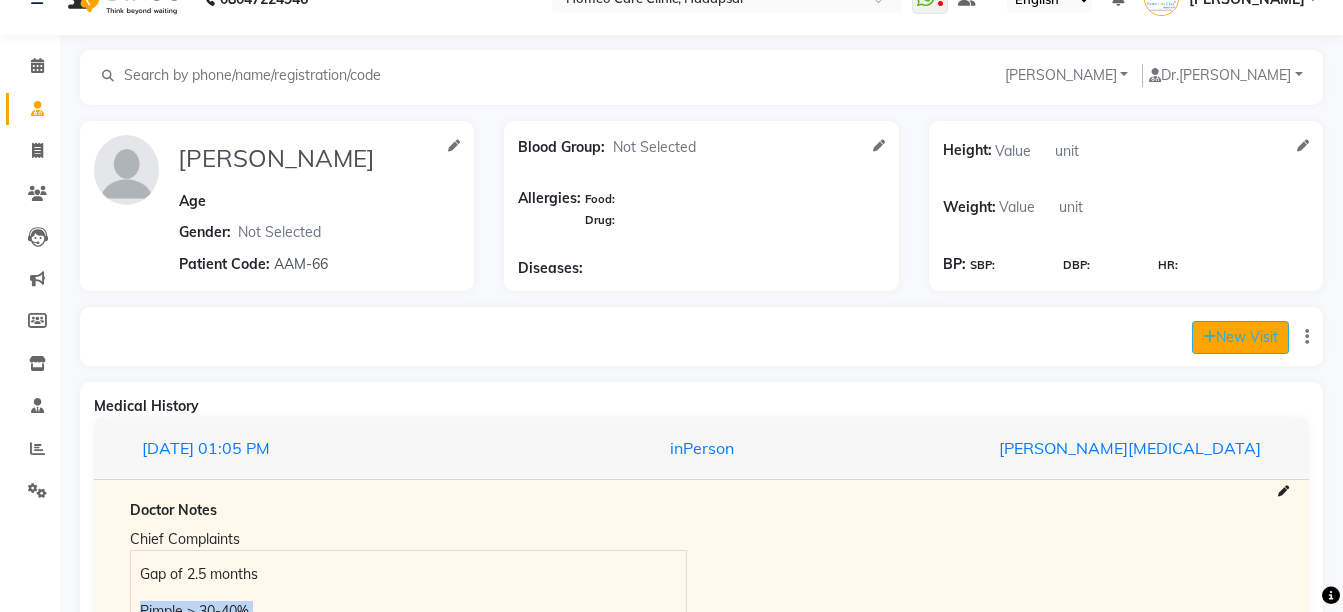 click on "New Visit" 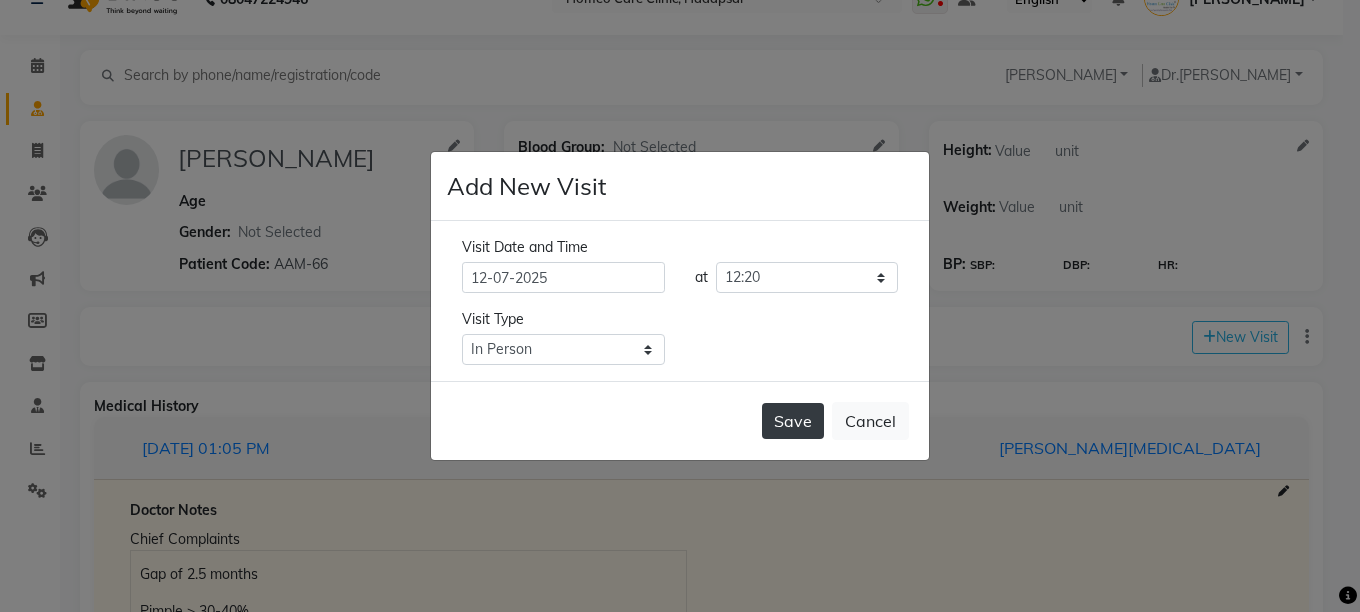 click on "Save" 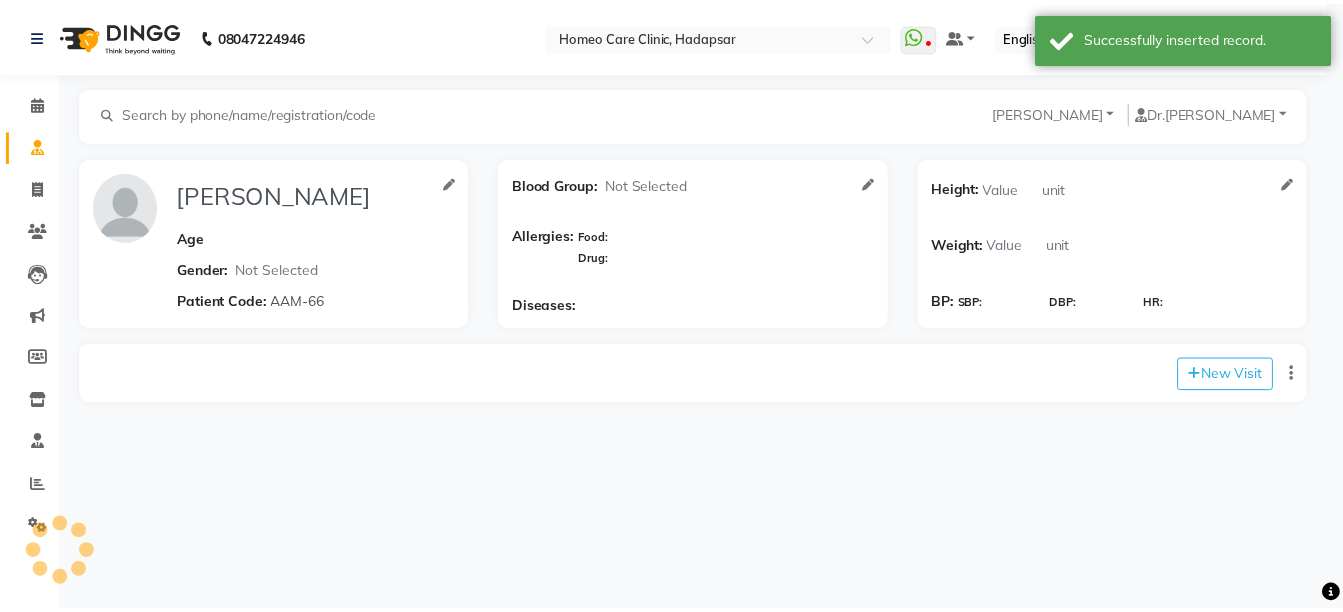 scroll, scrollTop: 0, scrollLeft: 0, axis: both 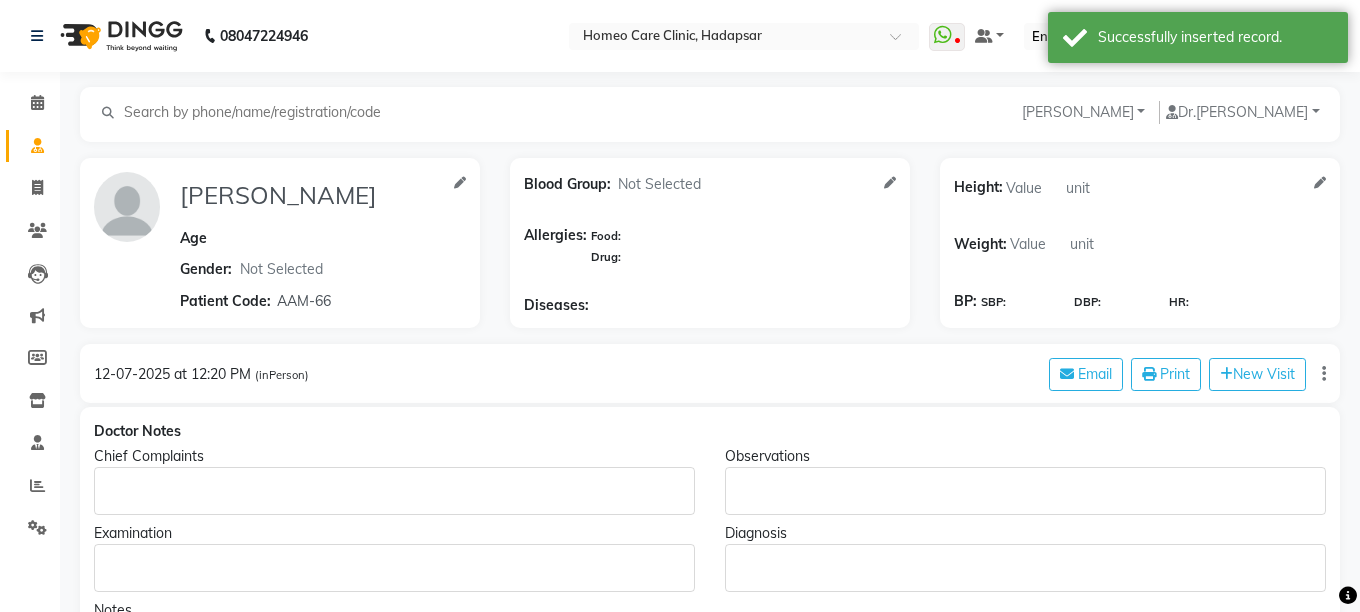type on "HARSHADA DABLE" 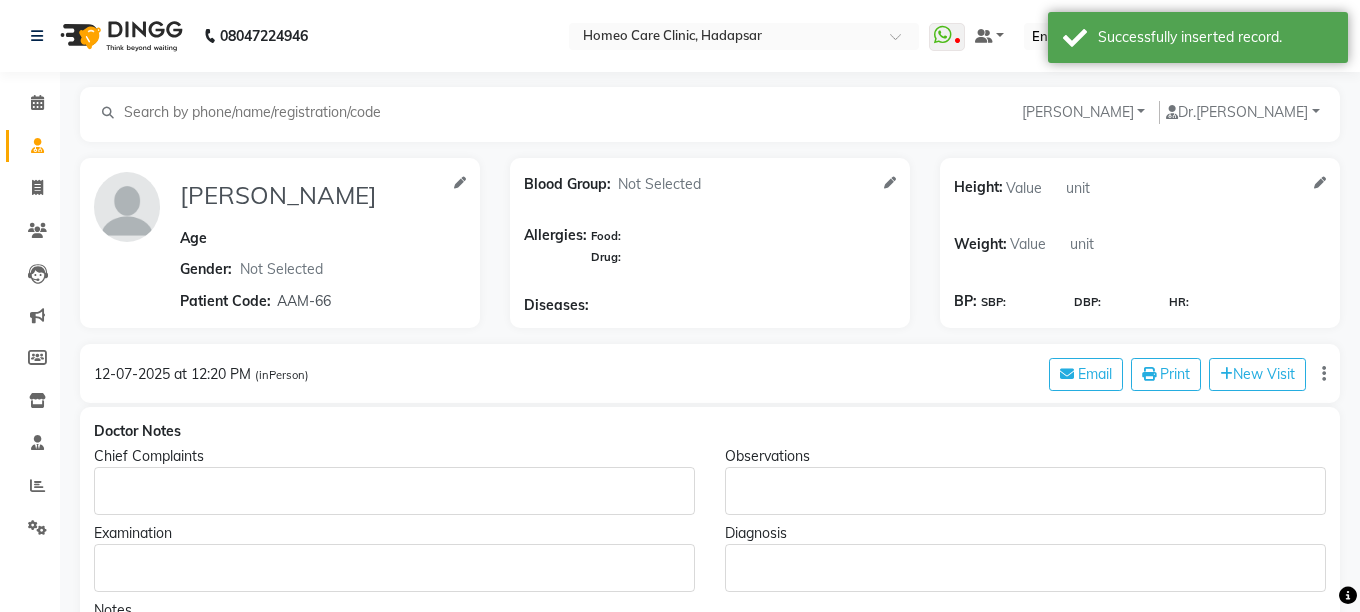 select on "[DEMOGRAPHIC_DATA]" 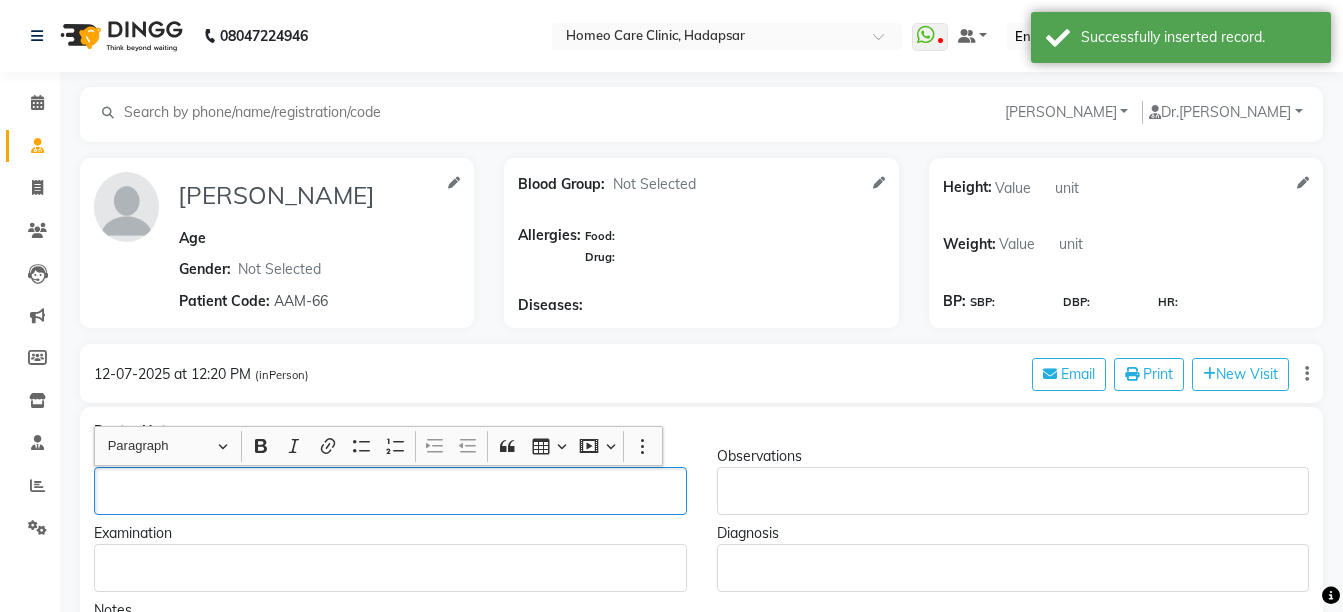 click 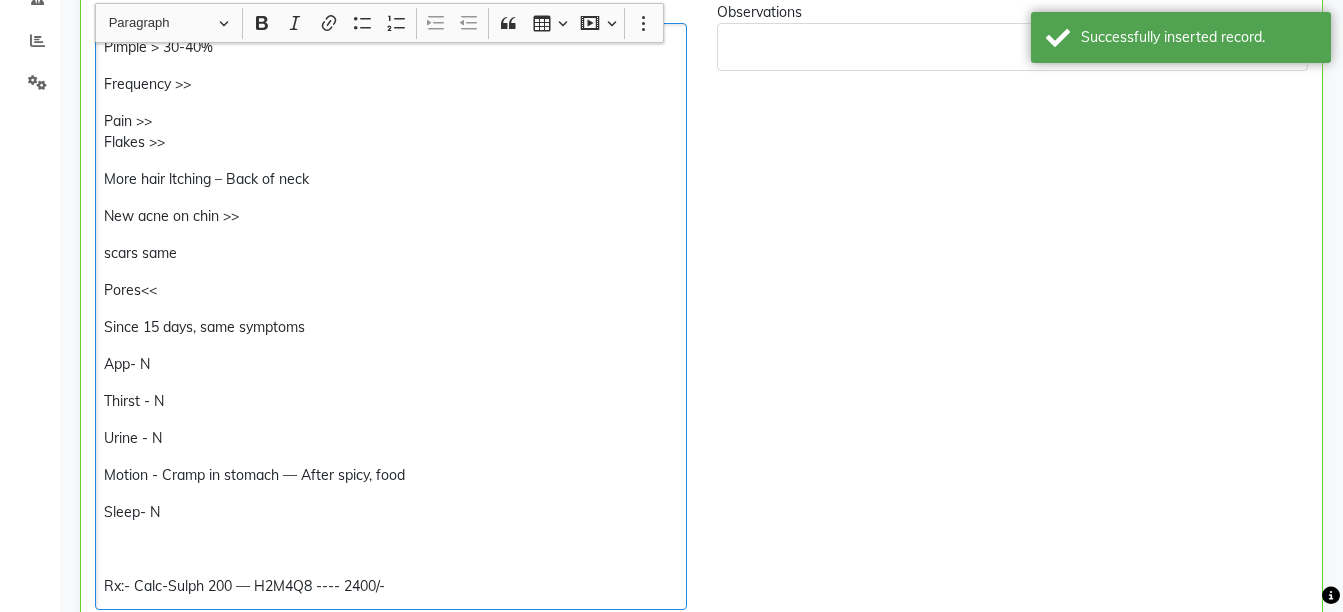 scroll, scrollTop: 448, scrollLeft: 0, axis: vertical 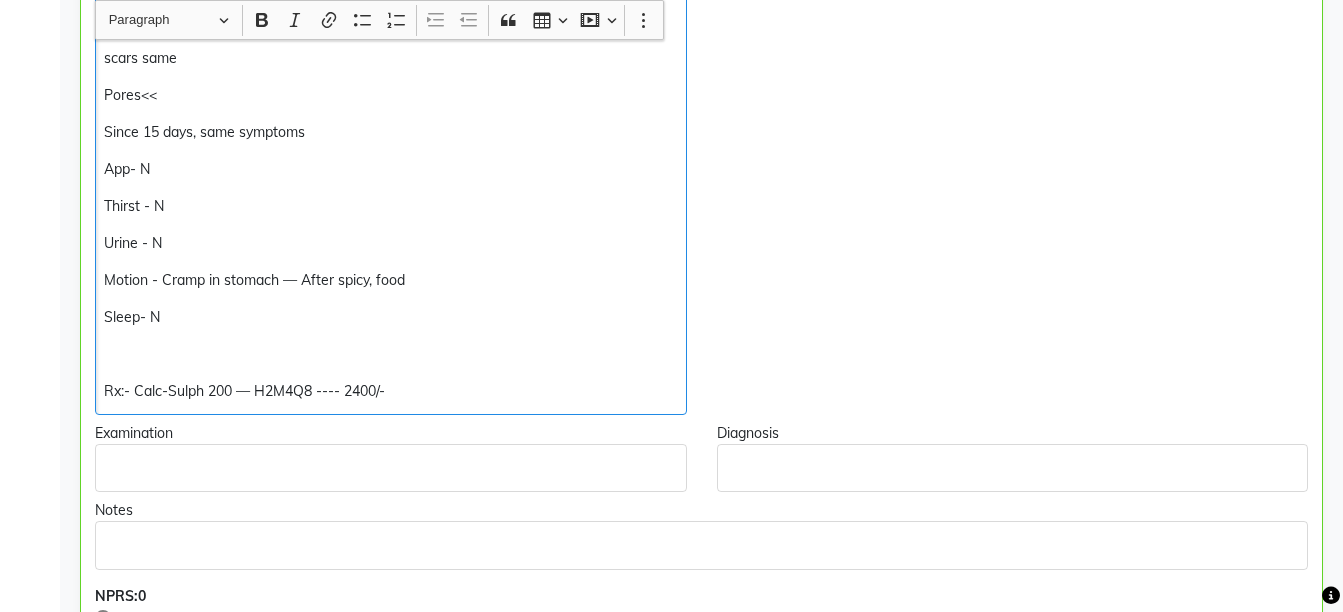 click on "Pimple > 30-40% Frequency >> Pain >> Flakes >> More hair ltching – Back of neck New acne on chin >> scars same Pores<< Since 15 days, same symptoms App- N Thirst - N Urine - N Motion - Cramp in stomach — After spicy, food Sleep- N Rx:- Calc-Sulph 200 — H2M4Q8 ---- 2400/-" 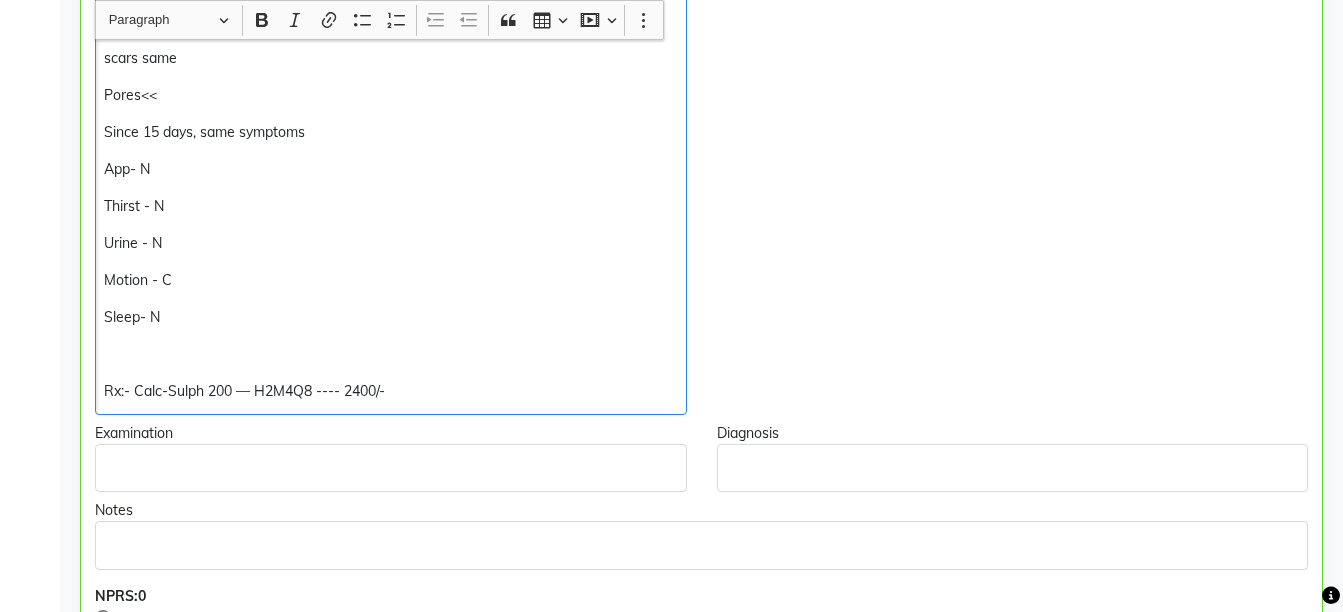 type 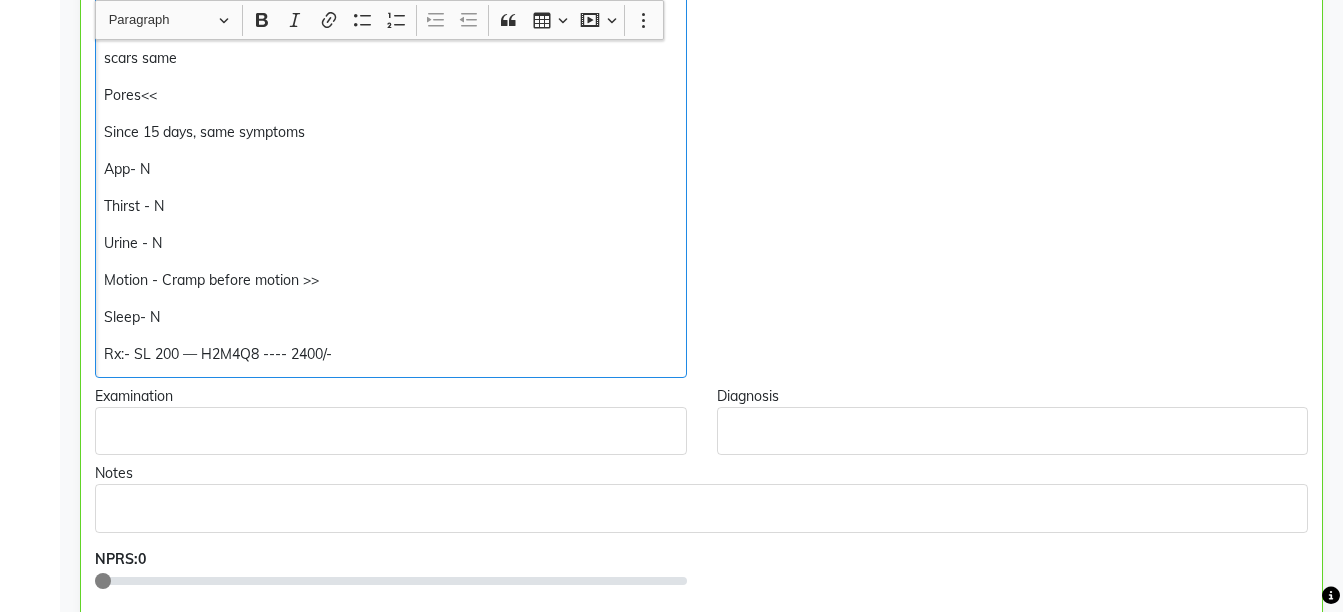 click on "Pimple > 30-40% Frequency >> Pain >> Flakes >> More hair ltching – Back of neck New acne on chin >> scars same Pores<< Since 15 days, same symptoms App- N Thirst - N Urine - N Motion - Cramp before motion >> Sleep- N Rx:- SL 200 — H2M4Q8 ---- 2400/-" 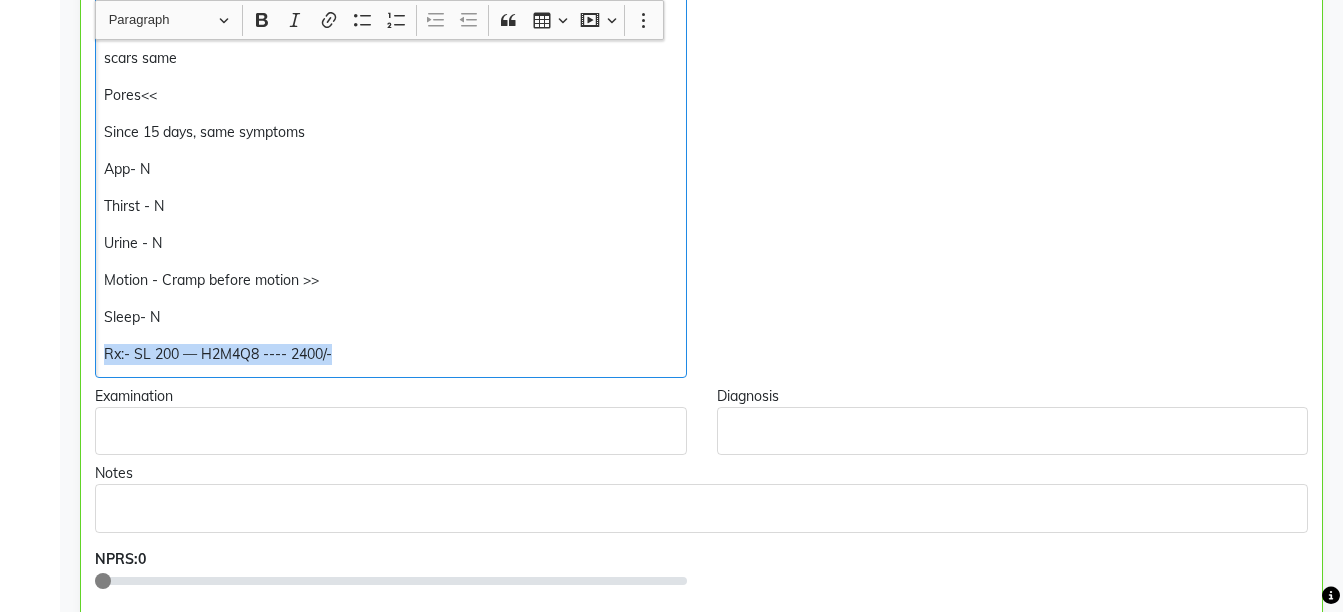 copy on "Rx:- SL 200 — H2M4Q8 ---- 2400/-" 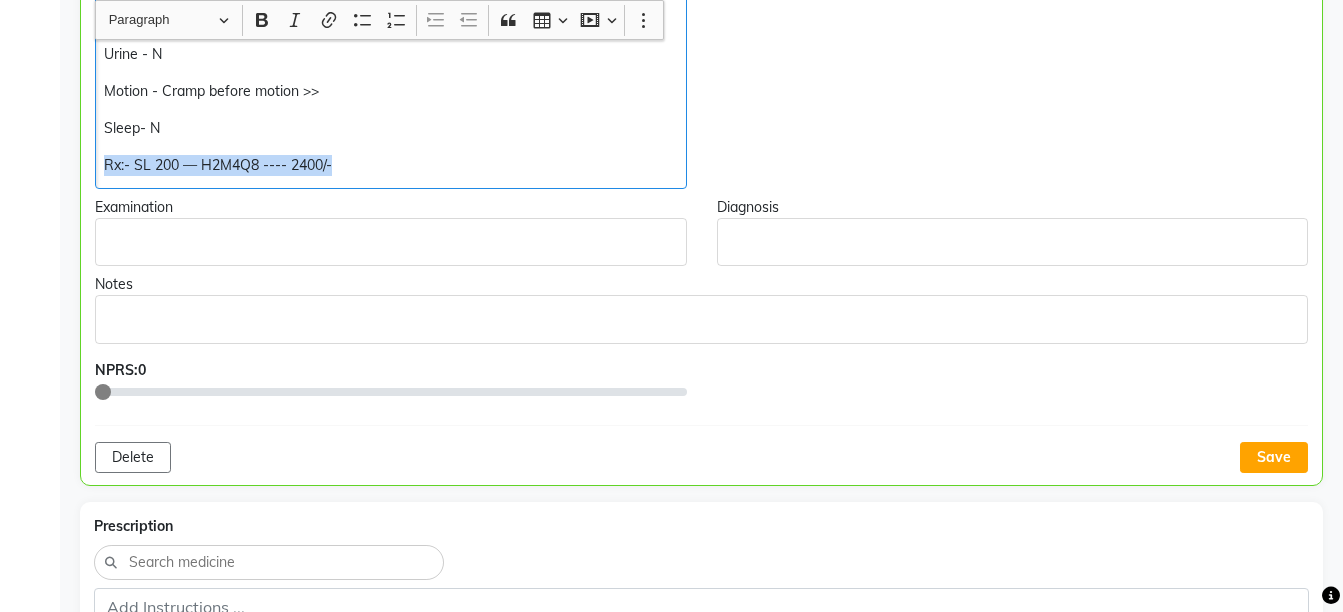 scroll, scrollTop: 842, scrollLeft: 0, axis: vertical 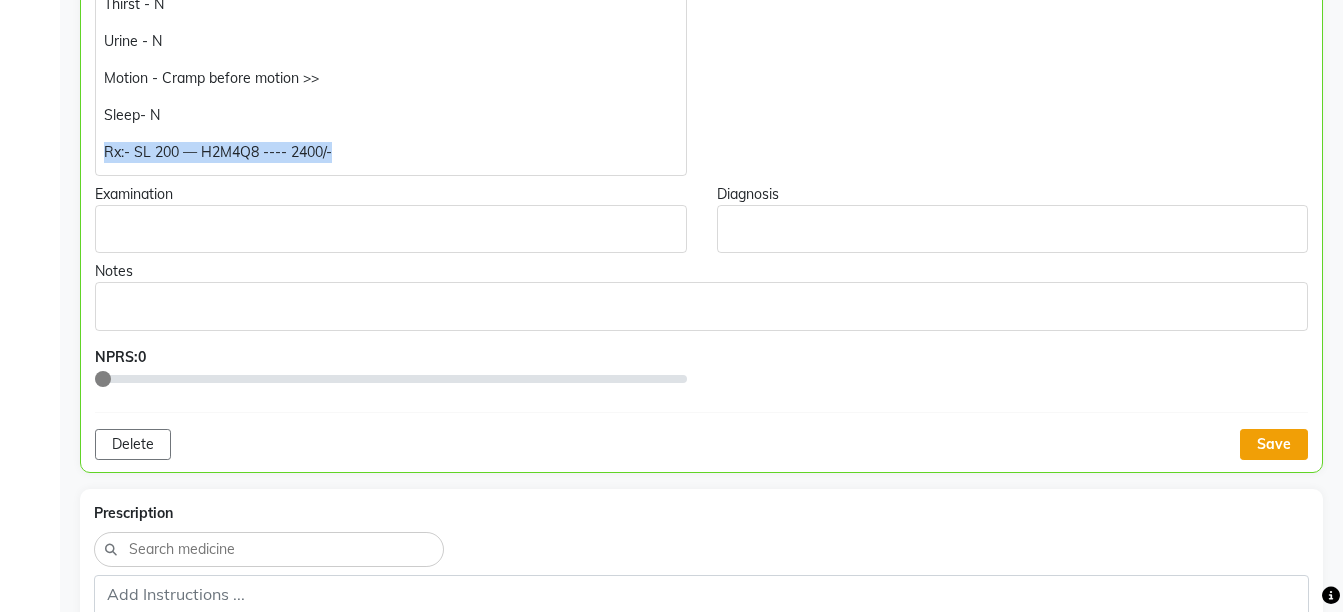 click on "Save" 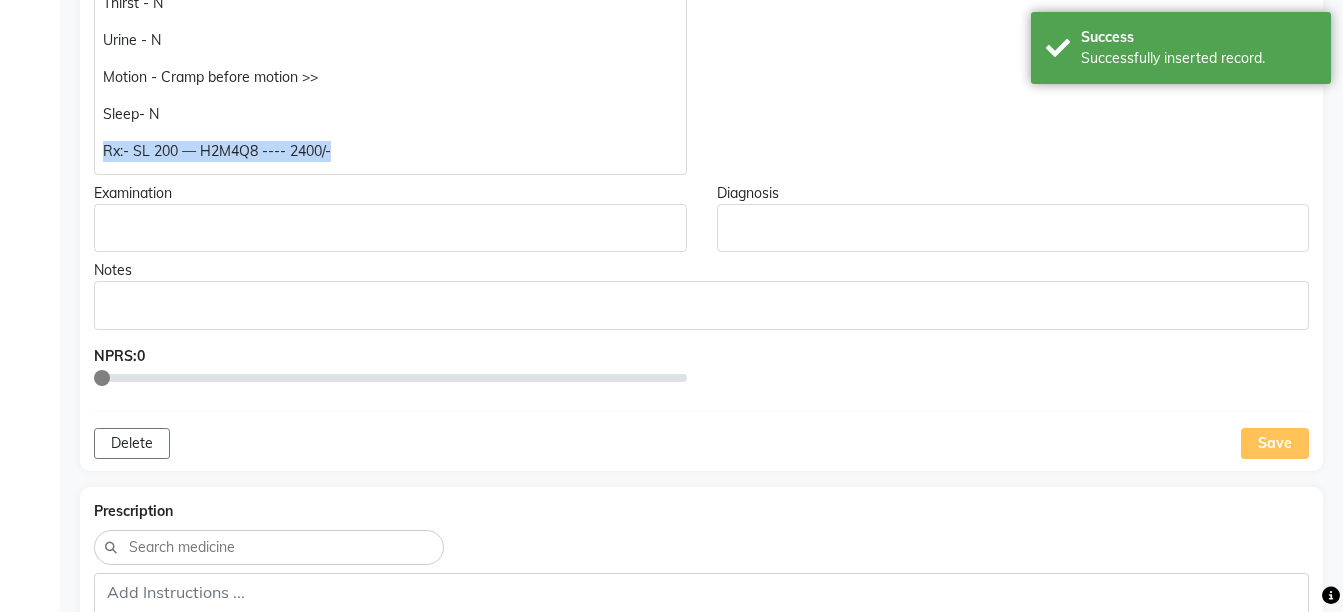 scroll, scrollTop: 1204, scrollLeft: 0, axis: vertical 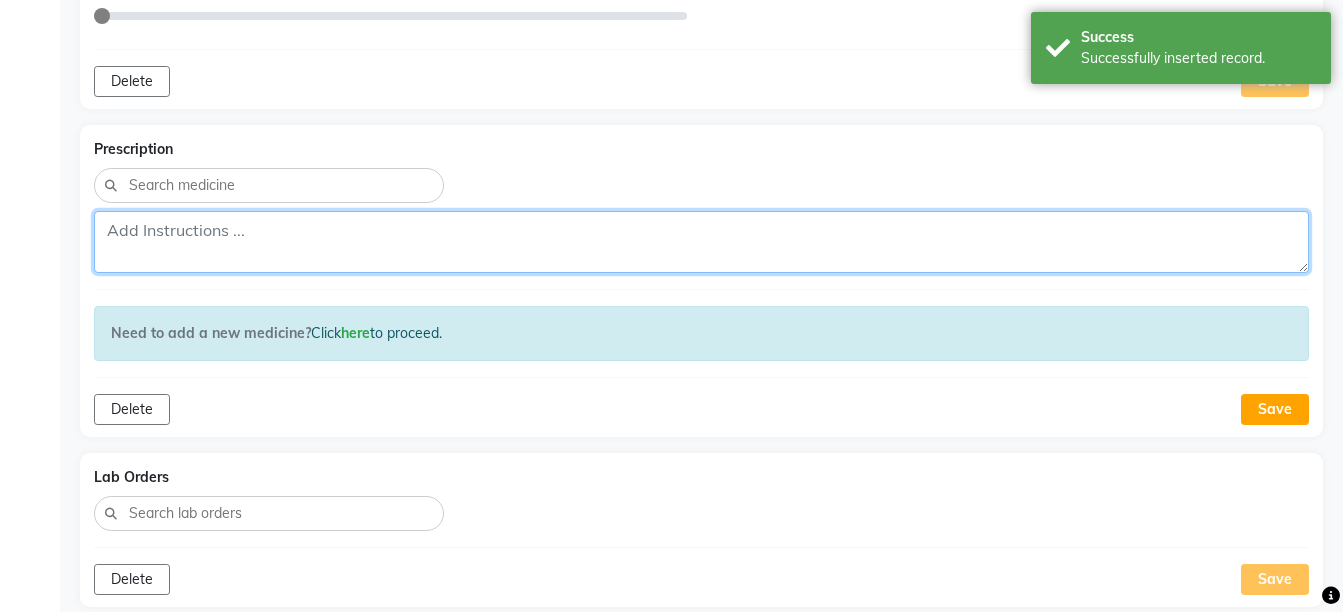 click 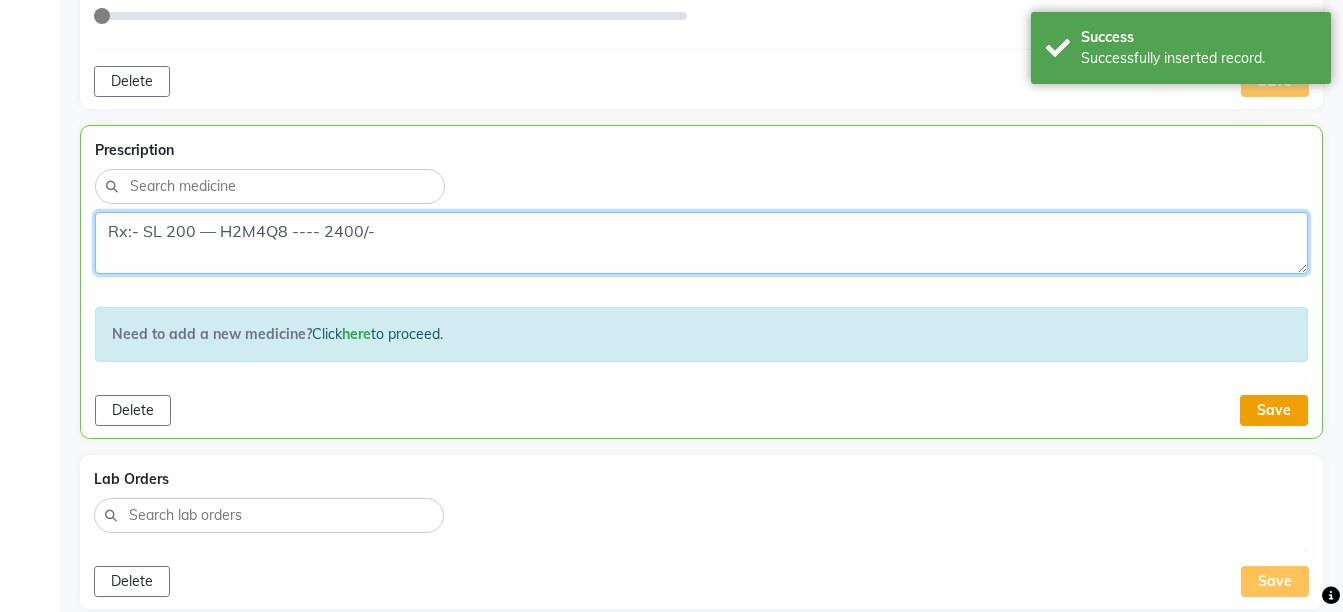 type on "Rx:- SL 200 — H2M4Q8 ---- 2400/-" 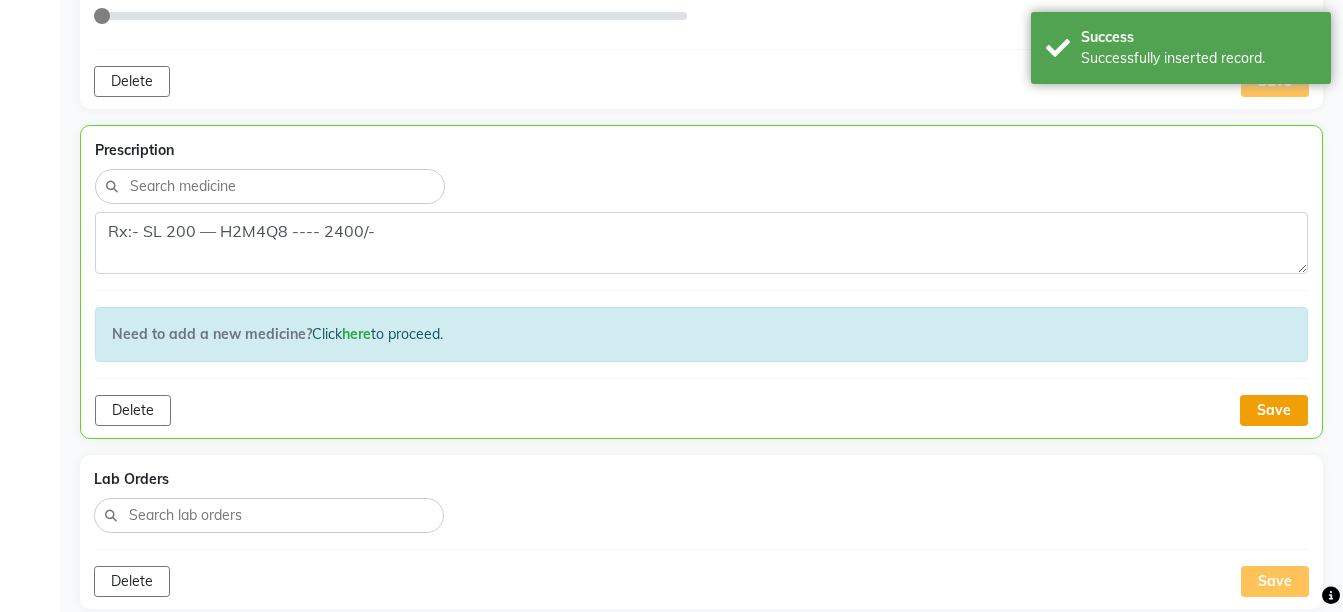 click on "Save" 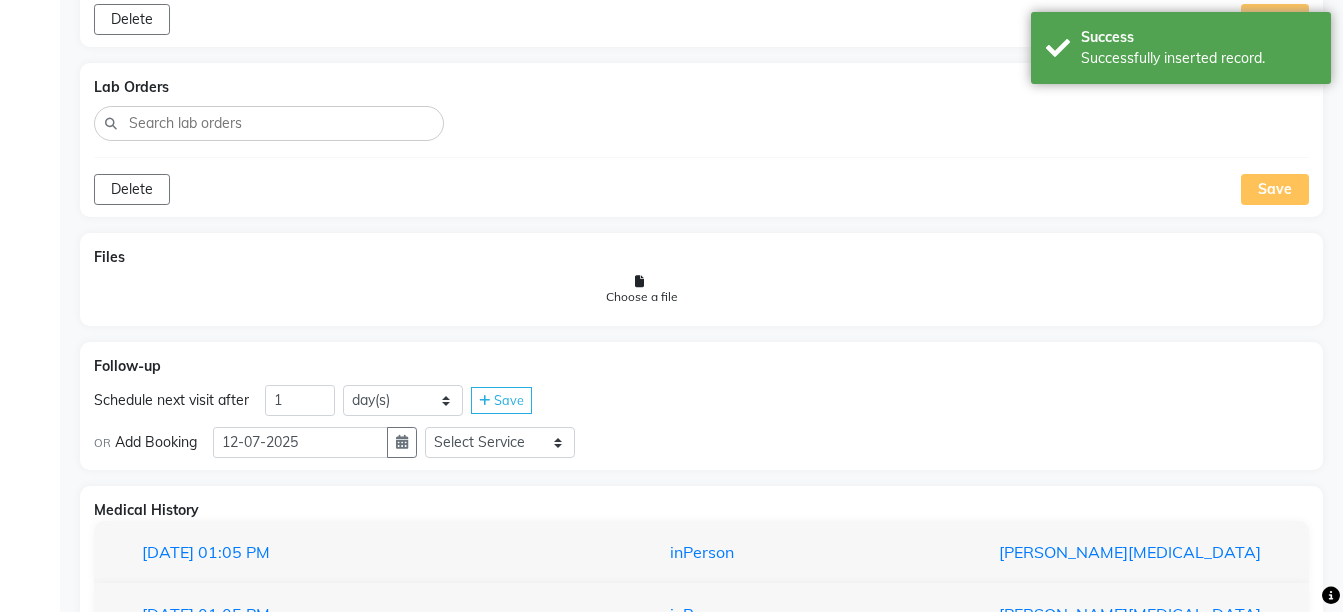 scroll, scrollTop: 1714, scrollLeft: 0, axis: vertical 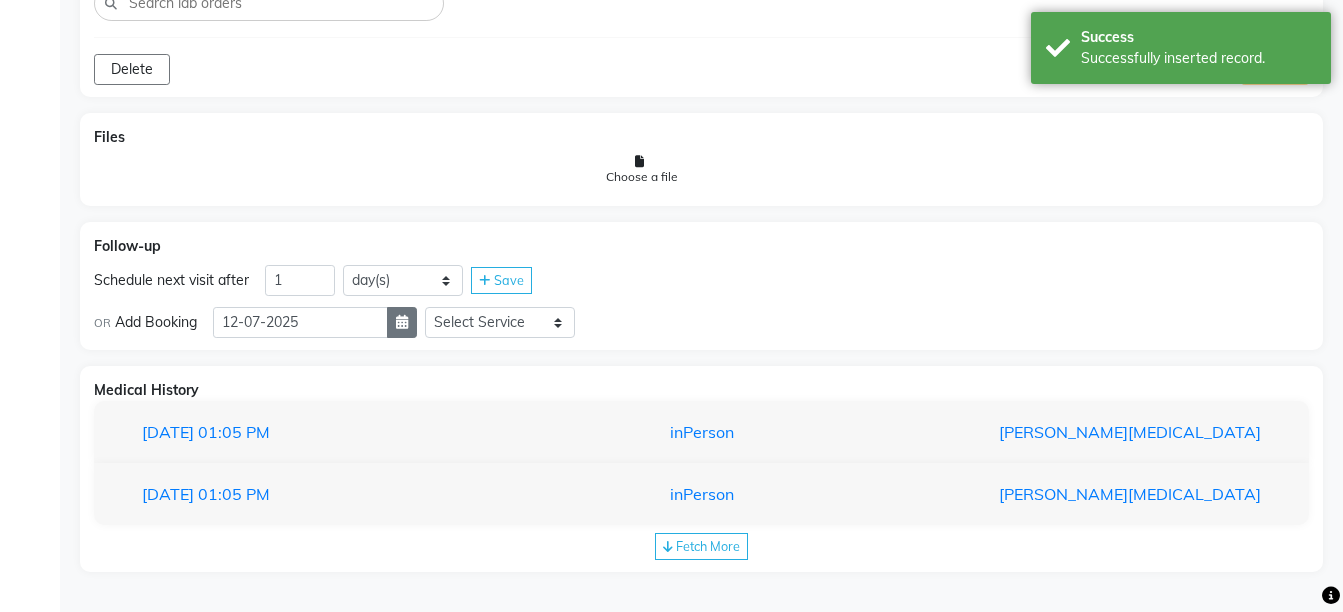 click 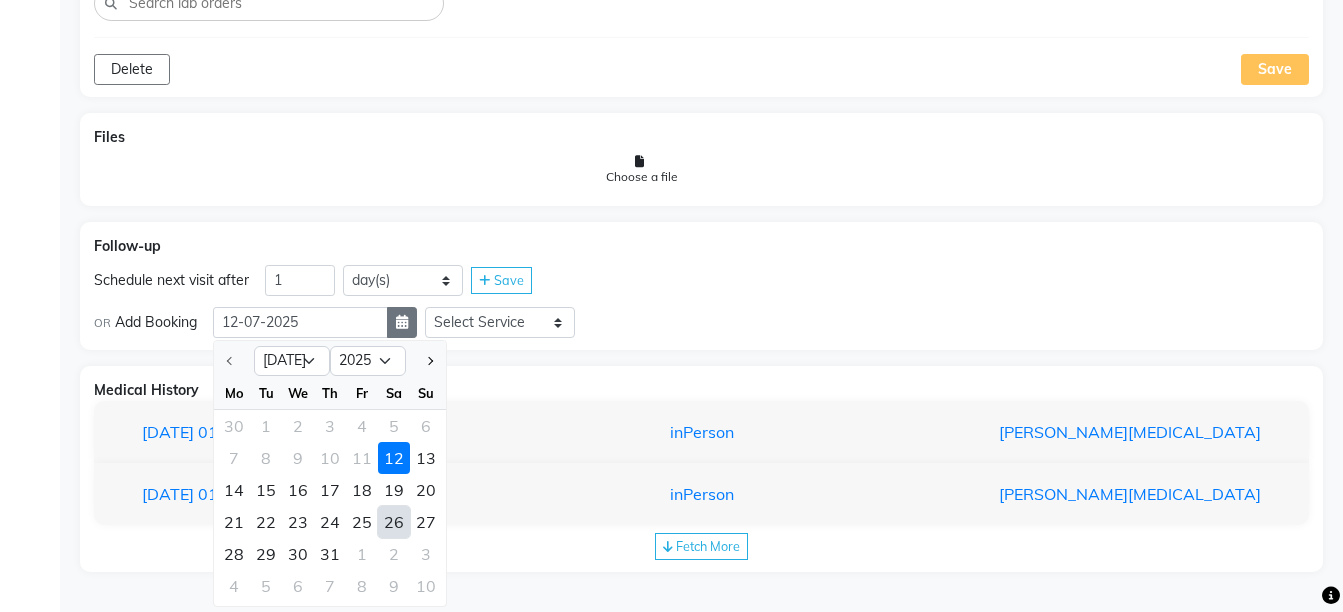 select on "8" 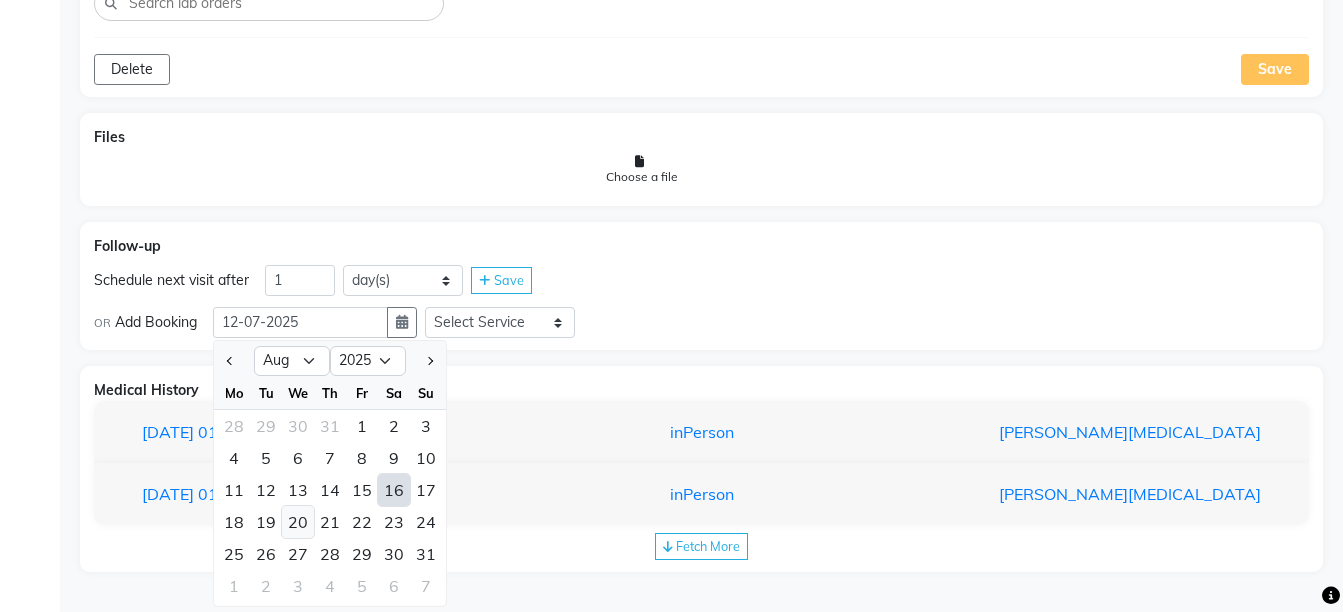 click on "20" 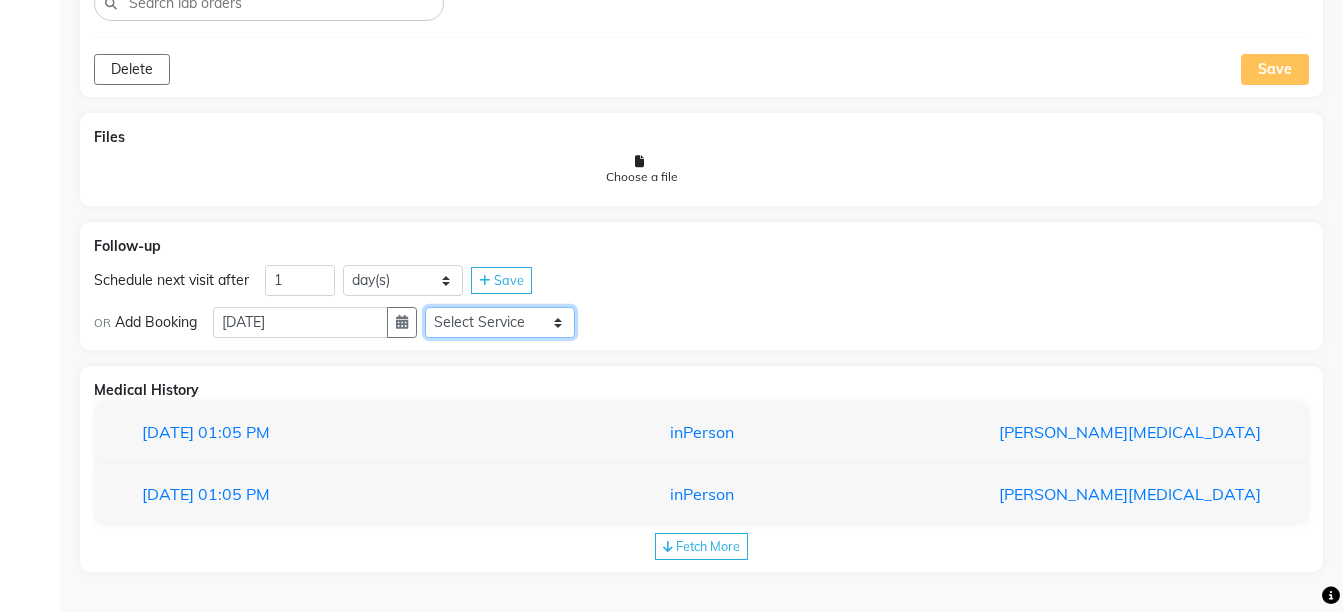click on "Select Service  Medicine  Medicine 1  Hydra Facial  Medi Facial  Vampire Facial With Plasma  Oxygeno Facial  Anti Aging Facial  Korean Glass GLow Facial  Full Face  Upper Lip  Chin  Underarms  Full Legs & arms  Back-side  Chest  Abdomen  Yellow Peel  Black Peel  Party Peel  Glow Peel  Argi Peel  Under-arm Peel  Depigmento Peel  Anti Aging Peel  Lip Peel  Hair PRP  GFC PRP  [MEDICAL_DATA] / Dermaroller  Under Eye PRP  Face PRP  Dermapen / Mesotherapt for Full Face  Dermapen / Mesotherapt for Scars  Carbon Peel  LASER BLEECH Laser Bleech  BB Glow  Indian Glass Glow  In Person - Consultation  Courier Charges in City  Courier Charges out of City  In Person - Follow Up  Hair Treatment   Skin Treatment   Online - Consultation  Online - Follow Up" 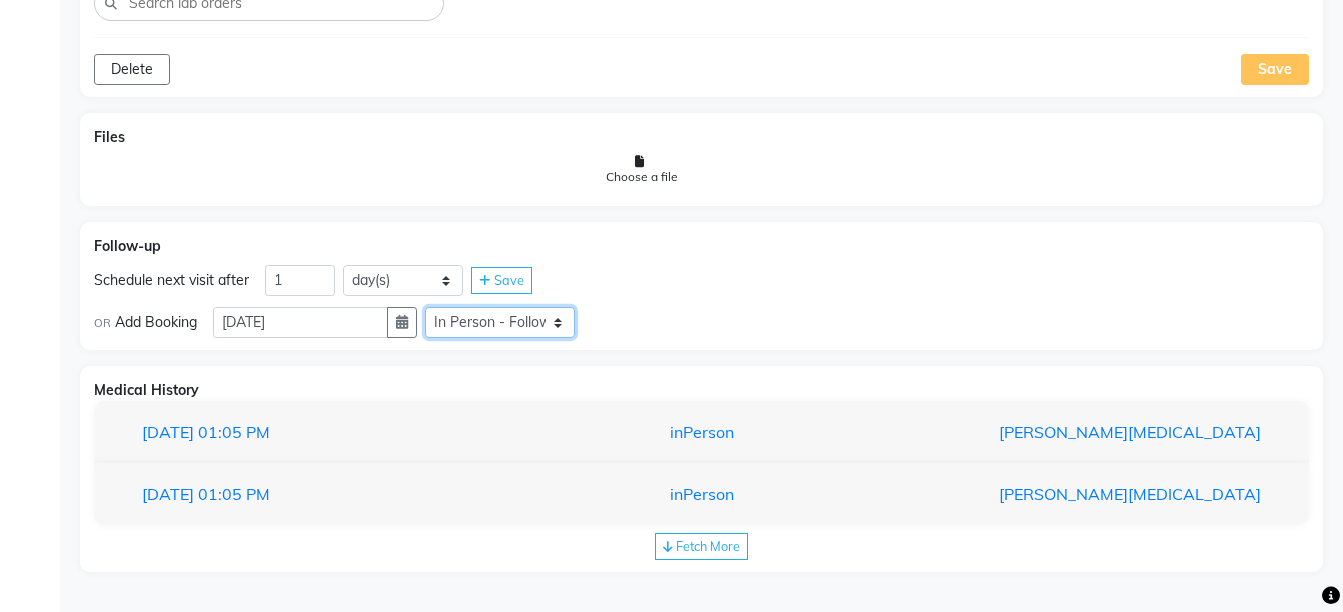 click on "Select Service  Medicine  Medicine 1  Hydra Facial  Medi Facial  Vampire Facial With Plasma  Oxygeno Facial  Anti Aging Facial  Korean Glass GLow Facial  Full Face  Upper Lip  Chin  Underarms  Full Legs & arms  Back-side  Chest  Abdomen  Yellow Peel  Black Peel  Party Peel  Glow Peel  Argi Peel  Under-arm Peel  Depigmento Peel  Anti Aging Peel  Lip Peel  Hair PRP  GFC PRP  [MEDICAL_DATA] / Dermaroller  Under Eye PRP  Face PRP  Dermapen / Mesotherapt for Full Face  Dermapen / Mesotherapt for Scars  Carbon Peel  LASER BLEECH Laser Bleech  BB Glow  Indian Glass Glow  In Person - Consultation  Courier Charges in City  Courier Charges out of City  In Person - Follow Up  Hair Treatment   Skin Treatment   Online - Consultation  Online - Follow Up" 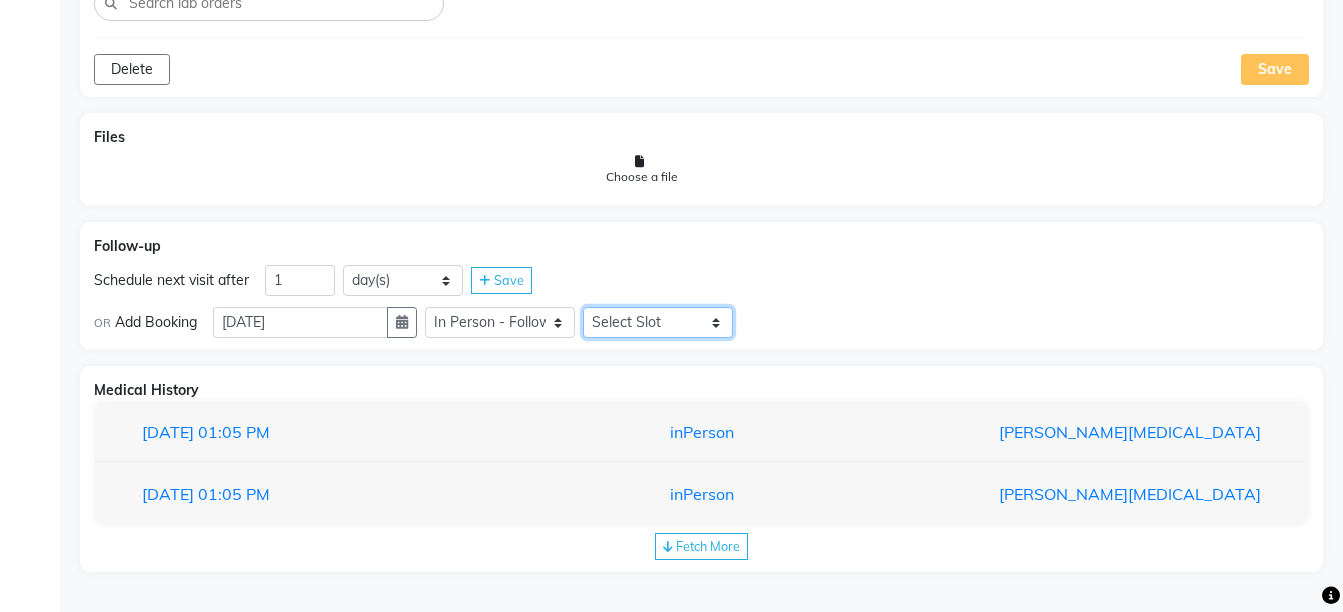 click on "Select Slot 10:15 10:45 11:00 11:15 11:30 11:45 12:00 12:15 12:30 12:45 13:00 13:15 13:30 13:45 14:00 14:15 14:30 14:45 15:00 15:15 15:30 15:45 16:00 16:15 16:30 16:45 17:00 17:15 17:30 17:45 18:00 18:15 18:30 18:45 19:00 19:15 19:30 19:45 20:00 20:15 20:30 20:45 21:00 21:15 21:30 21:45" 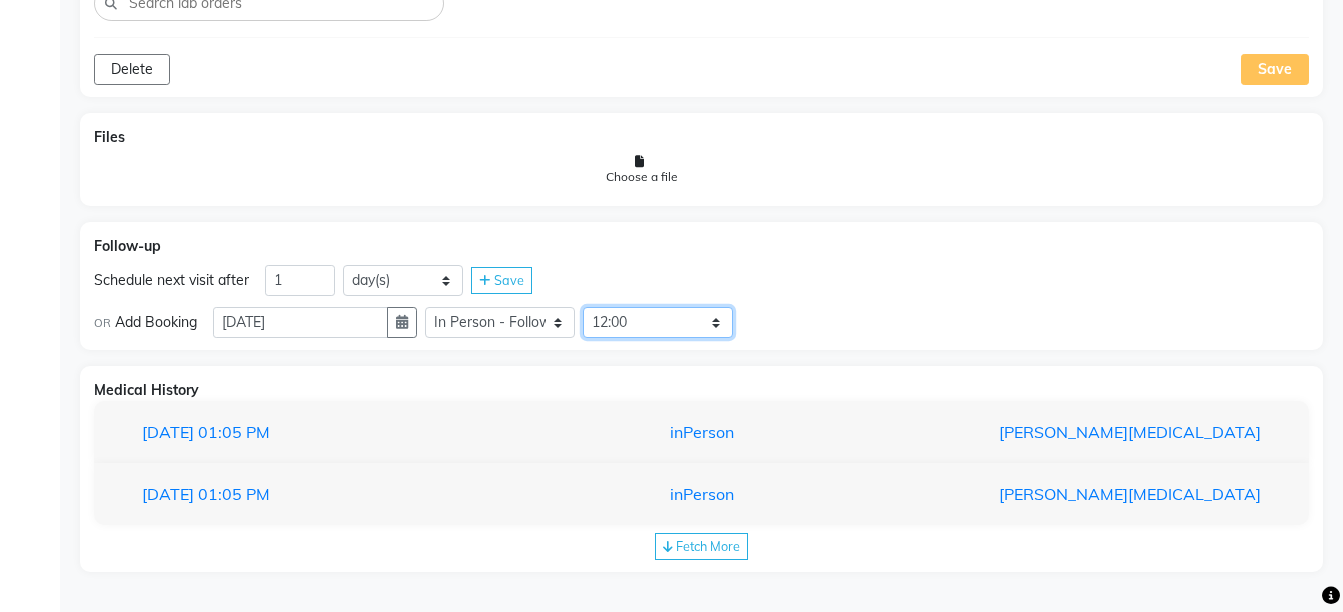 click on "Select Slot 10:15 10:45 11:00 11:15 11:30 11:45 12:00 12:15 12:30 12:45 13:00 13:15 13:30 13:45 14:00 14:15 14:30 14:45 15:00 15:15 15:30 15:45 16:00 16:15 16:30 16:45 17:00 17:15 17:30 17:45 18:00 18:15 18:30 18:45 19:00 19:15 19:30 19:45 20:00 20:15 20:30 20:45 21:00 21:15 21:30 21:45" 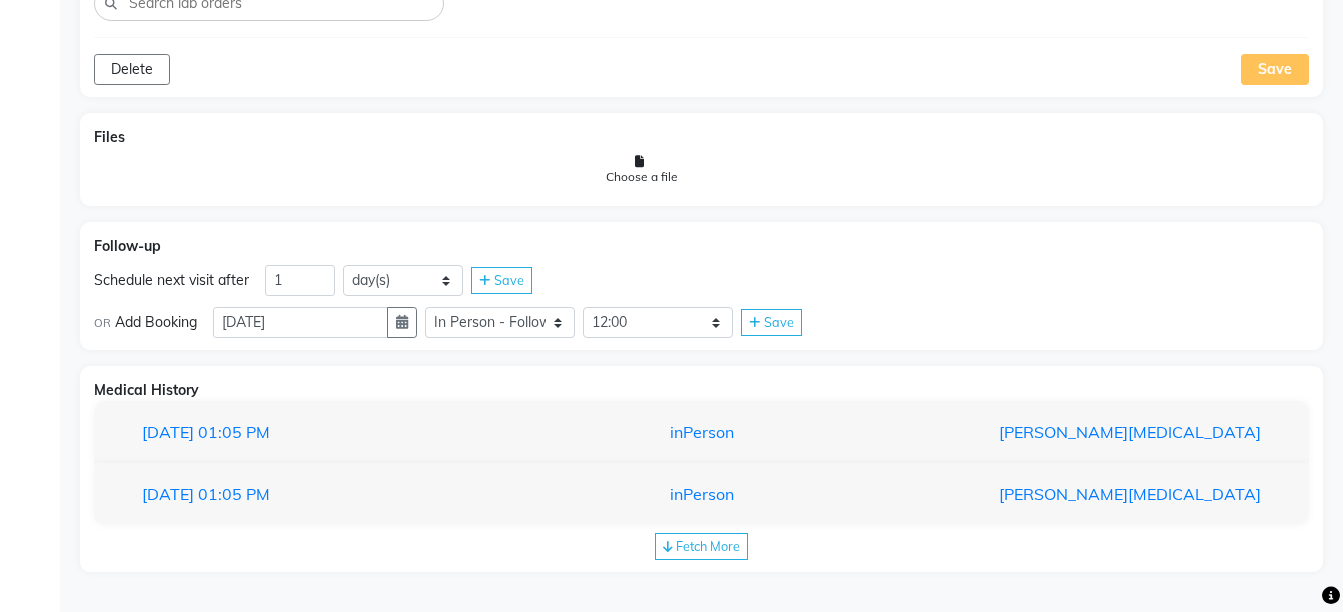 click on "OR Add Booking  20-08-2025 Select Service  Medicine  Medicine 1  Hydra Facial  Medi Facial  Vampire Facial With Plasma  Oxygeno Facial  Anti Aging Facial  Korean Glass GLow Facial  Full Face  Upper Lip  Chin  Underarms  Full Legs & arms  Back-side  Chest  Abdomen  Yellow Peel  Black Peel  Party Peel  Glow Peel  Argi Peel  Under-arm Peel  Depigmento Peel  Anti Aging Peel  Lip Peel  Hair PRP  GFC PRP  Mesotherapy / Dermaroller  Under Eye PRP  Face PRP  Dermapen / Mesotherapt for Full Face  Dermapen / Mesotherapt for Scars  Carbon Peel  LASER BLEECH Laser Bleech  BB Glow  Indian Glass Glow  In Person - Consultation  Courier Charges in City  Courier Charges out of City  In Person - Follow Up  Hair Treatment   Skin Treatment   Online - Consultation  Online - Follow Up Select Slot 10:15 10:45 11:00 11:15 11:30 11:45 12:00 12:15 12:30 12:45 13:00 13:15 13:30 13:45 14:00 14:15 14:30 14:45 15:00 15:15 15:30 15:45 16:00 16:15 16:30 16:45 17:00 17:15 17:30 17:45 18:00 18:15 18:30 18:45 19:00 19:15 19:30 19:45 20:00 Save" 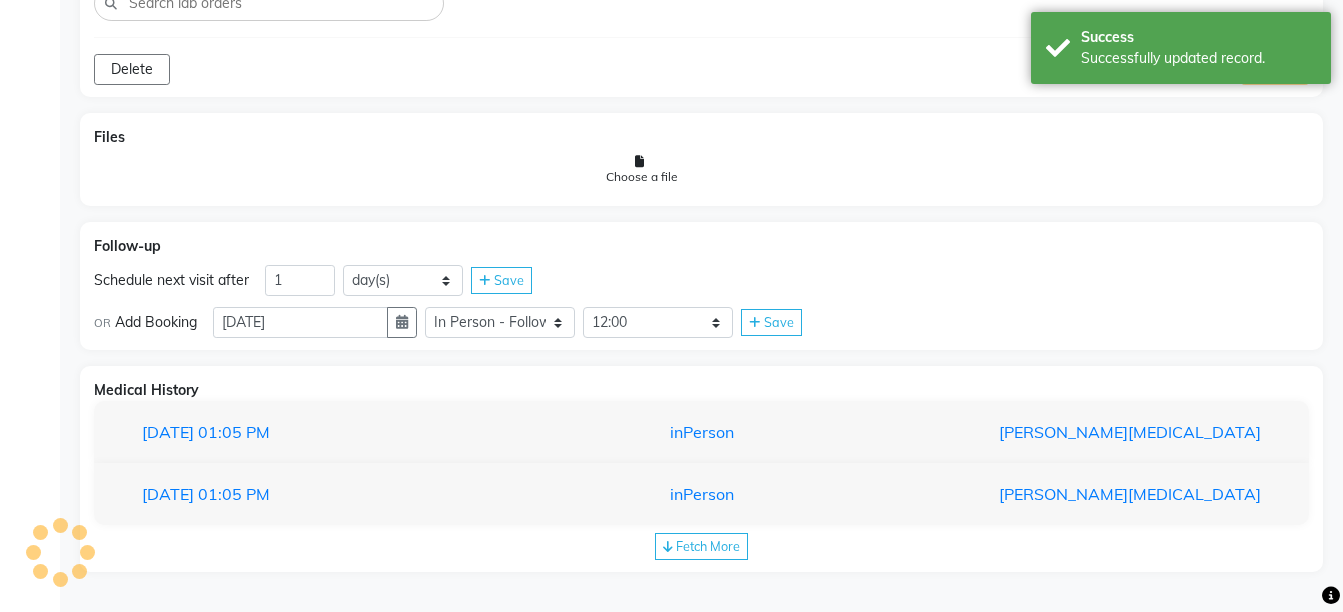 scroll, scrollTop: 1662, scrollLeft: 0, axis: vertical 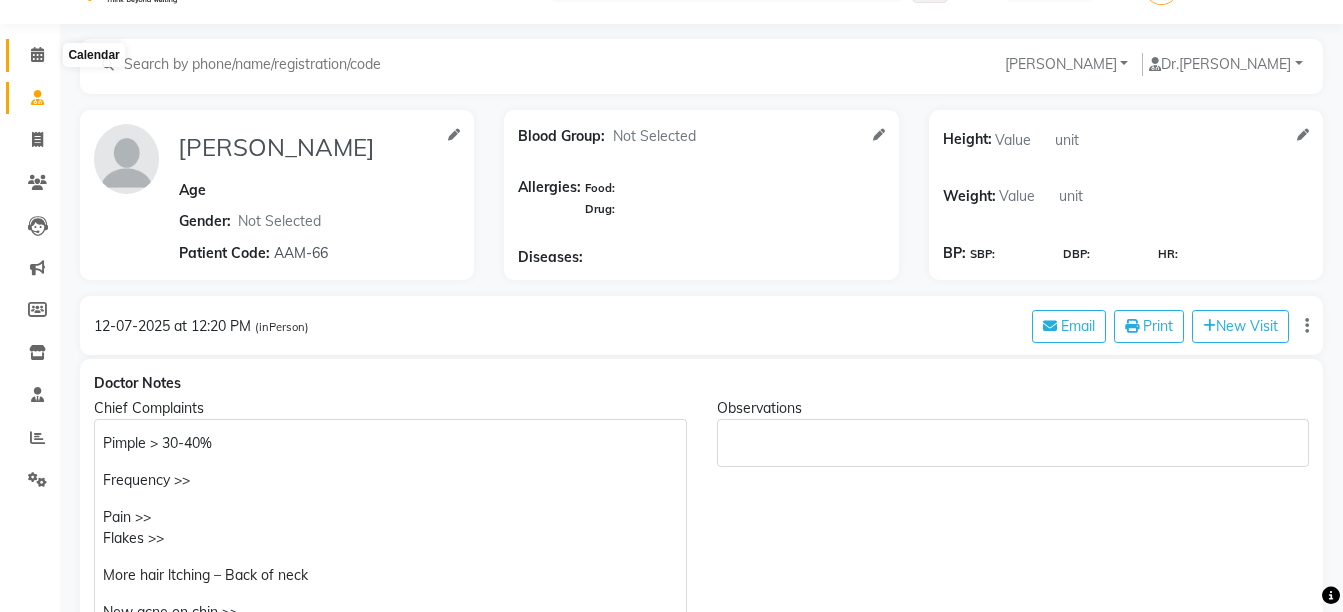 click 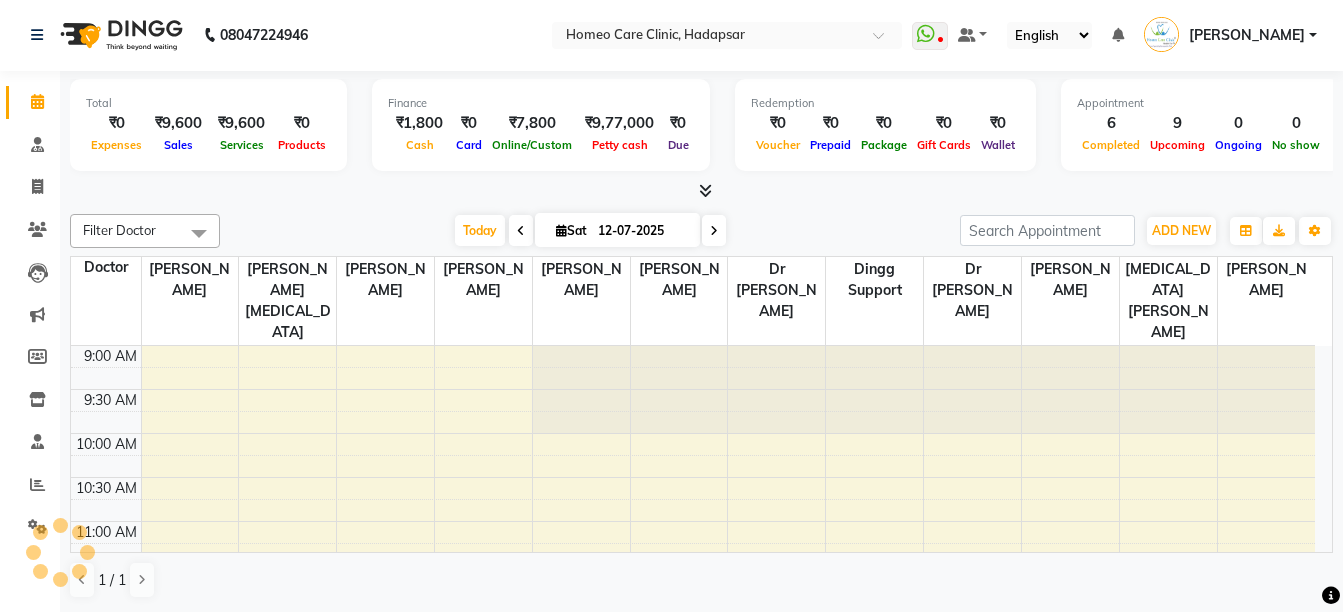 scroll, scrollTop: 0, scrollLeft: 0, axis: both 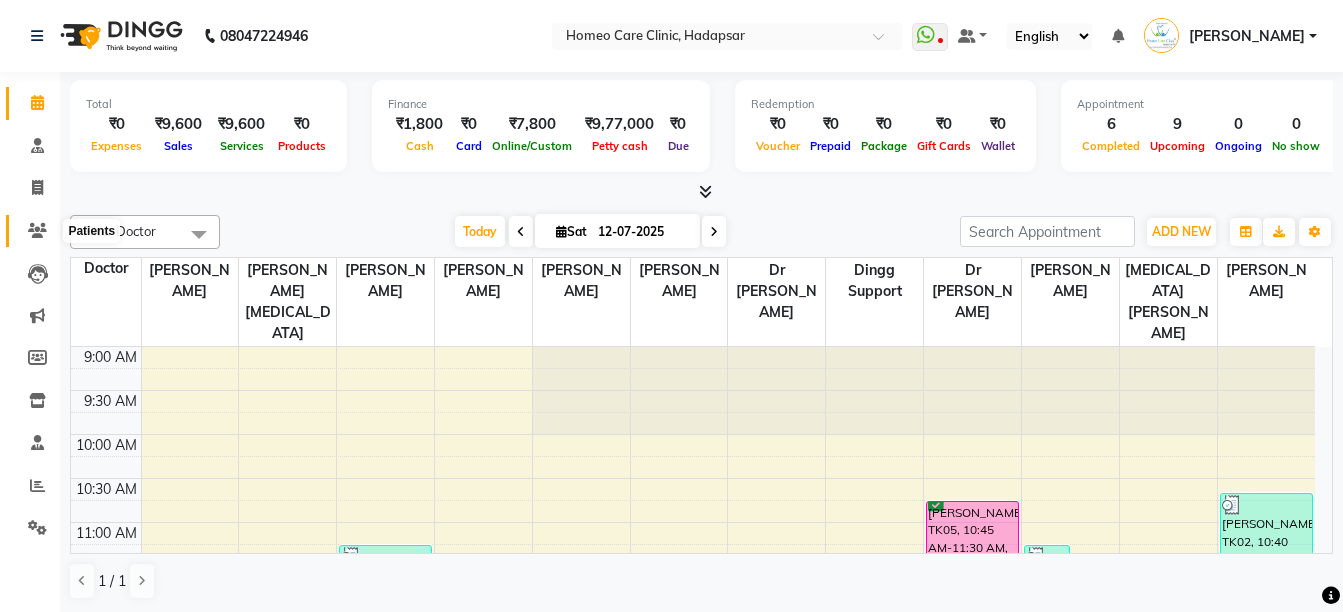 click 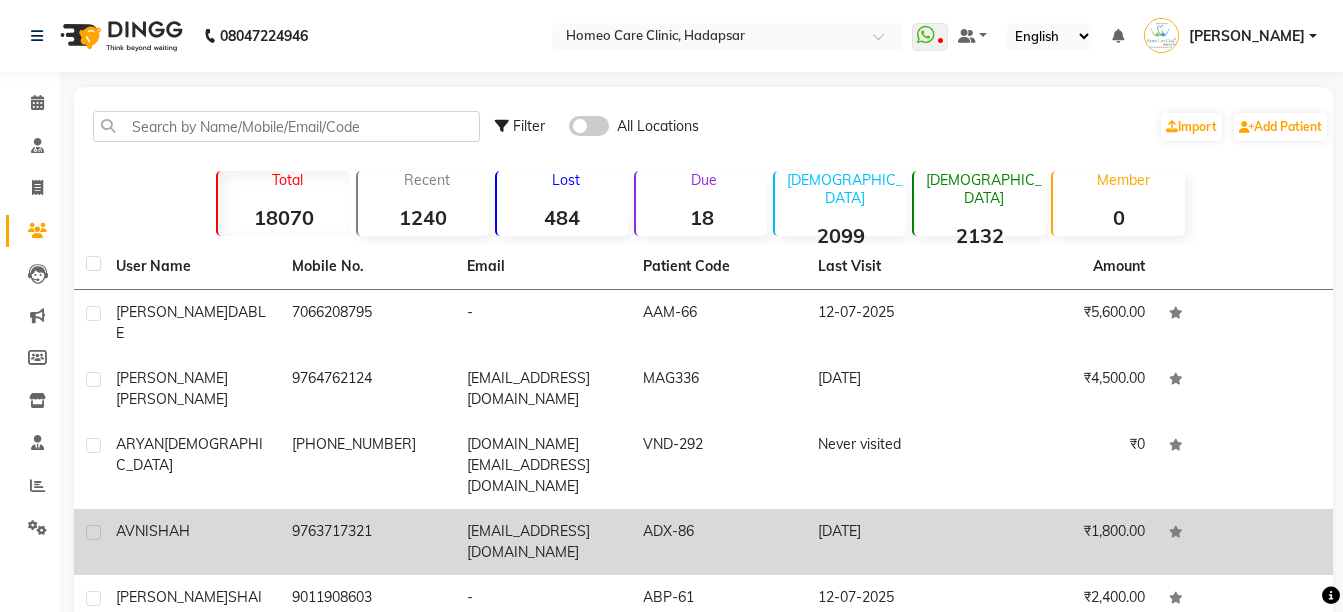 click on "AVNI  SHAH" 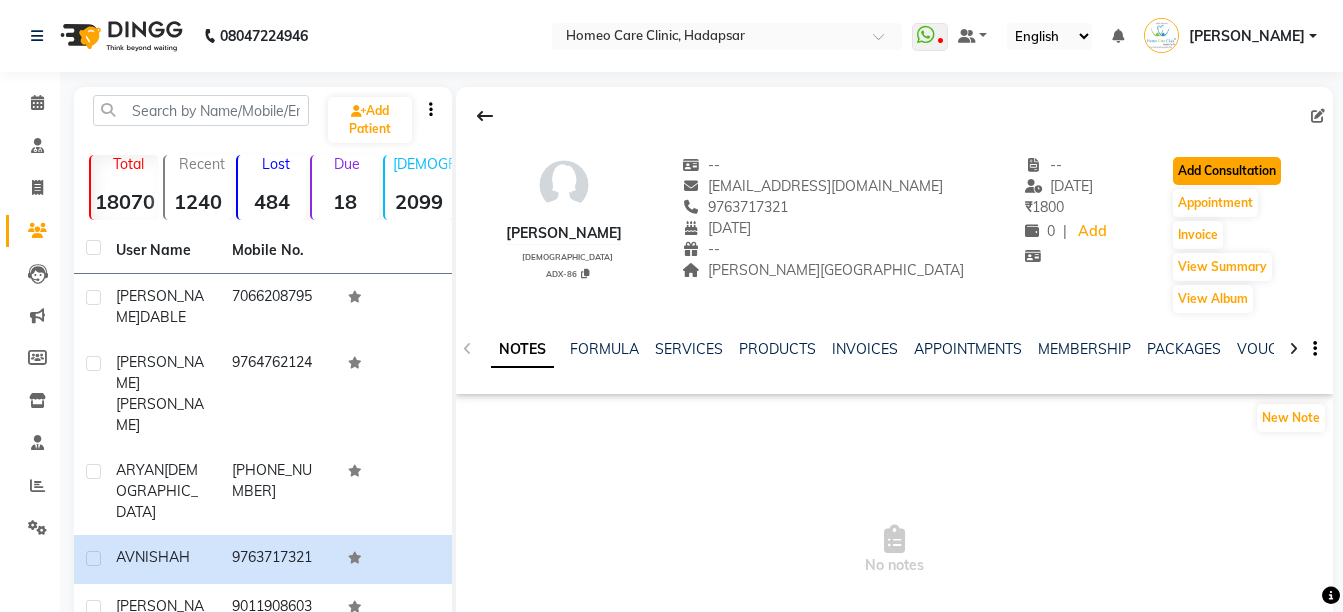 click on "Add Consultation" 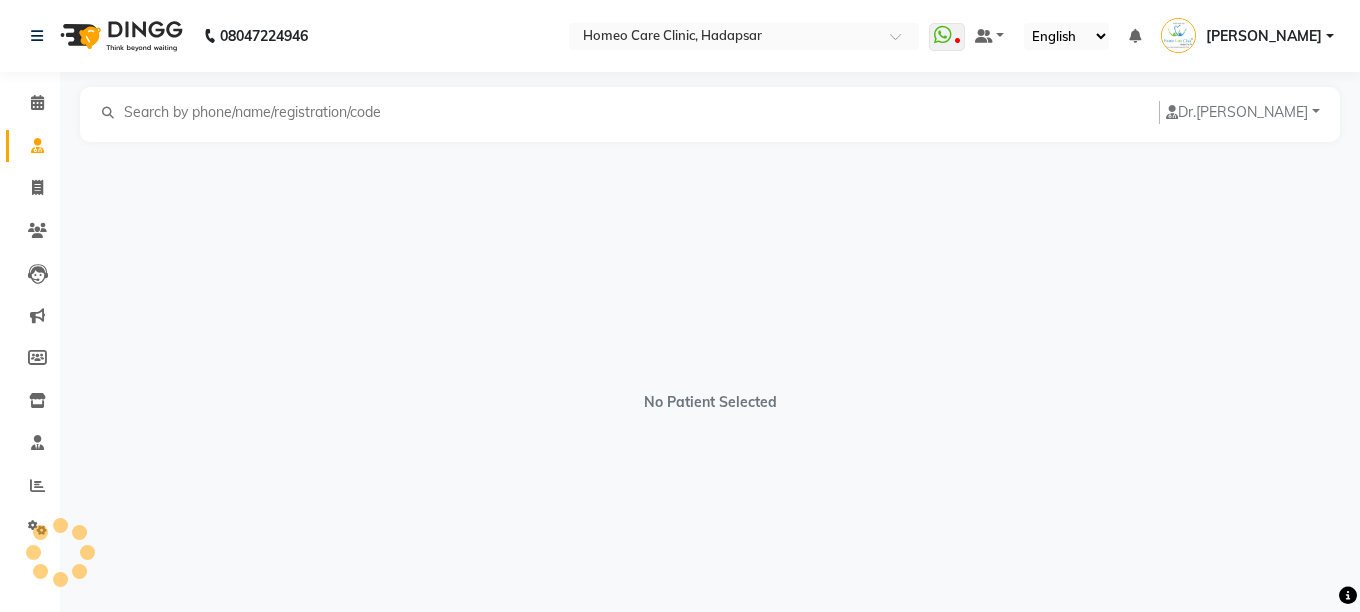 select on "[DEMOGRAPHIC_DATA]" 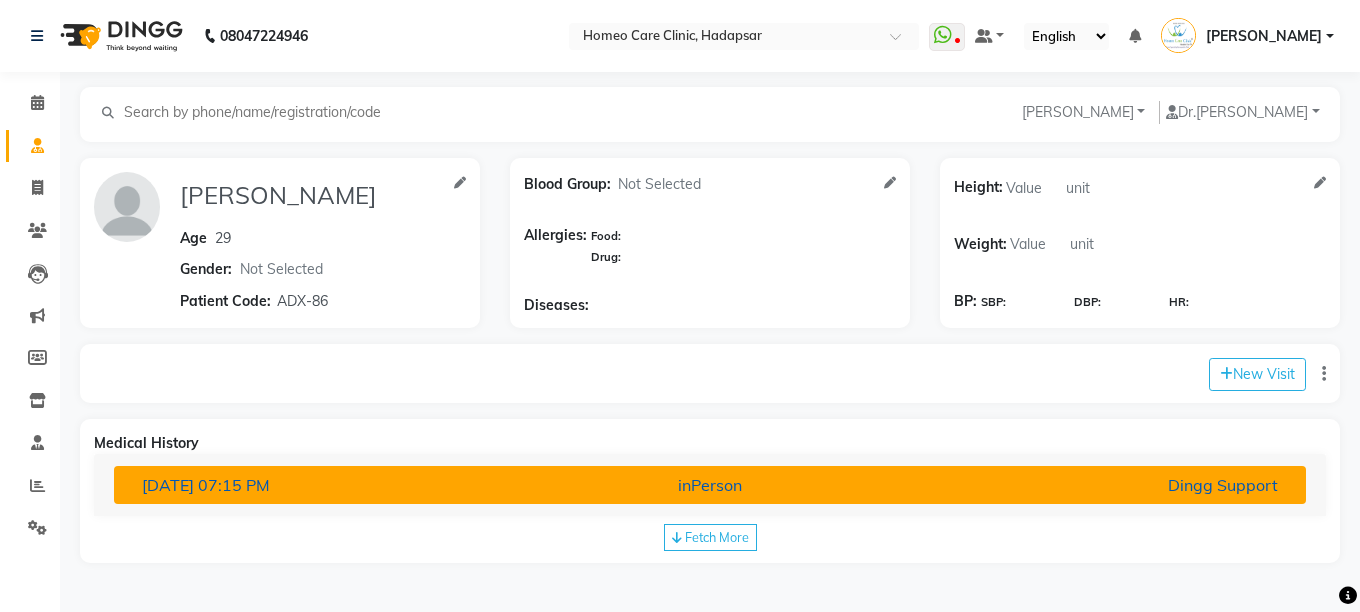 click on "02-02-2025 07:15 PM inPerson Dingg Support" at bounding box center [710, 485] 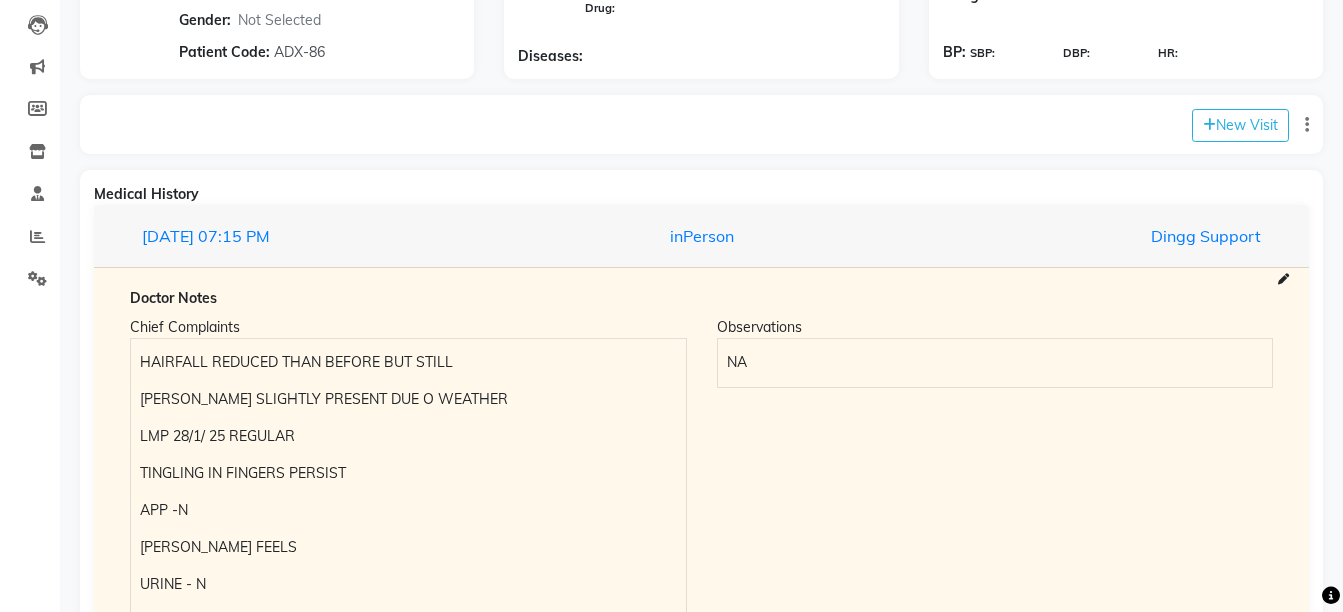scroll, scrollTop: 347, scrollLeft: 0, axis: vertical 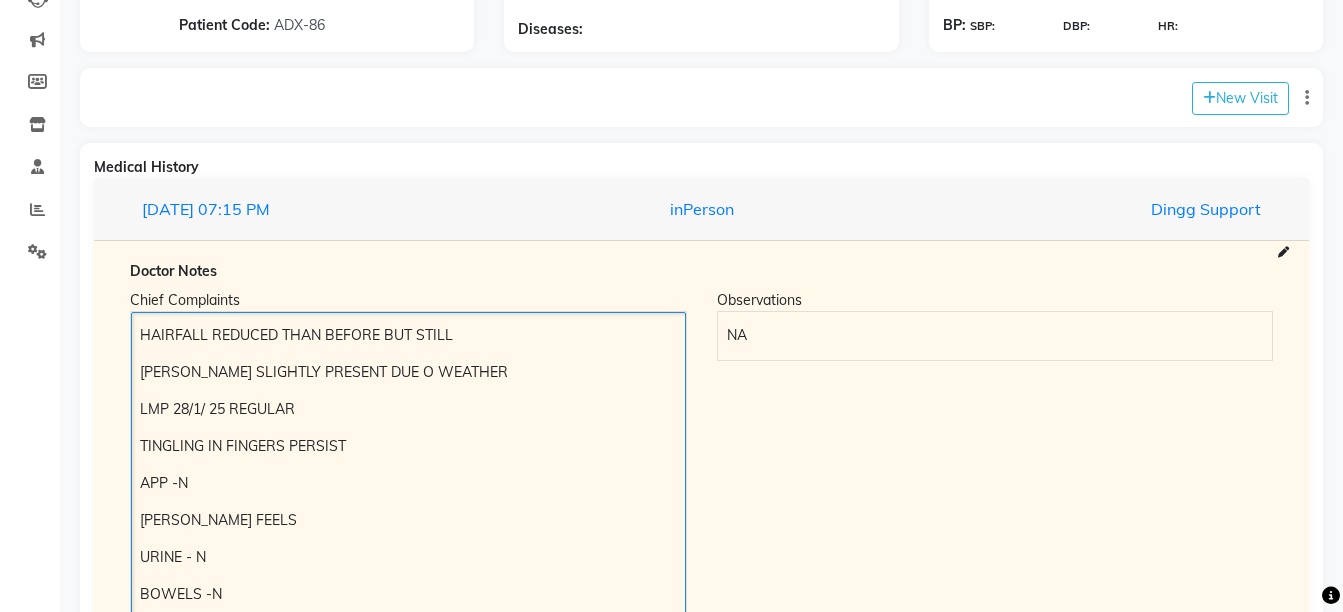 click on "HAIRFALL REDUCED THAN BEFORE BUT STILL" at bounding box center (408, 335) 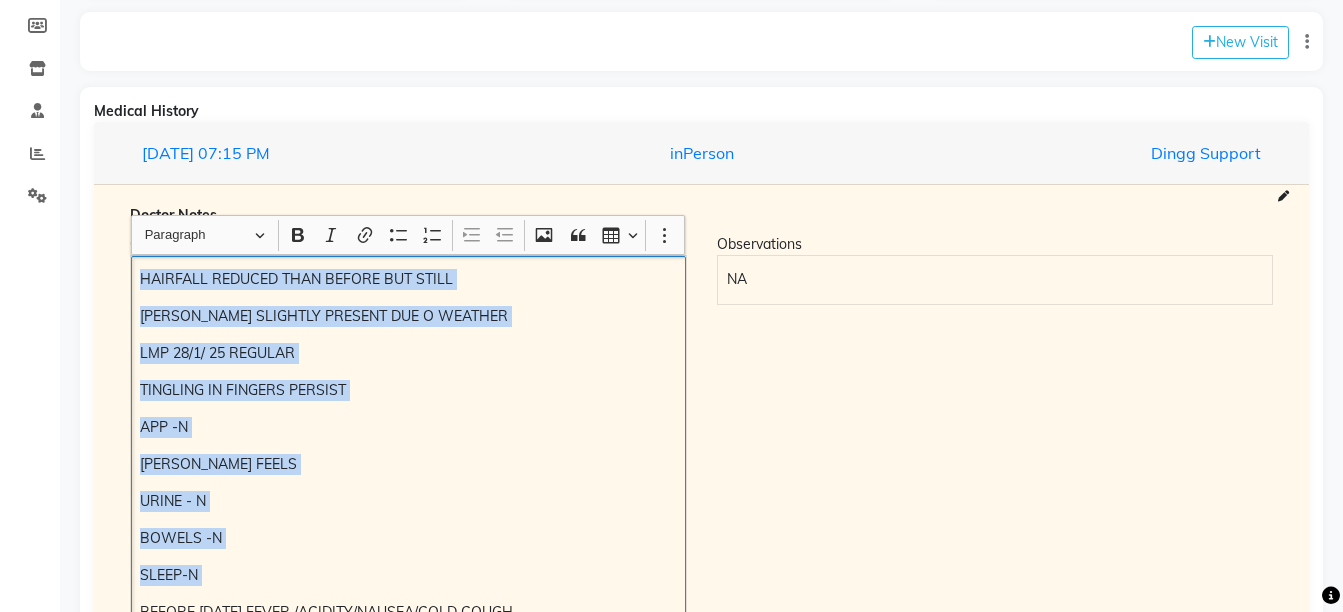 scroll, scrollTop: 342, scrollLeft: 0, axis: vertical 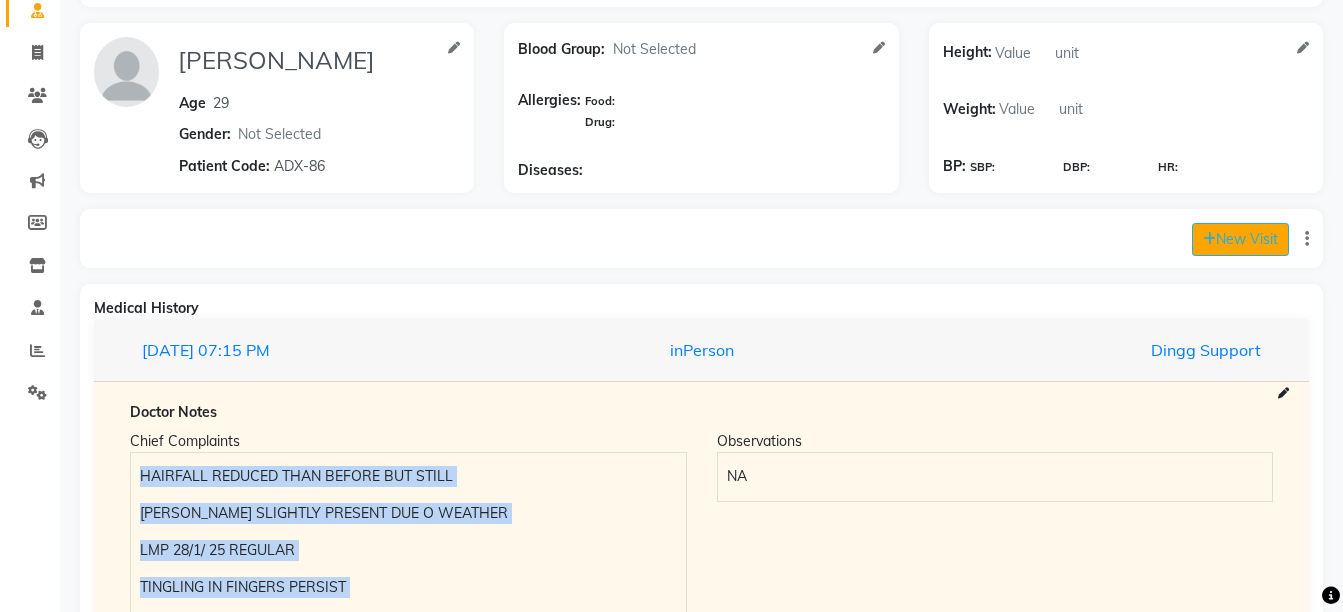 click on "New Visit" 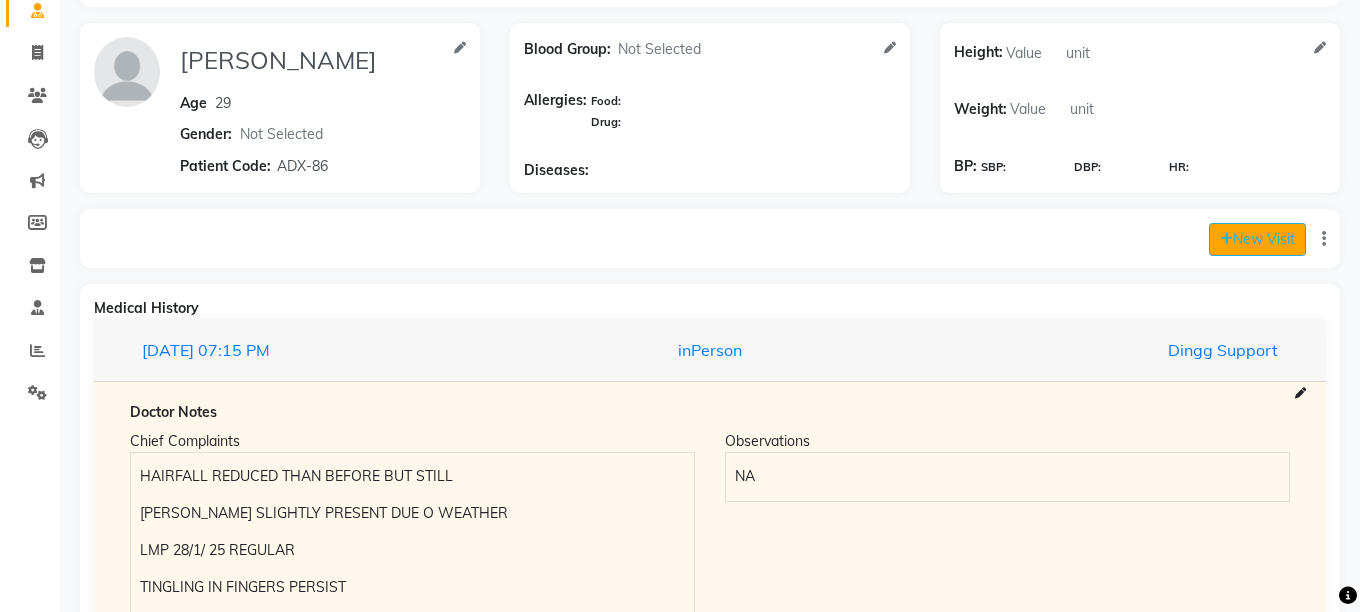 select on "745" 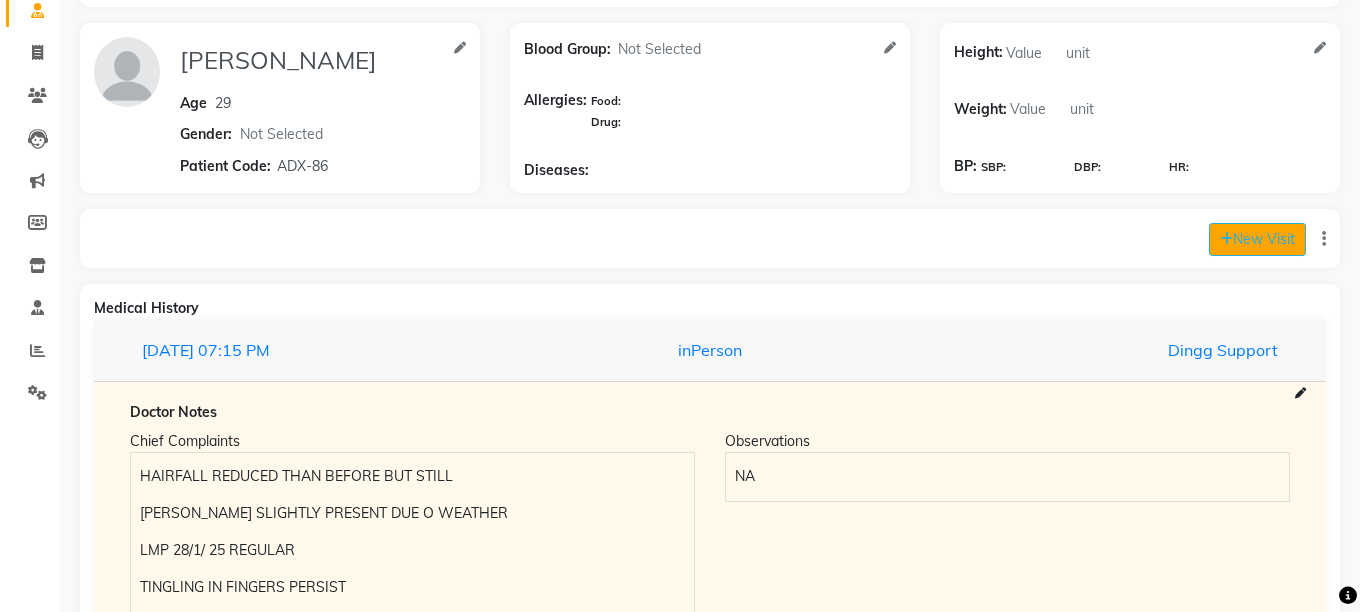 select on "inPerson" 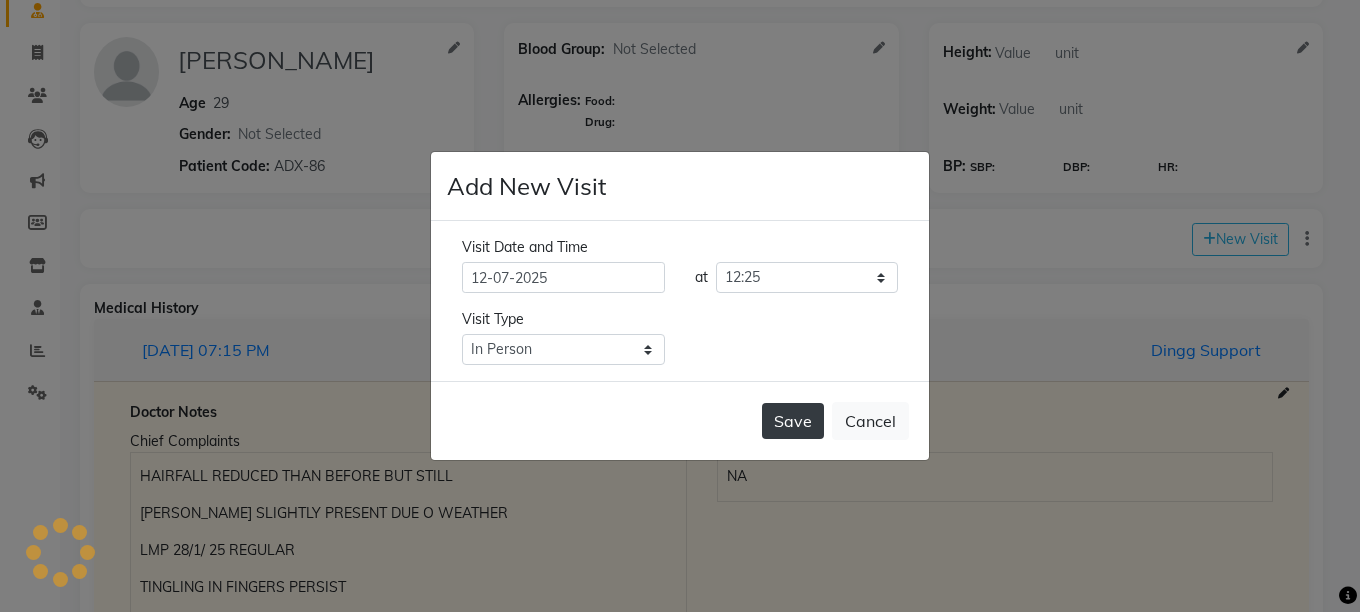 click on "Save" 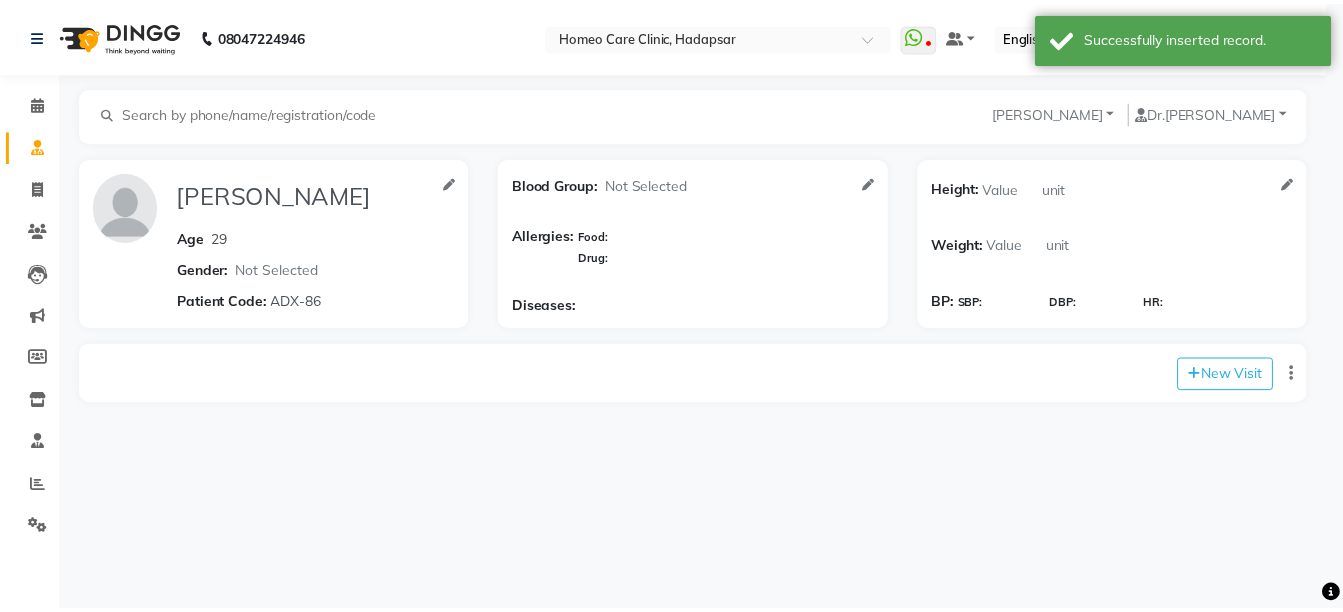 scroll, scrollTop: 0, scrollLeft: 0, axis: both 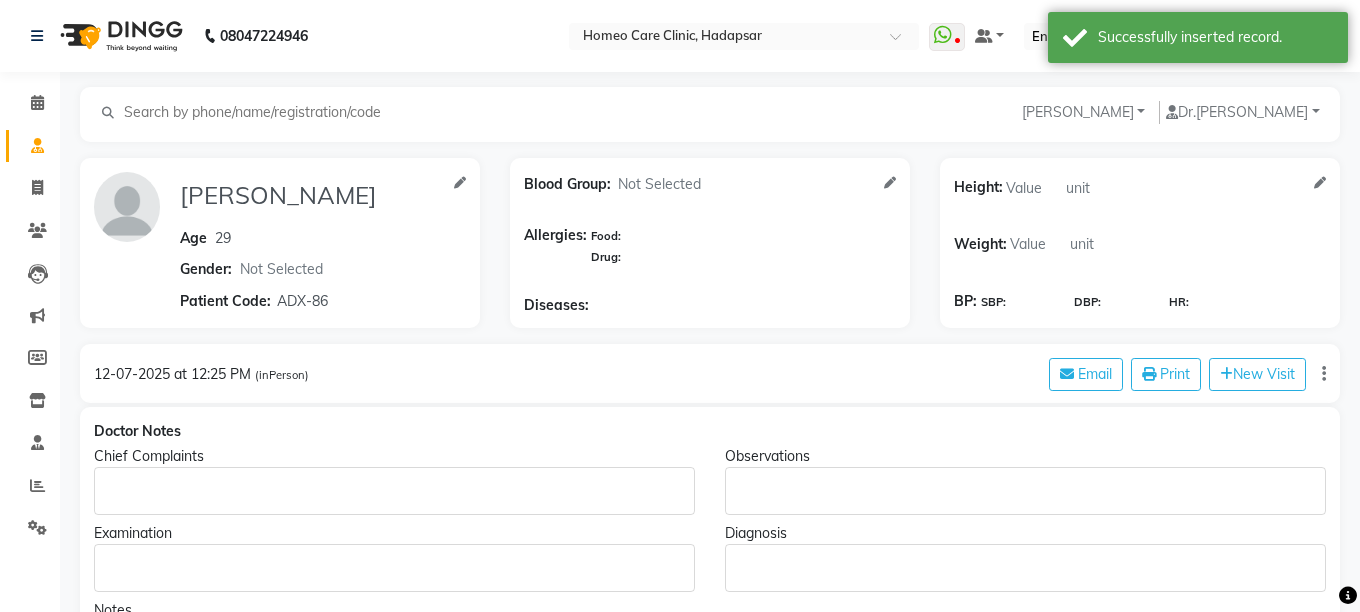 type on "AVNI SHAH" 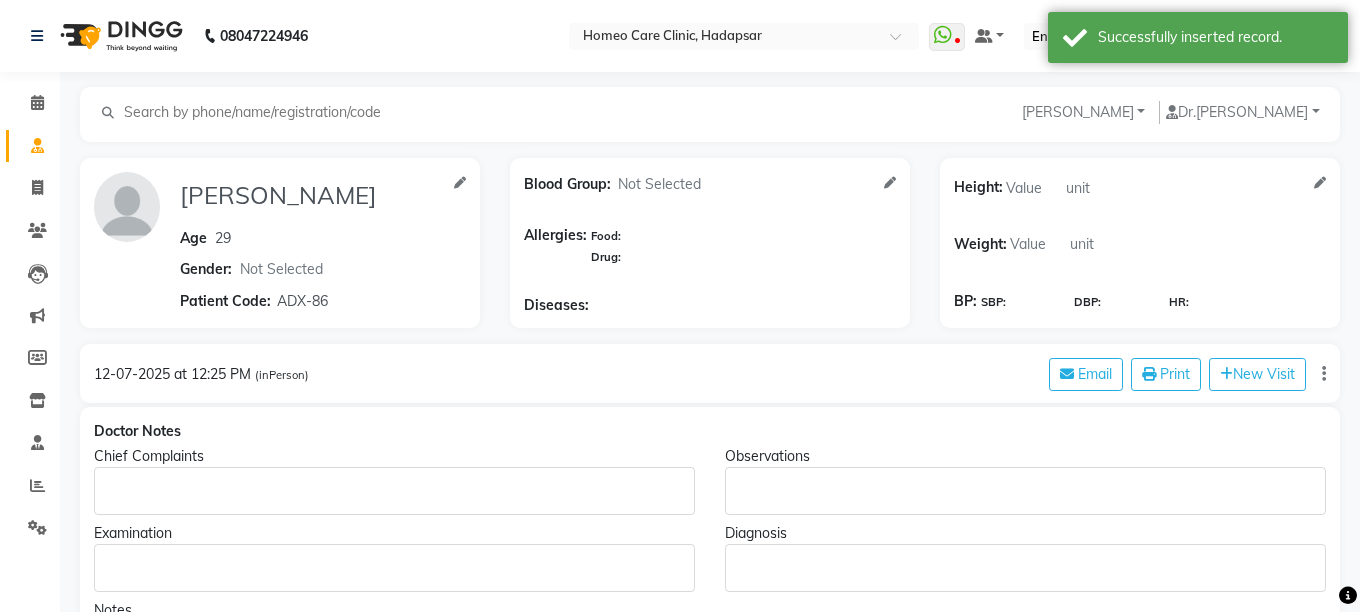 type on "29" 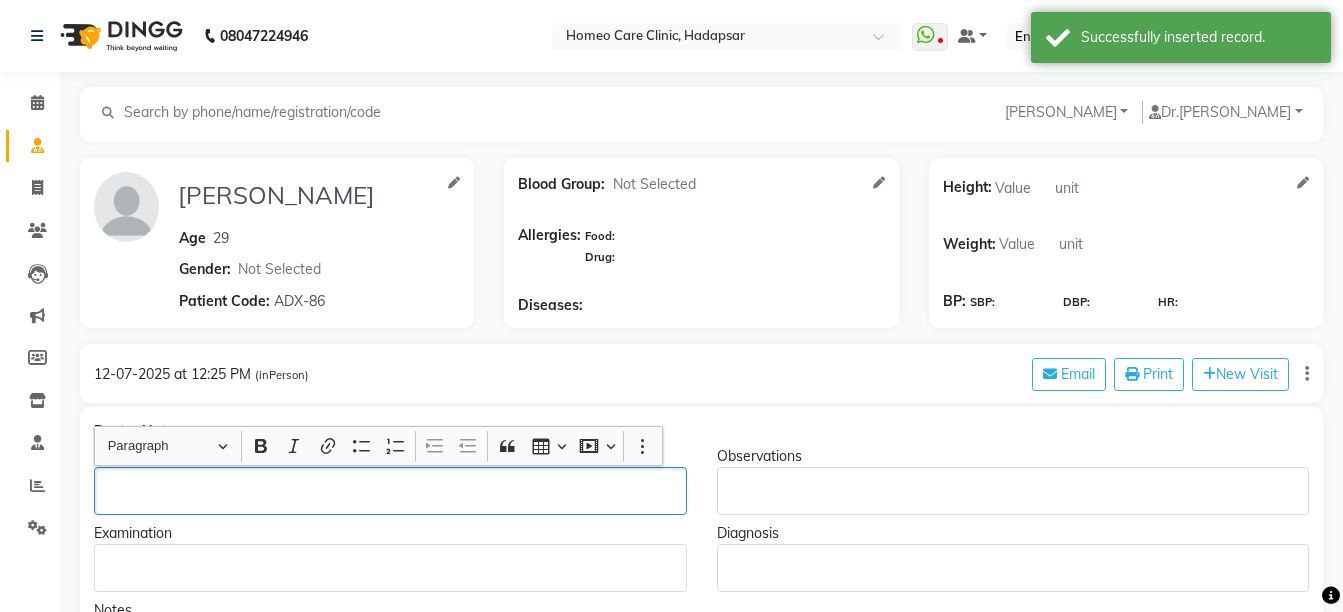 click 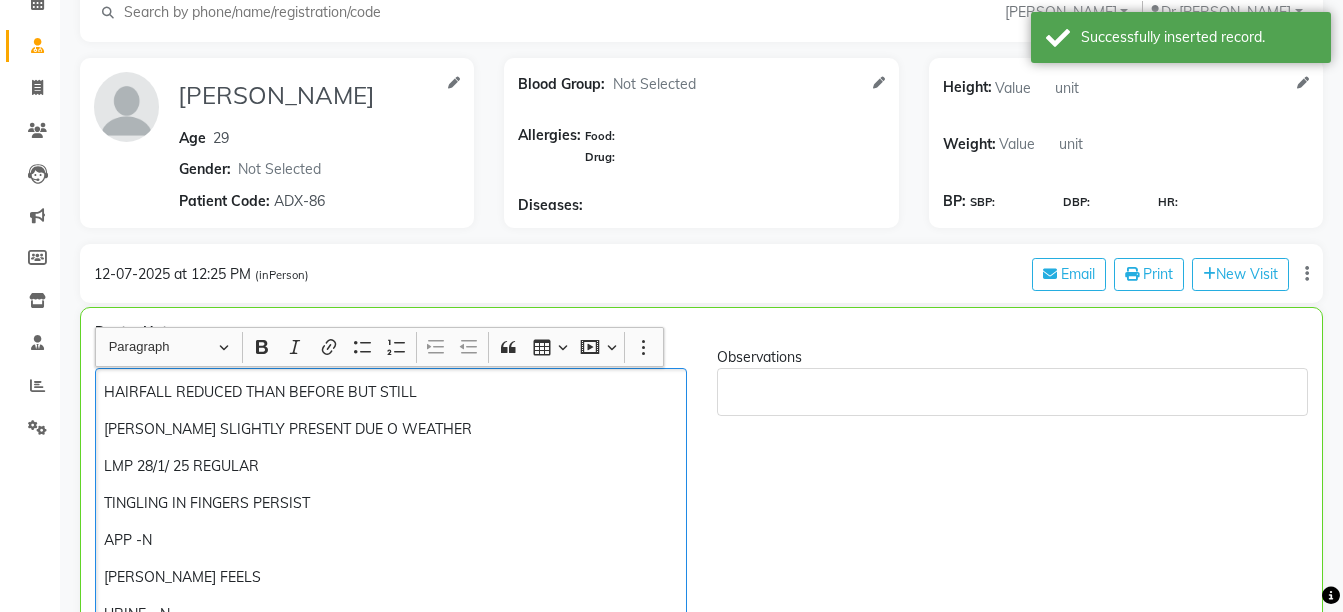 scroll, scrollTop: 242, scrollLeft: 0, axis: vertical 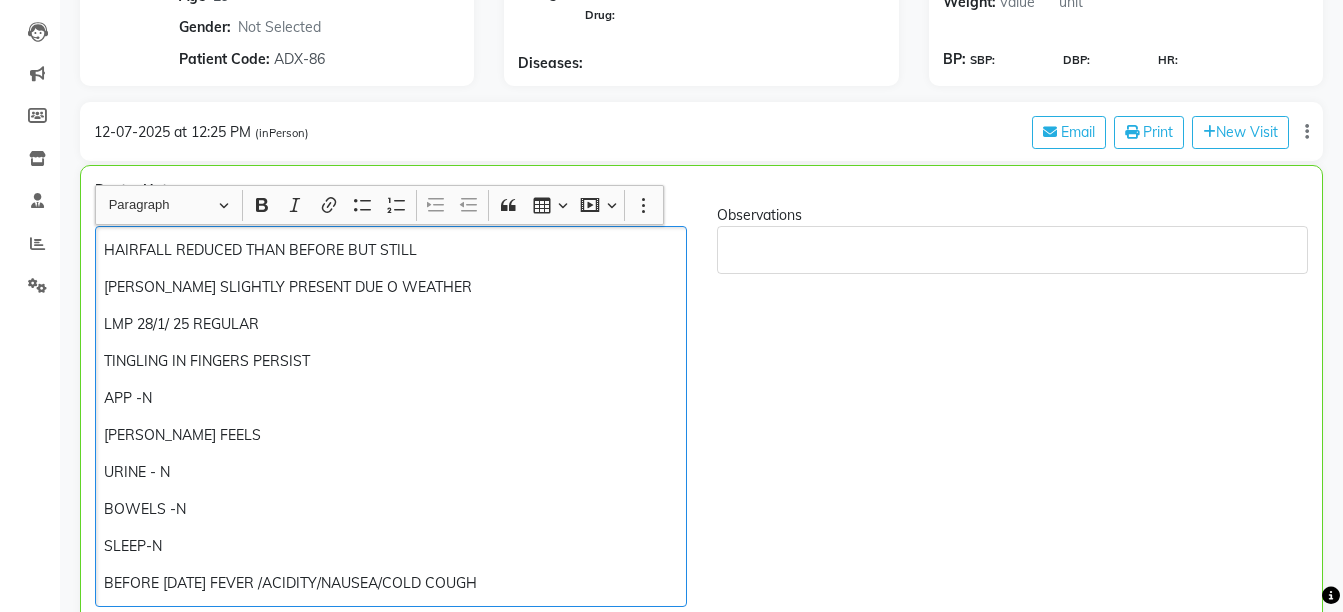 click on "HAIRFALL REDUCED THAN BEFORE BUT STILL" 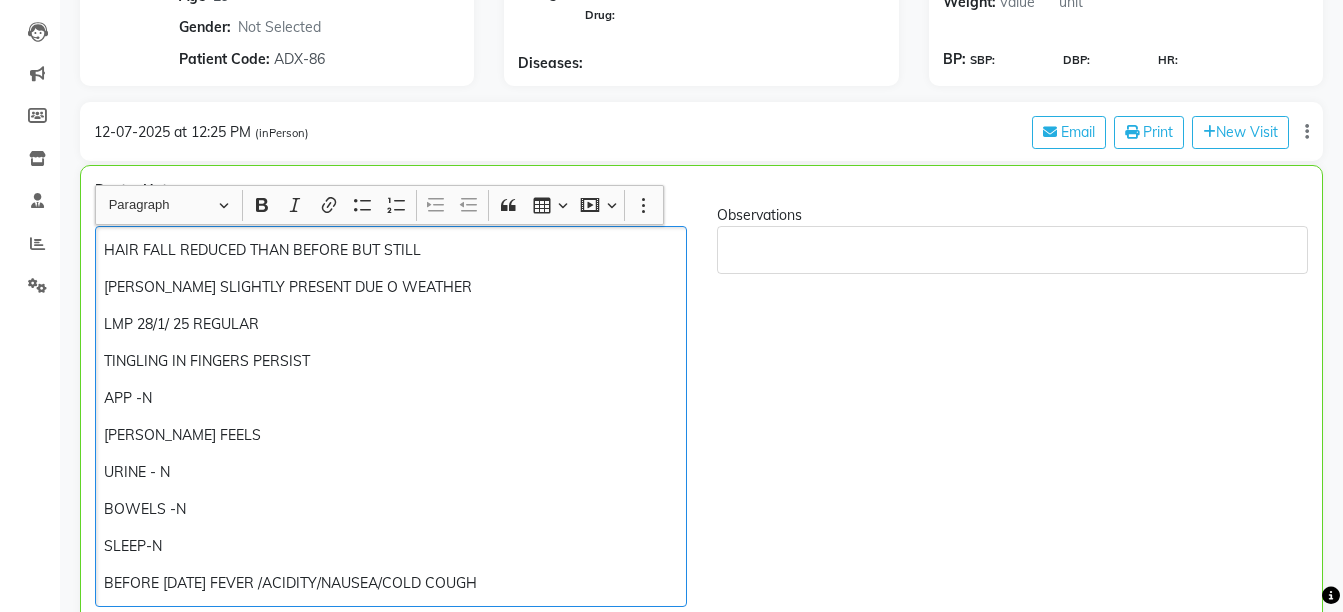 click on "HAIR FALL REDUCED THAN BEFORE BUT STILL DANDRUFF SLIGHTLY PRESENT DUE O WEATHER LMP 28/1/ 25 REGULAR  TINGLING IN FINGERS PERSIST  APP -N THIRST-THIRSTY FEELS URINE - N BOWELS -N SLEEP-N BEFORE 15 DAYS AGO FEVER /ACIDITY/NAUSEA/COLD COUGH" 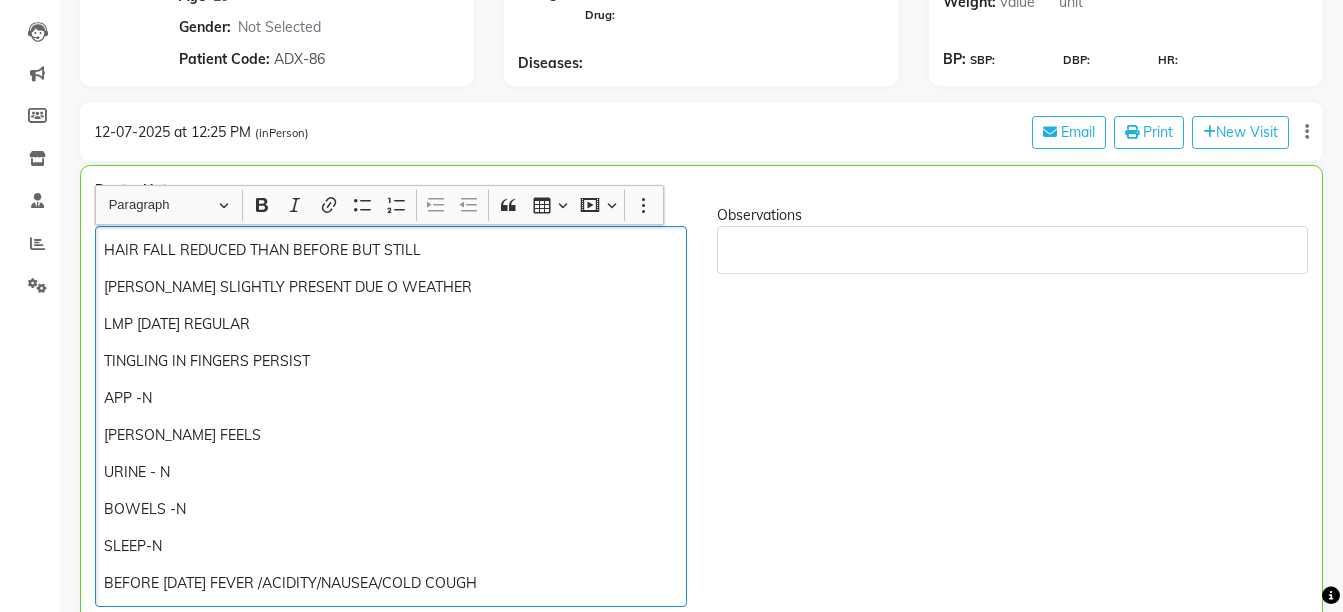 click on "LMP 28/1/25 REGULAR" 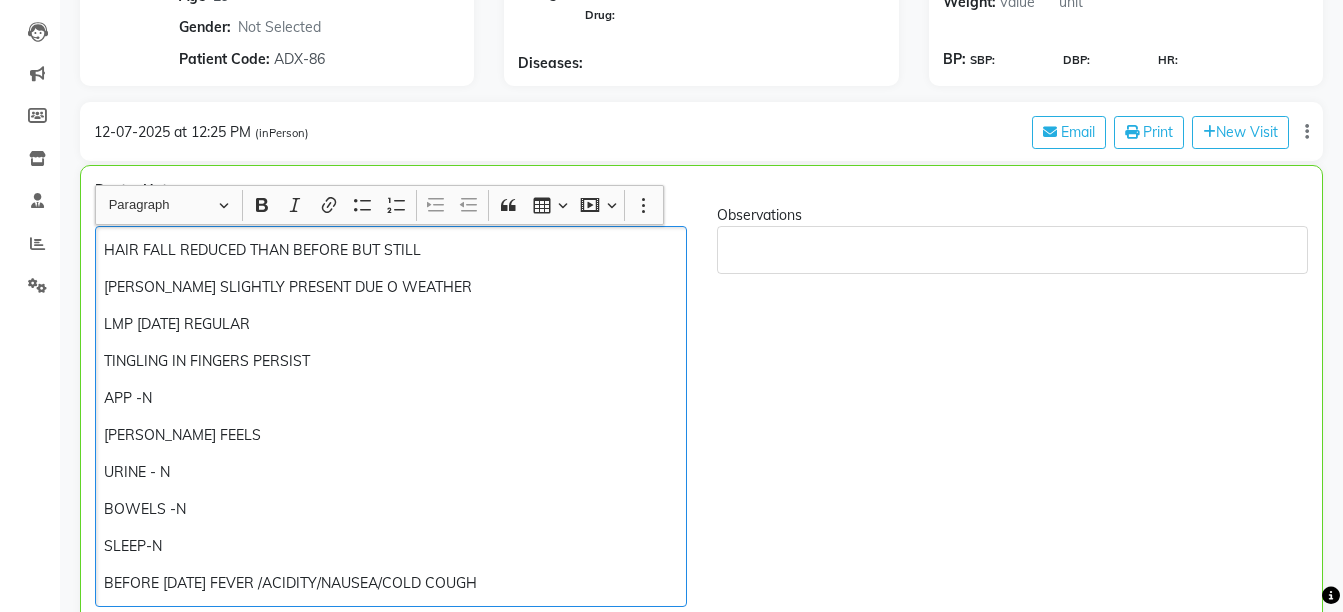 click on "TINGLING IN FINGERS PERSIST" 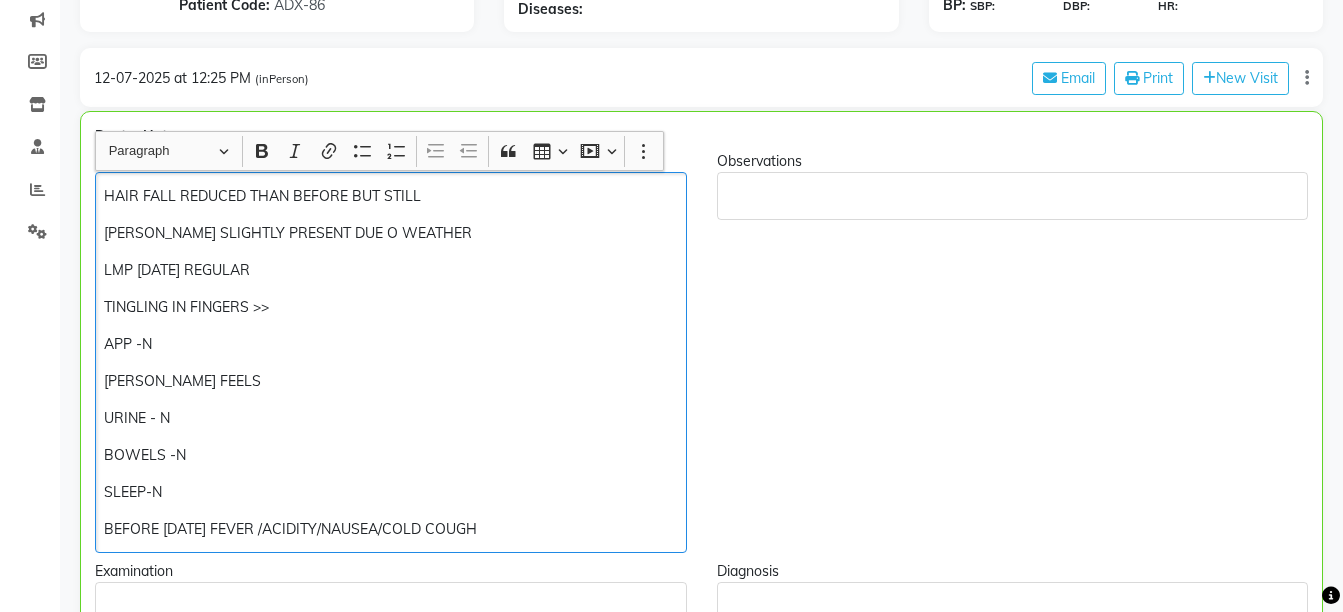 scroll, scrollTop: 285, scrollLeft: 0, axis: vertical 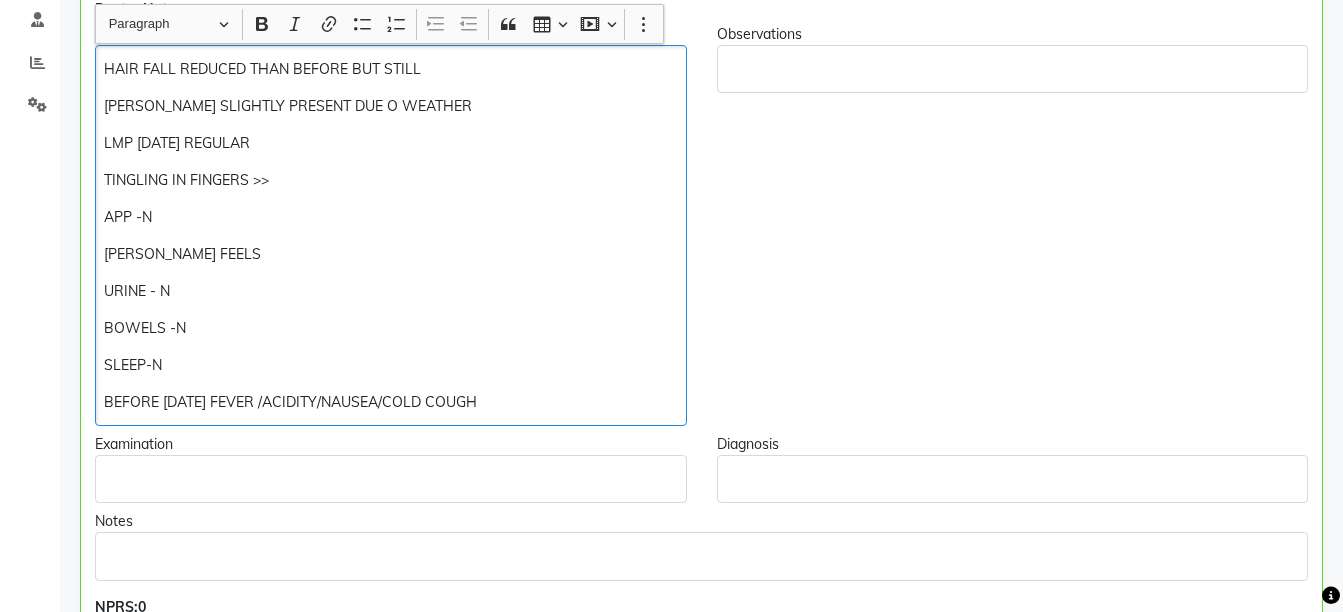 click on "TINGLING IN FINGERS >>" 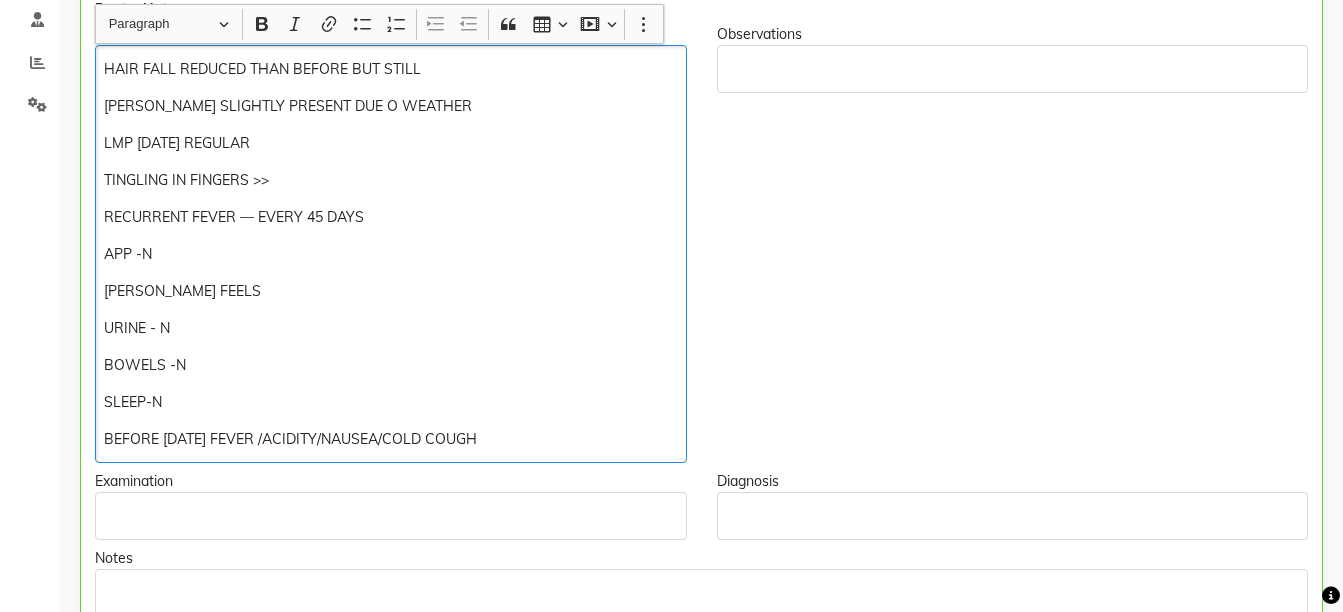 click on "RECURRENT FEVER — EVERY 45 DAYS" 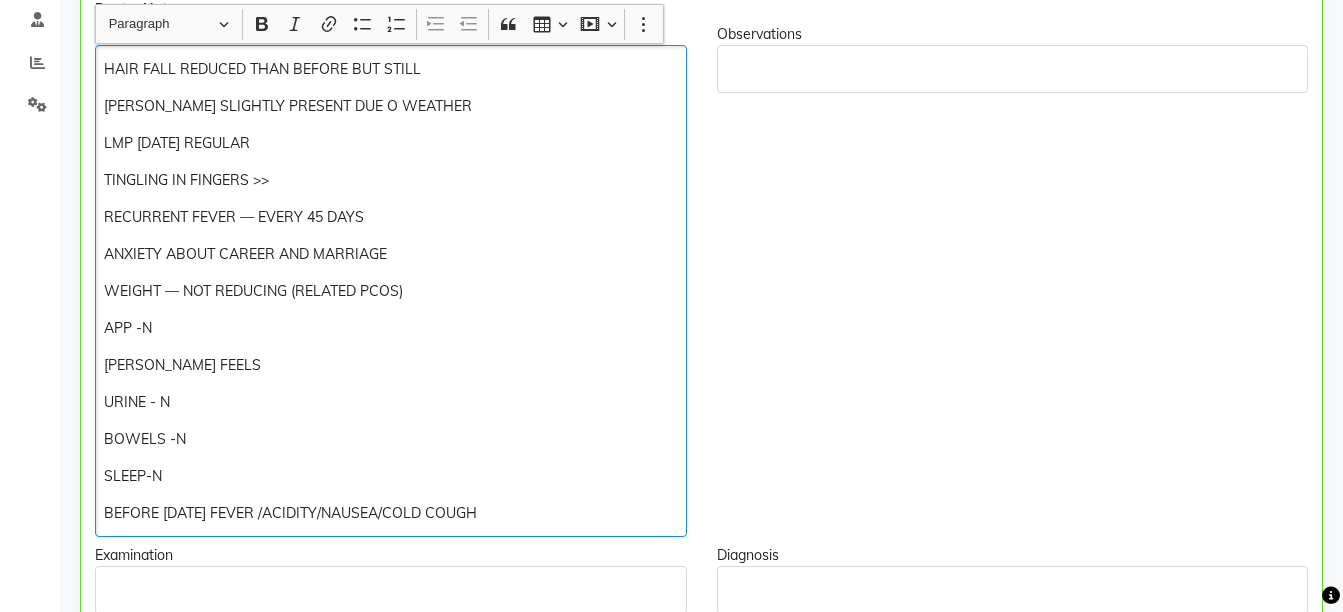 click on "BEFORE 15 DAYS AGO FEVER /ACIDITY/NAUSEA/COLD COUGH" 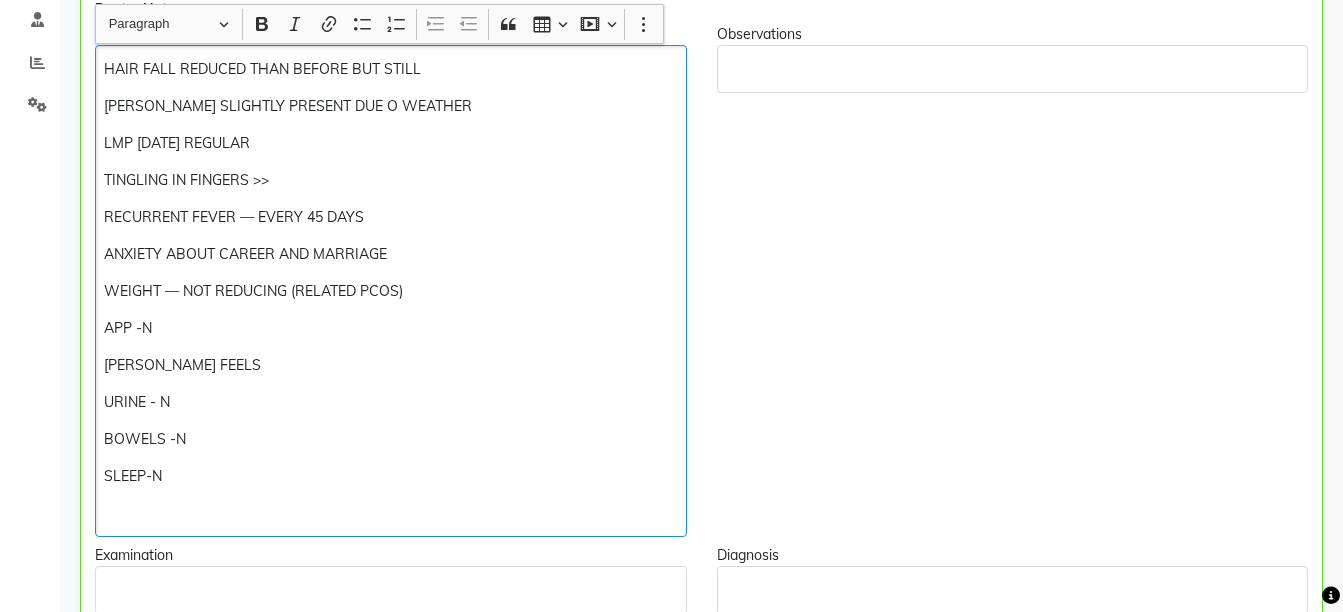 click on "WEIGHT — NOT REDUCING (RELATED PCOS)" 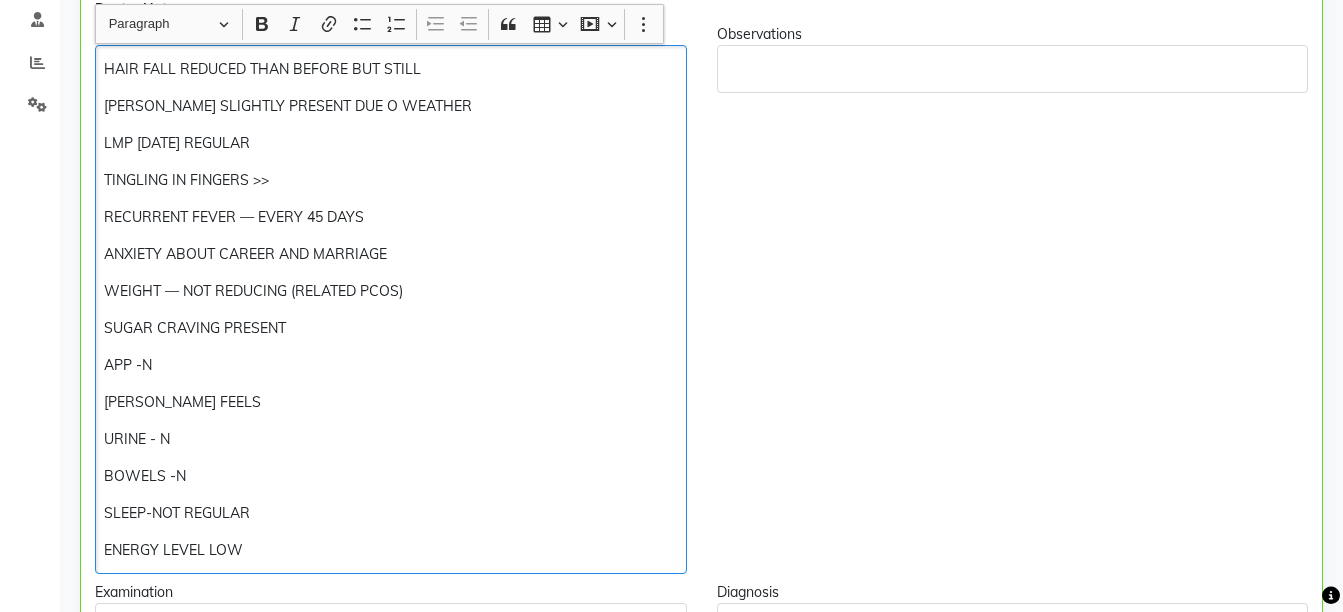 click on "ENERGY LEVEL LOW" 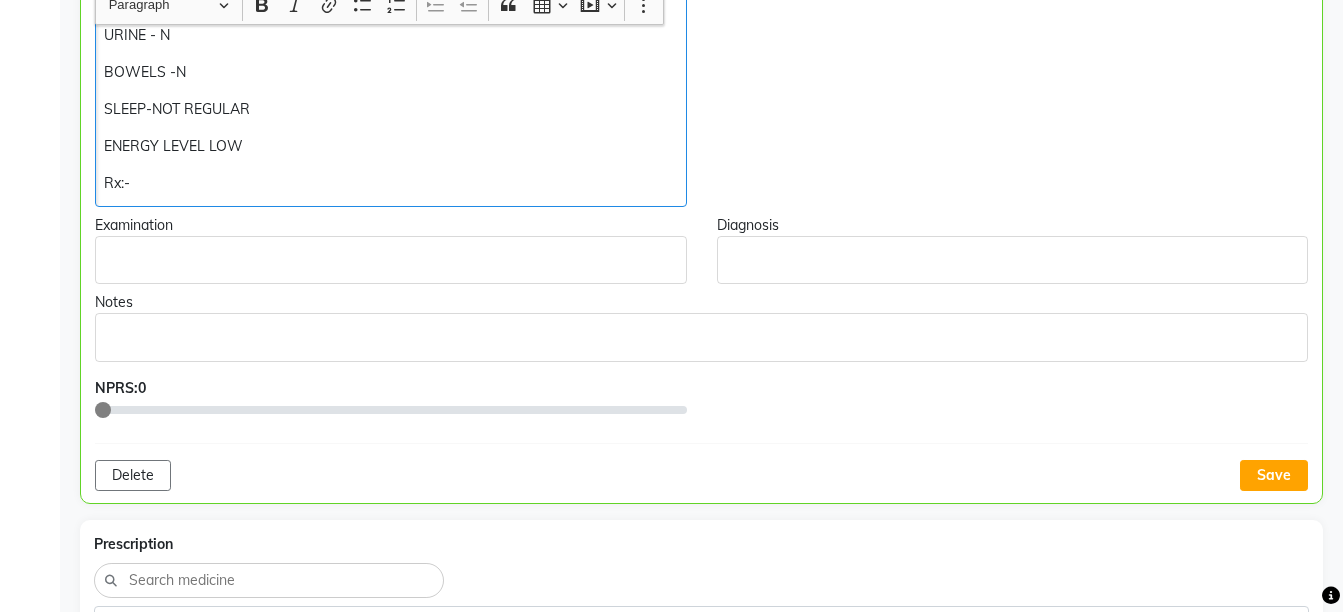 scroll, scrollTop: 867, scrollLeft: 0, axis: vertical 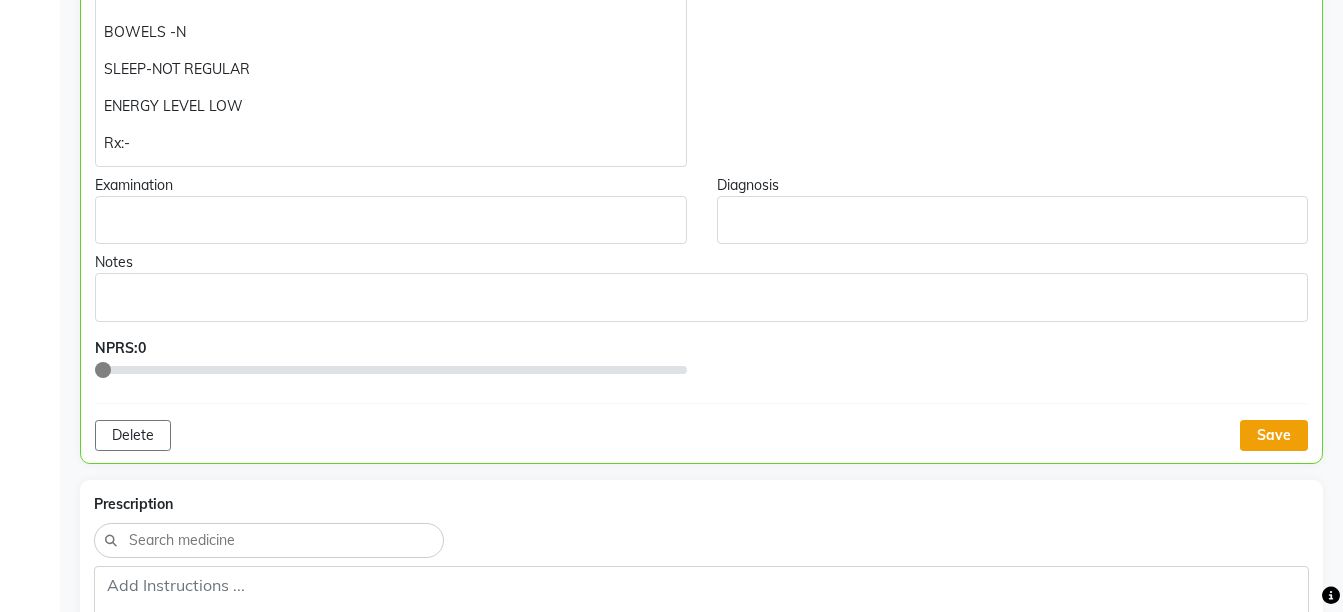 click on "Save" 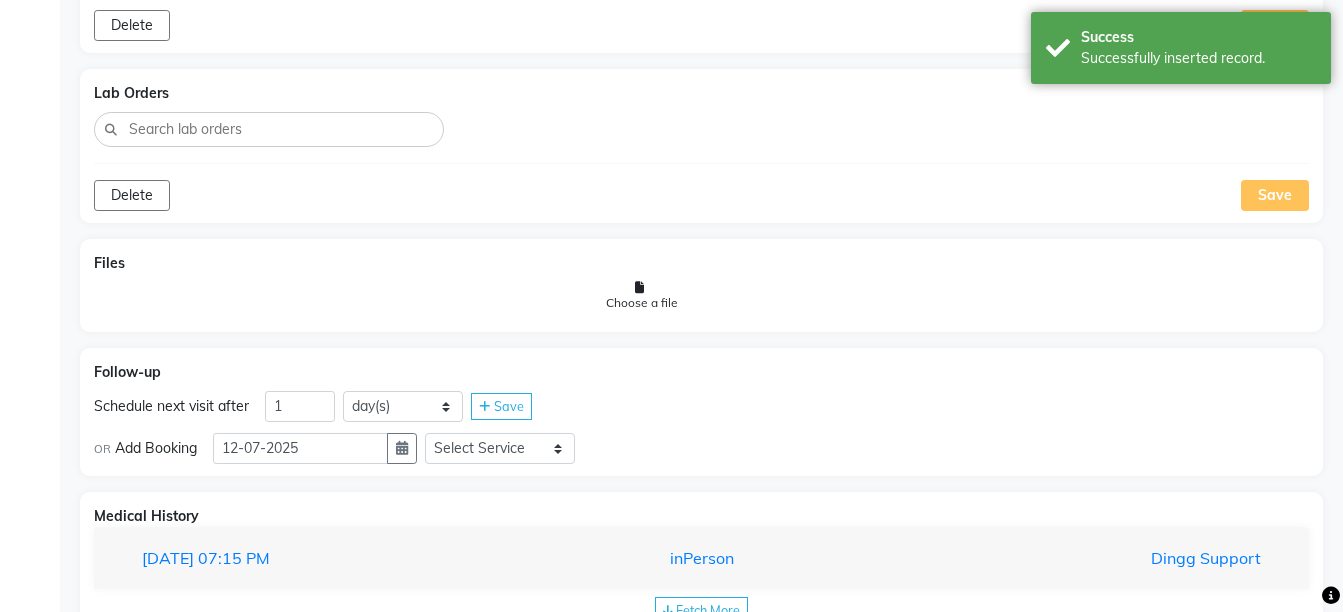 scroll, scrollTop: 1655, scrollLeft: 0, axis: vertical 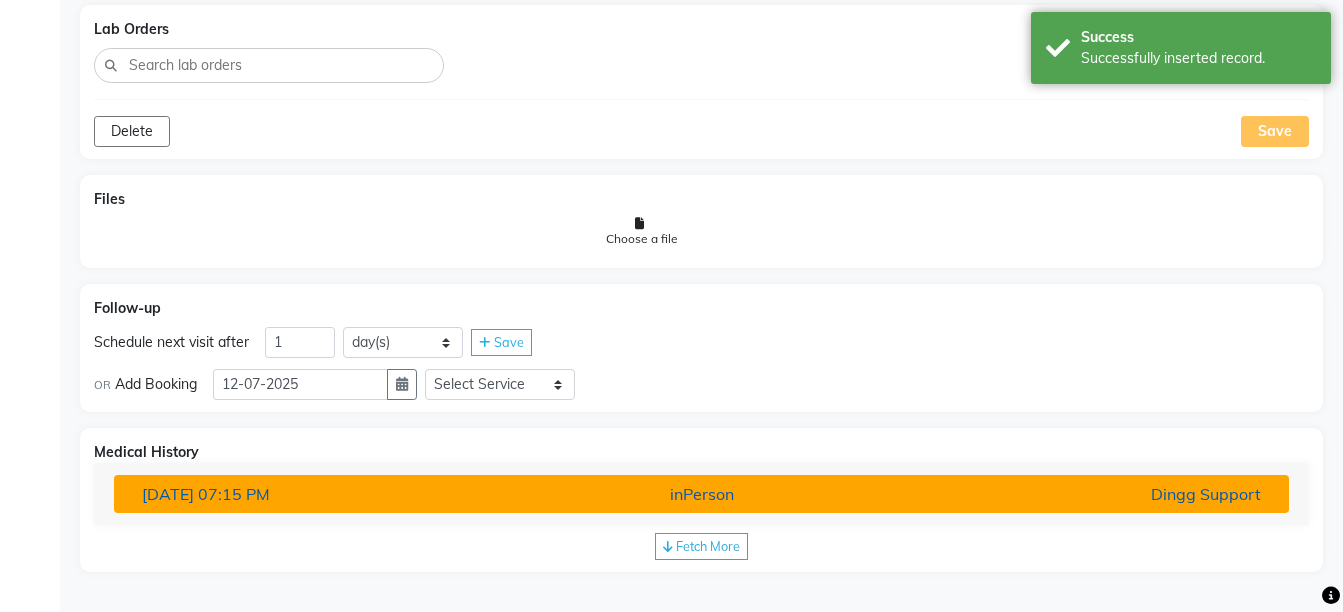 click on "Dingg Support" at bounding box center [1084, 494] 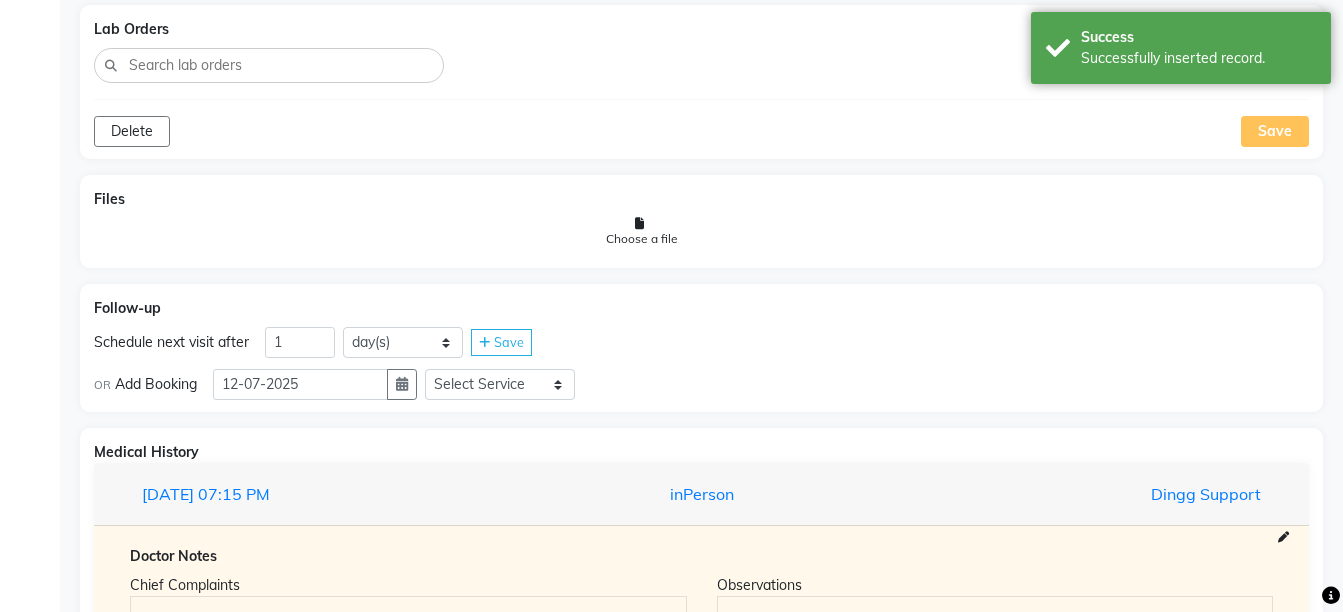 scroll, scrollTop: 2355, scrollLeft: 0, axis: vertical 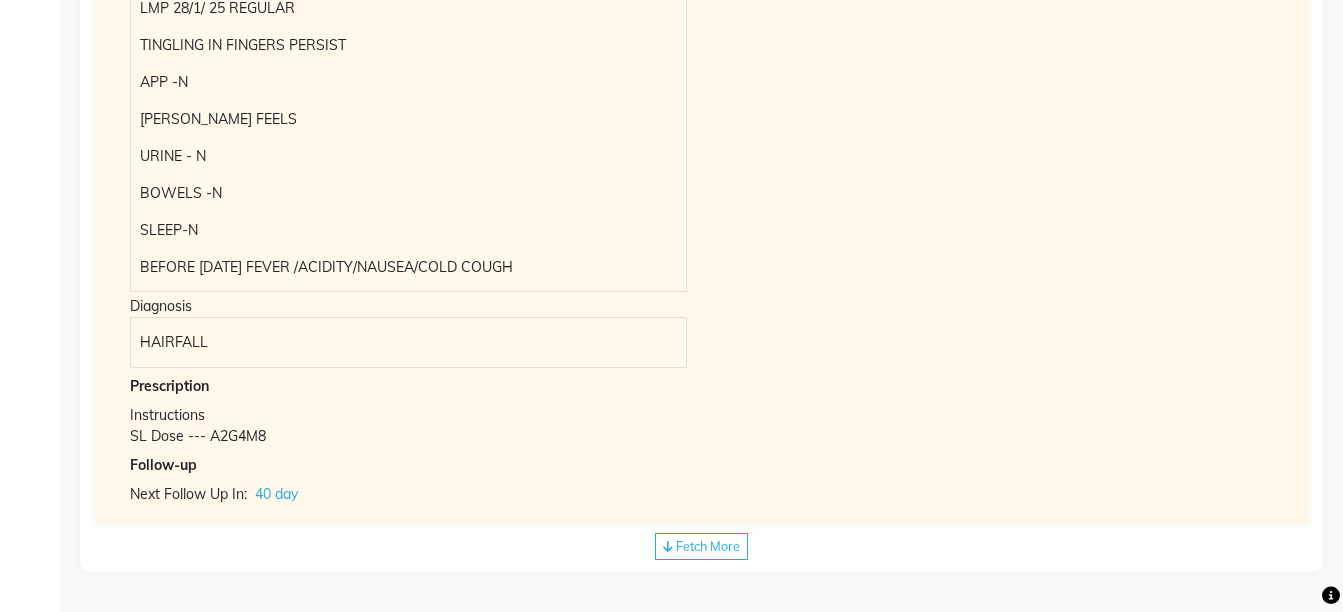 click on "SL Dose --- A2G4M8" at bounding box center (701, 436) 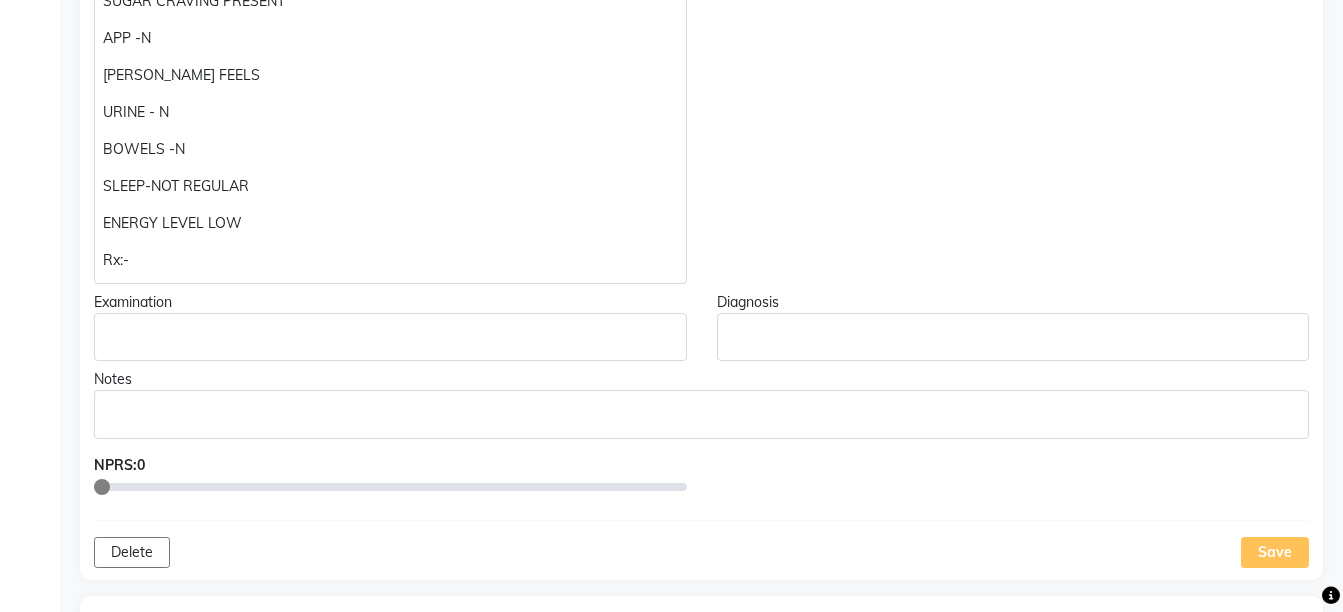 scroll, scrollTop: 213, scrollLeft: 0, axis: vertical 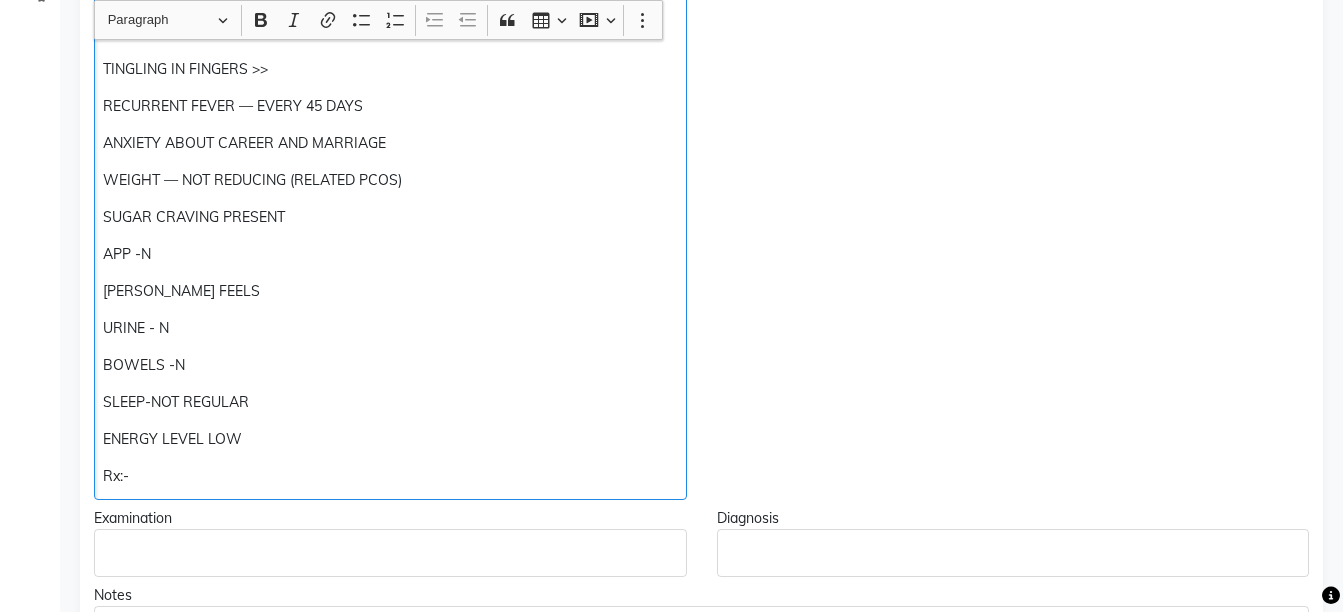 click on "Rx:-" 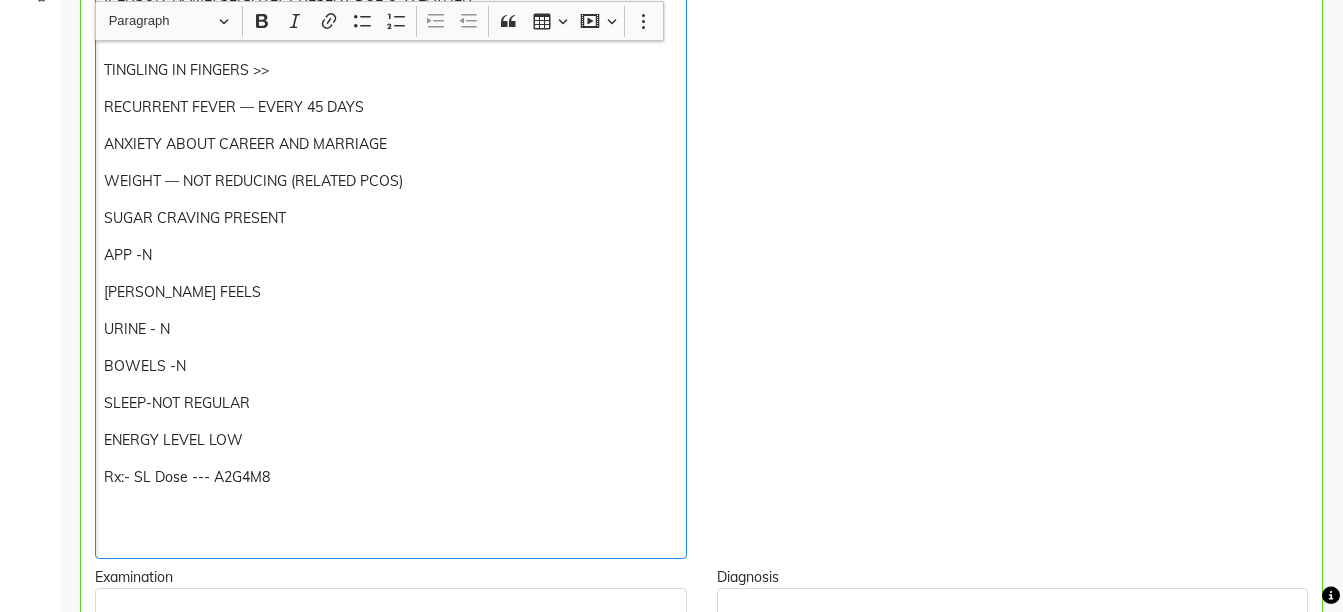 scroll, scrollTop: 534, scrollLeft: 0, axis: vertical 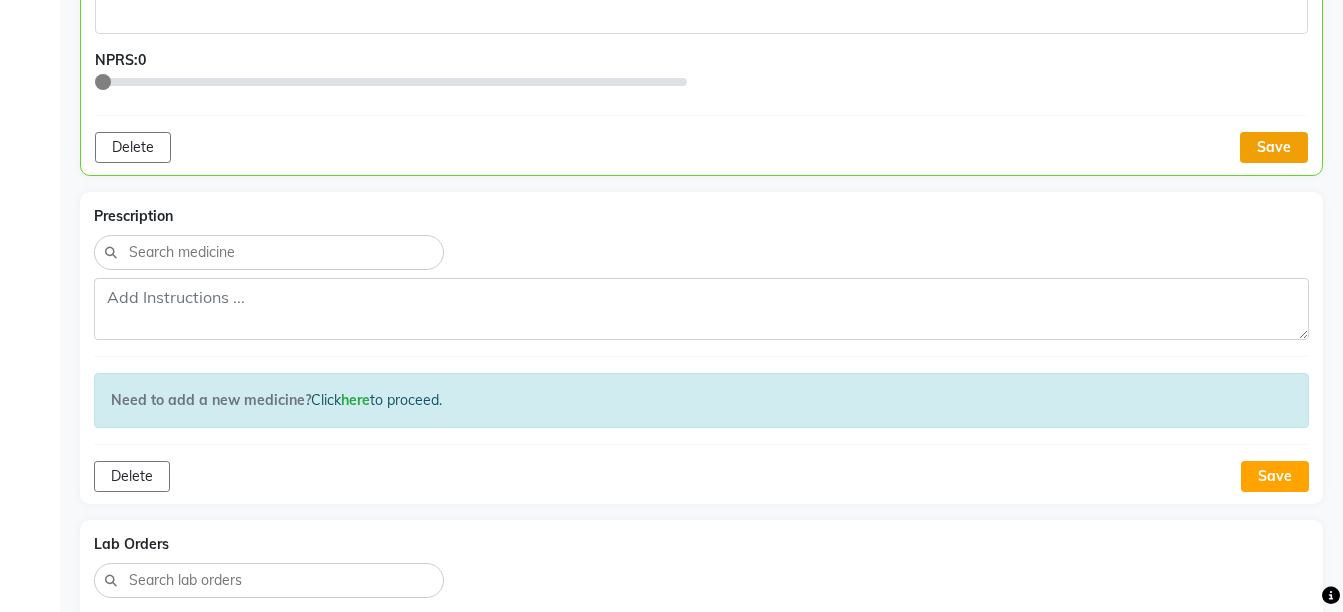 click on "Save" 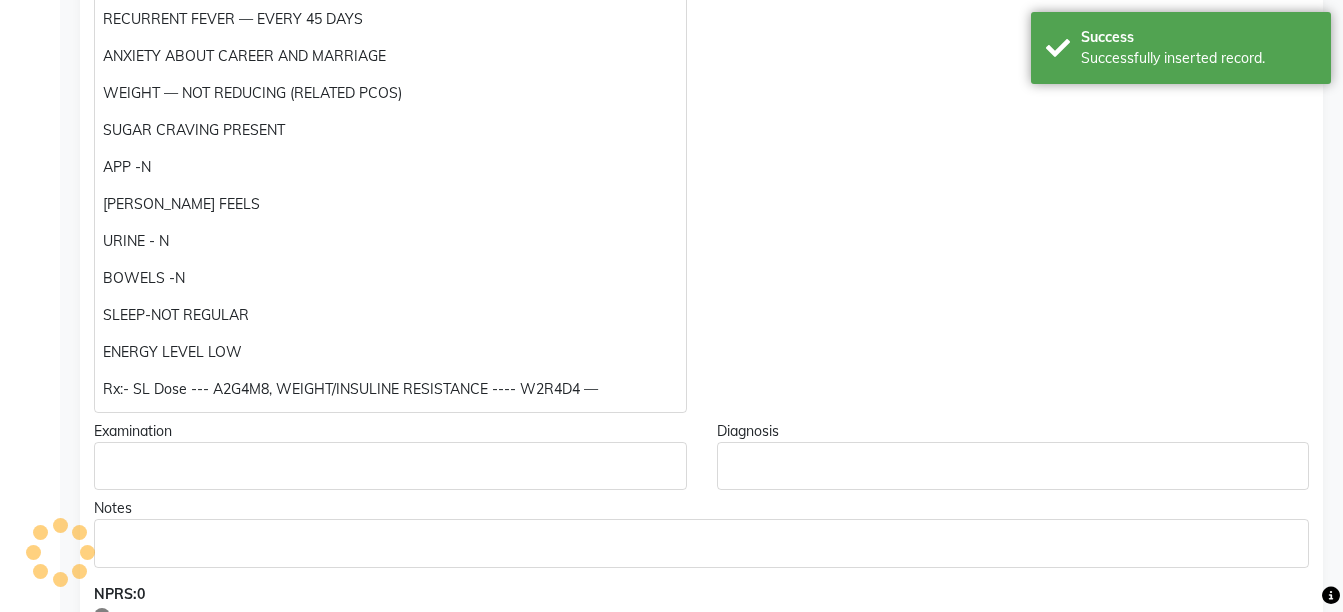 scroll, scrollTop: 84, scrollLeft: 0, axis: vertical 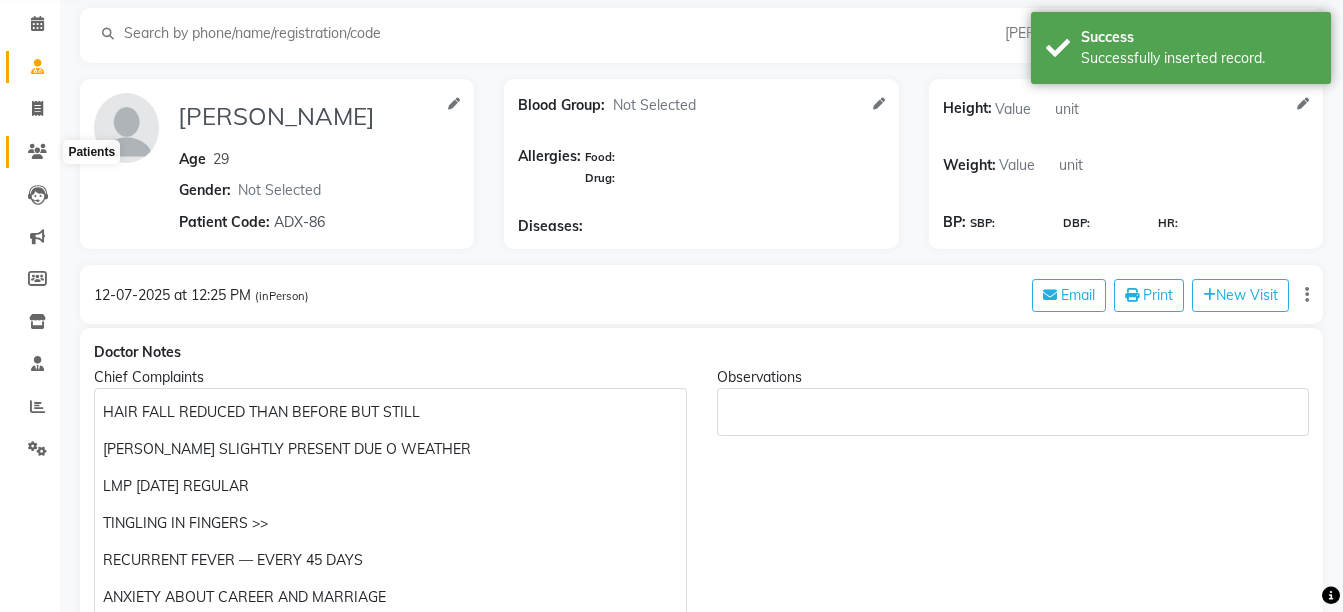 click 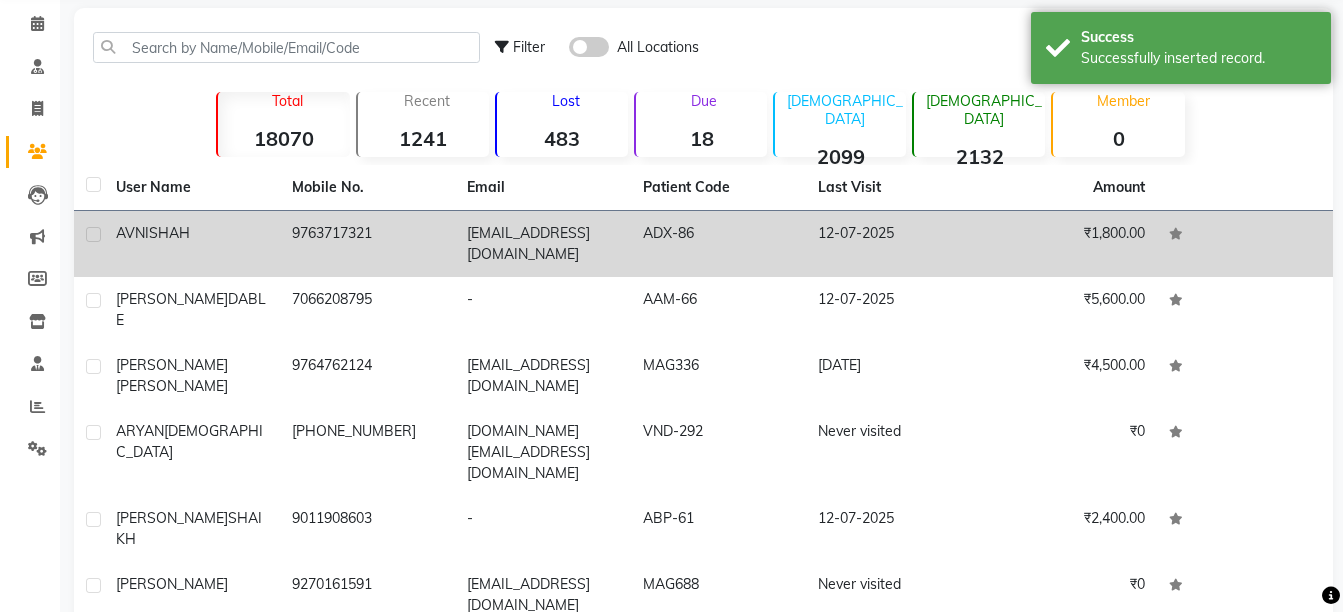 click on "AVNI  SHAH" 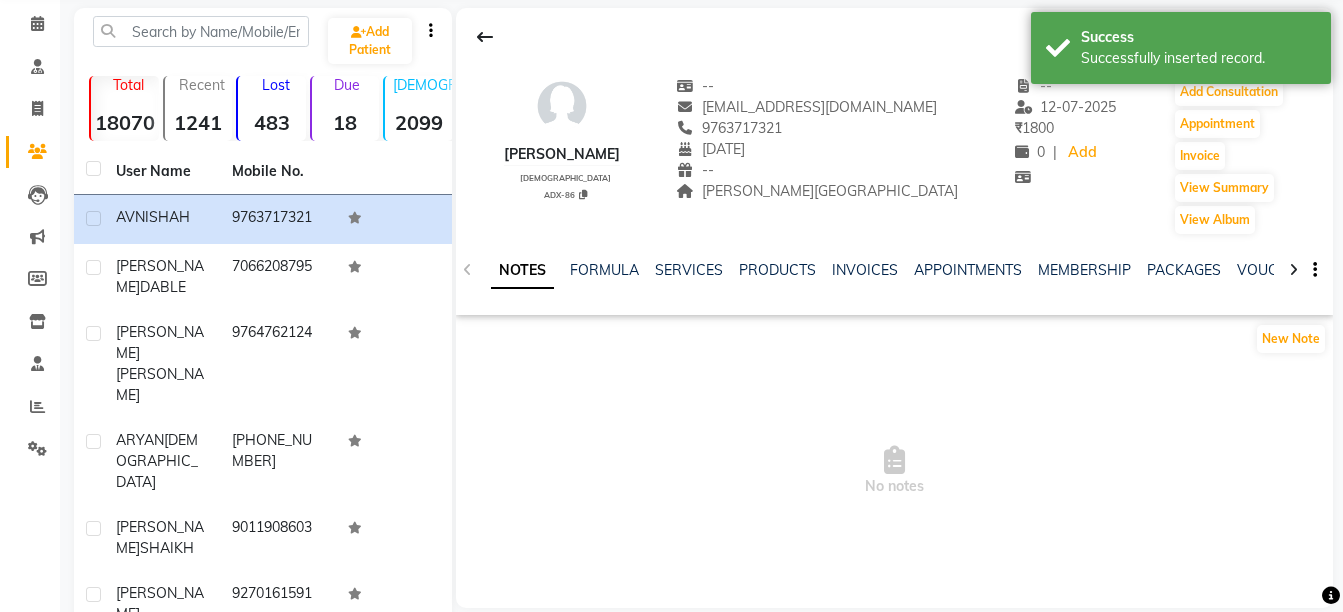 click 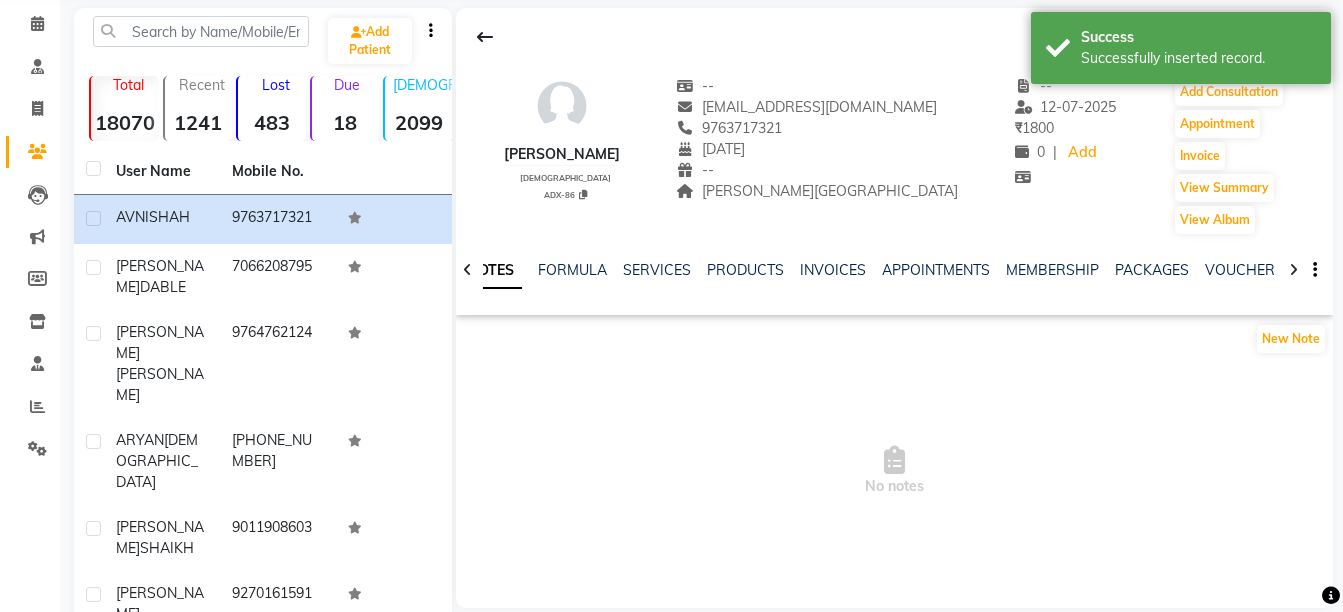 click 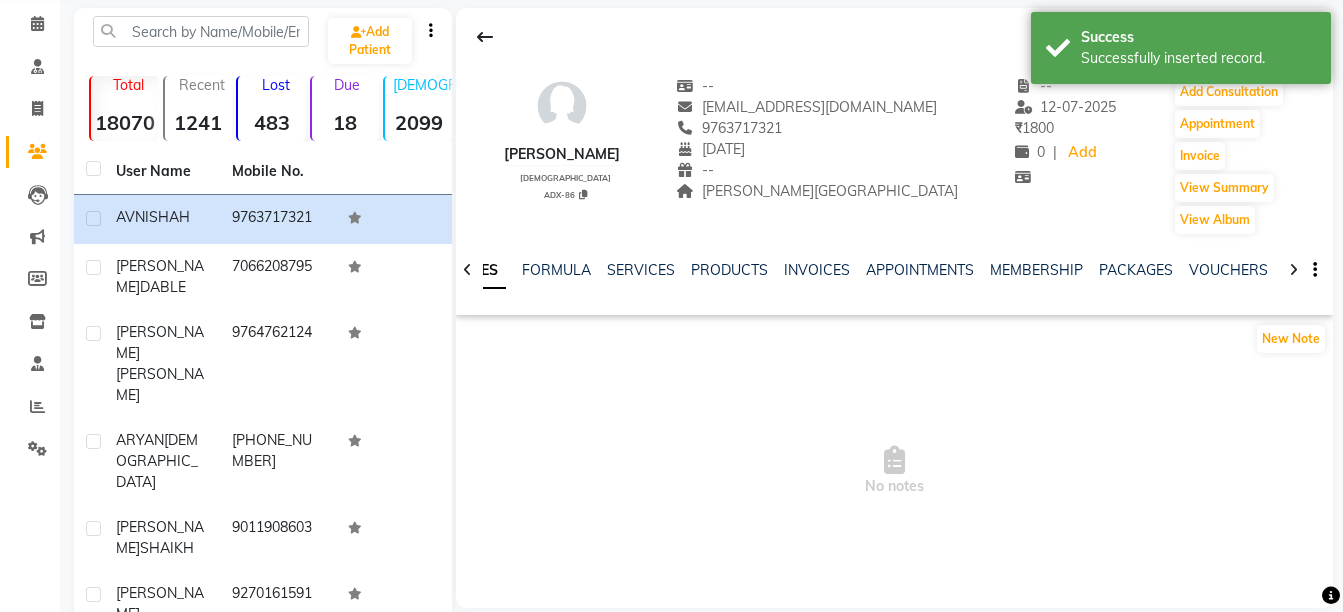 click 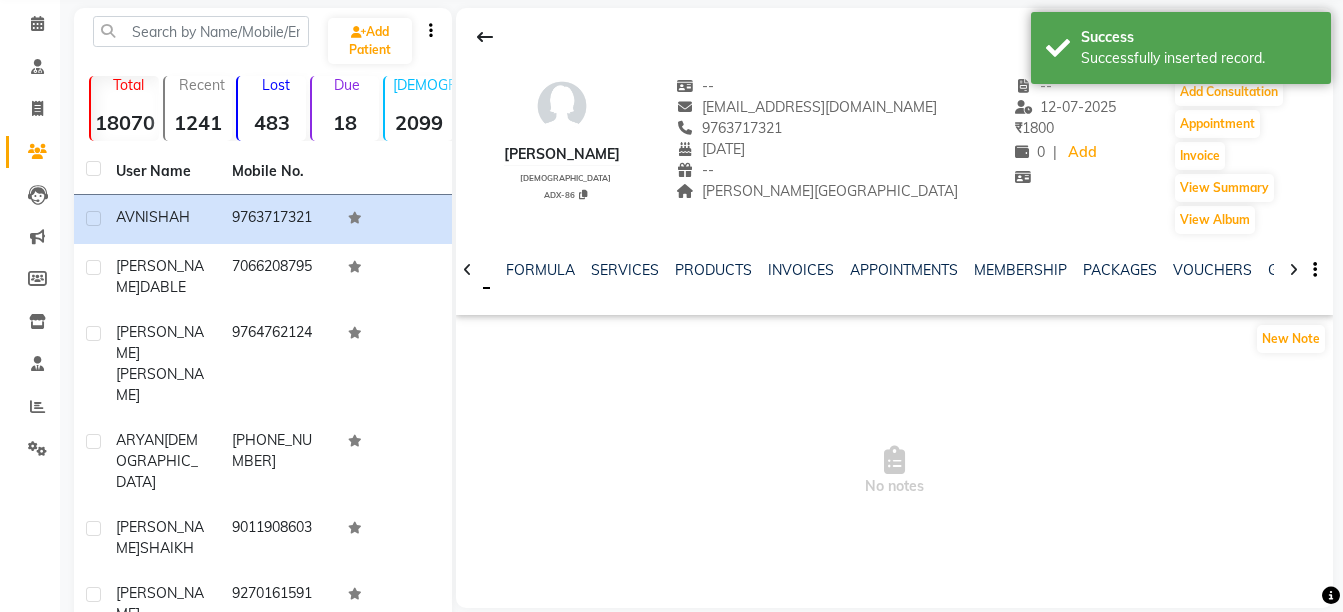 click 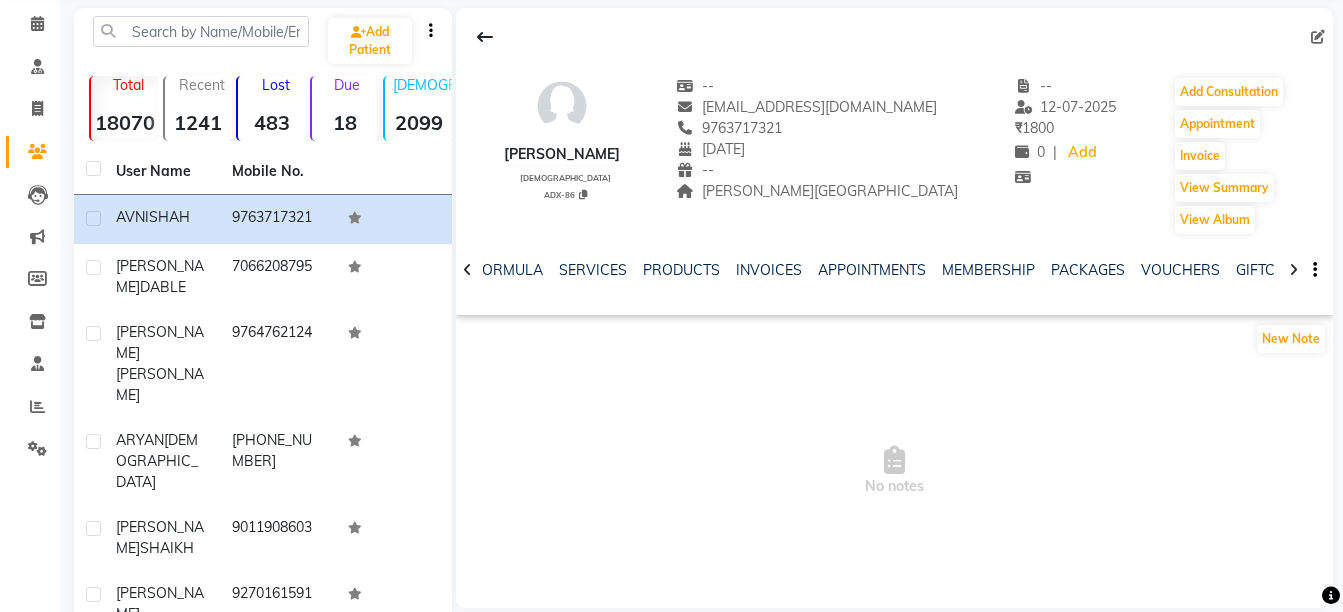 click 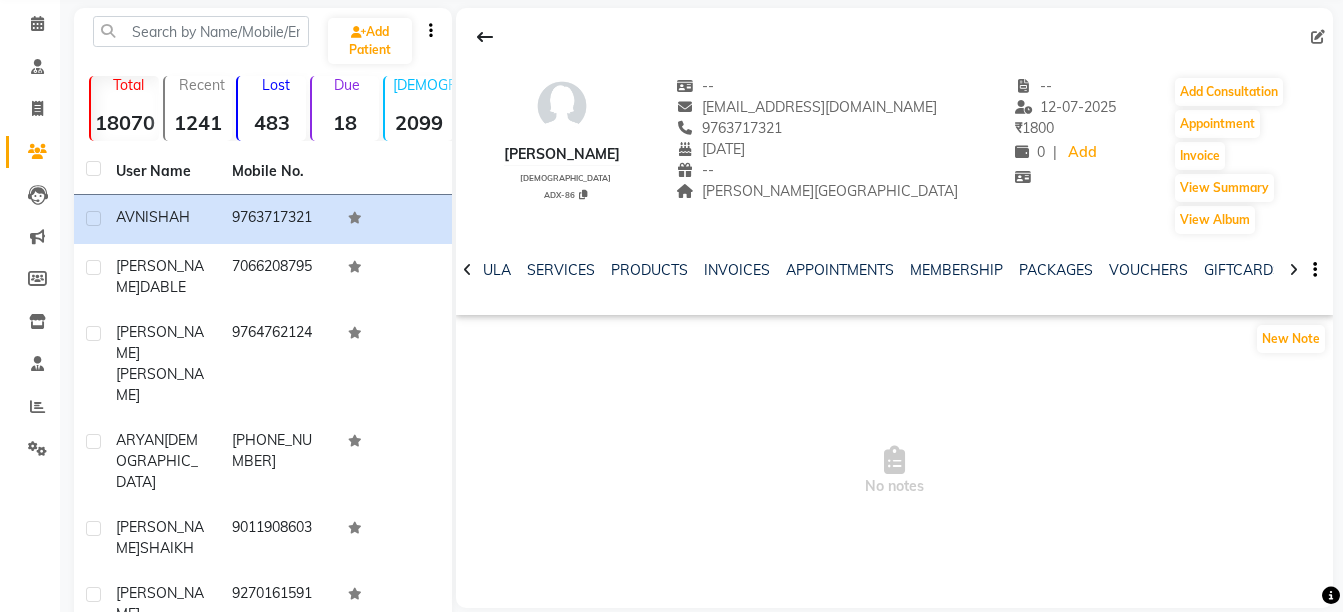 click 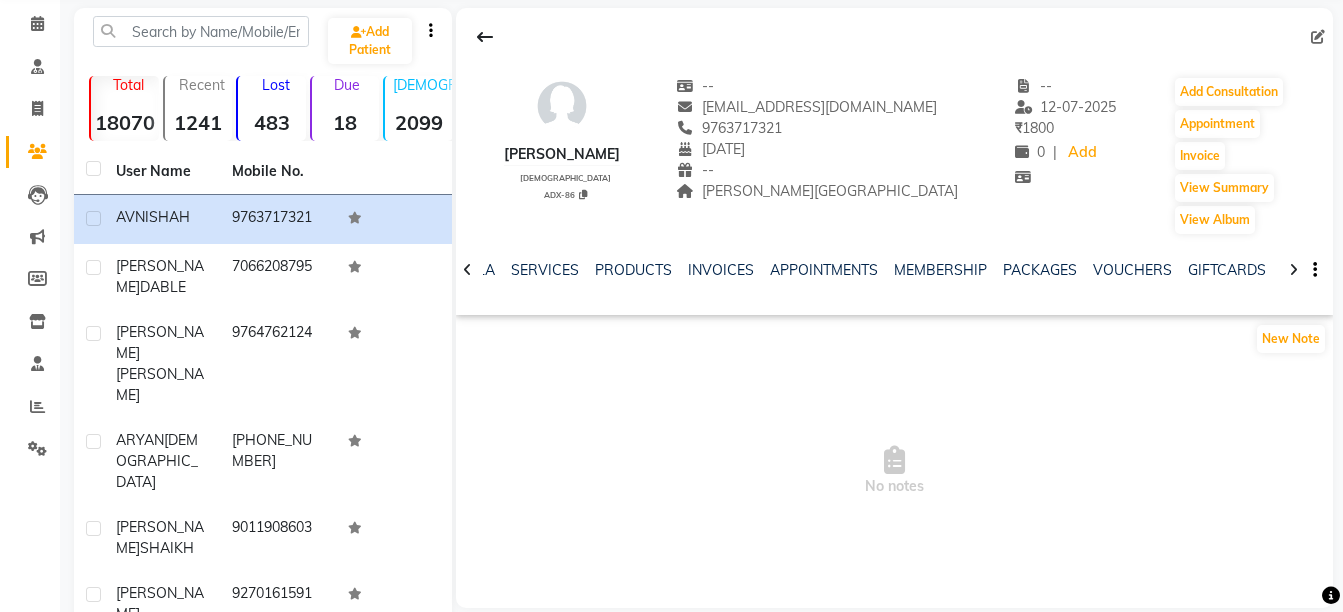 click 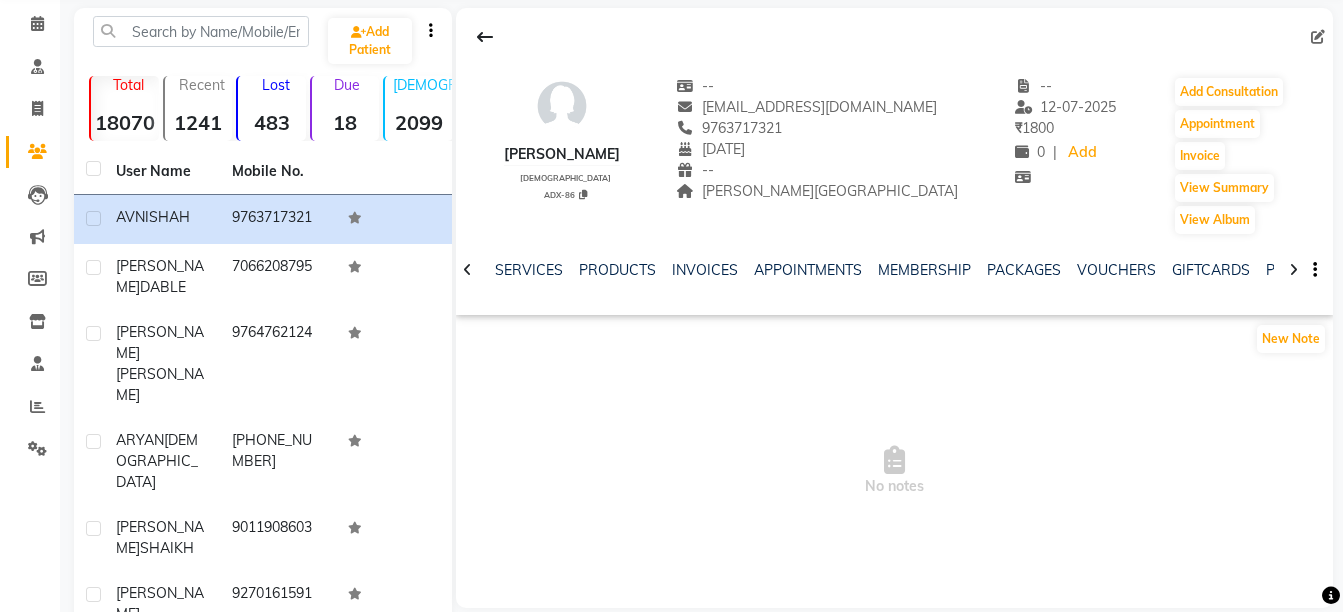 click 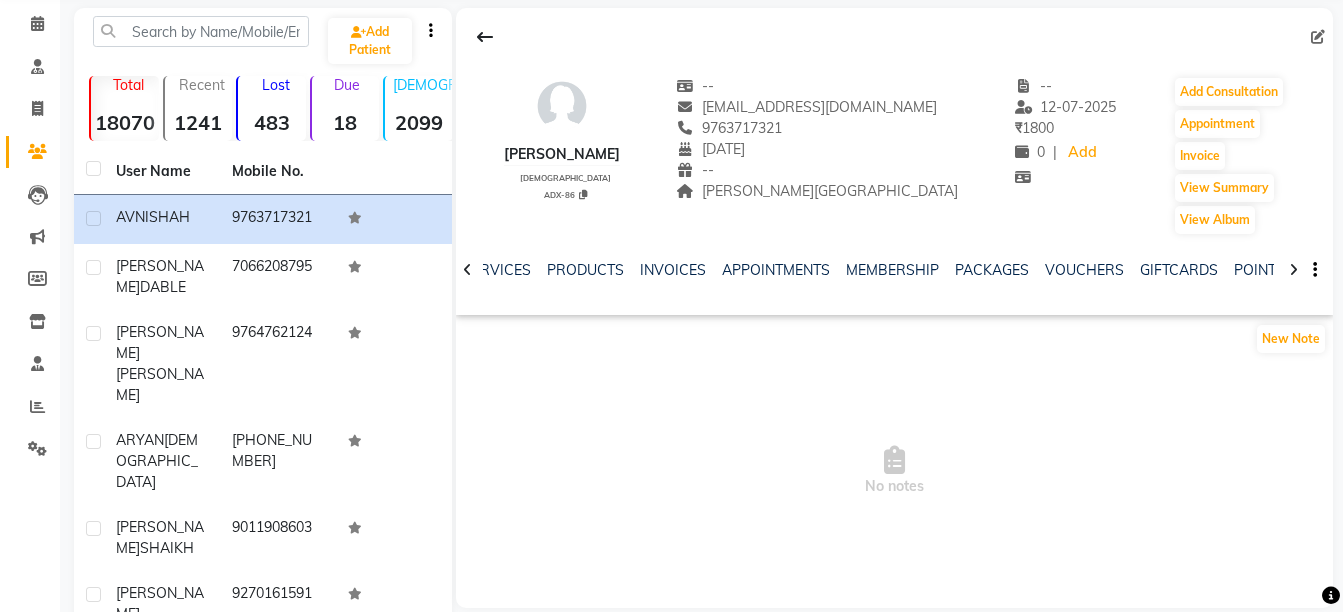 click 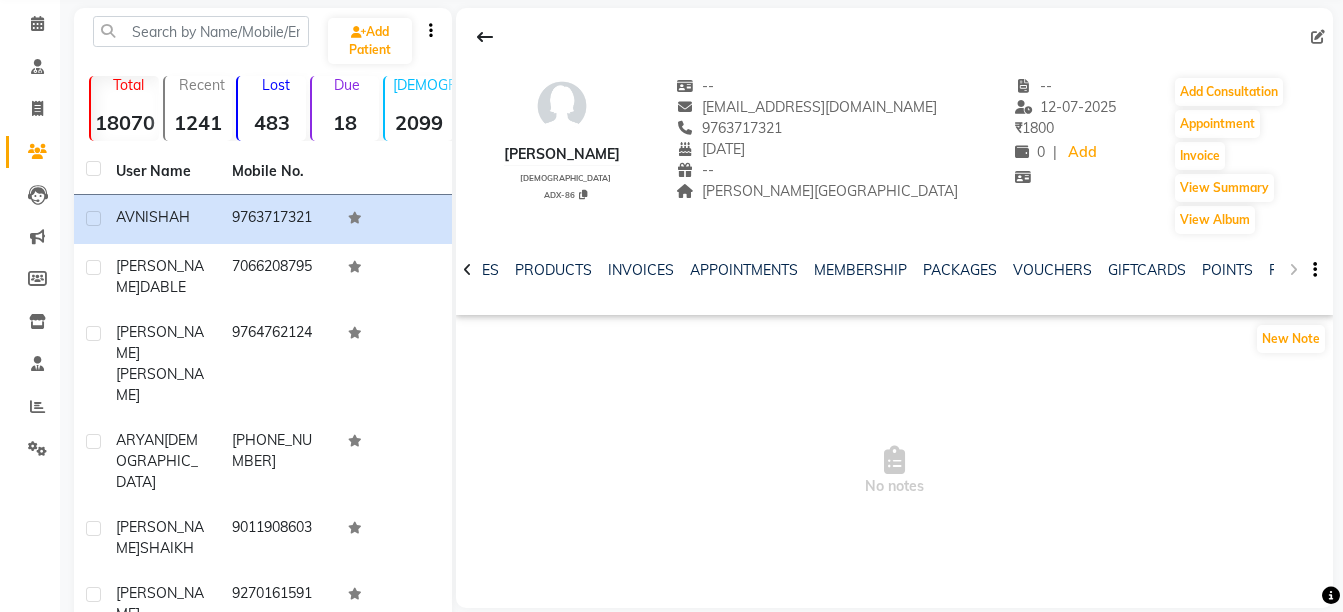 click on "NOTES FORMULA SERVICES PRODUCTS INVOICES APPOINTMENTS MEMBERSHIP PACKAGES VOUCHERS GIFTCARDS POINTS FORMS FAMILY CARDS WALLET" 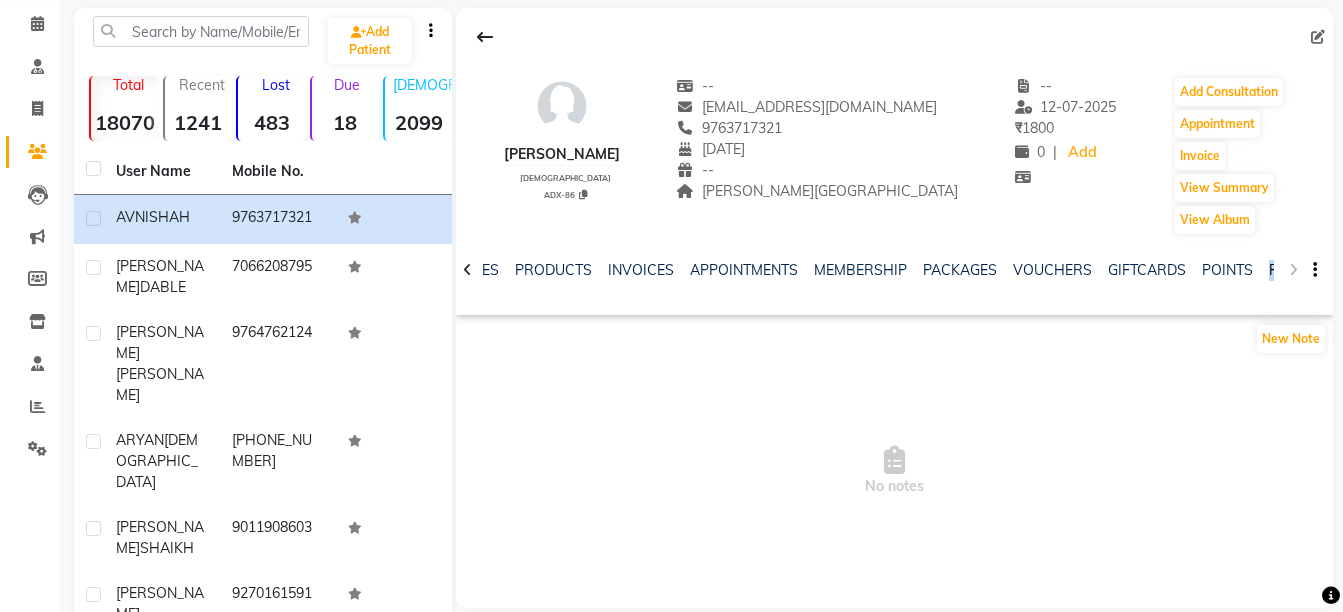 drag, startPoint x: 1286, startPoint y: 264, endPoint x: 1265, endPoint y: 267, distance: 21.213203 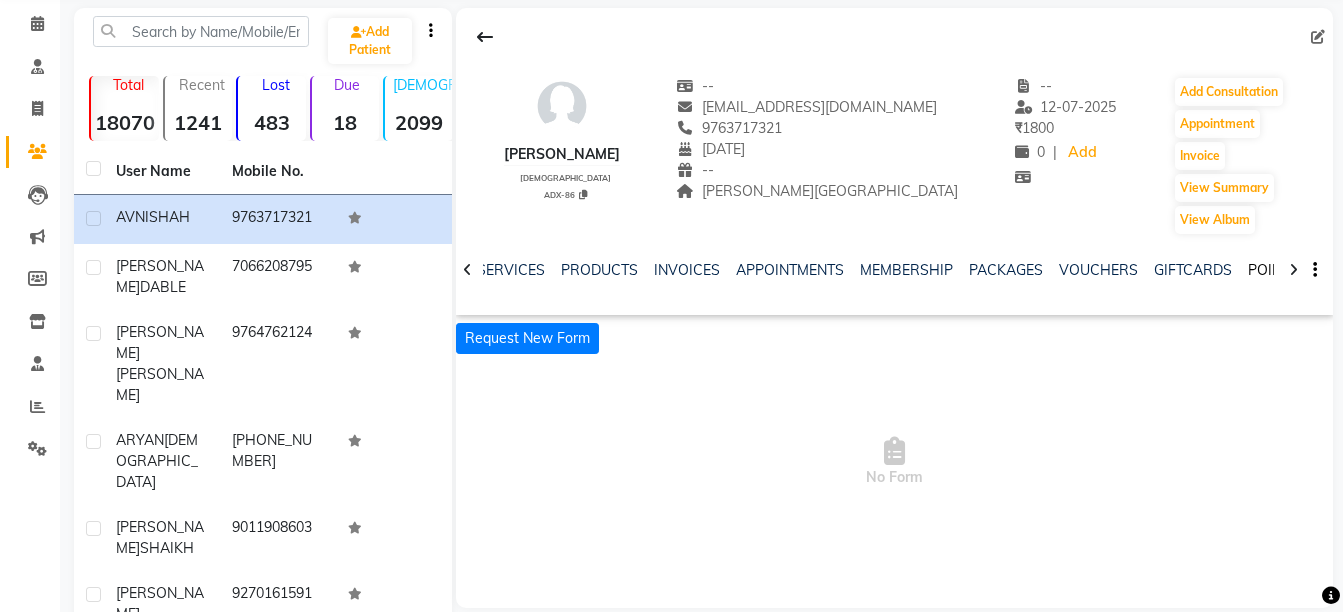 click on "POINTS" 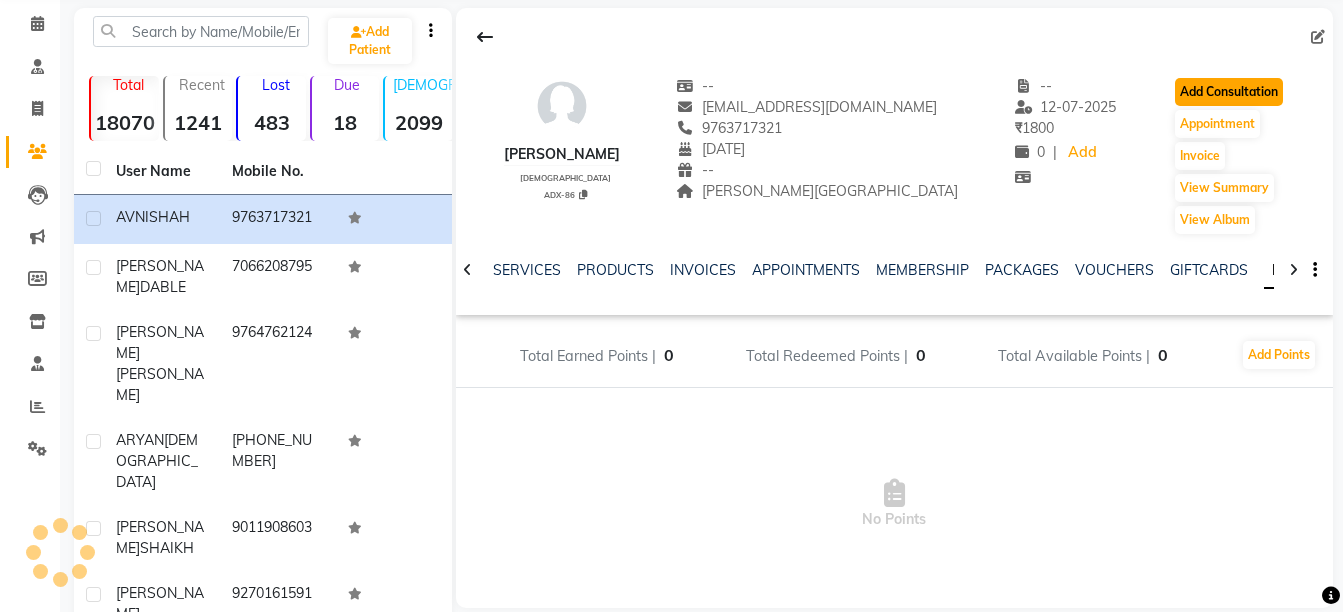 click on "Add Consultation" 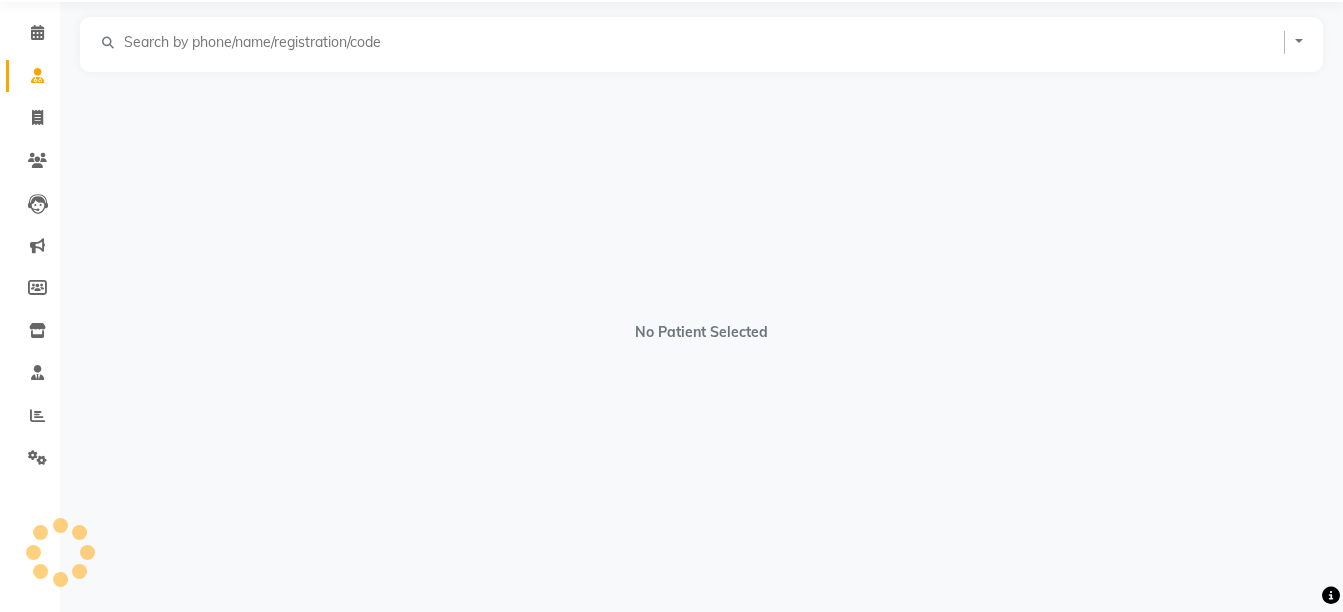 scroll, scrollTop: 0, scrollLeft: 0, axis: both 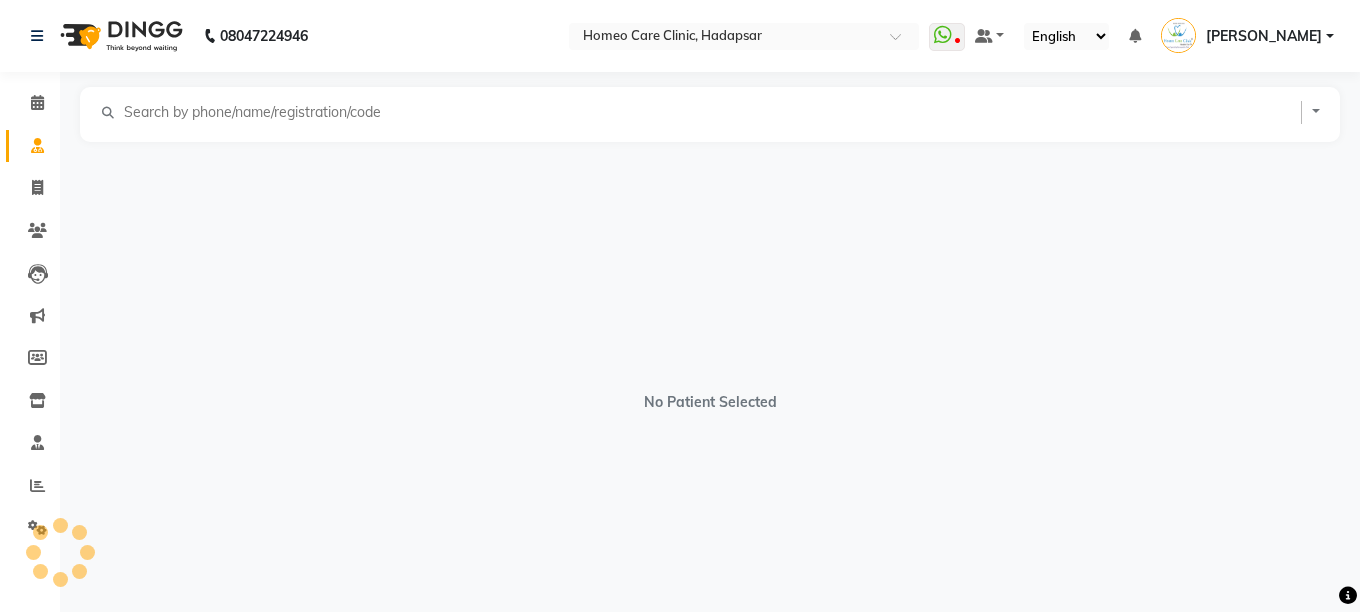 select on "[DEMOGRAPHIC_DATA]" 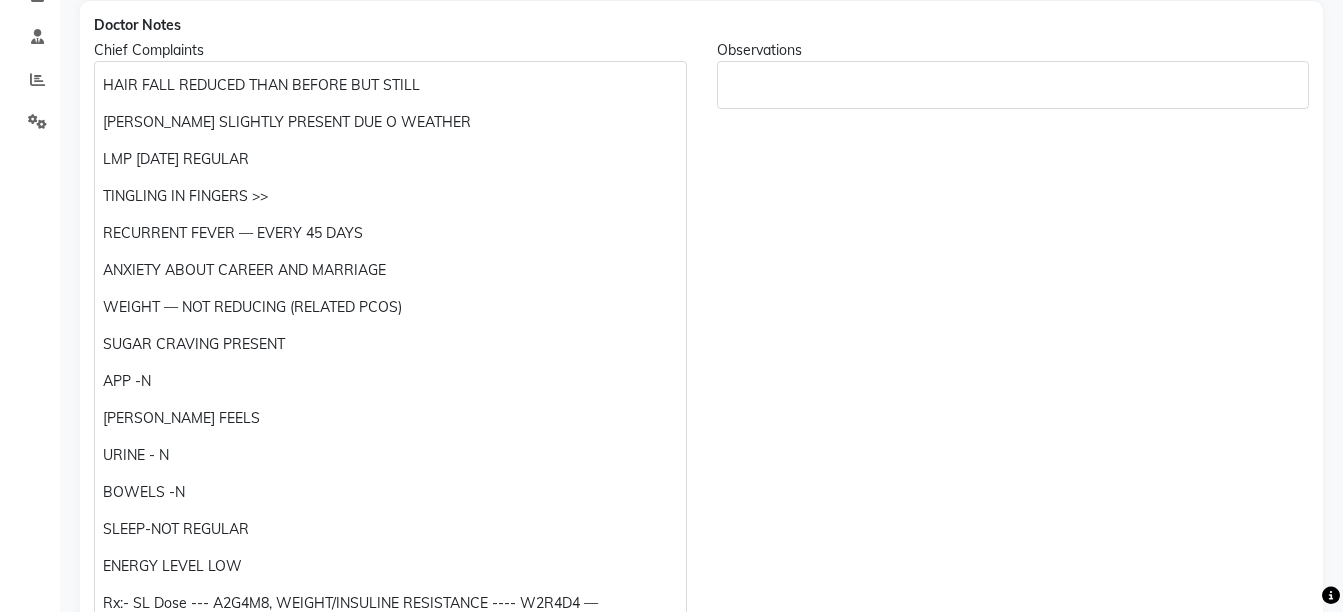 scroll, scrollTop: 591, scrollLeft: 0, axis: vertical 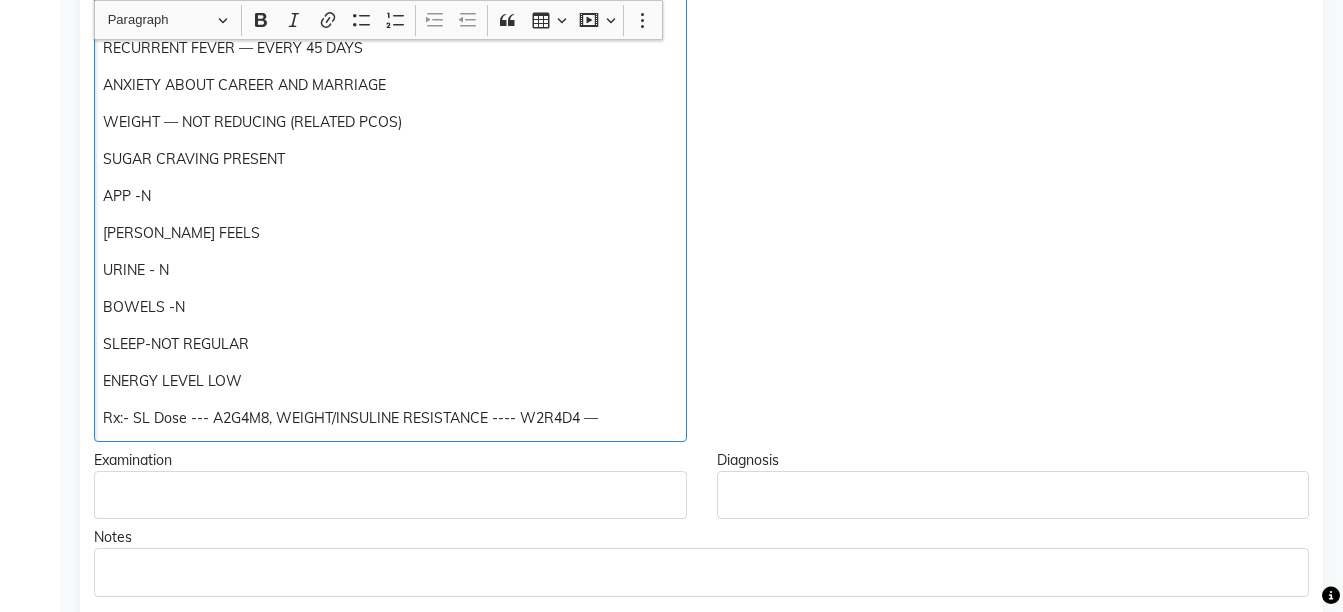 click on "ENERGY LEVEL LOW" 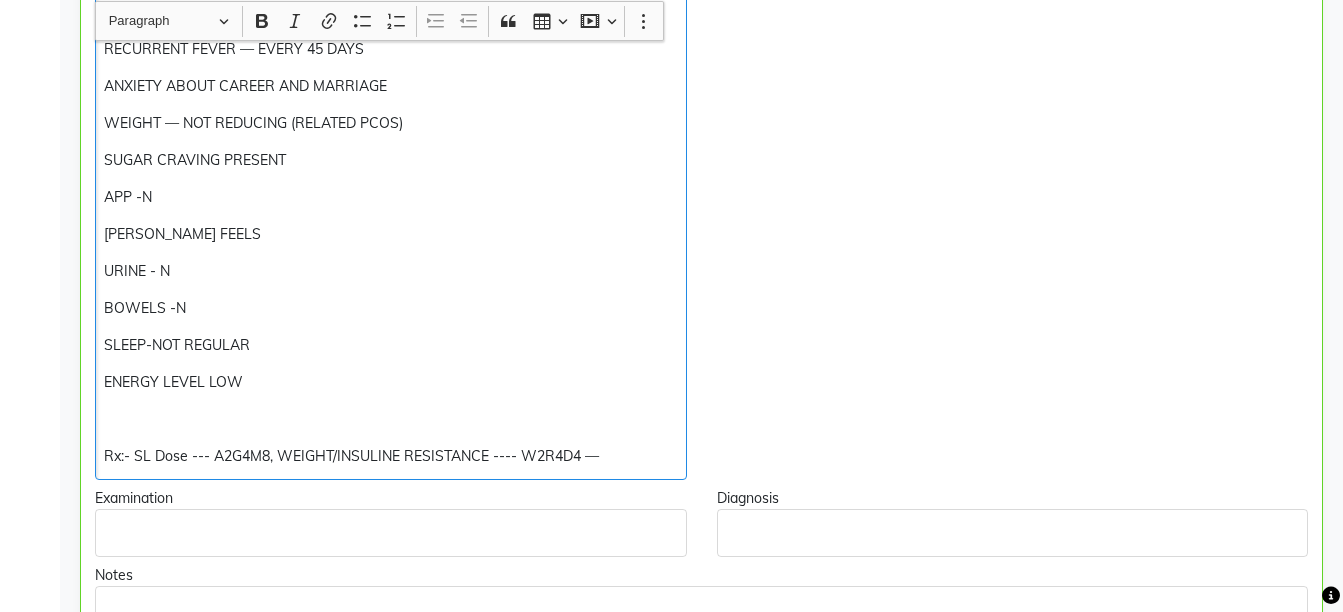 scroll, scrollTop: 592, scrollLeft: 0, axis: vertical 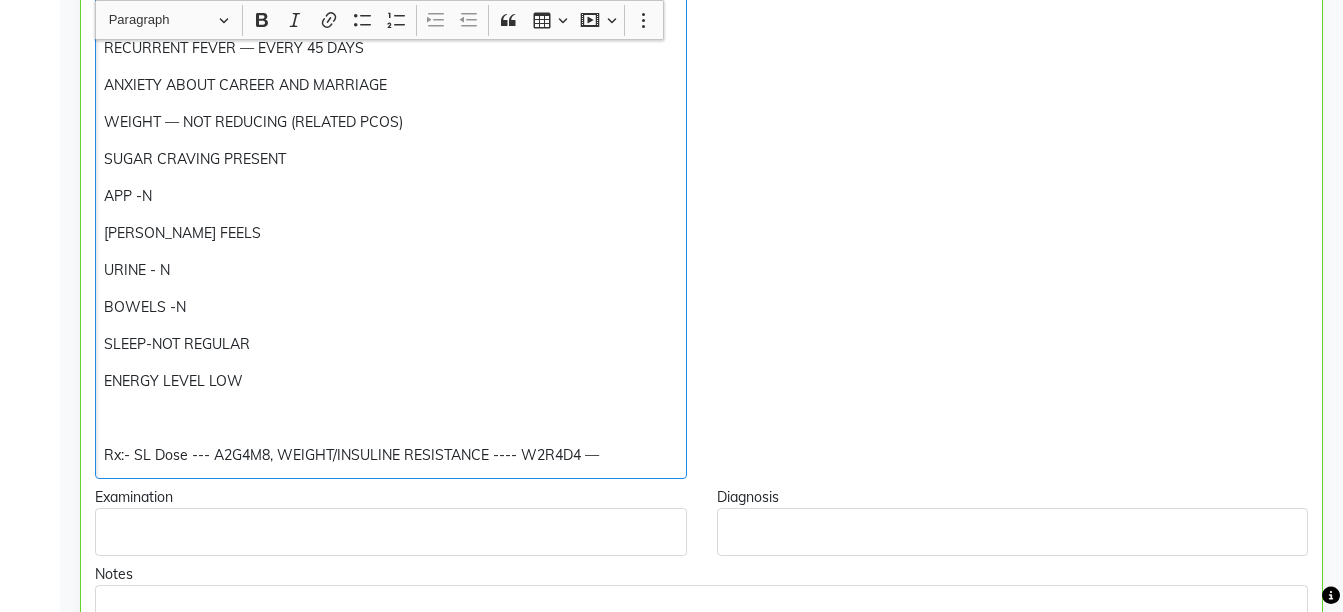 type 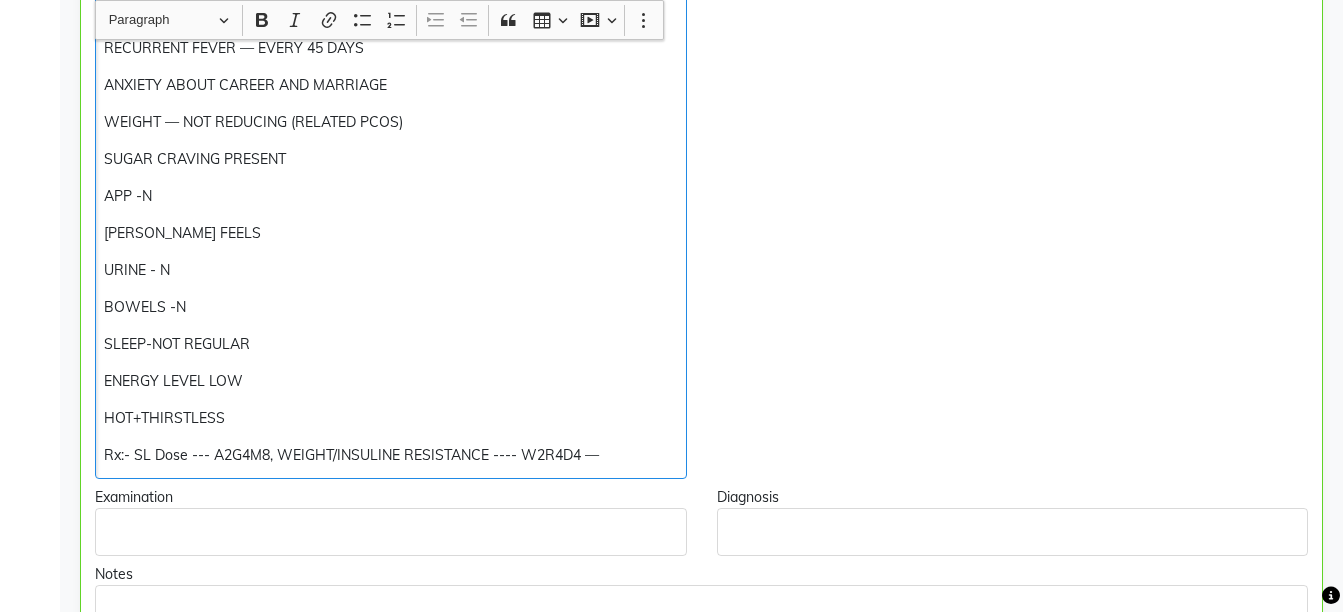 click on "Rx:- SL Dose --- A2G4M8, WEIGHT/INSULINE RESISTANCE ---- W2R4D4 —" 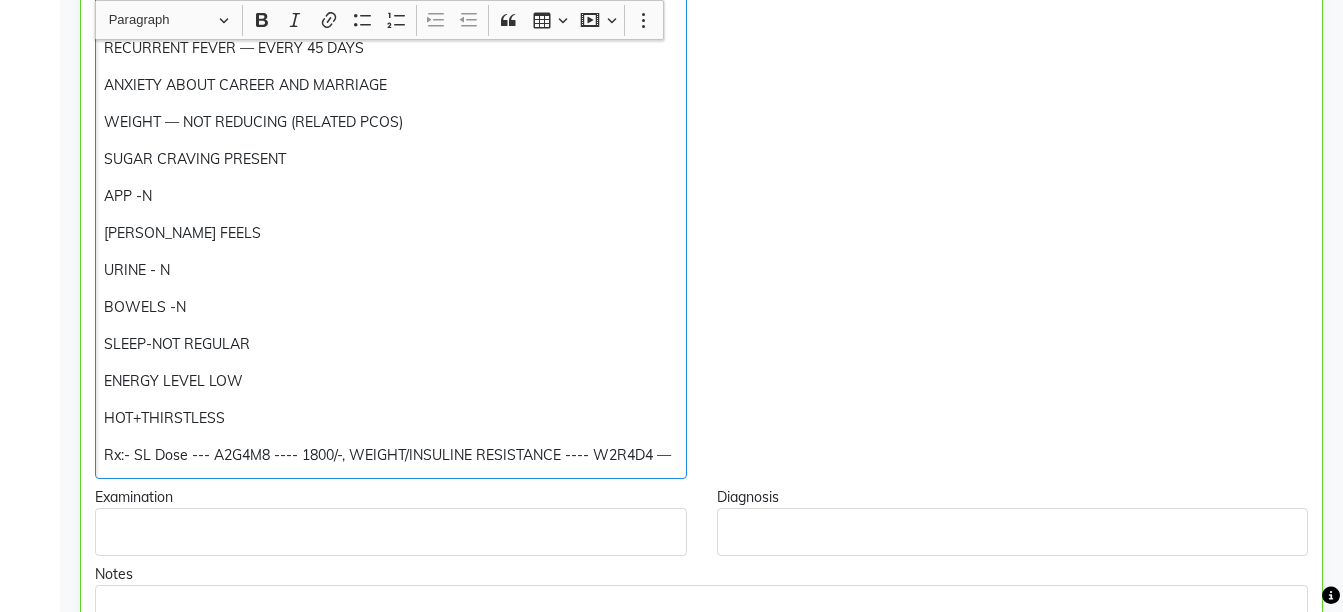 click on "Rx:- SL Dose --- A2G4M8 ---- 1800/-, WEIGHT/INSULINE RESISTANCE ---- W2R4D4 —" 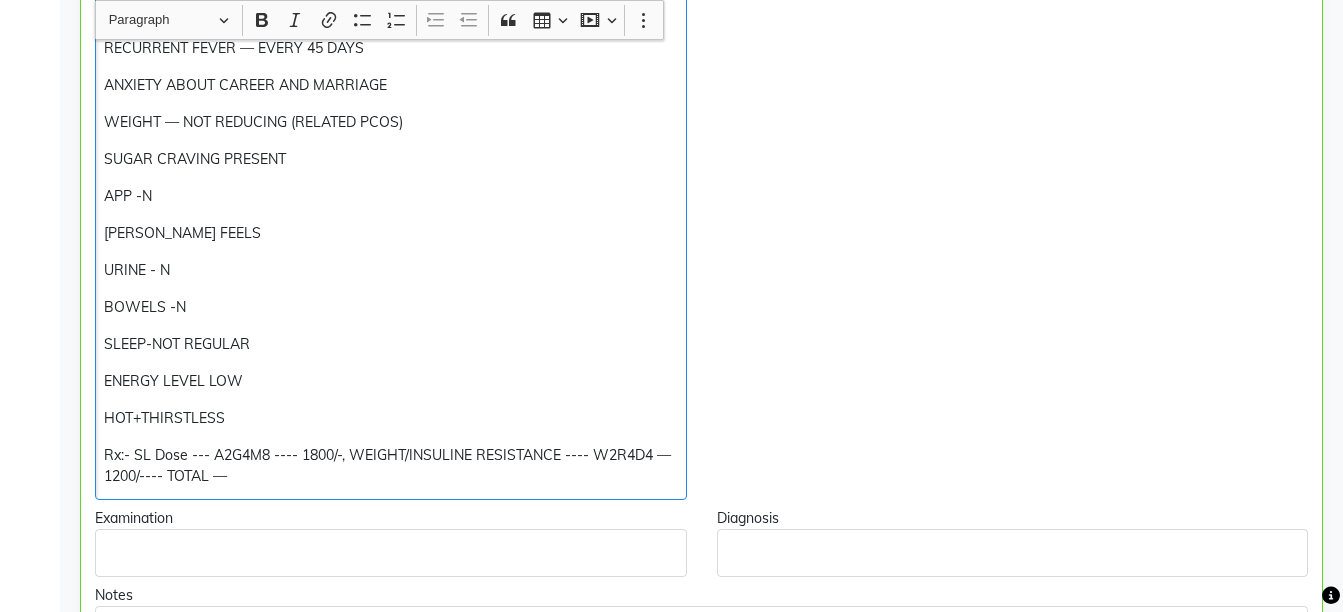 click on "ENERGY LEVEL LOW" 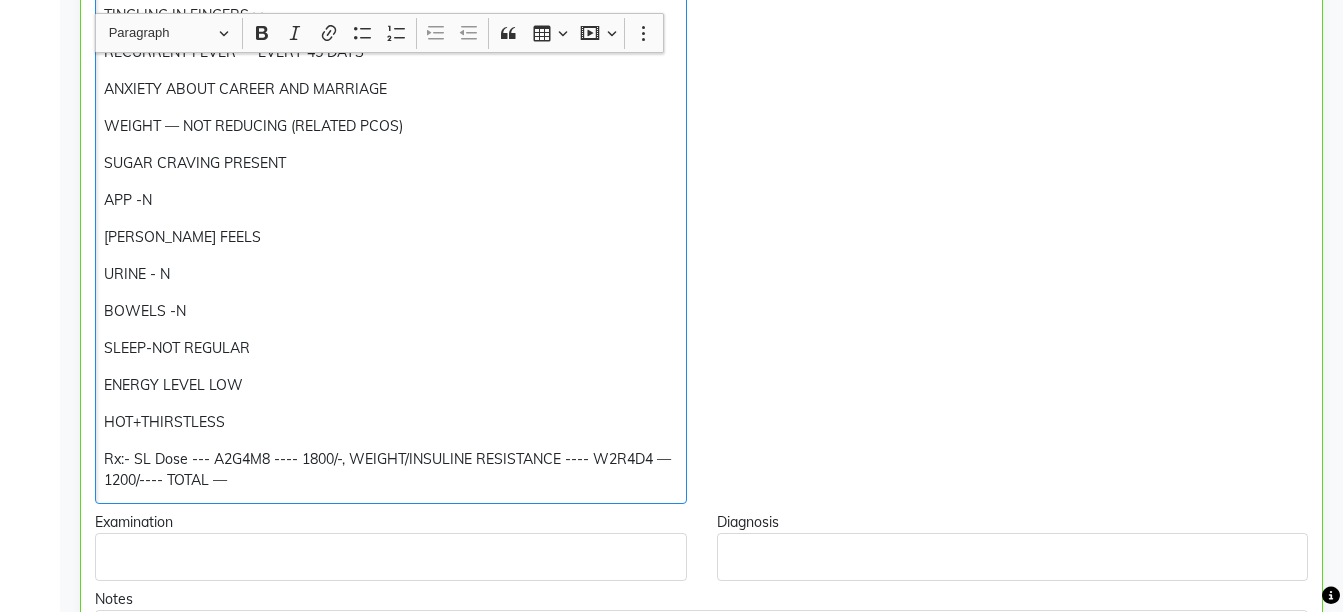 scroll, scrollTop: 601, scrollLeft: 0, axis: vertical 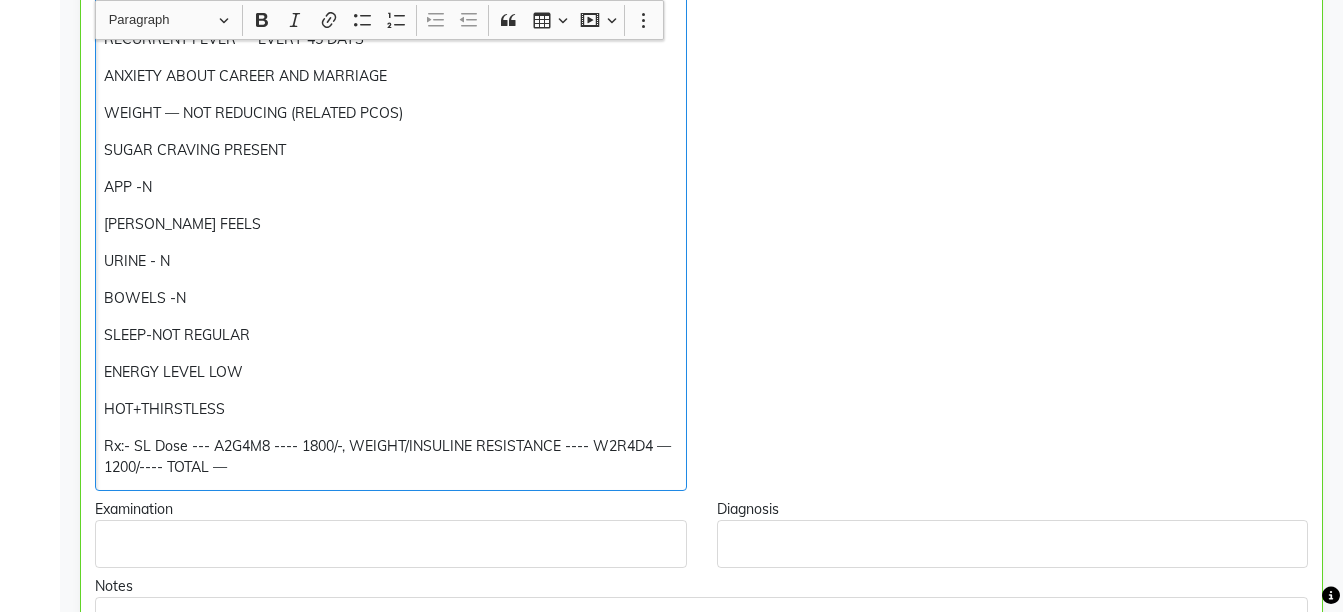 click on "Rx:- SL Dose --- A2G4M8 ---- 1800/-, WEIGHT/INSULINE RESISTANCE ---- W2R4D4 —1200/---- TOTAL —" 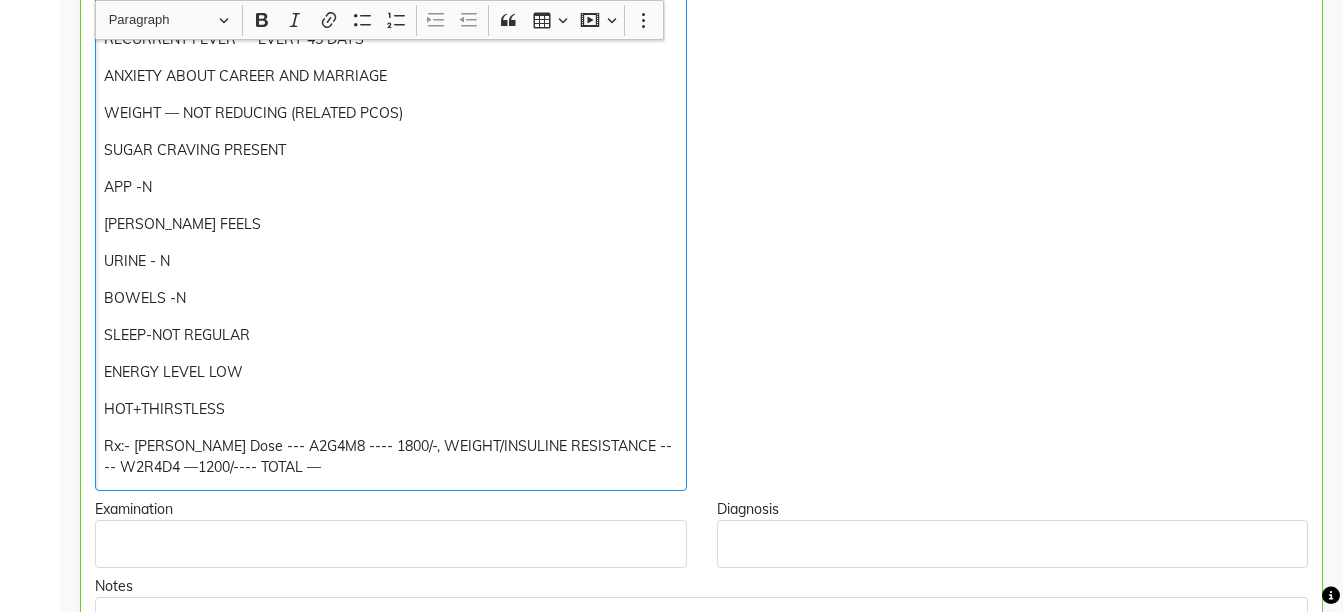 click on "Rx:- PULS Dose --- A2G4M8 ---- 1800/-, WEIGHT/INSULINE RESISTANCE ---- W2R4D4 —1200/---- TOTAL —" 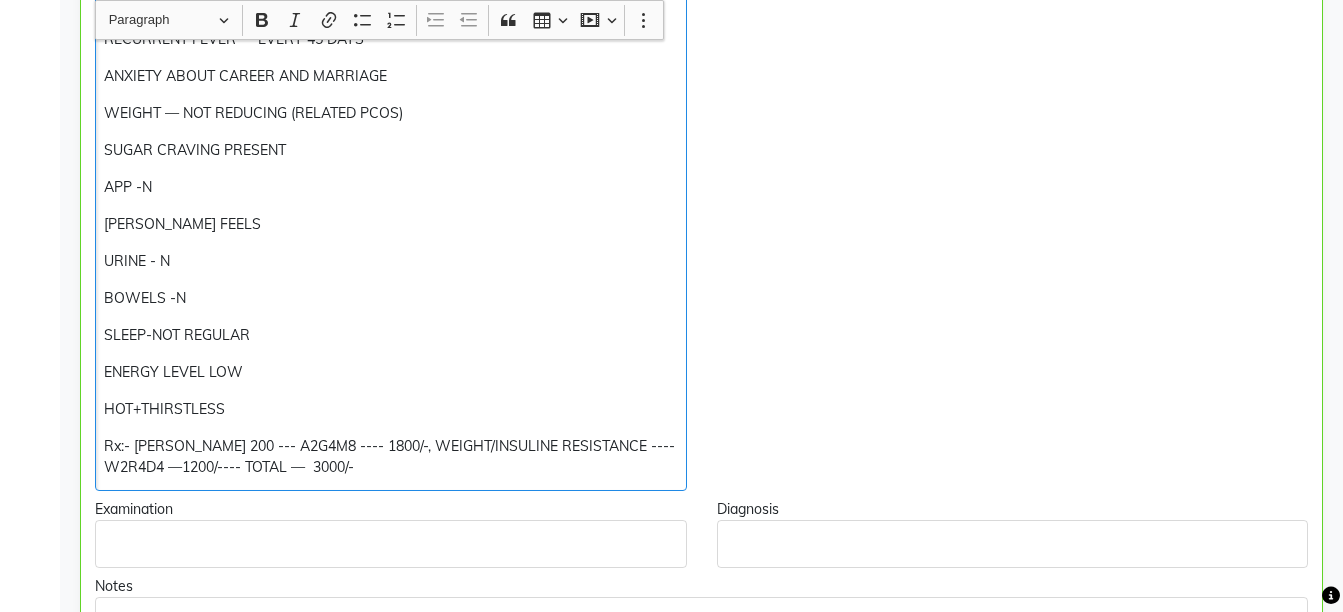 click on "HOT+THIRSTLESS" 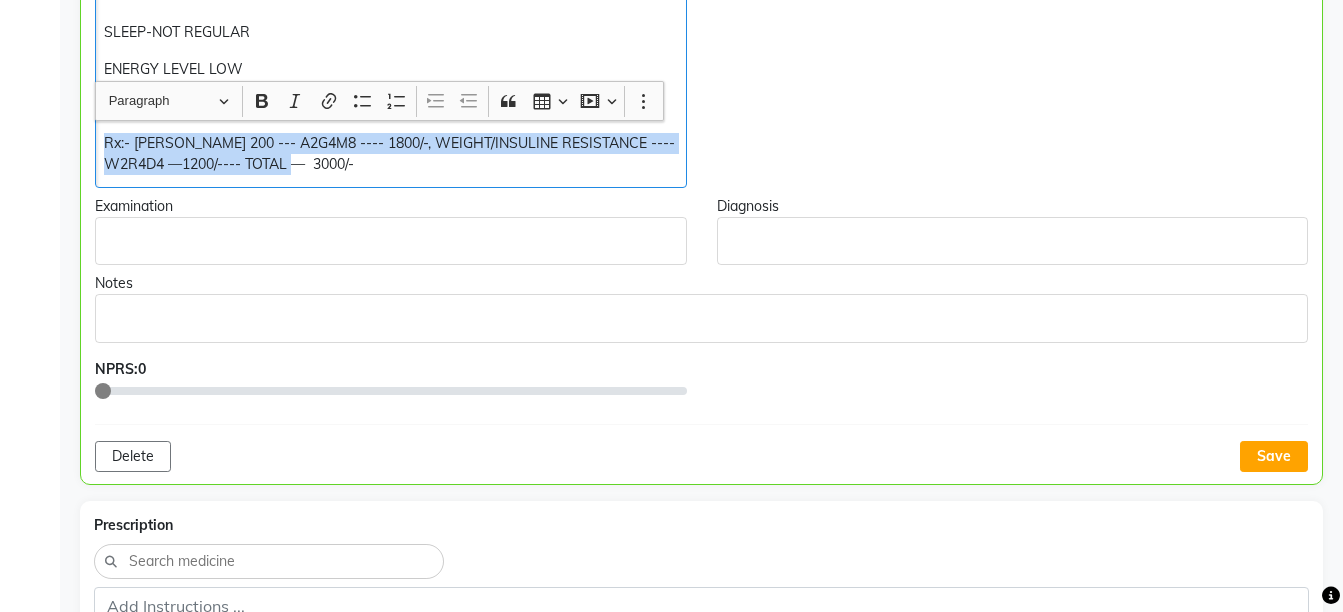 scroll, scrollTop: 1078, scrollLeft: 0, axis: vertical 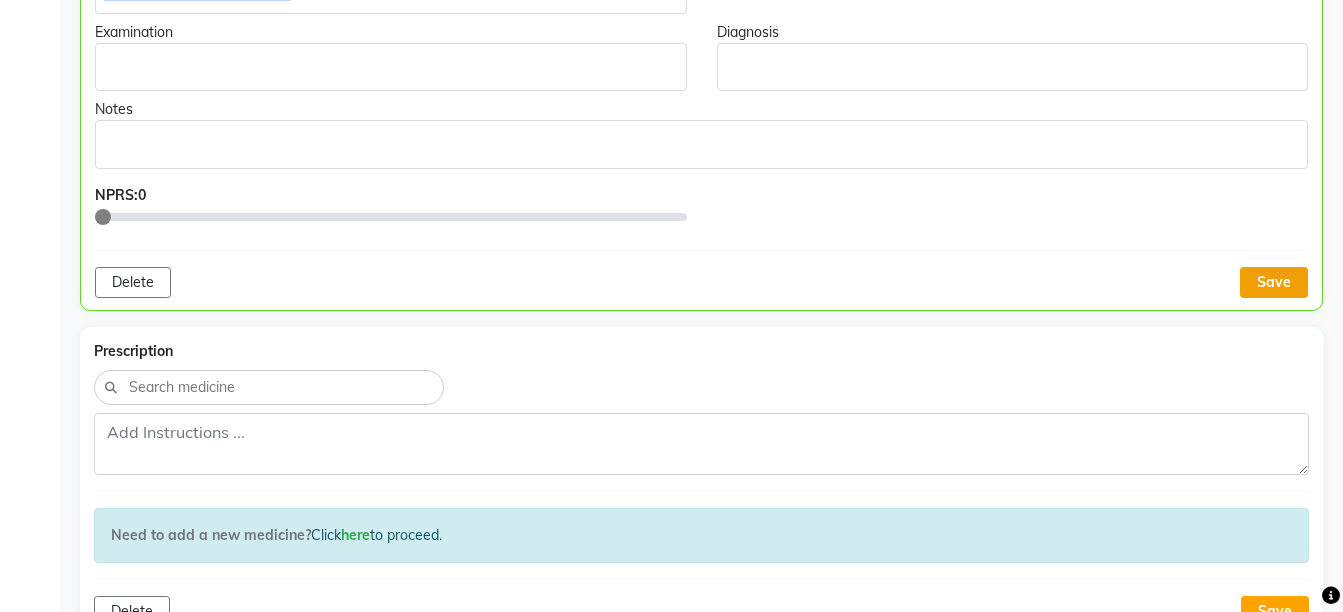 click on "Save" 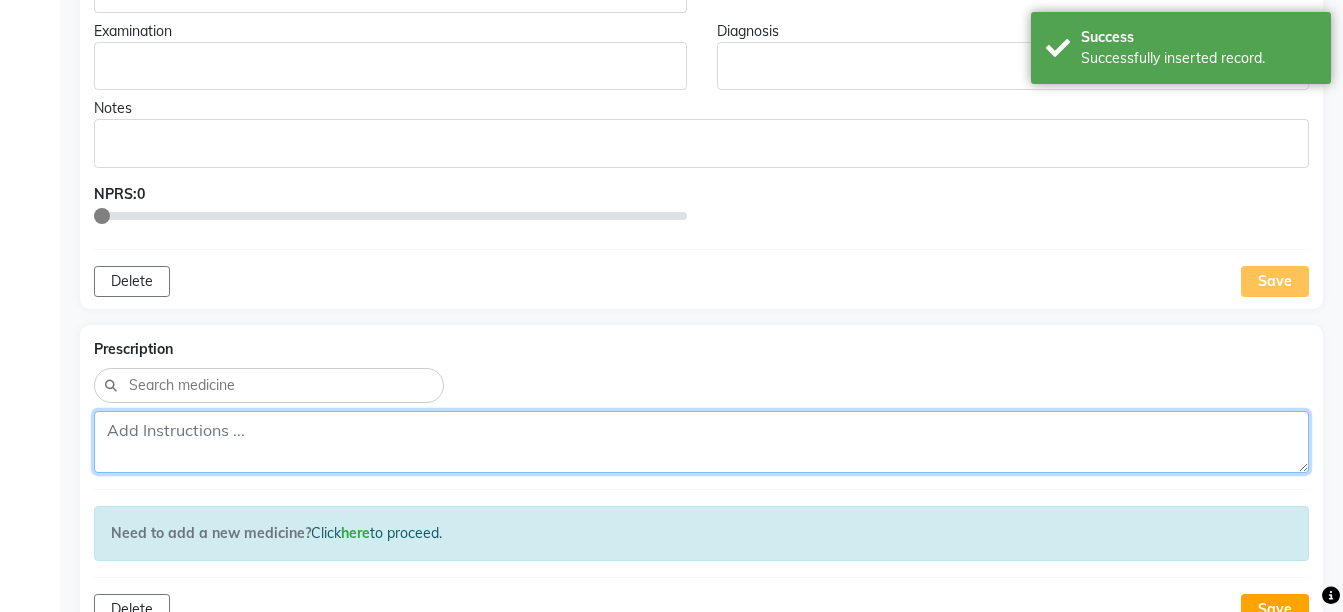 click 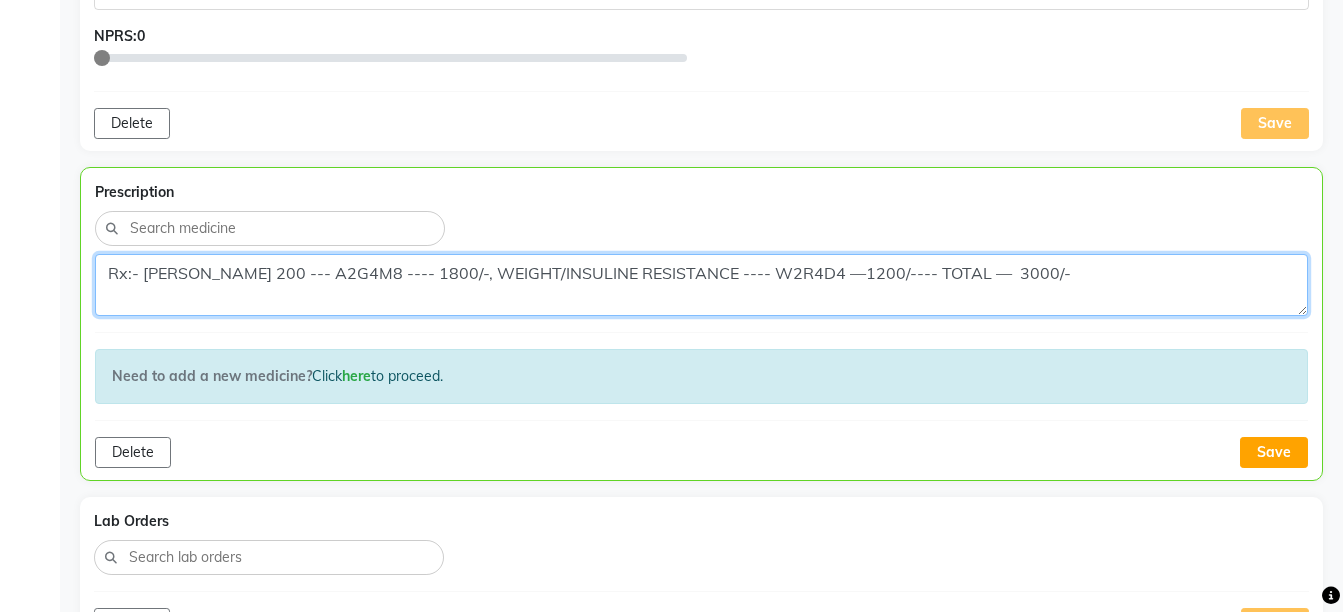 scroll, scrollTop: 1280, scrollLeft: 0, axis: vertical 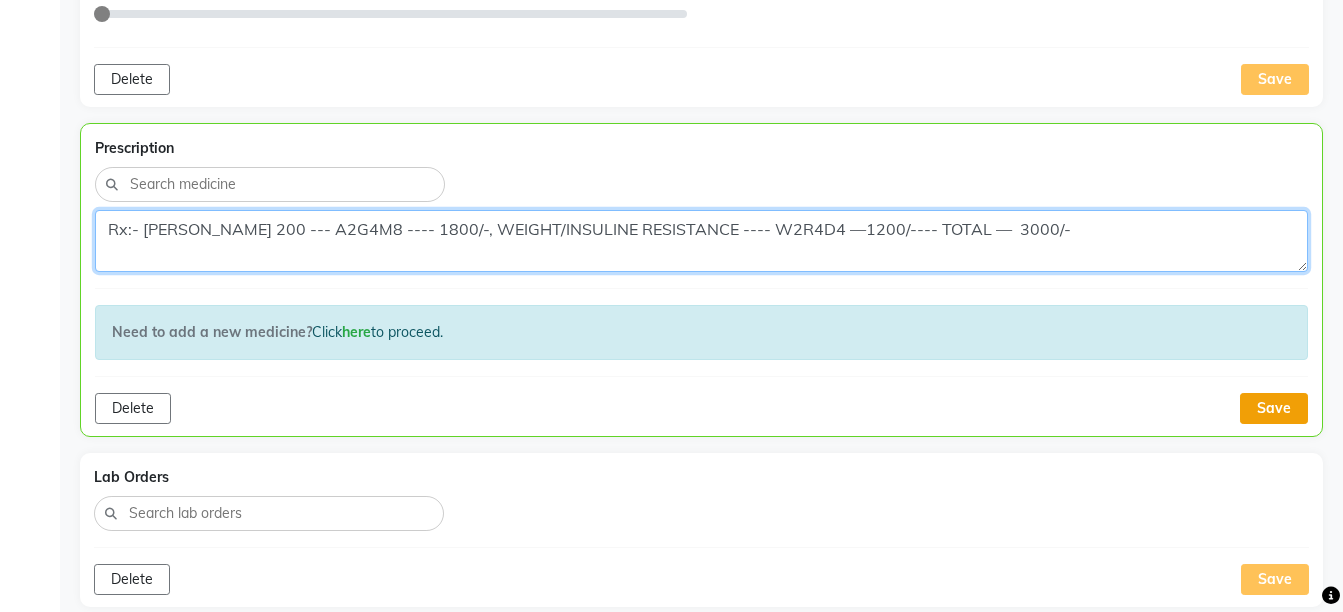 type on "Rx:- PULS 200 --- A2G4M8 ---- 1800/-, WEIGHT/INSULINE RESISTANCE ---- W2R4D4 —1200/---- TOTAL —  3000/-" 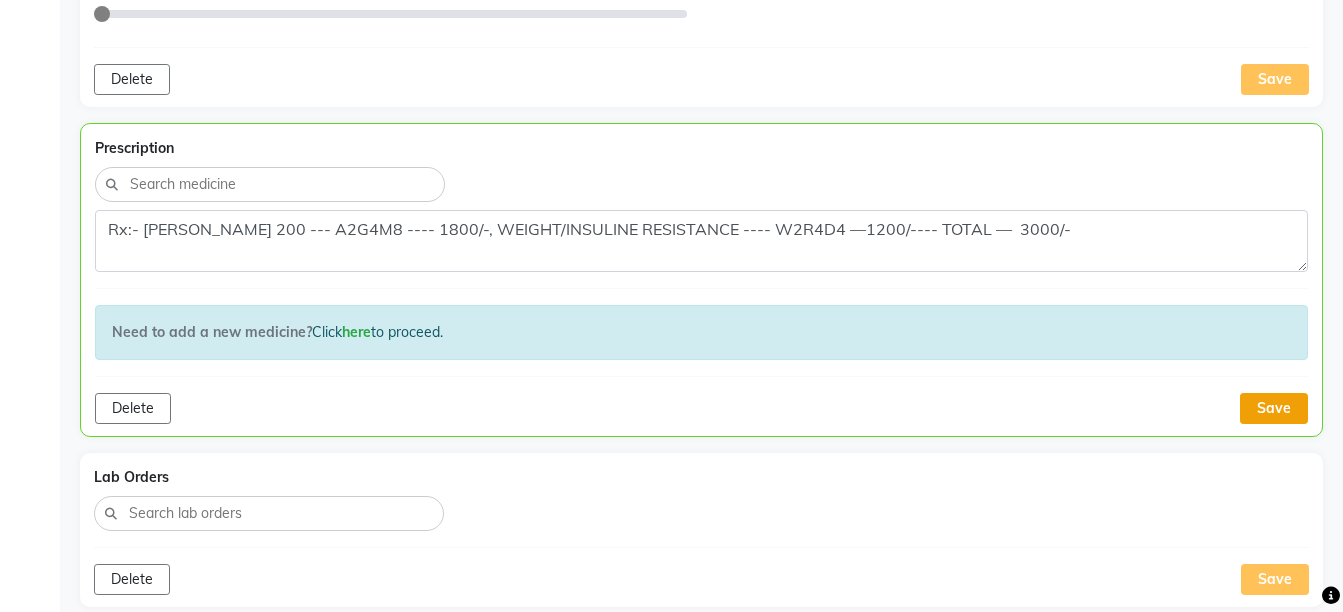 click on "Save" 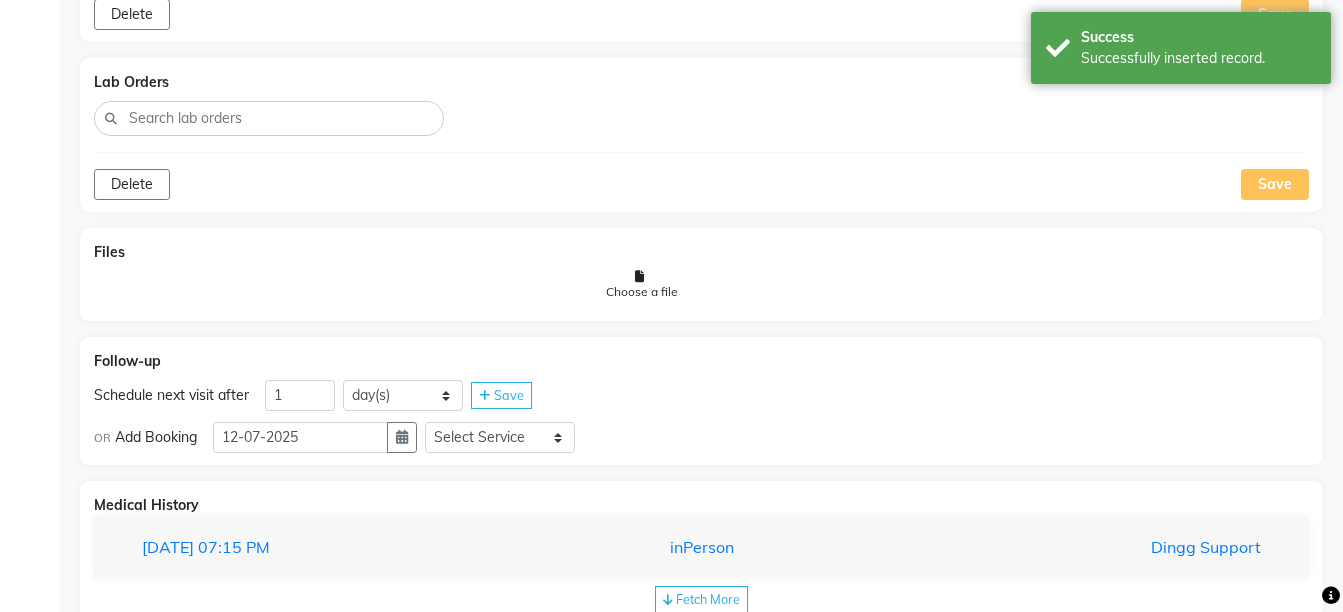 scroll, scrollTop: 1677, scrollLeft: 0, axis: vertical 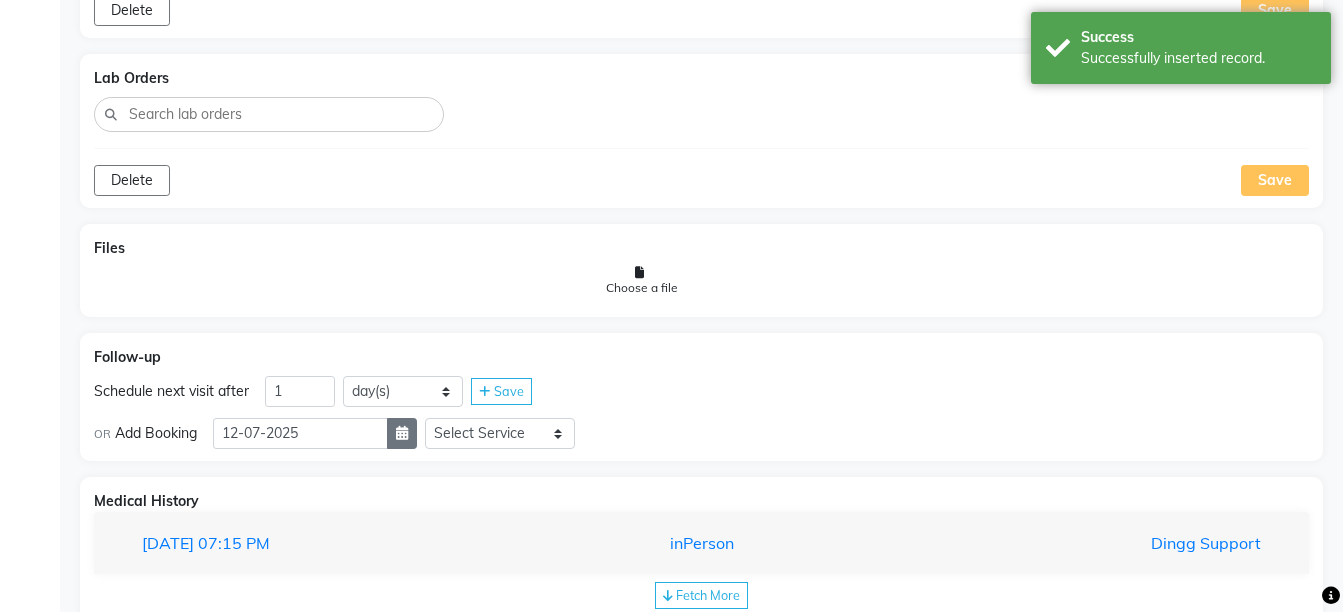 click 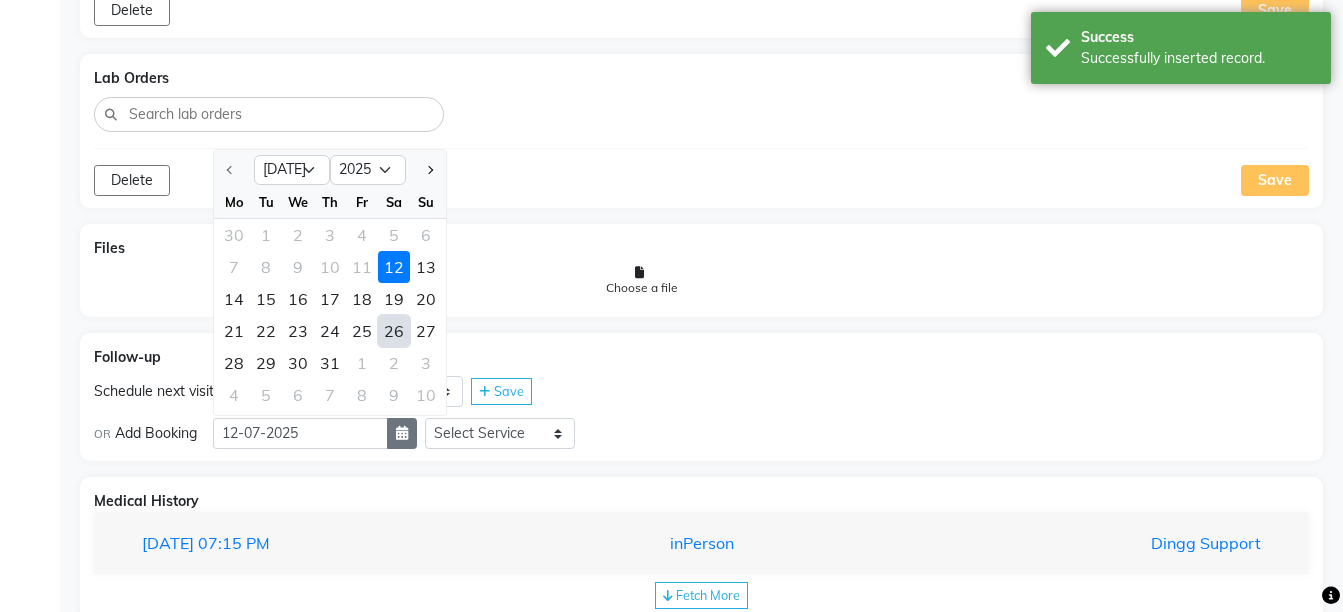 select on "8" 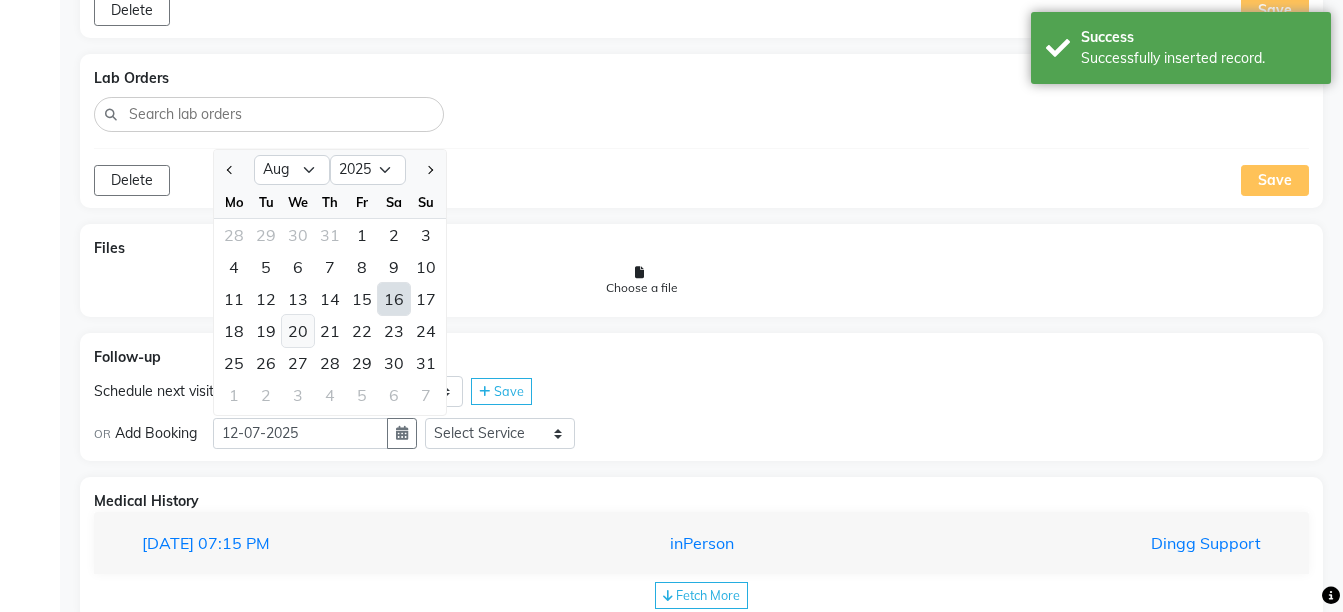 click on "20" 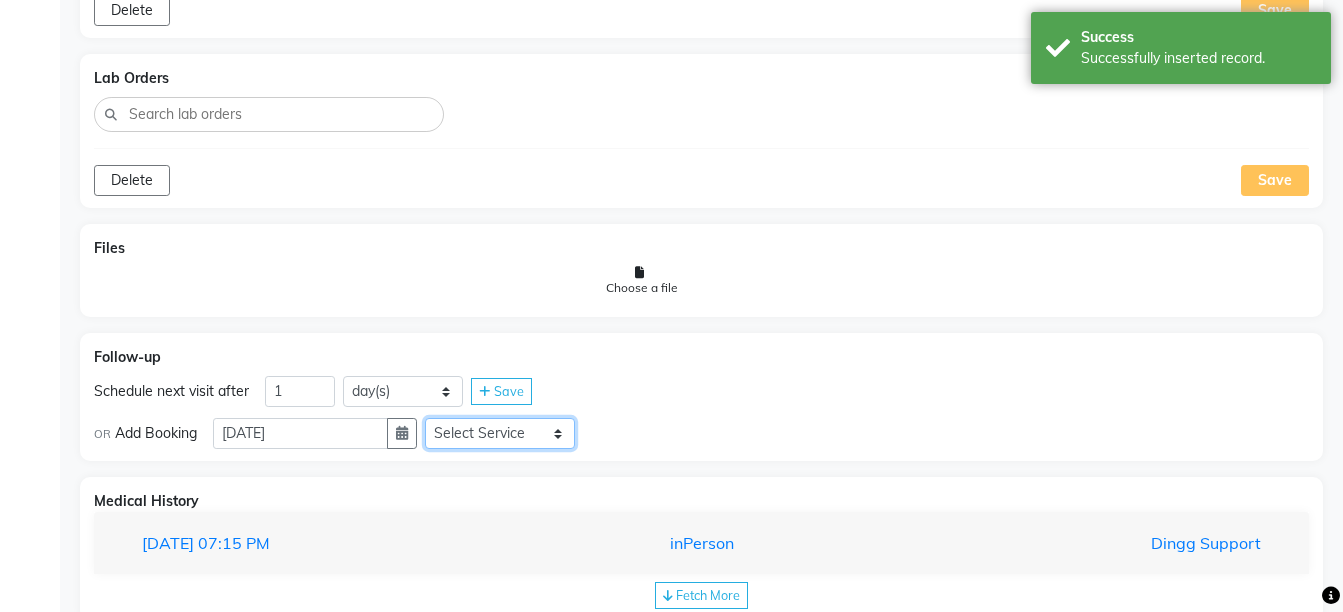 click on "Select Service  Medicine  Medicine 1  Hydra Facial  Medi Facial  Vampire Facial With Plasma  Oxygeno Facial  Anti Aging Facial  Korean Glass GLow Facial  Full Face  Upper Lip  Chin  Underarms  Full Legs & arms  Back-side  Chest  Abdomen  Yellow Peel  Black Peel  Party Peel  Glow Peel  Argi Peel  Under-arm Peel  Depigmento Peel  Anti Aging Peel  Lip Peel  Hair PRP  GFC PRP  [MEDICAL_DATA] / Dermaroller  Under Eye PRP  Face PRP  Dermapen / Mesotherapt for Full Face  Dermapen / Mesotherapt for Scars  Carbon Peel  LASER BLEECH Laser Bleech  BB Glow  Indian Glass Glow  In Person - Consultation  Courier Charges in City  Courier Charges out of City  In Person - Follow Up  Hair Treatment   Skin Treatment   Online - Consultation  Online - Follow Up" 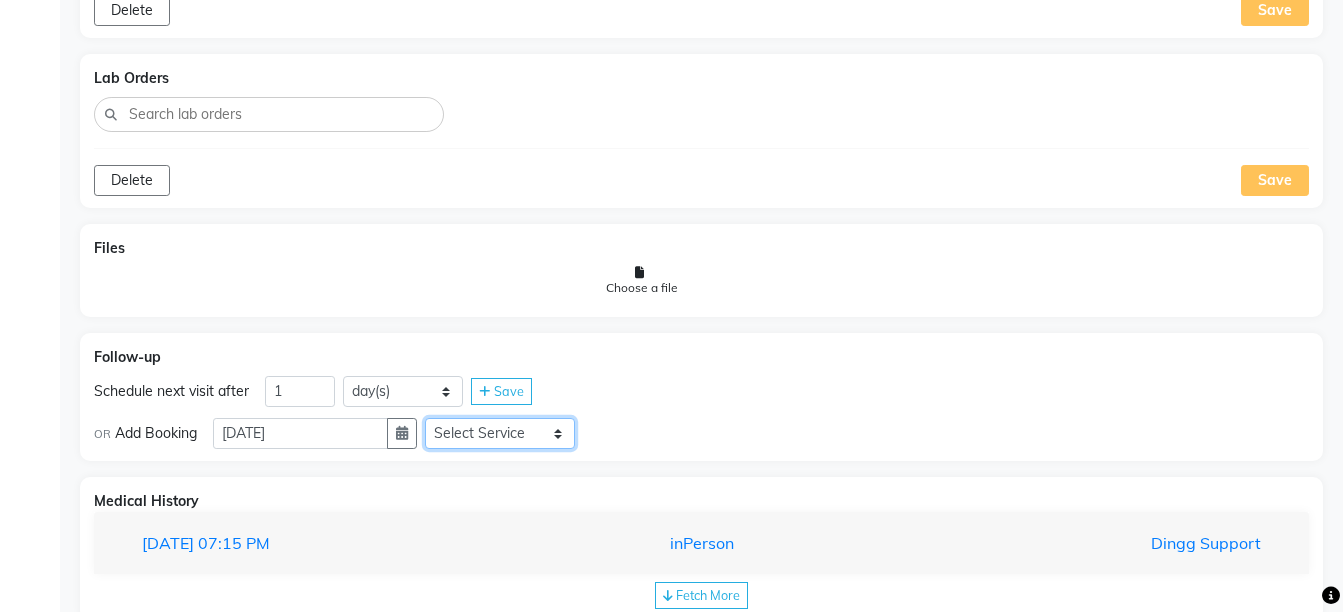 select on "972997" 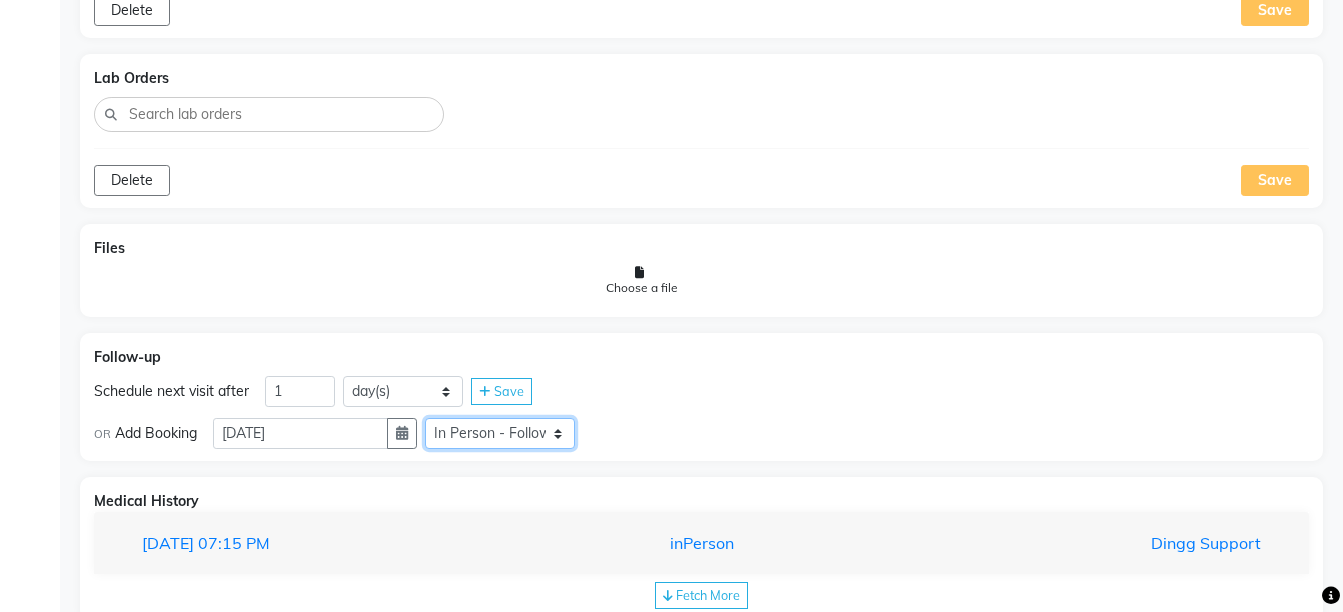 click on "Select Service  Medicine  Medicine 1  Hydra Facial  Medi Facial  Vampire Facial With Plasma  Oxygeno Facial  Anti Aging Facial  Korean Glass GLow Facial  Full Face  Upper Lip  Chin  Underarms  Full Legs & arms  Back-side  Chest  Abdomen  Yellow Peel  Black Peel  Party Peel  Glow Peel  Argi Peel  Under-arm Peel  Depigmento Peel  Anti Aging Peel  Lip Peel  Hair PRP  GFC PRP  [MEDICAL_DATA] / Dermaroller  Under Eye PRP  Face PRP  Dermapen / Mesotherapt for Full Face  Dermapen / Mesotherapt for Scars  Carbon Peel  LASER BLEECH Laser Bleech  BB Glow  Indian Glass Glow  In Person - Consultation  Courier Charges in City  Courier Charges out of City  In Person - Follow Up  Hair Treatment   Skin Treatment   Online - Consultation  Online - Follow Up" 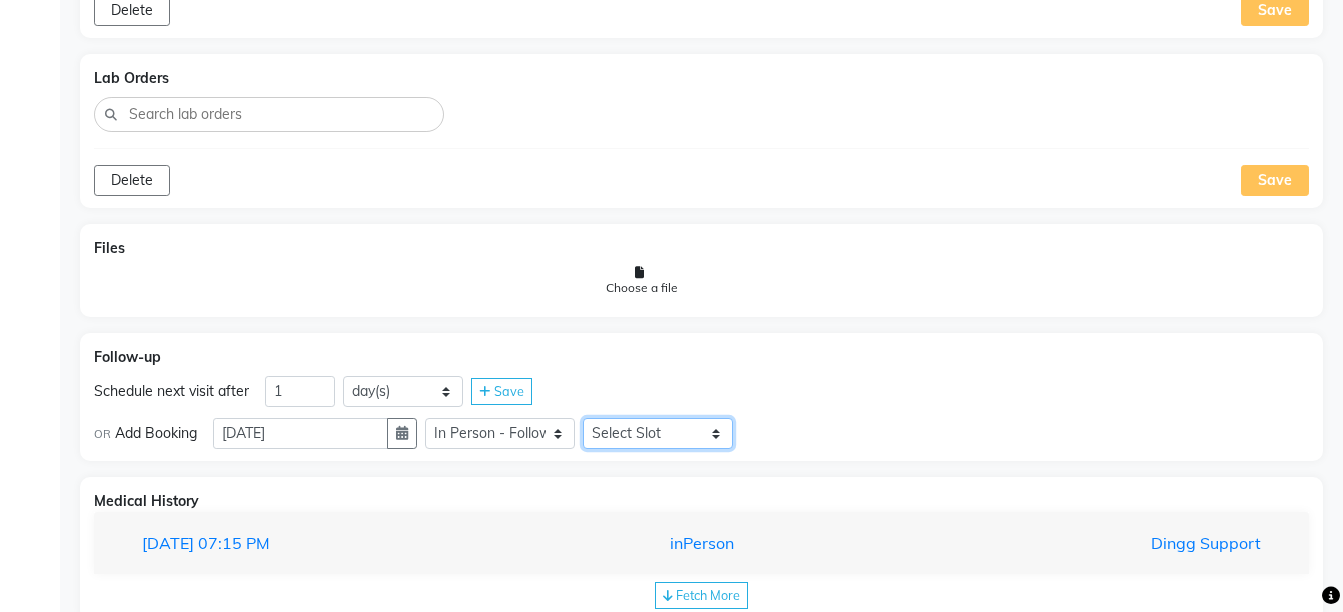 click on "Select Slot 10:15 10:45 11:00 11:15 11:30 11:45 12:15 12:30 12:45 13:00 13:15 13:30 13:45 14:00 14:15 14:30 14:45 15:00 15:15 15:30 15:45 16:00 16:15 16:30 16:45 17:00 17:15 17:30 17:45 18:00 18:15 18:30 18:45 19:00 19:15 19:30 19:45 20:00 20:15 20:30 20:45 21:00 21:15 21:30 21:45" 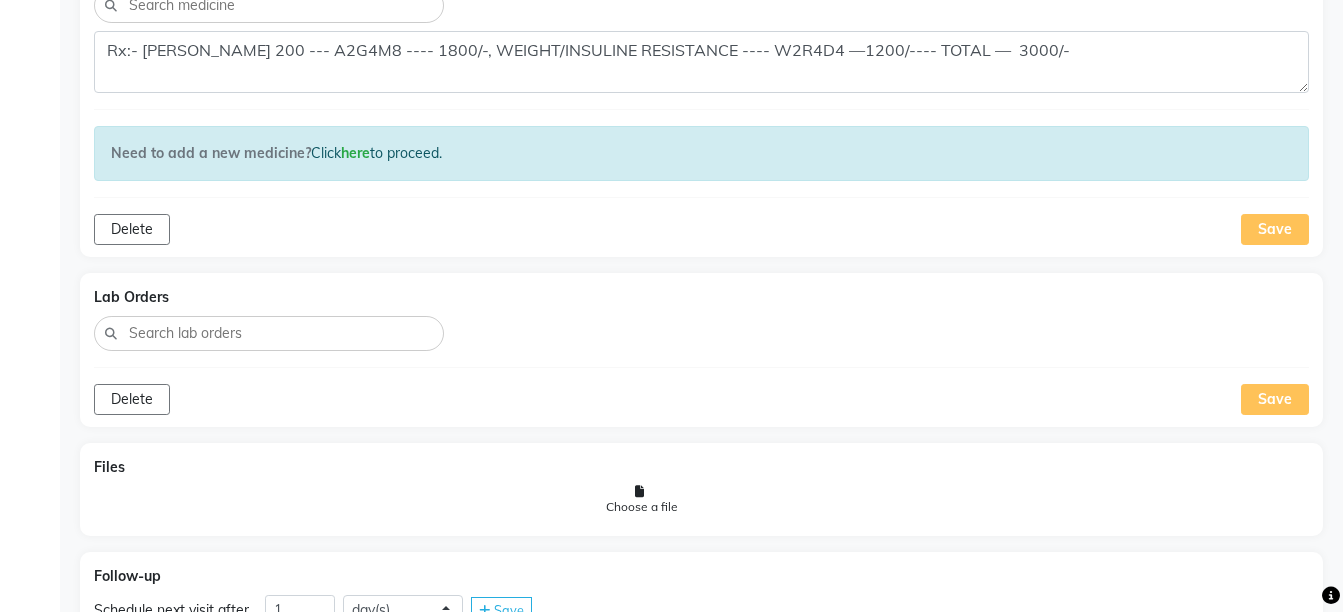 scroll, scrollTop: 1462, scrollLeft: 0, axis: vertical 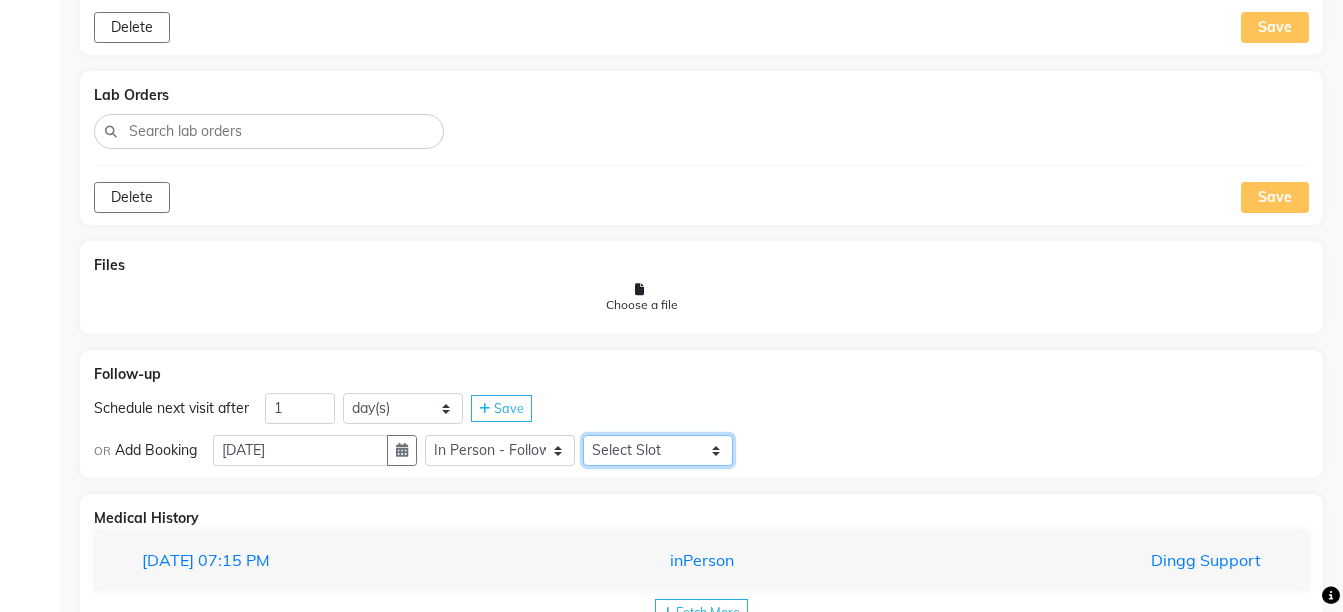 click on "Select Slot 10:15 10:45 11:00 11:15 11:30 11:45 12:15 12:30 12:45 13:00 13:15 13:30 13:45 14:00 14:15 14:30 14:45 15:00 15:15 15:30 15:45 16:00 16:15 16:30 16:45 17:00 17:15 17:30 17:45 18:00 18:15 18:30 18:45 19:00 19:15 19:30 19:45 20:00 20:15 20:30 20:45 21:00 21:15 21:30 21:45" 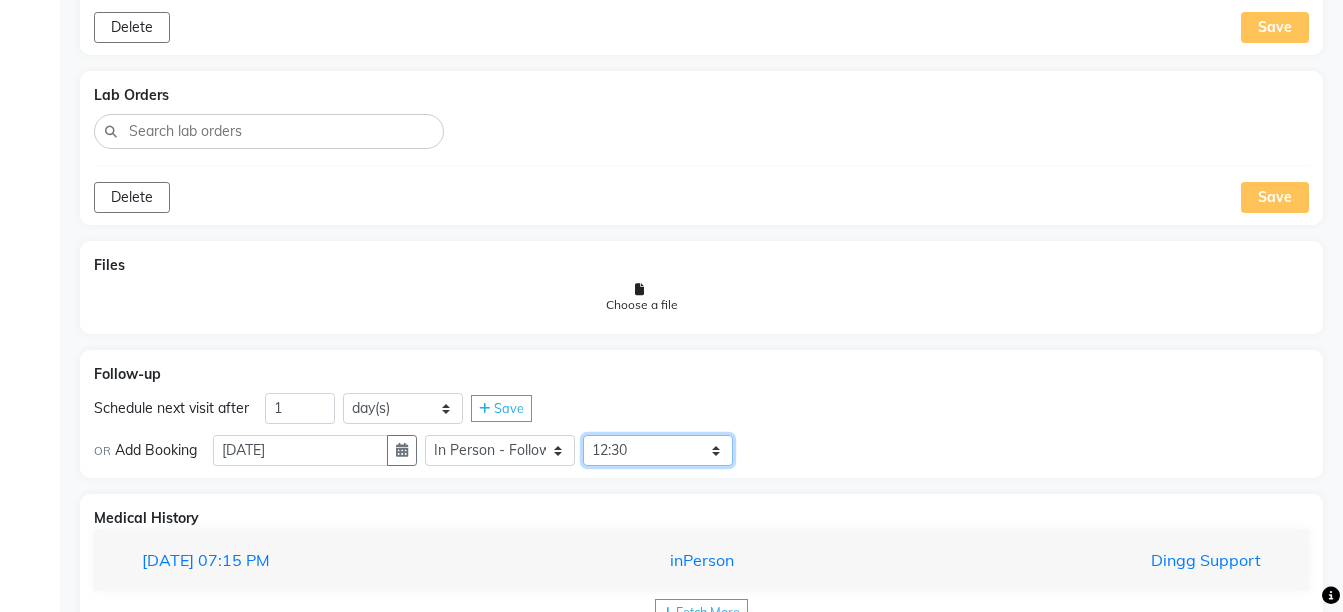 click on "Select Slot 10:15 10:45 11:00 11:15 11:30 11:45 12:15 12:30 12:45 13:00 13:15 13:30 13:45 14:00 14:15 14:30 14:45 15:00 15:15 15:30 15:45 16:00 16:15 16:30 16:45 17:00 17:15 17:30 17:45 18:00 18:15 18:30 18:45 19:00 19:15 19:30 19:45 20:00 20:15 20:30 20:45 21:00 21:15 21:30 21:45" 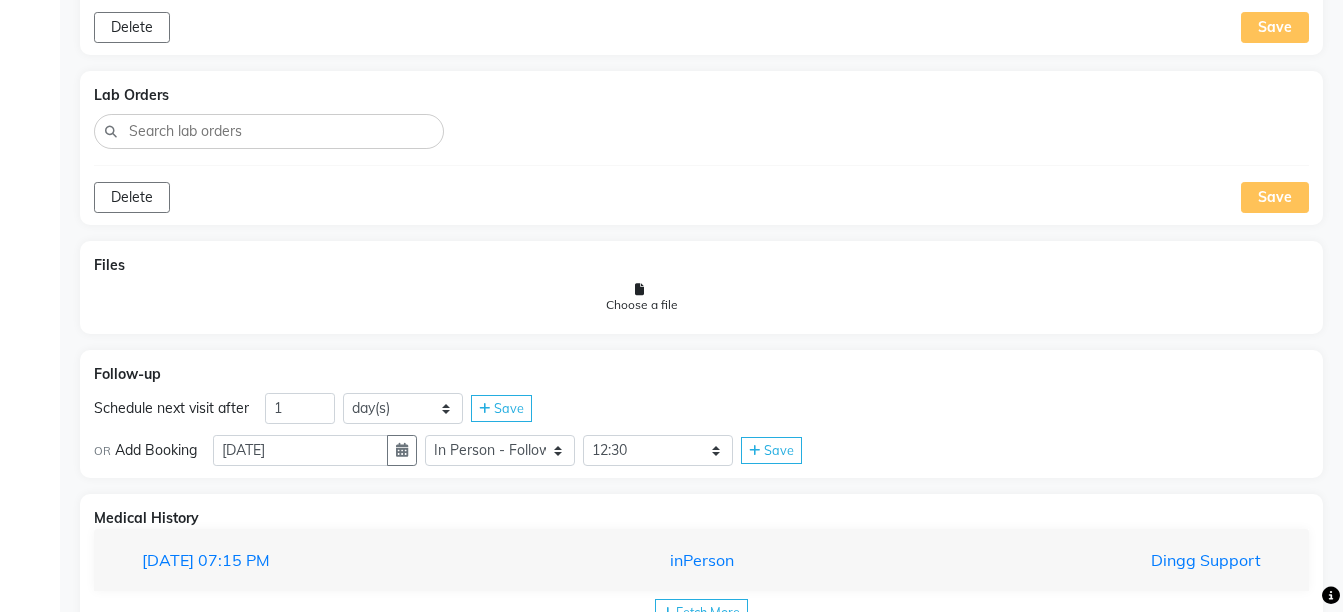 click on "Save" 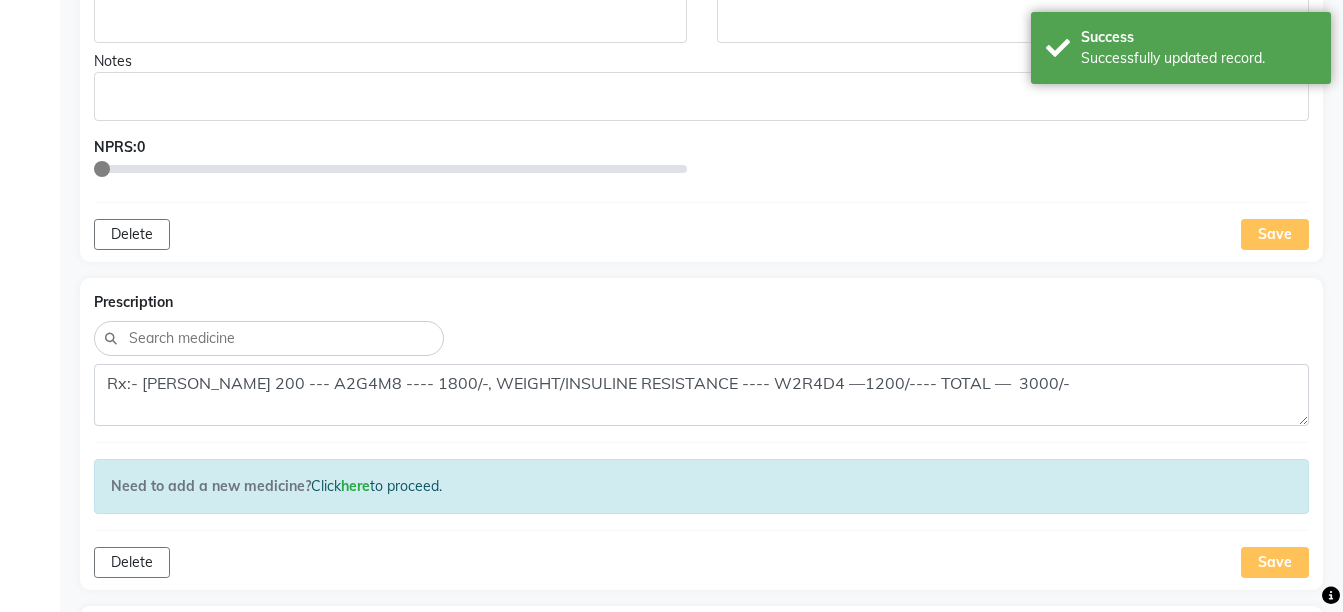 scroll, scrollTop: 54, scrollLeft: 0, axis: vertical 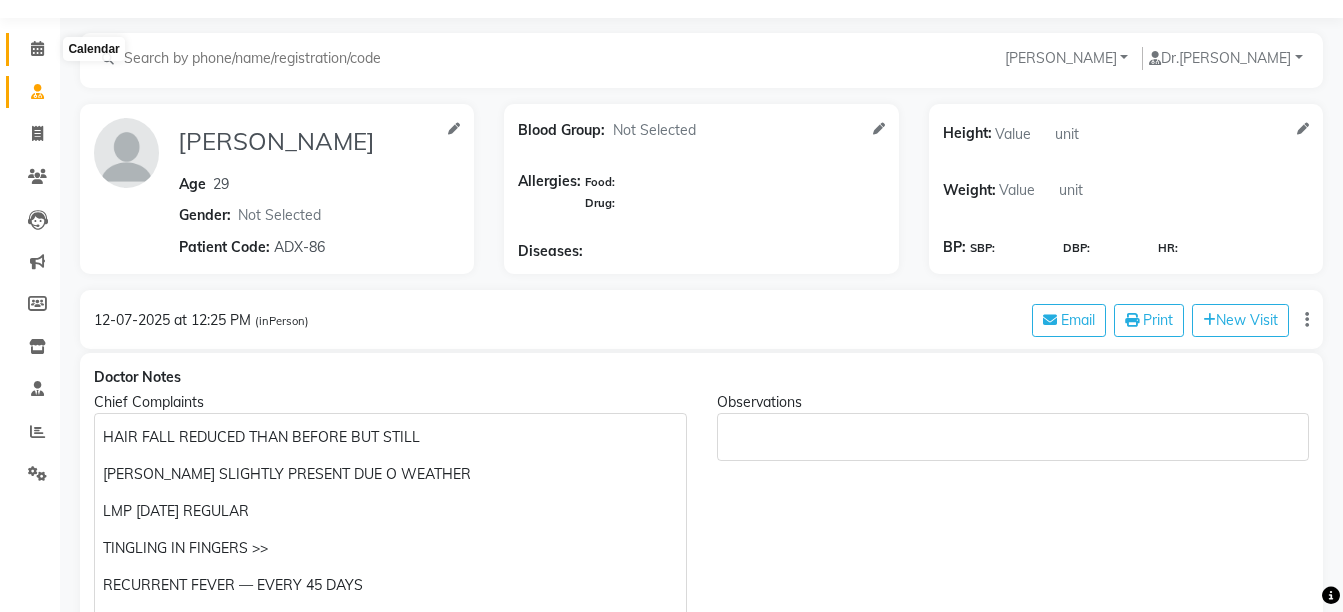click 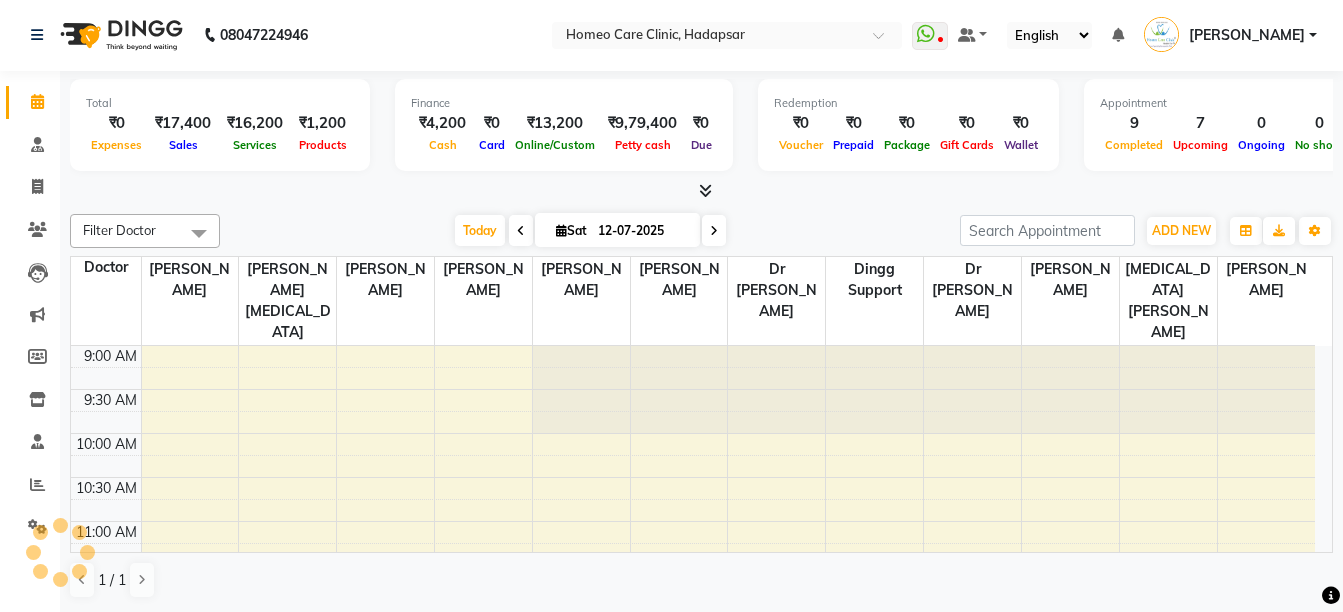 scroll, scrollTop: 0, scrollLeft: 0, axis: both 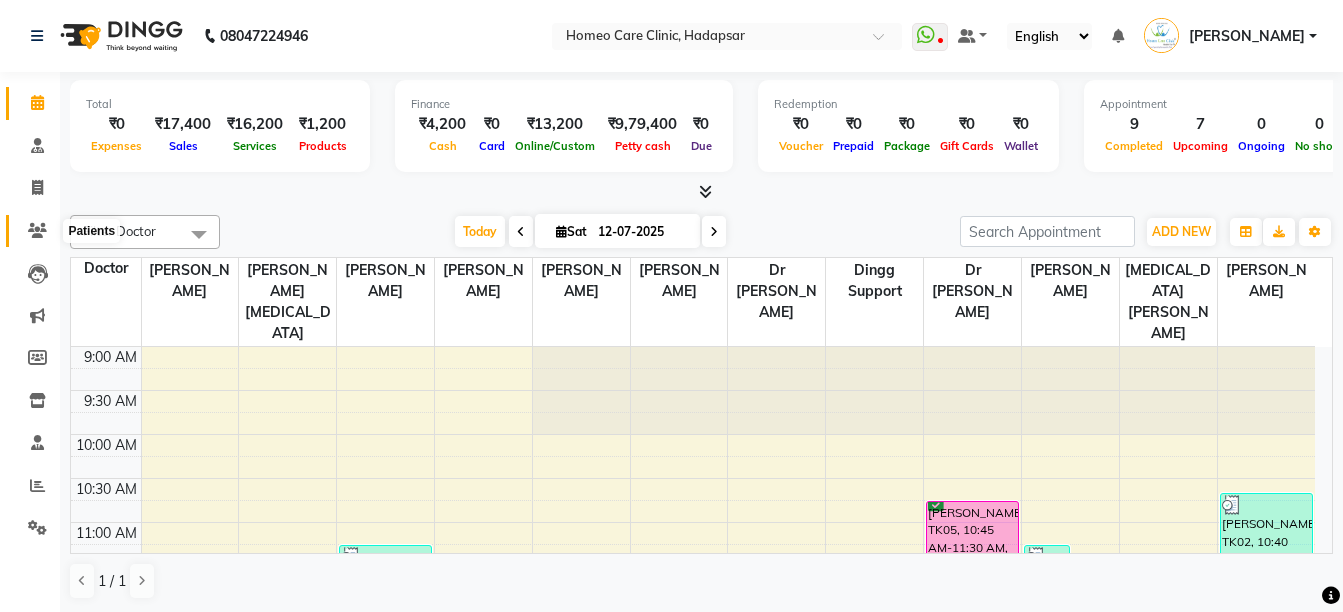 click 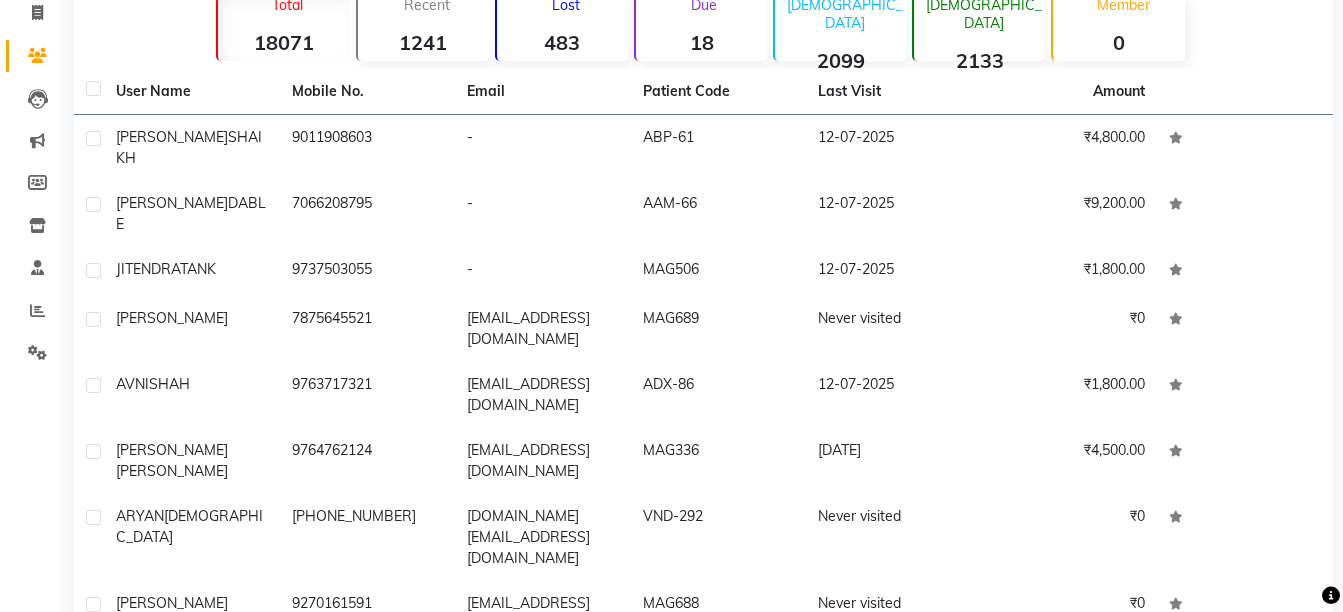 scroll, scrollTop: 0, scrollLeft: 0, axis: both 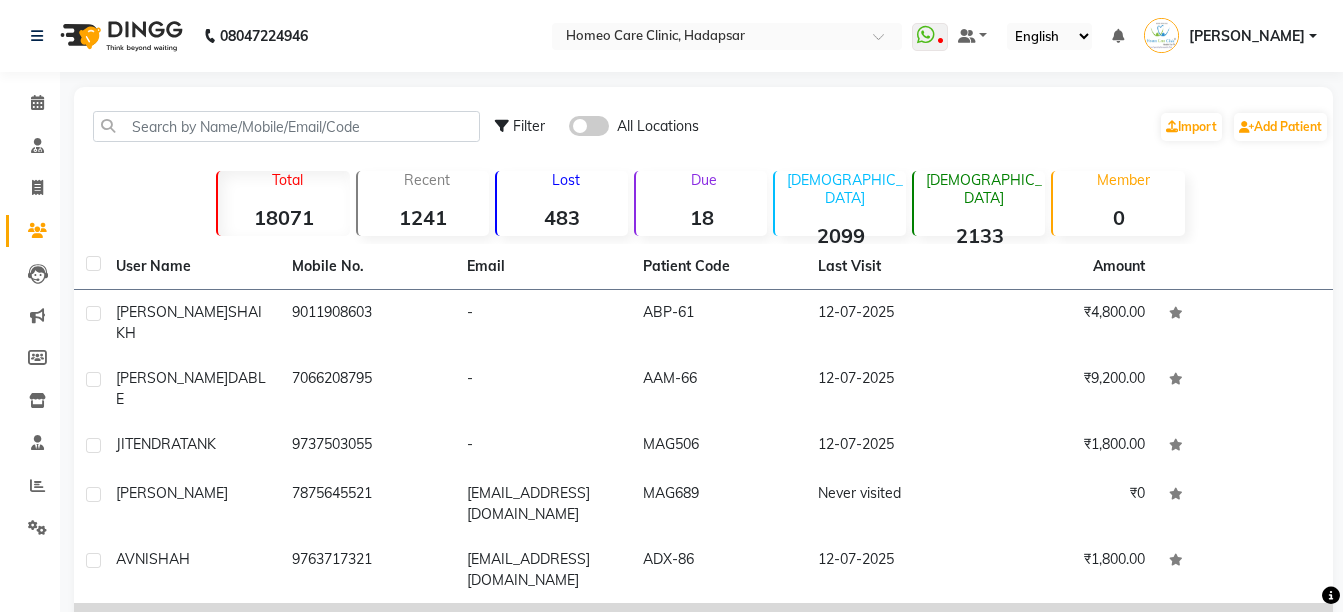 click on "AROHI  BHAPKAR" 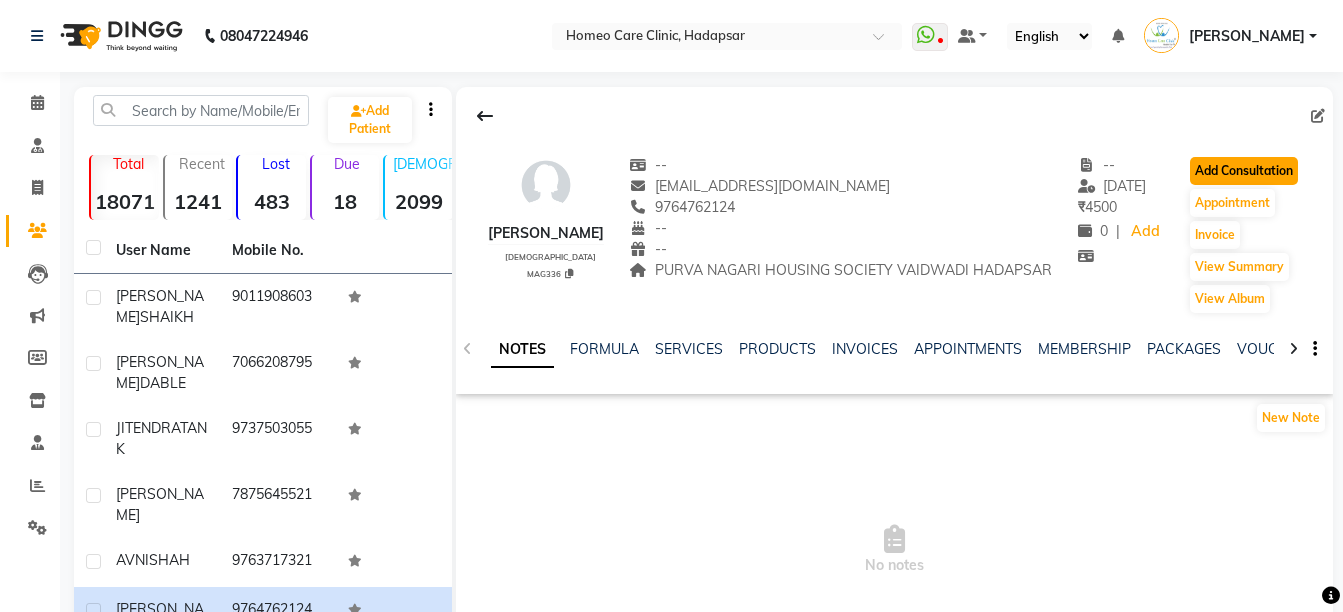 click on "Add Consultation" 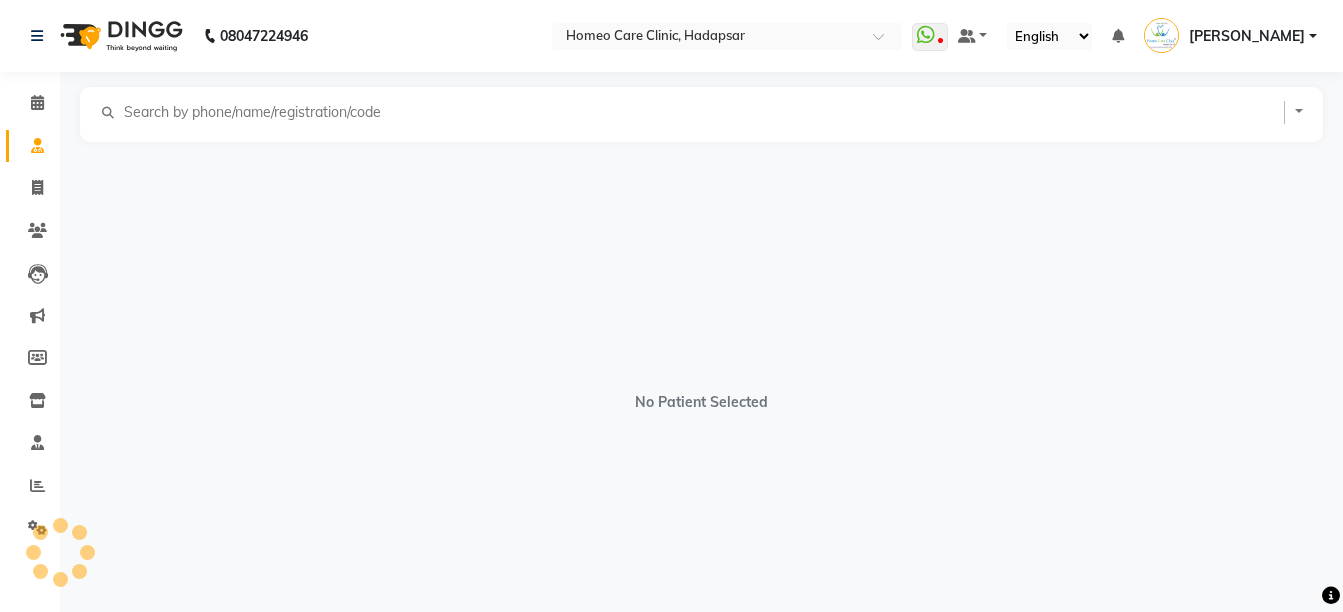 select on "[DEMOGRAPHIC_DATA]" 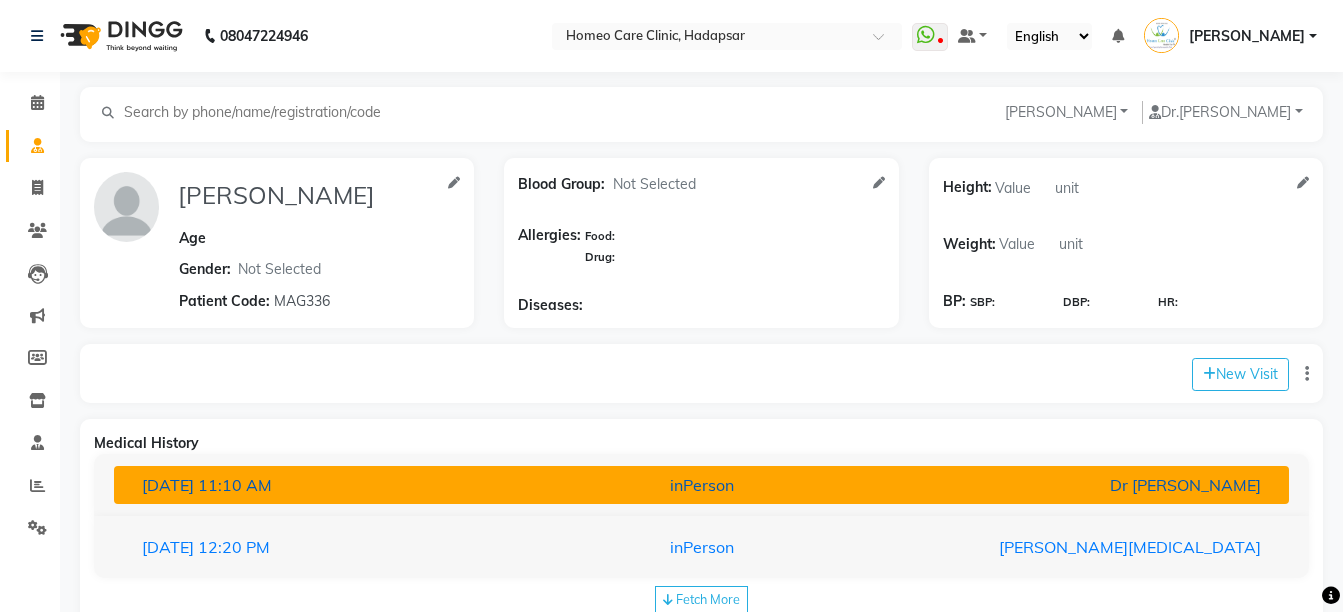 click on "Dr [PERSON_NAME]" at bounding box center [1084, 485] 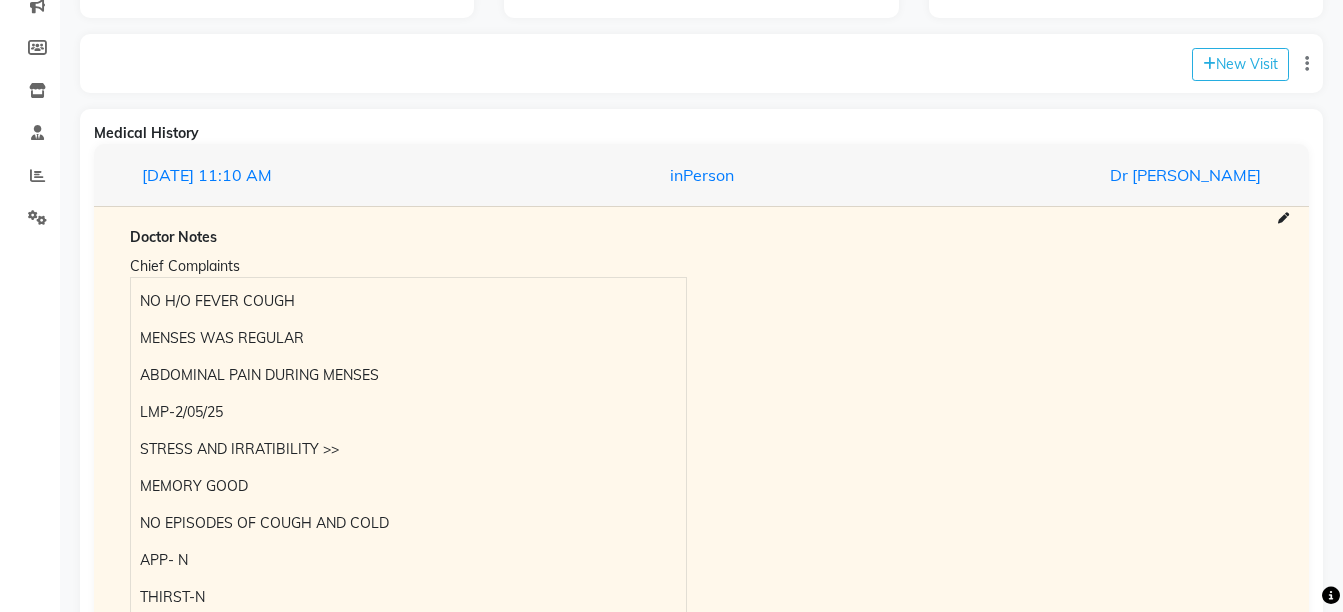 scroll, scrollTop: 314, scrollLeft: 0, axis: vertical 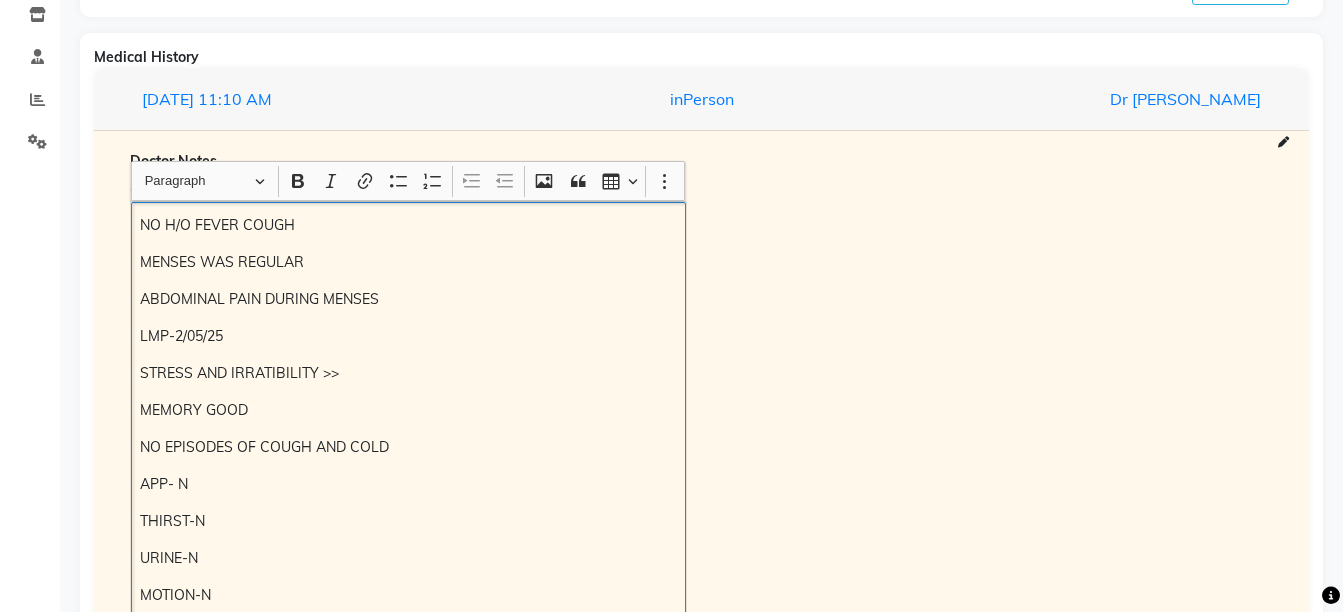 click on "NO H/O FEVER COUGH" at bounding box center [408, 225] 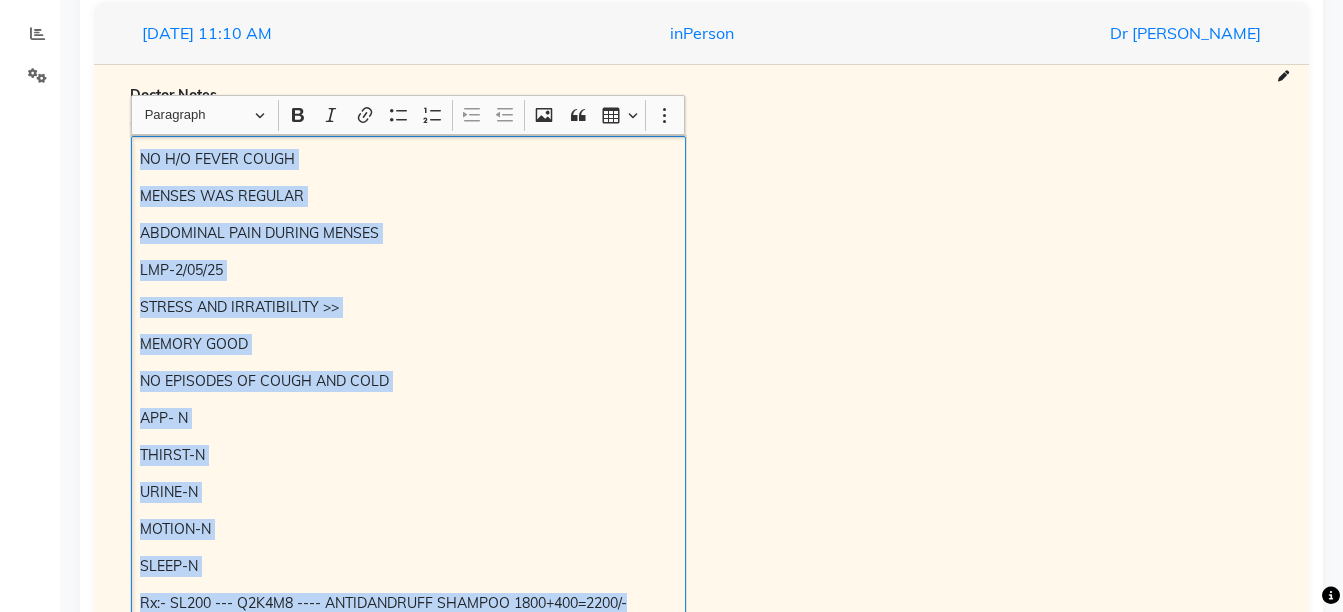 scroll, scrollTop: 453, scrollLeft: 0, axis: vertical 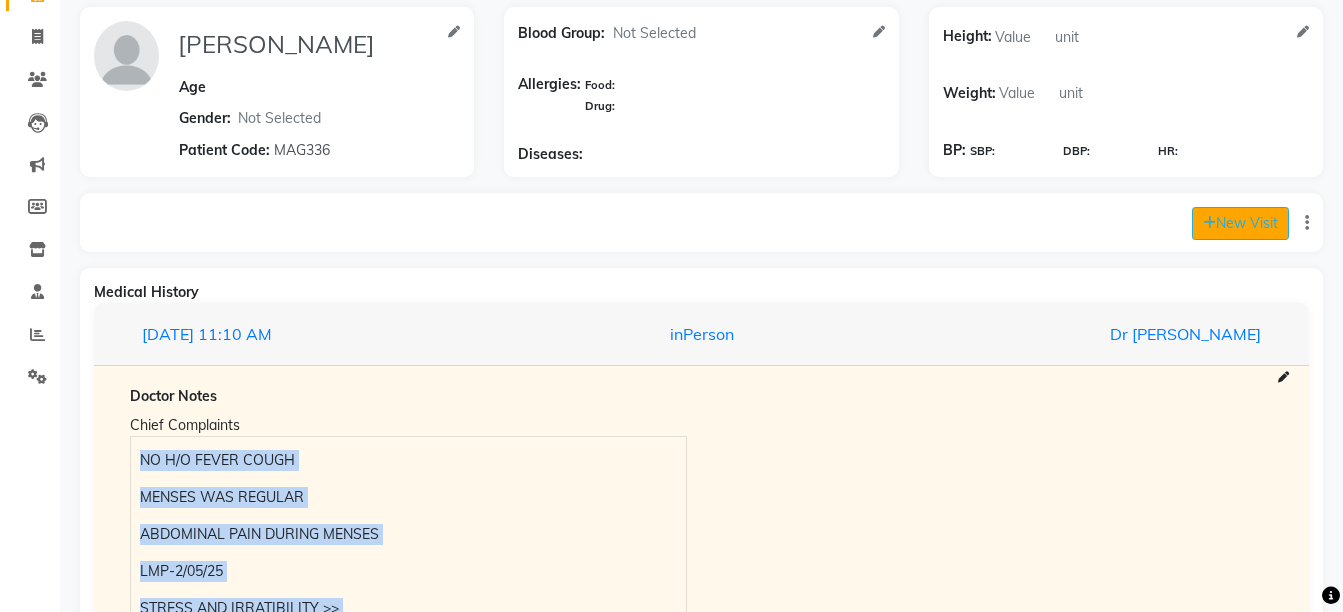 click on "New Visit" 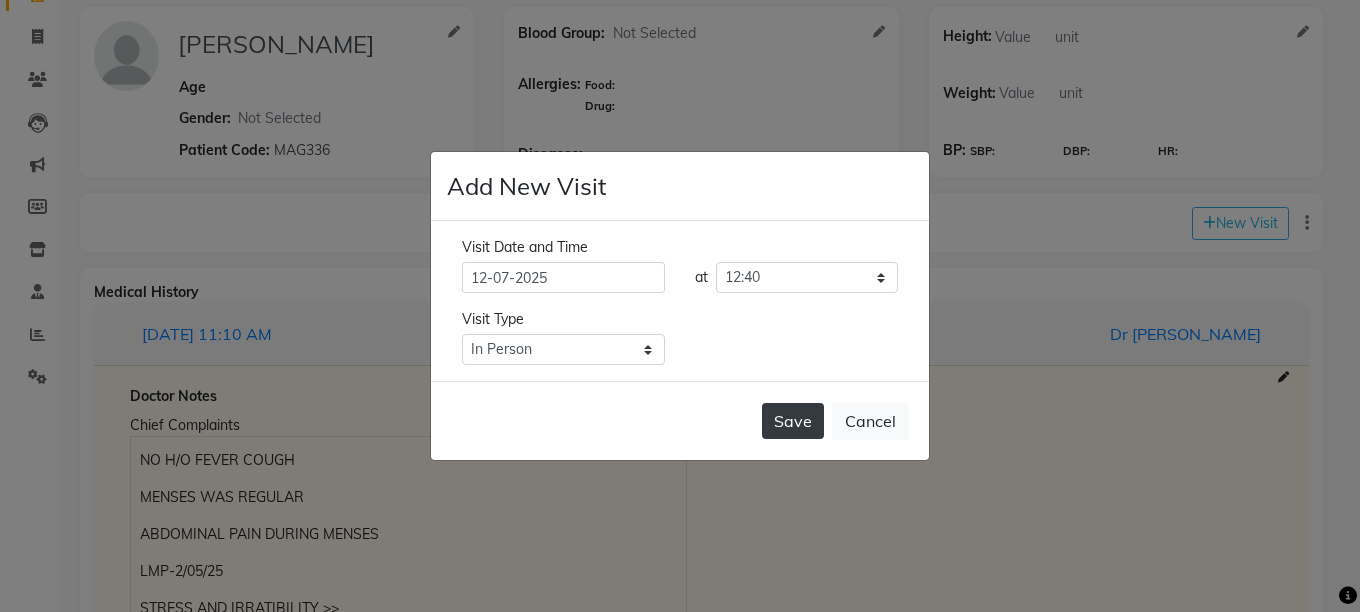 click on "Save" 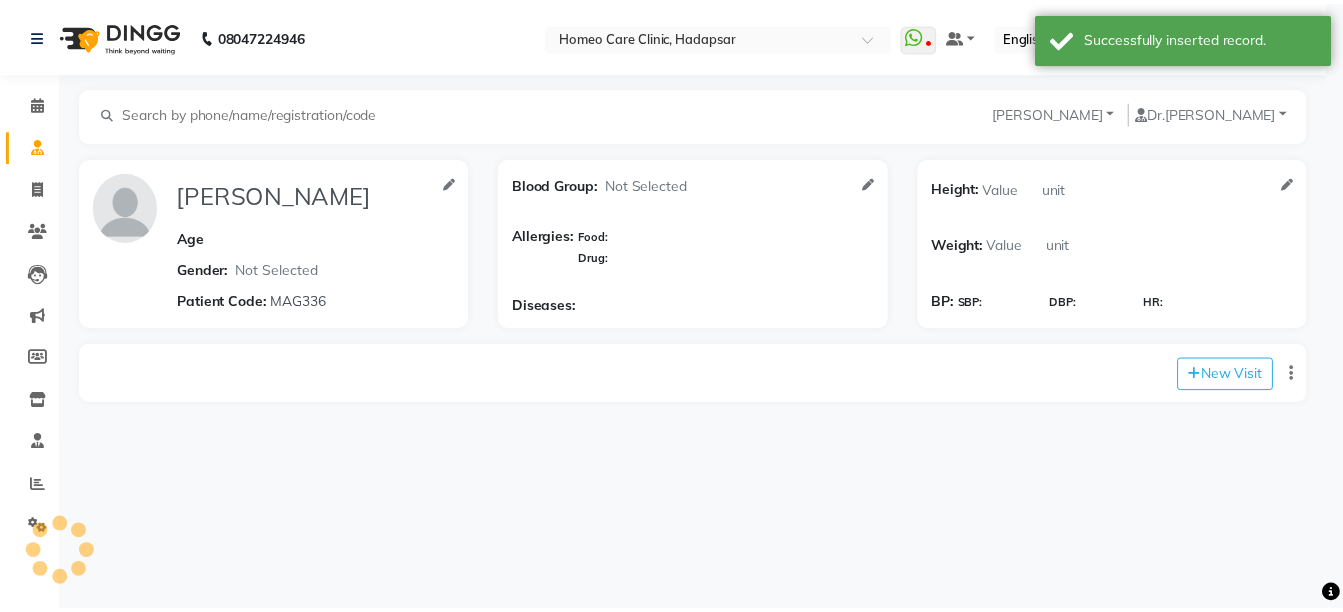 scroll, scrollTop: 0, scrollLeft: 0, axis: both 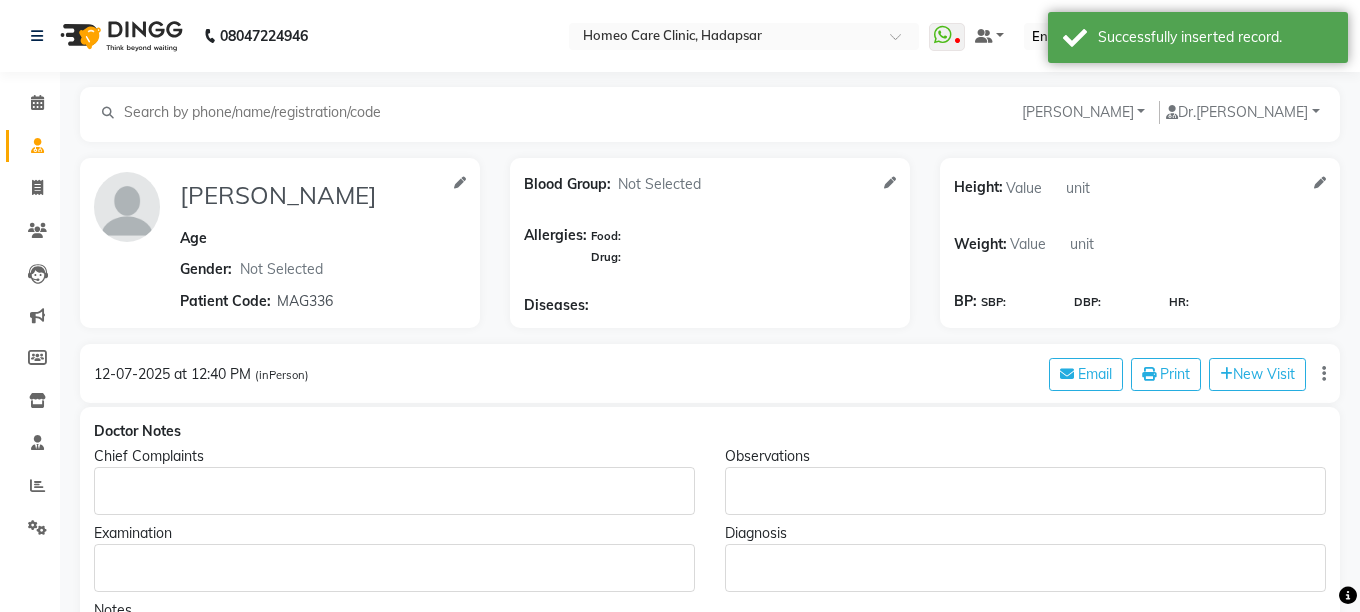 type on "[PERSON_NAME]" 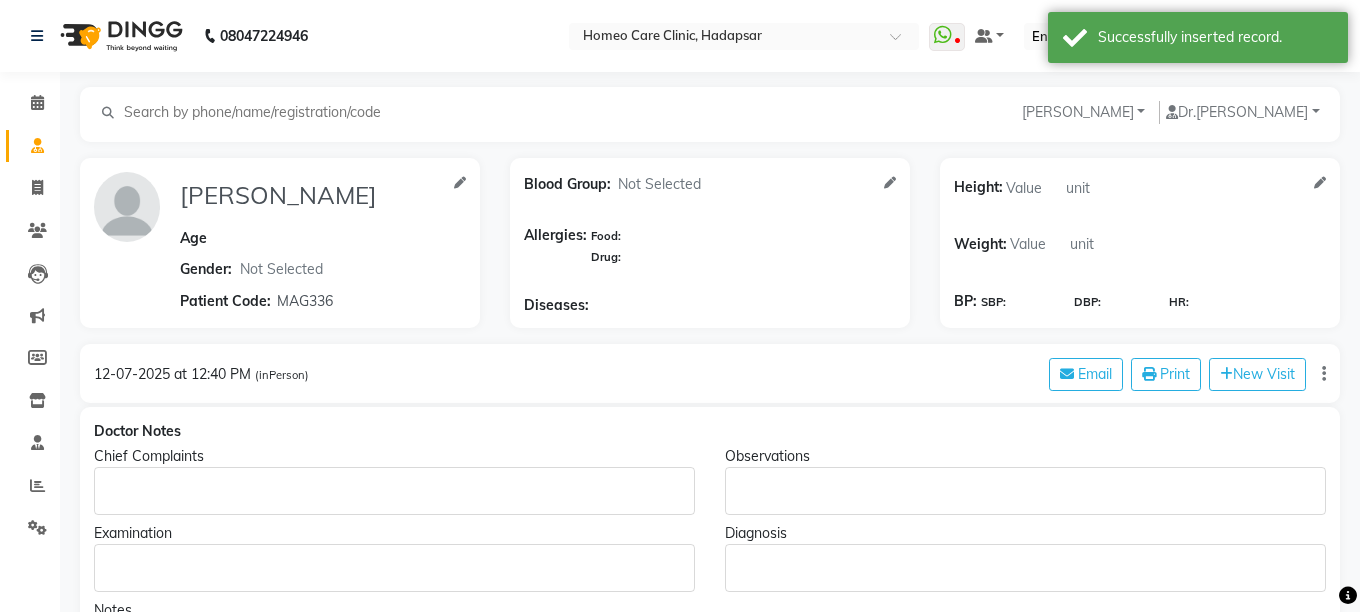 select on "[DEMOGRAPHIC_DATA]" 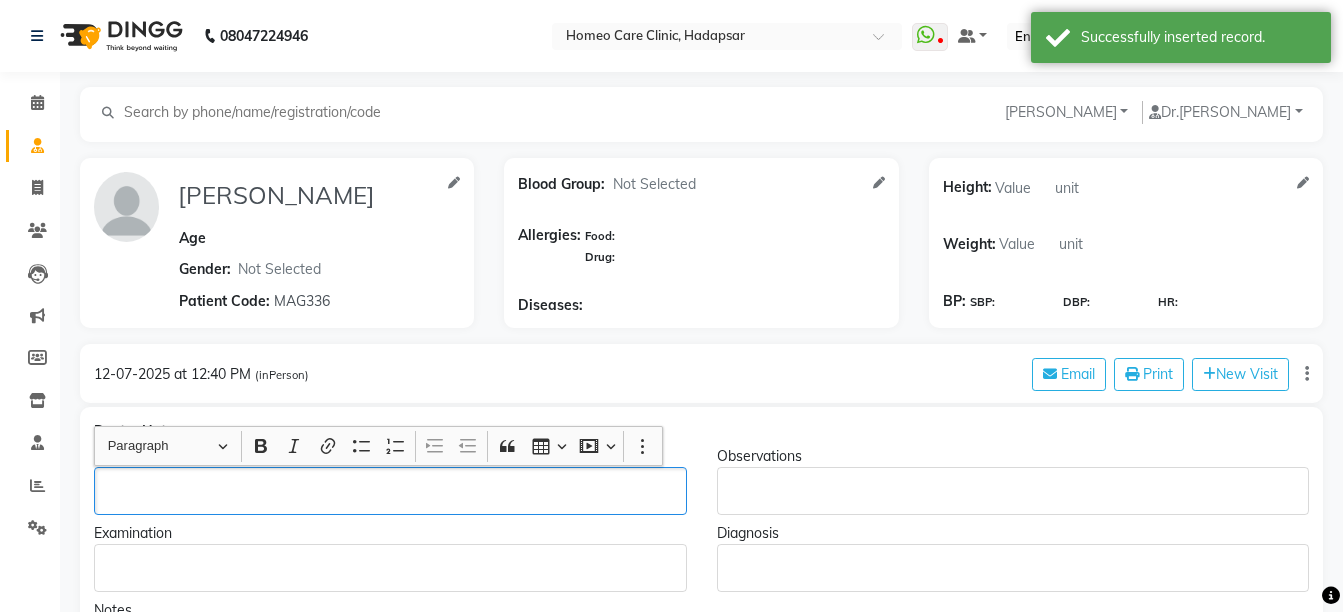 click 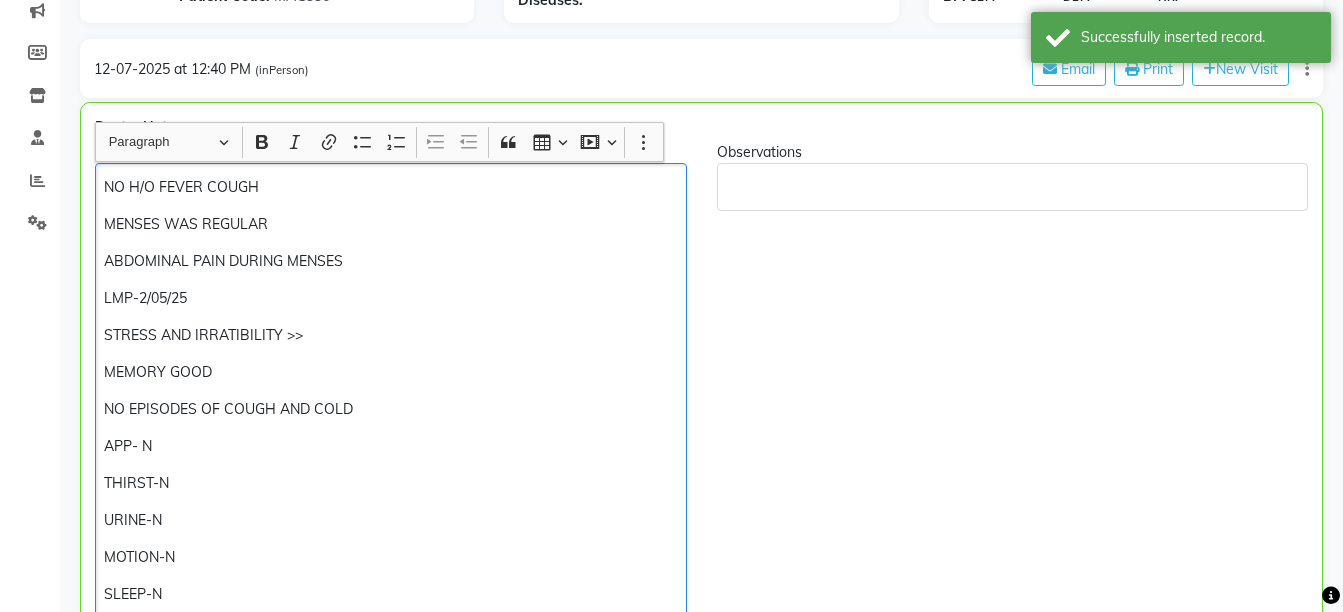 scroll, scrollTop: 353, scrollLeft: 0, axis: vertical 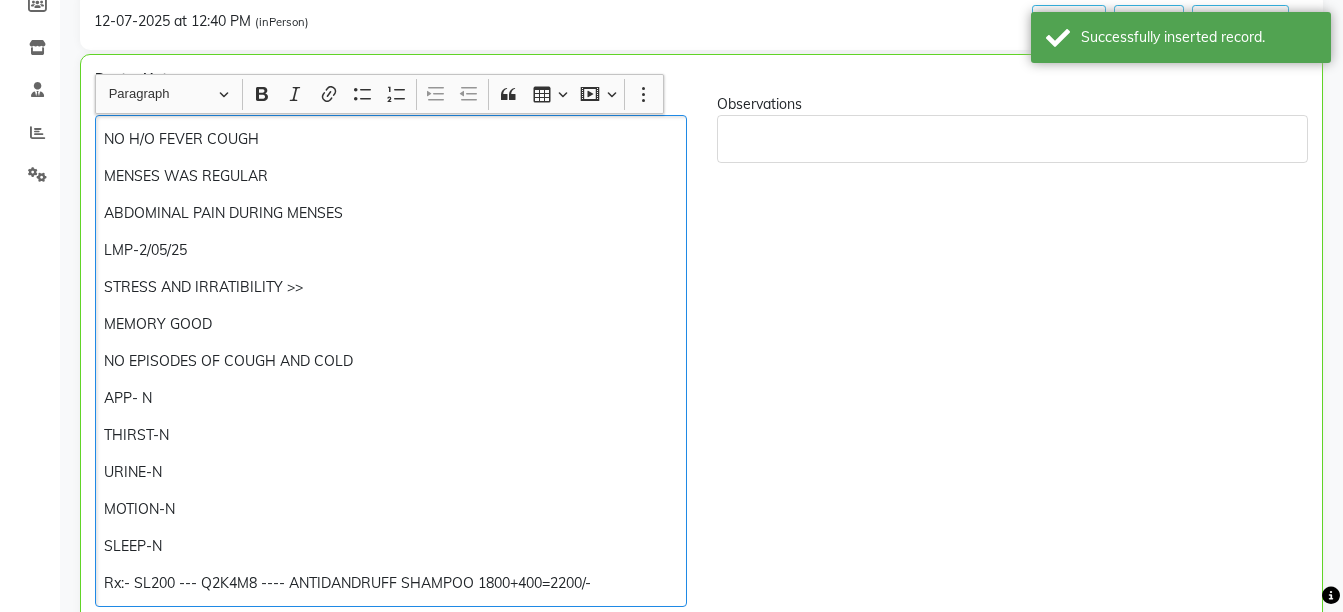 click on "NO H/O FEVER COUGH  MENSES WAS REGULAR  ABDOMINAL PAIN DURING MENSES  LMP-2/05/25  STRESS AND IRRATIBILITY >> MEMORY GOOD  NO EPISODES OF COUGH AND COLD  APP- N THIRST-N URINE-N MOTION-N SLEEP-N  Rx:- SL200 --- Q2K4M8 ---- ANTIDANDRUFF SHAMPOO 1800+400=2200/-" 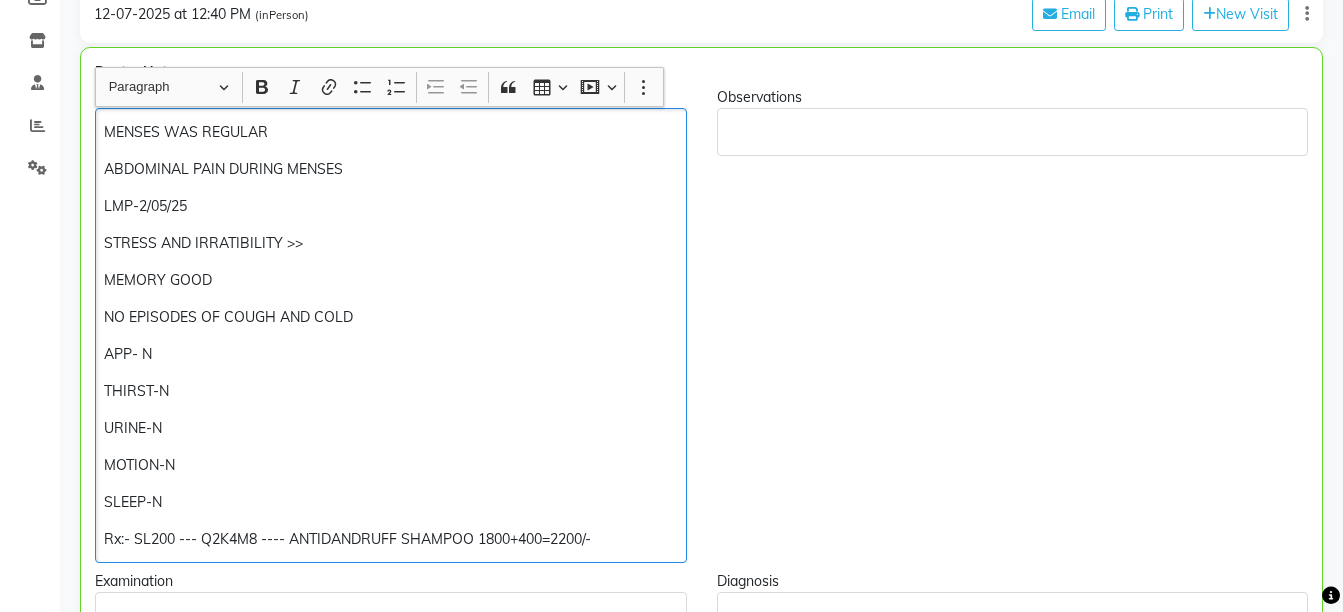 scroll, scrollTop: 364, scrollLeft: 0, axis: vertical 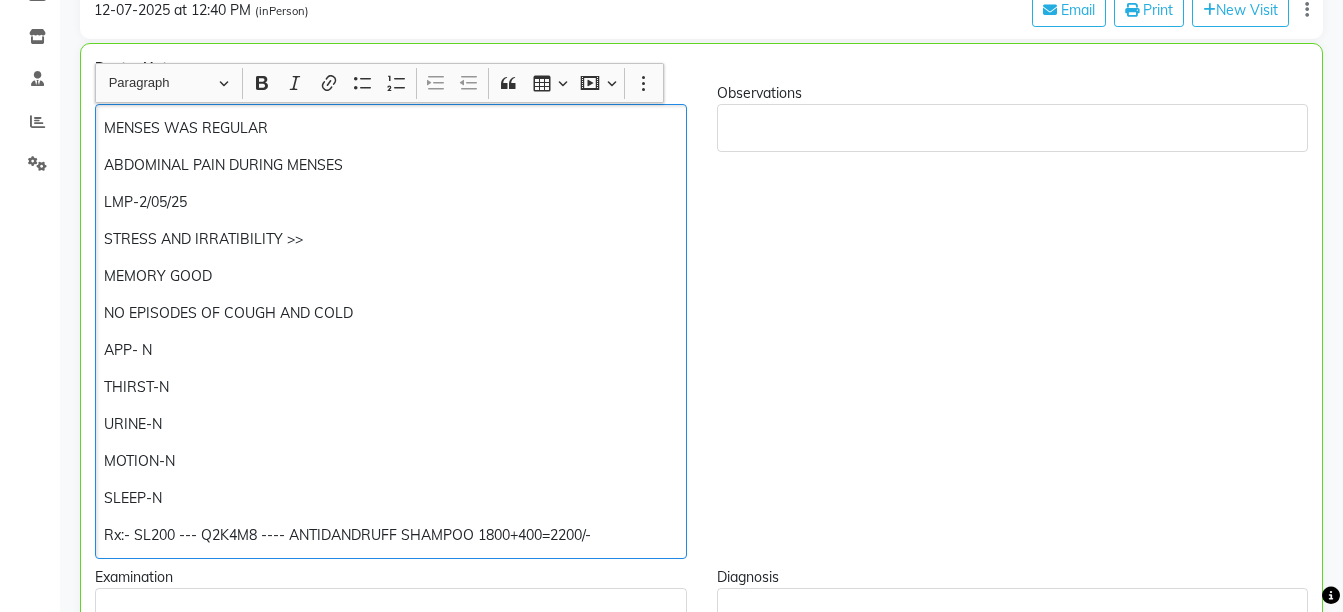 click on "MENSES WAS REGULAR  ABDOMINAL PAIN DURING MENSES  LMP-2/05/25  STRESS AND IRRATIBILITY >> MEMORY GOOD  NO EPISODES OF COUGH AND COLD  APP- N THIRST-N URINE-N MOTION-N SLEEP-N  Rx:- SL200 --- Q2K4M8 ---- ANTIDANDRUFF SHAMPOO 1800+400=2200/-" 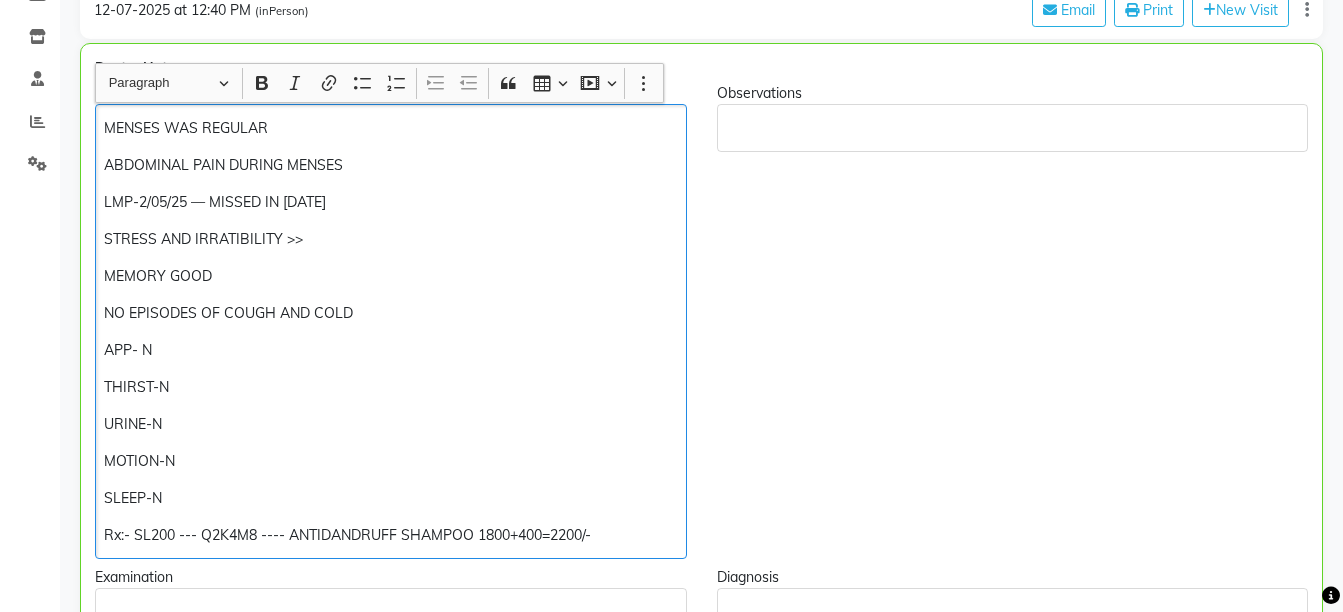 click on "STRESS AND IRRATIBILITY >>" 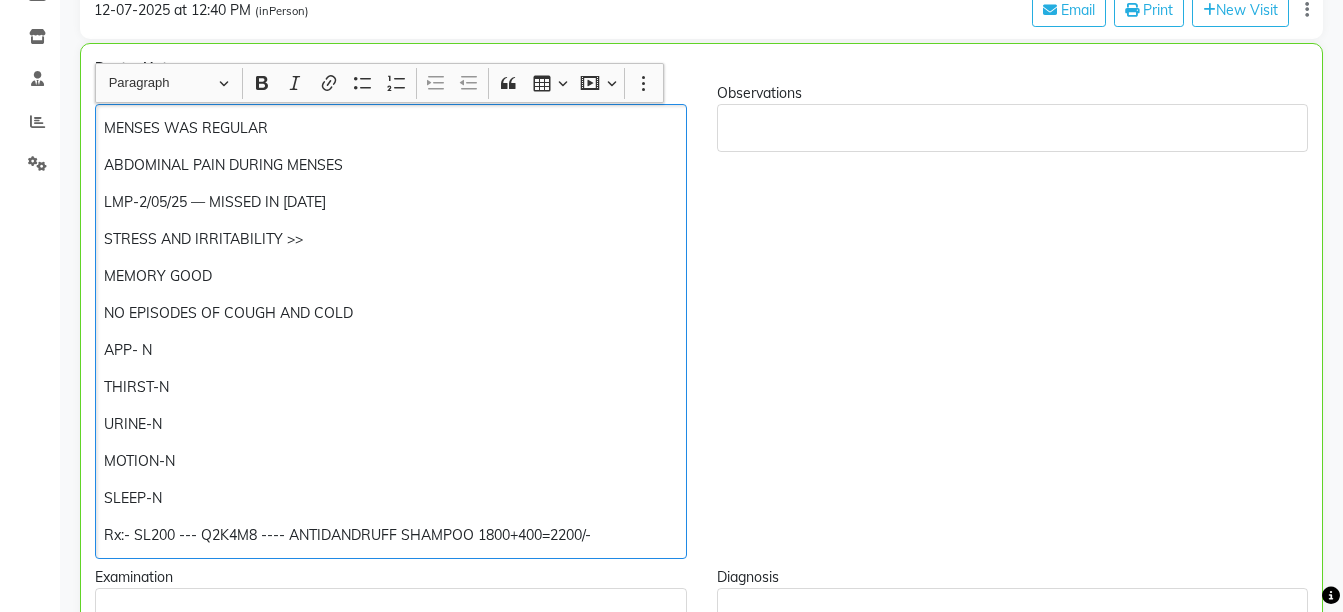 click on "Rx:- SL200 --- Q2K4M8 ---- ANTIDANDRUFF SHAMPOO 1800+400=2200/-" 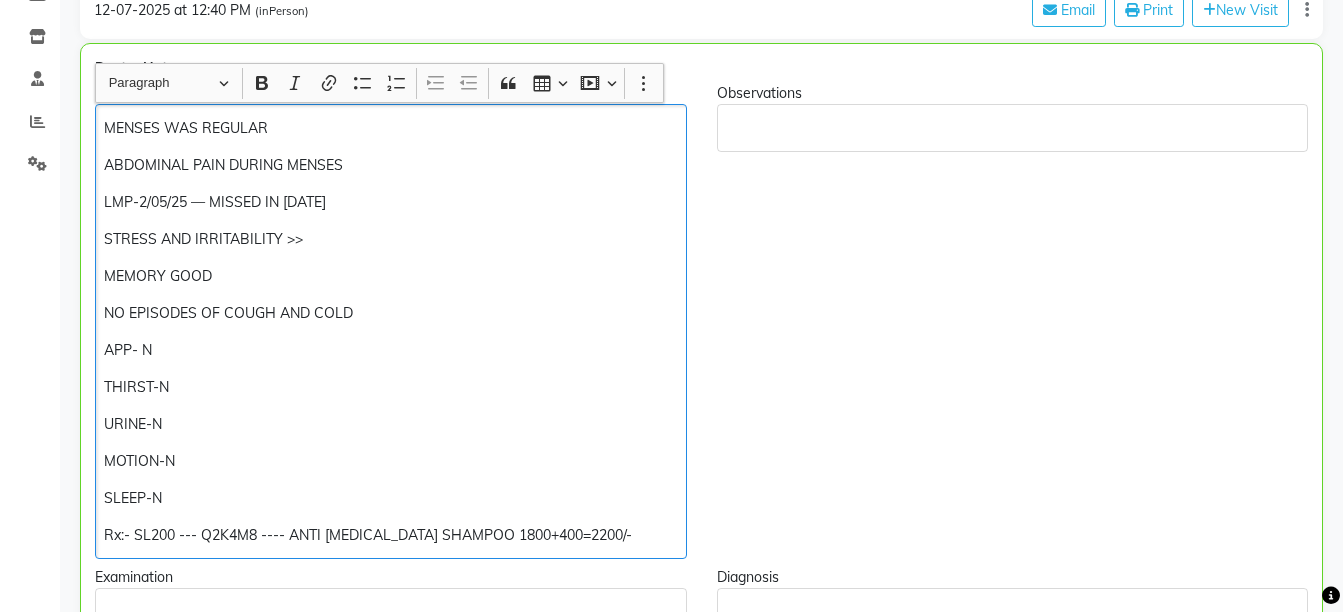 click on "Rx:- SL200 --- Q2K4M8 ---- ANTI DANDRUFF SHAMPOO 1800+400=2200/-" 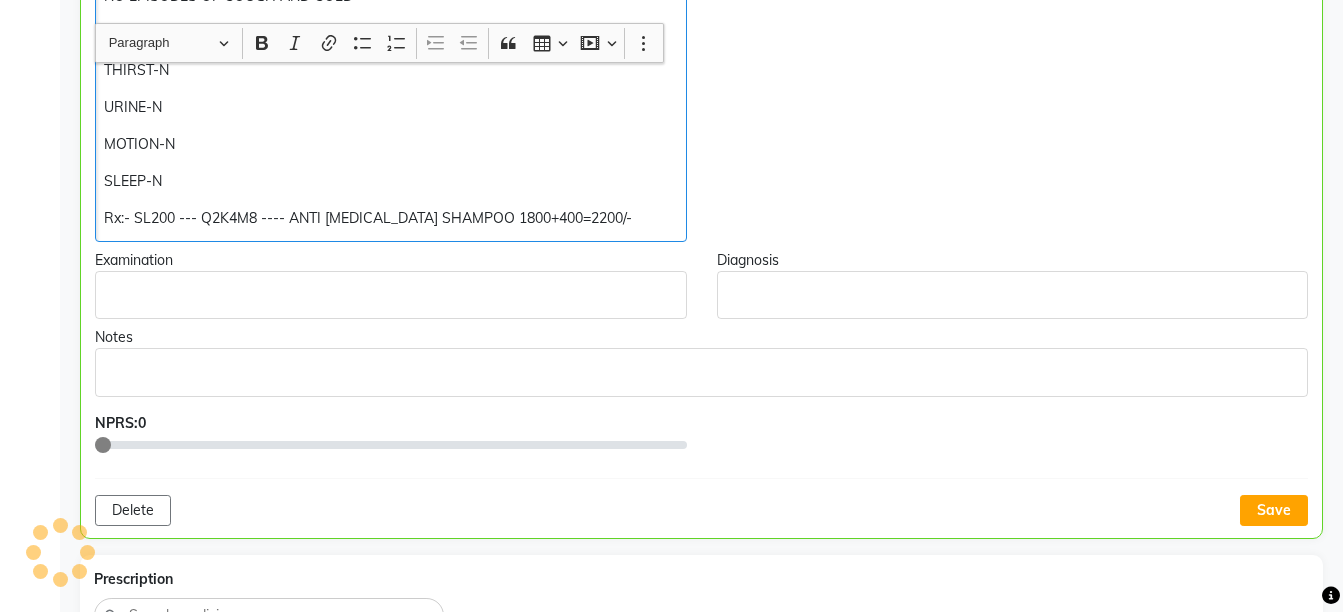 scroll, scrollTop: 762, scrollLeft: 0, axis: vertical 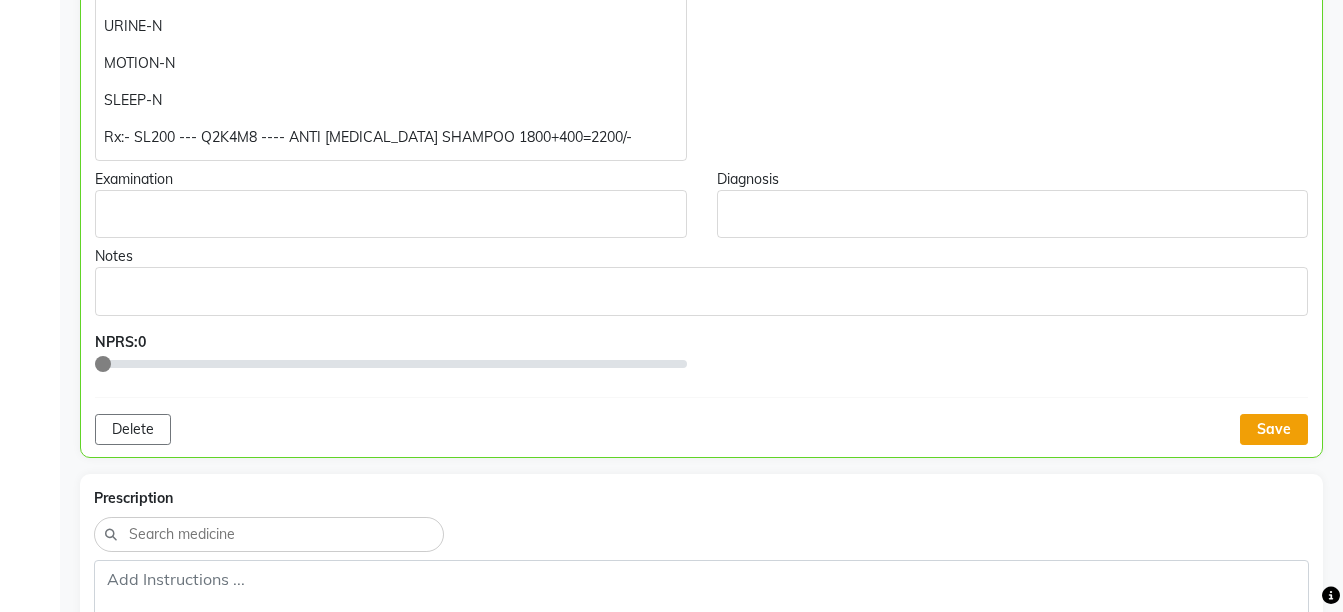 click on "Save" 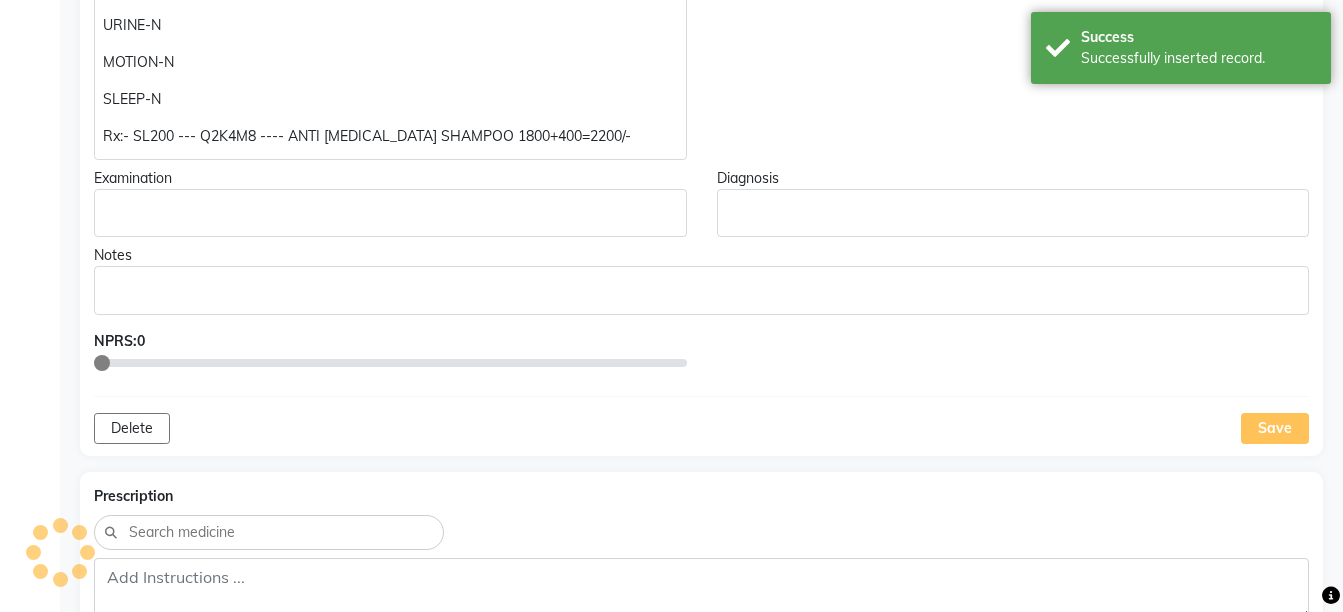 scroll, scrollTop: 1048, scrollLeft: 0, axis: vertical 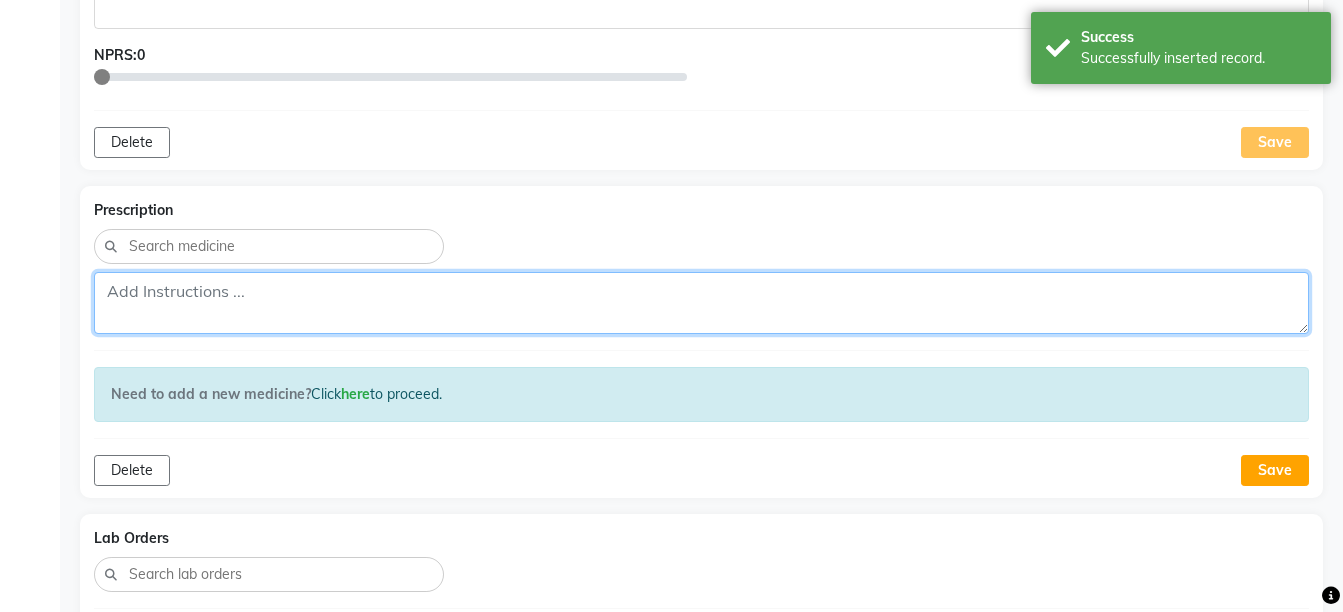 click 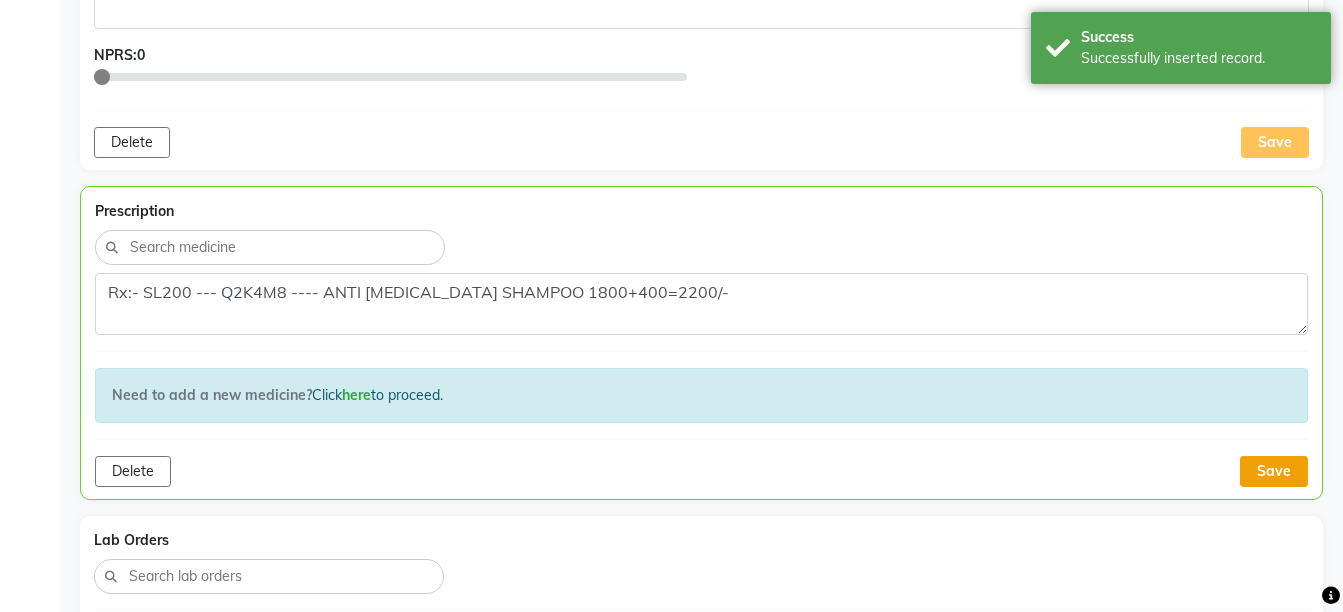 click on "Save" 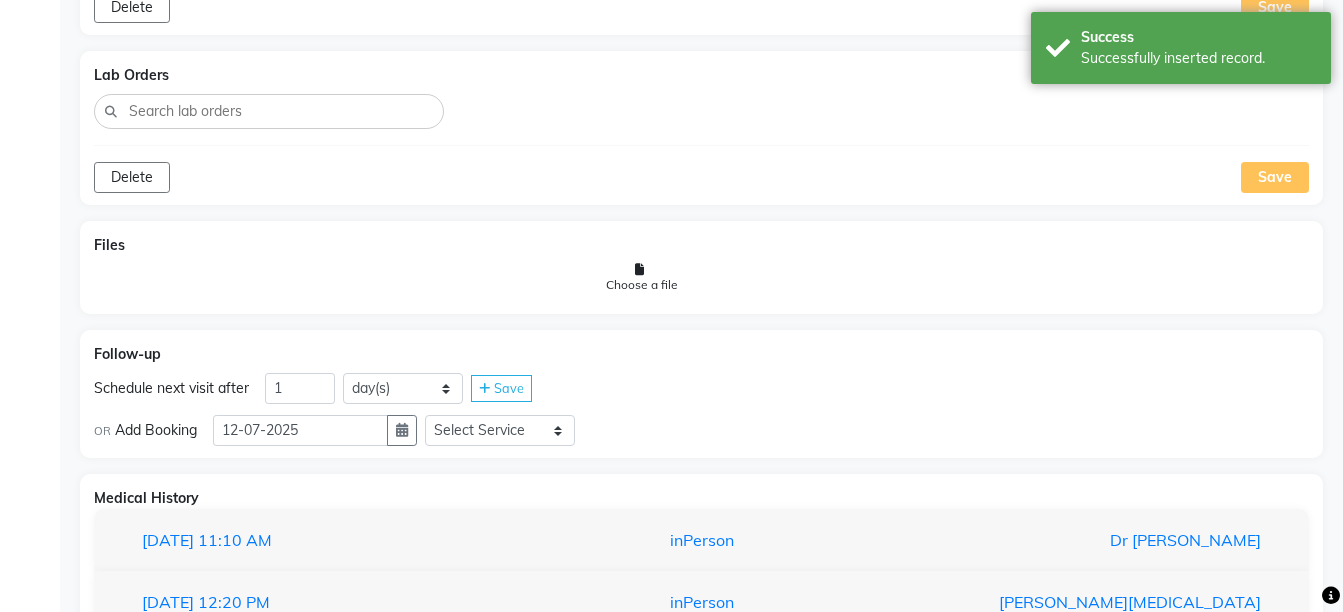 scroll, scrollTop: 1619, scrollLeft: 0, axis: vertical 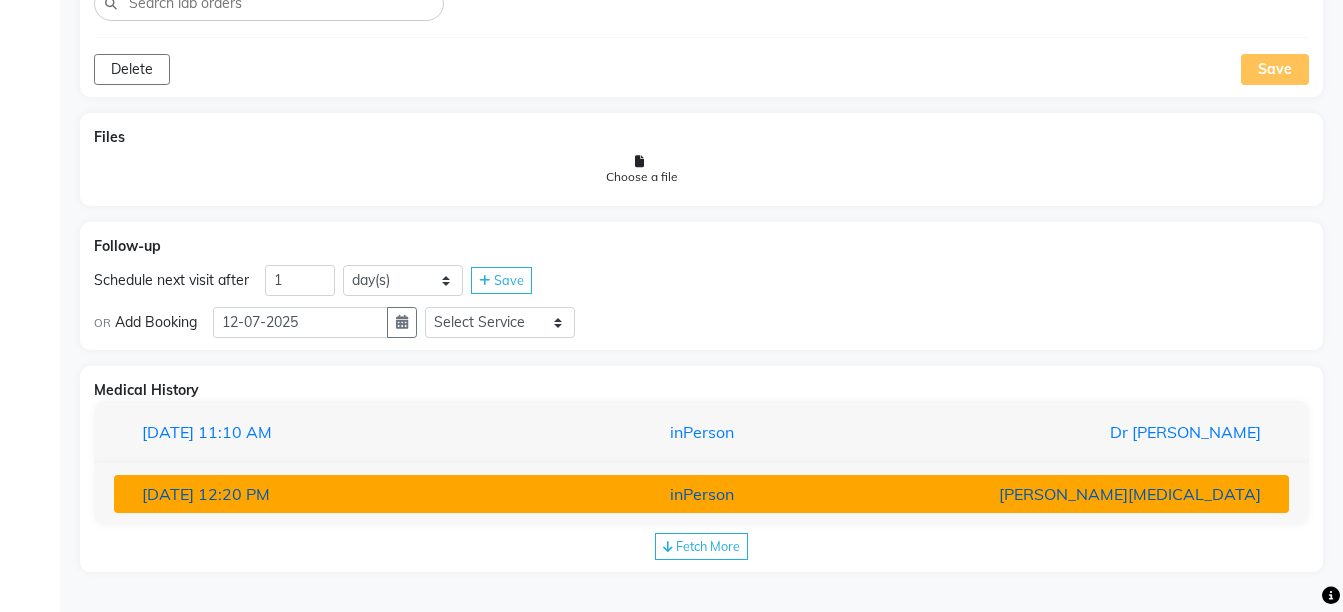 click on "[PERSON_NAME][MEDICAL_DATA]" at bounding box center [1084, 494] 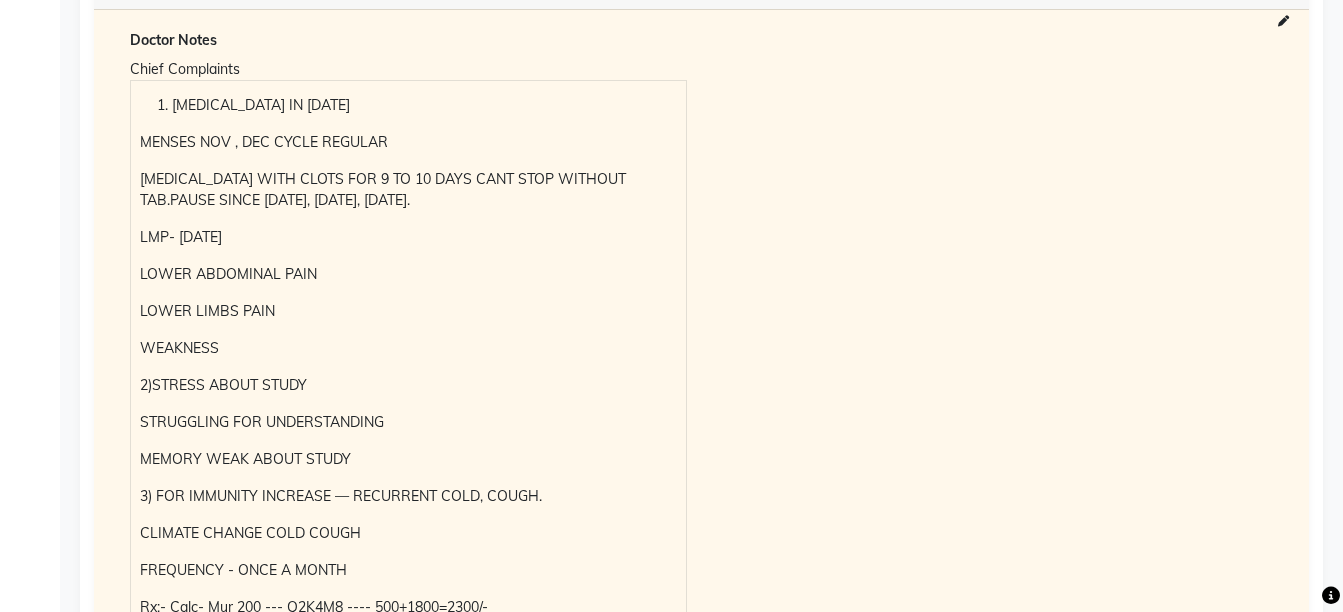 scroll, scrollTop: 2145, scrollLeft: 0, axis: vertical 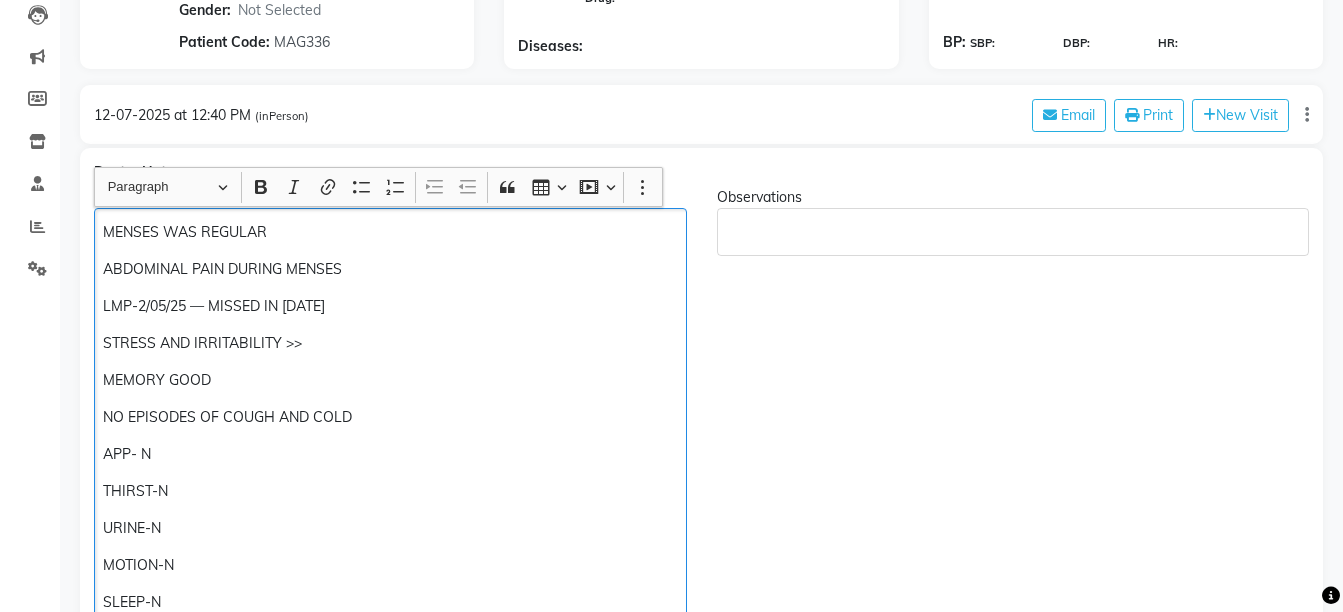 click on "ABDOMINAL PAIN DURING MENSES" 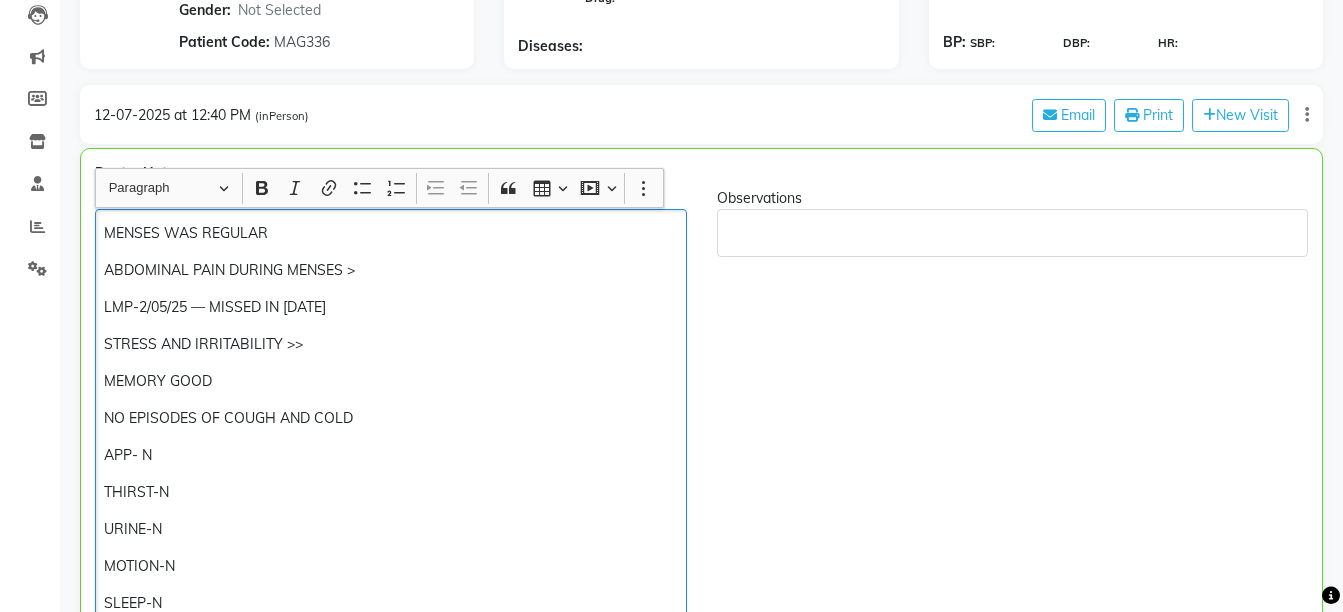 scroll, scrollTop: 260, scrollLeft: 0, axis: vertical 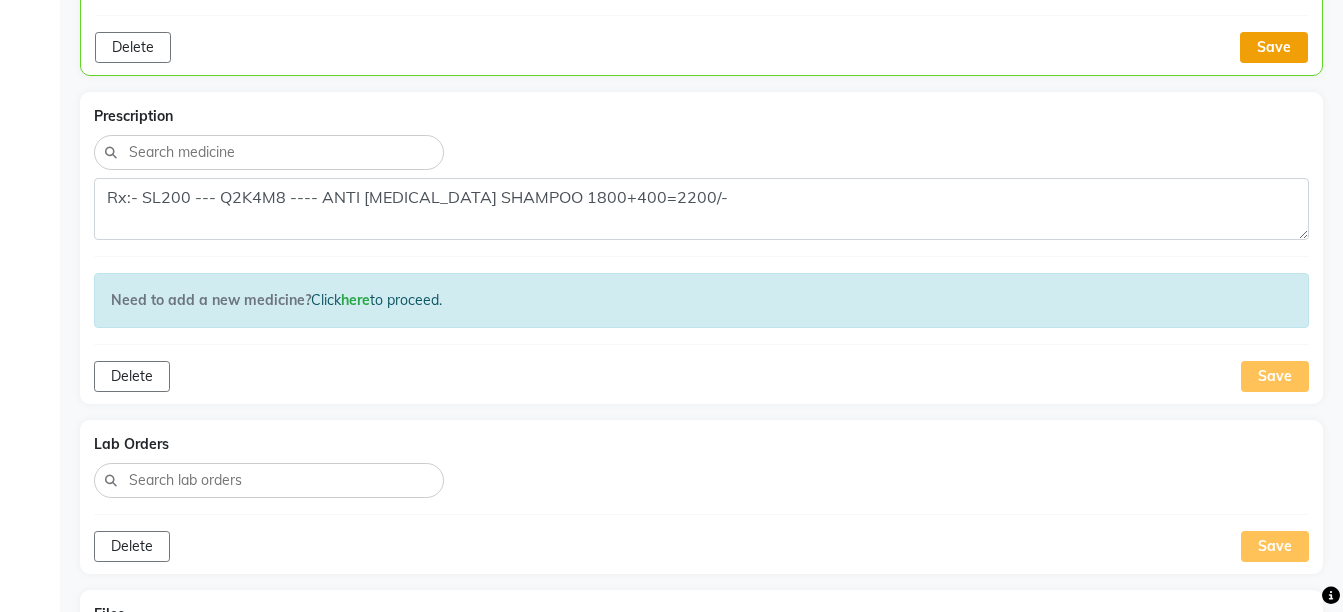click on "Save" 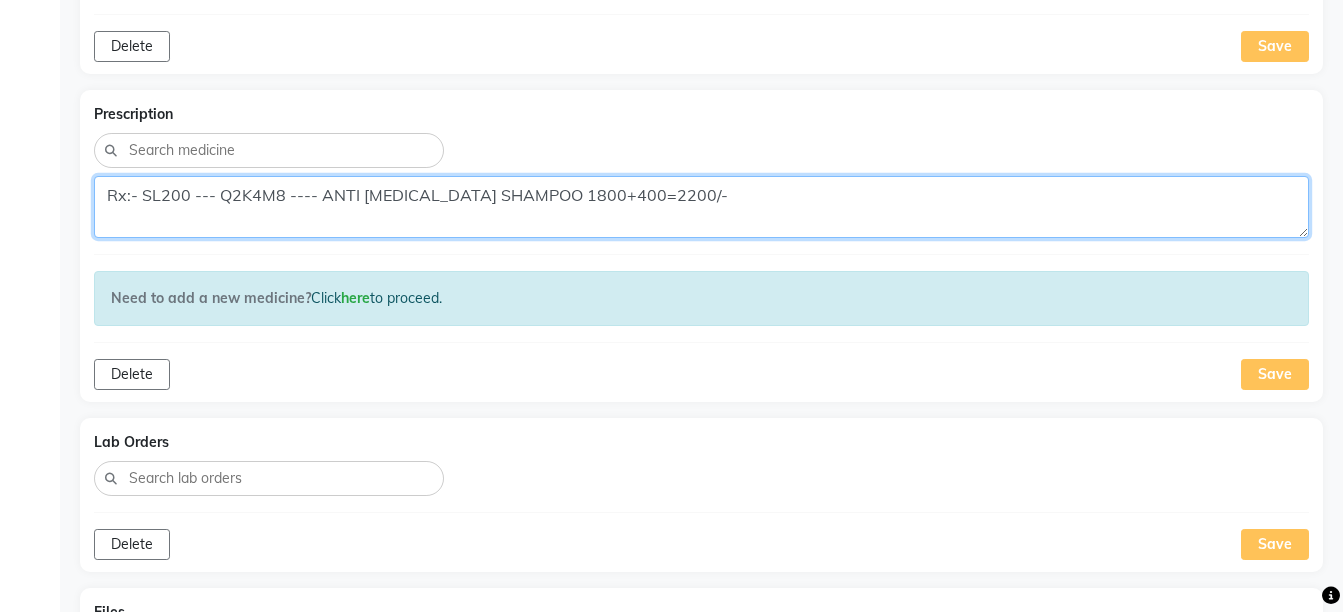 click on "Rx:- SL200 --- Q2K4M8 ---- ANTI DANDRUFF SHAMPOO 1800+400=2200/-" 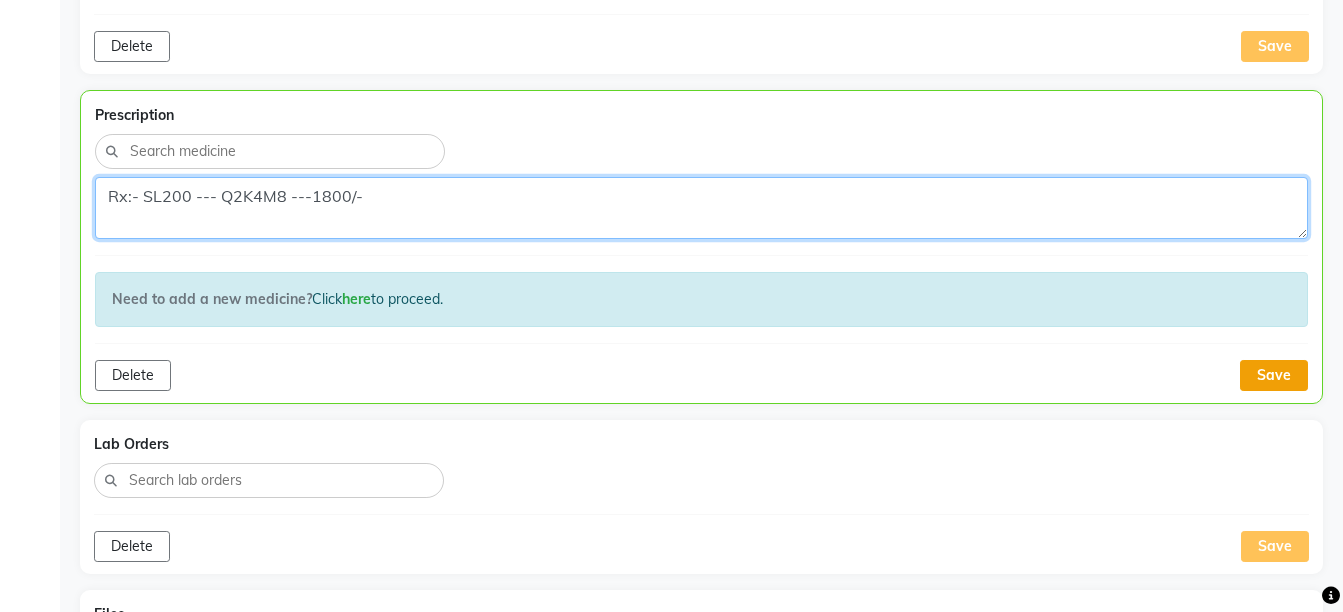 type on "Rx:- SL200 --- Q2K4M8 ---1800/-" 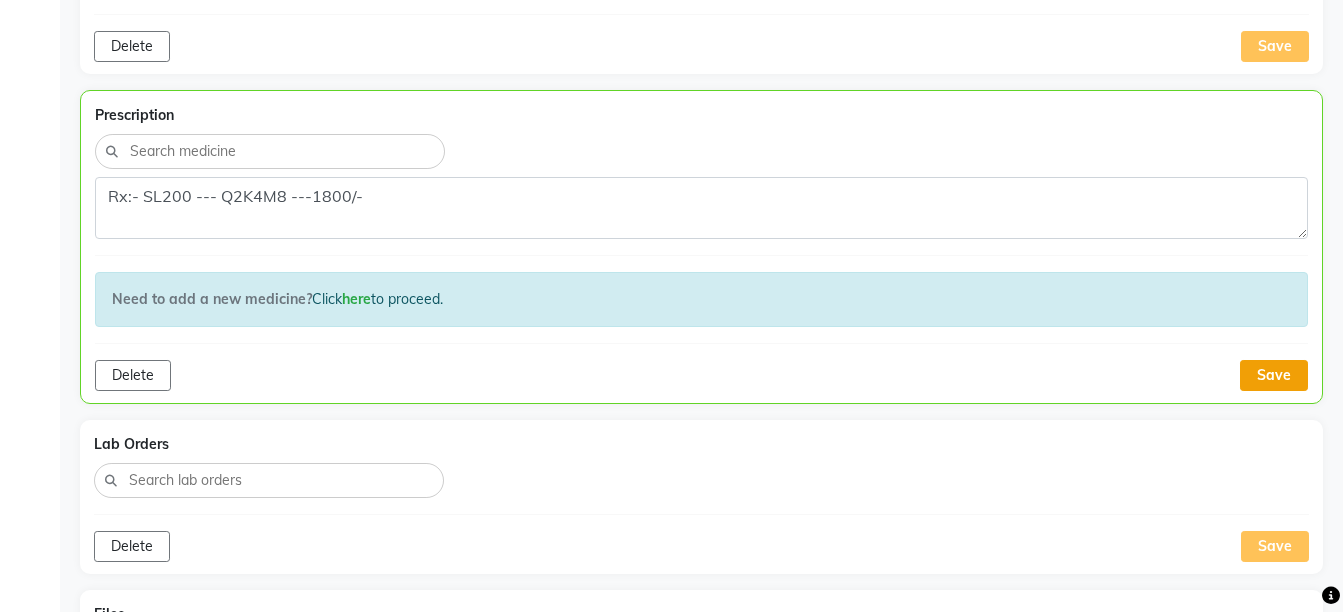 click on "Save" 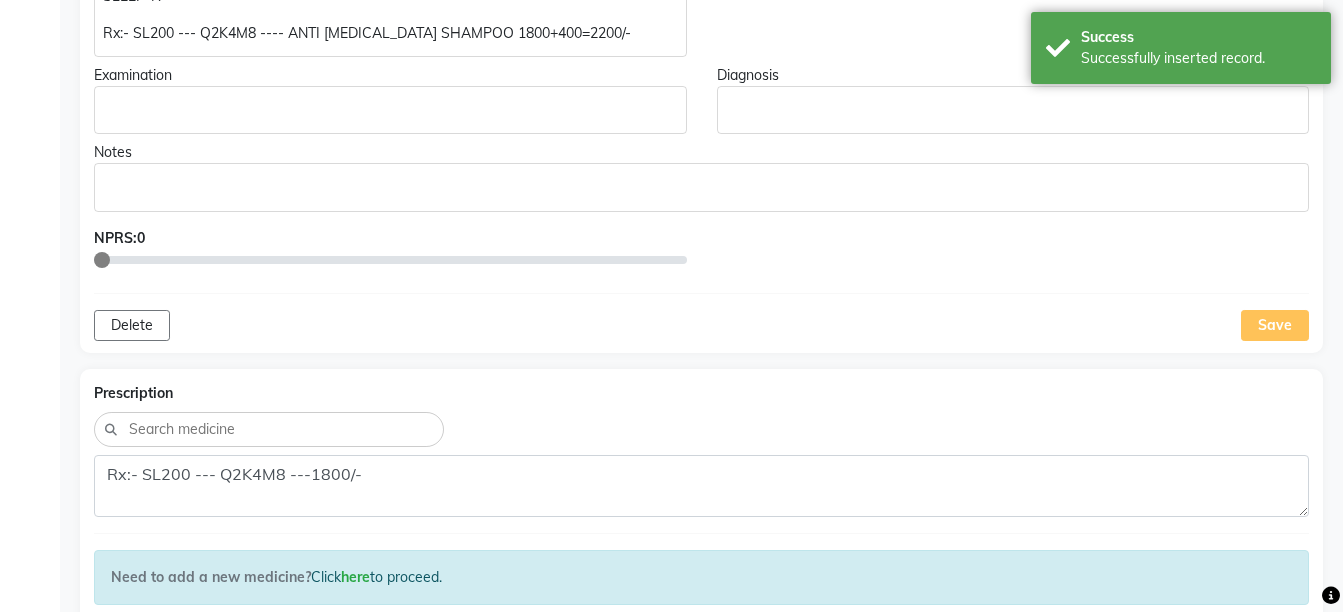 scroll, scrollTop: 835, scrollLeft: 0, axis: vertical 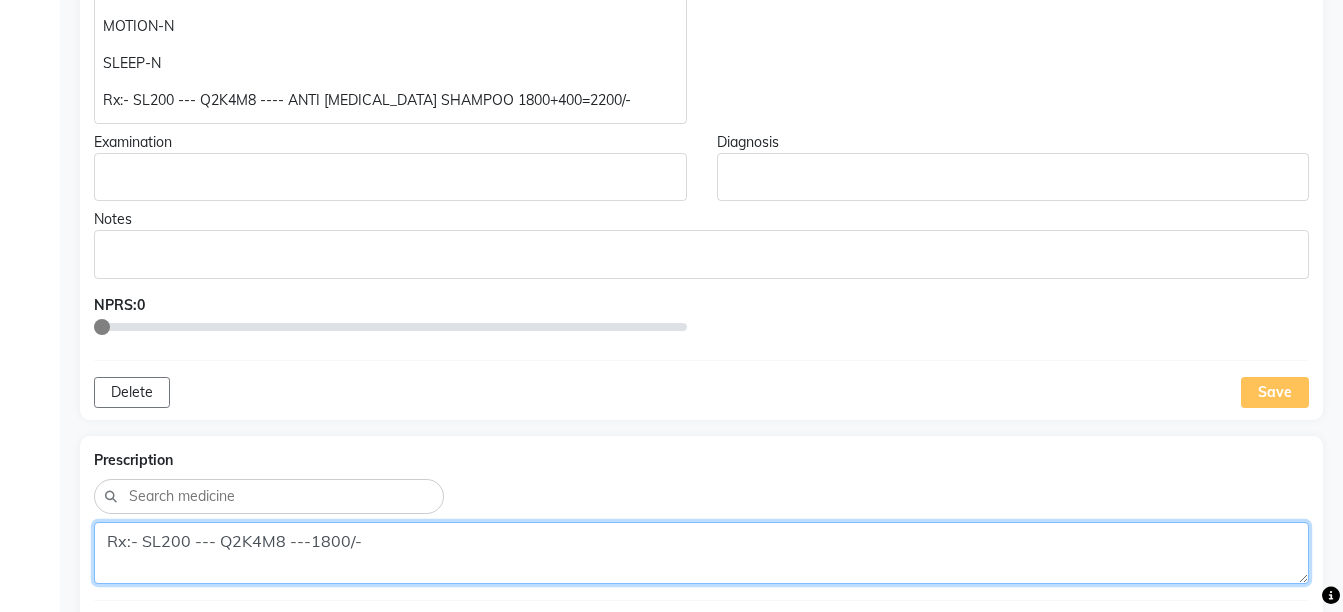 click on "Rx:- SL200 --- Q2K4M8 ---1800/-" 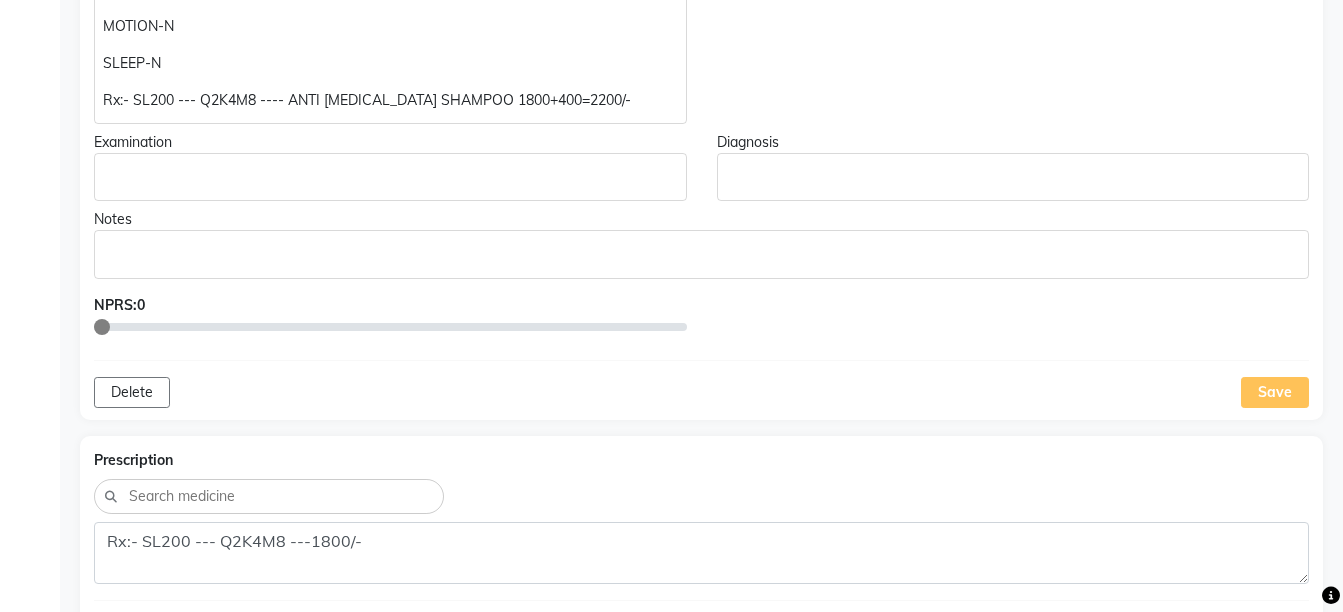 click on "Rx:- SL200 --- Q2K4M8 ---- ANTI DANDRUFF SHAMPOO 1800+400=2200/-" 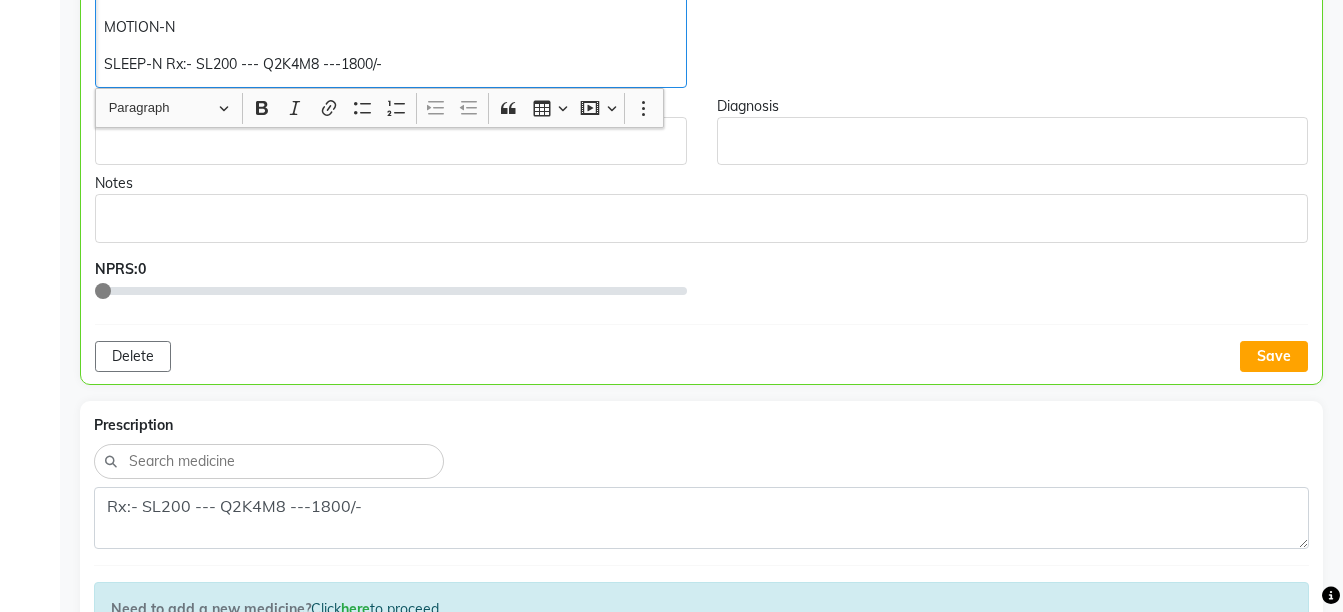scroll, scrollTop: 836, scrollLeft: 0, axis: vertical 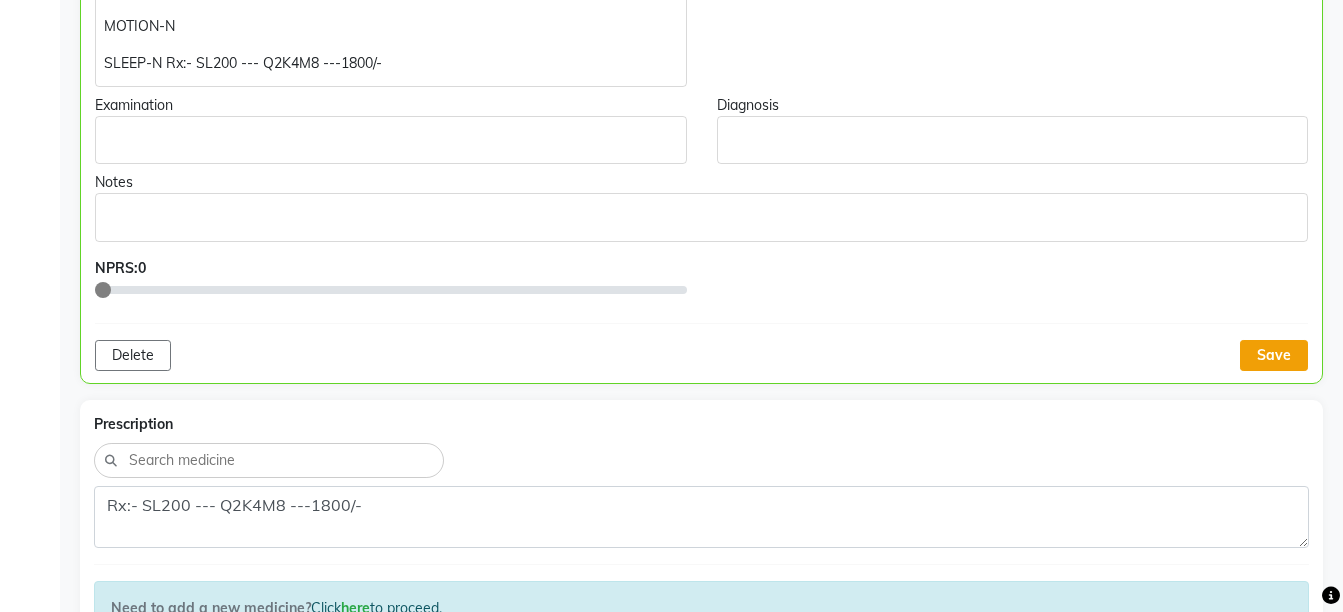 click on "Save" 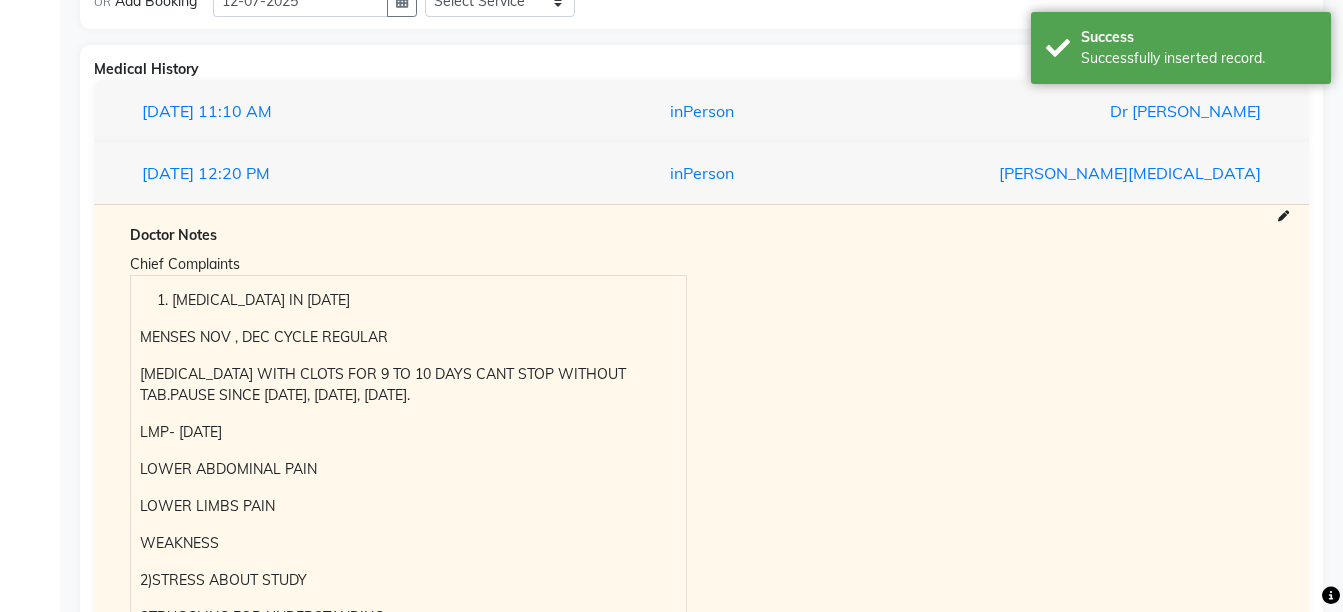 scroll, scrollTop: 734, scrollLeft: 0, axis: vertical 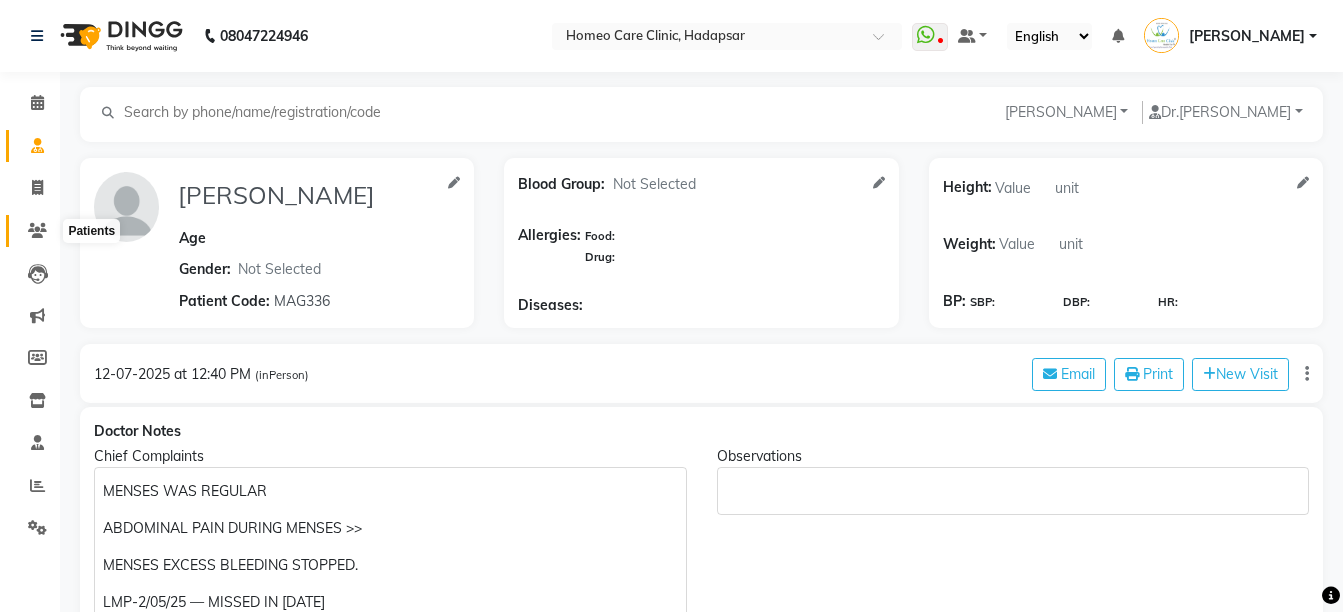 click 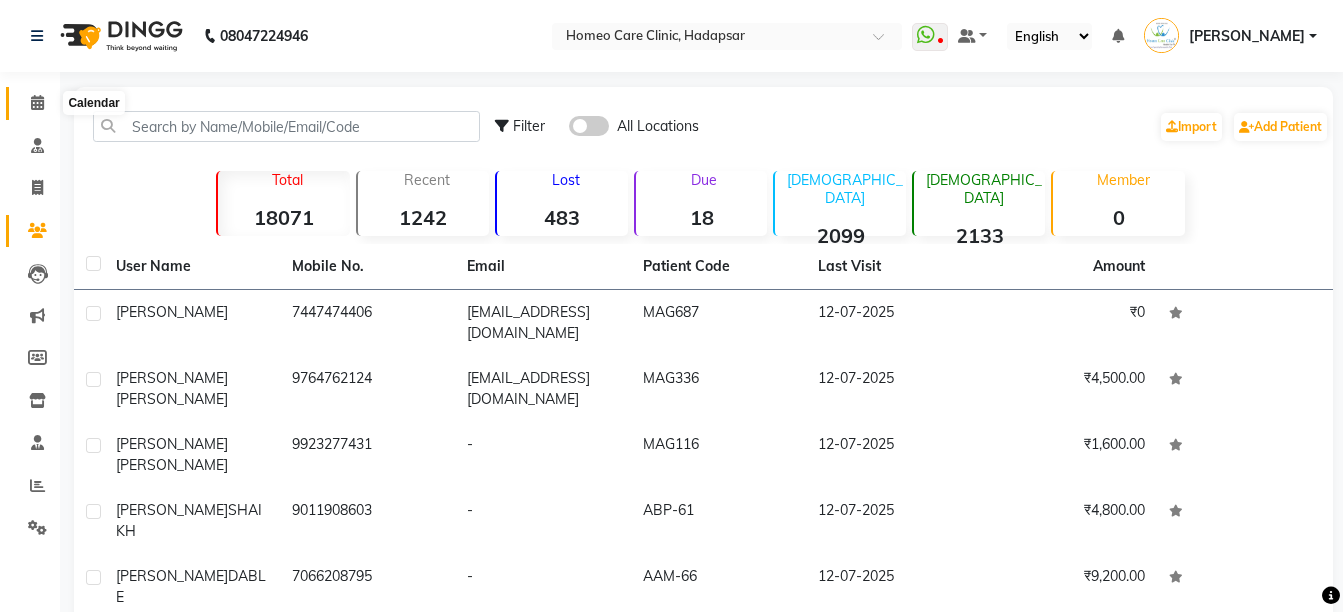 click 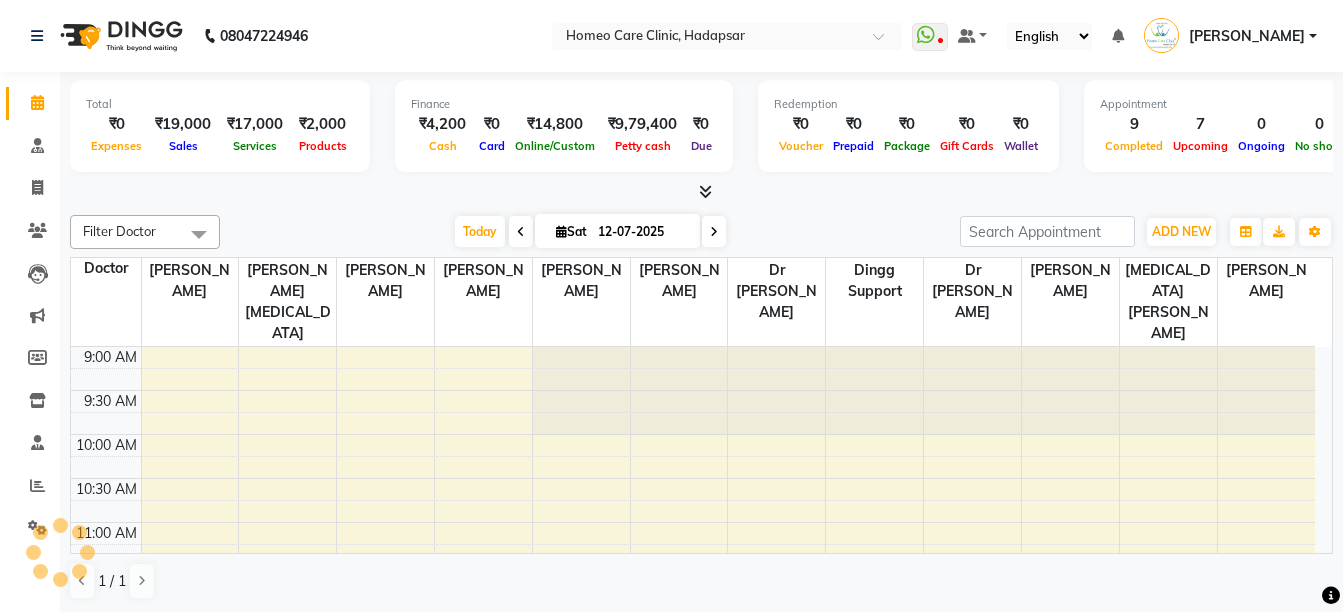scroll, scrollTop: 265, scrollLeft: 0, axis: vertical 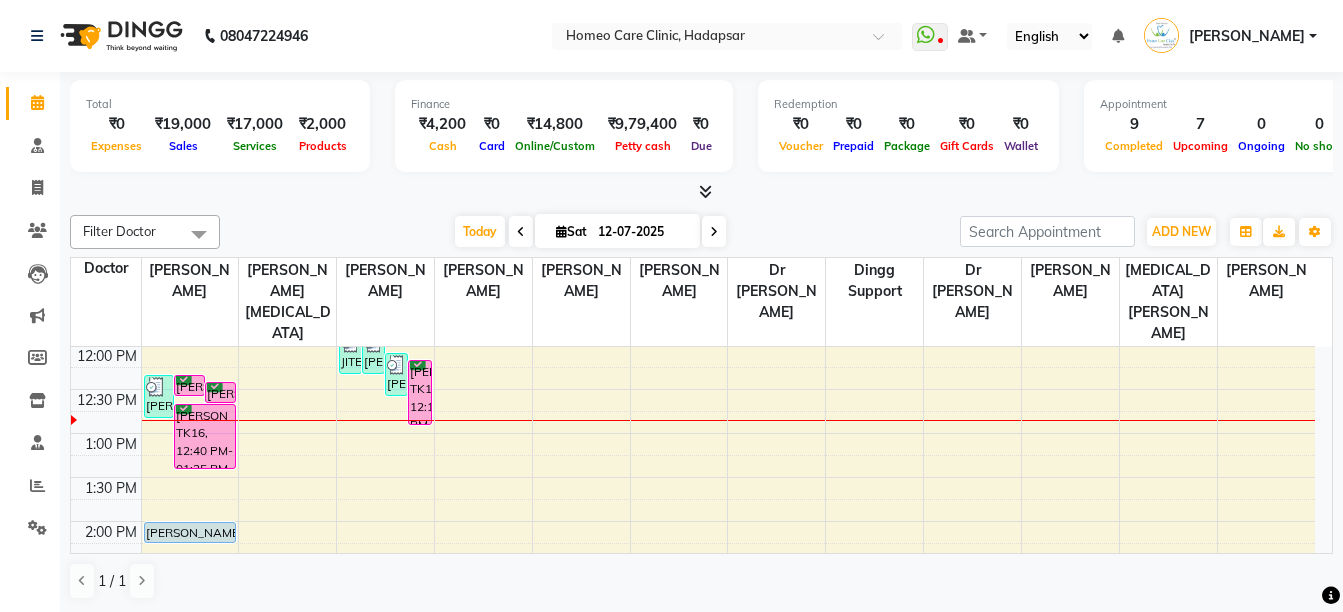 click on "9:00 AM 9:30 AM 10:00 AM 10:30 AM 11:00 AM 11:30 AM 12:00 PM 12:30 PM 1:00 PM 1:30 PM 2:00 PM 2:30 PM 3:00 PM 3:30 PM 4:00 PM 4:30 PM 5:00 PM 5:30 PM 6:00 PM 6:30 PM 7:00 PM 7:30 PM 8:00 PM 8:30 PM 9:00 PM 9:30 PM 10:00 PM 10:30 PM     HARSHADA DABLE, TK12, 12:20 PM-12:50 PM, In Person - Follow Up,Medicine 1     AVNI SHAH, TK13, 12:20 PM-12:35 PM, In Person - Follow Up     AROHI BHAPKAR, TK15, 12:25 PM-12:40 PM, In Person - Follow Up     SNEHAL PATIL, TK16, 12:40 PM-01:25 PM, In Person - Consultation     RAJ KUMAR, TK09, 11:45 AM-12:01 PM, Medicine,Courier Charges out of City    GAZALA KHAN, TK01, 02:00 PM-02:15 PM, In Person - Follow Up     JITENDRA TANK, TK06, 11:50 AM-12:20 PM, In Person - Follow Up,Medicine     SHITAL BACHHAV, TK08, 11:50 AM-12:20 PM, In Person - Follow Up,Medicine     SABINA SHAIKH, TK10, 12:05 PM-12:35 PM, In Person - Follow Up,Medicine 1     RAGHAV DESPANDE, TK11, 12:10 PM-12:55 PM, In Person - Consultation     JOGDEVI KASHETTY, TK04, 11:15 AM-11:45 AM, In Person - Follow Up,Medicine" at bounding box center (693, 697) 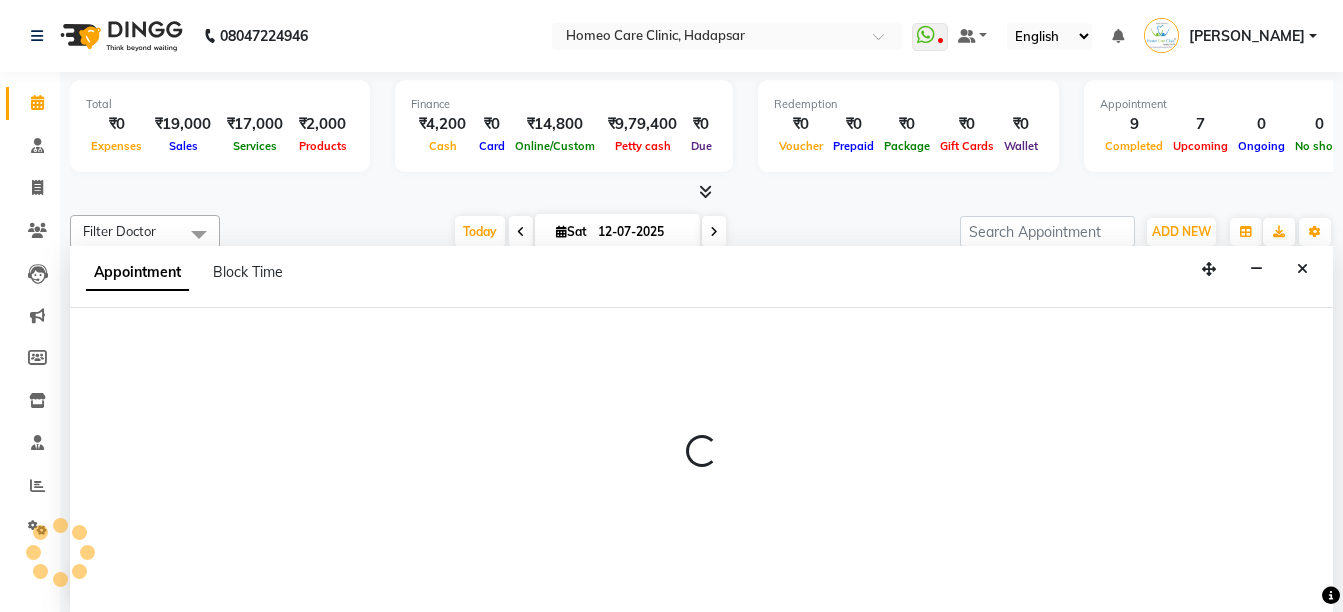 scroll, scrollTop: 1, scrollLeft: 0, axis: vertical 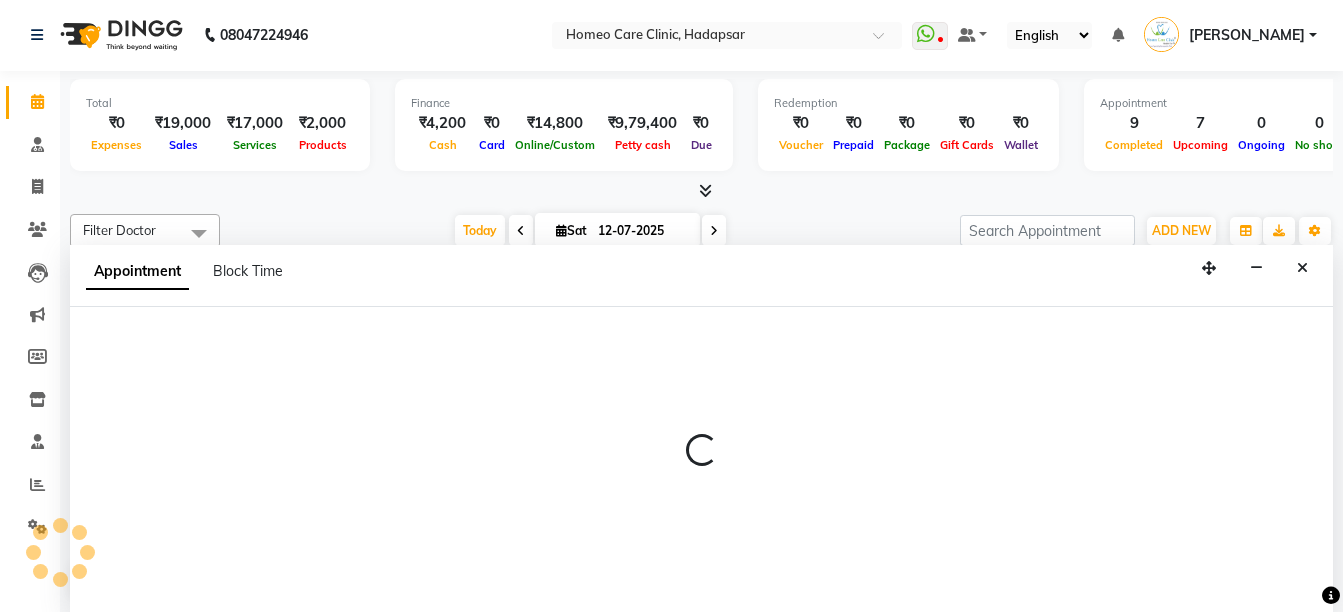 select on "65961" 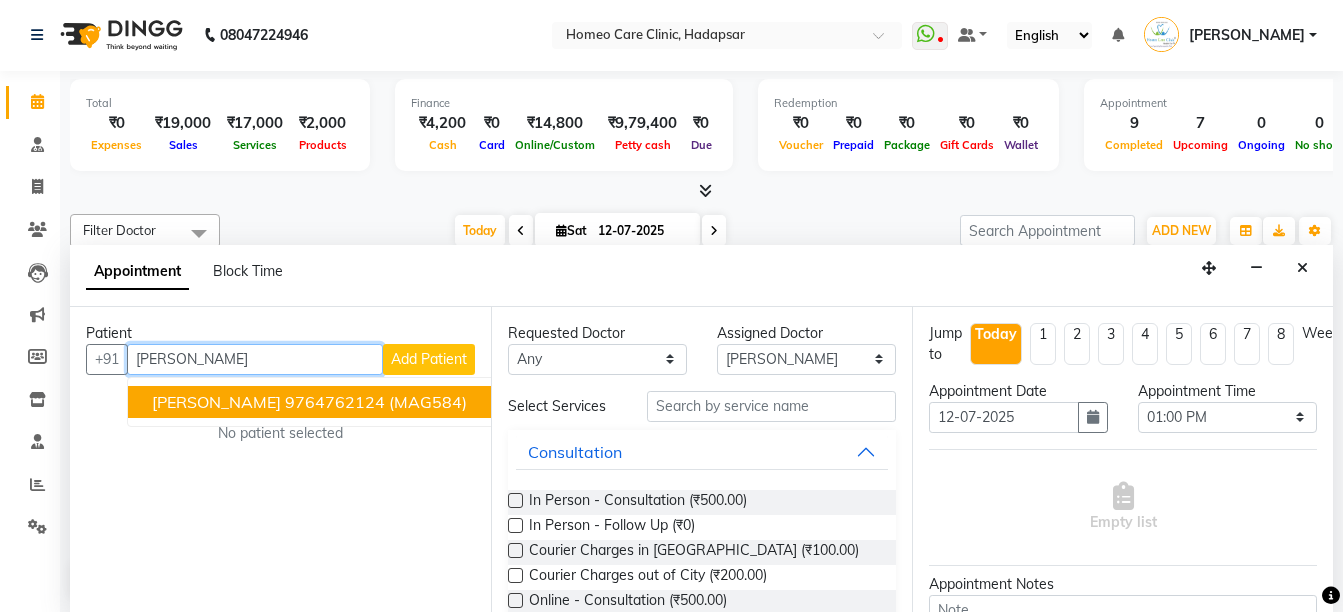click on "ANKITA BHAPKAR  9764762124 (MAG584)" at bounding box center [311, 402] 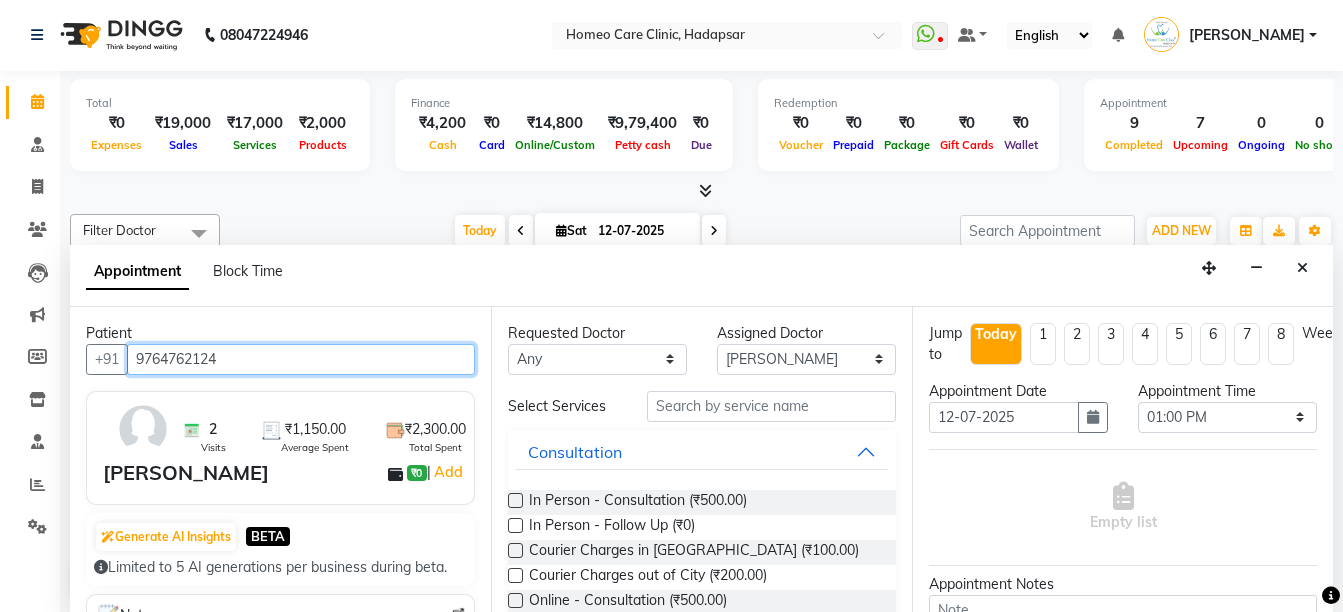 type on "9764762124" 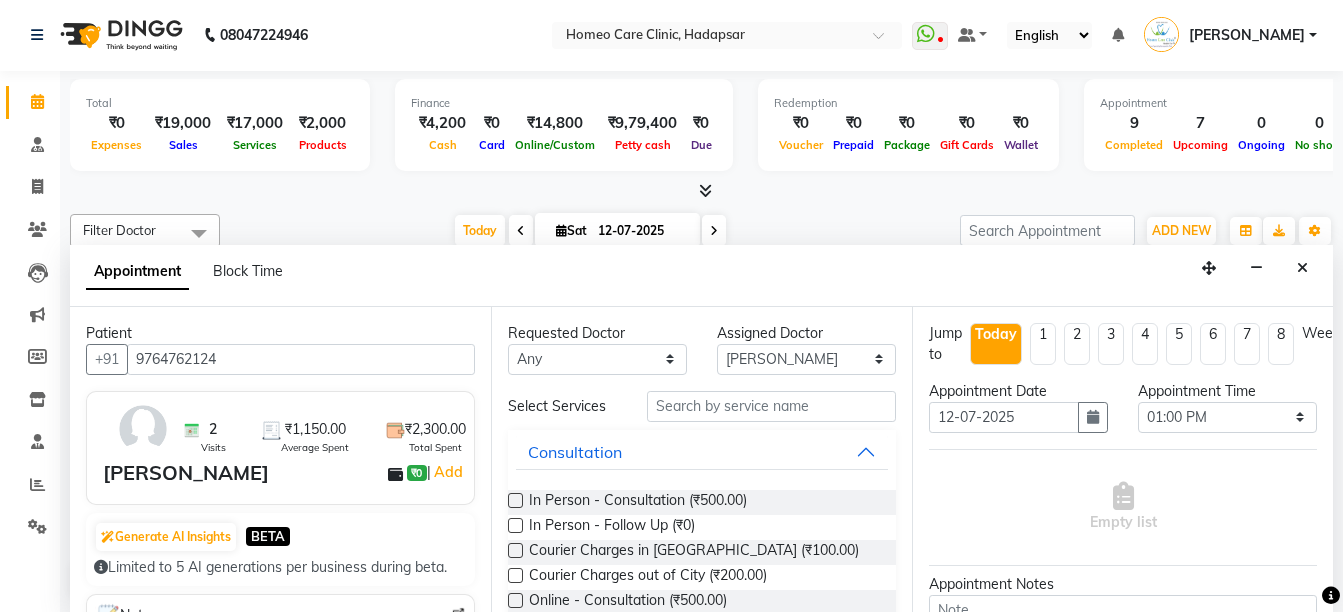 click at bounding box center (515, 525) 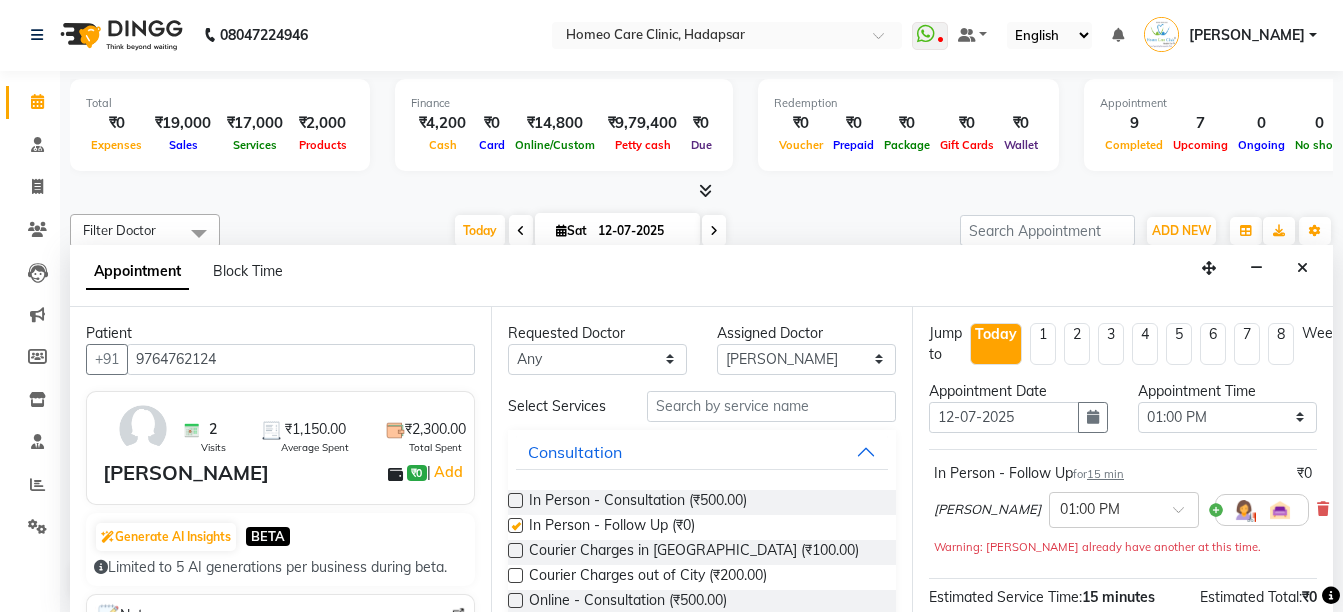 checkbox on "false" 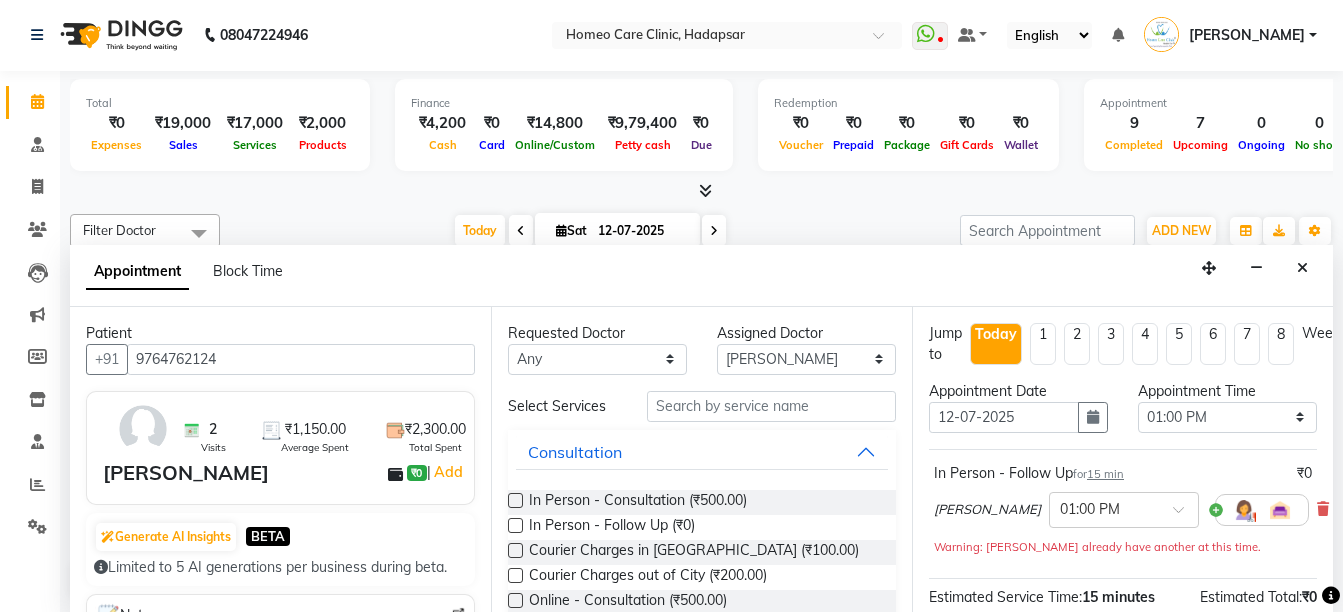 scroll, scrollTop: 185, scrollLeft: 0, axis: vertical 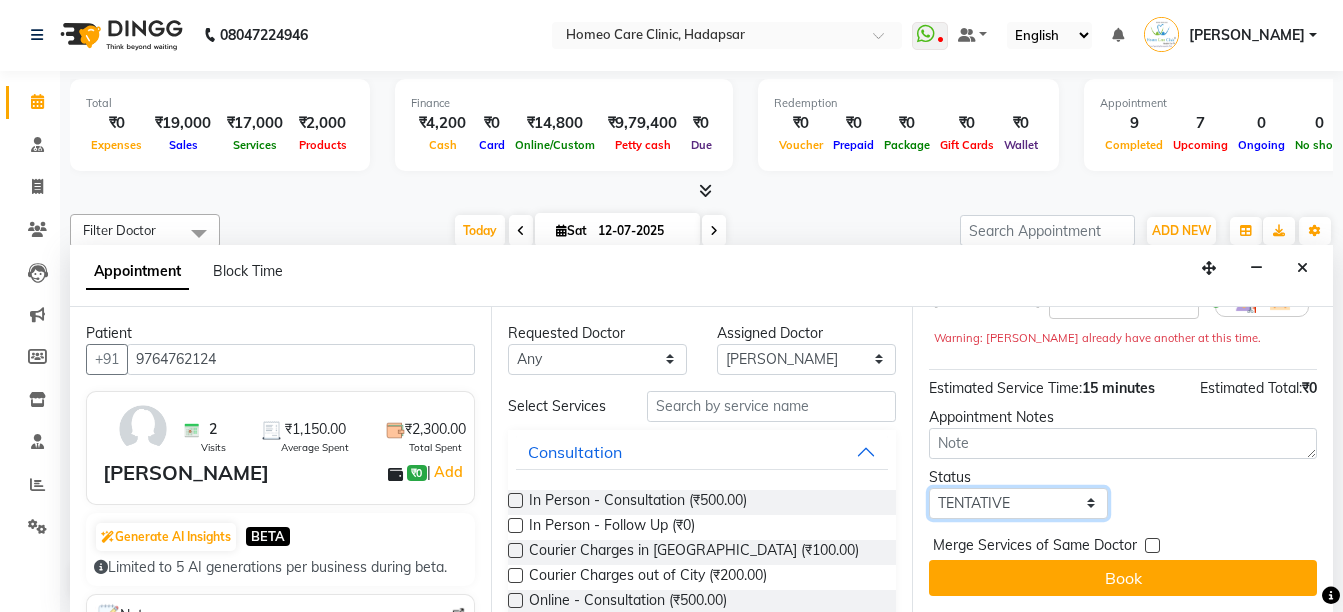 click on "Select TENTATIVE CONFIRM CHECK-IN UPCOMING" at bounding box center [1018, 503] 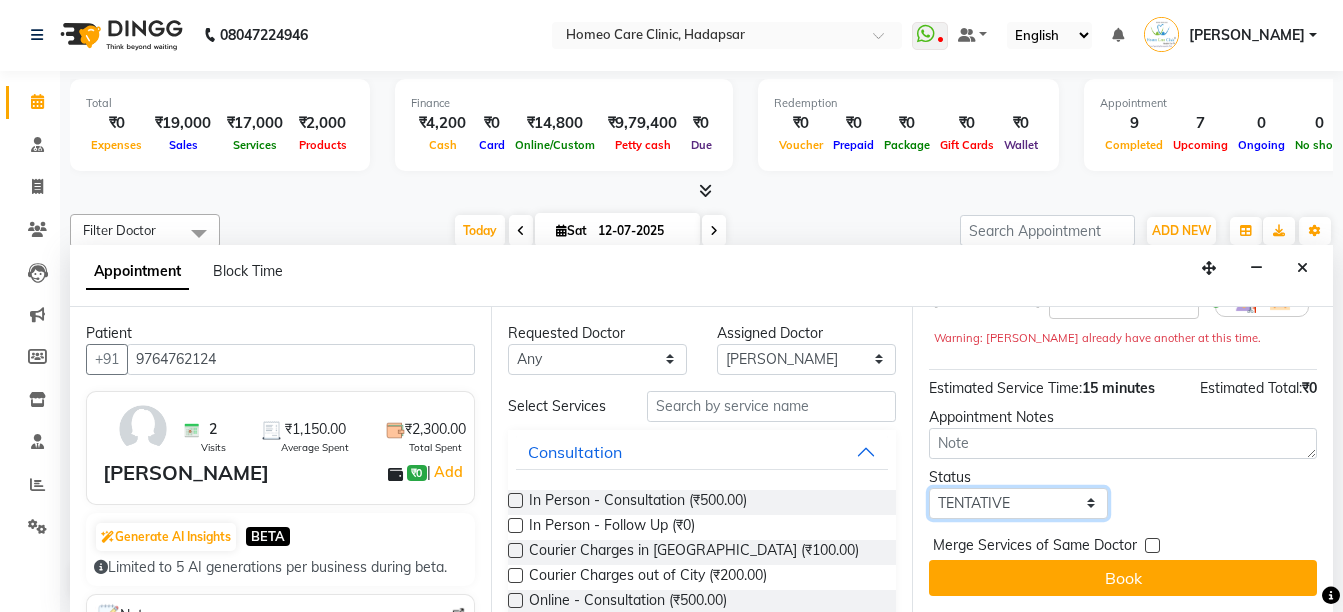 select on "confirm booking" 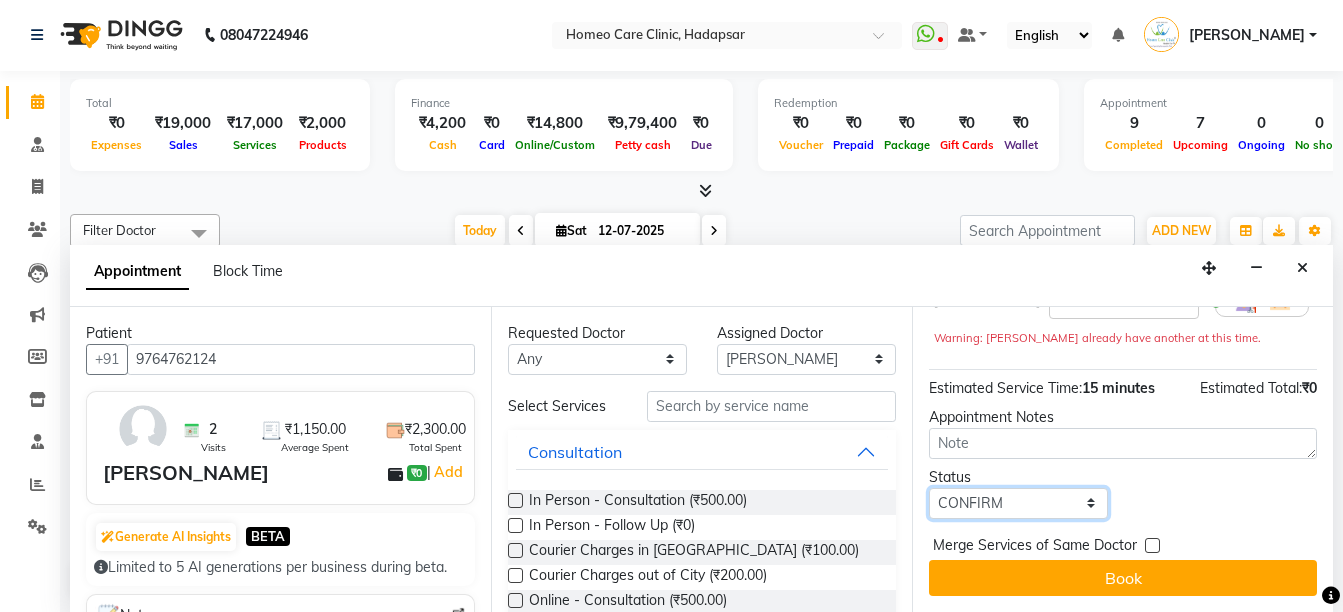 click on "Select TENTATIVE CONFIRM CHECK-IN UPCOMING" at bounding box center [1018, 503] 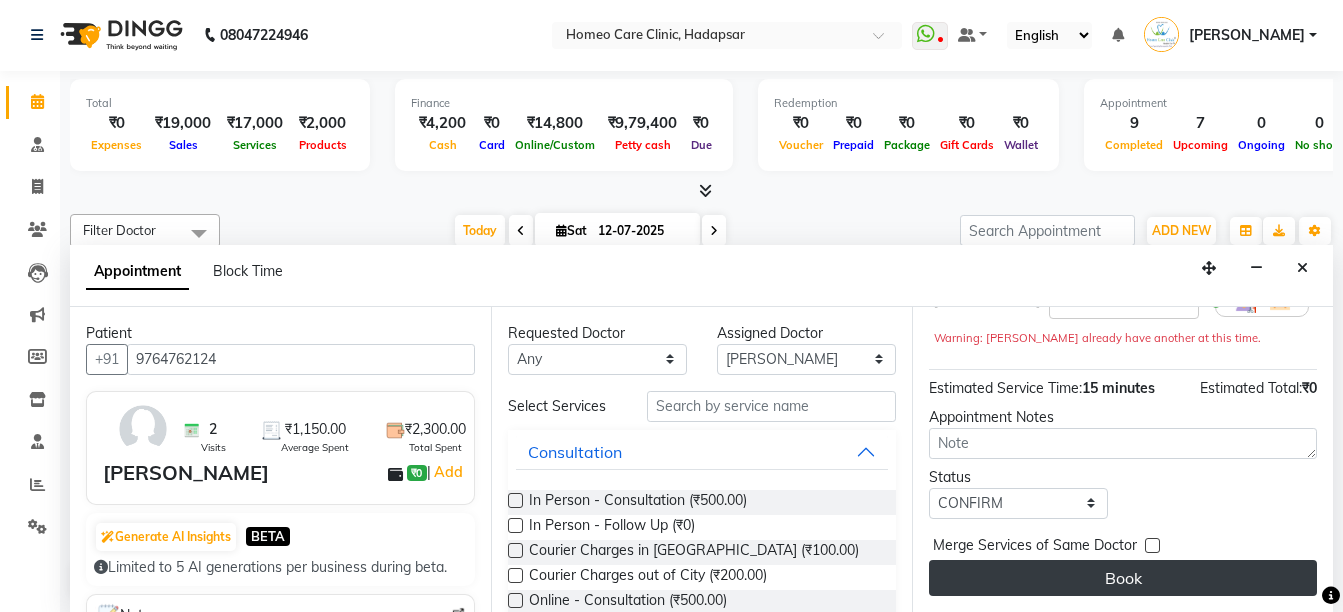 click on "Book" at bounding box center (1123, 578) 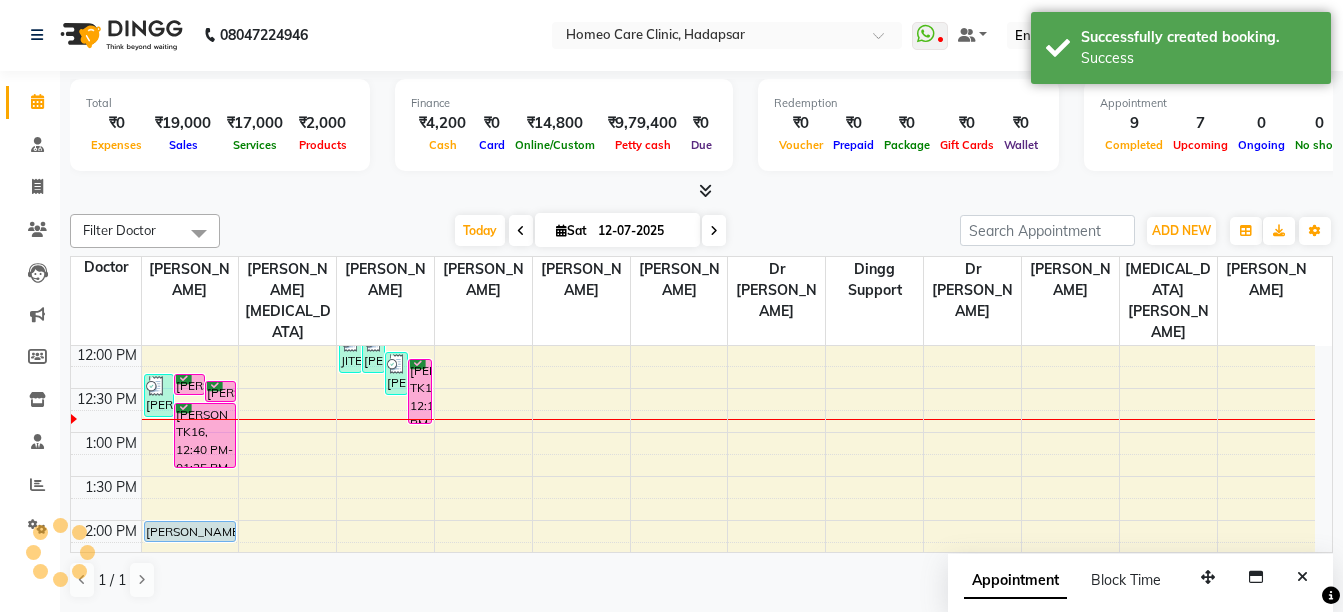 scroll, scrollTop: 0, scrollLeft: 0, axis: both 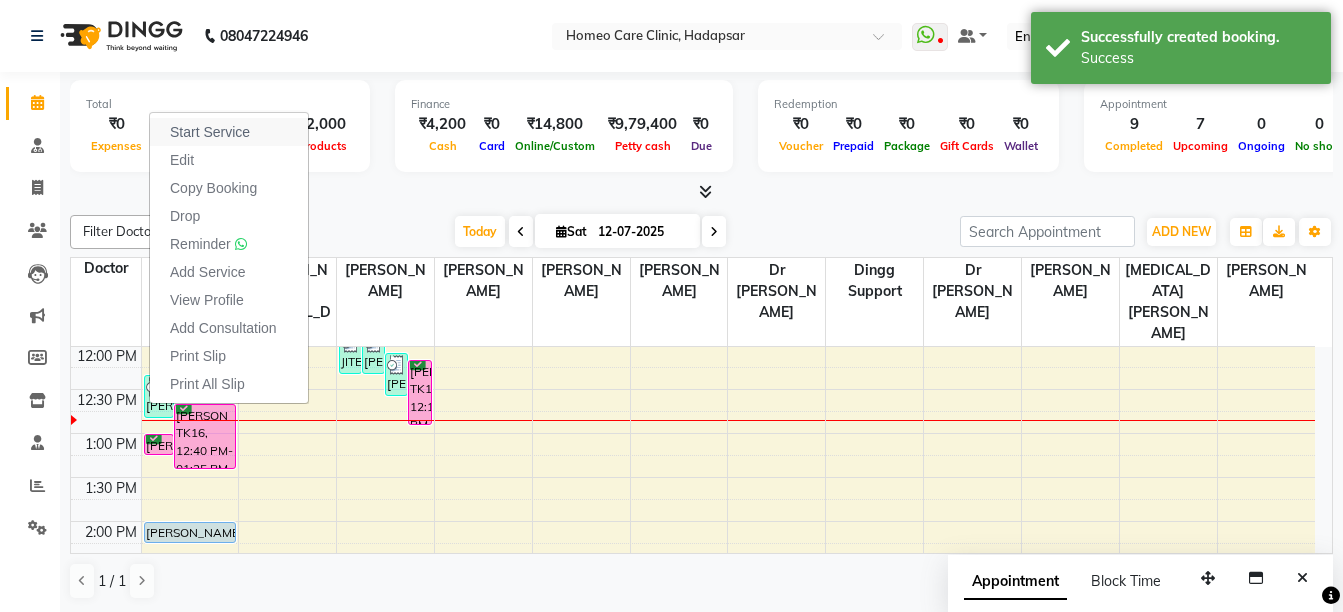 click on "Start Service" at bounding box center [229, 132] 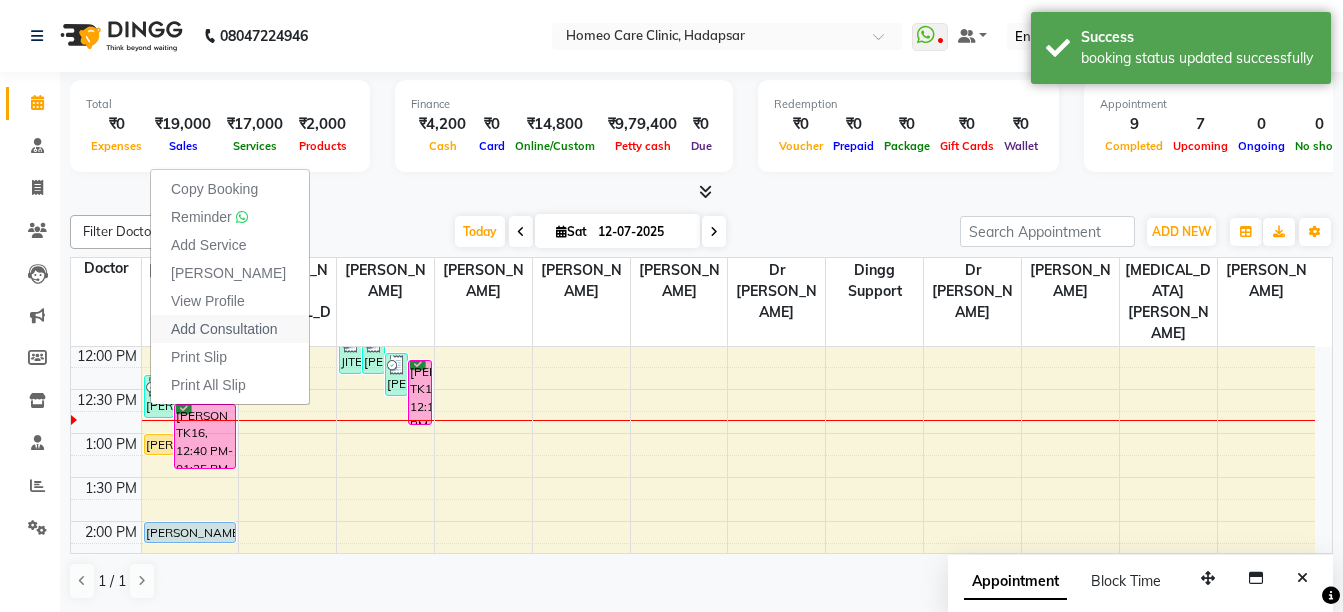 click on "Add Consultation" at bounding box center (224, 329) 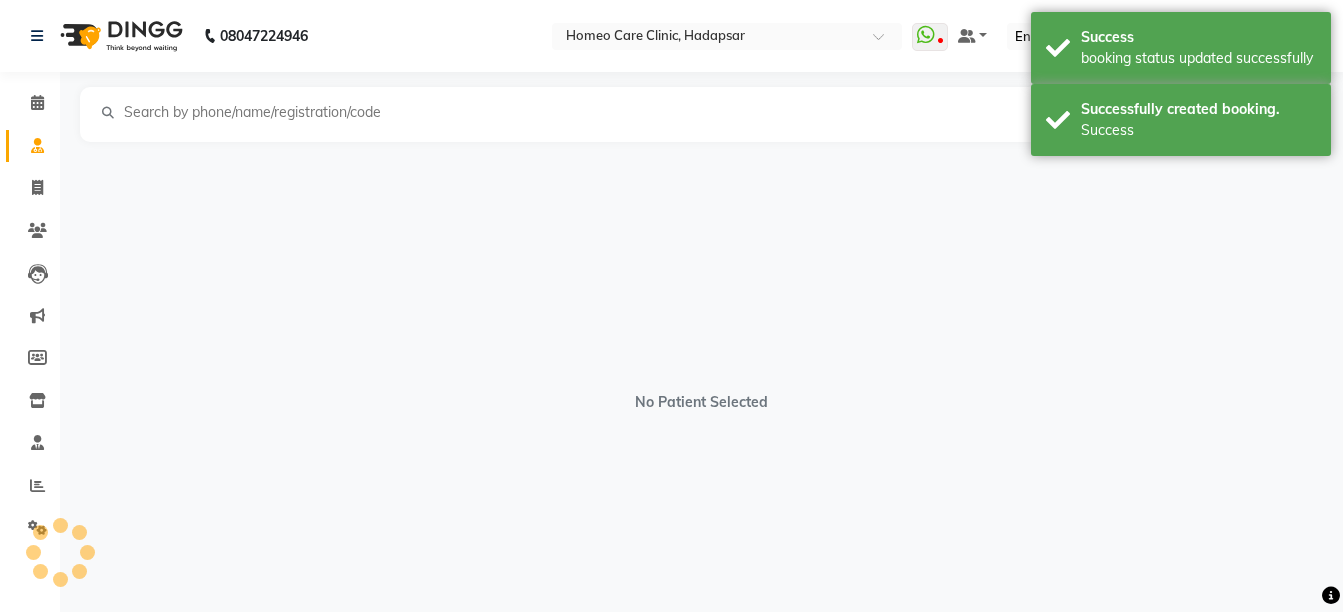 select on "[DEMOGRAPHIC_DATA]" 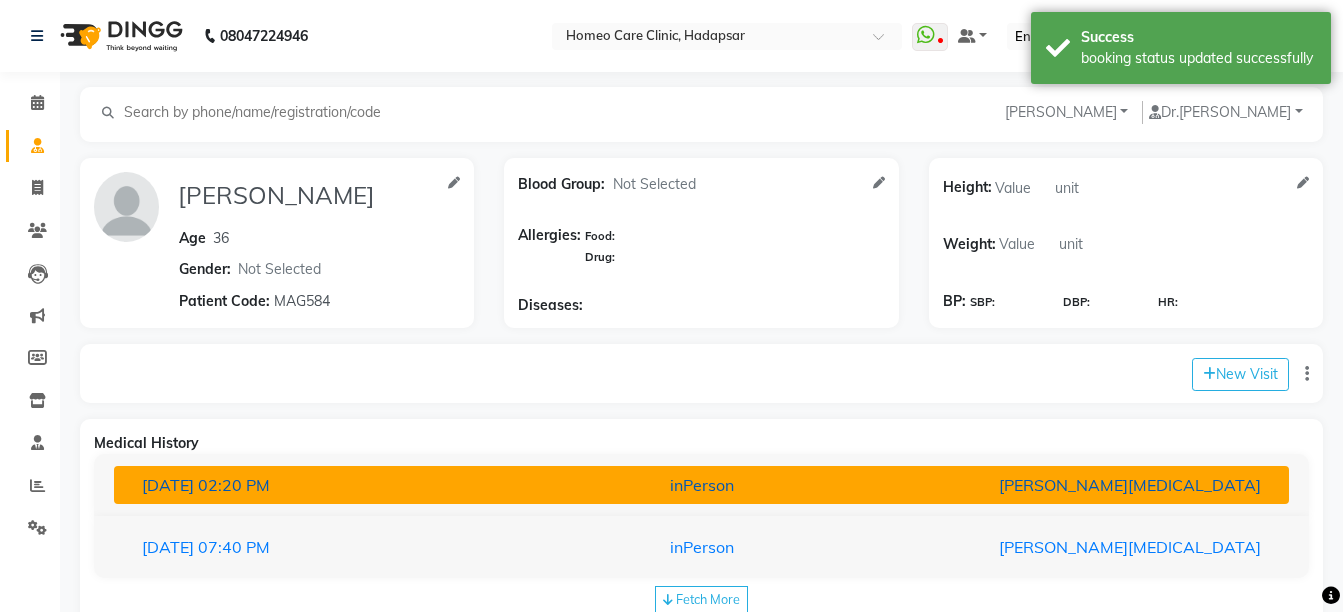click on "inPerson" at bounding box center (701, 485) 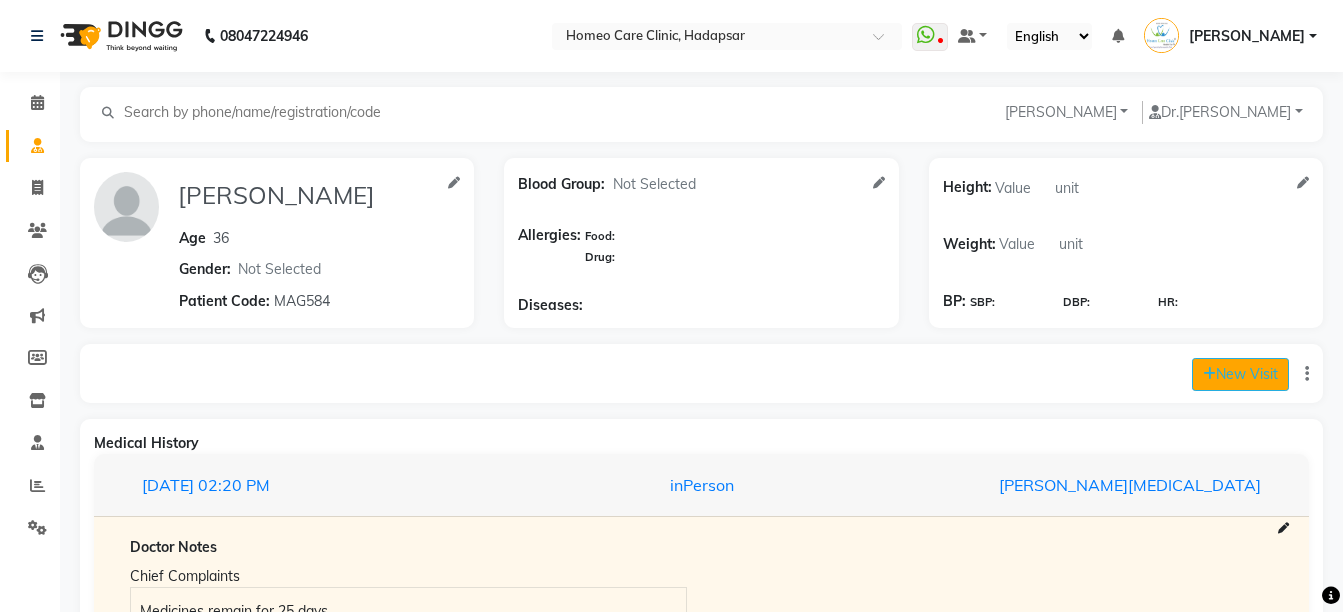click on "New Visit" 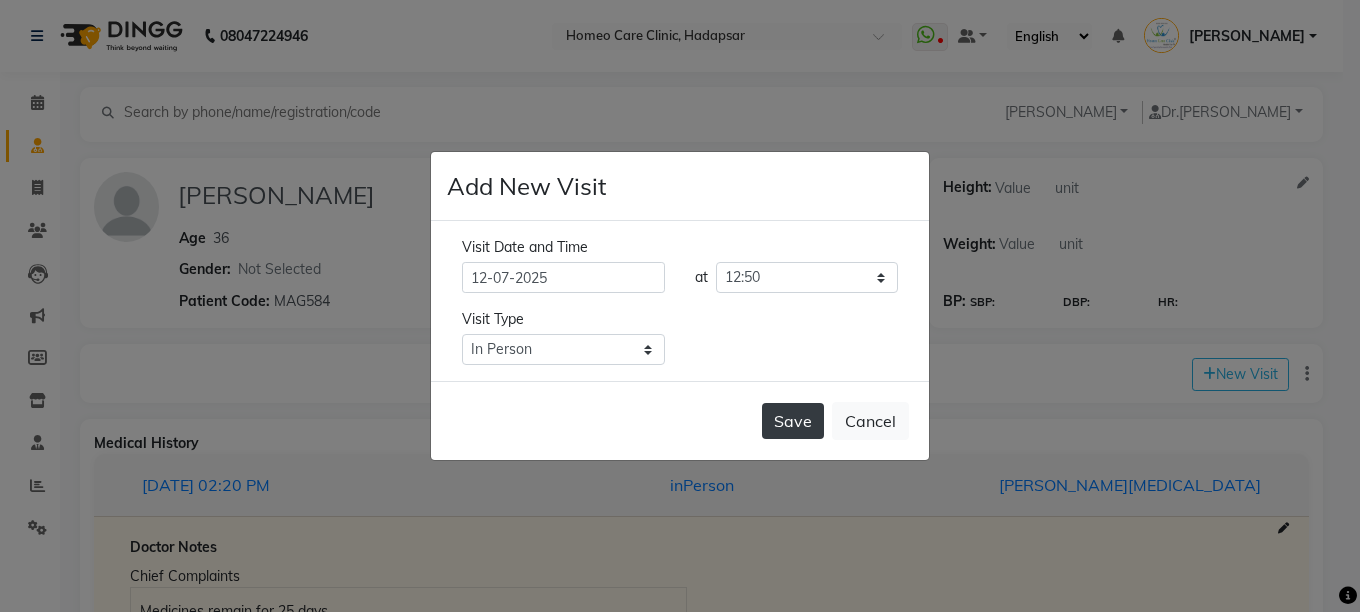click on "Save" 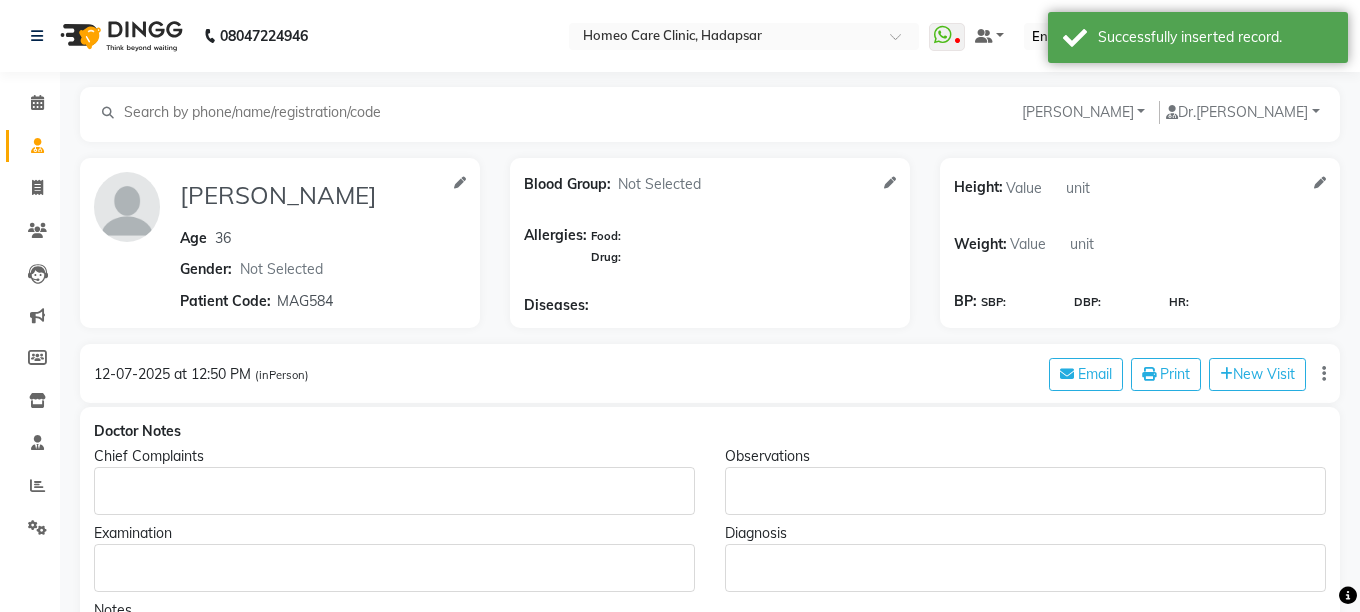 type on "[PERSON_NAME]" 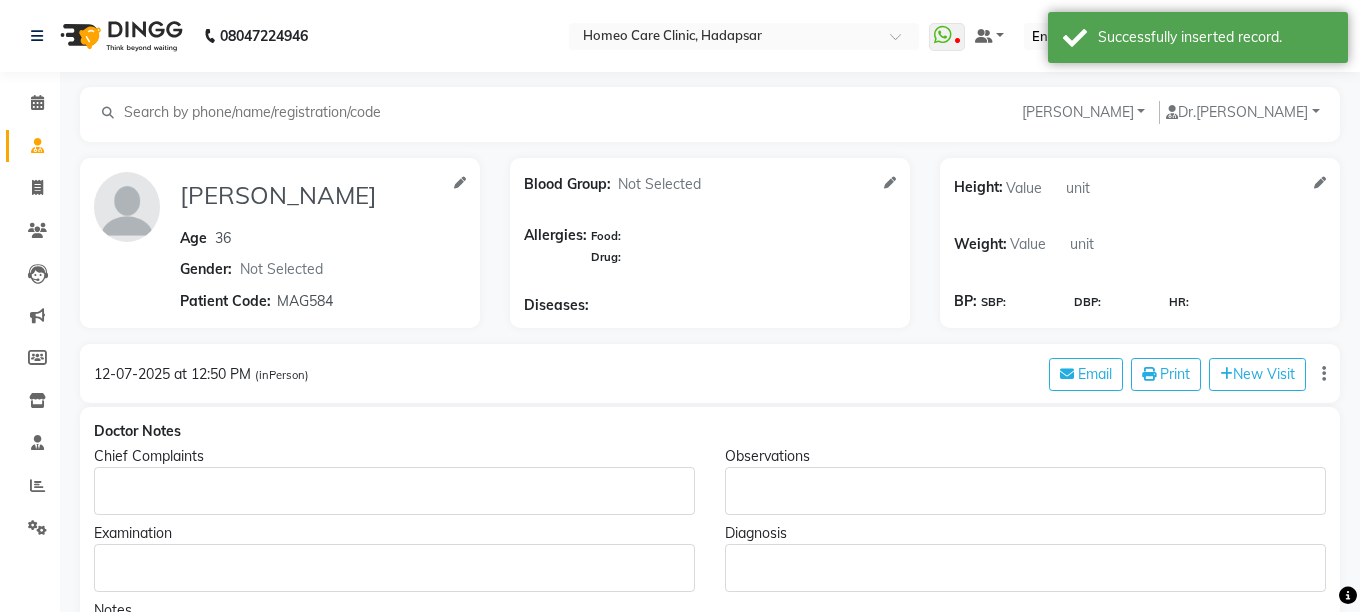 type on "36" 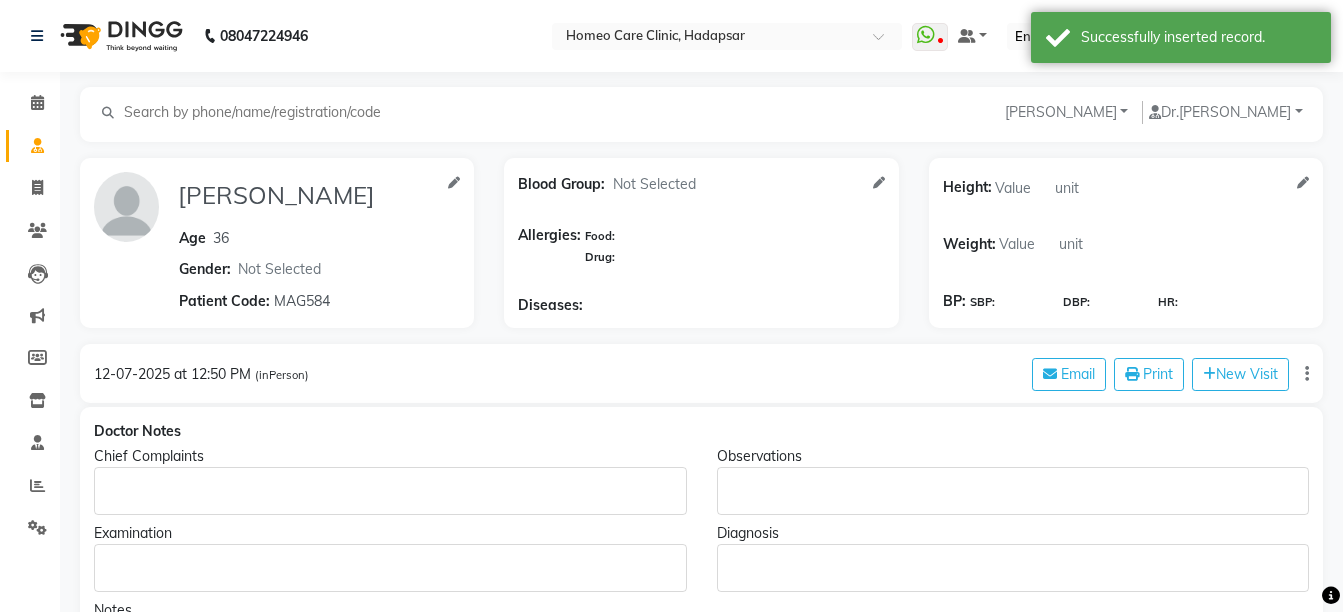 click 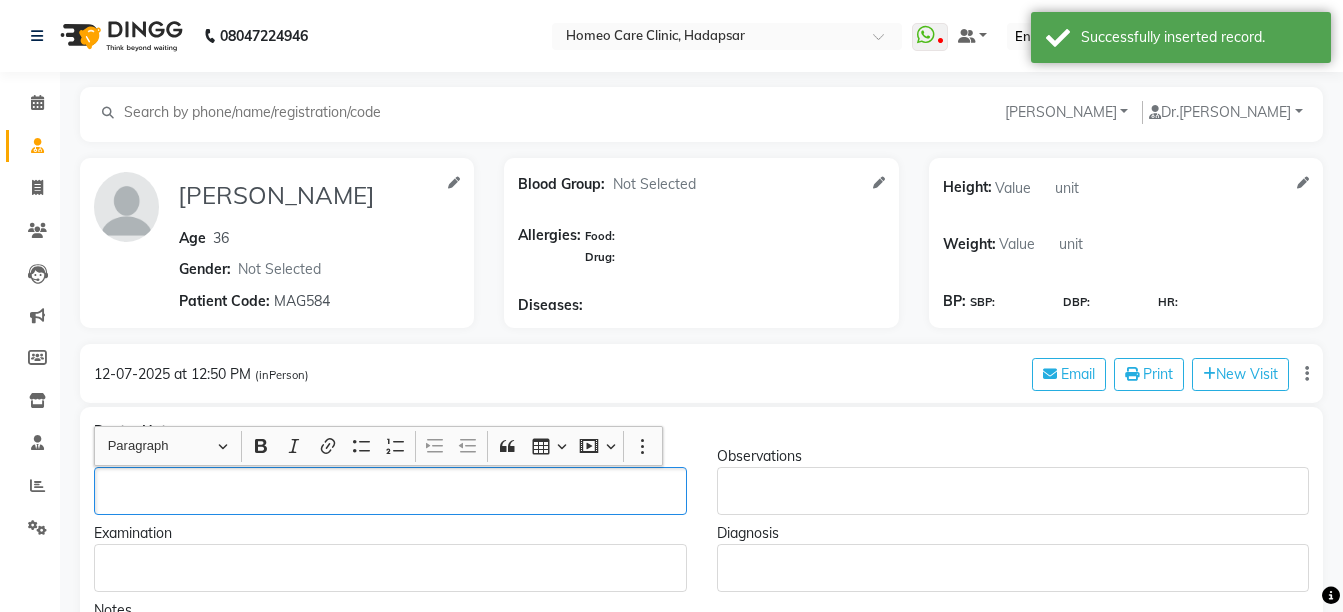 type 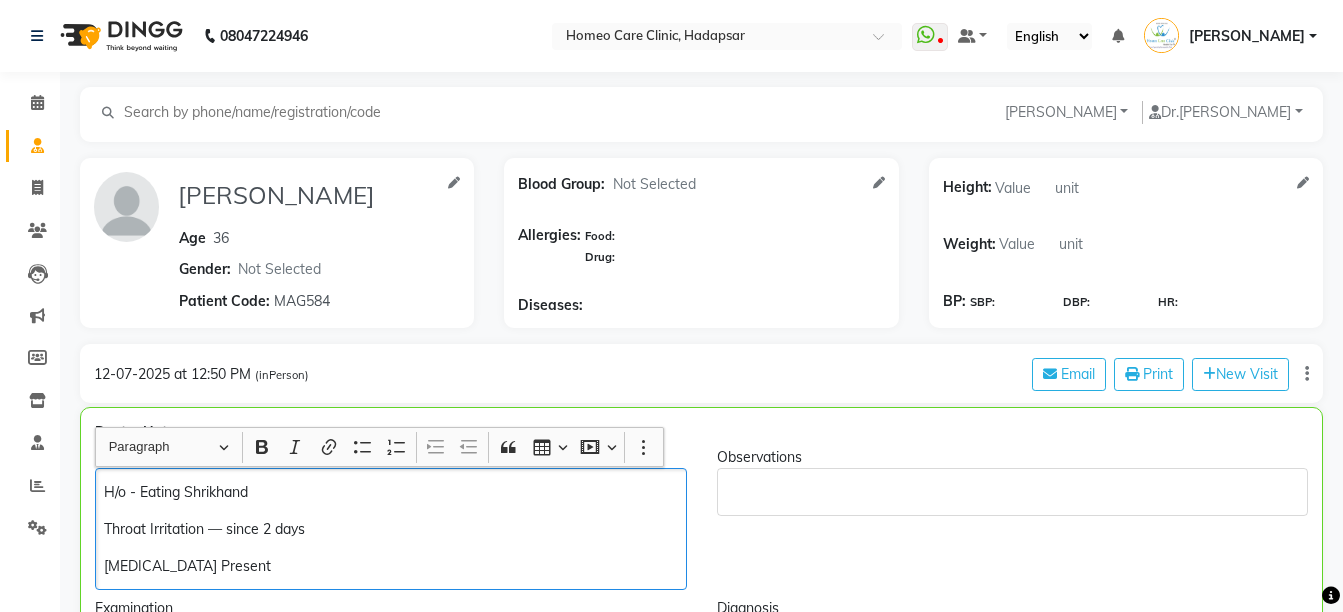 scroll, scrollTop: 22, scrollLeft: 0, axis: vertical 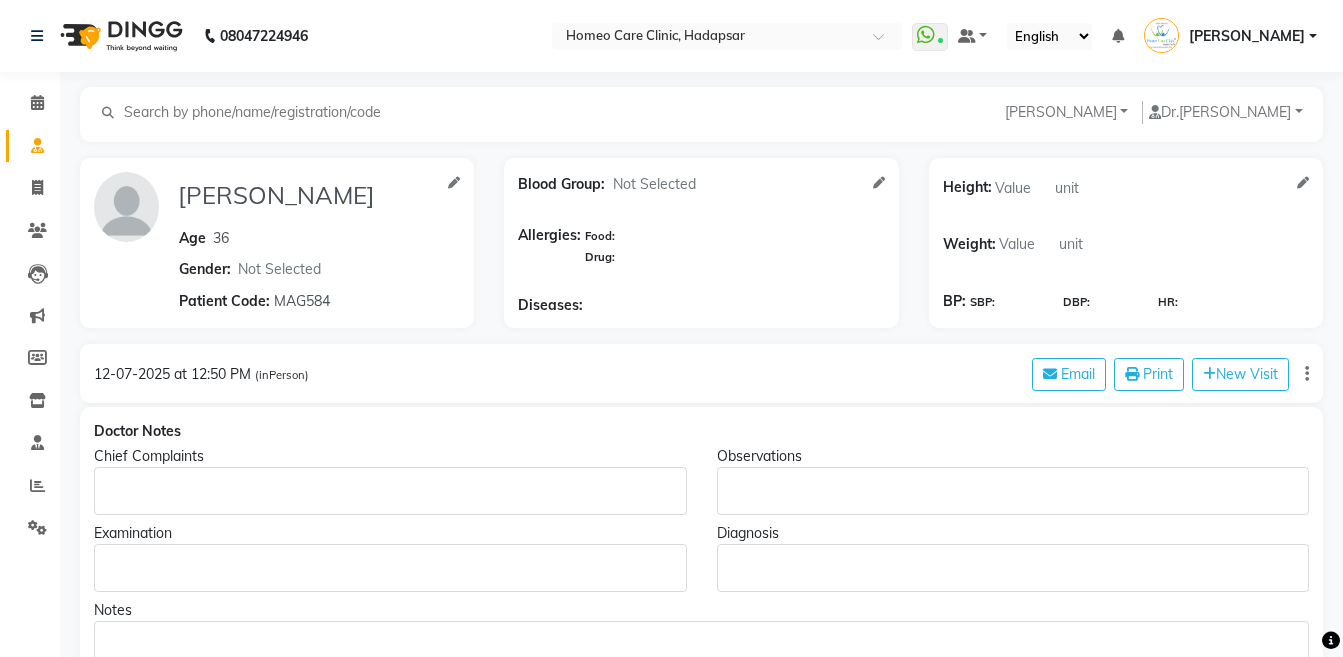 select on "[DEMOGRAPHIC_DATA]" 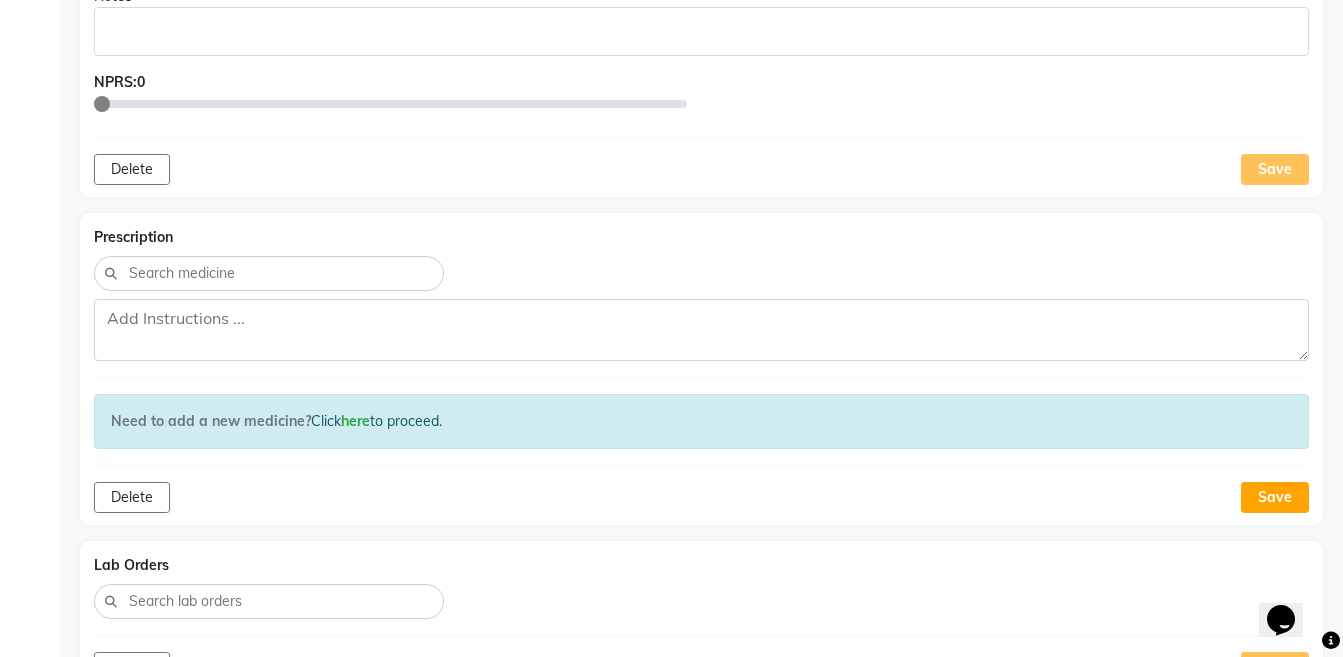 scroll, scrollTop: 620, scrollLeft: 0, axis: vertical 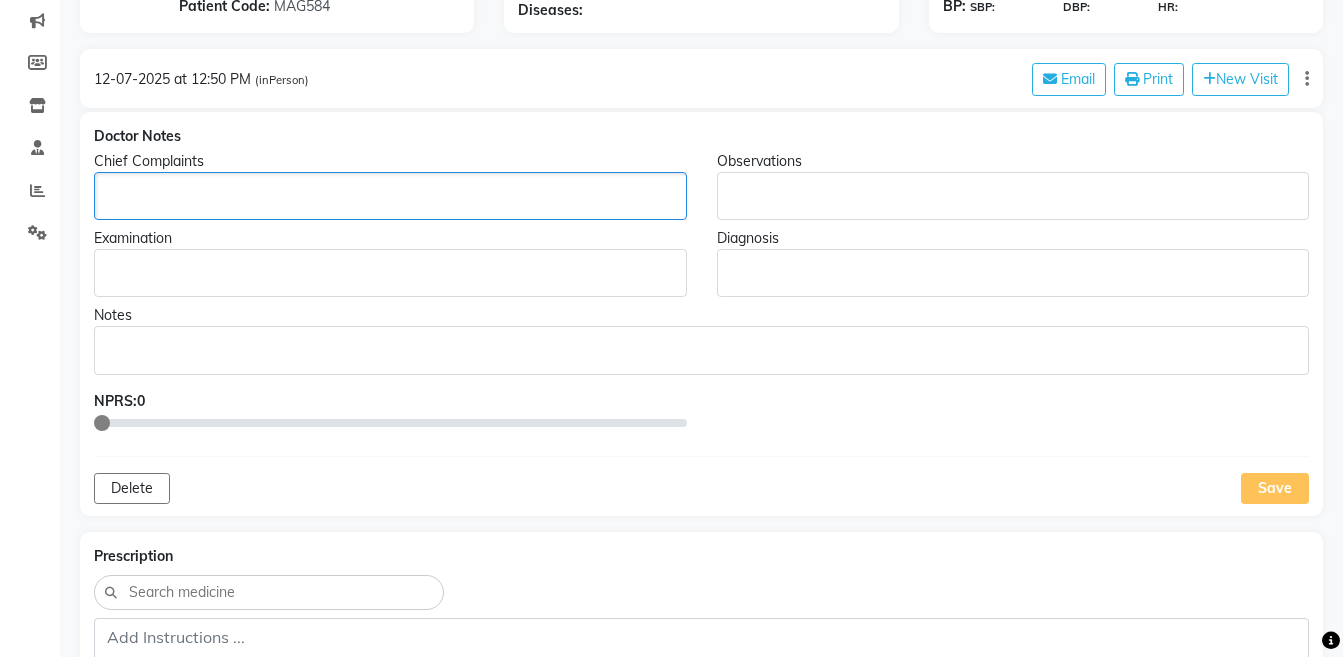 click 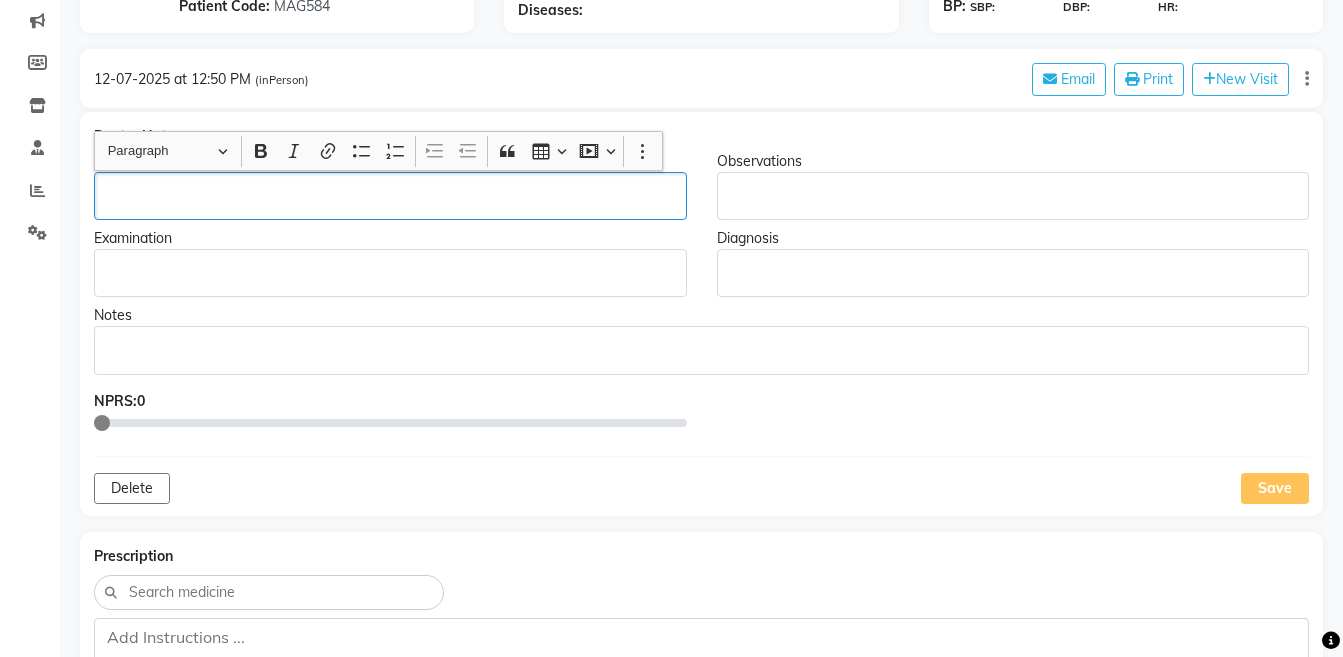 scroll, scrollTop: 0, scrollLeft: 0, axis: both 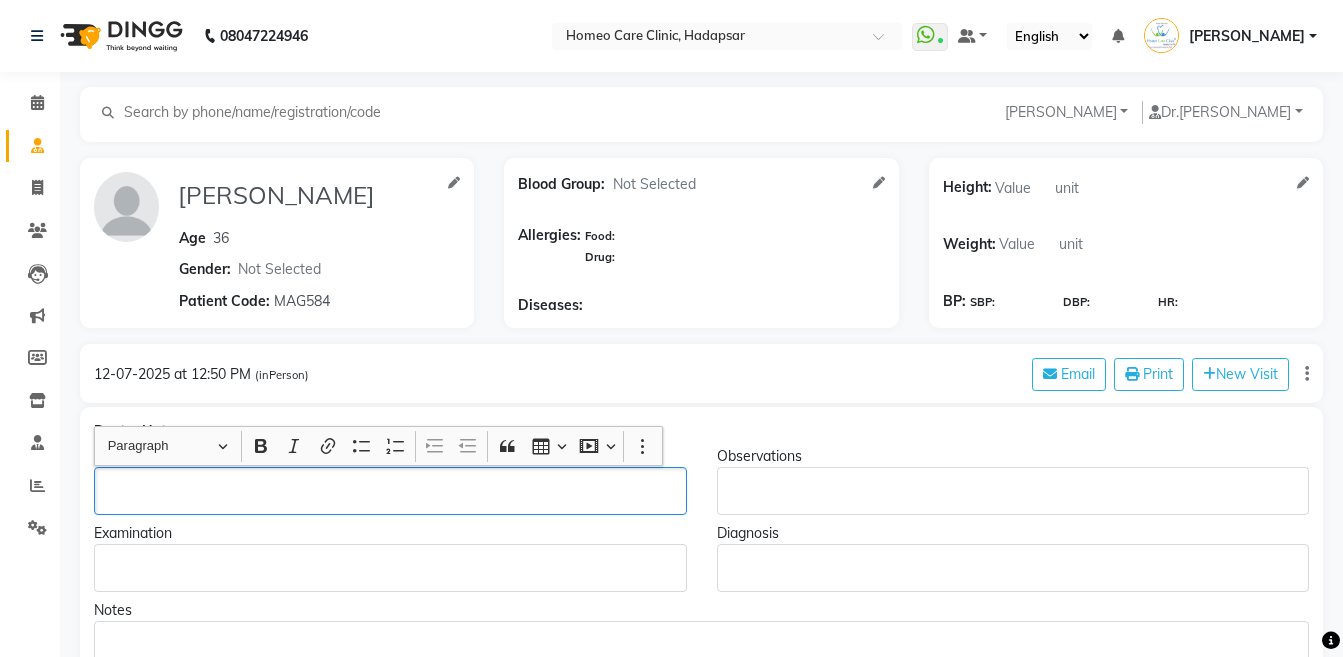 type 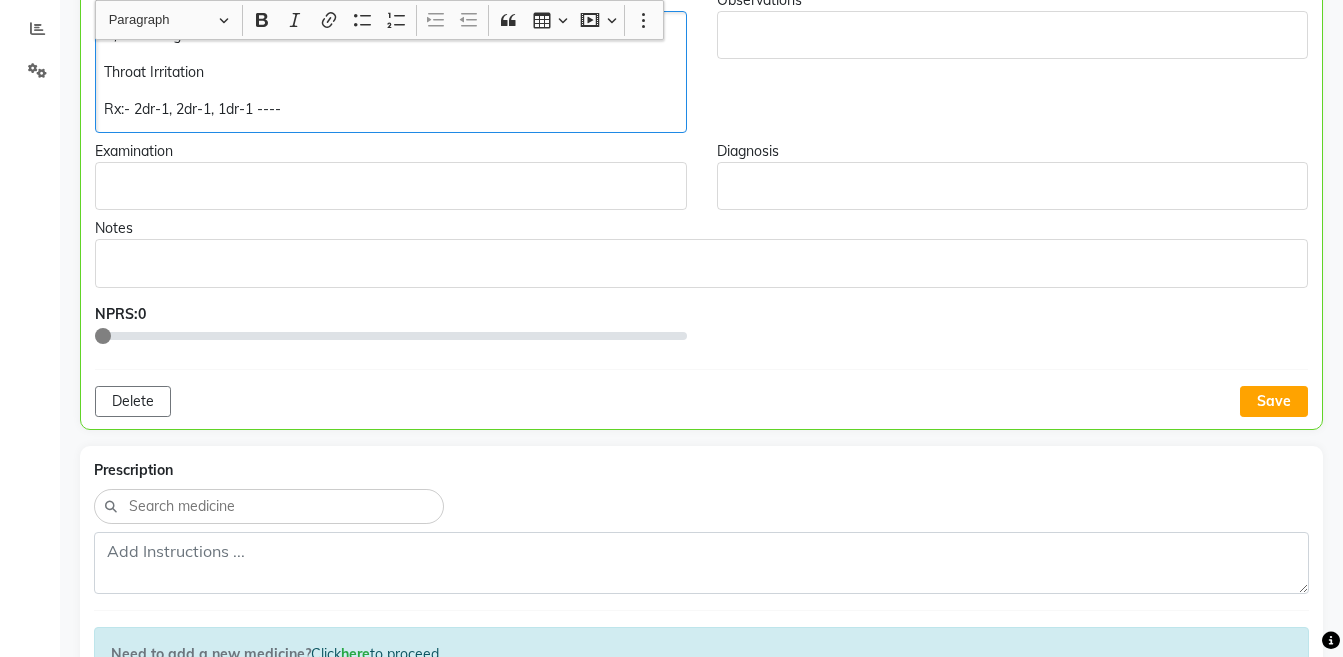 scroll, scrollTop: 460, scrollLeft: 0, axis: vertical 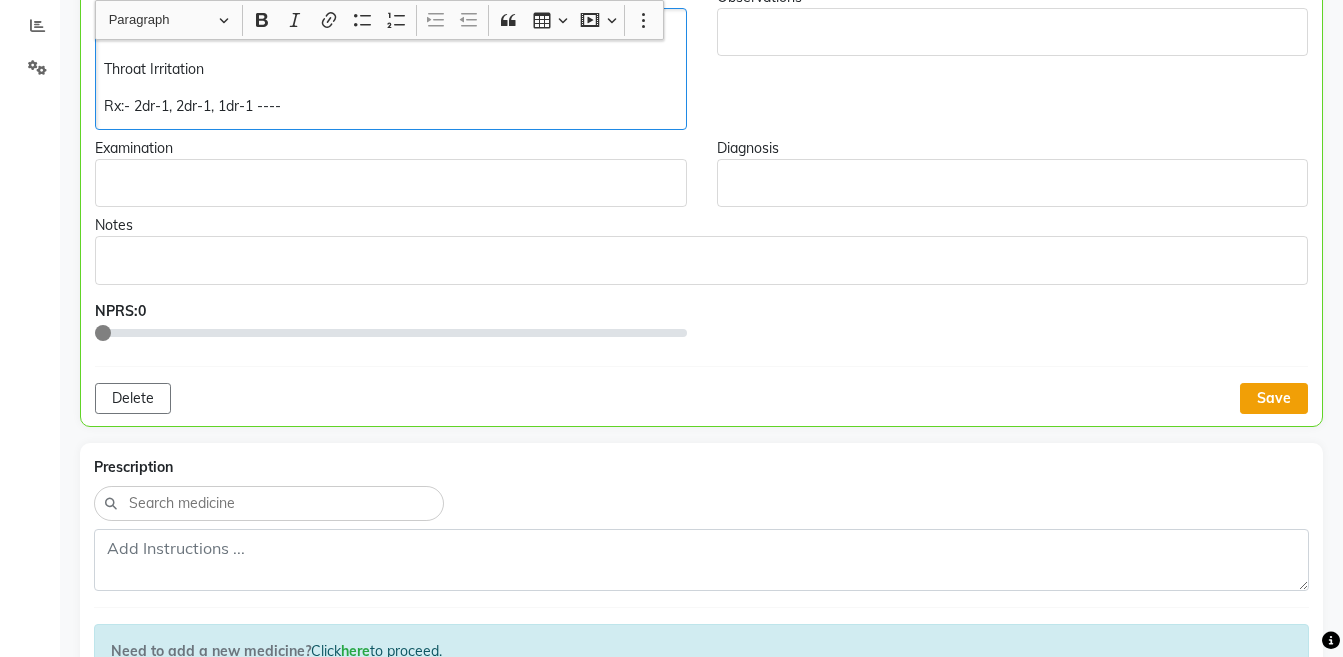 click on "Save" 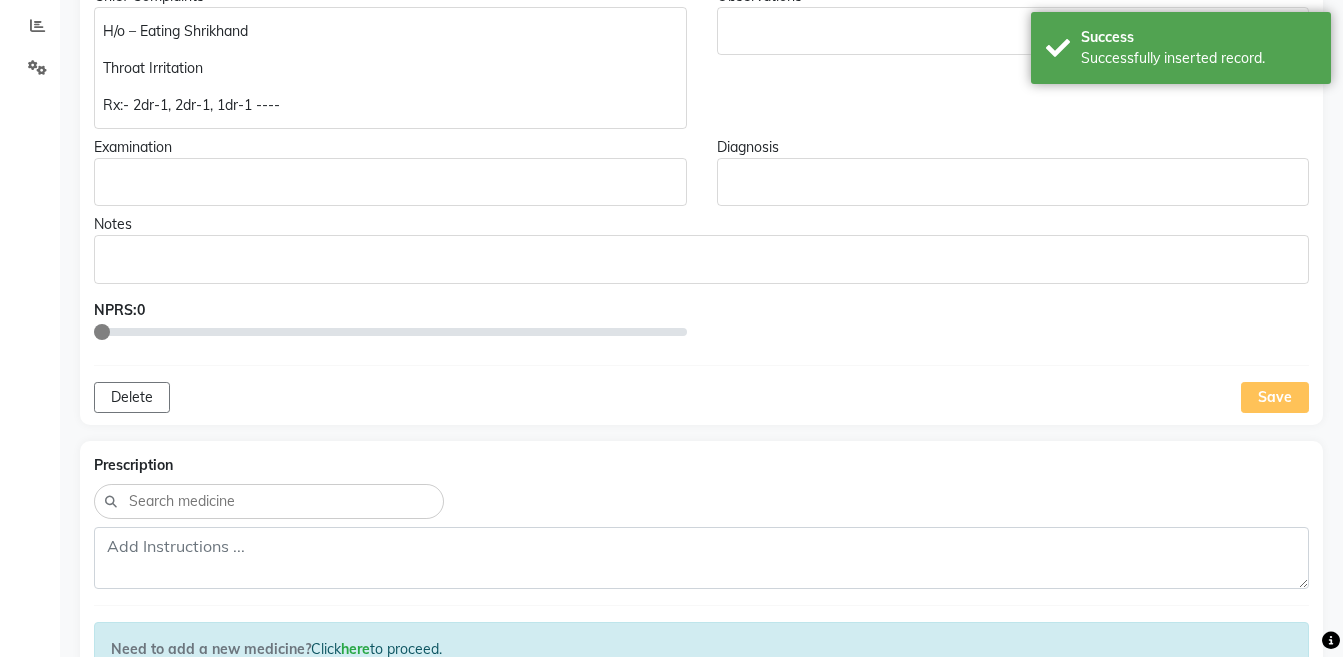 scroll, scrollTop: 1241, scrollLeft: 0, axis: vertical 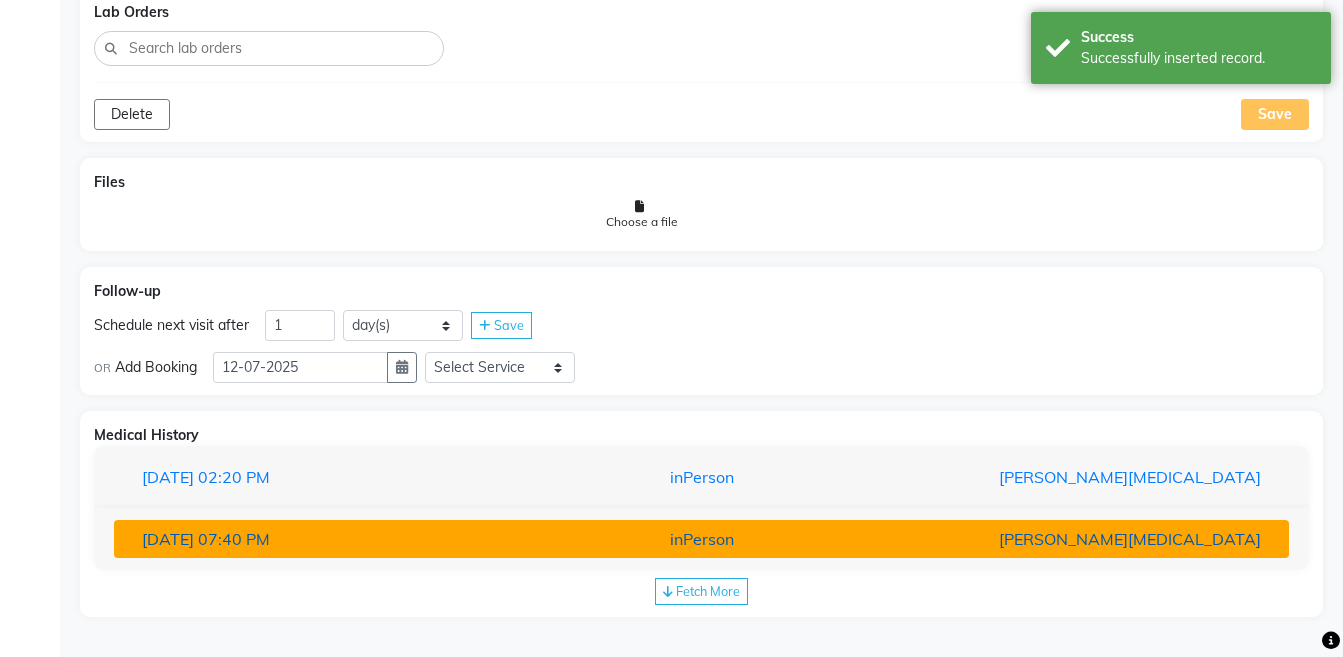 click on "[PERSON_NAME][MEDICAL_DATA]" at bounding box center [1084, 539] 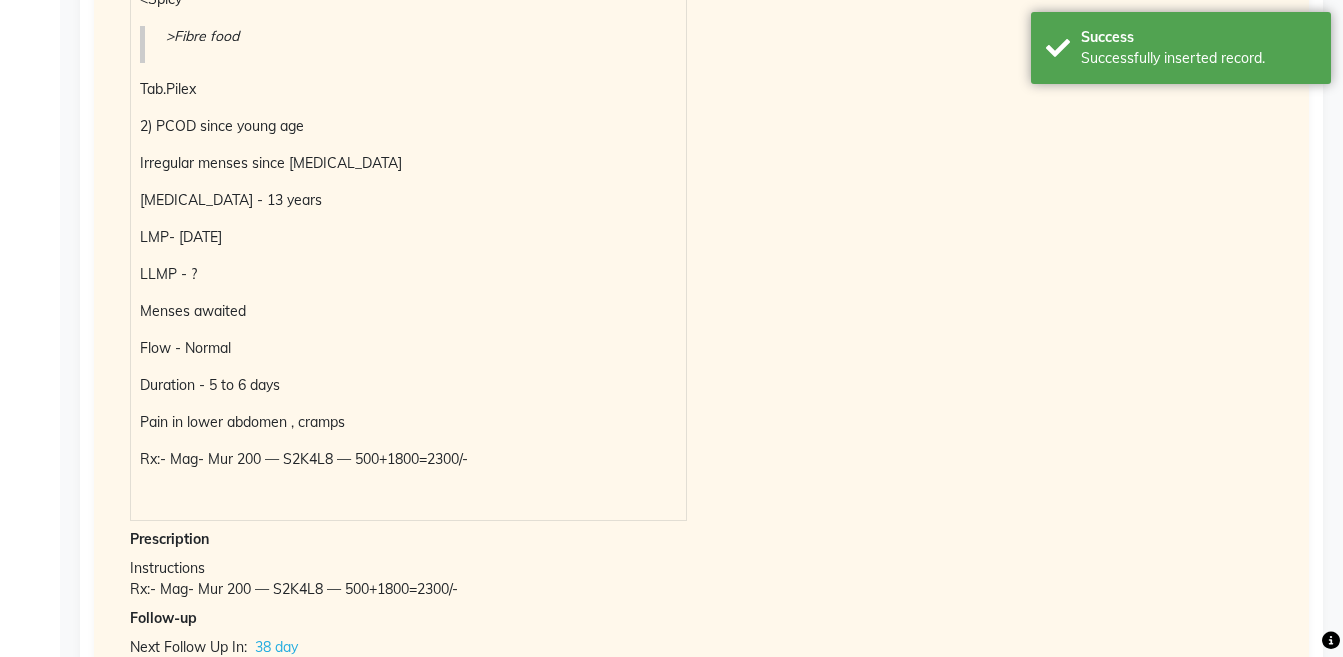 scroll, scrollTop: 2223, scrollLeft: 0, axis: vertical 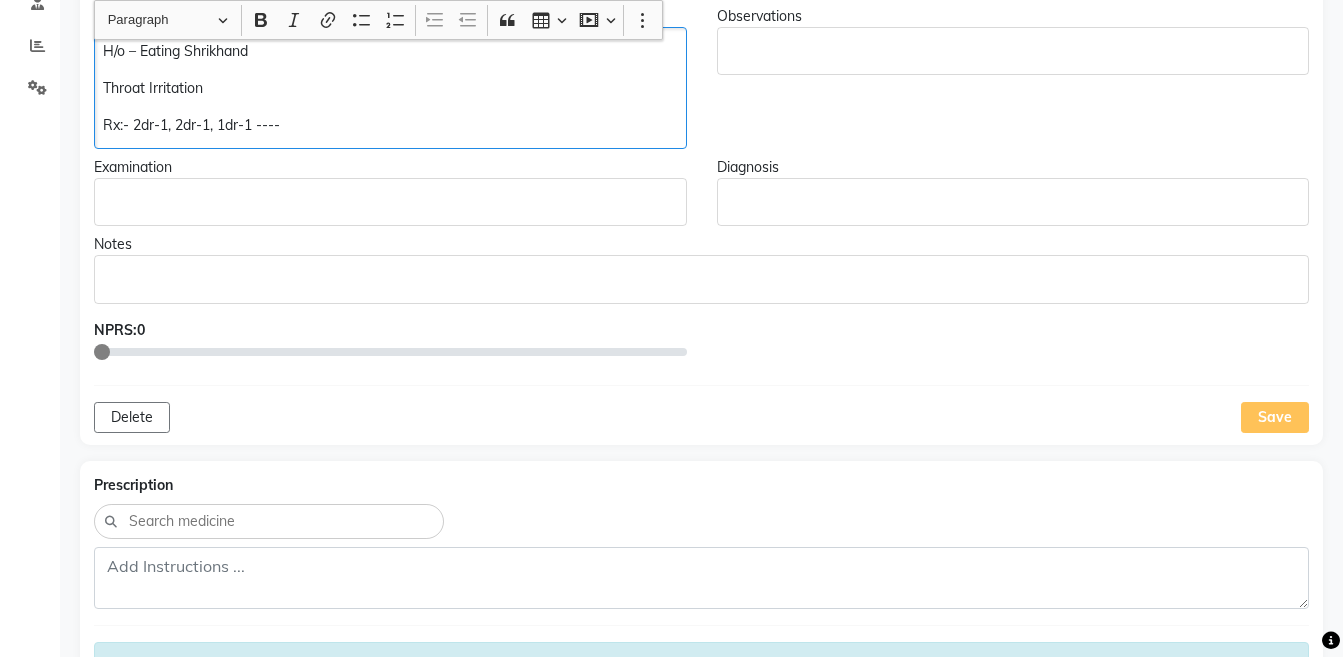 click on "Rx:- 2dr-1, 2dr-1, 1dr-1 ----" 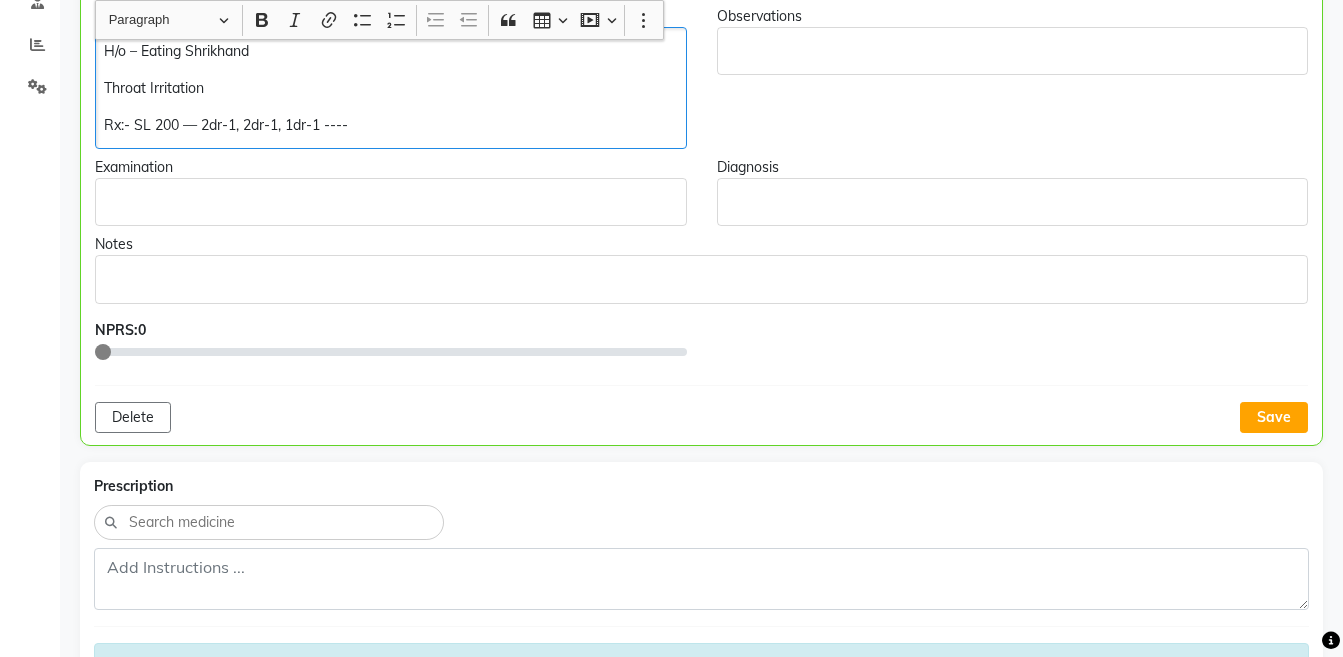 click on "Rx:- SL 200 — 2dr-1, 2dr-1, 1dr-1 ----" 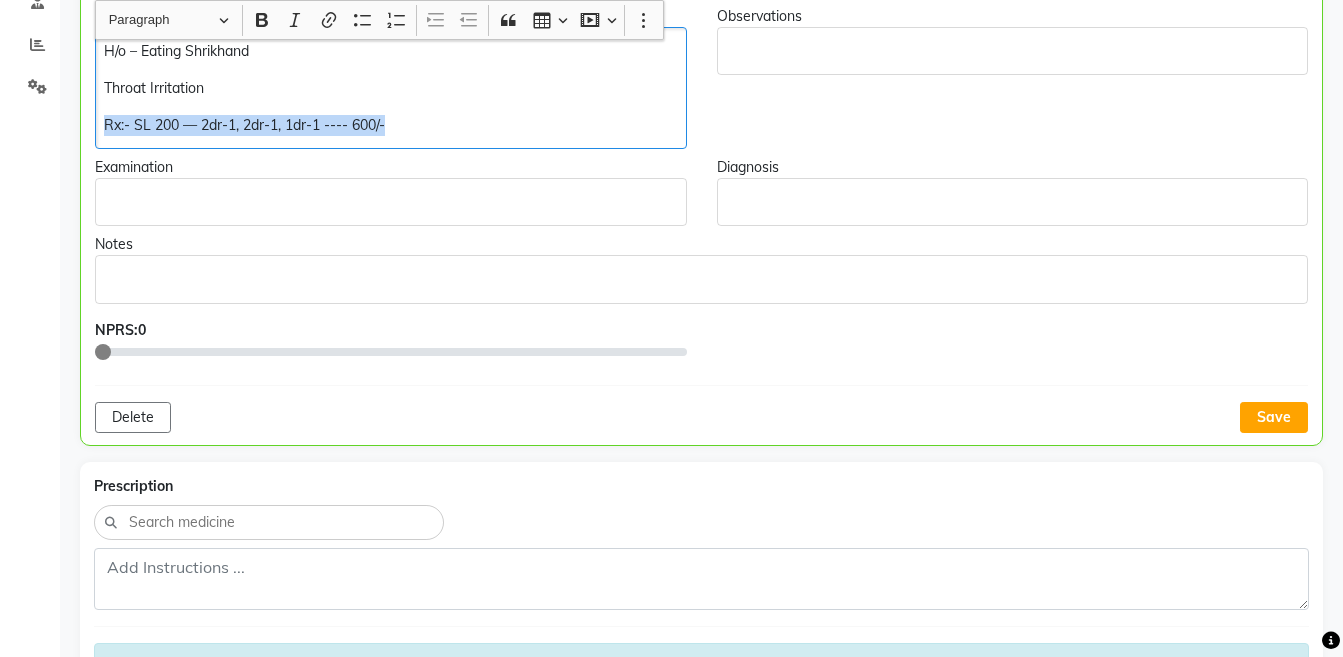 copy on "Rx:- SL 200 — 2dr-1, 2dr-1, 1dr-1 ---- 600/-" 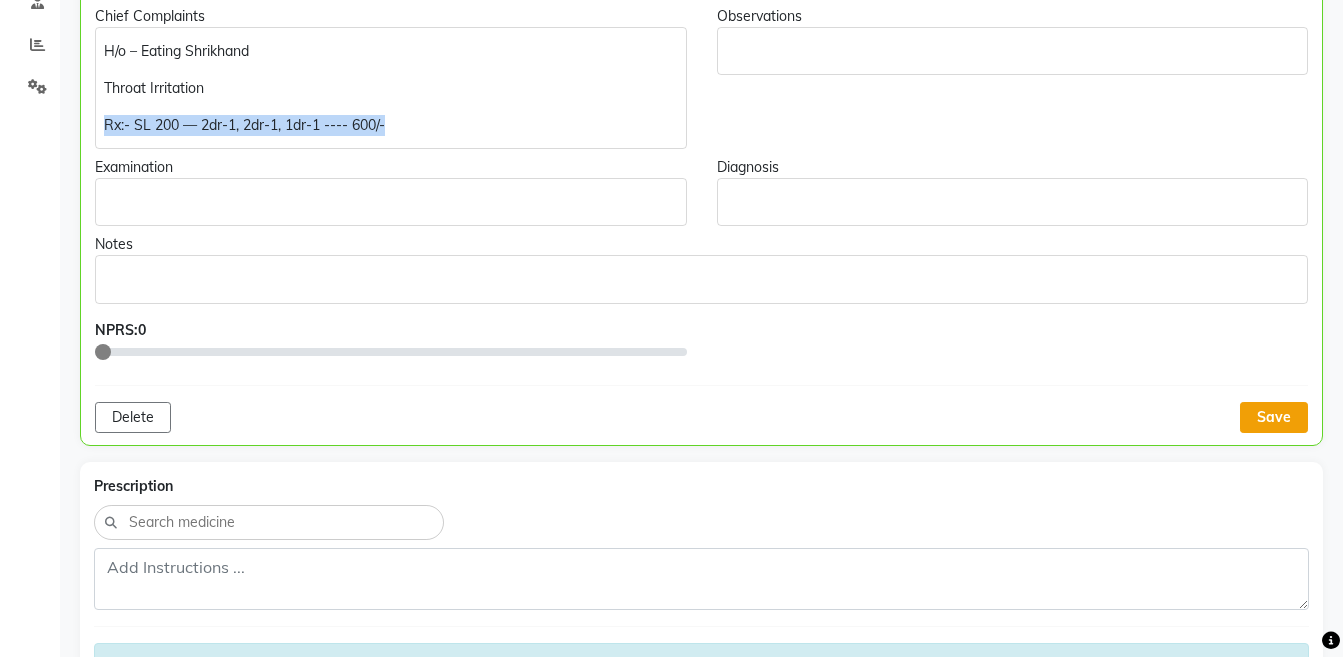 click on "Save" 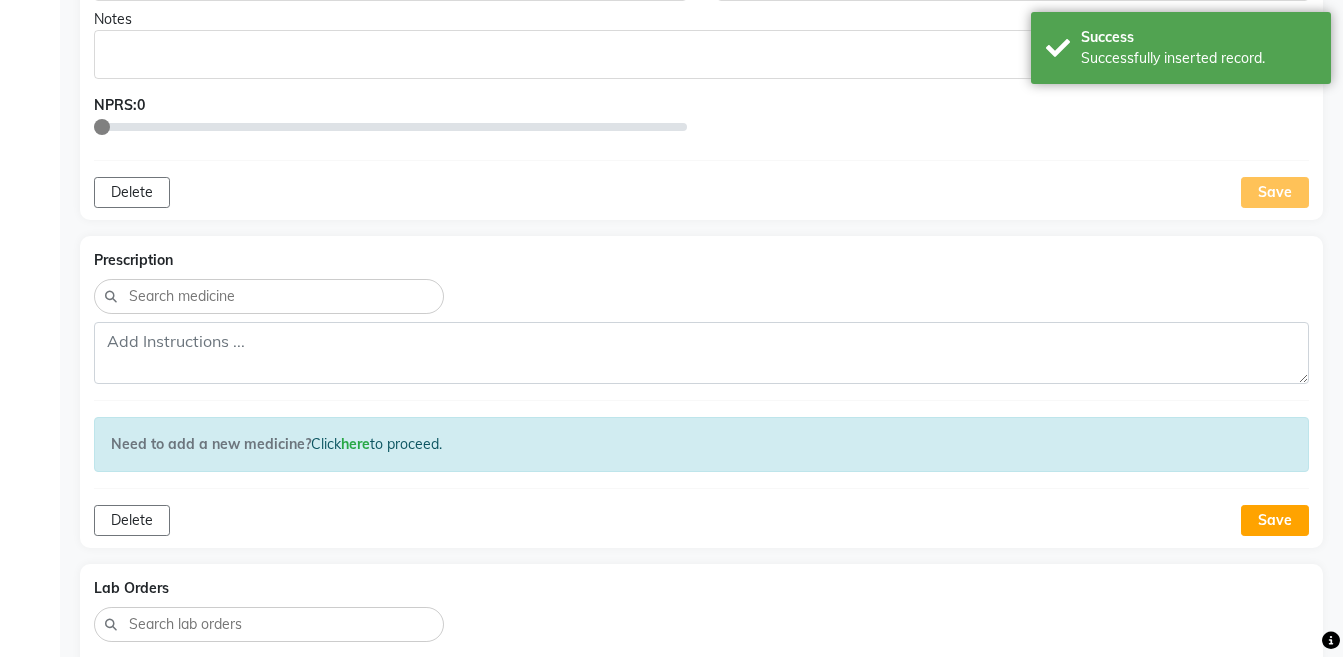 scroll, scrollTop: 708, scrollLeft: 0, axis: vertical 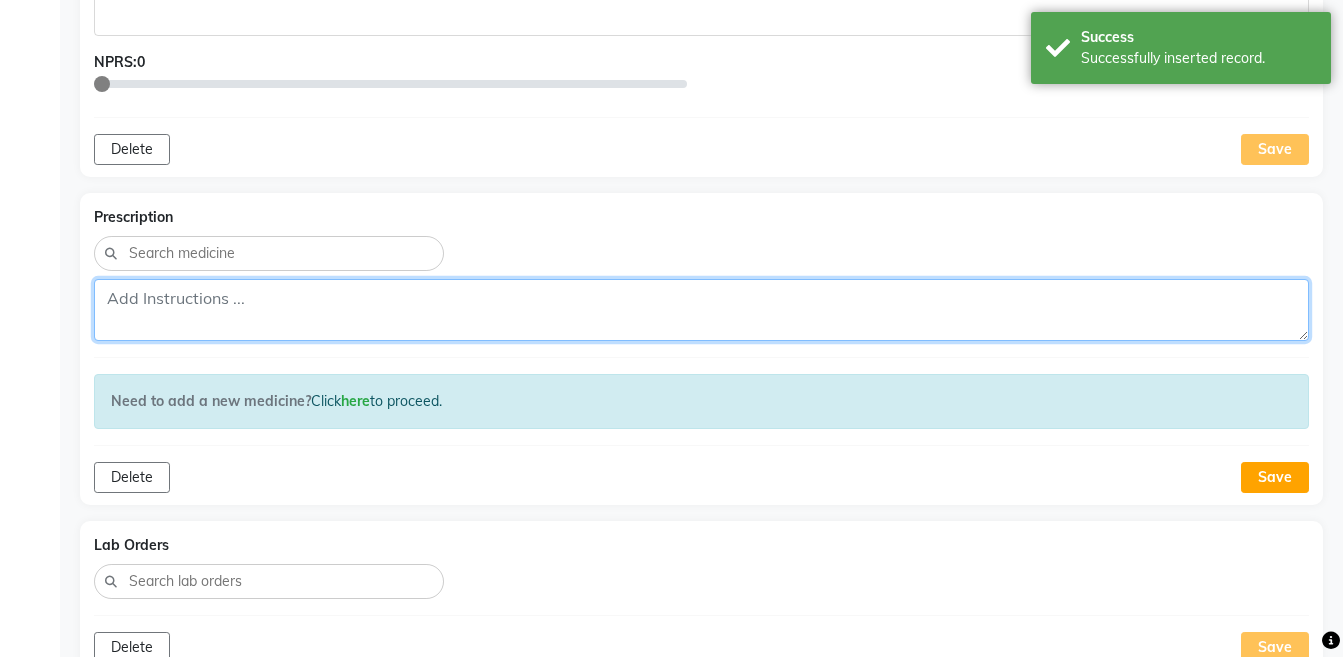 click 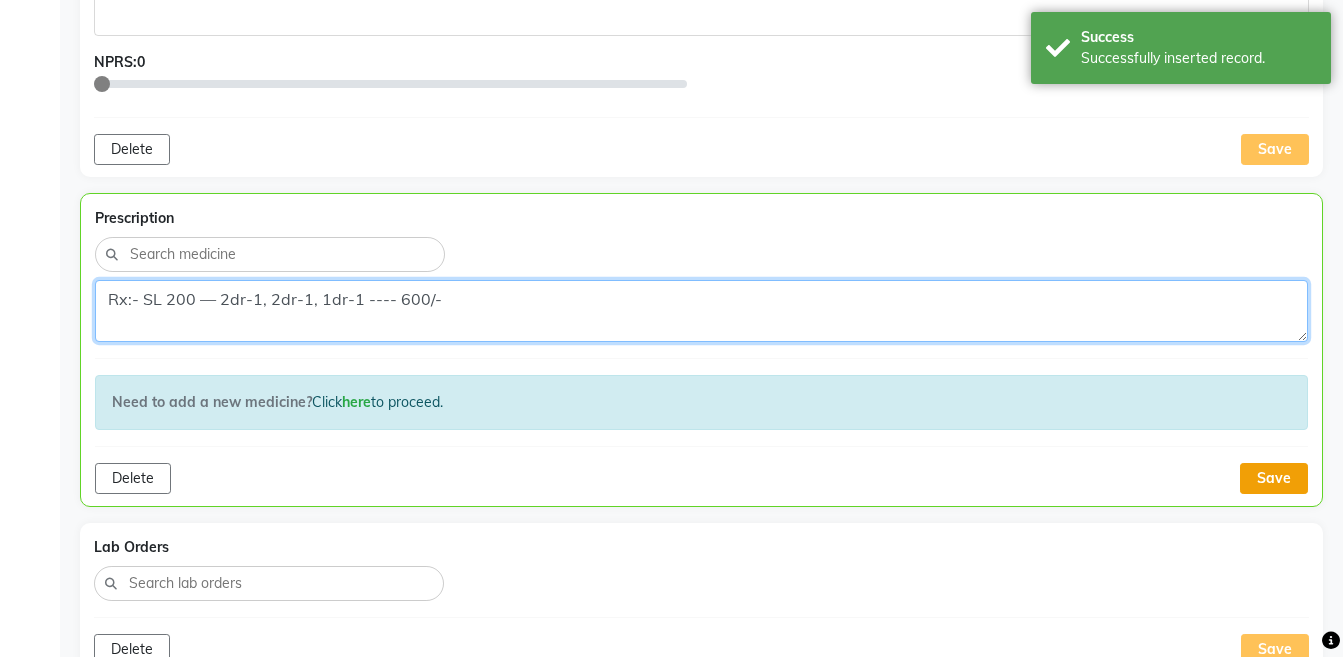 type on "Rx:- SL 200 — 2dr-1, 2dr-1, 1dr-1 ---- 600/-" 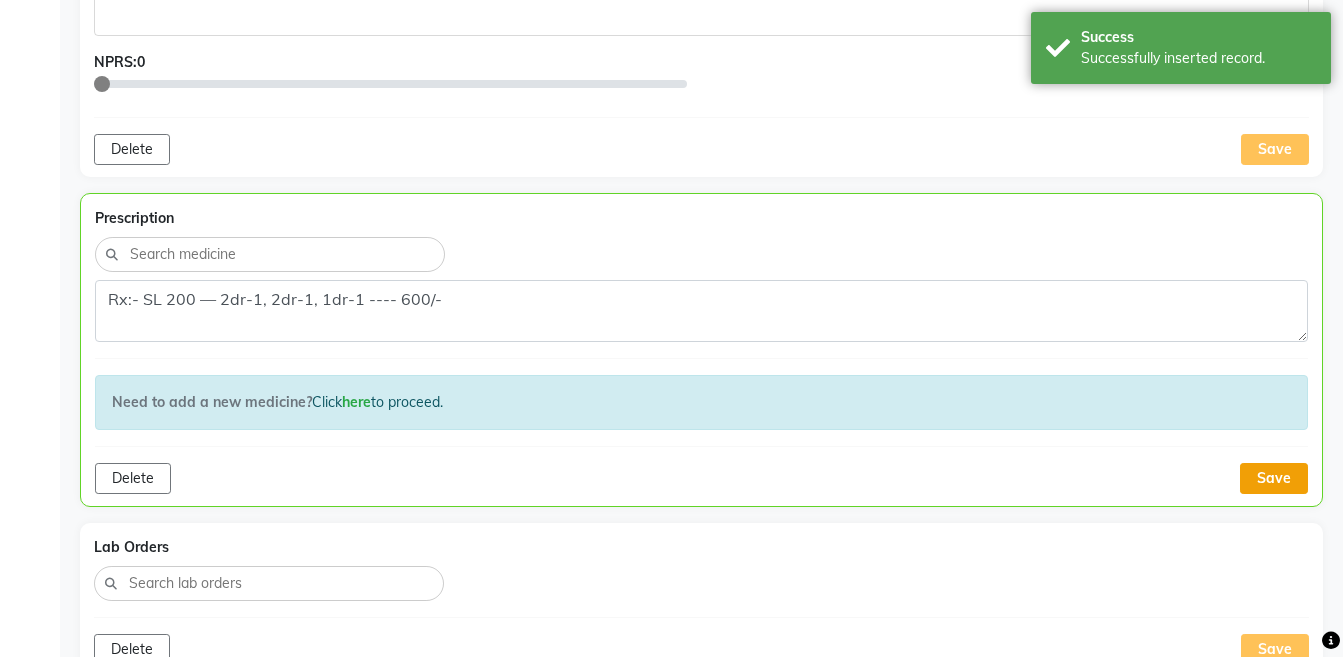 click on "Save" 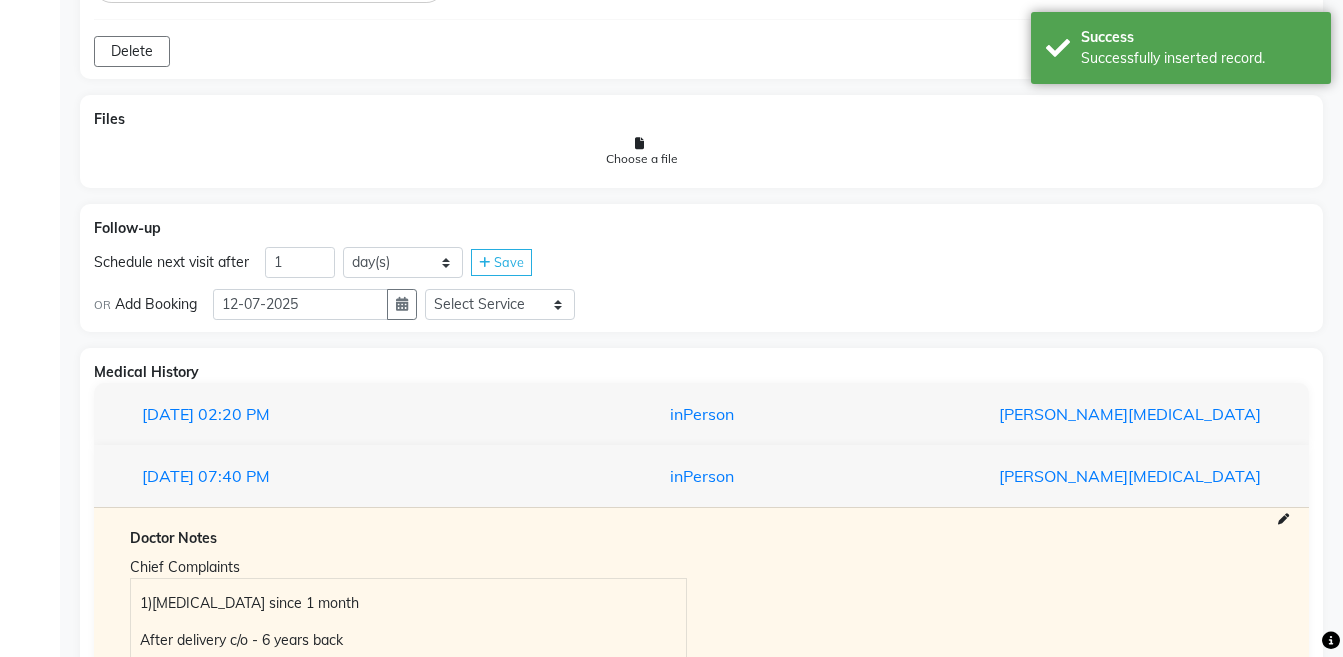scroll, scrollTop: 1299, scrollLeft: 0, axis: vertical 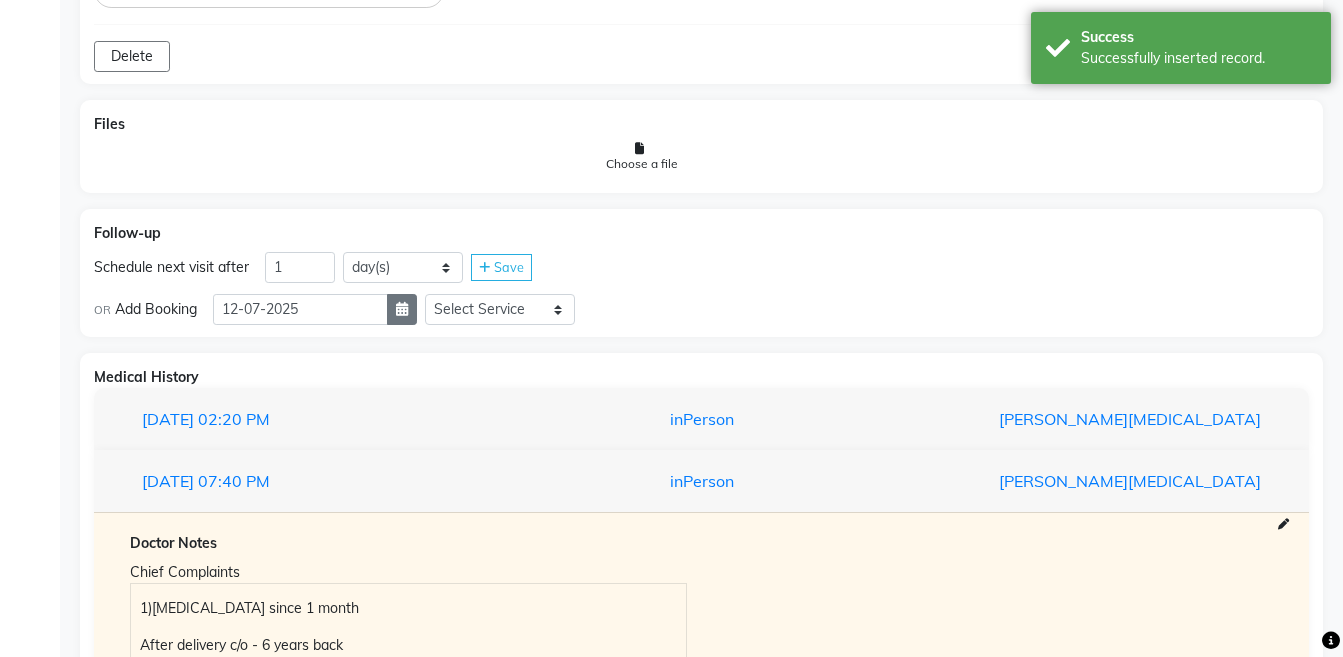 click 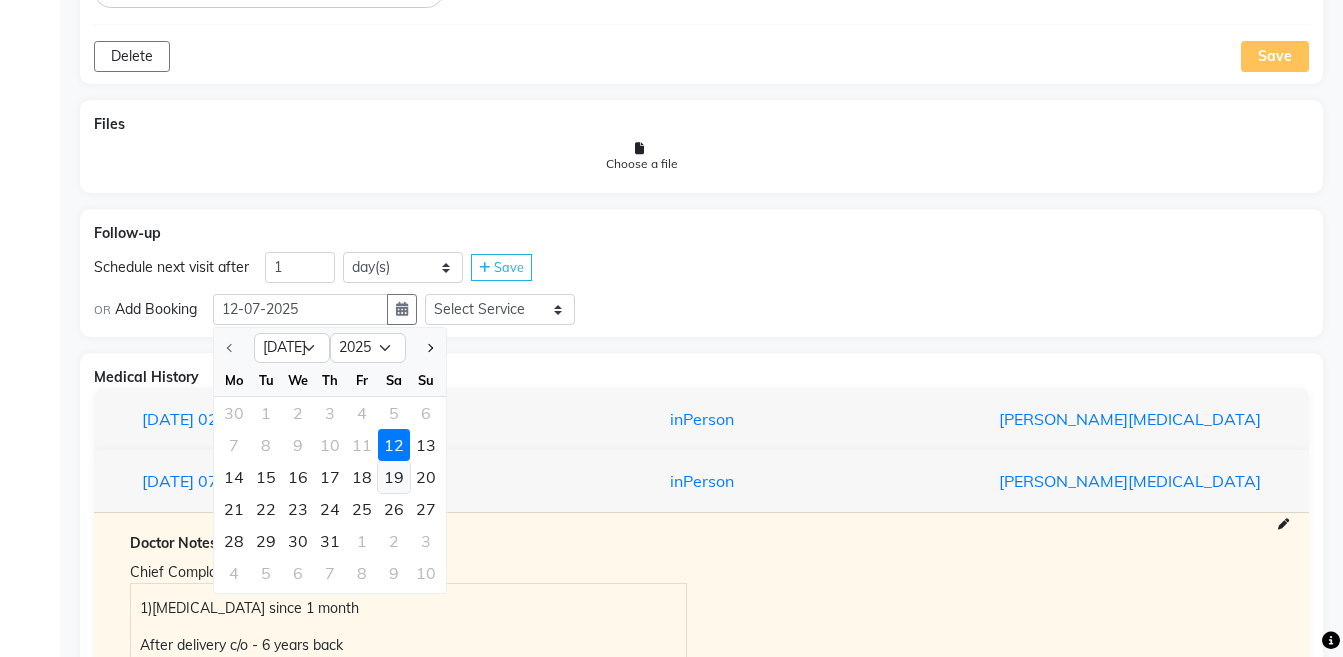 click on "19" 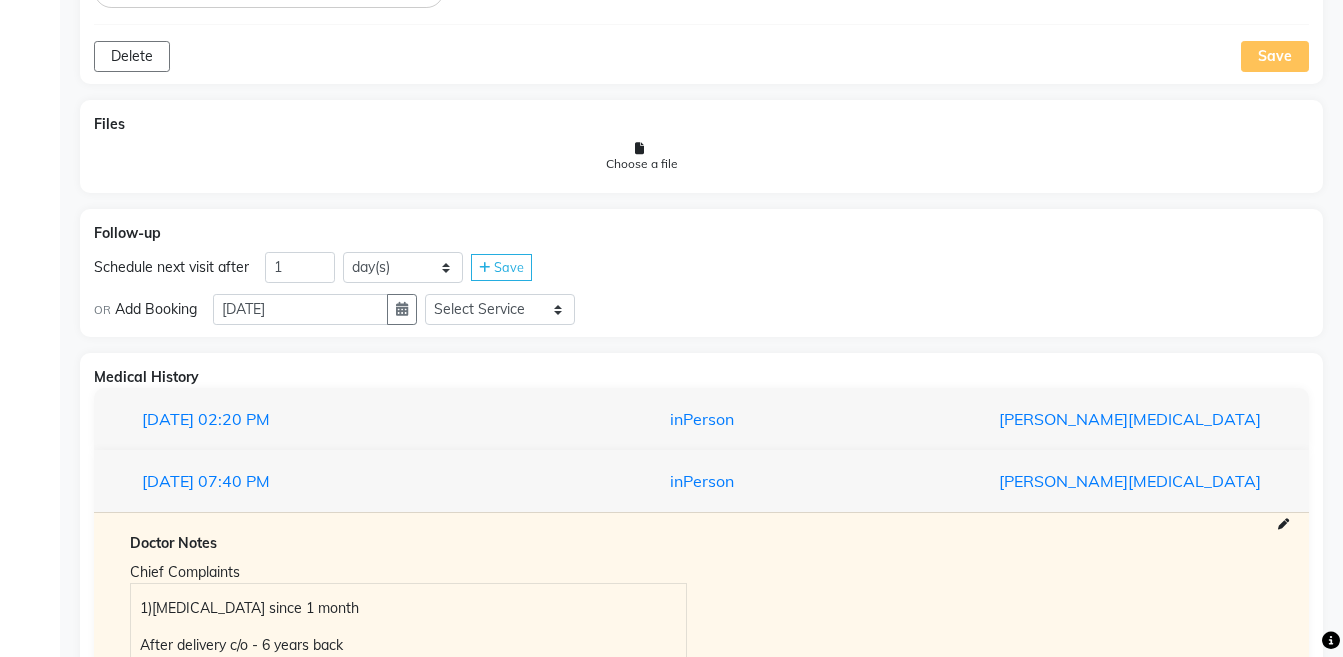 click on "OR Add Booking  [DATE] Select Service  Medicine  Medicine 1  Hydra Facial  Medi Facial  Vampire Facial With Plasma  Oxygeno Facial  Anti Aging Facial  Korean Glass GLow Facial  Full Face  Upper Lip  Chin  Underarms  Full Legs & arms  Back-side  Chest  Abdomen  Yellow Peel  Black Peel  Party Peel  Glow Peel  Argi Peel  Under-arm Peel  Depigmento Peel  Anti Aging Peel  Lip Peel  Hair PRP  GFC PRP  [MEDICAL_DATA] / Dermaroller  Under Eye PRP  Face PRP  Dermapen / Mesotherapt for Full Face  Dermapen / Mesotherapt for Scars  Carbon Peel  LASER BLEECH Laser Bleech  BB Glow  Indian Glass Glow  In Person - Consultation  Courier Charges in City  Courier Charges out of City  In Person - Follow Up  Hair Treatment   Skin Treatment   Online - Consultation  Online - Follow Up" 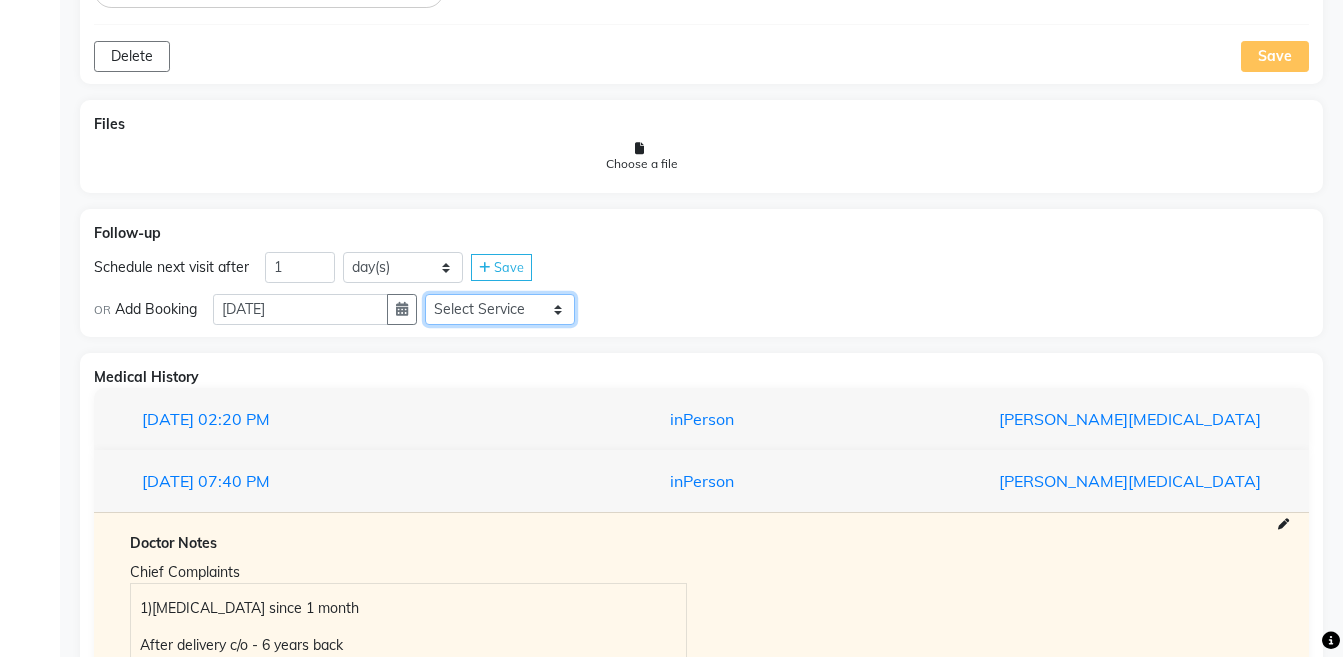 click on "Select Service  Medicine  Medicine 1  Hydra Facial  Medi Facial  Vampire Facial With Plasma  Oxygeno Facial  Anti Aging Facial  Korean Glass GLow Facial  Full Face  Upper Lip  Chin  Underarms  Full Legs & arms  Back-side  Chest  Abdomen  Yellow Peel  Black Peel  Party Peel  Glow Peel  Argi Peel  Under-arm Peel  Depigmento Peel  Anti Aging Peel  Lip Peel  Hair PRP  GFC PRP  [MEDICAL_DATA] / Dermaroller  Under Eye PRP  Face PRP  Dermapen / Mesotherapt for Full Face  Dermapen / Mesotherapt for Scars  Carbon Peel  LASER BLEECH Laser Bleech  BB Glow  Indian Glass Glow  In Person - Consultation  Courier Charges in City  Courier Charges out of City  In Person - Follow Up  Hair Treatment   Skin Treatment   Online - Consultation  Online - Follow Up" 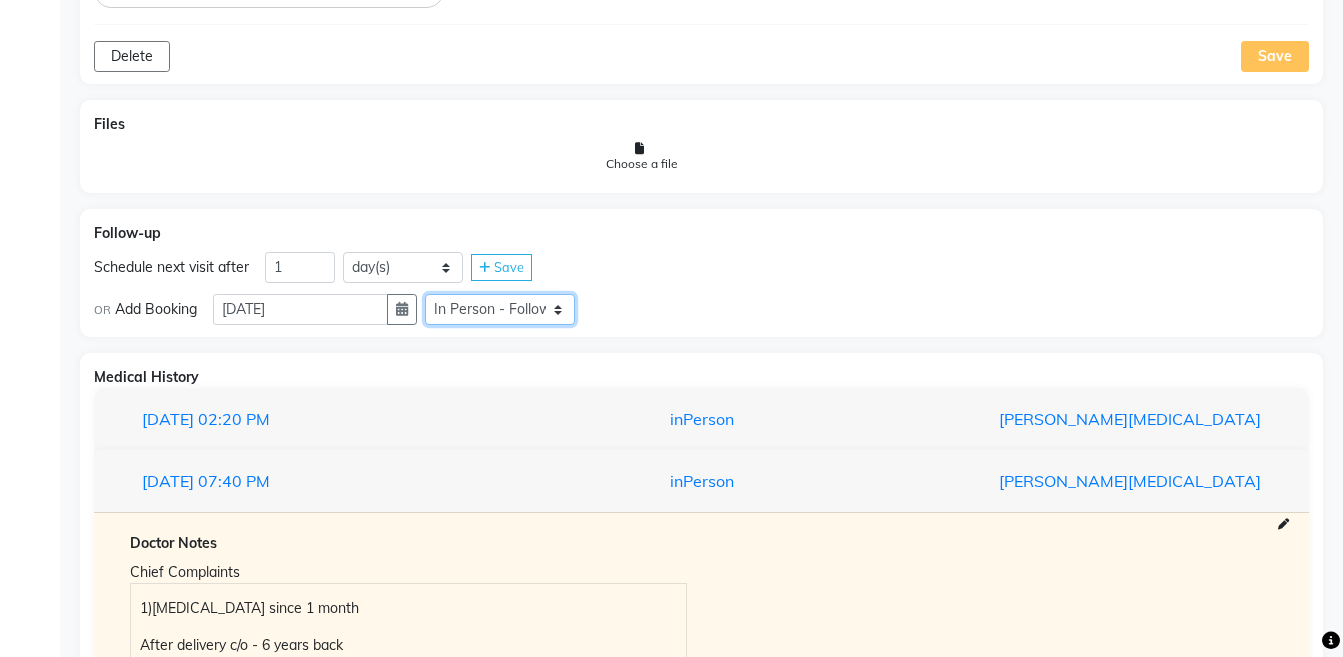 click on "Select Service  Medicine  Medicine 1  Hydra Facial  Medi Facial  Vampire Facial With Plasma  Oxygeno Facial  Anti Aging Facial  Korean Glass GLow Facial  Full Face  Upper Lip  Chin  Underarms  Full Legs & arms  Back-side  Chest  Abdomen  Yellow Peel  Black Peel  Party Peel  Glow Peel  Argi Peel  Under-arm Peel  Depigmento Peel  Anti Aging Peel  Lip Peel  Hair PRP  GFC PRP  [MEDICAL_DATA] / Dermaroller  Under Eye PRP  Face PRP  Dermapen / Mesotherapt for Full Face  Dermapen / Mesotherapt for Scars  Carbon Peel  LASER BLEECH Laser Bleech  BB Glow  Indian Glass Glow  In Person - Consultation  Courier Charges in City  Courier Charges out of City  In Person - Follow Up  Hair Treatment   Skin Treatment   Online - Consultation  Online - Follow Up" 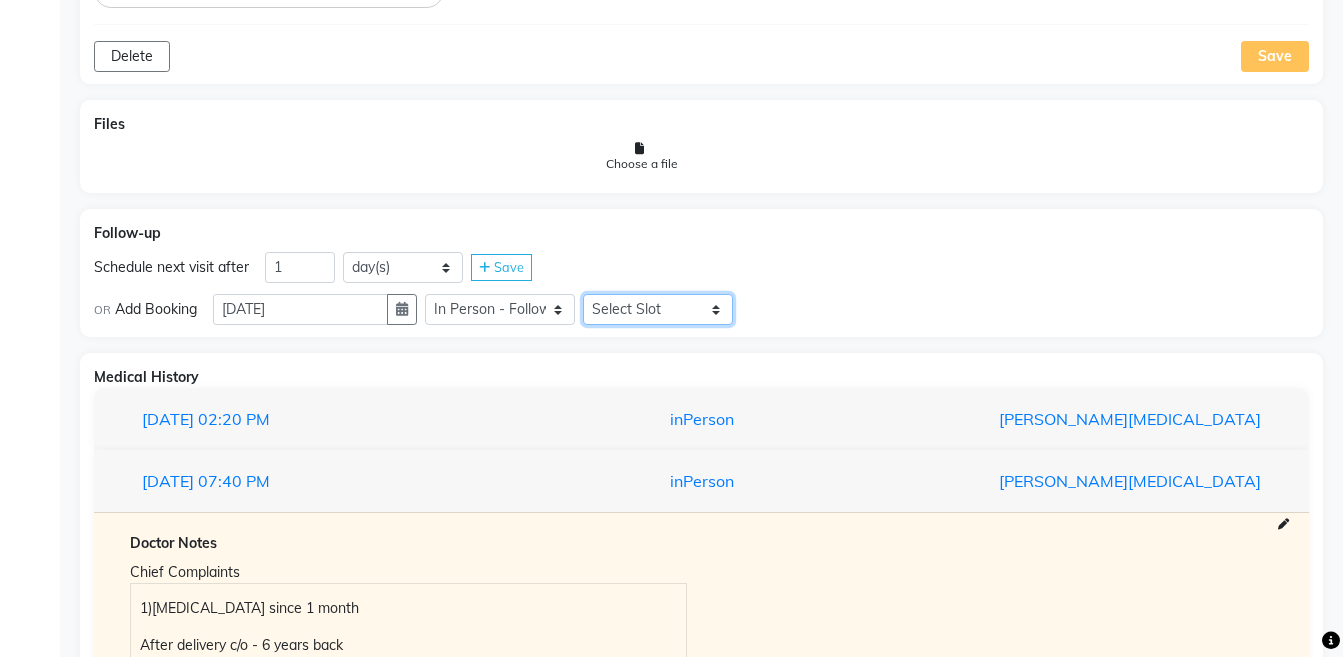 click on "Select Slot 10:15 10:30 10:45 11:00 11:15 11:30 11:45 12:15 12:30 12:45 13:00 13:15 13:30 13:45 14:00 14:15 14:30 14:45 15:00 15:15 15:30 15:45 16:00 16:15 16:30 16:45 17:00 17:15 17:30 17:45 18:00 18:15 18:30 18:45 19:00 19:15 19:30 19:45 20:00 20:15 20:30 20:45 21:15 21:30 21:45" 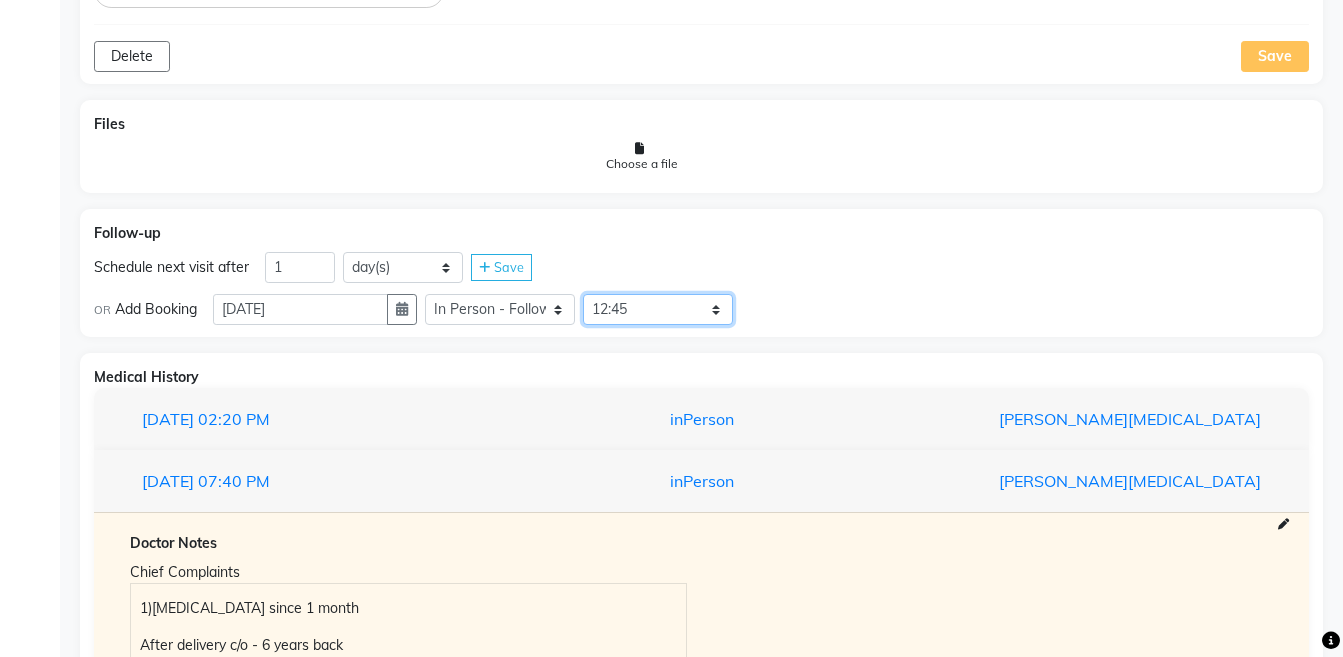 click on "Select Slot 10:15 10:30 10:45 11:00 11:15 11:30 11:45 12:15 12:30 12:45 13:00 13:15 13:30 13:45 14:00 14:15 14:30 14:45 15:00 15:15 15:30 15:45 16:00 16:15 16:30 16:45 17:00 17:15 17:30 17:45 18:00 18:15 18:30 18:45 19:00 19:15 19:30 19:45 20:00 20:15 20:30 20:45 21:15 21:30 21:45" 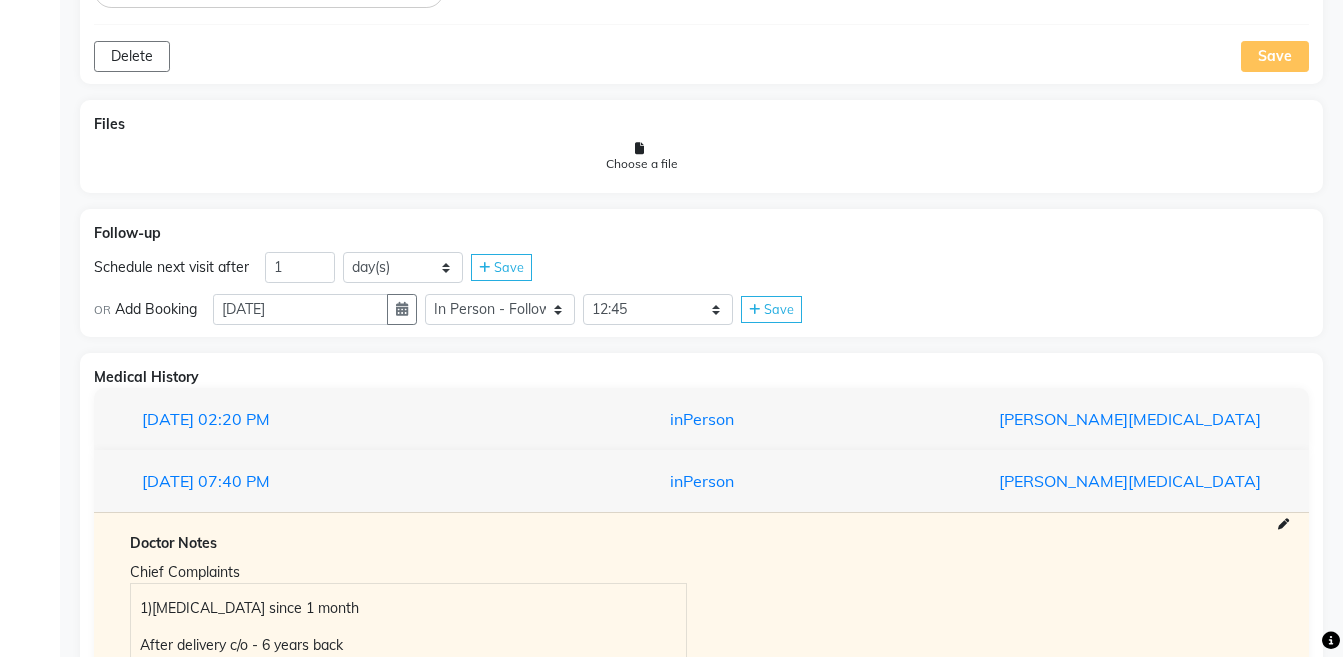 click on "Save" 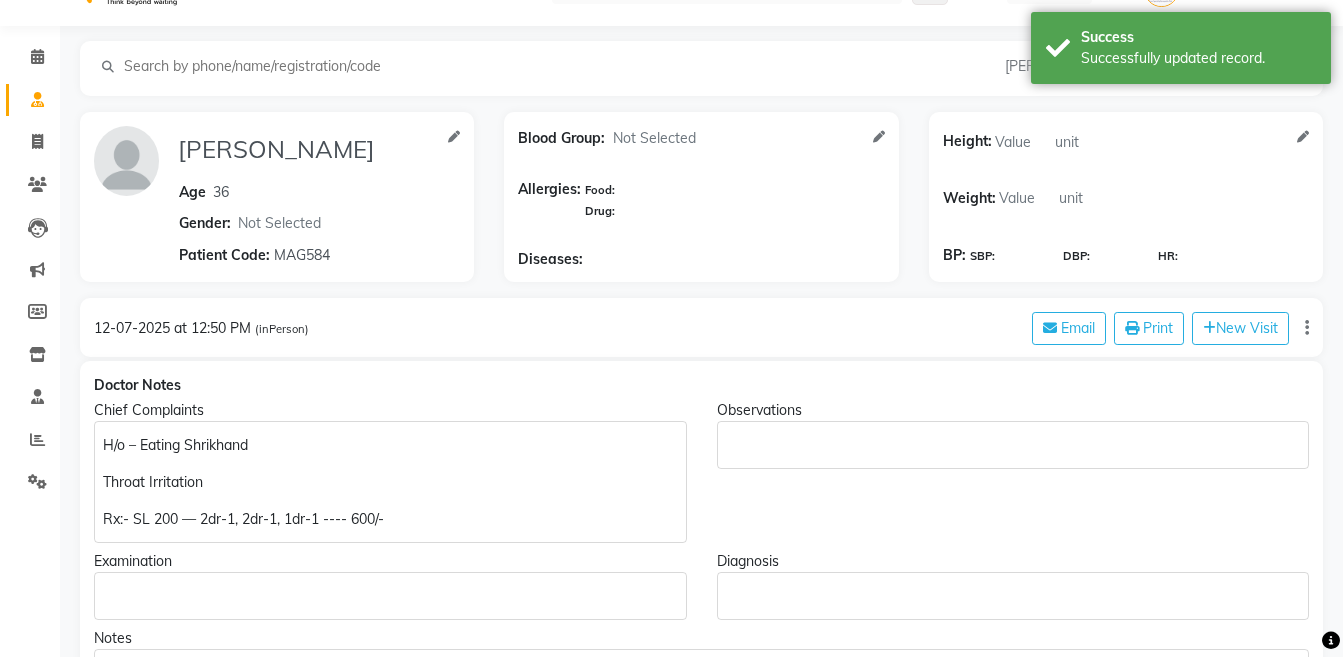 scroll, scrollTop: 0, scrollLeft: 0, axis: both 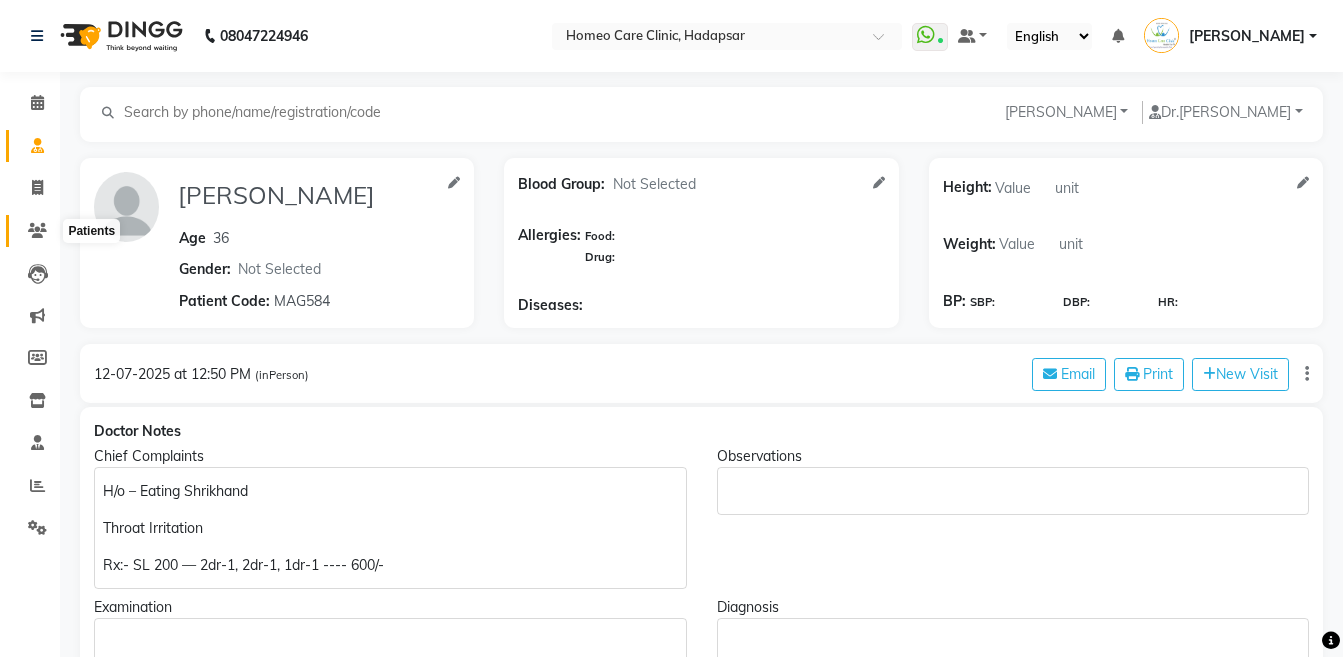 click 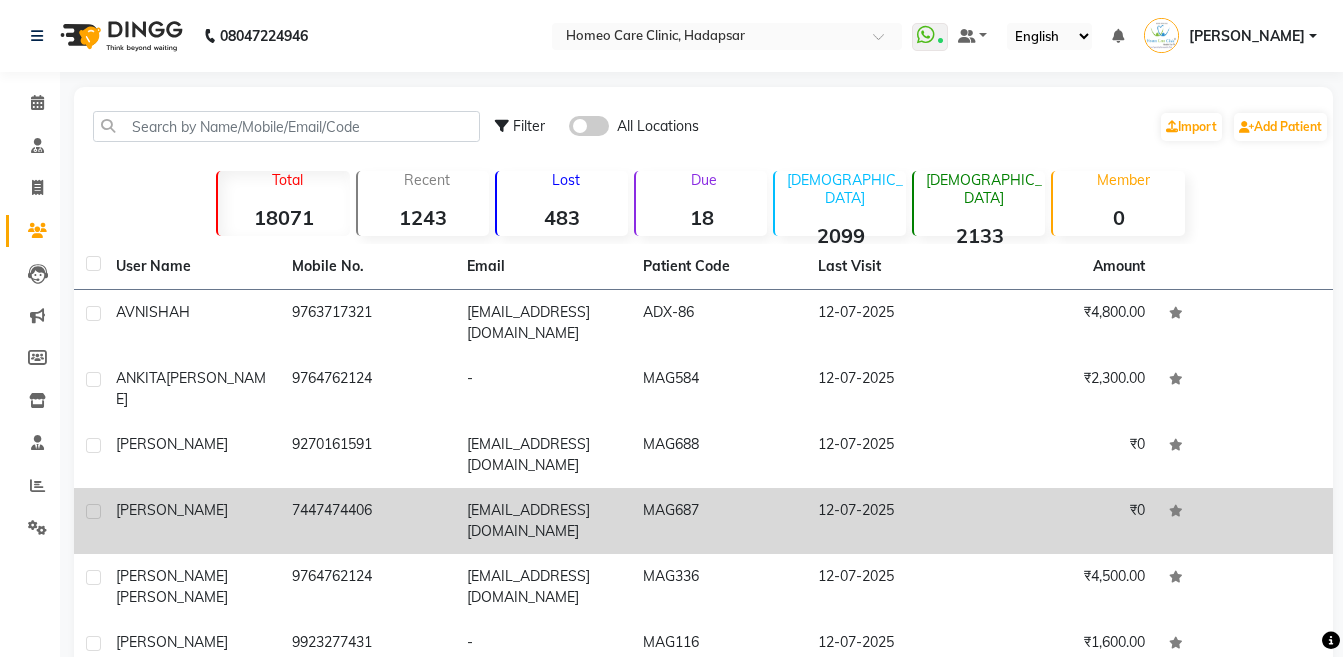 click on "[EMAIL_ADDRESS][DOMAIN_NAME]" 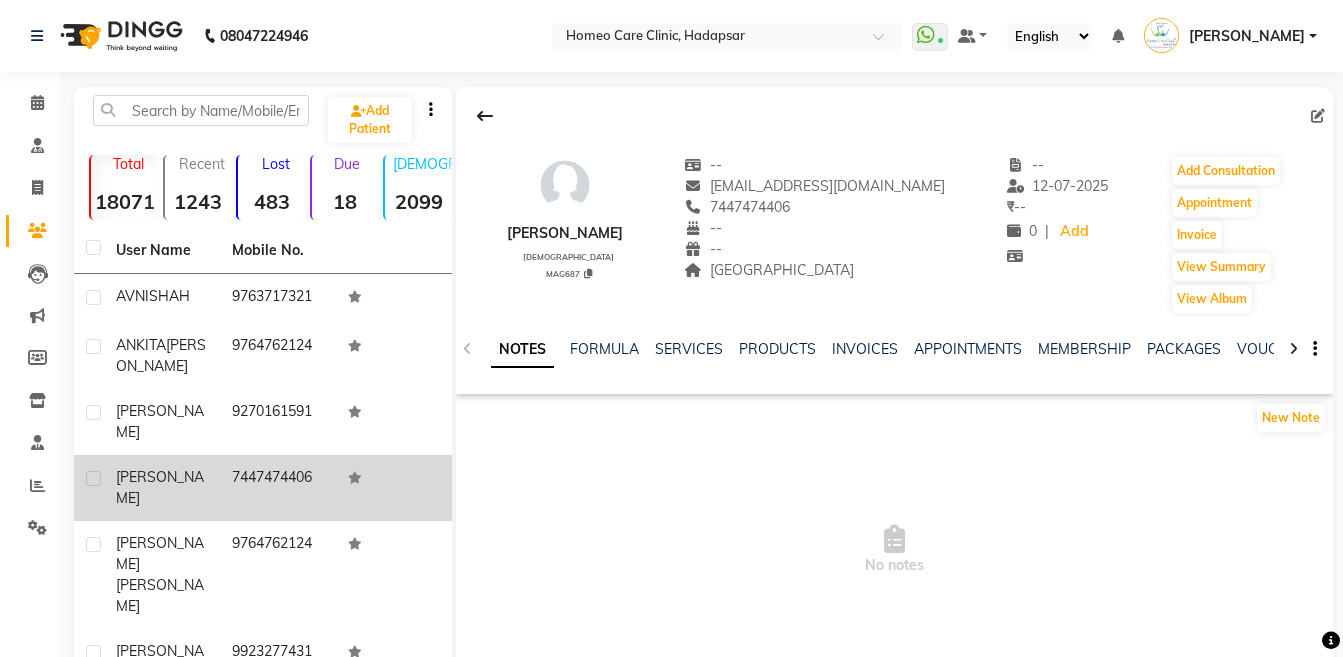 click 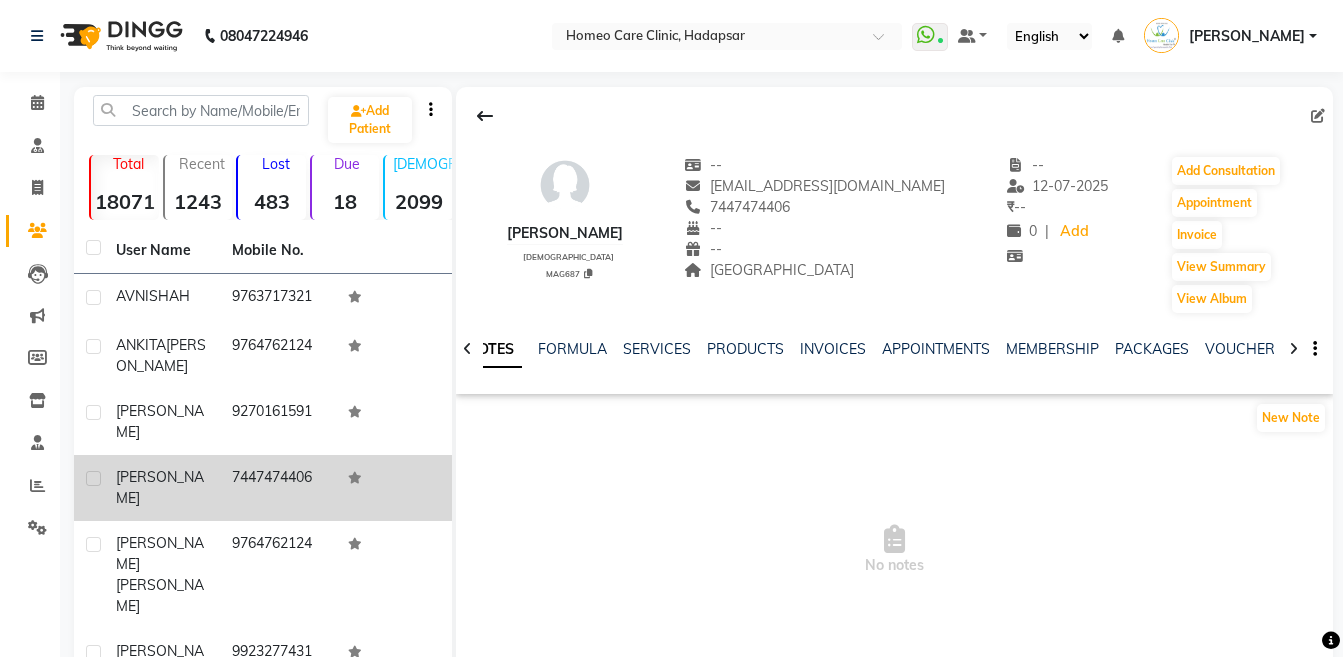click 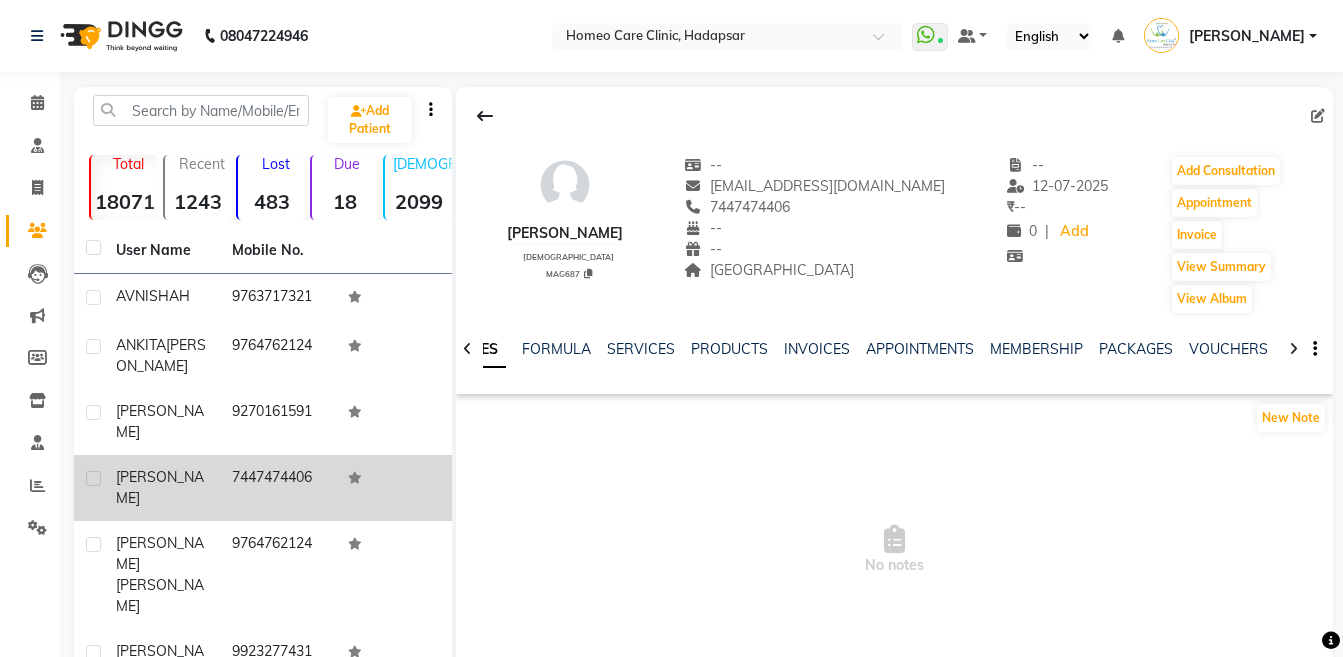 click 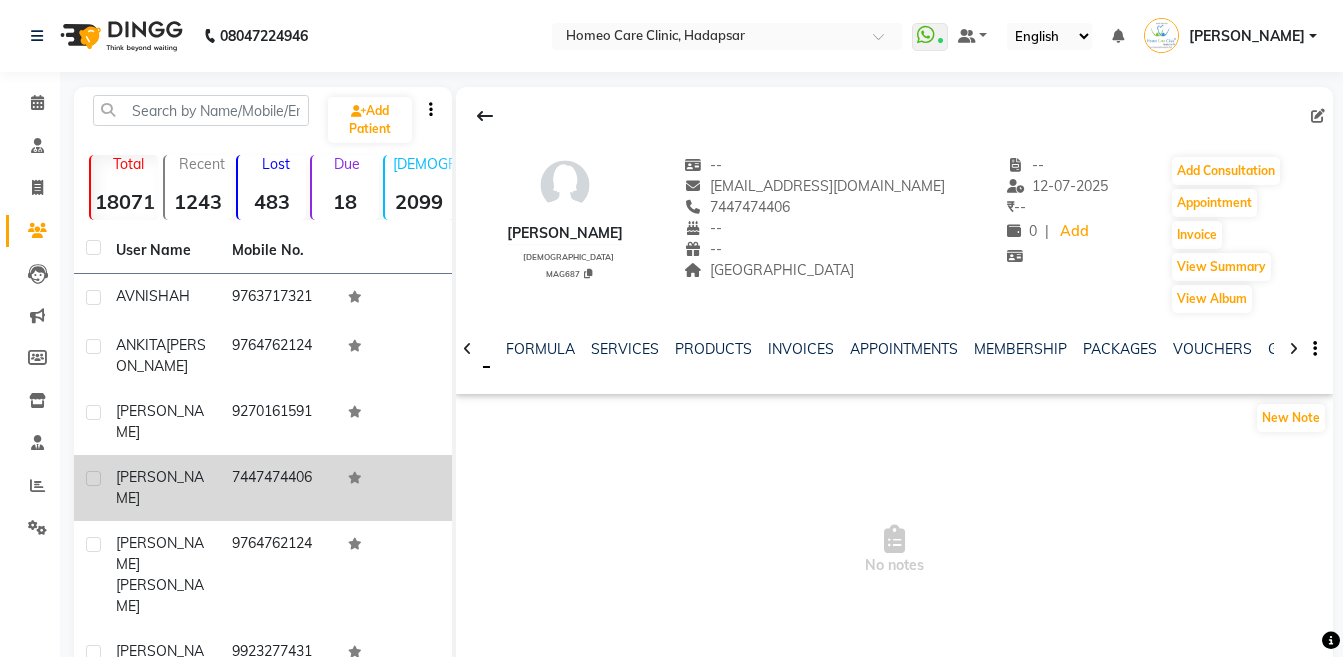 click 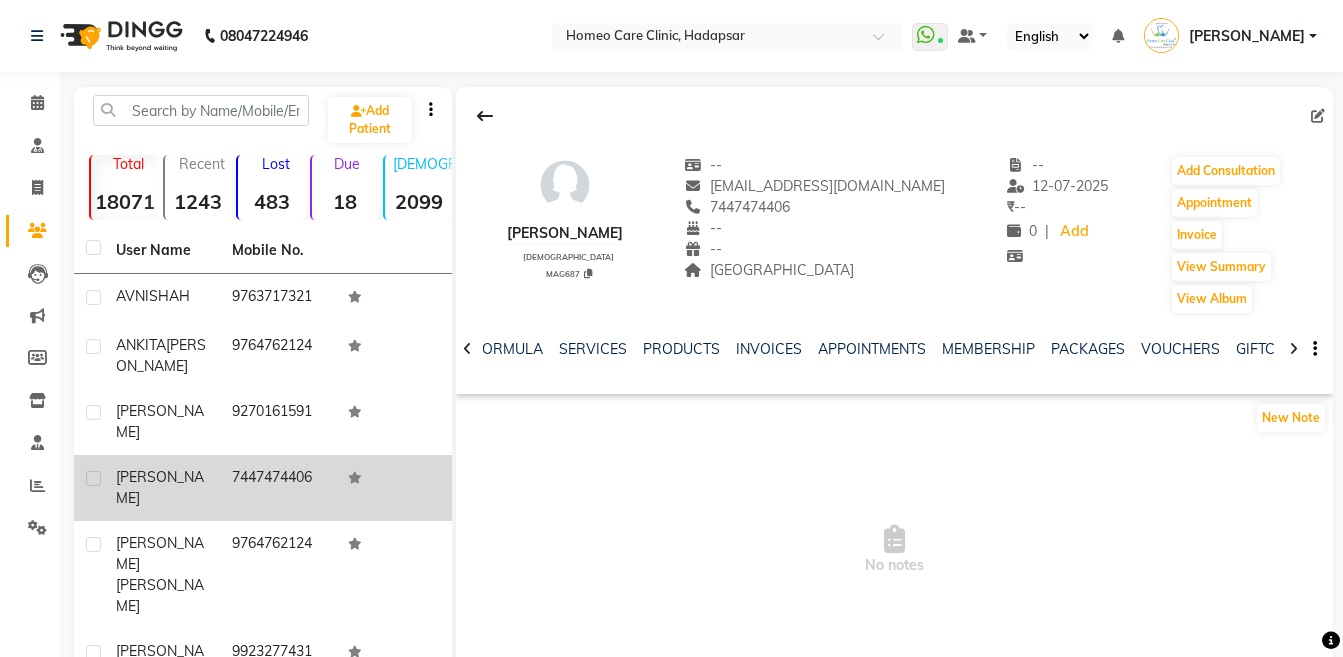 click 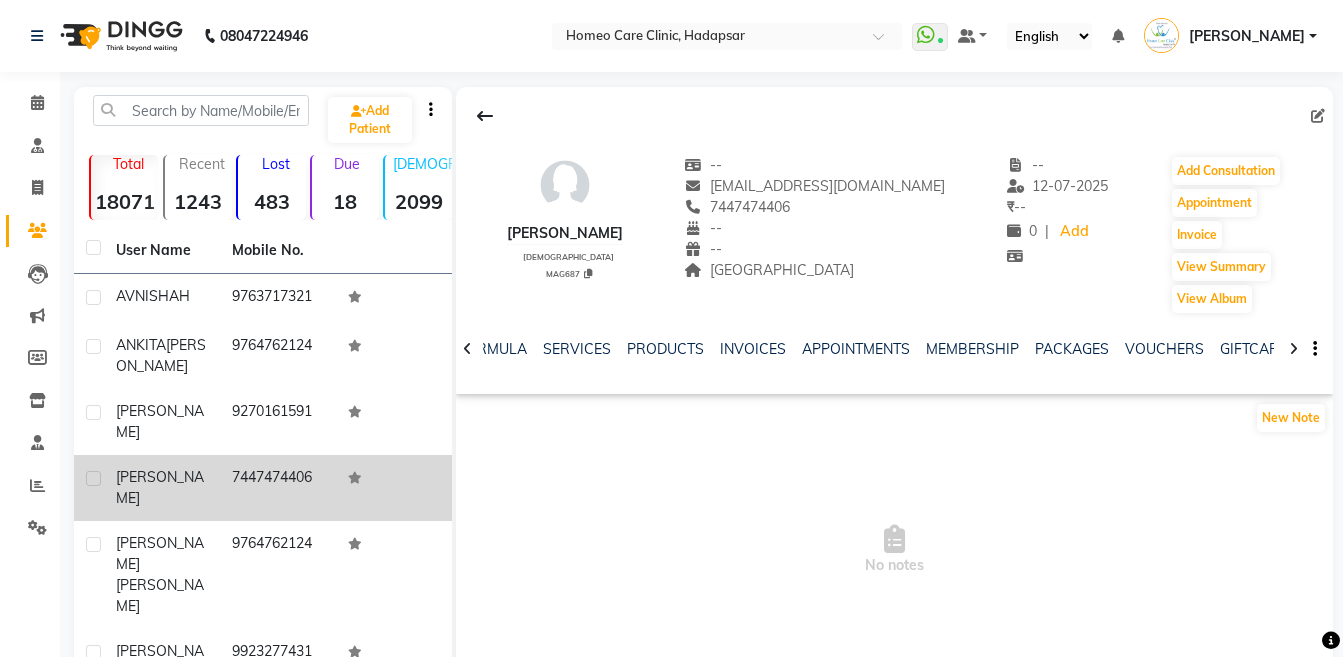 click 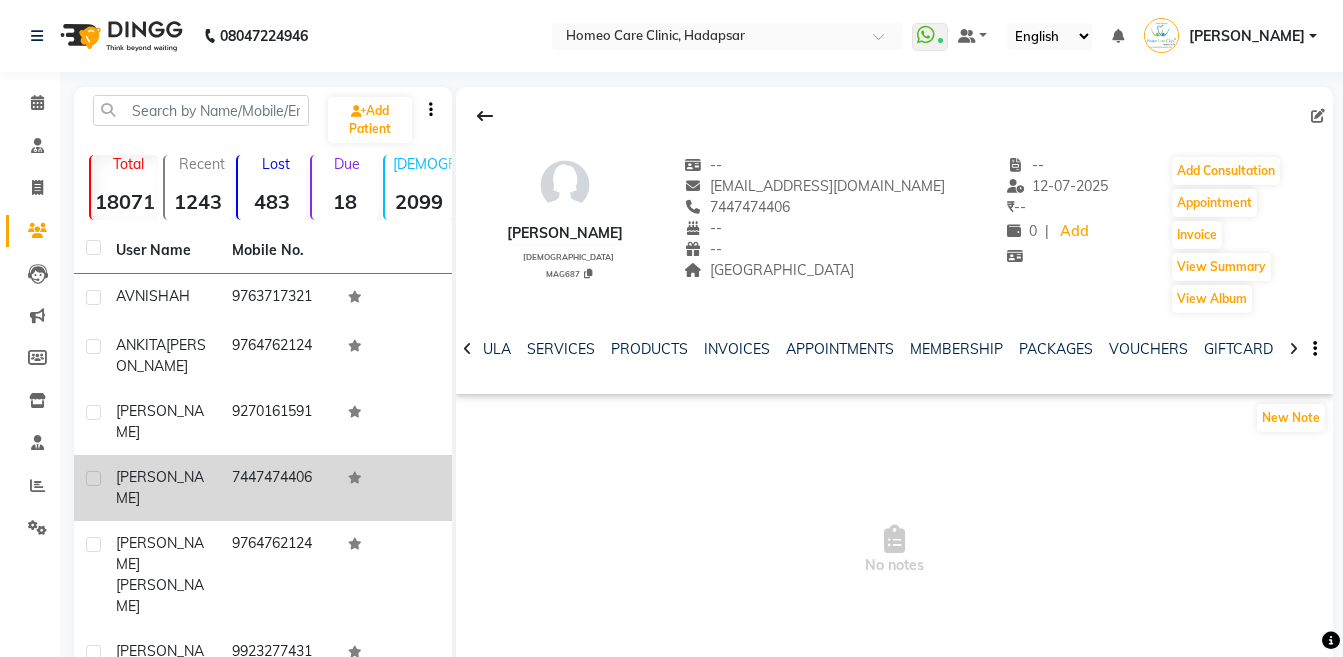 click 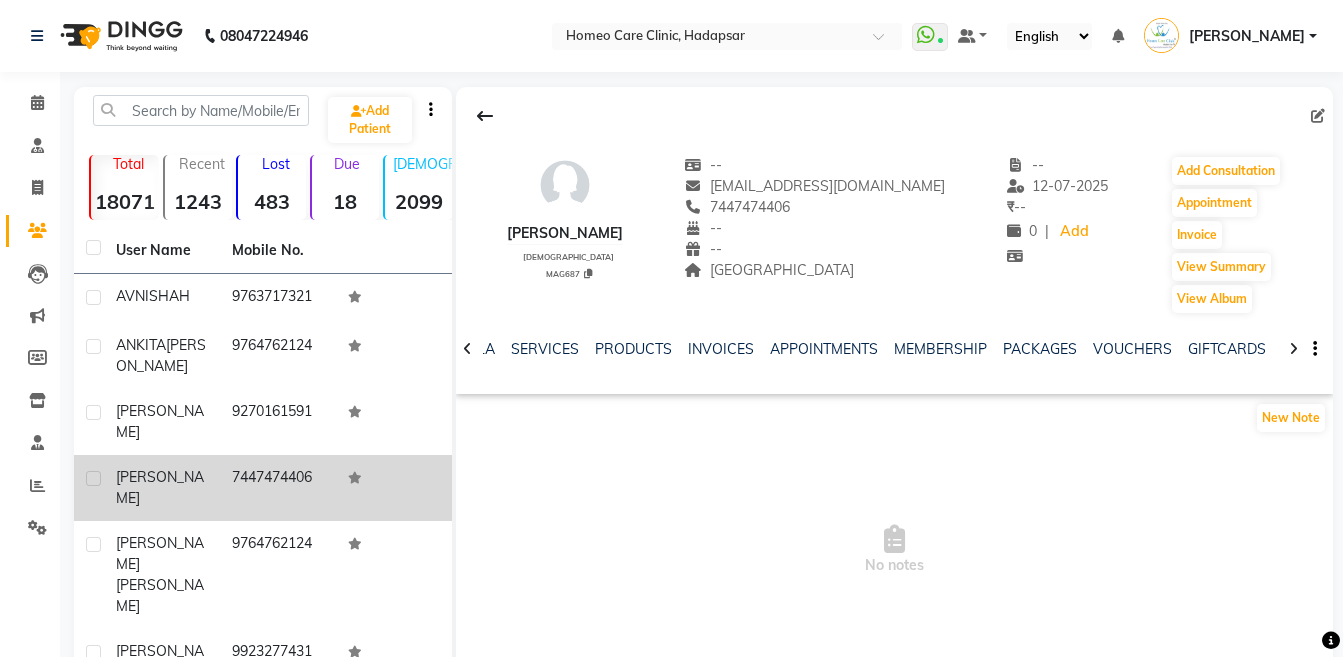 click 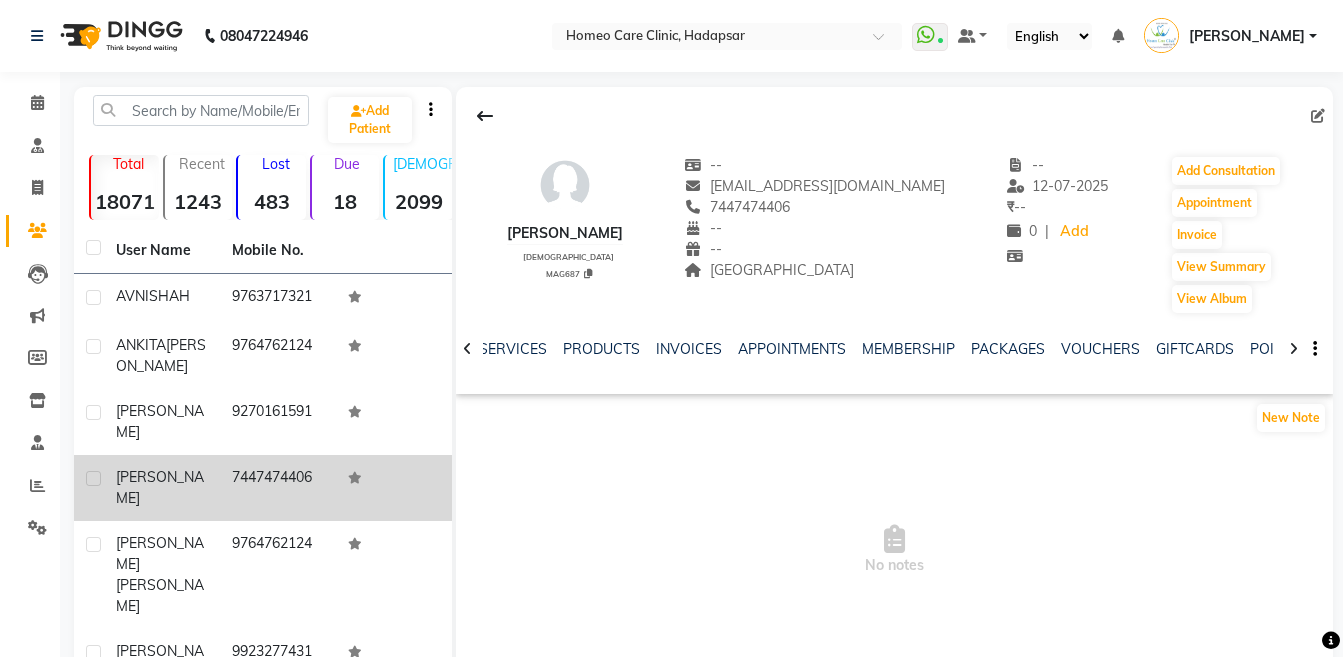 click 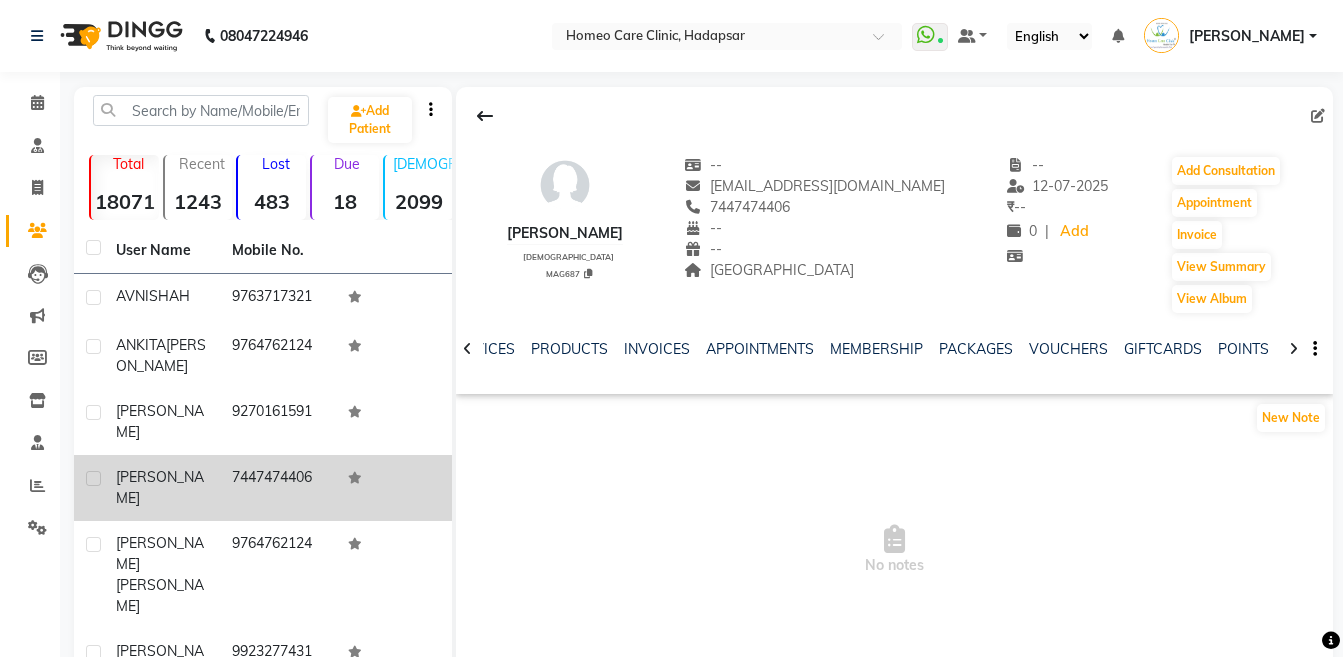 click 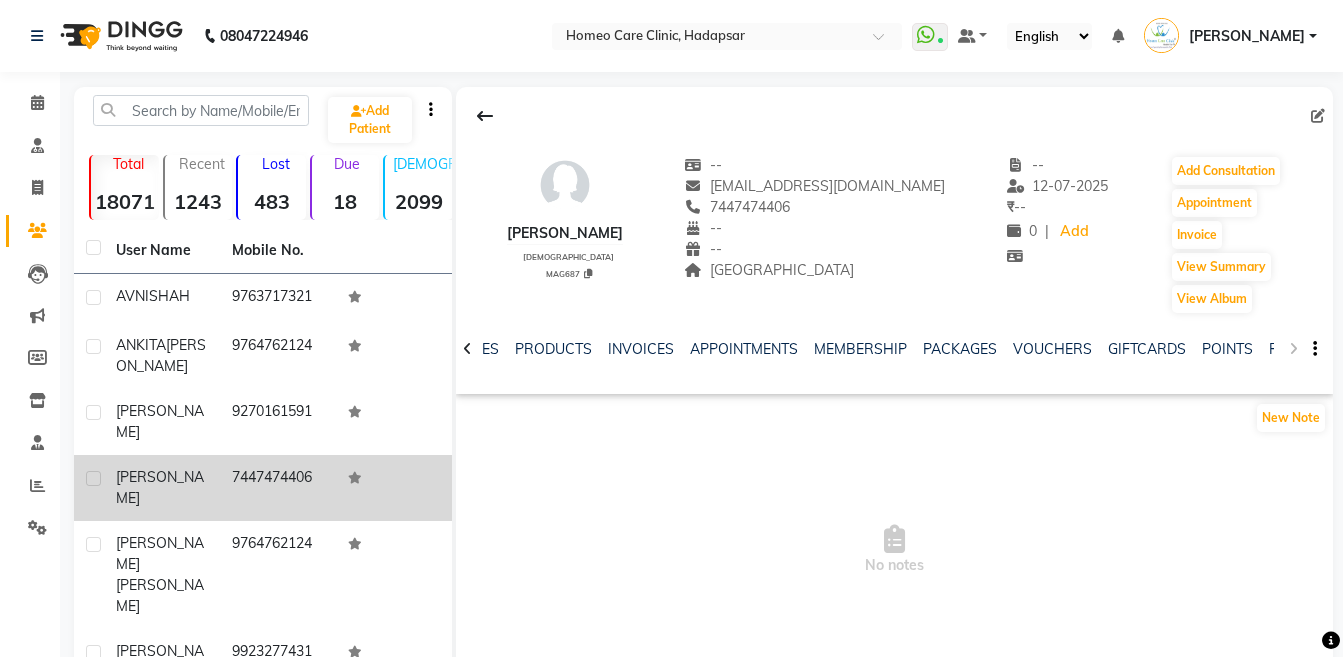 click on "NOTES FORMULA SERVICES PRODUCTS INVOICES APPOINTMENTS MEMBERSHIP PACKAGES VOUCHERS GIFTCARDS POINTS FORMS FAMILY CARDS WALLET" 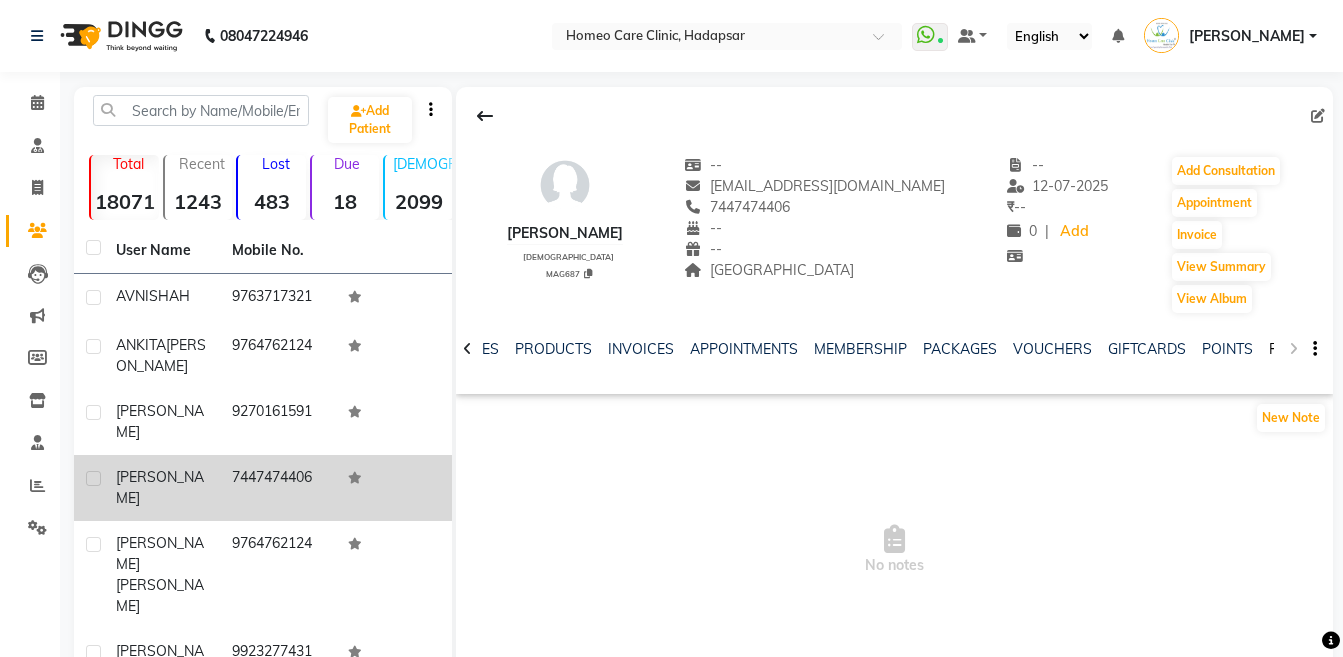click on "FORMS" 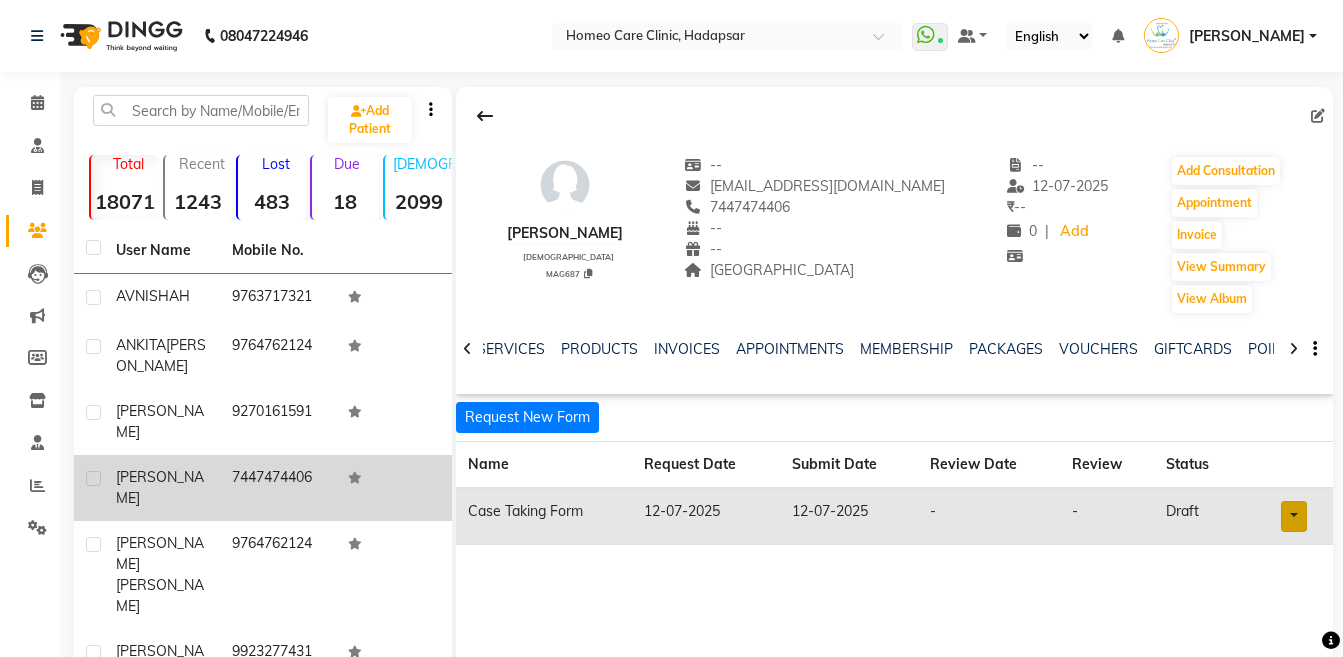 click at bounding box center [1294, 516] 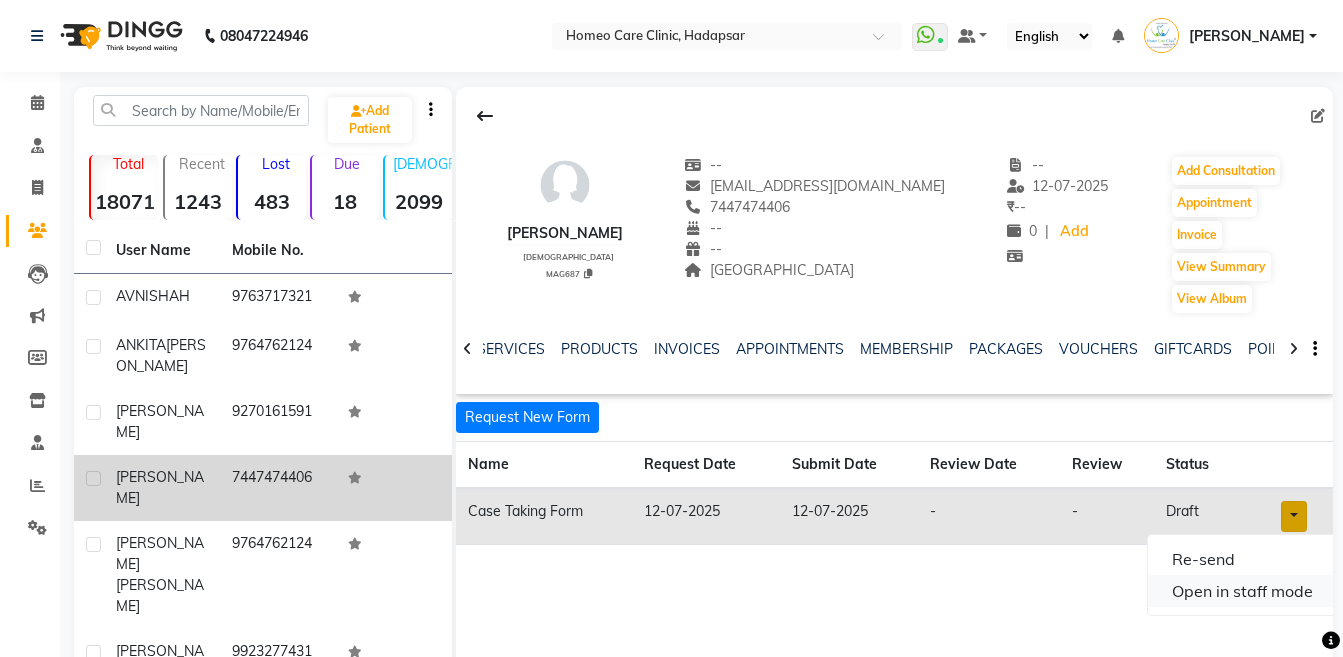 click on "Open in staff mode" 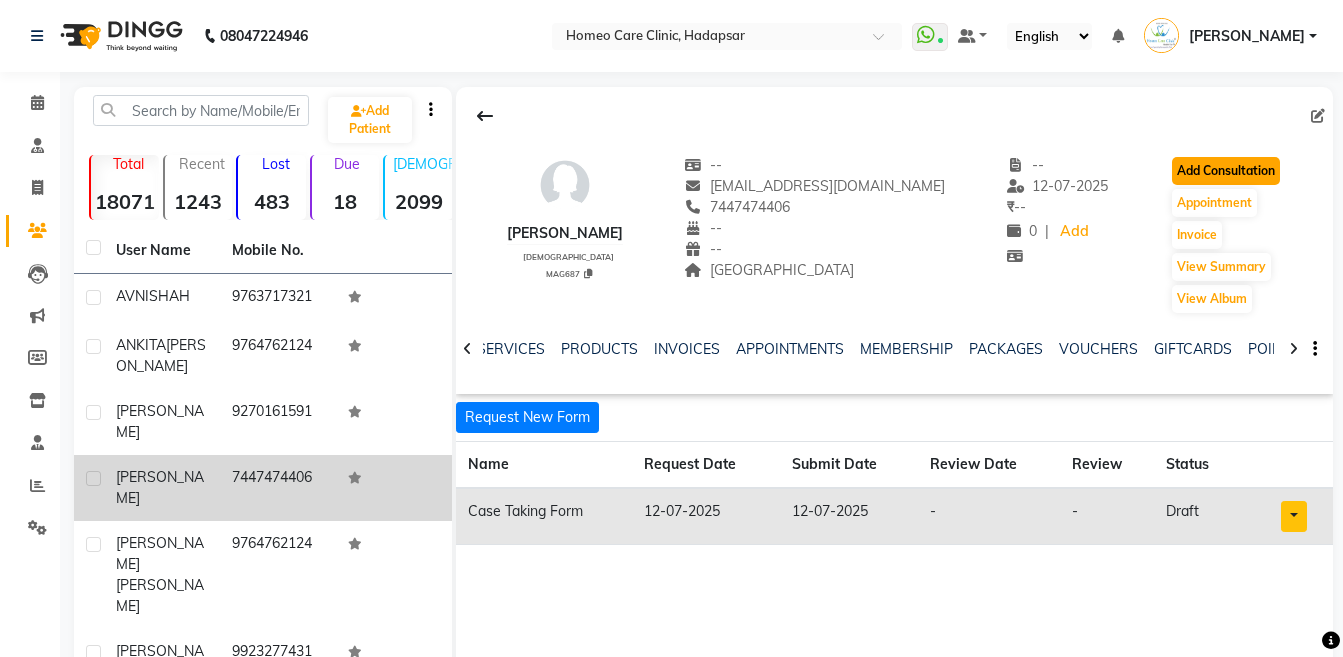 click on "Add Consultation" 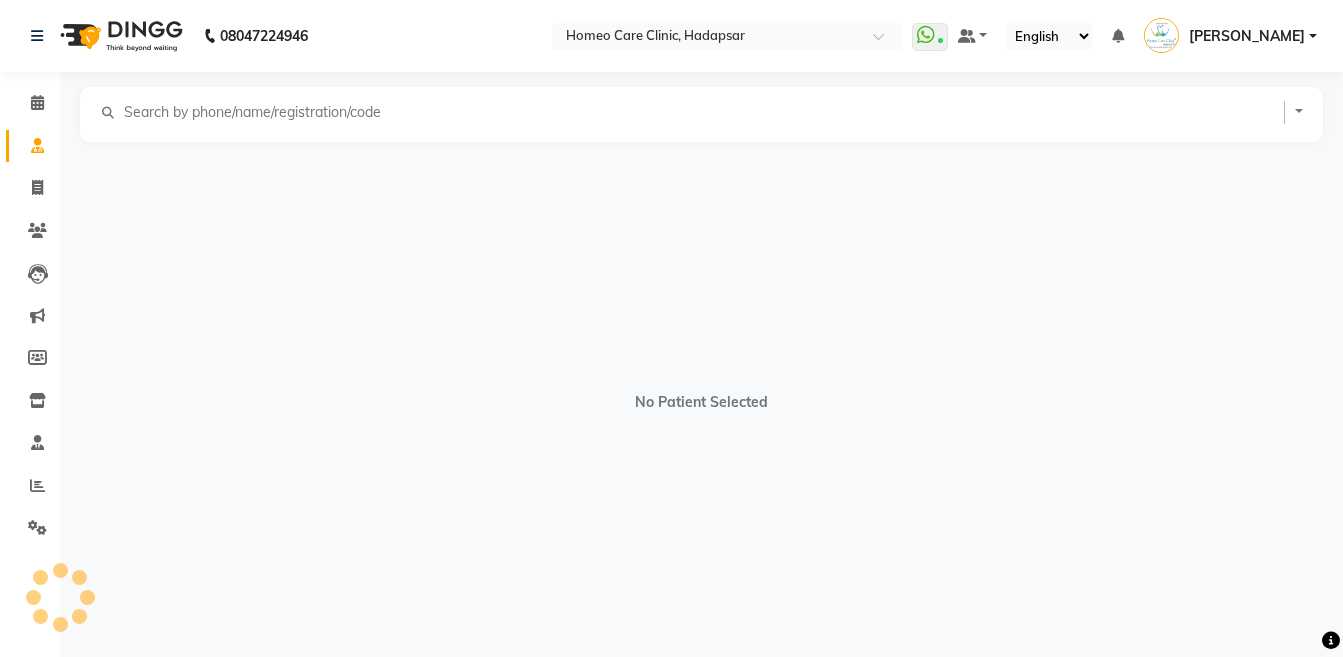 select on "[DEMOGRAPHIC_DATA]" 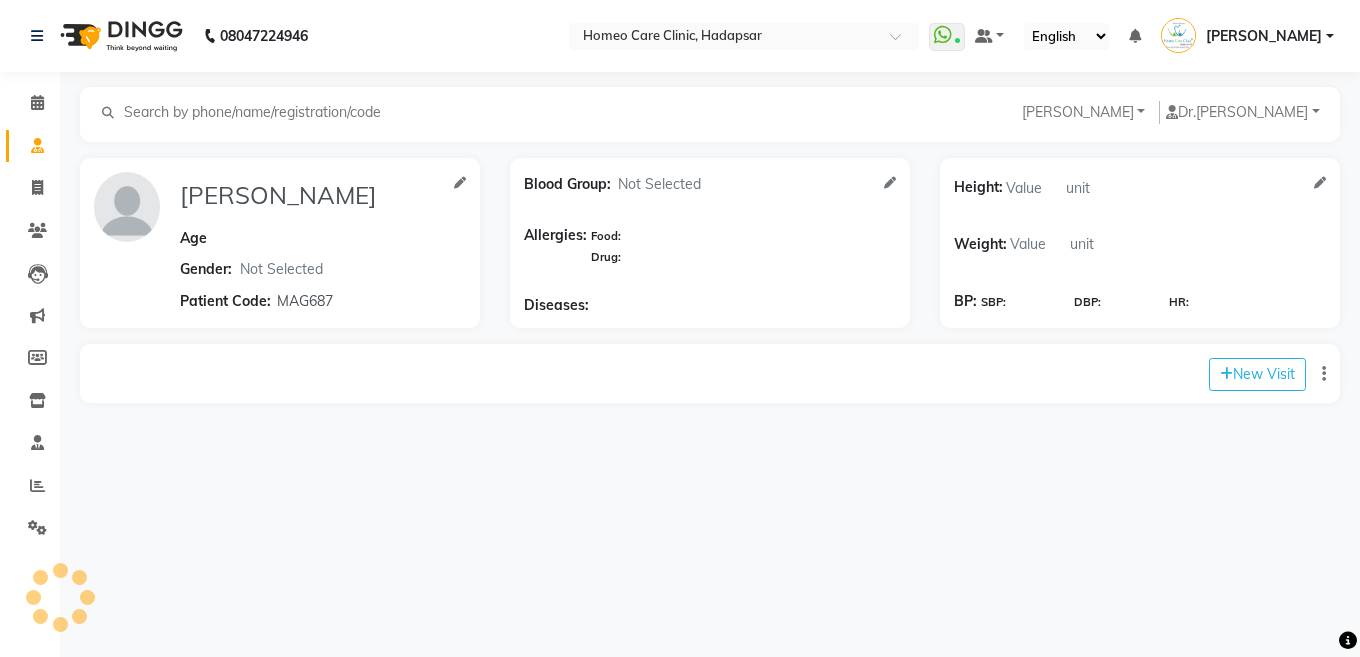 click on "Height:   Weight:   BP:   SBP: DBP: HR:" 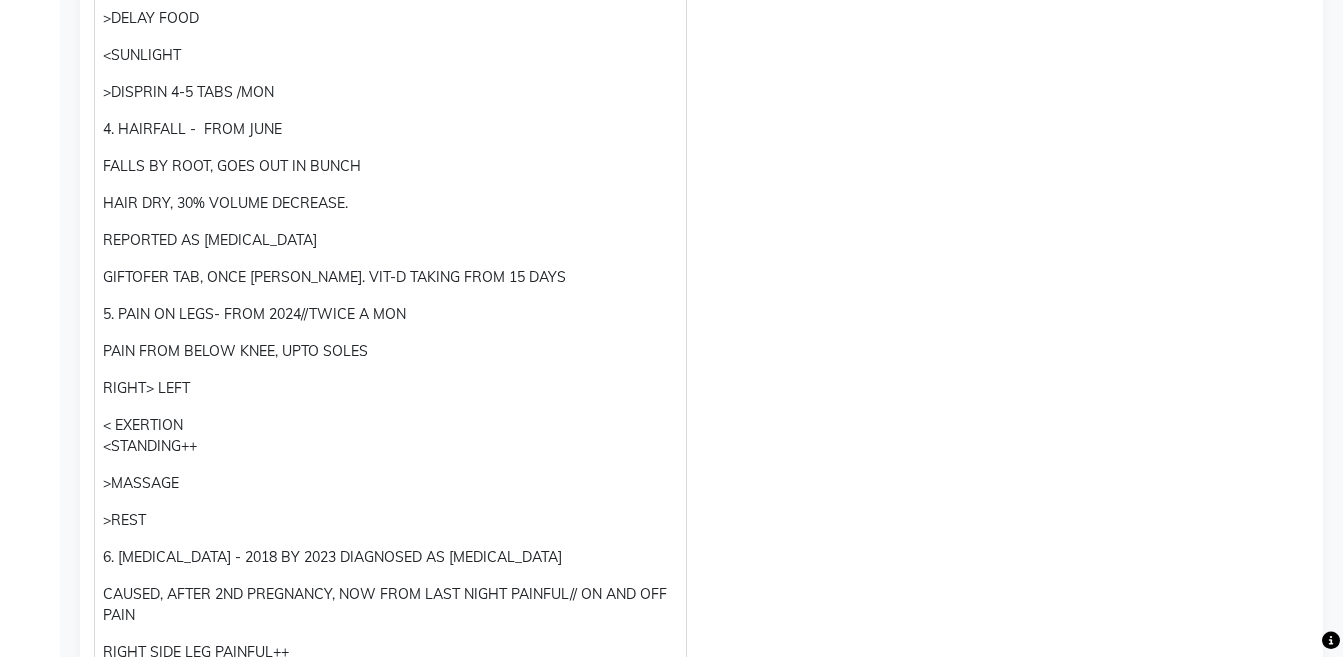 scroll, scrollTop: 1056, scrollLeft: 0, axis: vertical 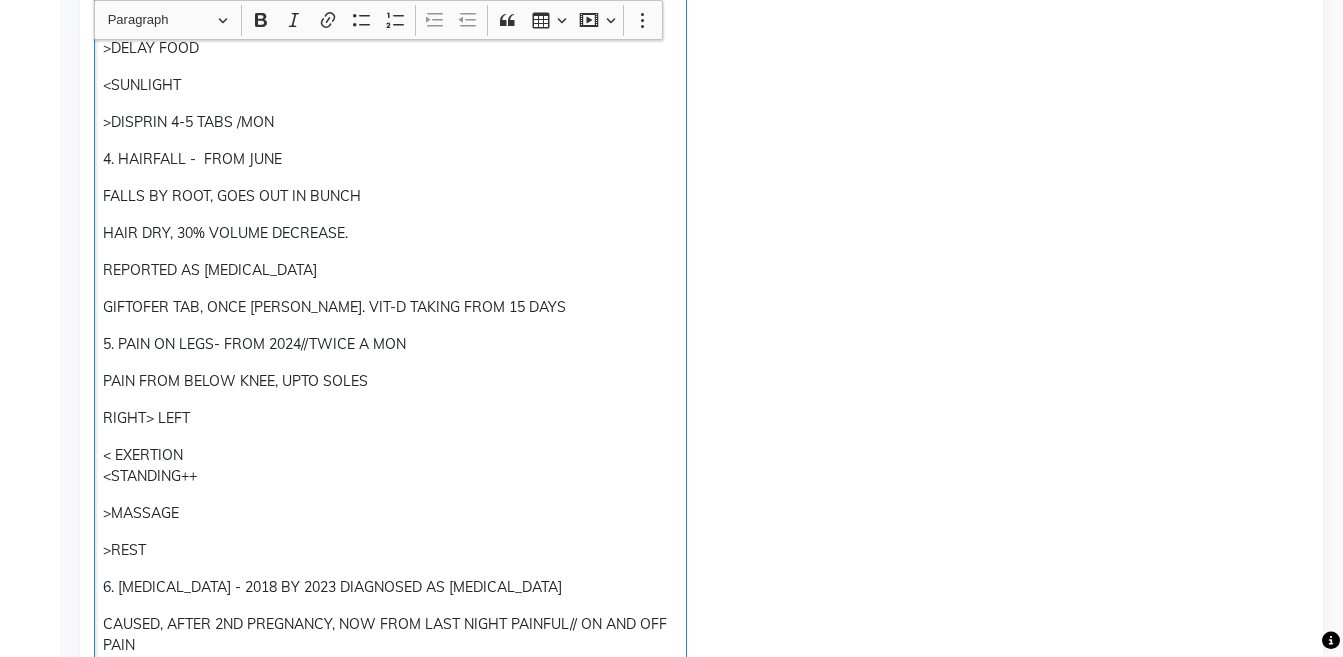 click on "4. HAIRFALL -  FROM JUNE" 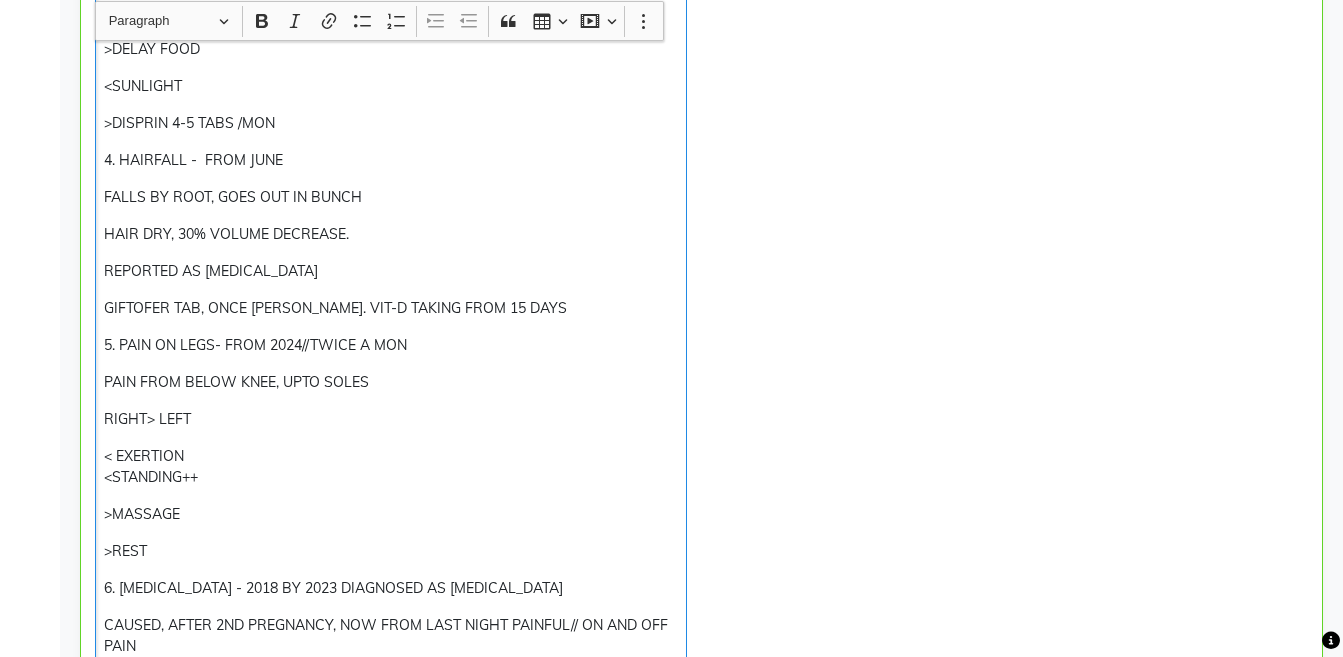 scroll, scrollTop: 1057, scrollLeft: 0, axis: vertical 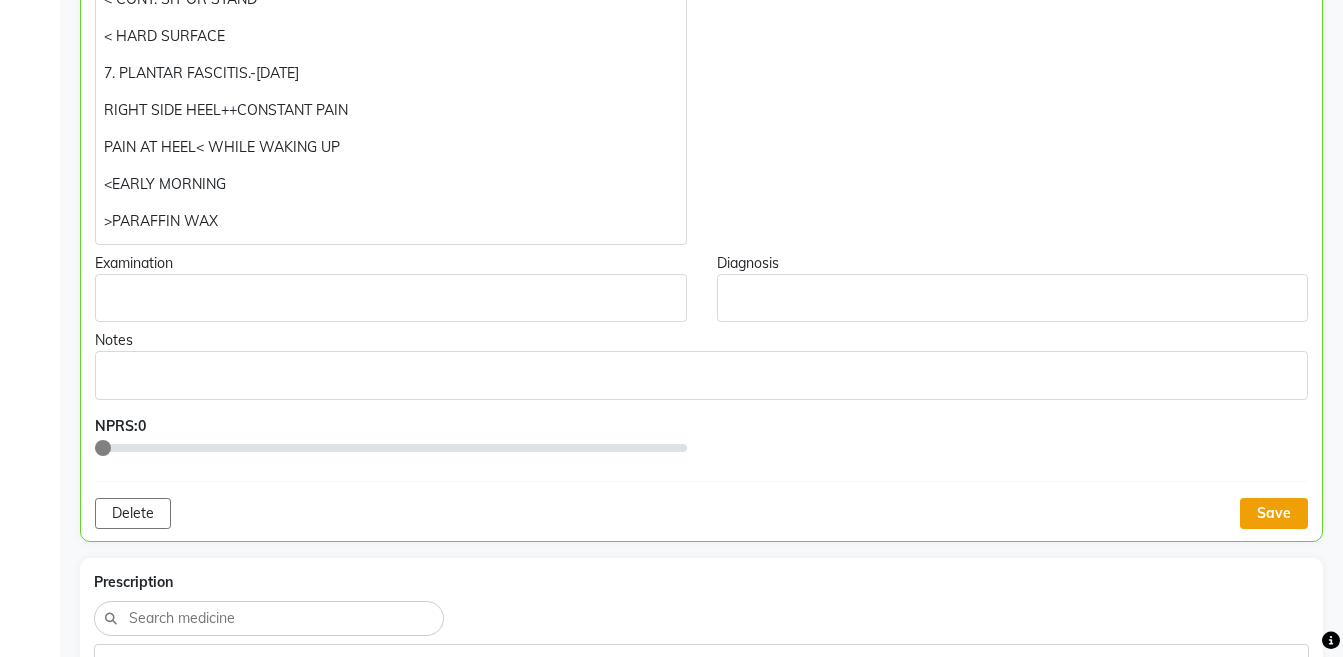 click on "Save" 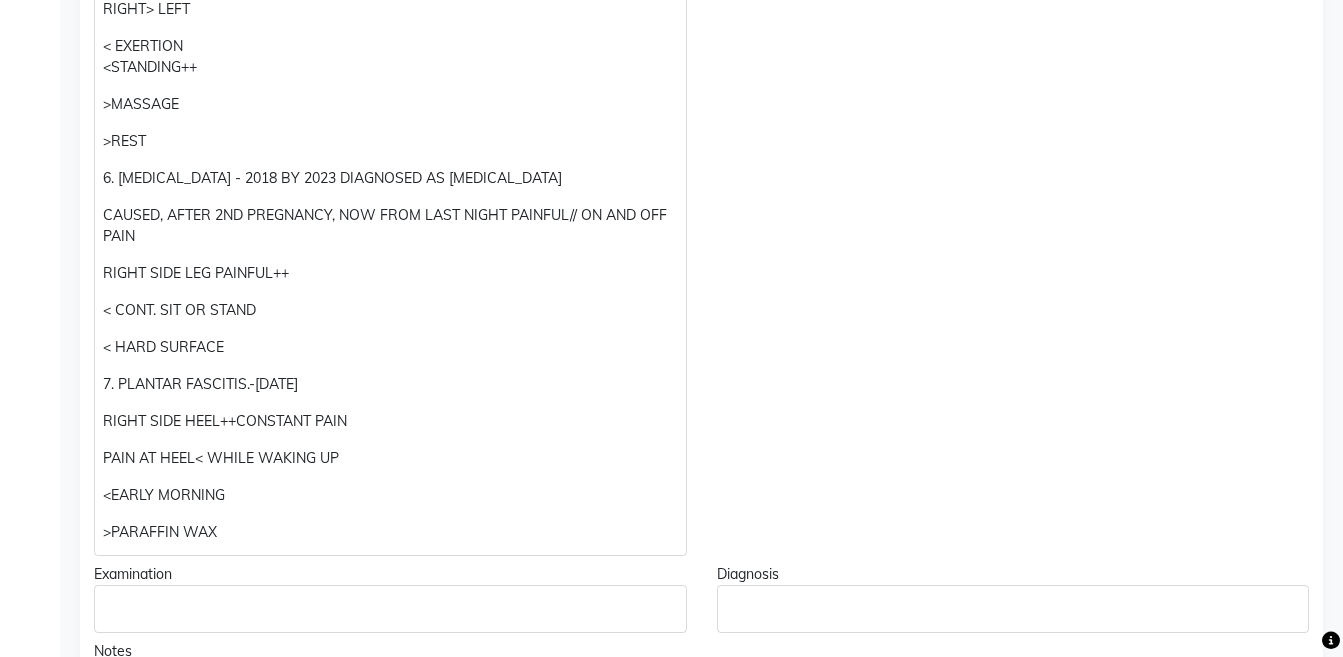 scroll, scrollTop: 1390, scrollLeft: 0, axis: vertical 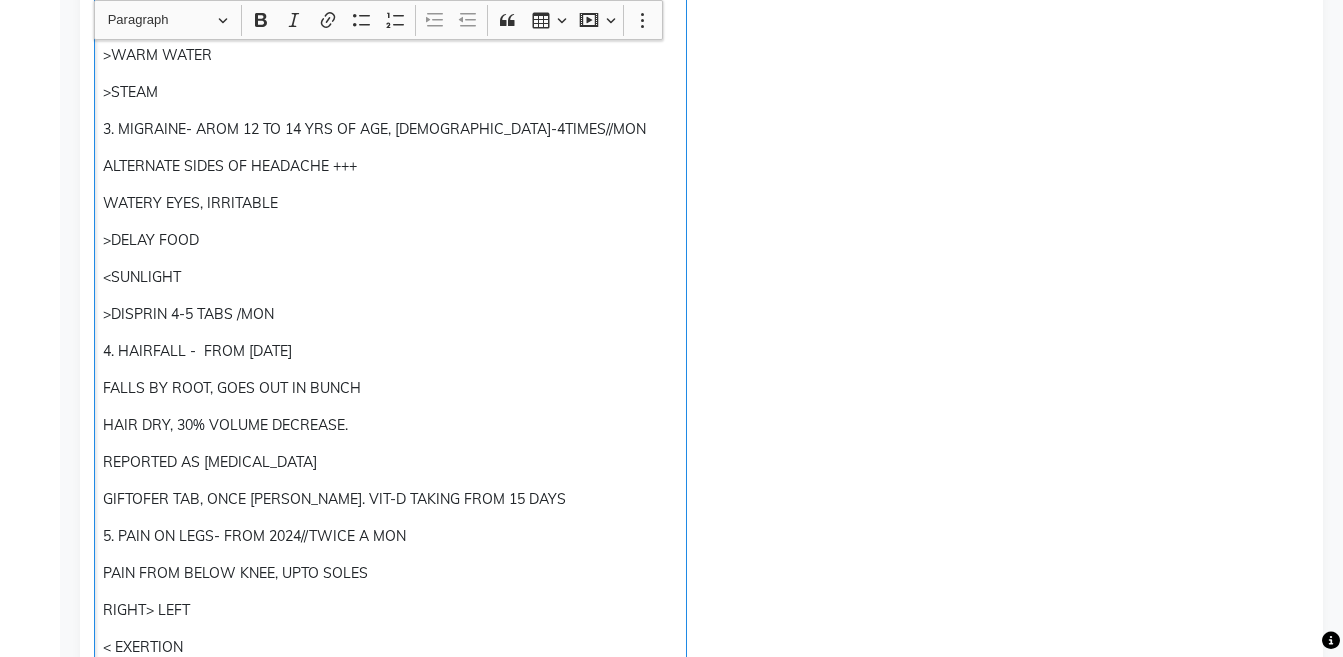 click on "3. MIGRAINE- AROM 12 TO 14 YRS OF AGE, [DEMOGRAPHIC_DATA]-4TIMES//MON" 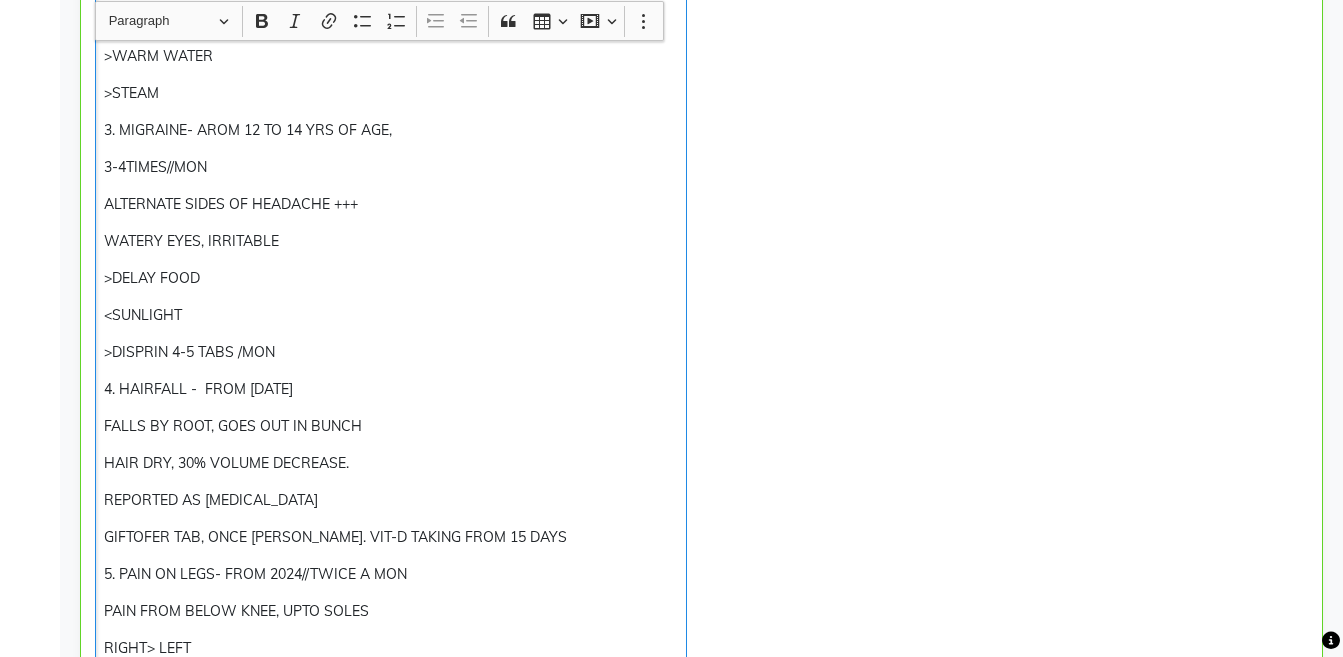 scroll, scrollTop: 865, scrollLeft: 0, axis: vertical 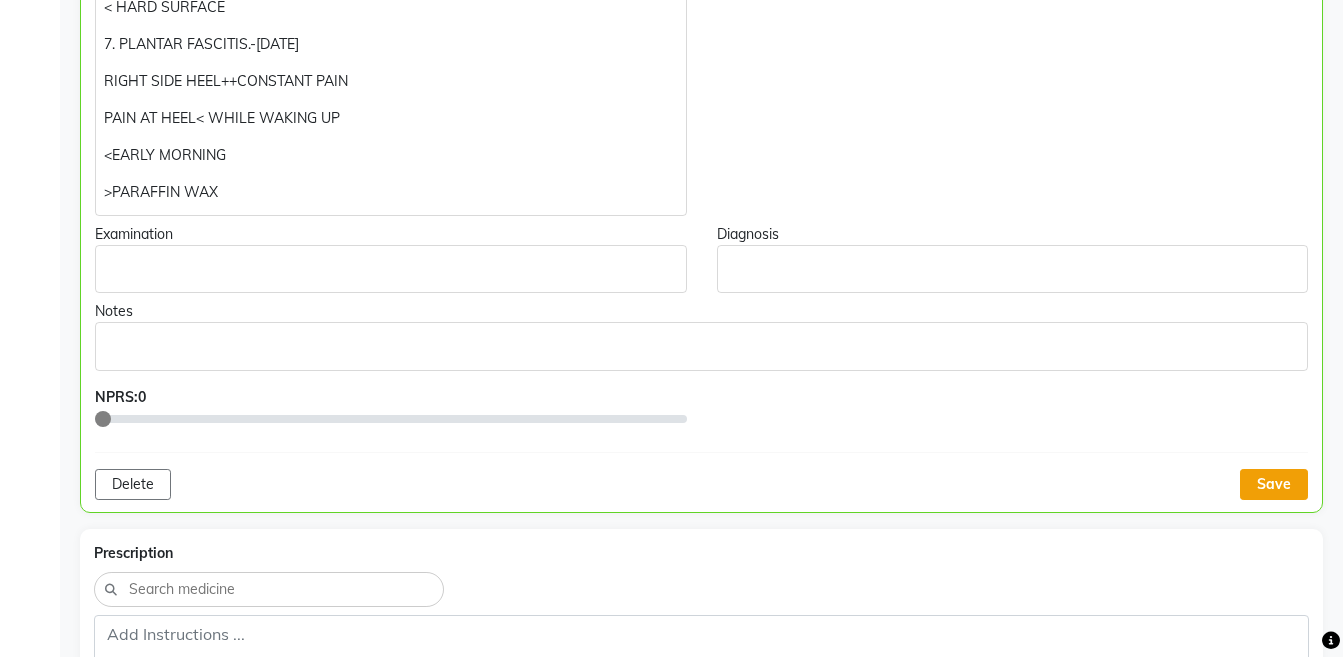 click on "Save" 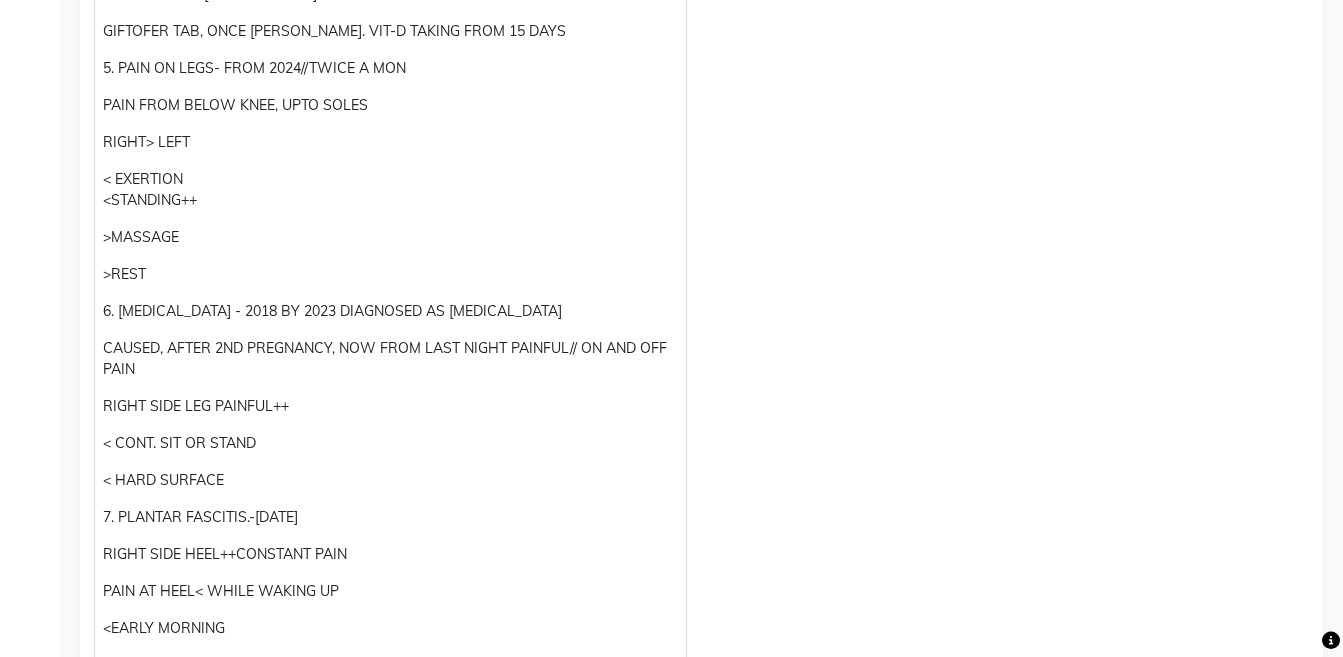 scroll, scrollTop: 1400, scrollLeft: 0, axis: vertical 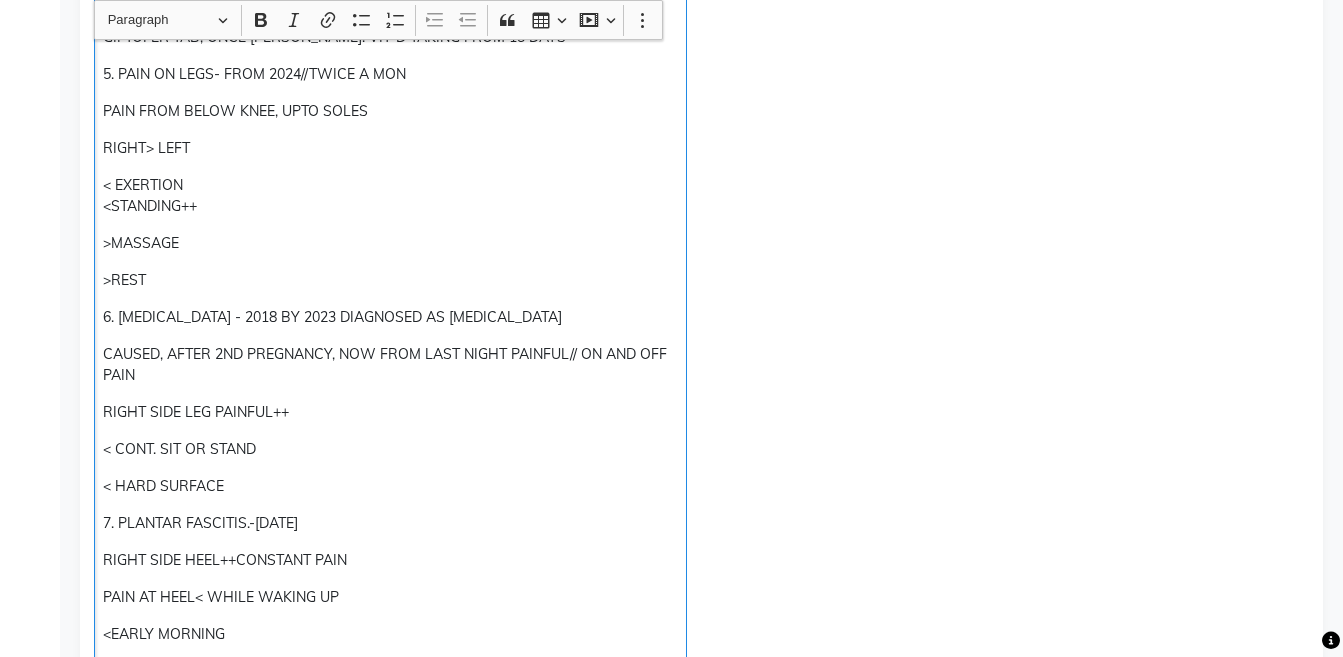 click on "6. [MEDICAL_DATA] - 2018 BY 2023 DIAGNOSED AS [MEDICAL_DATA]" 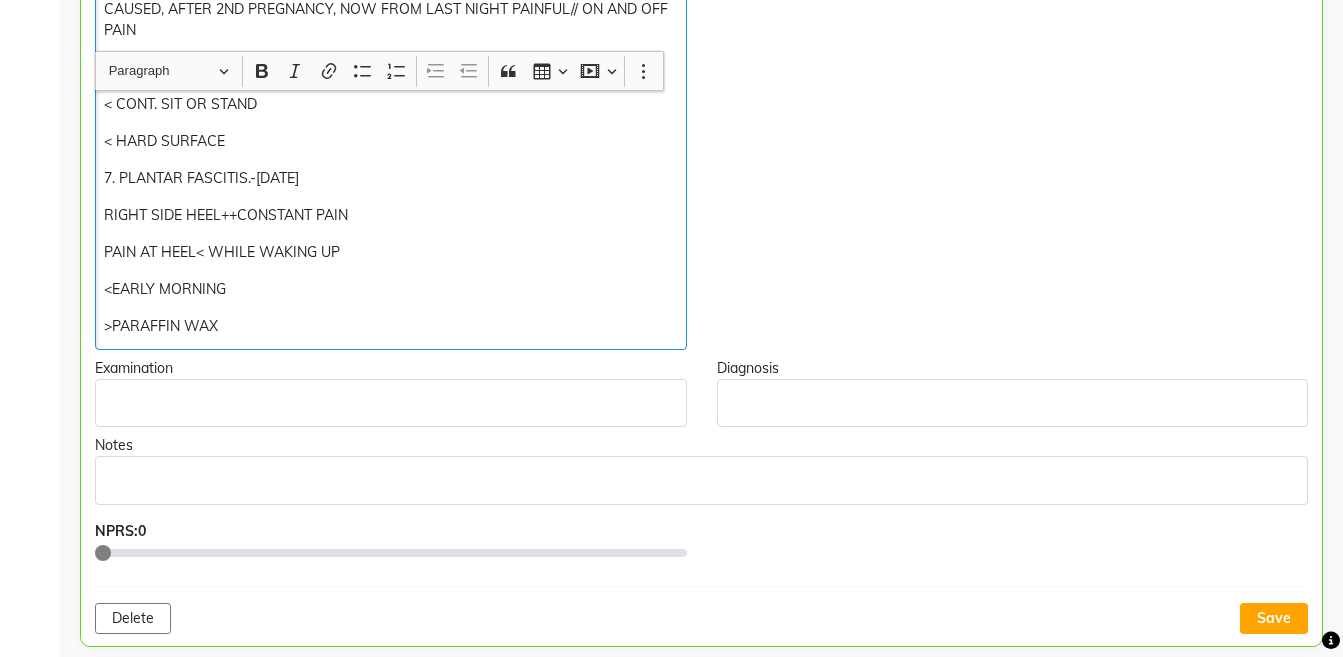 scroll, scrollTop: 1802, scrollLeft: 0, axis: vertical 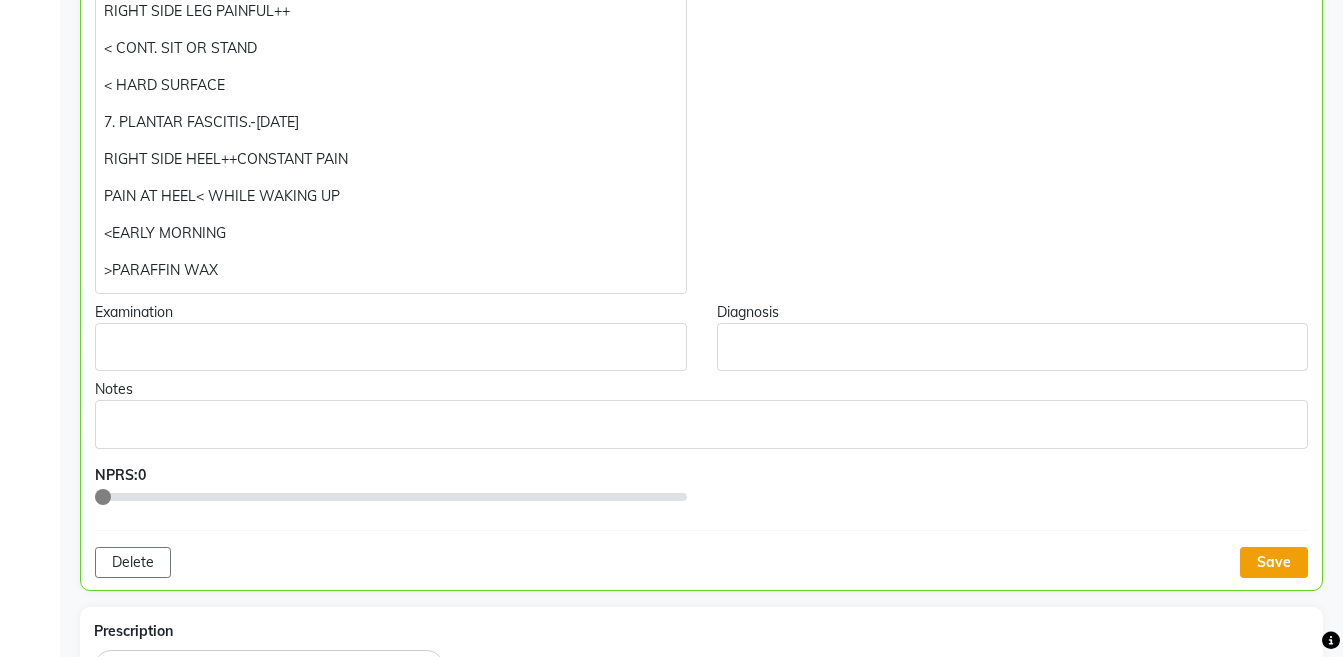 click on "Save" 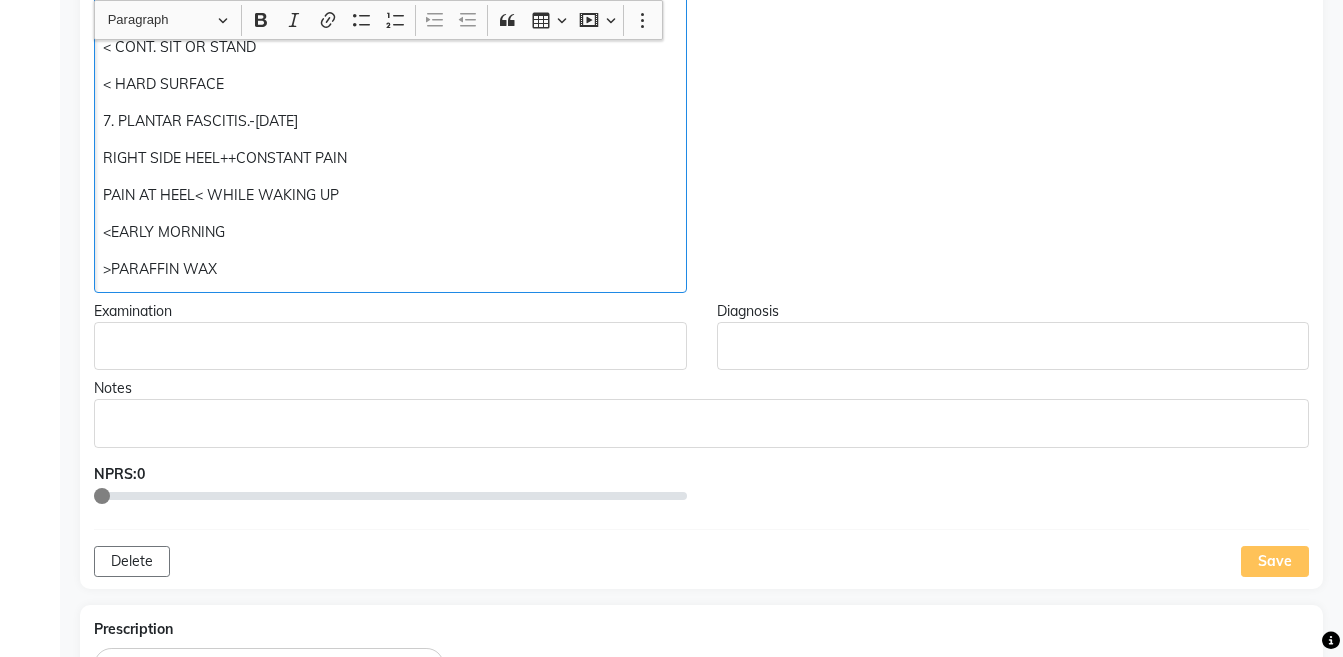 click on "1.HOARSENESS OF VOICE- [DATE] INCD /SINCE [DATE] NOT ABLE TO TALK, NOT AUDIBLE NOT CLARITY IN SPEAKING <CURD <COLD WATER >WARM 2.COLD- FROM CHILDHOOD/2-3 TIMES/YEAR NOSE BLOCK, [MEDICAL_DATA], [MEDICAL_DATA], OR COUGH WITH MUCUS, DIAGNOSED AS PREBRONCHITIS STAGE, BRETHLESSNESS,USED INHALER AND NEBULISER  <LYING DOWN FROM 2023 COUGH REDUCED AND NOT REPEATED >WARM WATER >STEAM 3. MIGRAINE- AROM 12 TO 14 YRS OF AGE,  FREQUENCY:- 3-4TIMES/MON INTENSITY:- 2-3 DAYS EACH EPISODE ALTERNATE SIDES OF HEADACHE +++ WATERY EYES, IRRITABLE >DELAY FOOD <SUNLIGHT >DISPRIN 4-5 TABS /MON 4. HAIRFALL -  FROM [DATE] FALLS BY ROOT, GOES OUT IN BUNCH HAIR DRY, 30% VOLUME DECREASE. REPORTED AS [MEDICAL_DATA] GIFTOFER TAB, ONCE [PERSON_NAME]. VIT-D TAKING FROM 15 DAYS 5. PAIN ON LEGS- FROM 2024//TWICE A MON PAIN FROM BELOW KNEE, UPTO SOLES RIGHT> LEFT < EXERTION <STANDING++ >MASSAGE >REST 6. [MEDICAL_DATA] - 2018 BY 2023 DIAGNOSED AS [MEDICAL_DATA] ---- HIP JOINT CAUSED, AFTER 2ND PREGNANCY, NOW FROM LAST NIGHT PAINFUL// ON AND OFF PAIN < HARD SURFACE" 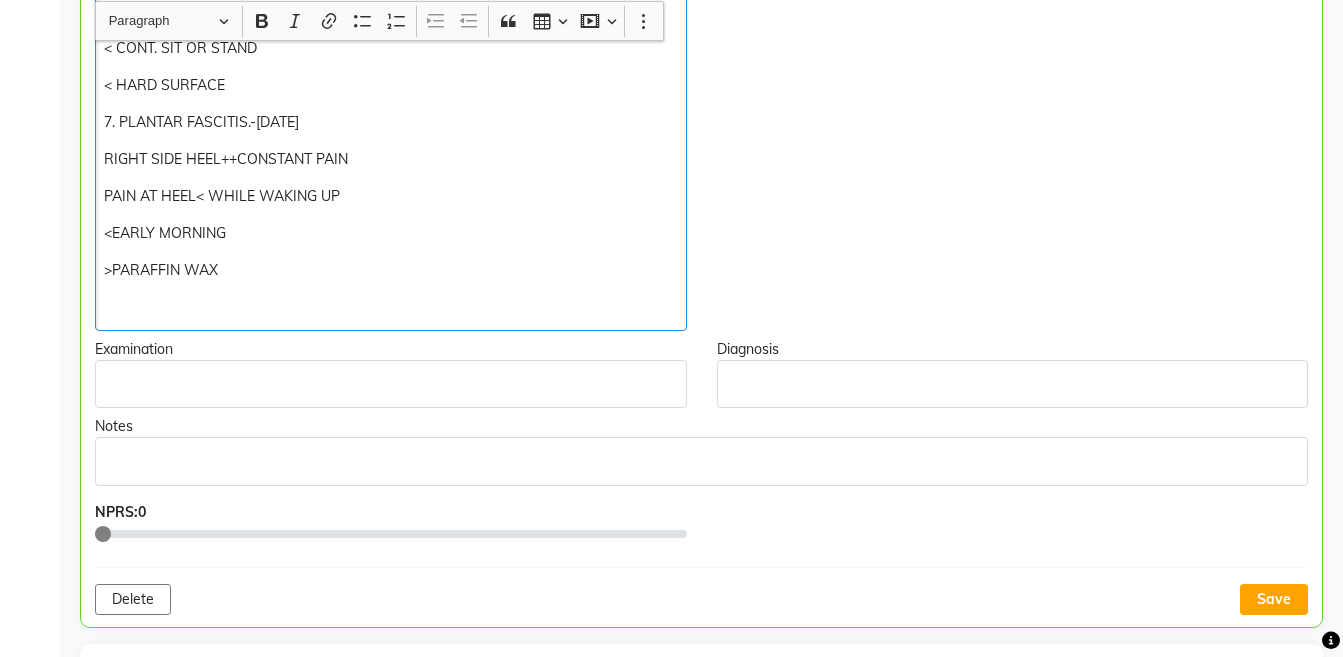 scroll, scrollTop: 1803, scrollLeft: 0, axis: vertical 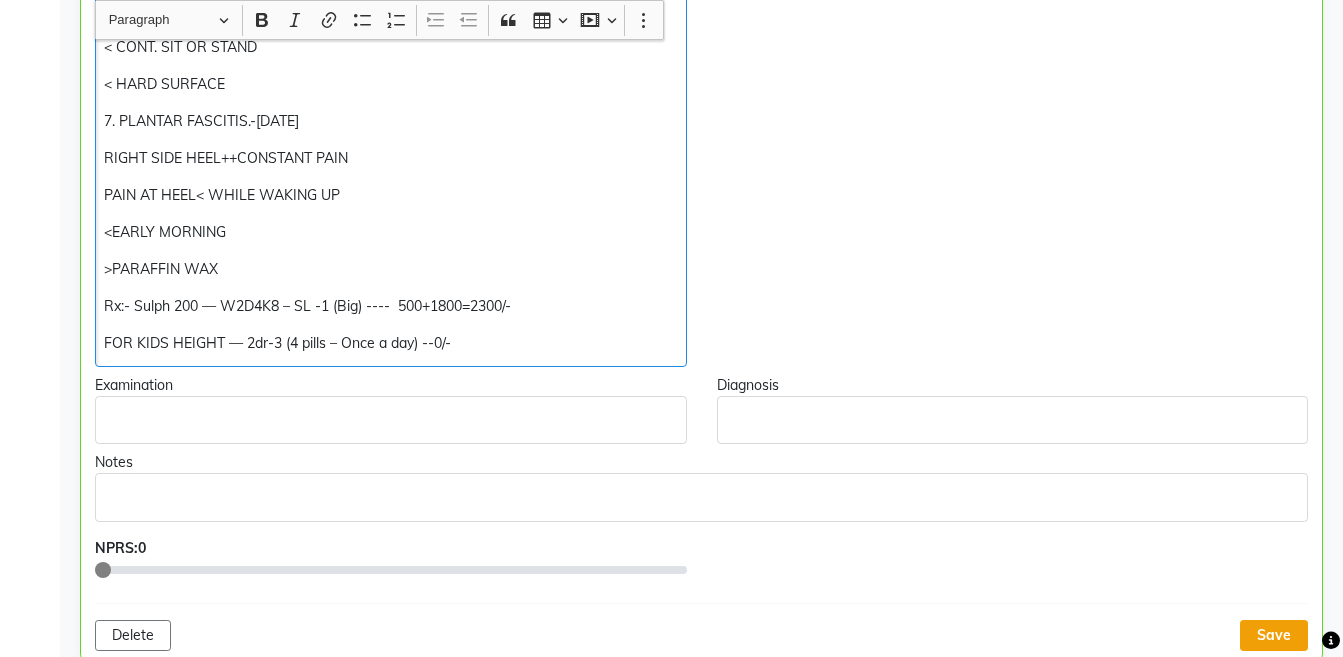 click on "Save" 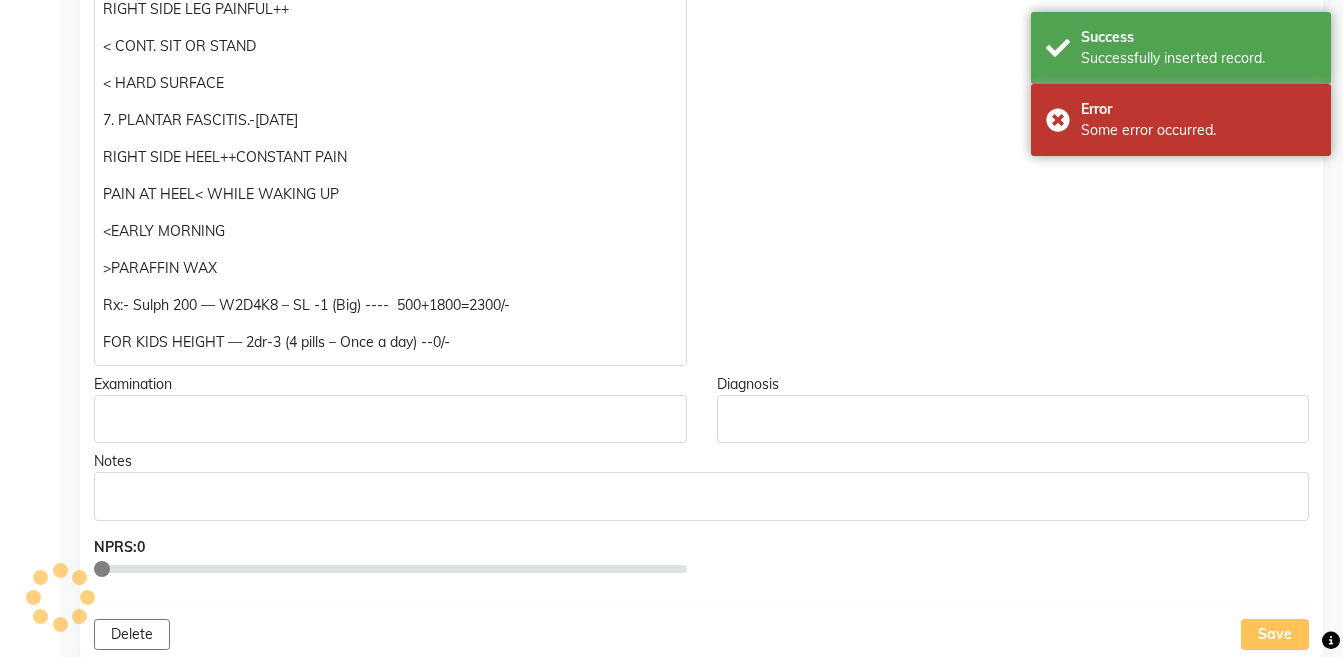 scroll, scrollTop: 4, scrollLeft: 0, axis: vertical 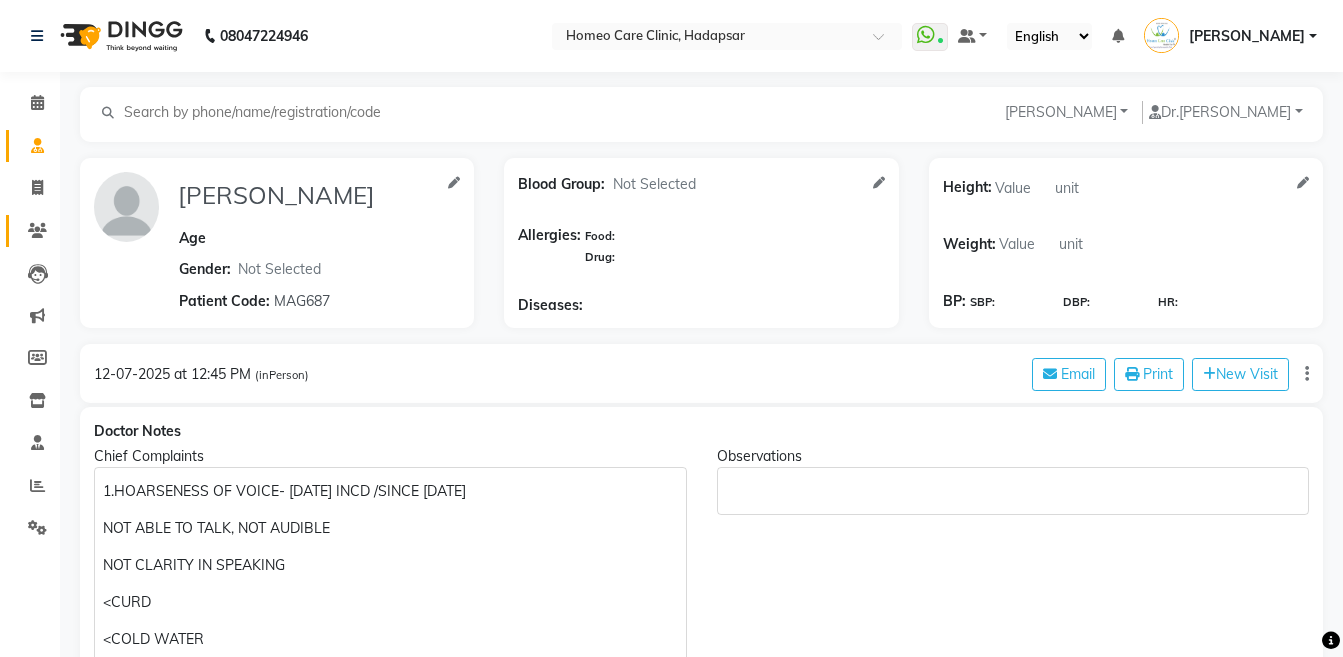 click on "Patients" 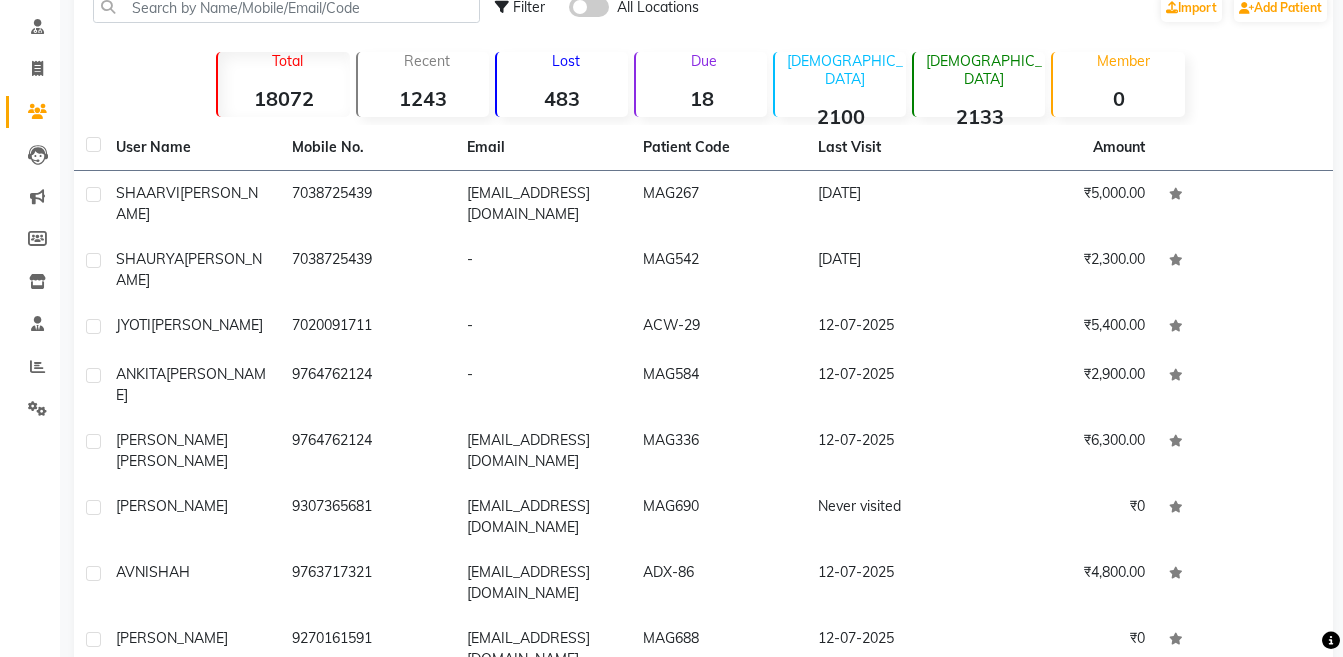 scroll, scrollTop: 145, scrollLeft: 0, axis: vertical 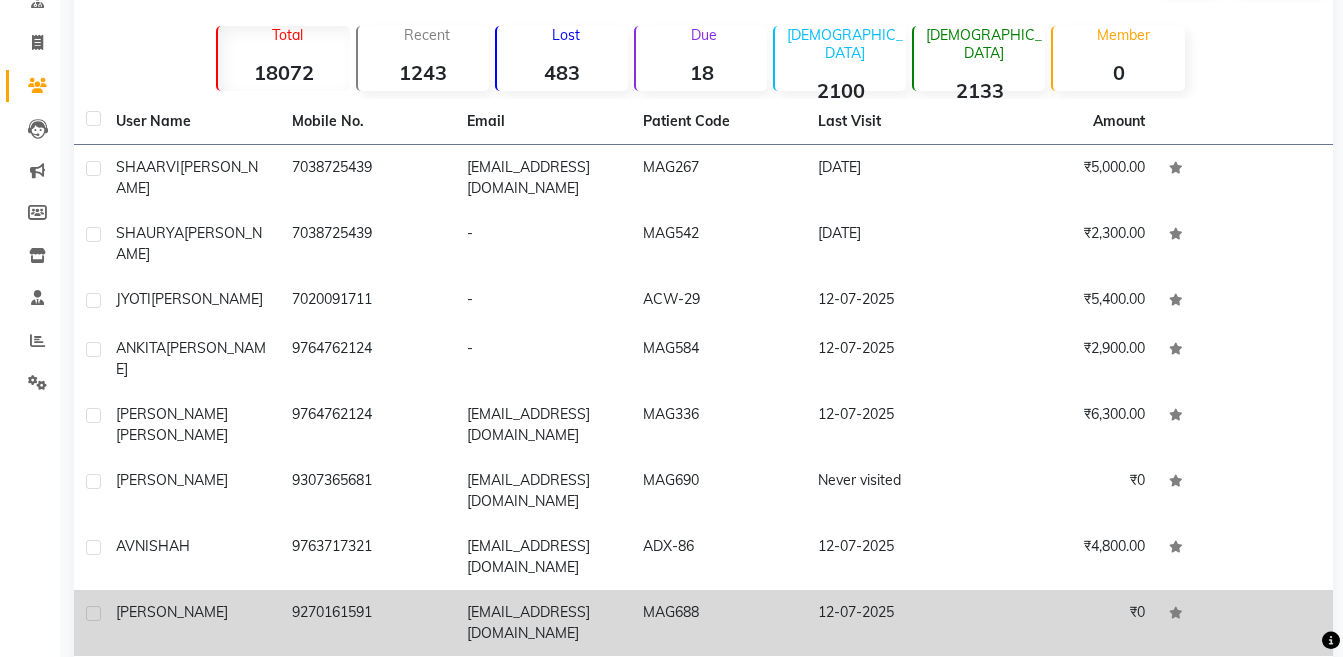 click on "12-07-2025" 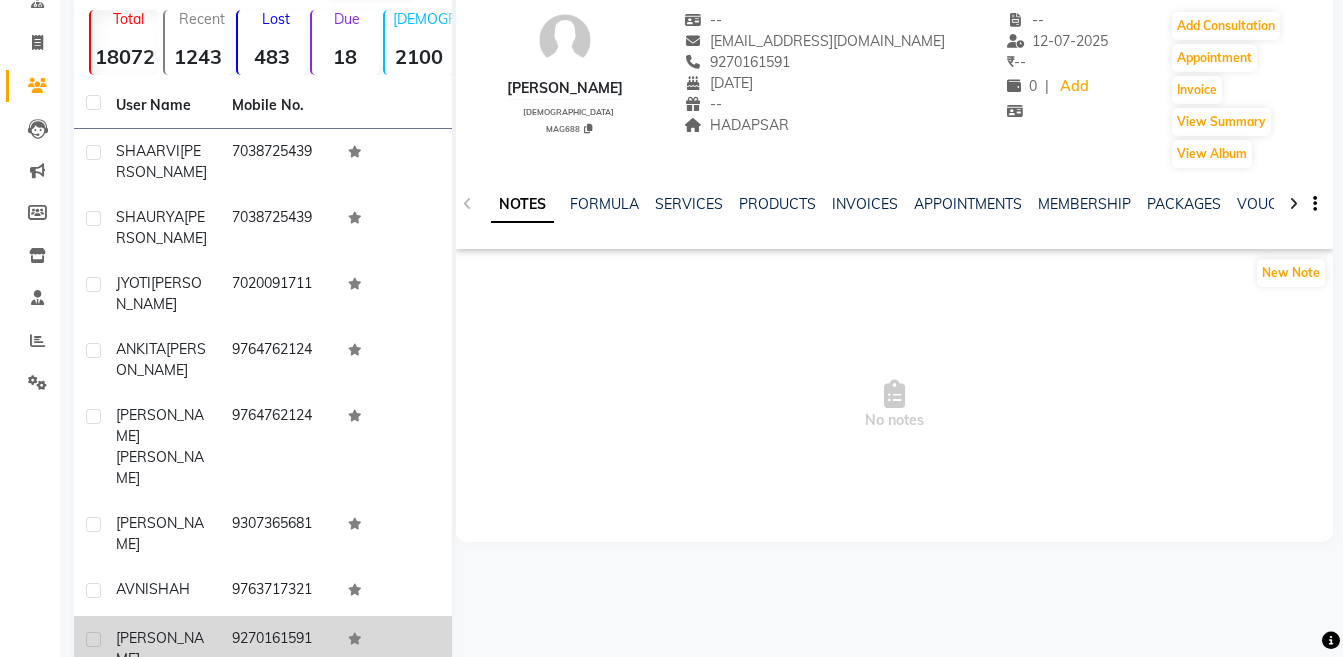 scroll, scrollTop: 28, scrollLeft: 0, axis: vertical 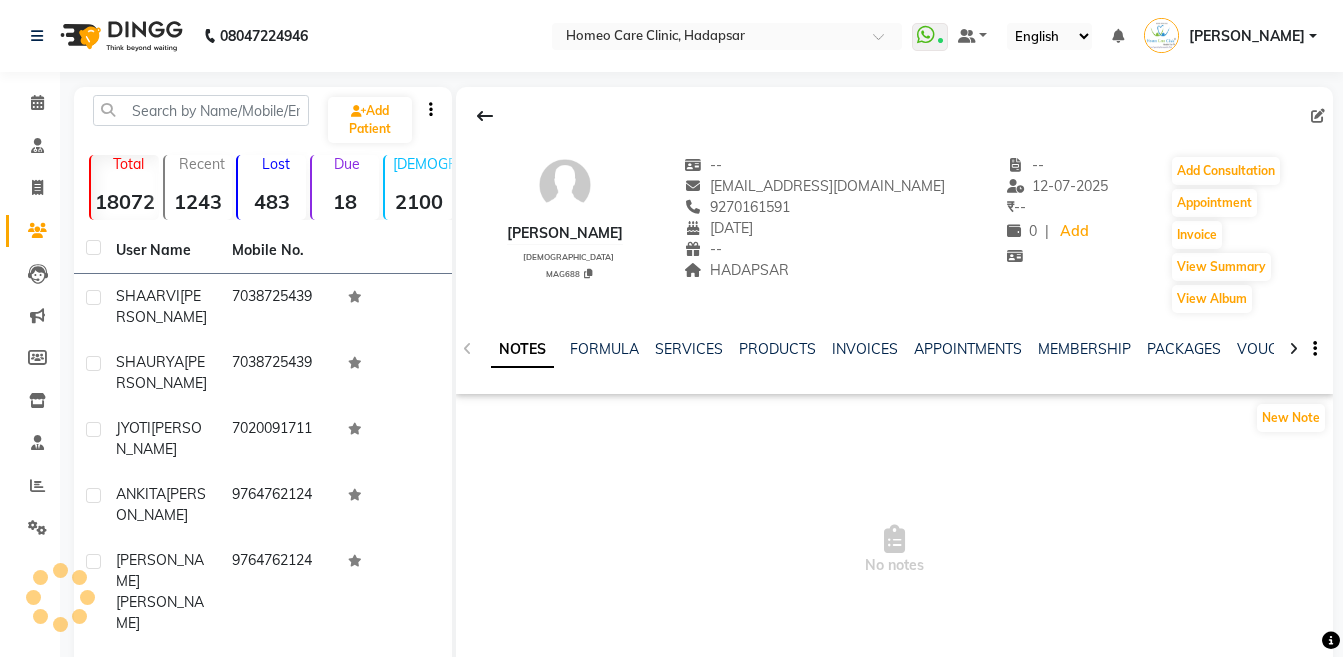 click 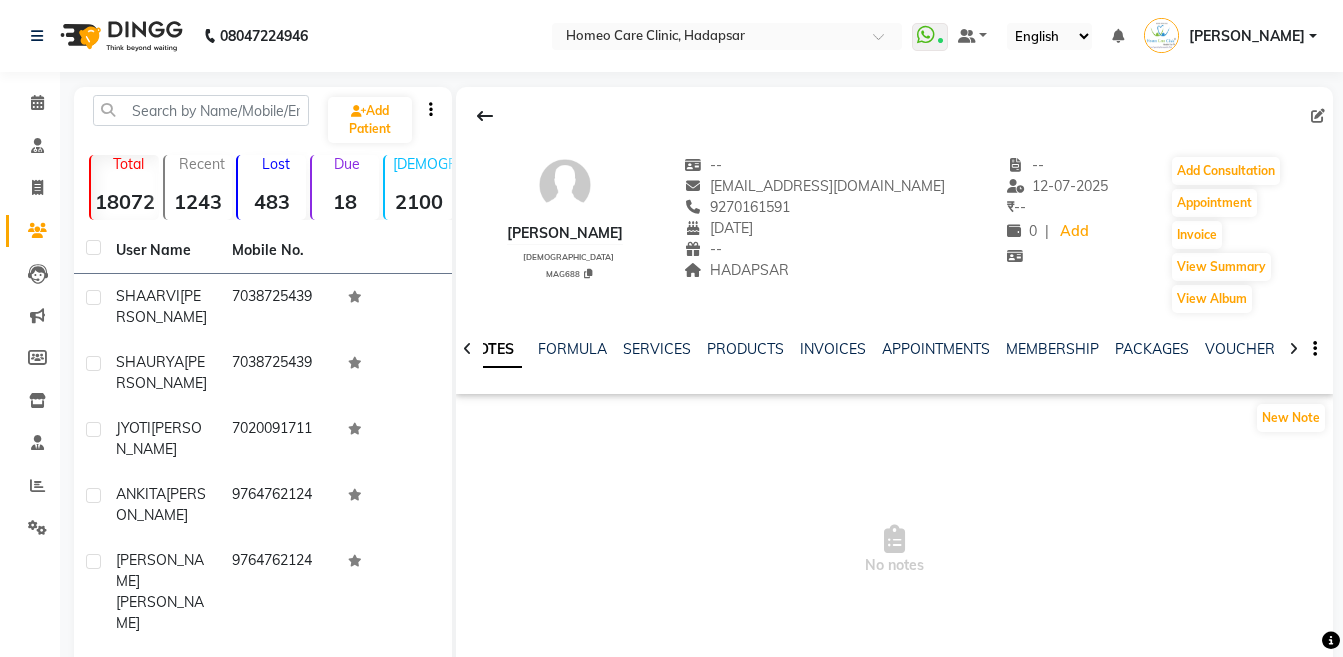 click 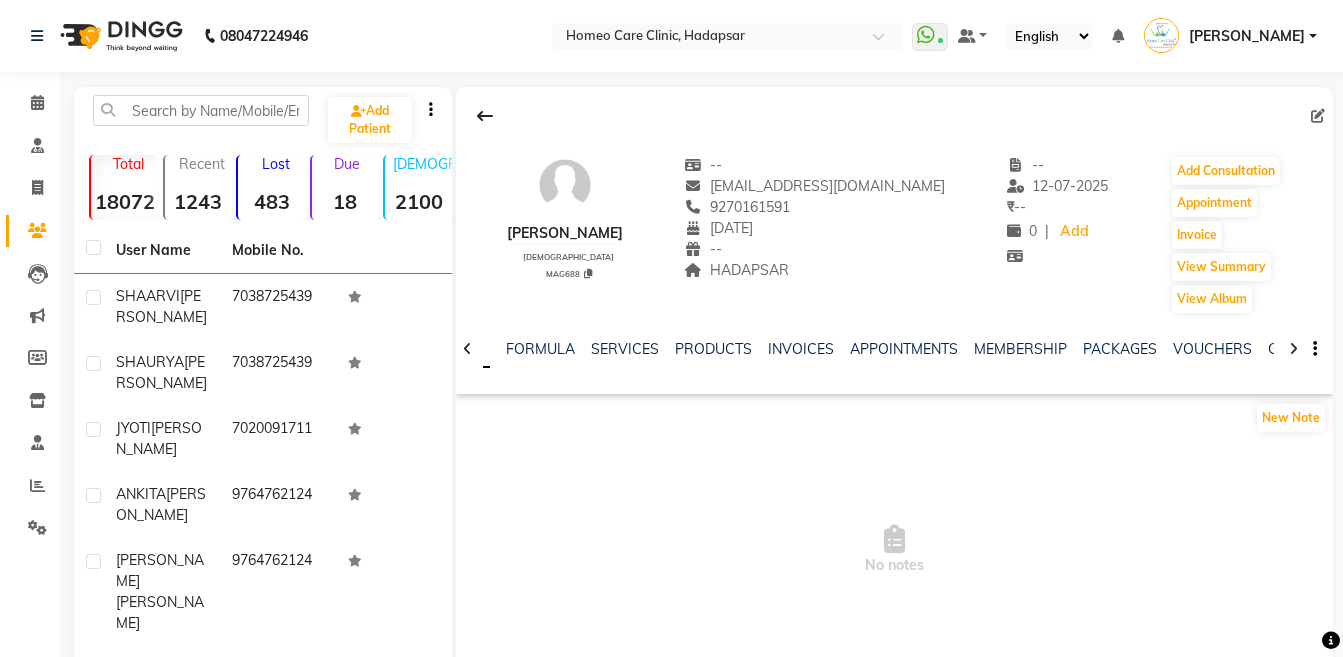 click 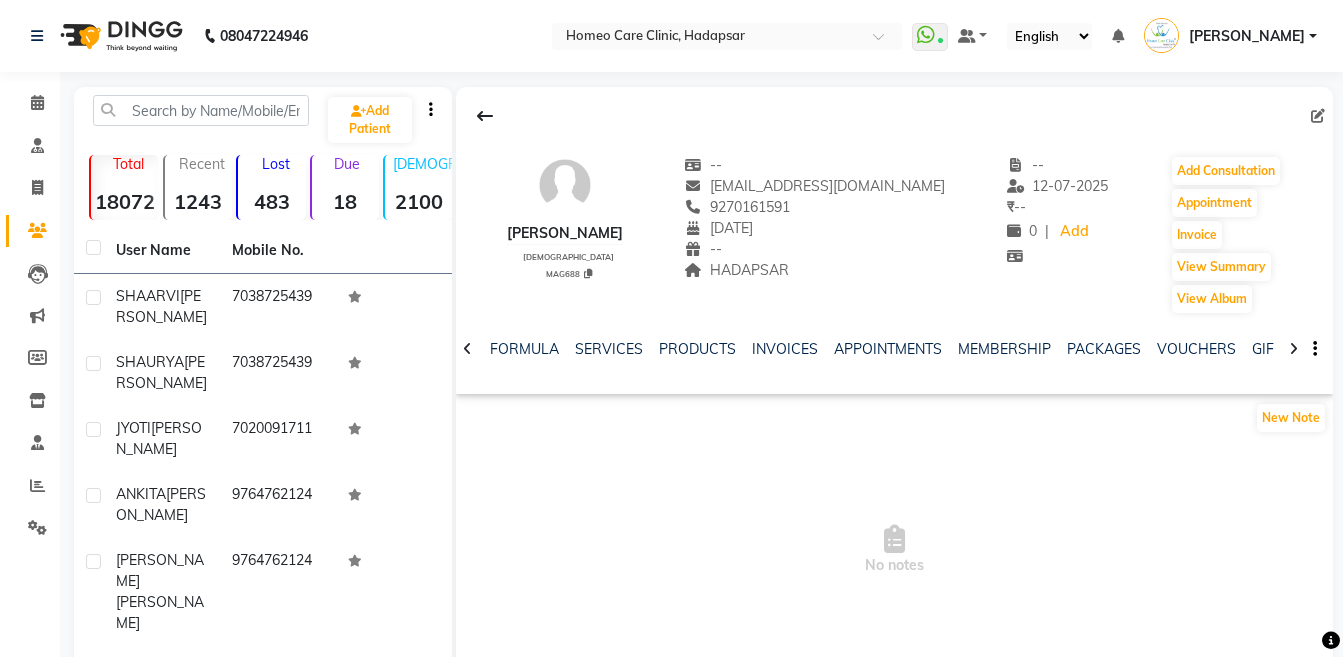 click 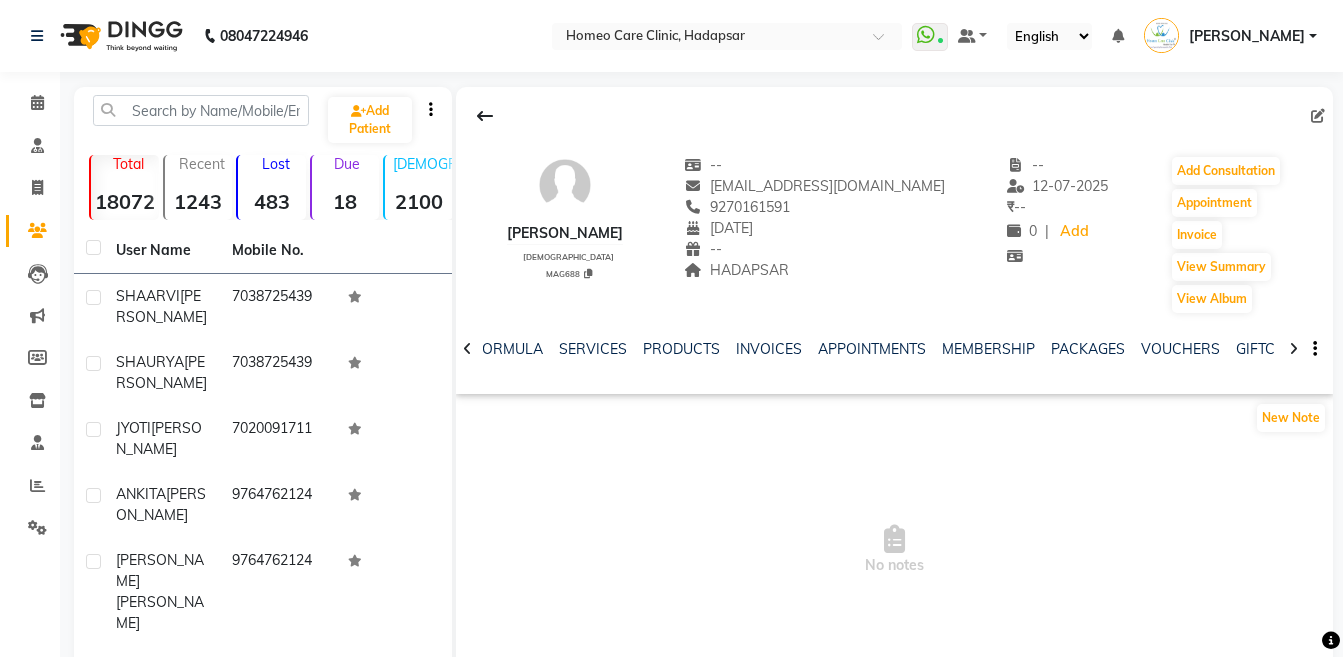 click 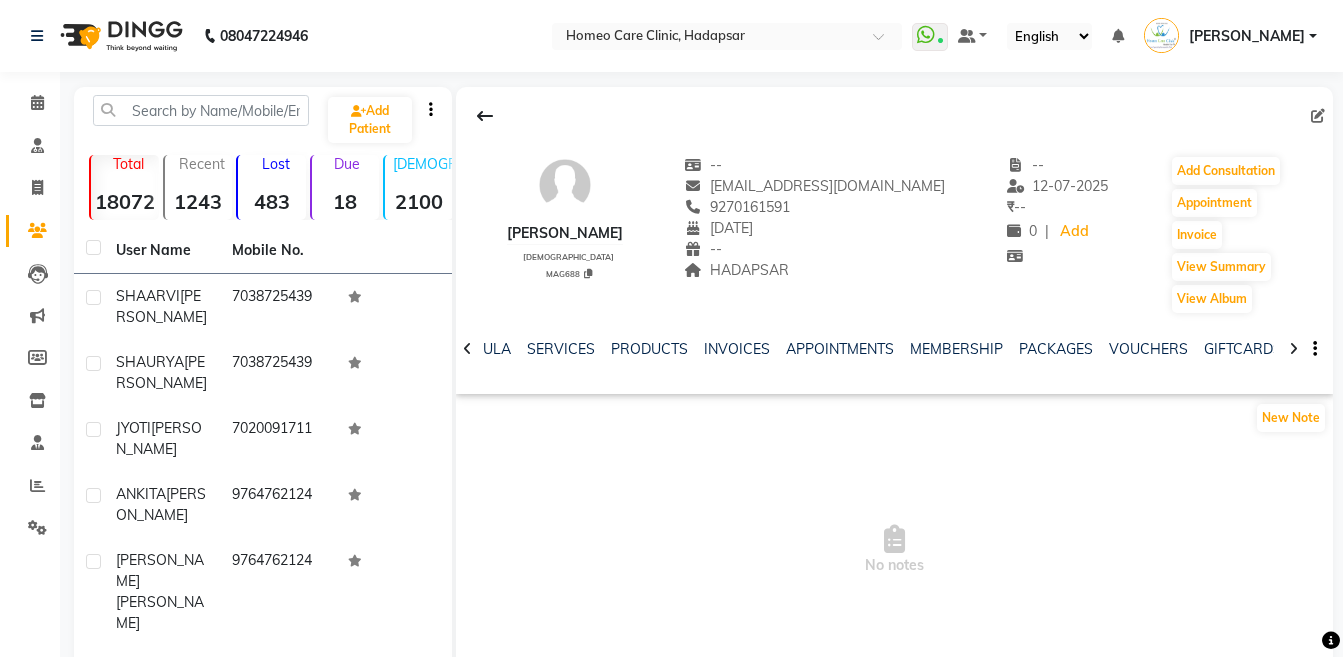 click 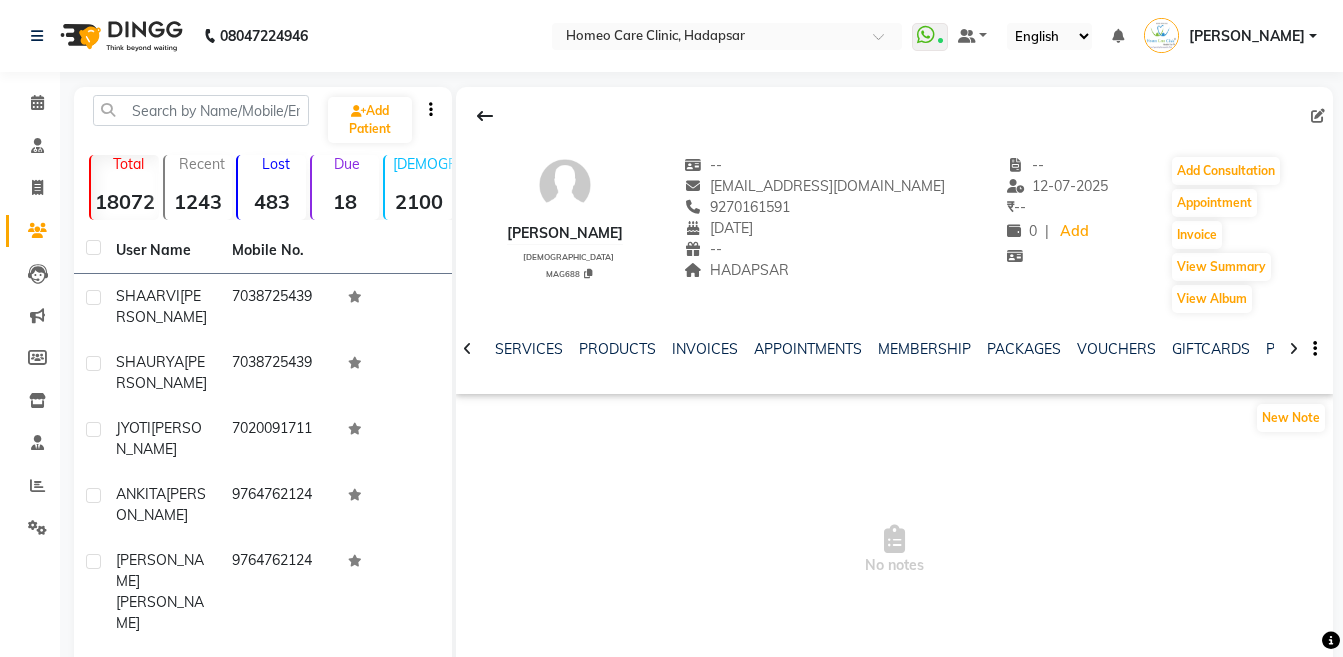 click 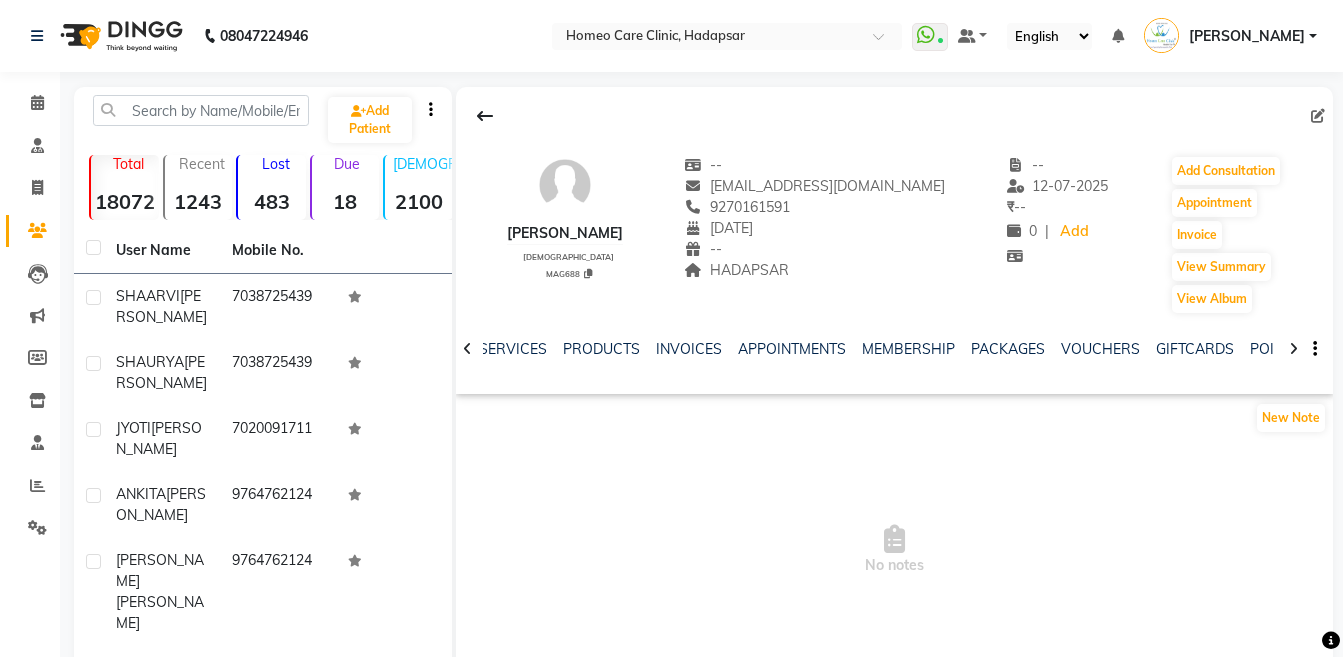 click 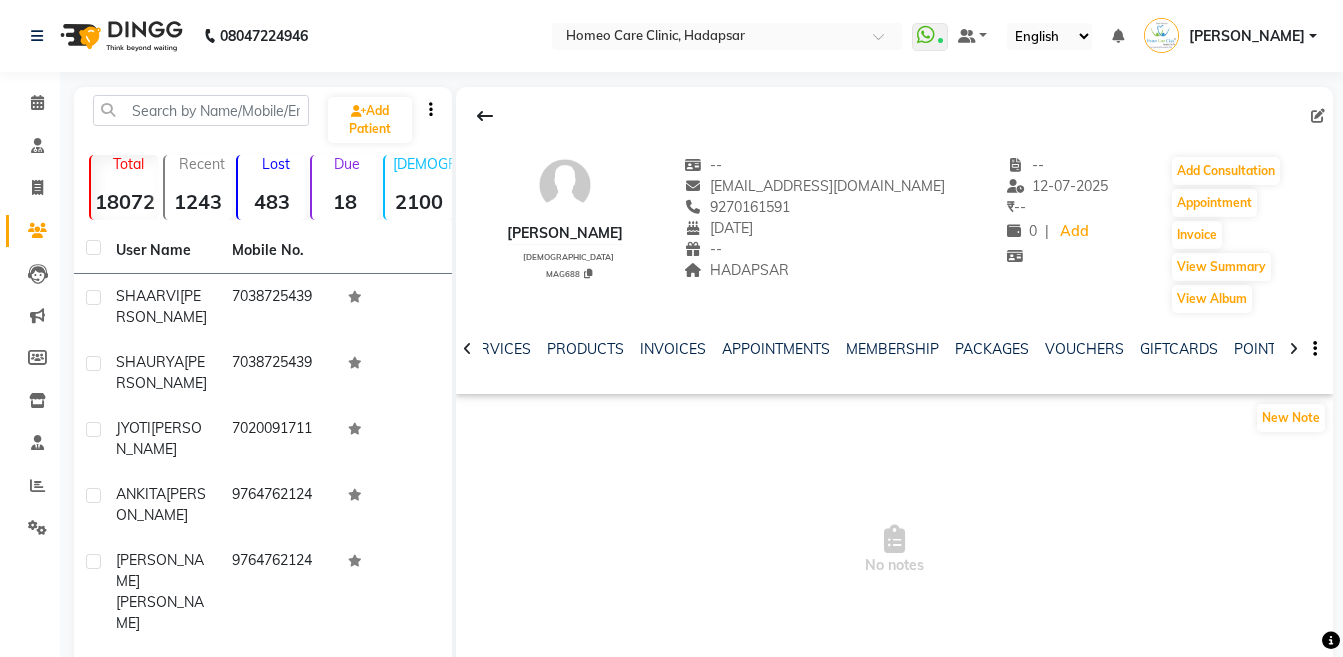 click 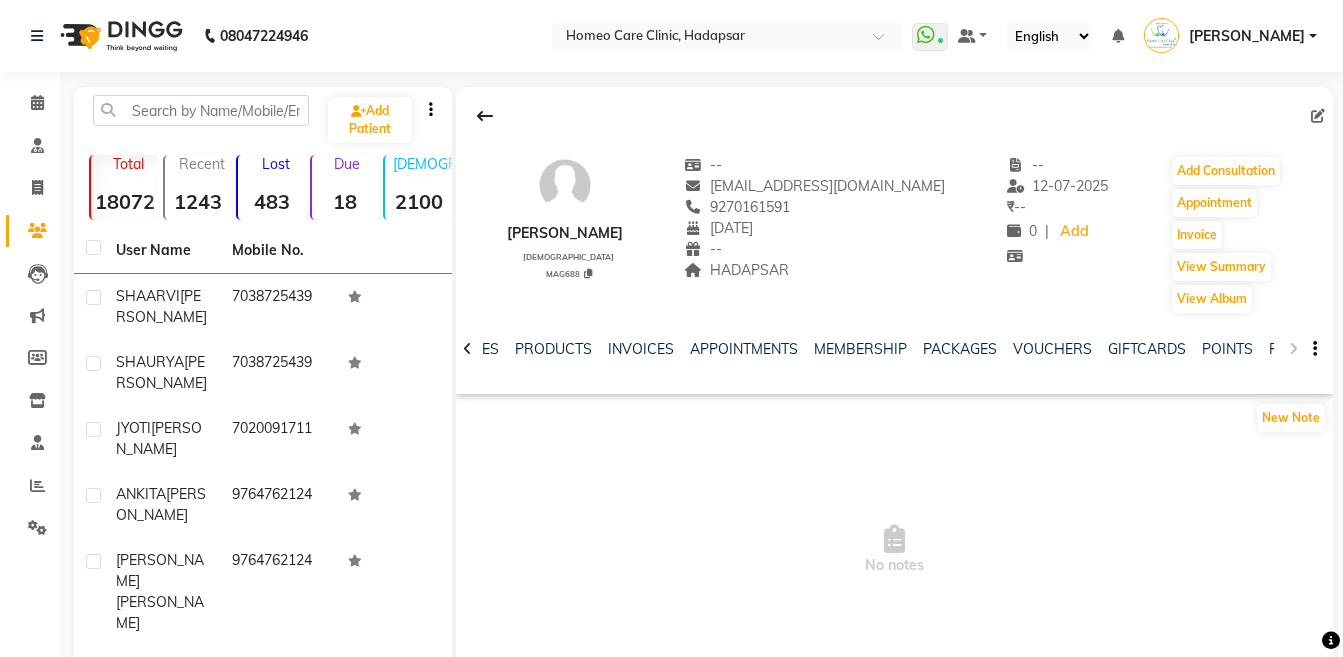 click on "NOTES FORMULA SERVICES PRODUCTS INVOICES APPOINTMENTS MEMBERSHIP PACKAGES VOUCHERS GIFTCARDS POINTS FORMS FAMILY CARDS WALLET" 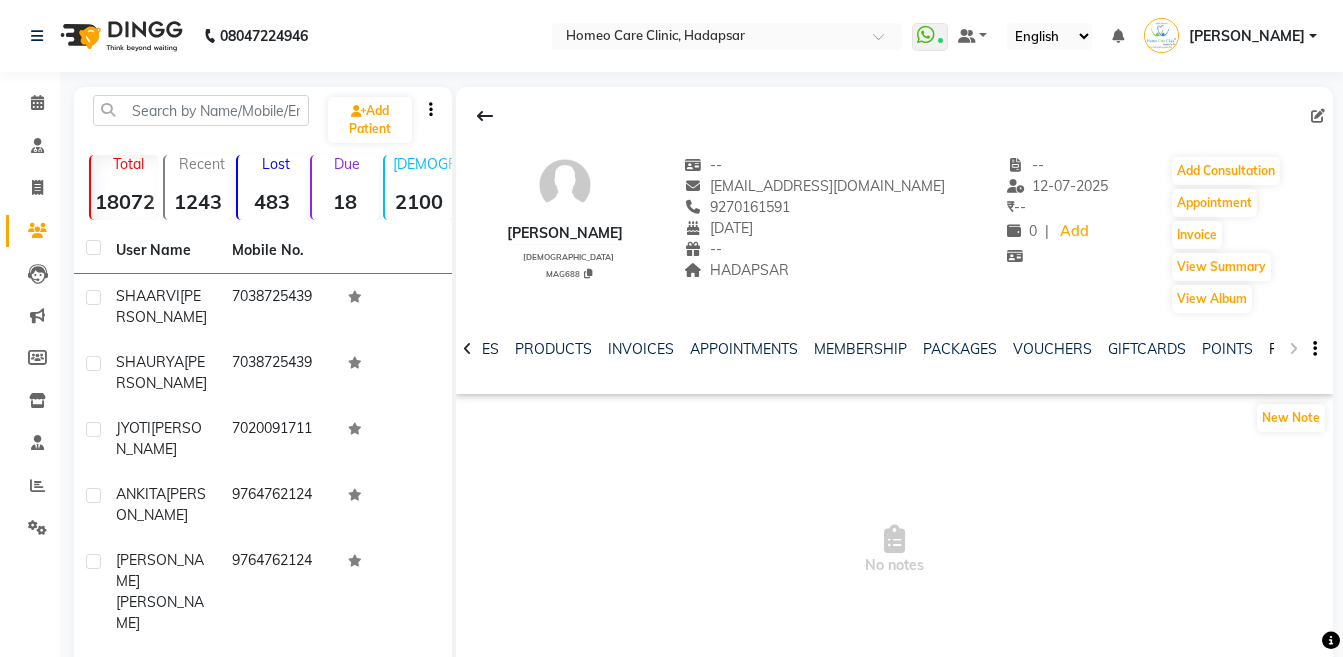 click on "FORMS" 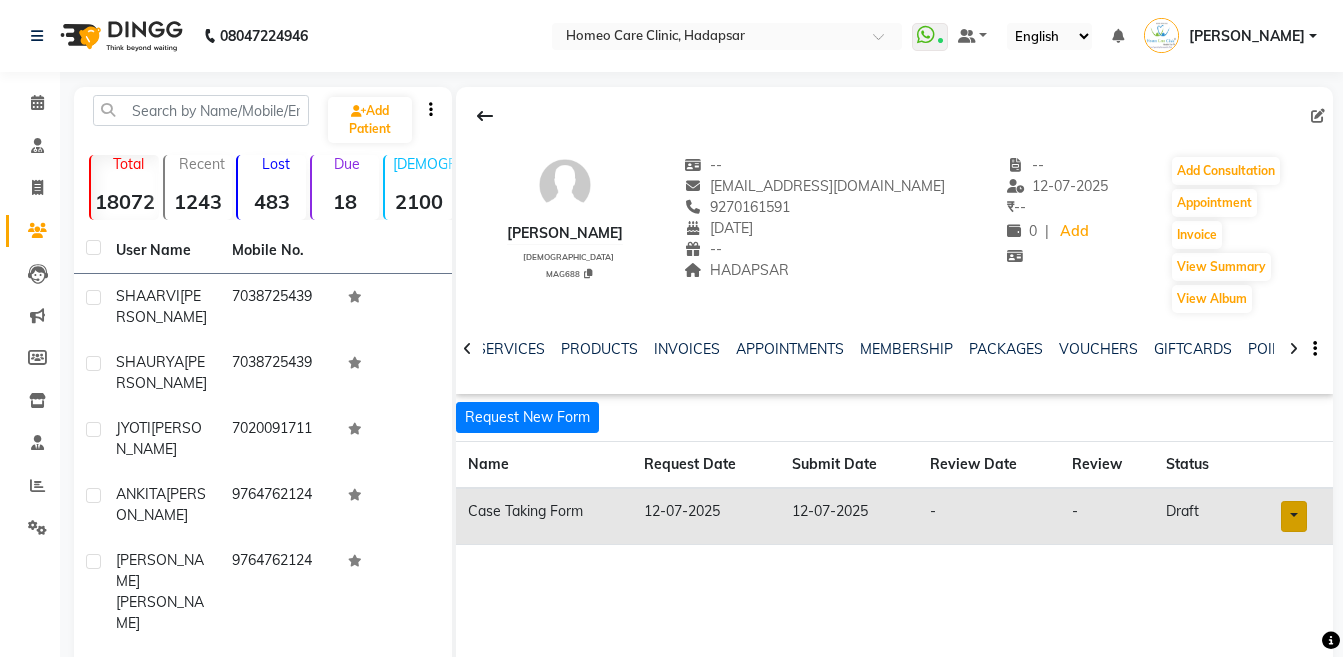 click at bounding box center (1294, 516) 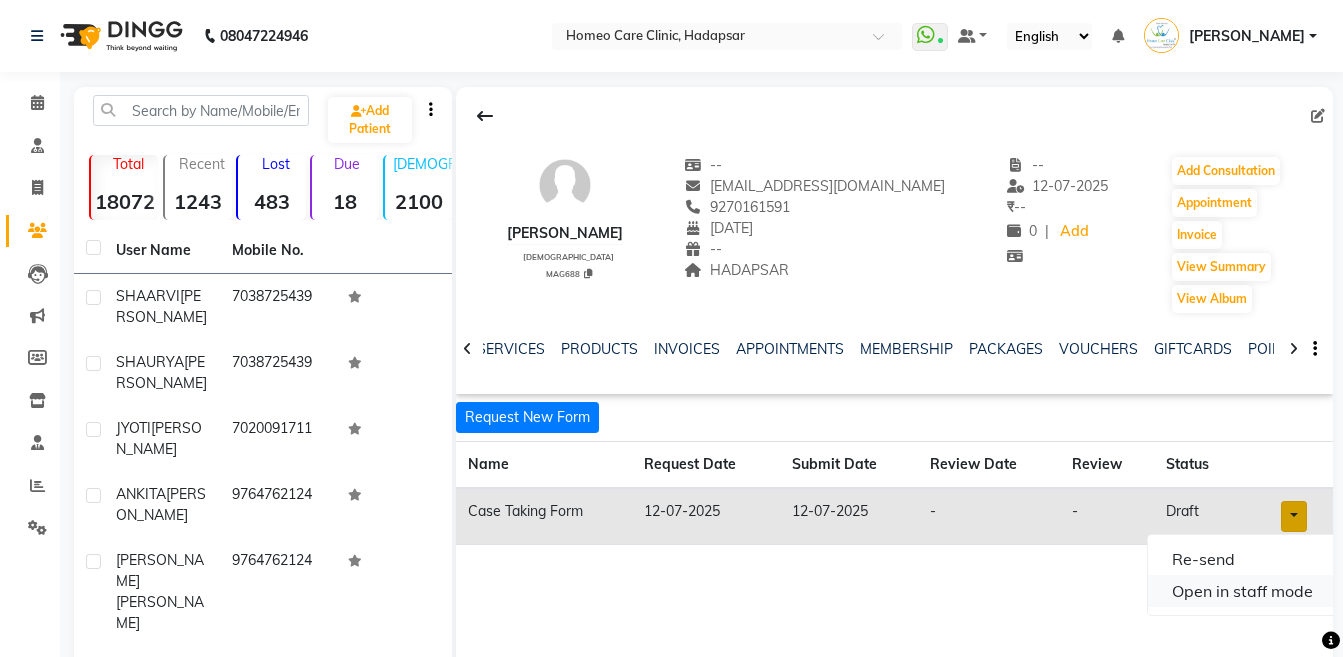 click on "Open in staff mode" 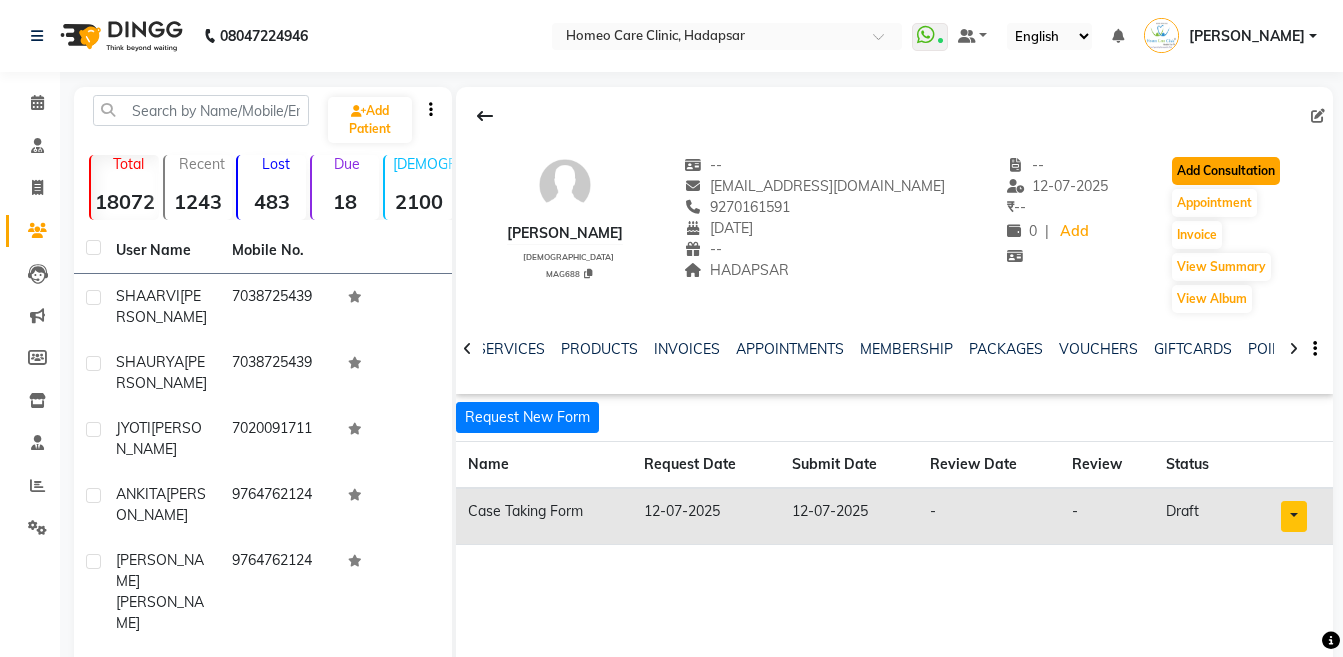 click on "Add Consultation" 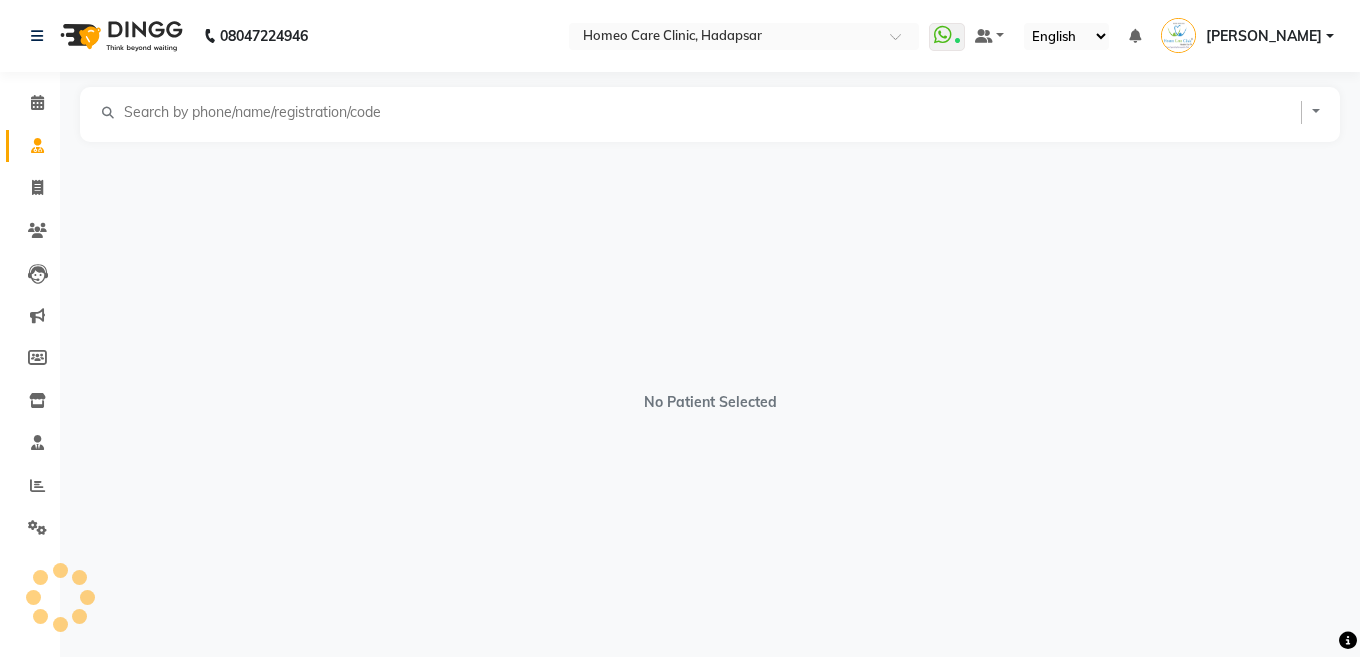 select on "[DEMOGRAPHIC_DATA]" 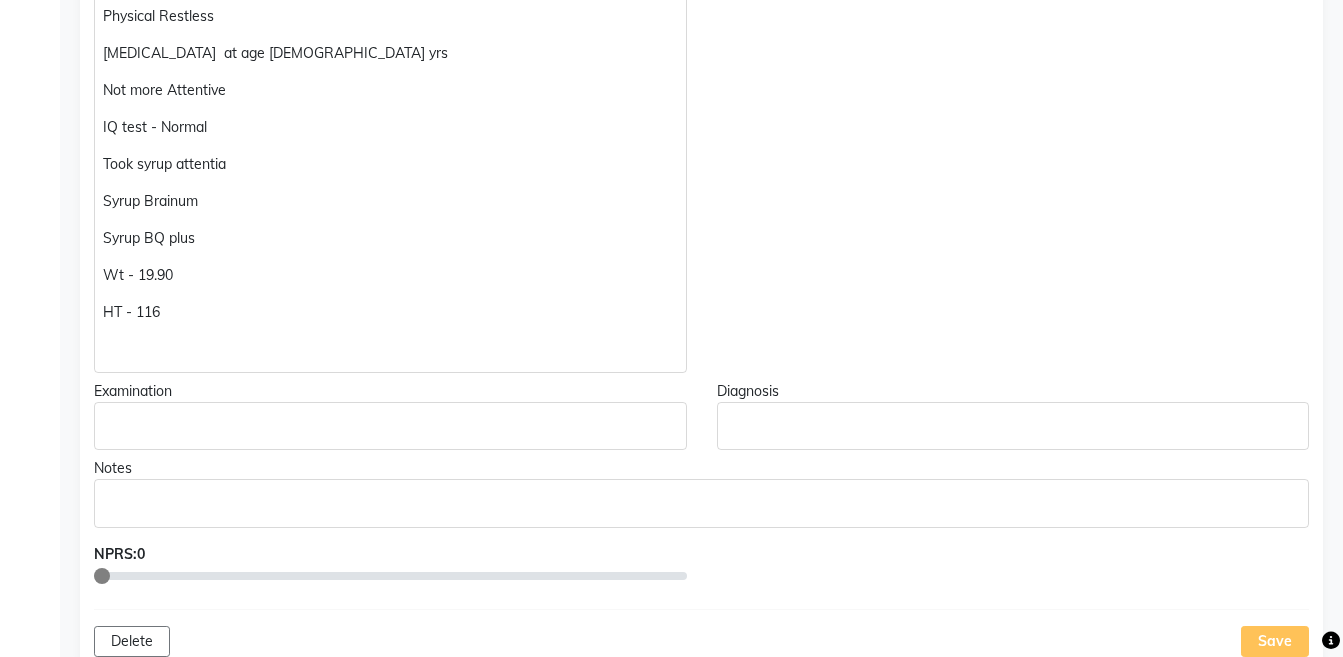 scroll, scrollTop: 703, scrollLeft: 0, axis: vertical 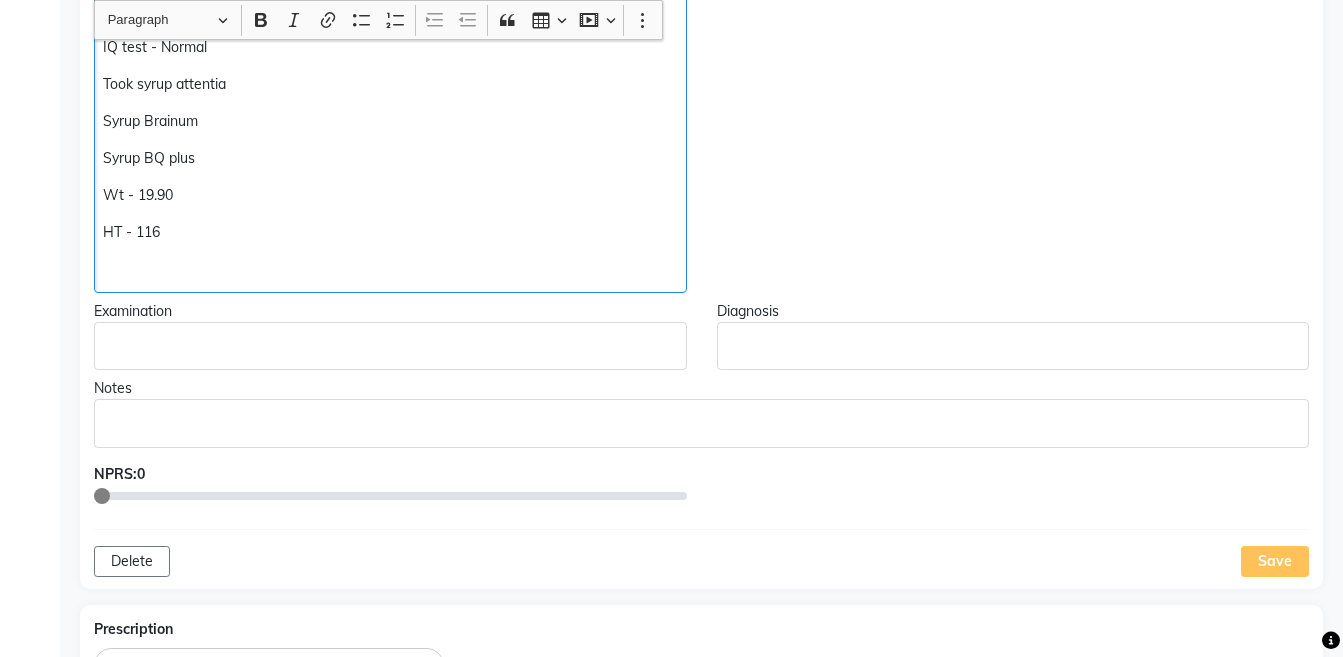 click on "K/C/o [MEDICAL_DATA]  Repetitive words No eye contact  No more socialisation  Physical Restless [MEDICAL_DATA]  at age [DEMOGRAPHIC_DATA] yrs  Not more Attentive IQ test - Normal  Took syrup attentia Syrup Brainum Syrup BQ plus  Wt - 19.90 HT - 116" 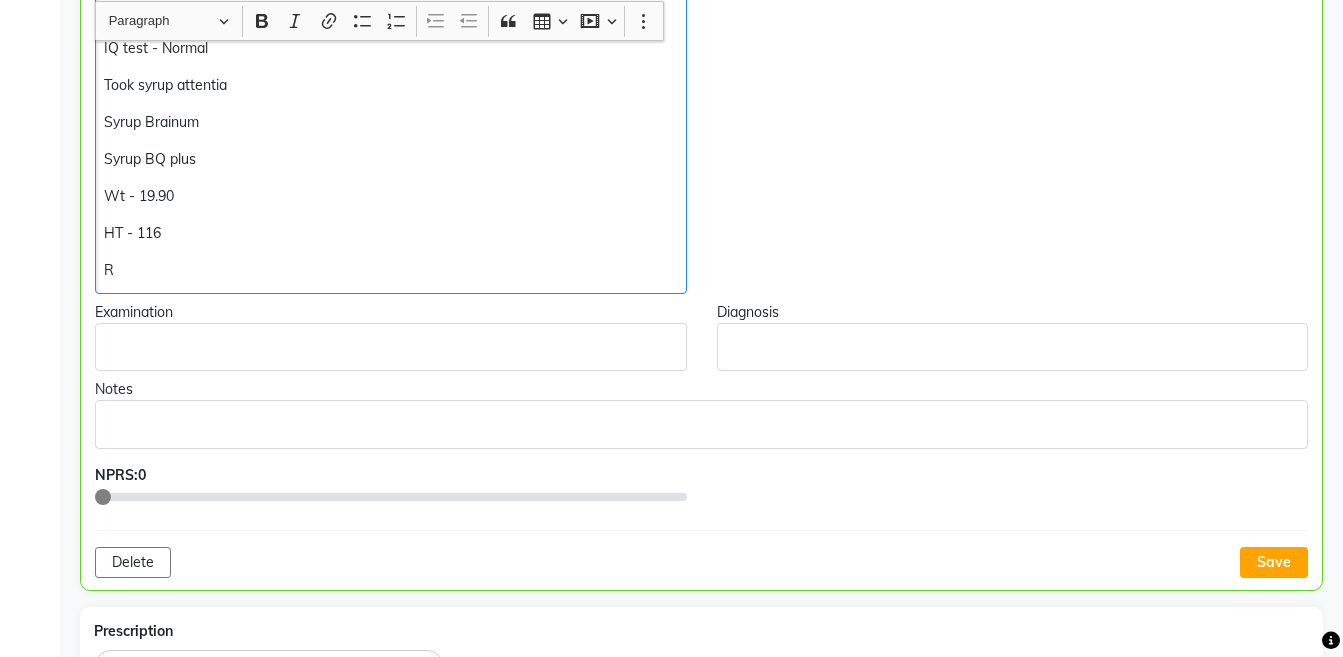 scroll, scrollTop: 704, scrollLeft: 0, axis: vertical 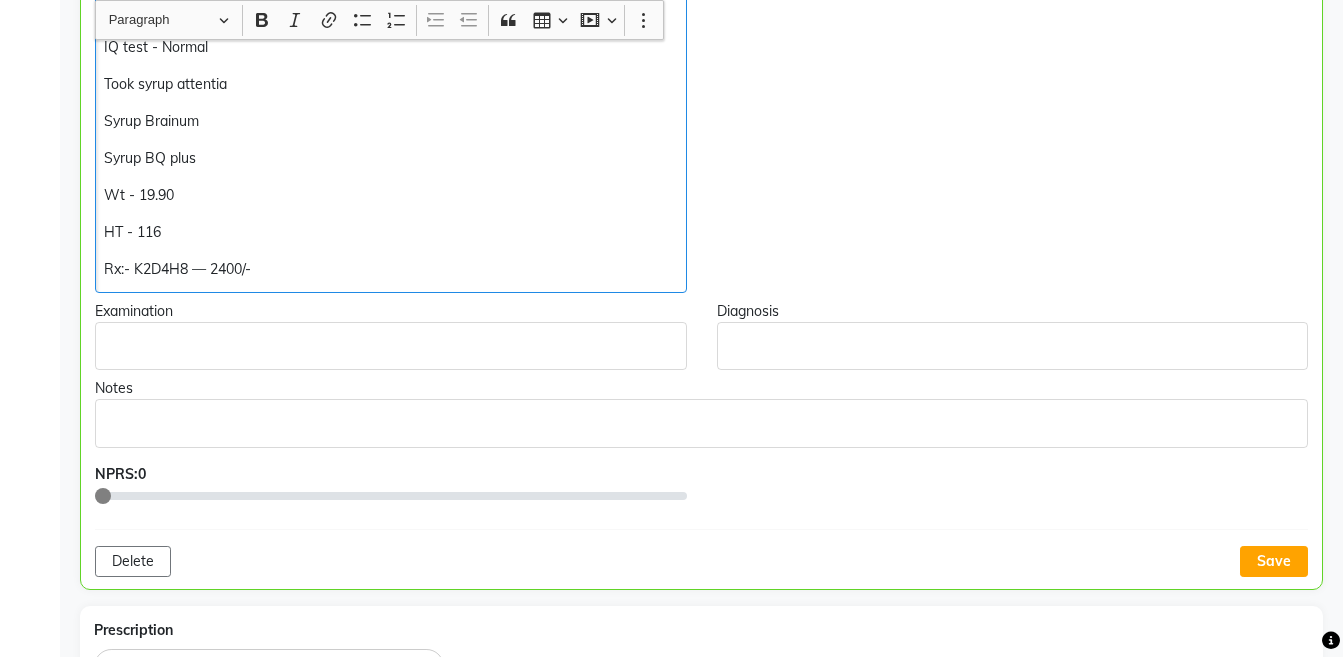 click on "Rx:- K2D4H8 — 2400/-" 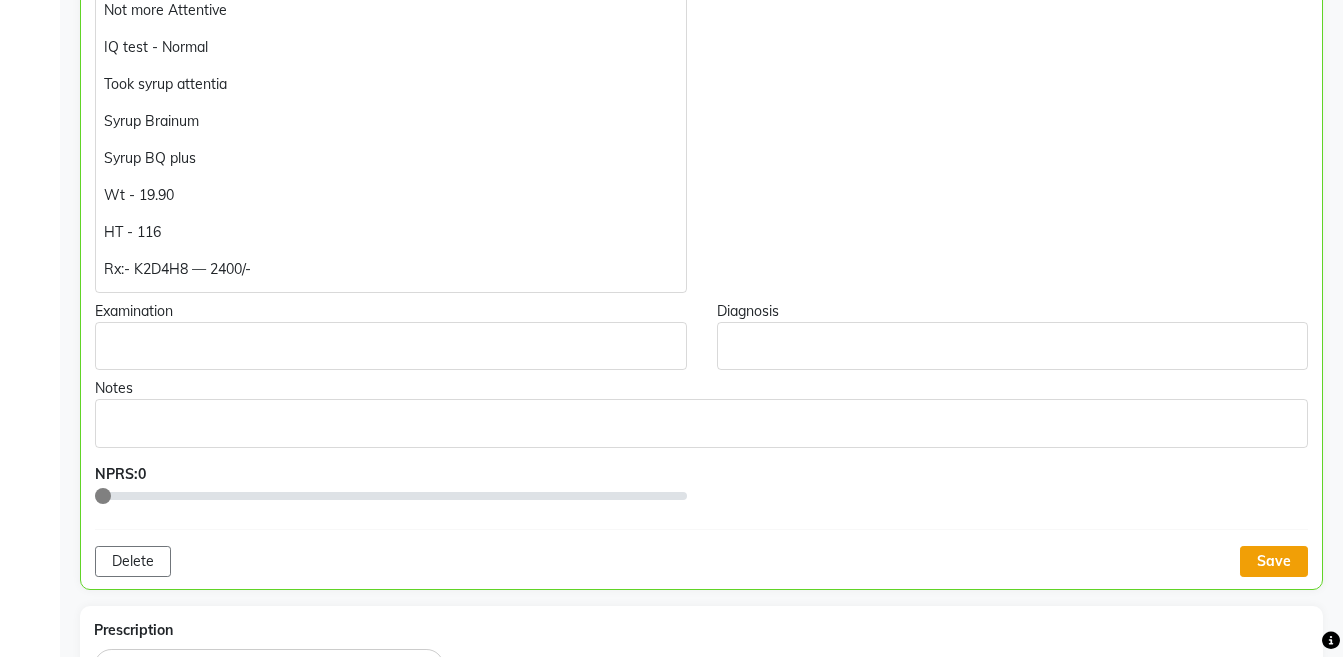 click on "Save" 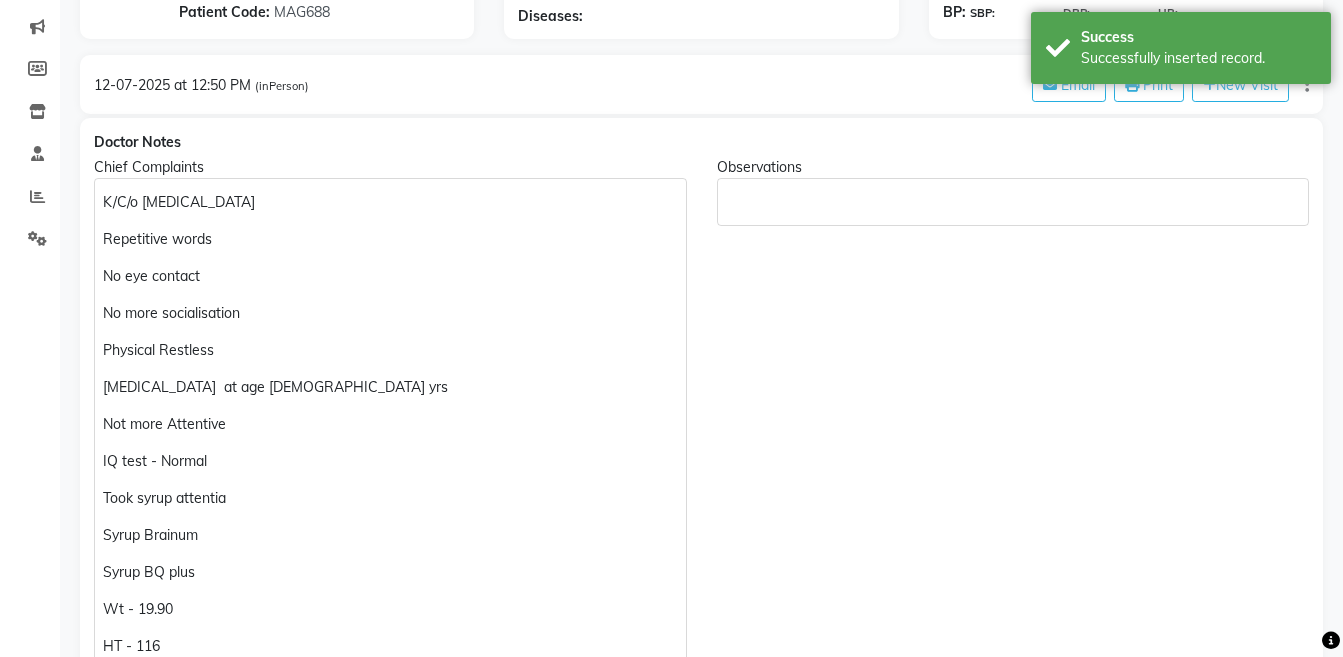 scroll, scrollTop: 316, scrollLeft: 0, axis: vertical 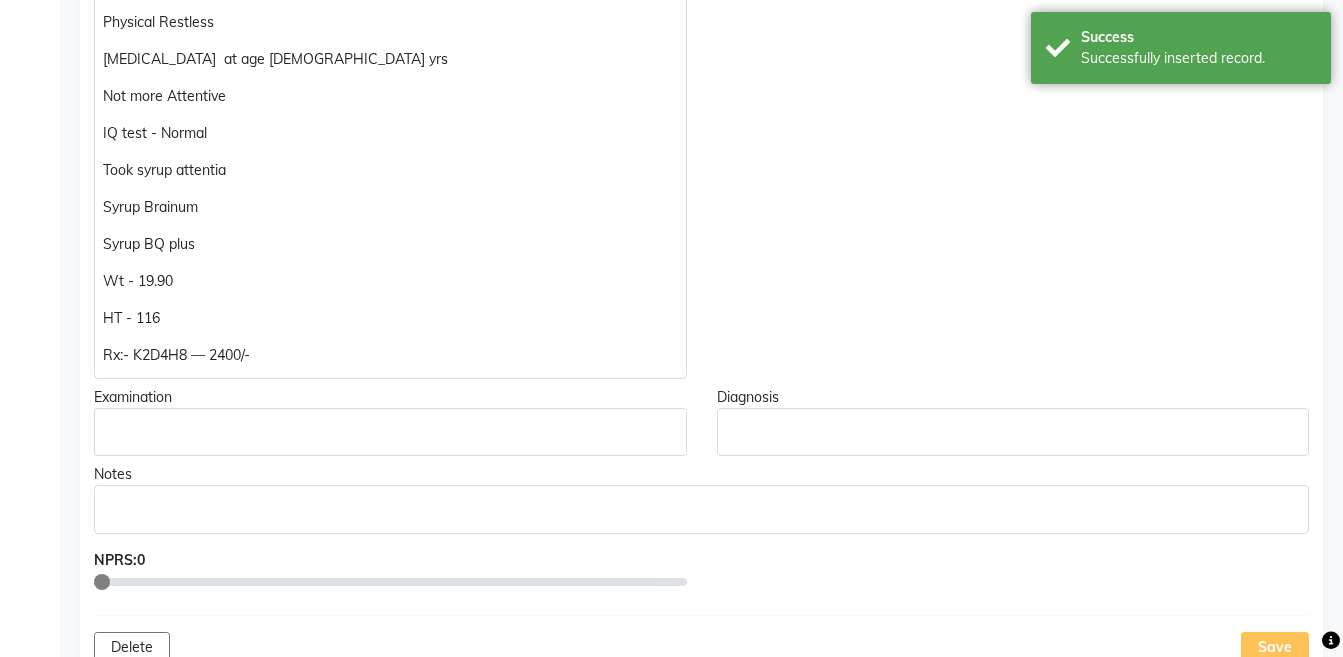click on "Rx:- K2D4H8 — 2400/-" 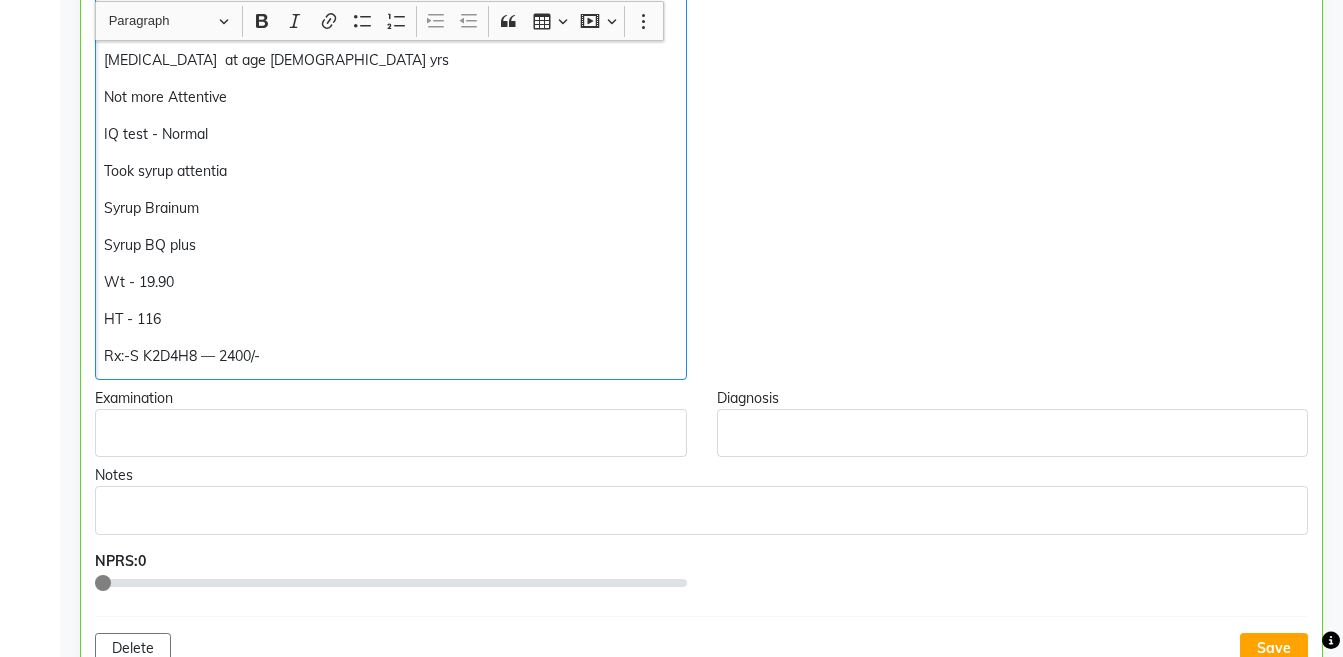 scroll, scrollTop: 618, scrollLeft: 0, axis: vertical 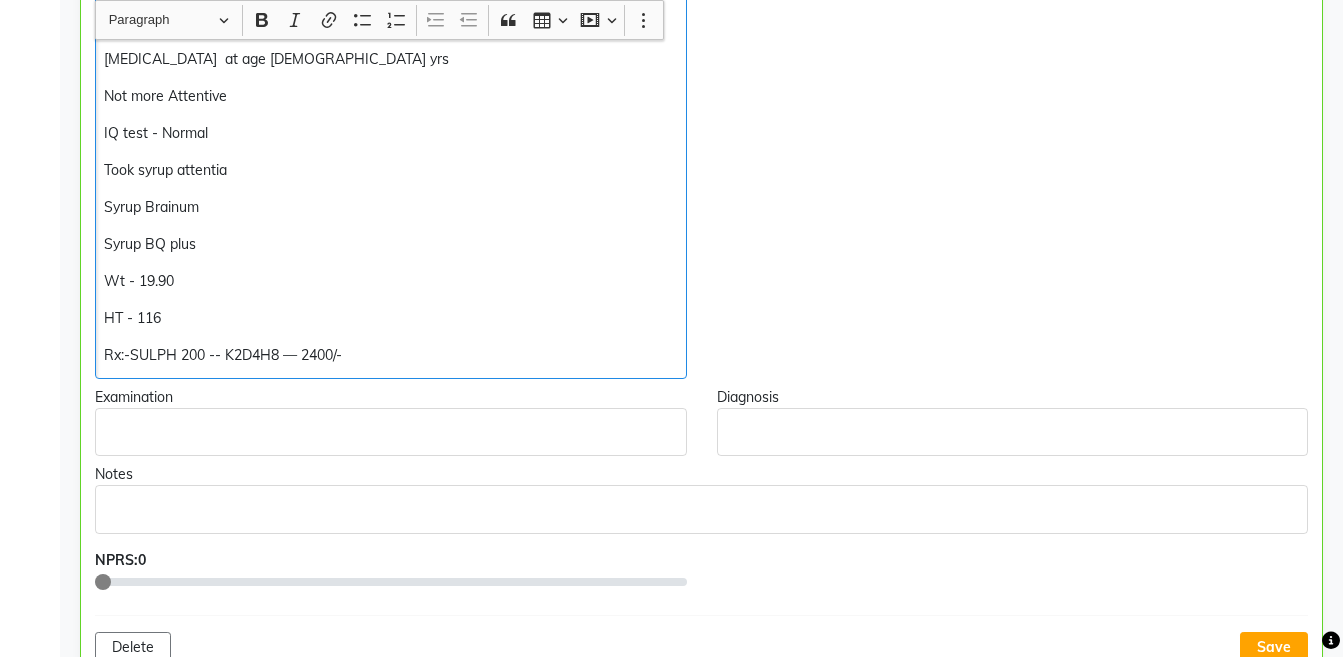 click on "K/C/o [MEDICAL_DATA]  Repetitive words No eye contact  No more socialisation  Physical Restless [MEDICAL_DATA]  at age [DEMOGRAPHIC_DATA] yrs  Not more Attentive IQ test - Normal  Took syrup attentia Syrup Brainum Syrup BQ plus  Wt - 19.90 HT - 116 Rx:-SULPH 200 -- K2D4H8 — 2400/-" 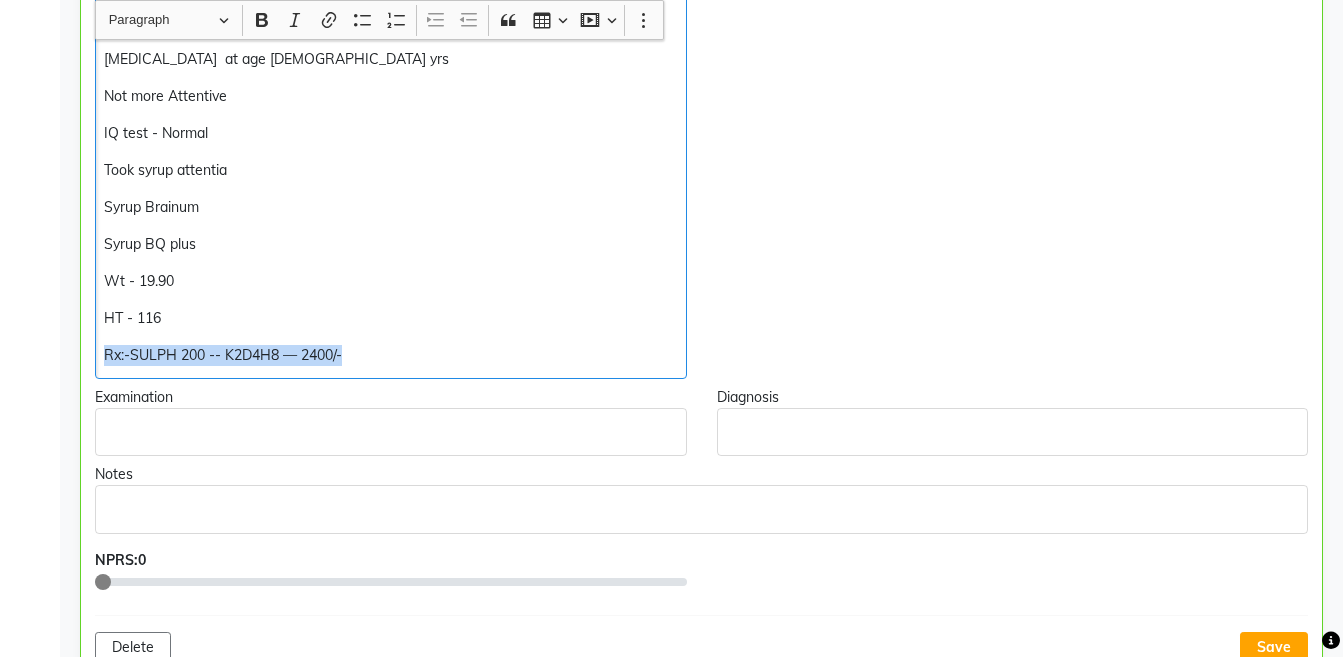 copy on "Rx:-SULPH 200 -- K2D4H8 — 2400/-" 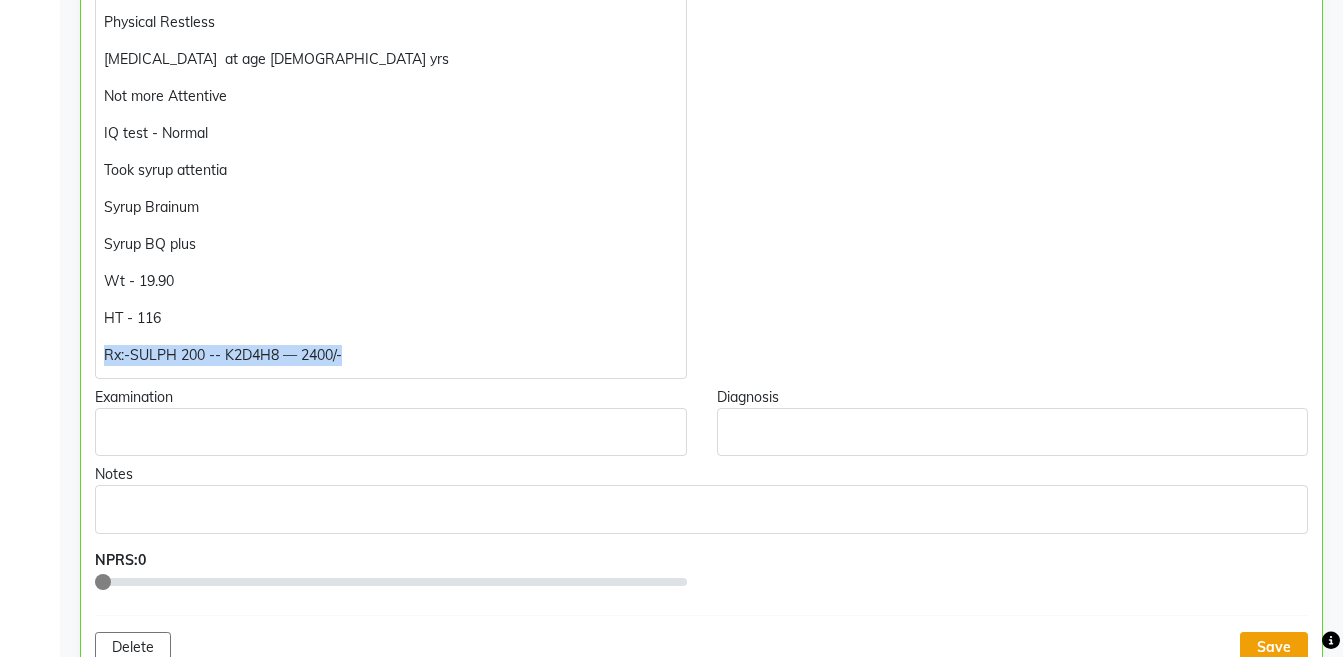 click on "Save" 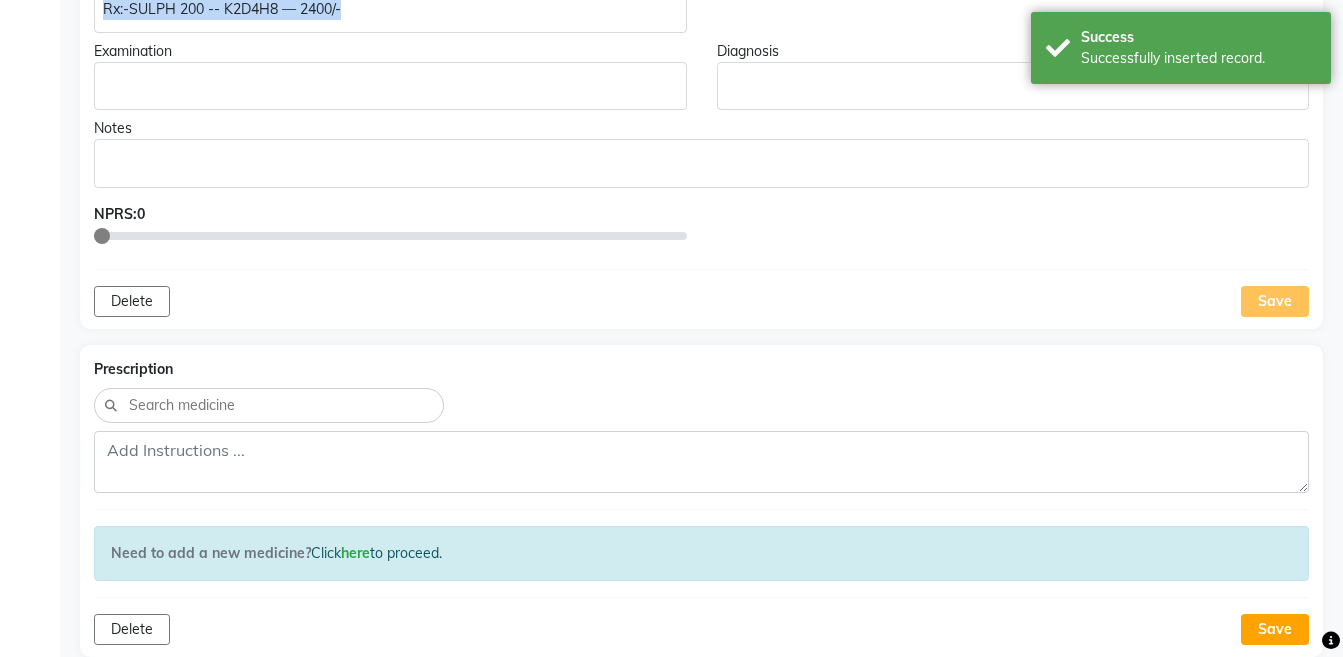 scroll, scrollTop: 1000, scrollLeft: 0, axis: vertical 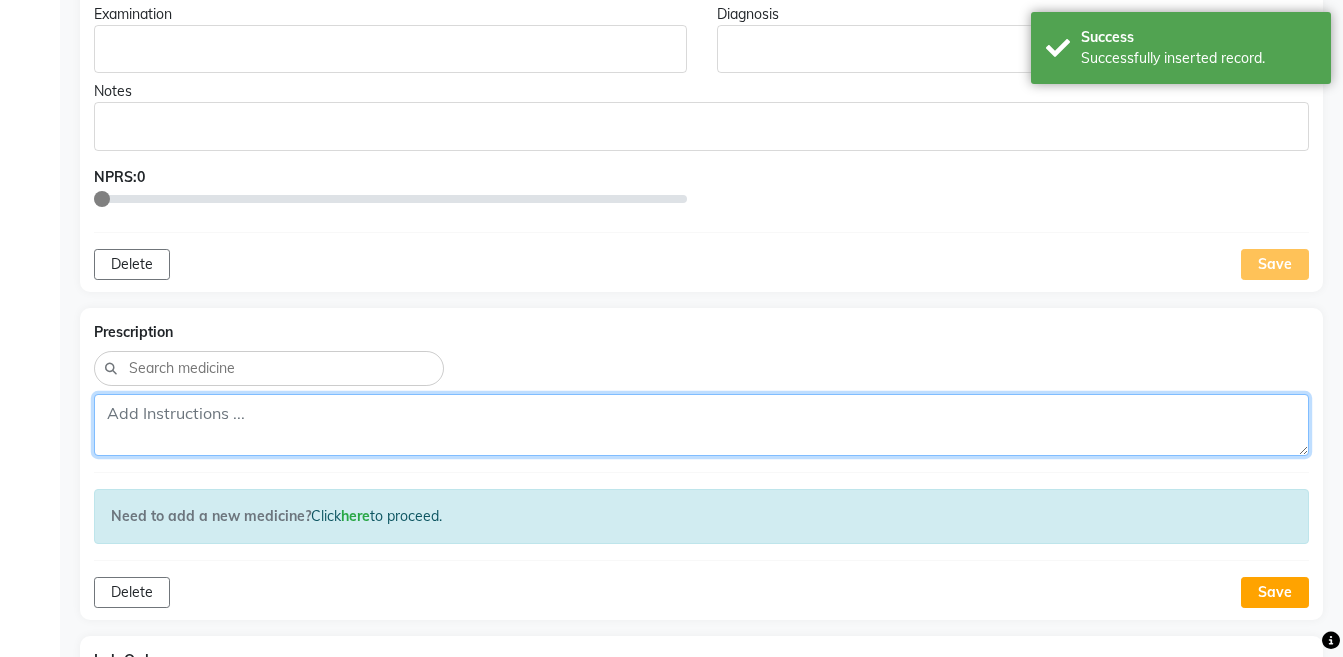 click 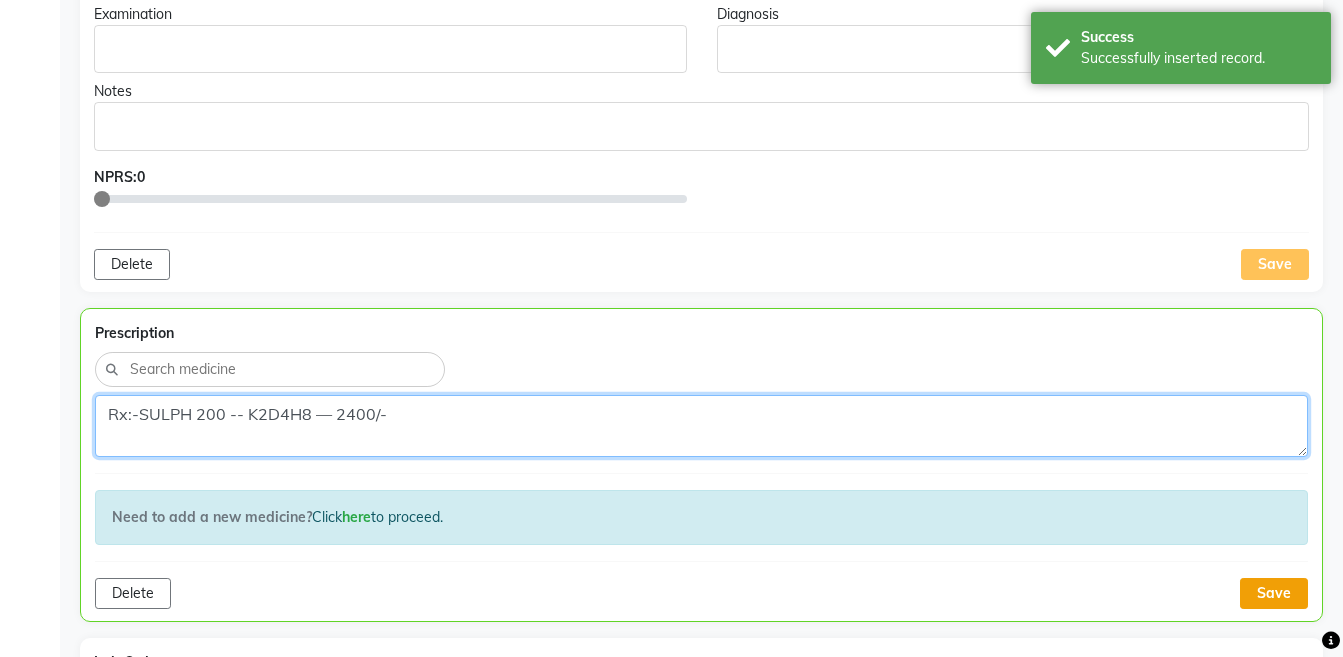 type on "Rx:-SULPH 200 -- K2D4H8 — 2400/-" 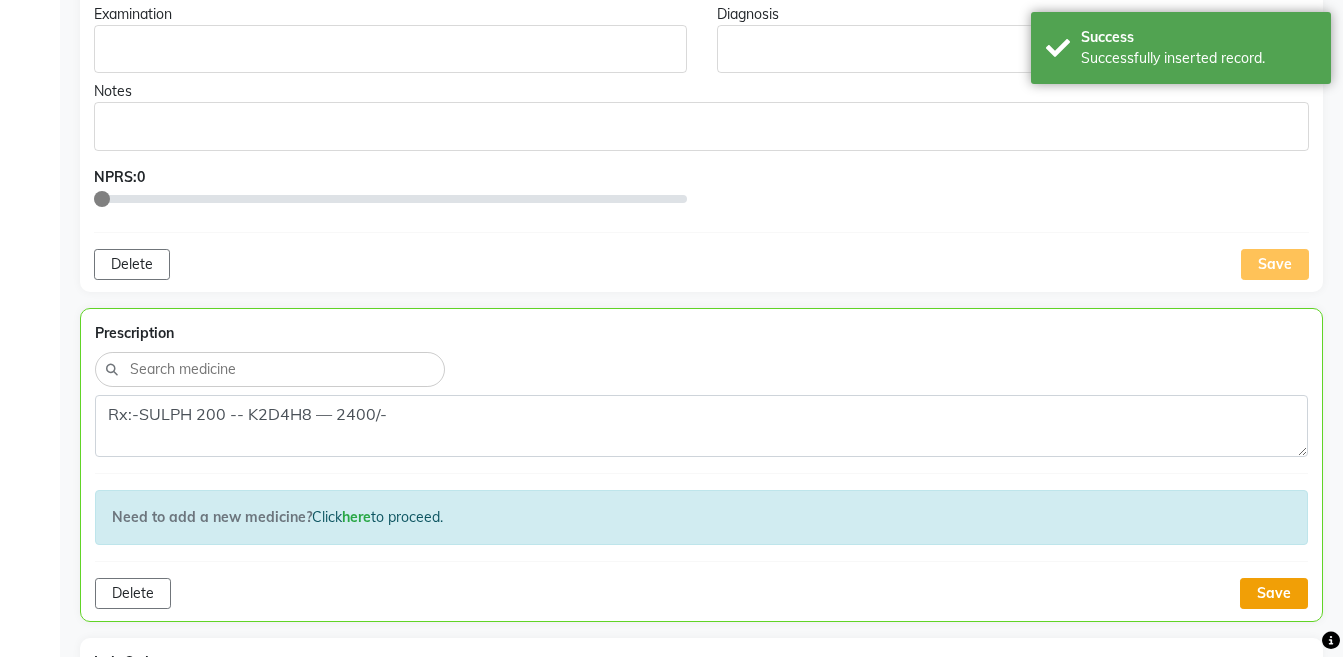 click on "Save" 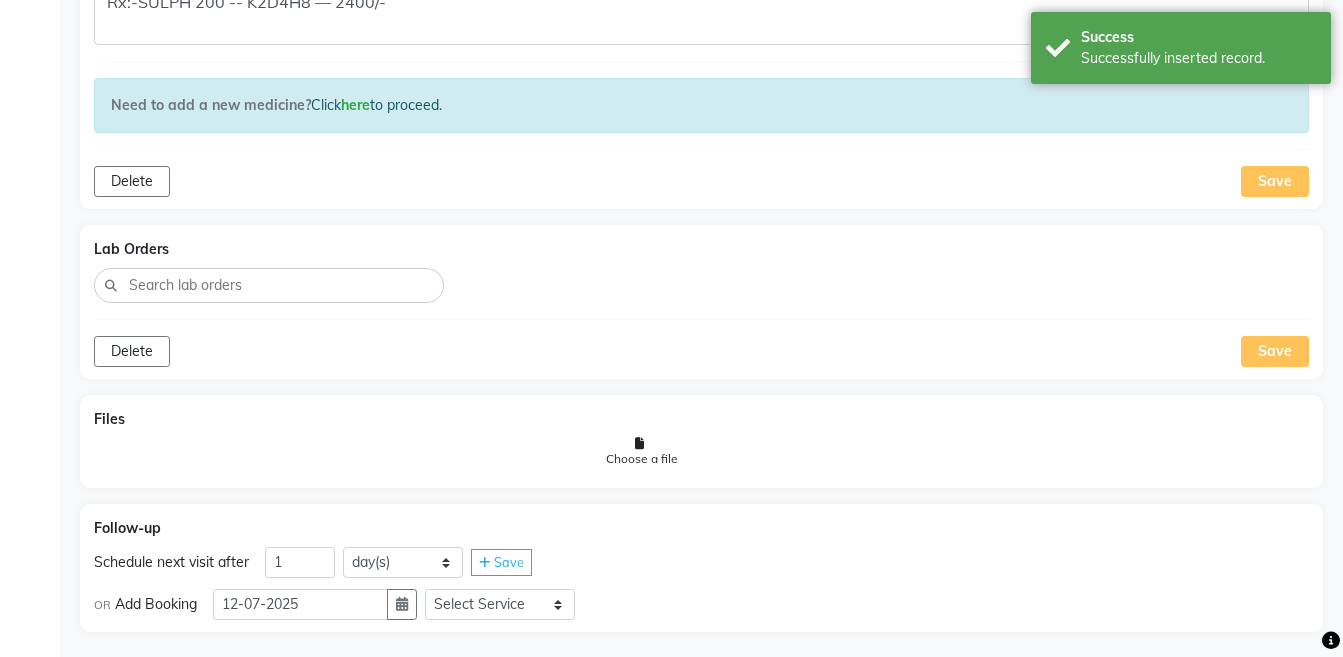 scroll, scrollTop: 1426, scrollLeft: 0, axis: vertical 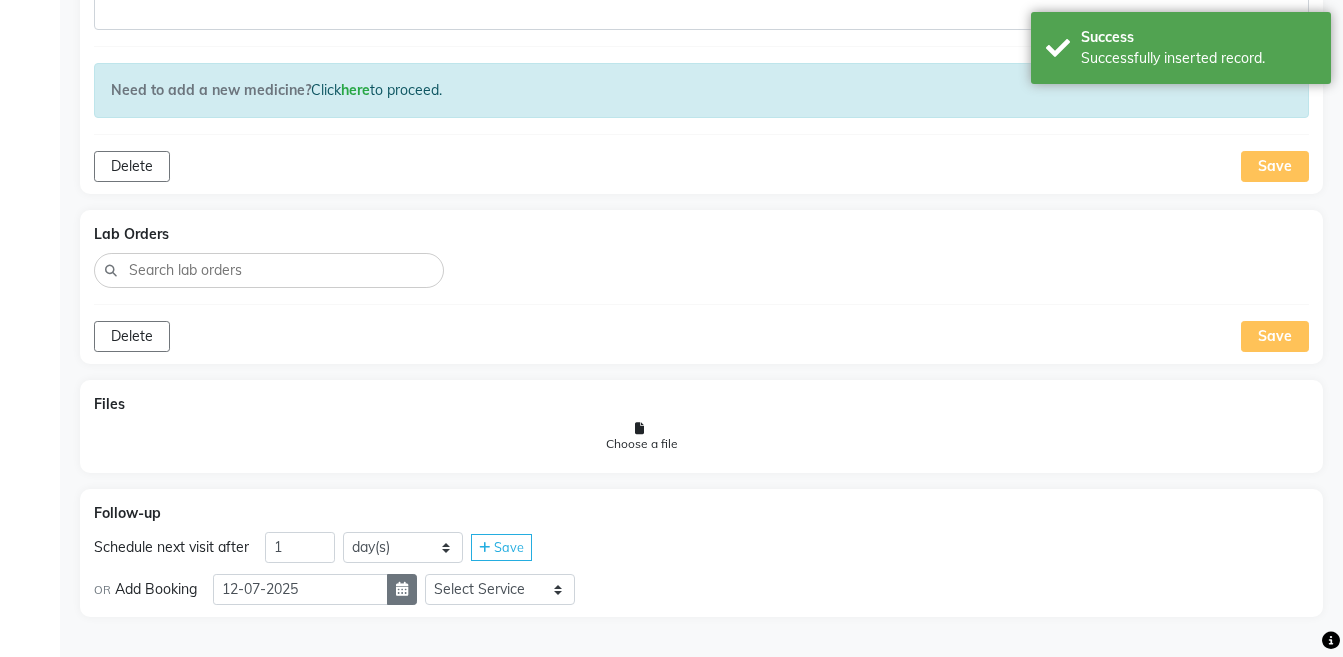 click 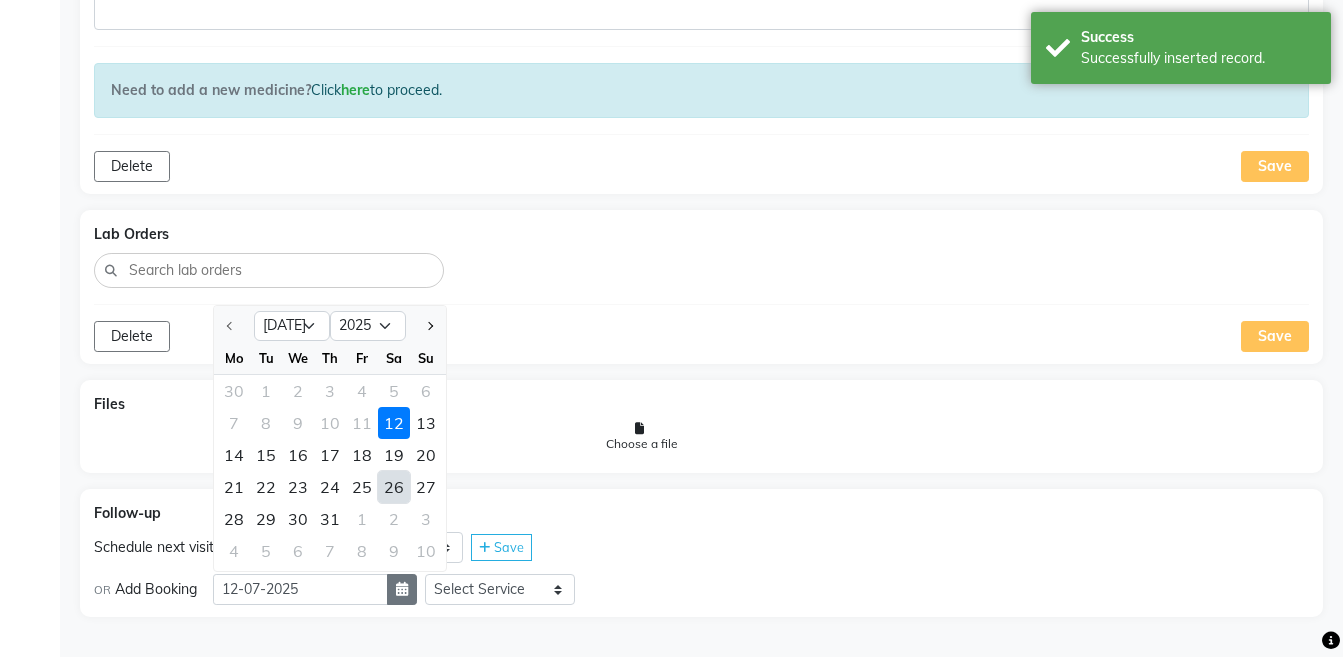 select on "8" 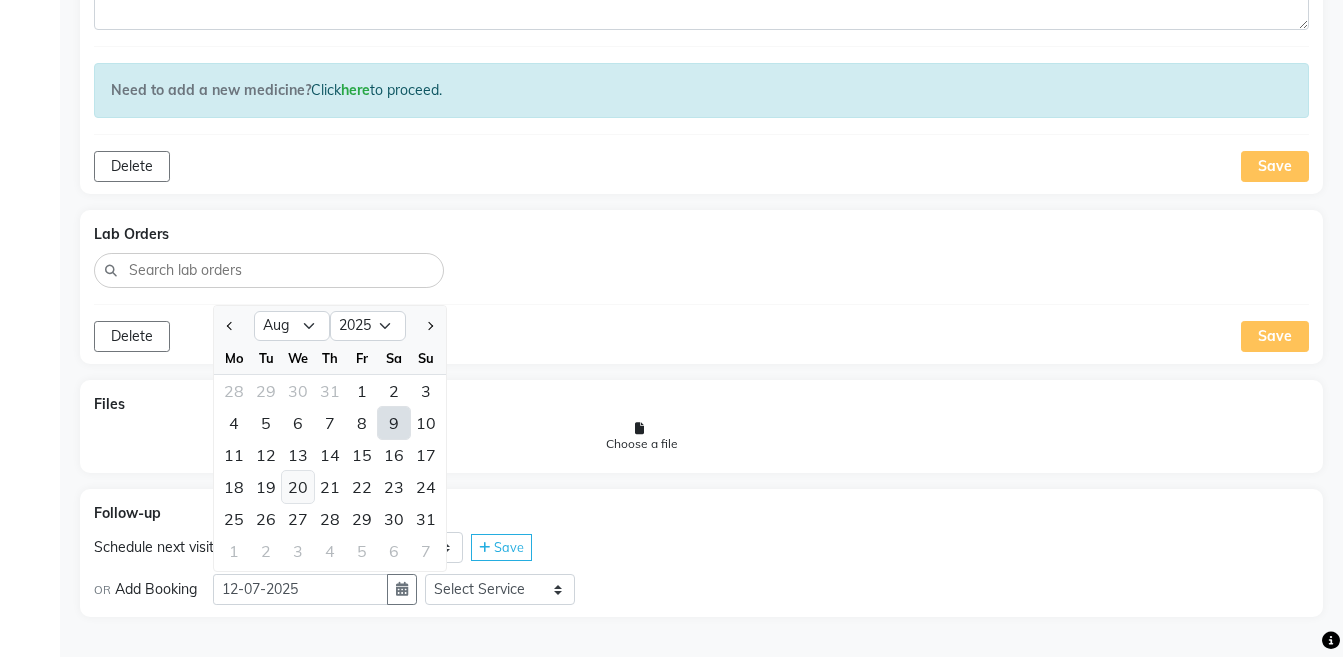 click on "20" 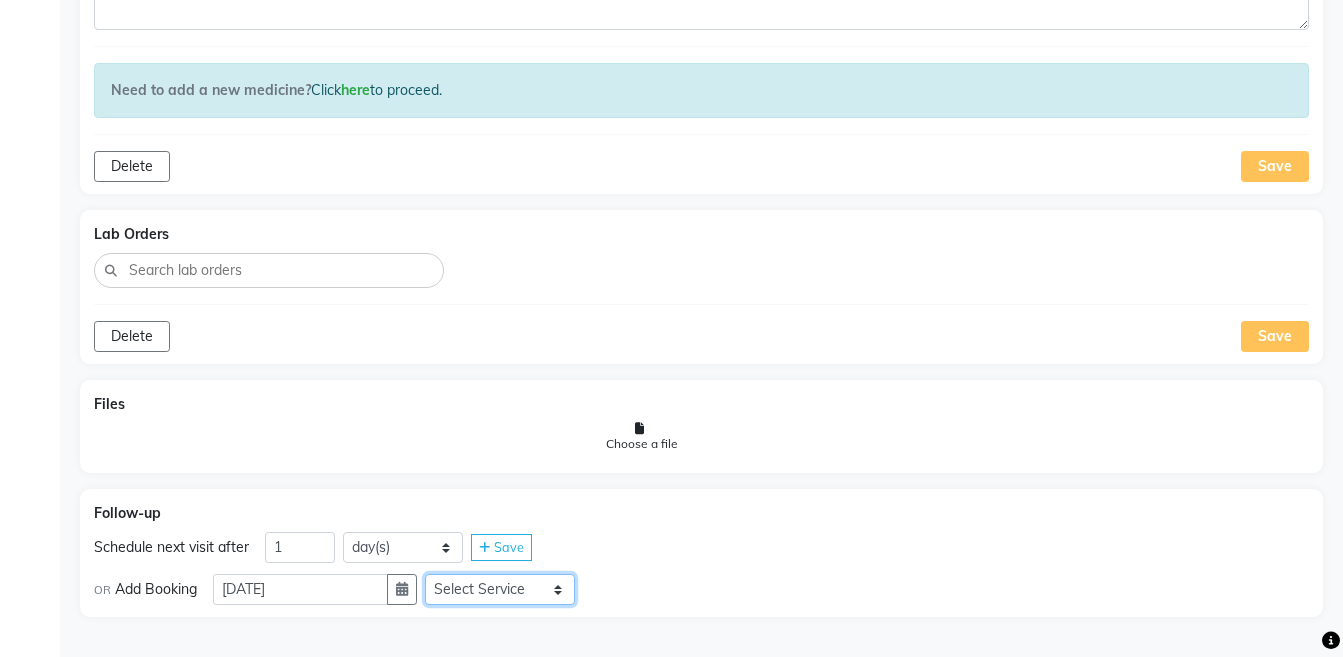 click on "Select Service  Medicine  Medicine 1  Hydra Facial  Medi Facial  Vampire Facial With Plasma  Oxygeno Facial  Anti Aging Facial  Korean Glass GLow Facial  Full Face  Upper Lip  Chin  Underarms  Full Legs & arms  Back-side  Chest  Abdomen  Yellow Peel  Black Peel  Party Peel  Glow Peel  Argi Peel  Under-arm Peel  Depigmento Peel  Anti Aging Peel  Lip Peel  Hair PRP  GFC PRP  [MEDICAL_DATA] / Dermaroller  Under Eye PRP  Face PRP  Dermapen / Mesotherapt for Full Face  Dermapen / Mesotherapt for Scars  Carbon Peel  LASER BLEECH Laser Bleech  BB Glow  Indian Glass Glow  In Person - Consultation  Courier Charges in City  Courier Charges out of City  In Person - Follow Up  Hair Treatment   Skin Treatment   Online - Consultation  Online - Follow Up" 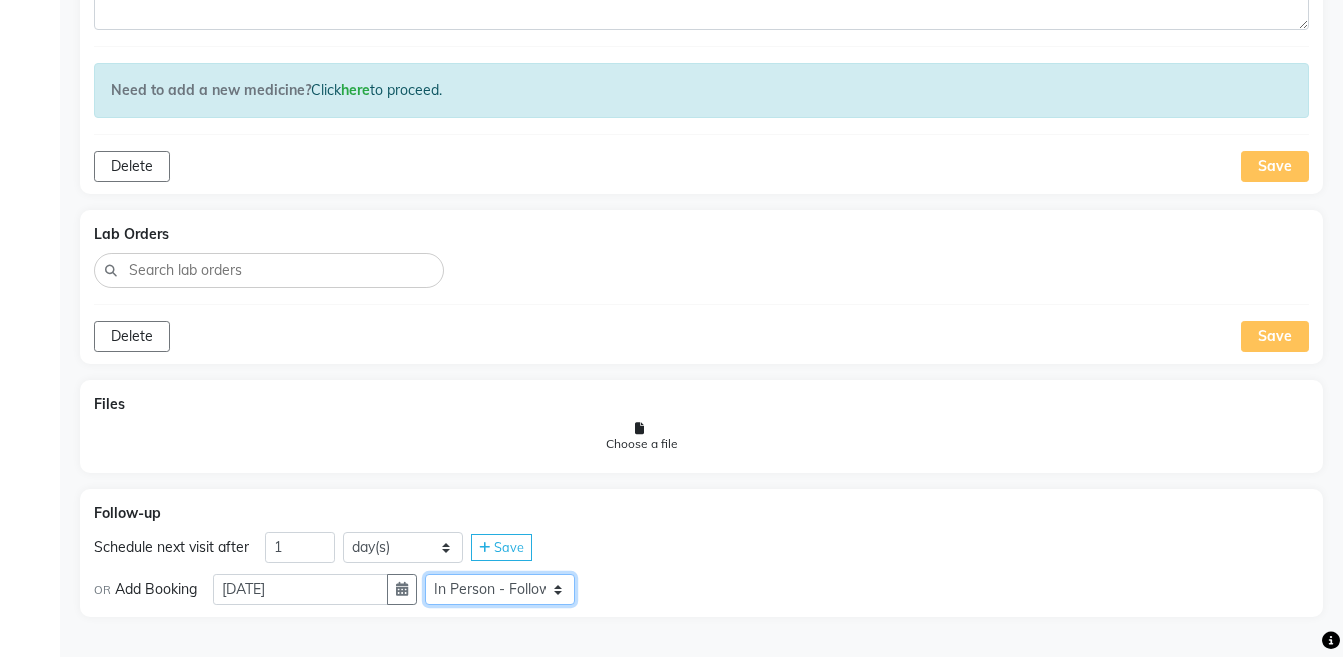 click on "Select Service  Medicine  Medicine 1  Hydra Facial  Medi Facial  Vampire Facial With Plasma  Oxygeno Facial  Anti Aging Facial  Korean Glass GLow Facial  Full Face  Upper Lip  Chin  Underarms  Full Legs & arms  Back-side  Chest  Abdomen  Yellow Peel  Black Peel  Party Peel  Glow Peel  Argi Peel  Under-arm Peel  Depigmento Peel  Anti Aging Peel  Lip Peel  Hair PRP  GFC PRP  [MEDICAL_DATA] / Dermaroller  Under Eye PRP  Face PRP  Dermapen / Mesotherapt for Full Face  Dermapen / Mesotherapt for Scars  Carbon Peel  LASER BLEECH Laser Bleech  BB Glow  Indian Glass Glow  In Person - Consultation  Courier Charges in City  Courier Charges out of City  In Person - Follow Up  Hair Treatment   Skin Treatment   Online - Consultation  Online - Follow Up" 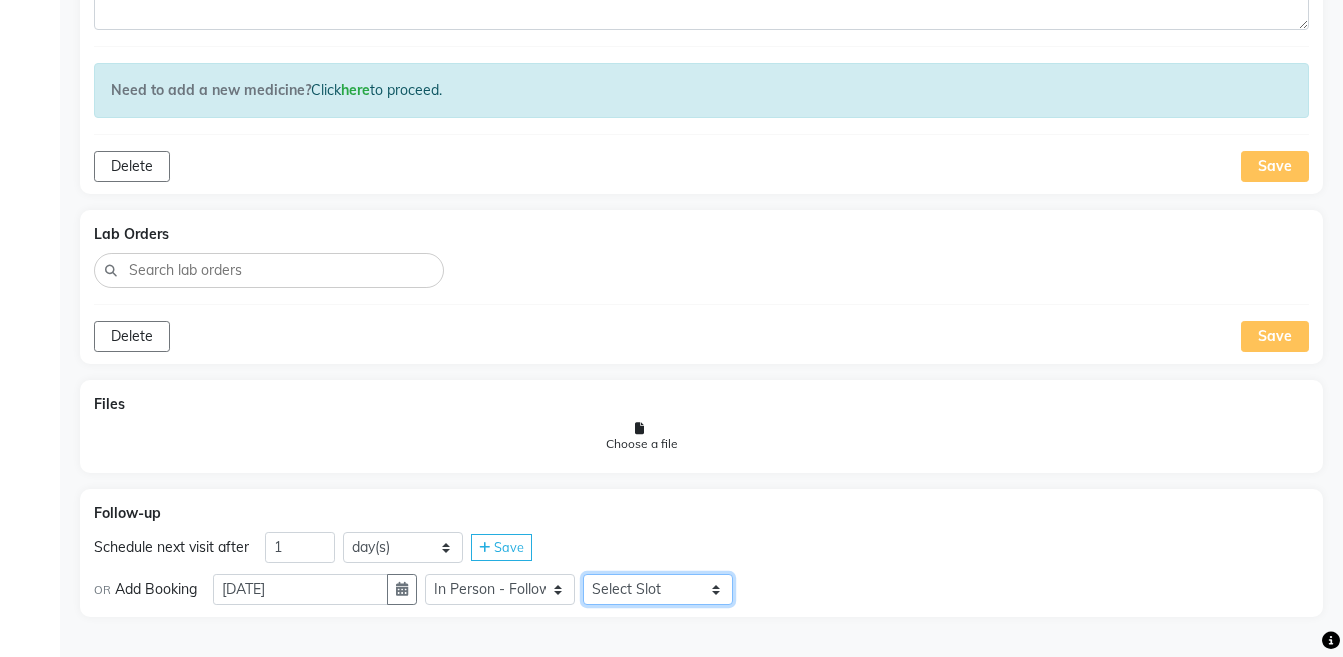 click on "Select Slot 10:15 10:45 11:00 11:15 11:30 11:45 12:15 12:45 13:00 13:15 13:30 13:45 14:00 14:15 14:30 14:45 15:00 15:15 15:30 15:45 16:00 16:15 16:30 16:45 17:00 17:15 17:30 17:45 18:00 18:15 18:30 18:45 19:00 19:15 19:30 19:45 20:00 20:15 20:30 20:45 21:00 21:15 21:30 21:45" 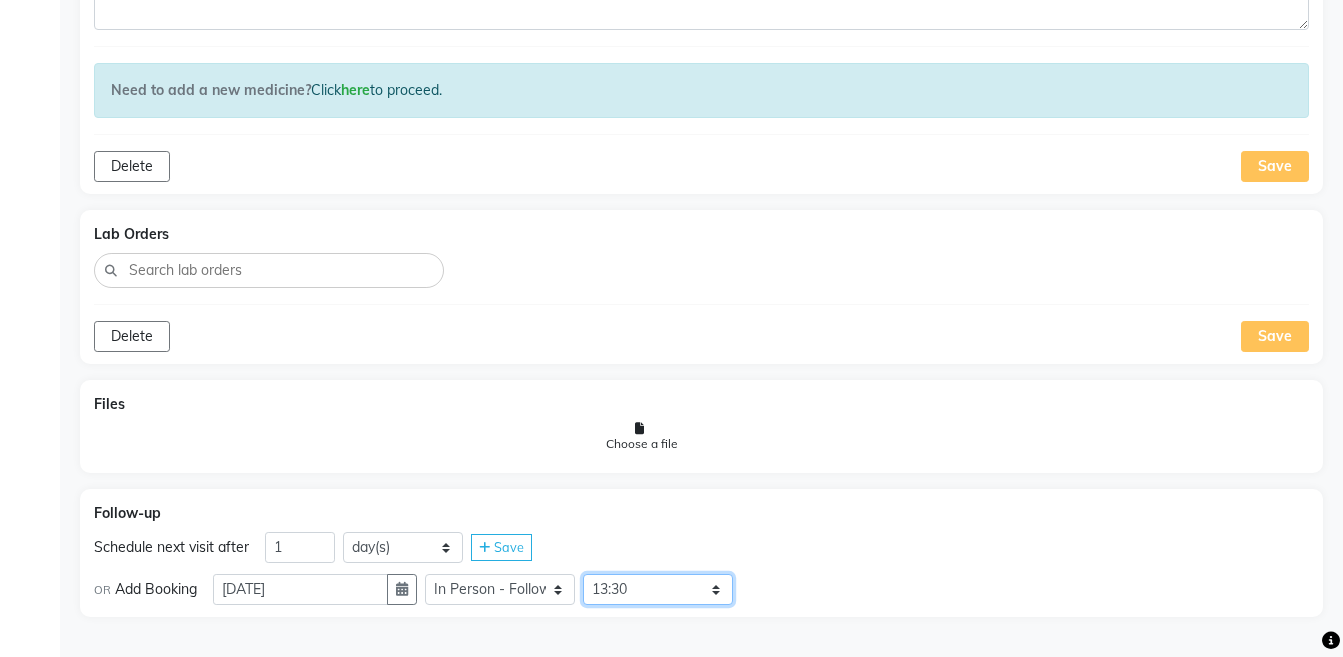 click on "Select Slot 10:15 10:45 11:00 11:15 11:30 11:45 12:15 12:45 13:00 13:15 13:30 13:45 14:00 14:15 14:30 14:45 15:00 15:15 15:30 15:45 16:00 16:15 16:30 16:45 17:00 17:15 17:30 17:45 18:00 18:15 18:30 18:45 19:00 19:15 19:30 19:45 20:00 20:15 20:30 20:45 21:00 21:15 21:30 21:45" 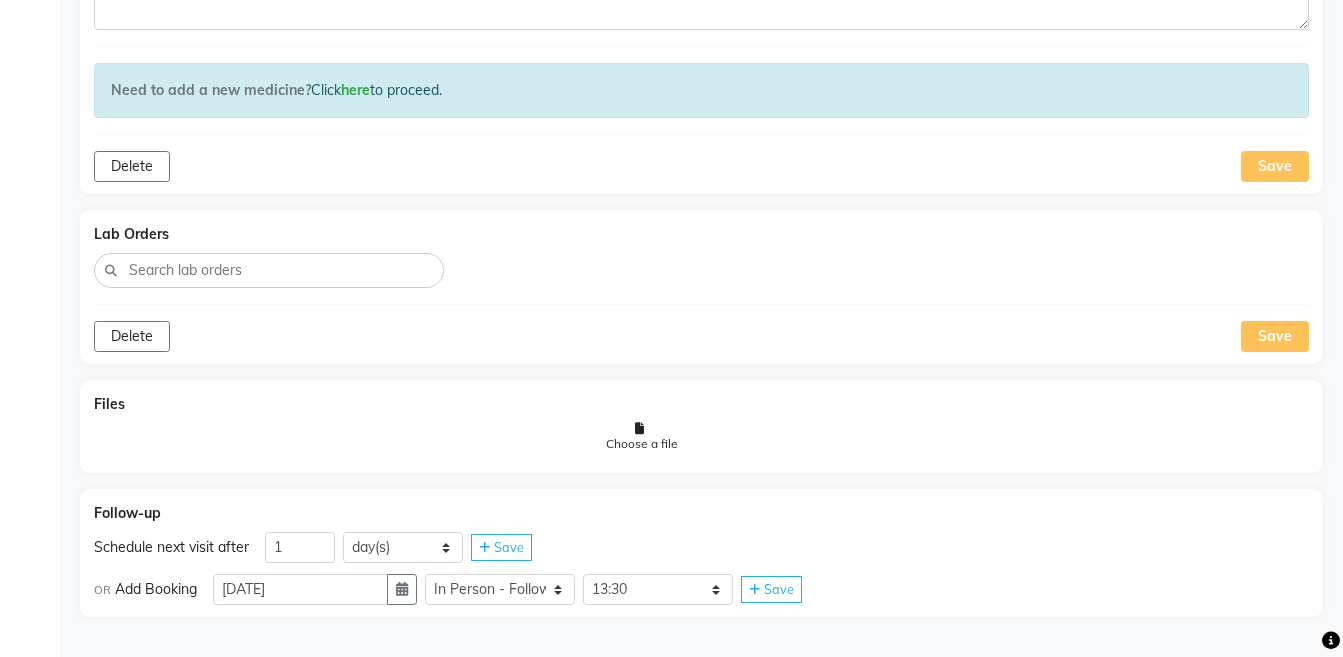 click on "Save" 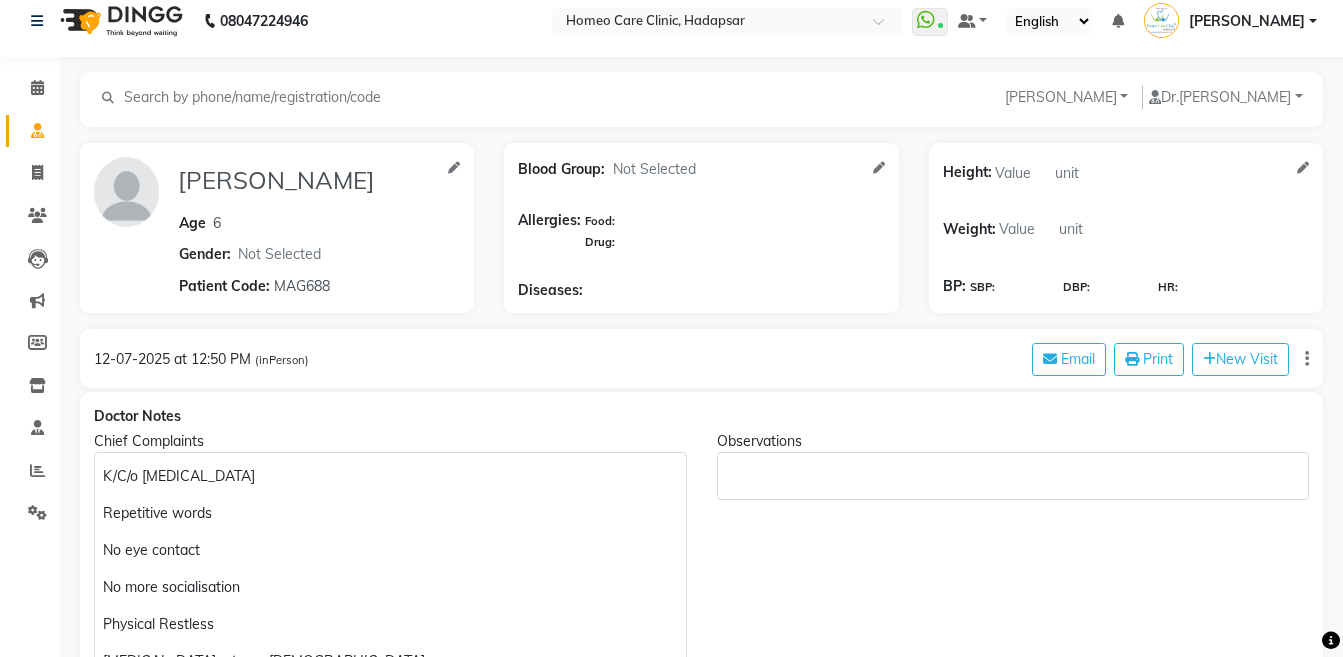 scroll, scrollTop: 0, scrollLeft: 0, axis: both 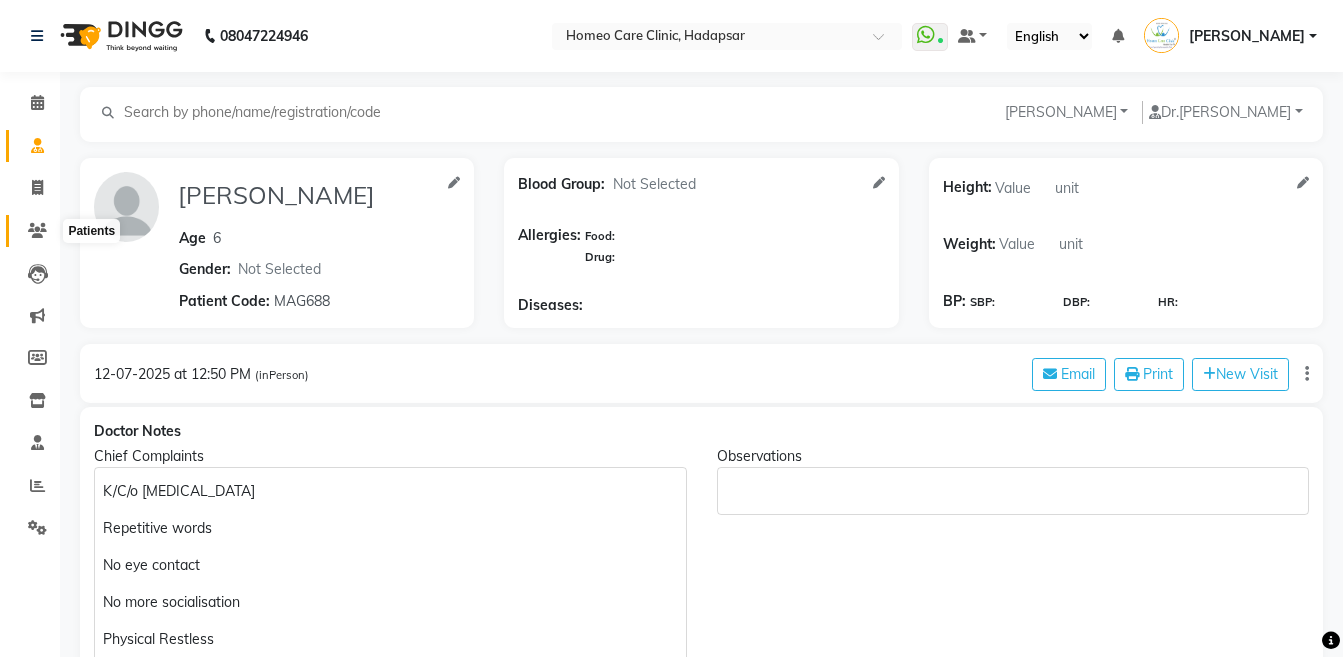 click 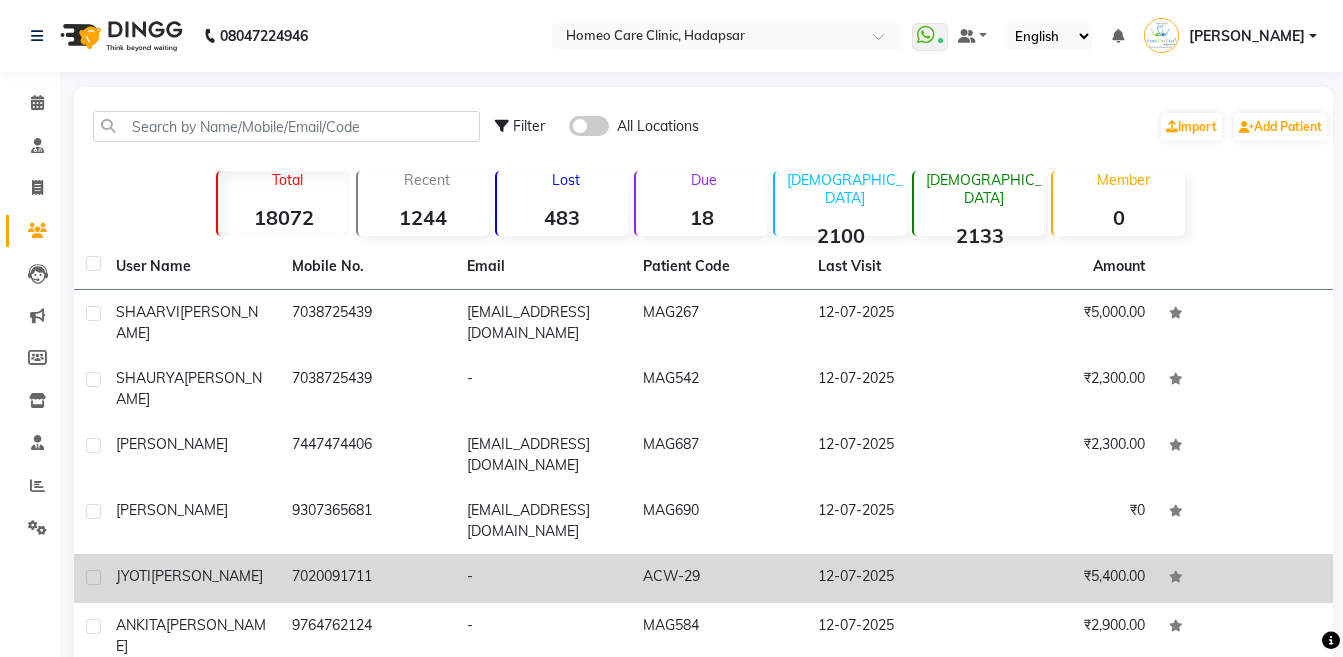click on "[PERSON_NAME]" 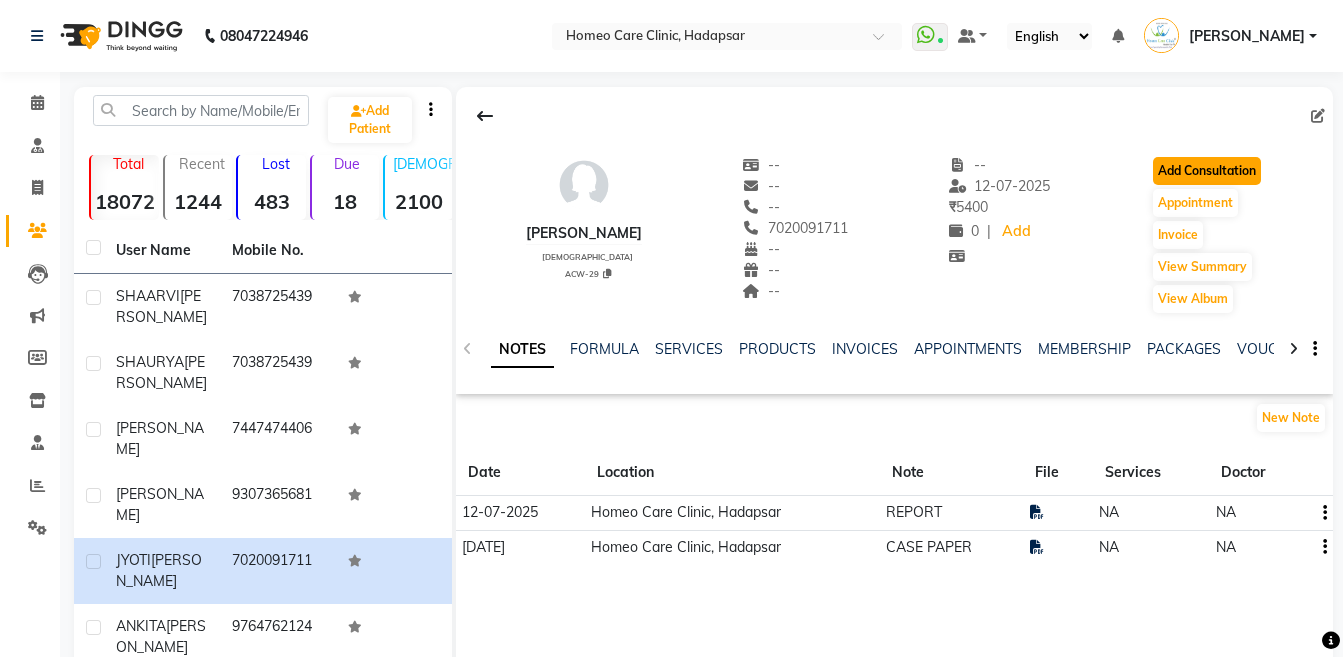 click on "Add Consultation" 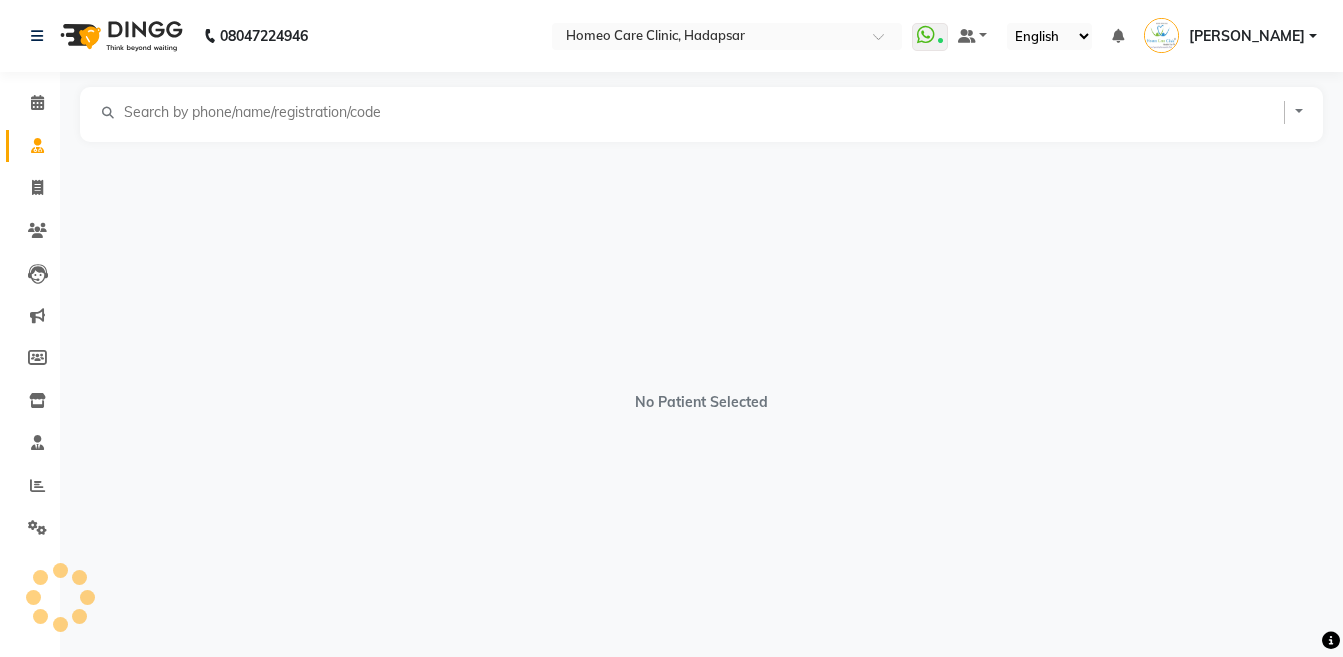 select on "[DEMOGRAPHIC_DATA]" 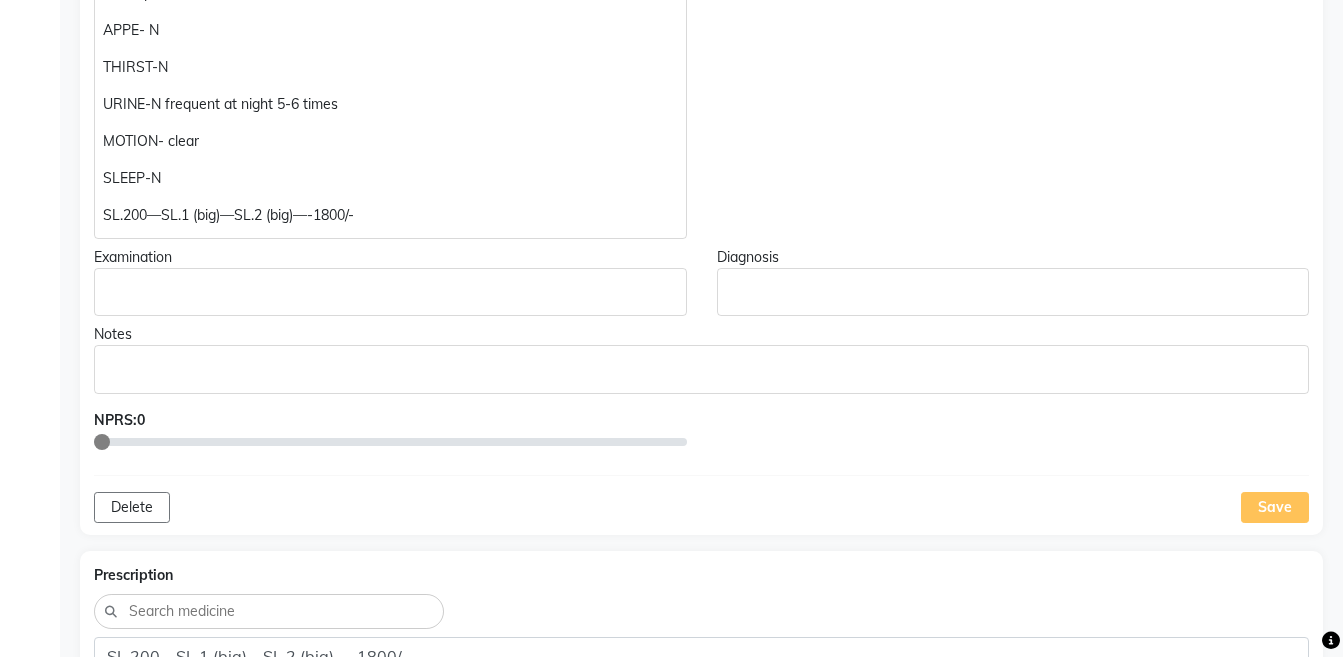 scroll, scrollTop: 718, scrollLeft: 0, axis: vertical 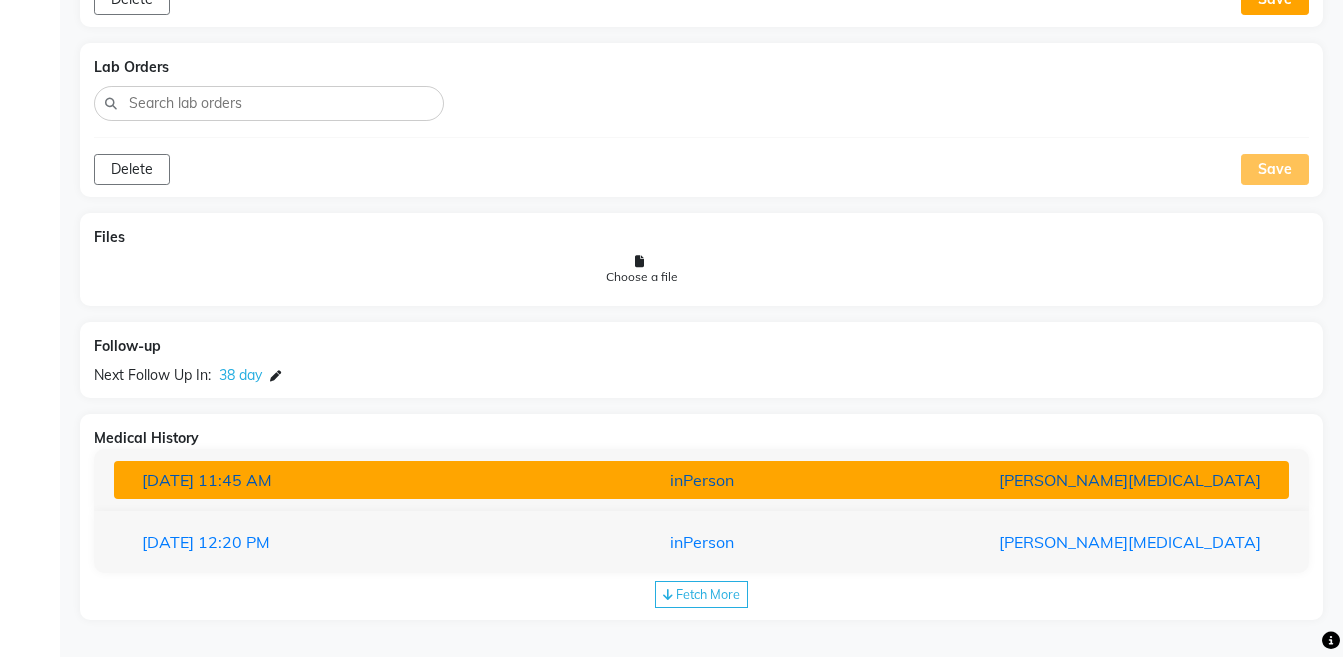 click on "[PERSON_NAME][MEDICAL_DATA]" at bounding box center (1084, 480) 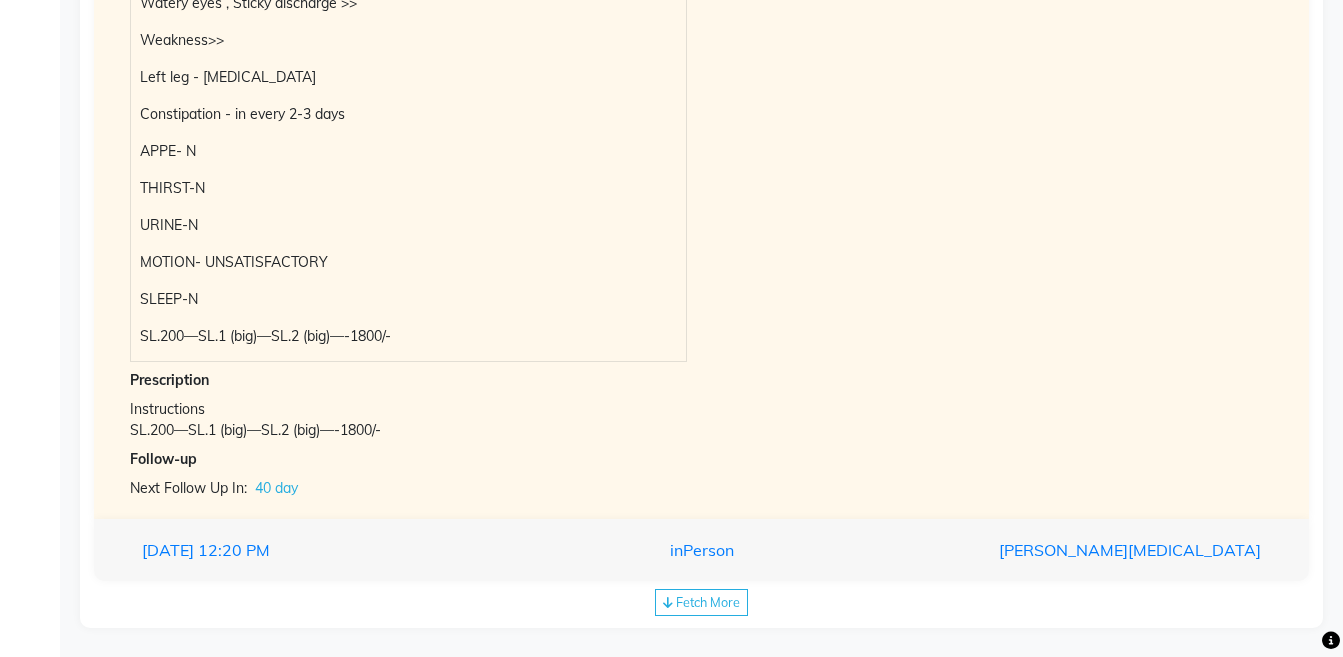 scroll, scrollTop: 2133, scrollLeft: 0, axis: vertical 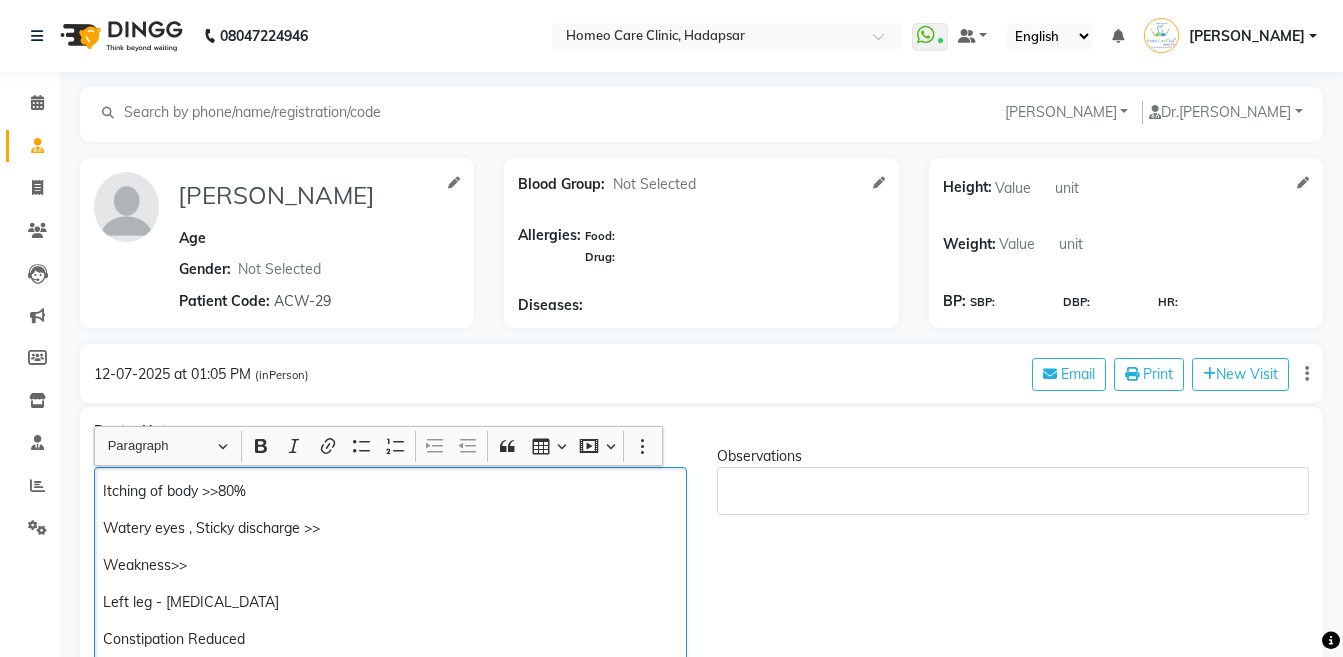 click on "Itching of body >>80% Watery eyes , Sticky discharge >> Weakness>> Left leg - [MEDICAL_DATA] Constipation Reduced APPE- N THIRST-N URINE-N frequent at night 5-6 times  MOTION- clear SLEEP-N SL.200—SL.1 (big)—SL.2 (big)—-1800/-" 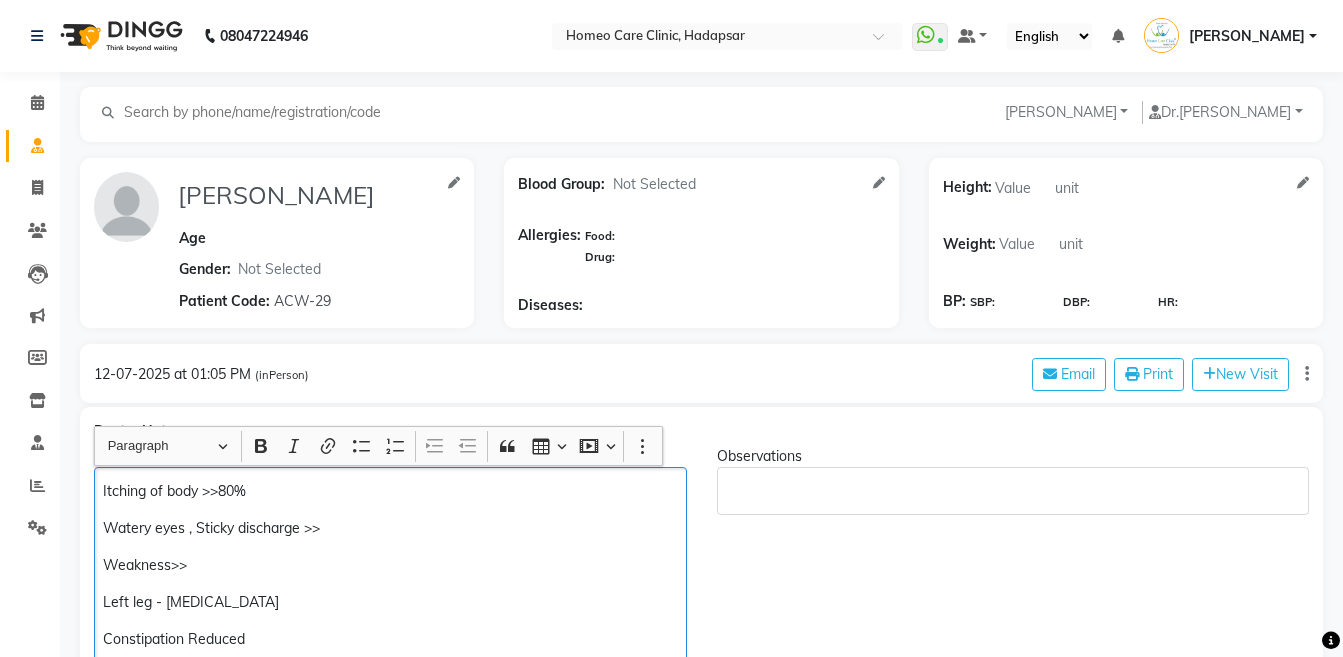 type 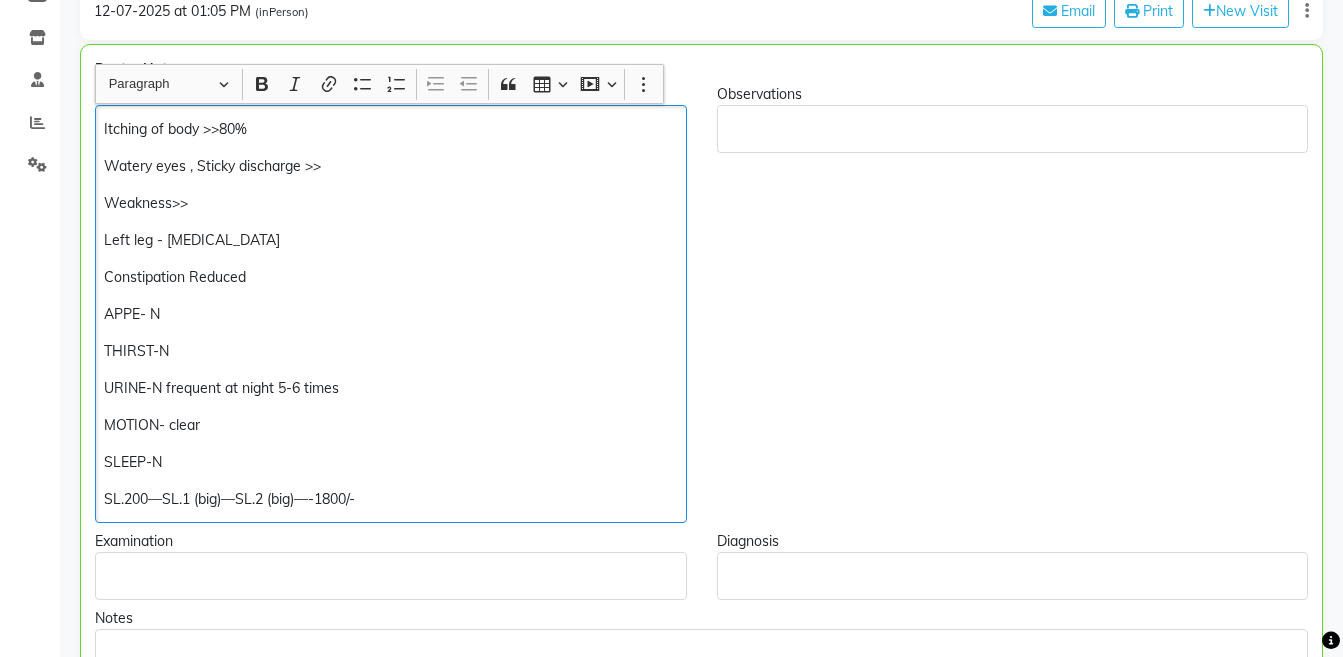 scroll, scrollTop: 372, scrollLeft: 0, axis: vertical 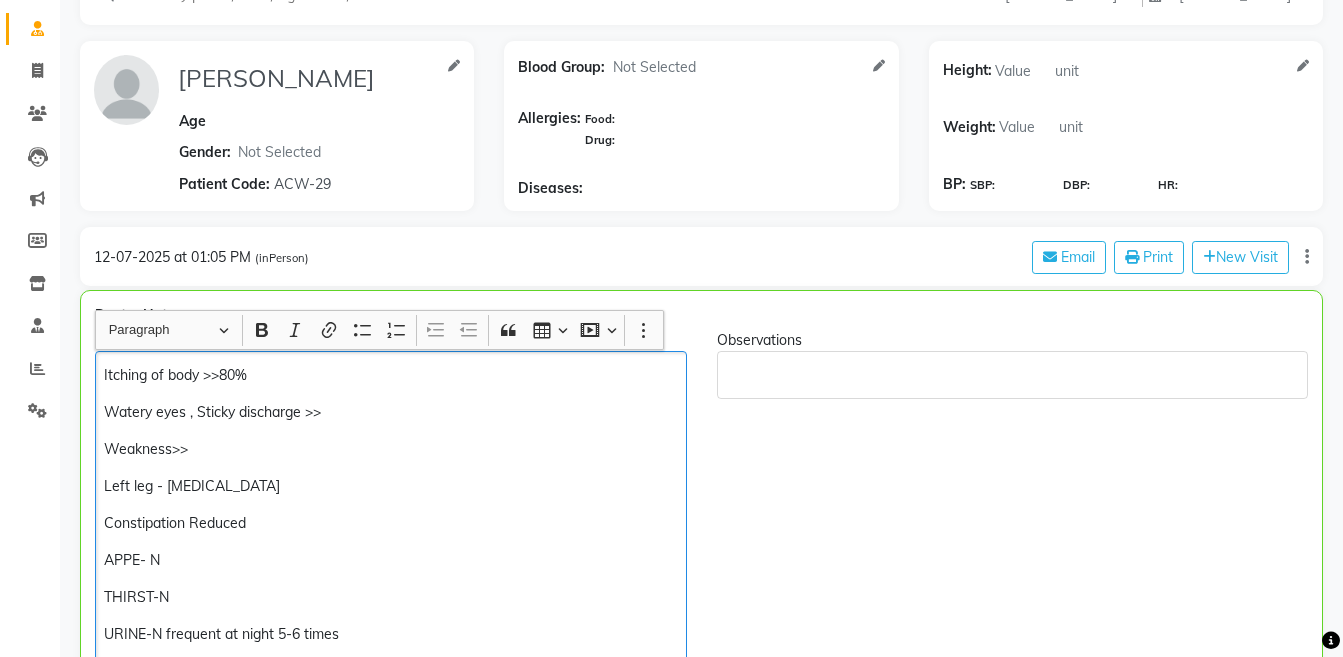 click on "Itching of body >>80% Watery eyes , Sticky discharge >>  Weakness>> Left leg - [MEDICAL_DATA] Constipation Reduced APPE- N THIRST-N URINE-N frequent at night 5-6 times  MOTION- clear SLEEP-N SL.200—SL.1 (big)—SL.2 (big)—-1800/-" 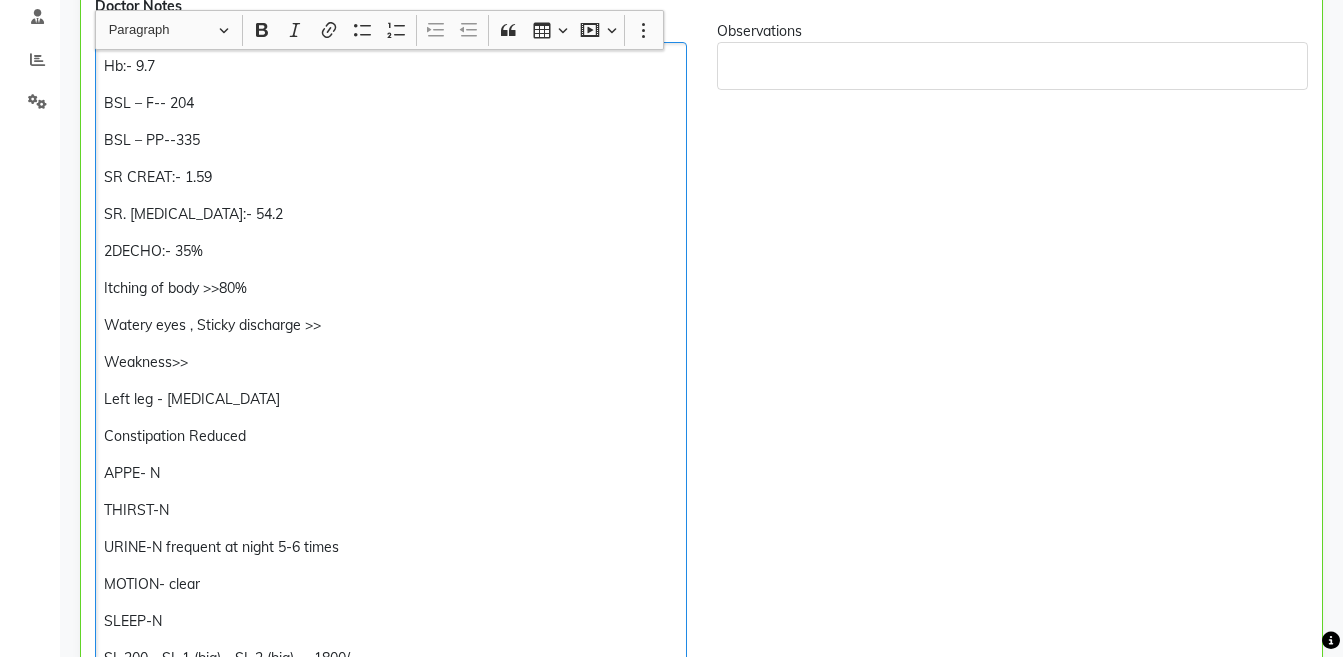 scroll, scrollTop: 436, scrollLeft: 0, axis: vertical 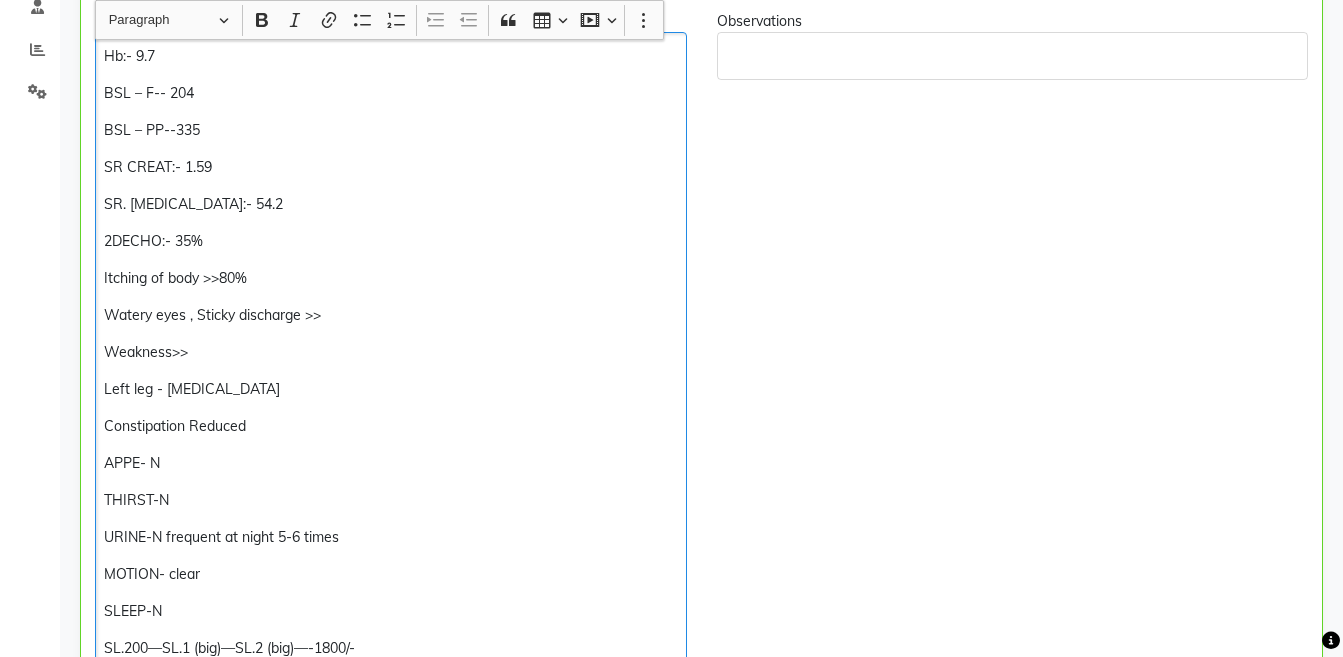 click on "APPE- N" 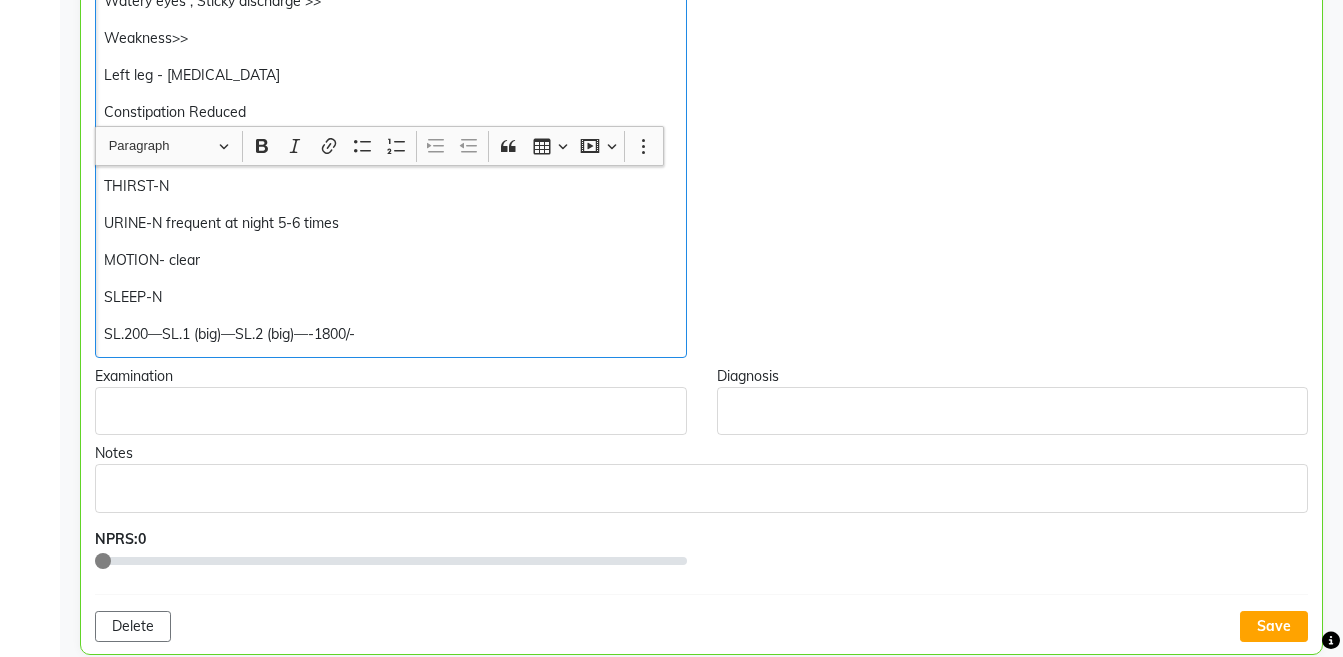 scroll, scrollTop: 886, scrollLeft: 0, axis: vertical 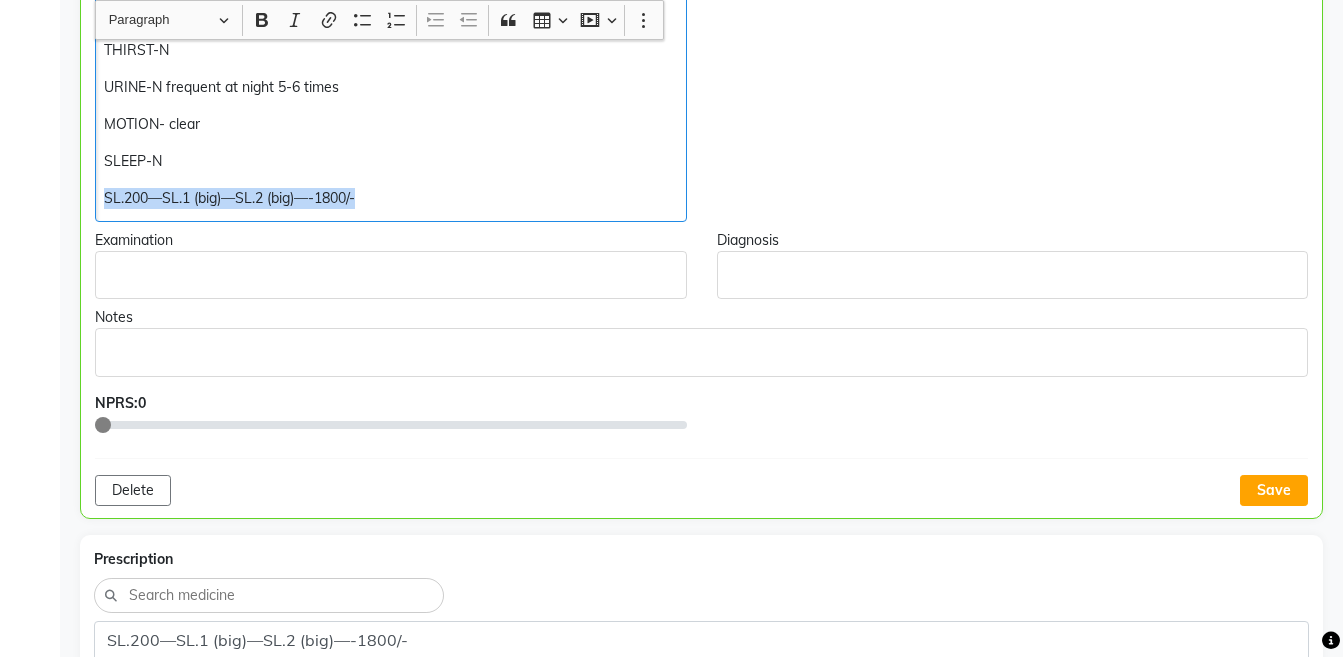 copy on "SL.200—SL.1 (big)—SL.2 (big)—-1800/-" 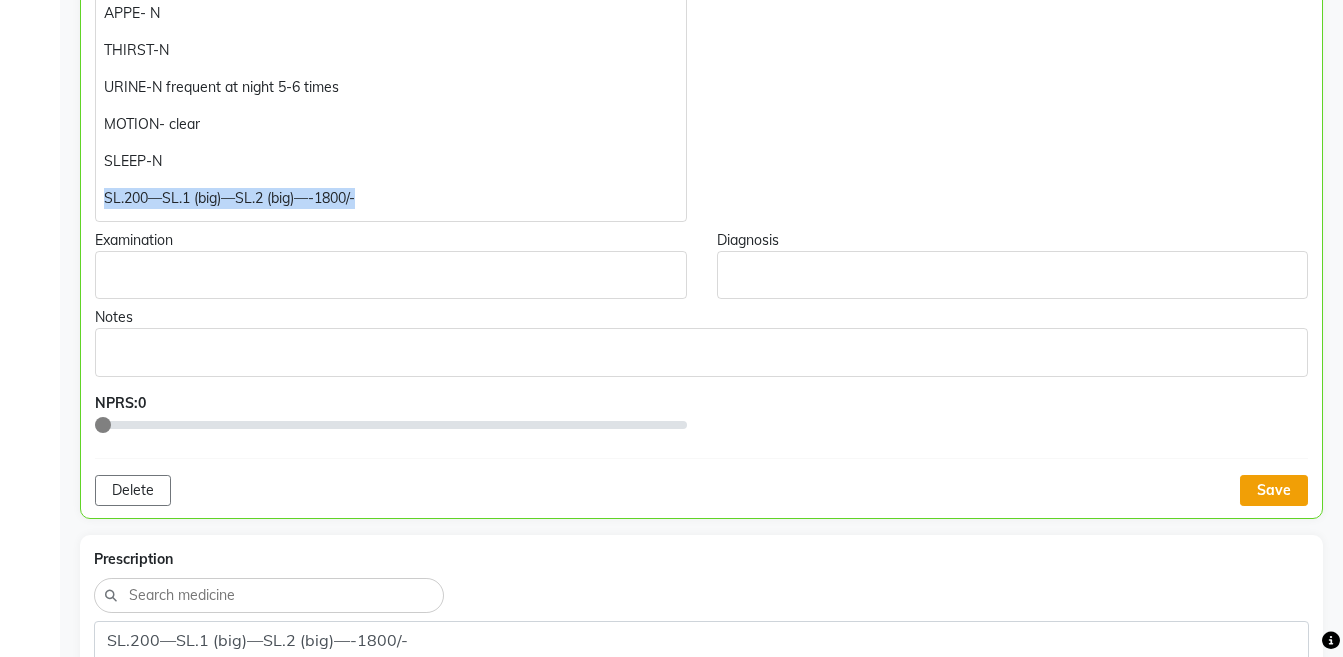 click on "Save" 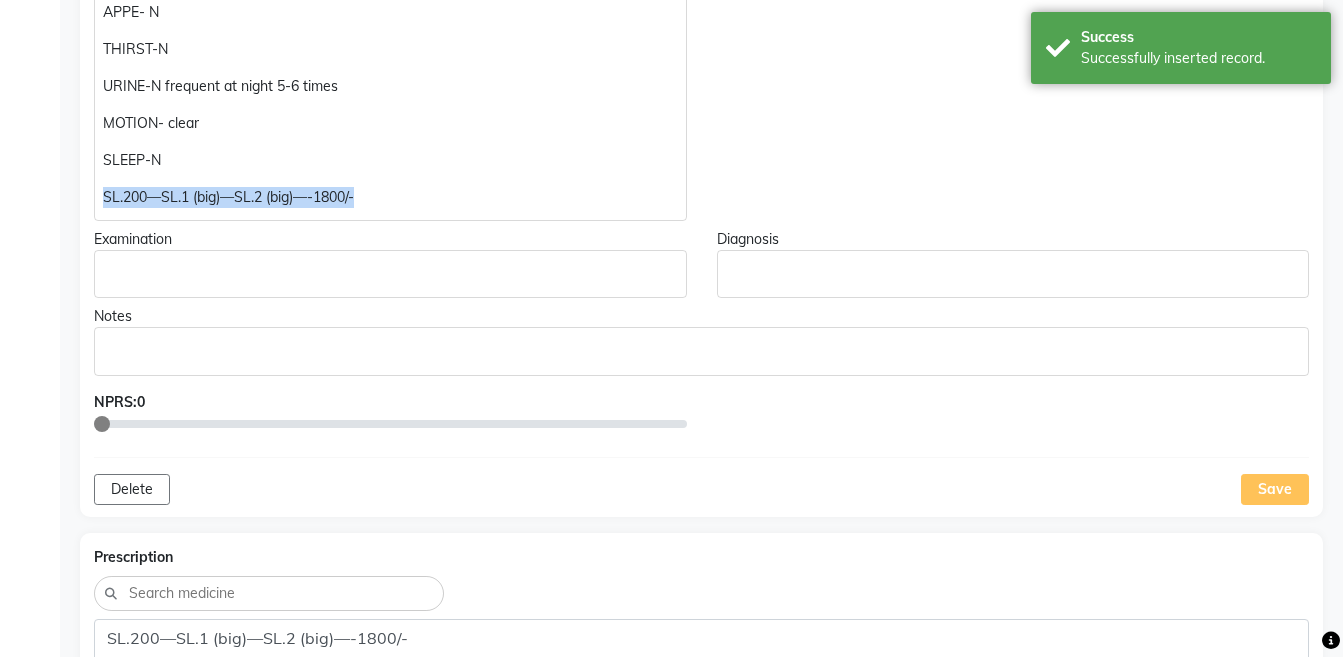 scroll, scrollTop: 1055, scrollLeft: 0, axis: vertical 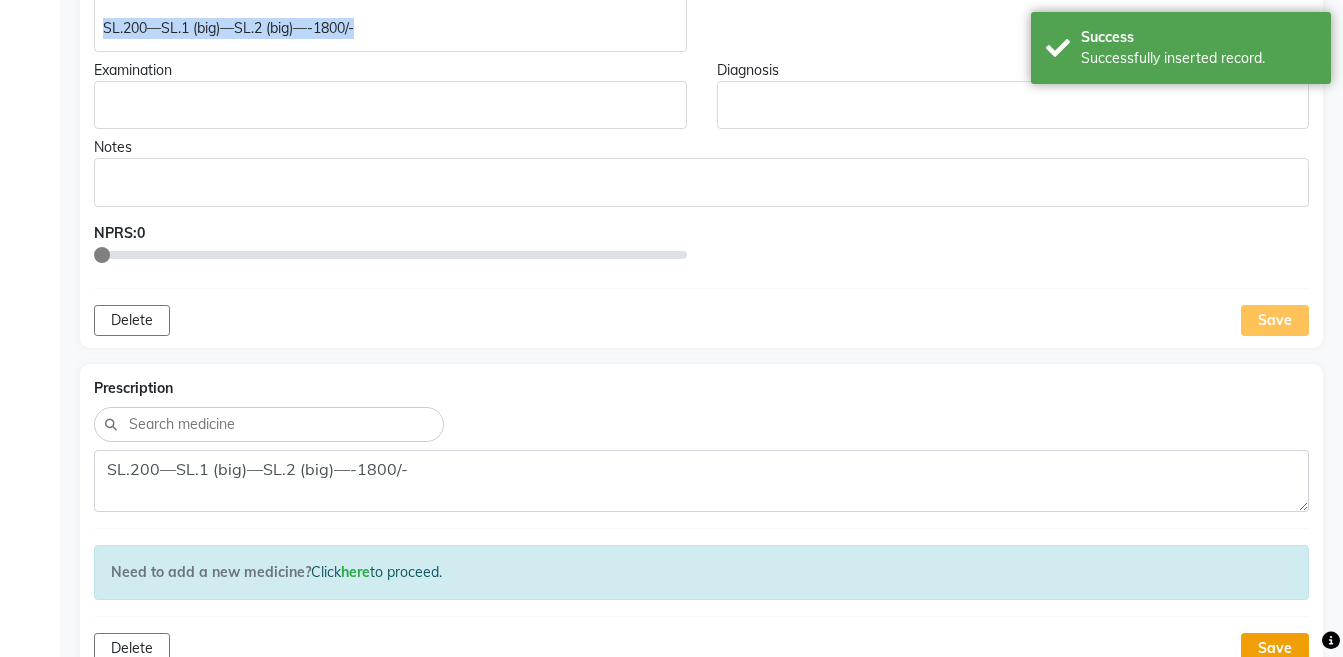 click on "Save" 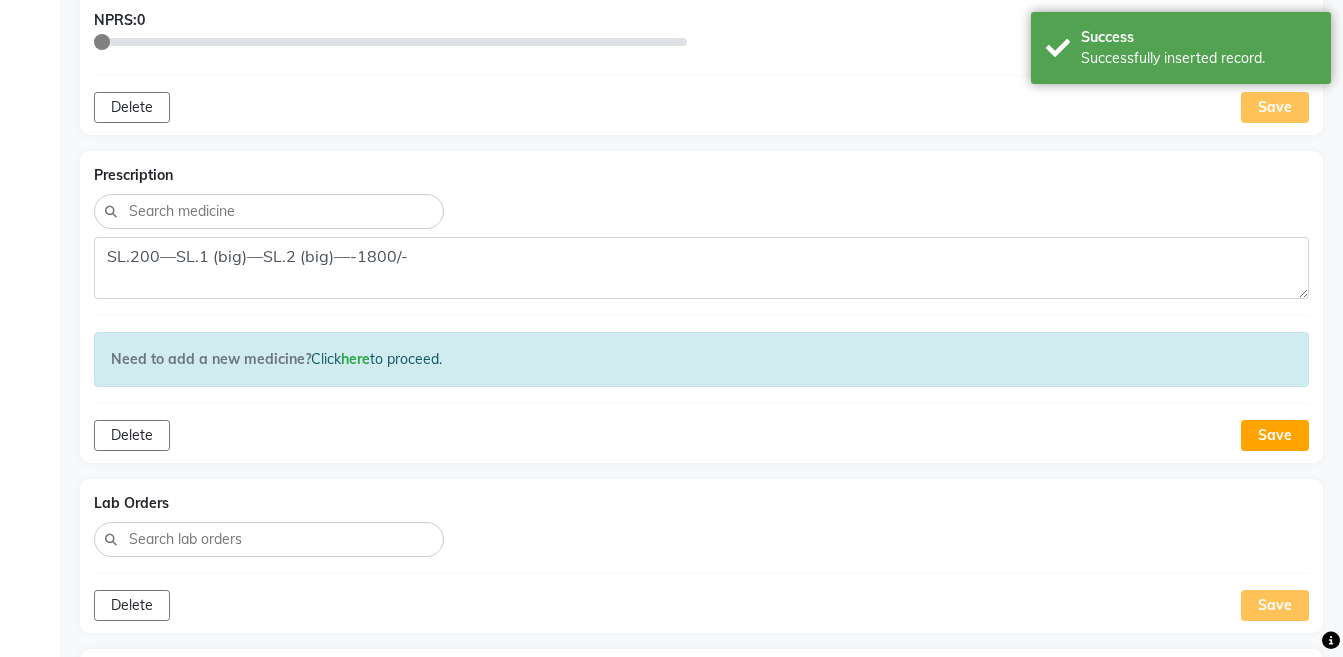 scroll, scrollTop: 1297, scrollLeft: 0, axis: vertical 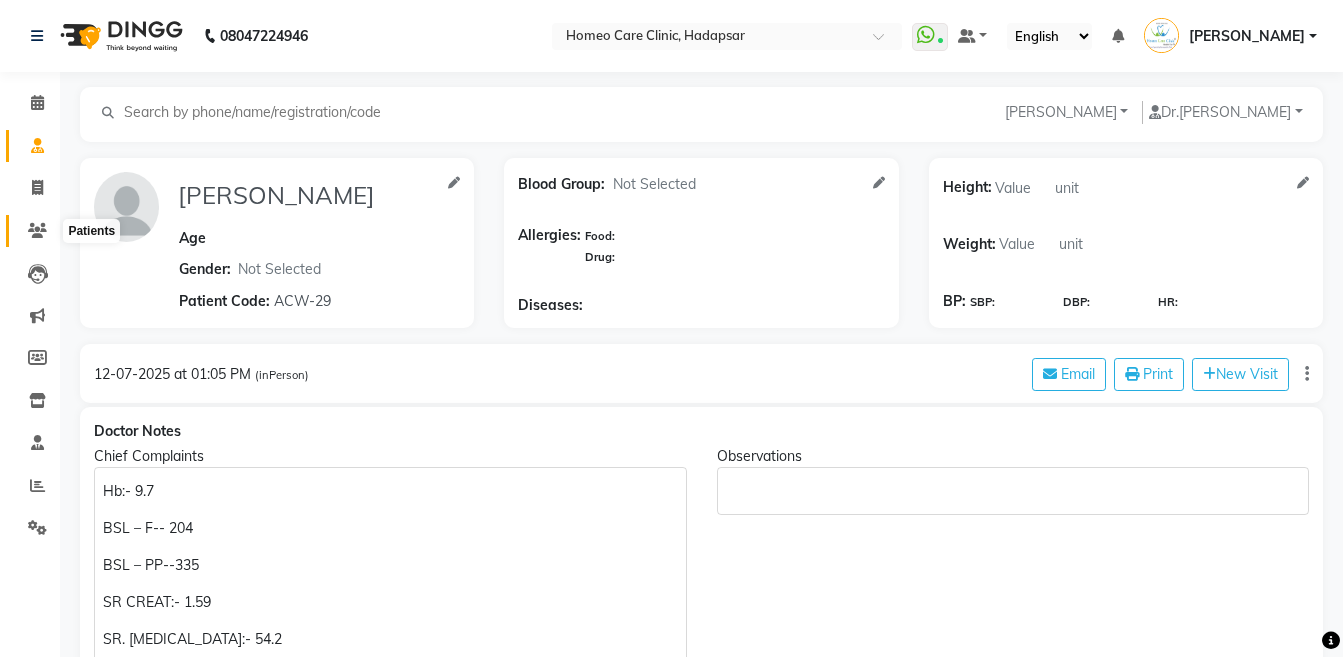 click 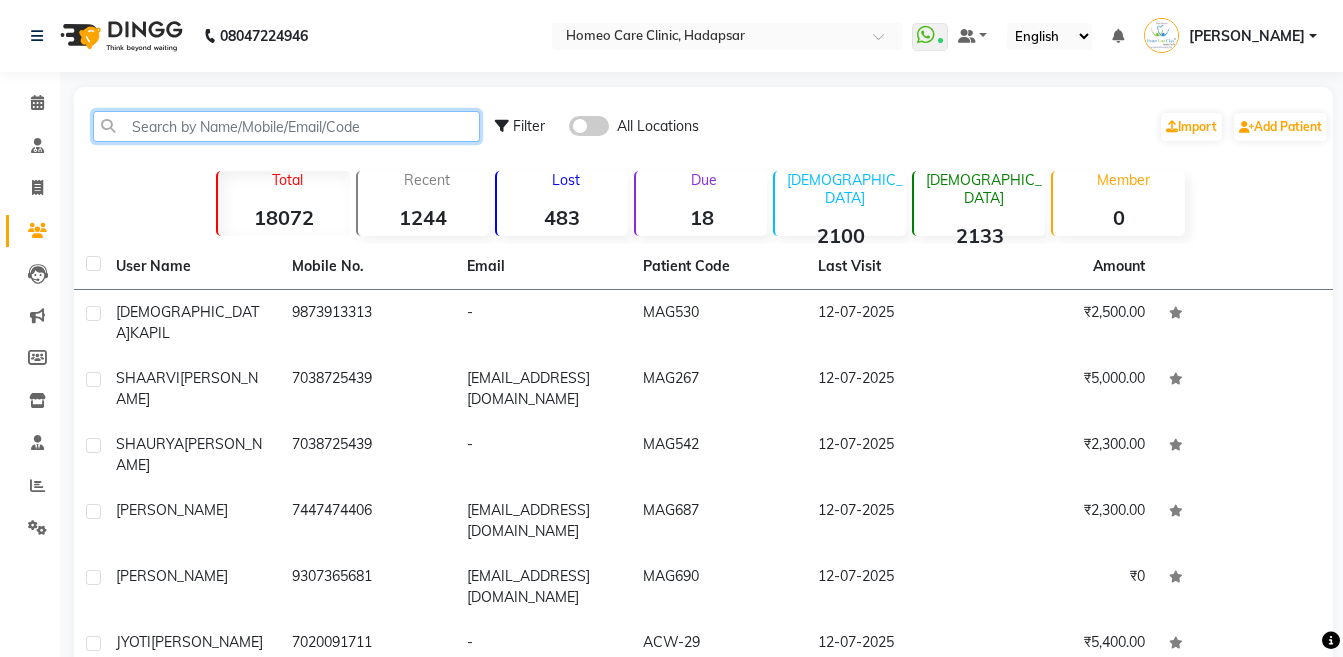 click 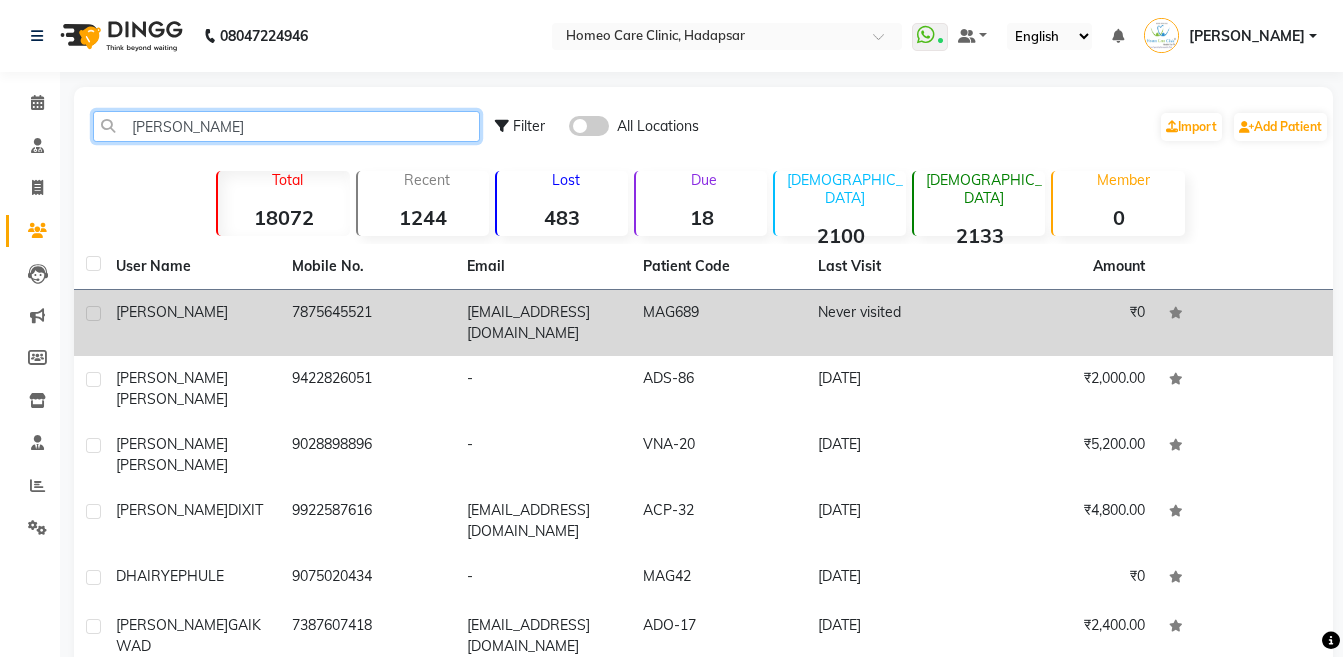 type on "[PERSON_NAME]" 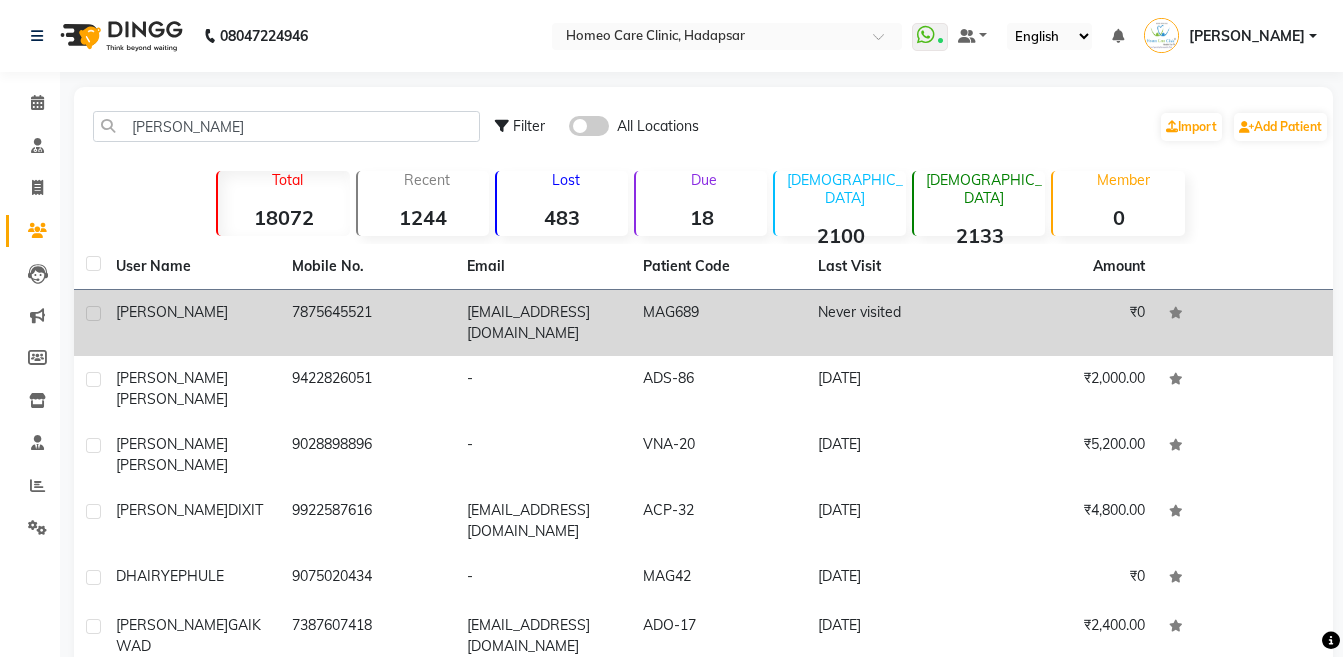 click on "[PERSON_NAME]" 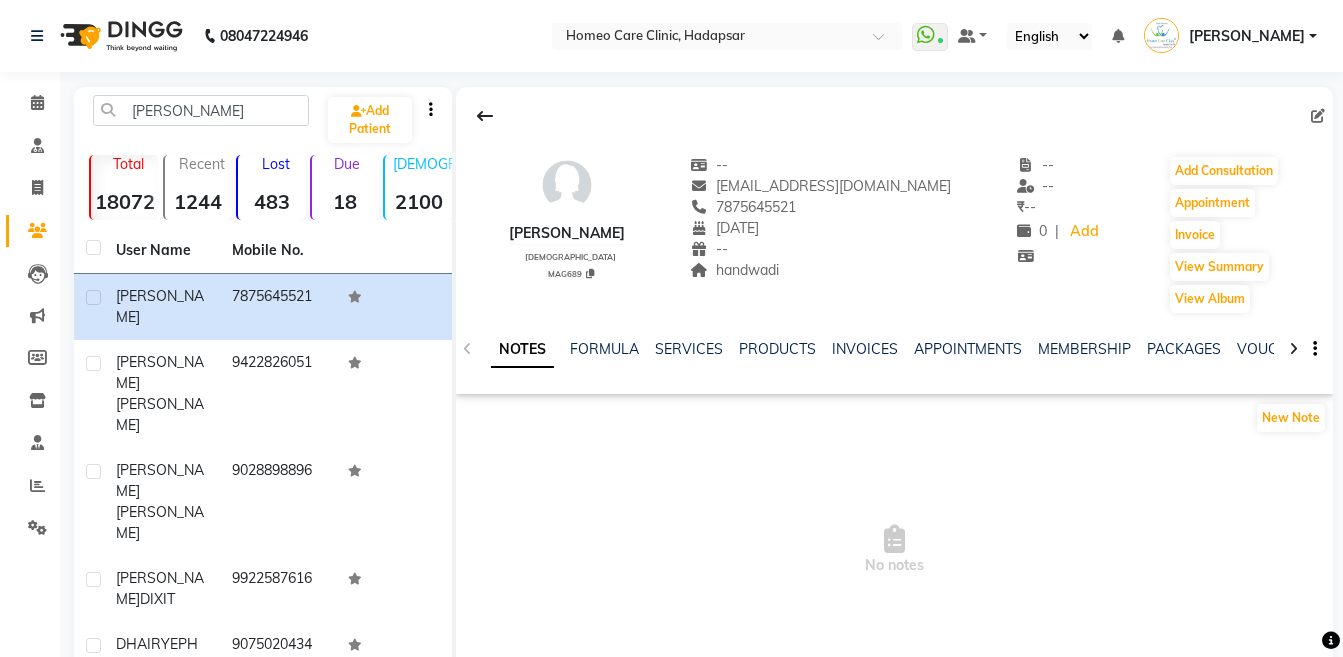 click 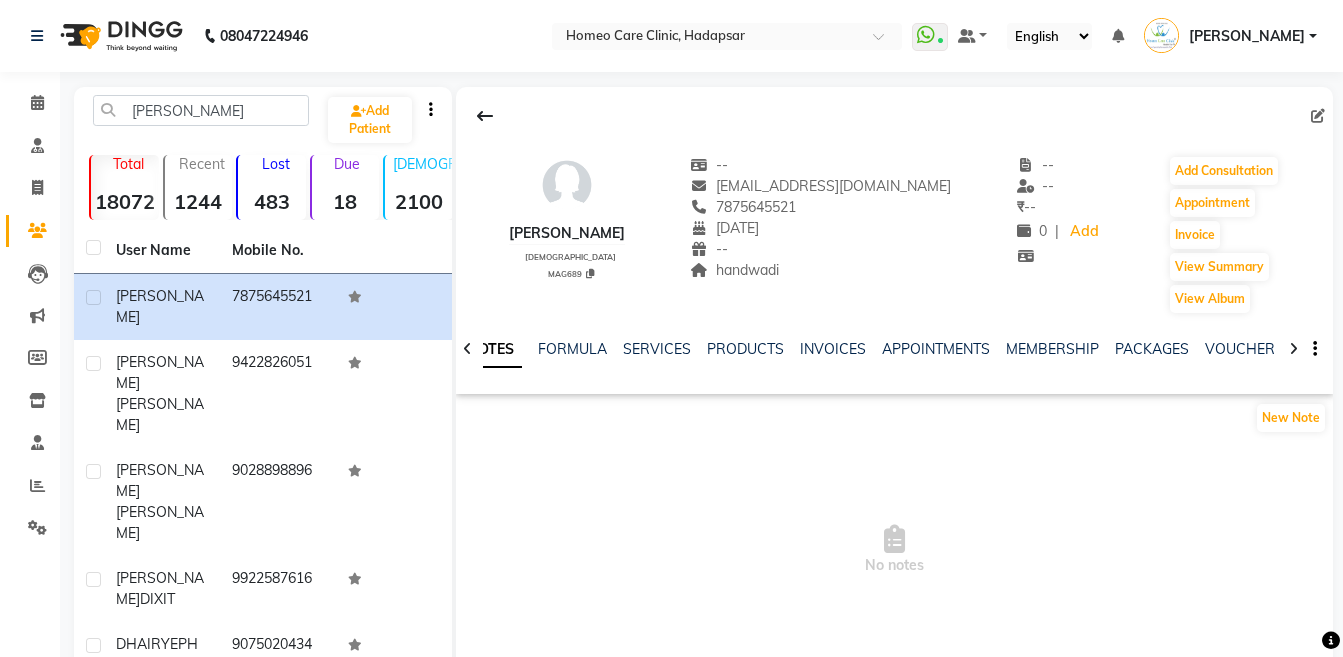 click 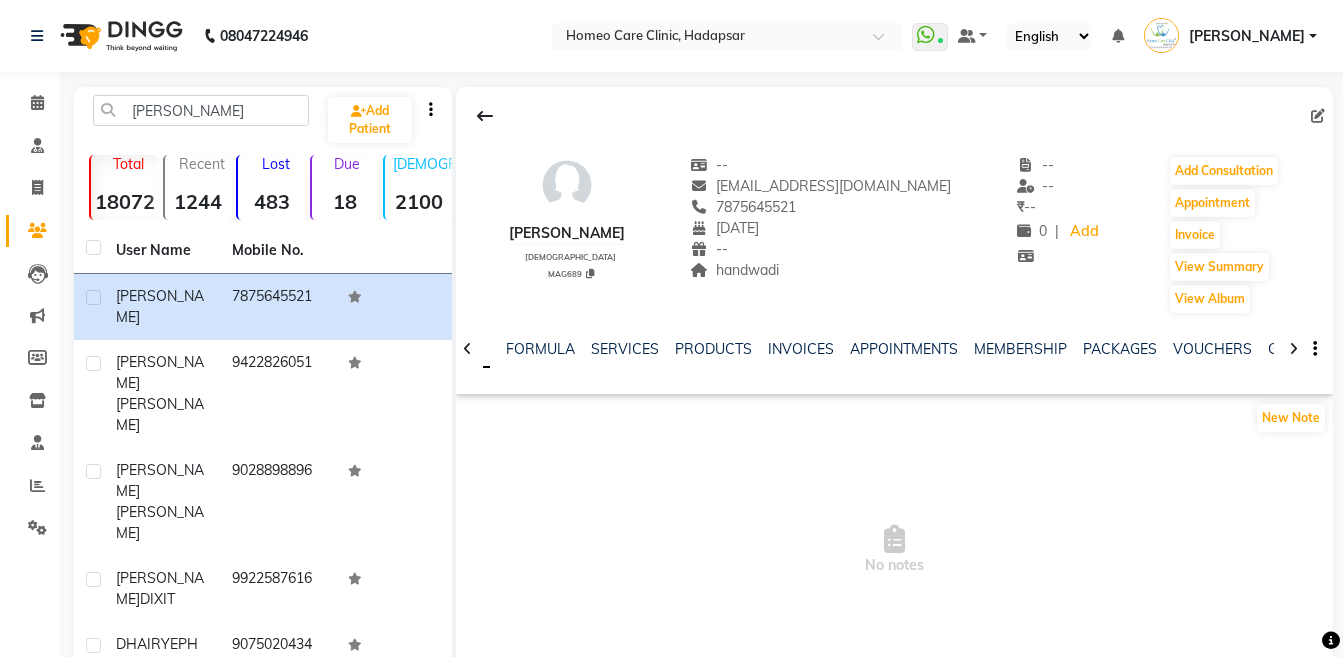 click 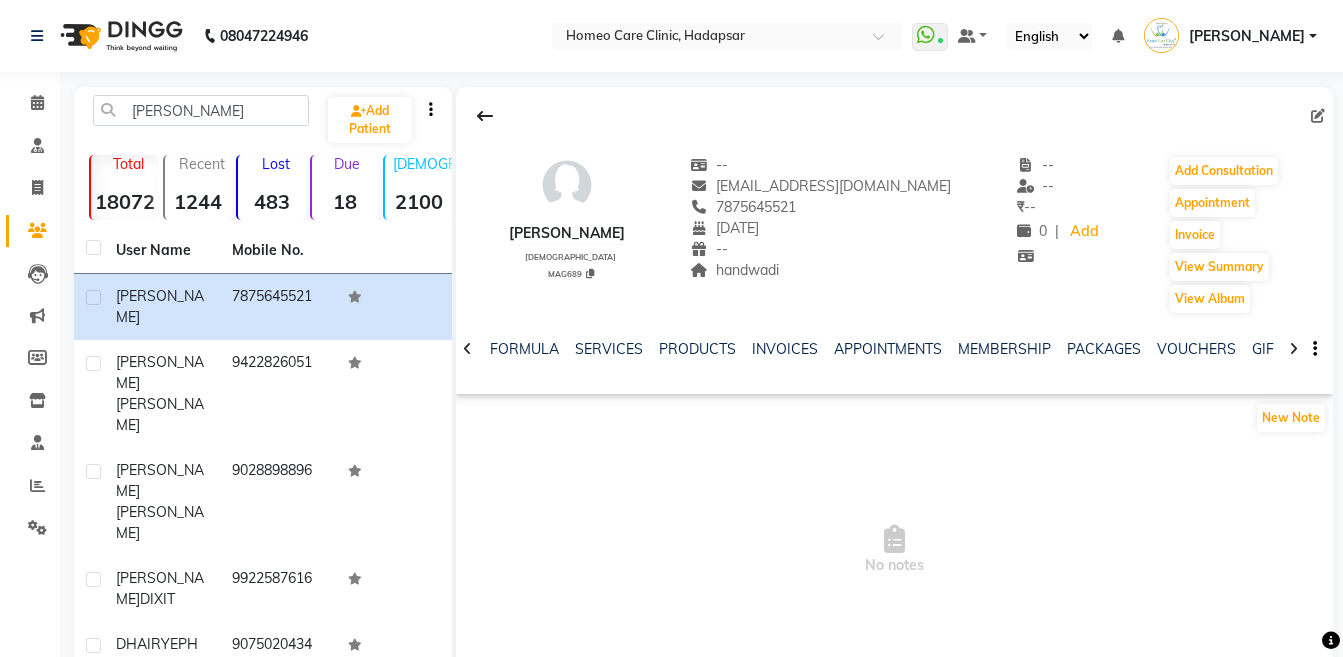 click 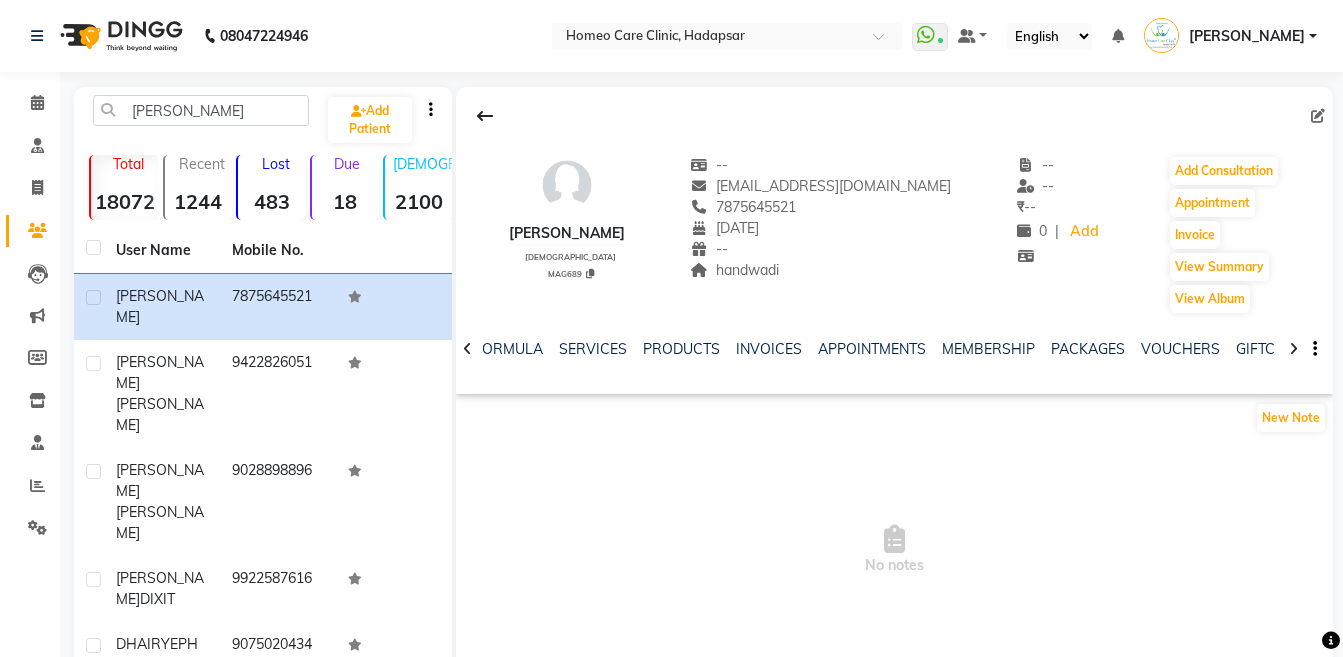 click 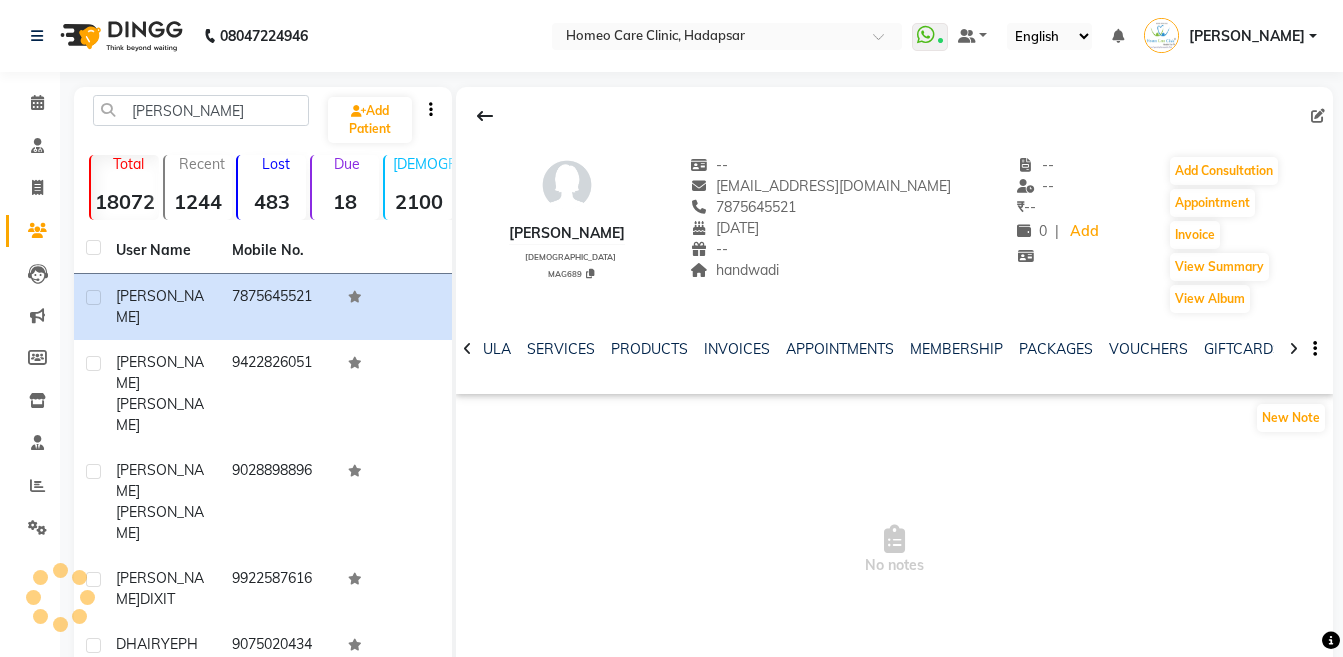 click 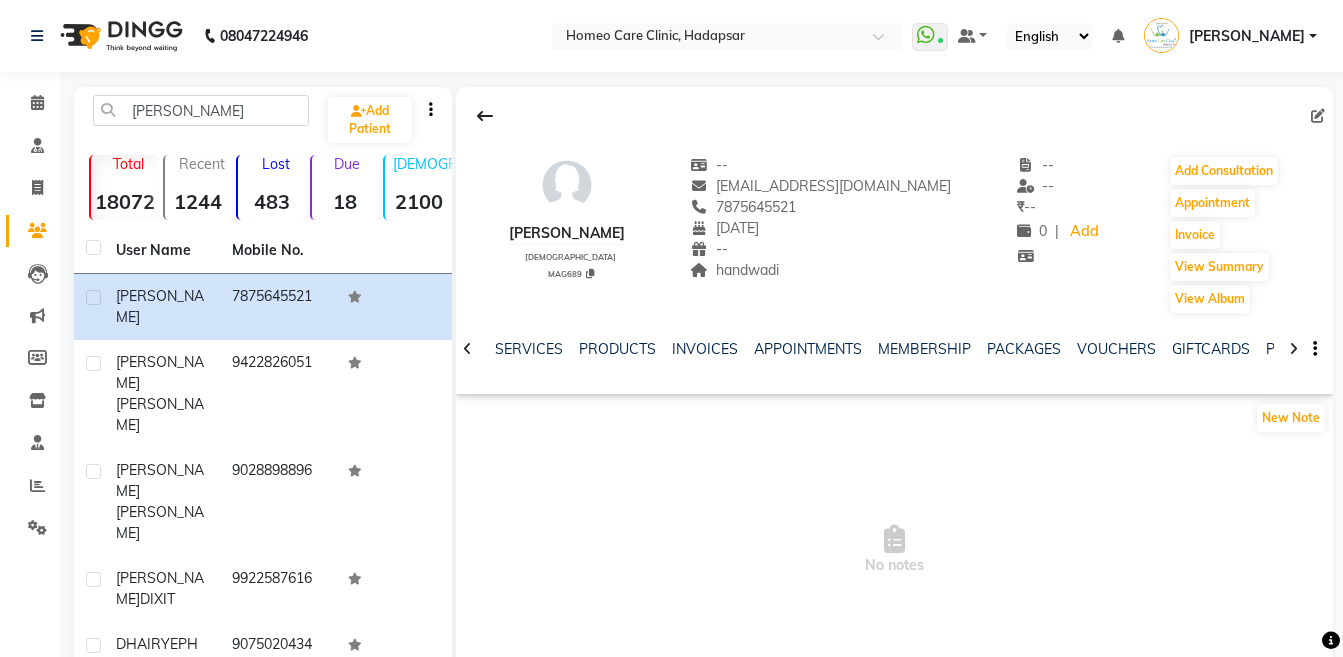 click 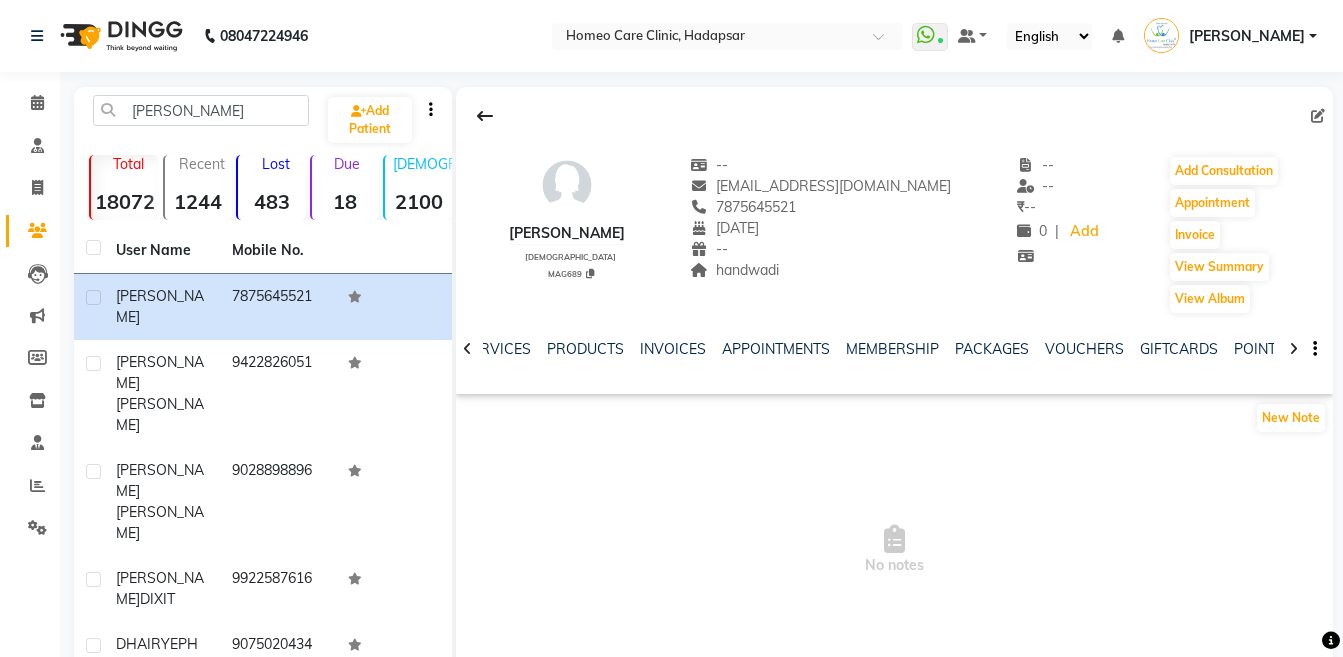 click 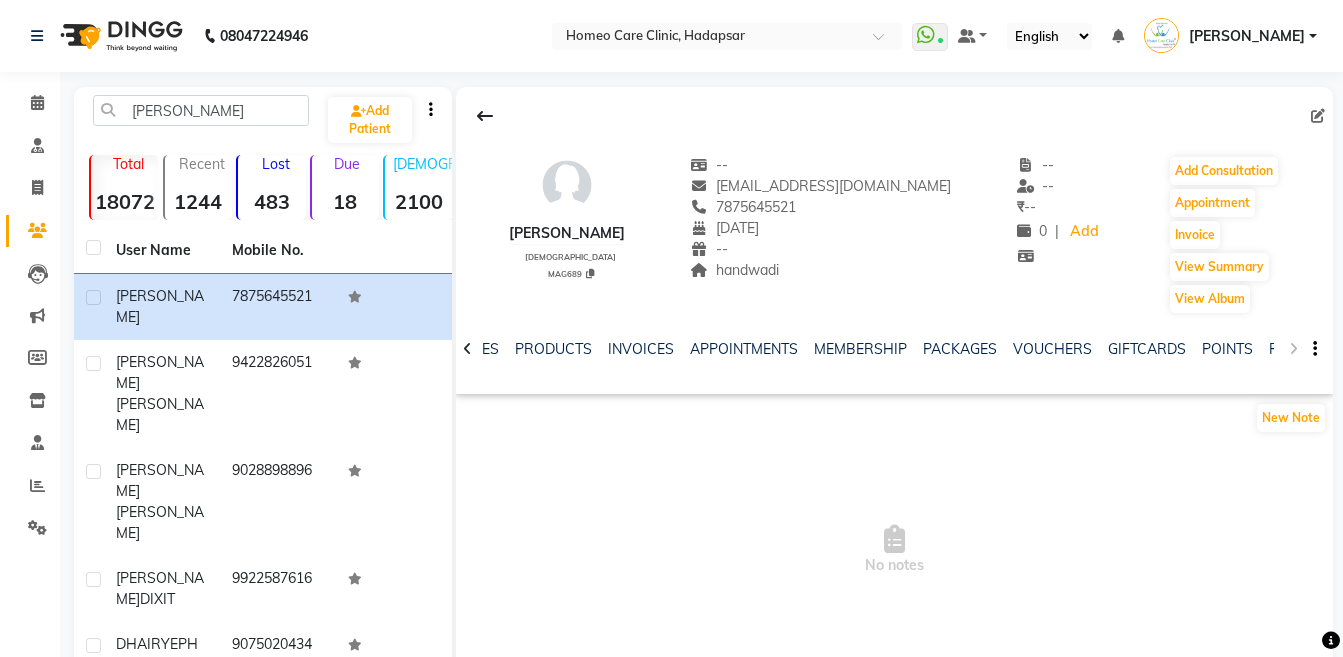 click on "NOTES FORMULA SERVICES PRODUCTS INVOICES APPOINTMENTS MEMBERSHIP PACKAGES VOUCHERS GIFTCARDS POINTS FORMS FAMILY CARDS WALLET" 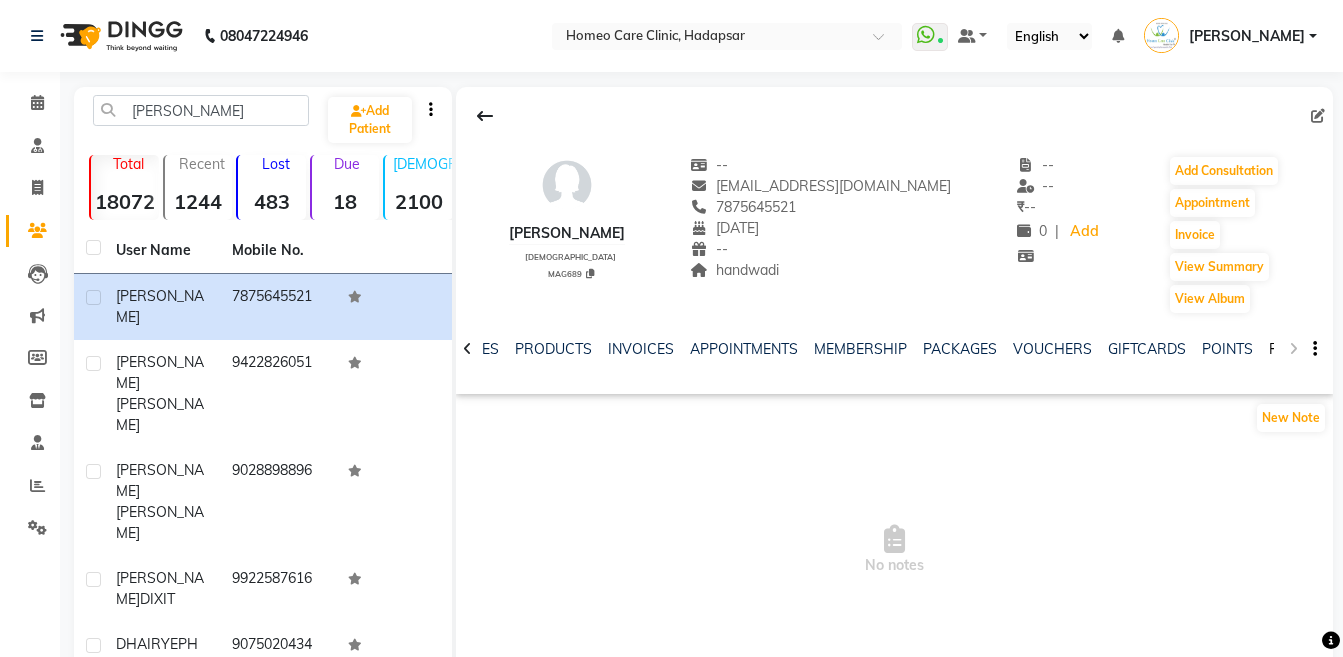click on "FORMS" 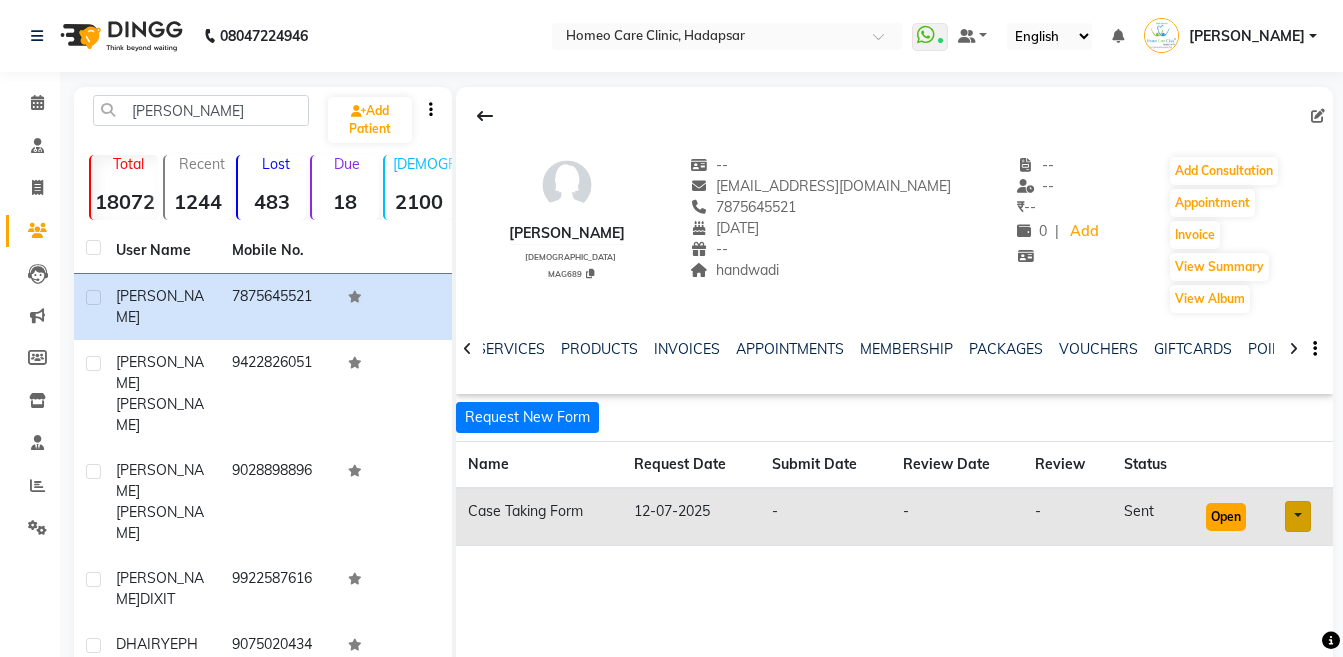 click on "Open" 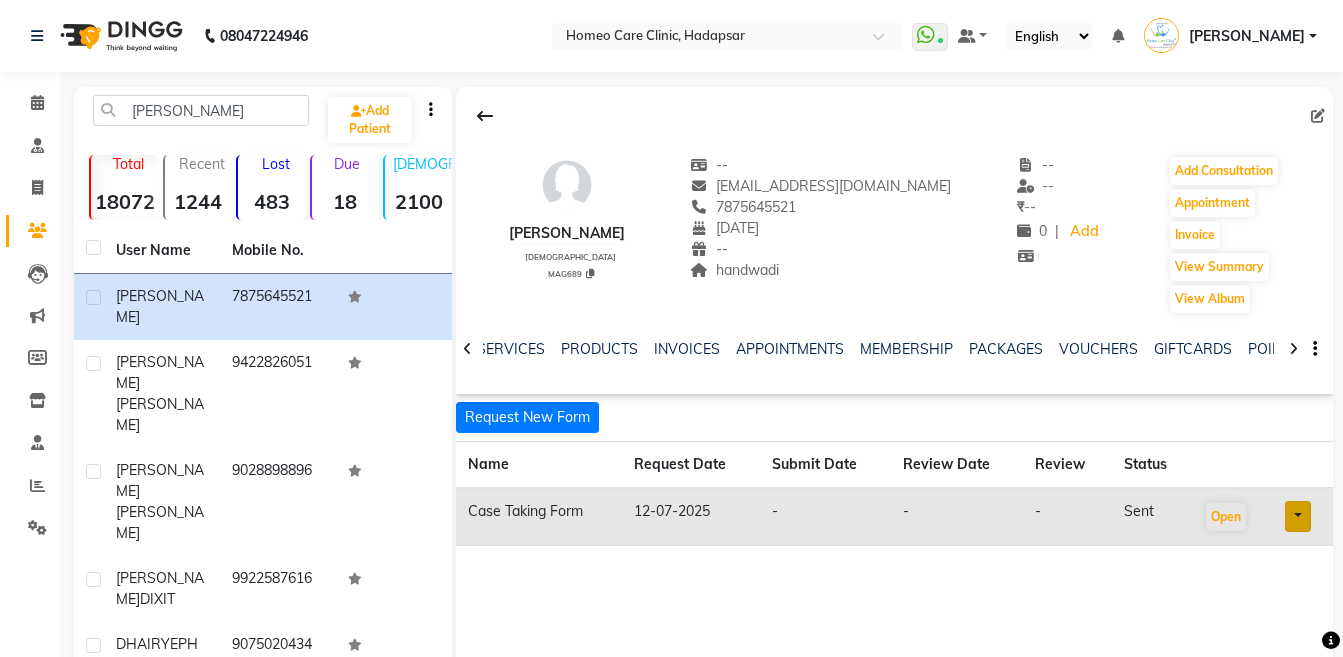 click at bounding box center (1298, 516) 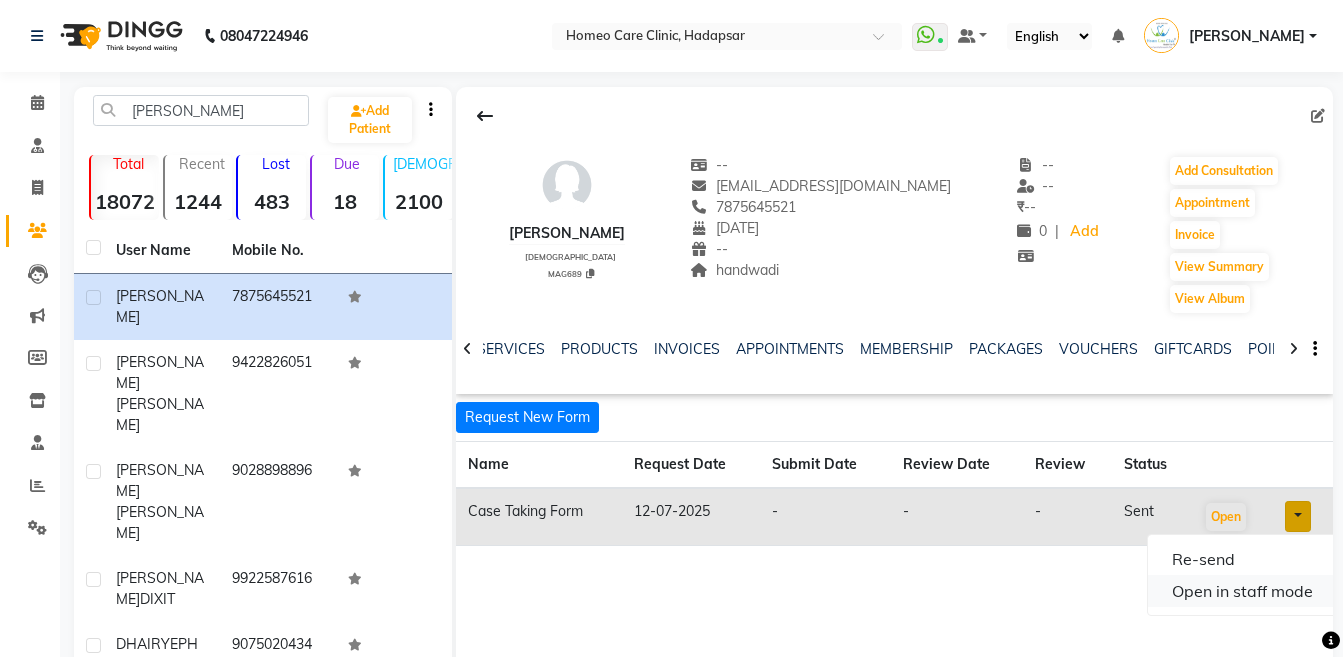 click on "Open in staff mode" 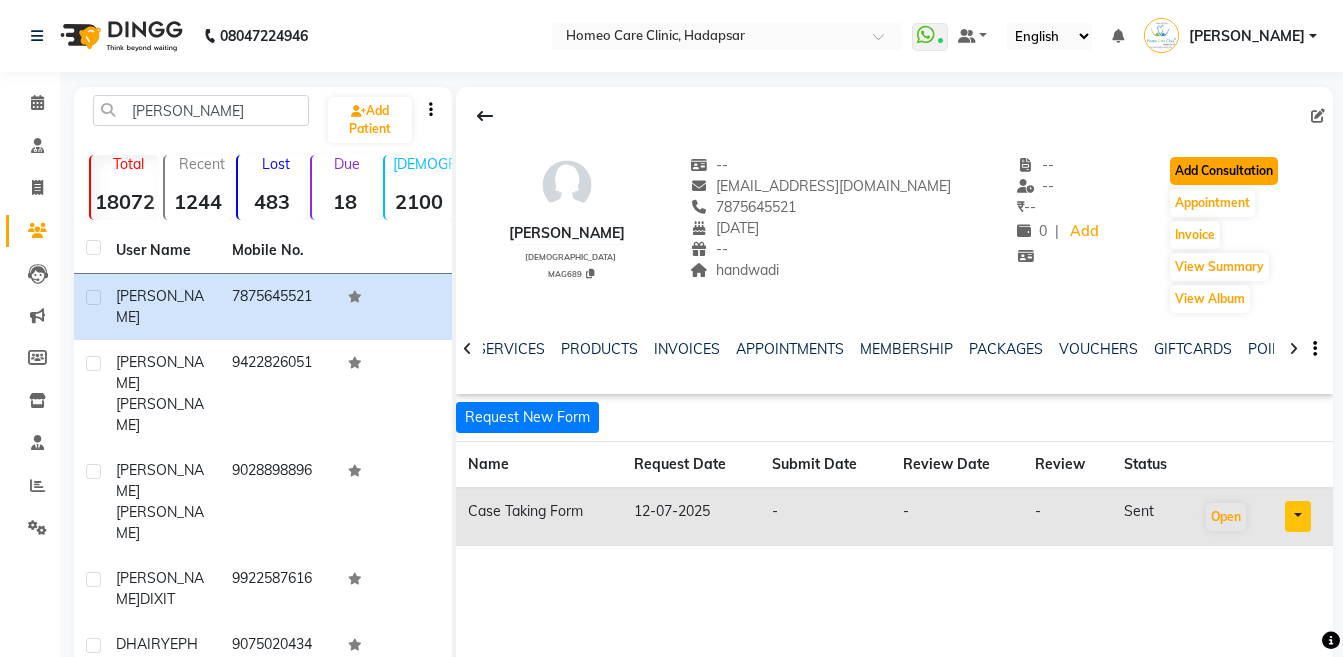 click on "Add Consultation" 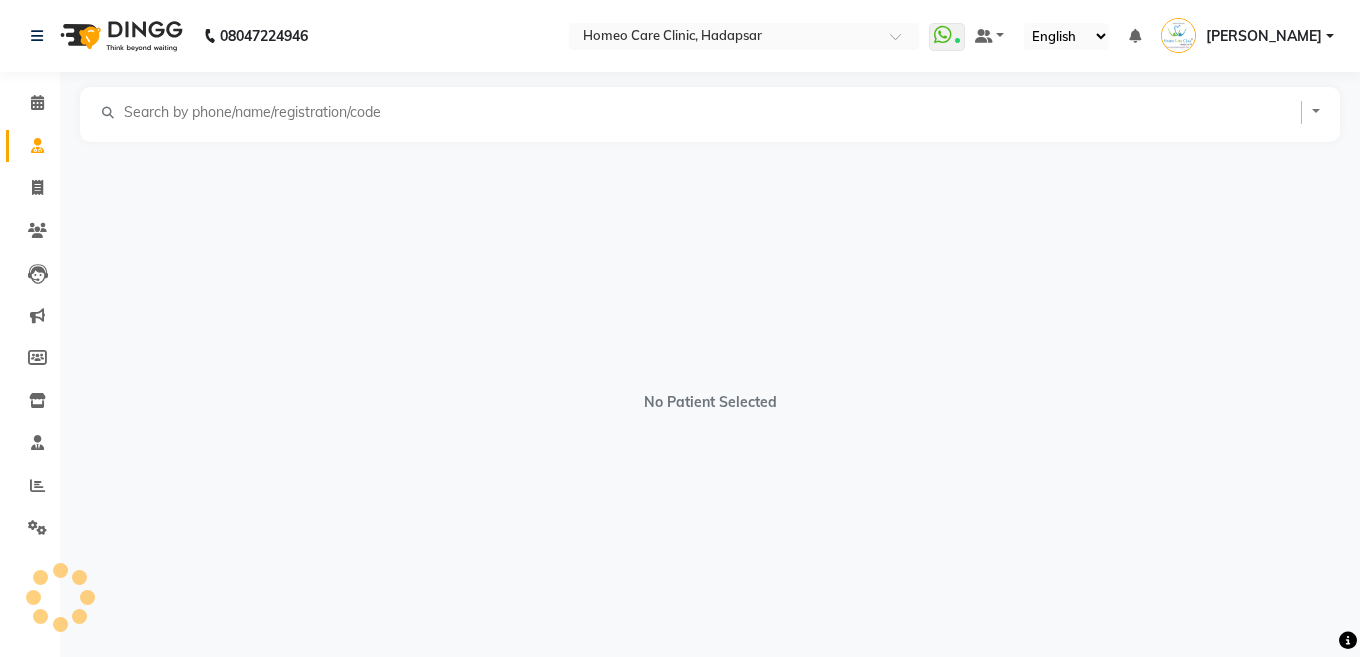 select on "[DEMOGRAPHIC_DATA]" 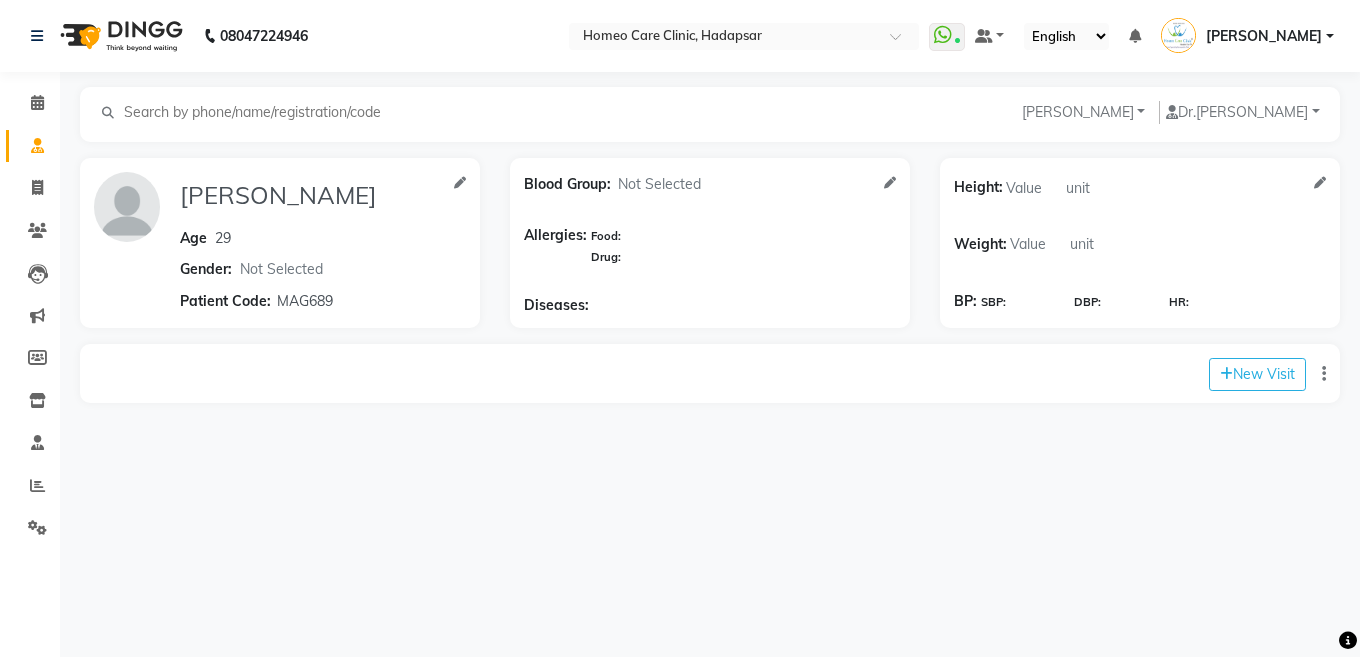 click on "New Visit" 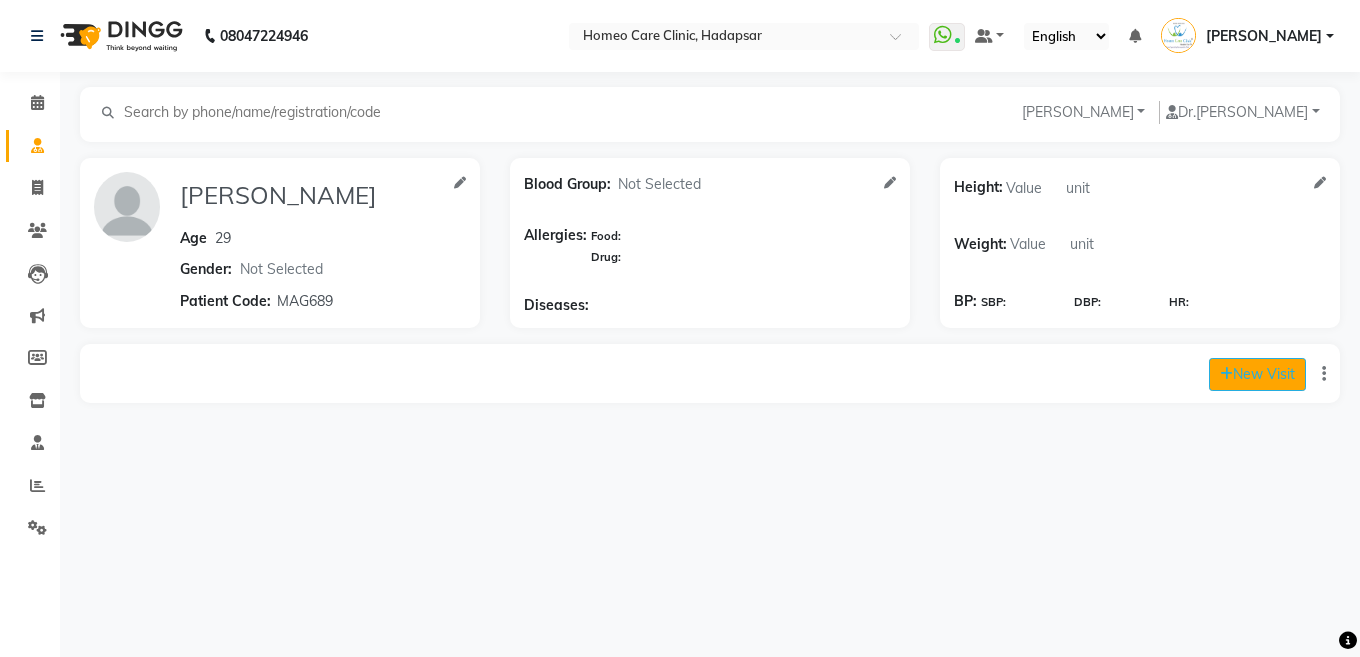 click on "New Visit" 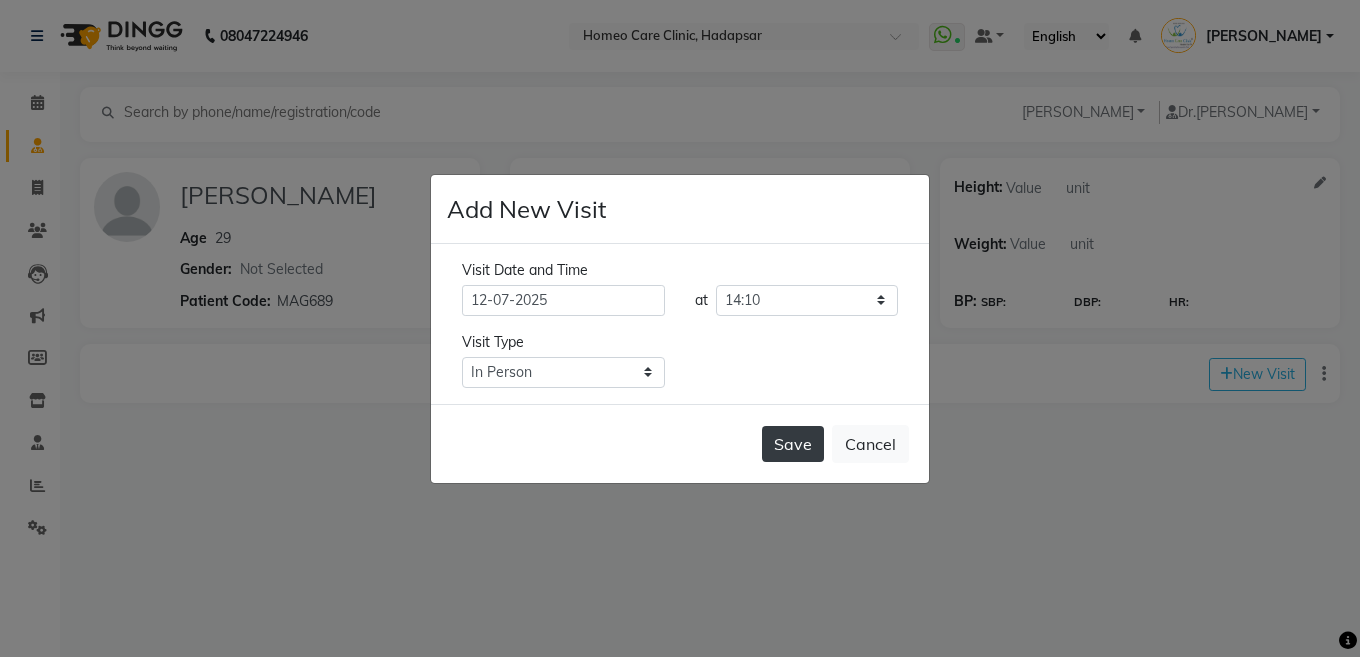 click on "Save" 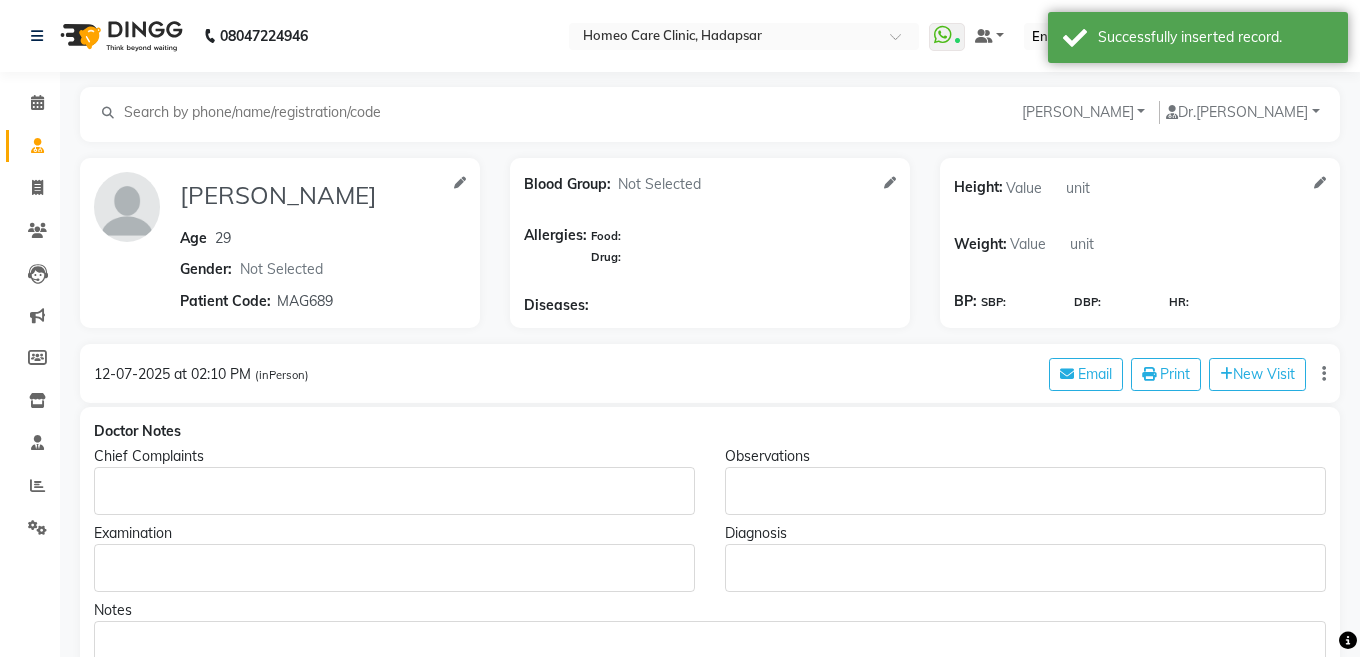 type on "[PERSON_NAME]" 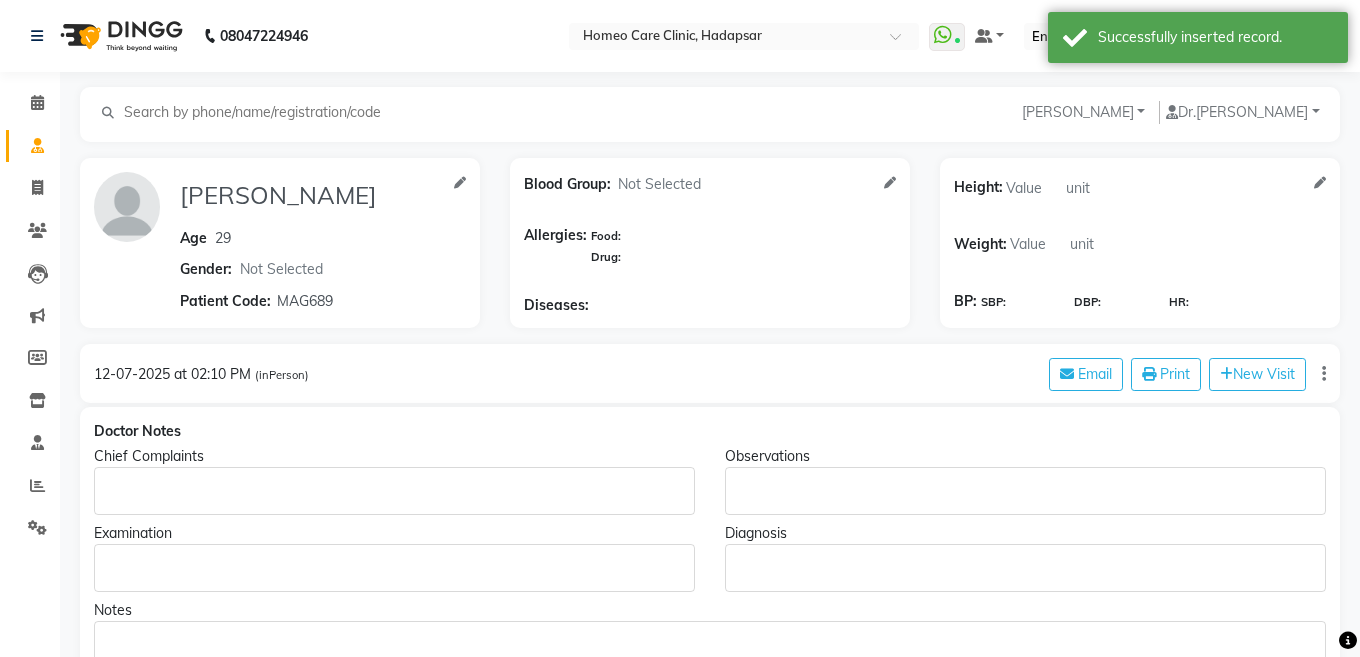 type on "29" 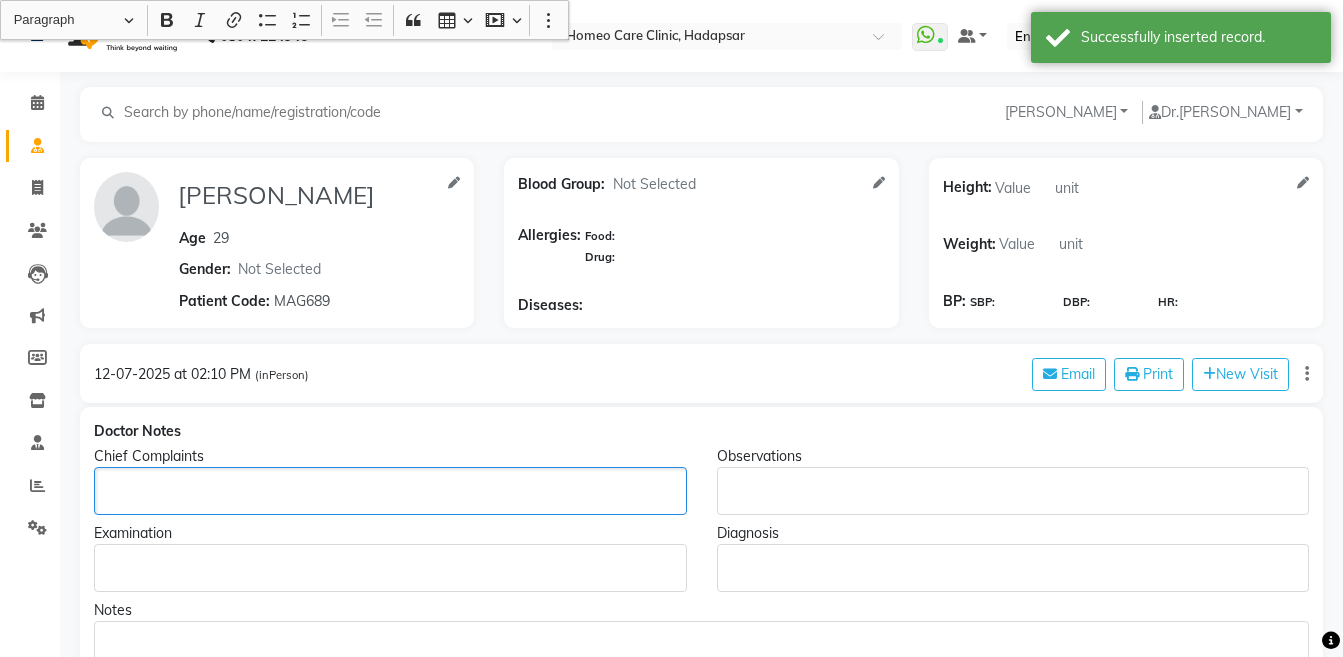 click 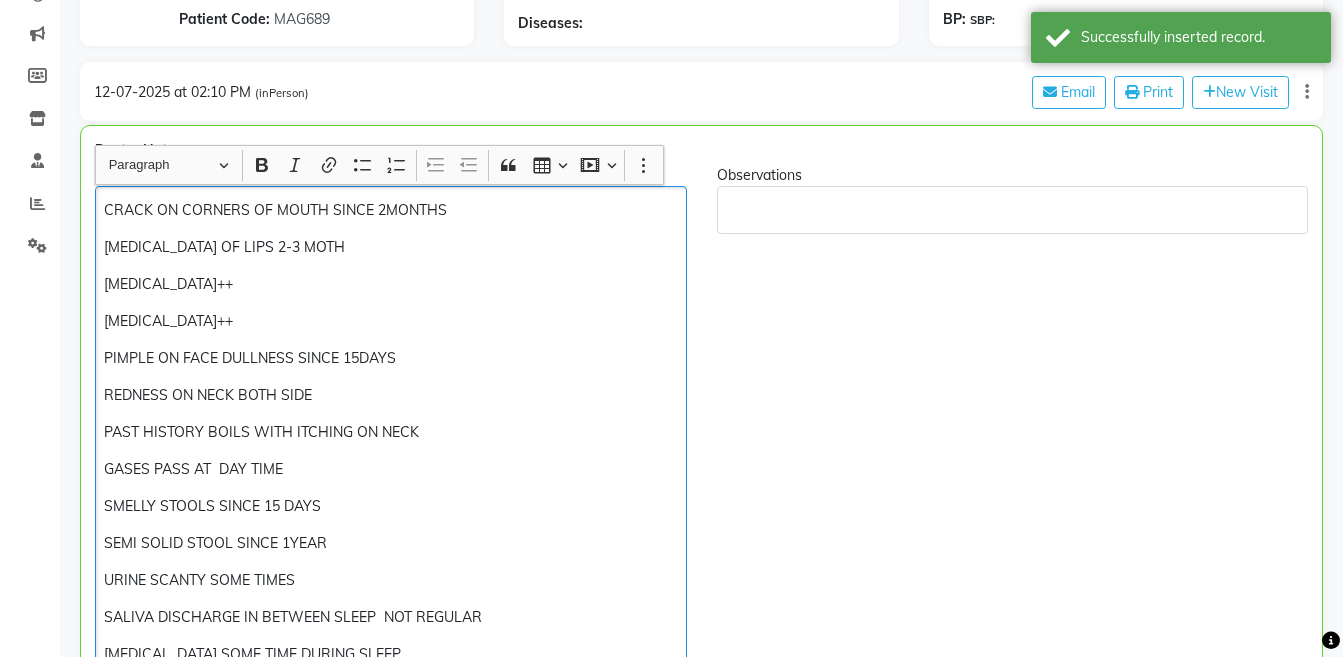 scroll, scrollTop: 308, scrollLeft: 0, axis: vertical 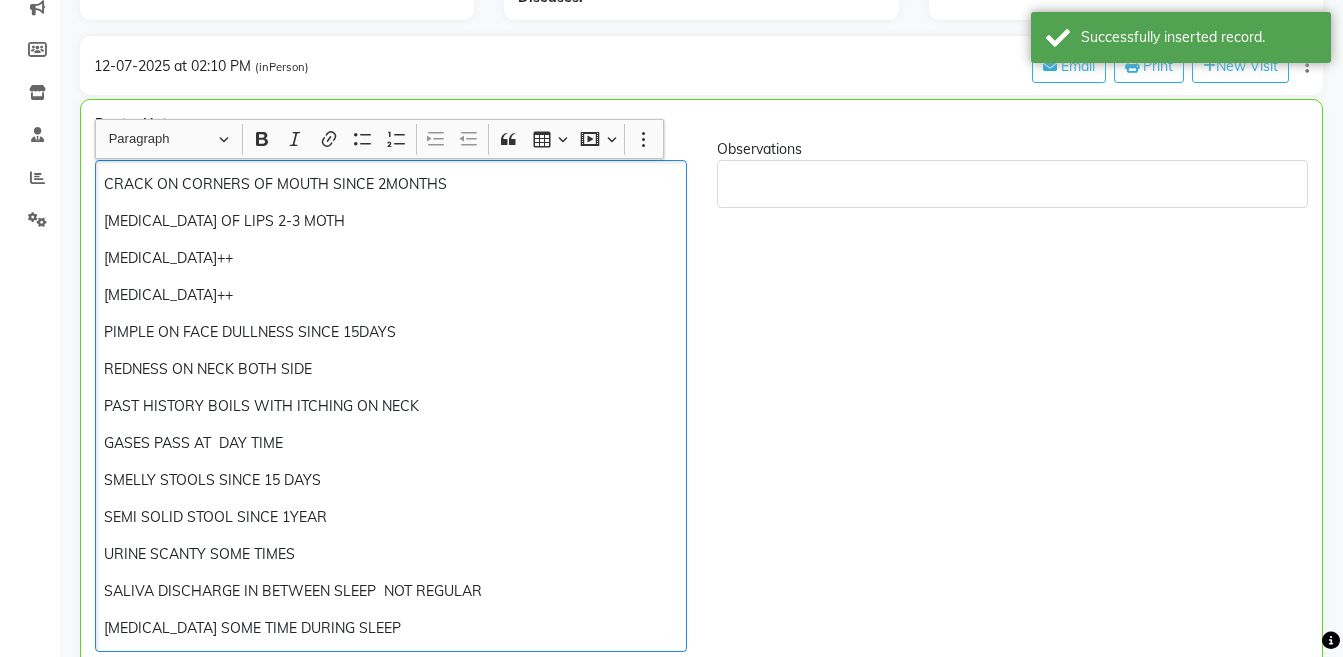 click on "CRACK ON CORNERS OF MOUTH SINCE 2MONTHS" 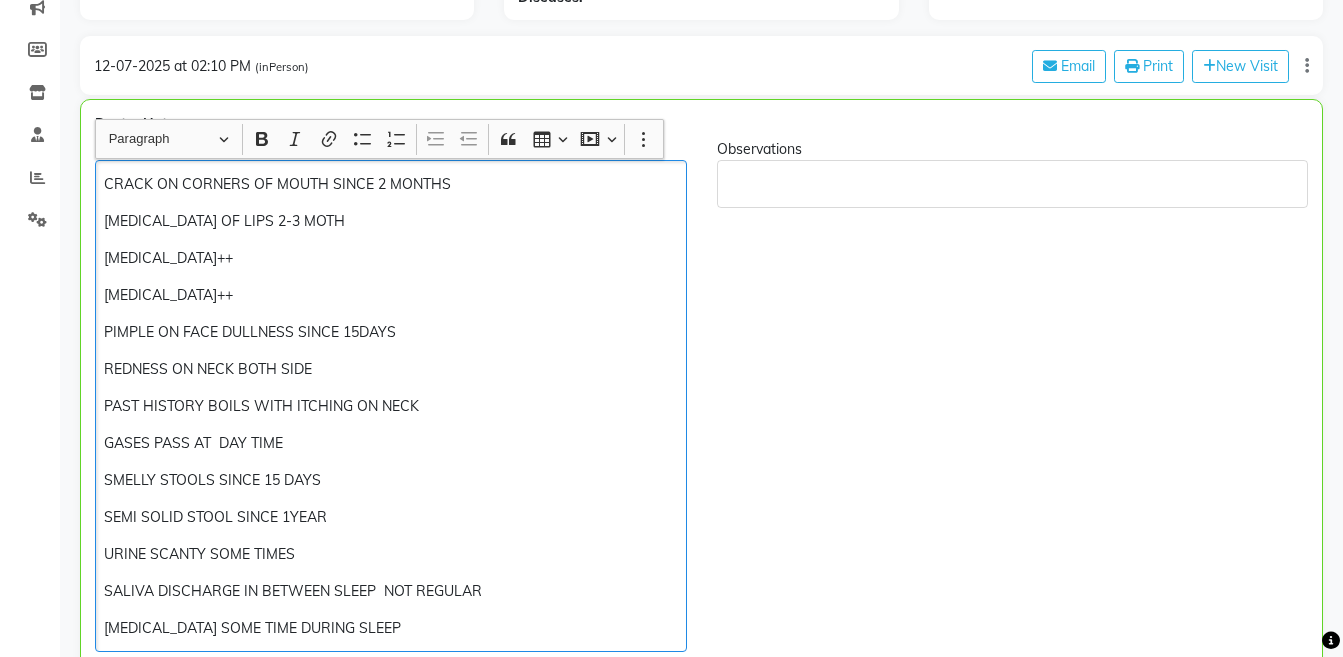 click on "[MEDICAL_DATA]++" 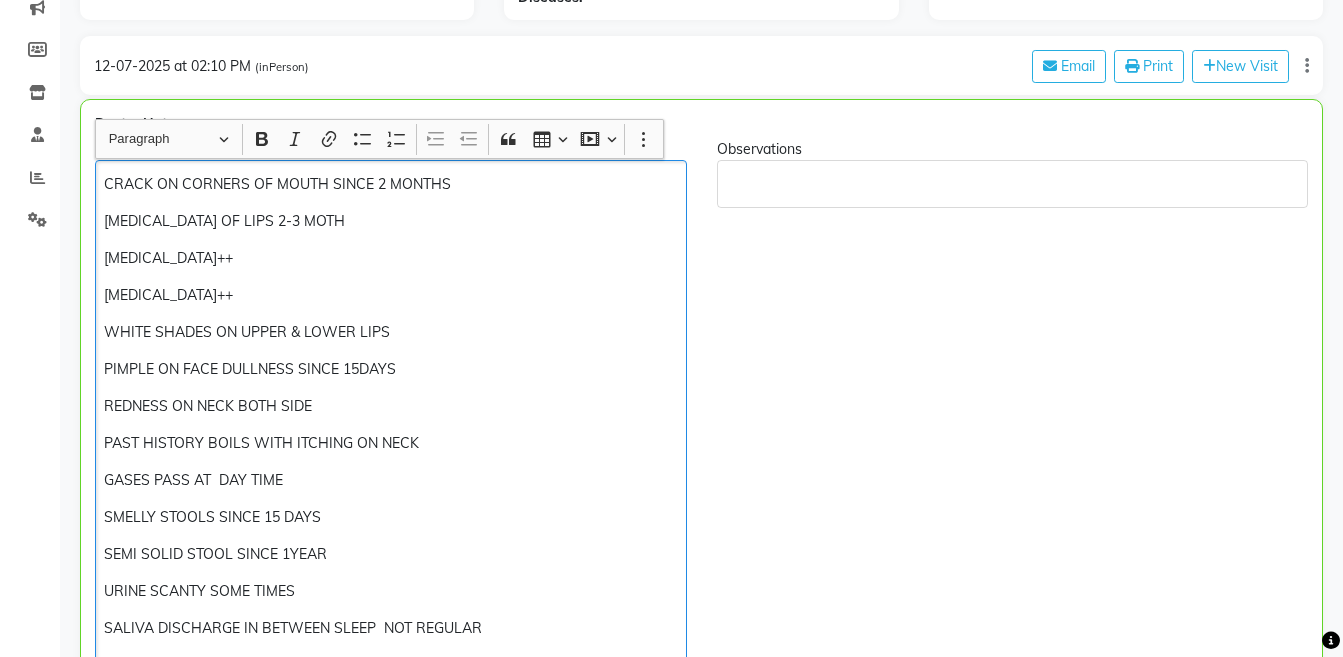 click on "PIMPLE ON FACE DULLNESS SINCE 15DAYS" 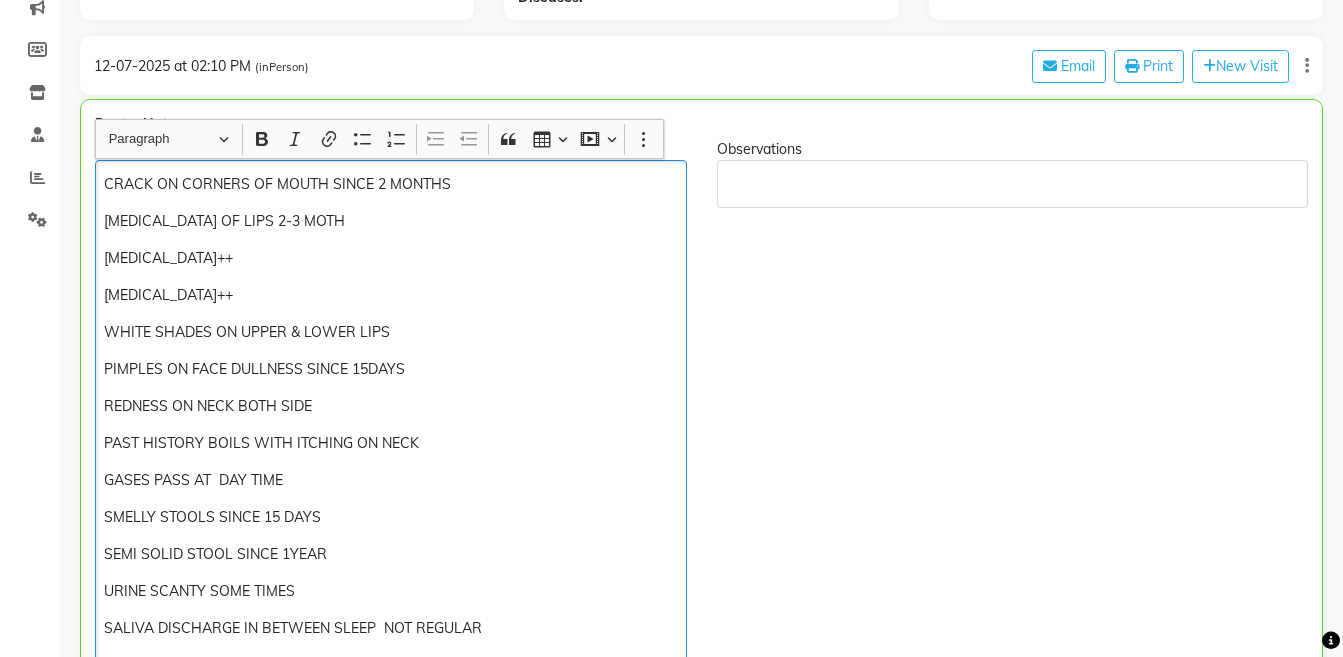 click on "PIMPLES ON FACE DULLNESS SINCE 15DAYS" 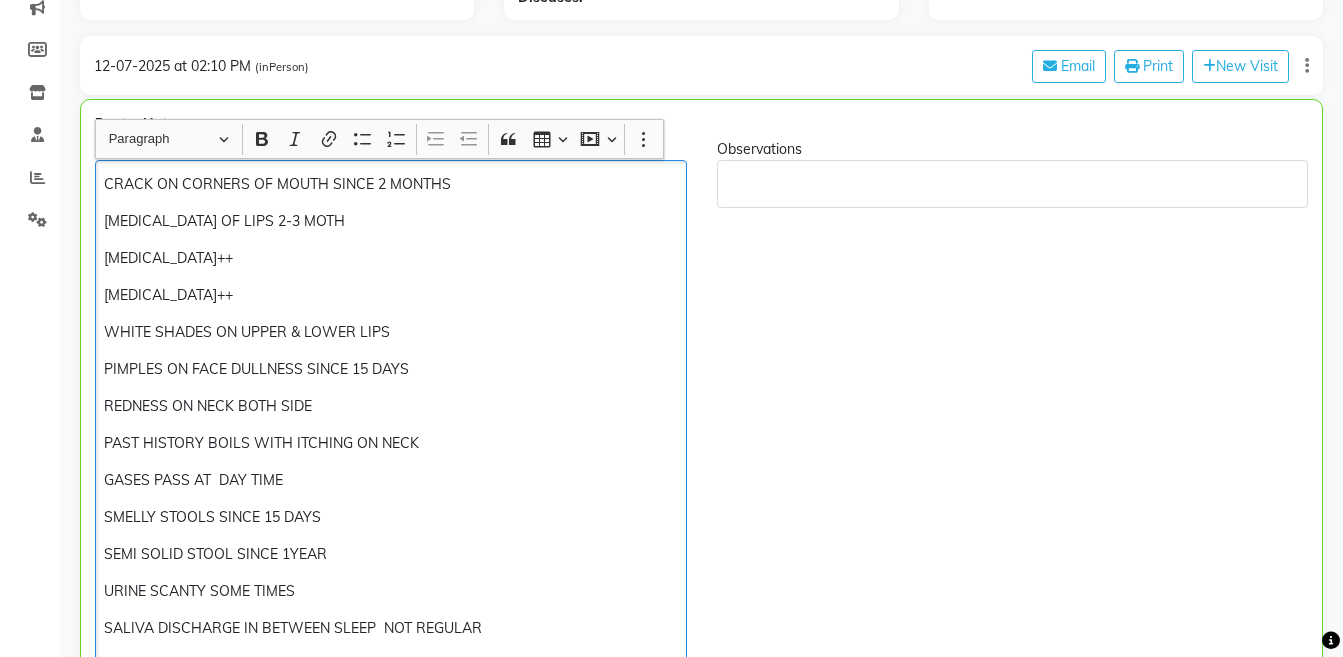 click on "SEMI SOLID STOOL SINCE 1YEAR" 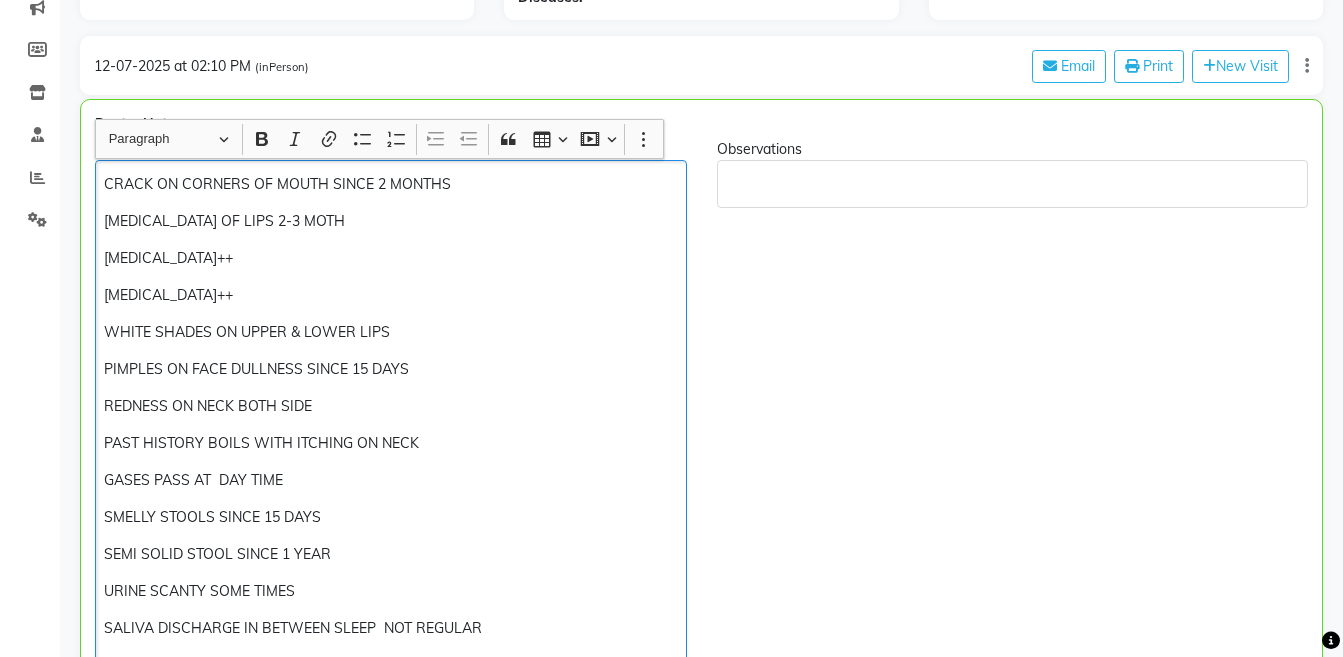 click on "CRACK ON CORNERS OF MOUTH SINCE 2 MONTHS" 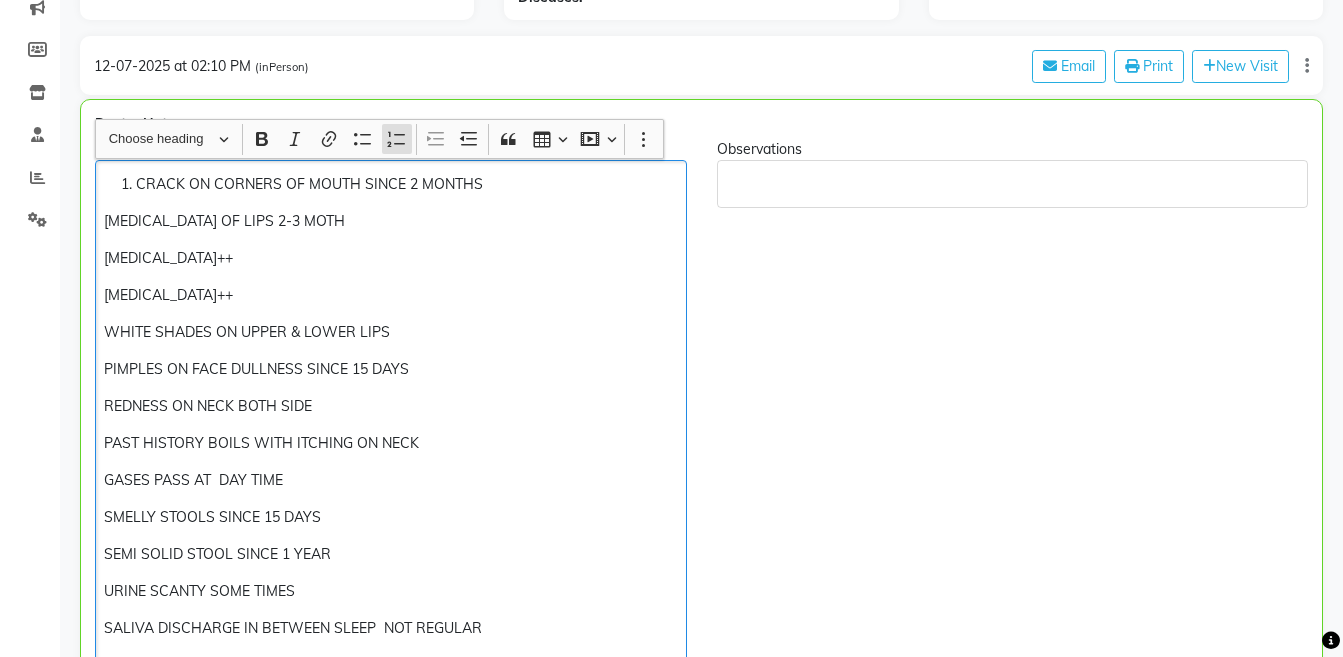 click on "CRACK ON CORNERS OF MOUTH SINCE 2 MONTHS [MEDICAL_DATA] OF LIPS 2-3 MOTH  [MEDICAL_DATA]++ [MEDICAL_DATA]++ WHITE SHADES ON UPPER & LOWER LIPS PIMPLES ON FACE DULLNESS SINCE 15 DAYS REDNESS ON NECK BOTH SIDE PAST HISTORY BOILS WITH ITCHING ON NECK GASES PASS AT  DAY TIME SMELLY STOOLS SINCE 15 DAYS  SEMI SOLID STOOL SINCE 1 YEAR   URINE SCANTY SOME TIMES SALIVA DISCHARGE IN BETWEEN SLEEP  NOT REGULAR [MEDICAL_DATA] SOME TIME DURING SLEEP" 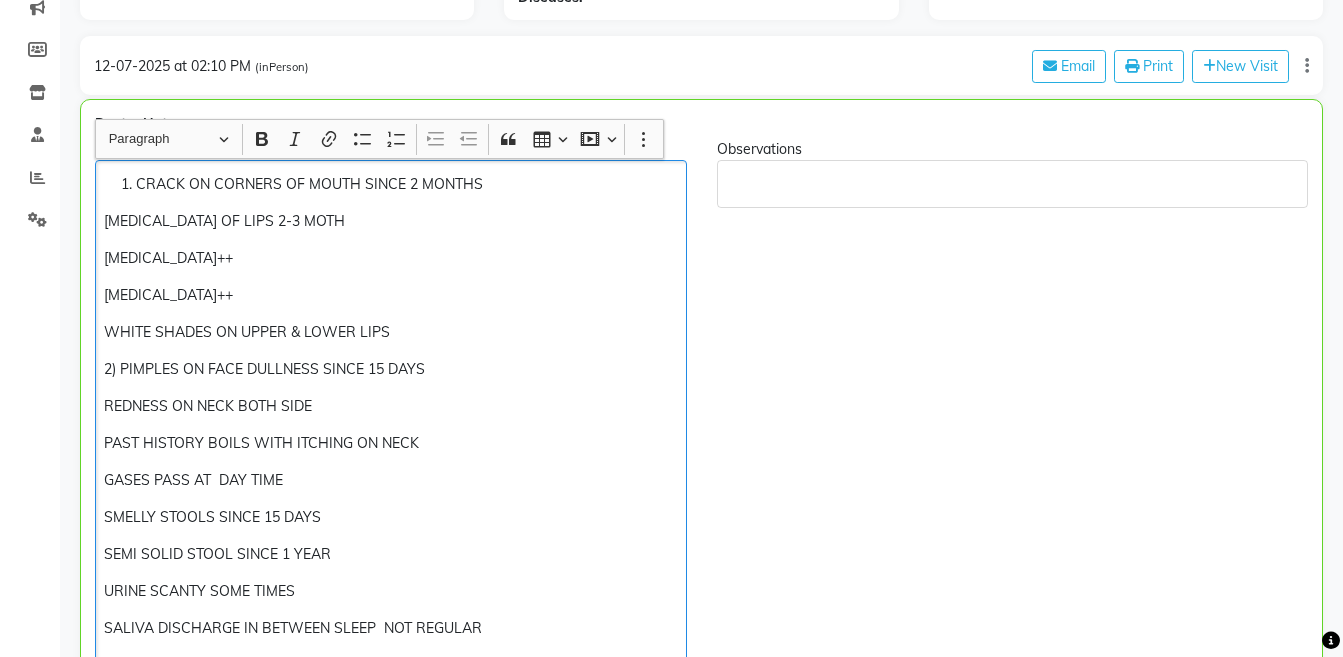 click on "GASES PASS AT  DAY TIME" 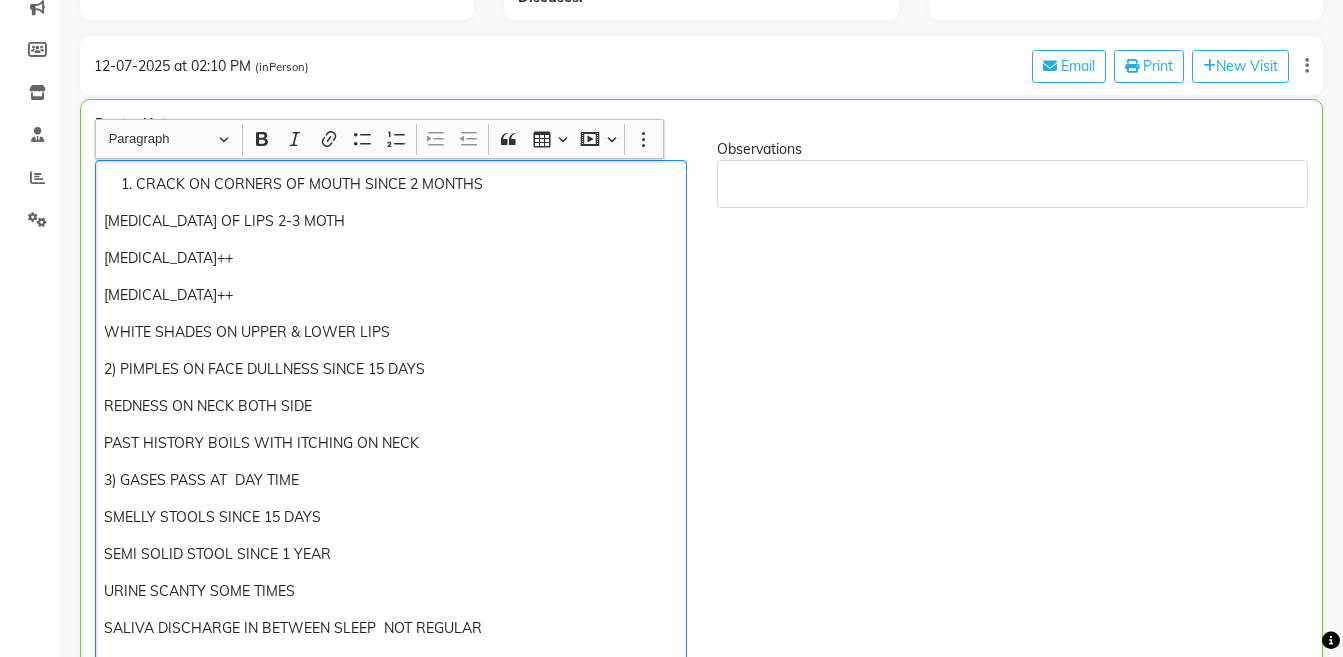 click on "URINE SCANTY SOME TIMES" 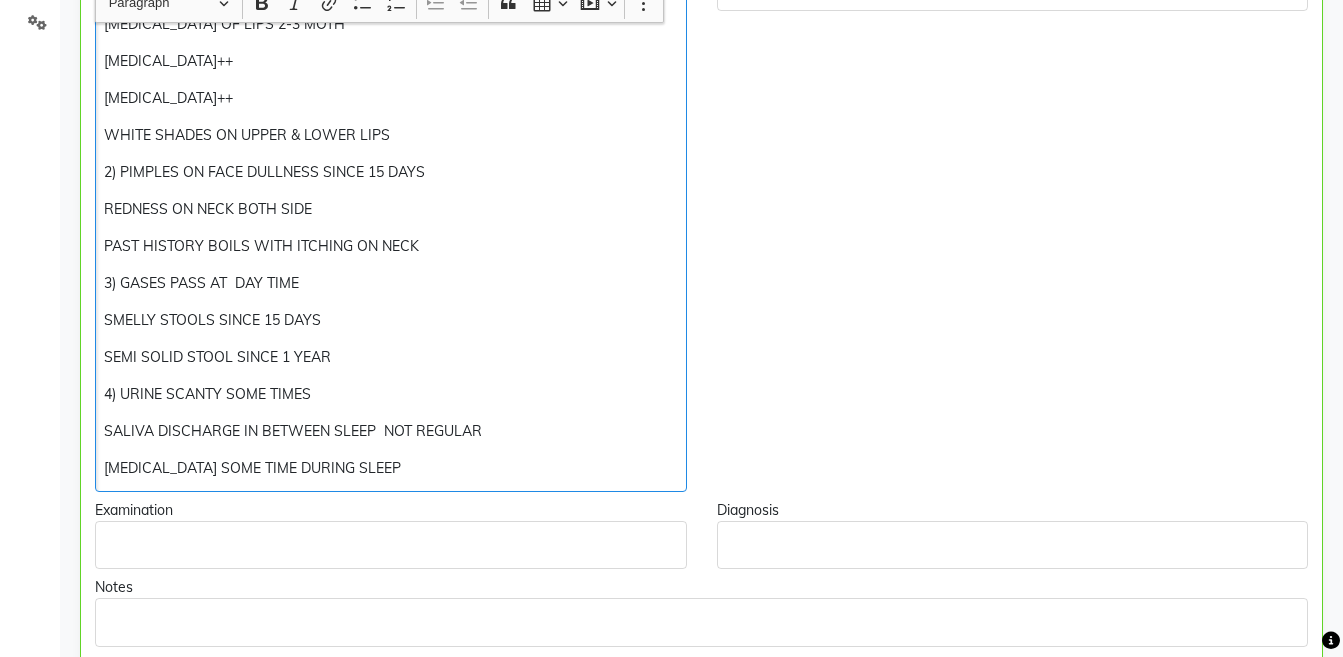 scroll, scrollTop: 512, scrollLeft: 0, axis: vertical 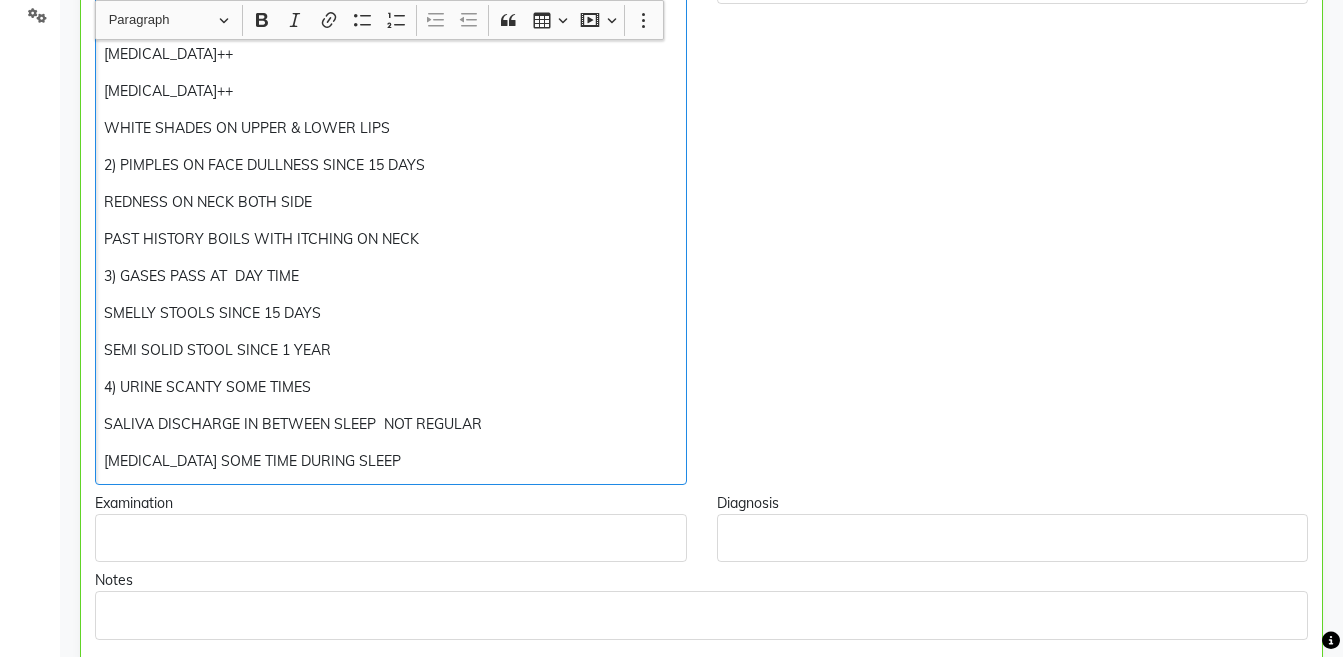click on "CRACK ON CORNERS OF MOUTH SINCE 2 MONTHS [MEDICAL_DATA] OF LIPS 2-3 MOTH  [MEDICAL_DATA]++ [MEDICAL_DATA]++ WHITE SHADES ON UPPER & LOWER LIPS 2) PIMPLES ON FACE DULLNESS SINCE 15 DAYS REDNESS ON NECK BOTH SIDE PAST HISTORY BOILS WITH ITCHING ON NECK 3) GASES PASS AT  DAY TIME SMELLY STOOLS SINCE 15 DAYS  SEMI SOLID STOOL SINCE 1 YEAR   4) URINE SCANTY SOME TIMES SALIVA DISCHARGE IN BETWEEN SLEEP  NOT REGULAR [MEDICAL_DATA] SOME TIME DURING SLEEP" 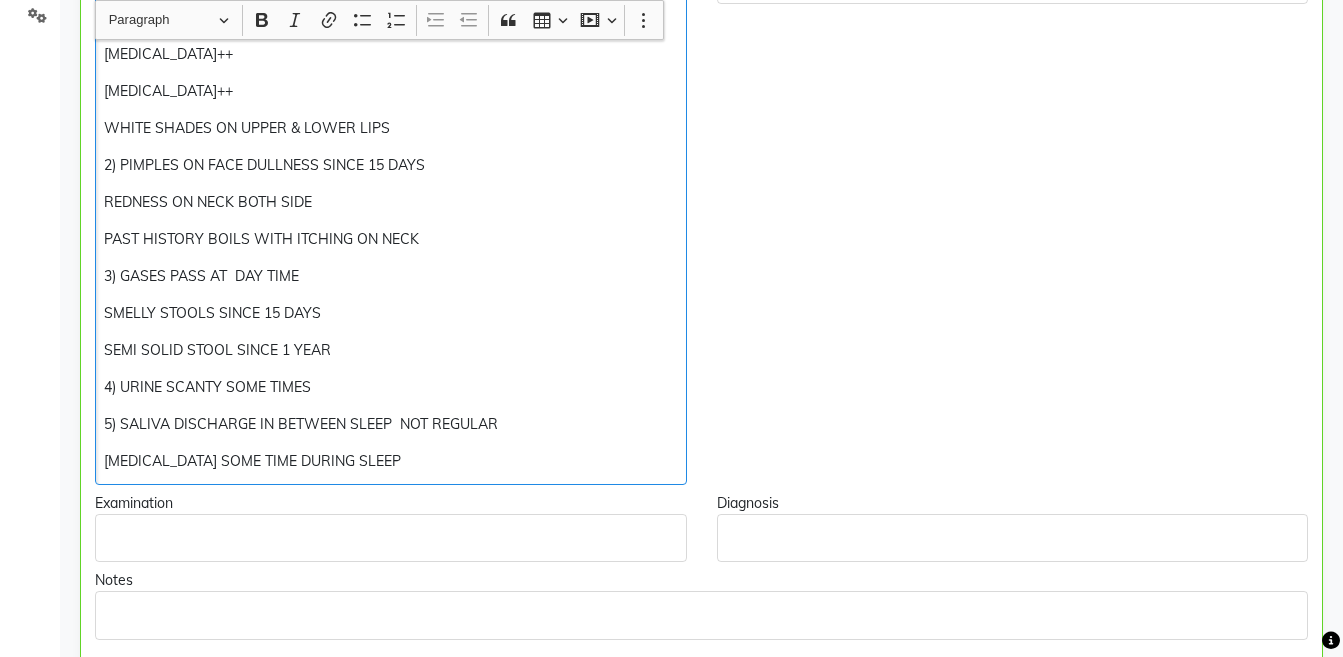 click on "CRACK ON CORNERS OF MOUTH SINCE 2 MONTHS [MEDICAL_DATA] OF LIPS 2-3 MOTH  [MEDICAL_DATA]++ [MEDICAL_DATA]++ WHITE SHADES ON UPPER & LOWER LIPS 2) PIMPLES ON FACE DULLNESS SINCE 15 DAYS REDNESS ON NECK BOTH SIDE PAST HISTORY BOILS WITH ITCHING ON NECK 3) GASES PASS AT  DAY TIME SMELLY STOOLS SINCE 15 DAYS  SEMI SOLID STOOL SINCE 1 YEAR   4) URINE SCANTY SOME TIMES 5) SALIVA DISCHARGE IN BETWEEN SLEEP  NOT REGULAR [MEDICAL_DATA] SOME TIME DURING SLEEP" 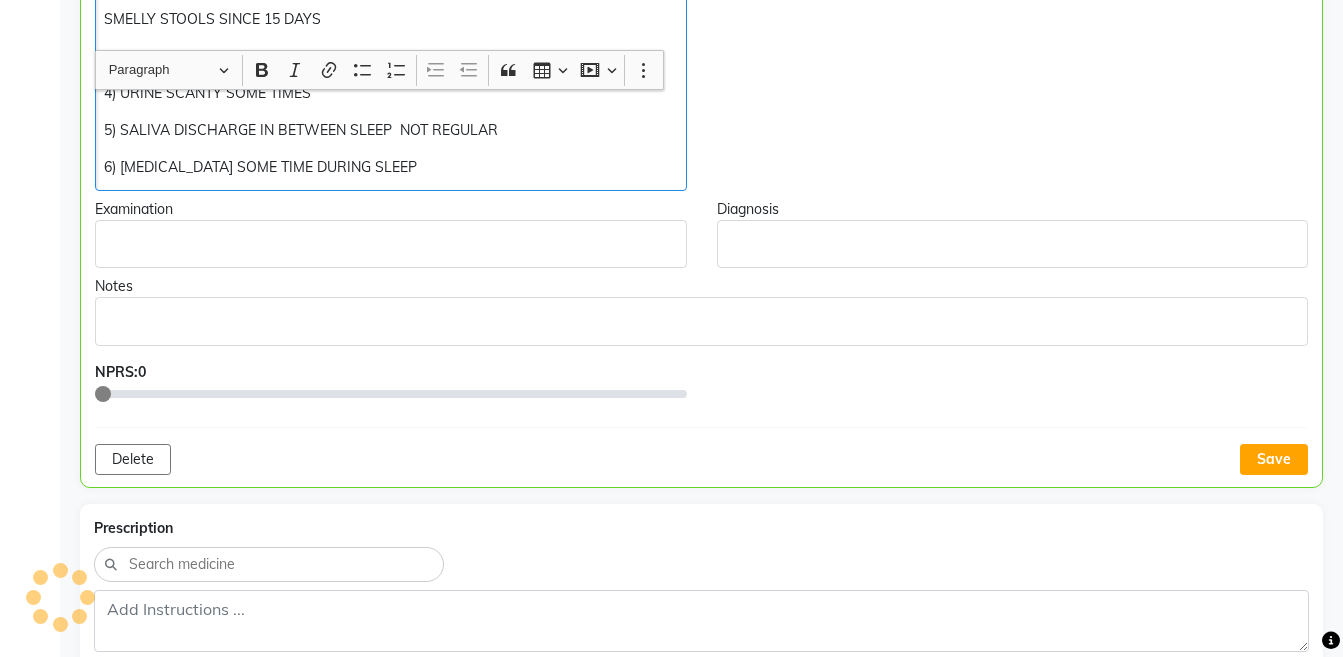 scroll, scrollTop: 886, scrollLeft: 0, axis: vertical 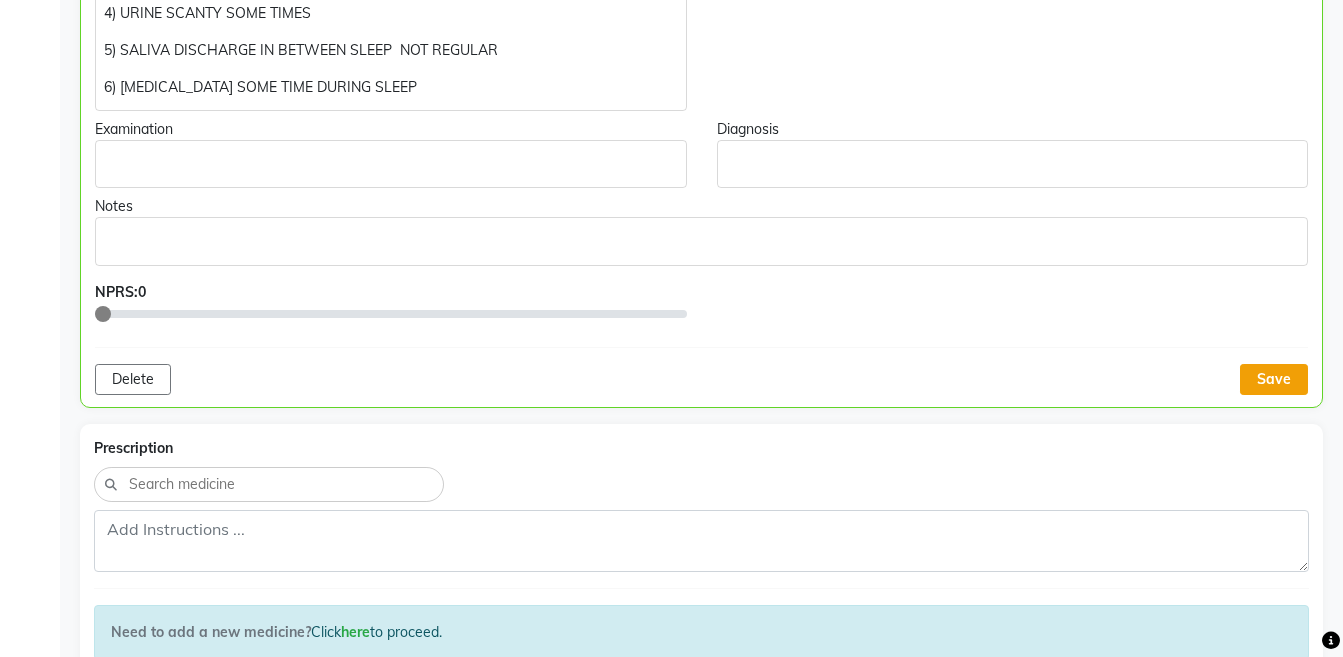 click on "Save" 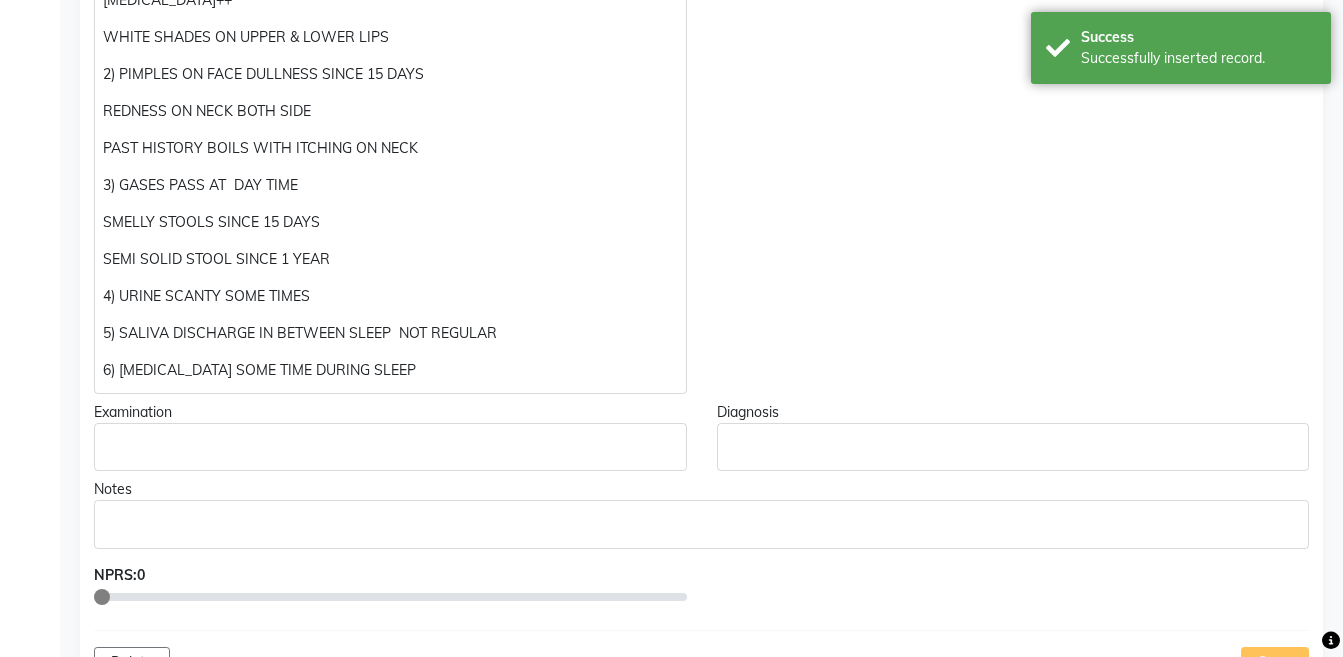 scroll, scrollTop: 598, scrollLeft: 0, axis: vertical 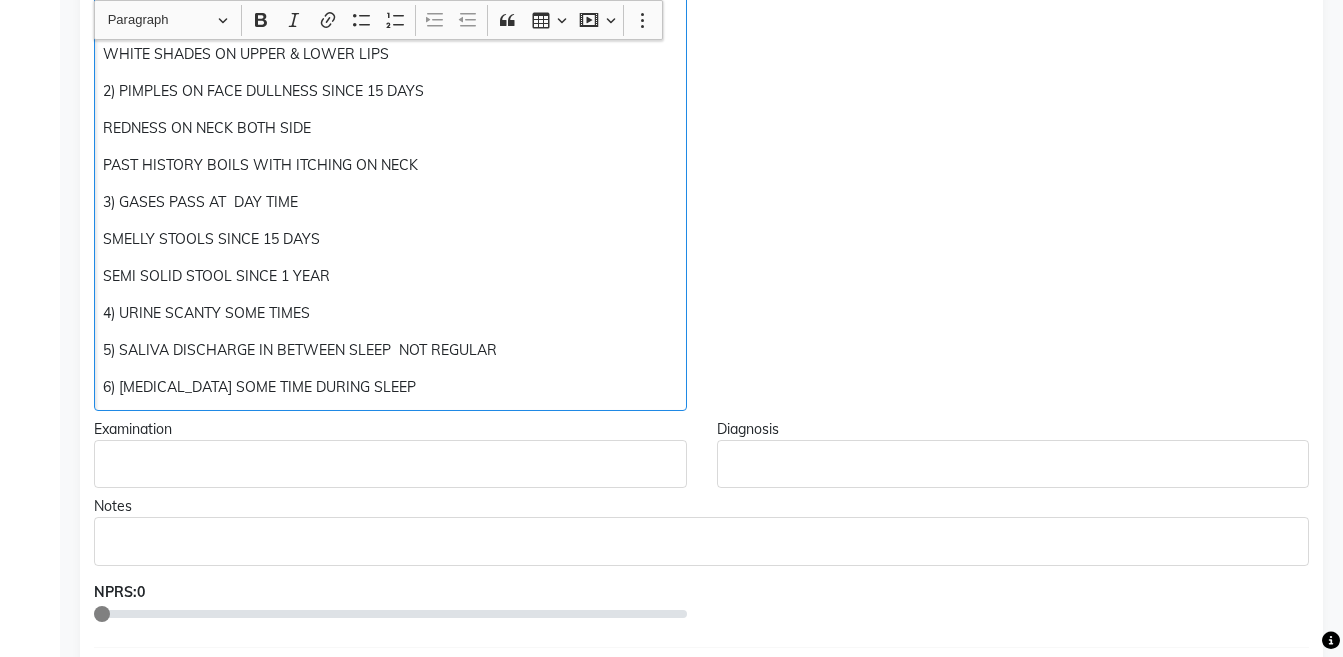 click on "CRACK ON CORNERS OF MOUTH SINCE 2 MONTHS [MEDICAL_DATA] OF LIPS 2-3 MOTH  [MEDICAL_DATA]++ [MEDICAL_DATA]++ WHITE SHADES ON UPPER & LOWER LIPS 2) PIMPLES ON FACE DULLNESS SINCE 15 DAYS REDNESS ON NECK BOTH SIDE PAST HISTORY BOILS WITH ITCHING ON NECK 3) GASES PASS AT  DAY TIME SMELLY STOOLS SINCE 15 DAYS  SEMI SOLID STOOL SINCE 1 YEAR   4) URINE SCANTY SOME TIMES 5) SALIVA DISCHARGE IN BETWEEN SLEEP  NOT REGULAR 6) [MEDICAL_DATA] SOME TIME DURING SLEEP" 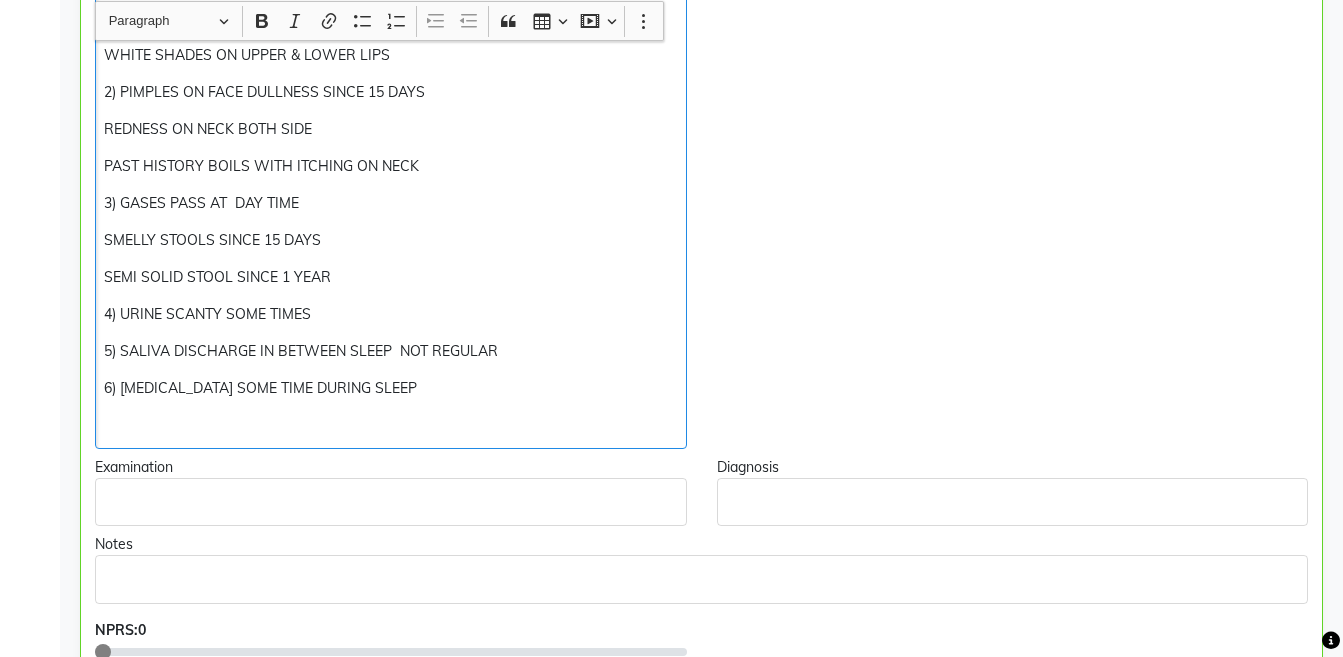 scroll, scrollTop: 586, scrollLeft: 0, axis: vertical 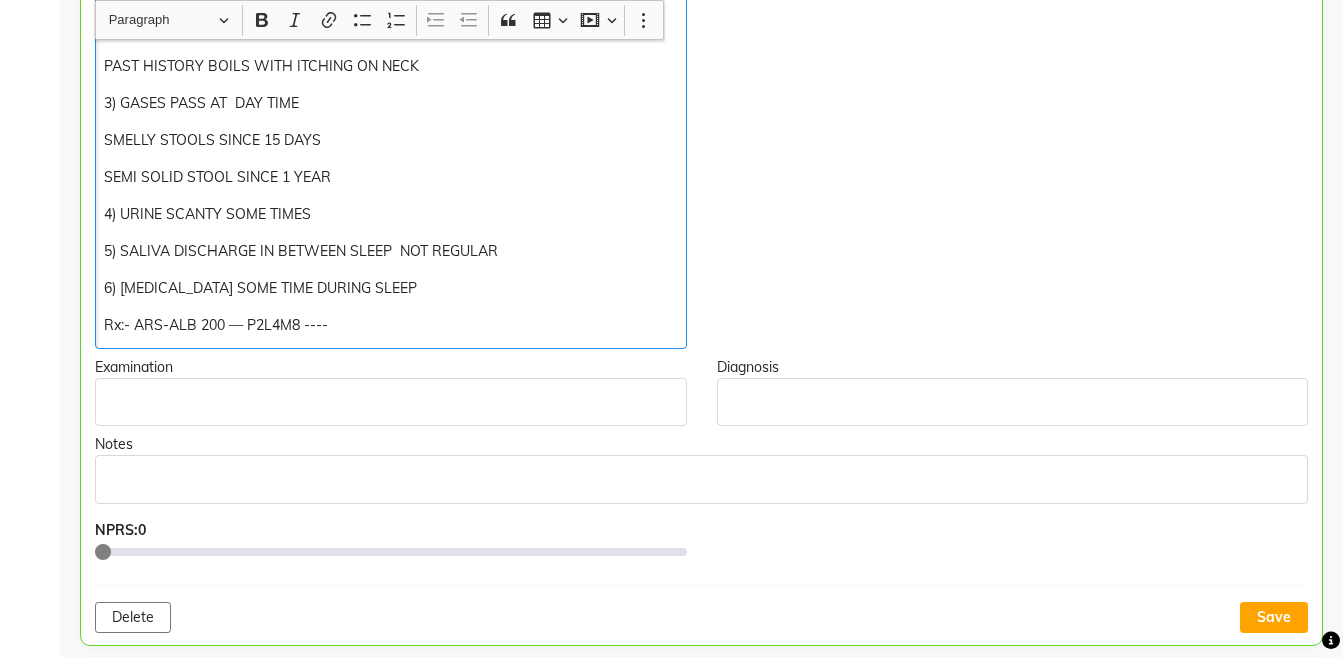 click on "Rx:- ARS-ALB 200 — P2L4M8 ----" 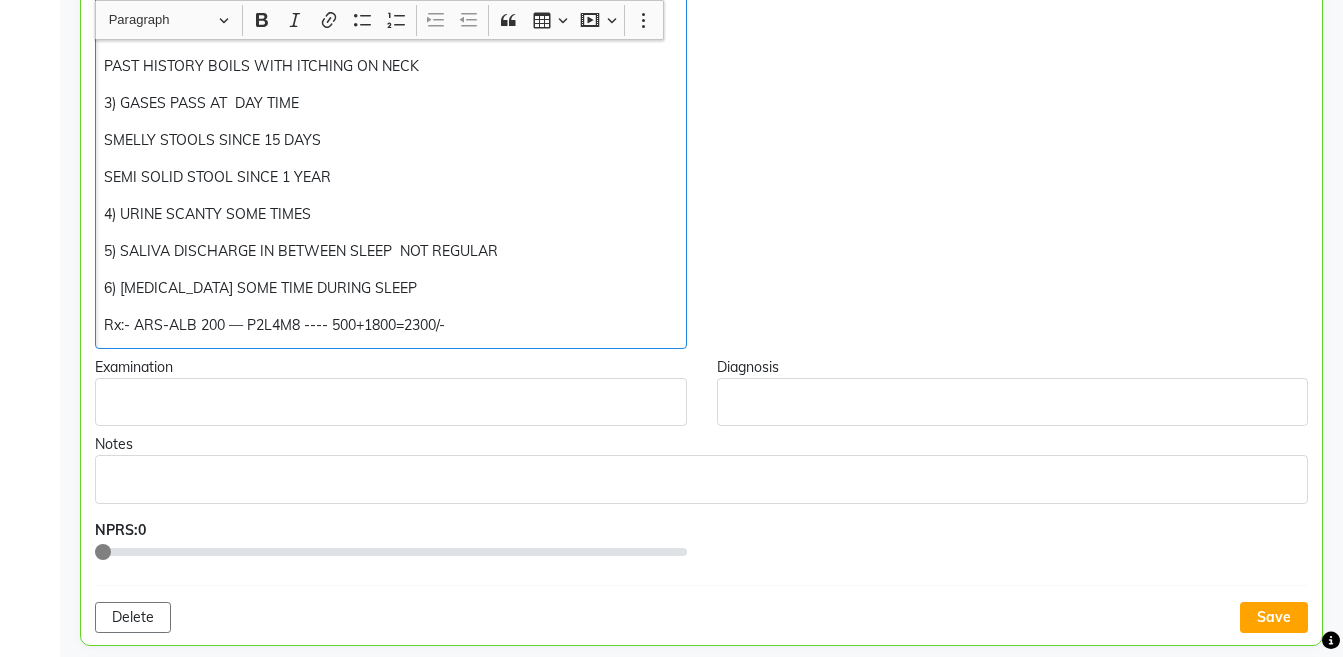 copy on "Rx:- ARS-ALB 200 — P2L4M8 ---- 500+1800=2300/-" 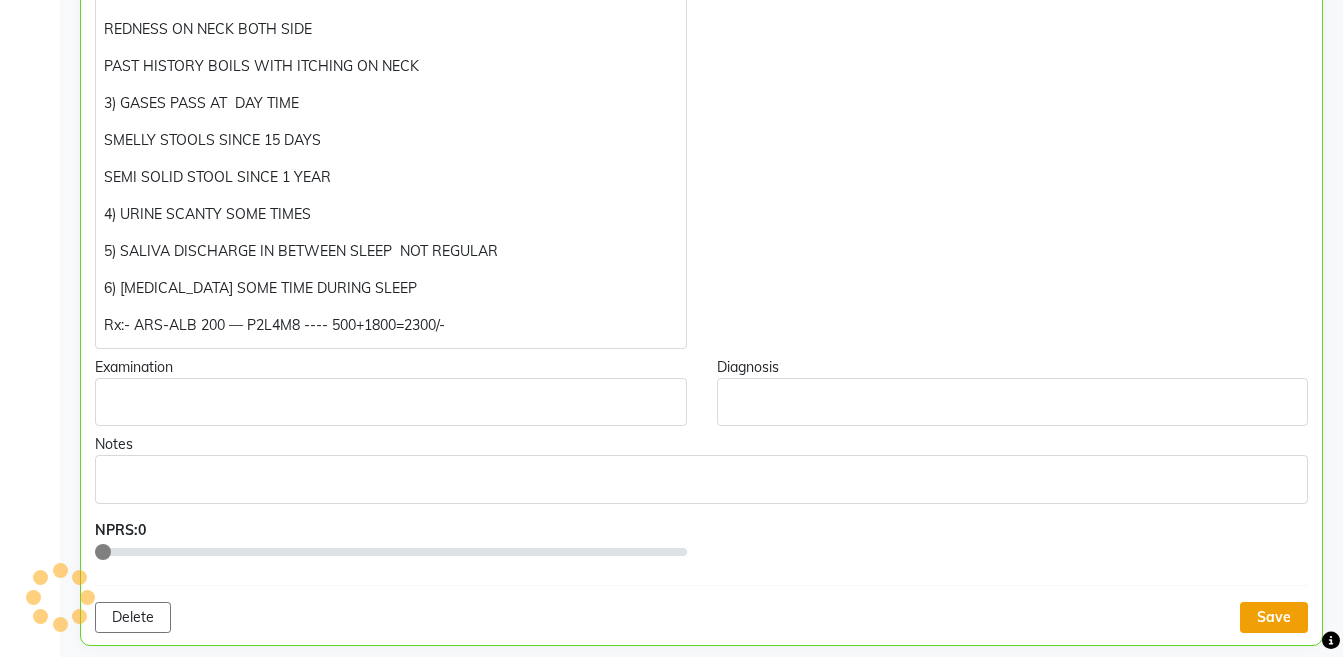 click on "Save" 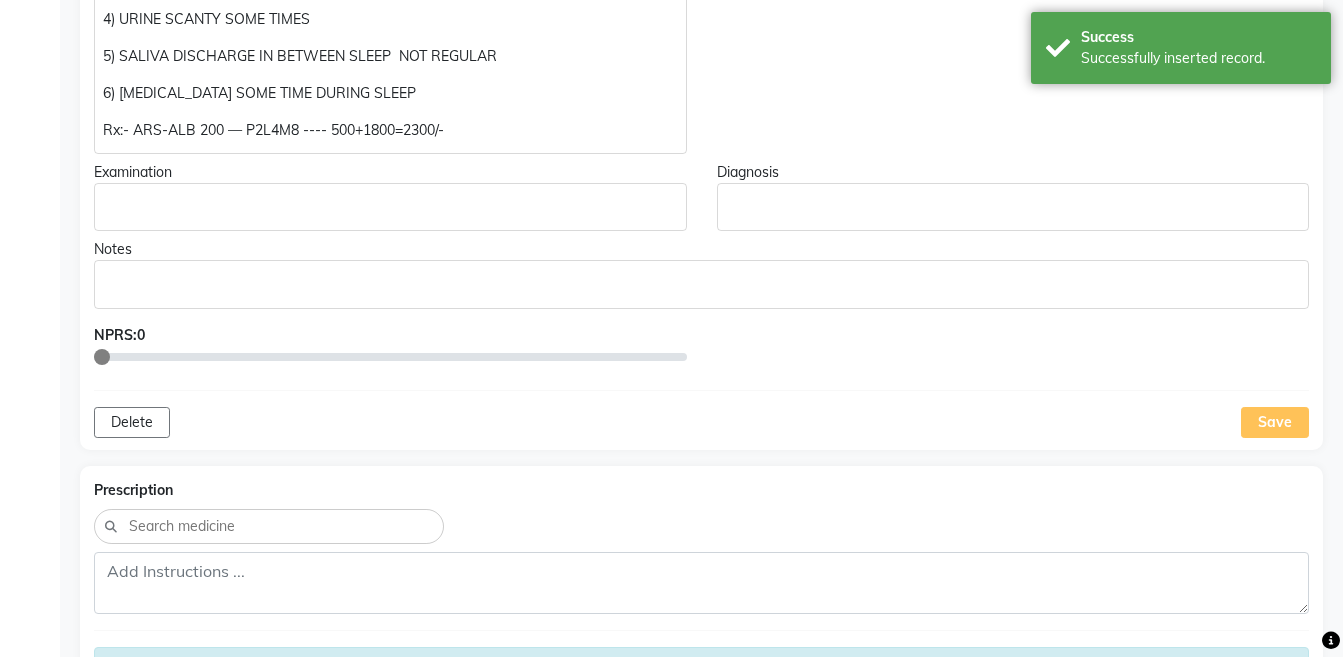 scroll, scrollTop: 970, scrollLeft: 0, axis: vertical 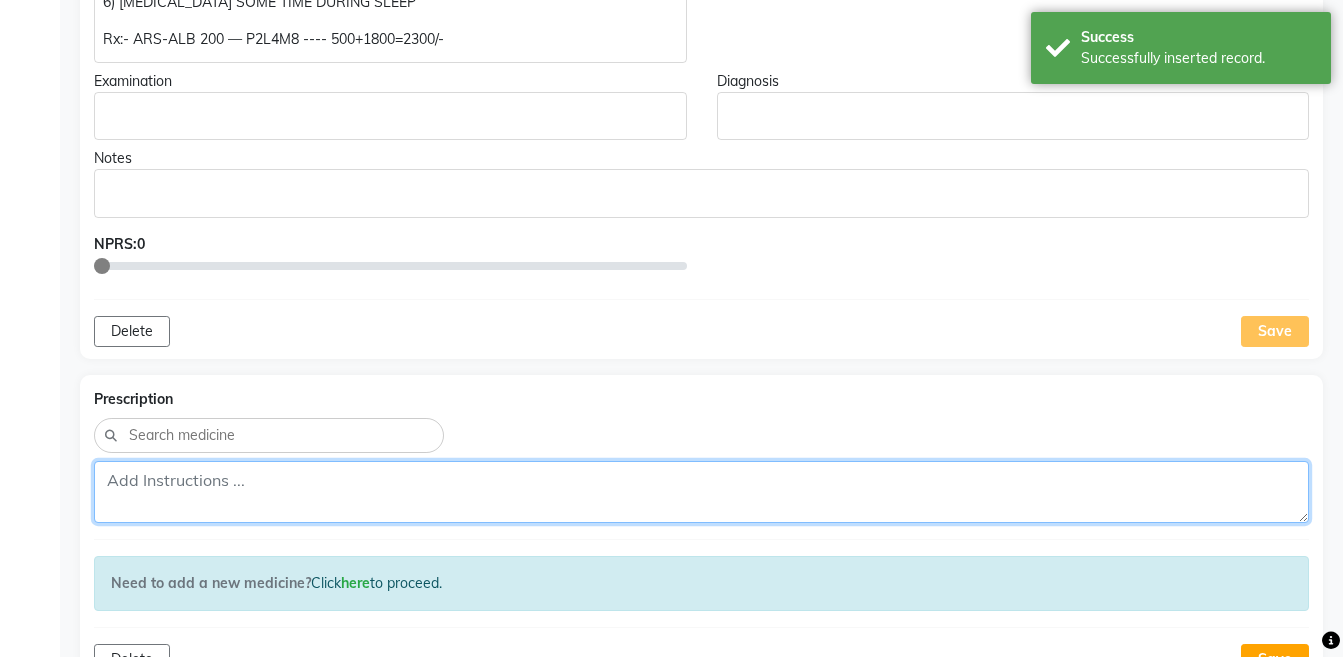 click 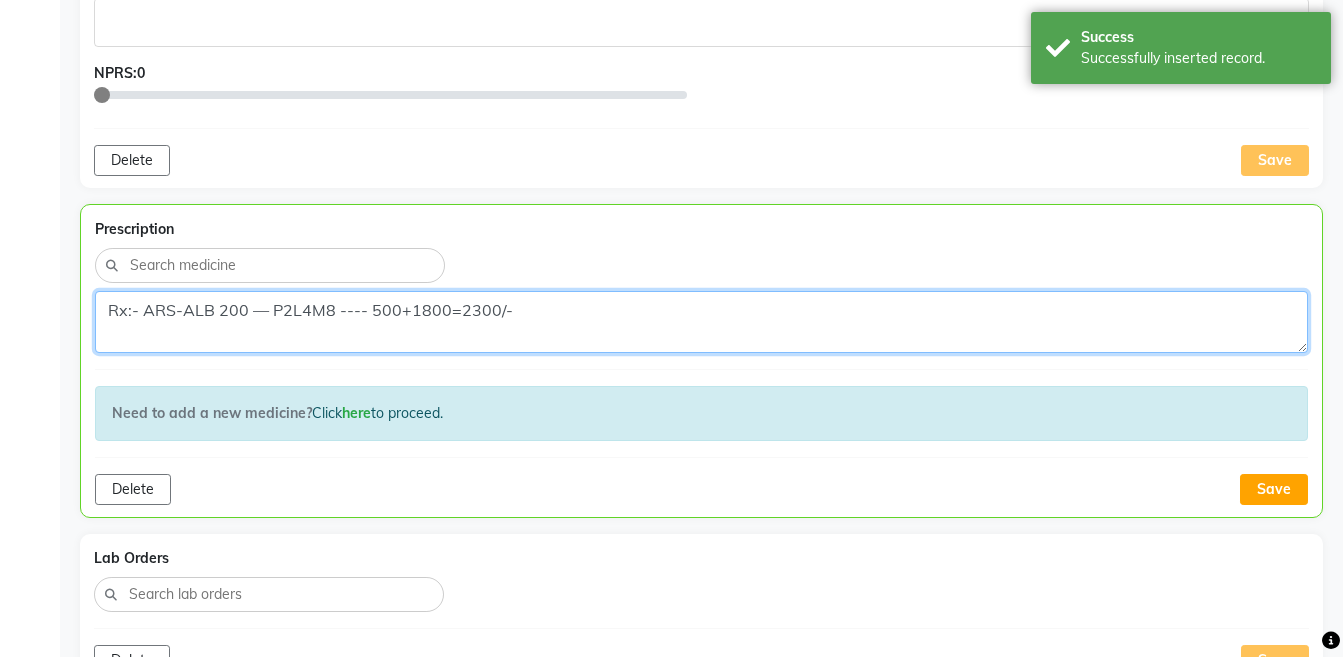 scroll, scrollTop: 1165, scrollLeft: 0, axis: vertical 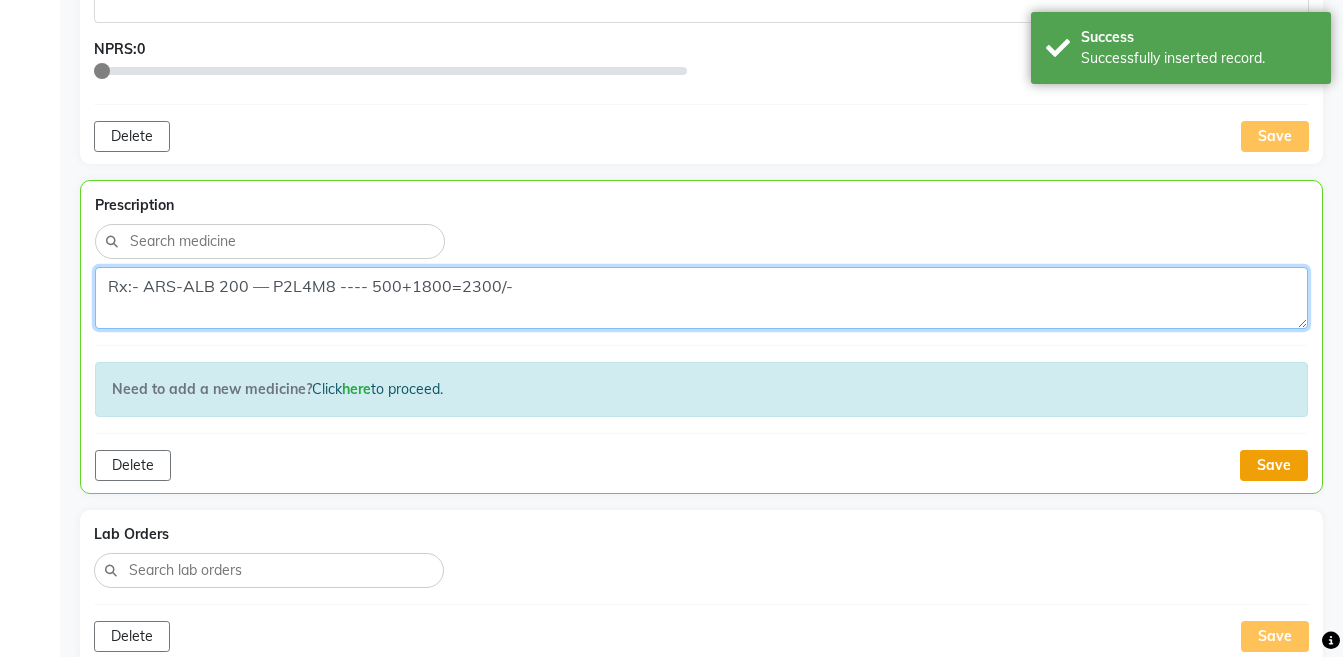 type on "Rx:- ARS-ALB 200 — P2L4M8 ---- 500+1800=2300/-" 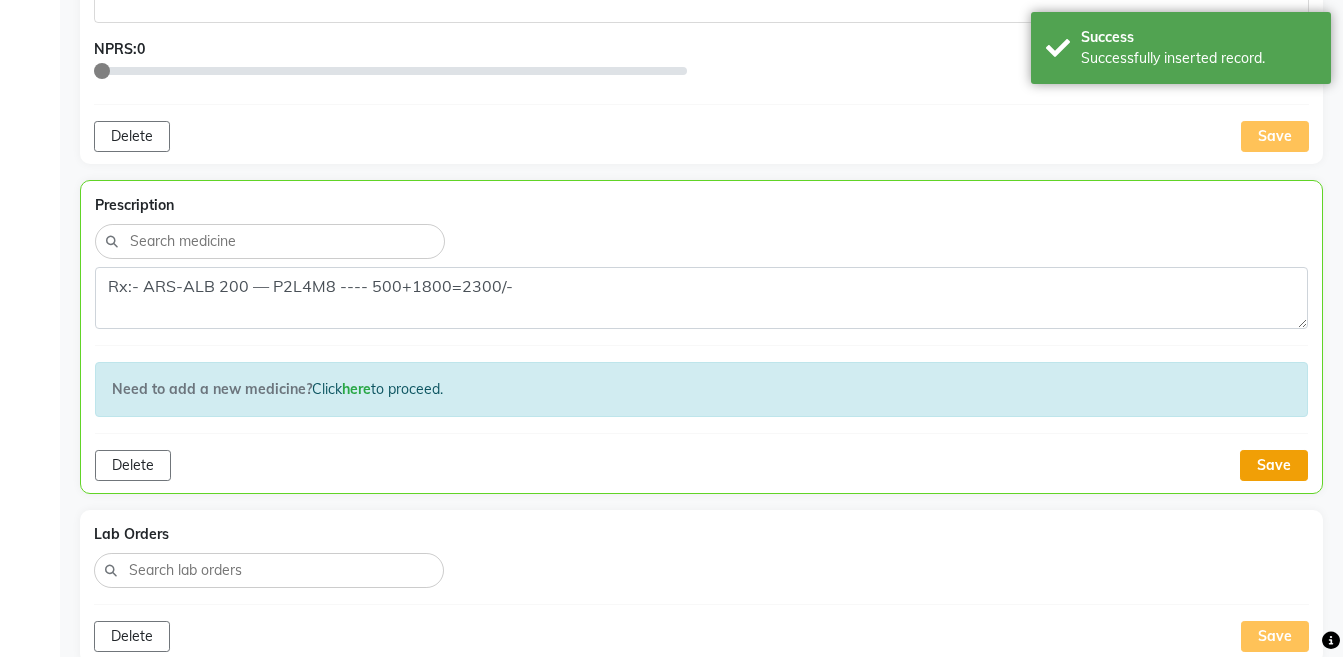 click on "Save" 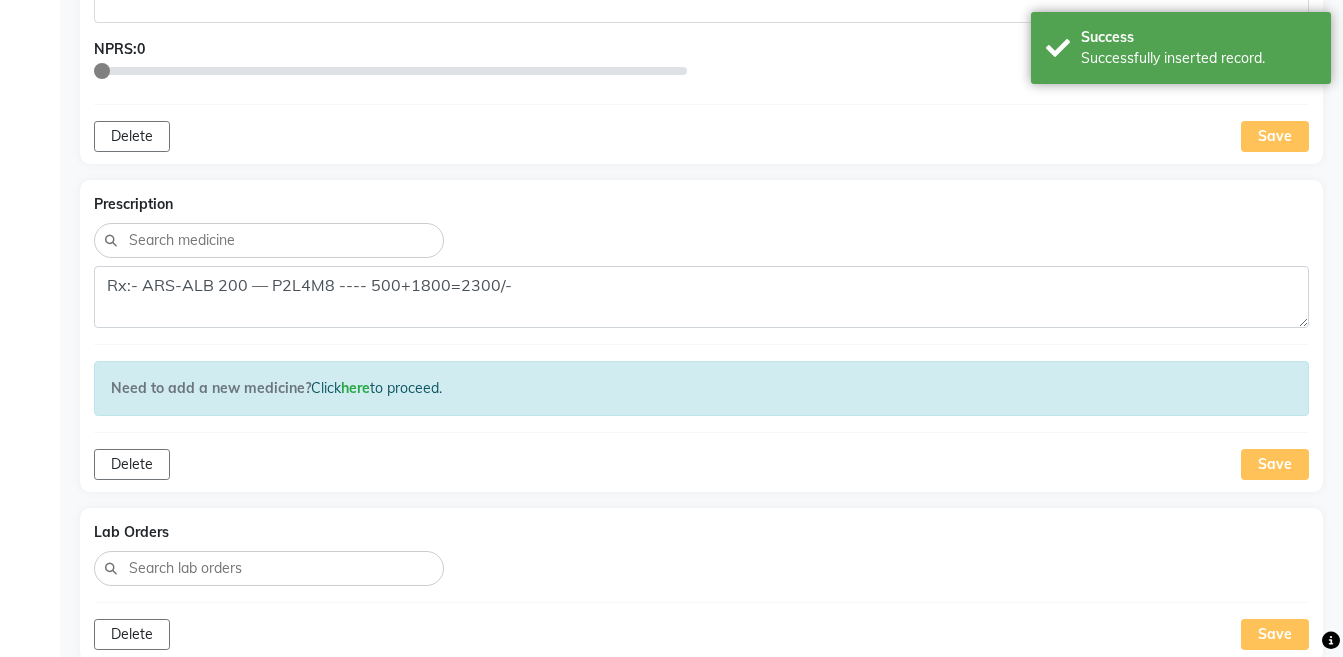 scroll, scrollTop: 1463, scrollLeft: 0, axis: vertical 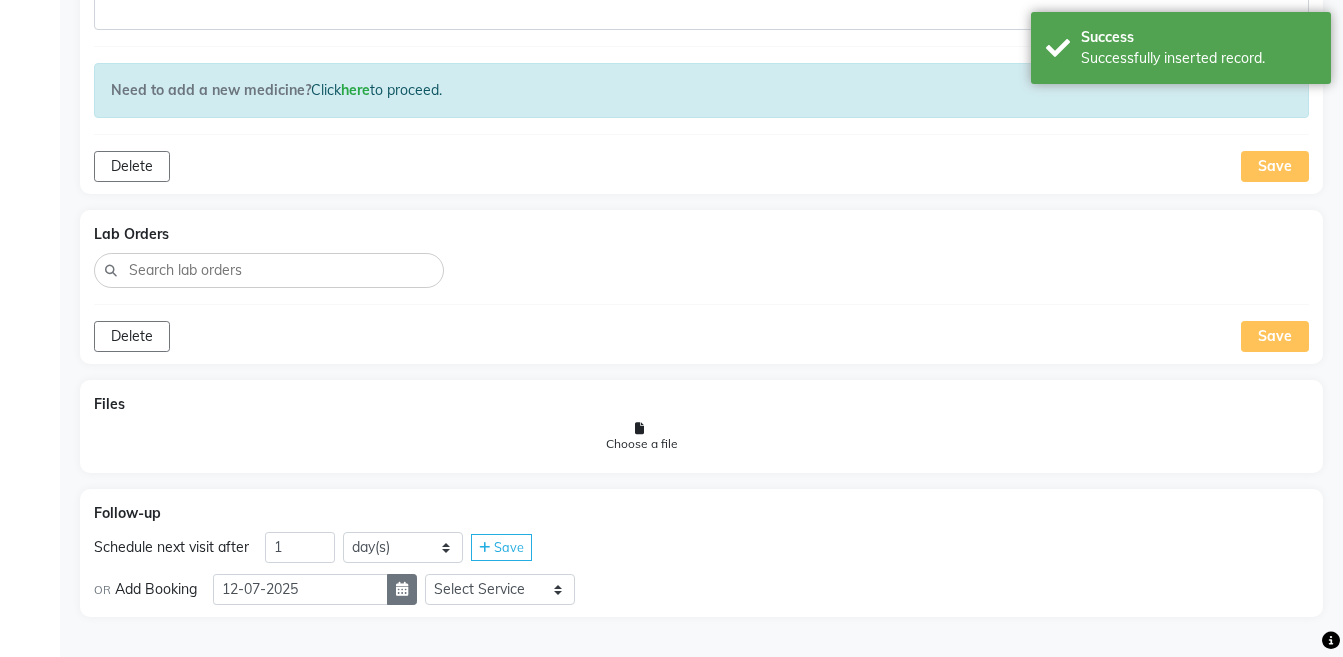 click 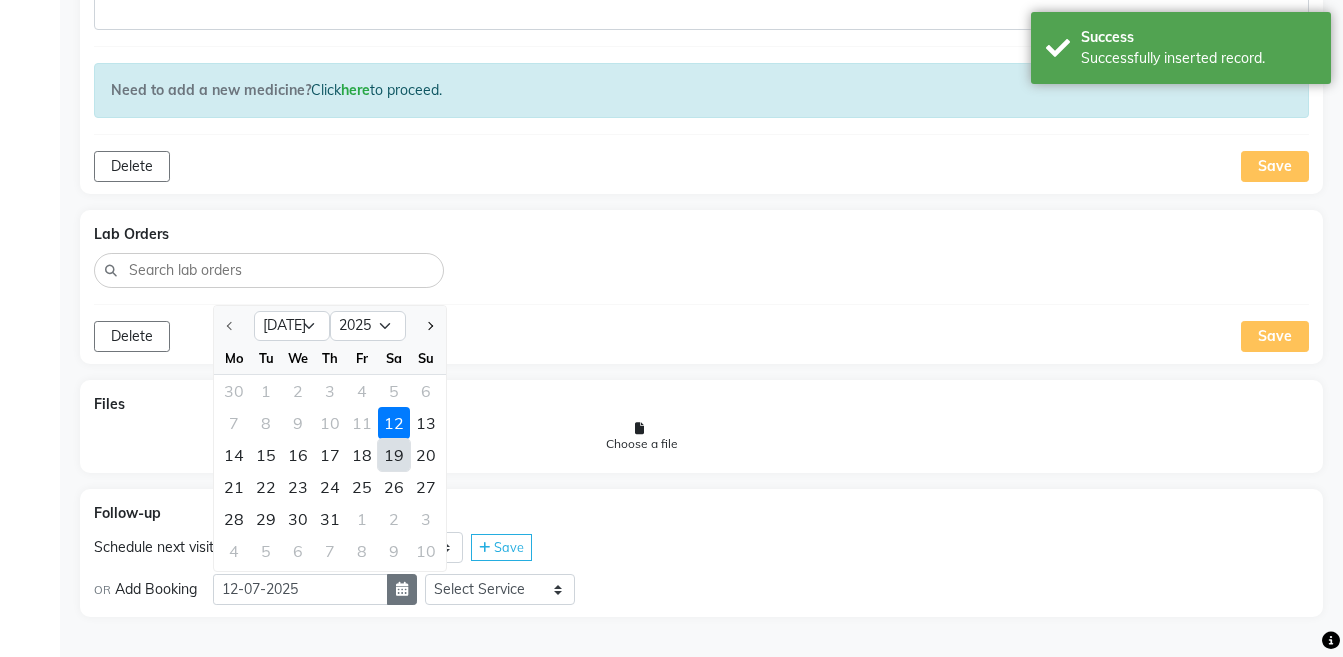 select on "8" 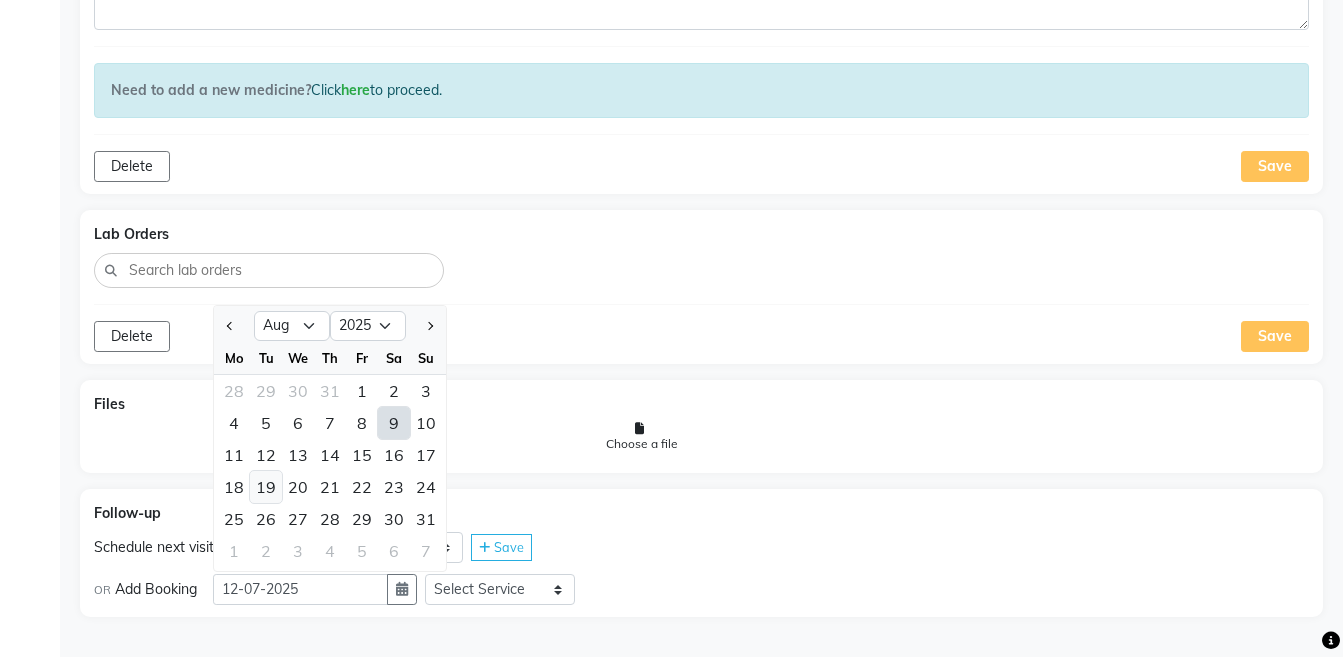 click on "19" 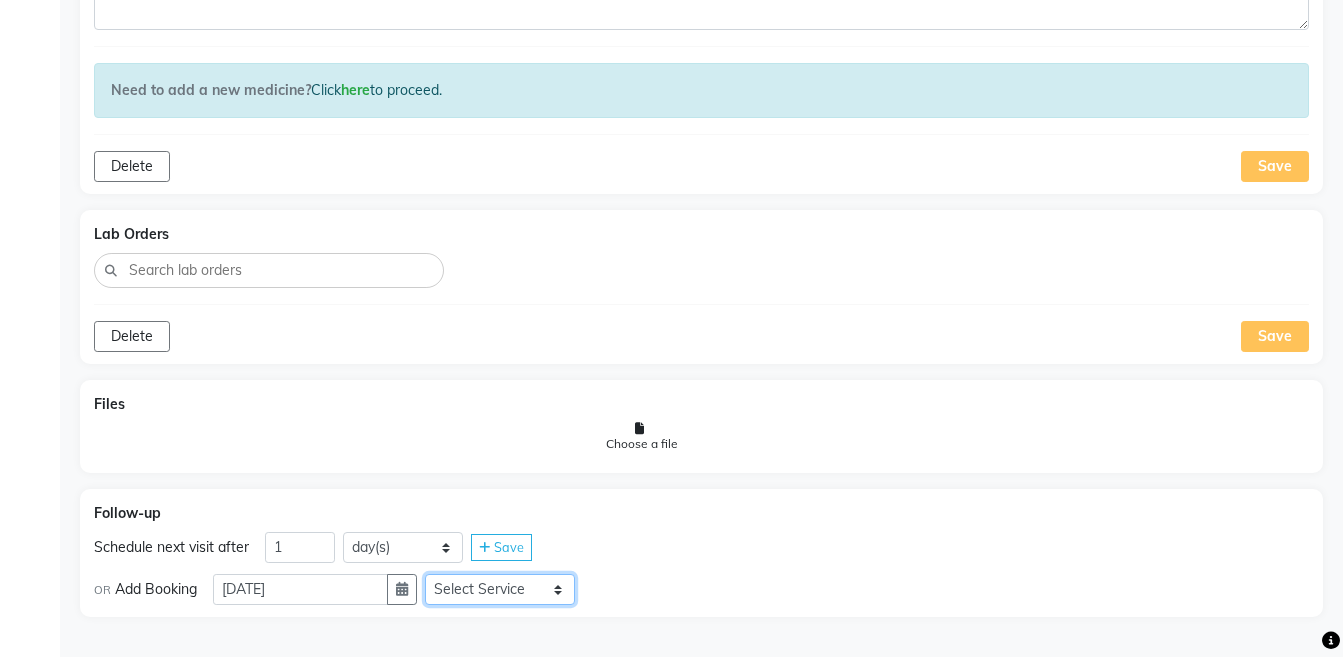 click on "Select Service  Medicine  Medicine 1  Hydra Facial  Medi Facial  Vampire Facial With Plasma  Oxygeno Facial  Anti Aging Facial  Korean Glass GLow Facial  Full Face  Upper Lip  Chin  Underarms  Full Legs & arms  Back-side  Chest  Abdomen  Yellow Peel  Black Peel  Party Peel  Glow Peel  Argi Peel  Under-arm Peel  Depigmento Peel  Anti Aging Peel  Lip Peel  Hair PRP  GFC PRP  [MEDICAL_DATA] / Dermaroller  Under Eye PRP  Face PRP  Dermapen / Mesotherapt for Full Face  Dermapen / Mesotherapt for Scars  Carbon Peel  LASER BLEECH Laser Bleech  BB Glow  Indian Glass Glow  In Person - Consultation  Courier Charges in City  Courier Charges out of City  In Person - Follow Up  Hair Treatment   Skin Treatment   Online - Consultation  Online - Follow Up" 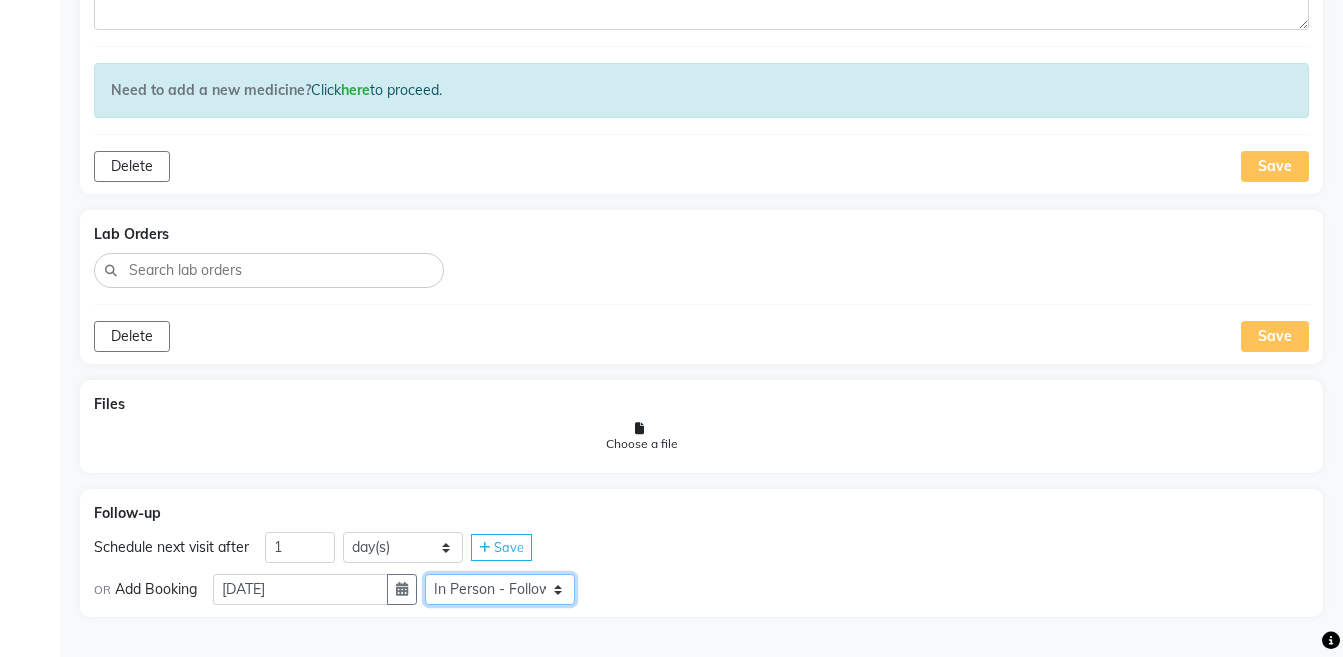 click on "Select Service  Medicine  Medicine 1  Hydra Facial  Medi Facial  Vampire Facial With Plasma  Oxygeno Facial  Anti Aging Facial  Korean Glass GLow Facial  Full Face  Upper Lip  Chin  Underarms  Full Legs & arms  Back-side  Chest  Abdomen  Yellow Peel  Black Peel  Party Peel  Glow Peel  Argi Peel  Under-arm Peel  Depigmento Peel  Anti Aging Peel  Lip Peel  Hair PRP  GFC PRP  [MEDICAL_DATA] / Dermaroller  Under Eye PRP  Face PRP  Dermapen / Mesotherapt for Full Face  Dermapen / Mesotherapt for Scars  Carbon Peel  LASER BLEECH Laser Bleech  BB Glow  Indian Glass Glow  In Person - Consultation  Courier Charges in City  Courier Charges out of City  In Person - Follow Up  Hair Treatment   Skin Treatment   Online - Consultation  Online - Follow Up" 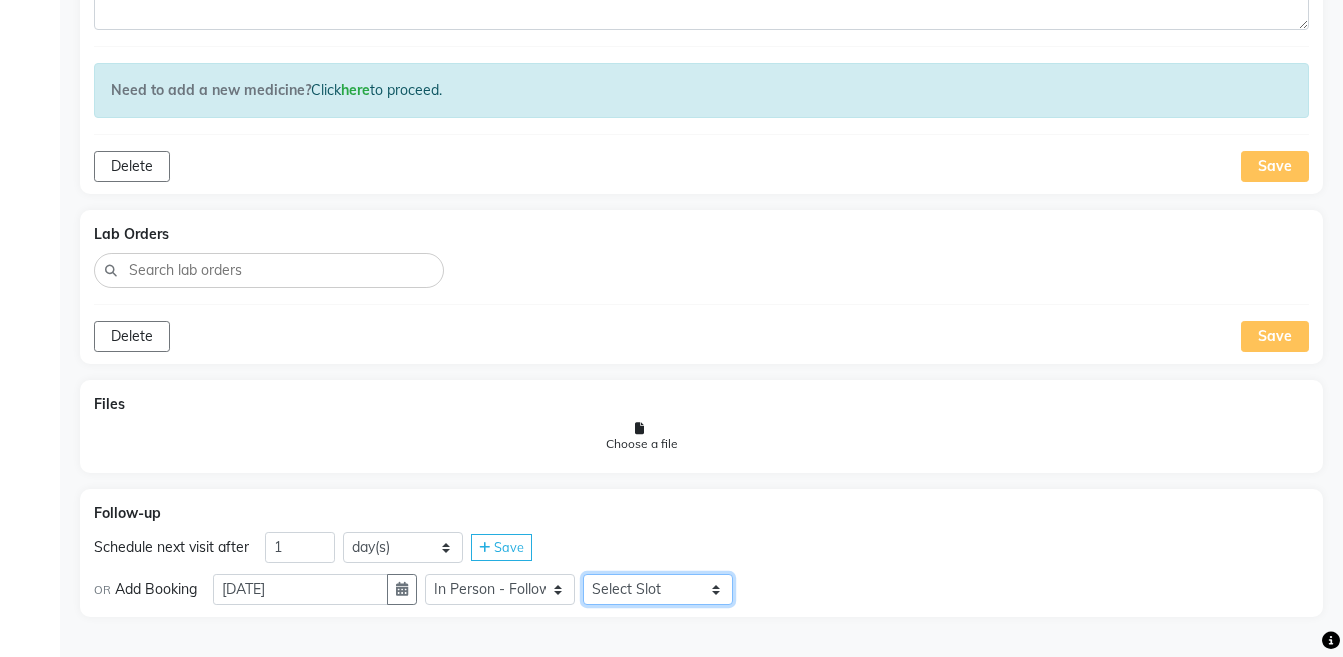 click on "Select Slot 10:15 10:30 10:45 11:00 11:15 11:30 11:45 12:00 12:15 12:30 12:45 13:00 13:15 13:30 13:45 14:15 14:30 14:45 15:00 15:15 15:30 15:45 16:00 16:15 16:30 16:45 17:00 17:15 17:30 17:45 18:00 18:15 18:30 18:45 19:00 19:15 19:30 19:45 20:00 20:15 20:30 20:45 21:00 21:15 21:30 21:45" 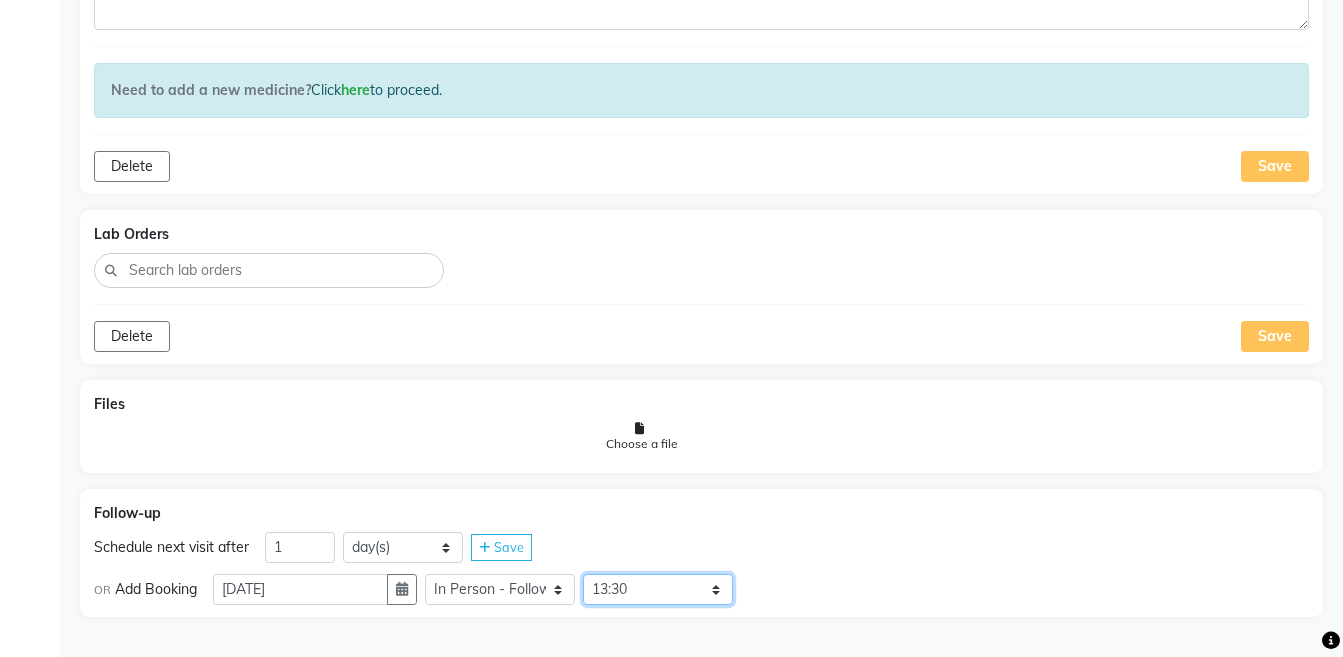 click on "Select Slot 10:15 10:30 10:45 11:00 11:15 11:30 11:45 12:00 12:15 12:30 12:45 13:00 13:15 13:30 13:45 14:15 14:30 14:45 15:00 15:15 15:30 15:45 16:00 16:15 16:30 16:45 17:00 17:15 17:30 17:45 18:00 18:15 18:30 18:45 19:00 19:15 19:30 19:45 20:00 20:15 20:30 20:45 21:00 21:15 21:30 21:45" 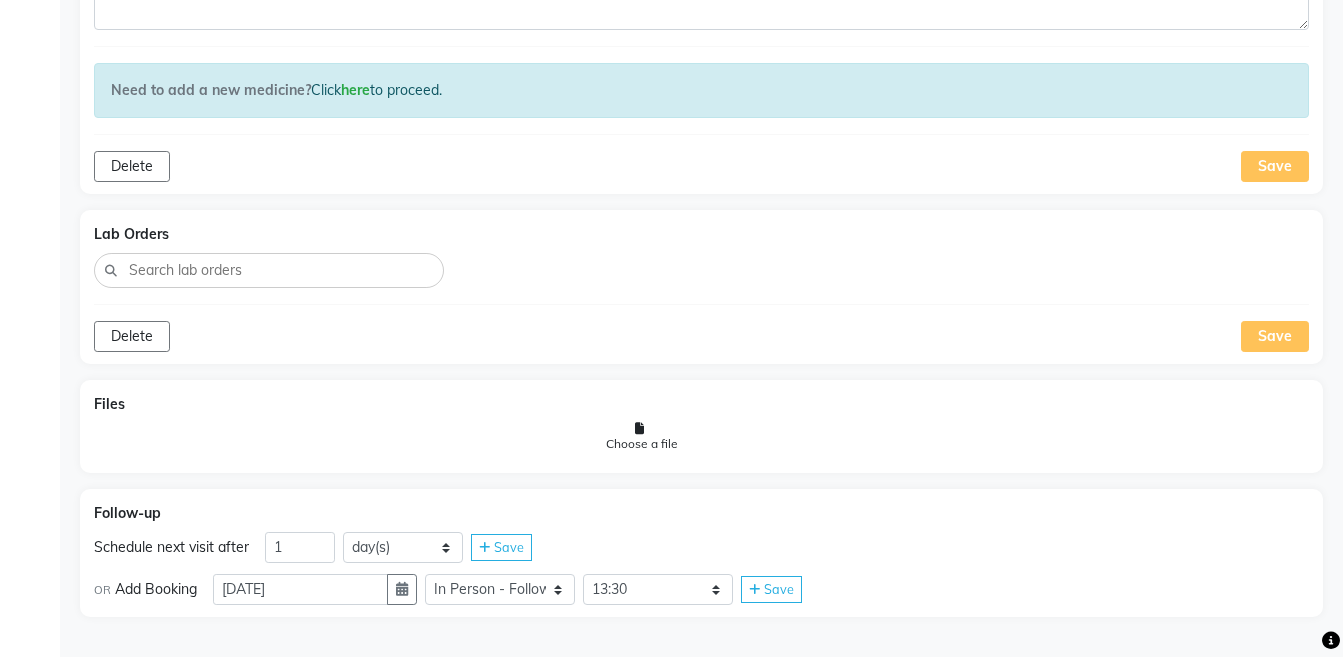 click on "Follow-up Schedule next visit after 1 day(s) week(s) month(s) Save OR Add Booking  [DATE] Select Service  Medicine  Medicine 1  Hydra Facial  Medi Facial  Vampire Facial With Plasma  Oxygeno Facial  Anti Aging Facial  Korean Glass GLow Facial  Full Face  Upper Lip  Chin  Underarms  Full Legs & arms  Back-side  Chest  Abdomen  Yellow Peel  Black Peel  Party Peel  Glow Peel  Argi Peel  Under-arm Peel  Depigmento Peel  Anti Aging Peel  Lip Peel  Hair PRP  GFC PRP  [MEDICAL_DATA] / Dermaroller  Under Eye PRP  Face PRP  Dermapen / Mesotherapt for Full Face  Dermapen / Mesotherapt for Scars  Carbon Peel  LASER BLEECH Laser Bleech  BB Glow  Indian Glass Glow  In Person - Consultation  Courier Charges in City  Courier Charges out of City  In Person - Follow Up  Hair Treatment   Skin Treatment   Online - Consultation  Online - Follow Up Select Slot 10:15 10:30 10:45 11:00 11:15 11:30 11:45 12:00 12:15 12:30 12:45 13:00 13:15 13:30 13:45 14:15 14:30 14:45 15:00 15:15 15:30 15:45 16:00 16:15 16:30 16:45 17:00 17:15" 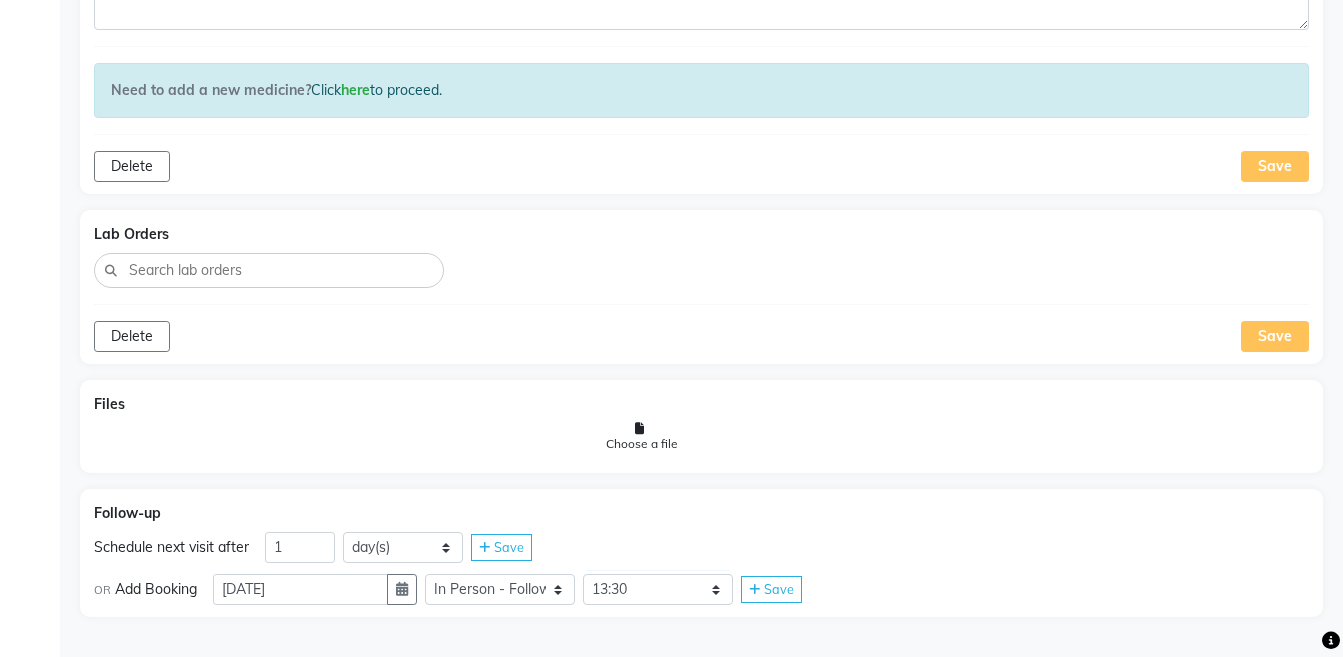 click on "Save" 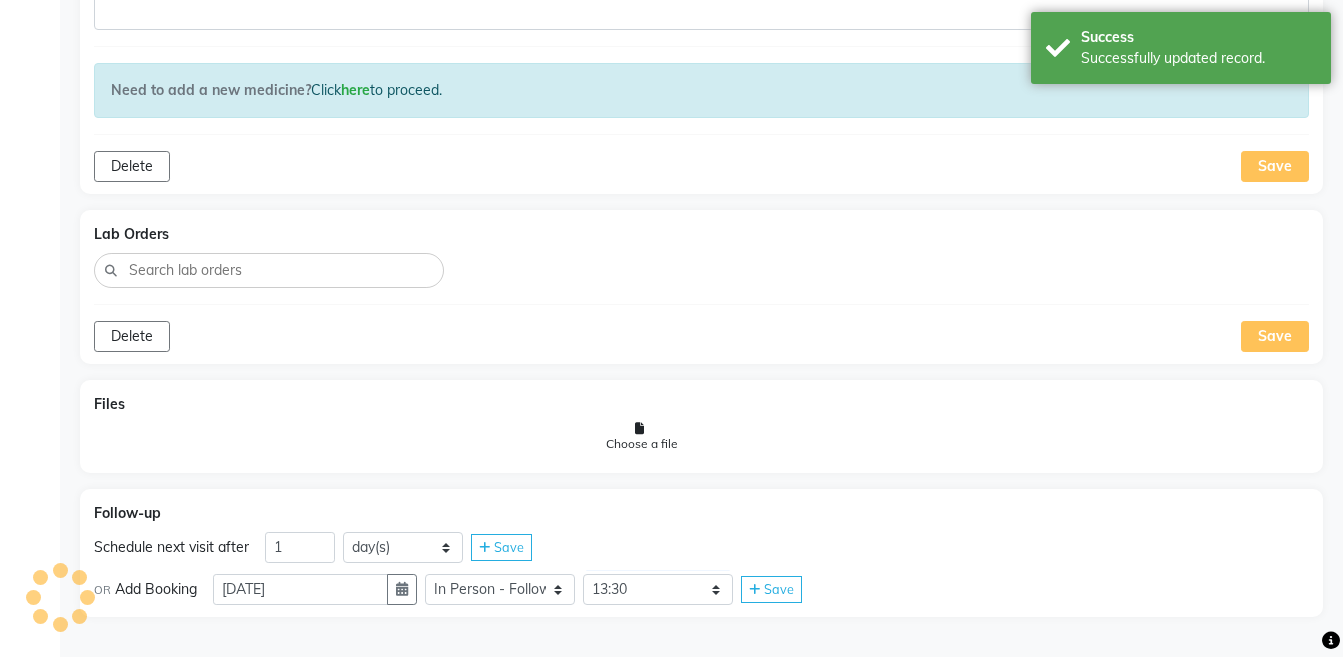 scroll, scrollTop: 1411, scrollLeft: 0, axis: vertical 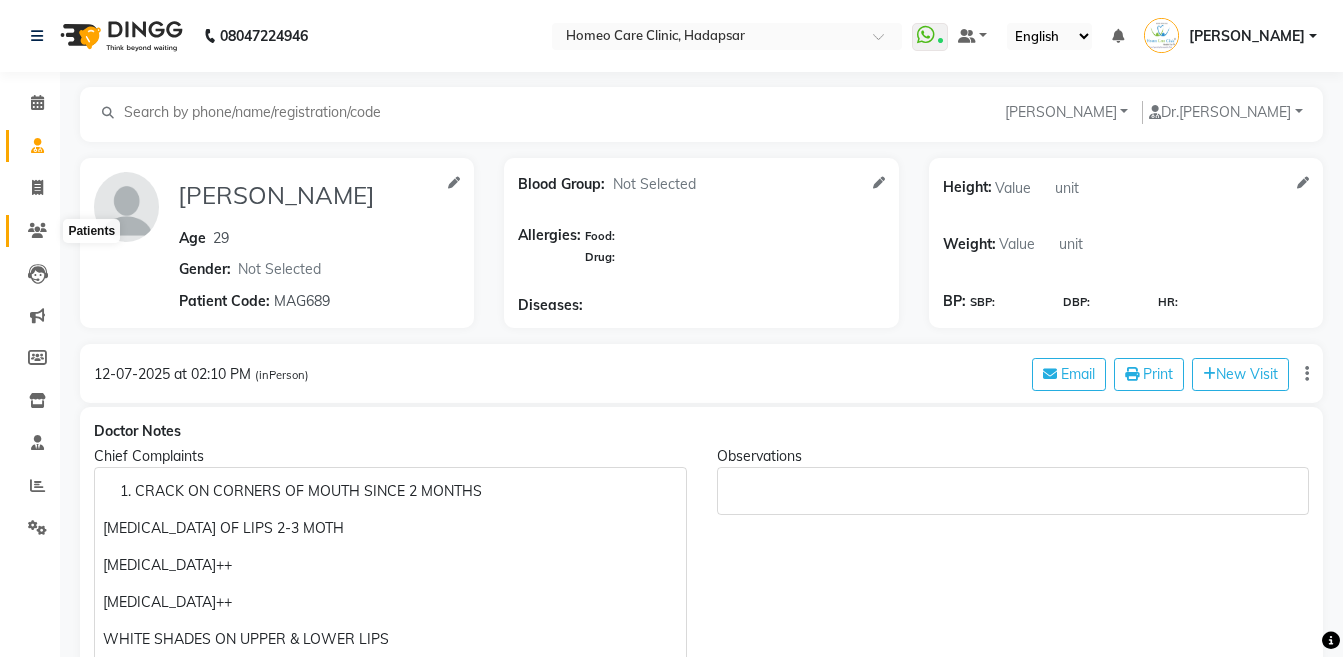 click 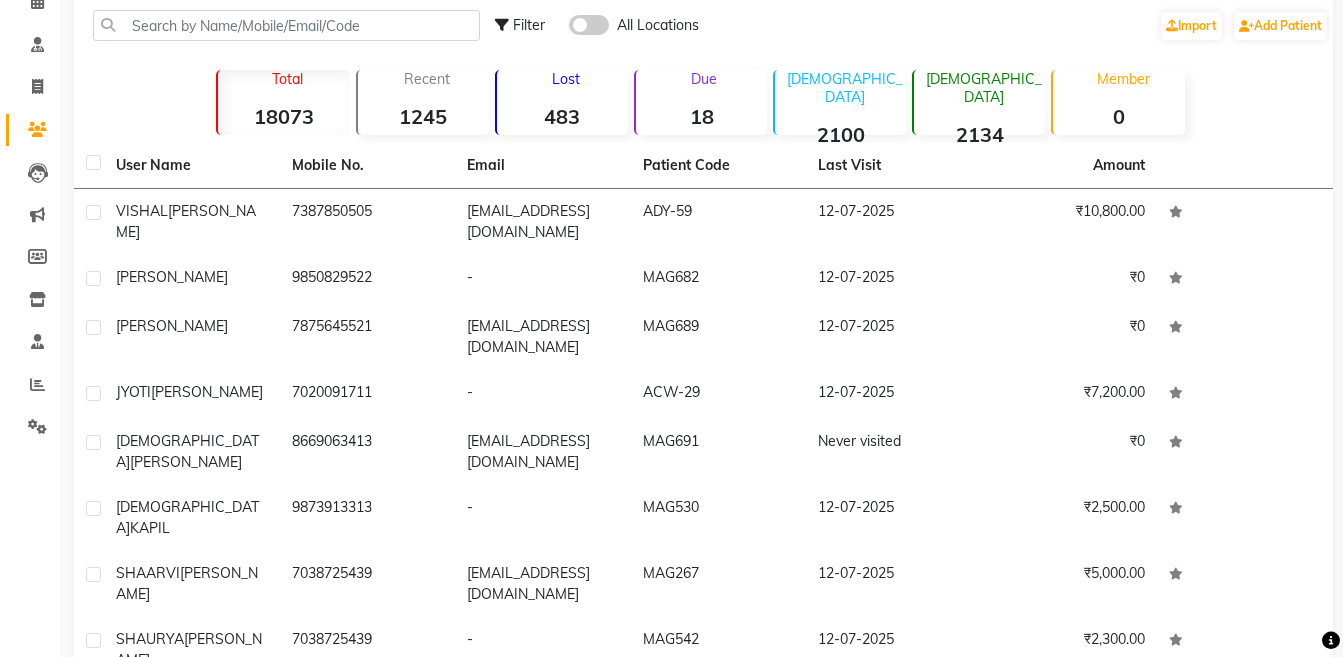scroll, scrollTop: 103, scrollLeft: 0, axis: vertical 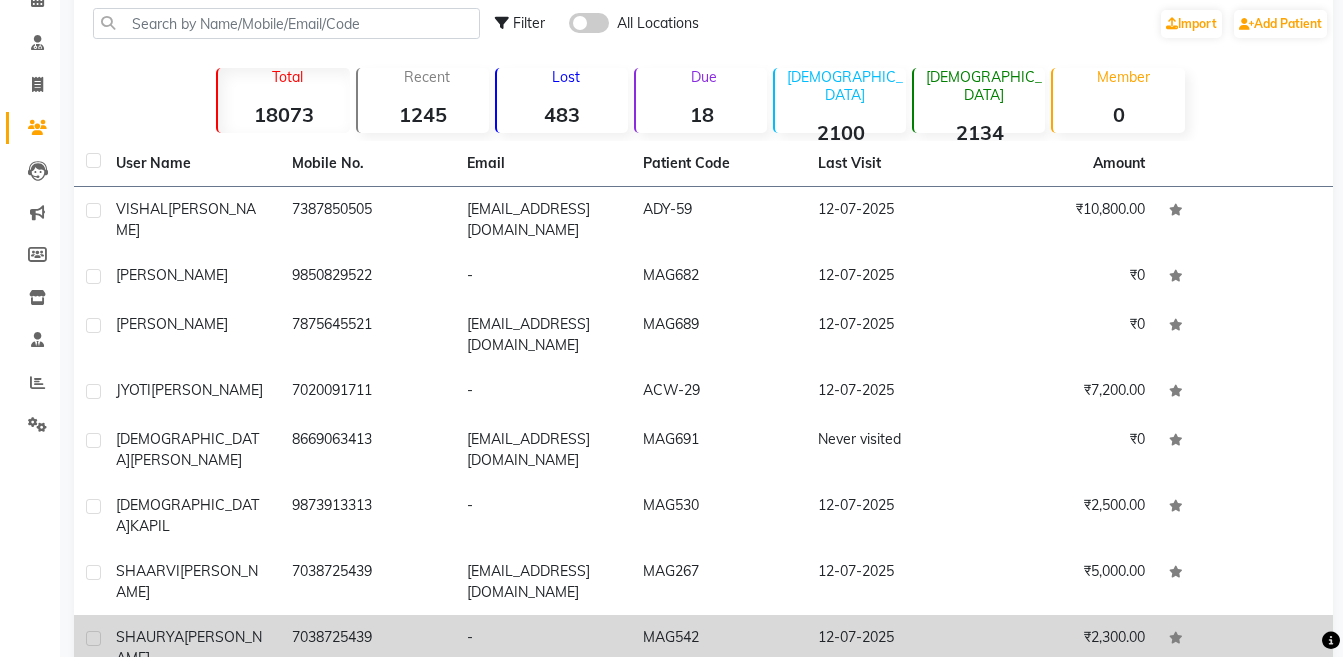 click on "-" 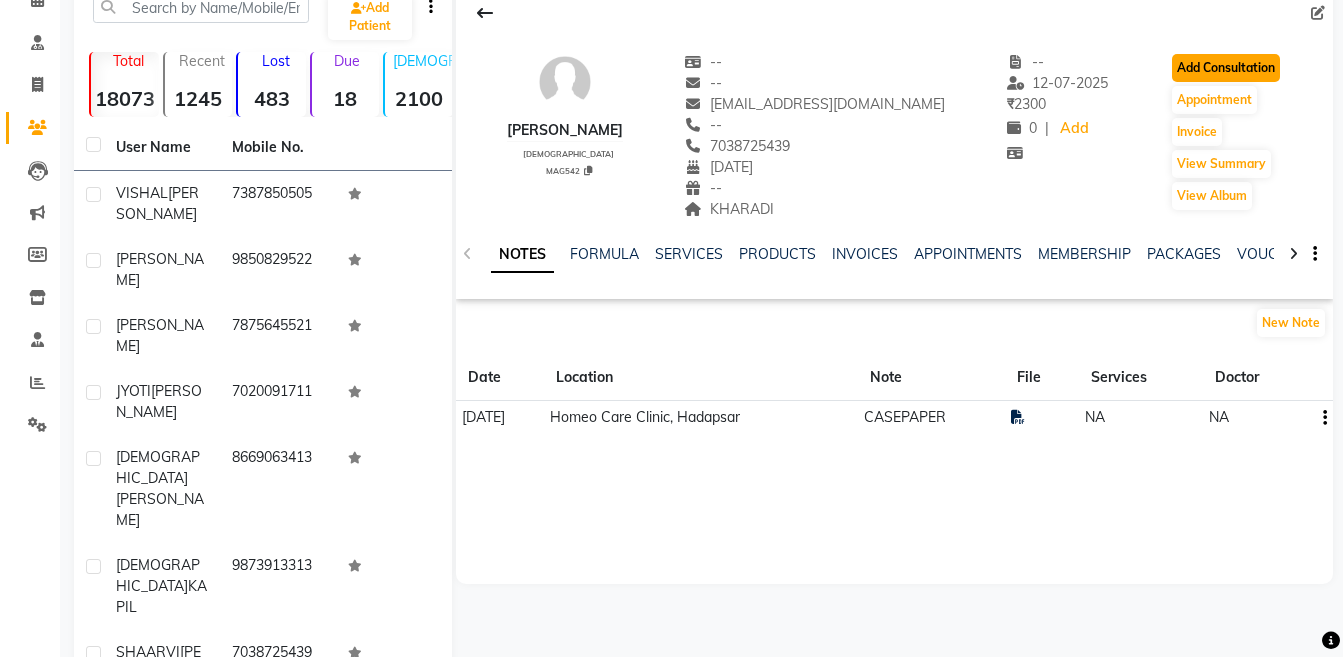 click on "Add Consultation" 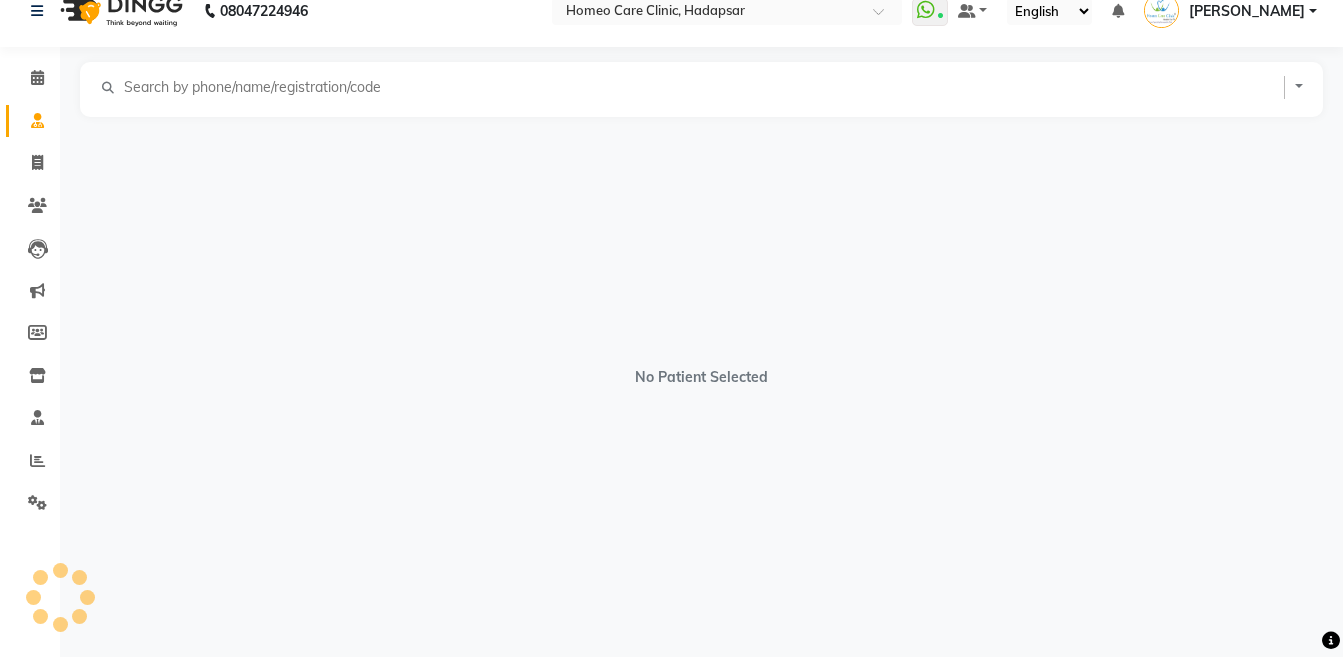 scroll, scrollTop: 25, scrollLeft: 0, axis: vertical 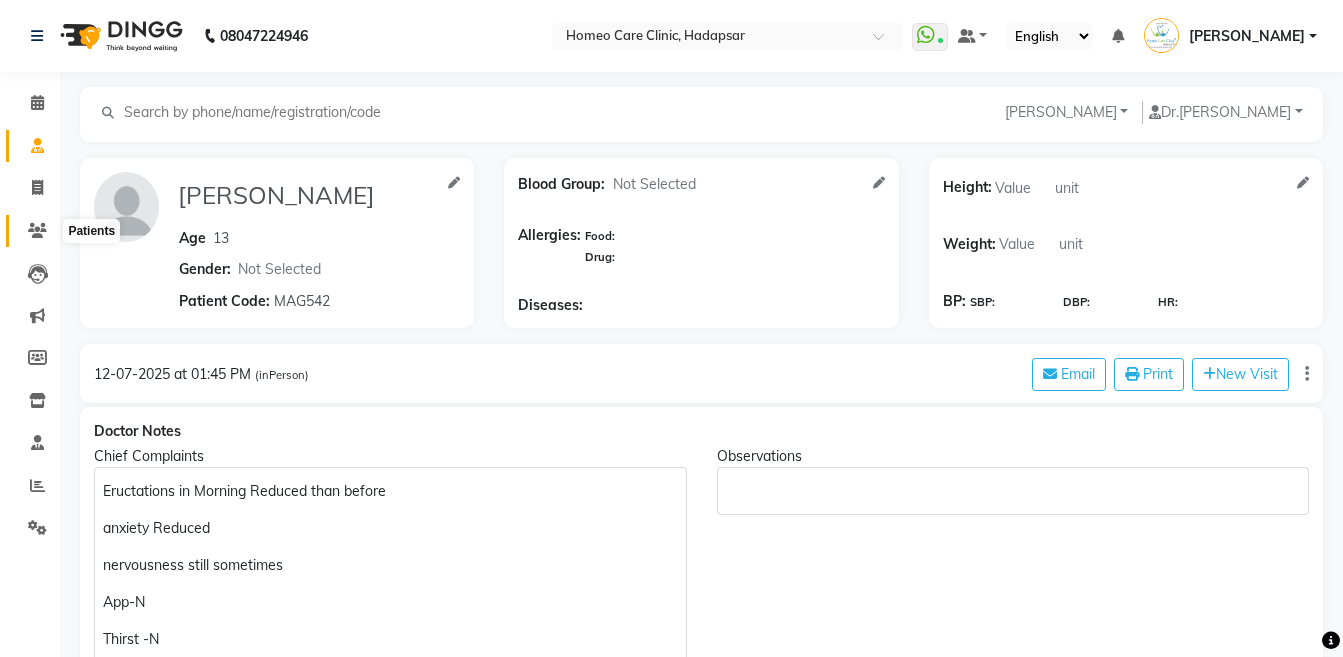 click 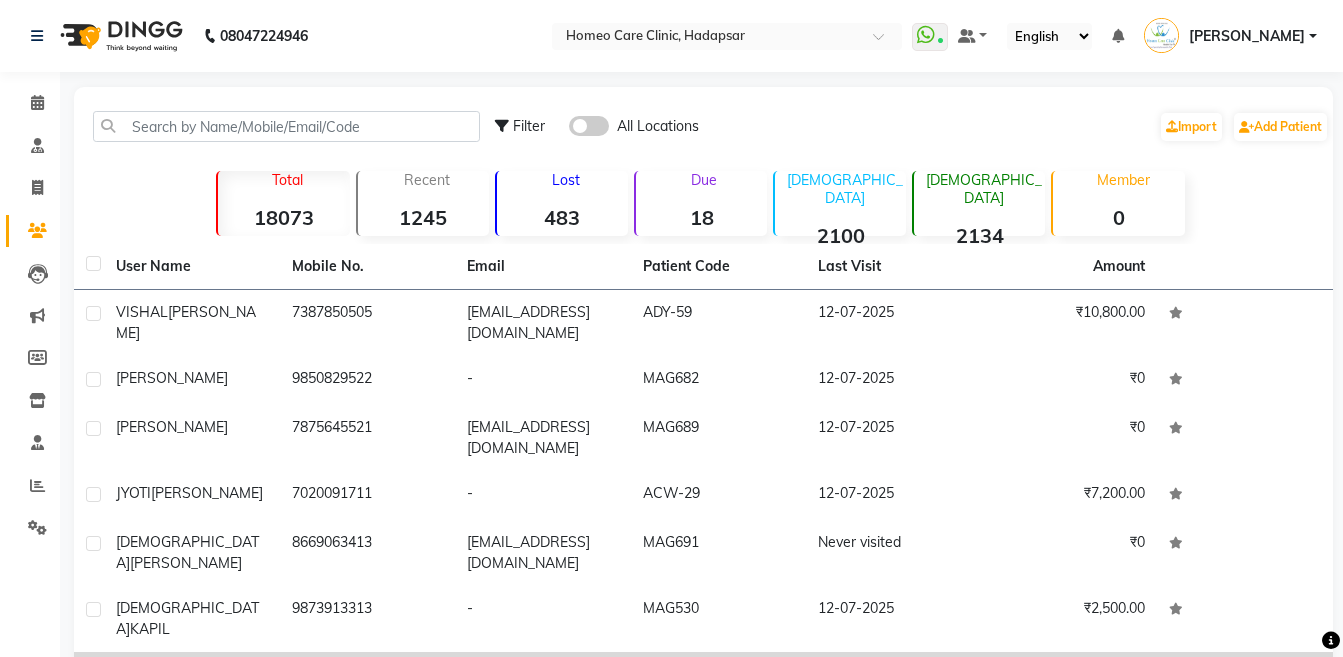 scroll, scrollTop: 40, scrollLeft: 0, axis: vertical 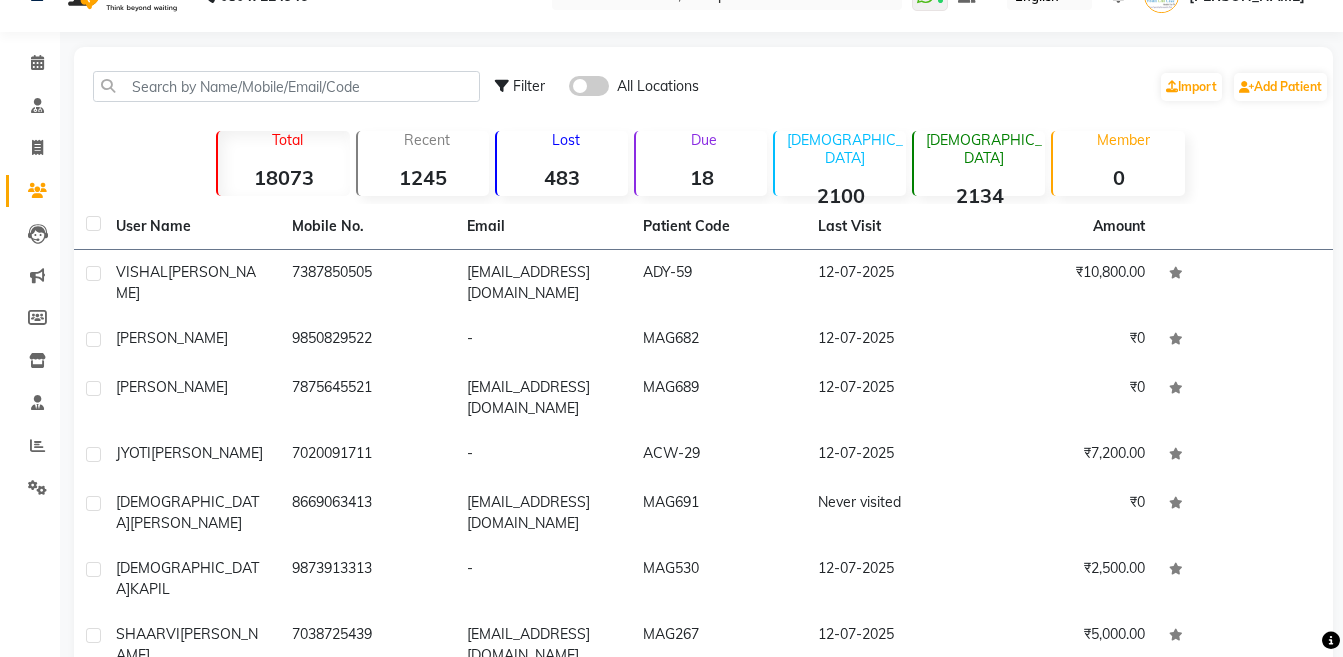 click on "[PERSON_NAME]" 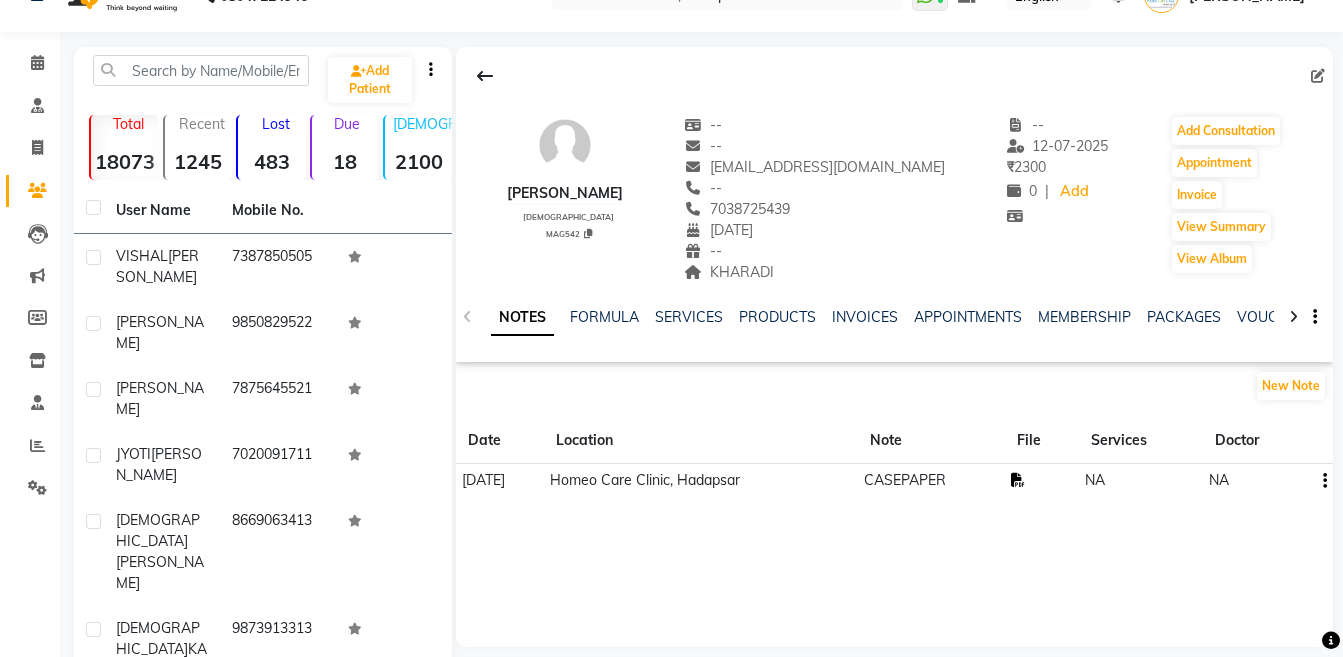 click 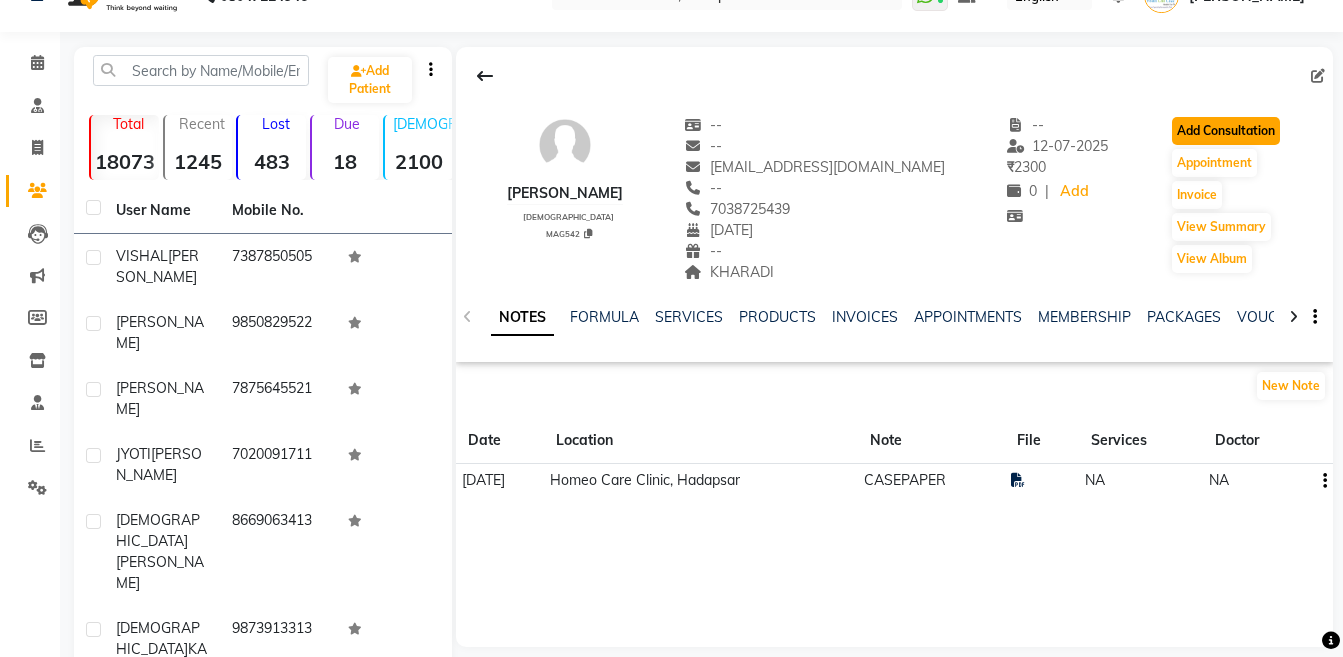 click on "Add Consultation" 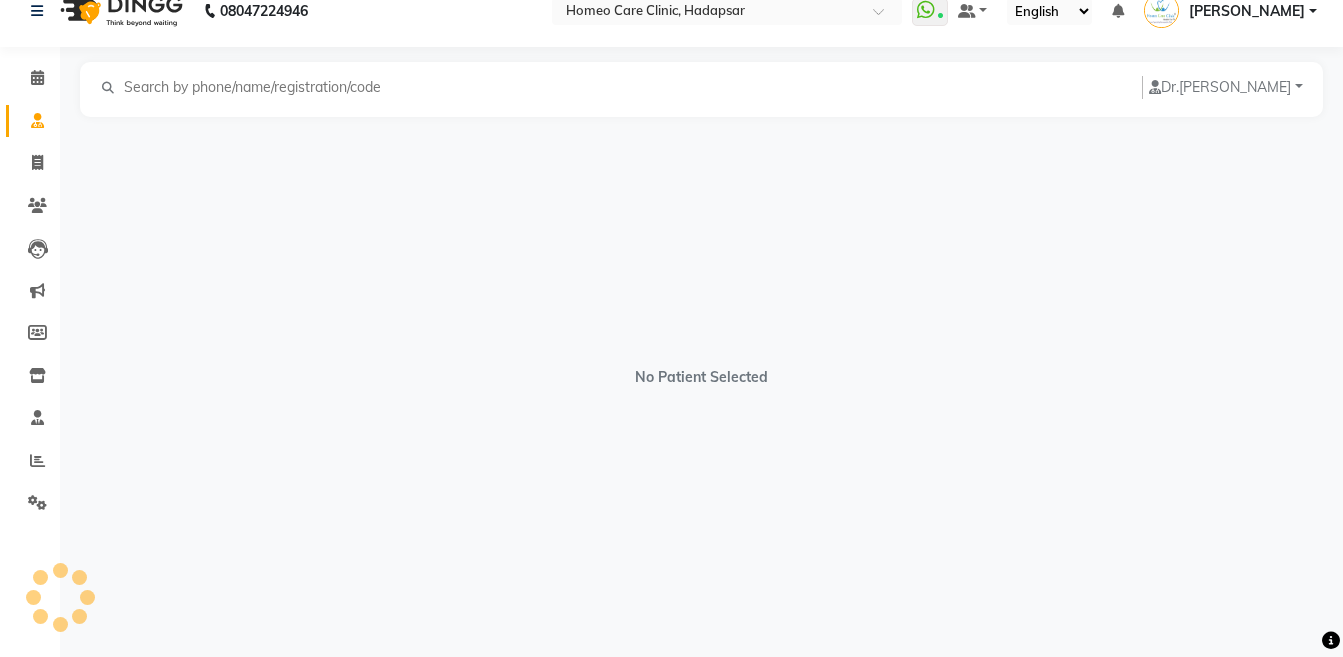 scroll, scrollTop: 25, scrollLeft: 0, axis: vertical 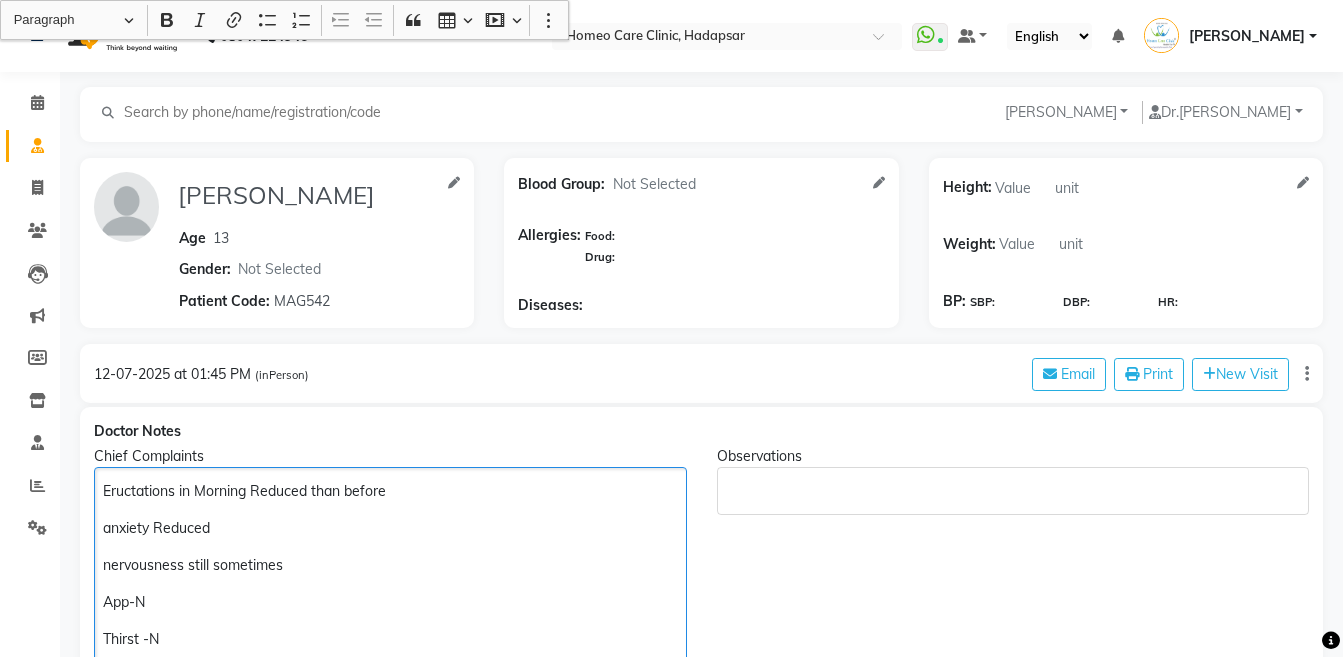 click on "Eructations in Morning Reduced than before" 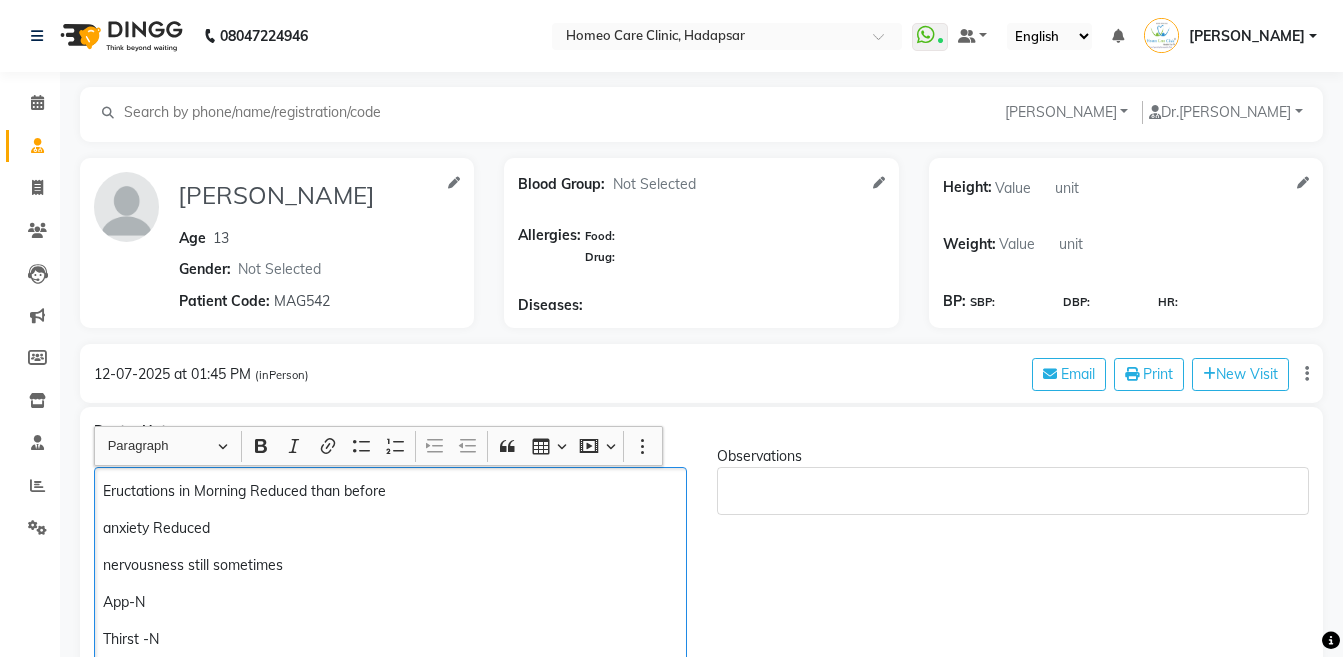 type 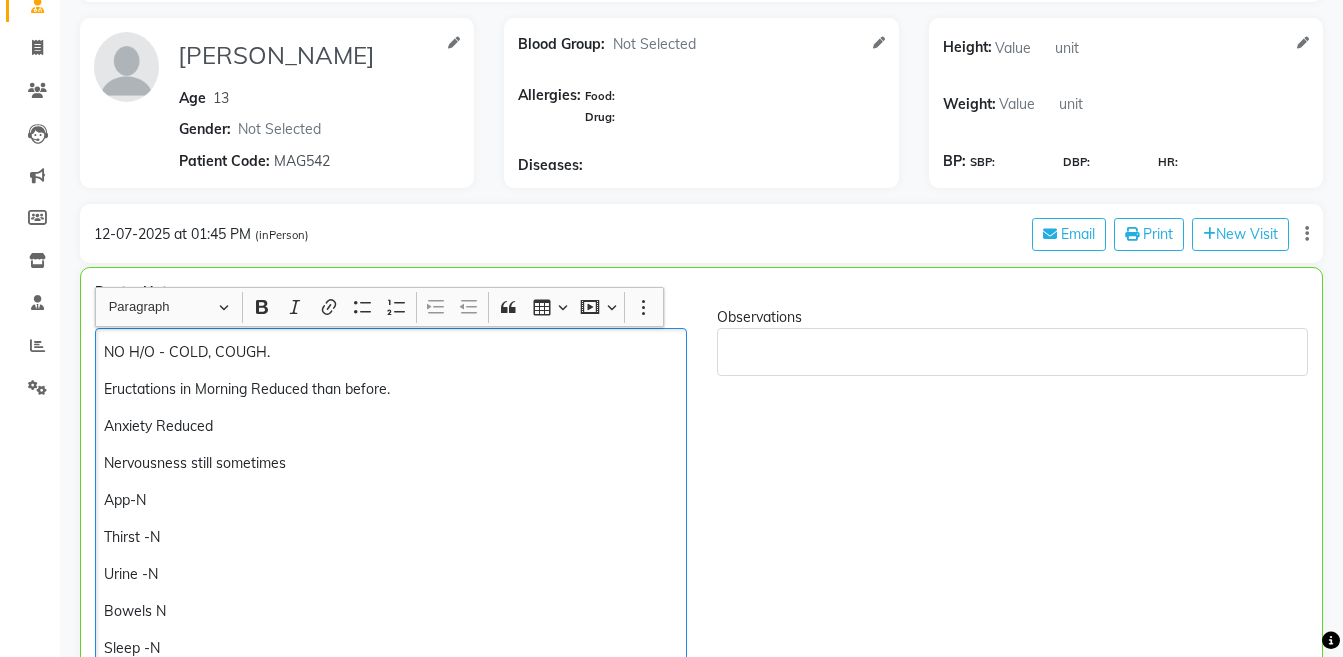 scroll, scrollTop: 177, scrollLeft: 0, axis: vertical 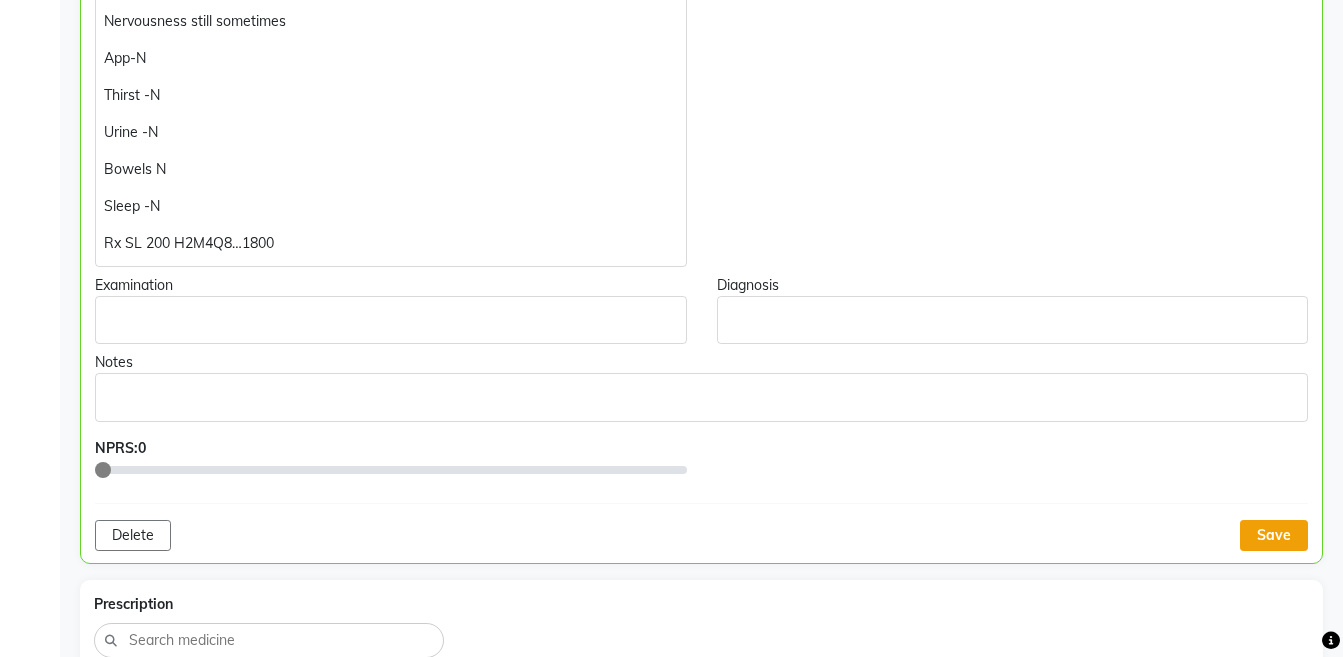 click on "Save" 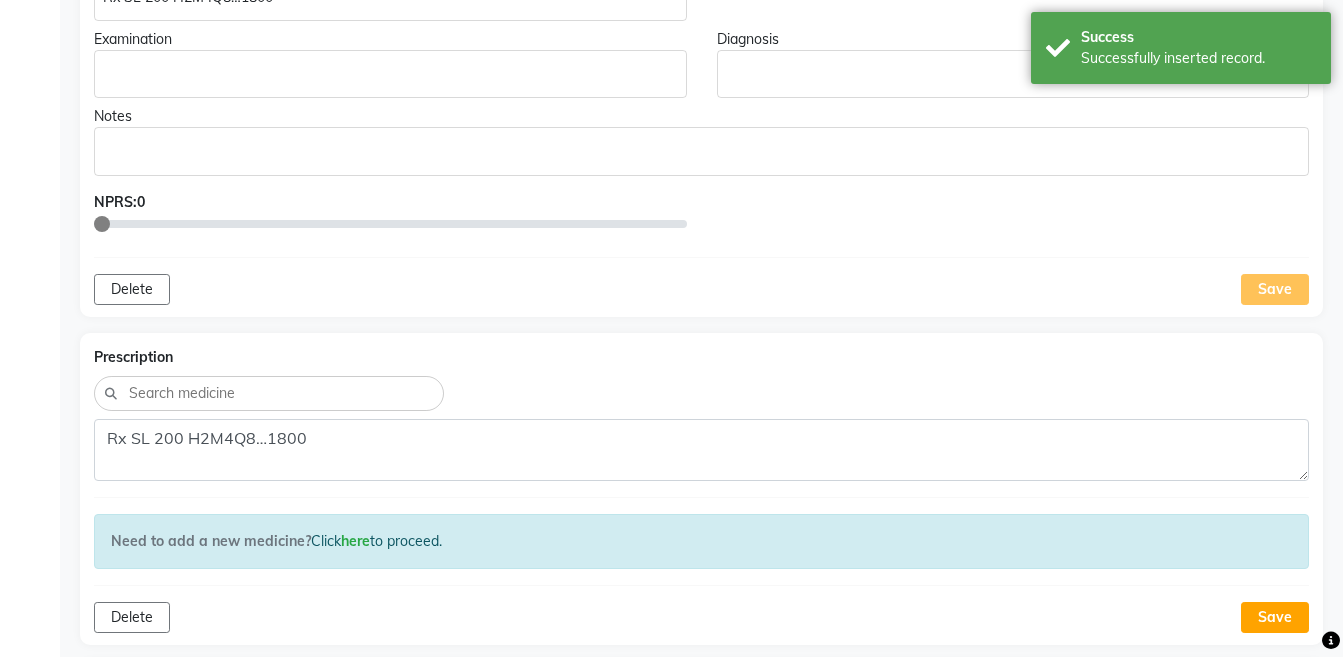 scroll, scrollTop: 899, scrollLeft: 0, axis: vertical 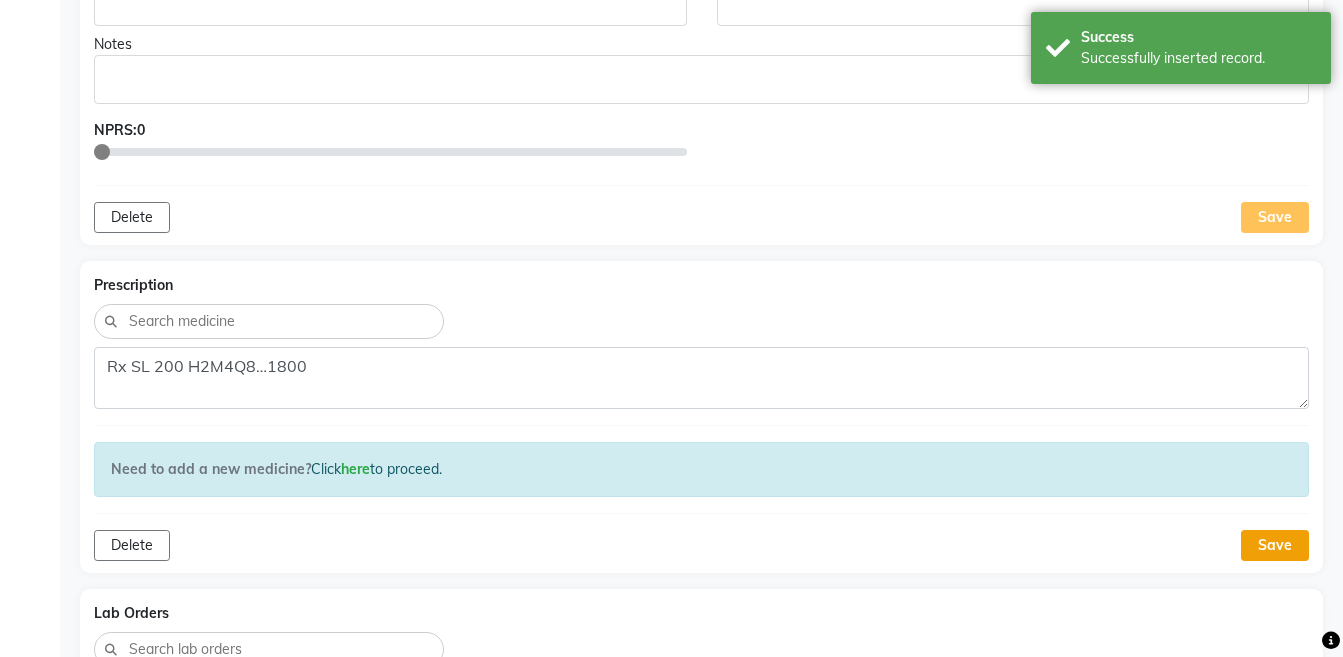 click on "Save" 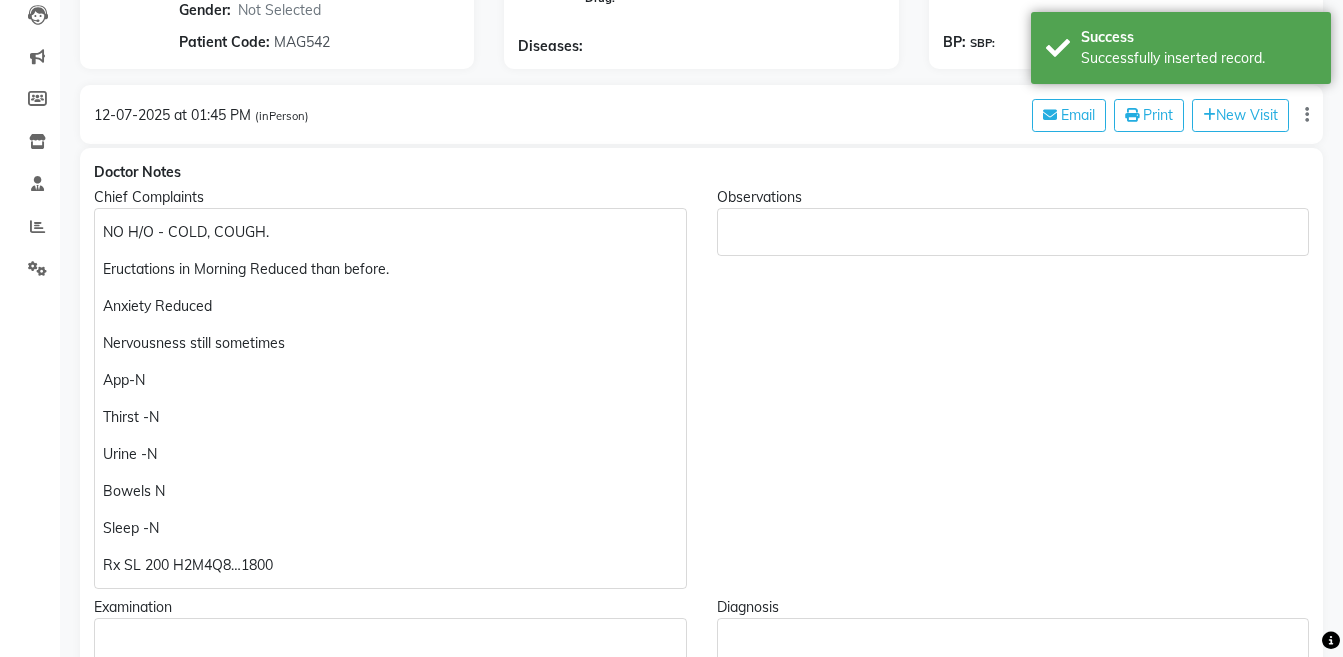 scroll, scrollTop: 235, scrollLeft: 0, axis: vertical 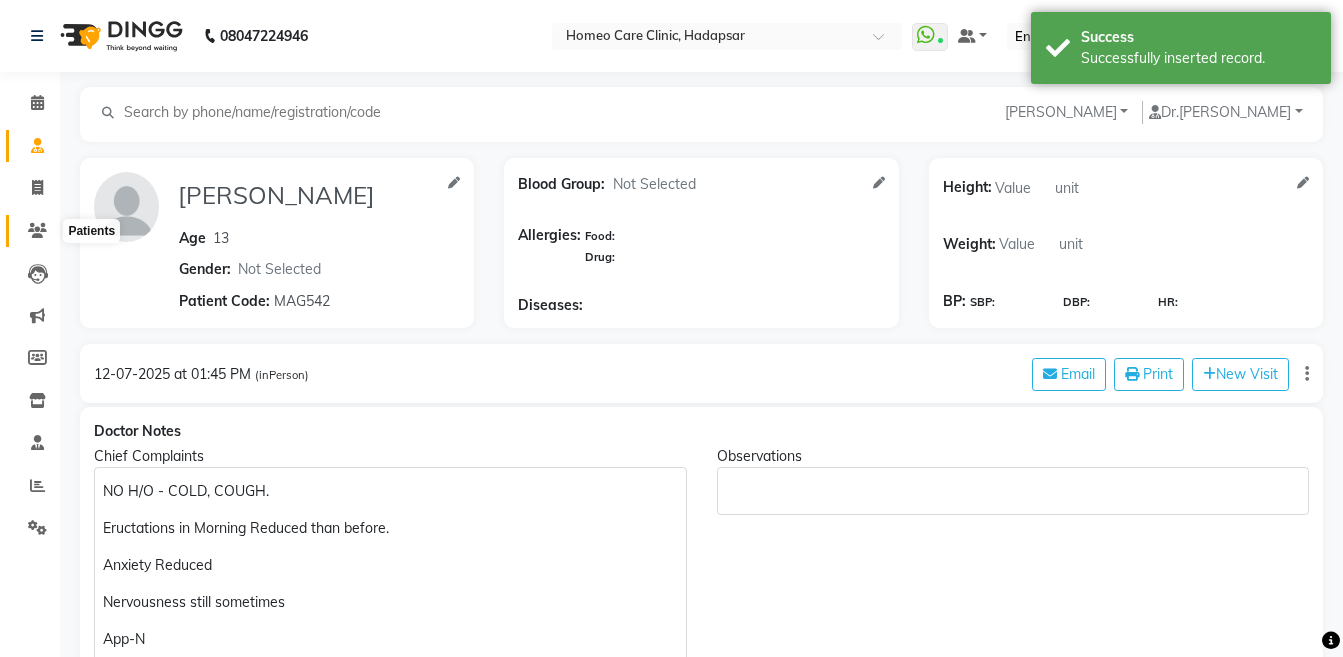click 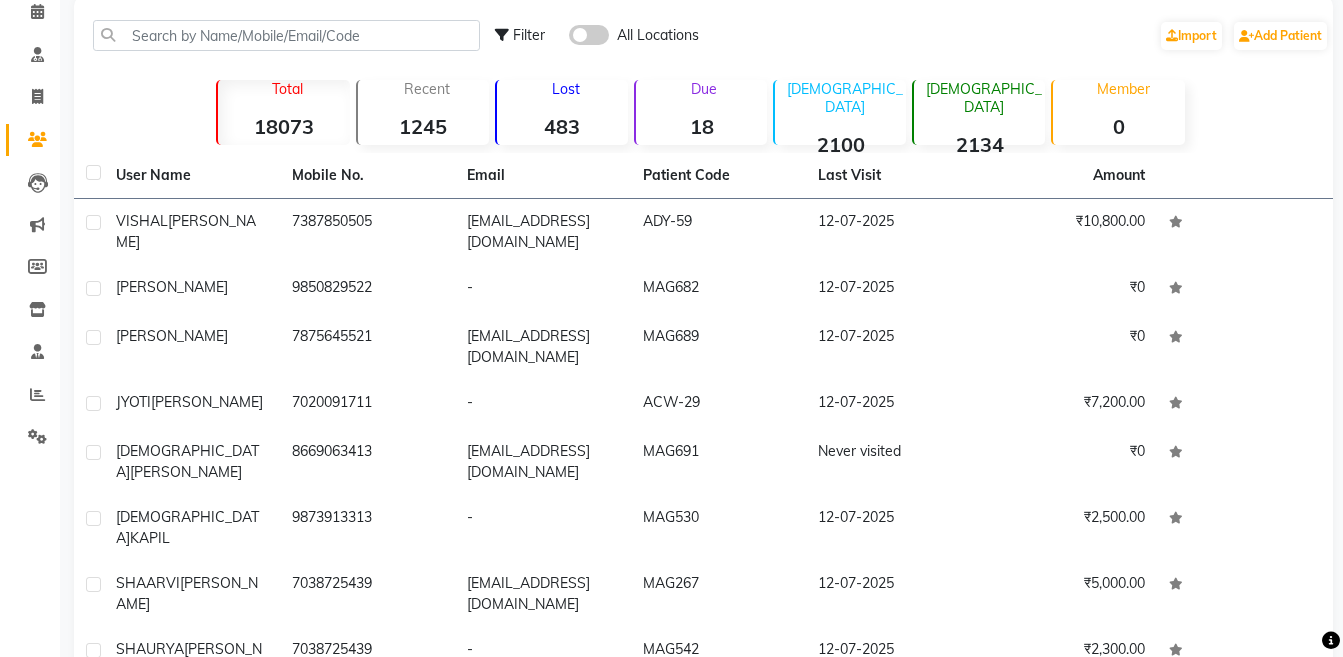 scroll, scrollTop: 93, scrollLeft: 0, axis: vertical 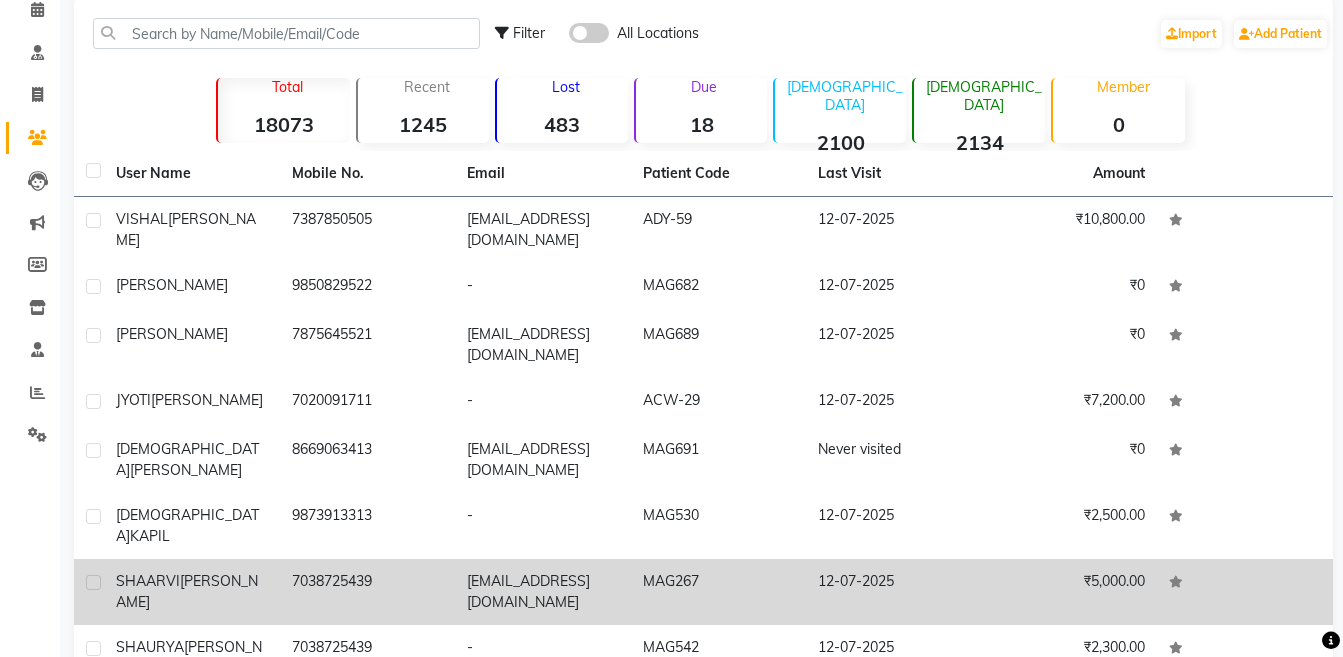 click on "MAG267" 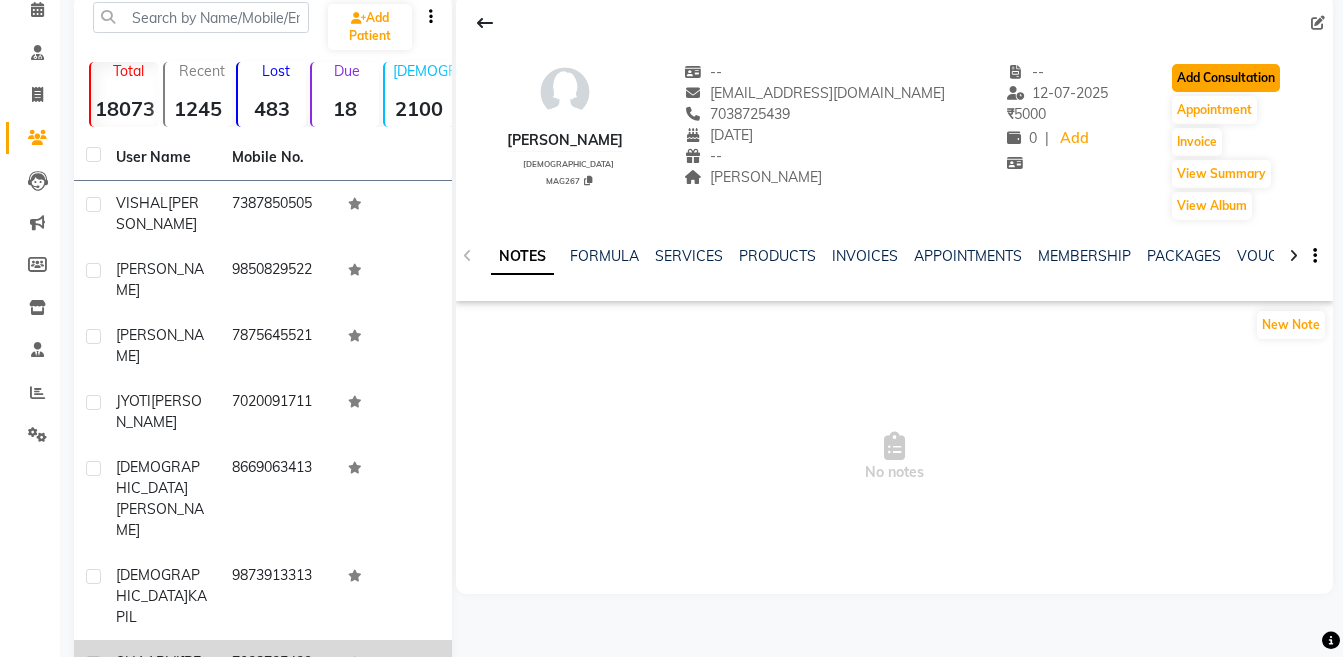 click on "Add Consultation" 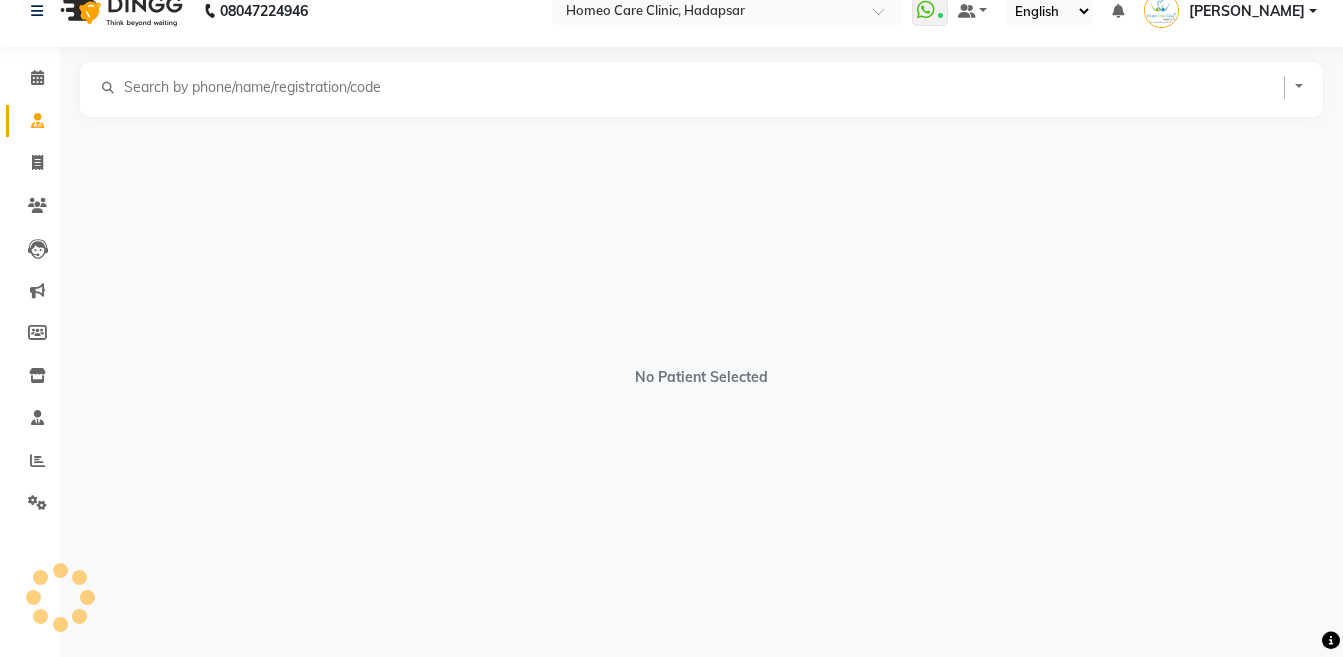 scroll, scrollTop: 25, scrollLeft: 0, axis: vertical 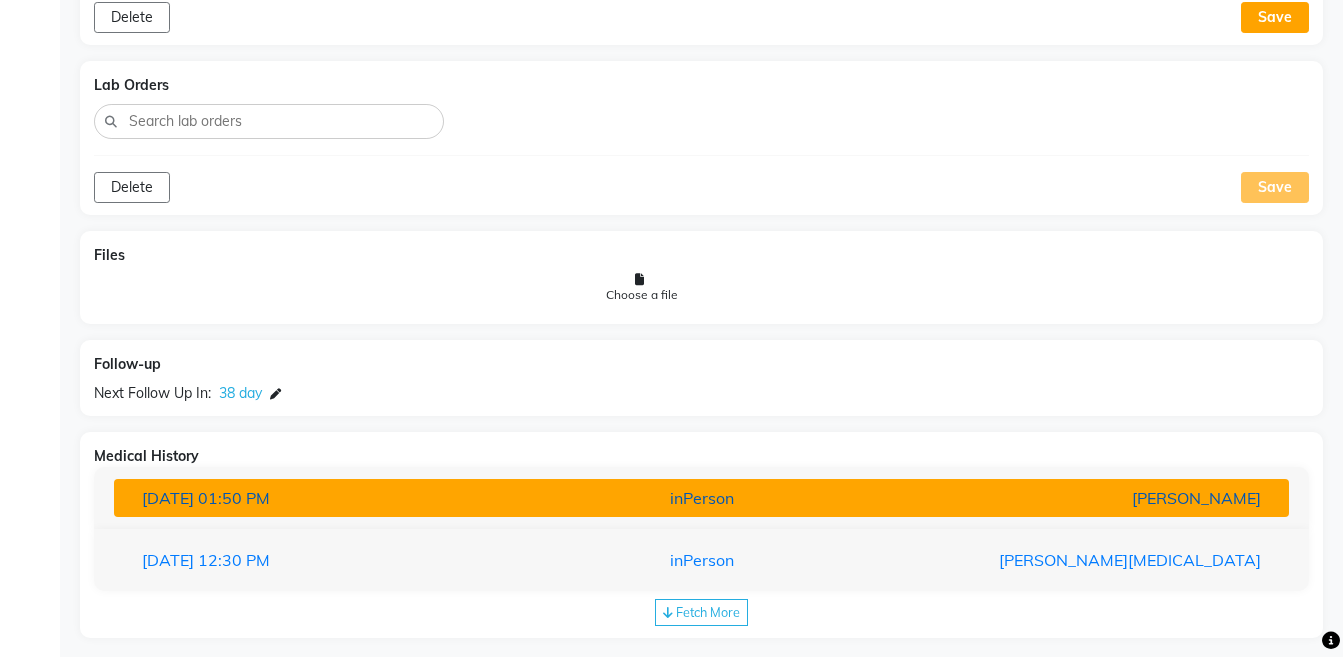 click on "[PERSON_NAME]" at bounding box center (1084, 498) 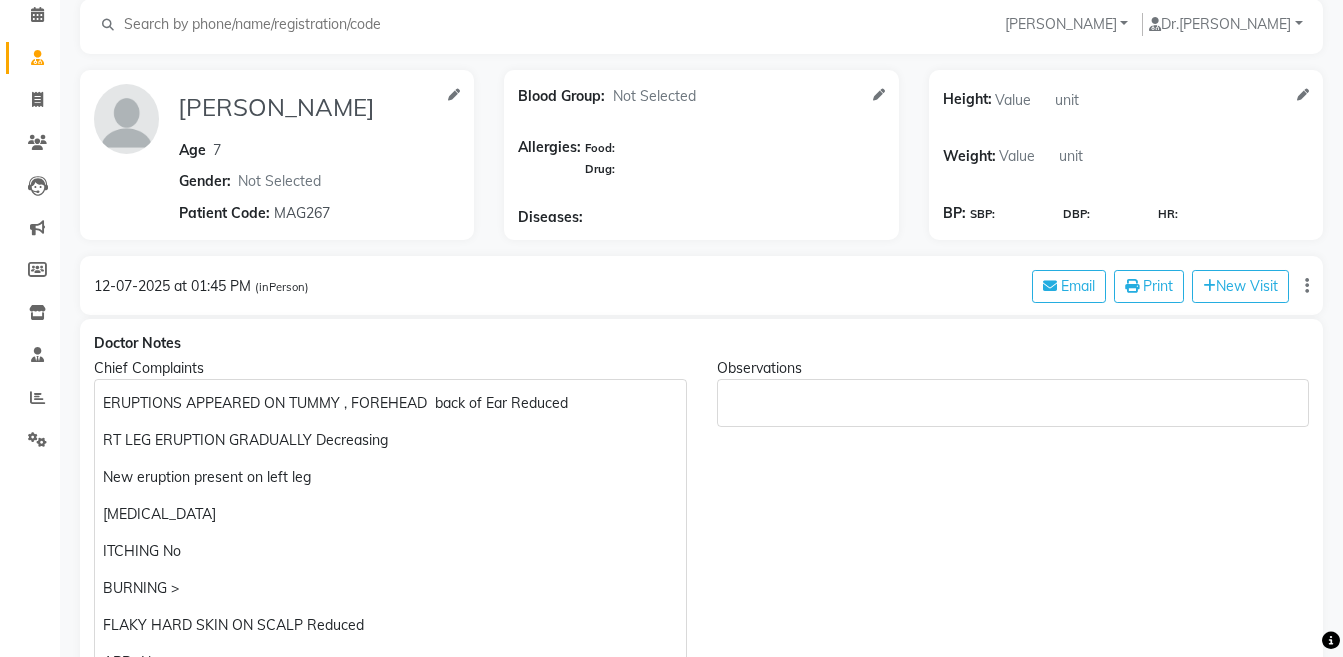 scroll, scrollTop: 92, scrollLeft: 0, axis: vertical 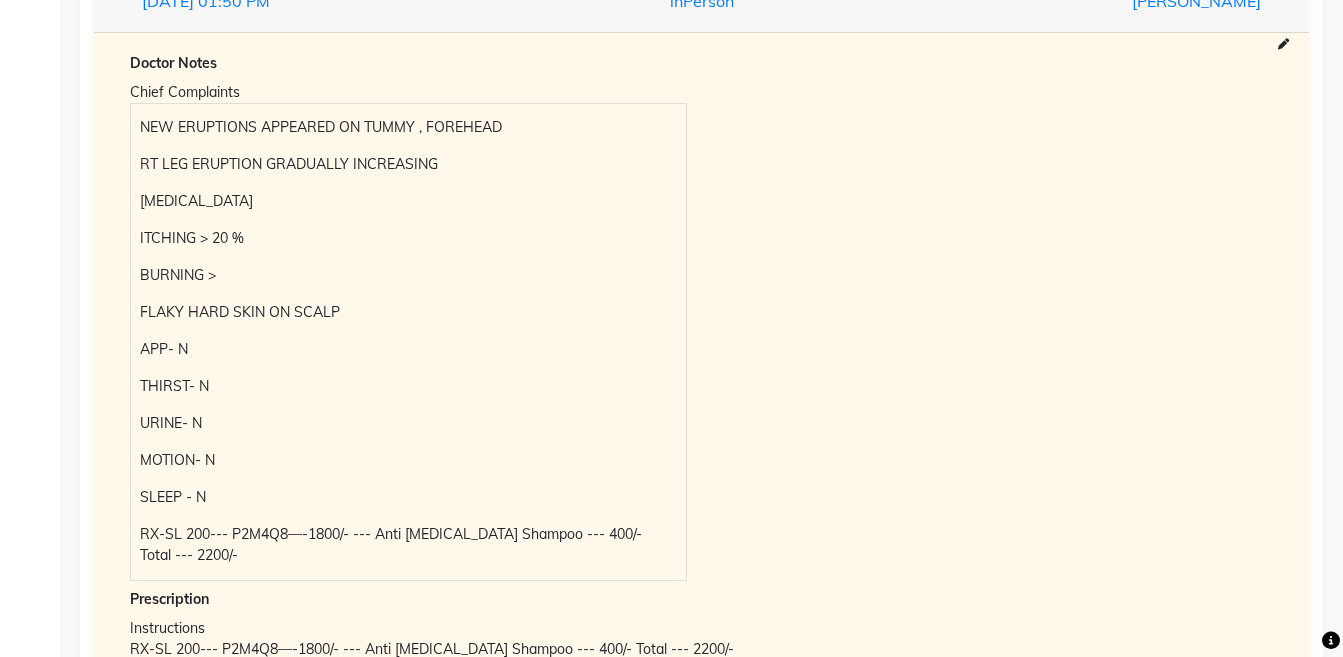 type 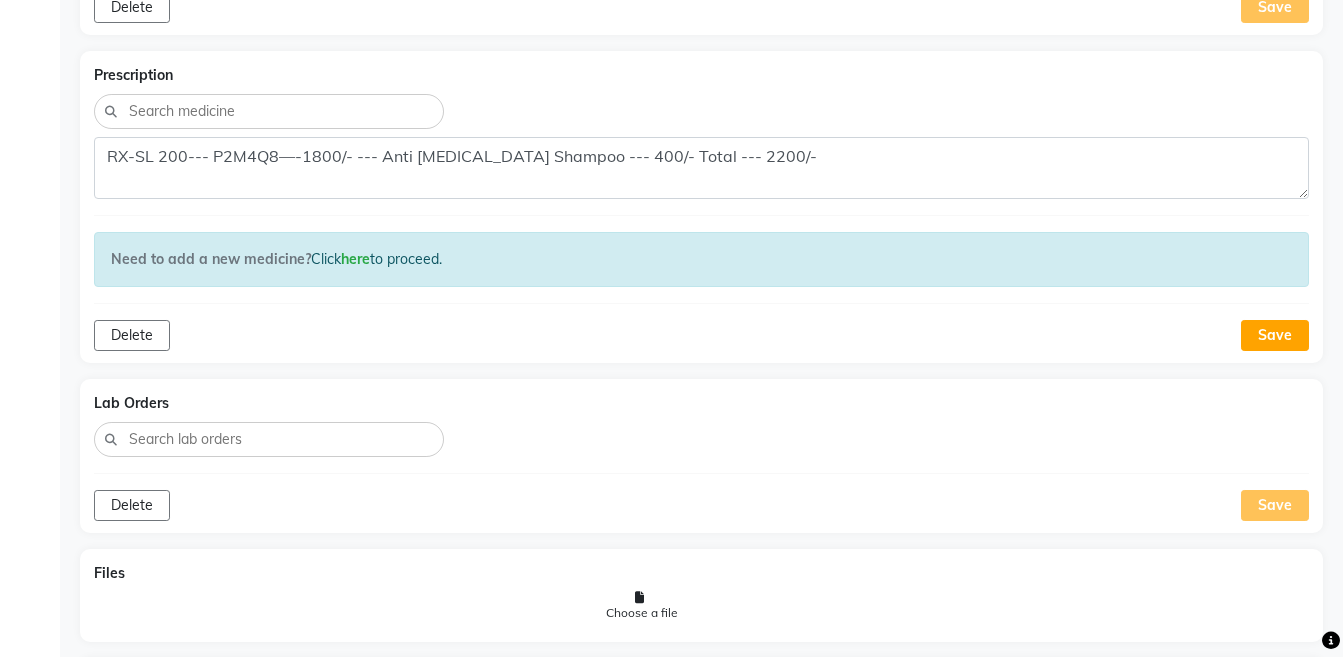 scroll, scrollTop: 1167, scrollLeft: 0, axis: vertical 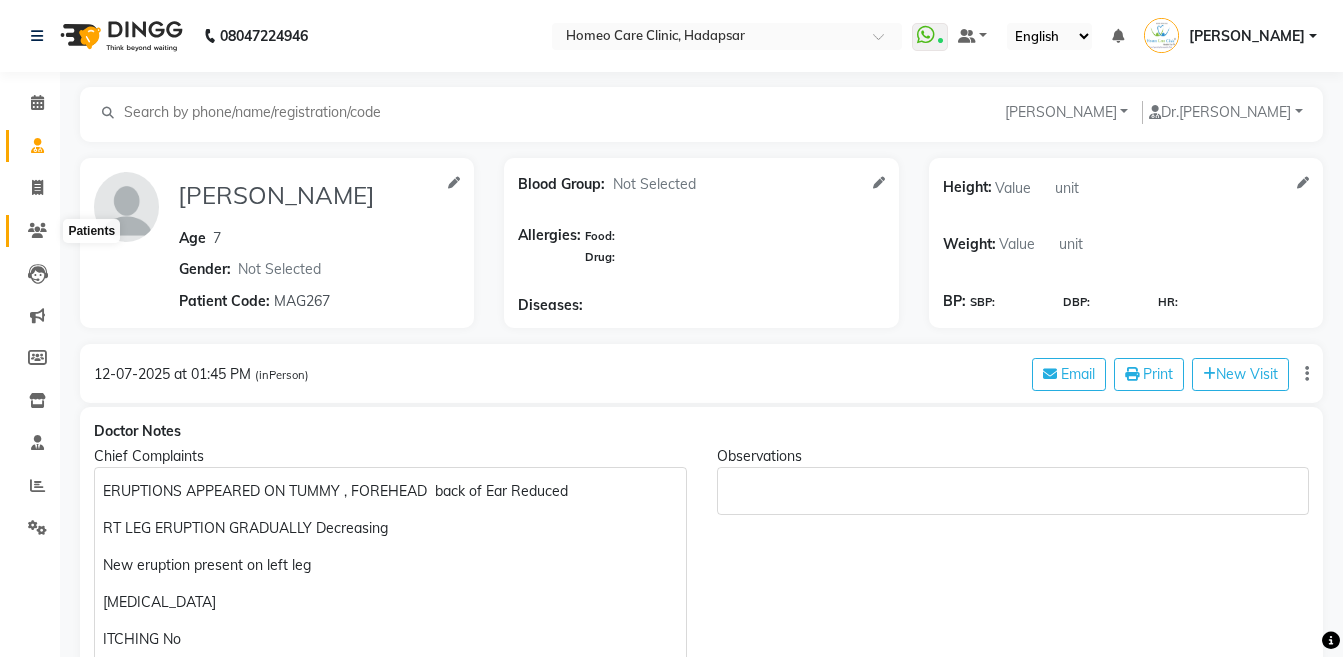 click 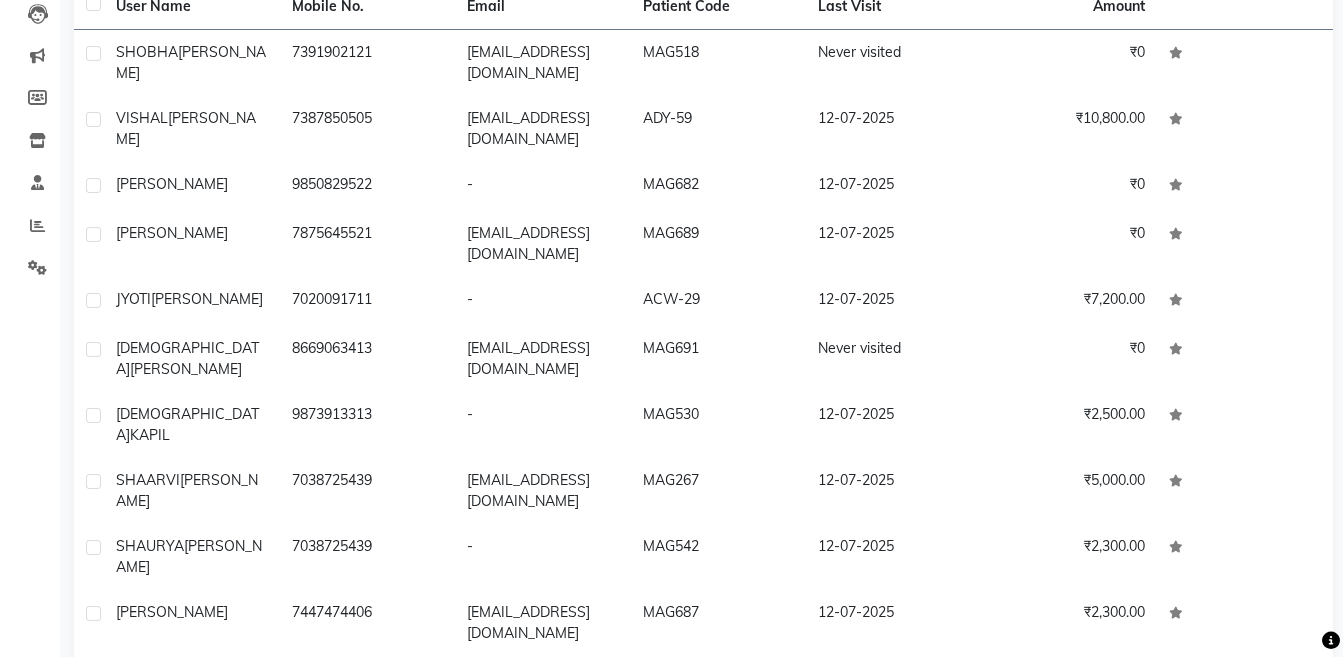 scroll, scrollTop: 0, scrollLeft: 0, axis: both 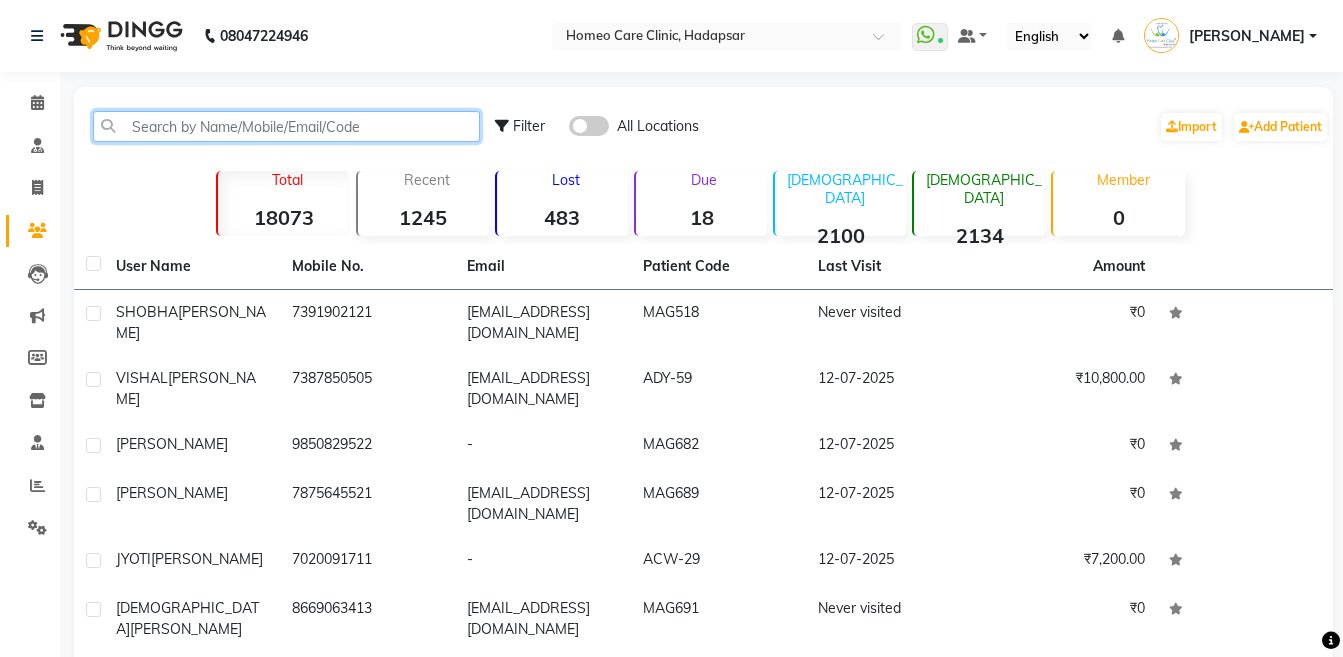 click 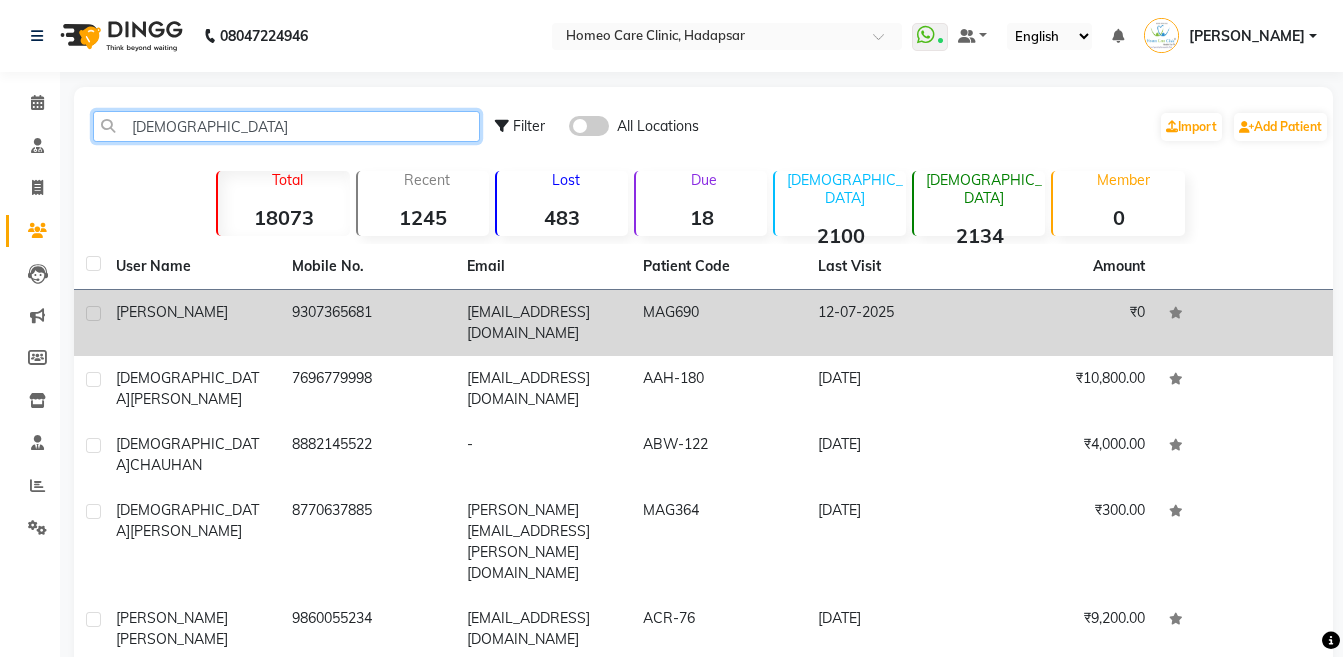 type on "[DEMOGRAPHIC_DATA]" 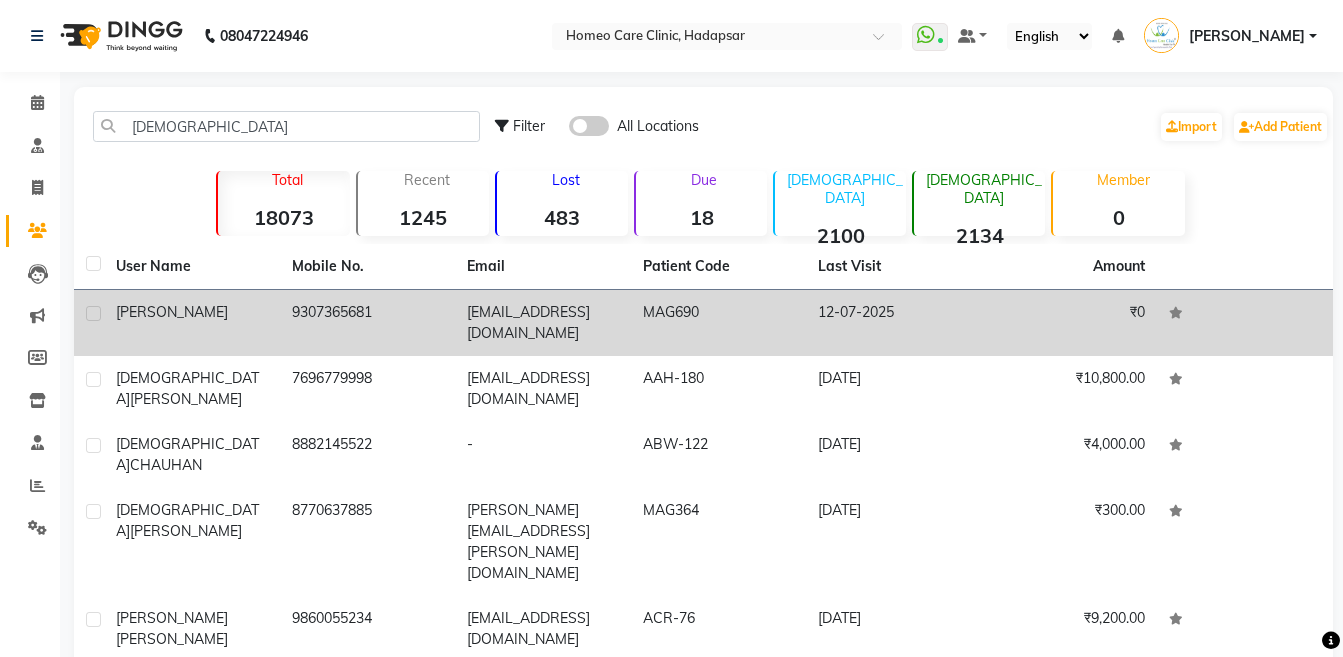 click on "9307365681" 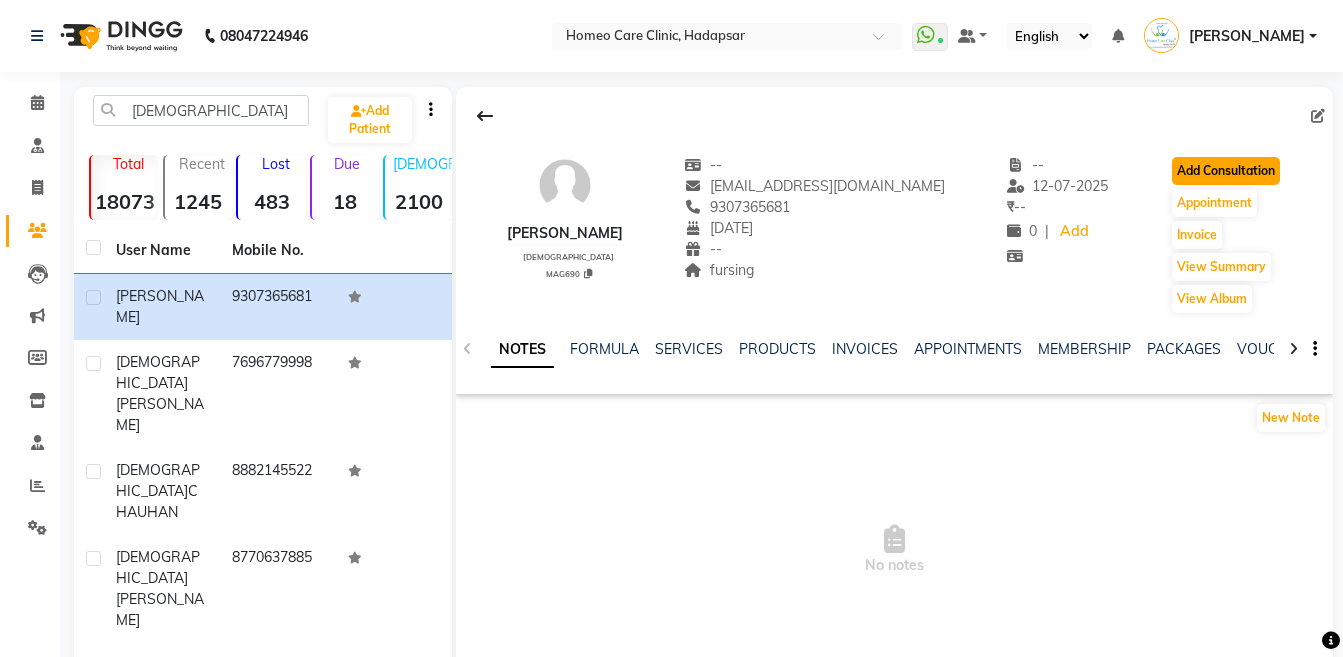 click on "Add Consultation" 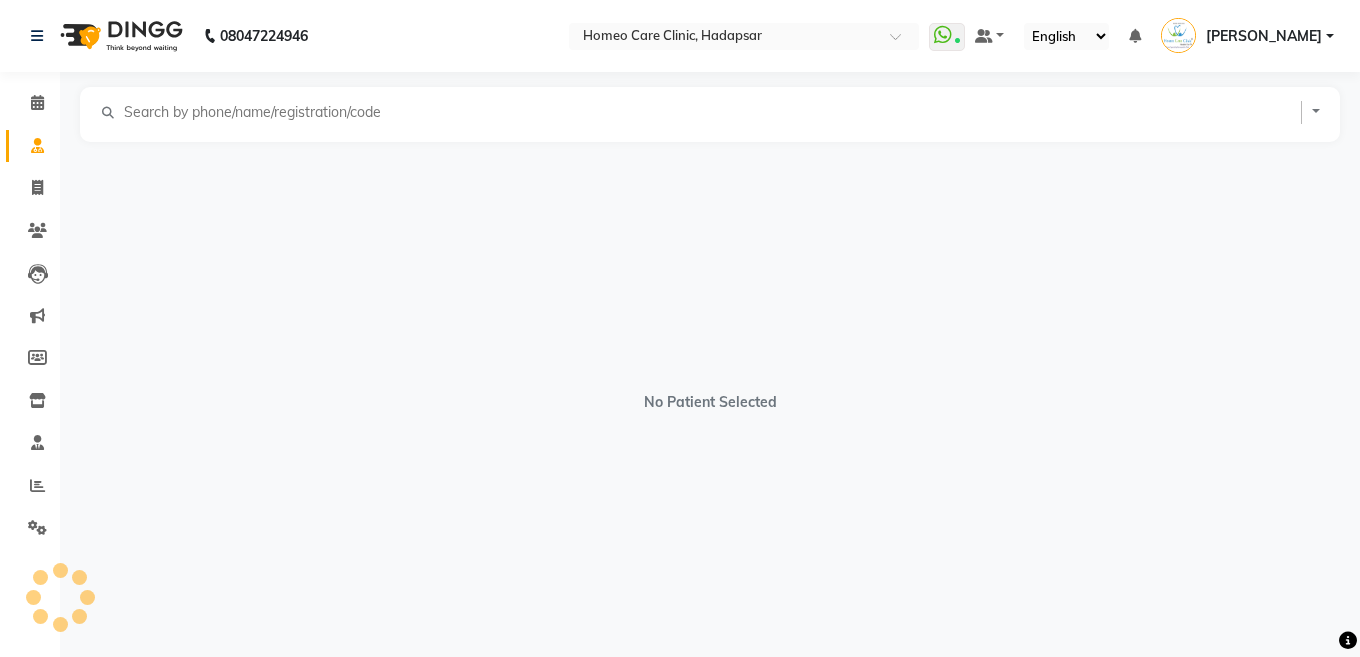 select on "[DEMOGRAPHIC_DATA]" 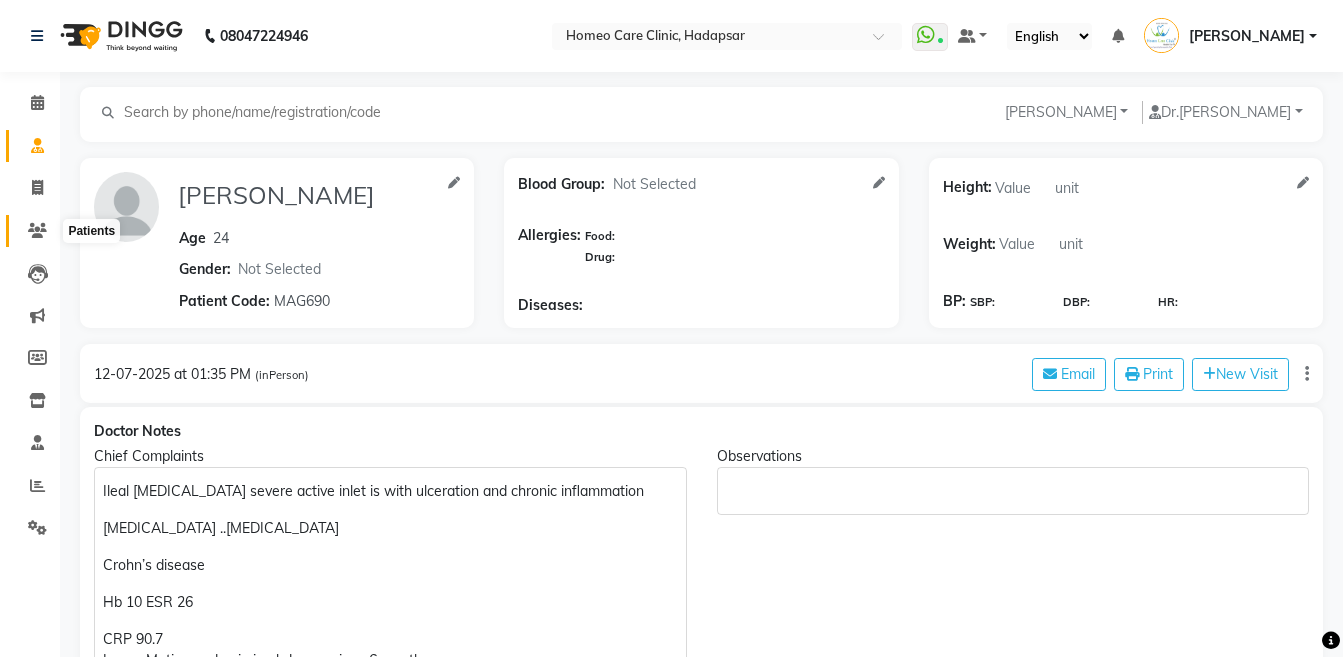 click 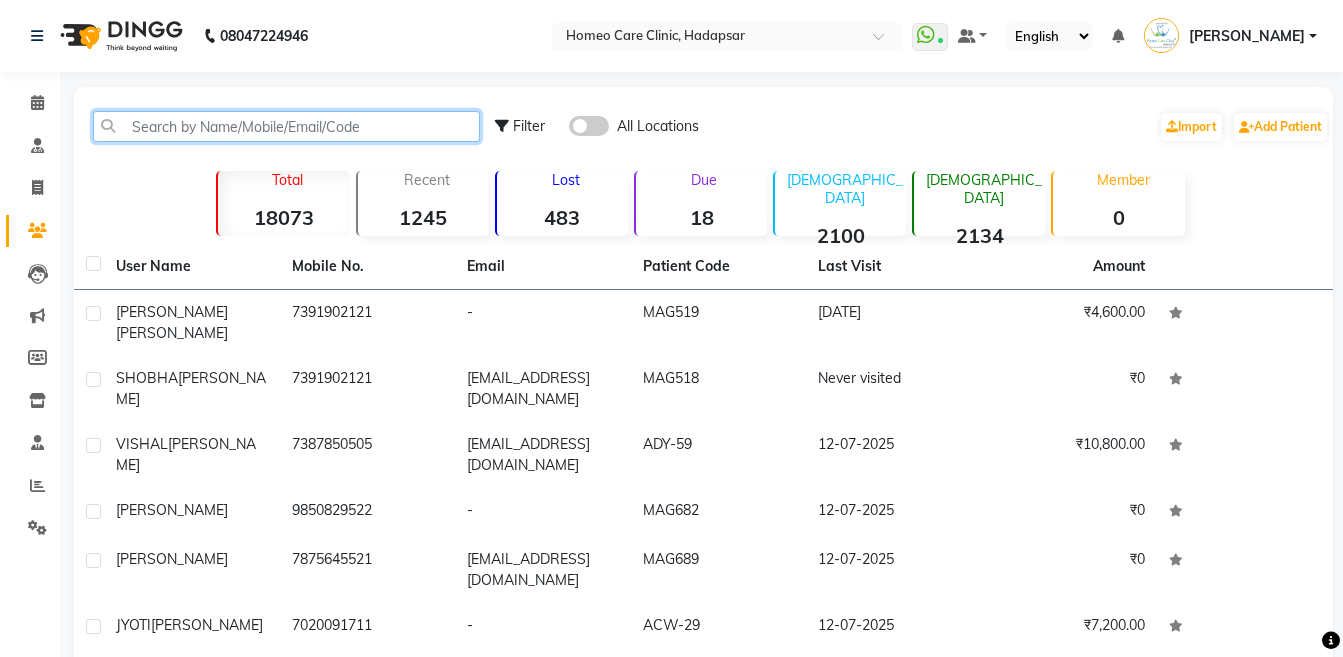 click 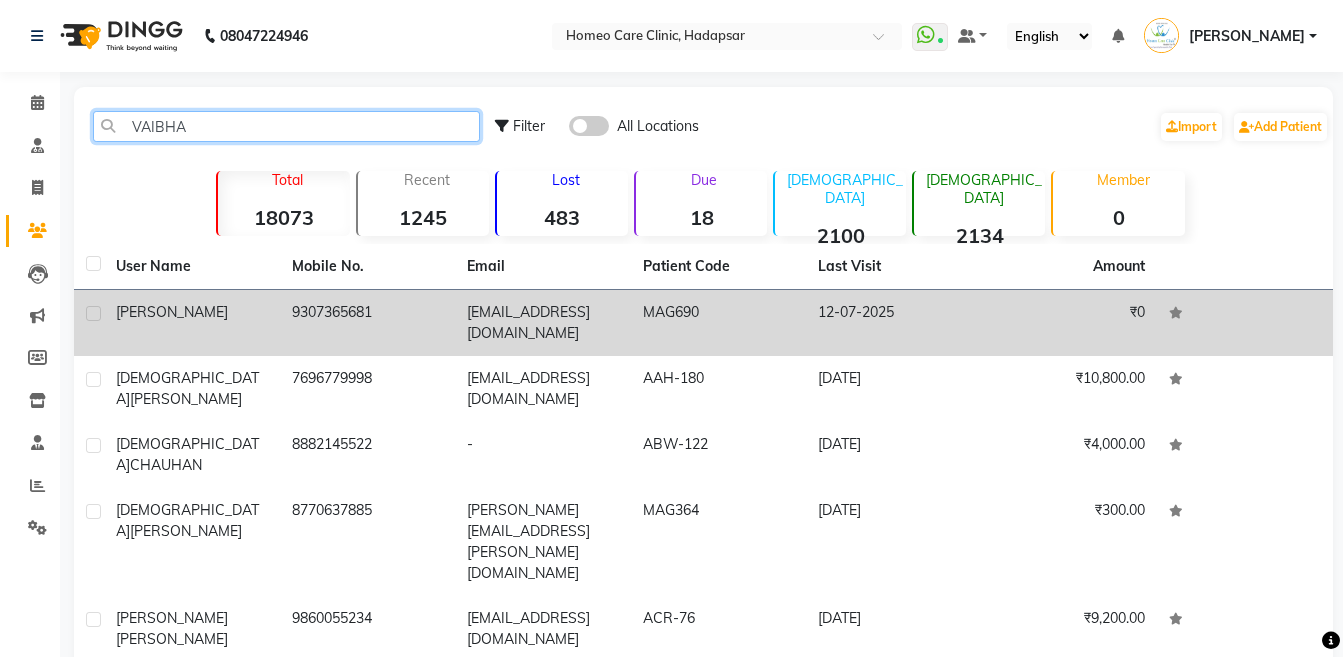 type on "VAIBHA" 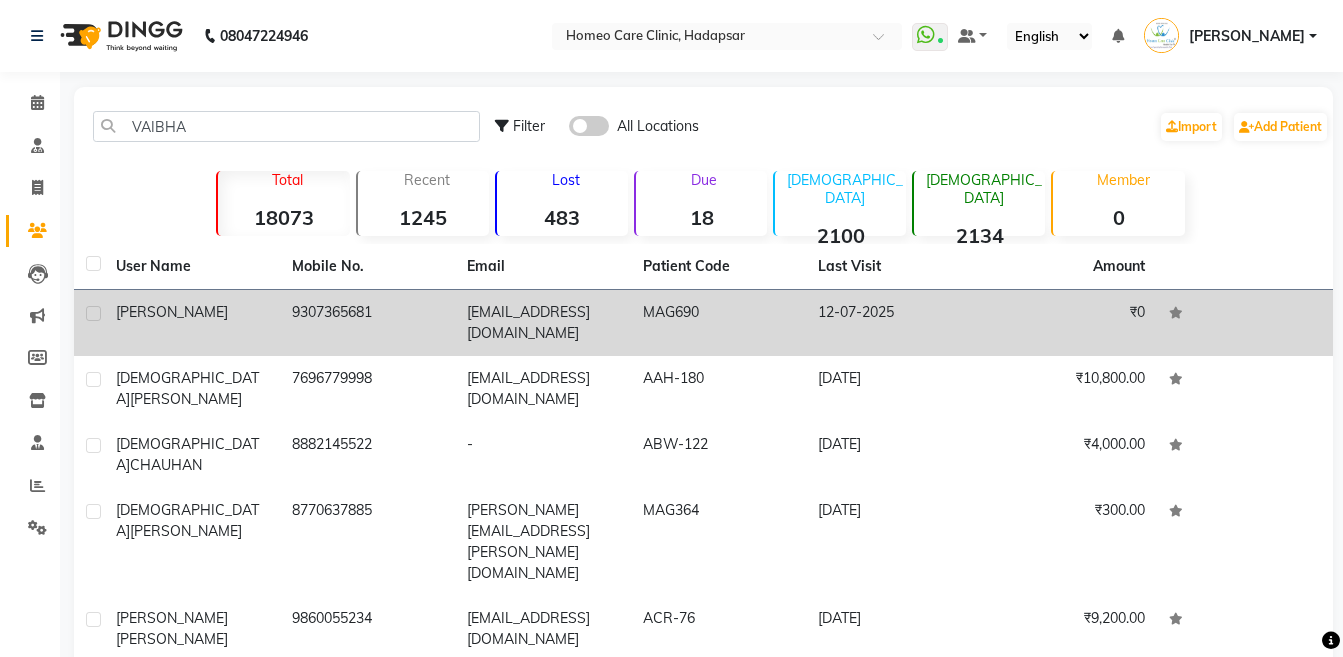 click on "[PERSON_NAME]" 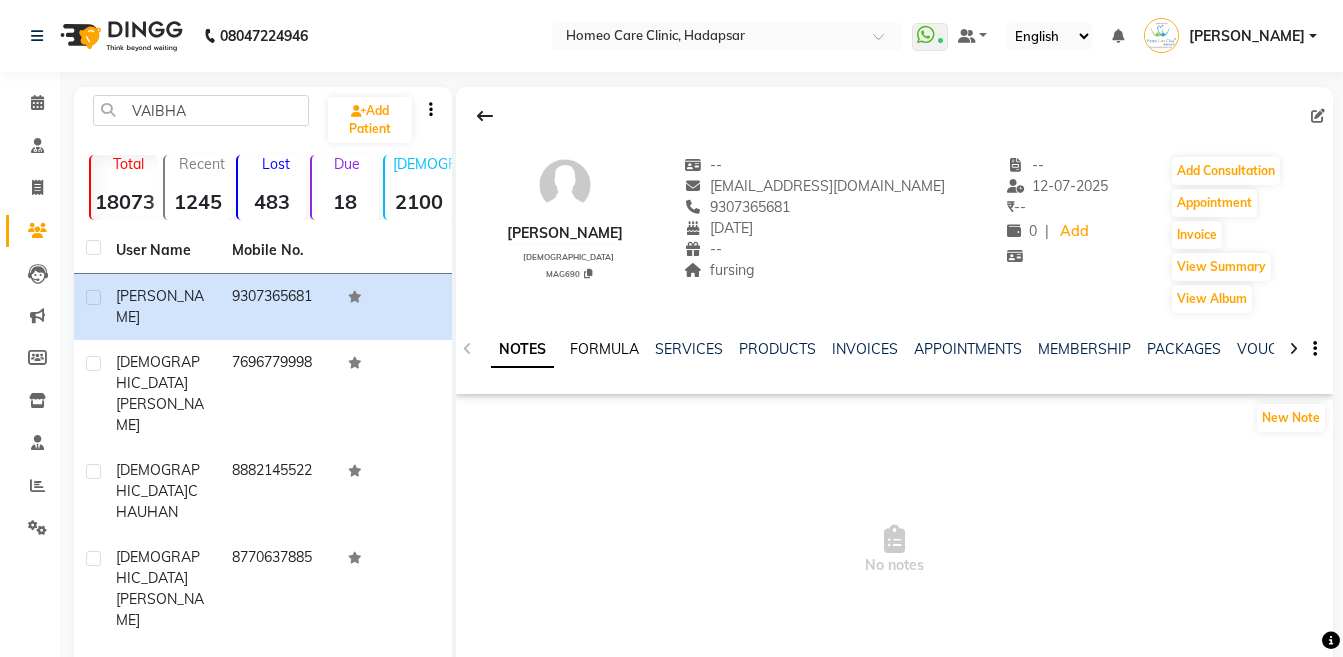 click on "FORMULA" 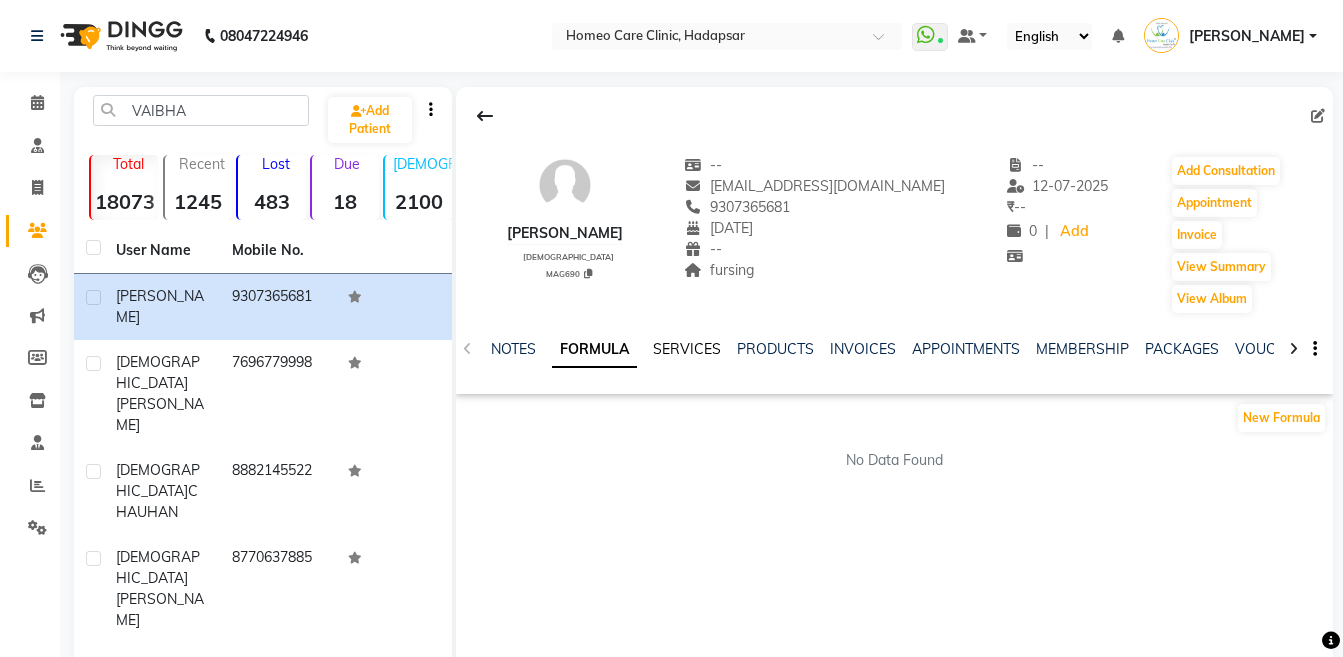 click on "SERVICES" 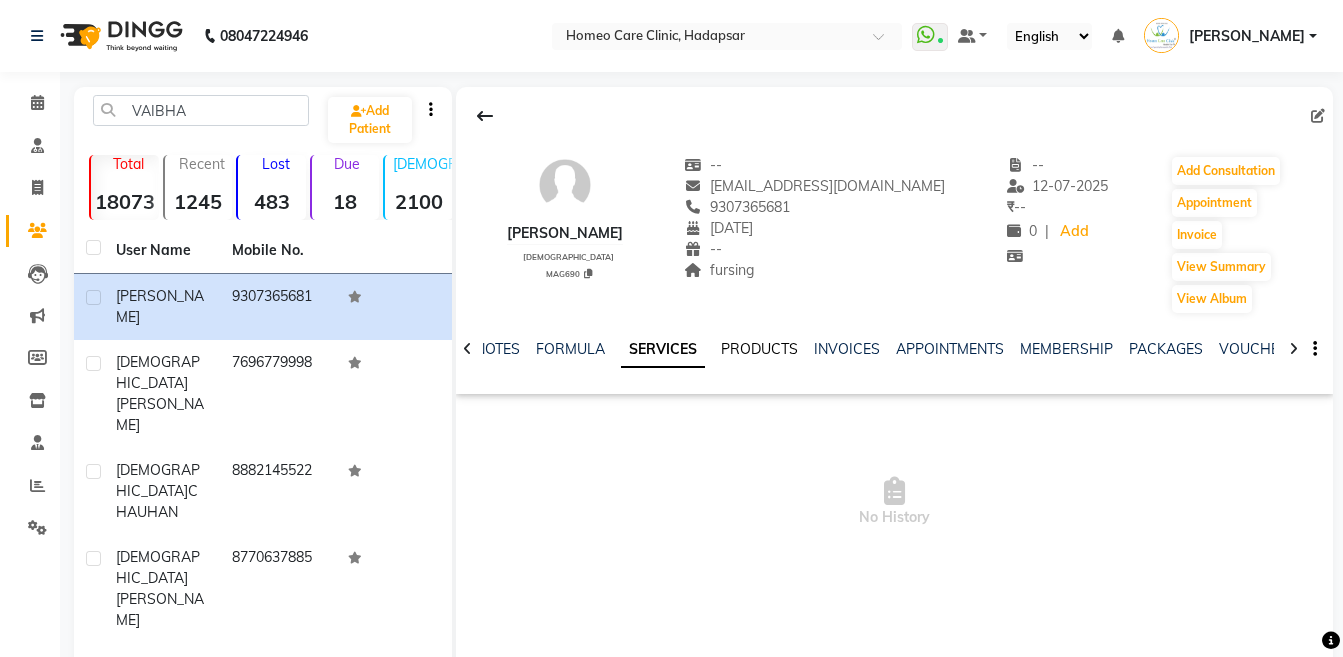 click on "PRODUCTS" 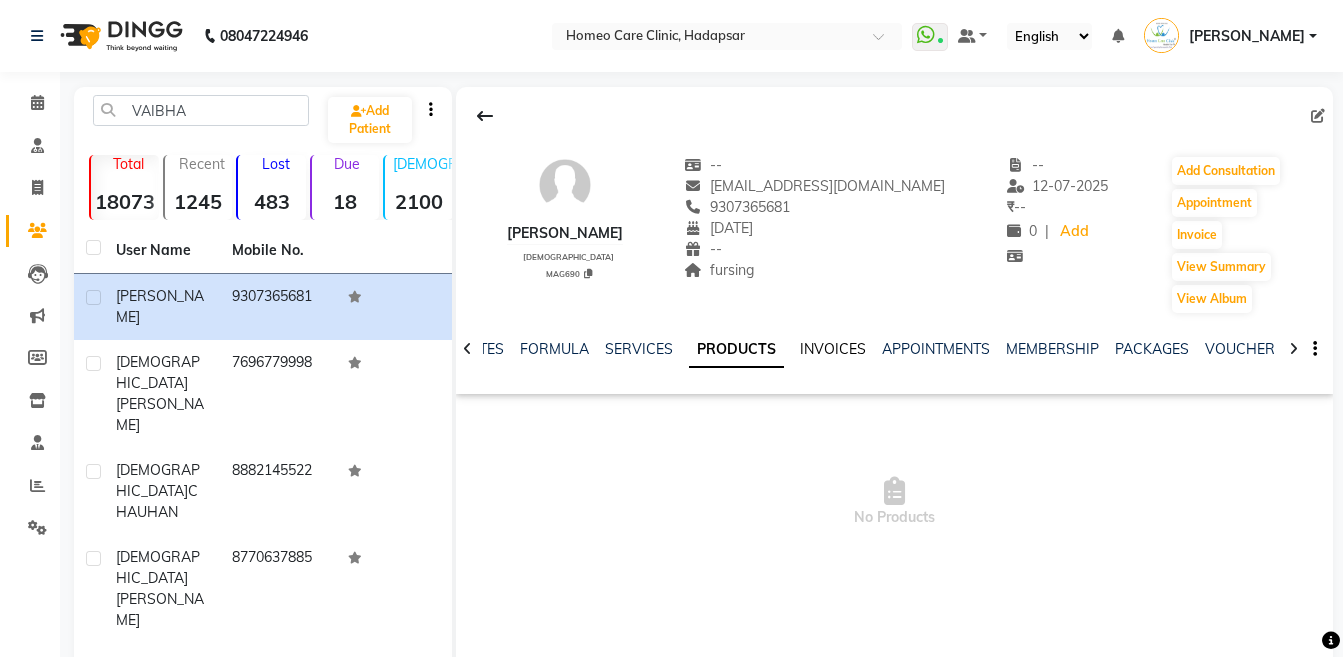 click on "INVOICES" 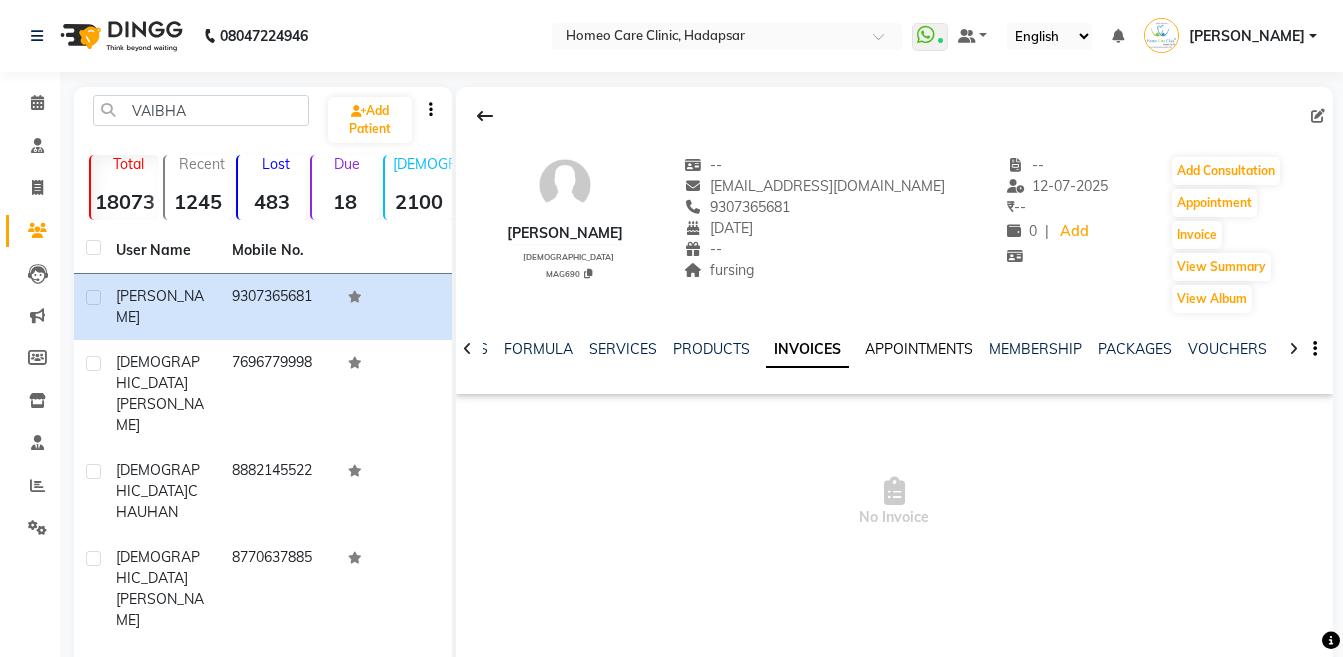 click on "APPOINTMENTS" 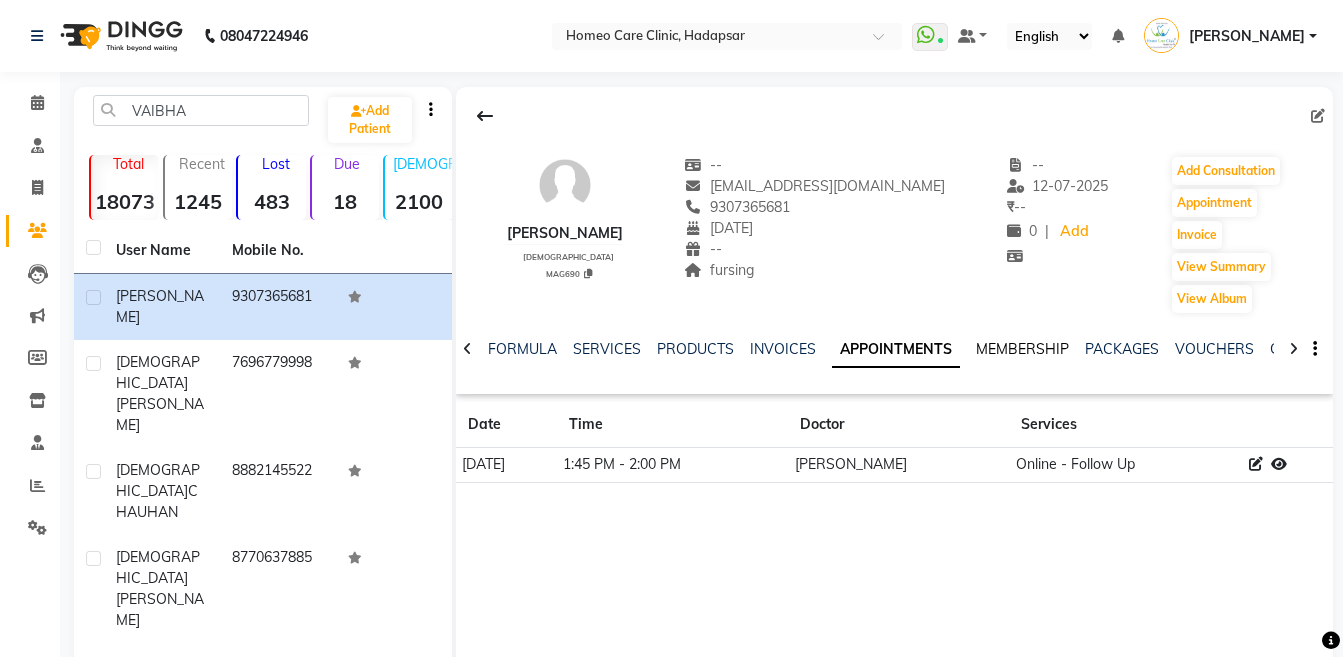 click on "MEMBERSHIP" 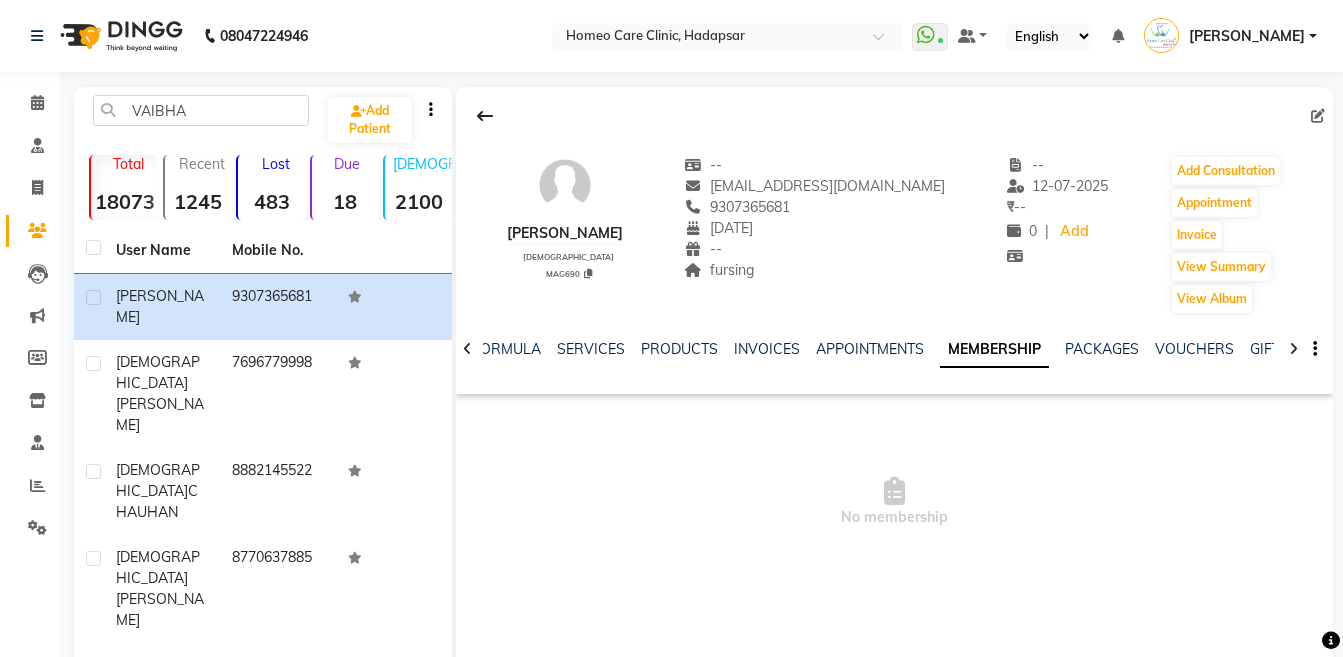 click on "NOTES FORMULA SERVICES PRODUCTS INVOICES APPOINTMENTS MEMBERSHIP PACKAGES VOUCHERS GIFTCARDS POINTS FORMS FAMILY CARDS WALLET" 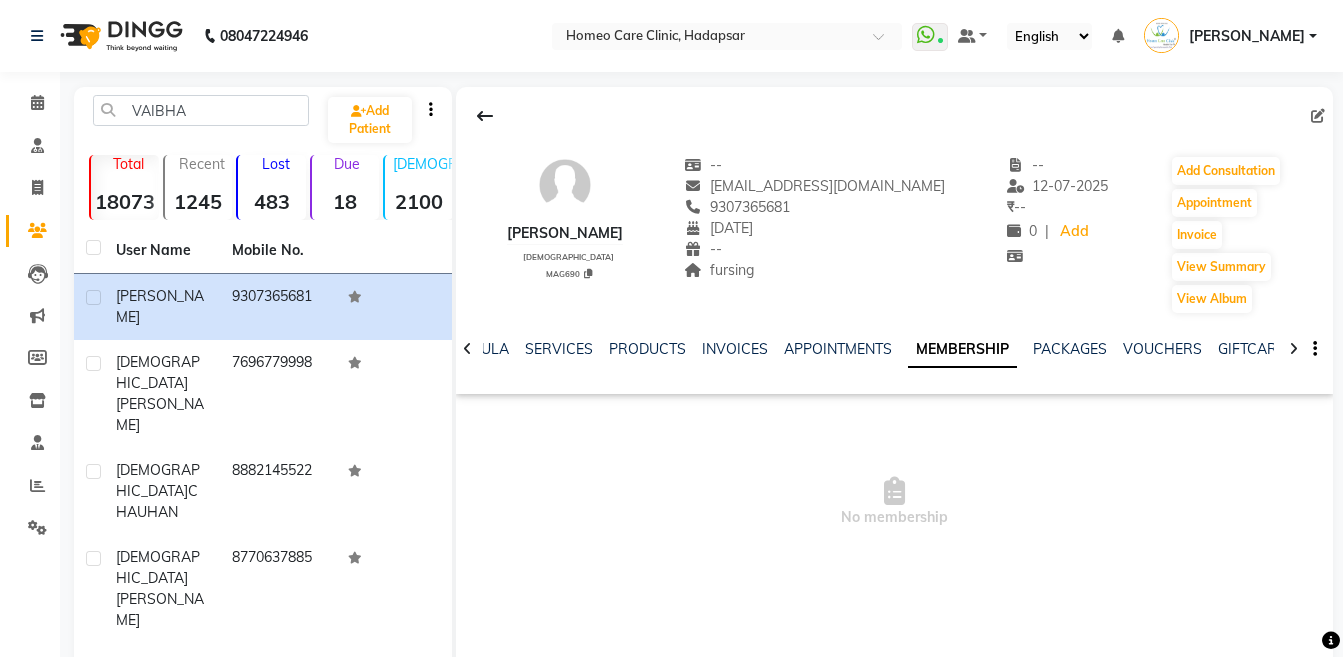 click 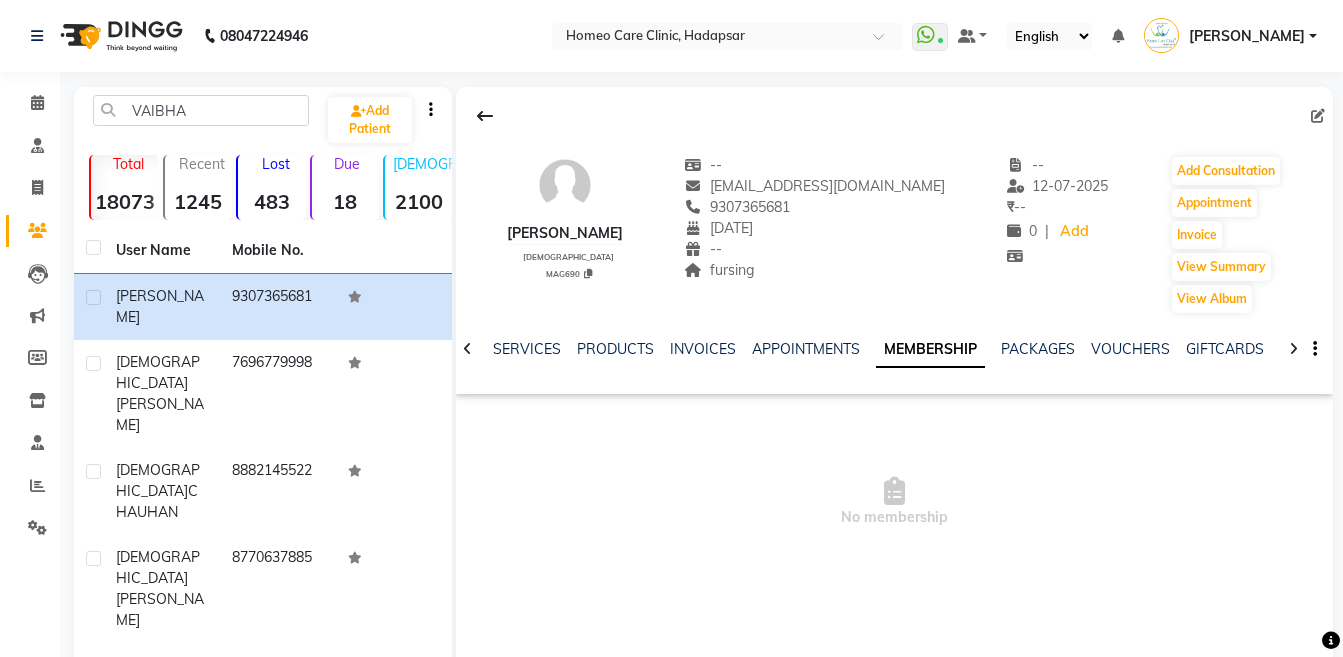 click 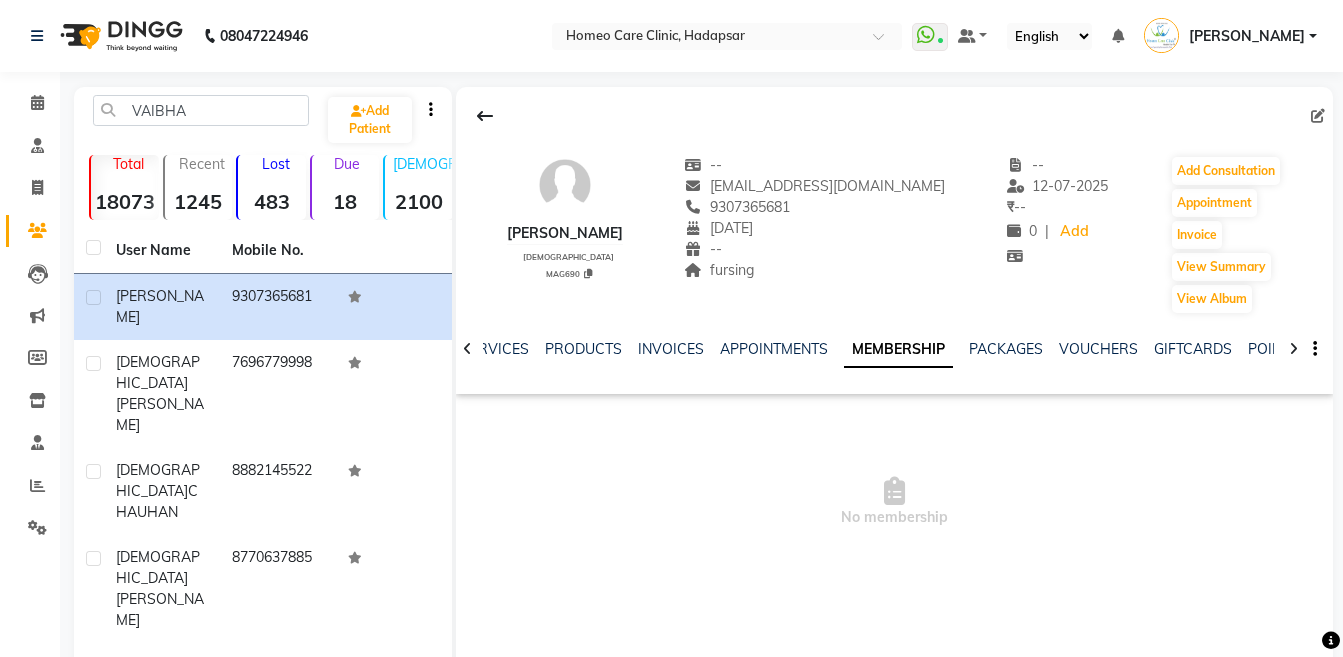 click 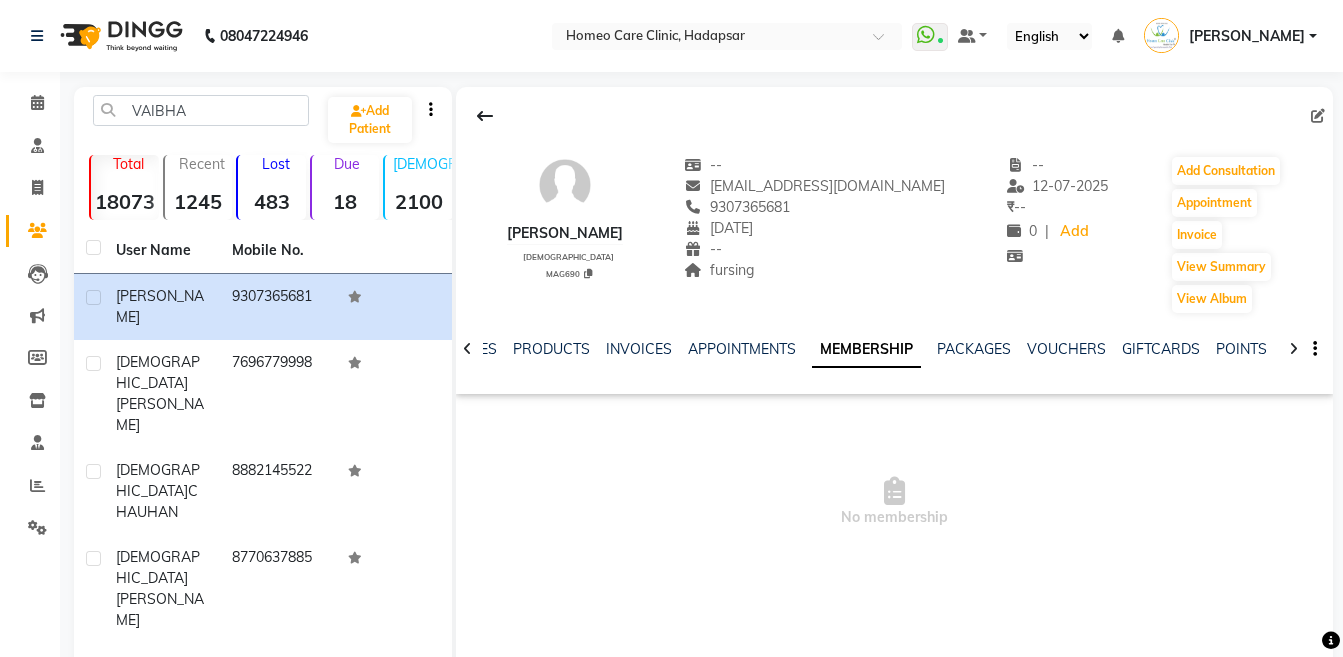 click 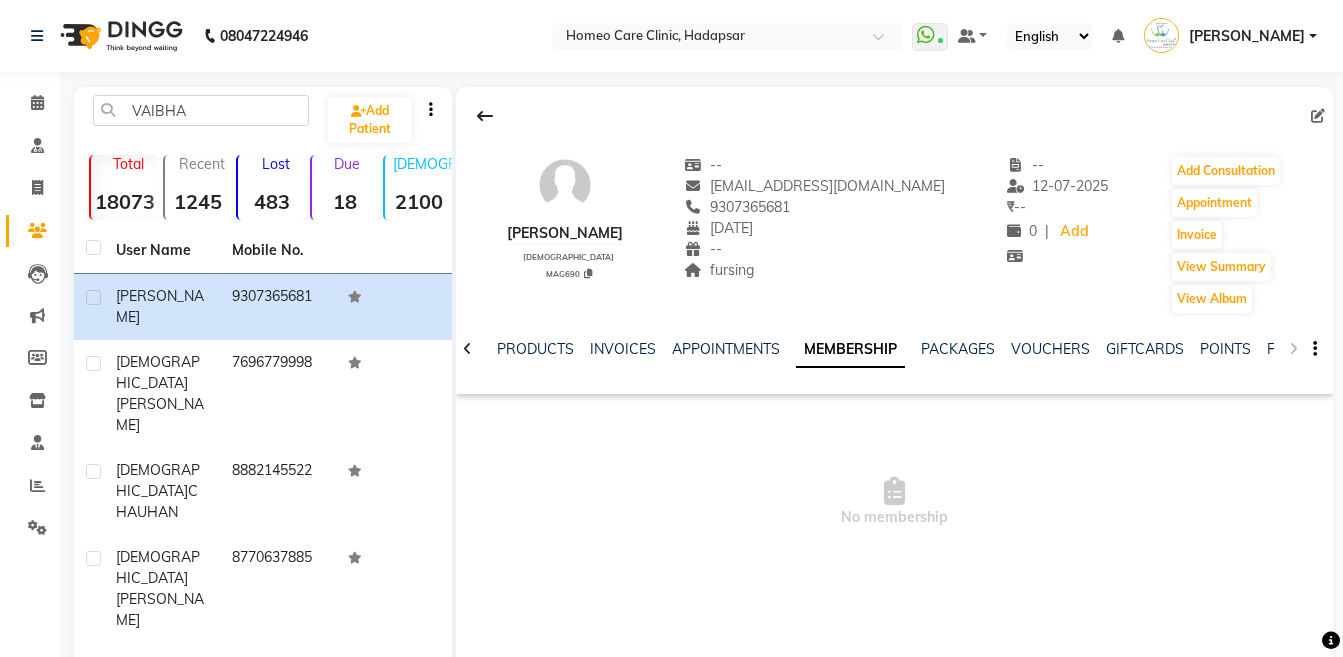 click on "NOTES FORMULA SERVICES PRODUCTS INVOICES APPOINTMENTS MEMBERSHIP PACKAGES VOUCHERS GIFTCARDS POINTS FORMS FAMILY CARDS WALLET" 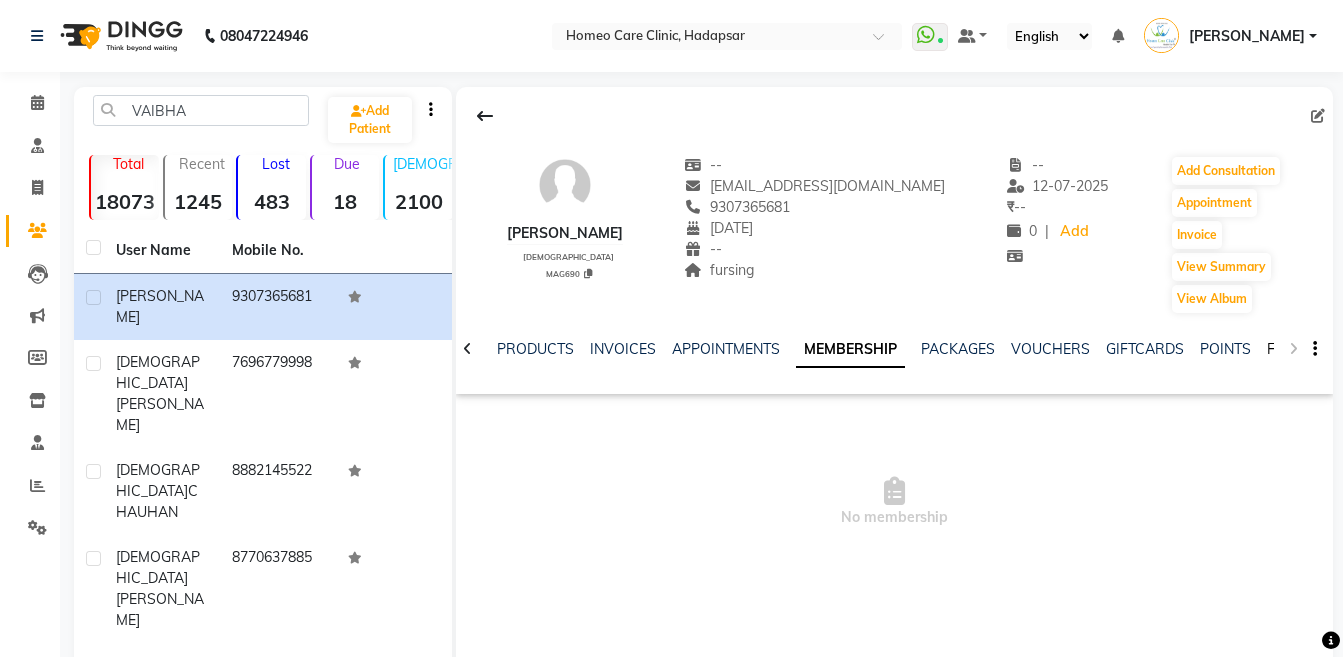 click on "FORMS" 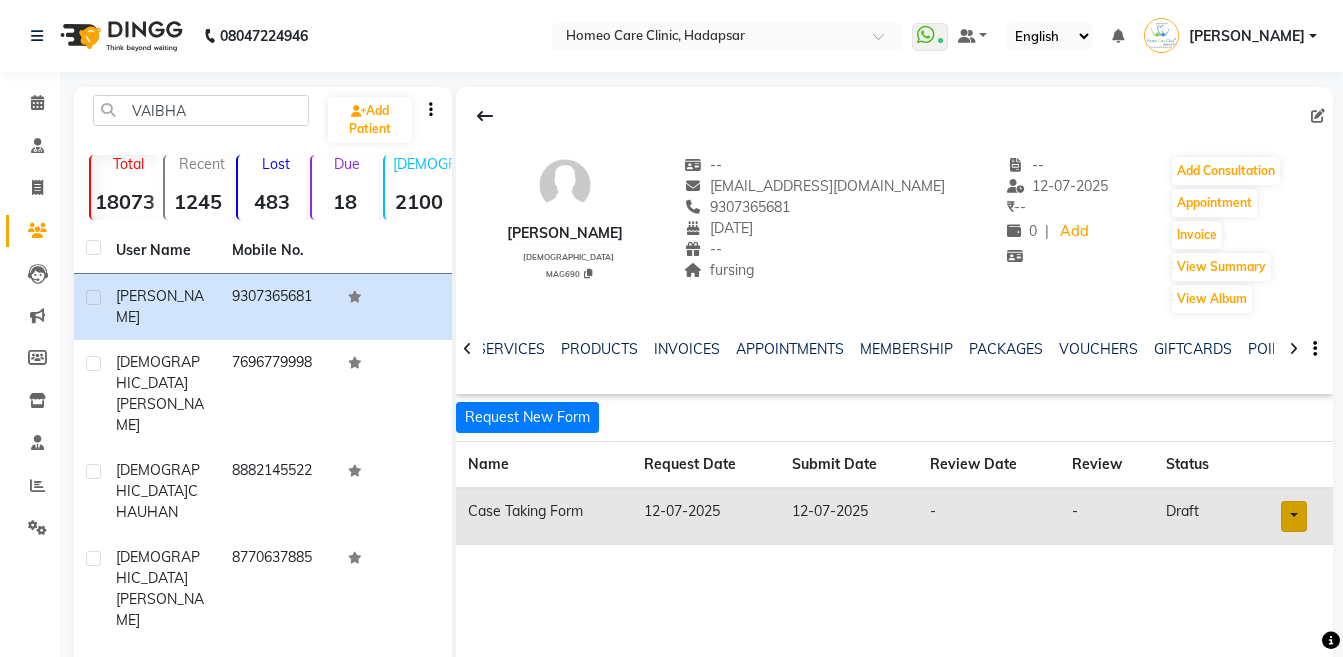 click at bounding box center [1294, 516] 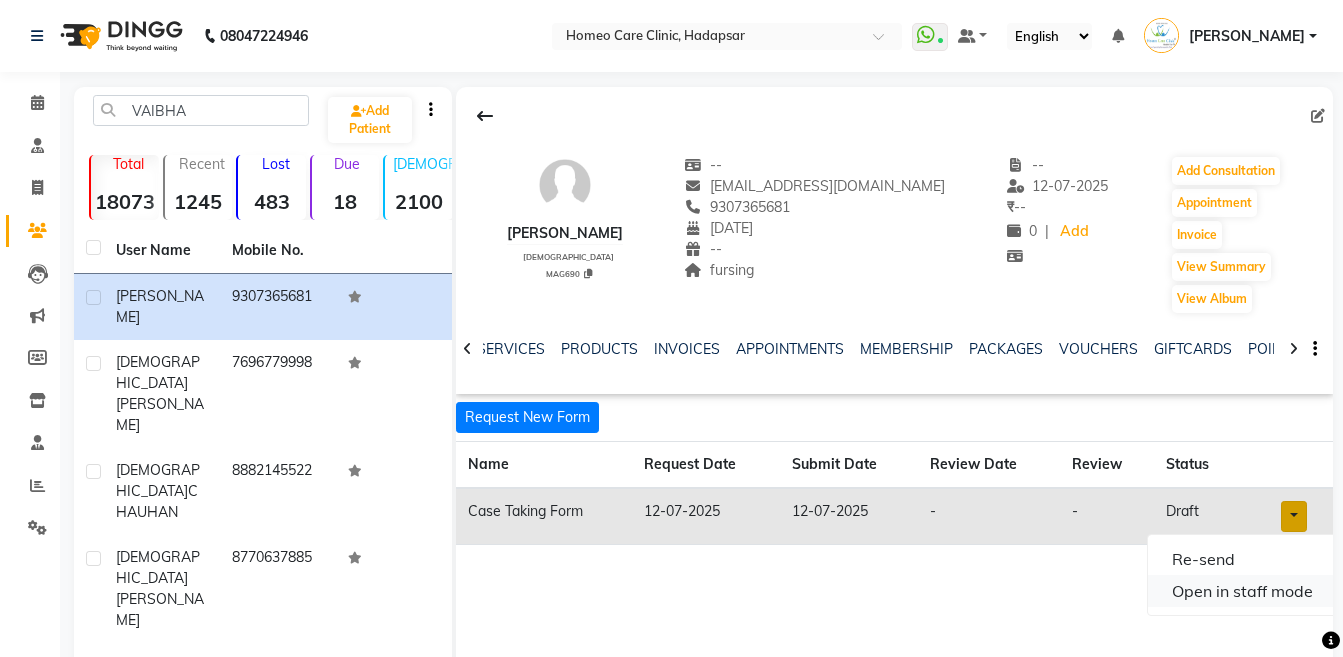 click on "Open in staff mode" 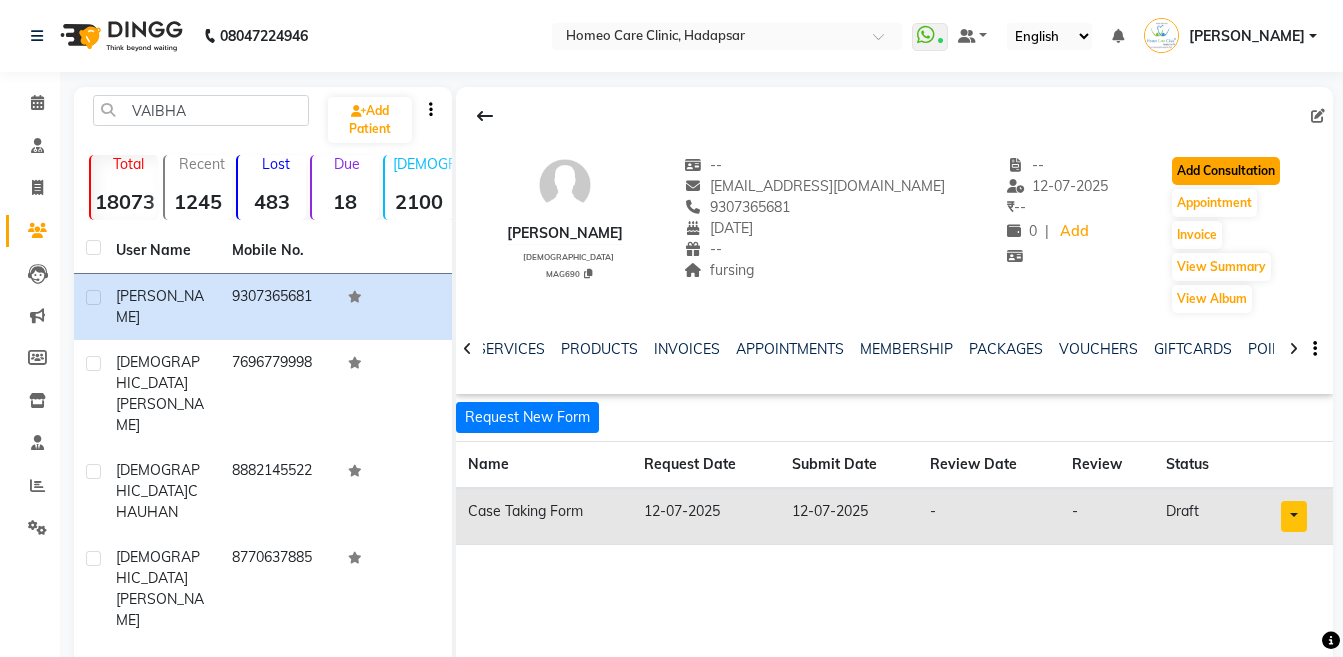 click on "Add Consultation" 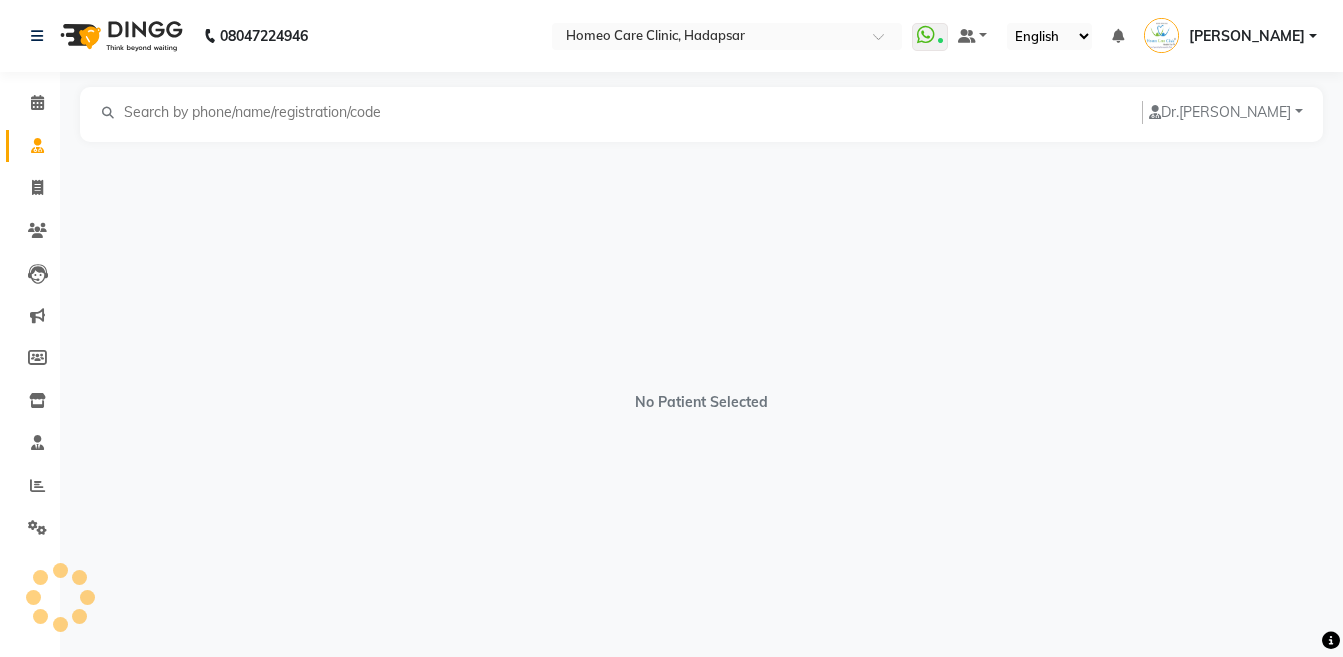 select on "[DEMOGRAPHIC_DATA]" 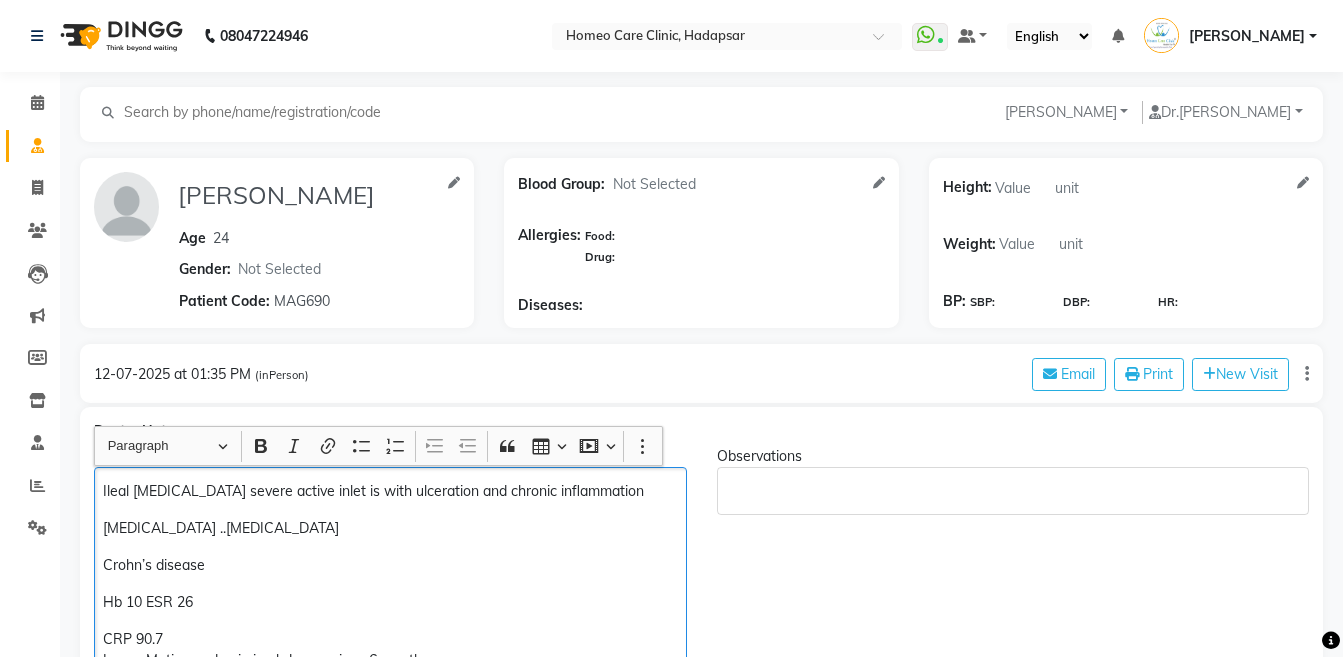 click on "Ileal [MEDICAL_DATA] severe active inlet is with ulceration and chronic inflammation" 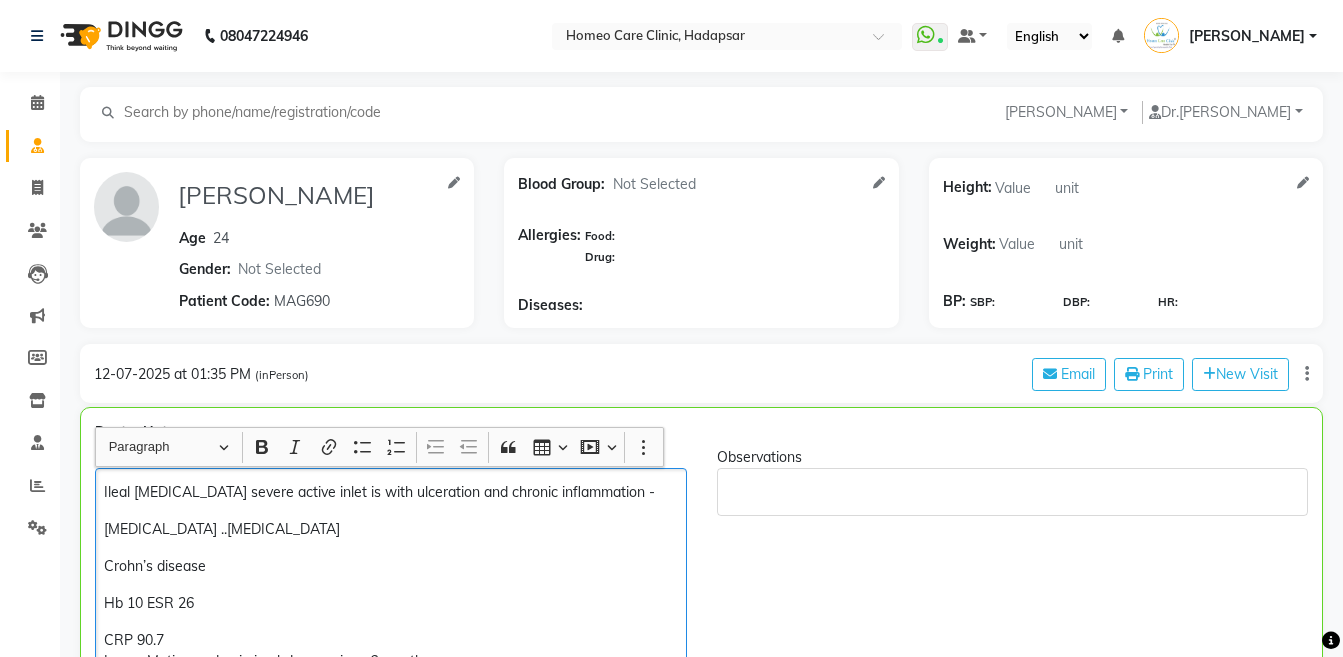 type 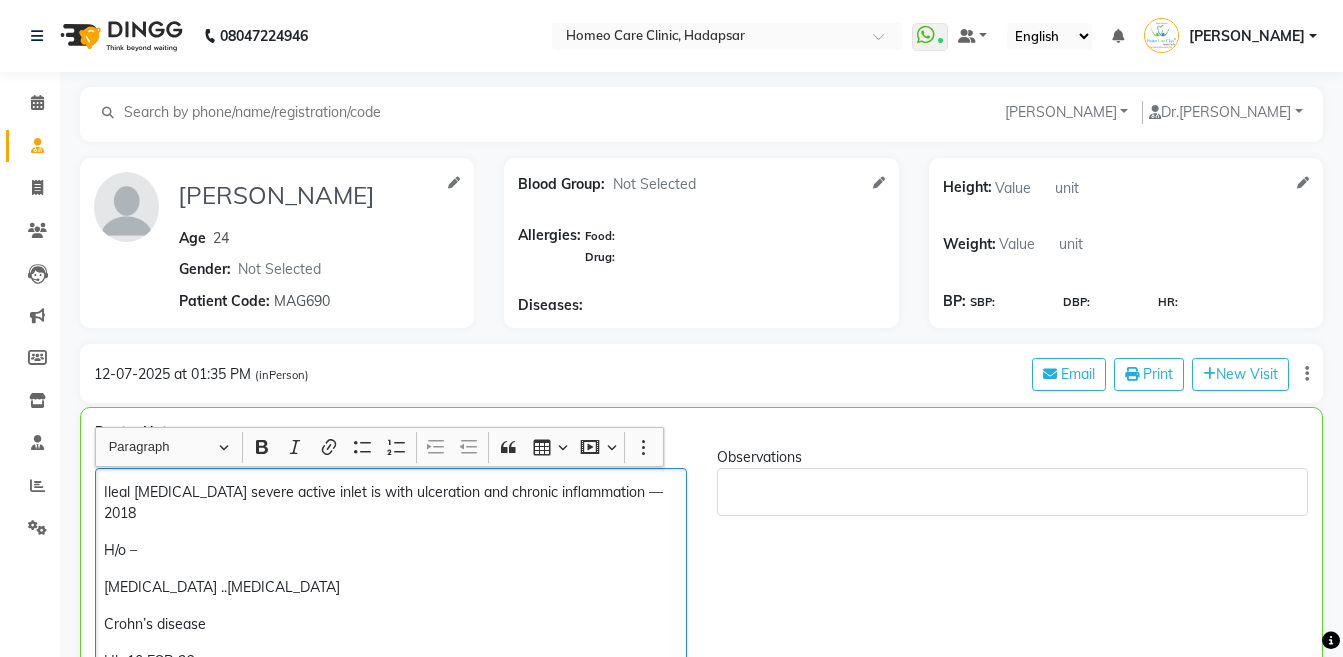 click on "Ileal [MEDICAL_DATA] severe active inlet is with ulceration and chronic inflammation — 2018" 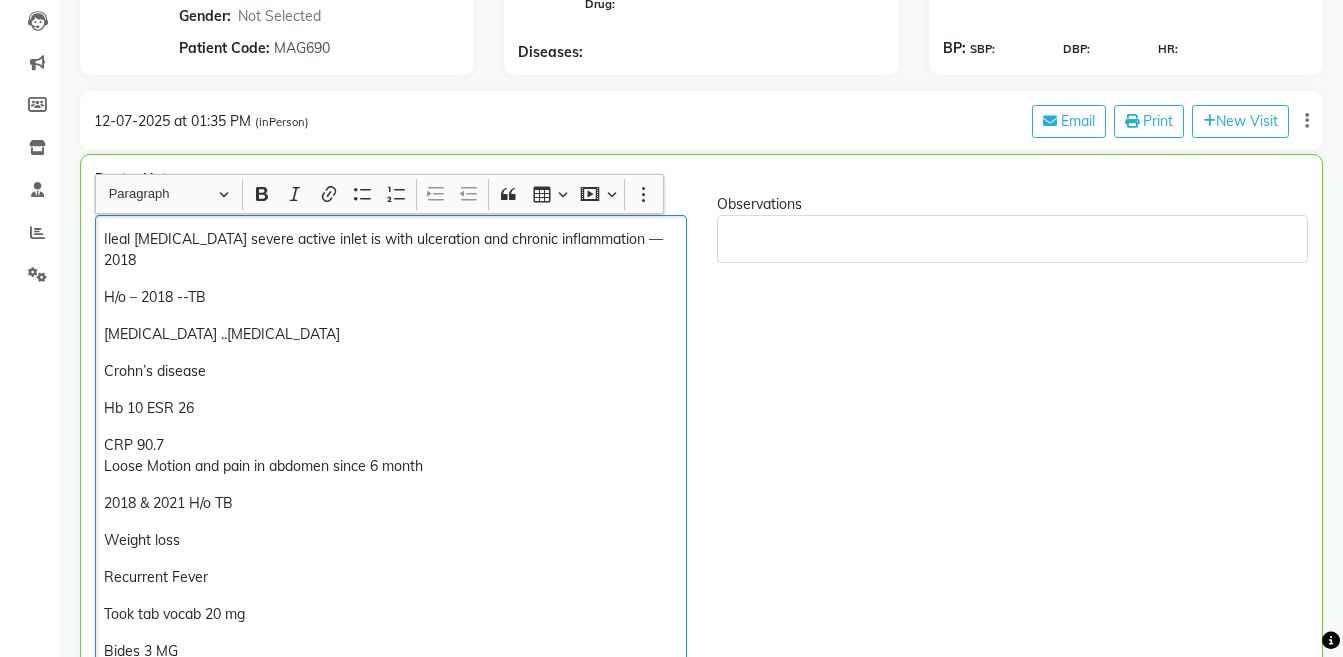 scroll, scrollTop: 293, scrollLeft: 0, axis: vertical 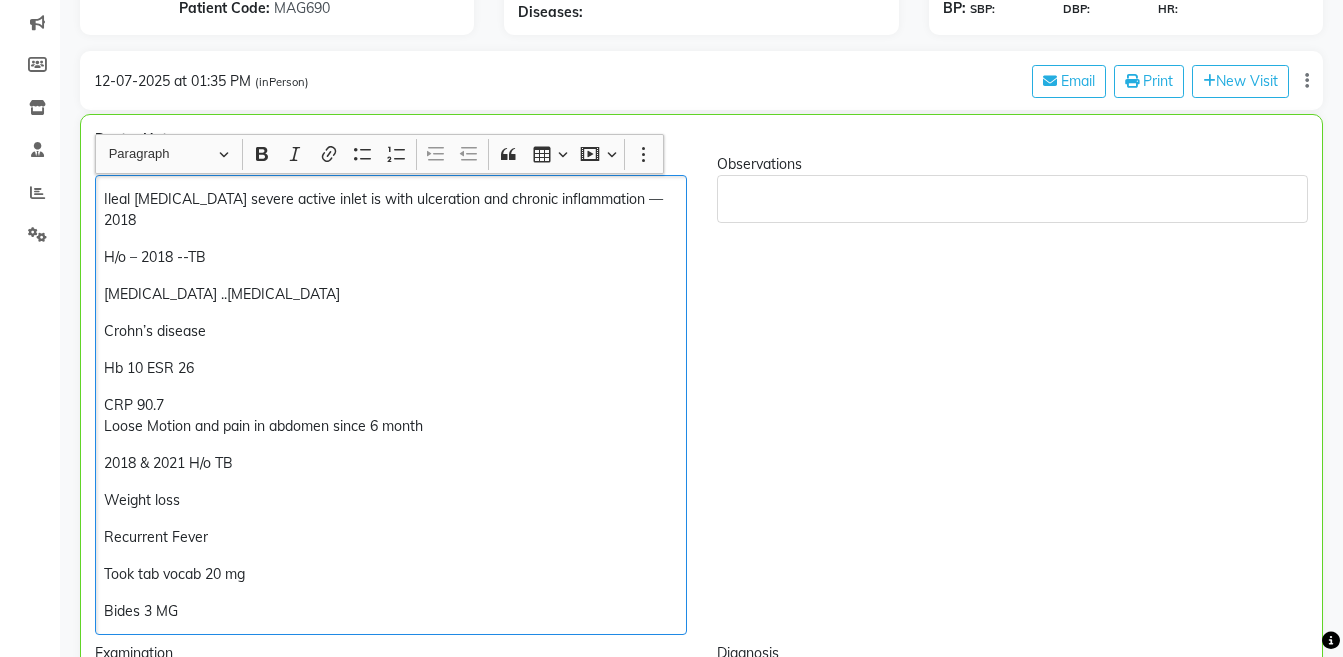 click on "CRP 90.7 Loose Motion and pain in abdomen since 6 month" 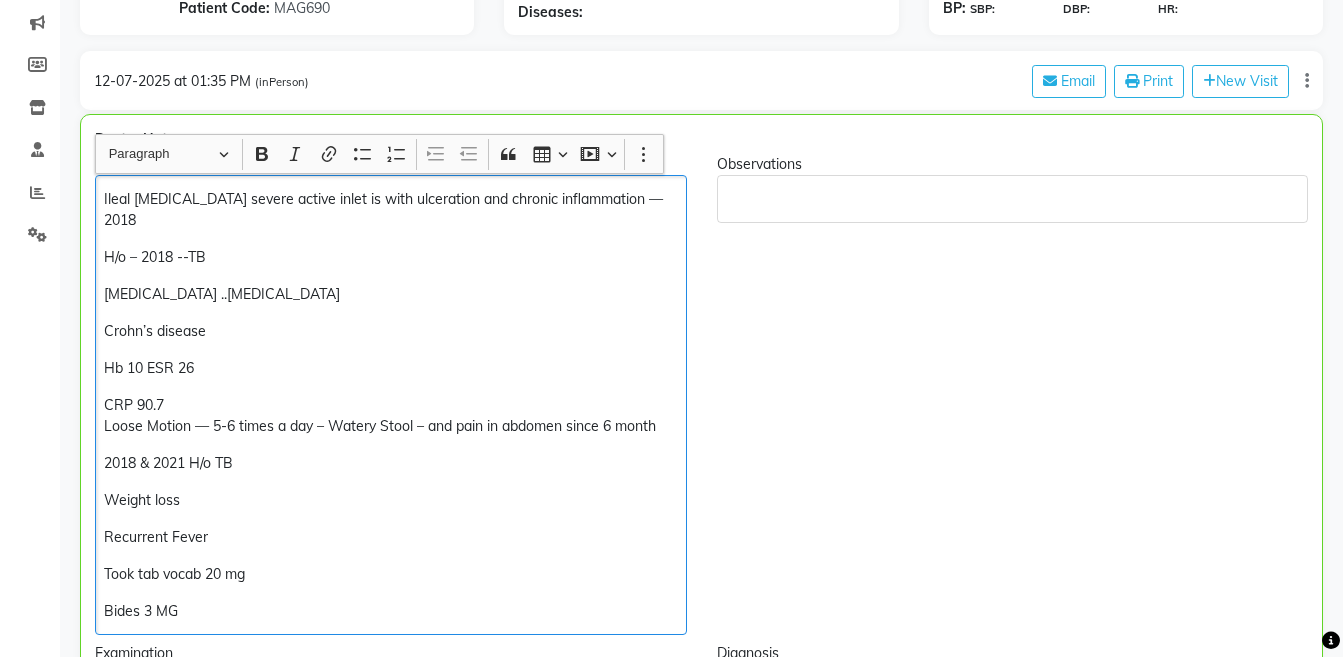 click on "Weight loss" 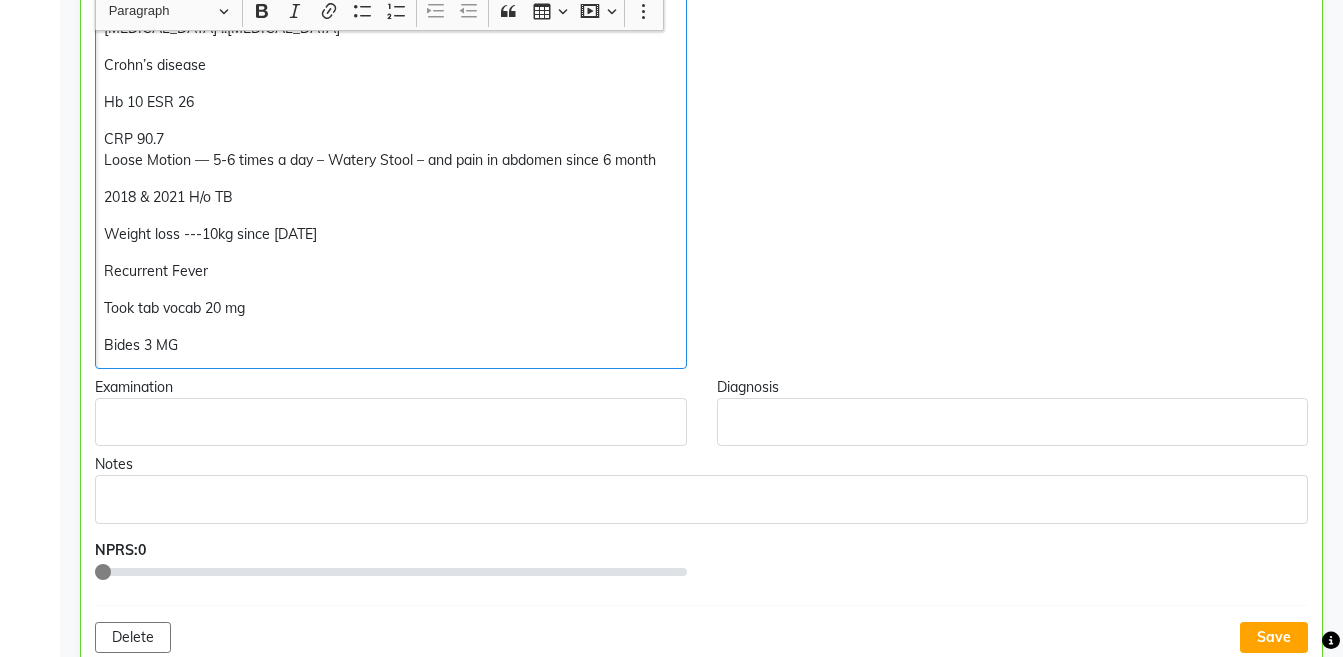 scroll, scrollTop: 482, scrollLeft: 0, axis: vertical 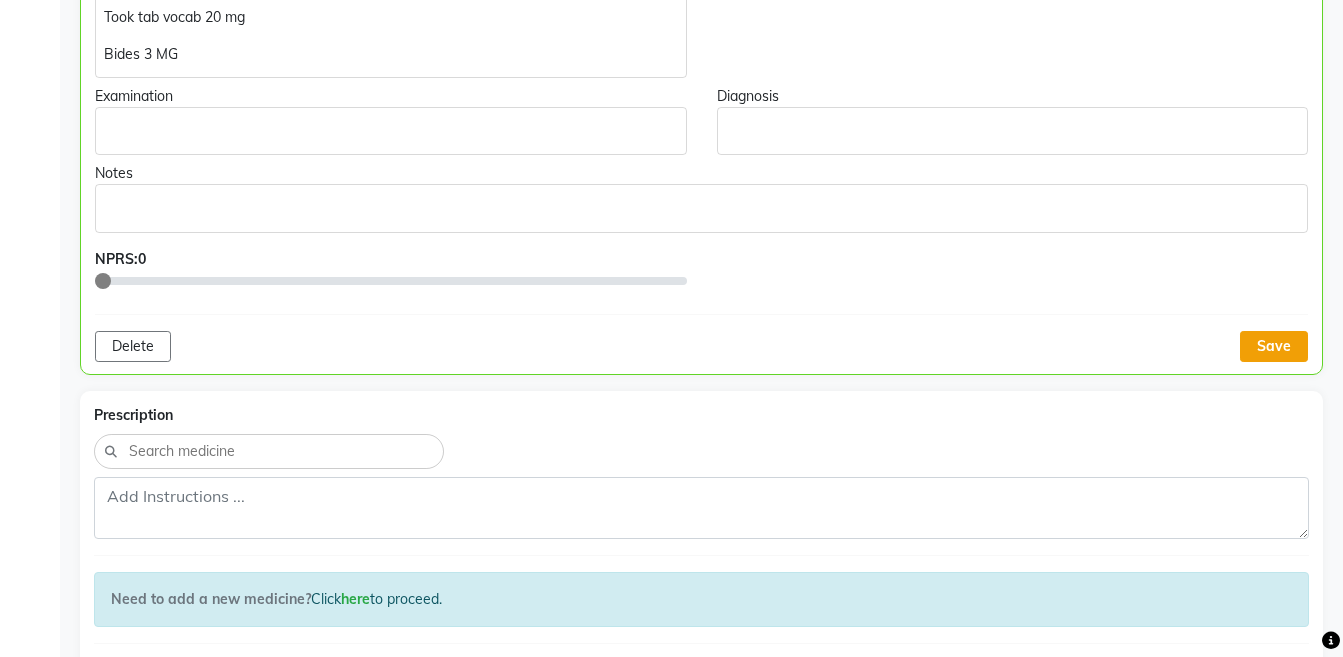 click on "Save" 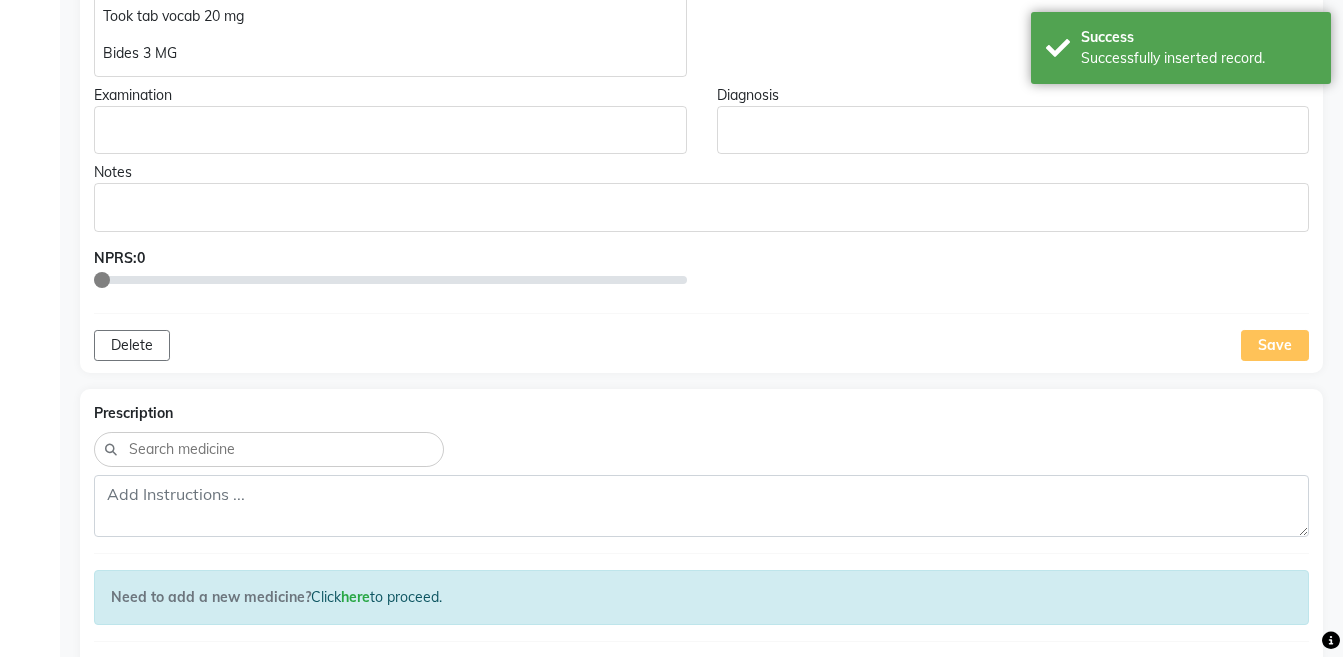 scroll, scrollTop: 275, scrollLeft: 0, axis: vertical 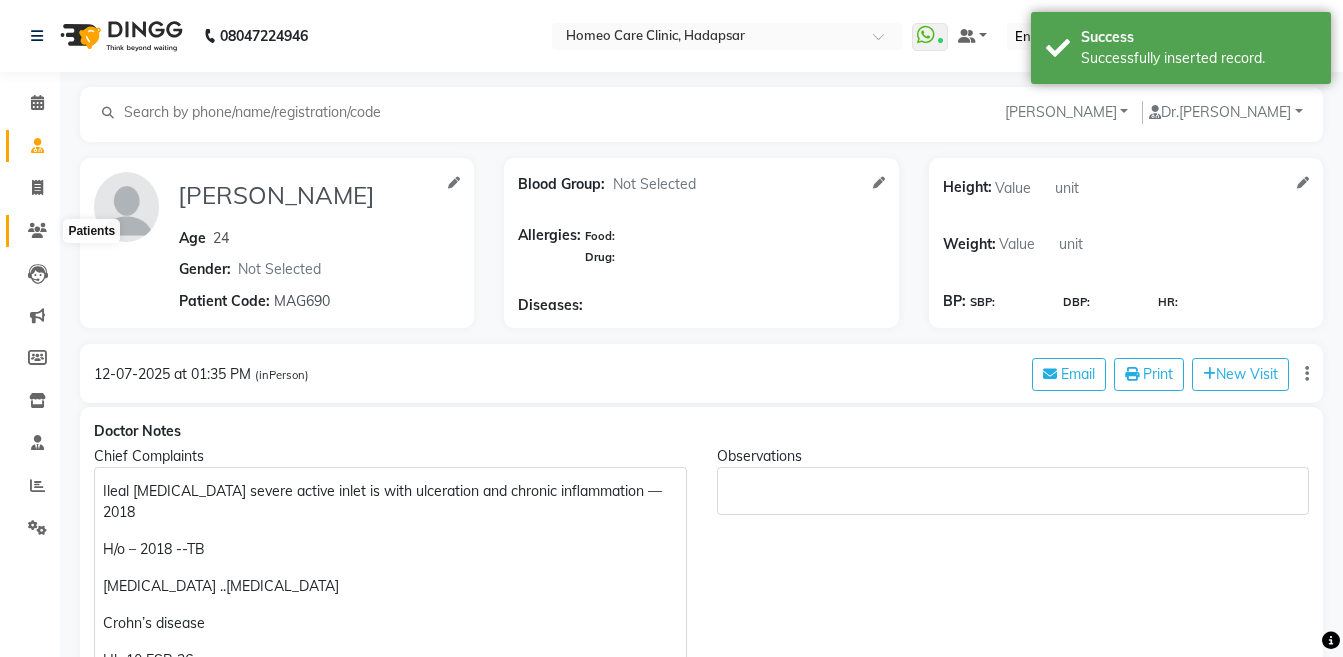 click 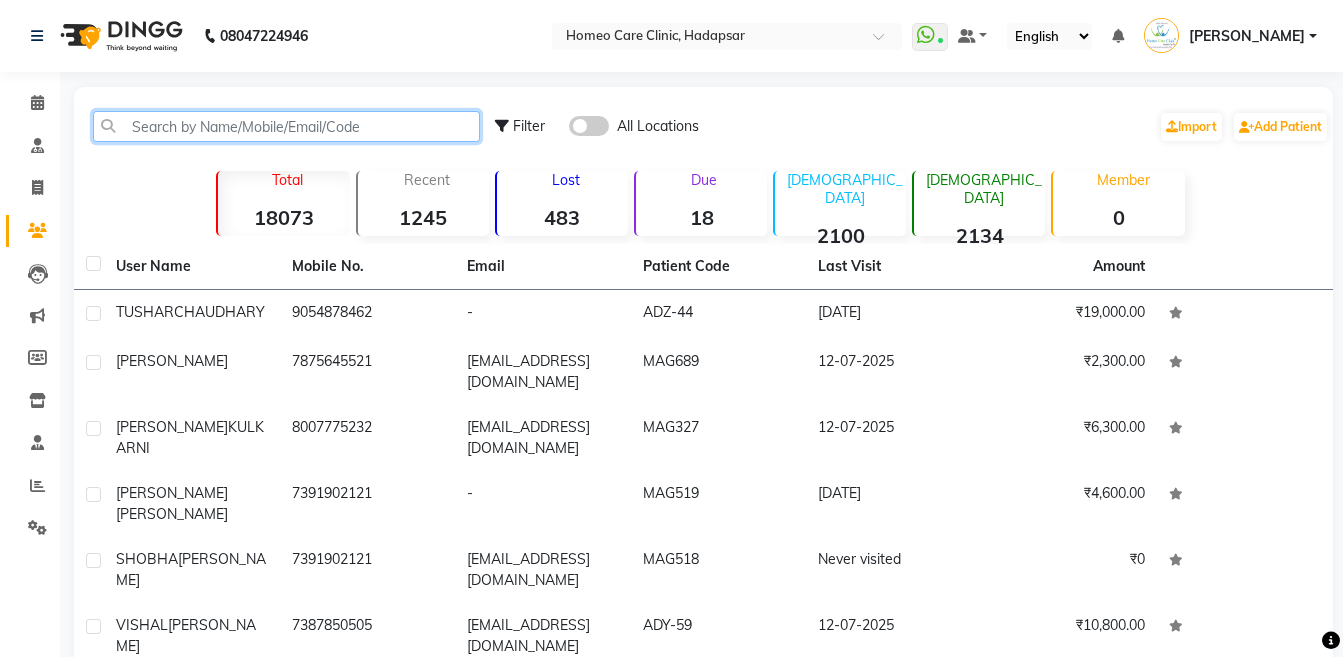 click 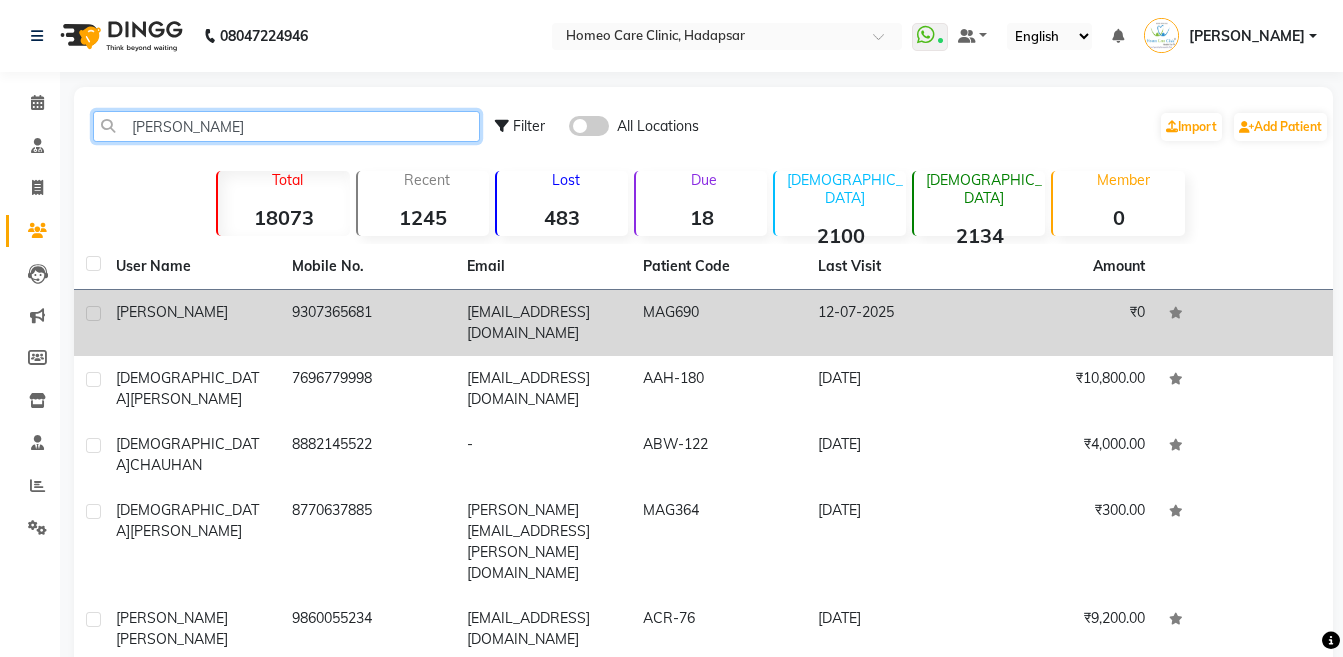 type on "[PERSON_NAME]" 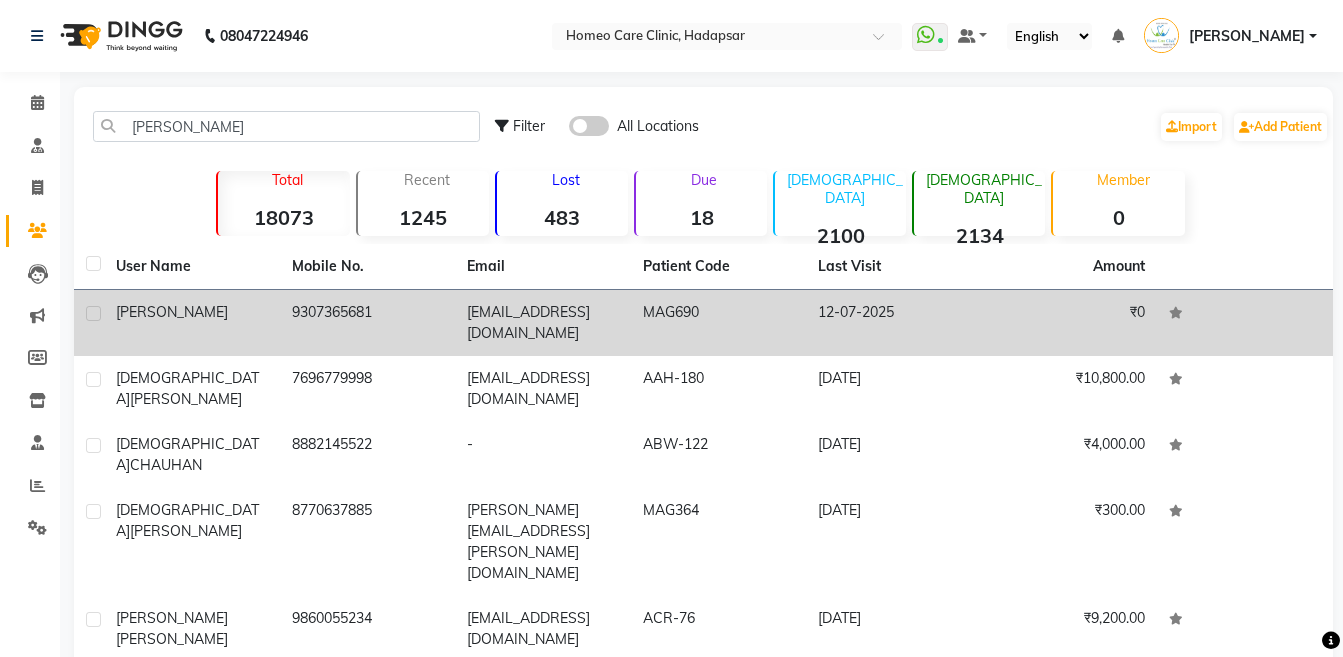 click on "[PERSON_NAME]" 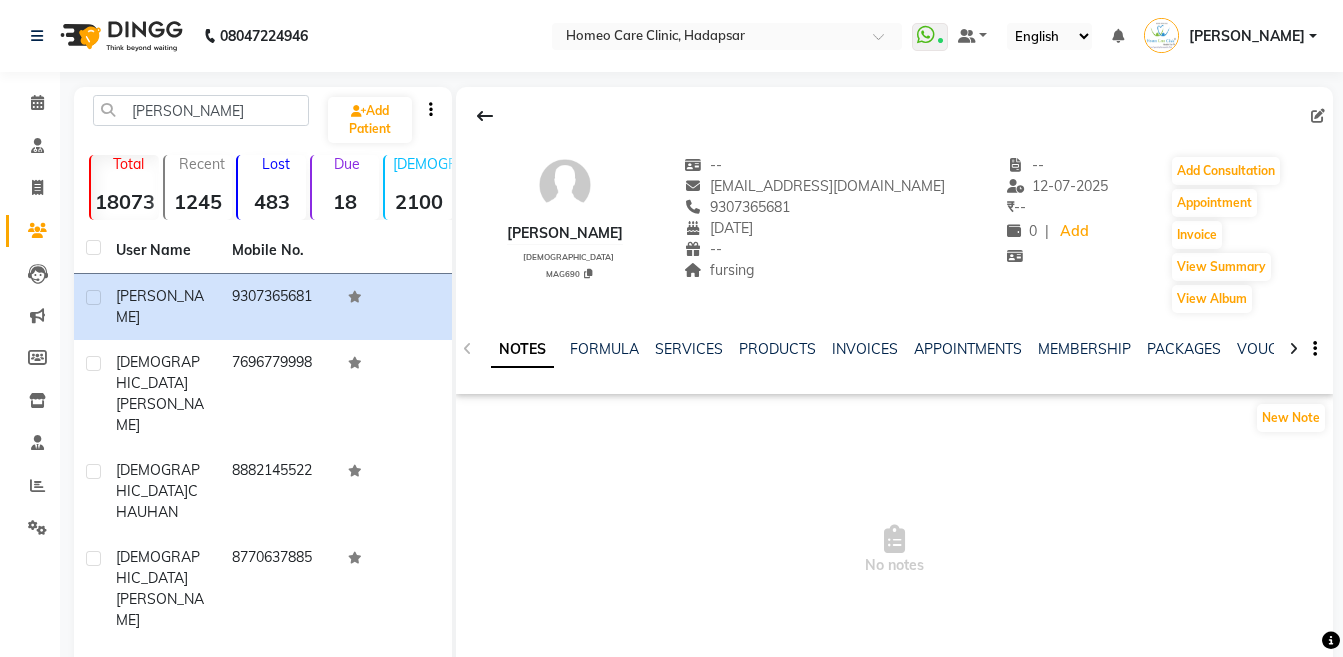 click 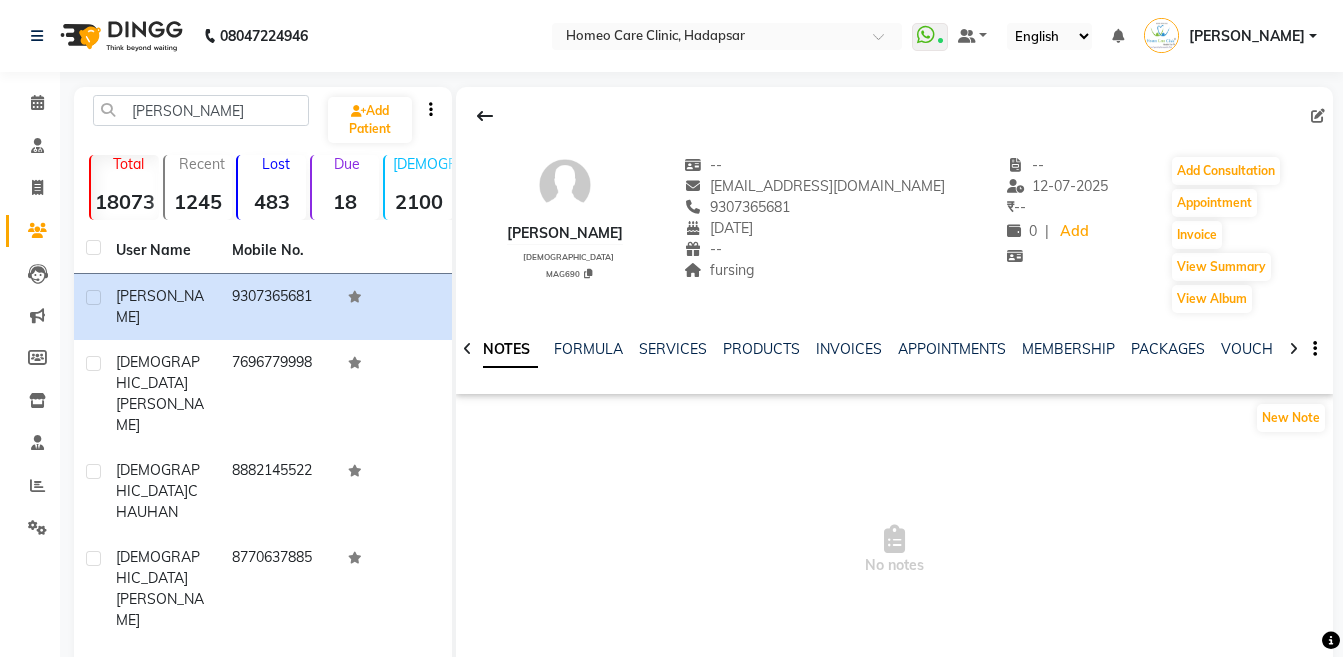click 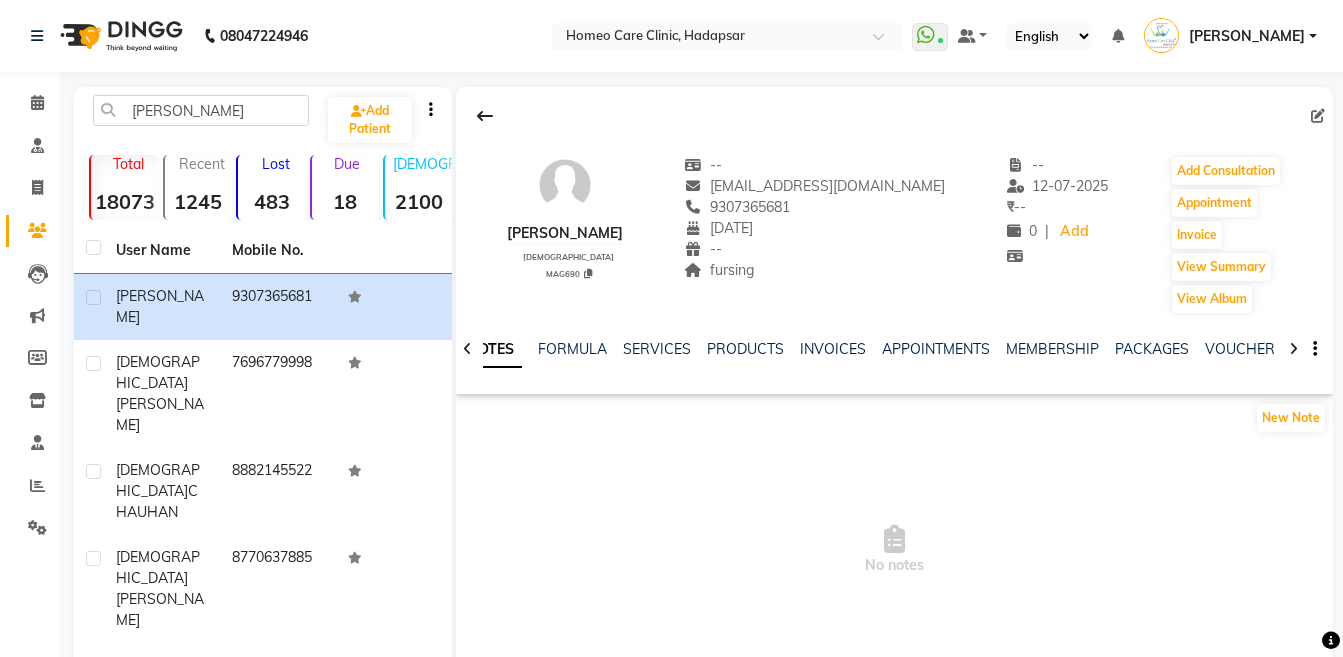 click 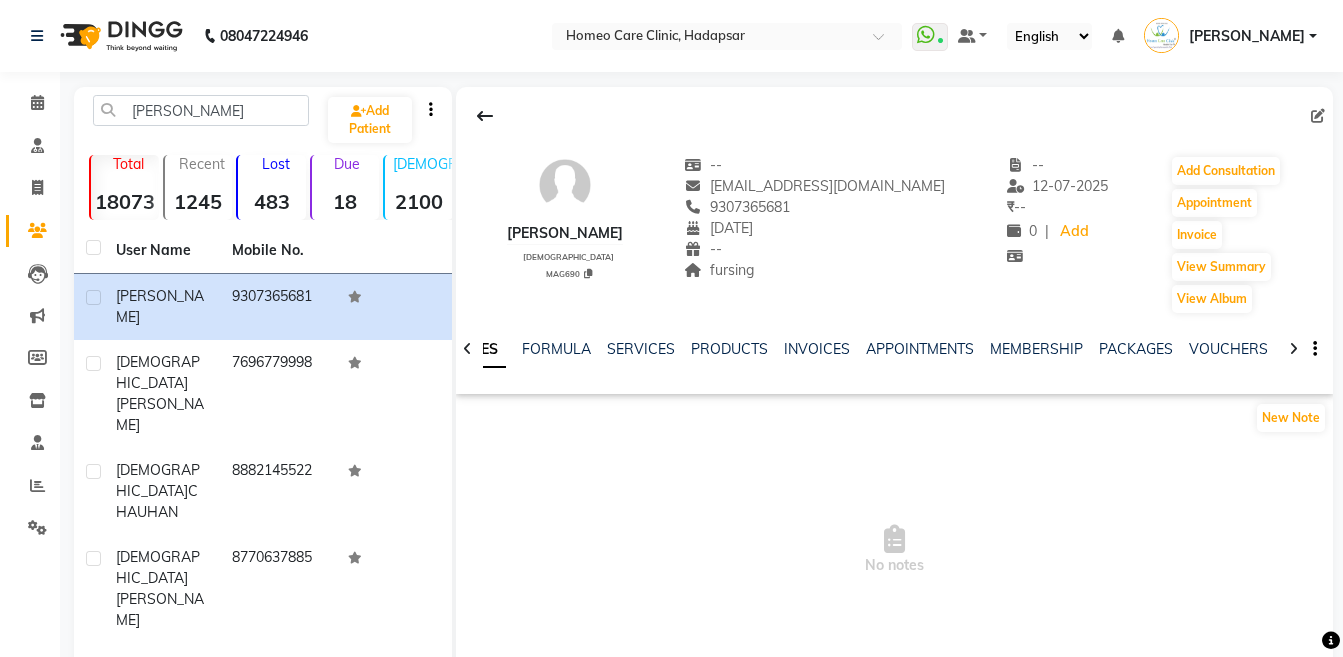 click 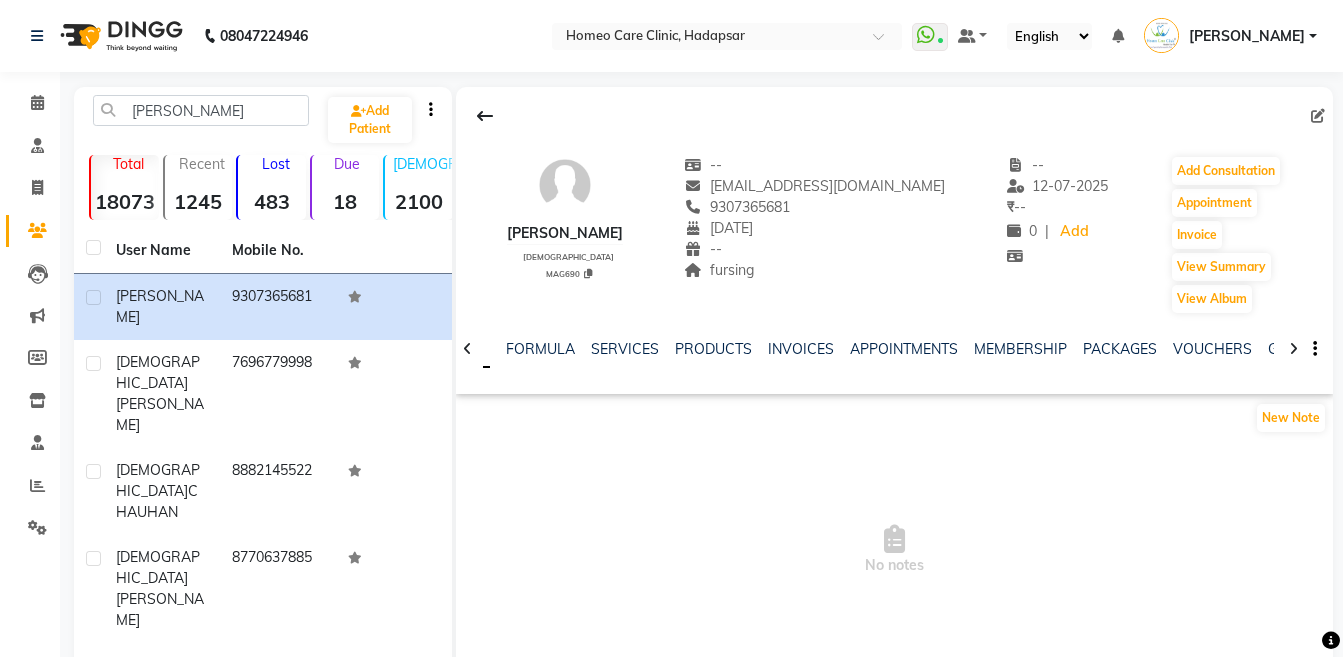 click 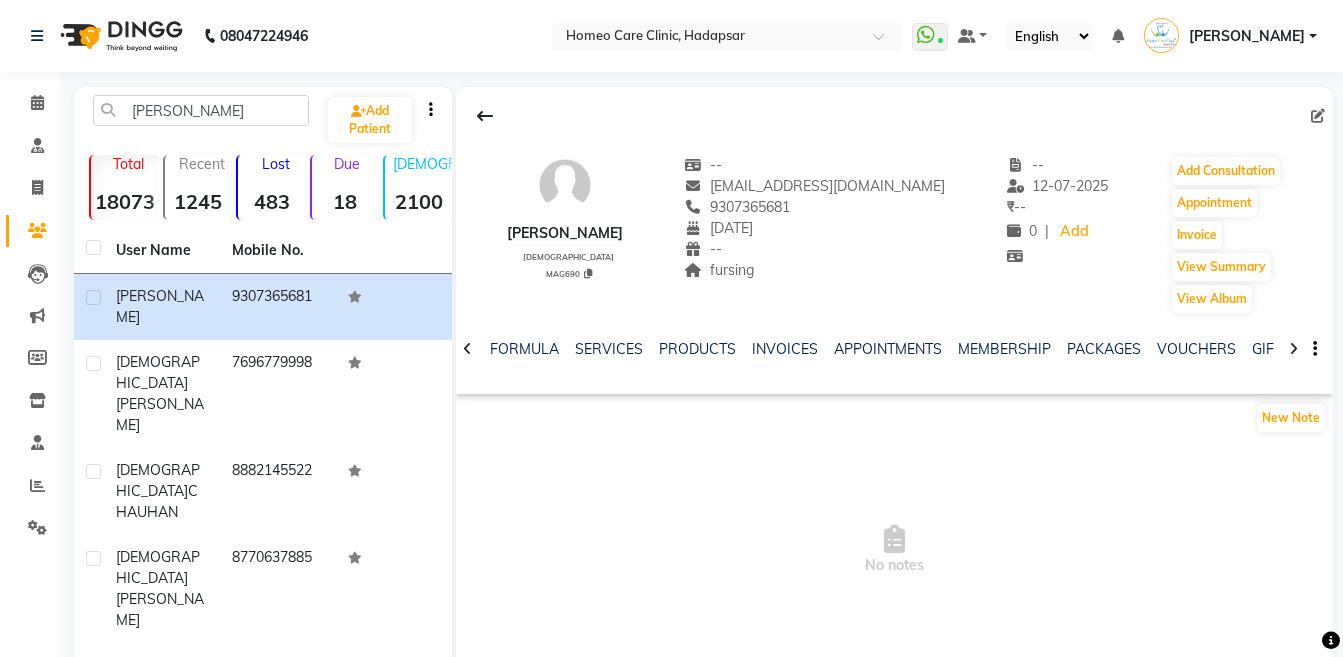 click 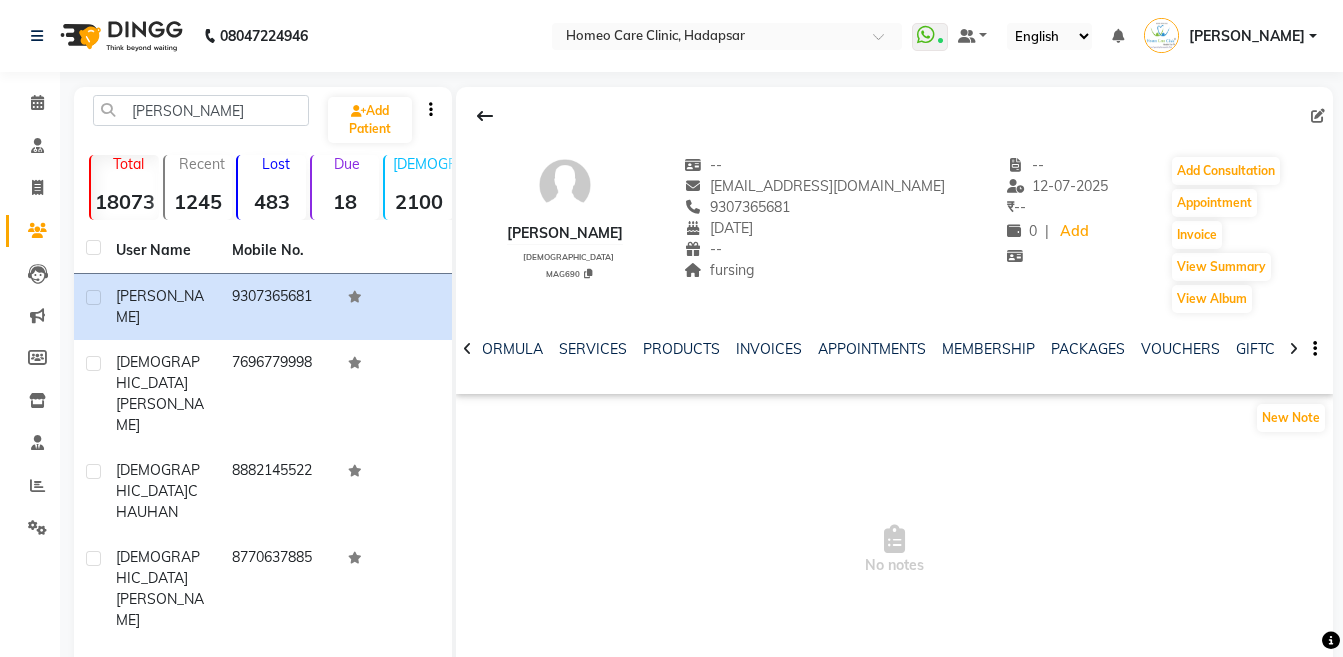 click 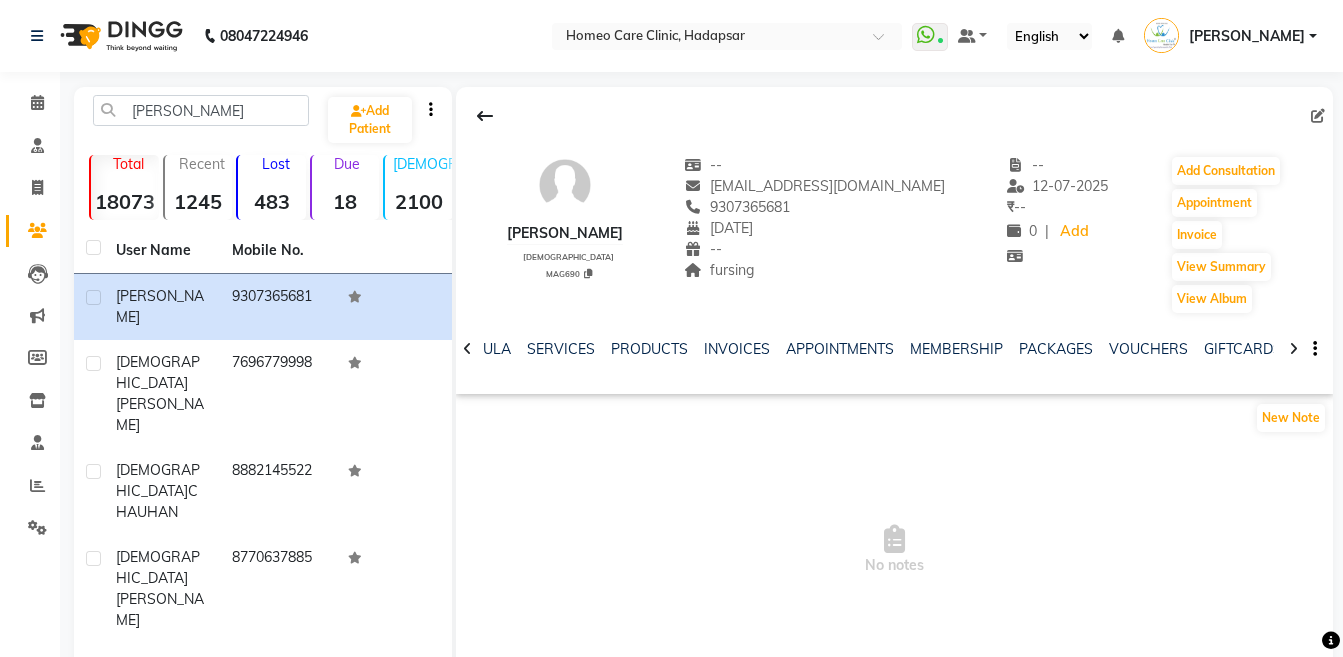click 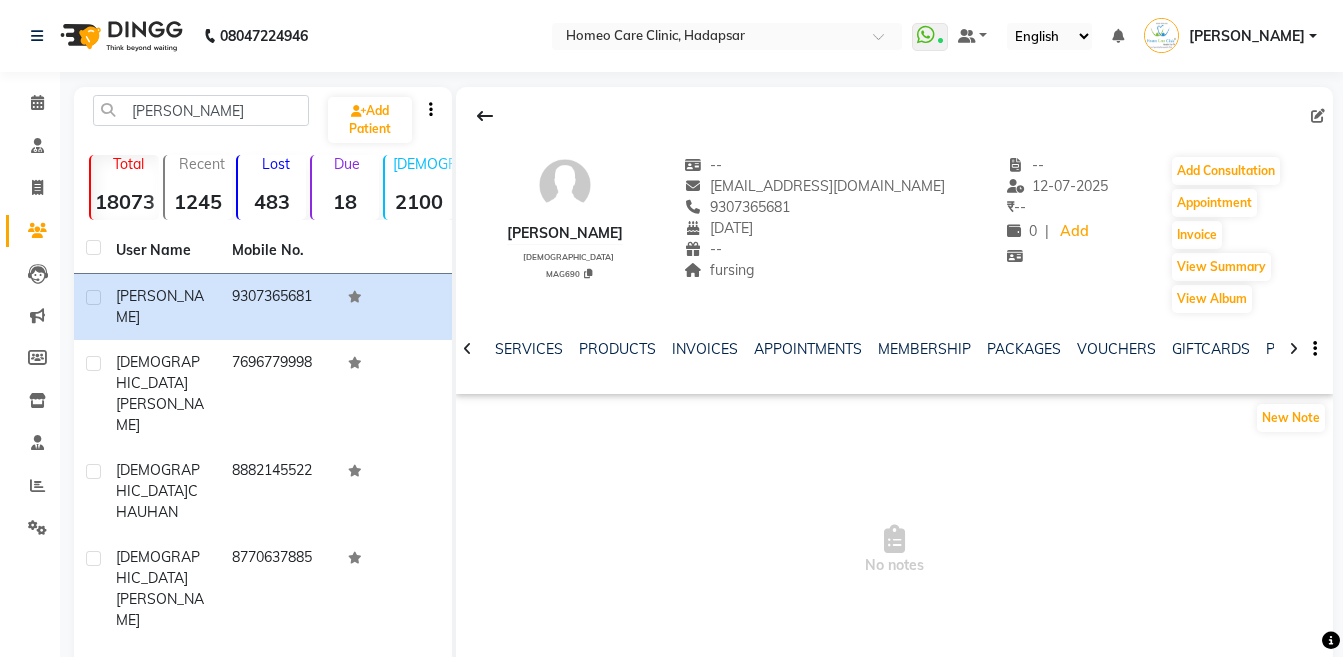 click 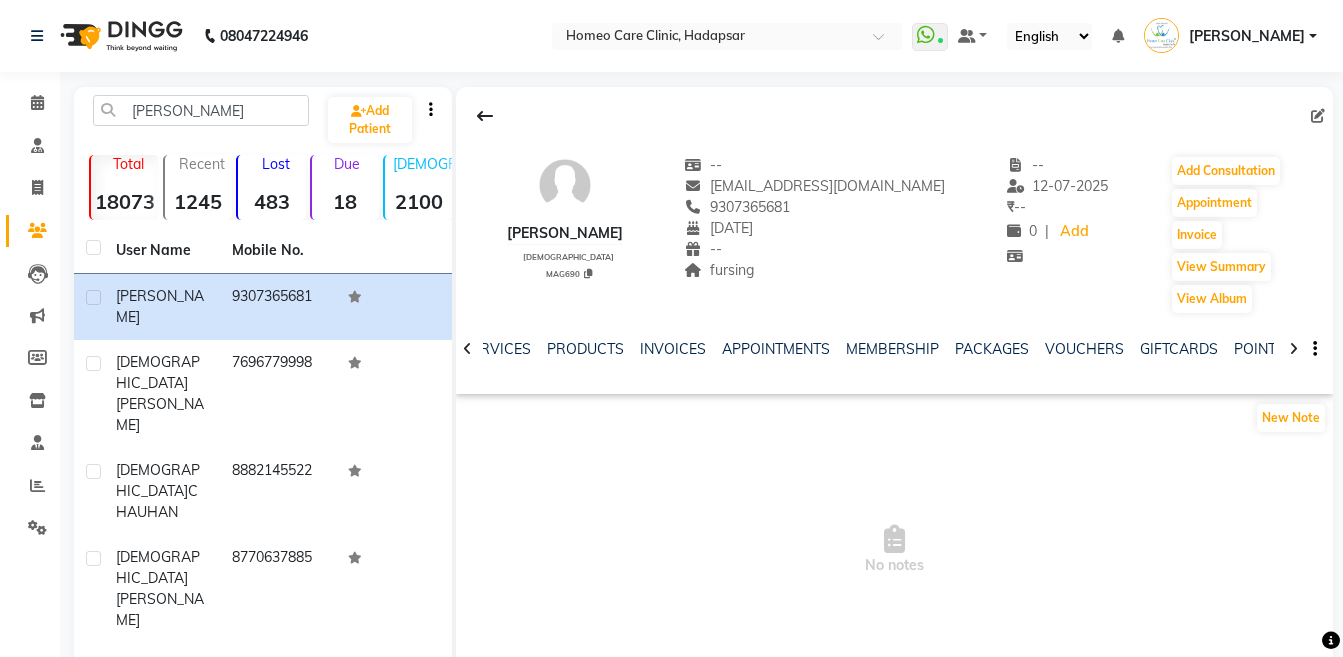 click 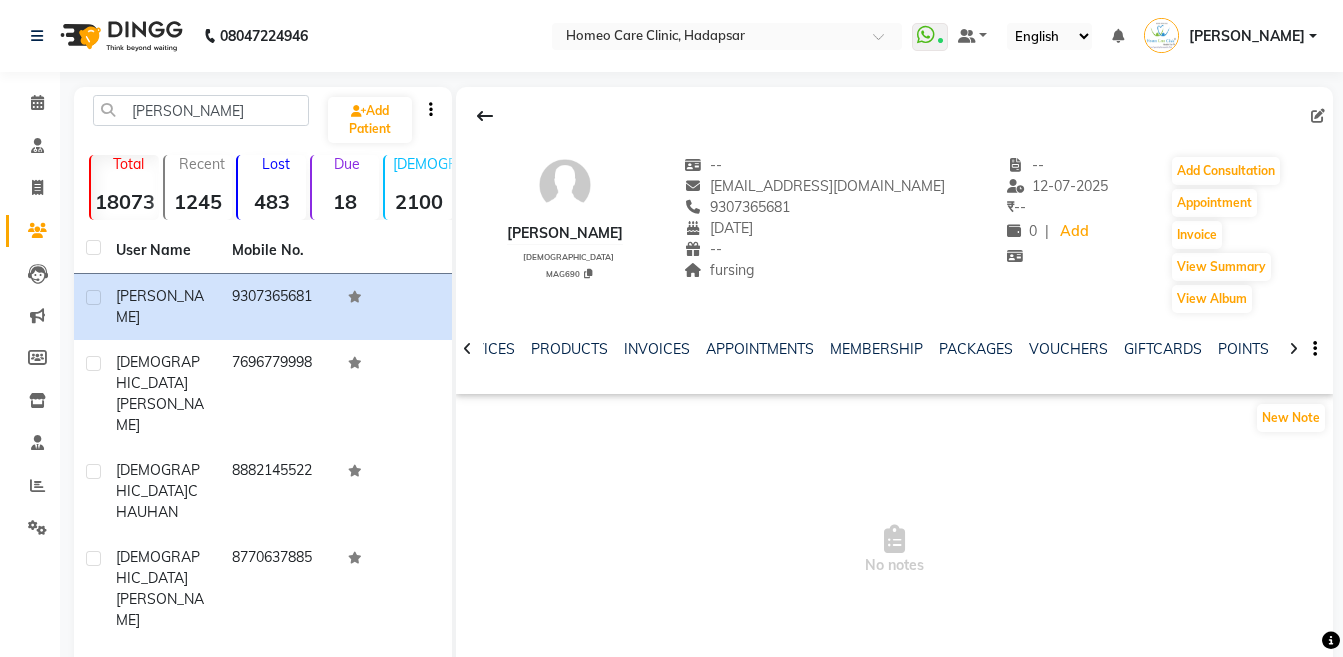 click 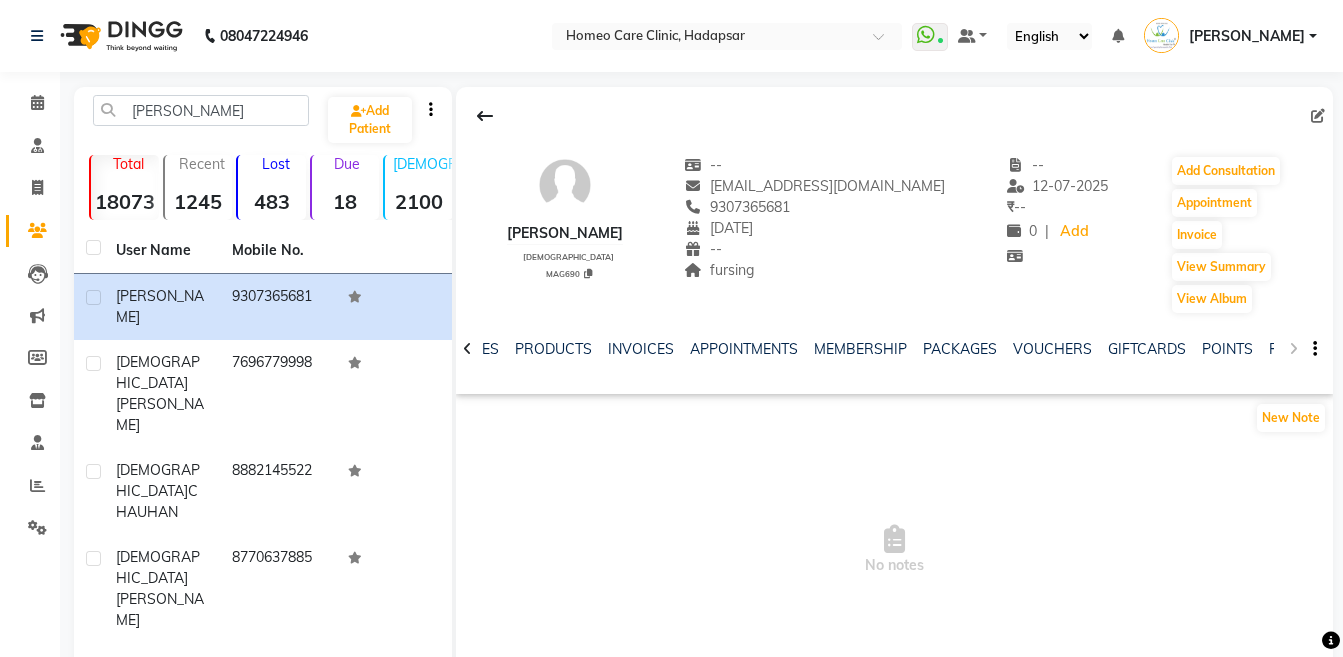 click on "NOTES FORMULA SERVICES PRODUCTS INVOICES APPOINTMENTS MEMBERSHIP PACKAGES VOUCHERS GIFTCARDS POINTS FORMS FAMILY CARDS WALLET" 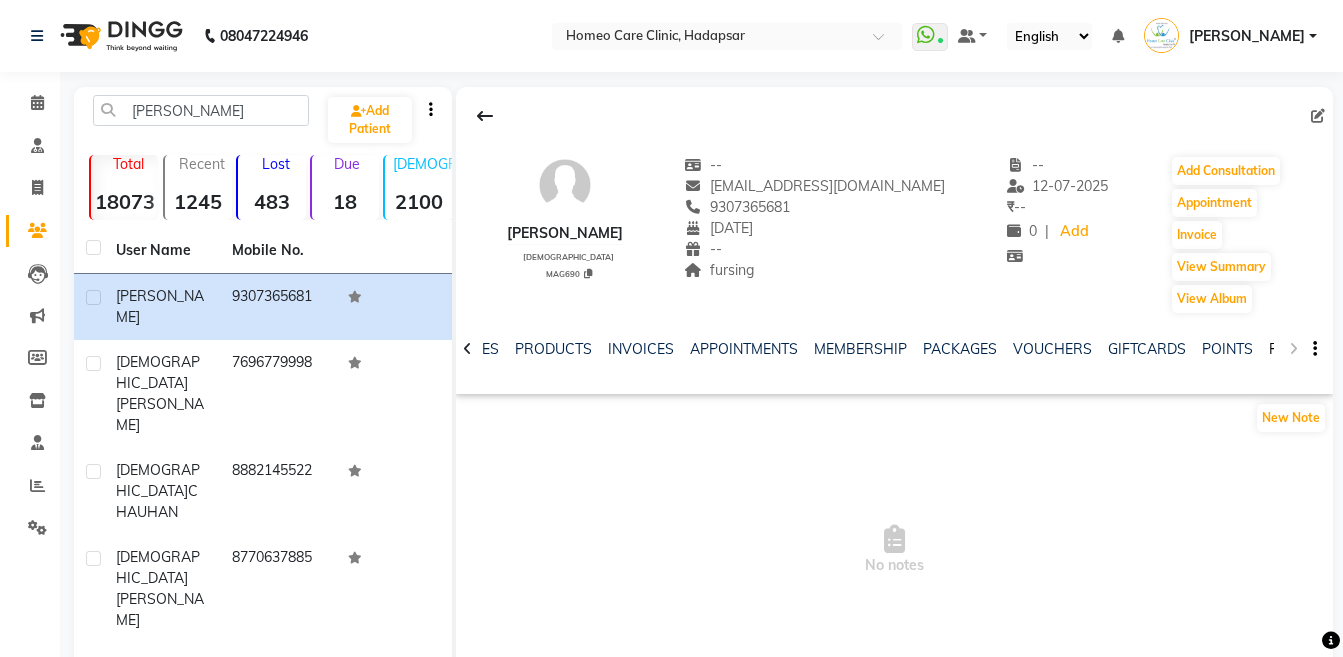 click on "FORMS" 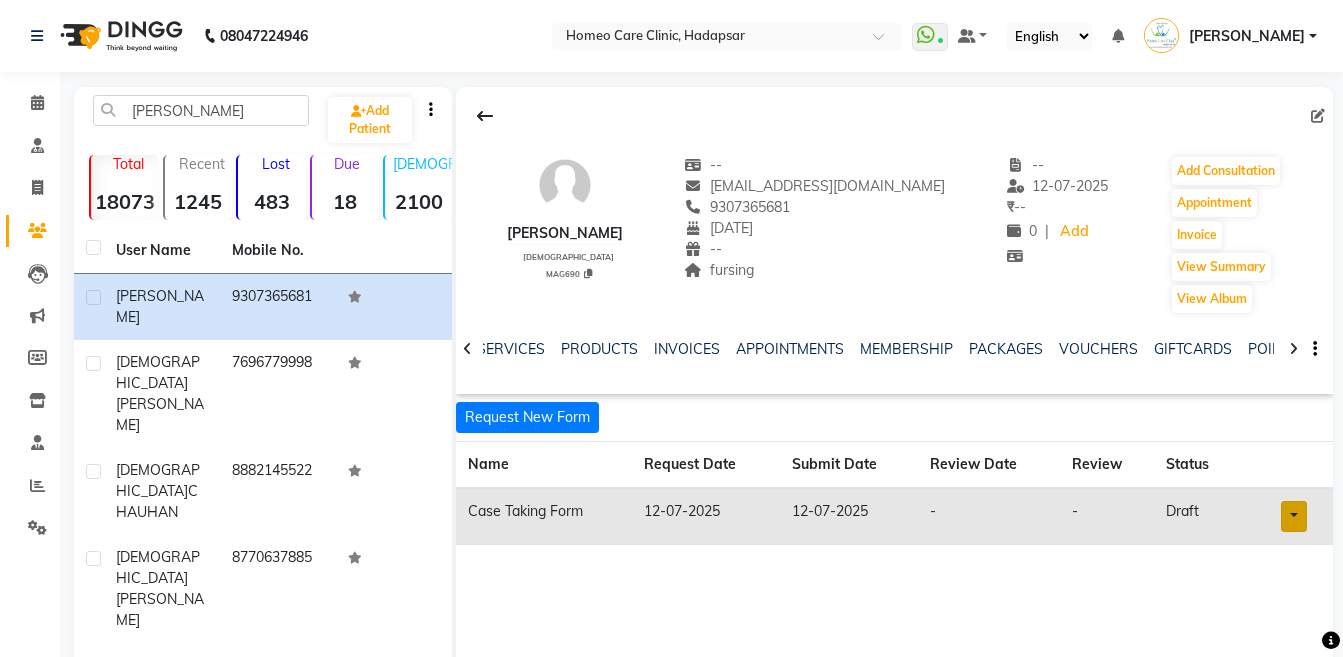 click at bounding box center [1294, 516] 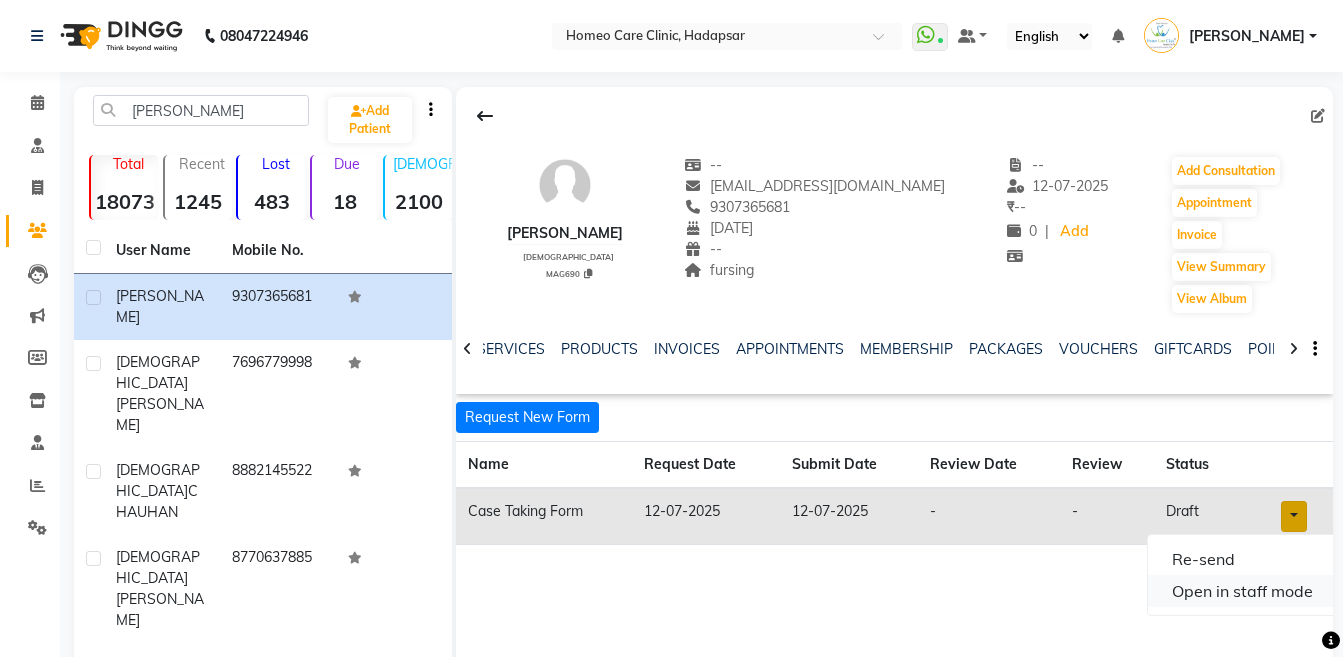 click on "Open in staff mode" 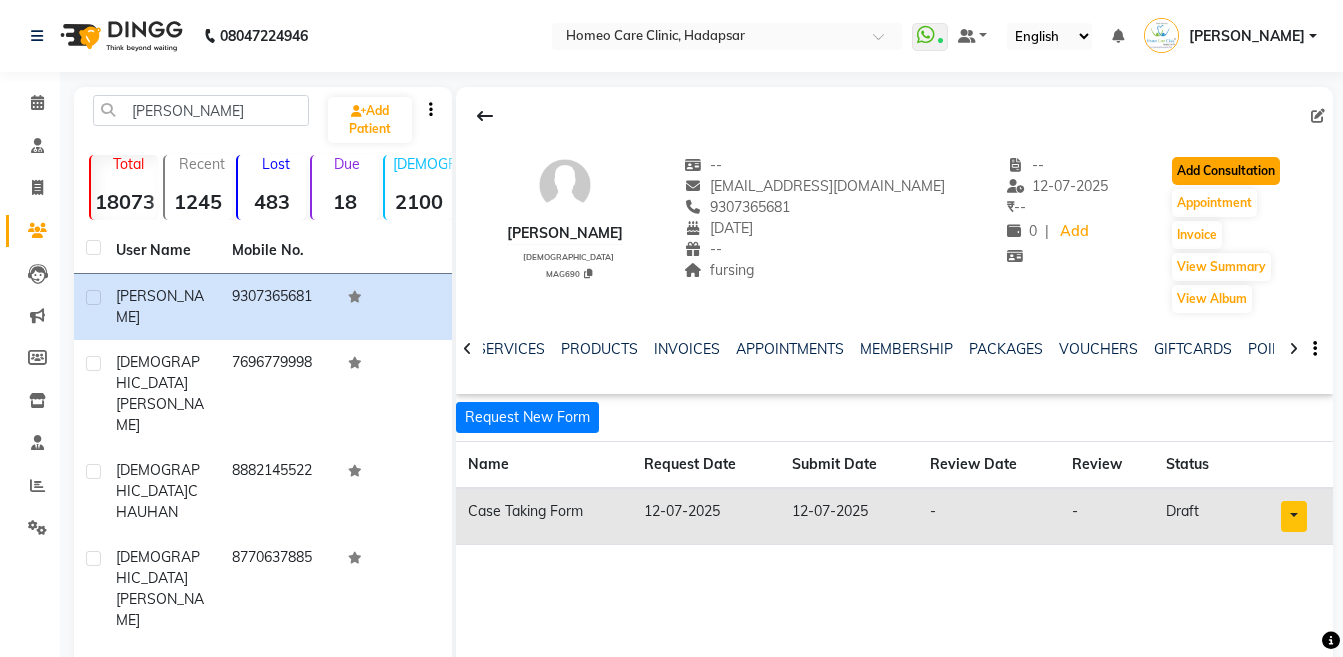 click on "Add Consultation" 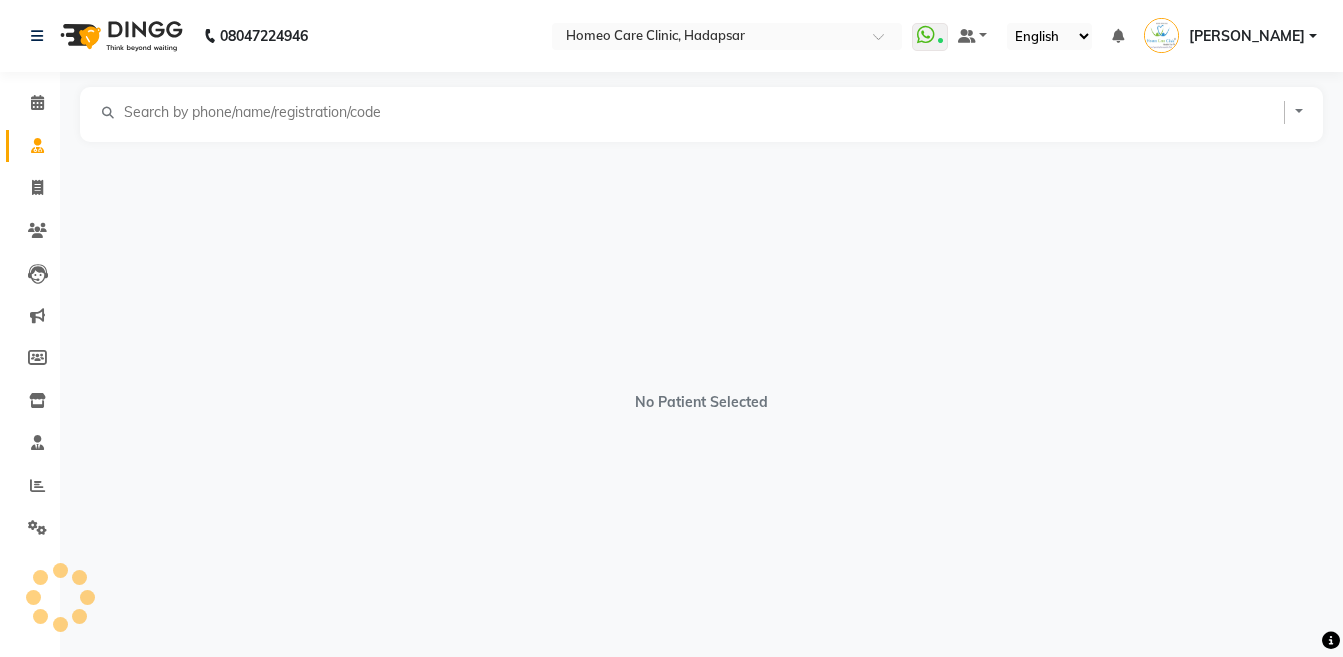 select on "[DEMOGRAPHIC_DATA]" 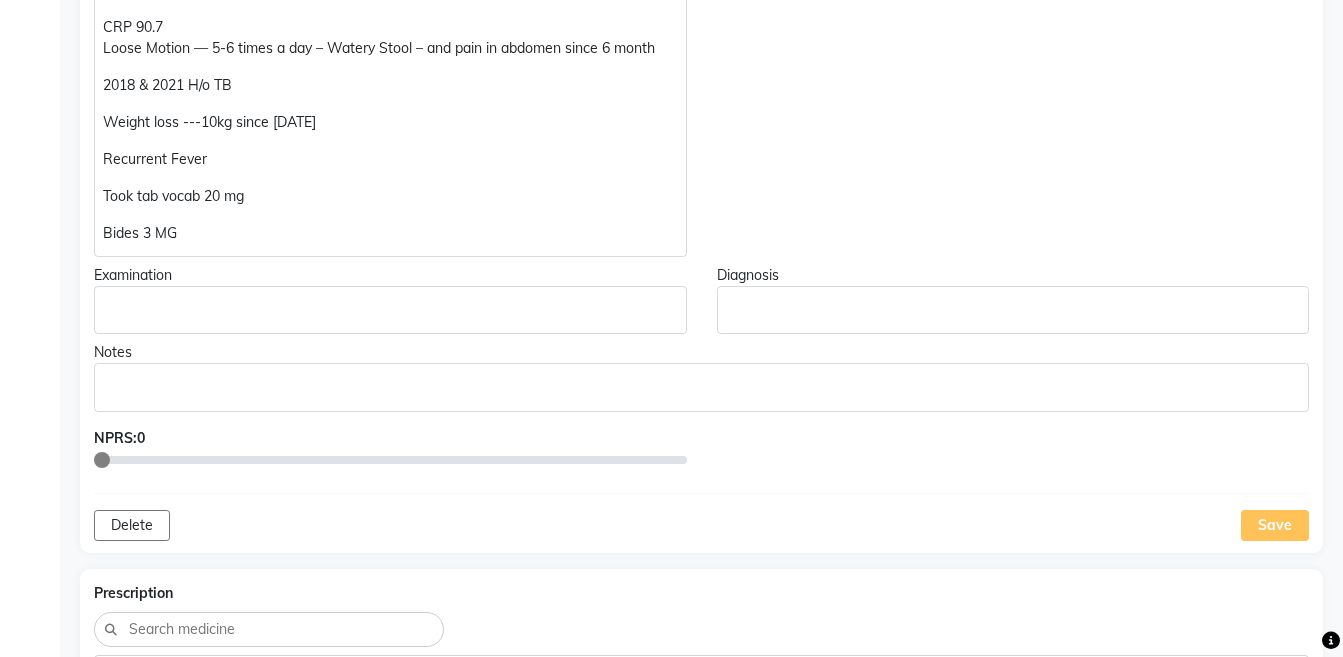 scroll, scrollTop: 673, scrollLeft: 0, axis: vertical 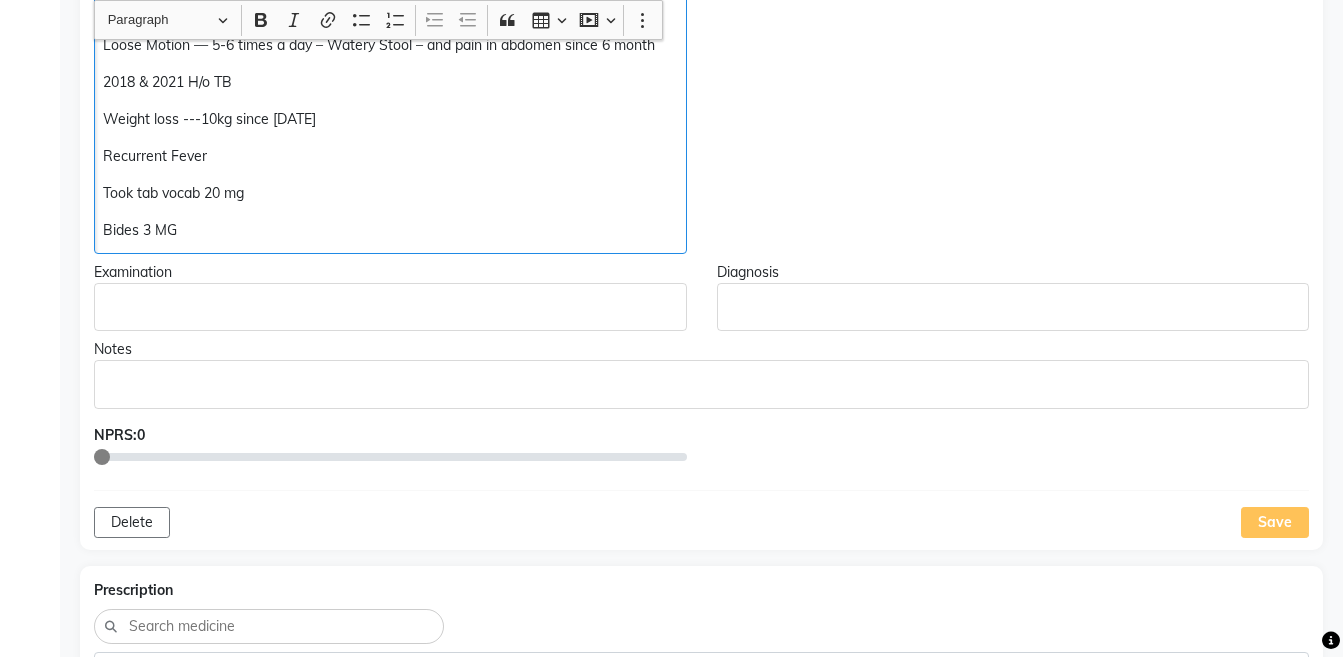 click on "Bides 3 MG" 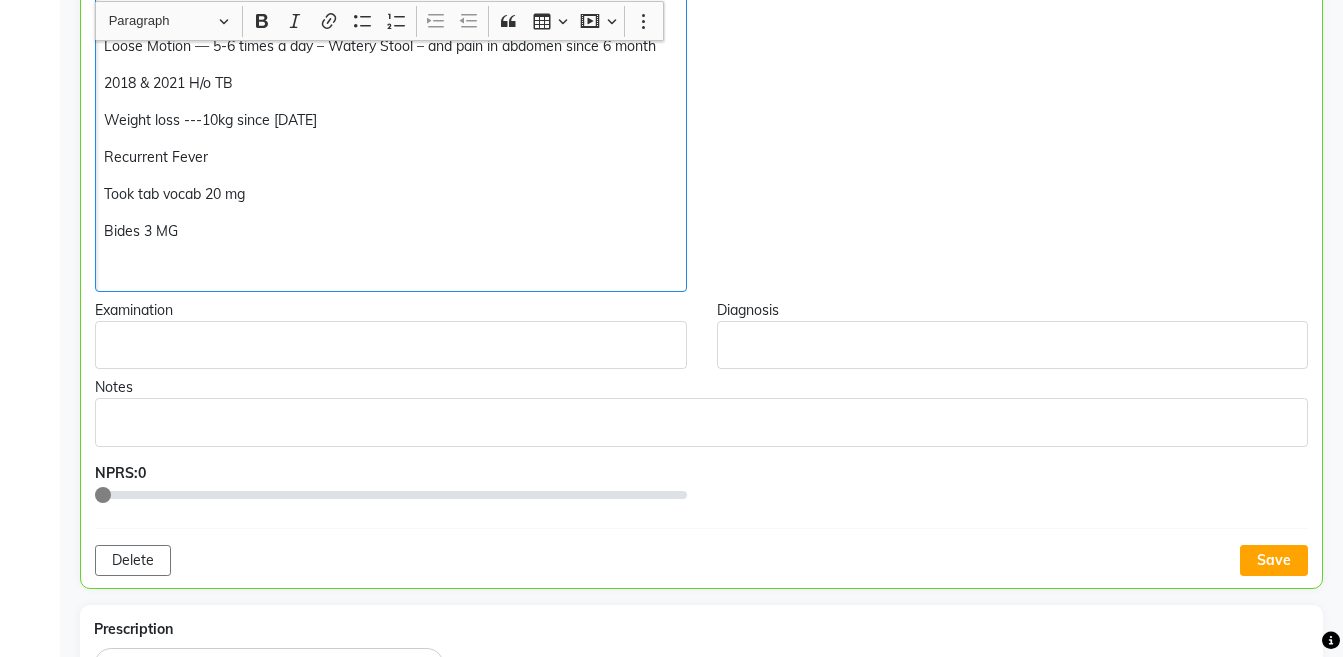 scroll, scrollTop: 674, scrollLeft: 0, axis: vertical 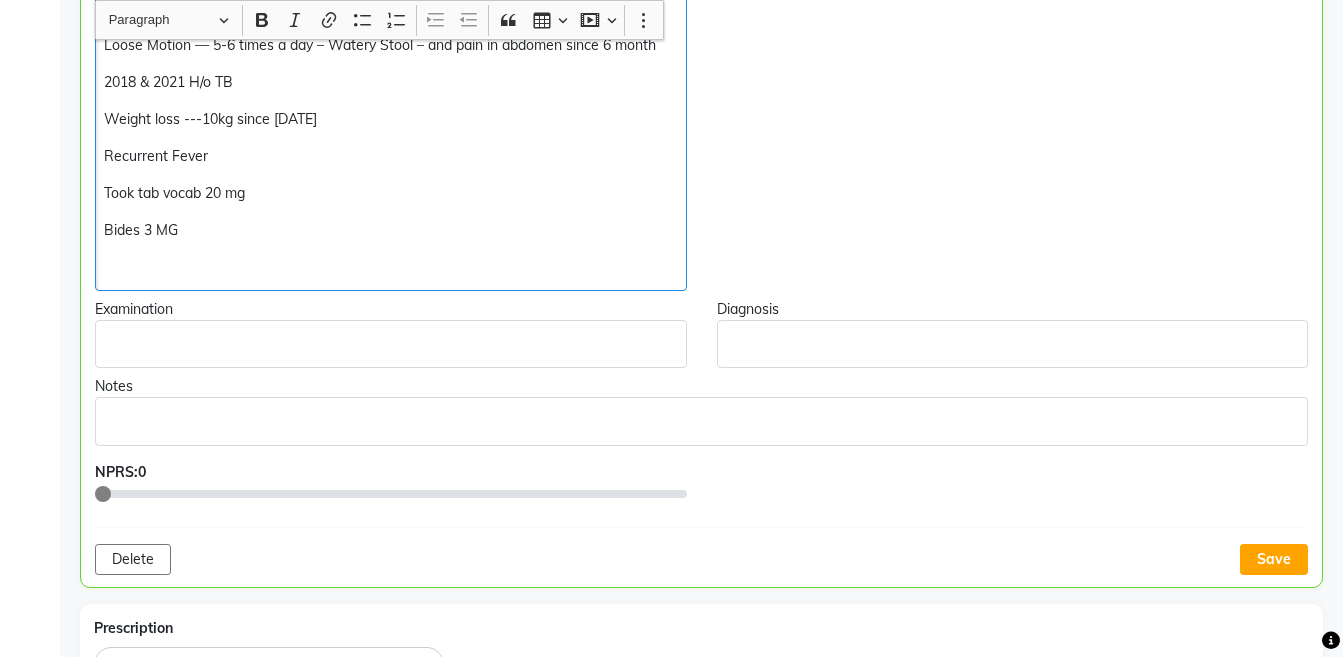 type 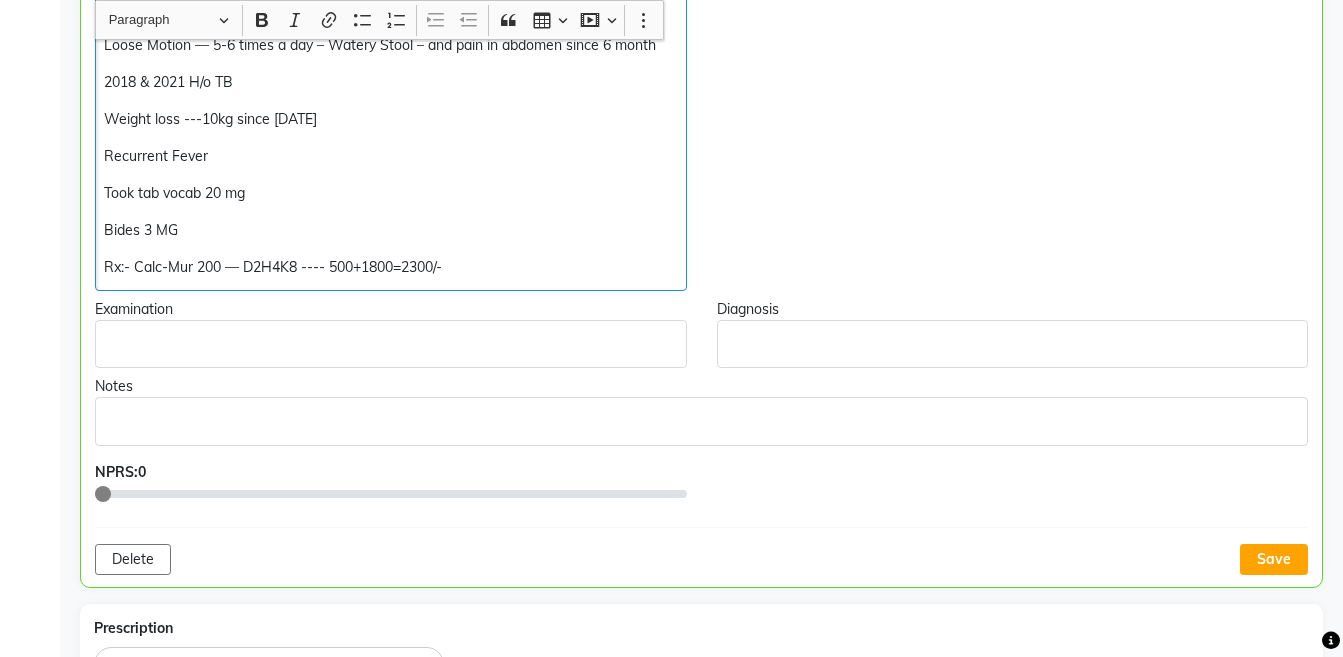 copy on "Bides 3 MG  Rx:- Calc-Mur 200 — D2H4K8 ---- 500+1800=2300/-" 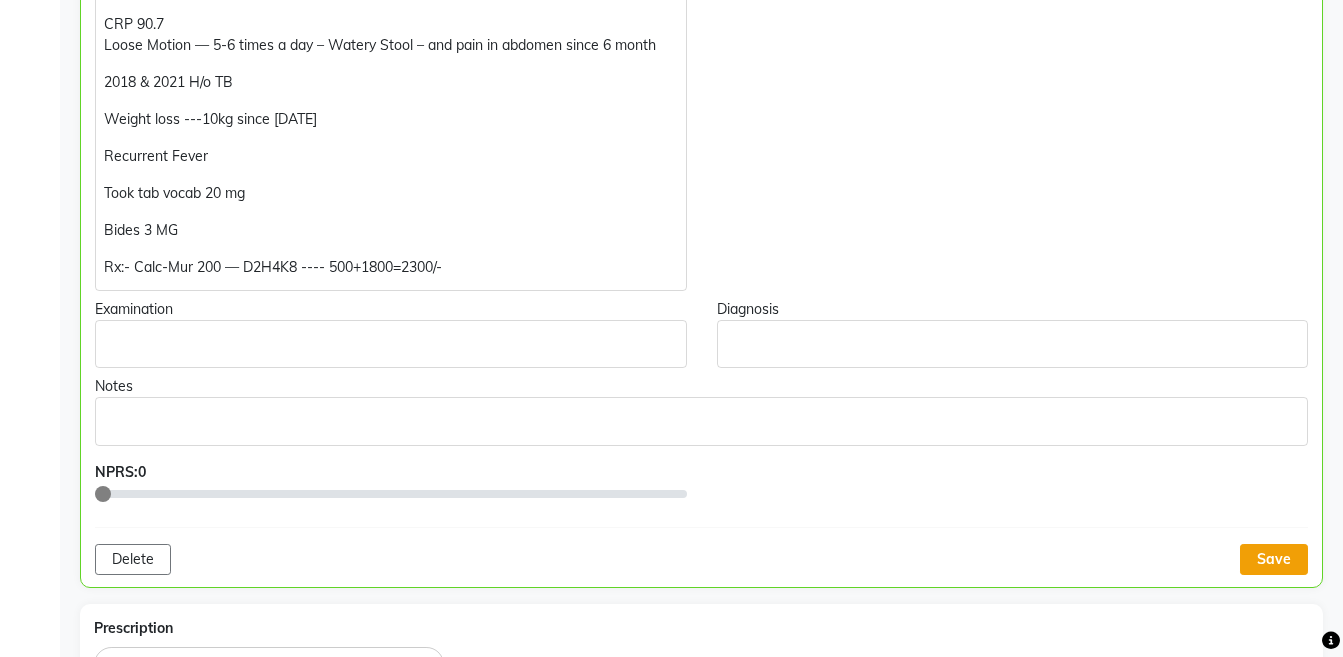click on "Save" 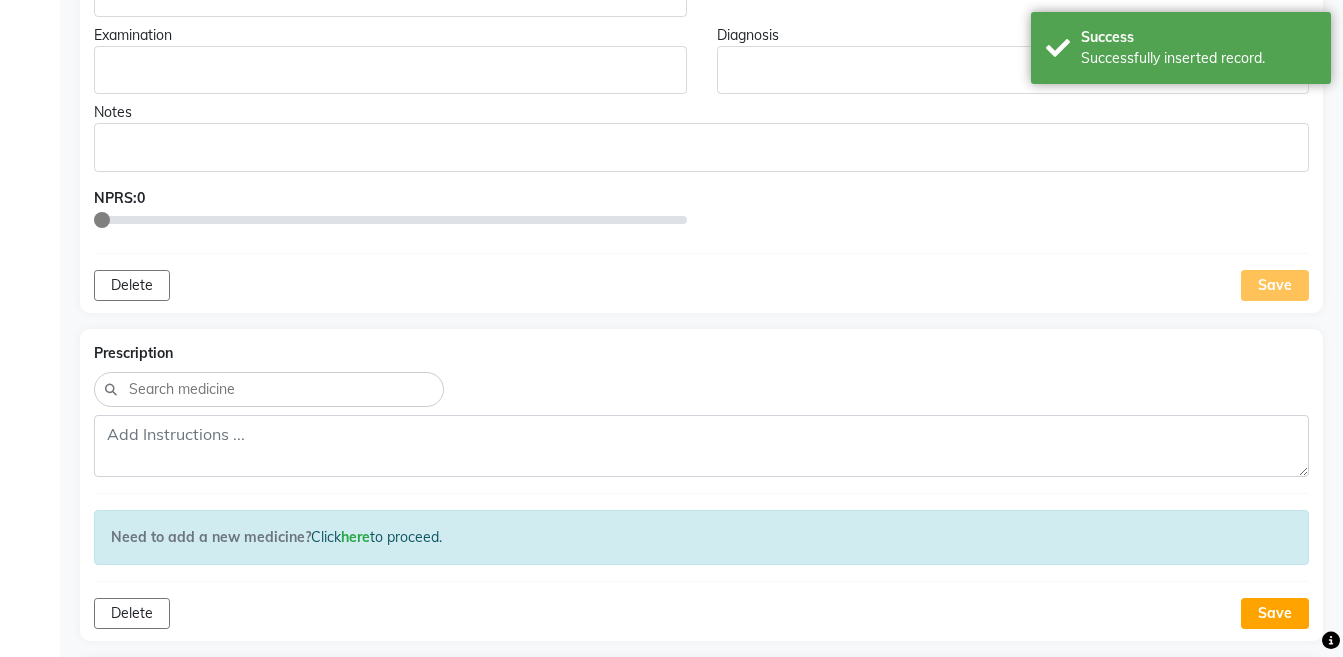 scroll, scrollTop: 1049, scrollLeft: 0, axis: vertical 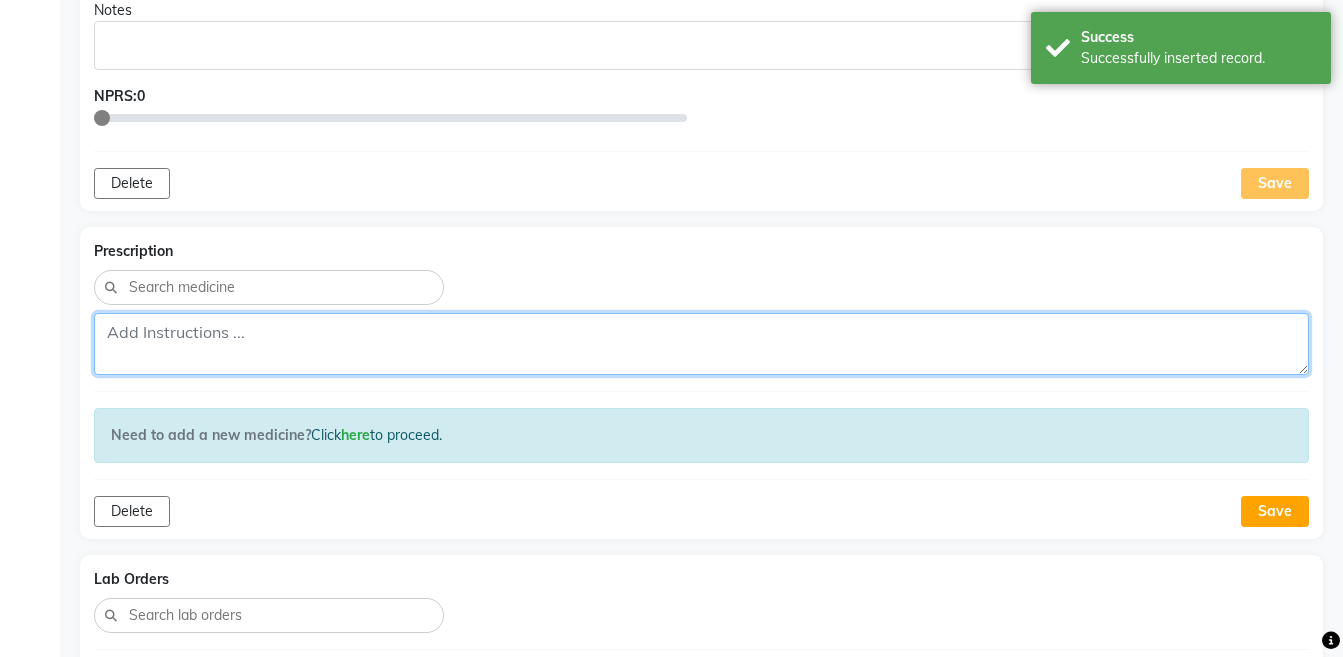 click 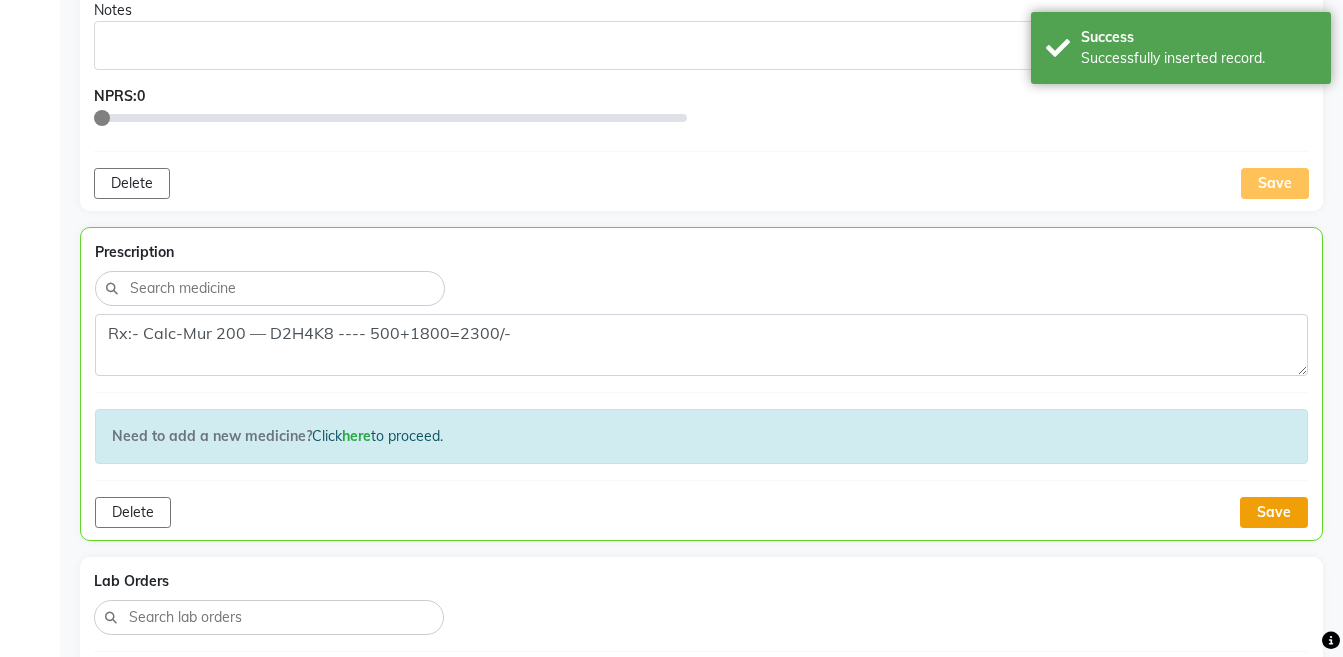click on "Save" 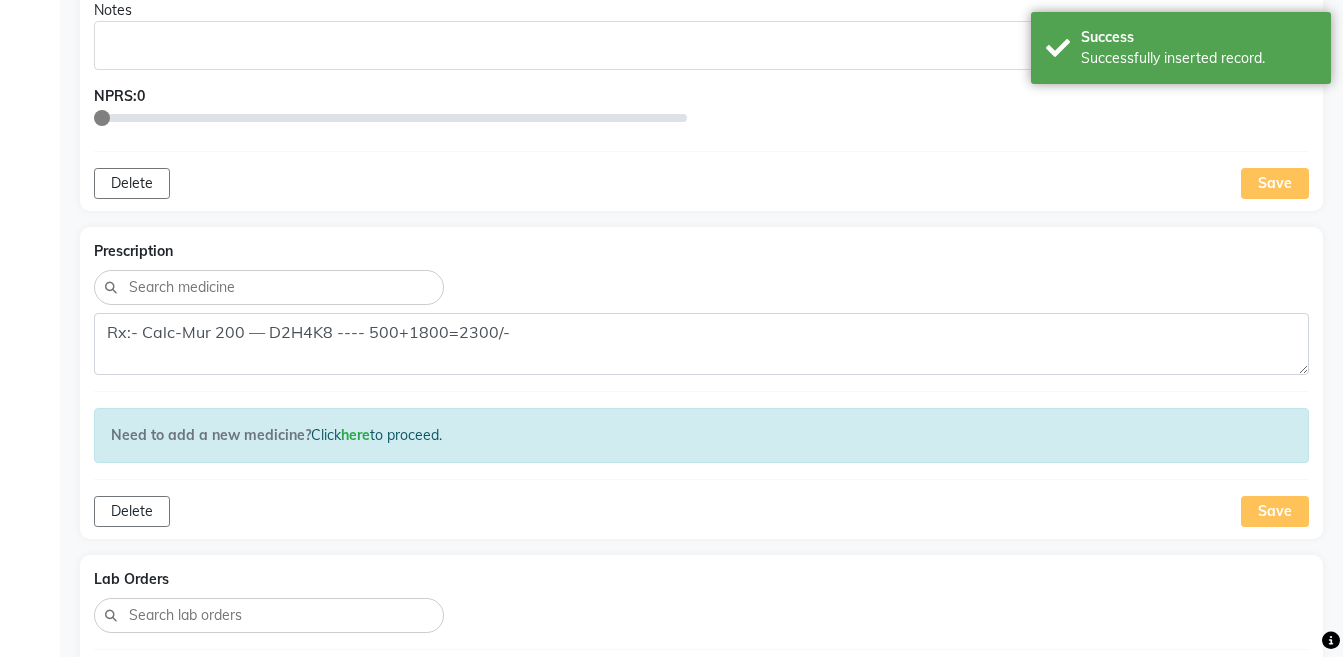 scroll, scrollTop: 166, scrollLeft: 0, axis: vertical 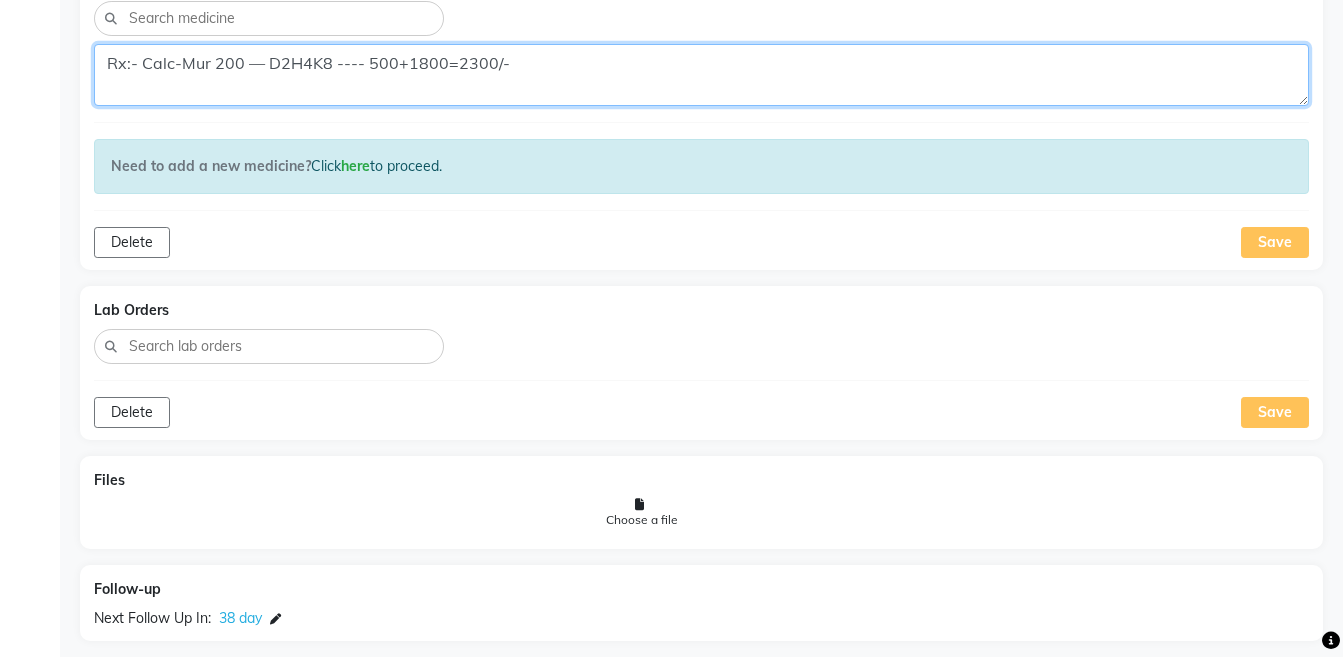 click on "Rx:- Calc-Mur 200 — D2H4K8 ---- 500+1800=2300/-" 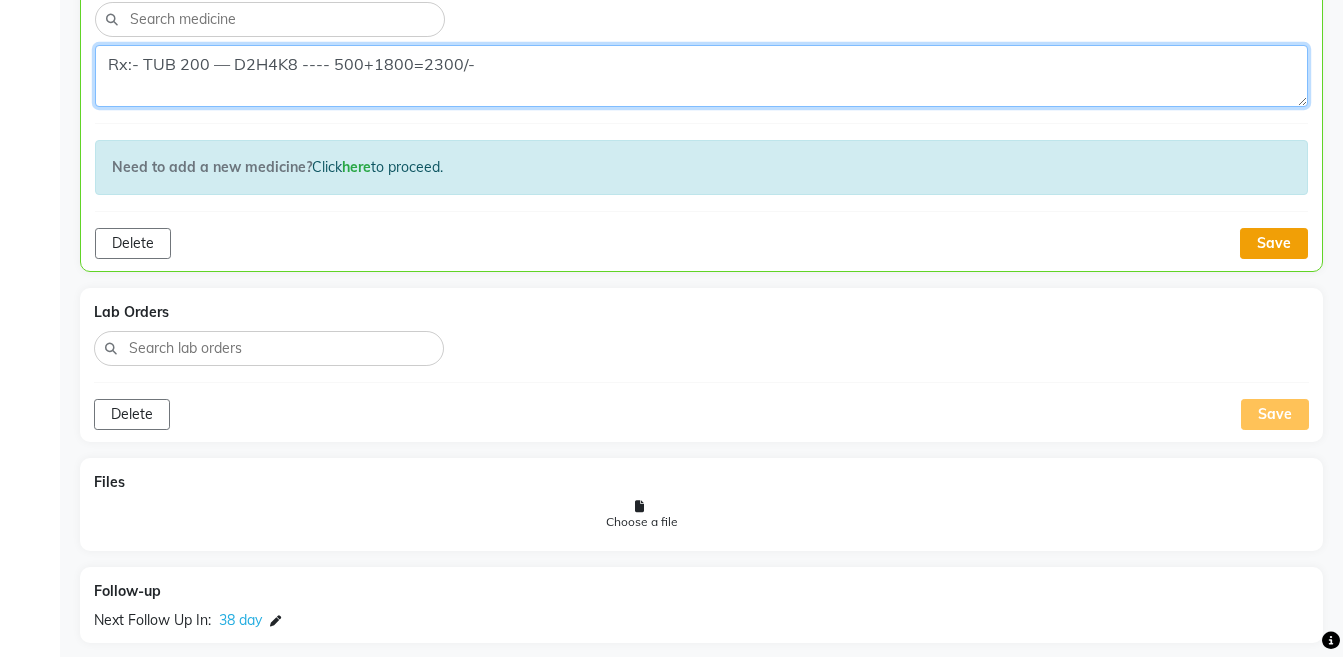 type on "Rx:- TUB 200 — D2H4K8 ---- 500+1800=2300/-" 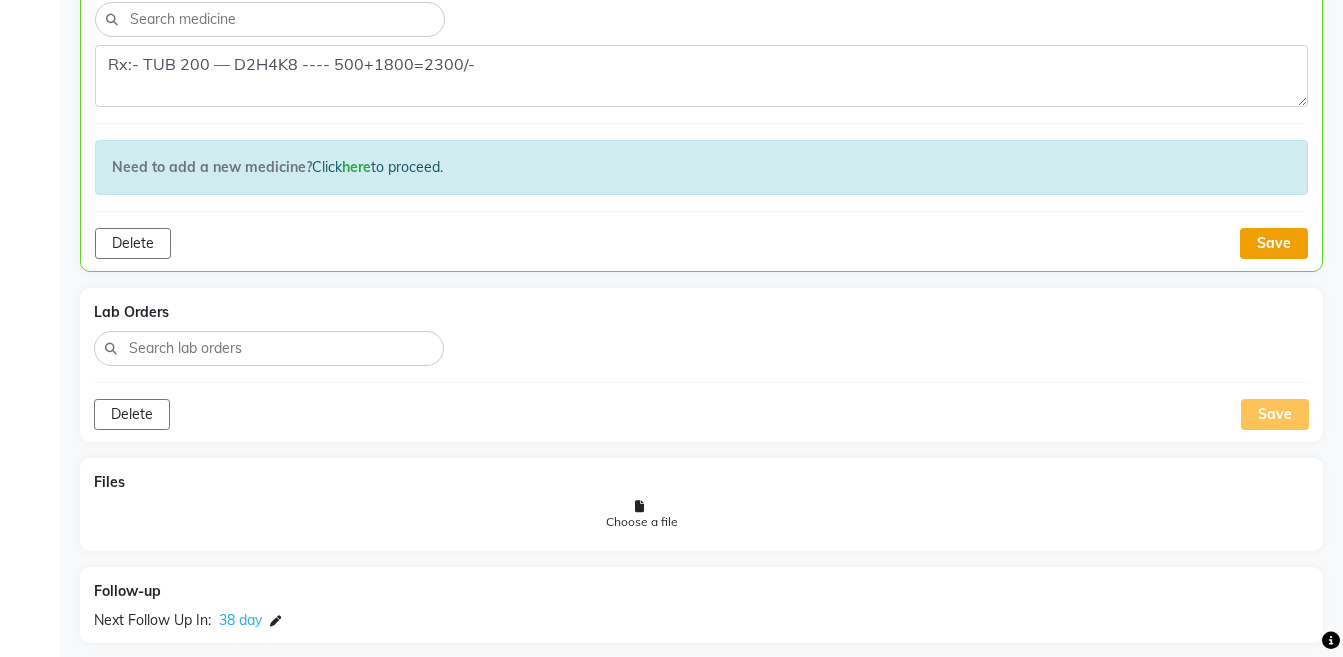 click on "Save" 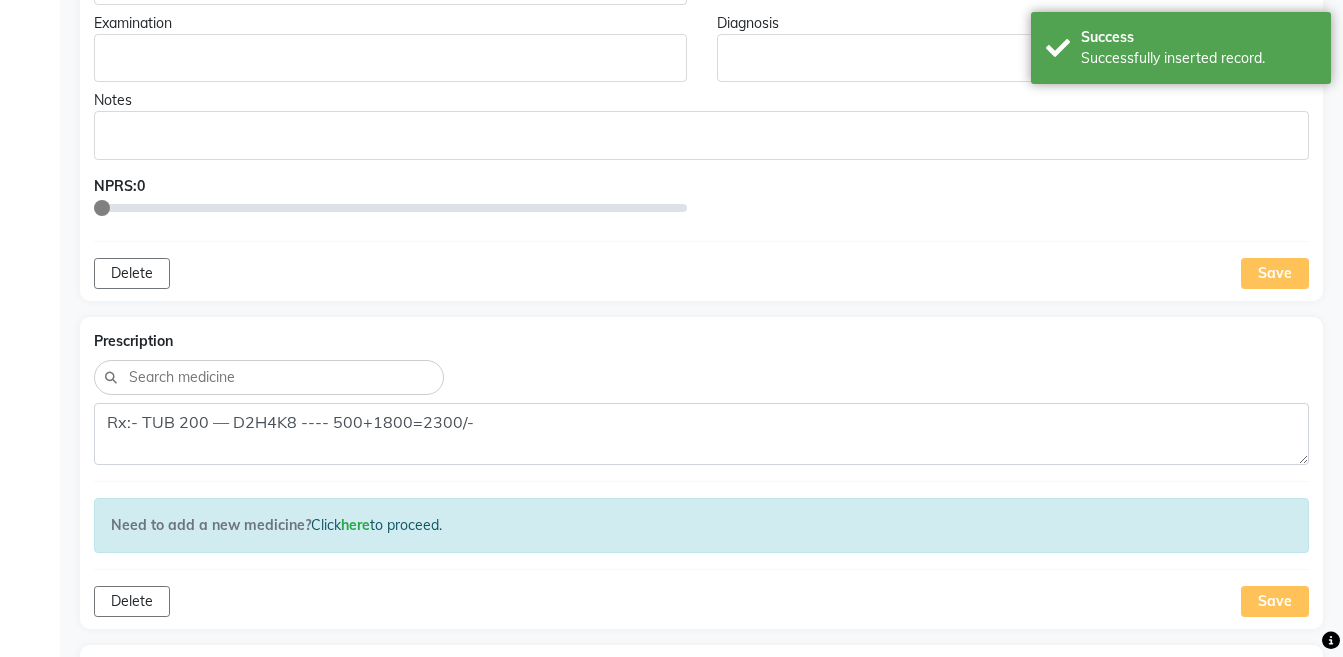 scroll, scrollTop: 648, scrollLeft: 0, axis: vertical 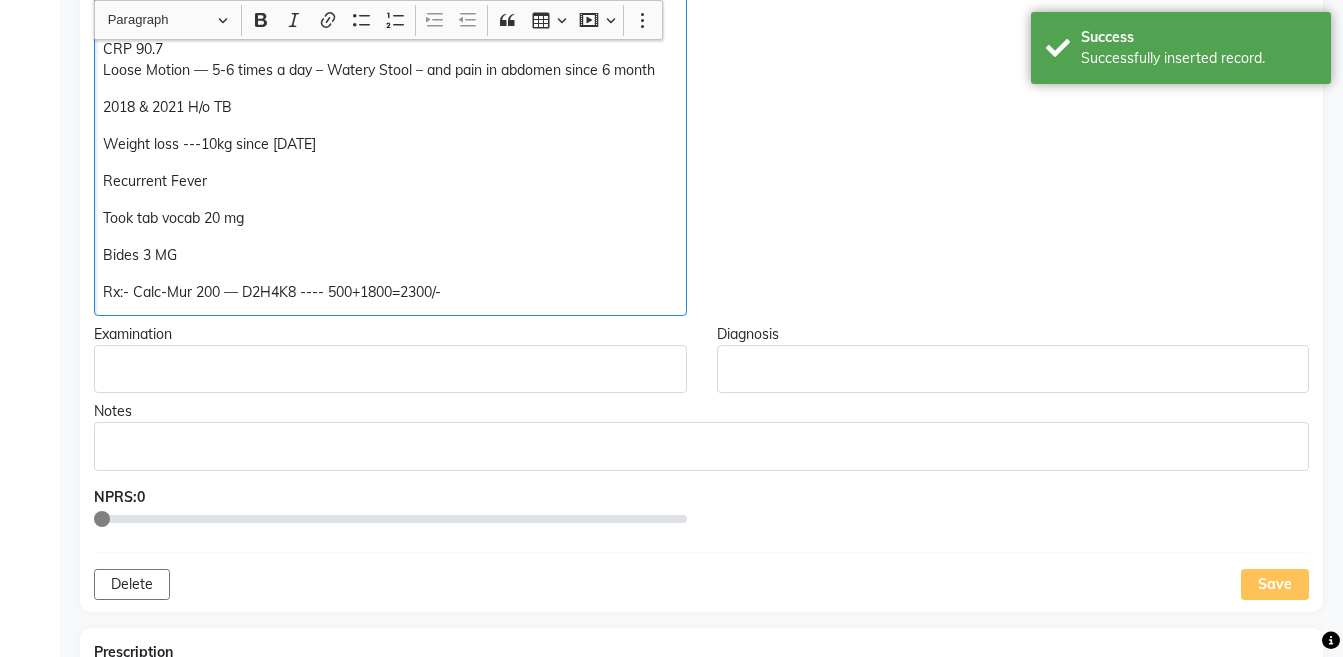 click on "Rx:- Calc-Mur 200 — D2H4K8 ---- 500+1800=2300/-" 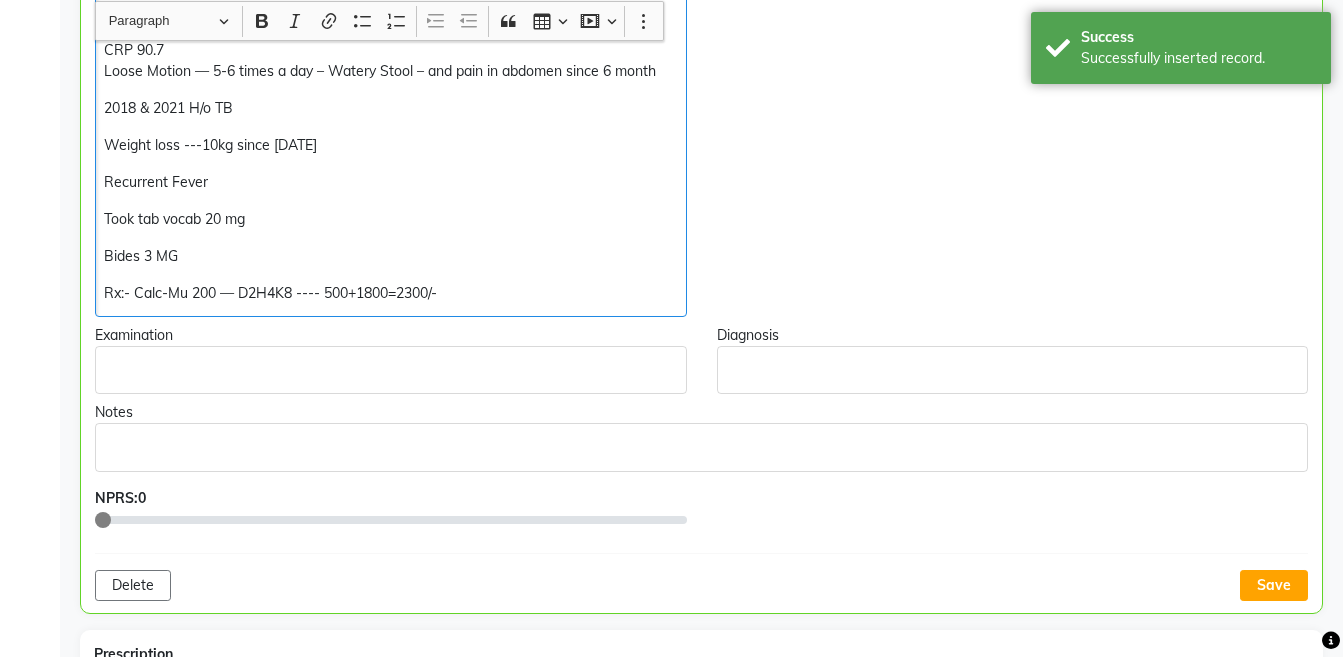 scroll, scrollTop: 649, scrollLeft: 0, axis: vertical 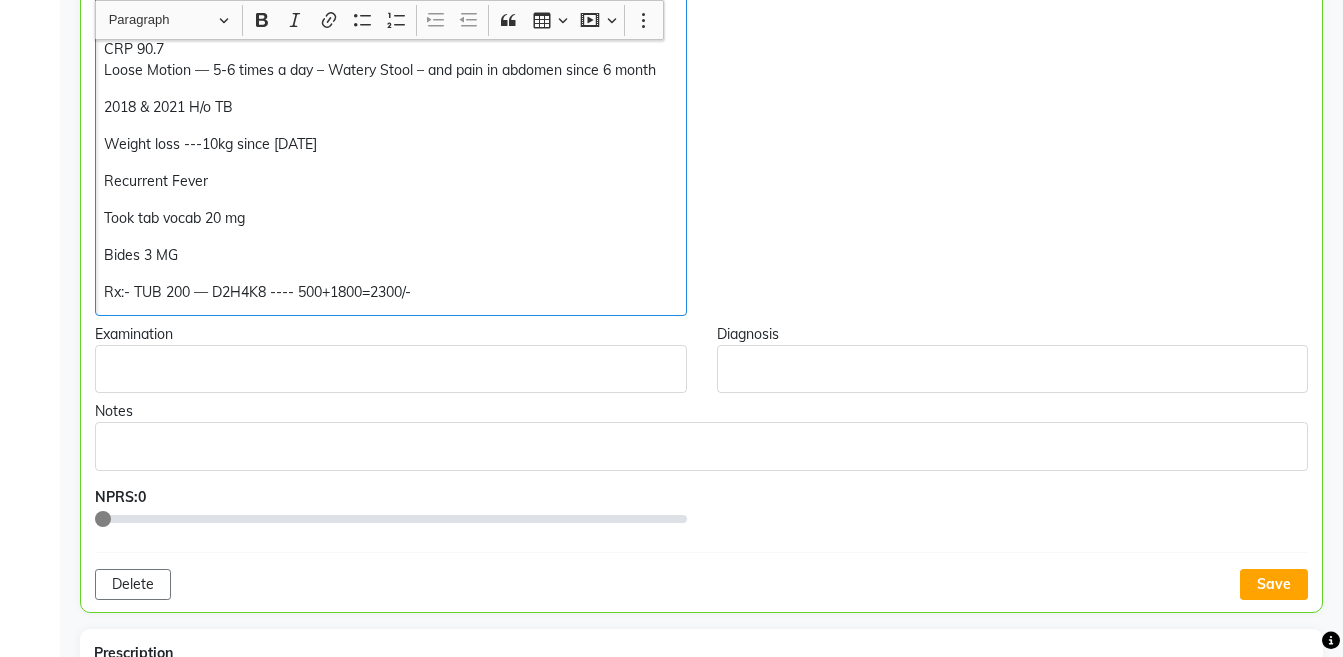 click on "Rx:- TUB 200 — D2H4K8 ---- 500+1800=2300/-" 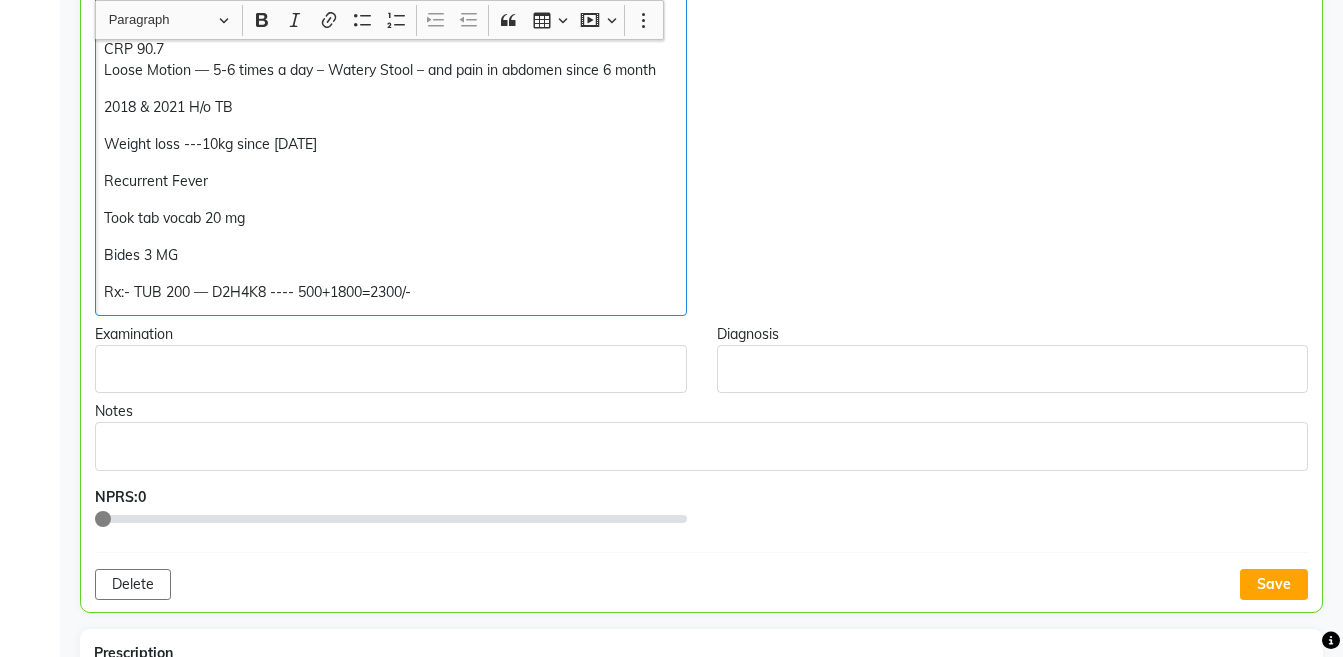 copy on "Bides 3 MG  Rx:- TUB 200 — D2H4K8 ---- 500+1800=2300/-" 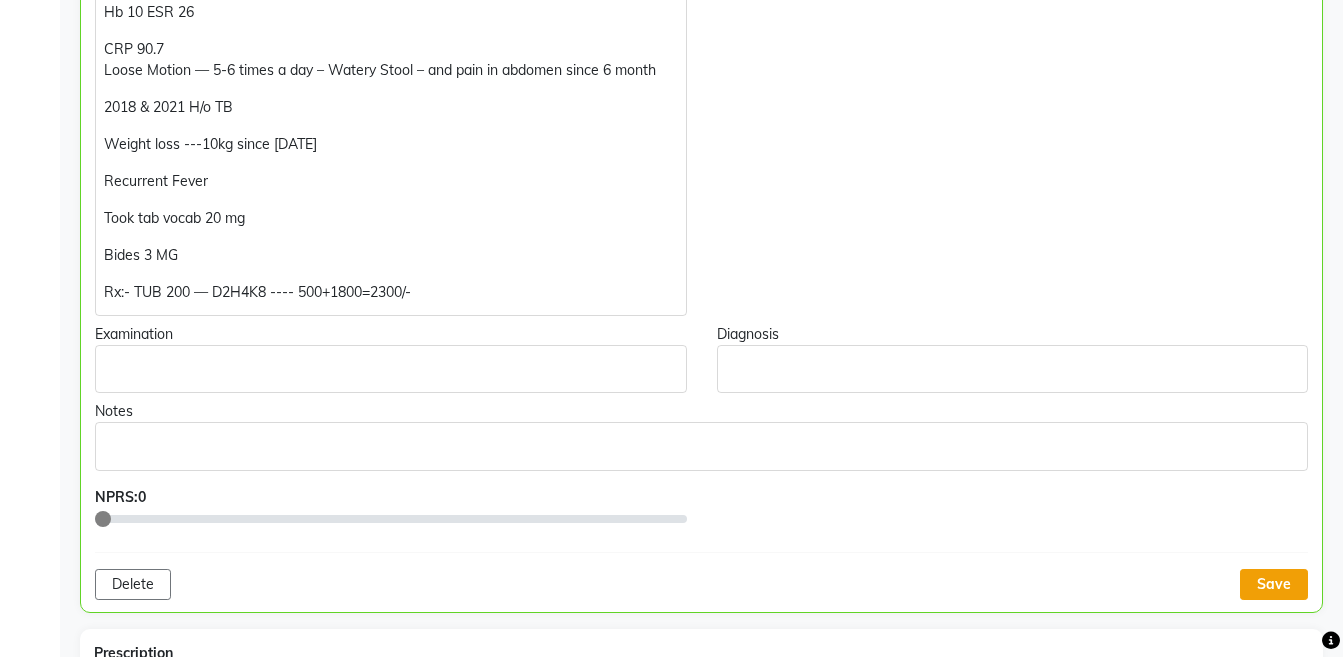 click on "Save" 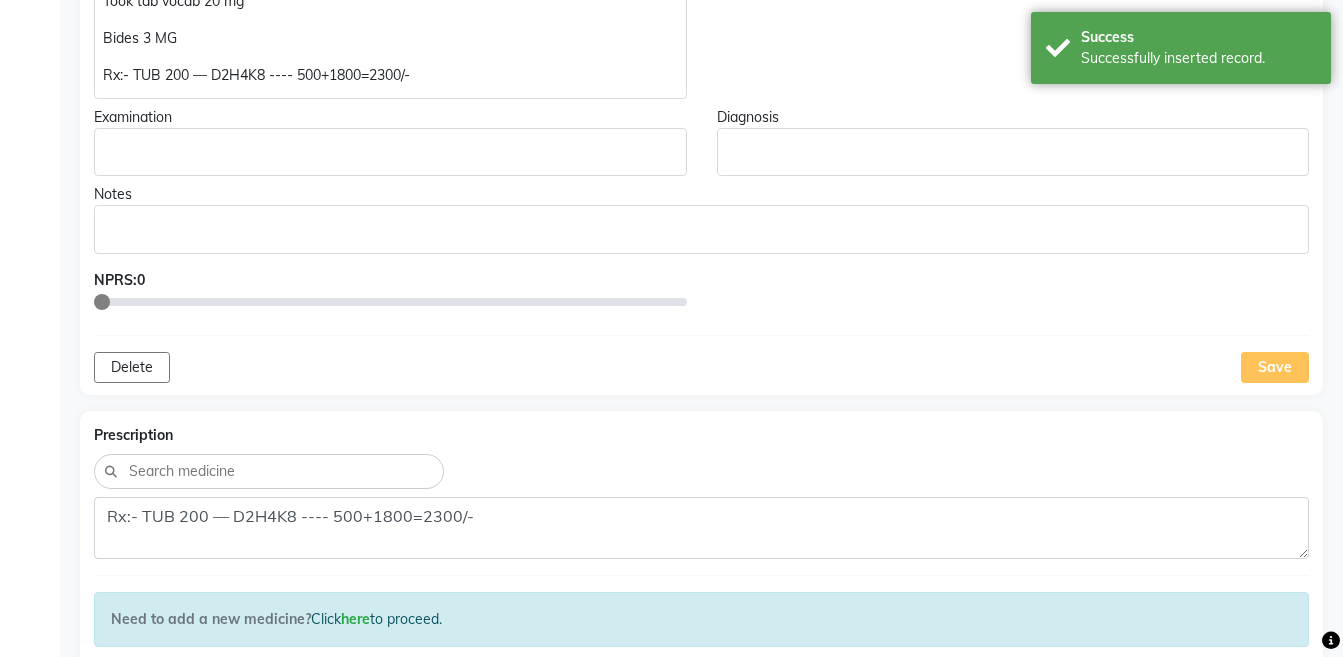 scroll, scrollTop: 966, scrollLeft: 0, axis: vertical 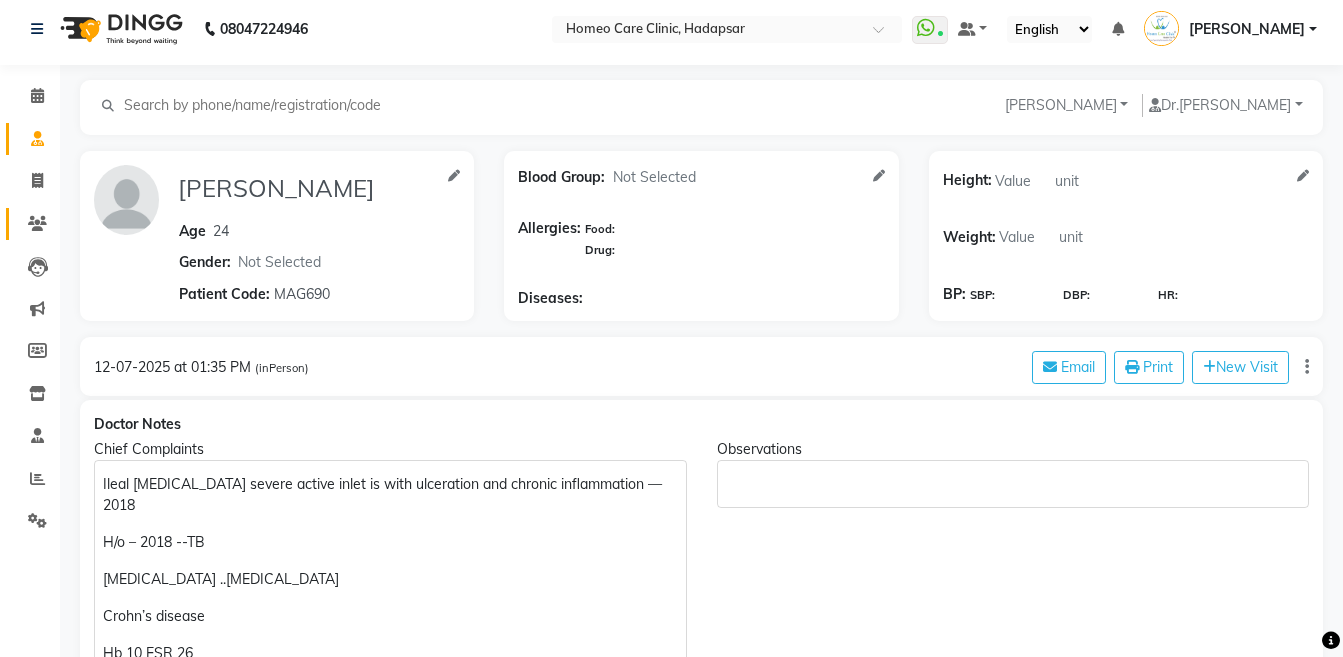 click on "Patients" 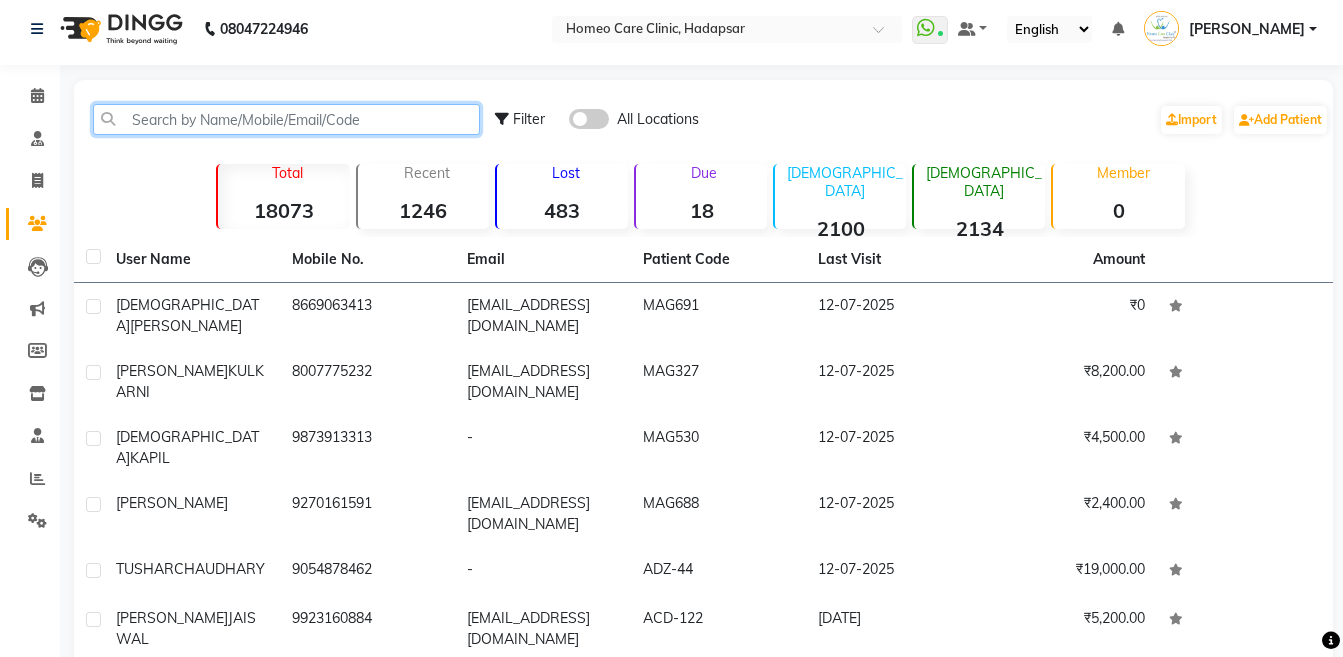 click 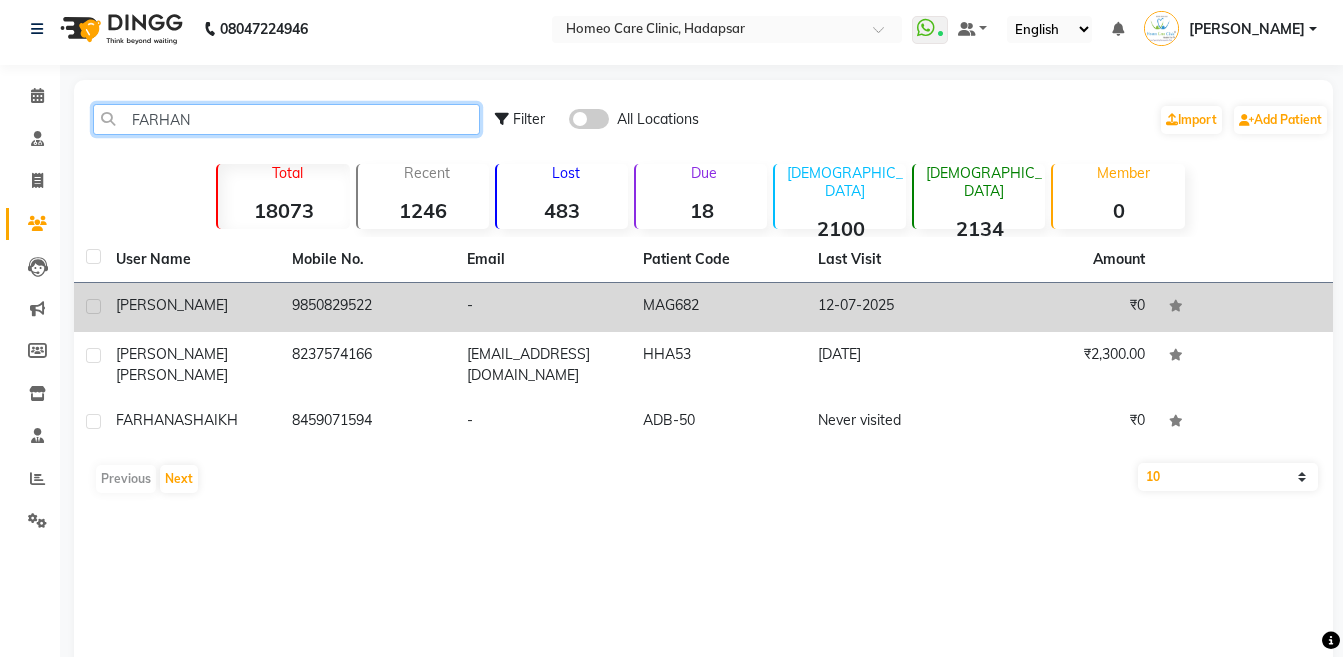 type on "FARHAN" 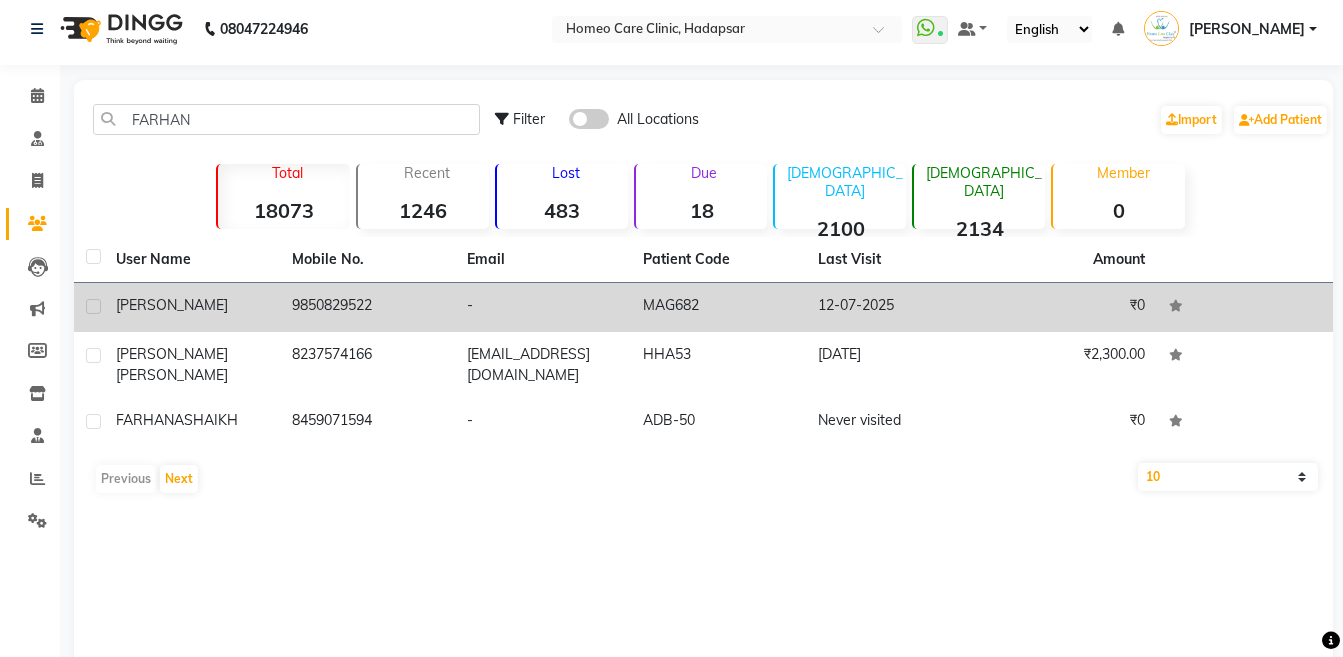 click on "9850829522" 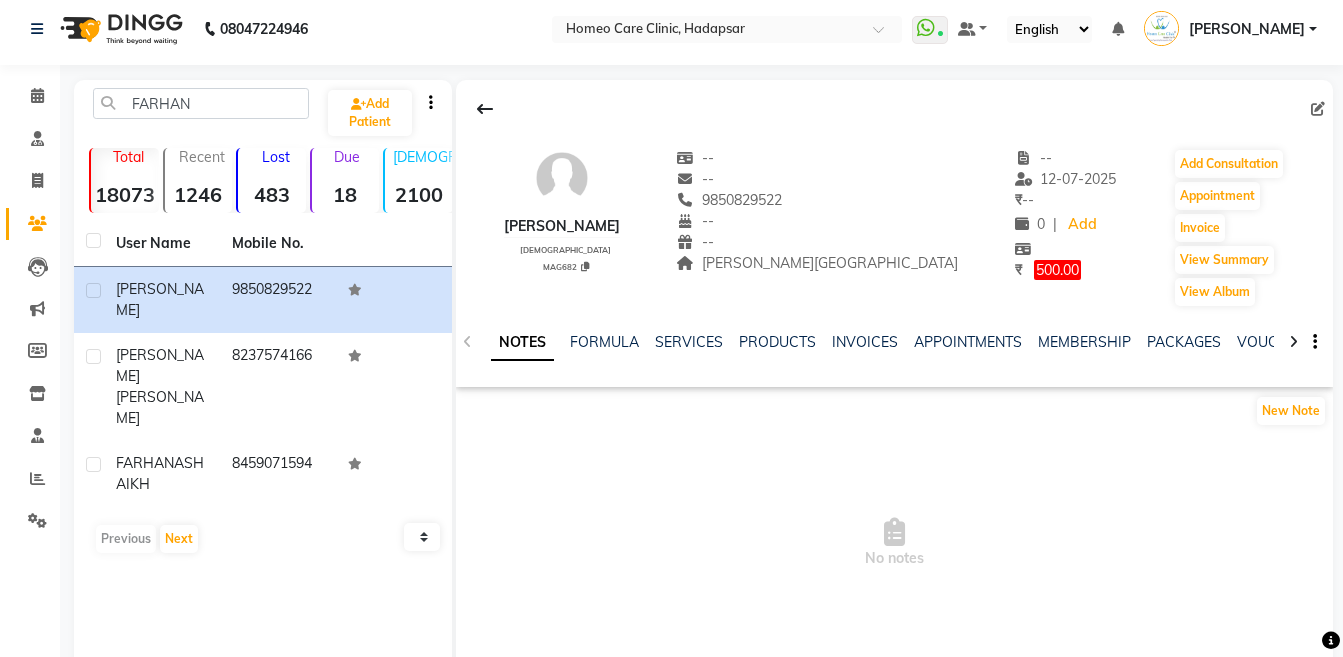 scroll, scrollTop: 60, scrollLeft: 0, axis: vertical 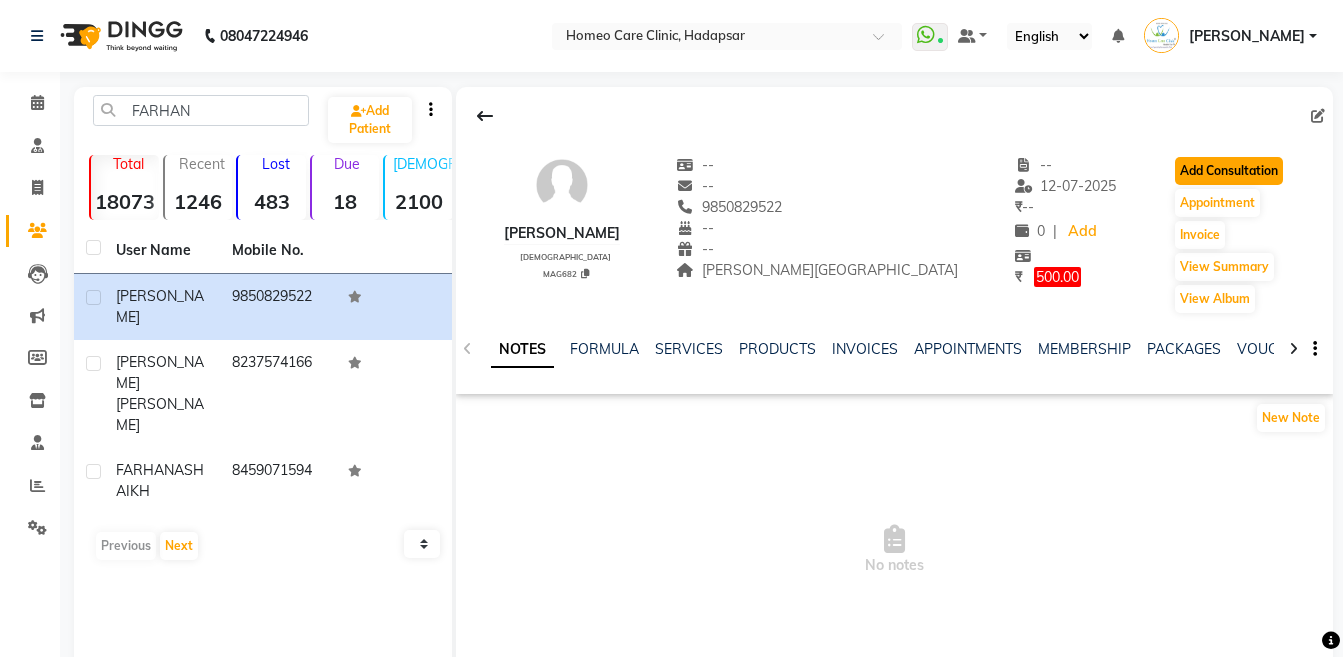 click on "Add Consultation" 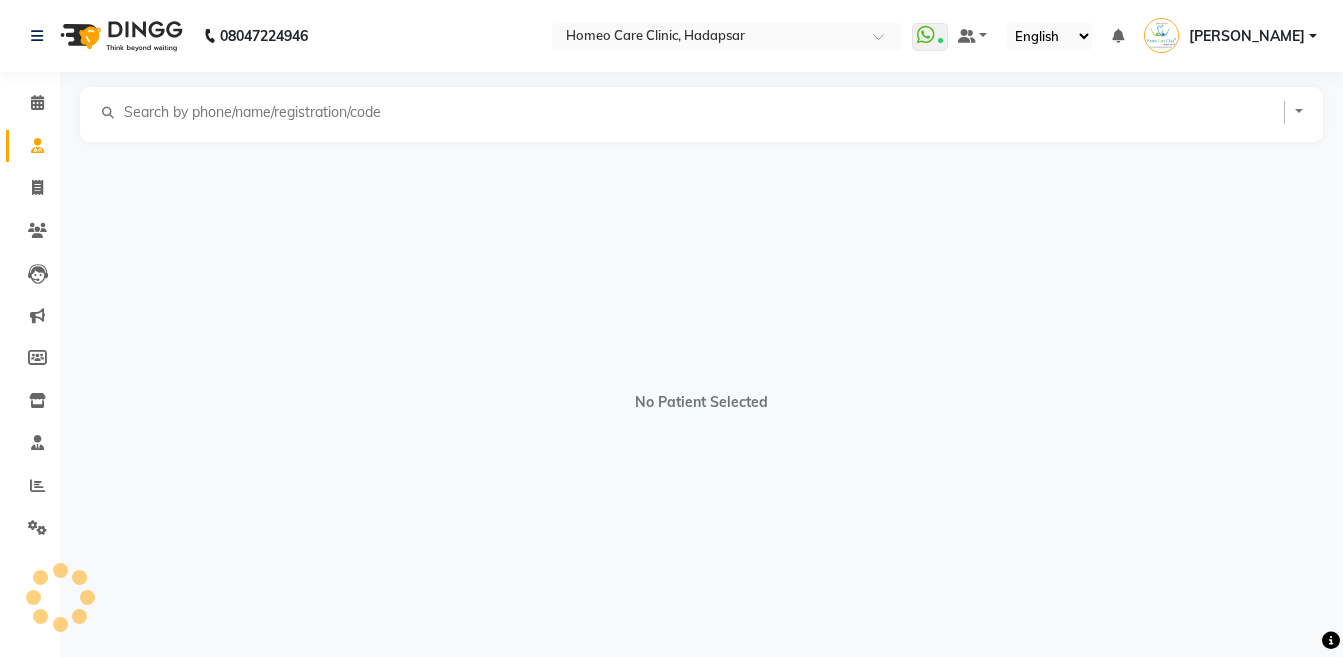 select on "[DEMOGRAPHIC_DATA]" 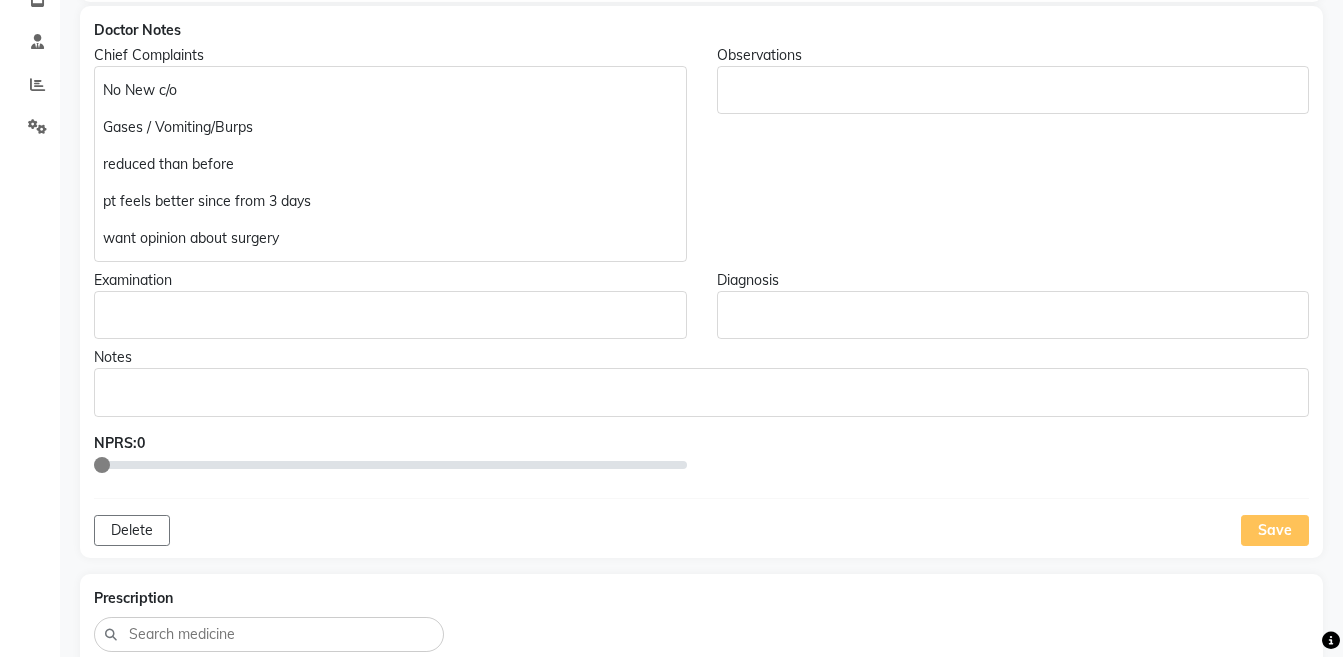 scroll, scrollTop: 404, scrollLeft: 0, axis: vertical 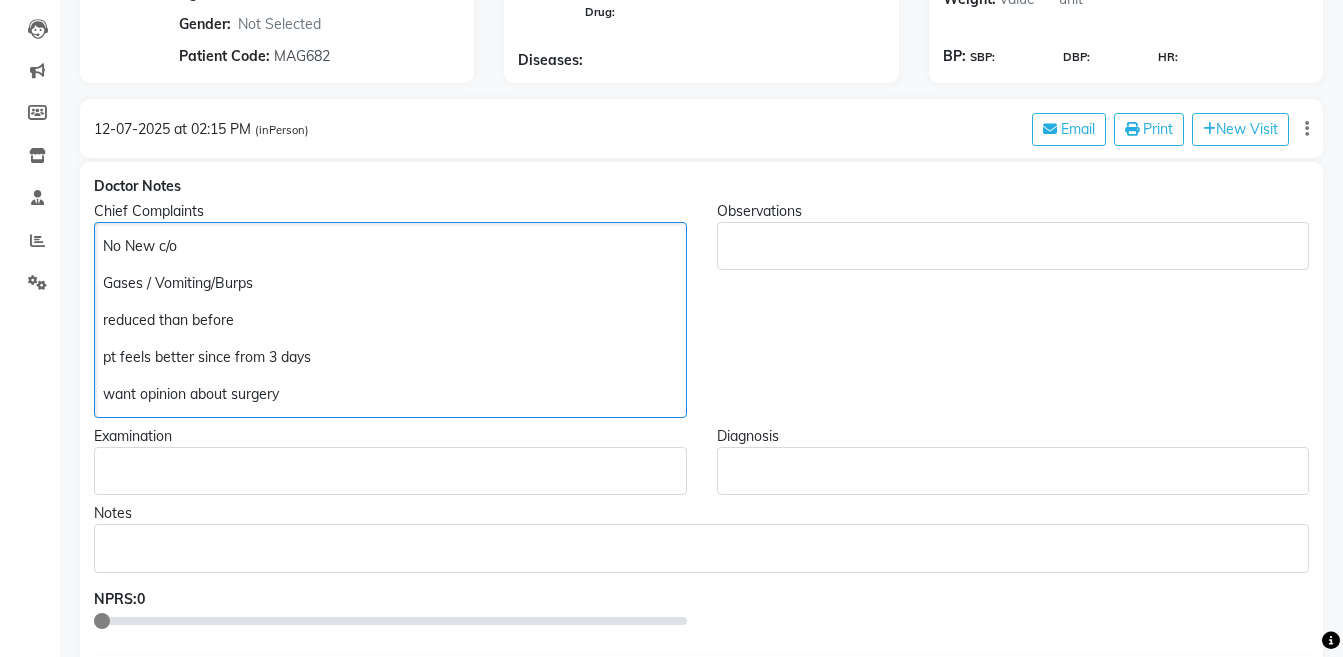 click on "No New c/o  Gases / Vomiting/Burps  reduced than before  pt feels better since from 3 days  want opinion about surgery" 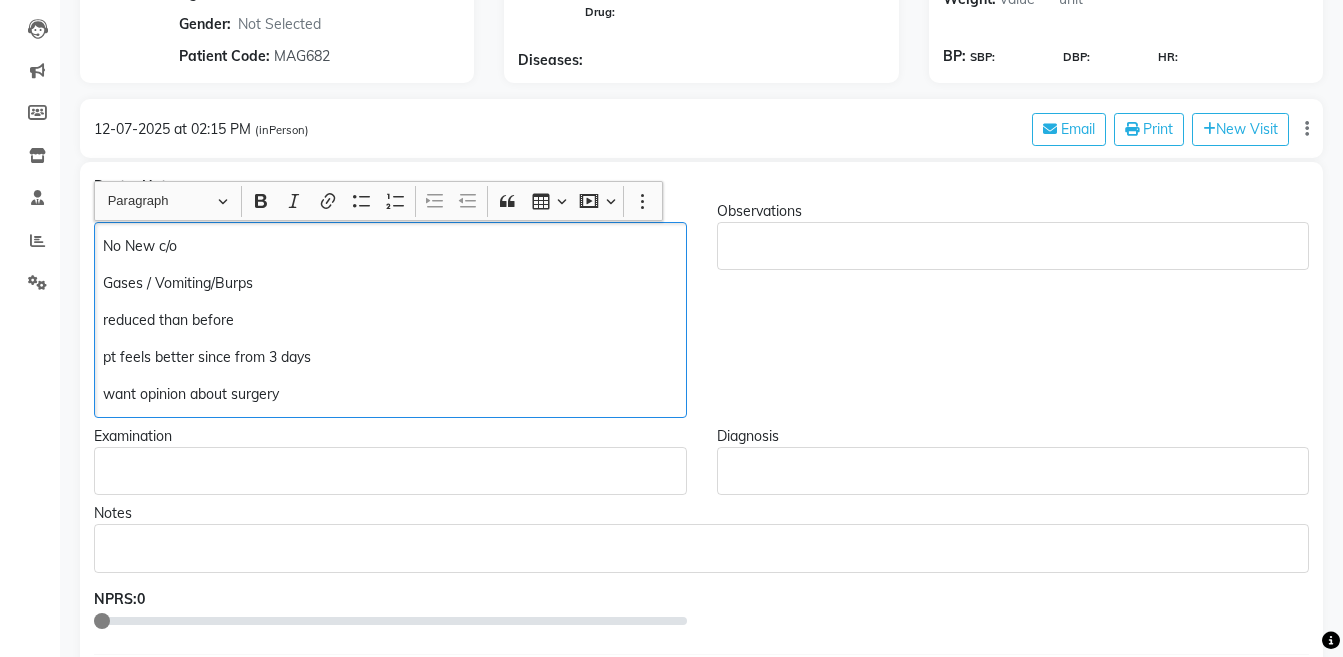 copy on "No New c/o  Gases / Vomiting/Burps  reduced than before  pt feels better since from 3 days  want opinion about surgery" 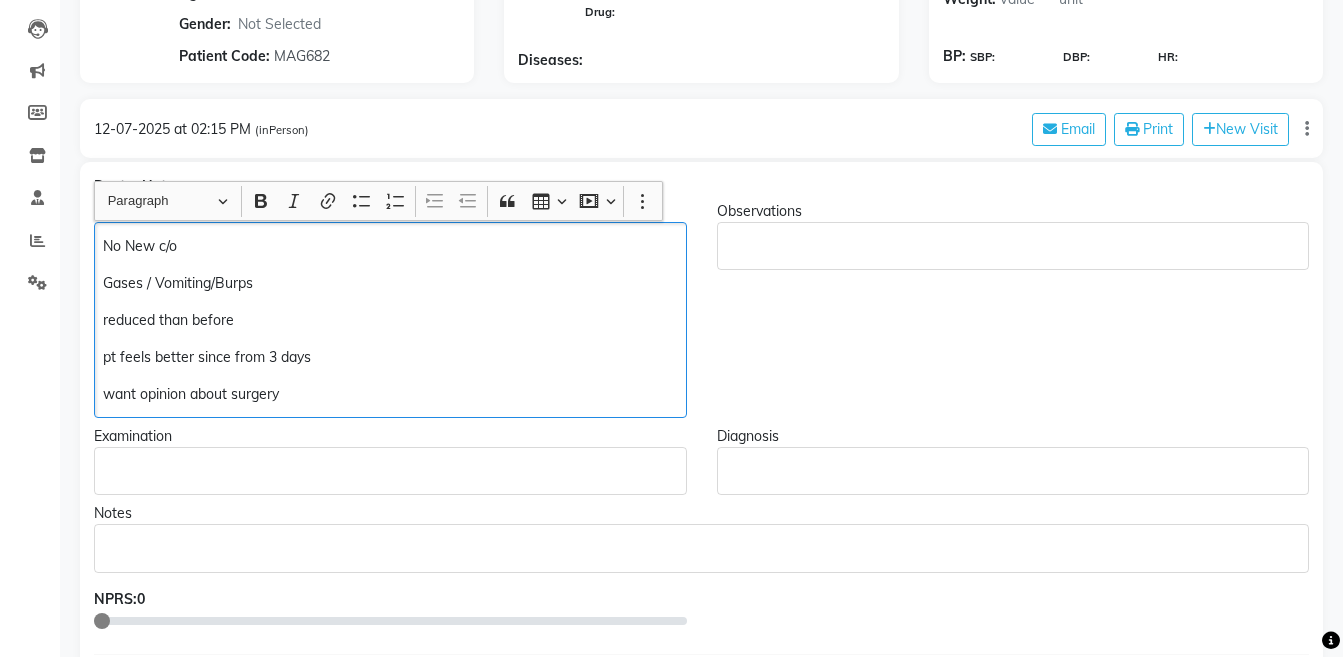 click on "pt feels better since from 3 days" 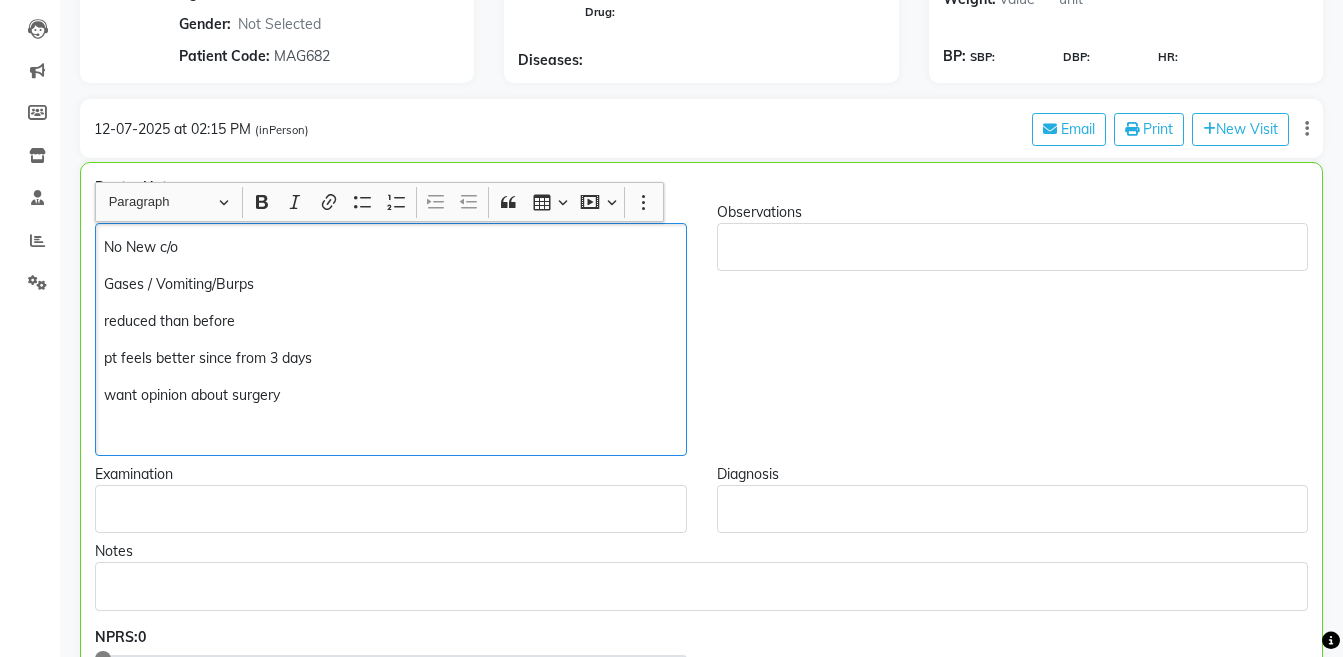 scroll, scrollTop: 246, scrollLeft: 0, axis: vertical 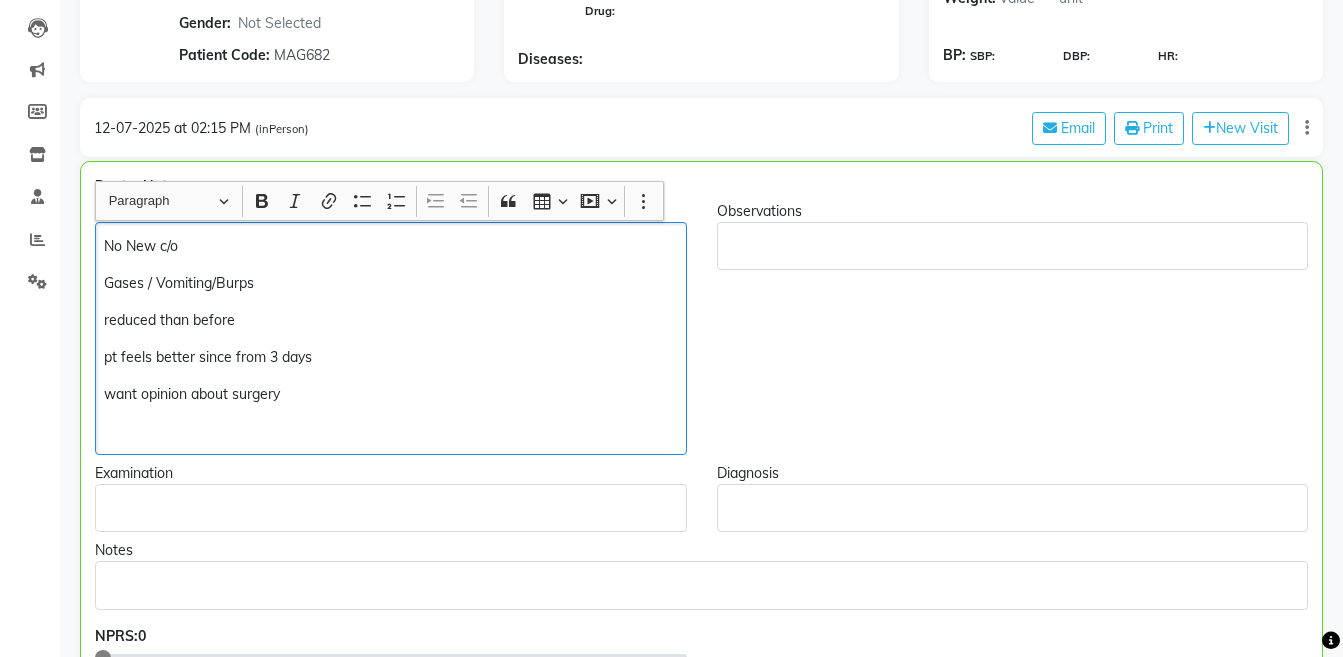 type 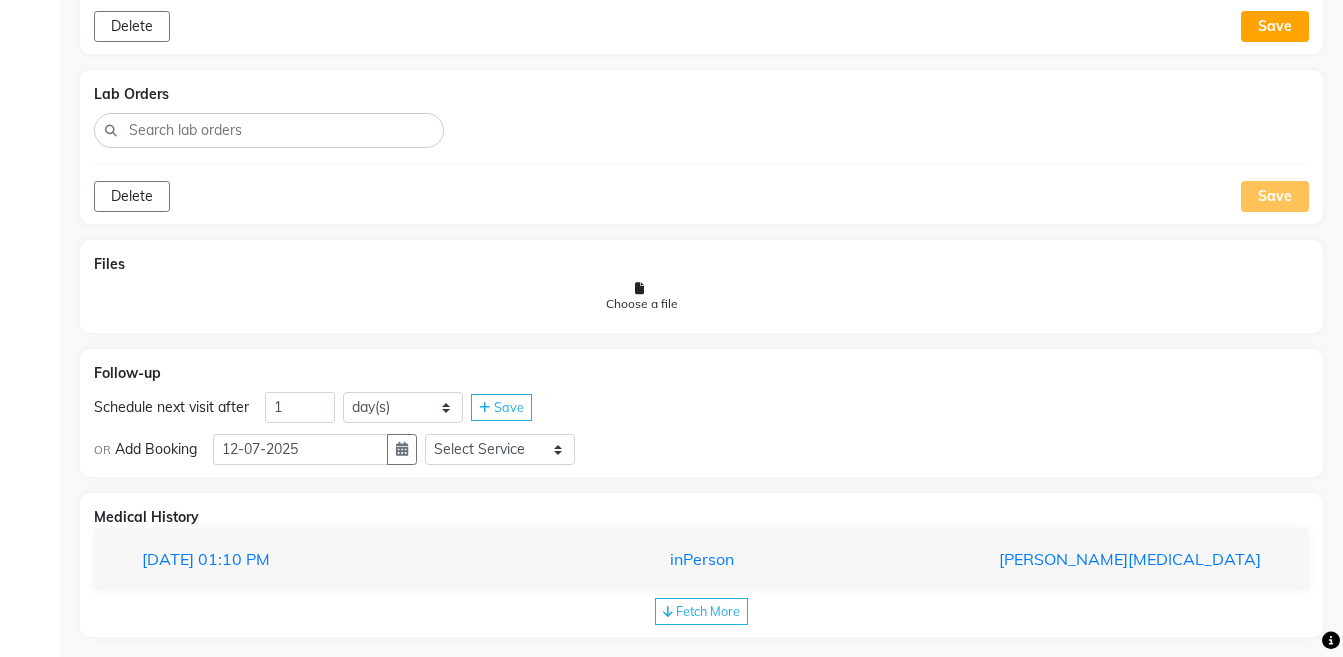 scroll, scrollTop: 1292, scrollLeft: 0, axis: vertical 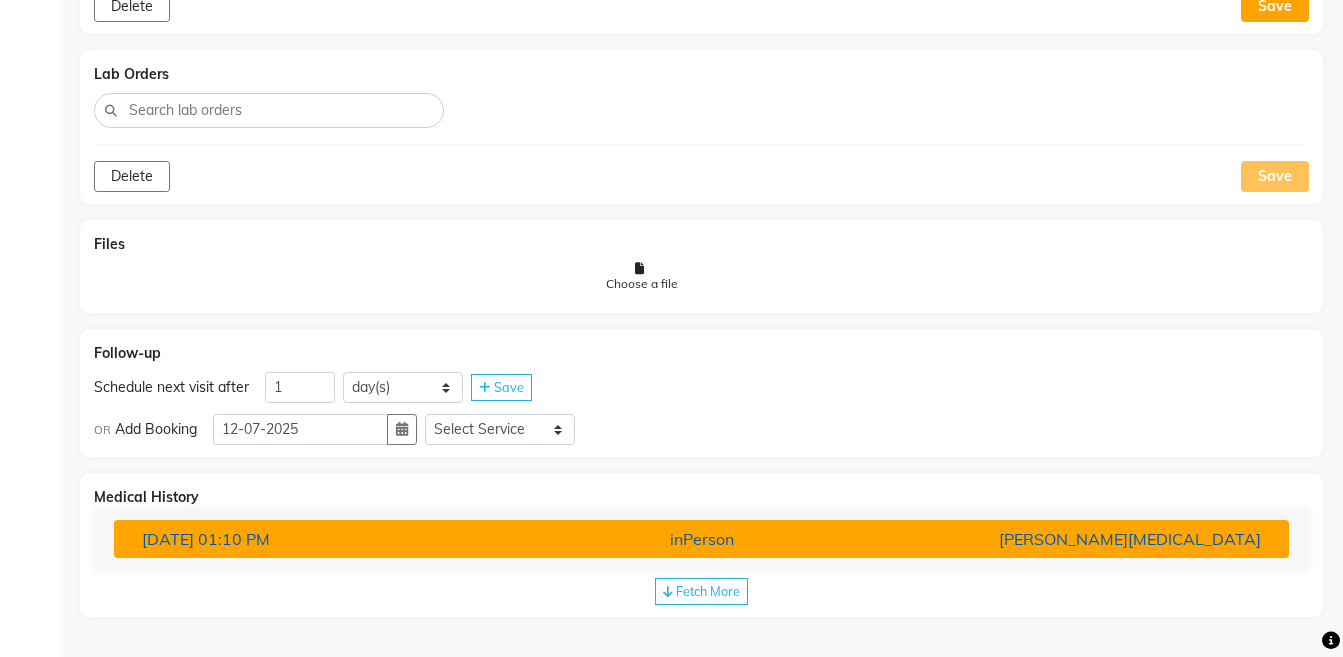 click on "[PERSON_NAME][MEDICAL_DATA]" at bounding box center [1084, 539] 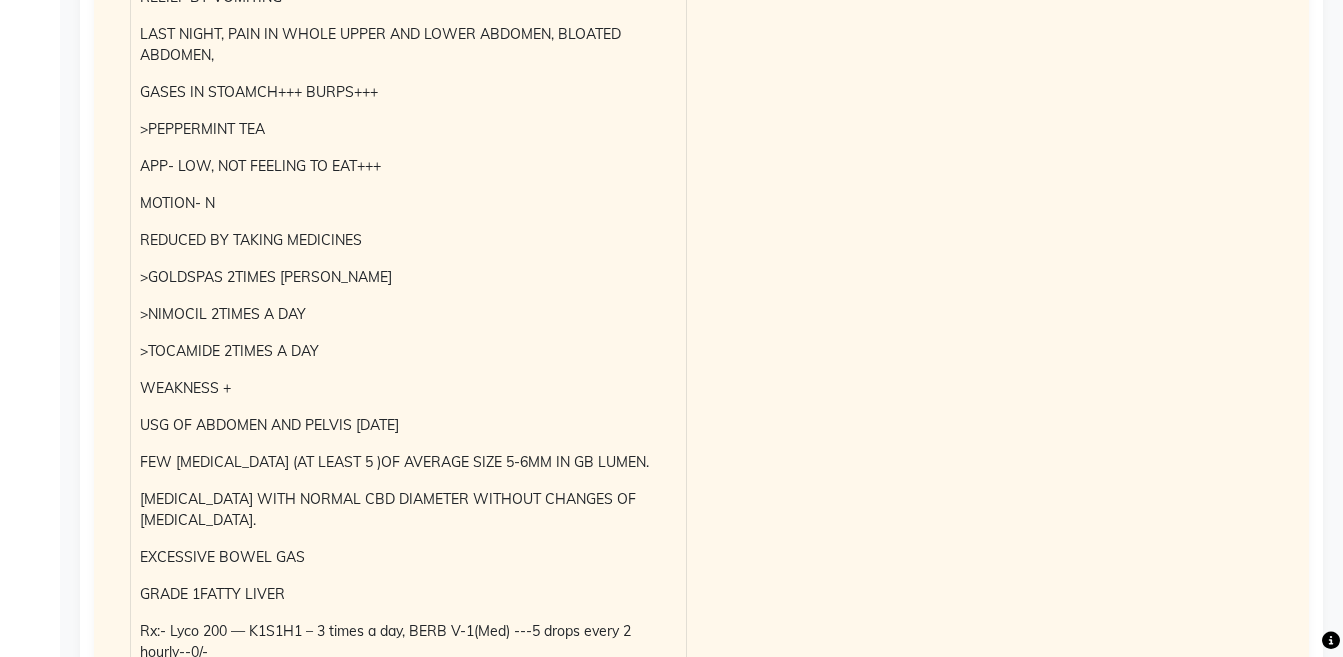 scroll, scrollTop: 2299, scrollLeft: 0, axis: vertical 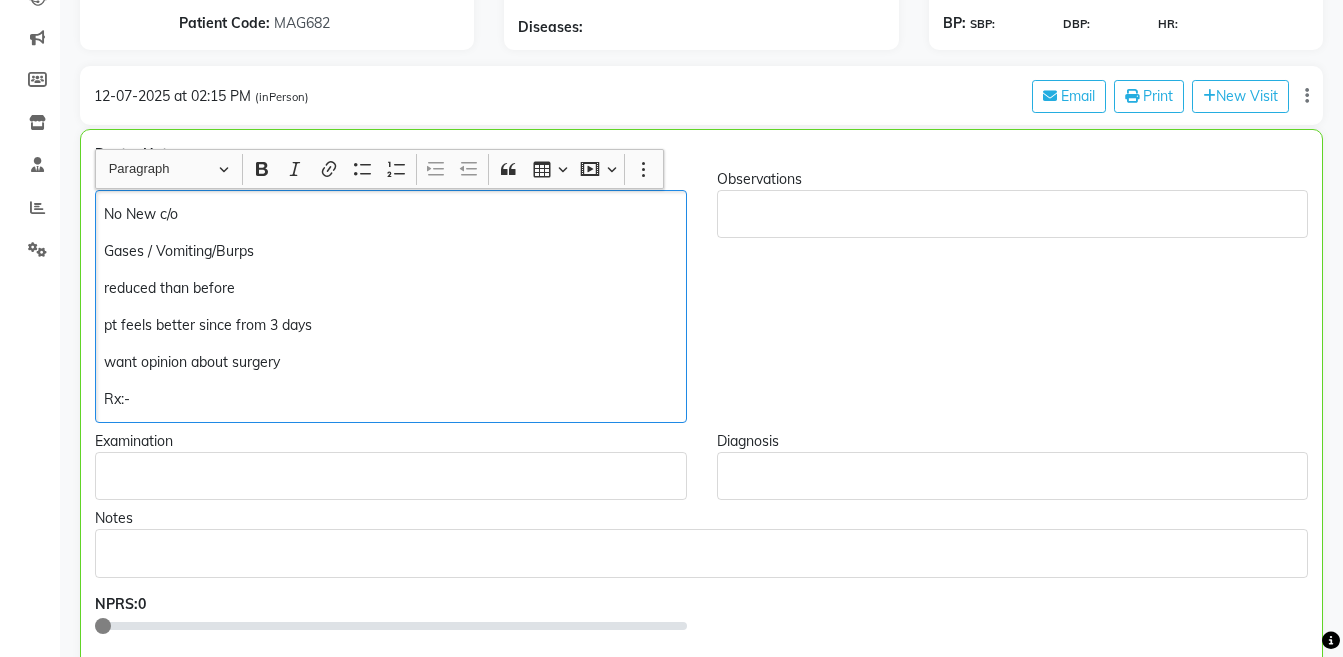 click on "Rx:-" 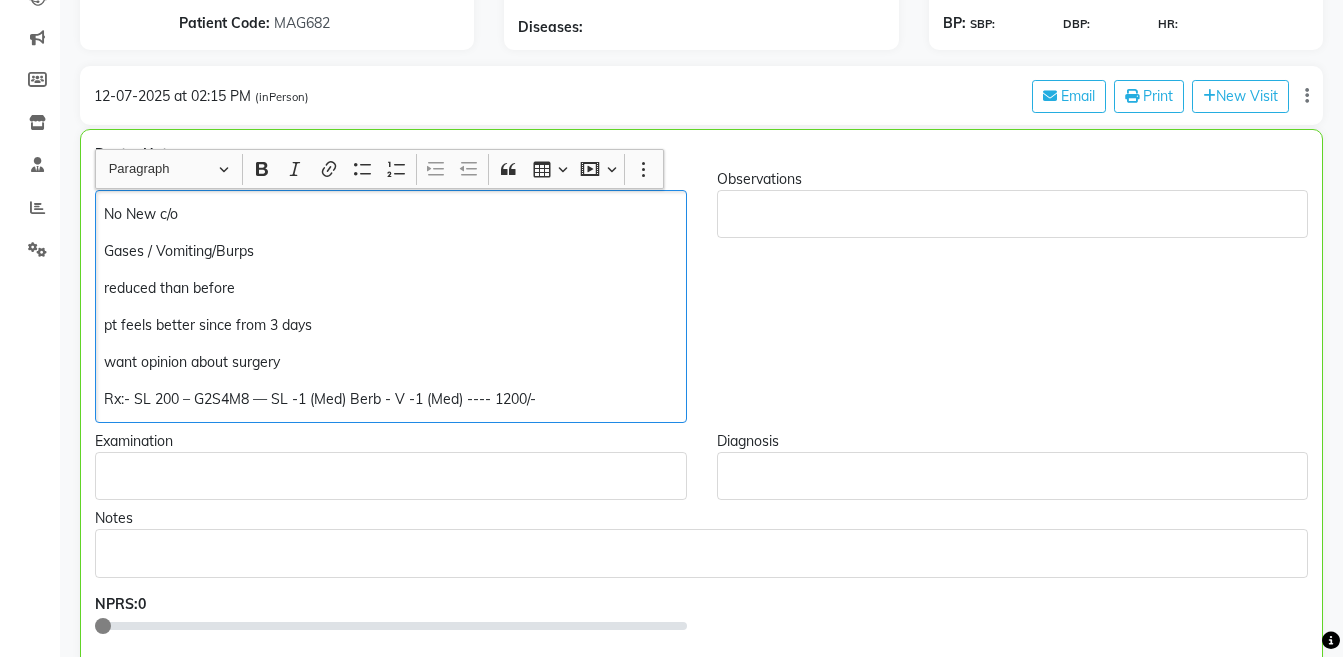 copy on "want opinion about surgery  Rx:- SL 200 – G2S4M8 — SL -1 (Med) Berb - V -1 (Med) ---- 1200/-" 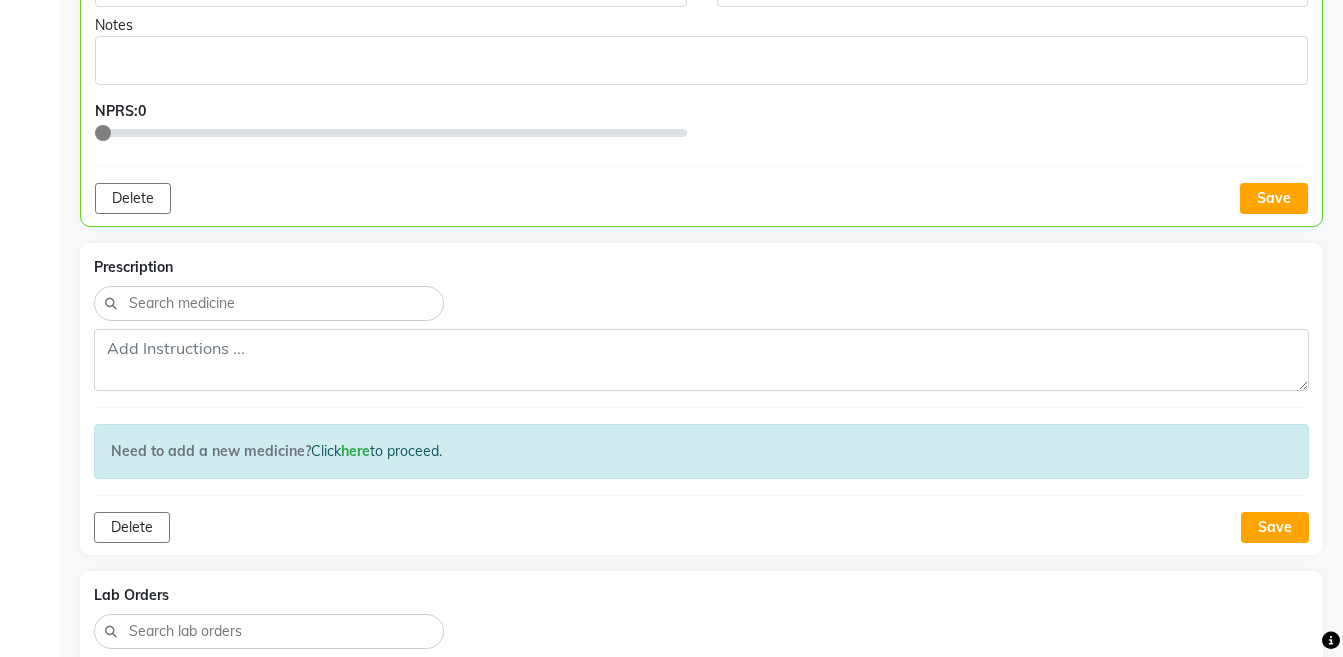 scroll, scrollTop: 818, scrollLeft: 0, axis: vertical 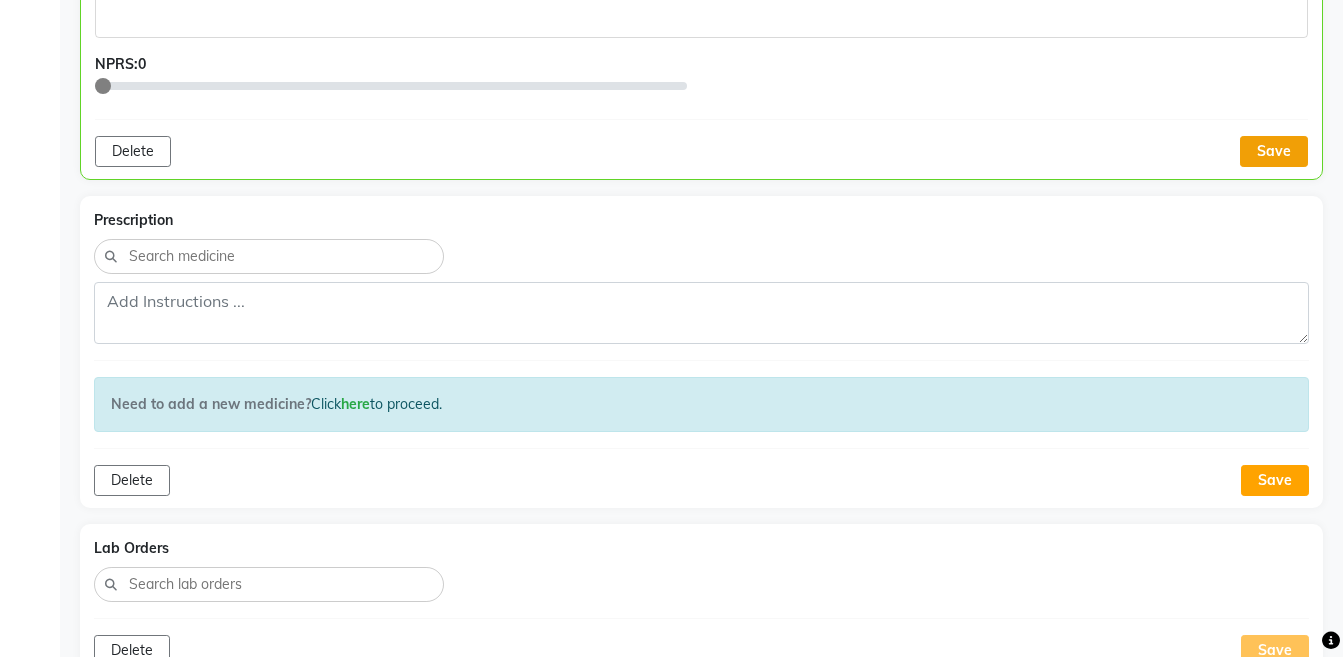 click on "Save" 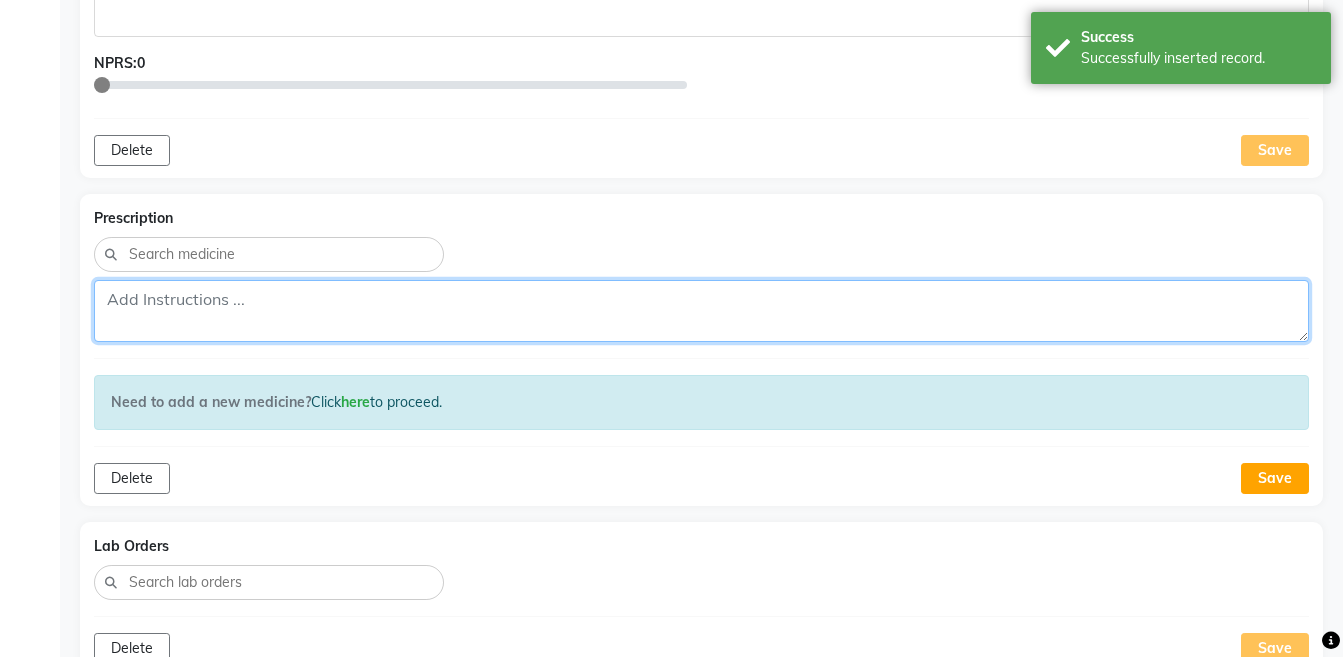 click 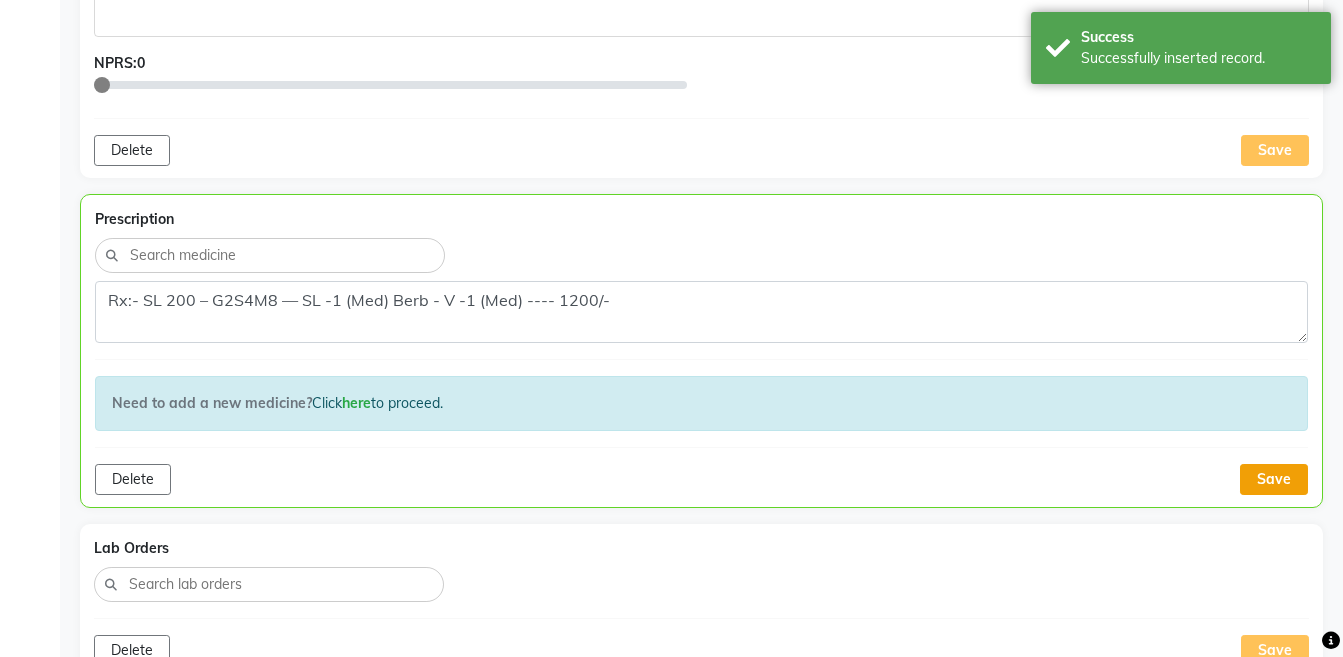 click on "Save" 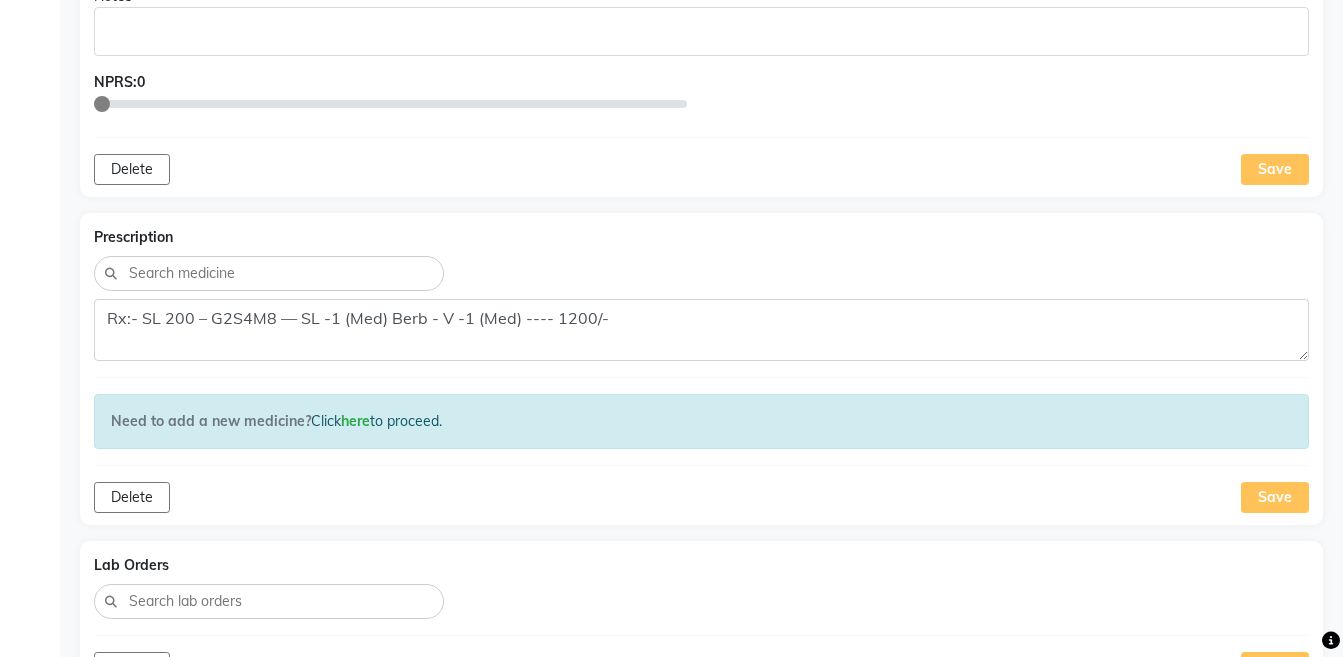 scroll, scrollTop: 790, scrollLeft: 0, axis: vertical 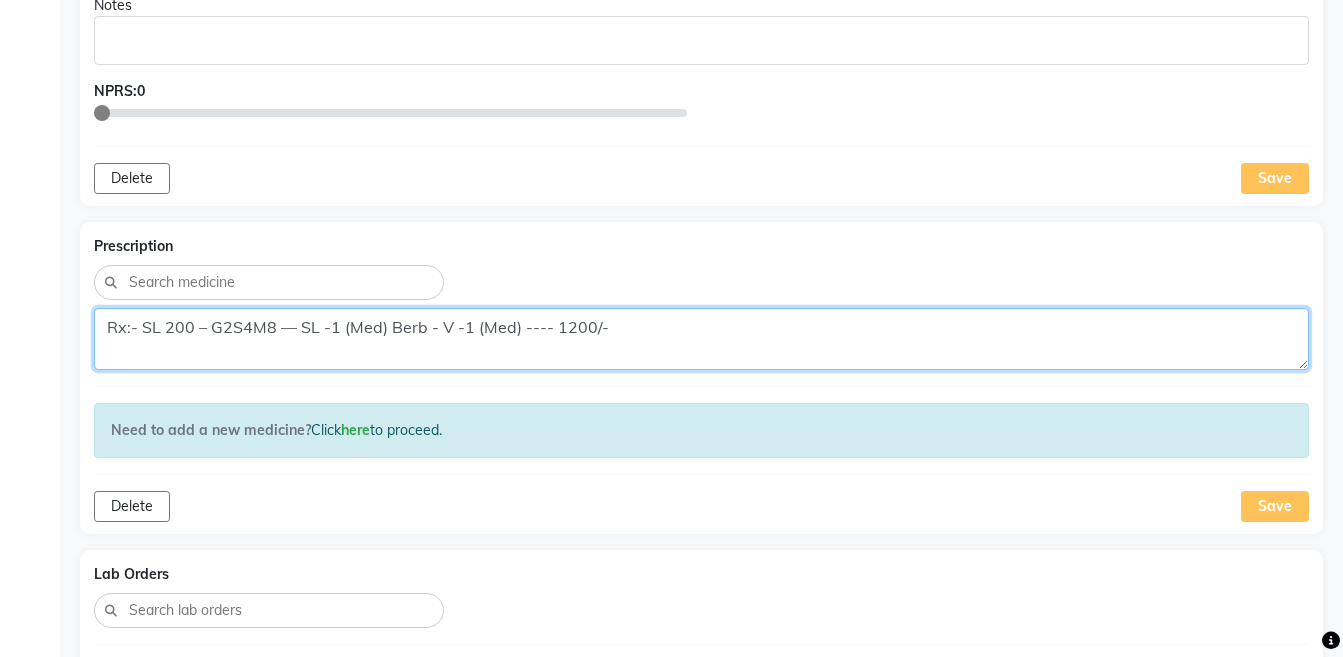 click on "Rx:- SL 200 – G2S4M8 — SL -1 (Med) Berb - V -1 (Med) ---- 1200/-" 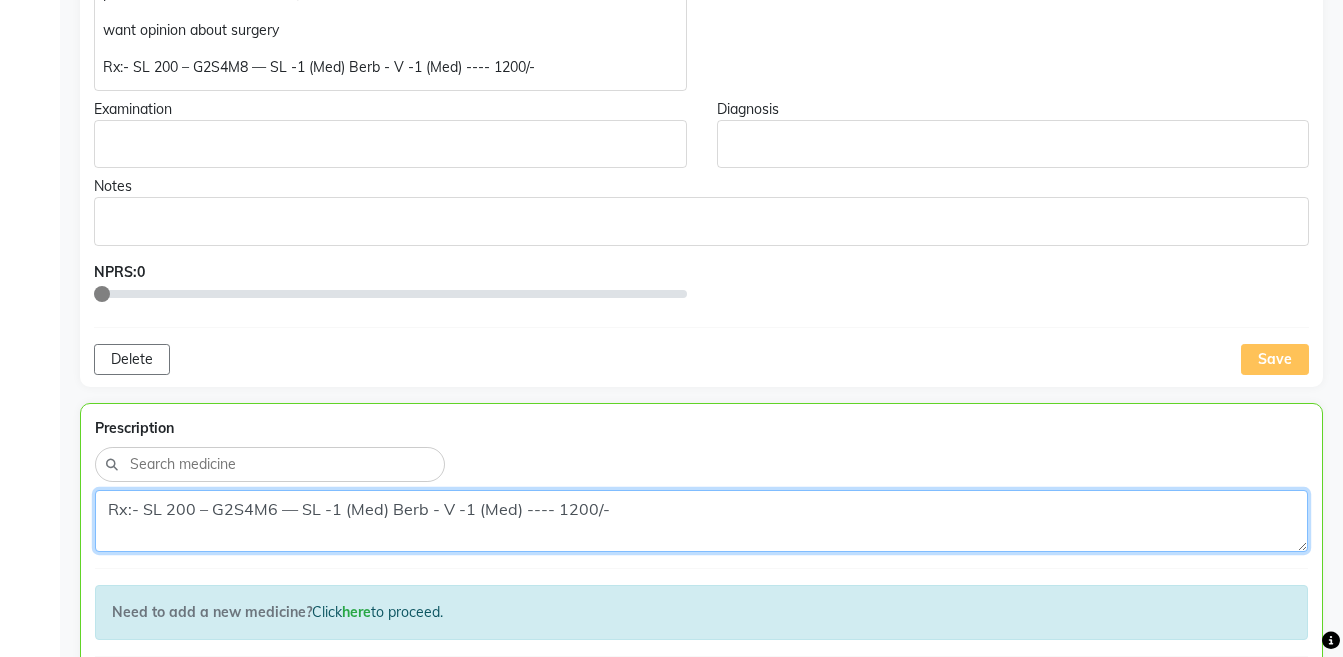 scroll, scrollTop: 605, scrollLeft: 0, axis: vertical 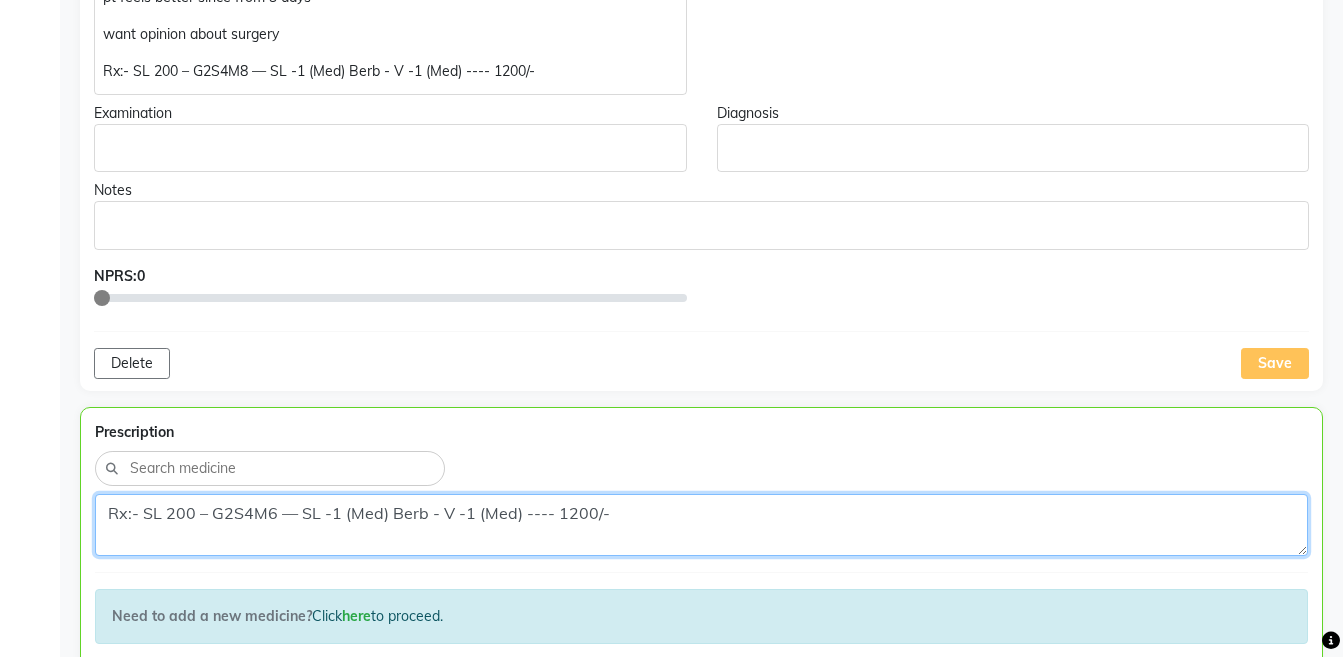 type on "Rx:- SL 200 – G2S4M6 — SL -1 (Med) Berb - V -1 (Med) ---- 1200/-" 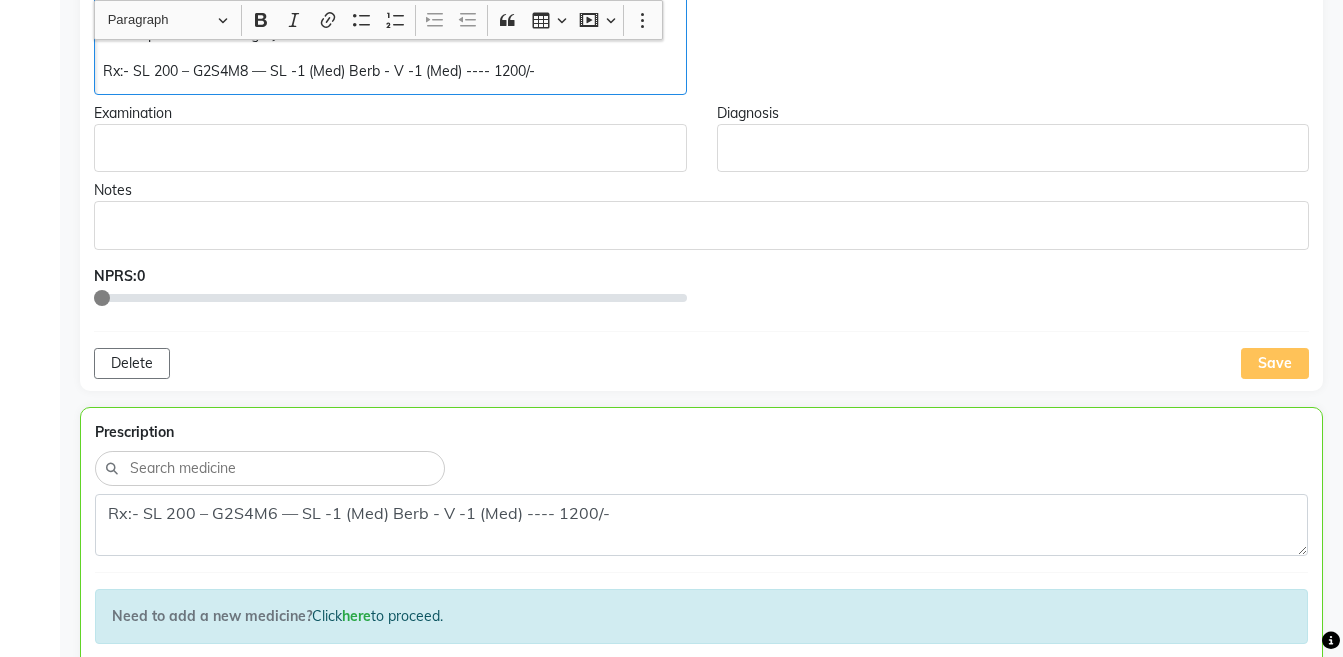 click on "Rx:- SL 200 – G2S4M8 — SL -1 (Med) Berb - V -1 (Med) ---- 1200/-" 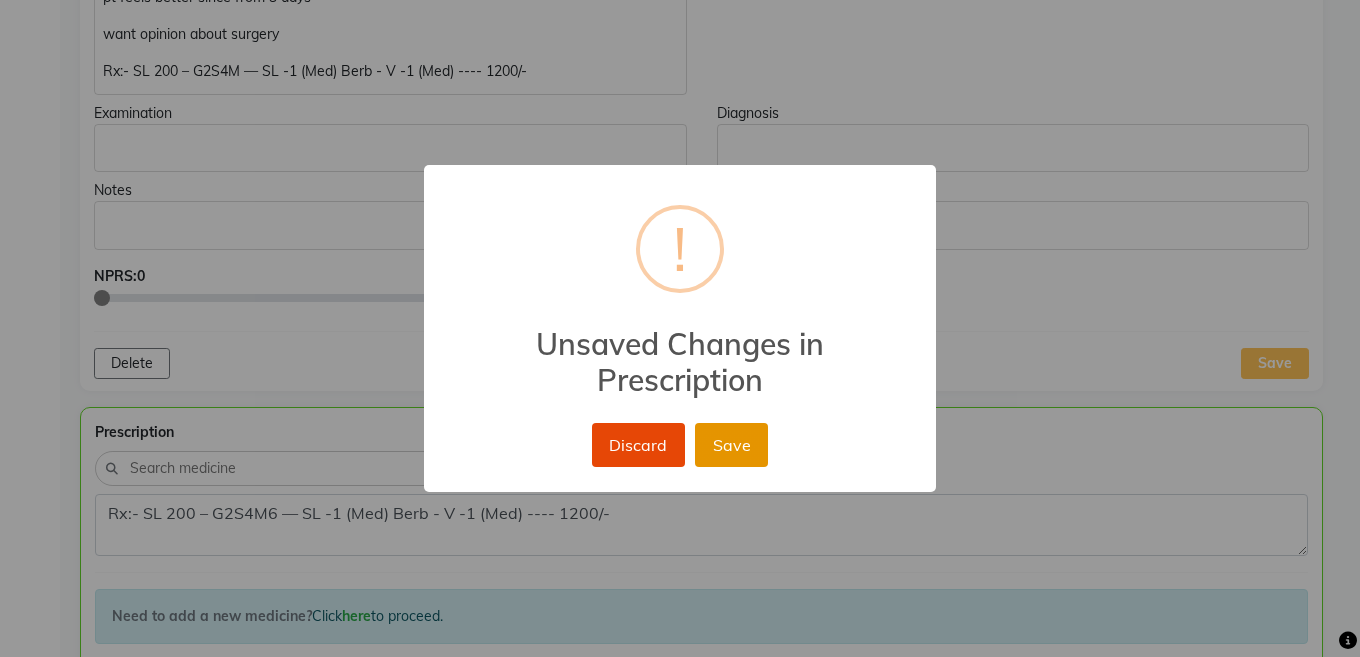 click on "Save" at bounding box center [731, 445] 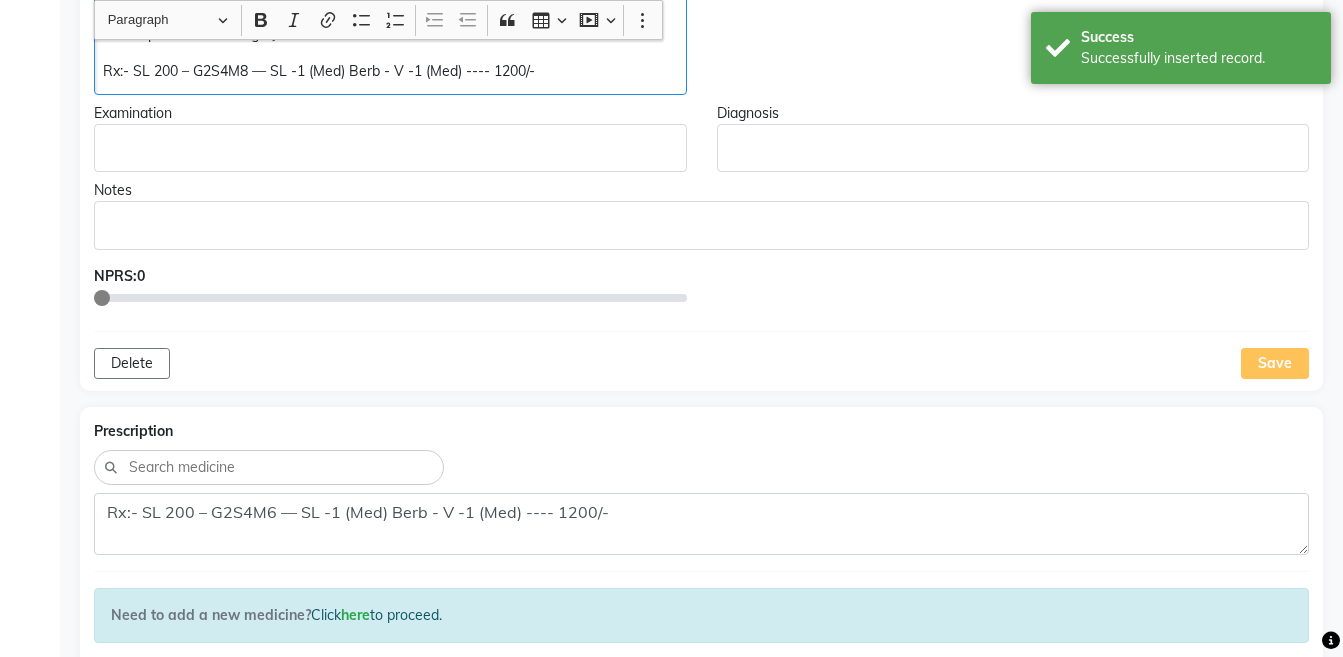 click on "Rx:- SL 200 – G2S4M8 — SL -1 (Med) Berb - V -1 (Med) ---- 1200/-" 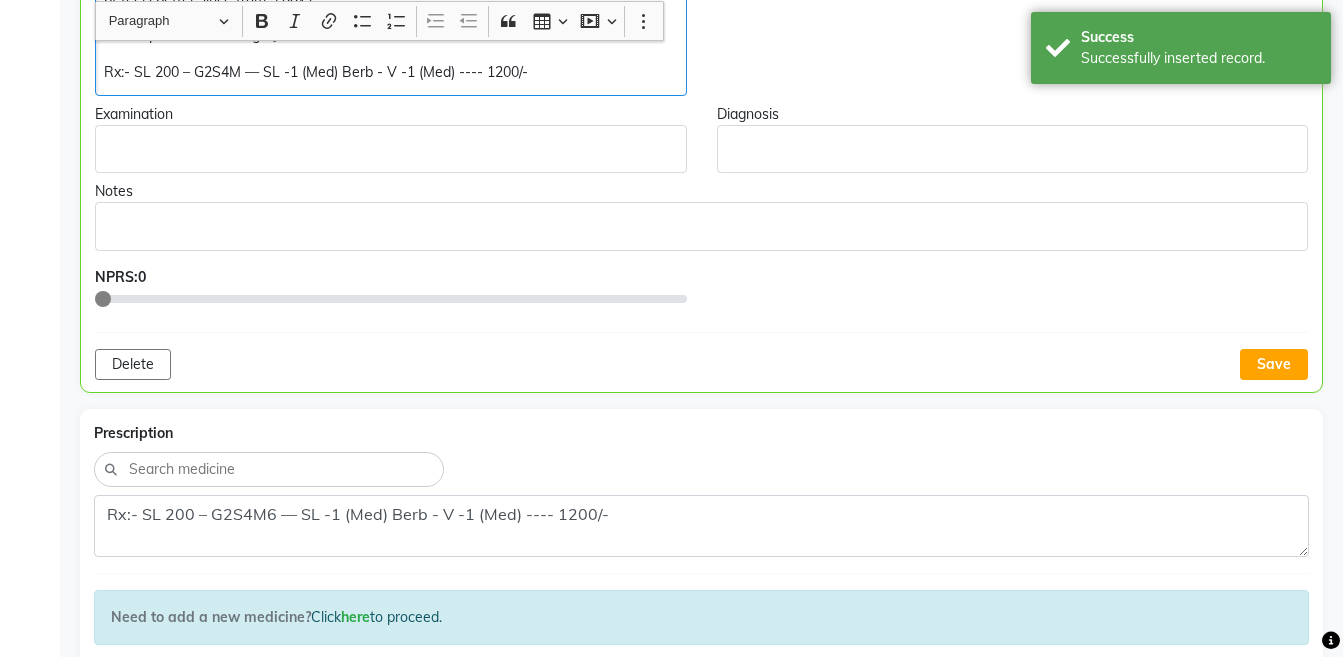 scroll, scrollTop: 606, scrollLeft: 0, axis: vertical 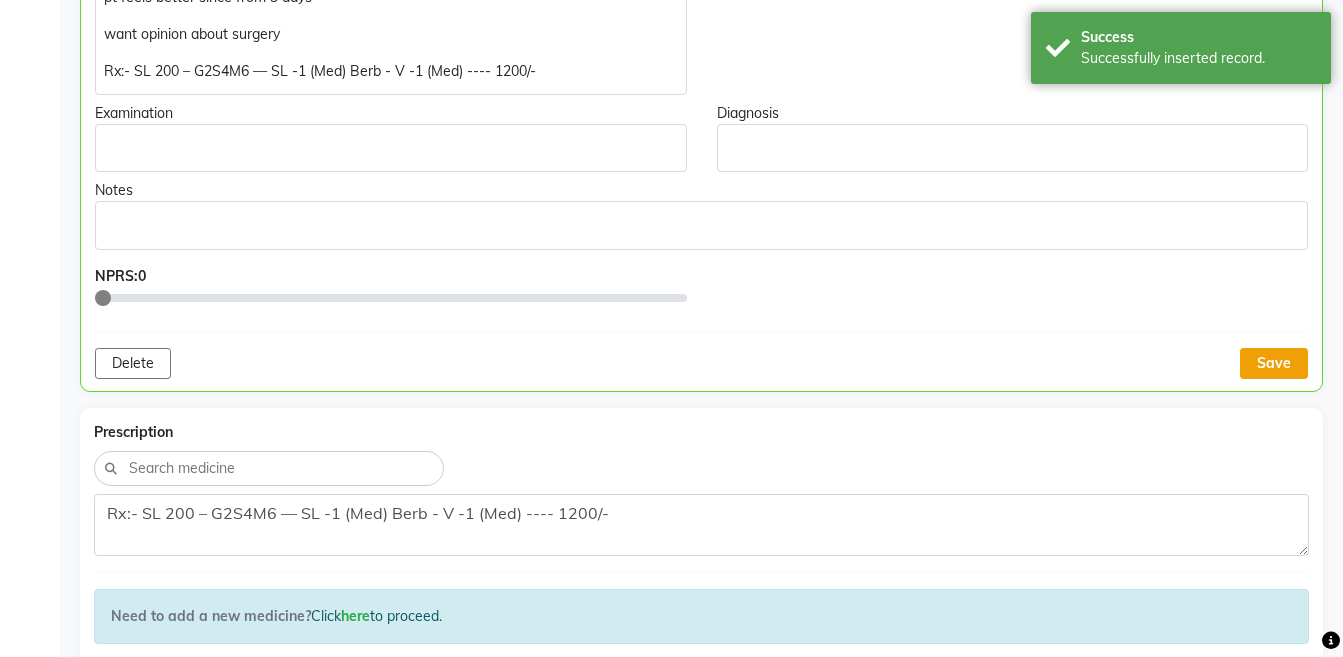 click on "Save" 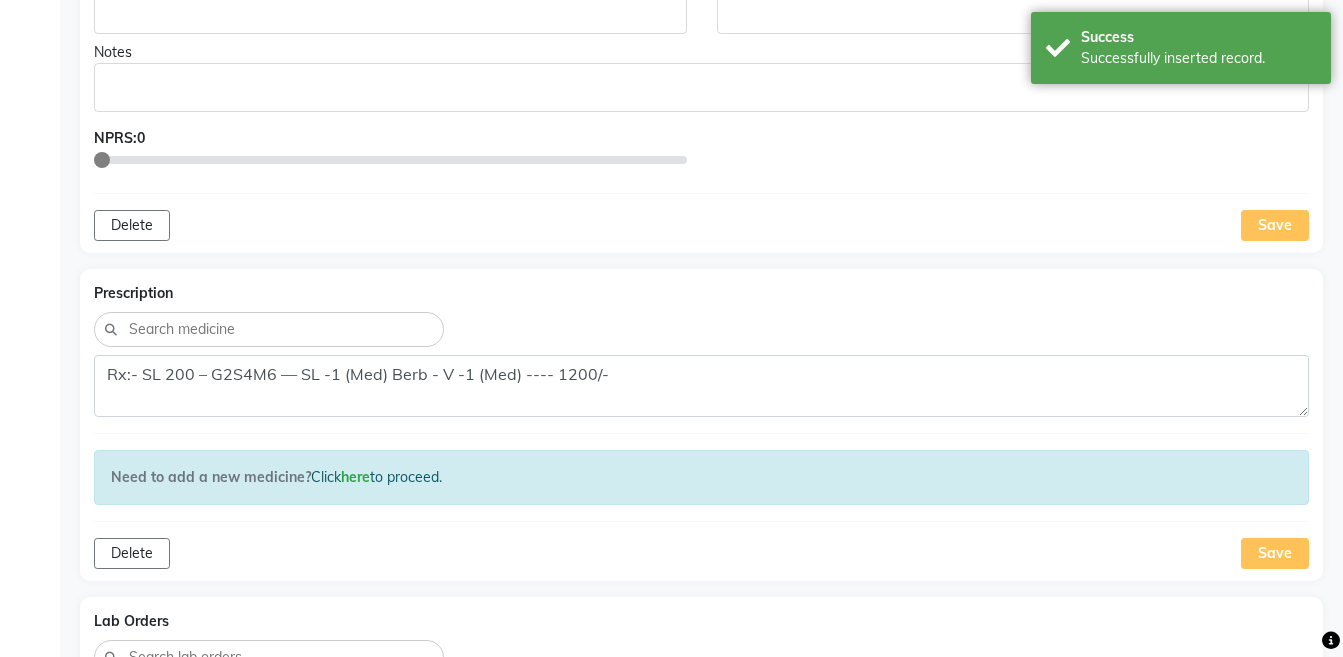 scroll, scrollTop: 758, scrollLeft: 0, axis: vertical 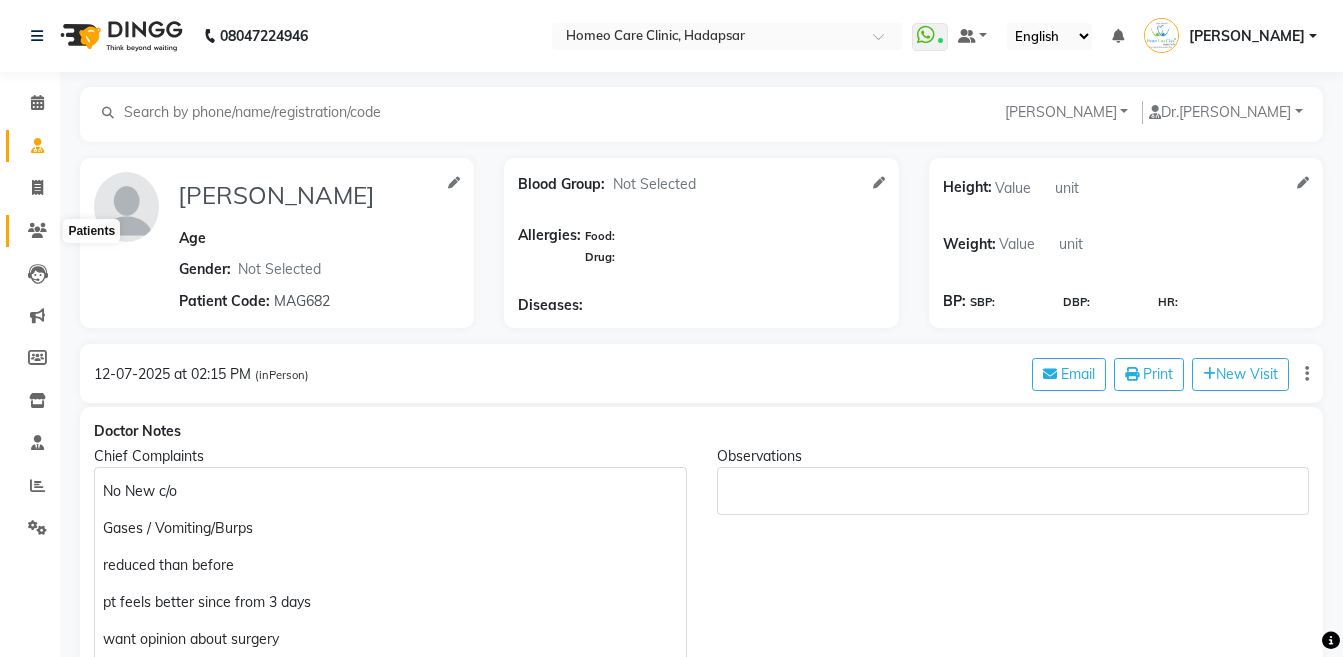 click 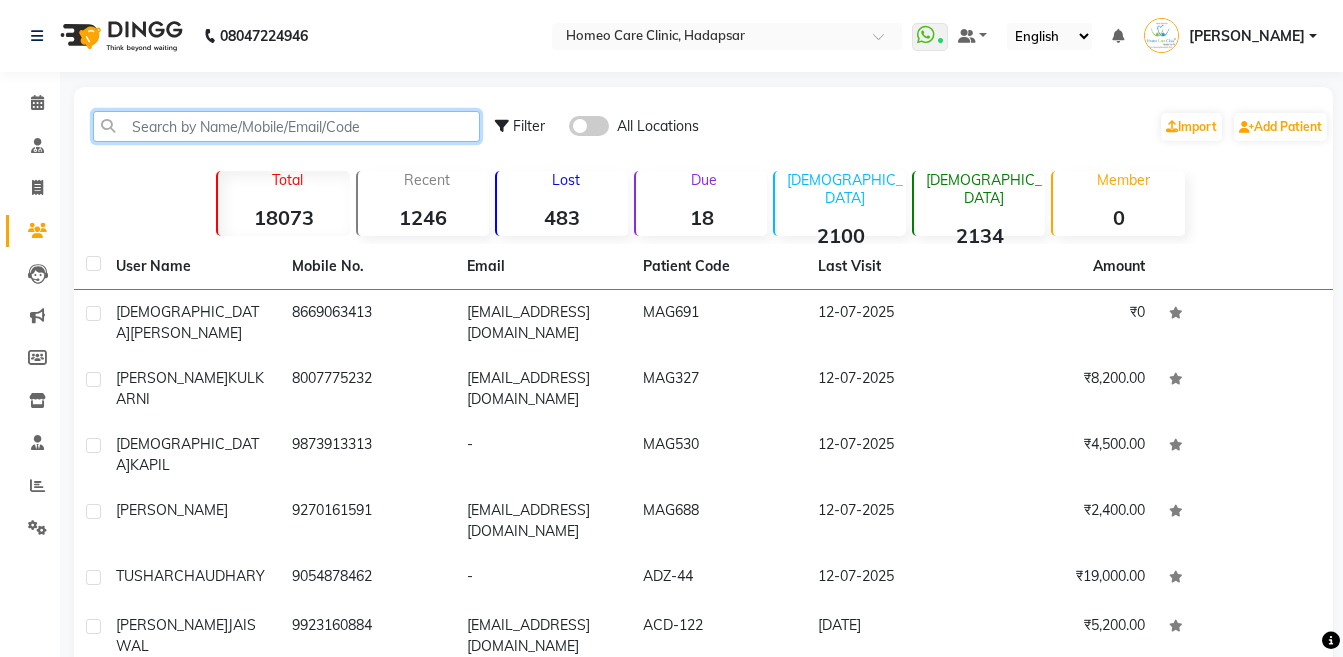click 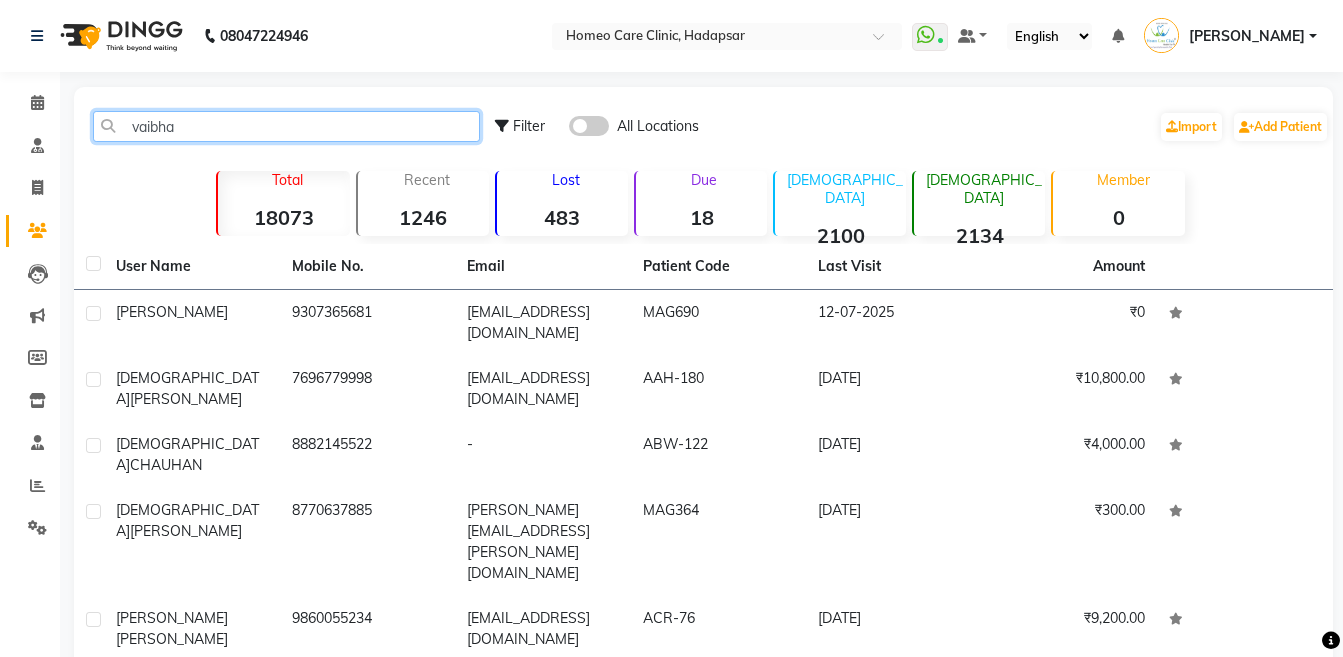 type on "vaibha" 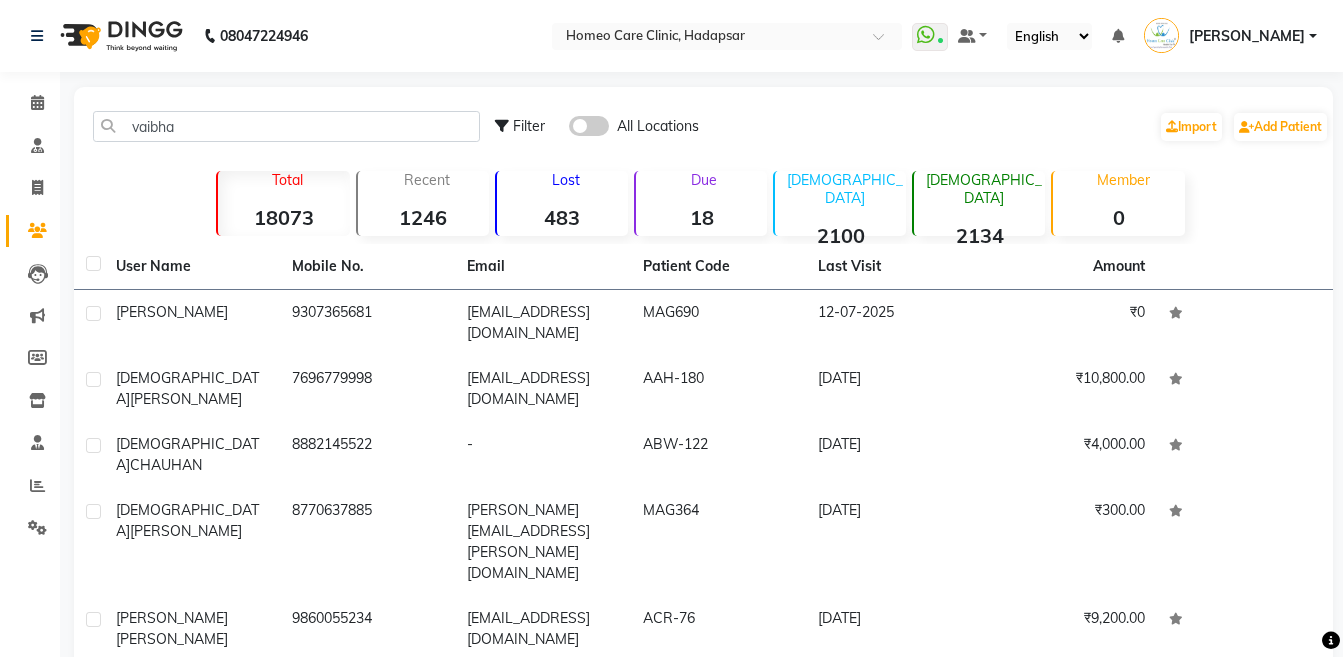 click on "[EMAIL_ADDRESS][DOMAIN_NAME]" 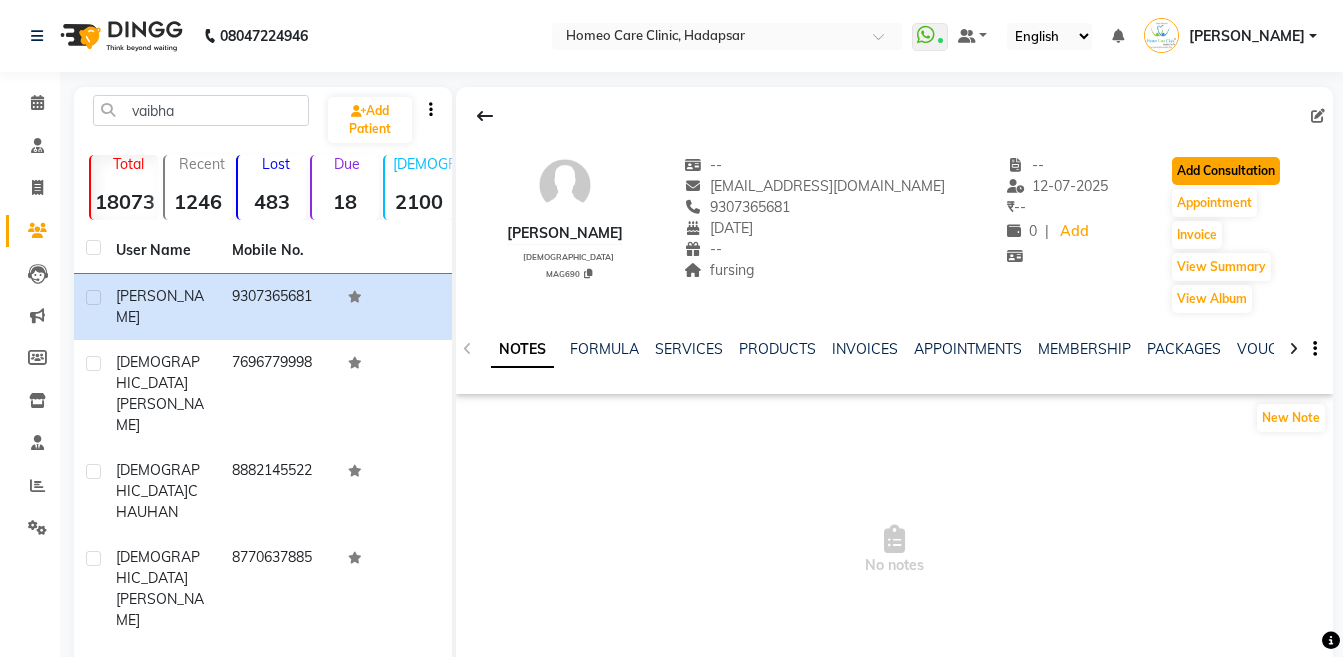 click on "Add Consultation" 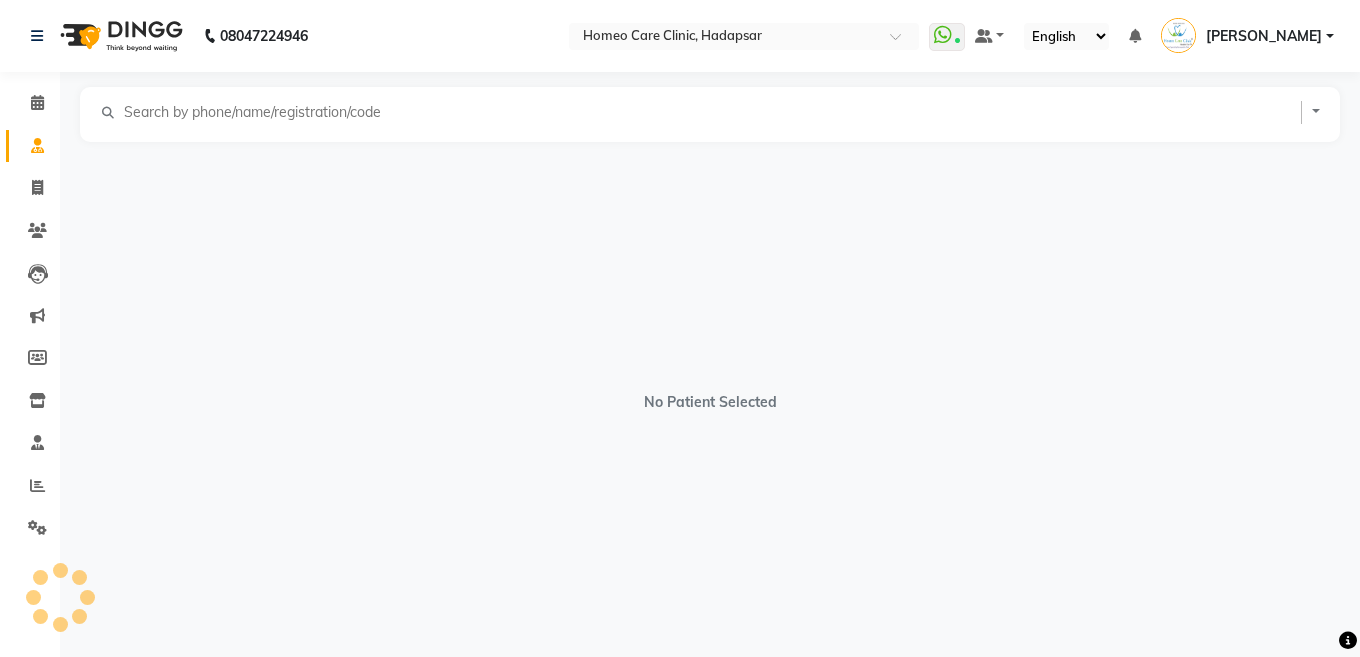 select on "[DEMOGRAPHIC_DATA]" 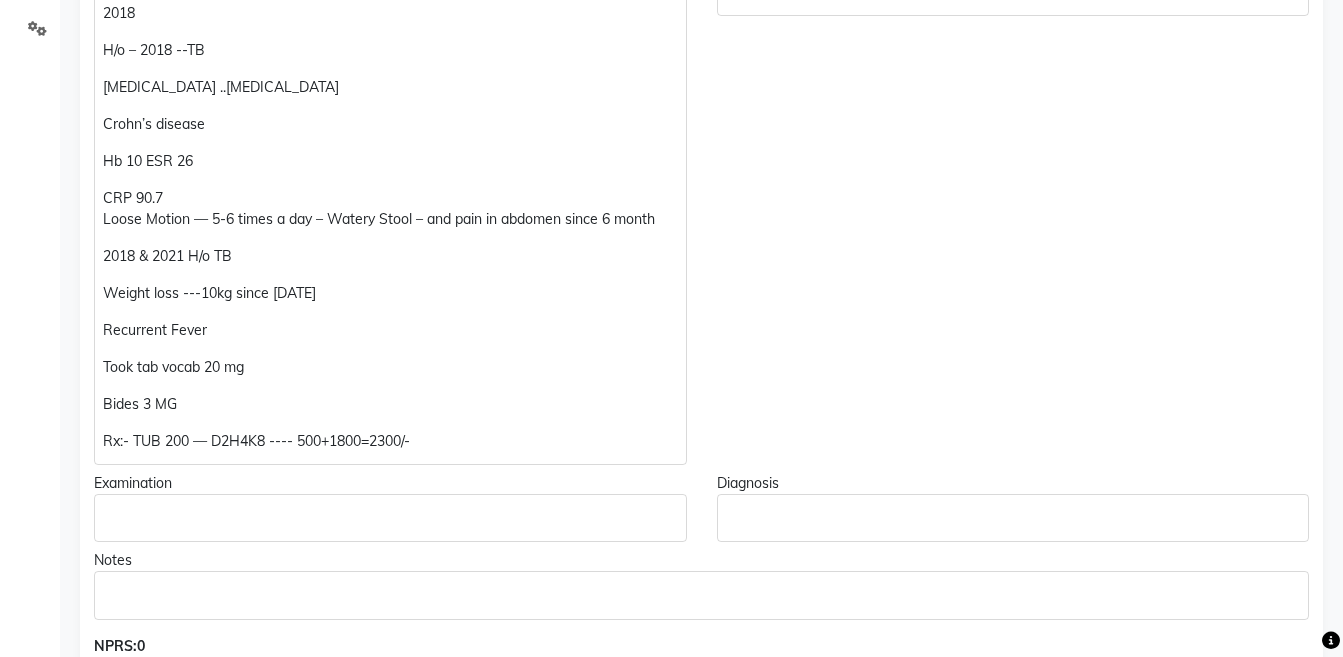 scroll, scrollTop: 632, scrollLeft: 0, axis: vertical 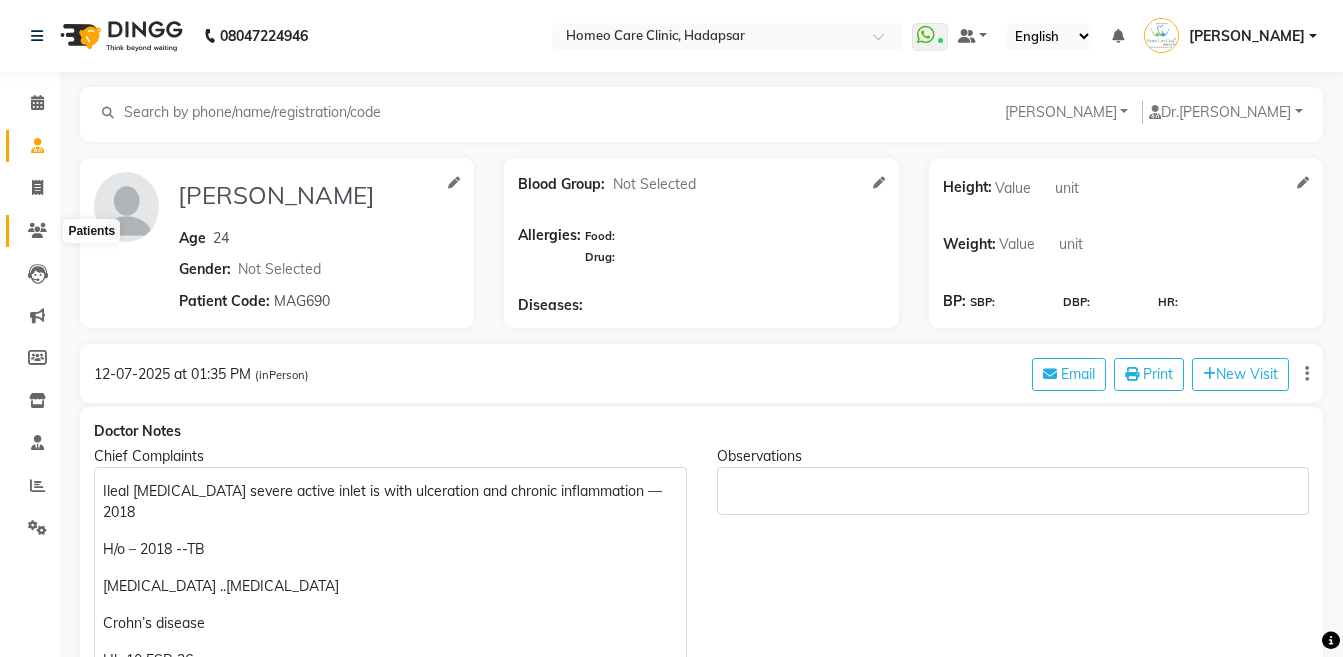 click 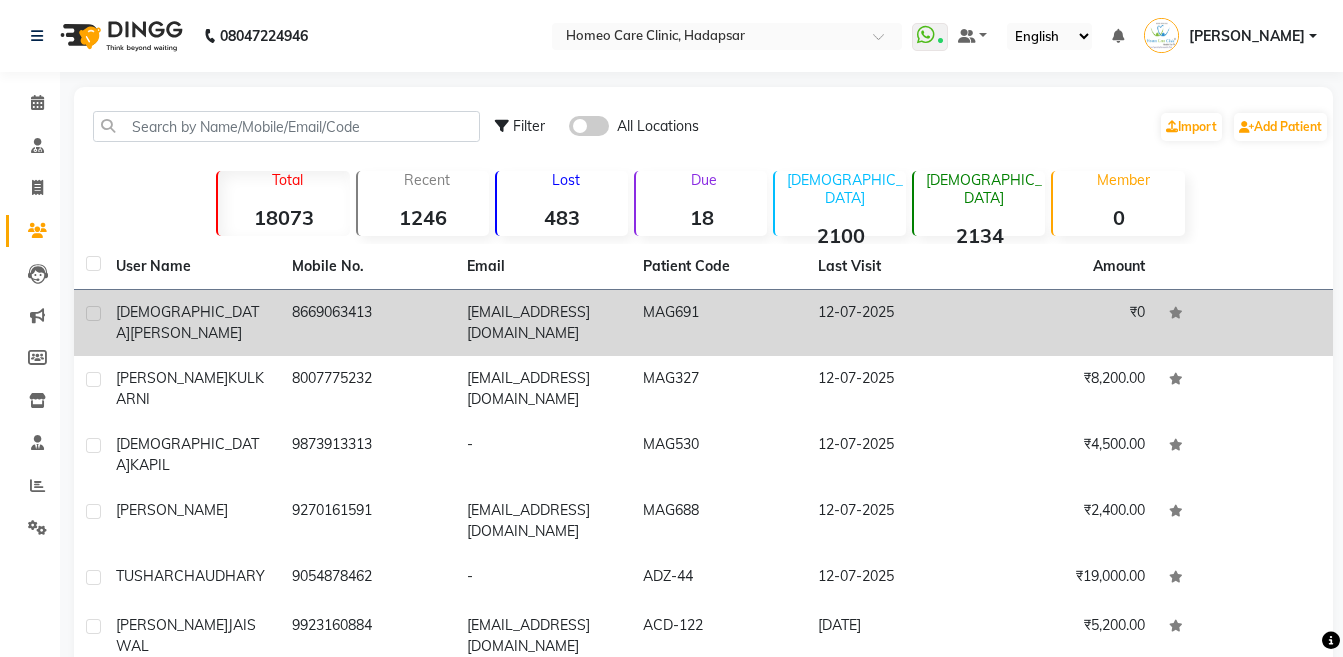 click on "8669063413" 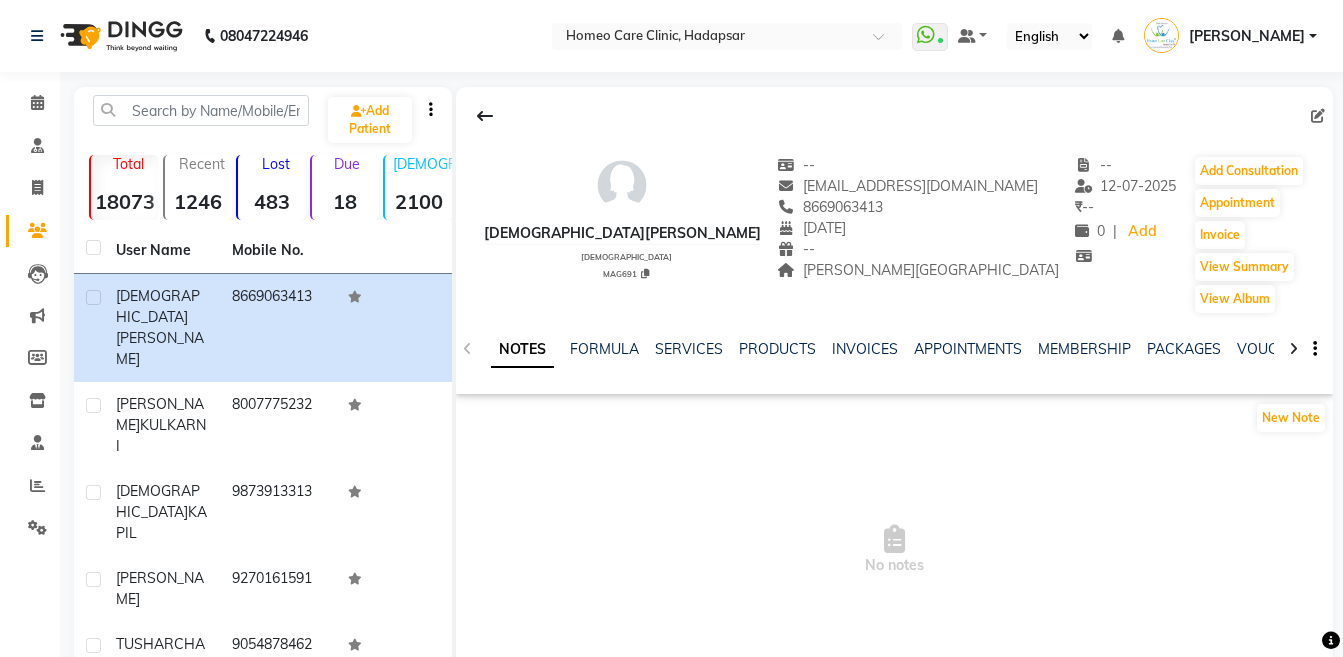 click 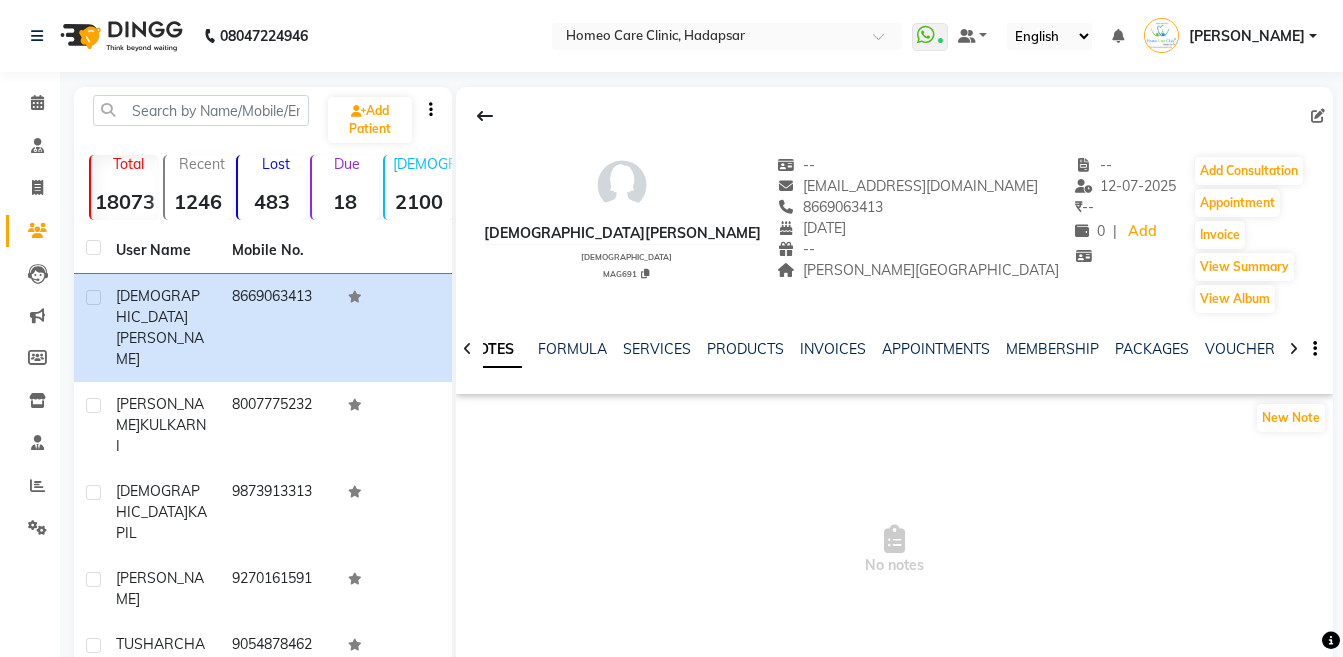 click 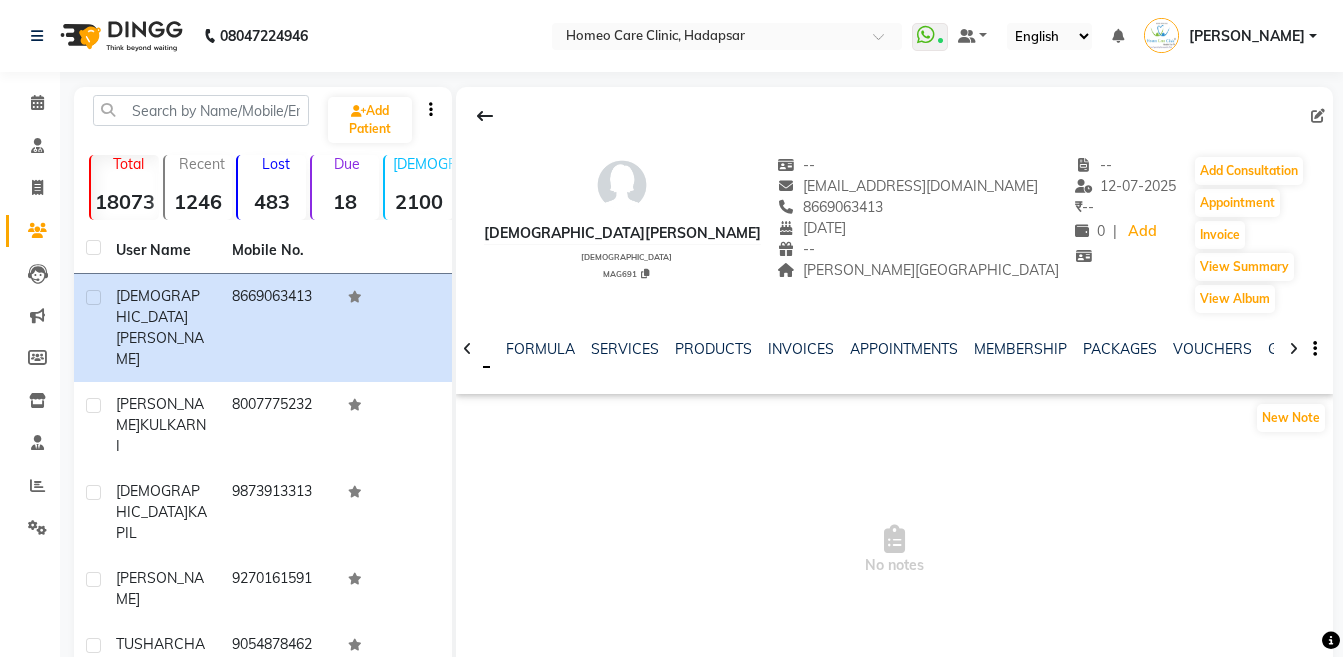 click 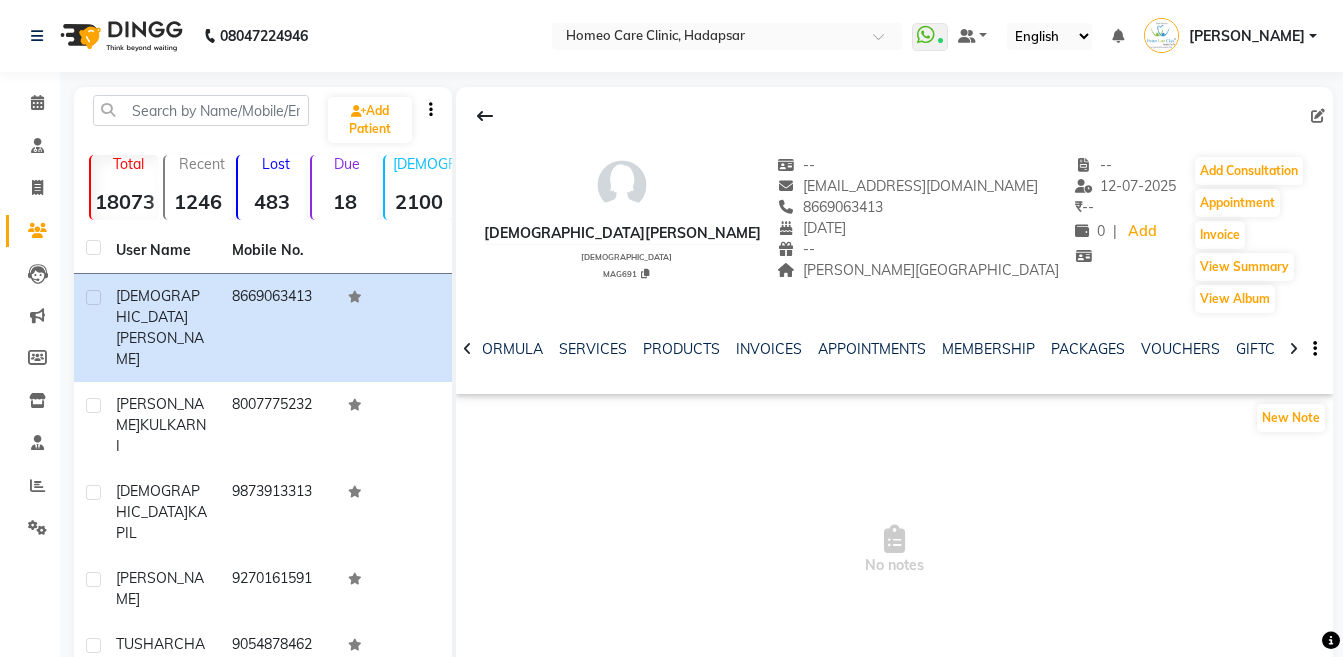 click 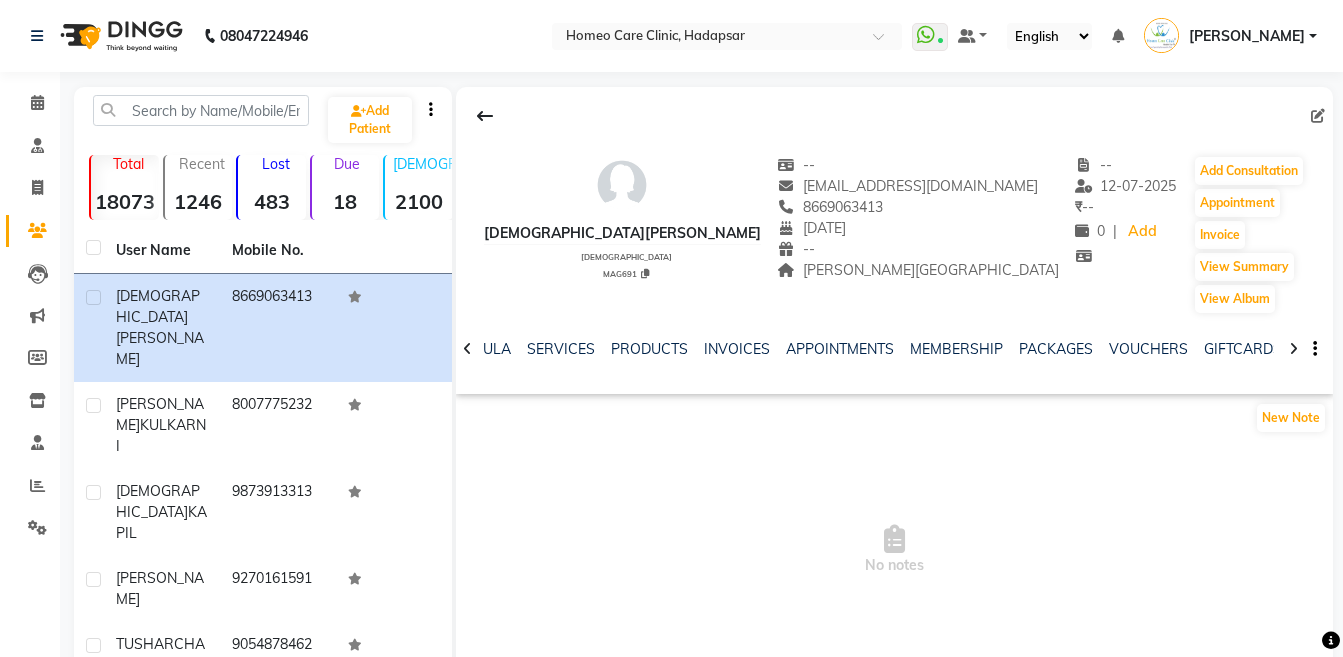 click 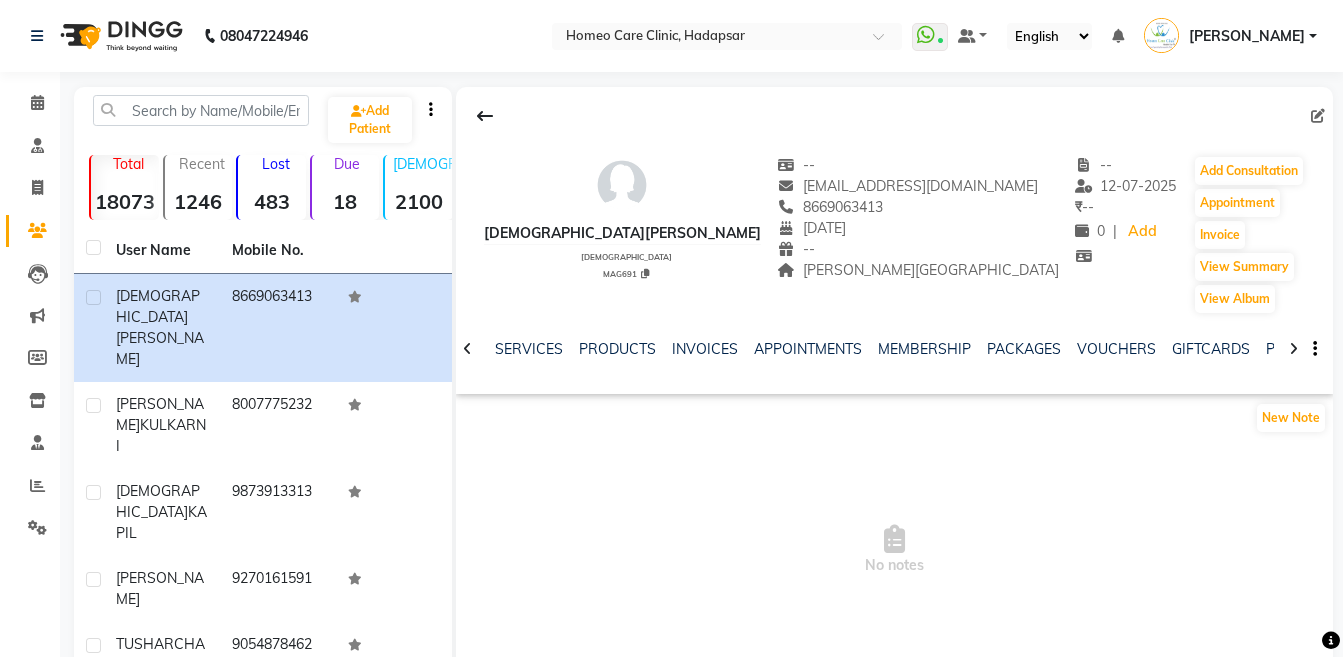 click 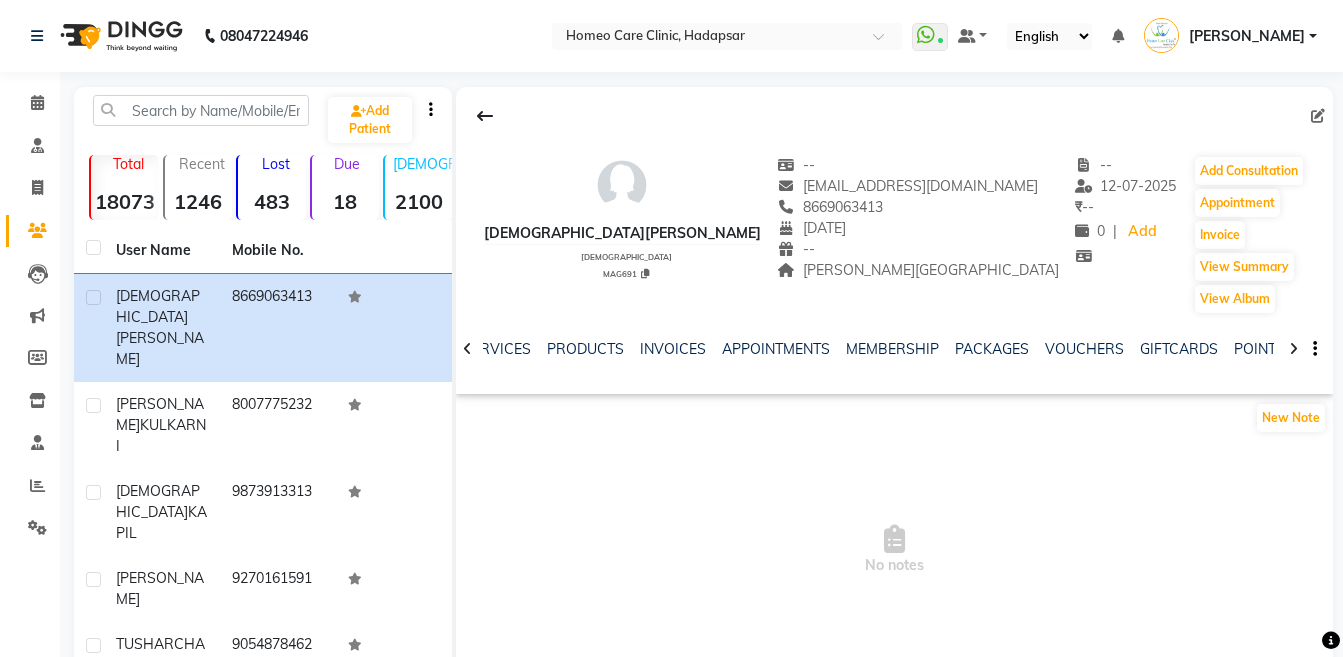 click 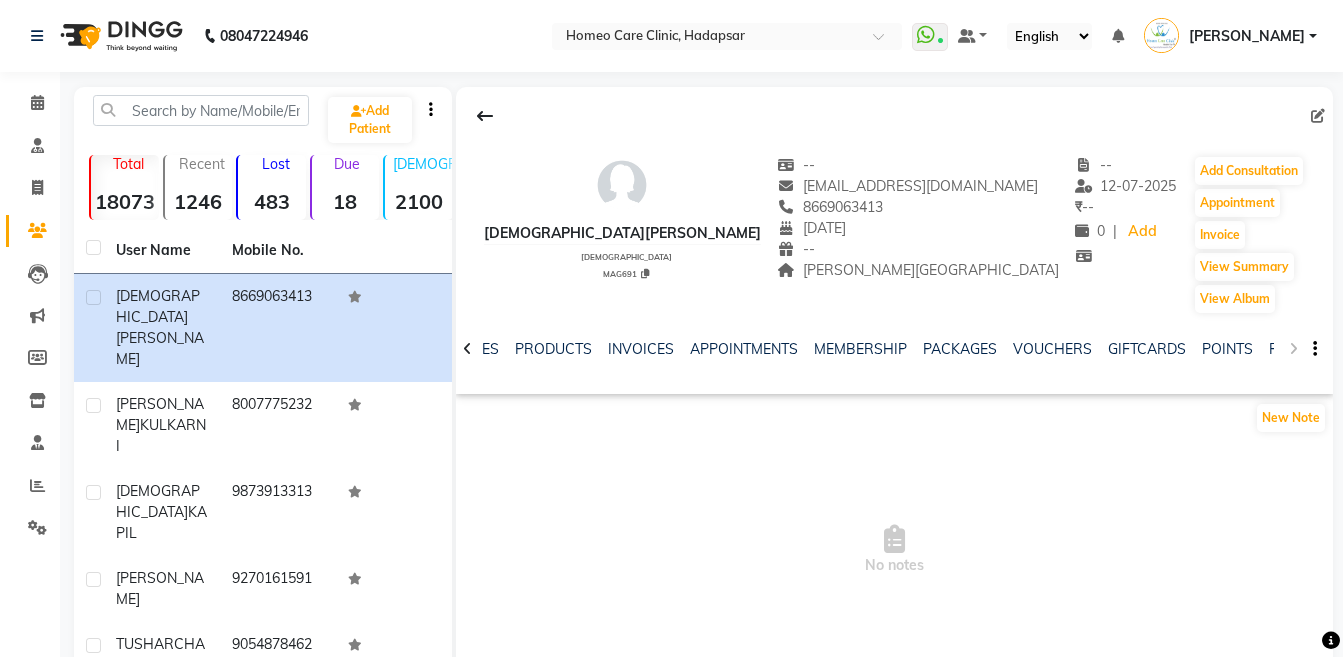 click on "NOTES FORMULA SERVICES PRODUCTS INVOICES APPOINTMENTS MEMBERSHIP PACKAGES VOUCHERS GIFTCARDS POINTS FORMS FAMILY CARDS WALLET" 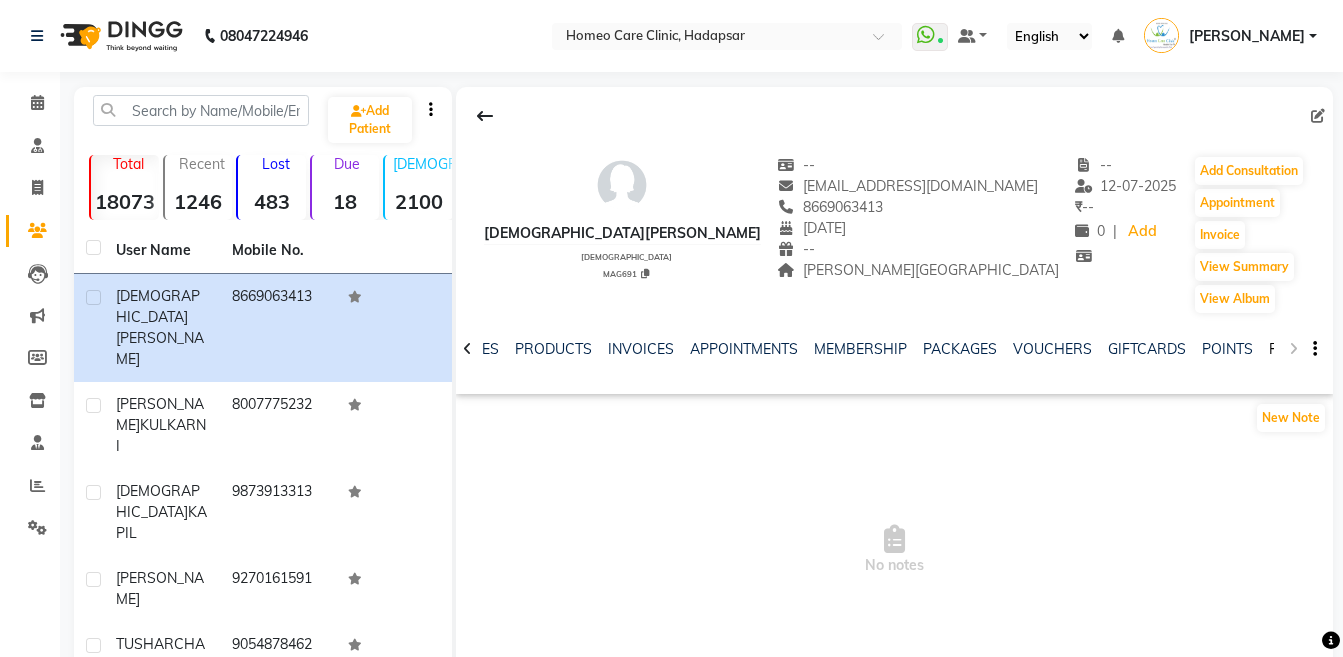 click on "FORMS" 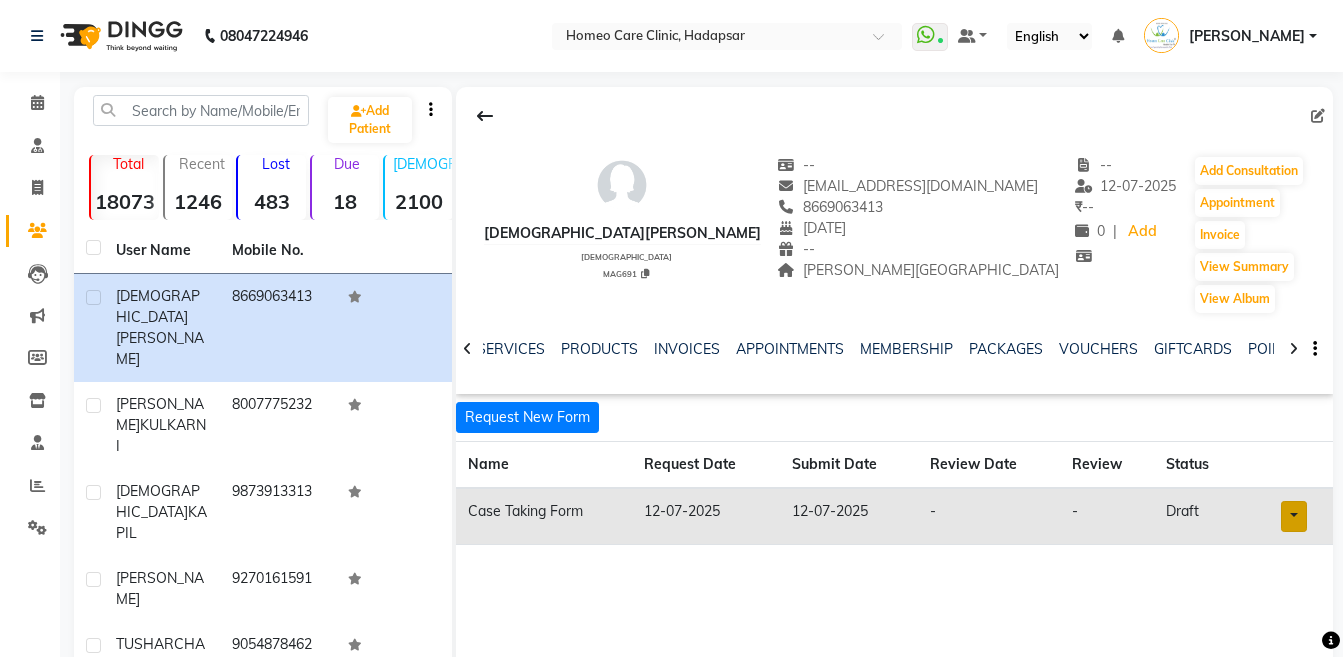 click at bounding box center [1294, 516] 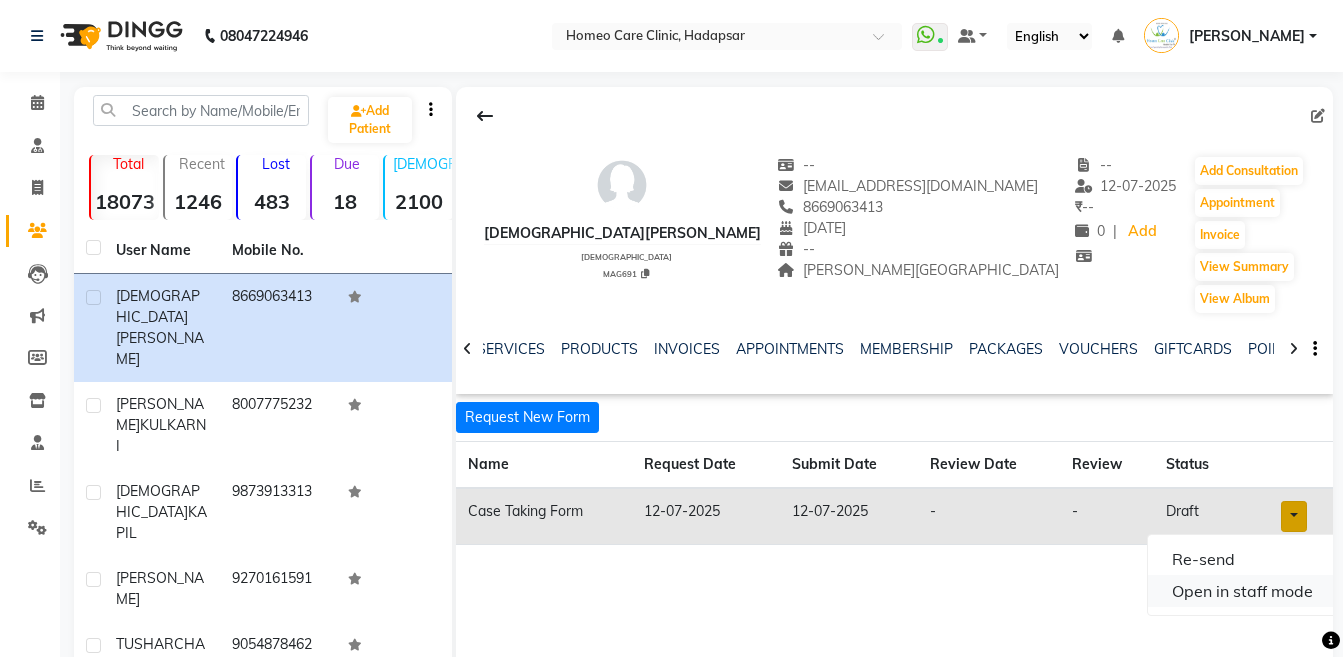 click on "Open in staff mode" 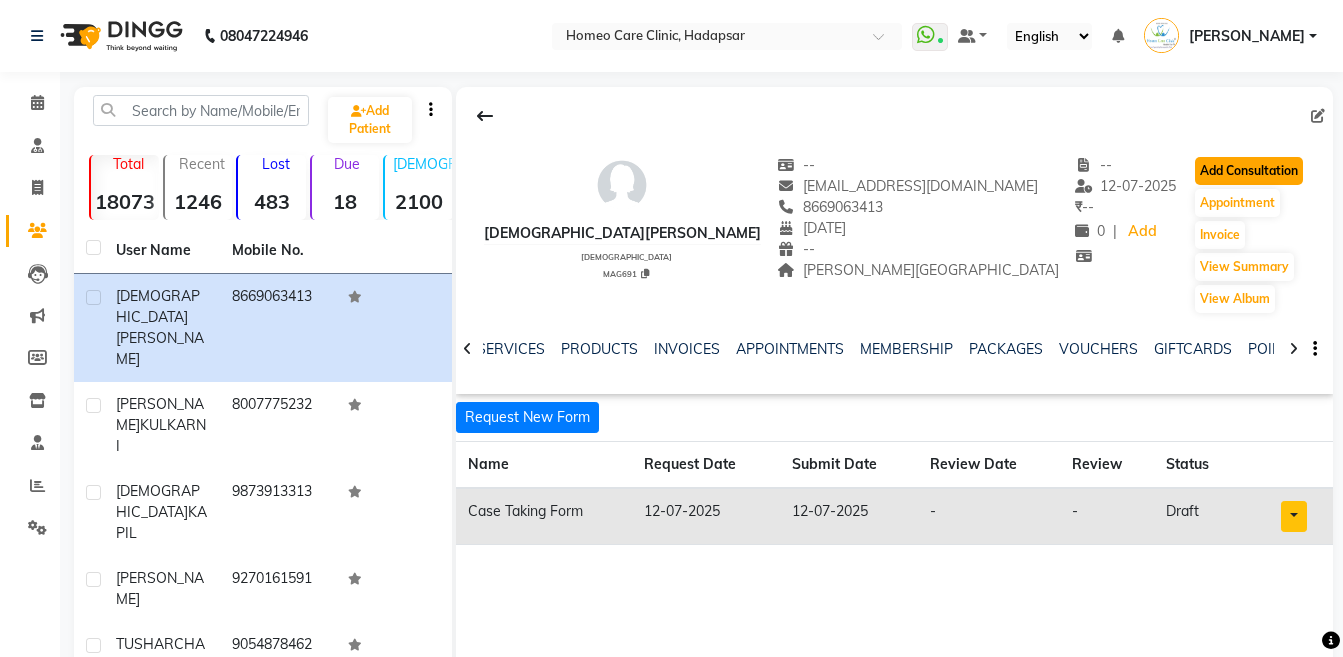 click on "Add Consultation" 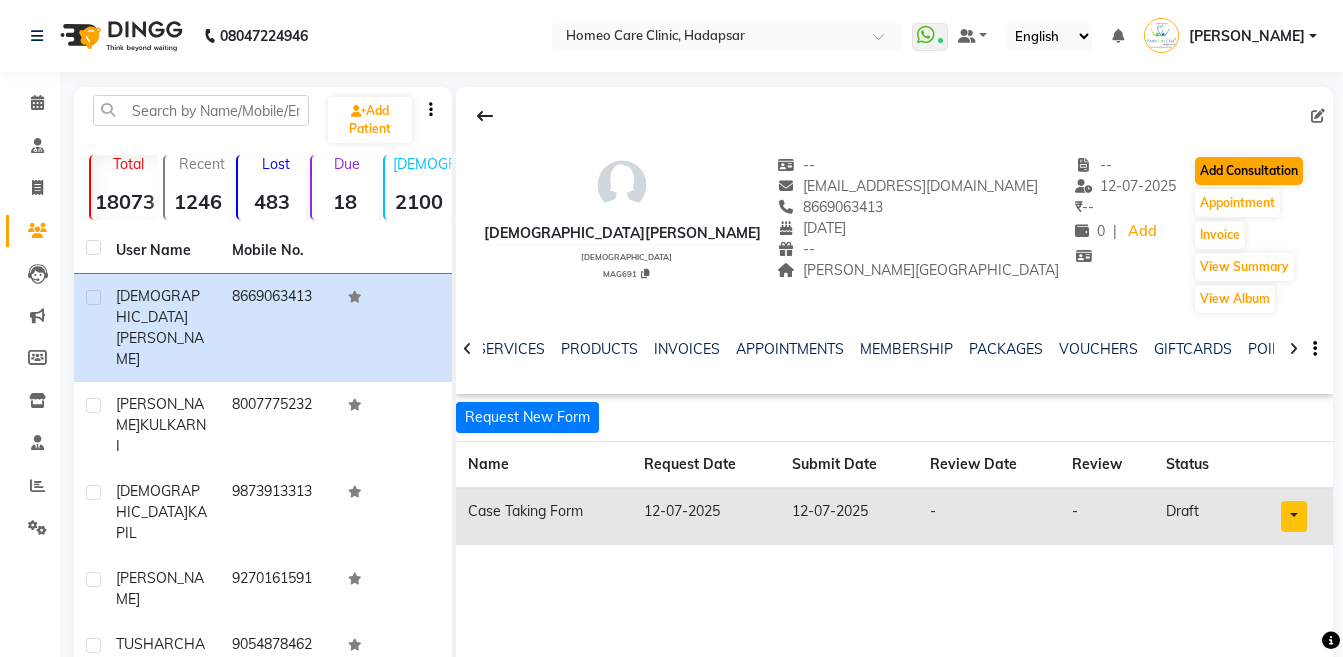 select on "[DEMOGRAPHIC_DATA]" 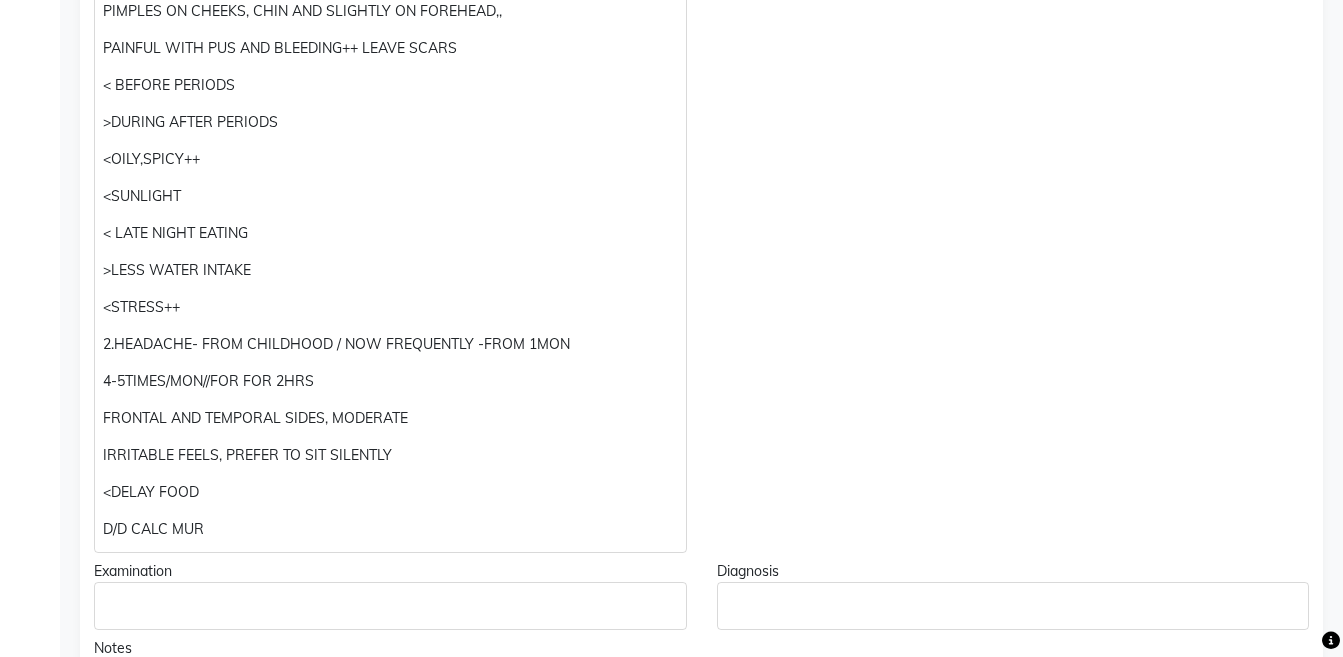 scroll, scrollTop: 563, scrollLeft: 0, axis: vertical 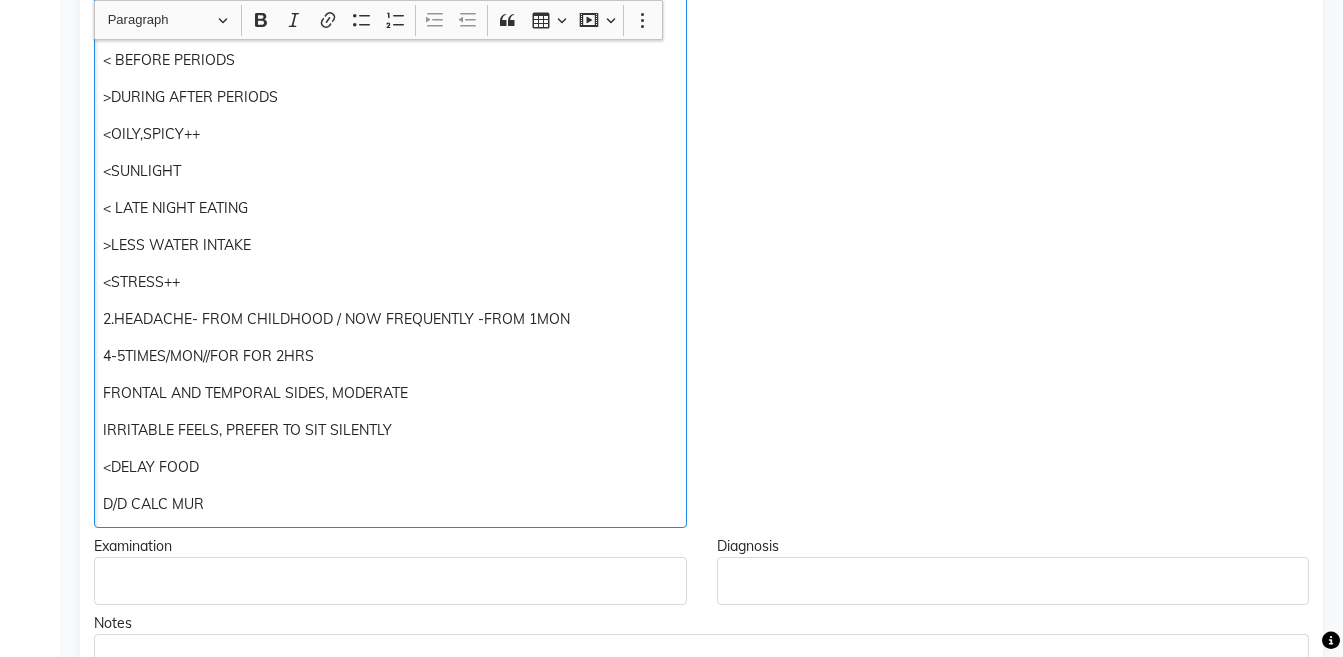 click on "2.HEADACHE- FROM CHILDHOOD / NOW FREQUENTLY -FROM 1MON" 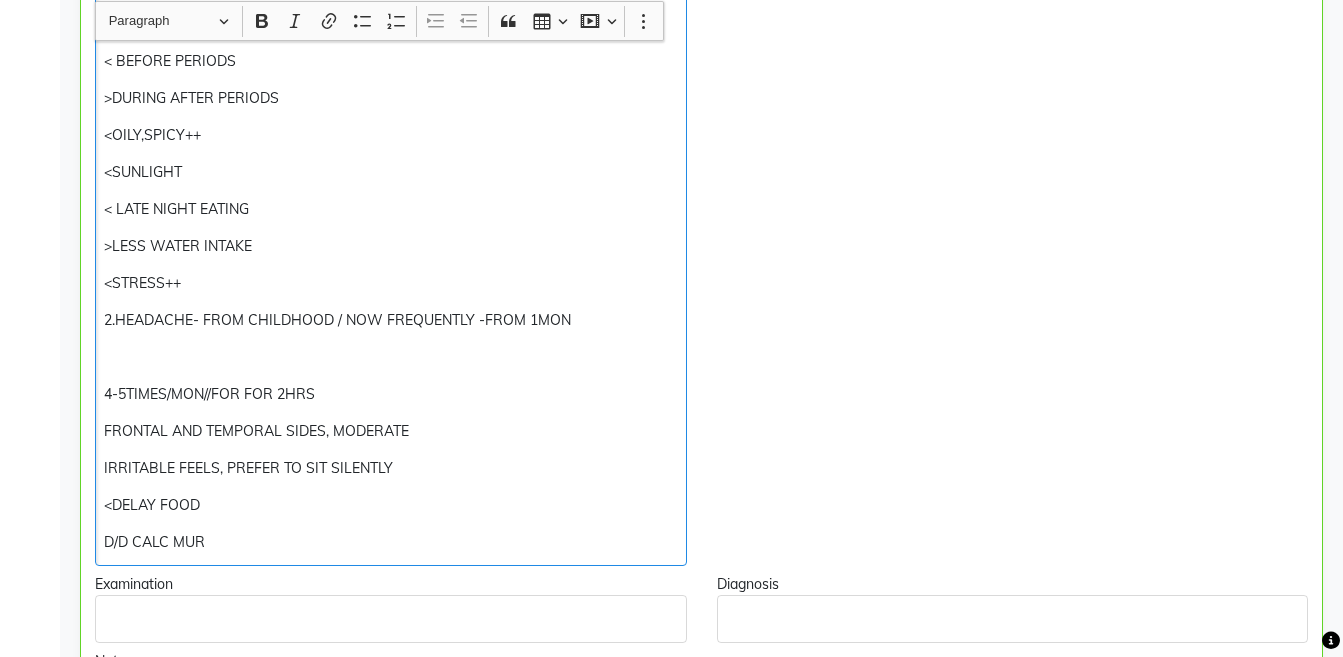 scroll, scrollTop: 564, scrollLeft: 0, axis: vertical 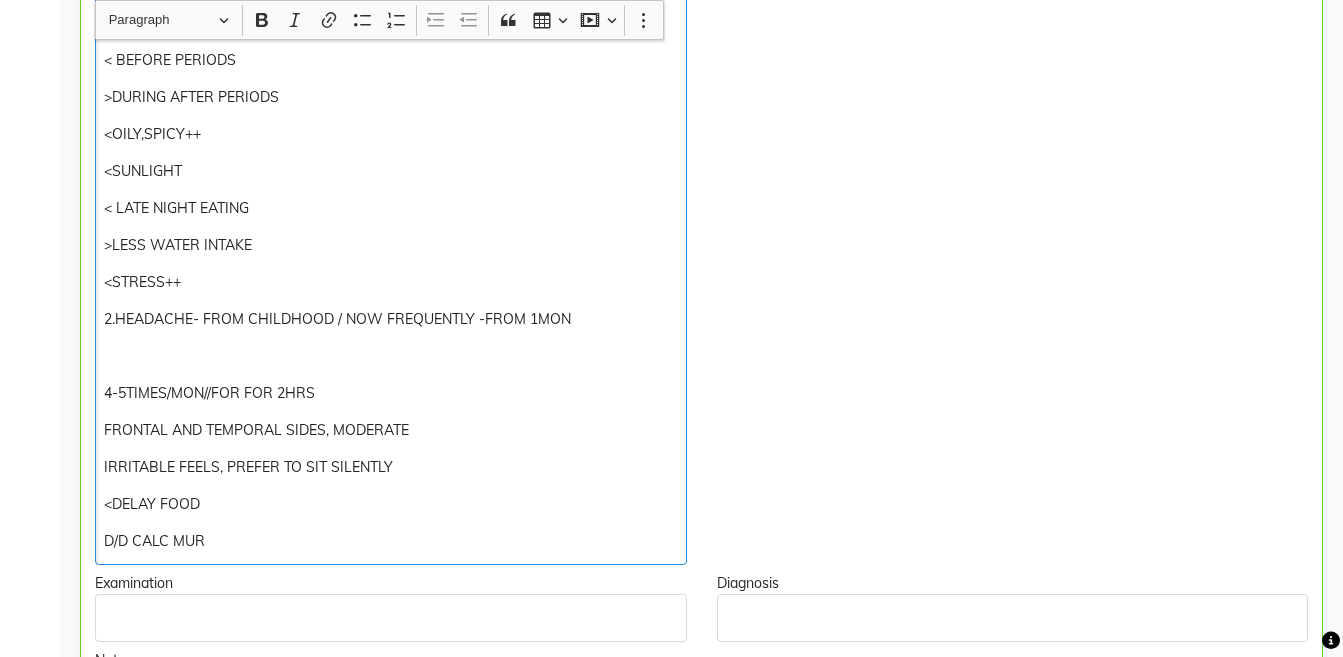 type 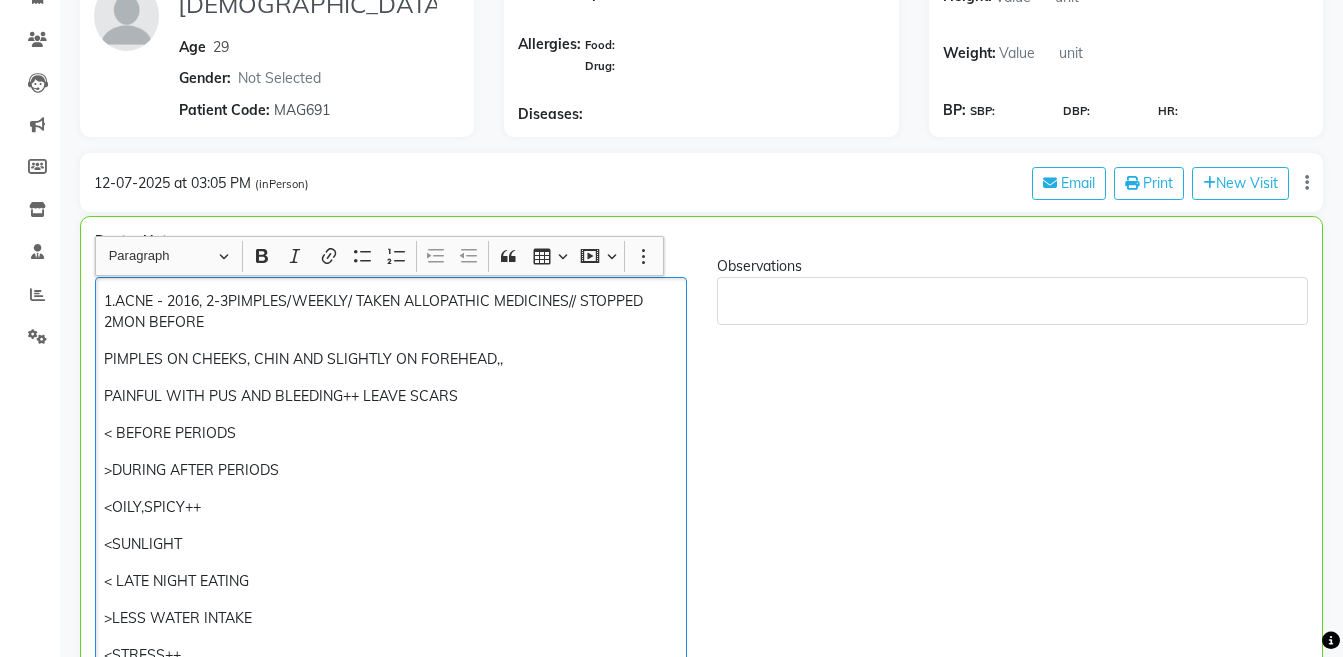 scroll, scrollTop: 195, scrollLeft: 0, axis: vertical 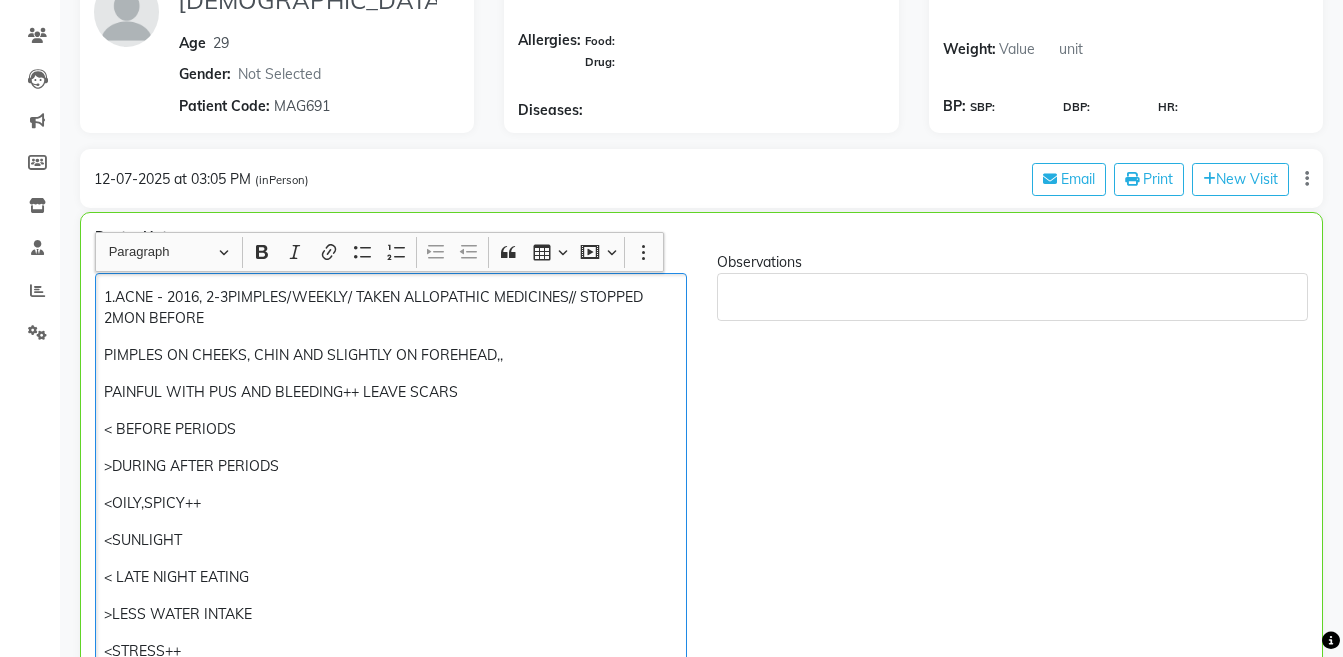 click on "1.ACNE - 2016, 2-3PIMPLES/WEEKLY/ TAKEN ALLOPATHIC MEDICINES// STOPPED 2MON BEFORE" 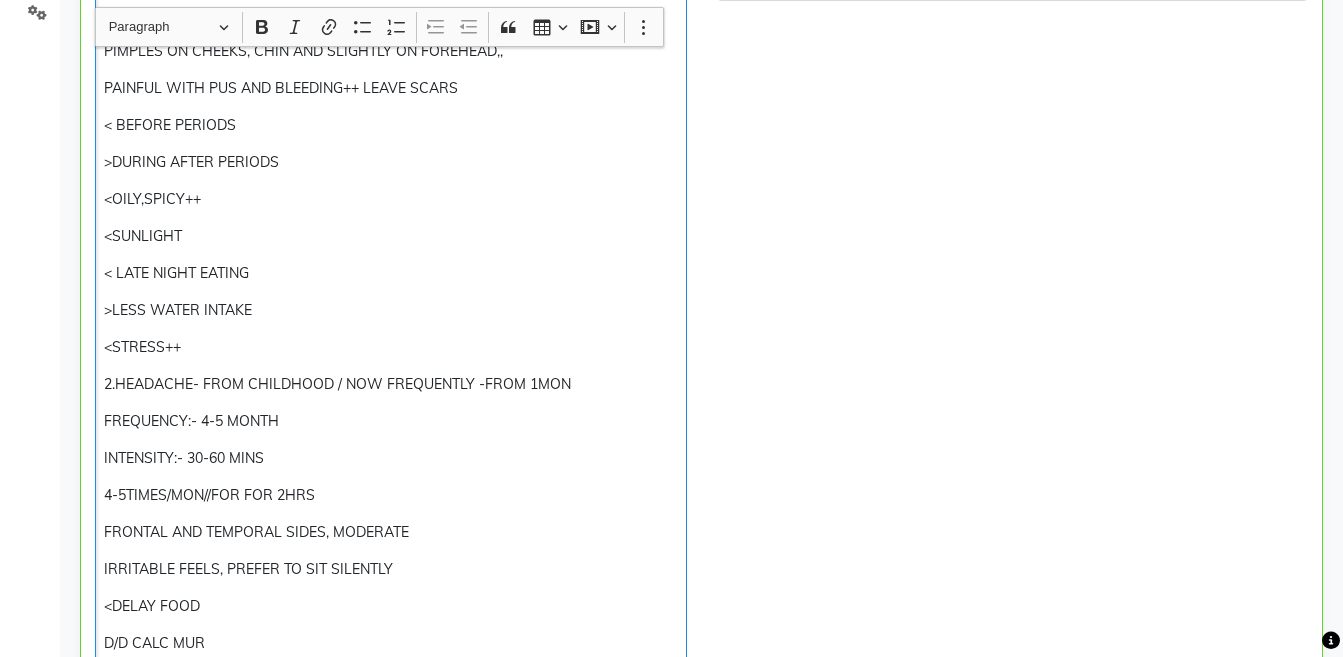 scroll, scrollTop: 533, scrollLeft: 0, axis: vertical 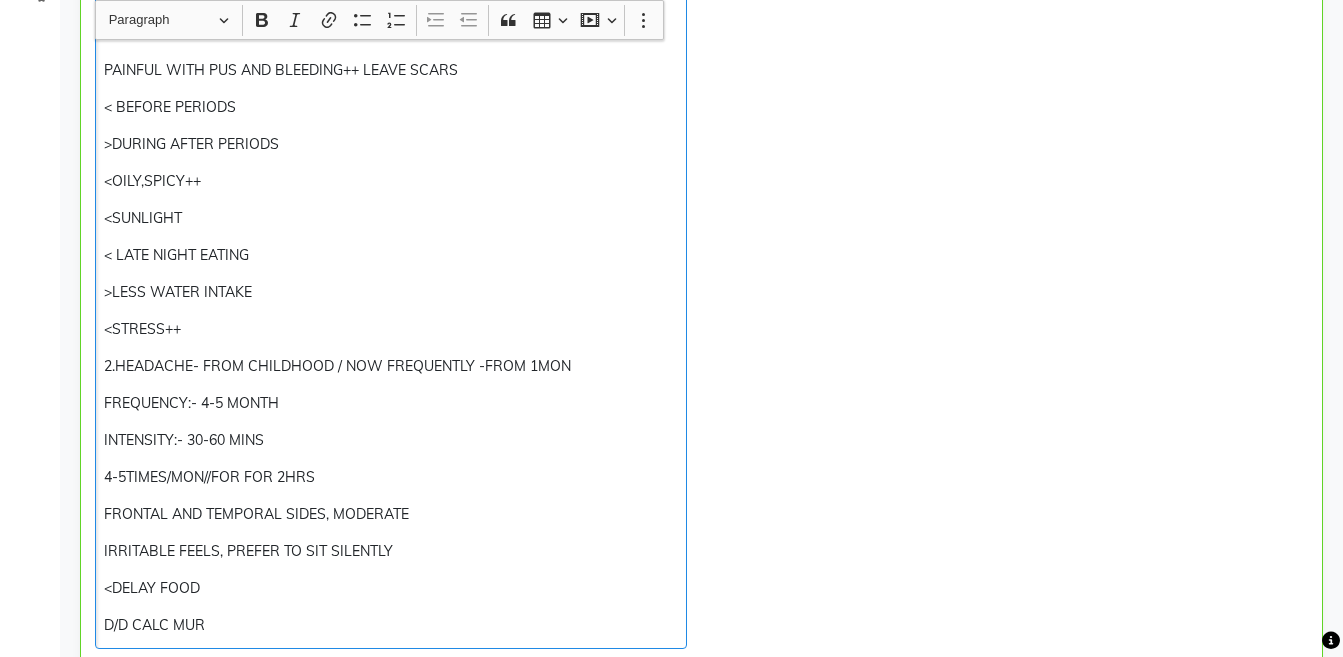 click on "1.ACNE - 2016,  2-3PIMPLES/WEEKLY/ TAKEN ALLOPATHIC MEDICINES// STOPPED 2MON BEFORE PIMPLES ON CHEEKS, CHIN AND SLIGHTLY ON FOREHEAD,, PAINFUL WITH PUS AND BLEEDING++ LEAVE SCARS < BEFORE PERIODS >DURING AFTER PERIODS <OILY,SPICY++ <SUNLIGHT < LATE NIGHT EATING >LESS WATER INTAKE <STRESS++ 2.HEADACHE- FROM CHILDHOOD / NOW FREQUENTLY -FROM 1MON FREQUENCY:- 4-5 MONTH INTENSITY:- 30-60 MINS 4-5TIMES/MON//FOR FOR 2HRS FRONTAL AND TEMPORAL SIDES, MODERATE IRRITABLE FEELS, PREFER TO SIT SILENTLY <DELAY FOOD D/D CALC MUR" 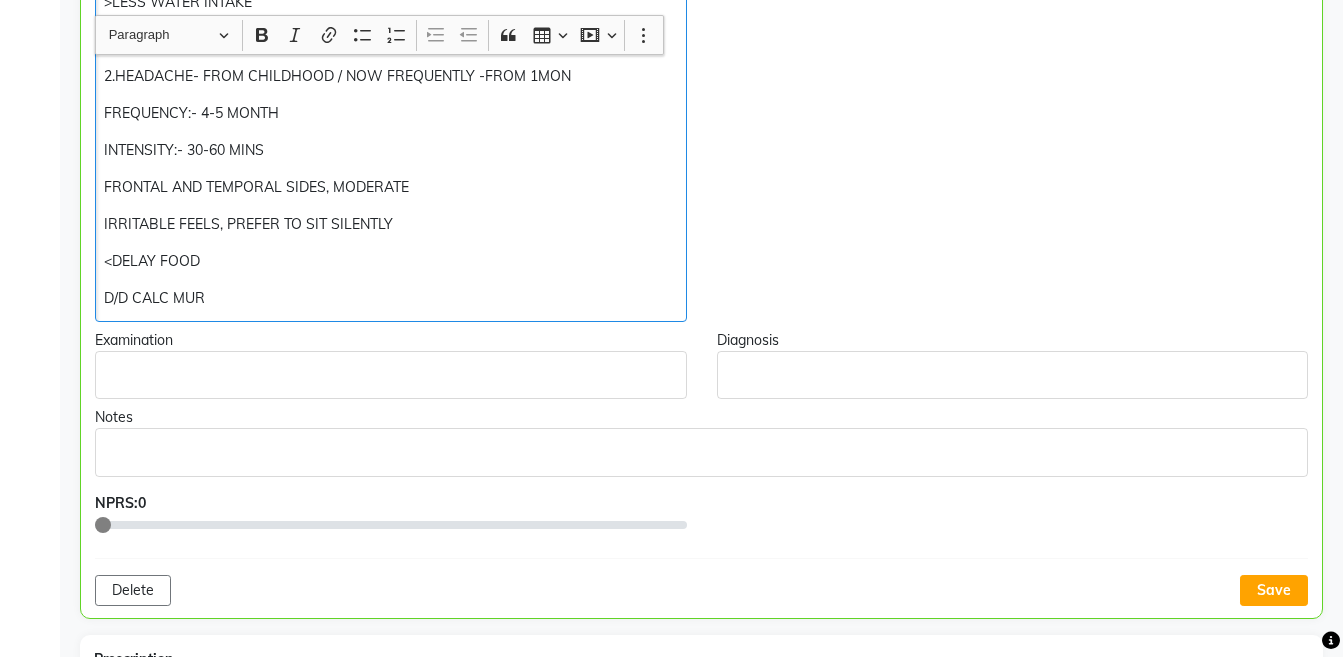 scroll, scrollTop: 859, scrollLeft: 0, axis: vertical 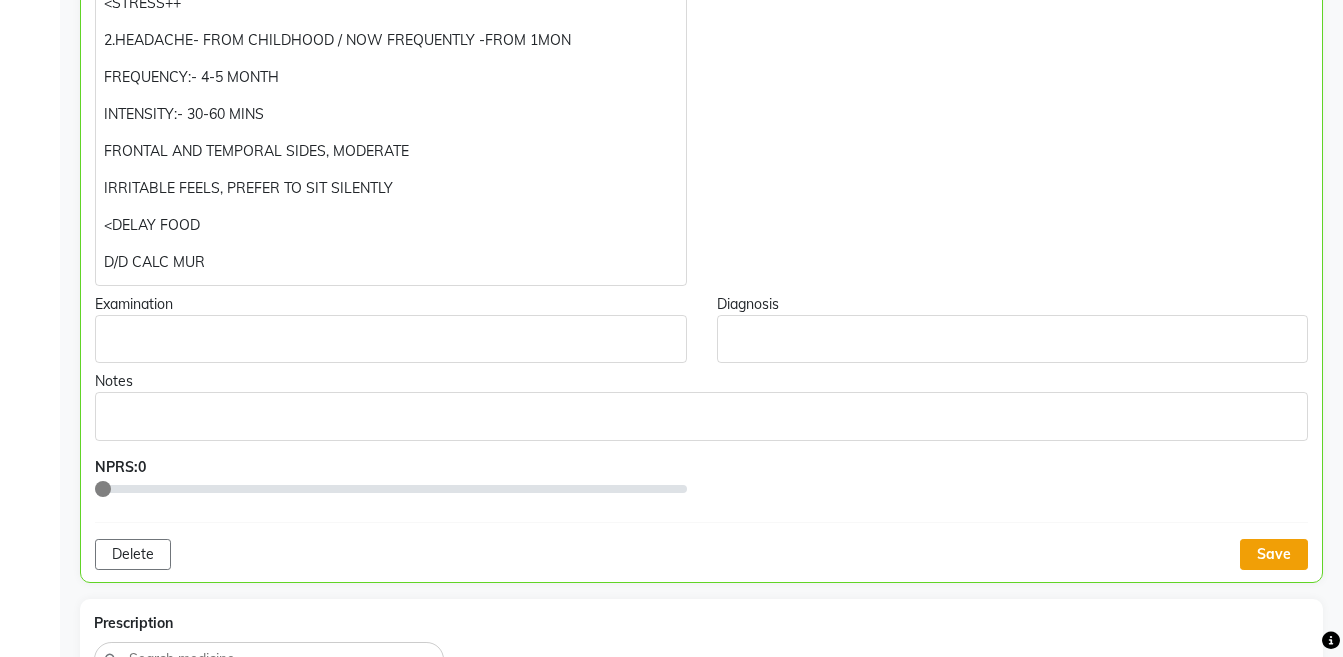 click on "Save" 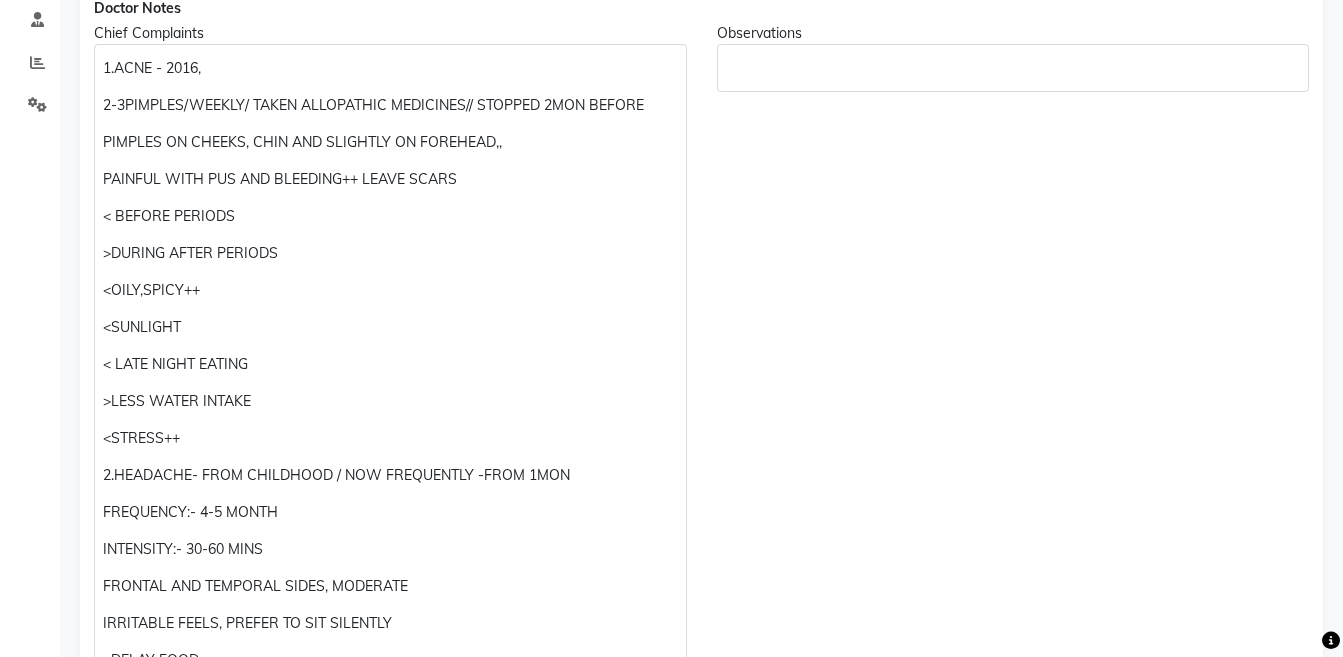 scroll, scrollTop: 419, scrollLeft: 0, axis: vertical 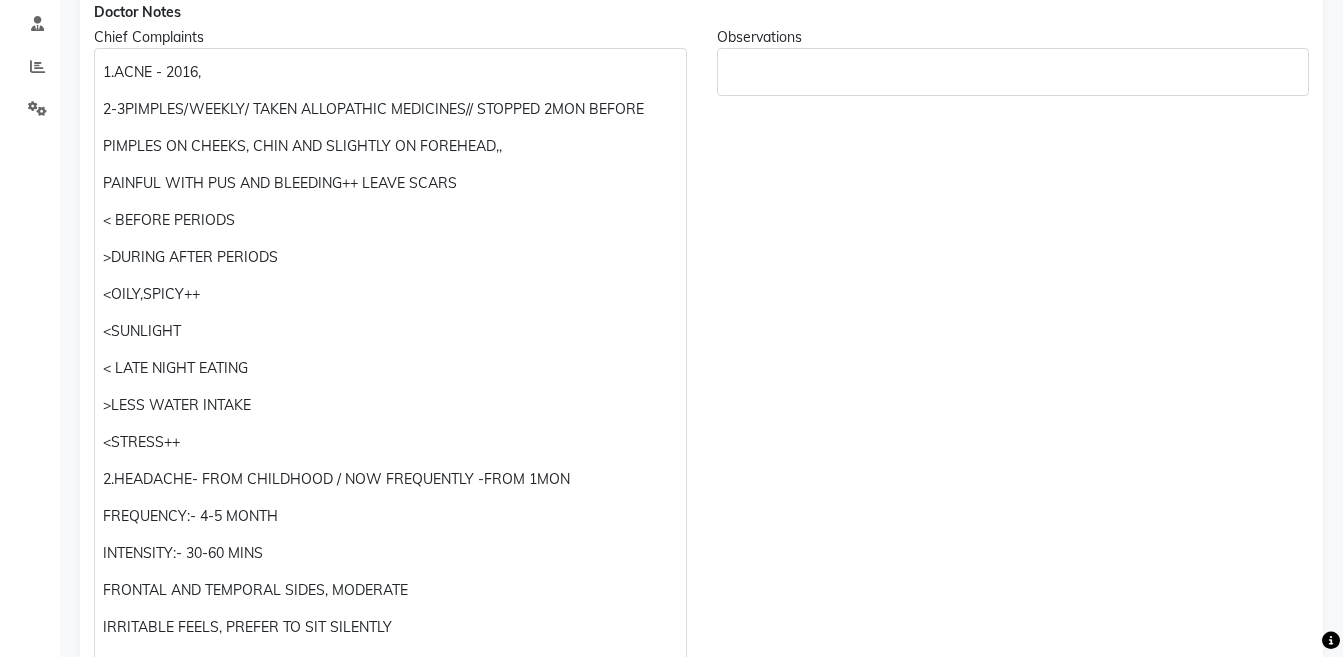 click on "08047224946 Select Location × Homeo Care Clinic, Hadapsar   WhatsApp Status  ✕ Status:  Connected Most Recent Message: [DATE]     12:52 PM Recent Service Activity: [DATE]     12:55 PM Default Panel My Panel English ENGLISH Español العربية मराठी हिंदी ગુજરાતી தமிழ் 中文 Notifications nothing to show [PERSON_NAME] Manage Profile Change Password Sign out  Version:3.15.4  ☀ Homeo Care Clinic, Hadapsar   Calendar  Consultation  Invoice  Patients  Leads   Marketing  Members  Inventory  Staff  Reports  Settings Completed InProgress Upcoming Dropped Tentative Check-In Confirm Bookings Generate Report Segments Page Builder [PERSON_NAME] KHUTEMATHE Add Family Member  Dr.   [PERSON_NAME] Dingg Support [PERSON_NAME] [PERSON_NAME]  [PERSON_NAME] [PERSON_NAME] [PERSON_NAME][MEDICAL_DATA] [PERSON_NAME] Dr [PERSON_NAME] Dr [PERSON_NAME] [PERSON_NAME] [PERSON_NAME][MEDICAL_DATA] [PERSON_NAME] [PERSON_NAME] KHUTEMATHE Age [DEMOGRAPHIC_DATA] Gender:  0" at bounding box center (671, -91) 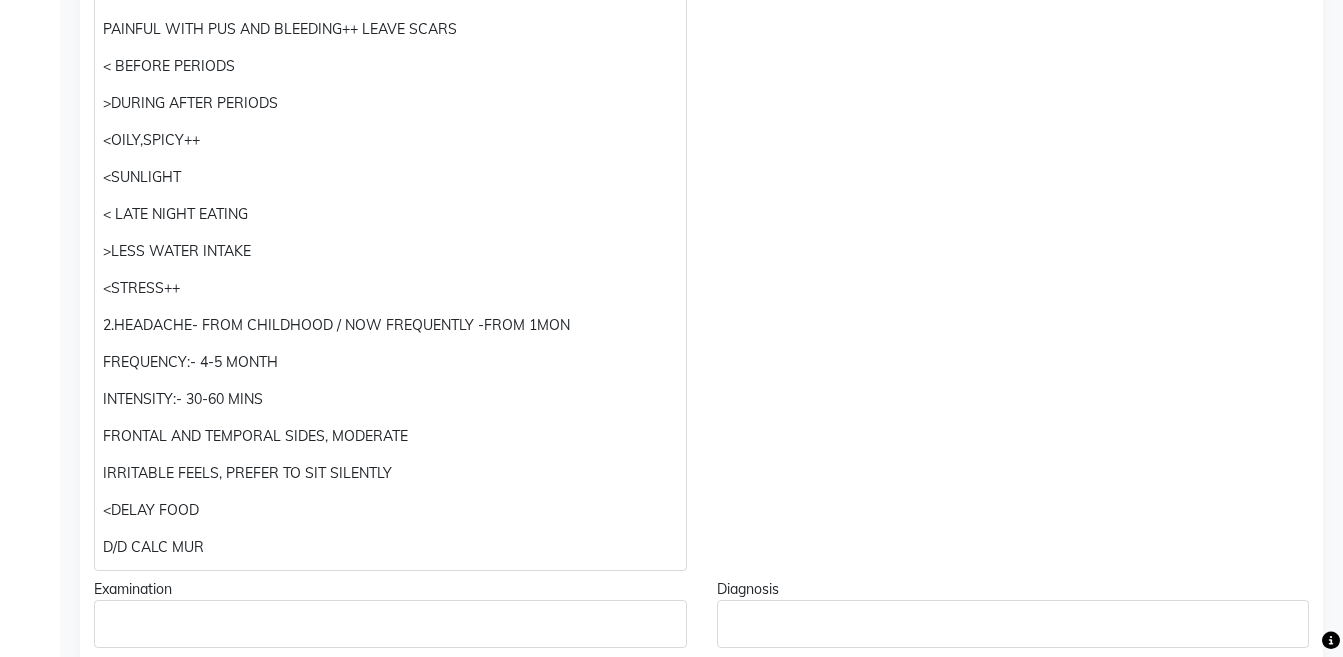 scroll, scrollTop: 587, scrollLeft: 0, axis: vertical 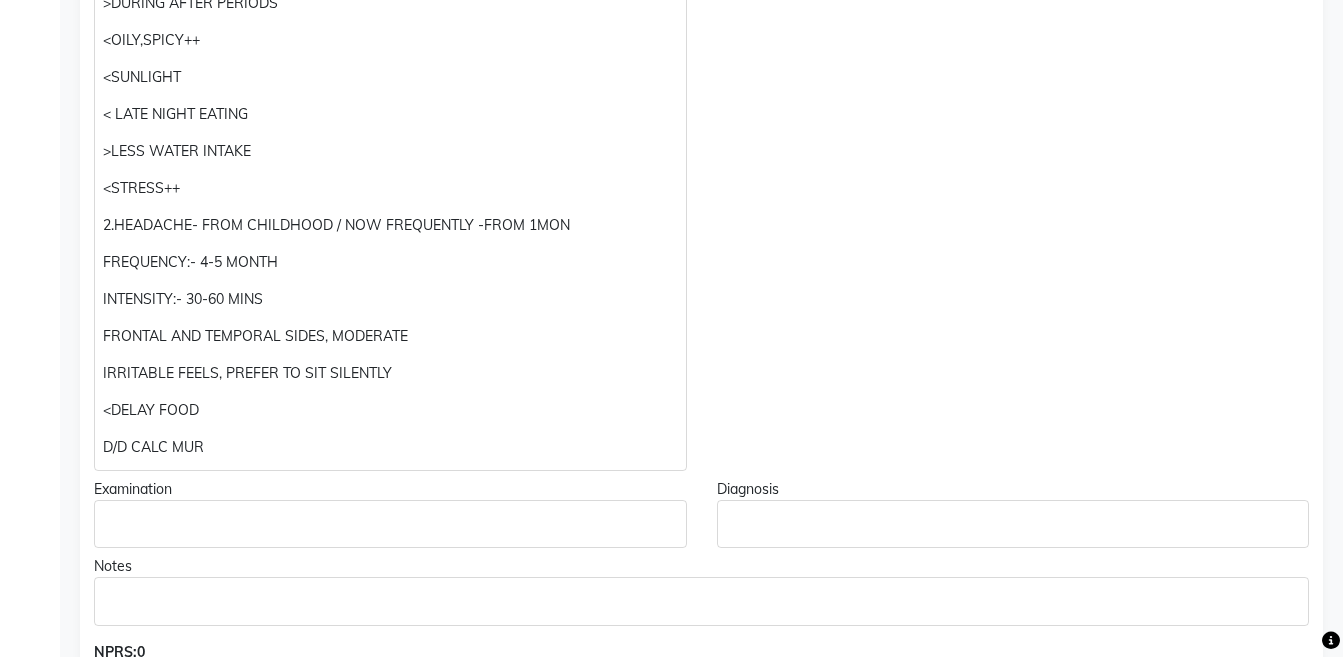 click on "D/D CALC MUR" 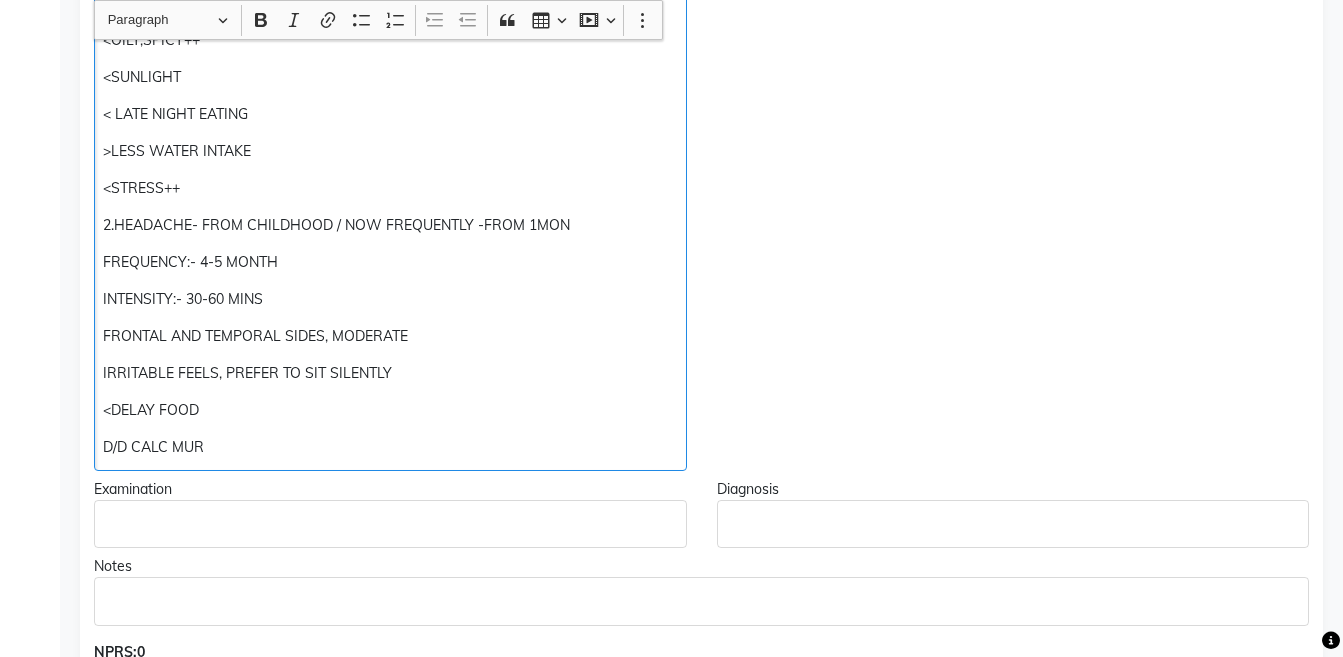 click on "D/D CALC MUR" 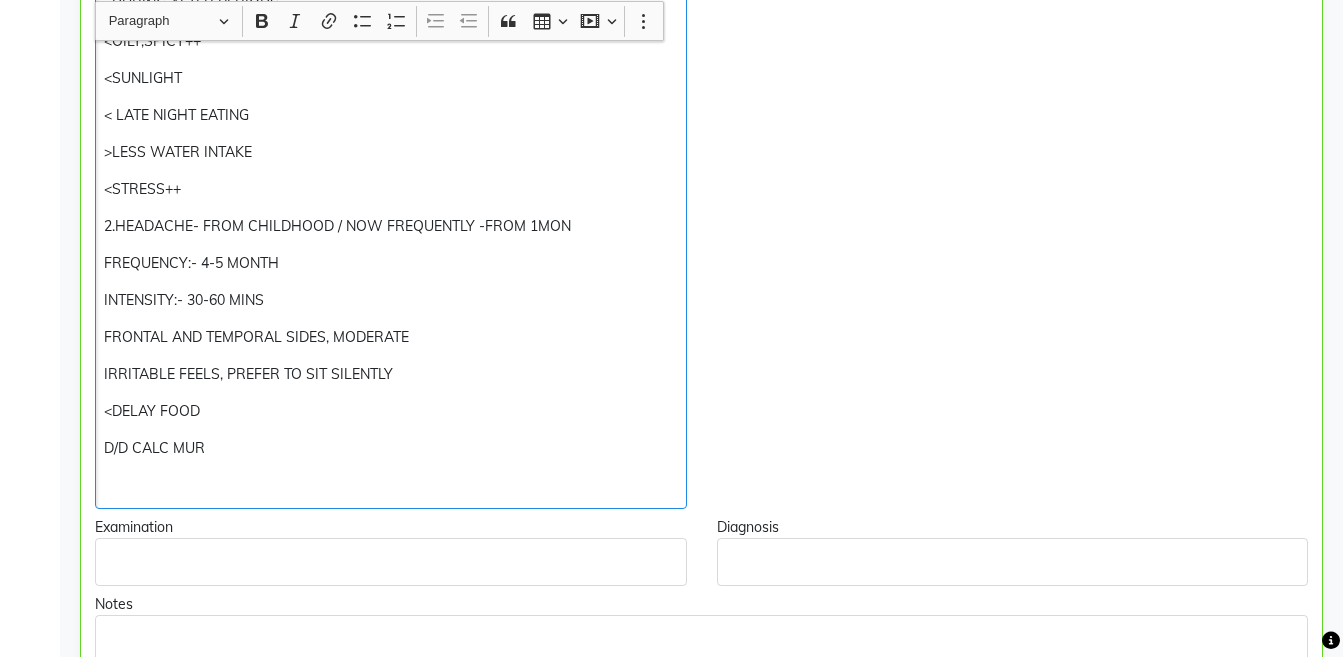 scroll, scrollTop: 674, scrollLeft: 0, axis: vertical 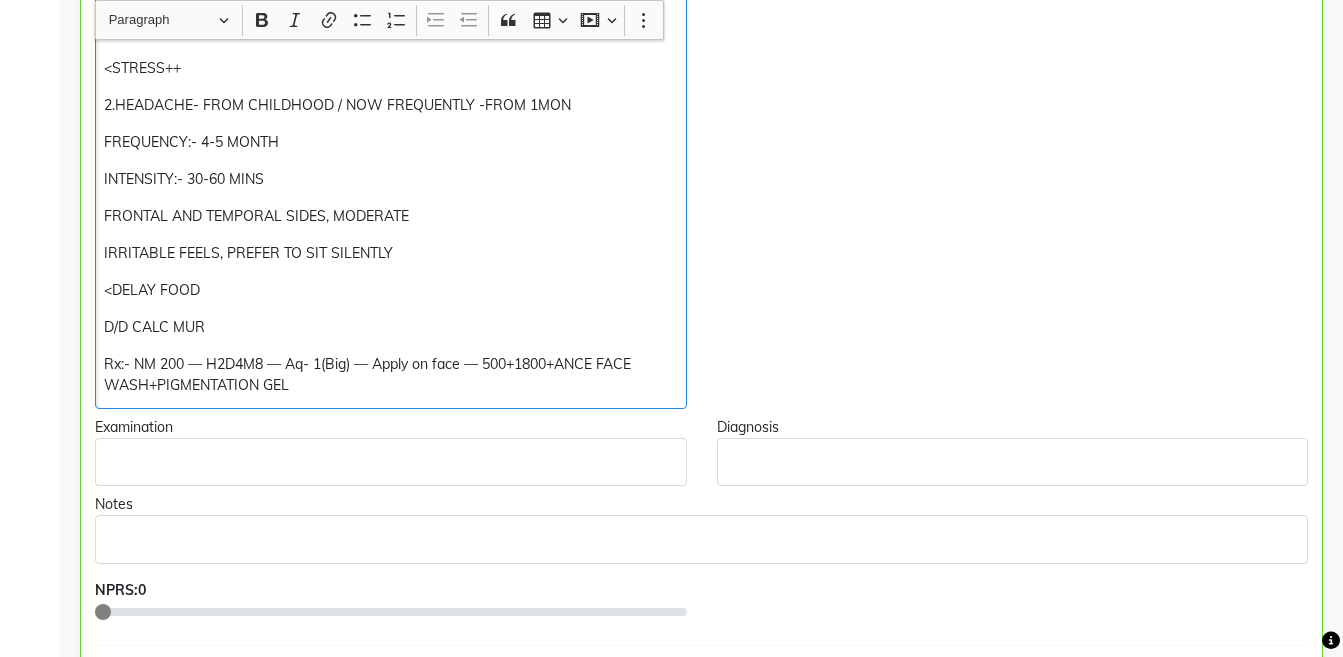 click on "Rx:- NM 200 — H2D4M8 — Aq- 1(Big) — Apply on face — 500+1800+ANCE FACE WASH+PIGMENTATION GEL" 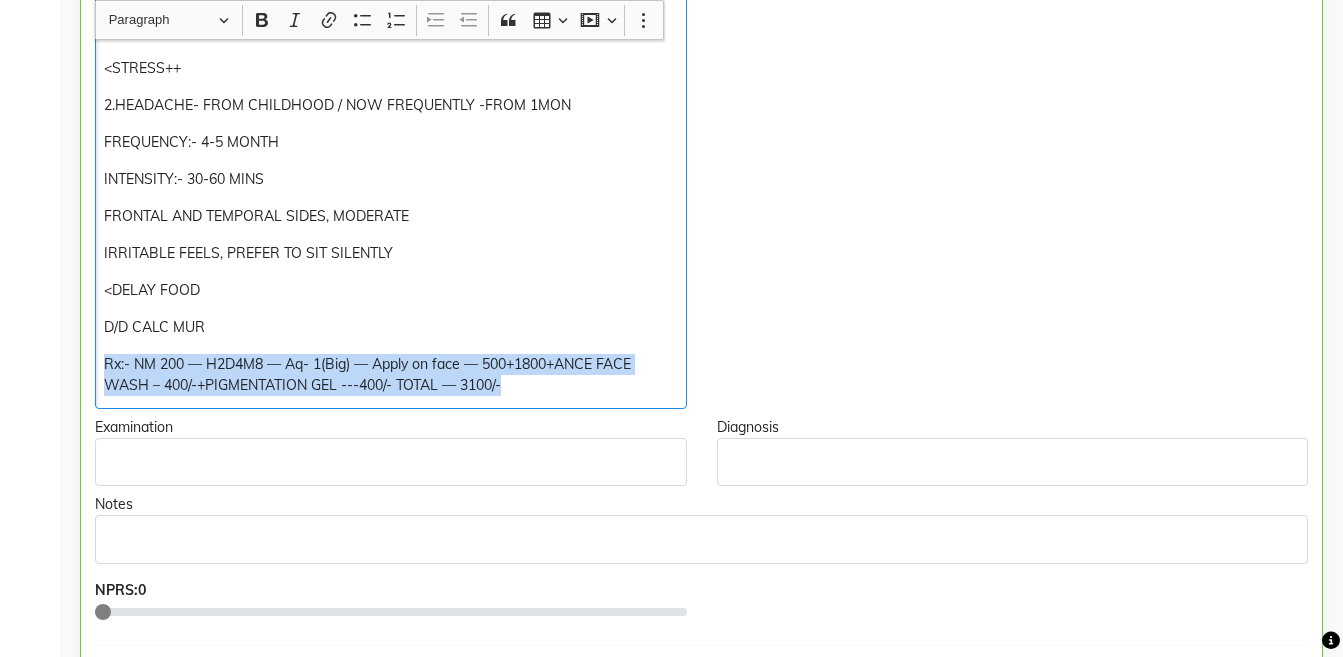 copy on "Rx:- NM 200 — H2D4M8 — Aq- 1(Big) — Apply on face — 500+1800+ANCE FACE WASH – 400/-+PIGMENTATION GEL ---400/- TOTAL — 3100/-" 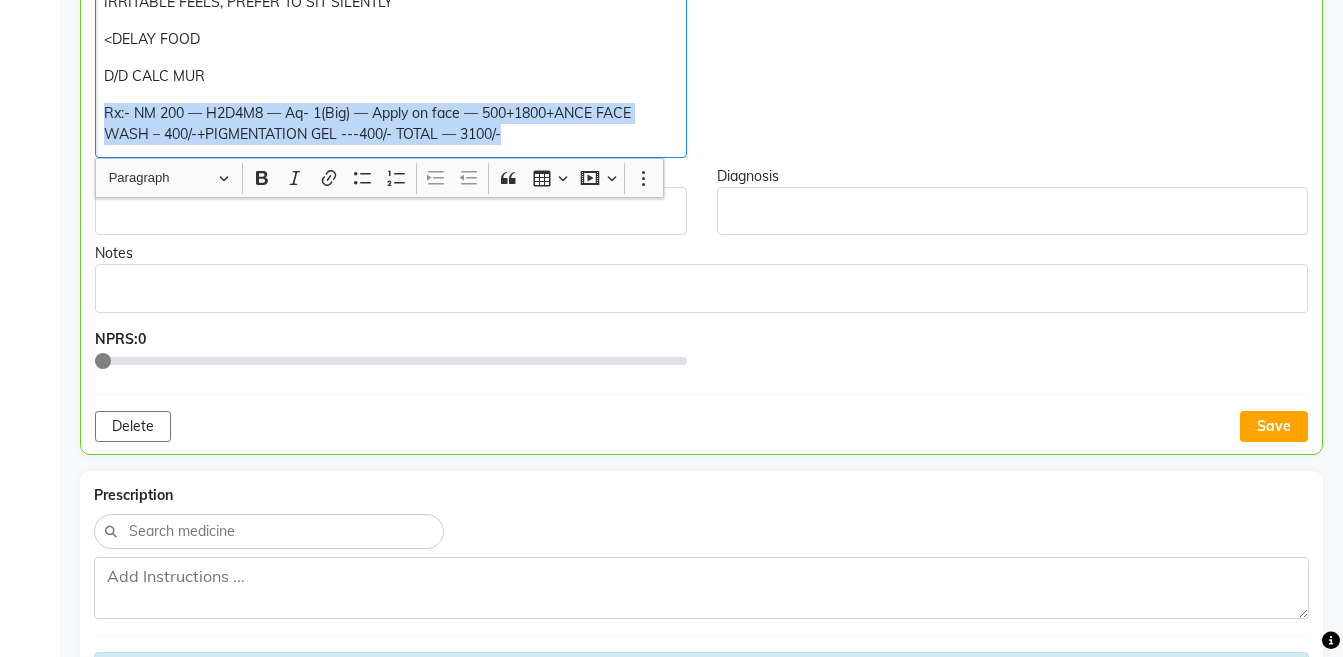 scroll, scrollTop: 1184, scrollLeft: 0, axis: vertical 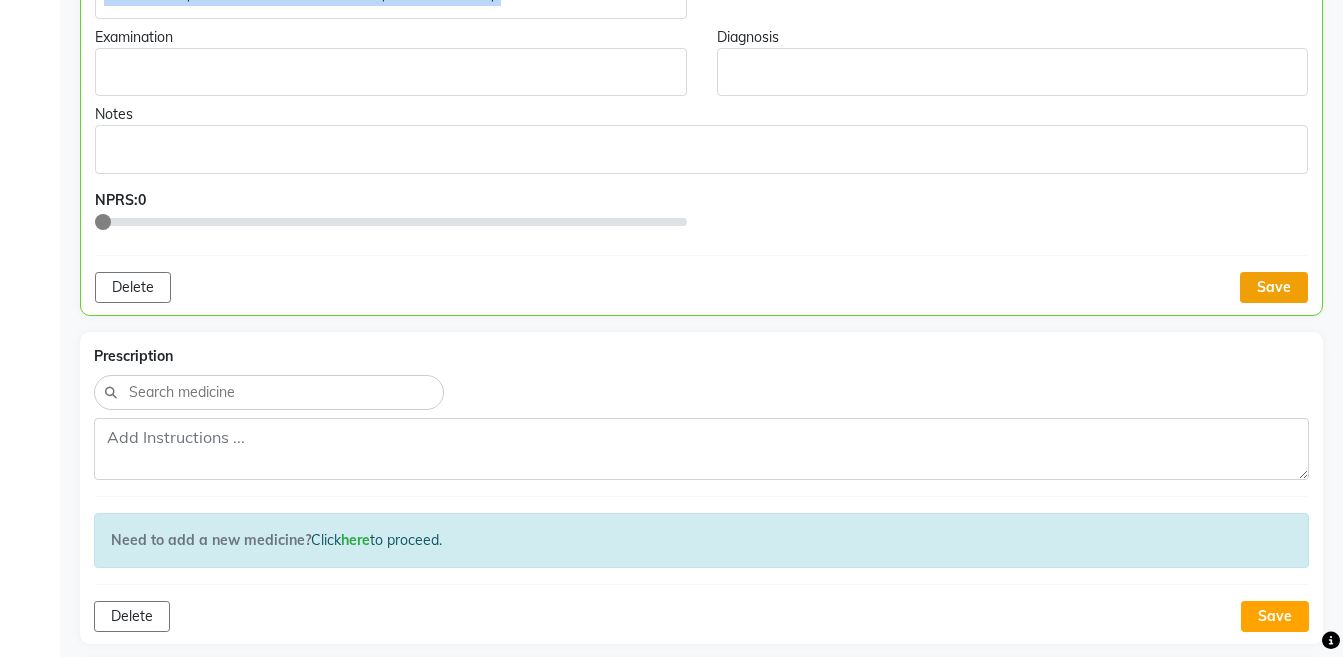 click on "Save" 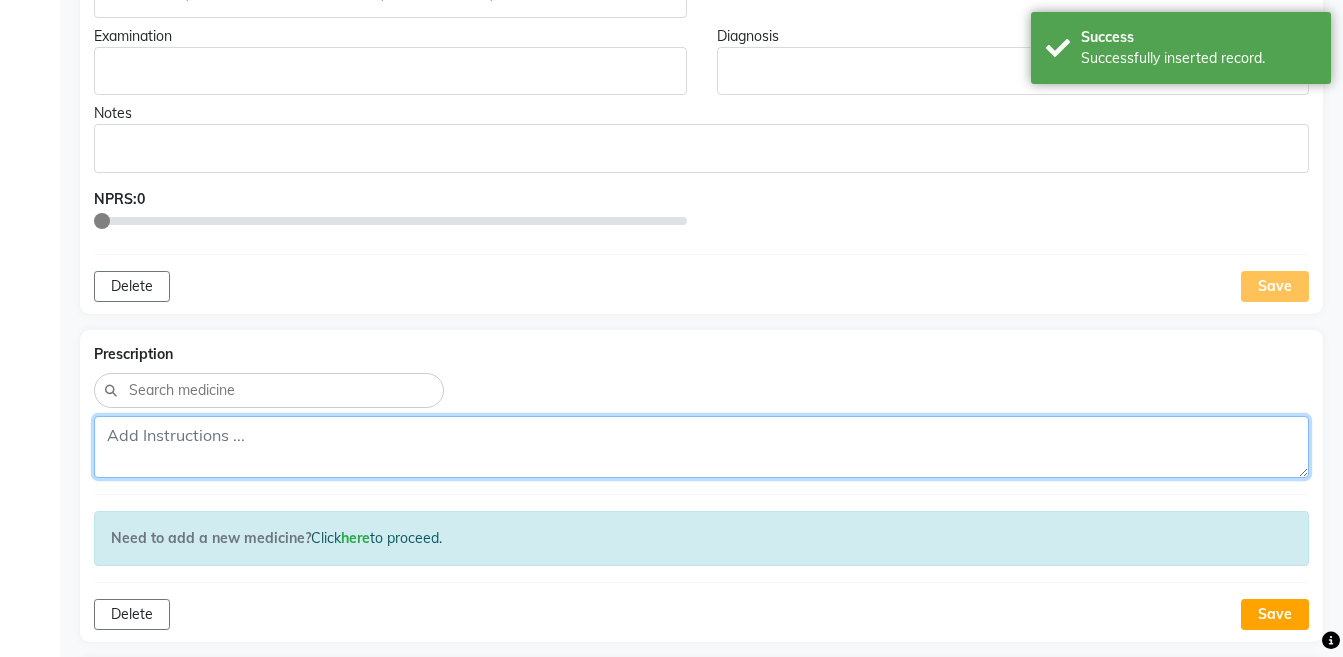 click 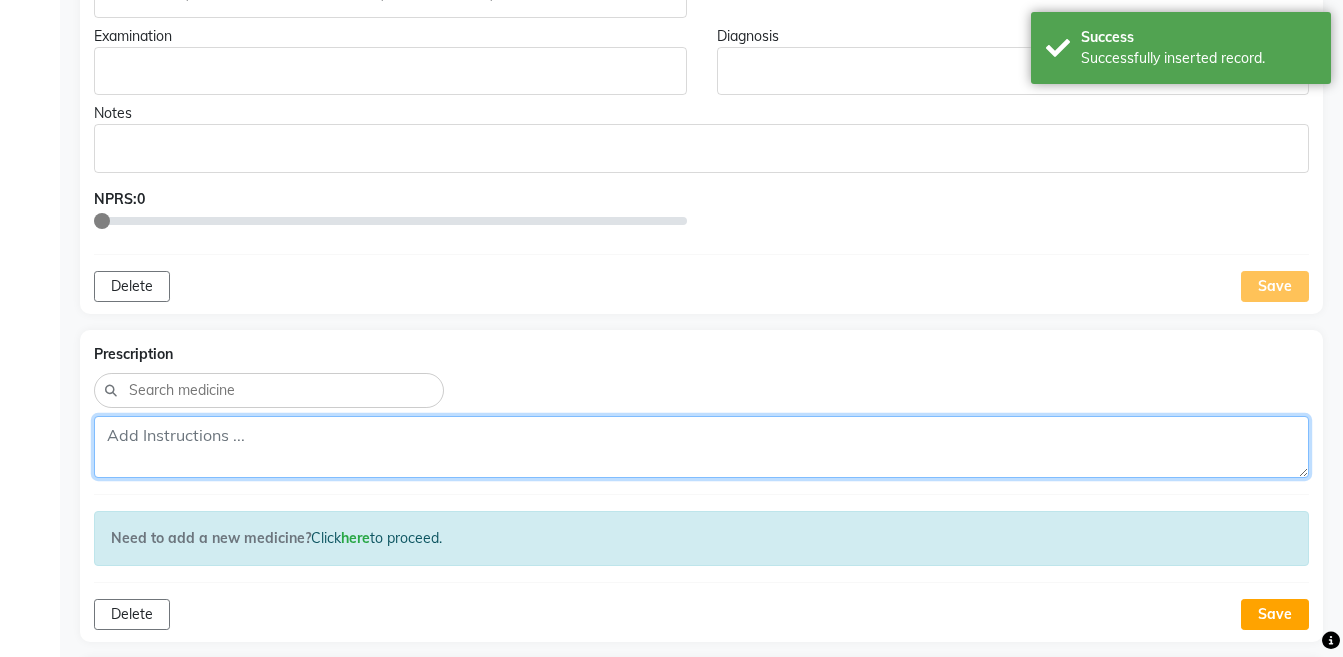 paste on "Rx:- NM 200 — H2D4M8 — Aq- 1(Big) — Apply on face — 500+1800+ANCE FACE WASH – 400/-+PIGMENTATION GEL ---400/- TOTAL — 3100/-" 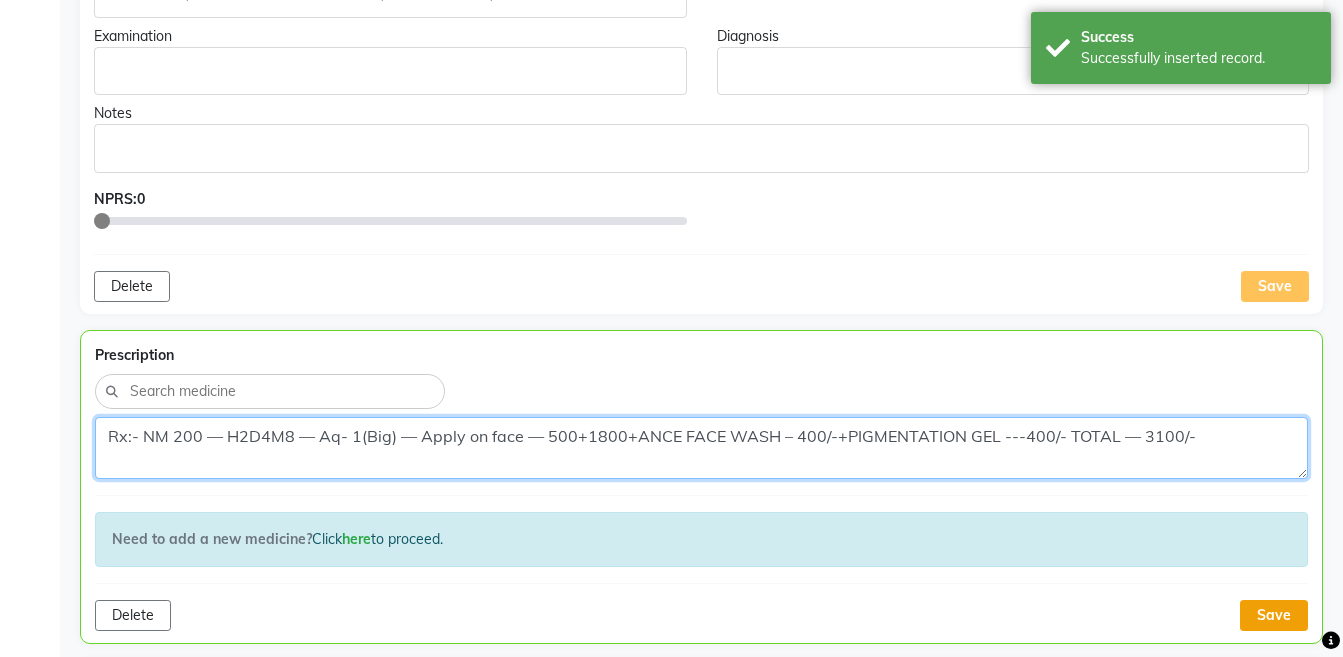 type on "Rx:- NM 200 — H2D4M8 — Aq- 1(Big) — Apply on face — 500+1800+ANCE FACE WASH – 400/-+PIGMENTATION GEL ---400/- TOTAL — 3100/-" 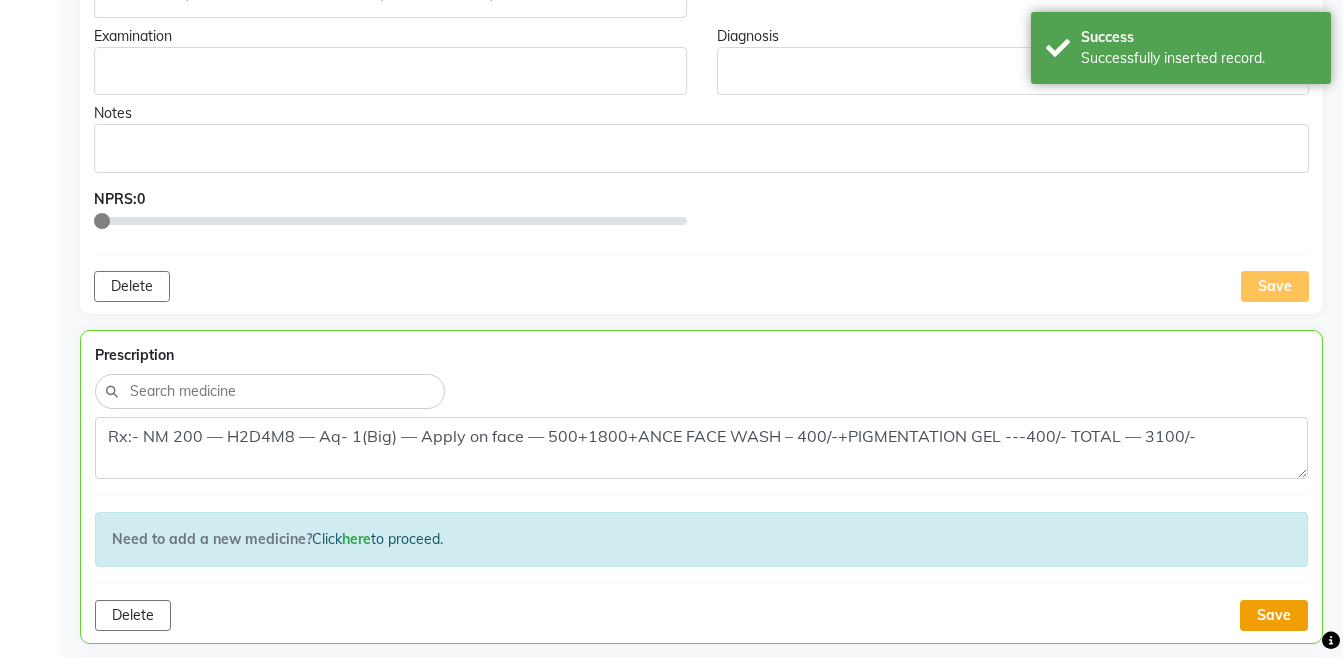 click on "Save" 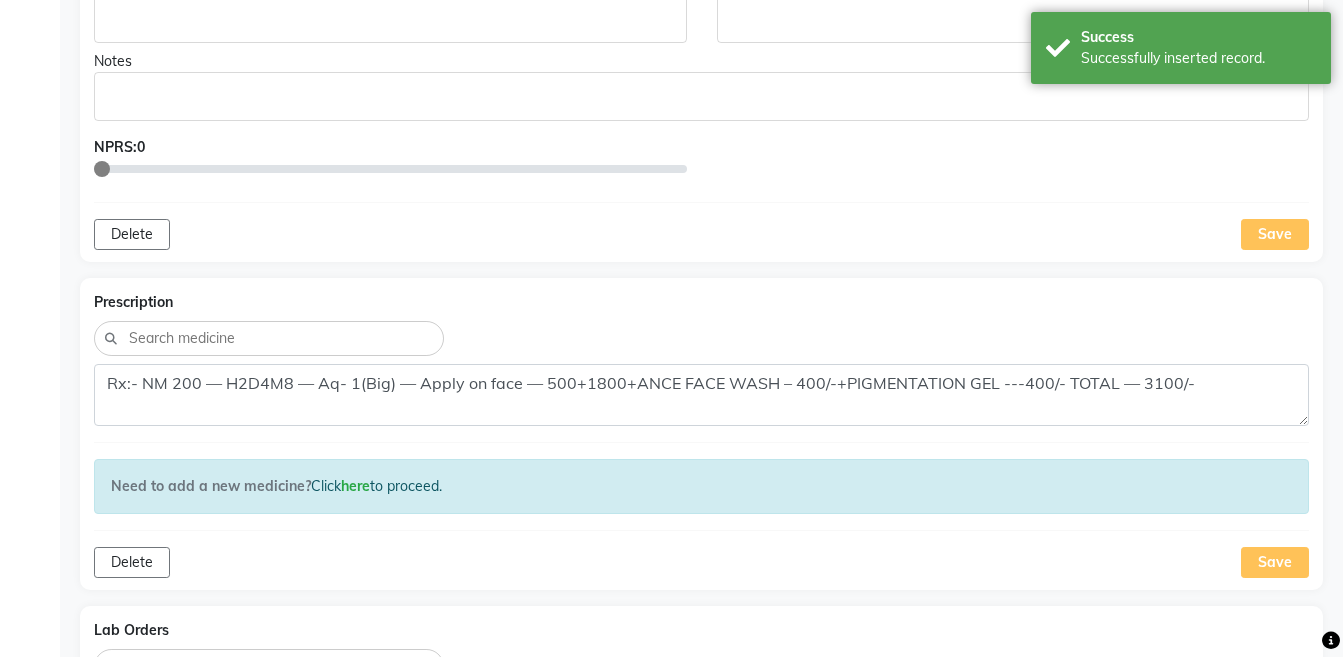 scroll, scrollTop: 1632, scrollLeft: 0, axis: vertical 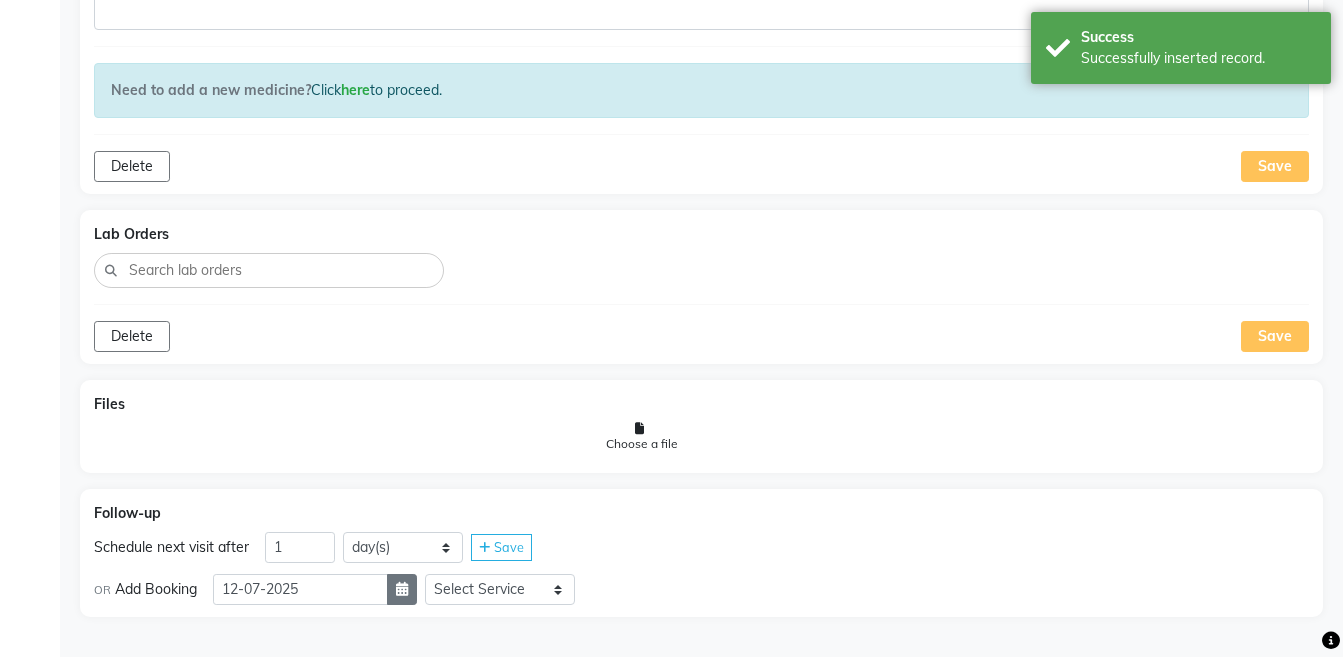 click 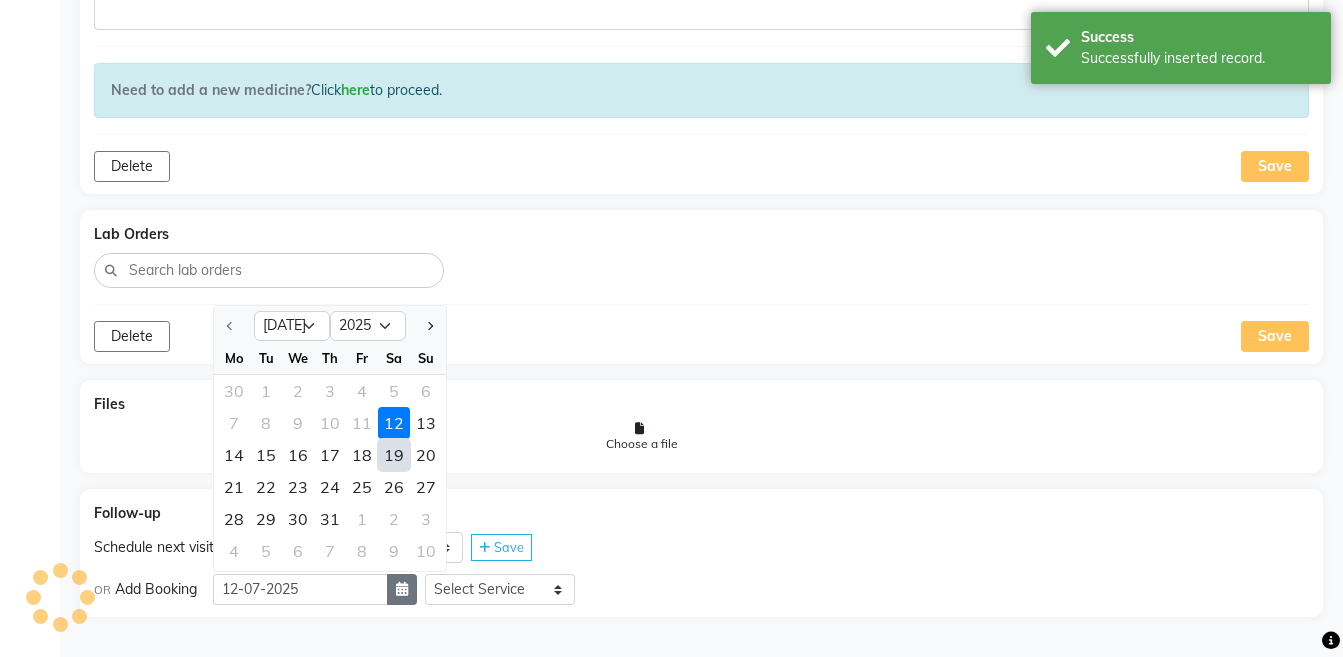 select on "8" 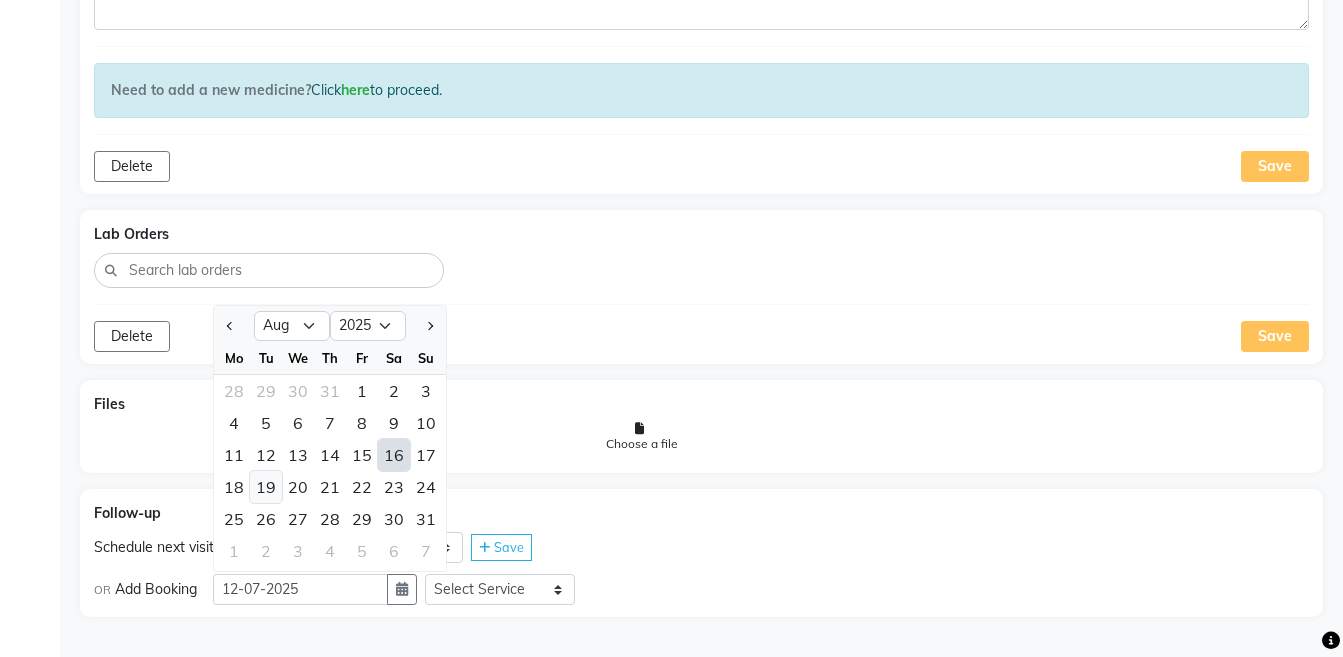 click on "19" 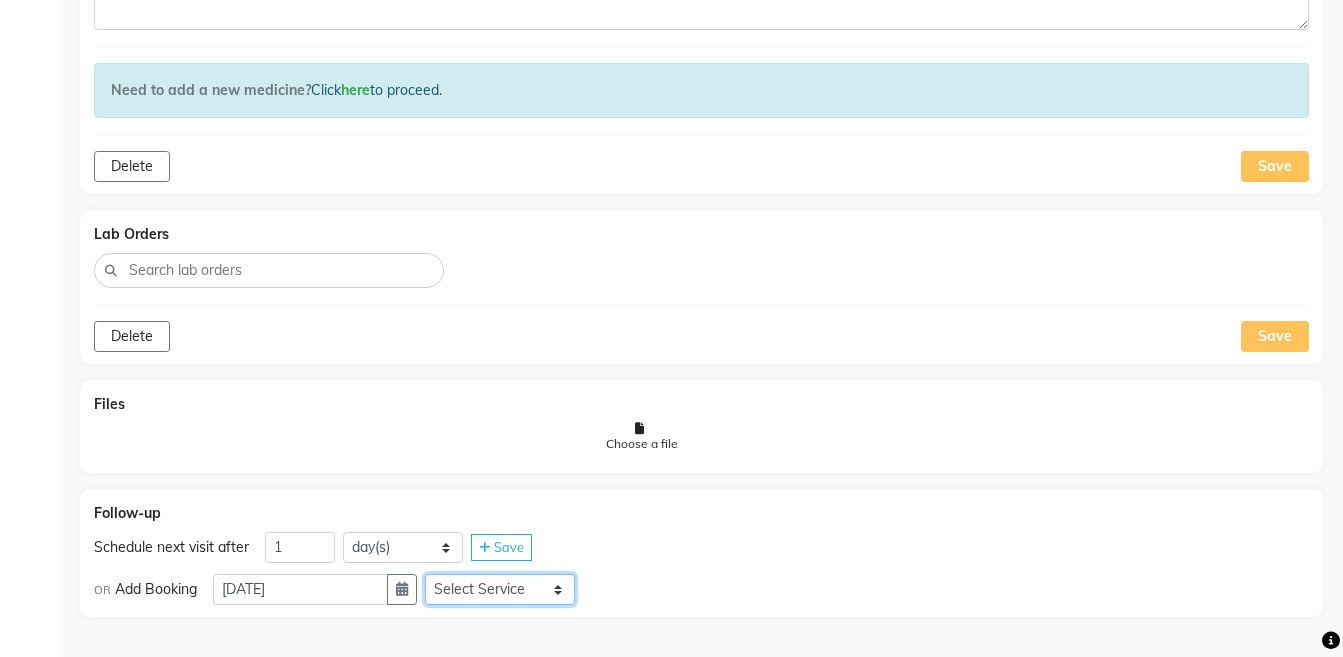 click on "Select Service  Medicine  Medicine 1  Hydra Facial  Medi Facial  Vampire Facial With Plasma  Oxygeno Facial  Anti Aging Facial  Korean Glass GLow Facial  Full Face  Upper Lip  Chin  Underarms  Full Legs & arms  Back-side  Chest  Abdomen  Yellow Peel  Black Peel  Party Peel  Glow Peel  Argi Peel  Under-arm Peel  Depigmento Peel  Anti Aging Peel  Lip Peel  Hair PRP  GFC PRP  [MEDICAL_DATA] / Dermaroller  Under Eye PRP  Face PRP  Dermapen / Mesotherapt for Full Face  Dermapen / Mesotherapt for Scars  Carbon Peel  LASER BLEECH Laser Bleech  BB Glow  Indian Glass Glow  In Person - Consultation  Courier Charges in City  Courier Charges out of City  In Person - Follow Up  Hair Treatment   Skin Treatment   Online - Consultation  Online - Follow Up" 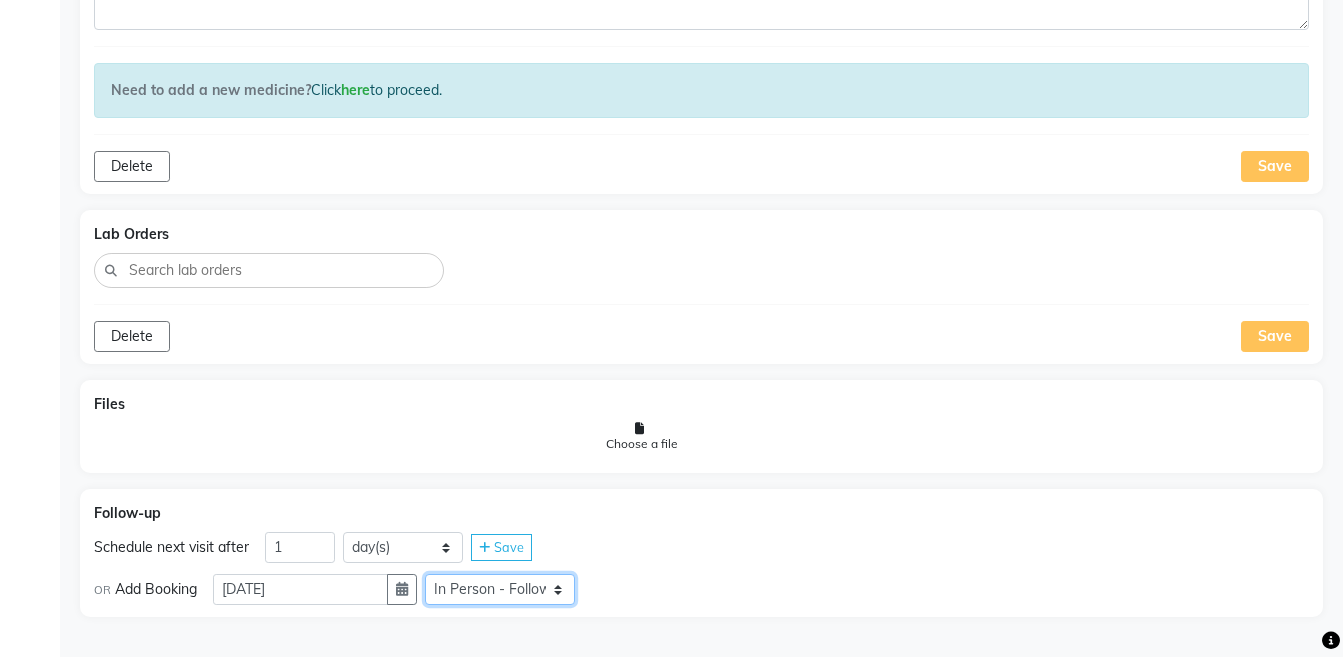 click on "Select Service  Medicine  Medicine 1  Hydra Facial  Medi Facial  Vampire Facial With Plasma  Oxygeno Facial  Anti Aging Facial  Korean Glass GLow Facial  Full Face  Upper Lip  Chin  Underarms  Full Legs & arms  Back-side  Chest  Abdomen  Yellow Peel  Black Peel  Party Peel  Glow Peel  Argi Peel  Under-arm Peel  Depigmento Peel  Anti Aging Peel  Lip Peel  Hair PRP  GFC PRP  [MEDICAL_DATA] / Dermaroller  Under Eye PRP  Face PRP  Dermapen / Mesotherapt for Full Face  Dermapen / Mesotherapt for Scars  Carbon Peel  LASER BLEECH Laser Bleech  BB Glow  Indian Glass Glow  In Person - Consultation  Courier Charges in City  Courier Charges out of City  In Person - Follow Up  Hair Treatment   Skin Treatment   Online - Consultation  Online - Follow Up" 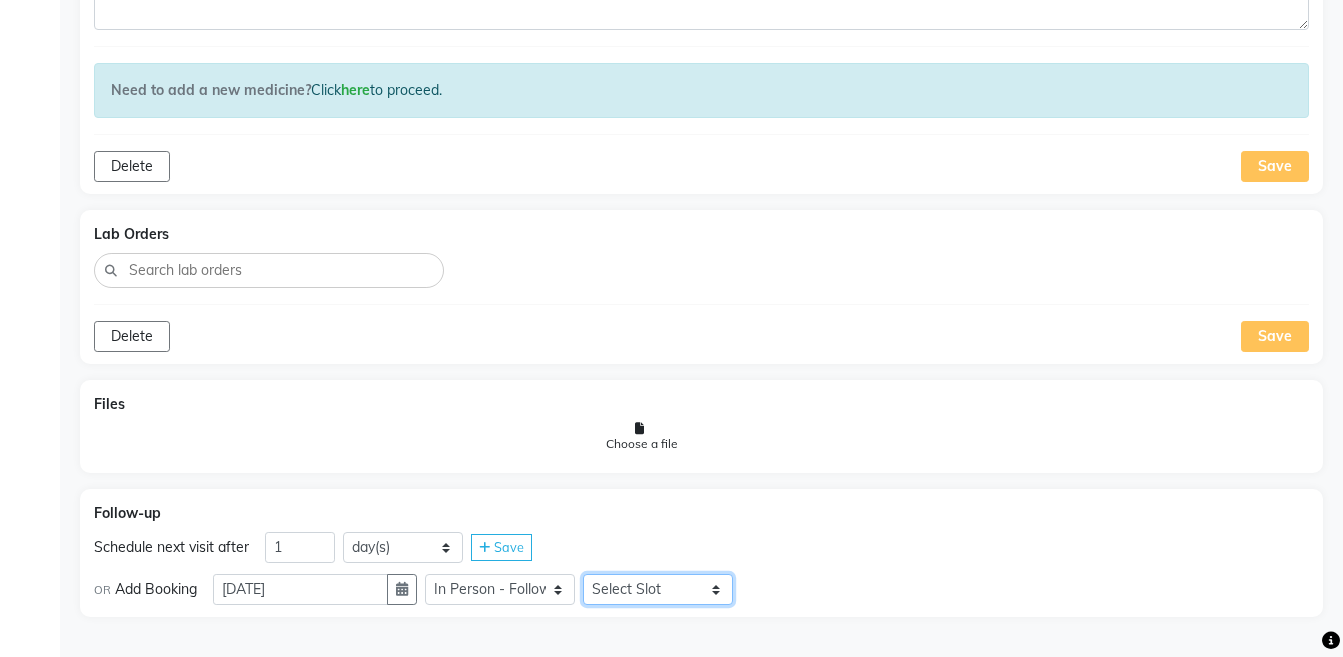 click on "Select Slot 10:15 10:30 10:45 11:00 11:15 11:30 11:45 12:00 12:15 12:30 12:45 13:00 13:15 13:45 14:15 14:30 14:45 15:00 15:15 15:30 15:45 16:00 16:15 16:30 16:45 17:00 17:15 17:30 17:45 18:00 18:15 18:30 18:45 19:00 19:15 19:30 19:45 20:00 20:15 20:30 20:45 21:00 21:15 21:30 21:45" 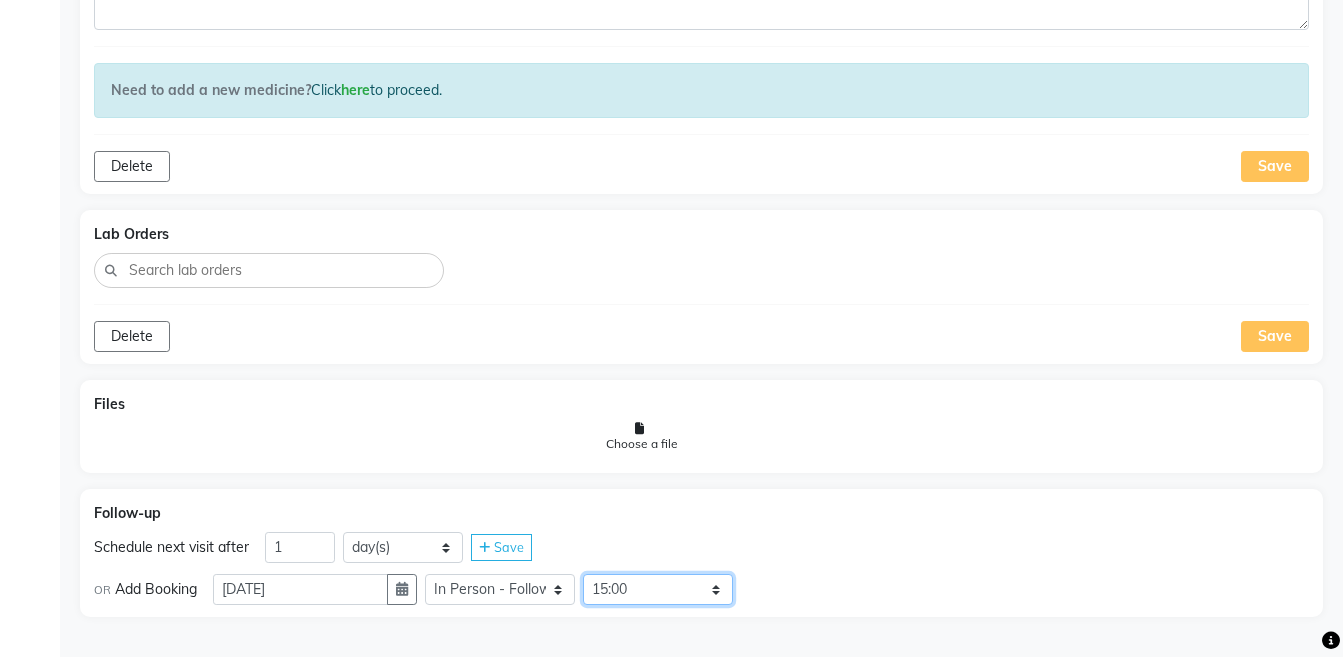 click on "Select Slot 10:15 10:30 10:45 11:00 11:15 11:30 11:45 12:00 12:15 12:30 12:45 13:00 13:15 13:45 14:15 14:30 14:45 15:00 15:15 15:30 15:45 16:00 16:15 16:30 16:45 17:00 17:15 17:30 17:45 18:00 18:15 18:30 18:45 19:00 19:15 19:30 19:45 20:00 20:15 20:30 20:45 21:00 21:15 21:30 21:45" 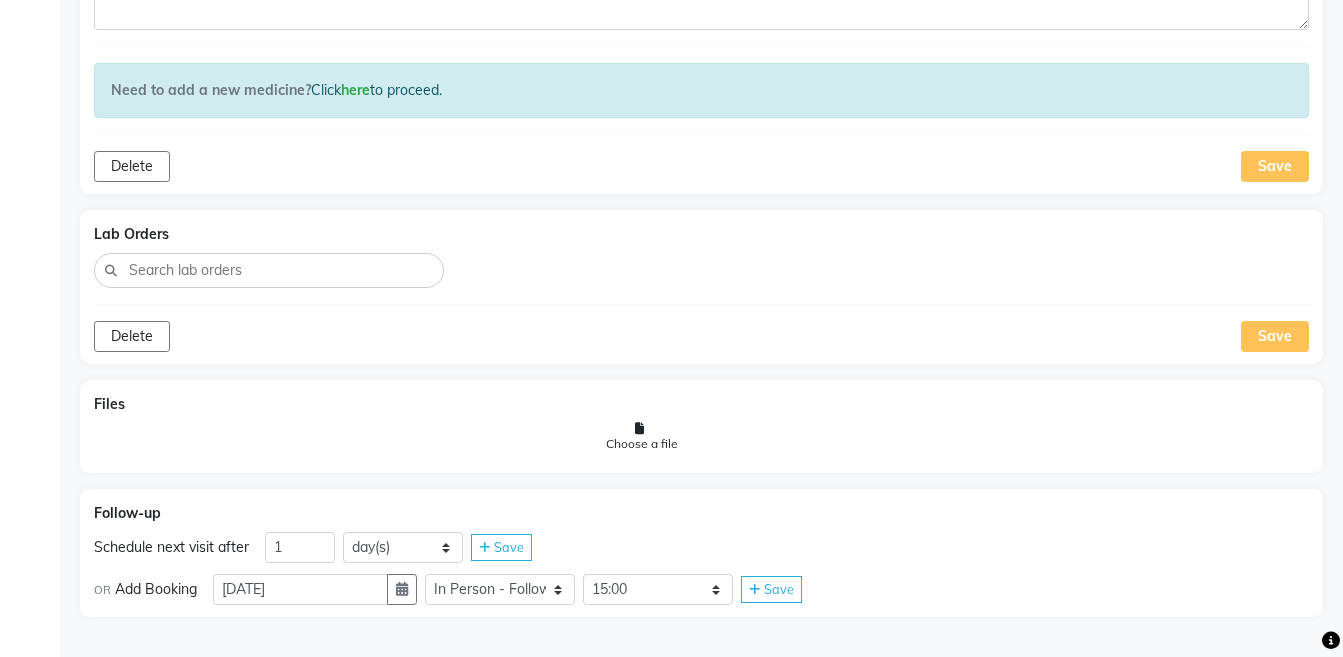 click on "Save" 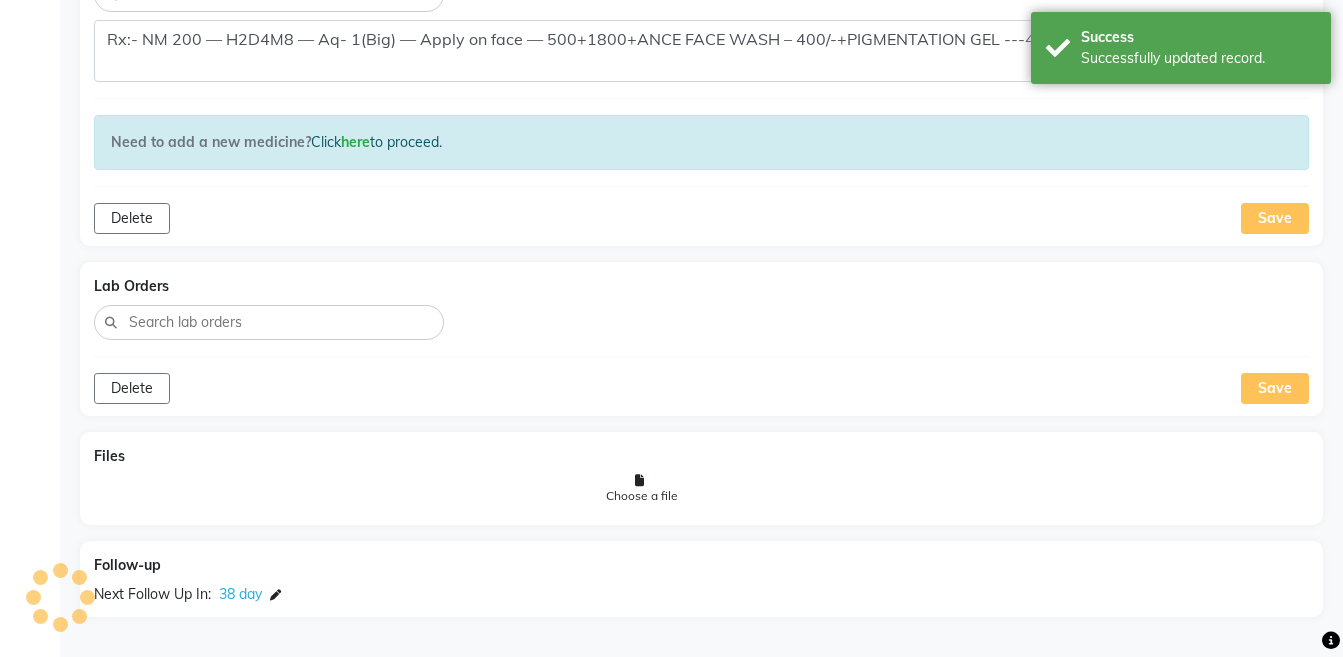scroll, scrollTop: 1580, scrollLeft: 0, axis: vertical 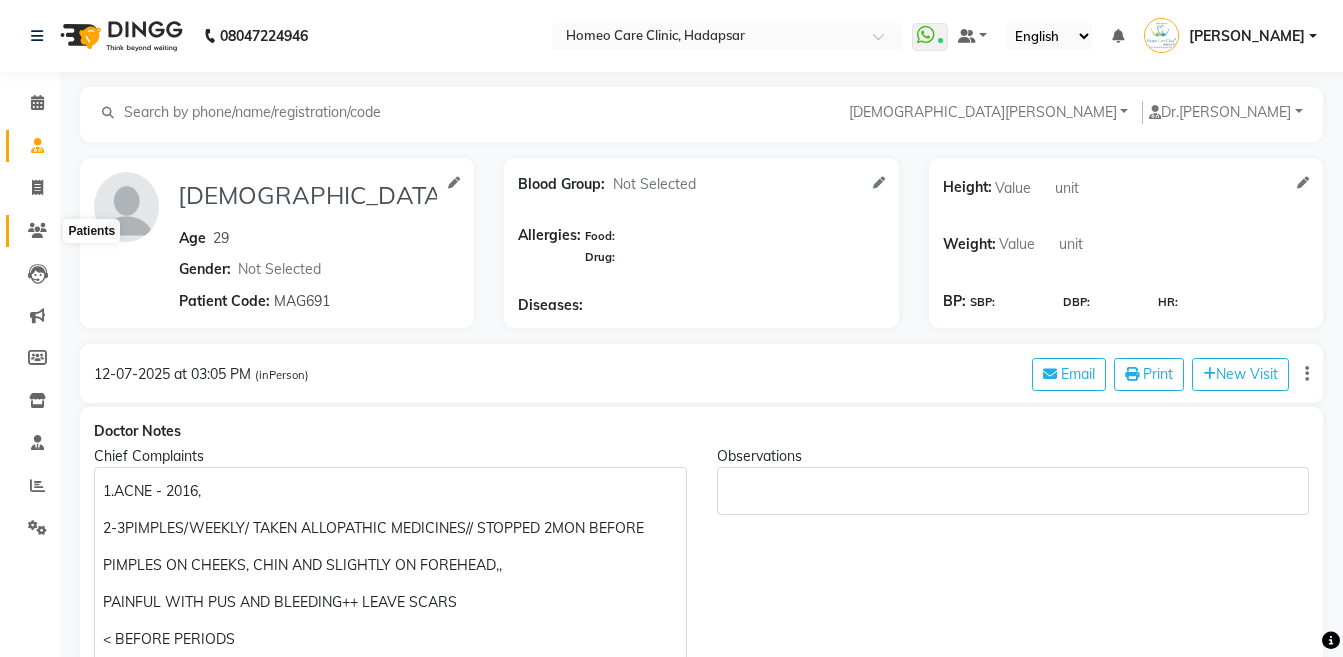 click 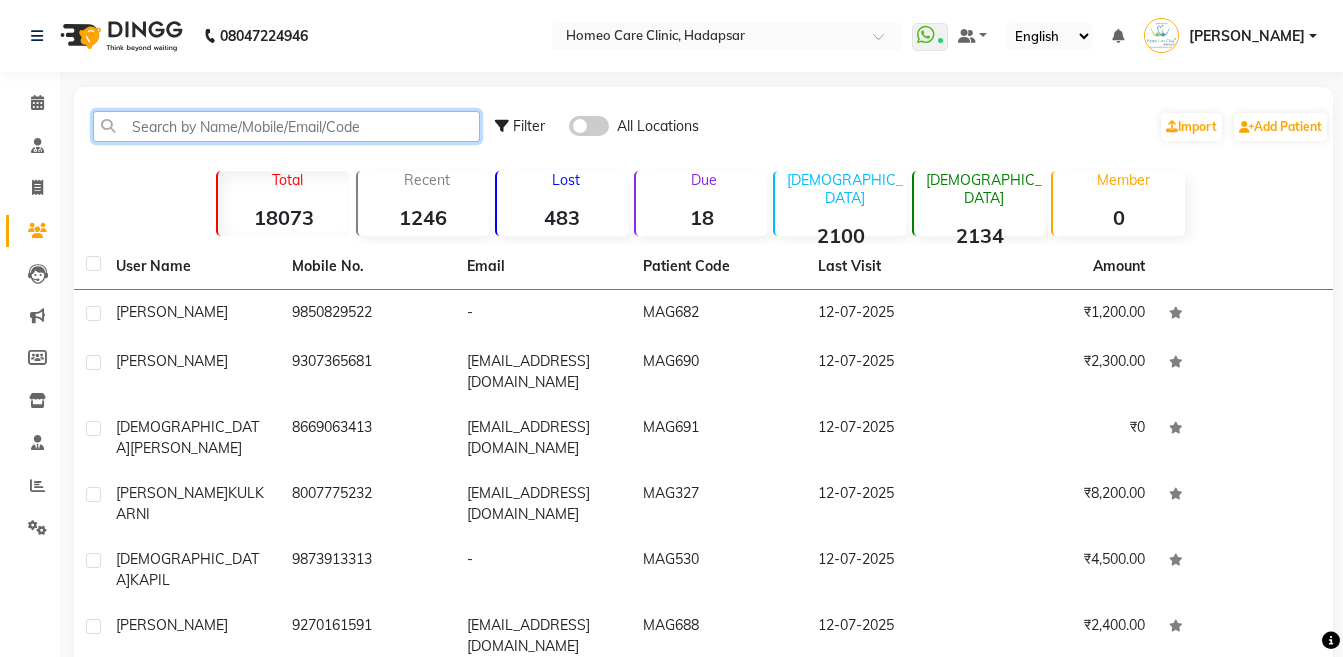 click 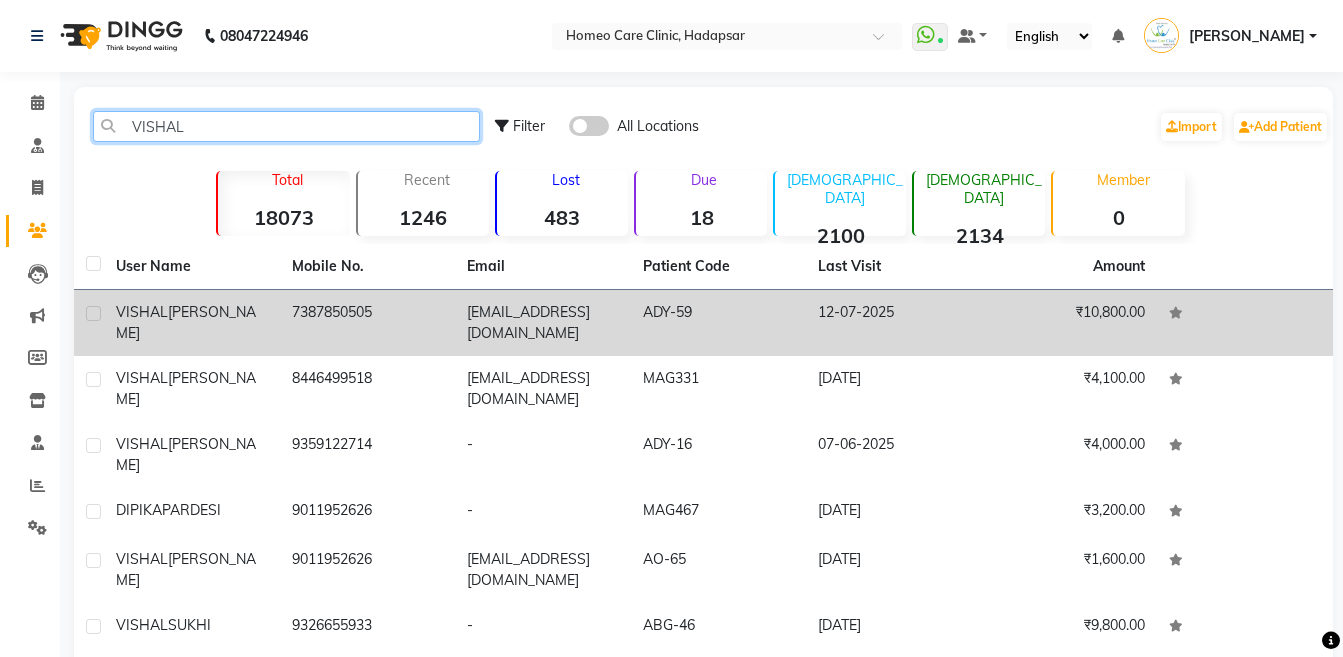 type on "VISHAL" 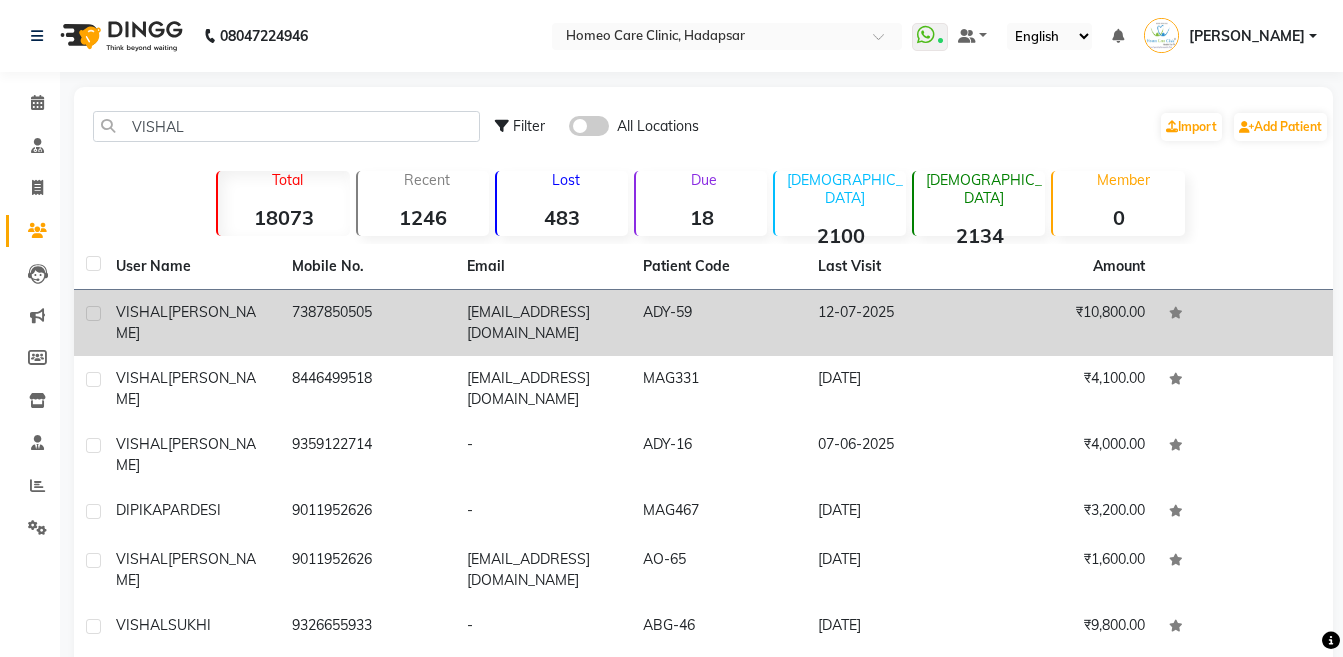 click on "7387850505" 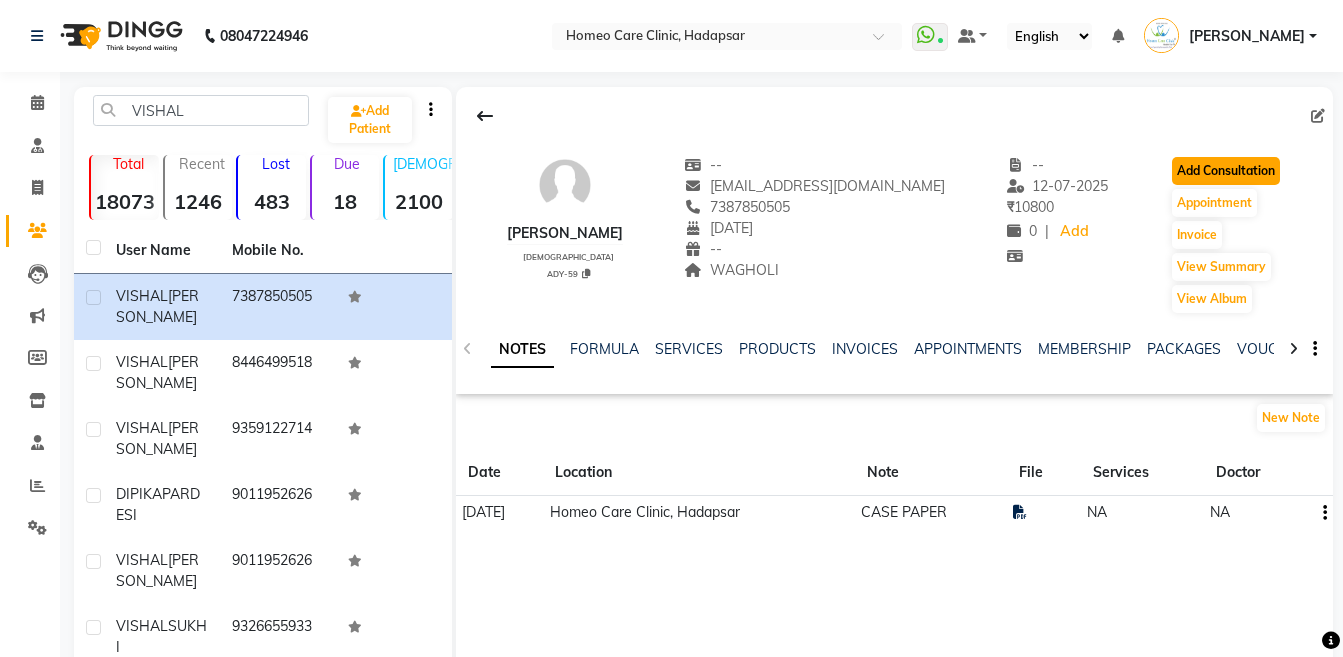 click on "Add Consultation" 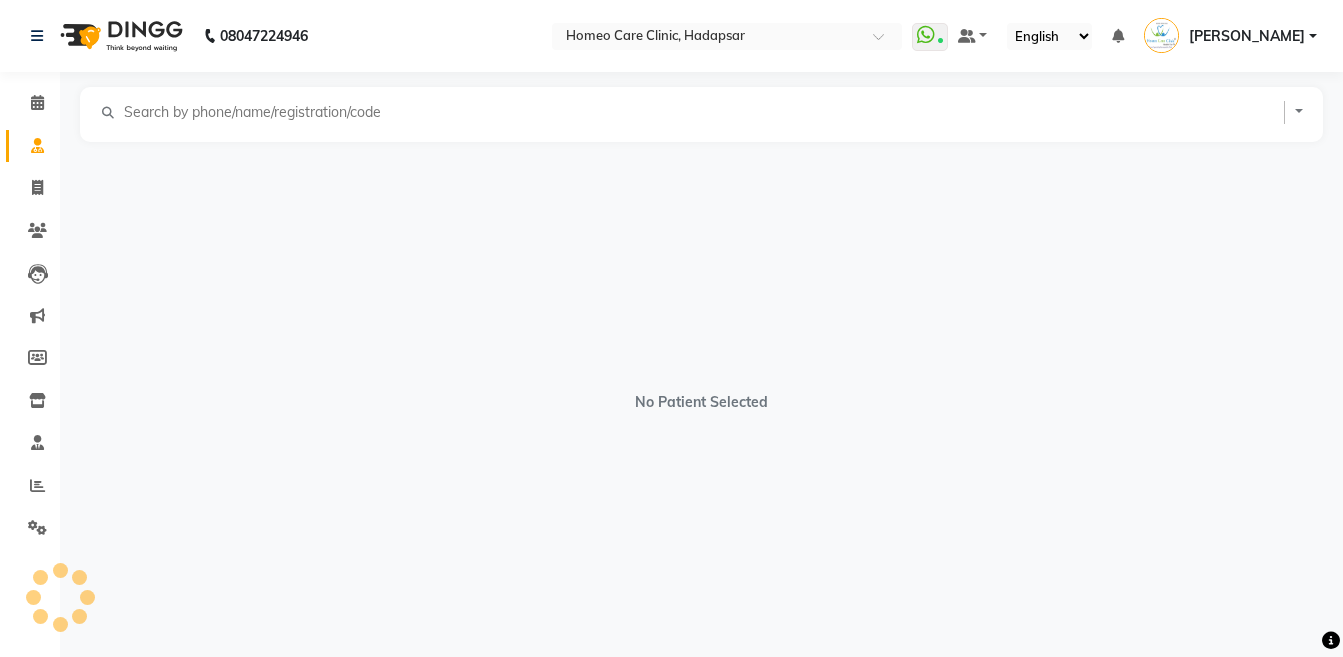 select on "[DEMOGRAPHIC_DATA]" 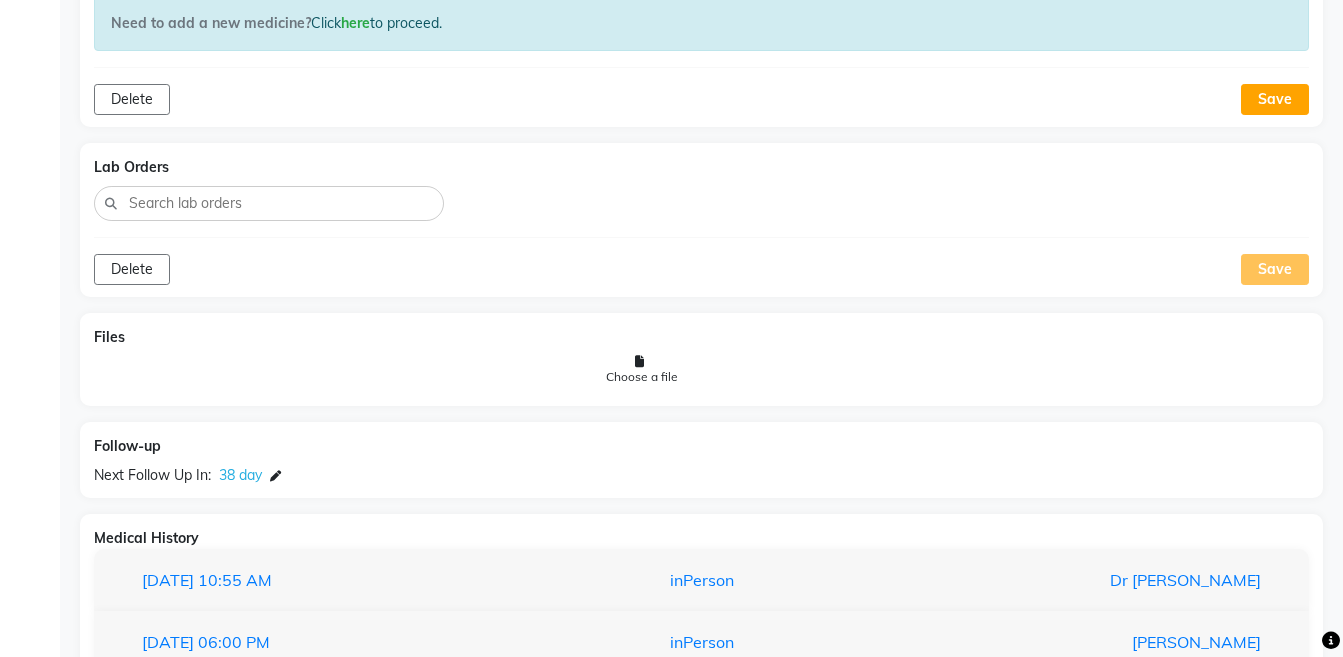 scroll, scrollTop: 1818, scrollLeft: 0, axis: vertical 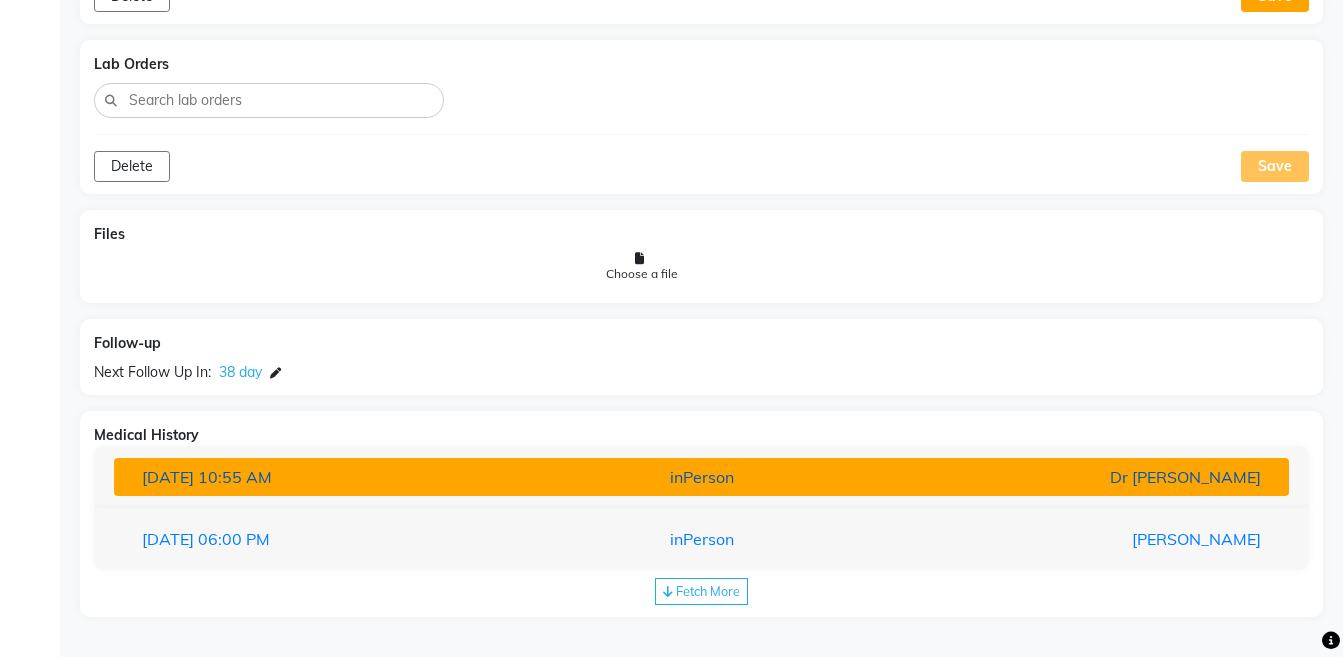 click on "inPerson" at bounding box center [701, 477] 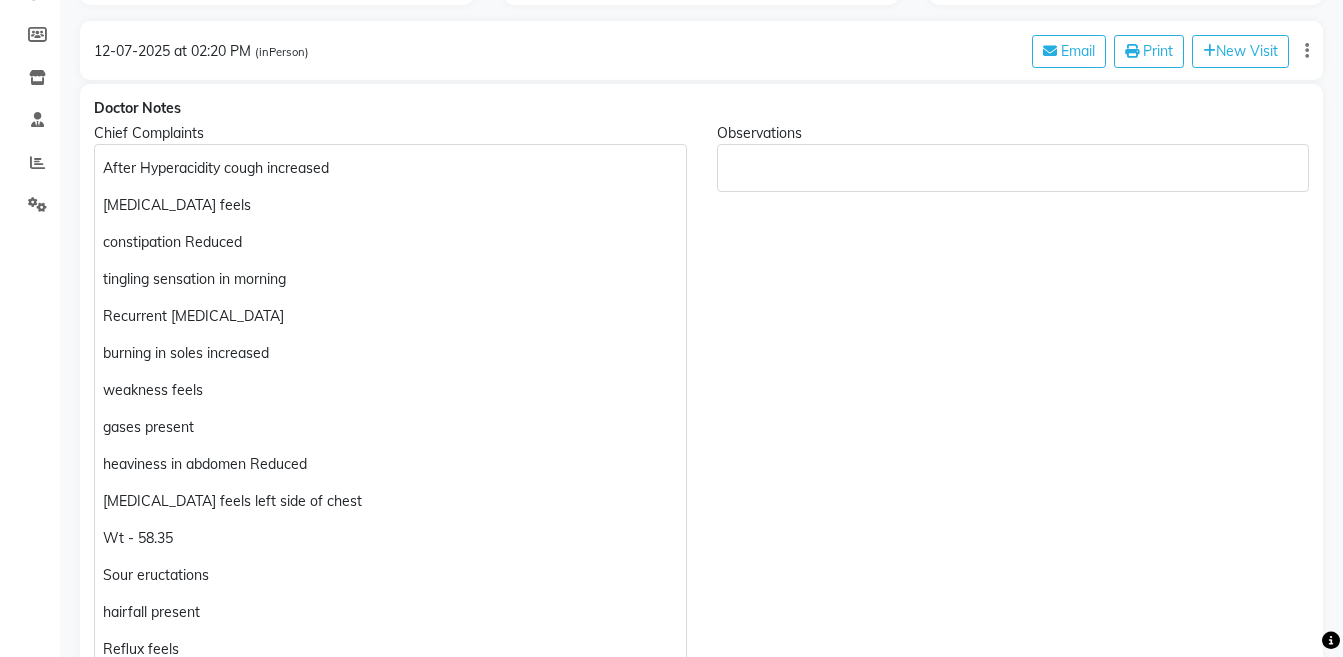 scroll, scrollTop: 275, scrollLeft: 0, axis: vertical 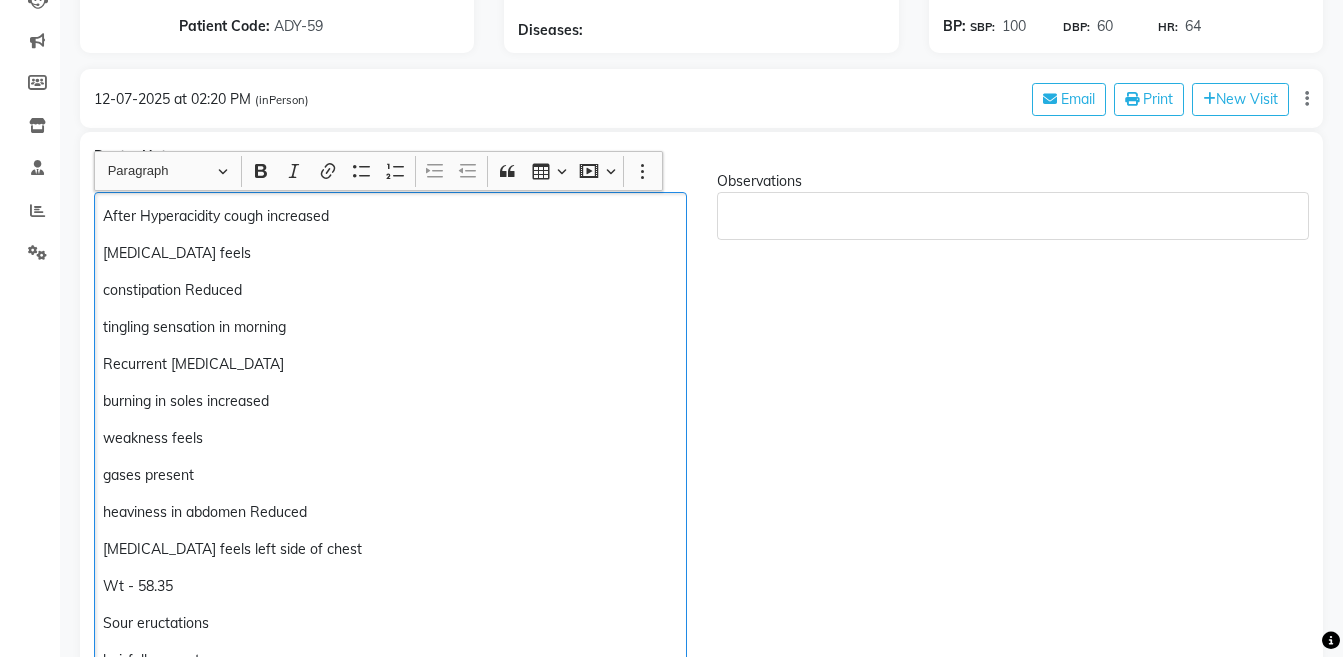 click on "After Hyperacidity cough increased" 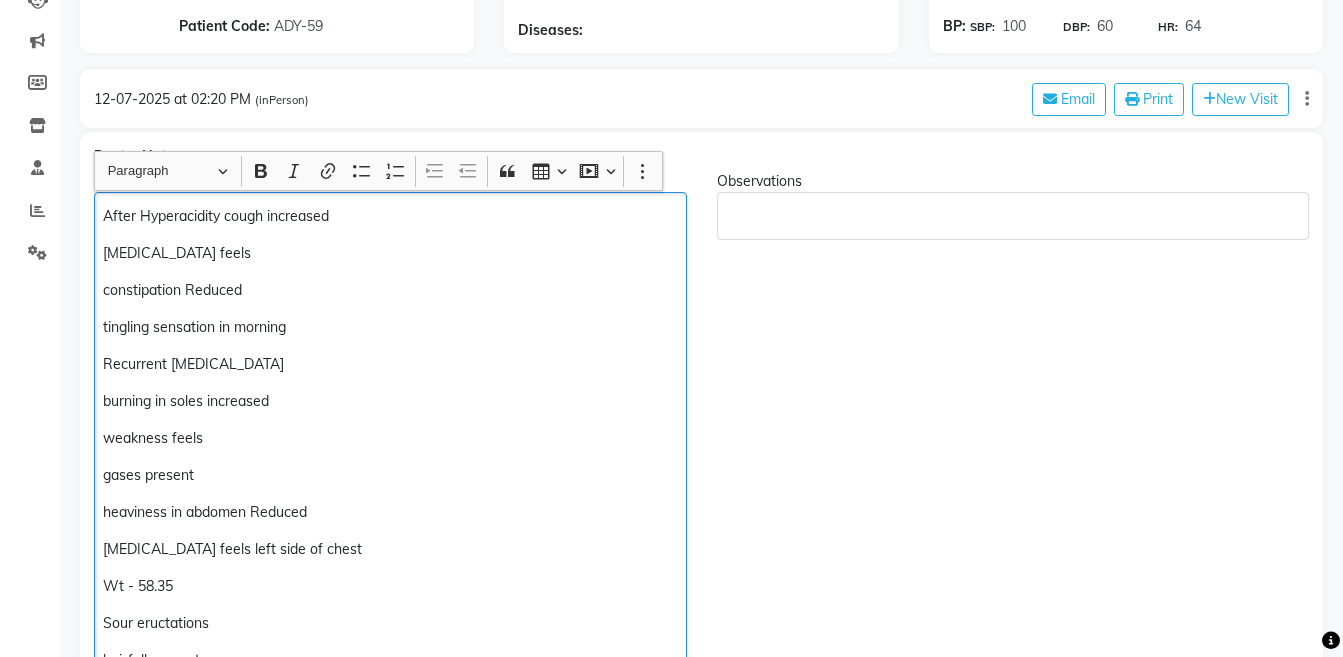 type 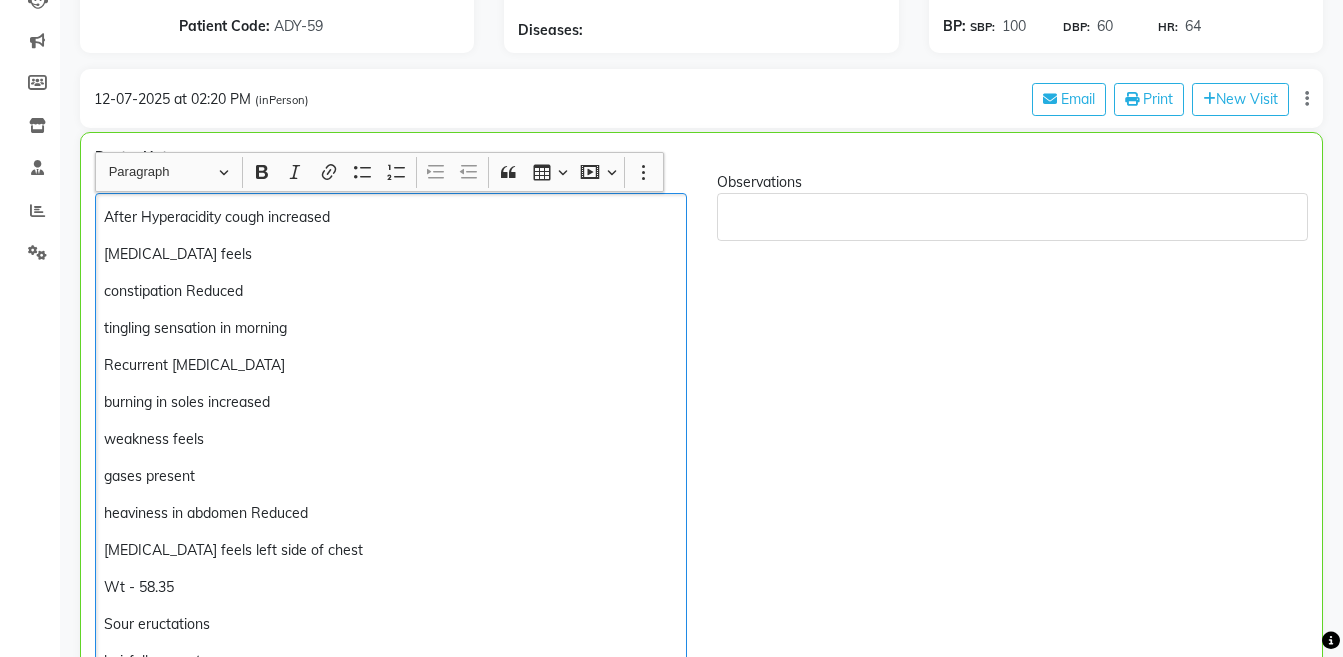 scroll, scrollTop: 276, scrollLeft: 0, axis: vertical 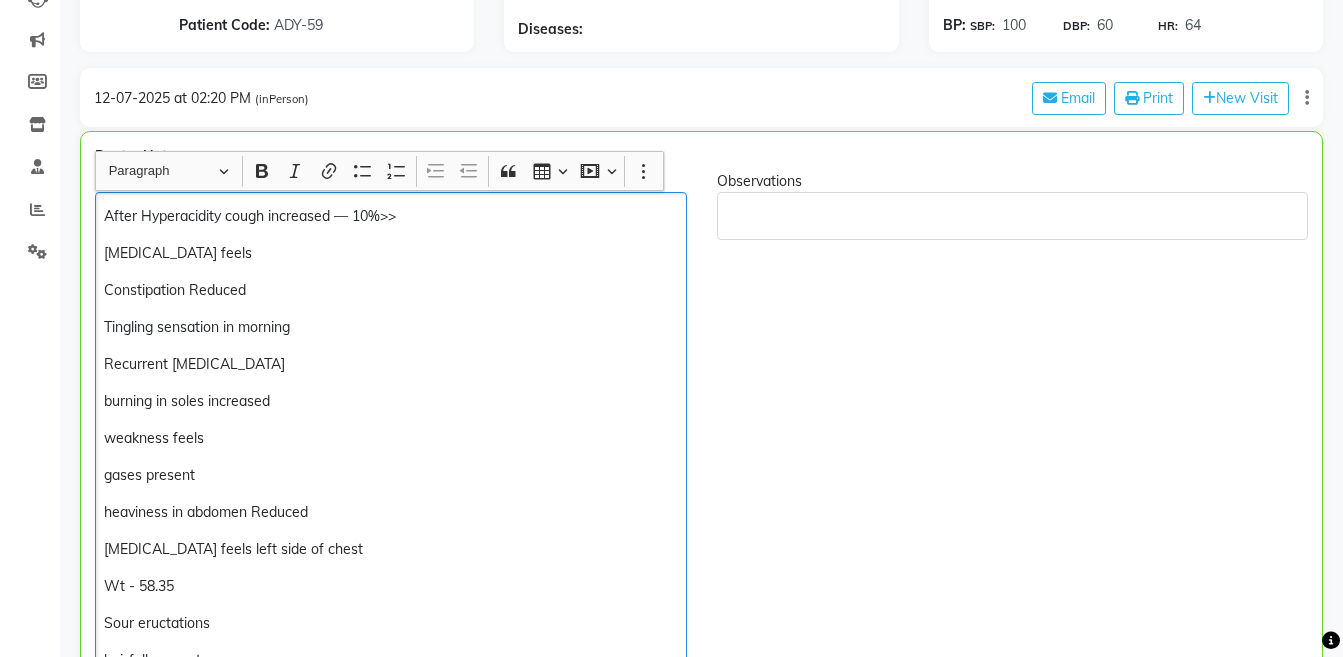 click on "Constipation Reduced" 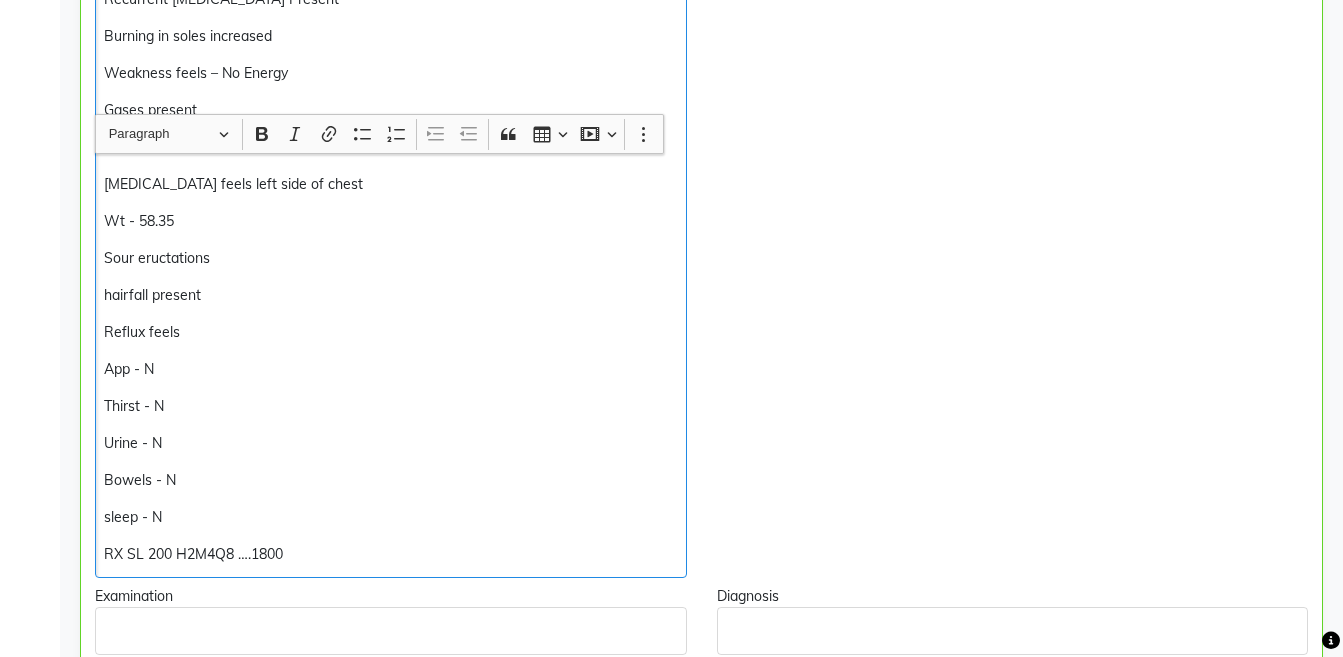 scroll, scrollTop: 863, scrollLeft: 0, axis: vertical 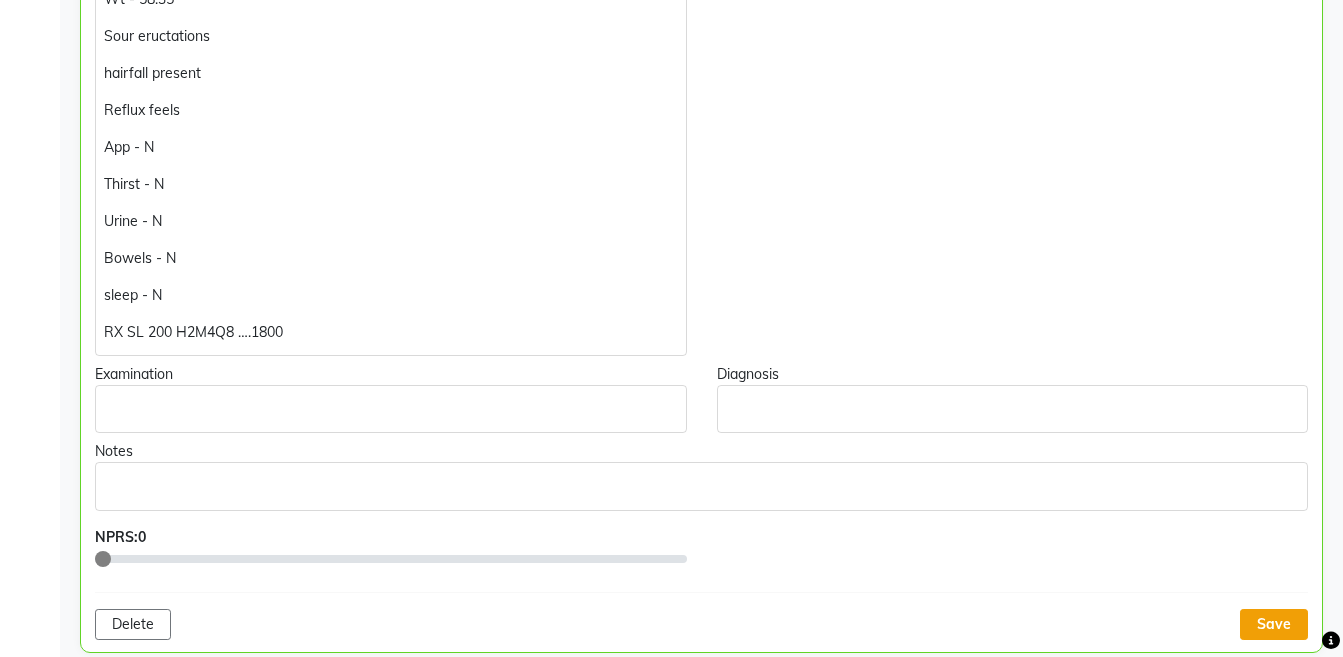 click on "Save" 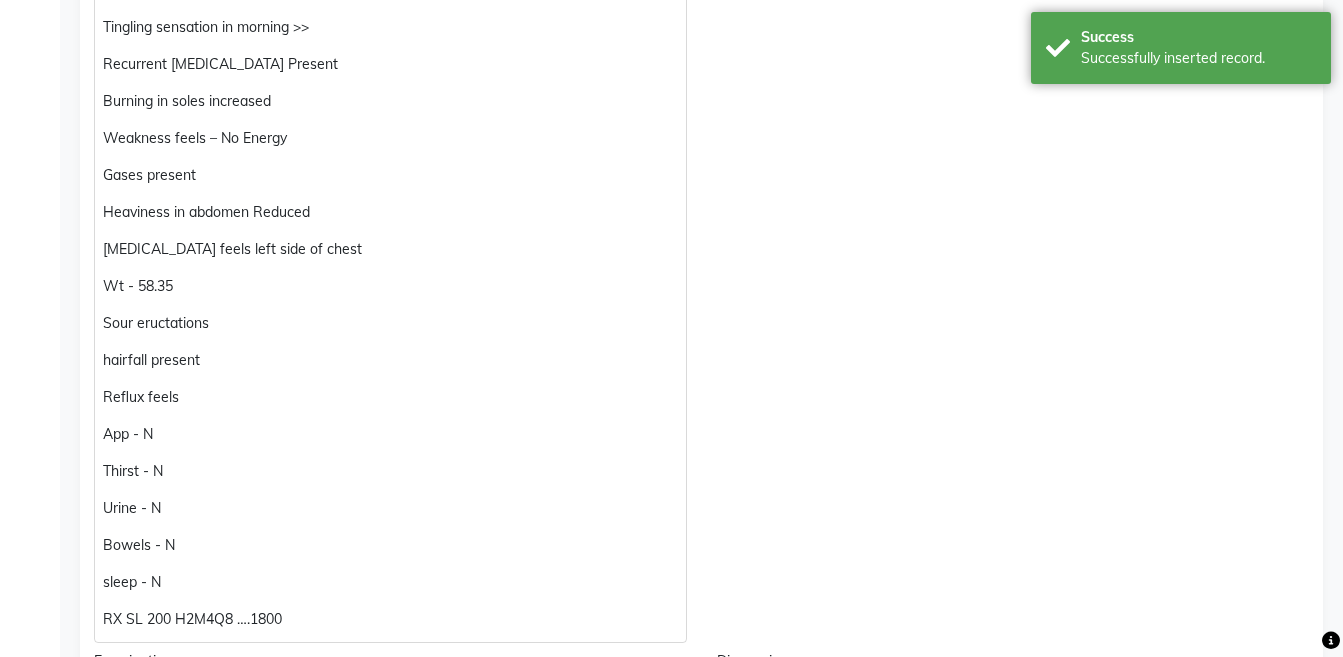 scroll, scrollTop: 587, scrollLeft: 0, axis: vertical 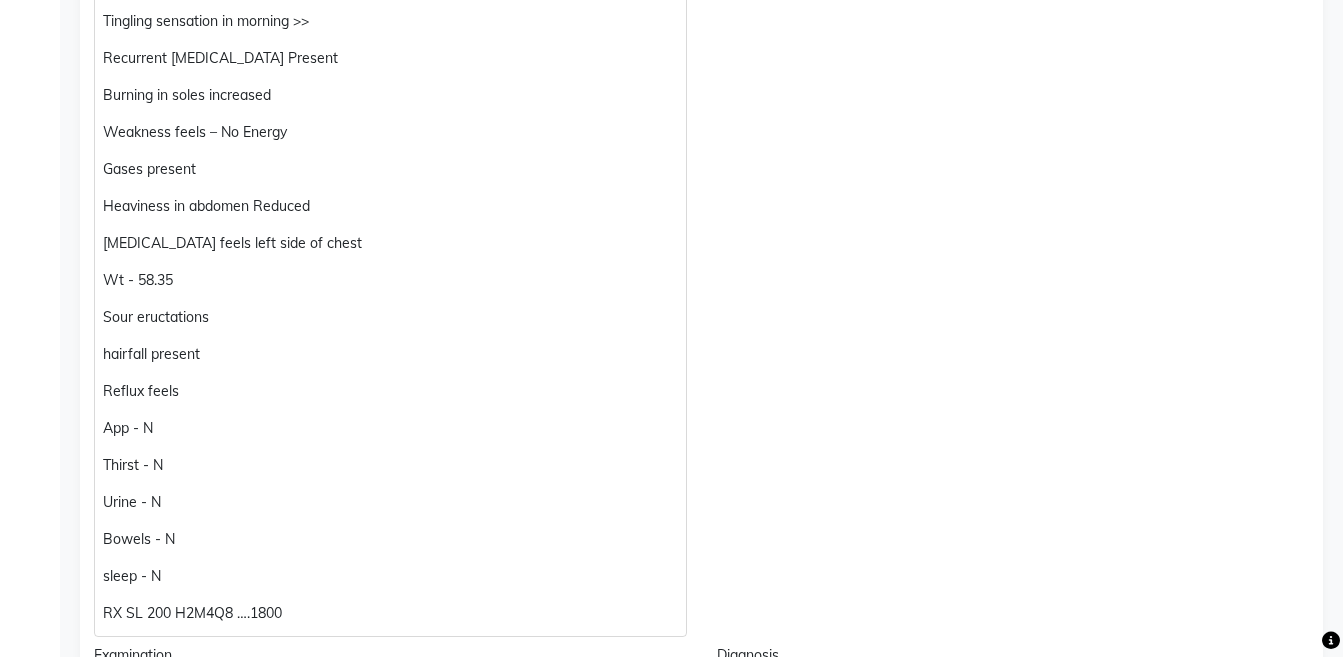 click on "hairfall present" 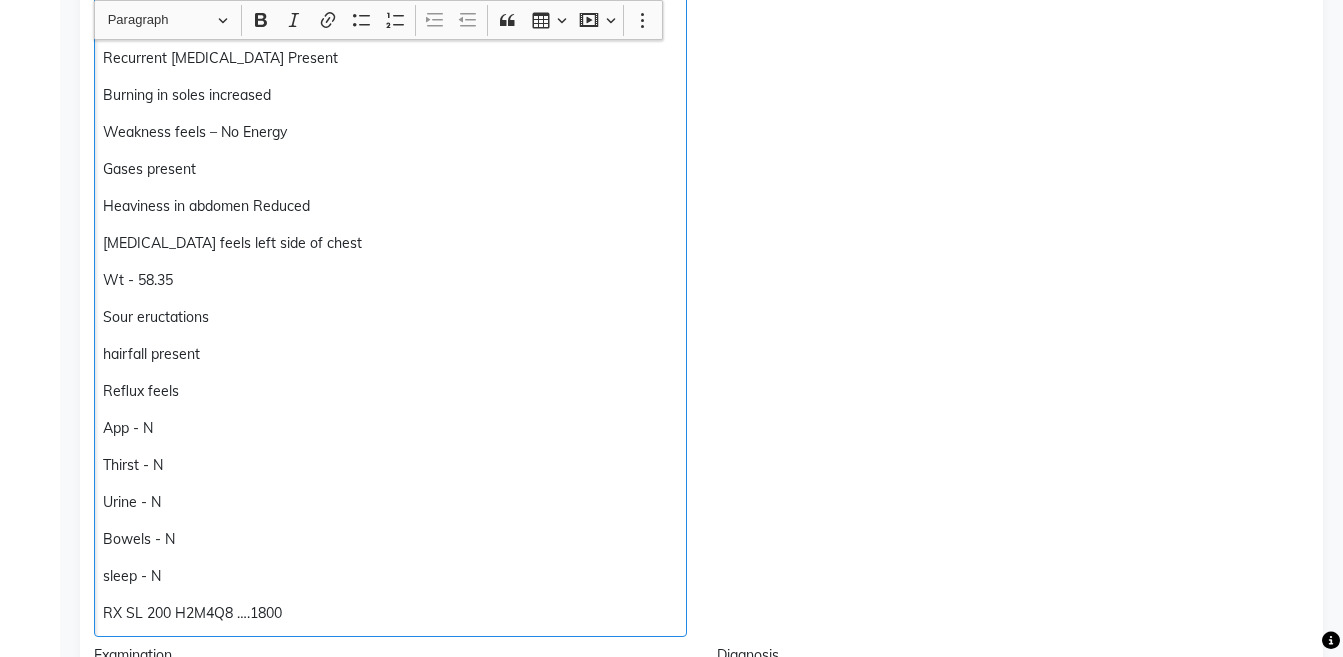 scroll, scrollTop: 582, scrollLeft: 0, axis: vertical 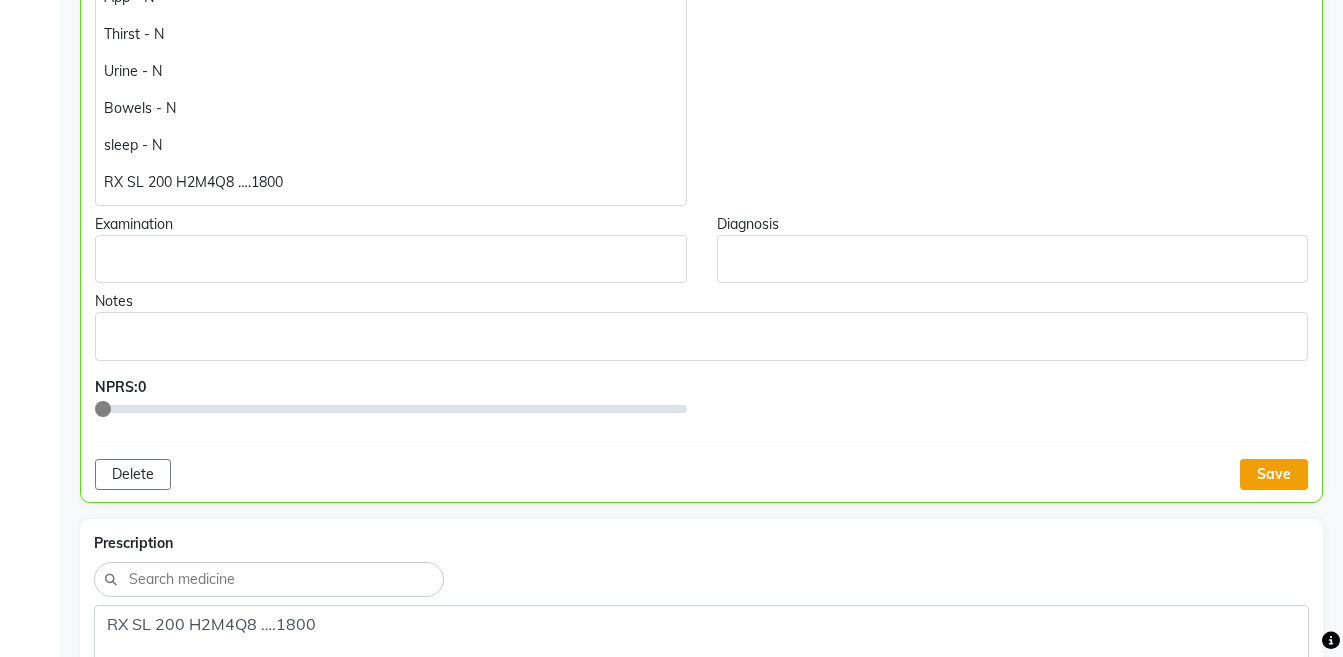click on "Save" 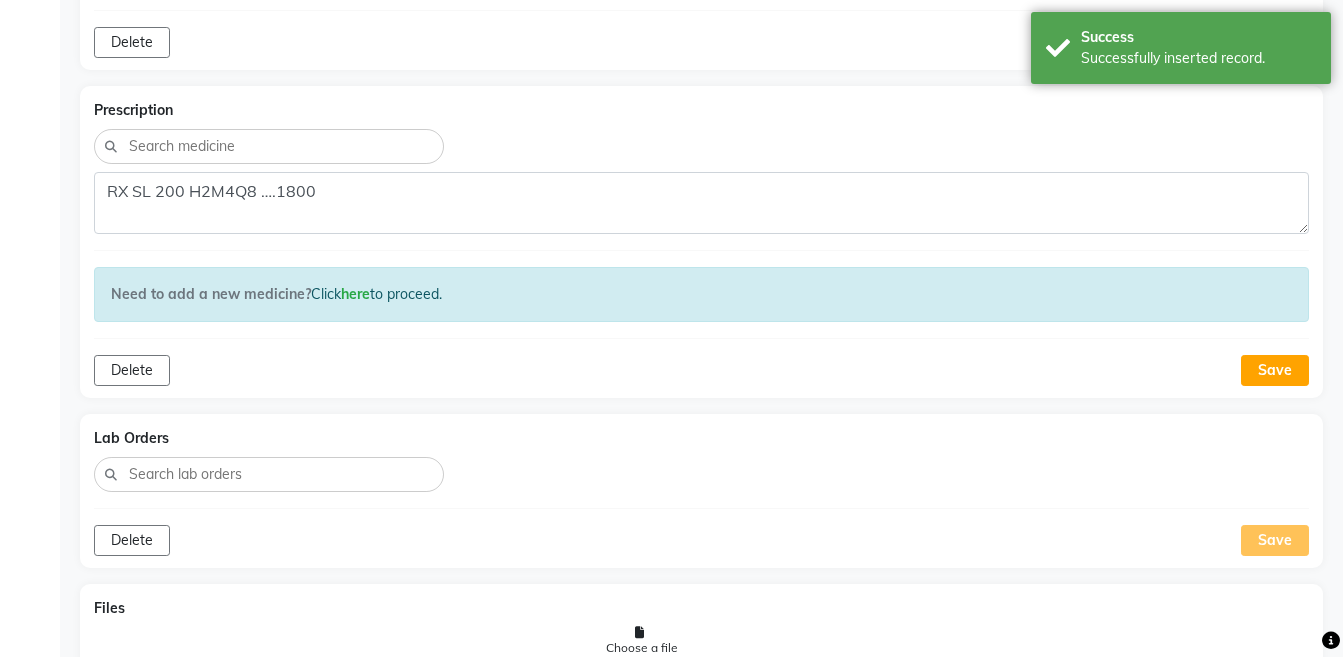 scroll, scrollTop: 1581, scrollLeft: 0, axis: vertical 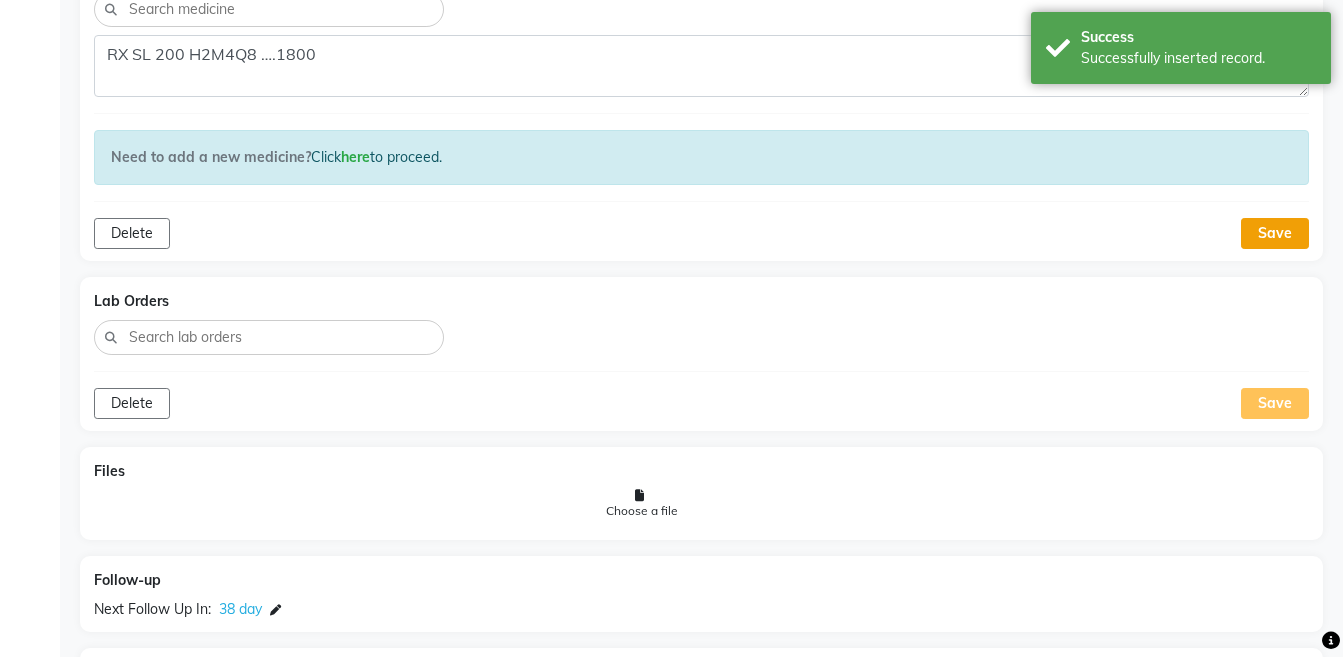 click on "Save" 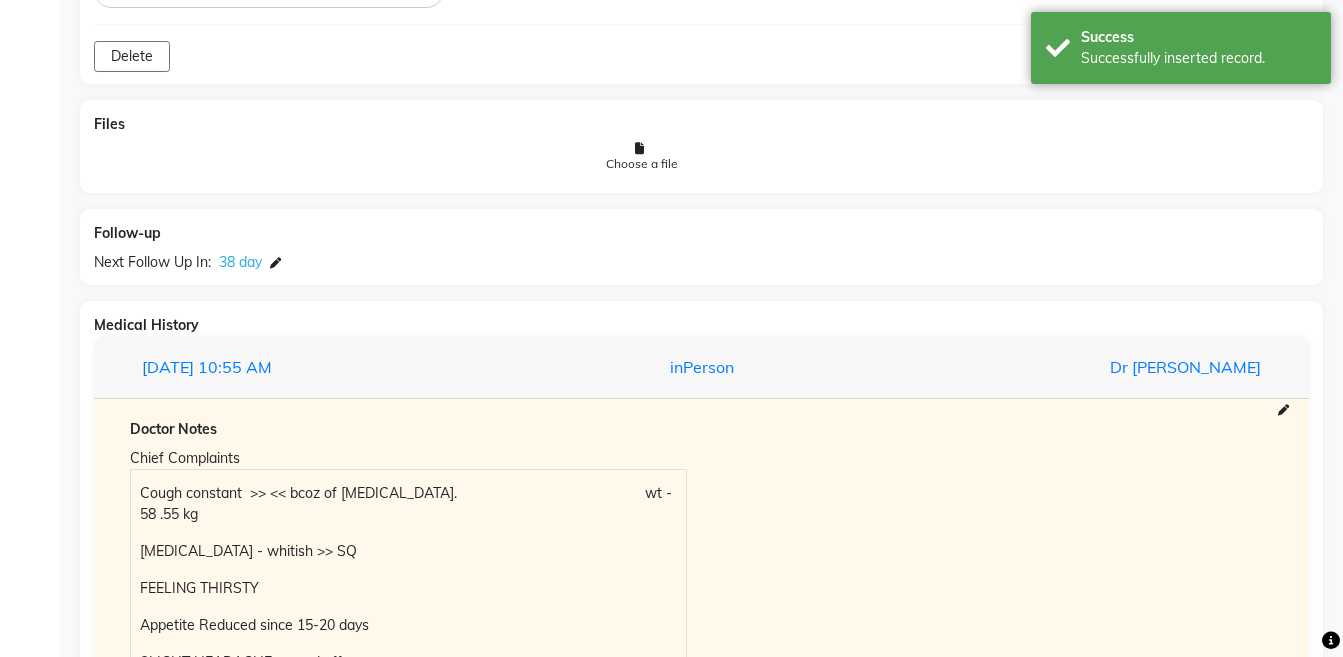 scroll, scrollTop: 2018, scrollLeft: 0, axis: vertical 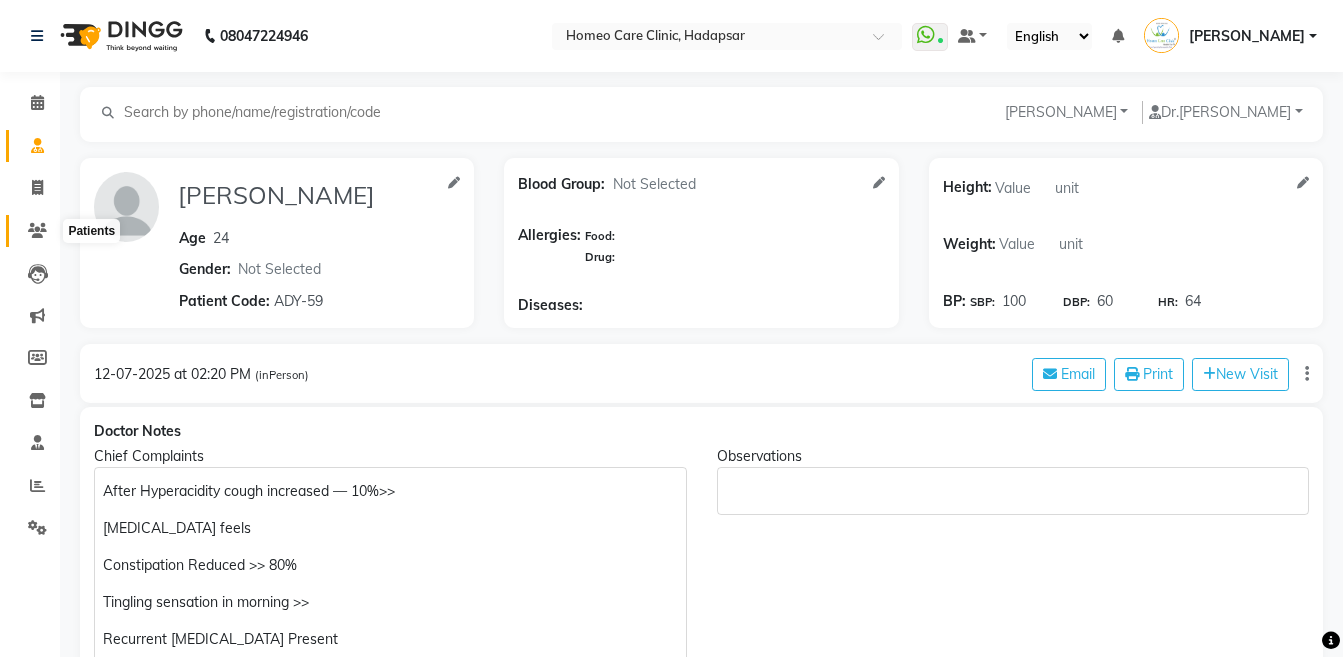 click 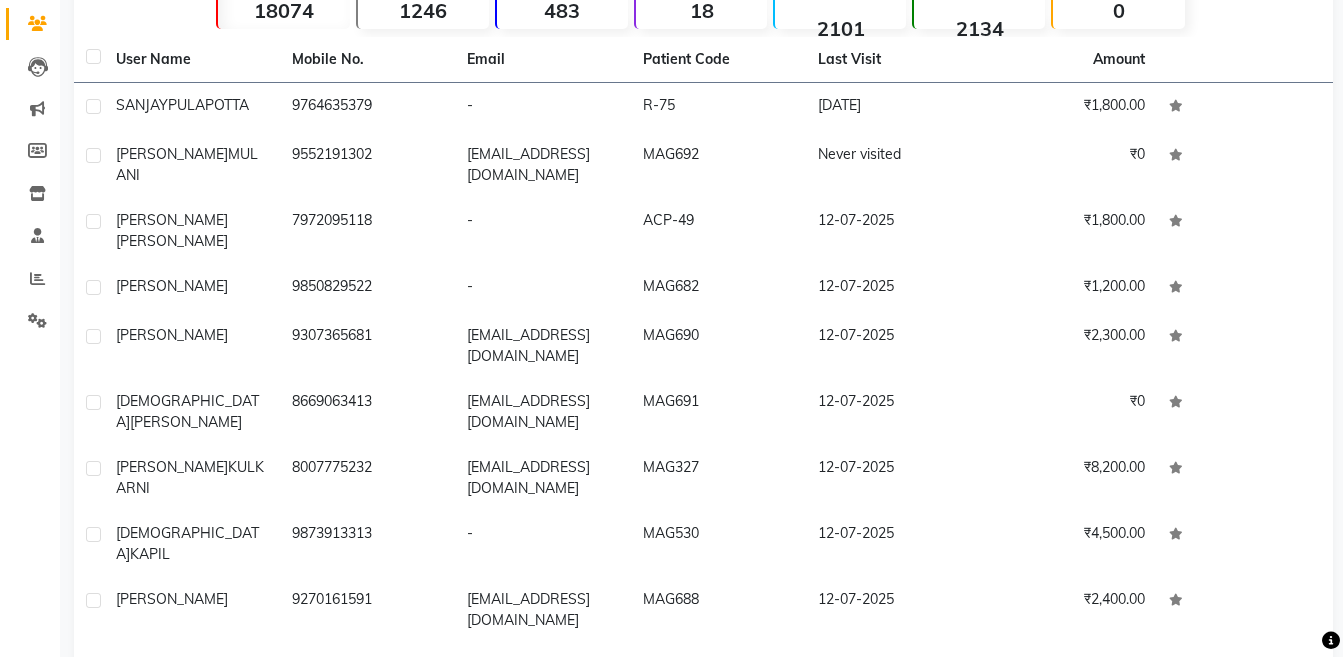 scroll, scrollTop: 236, scrollLeft: 0, axis: vertical 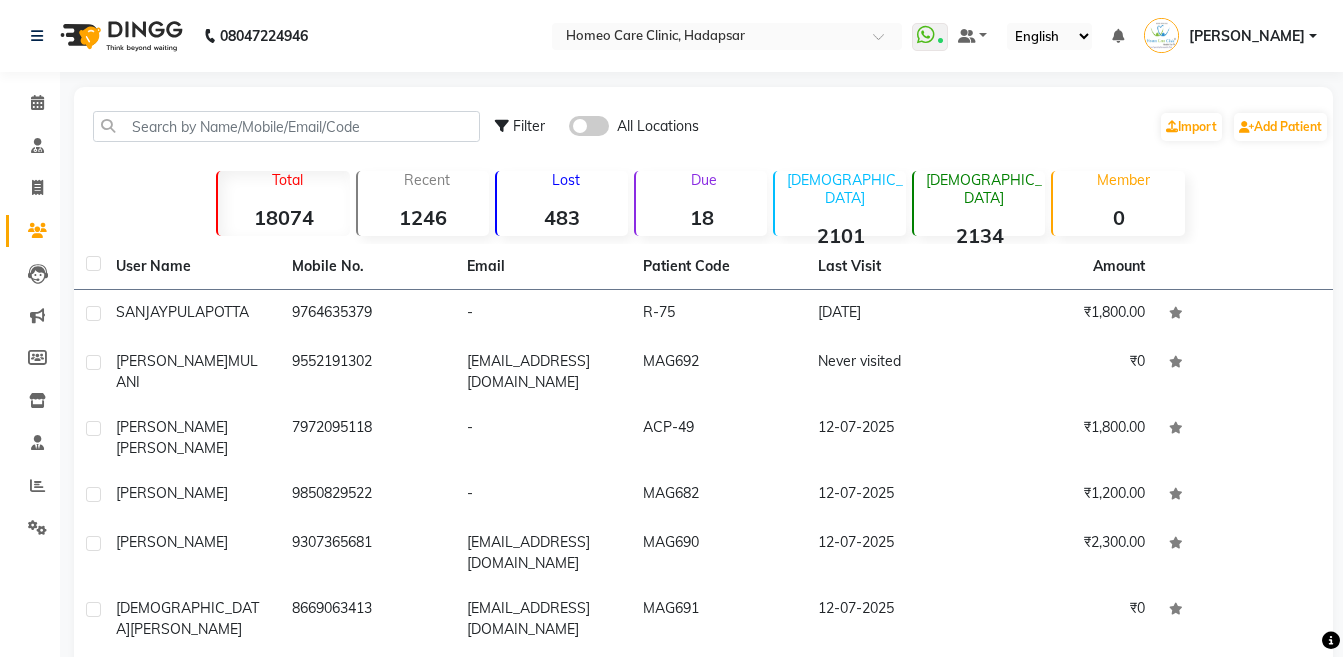 click on "Total  18074  Recent  1246  Lost  483  Due  18  [DEMOGRAPHIC_DATA]  2101  [DEMOGRAPHIC_DATA]  2134  Member  0" 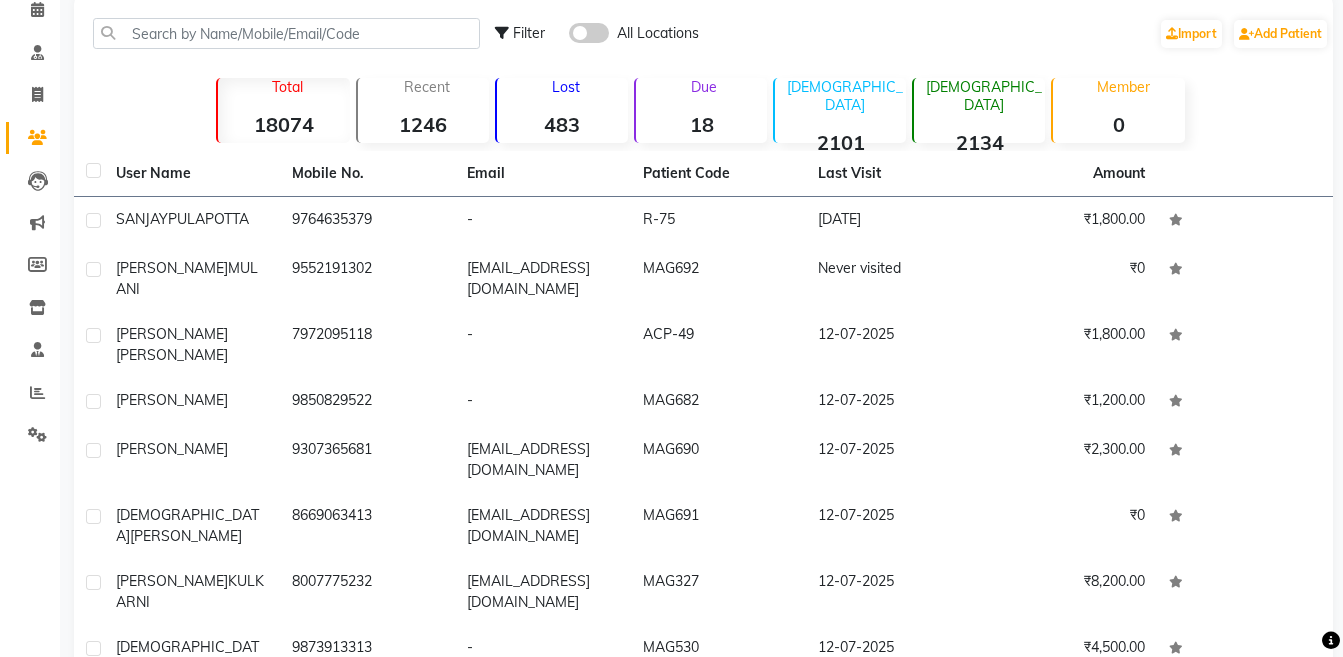 scroll, scrollTop: 44, scrollLeft: 0, axis: vertical 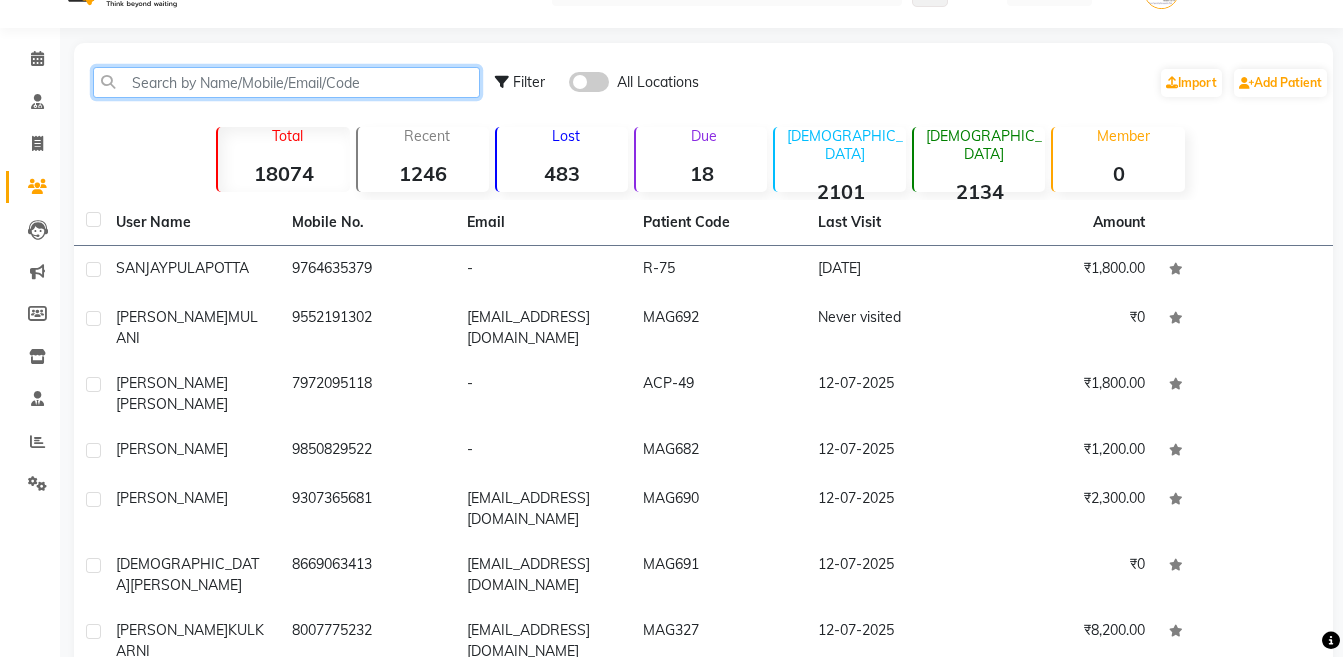 click 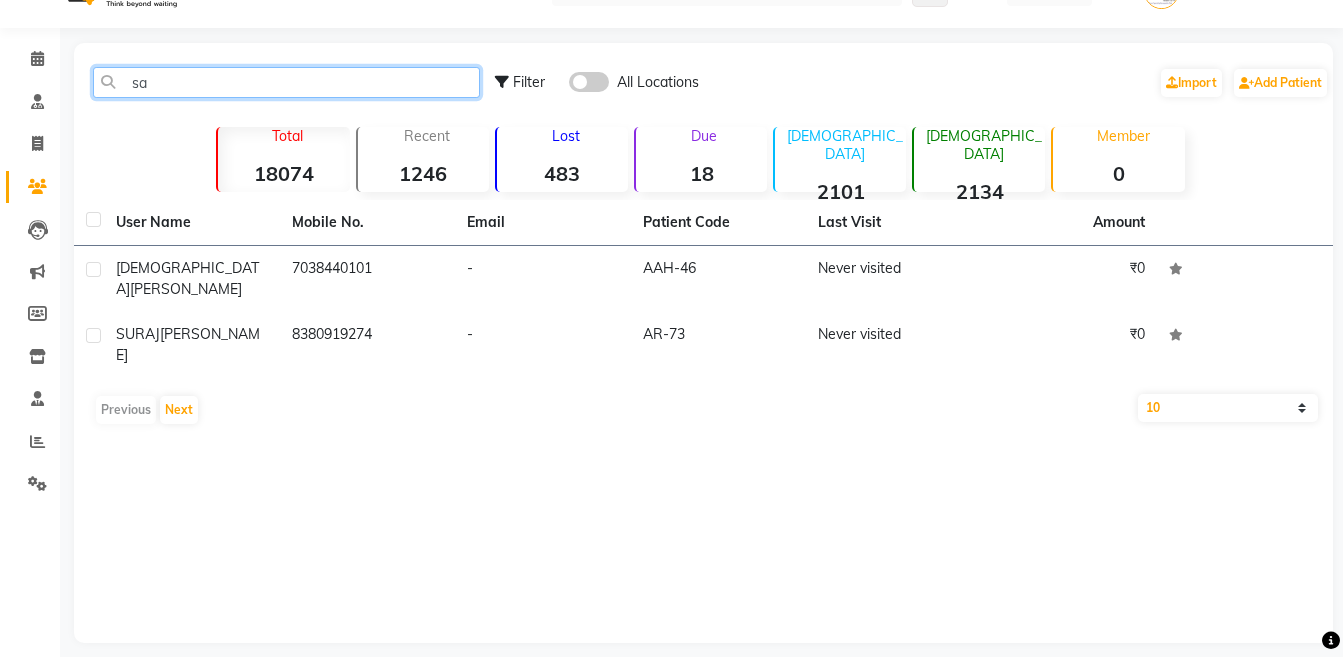 type on "s" 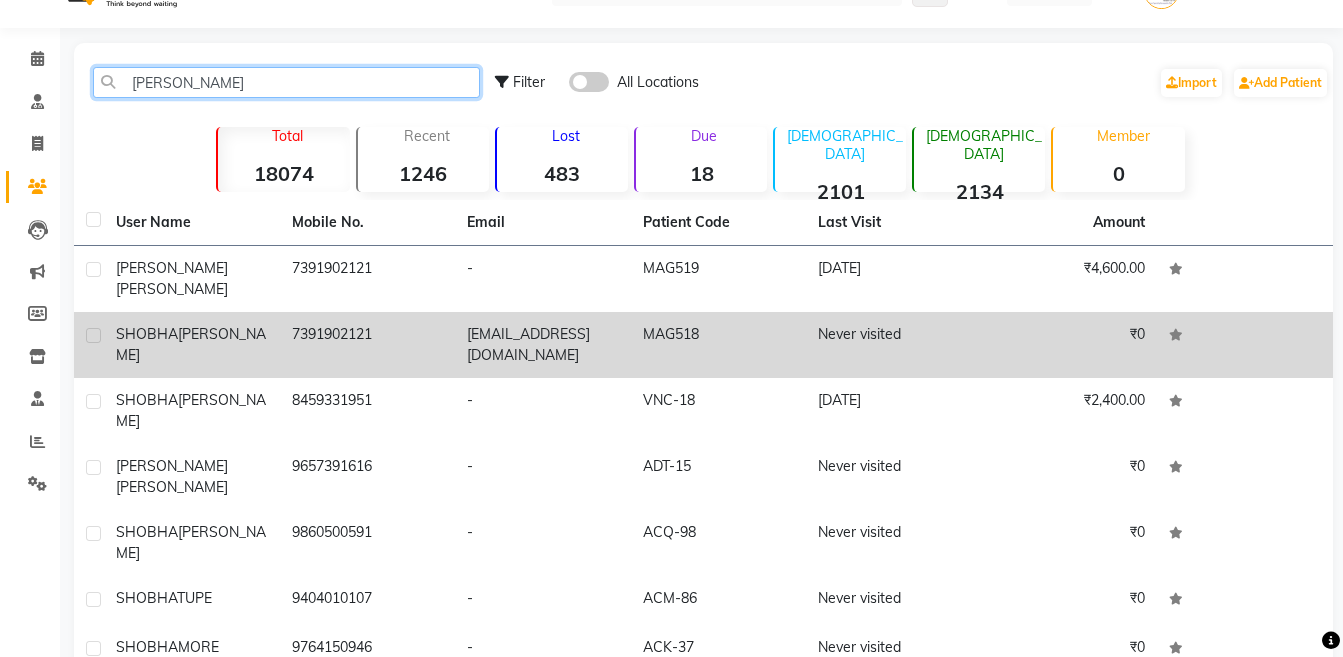 type on "[PERSON_NAME]" 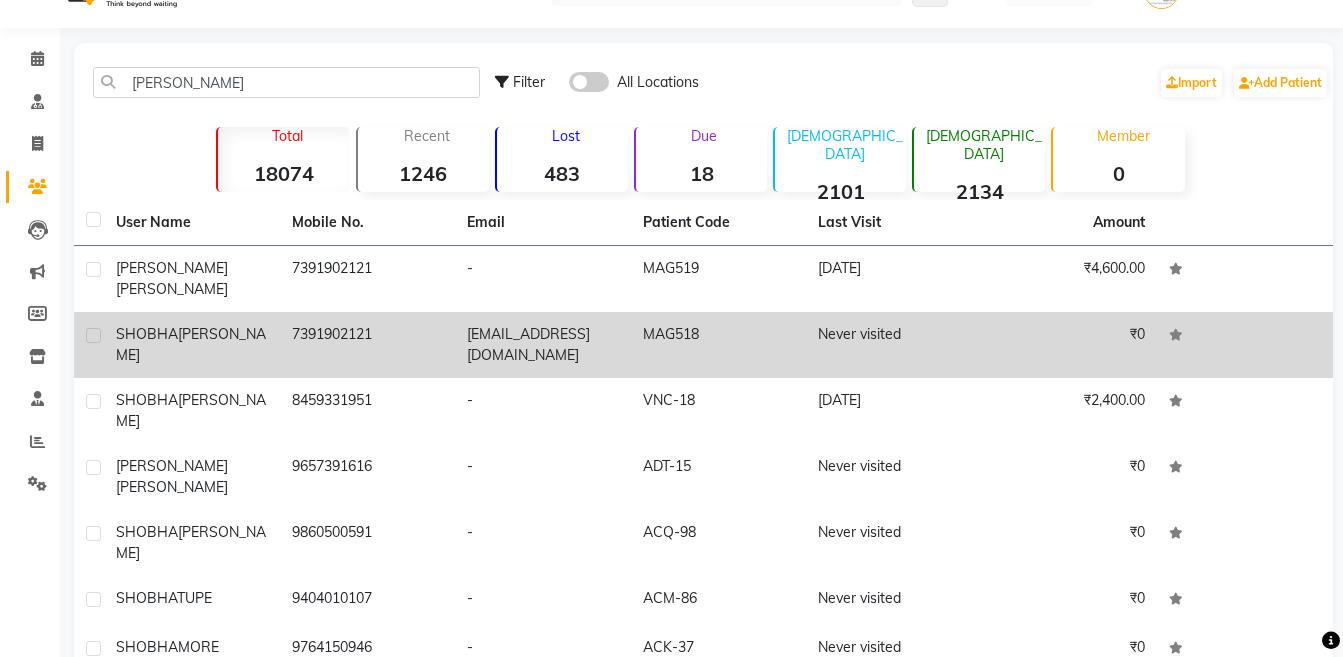 click on "[PERSON_NAME]" 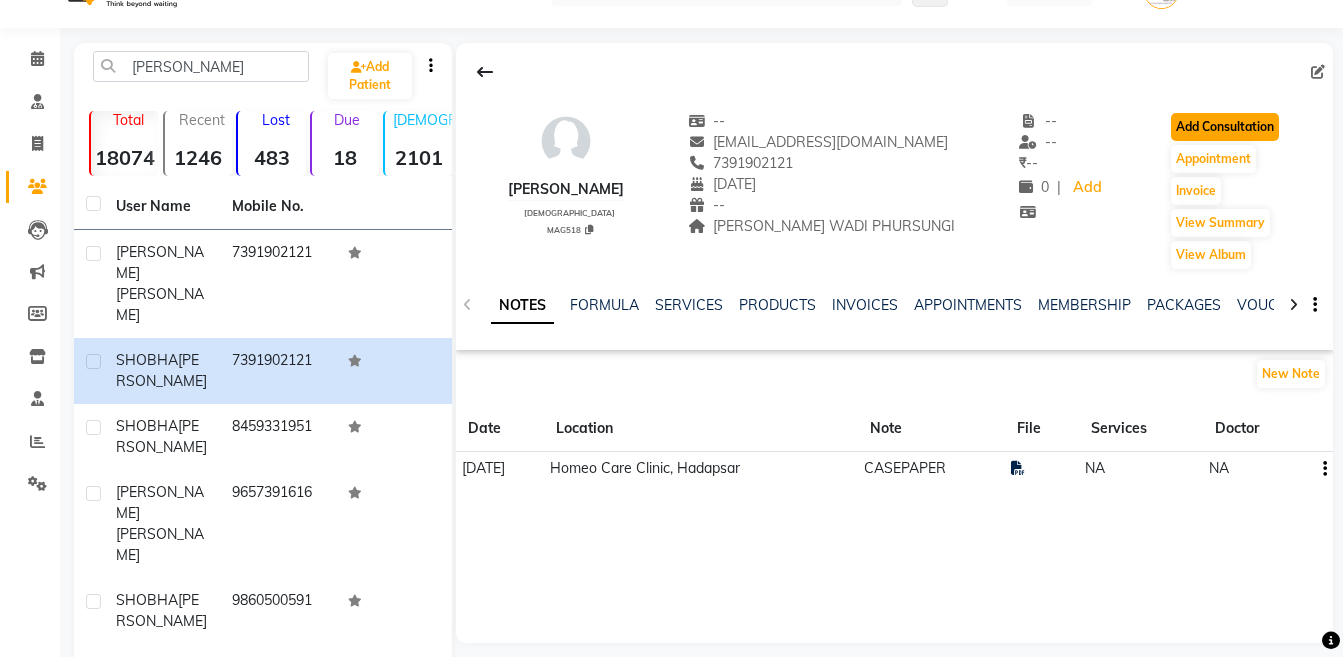 click on "Add Consultation" 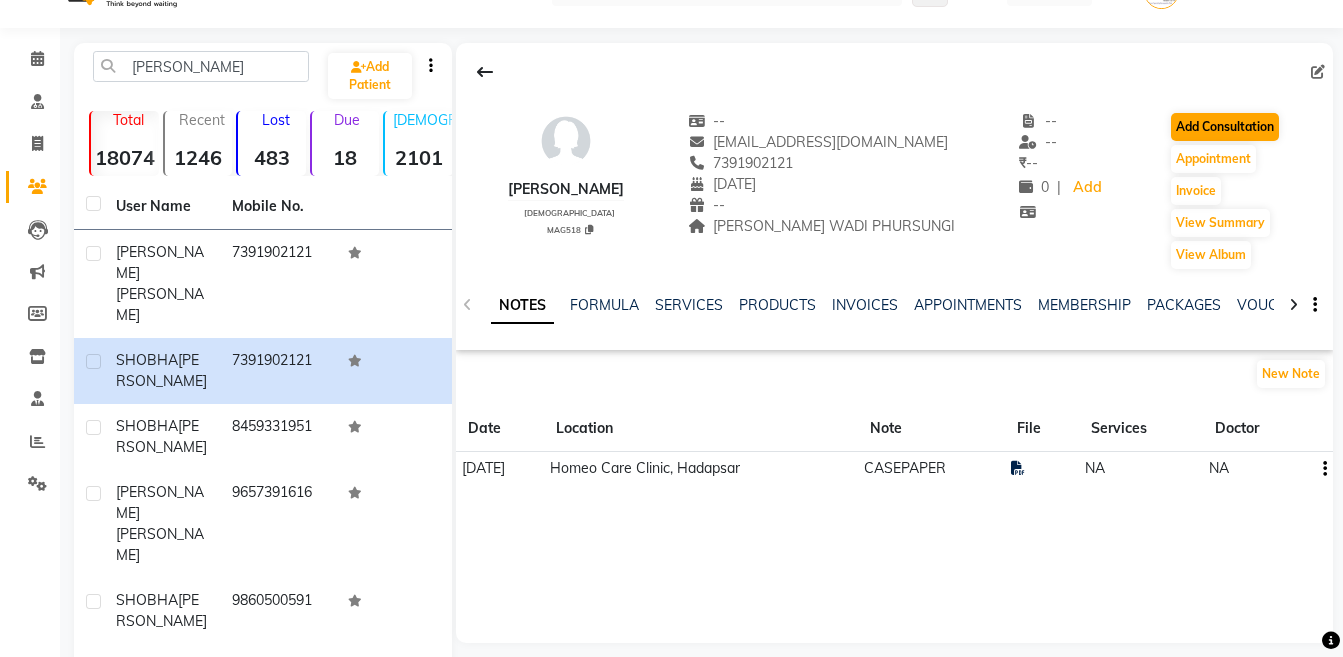 scroll, scrollTop: 25, scrollLeft: 0, axis: vertical 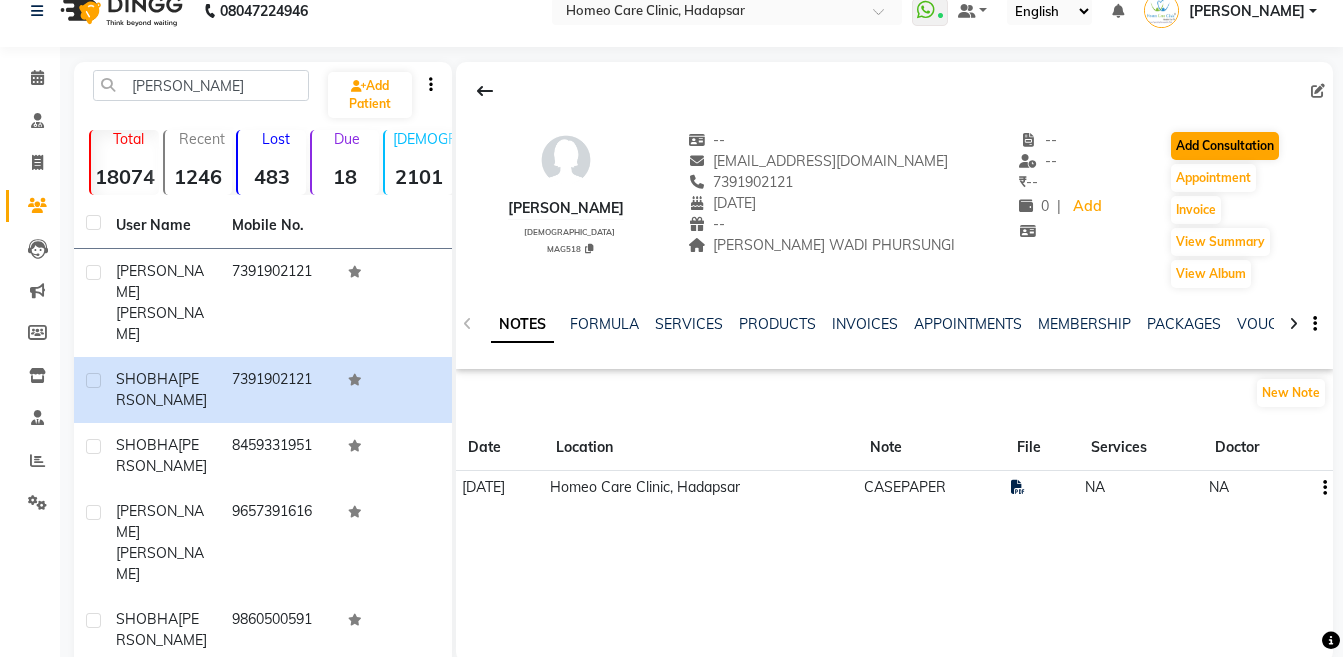 select on "[DEMOGRAPHIC_DATA]" 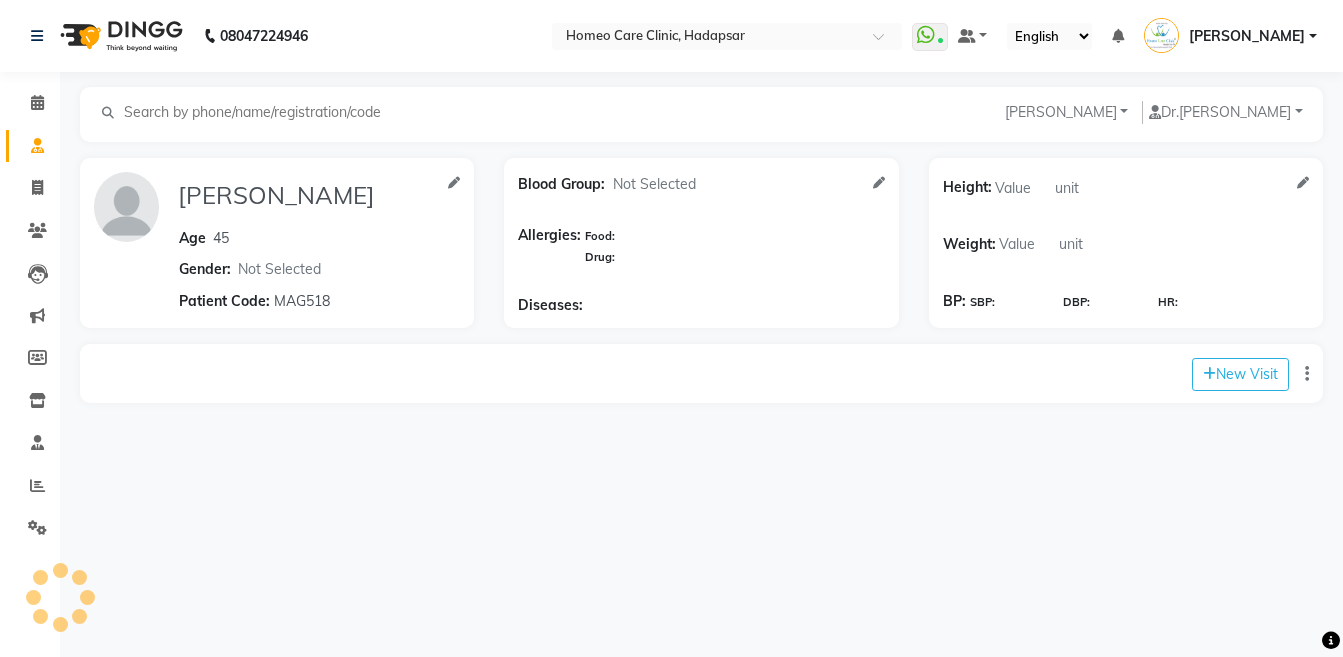 scroll, scrollTop: 0, scrollLeft: 0, axis: both 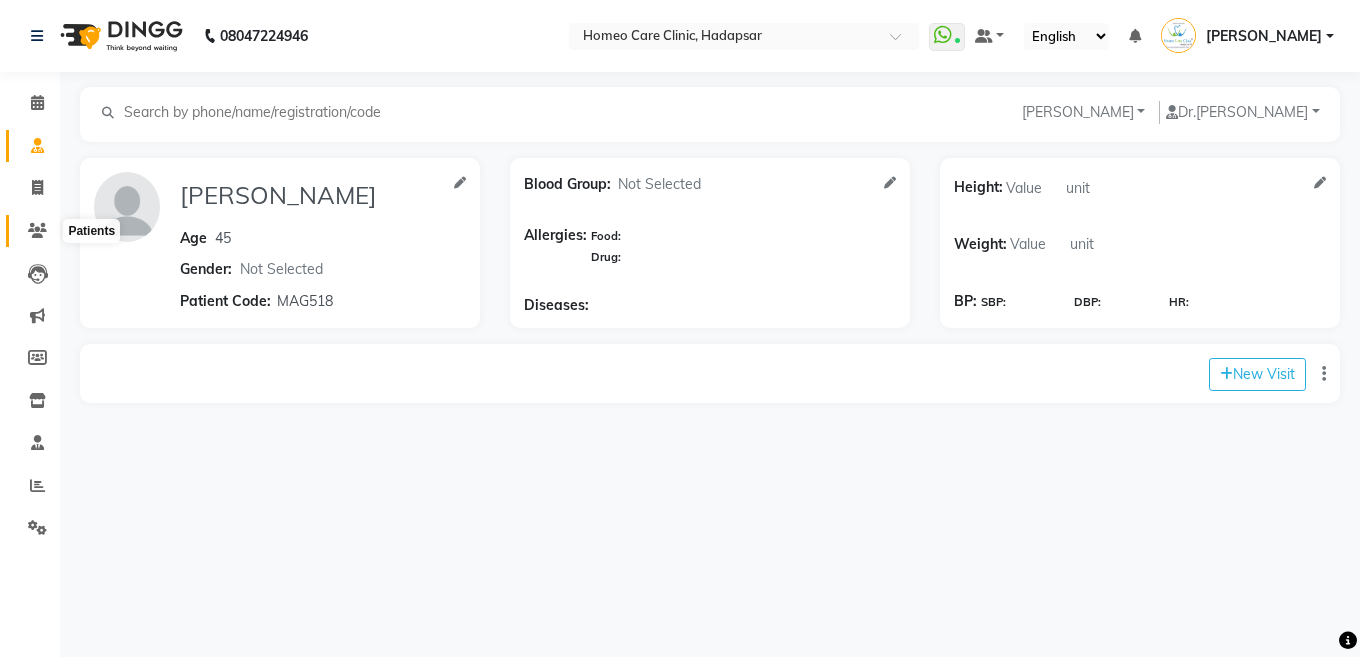 click 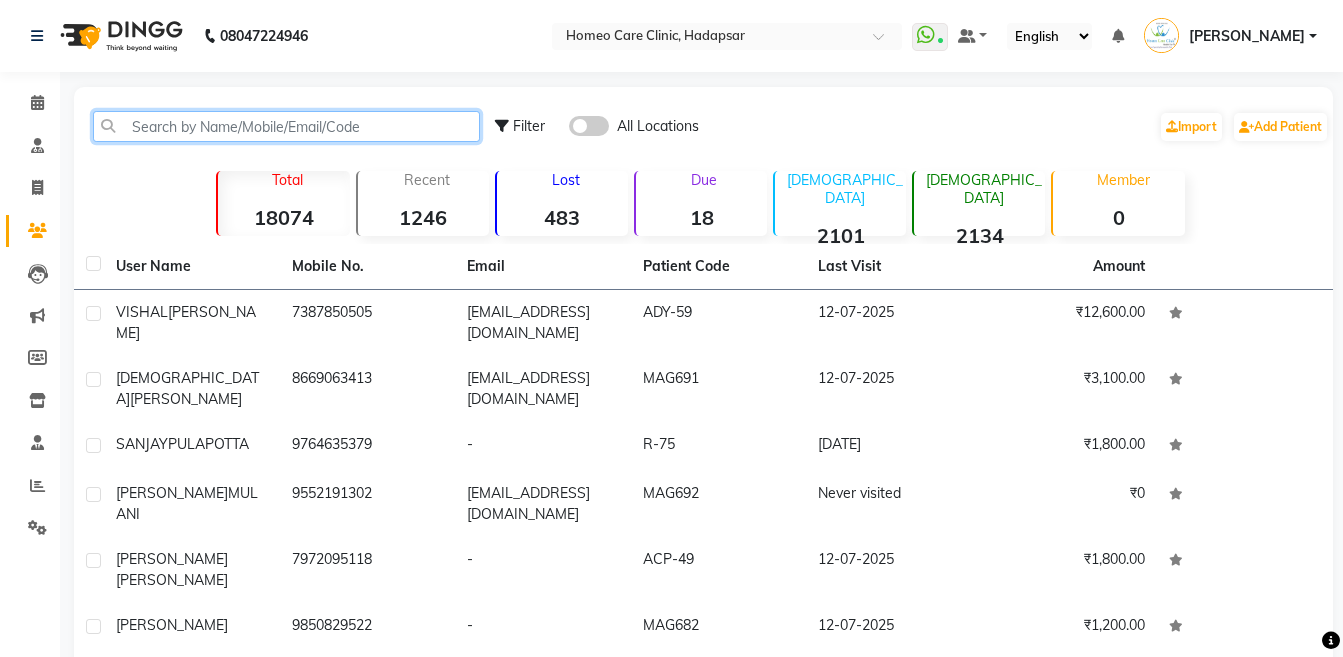 click 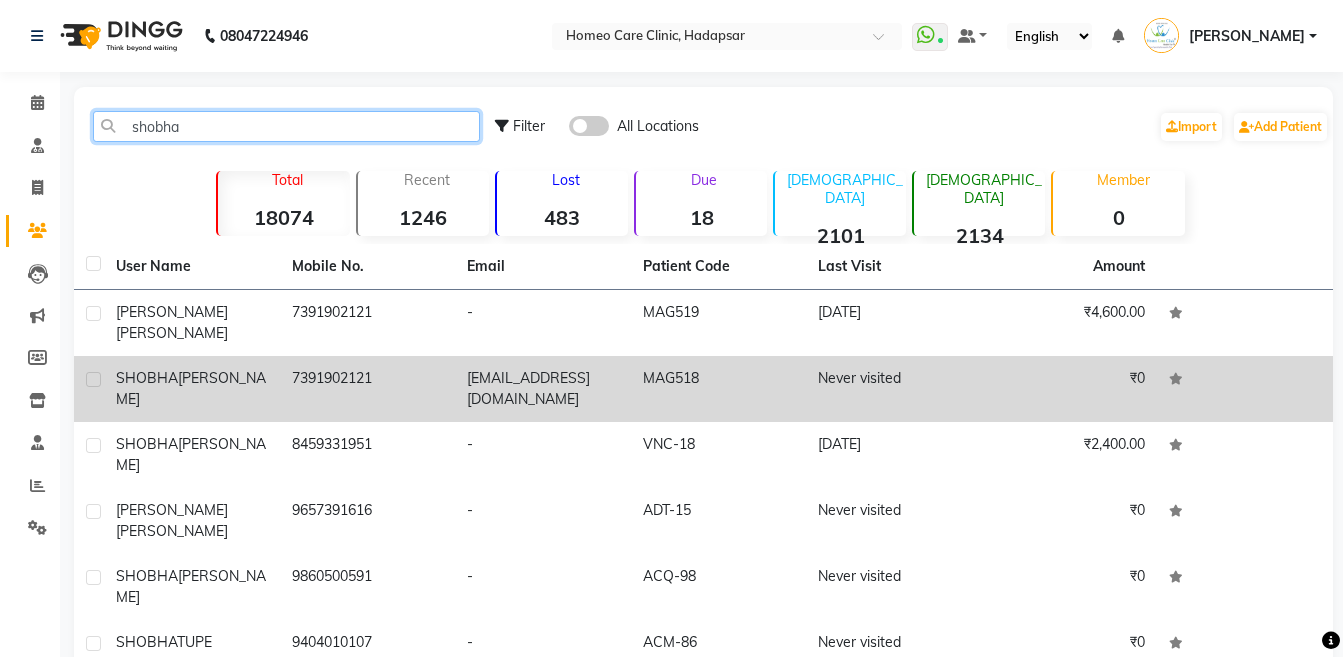 type on "shobha" 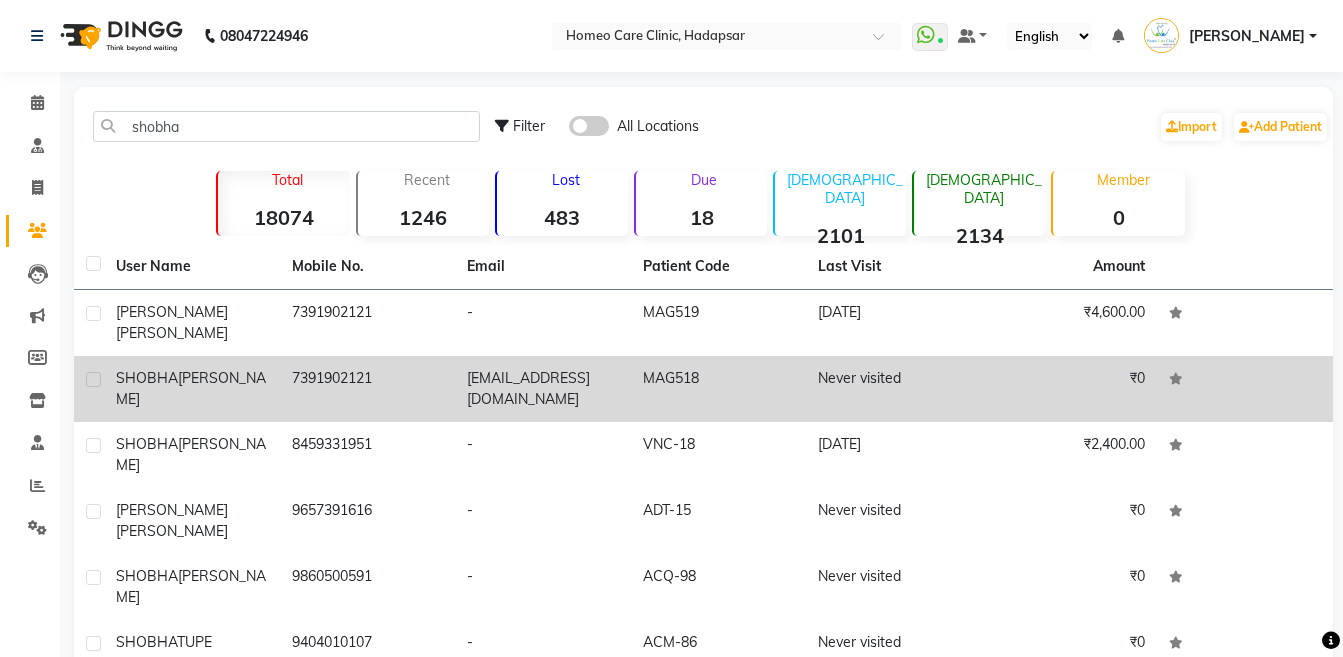 click on "[PERSON_NAME]" 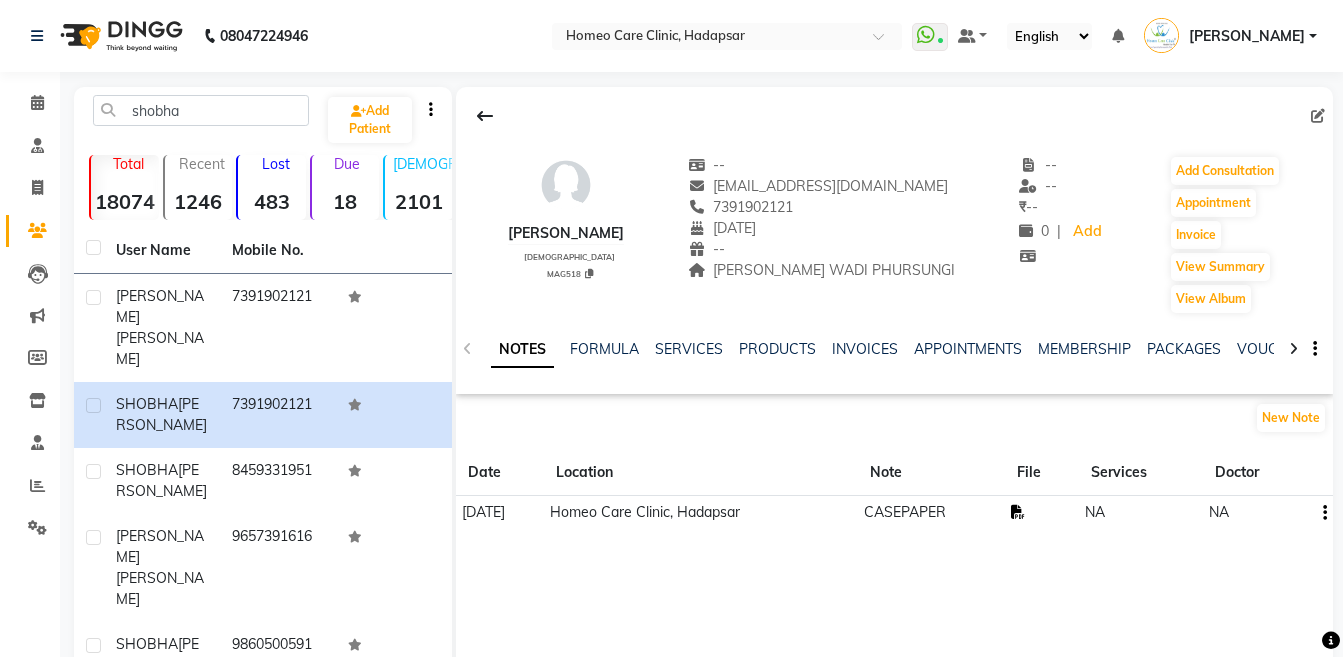 click 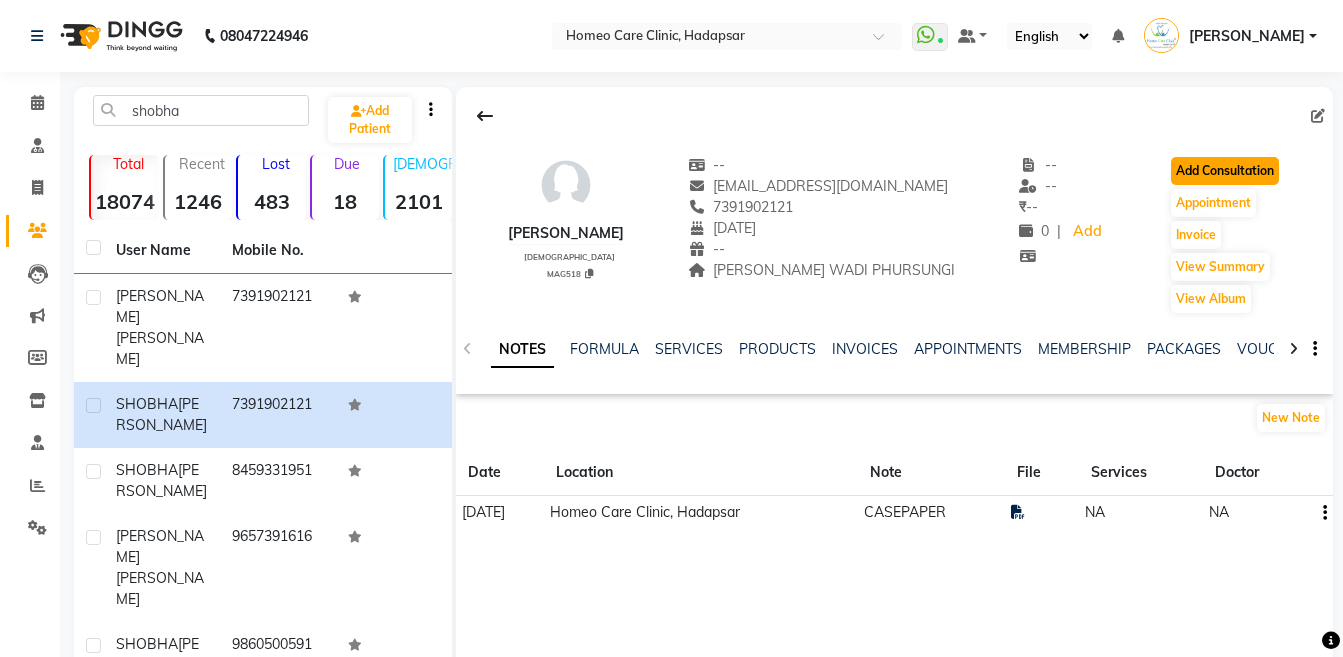 click on "Add Consultation" 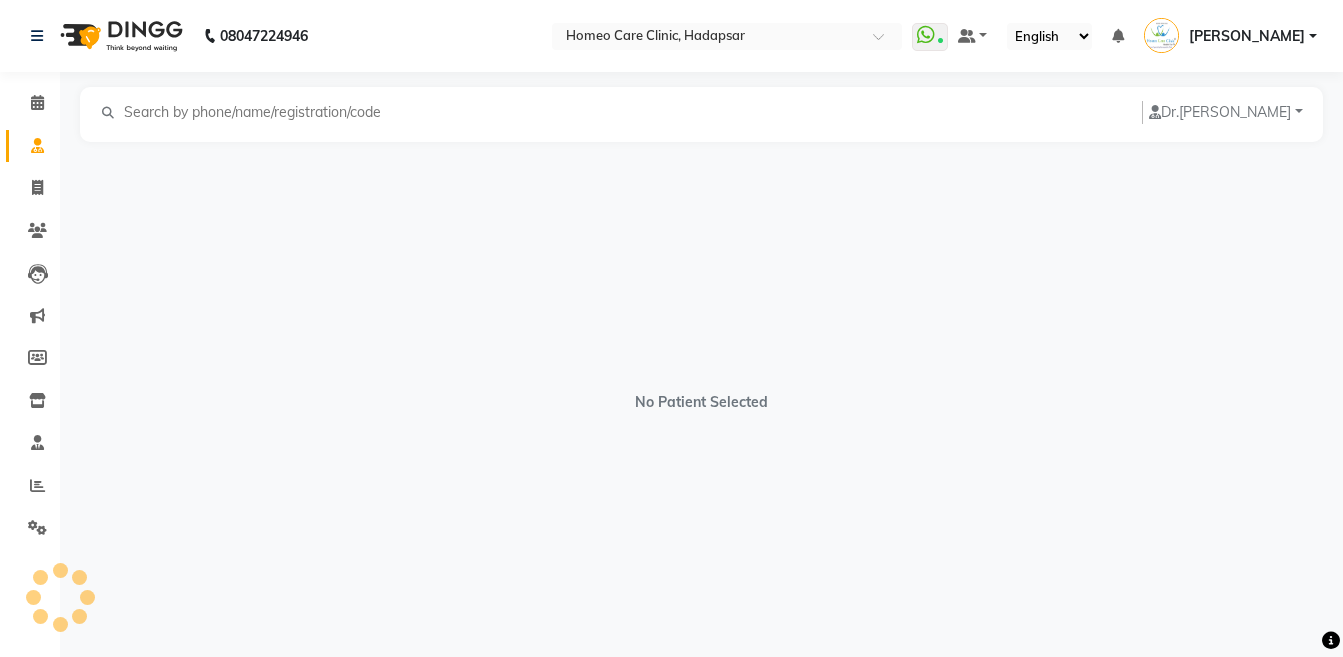 select on "[DEMOGRAPHIC_DATA]" 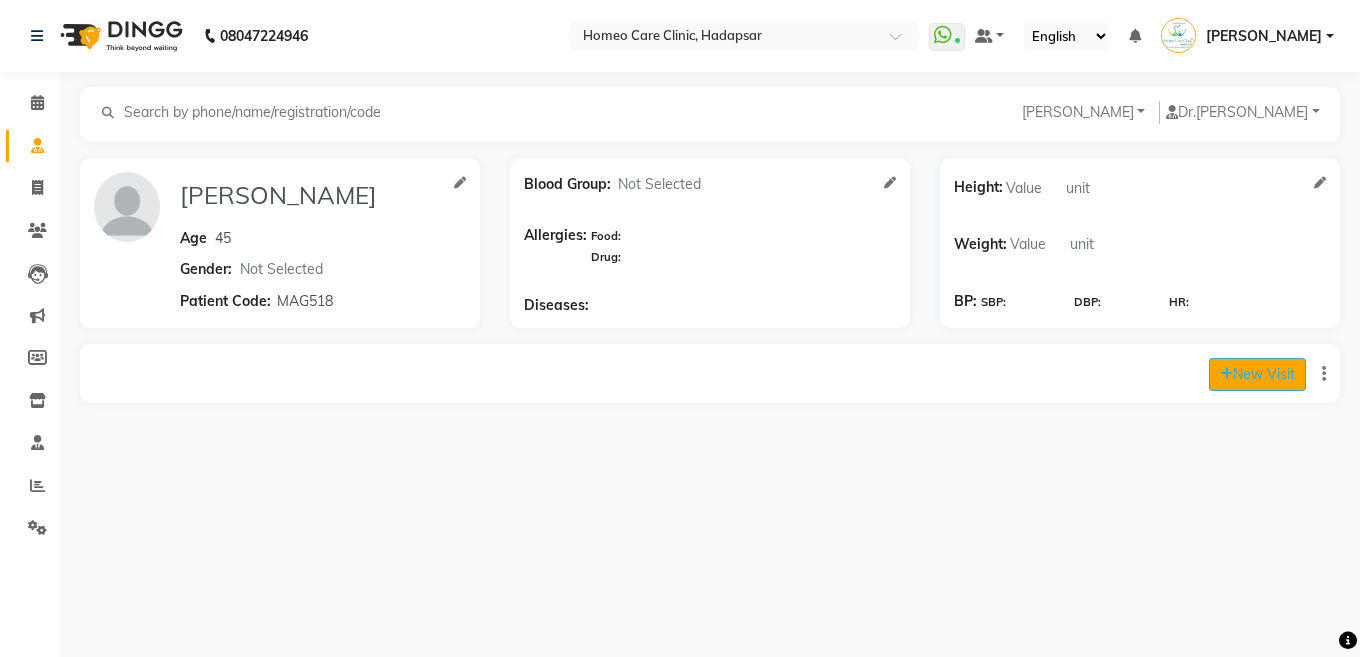 click on "New Visit" 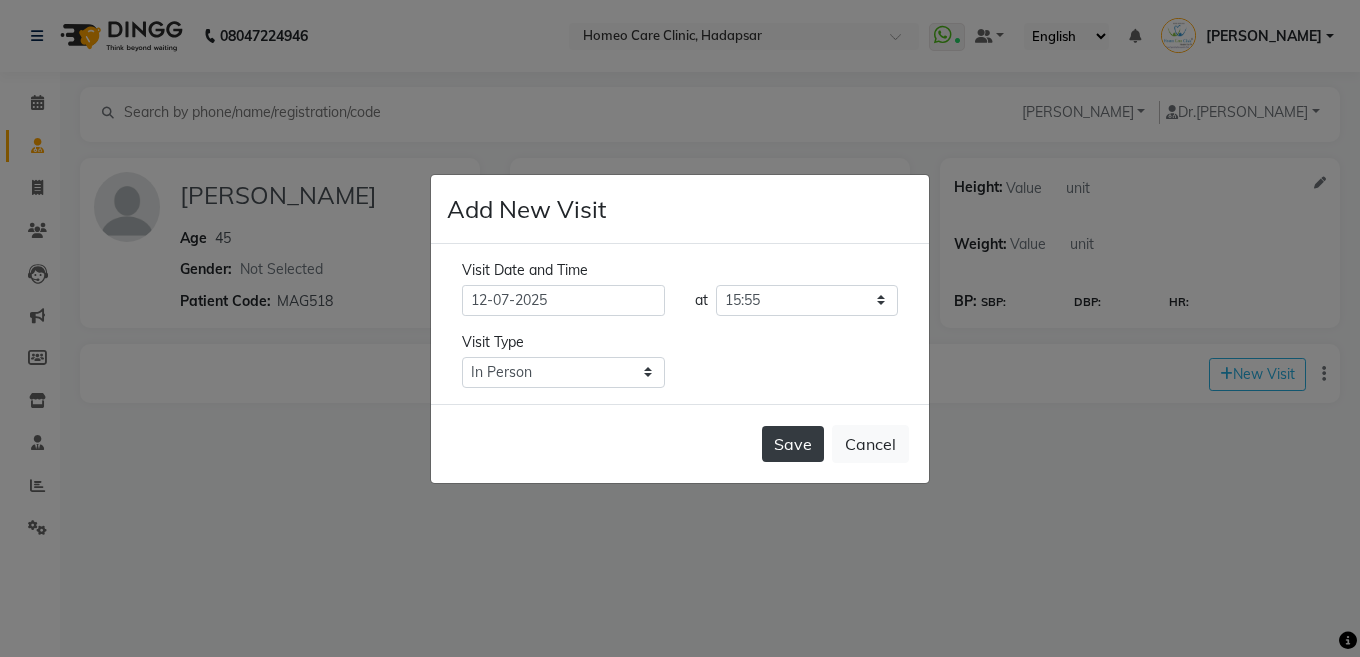 click on "Save" 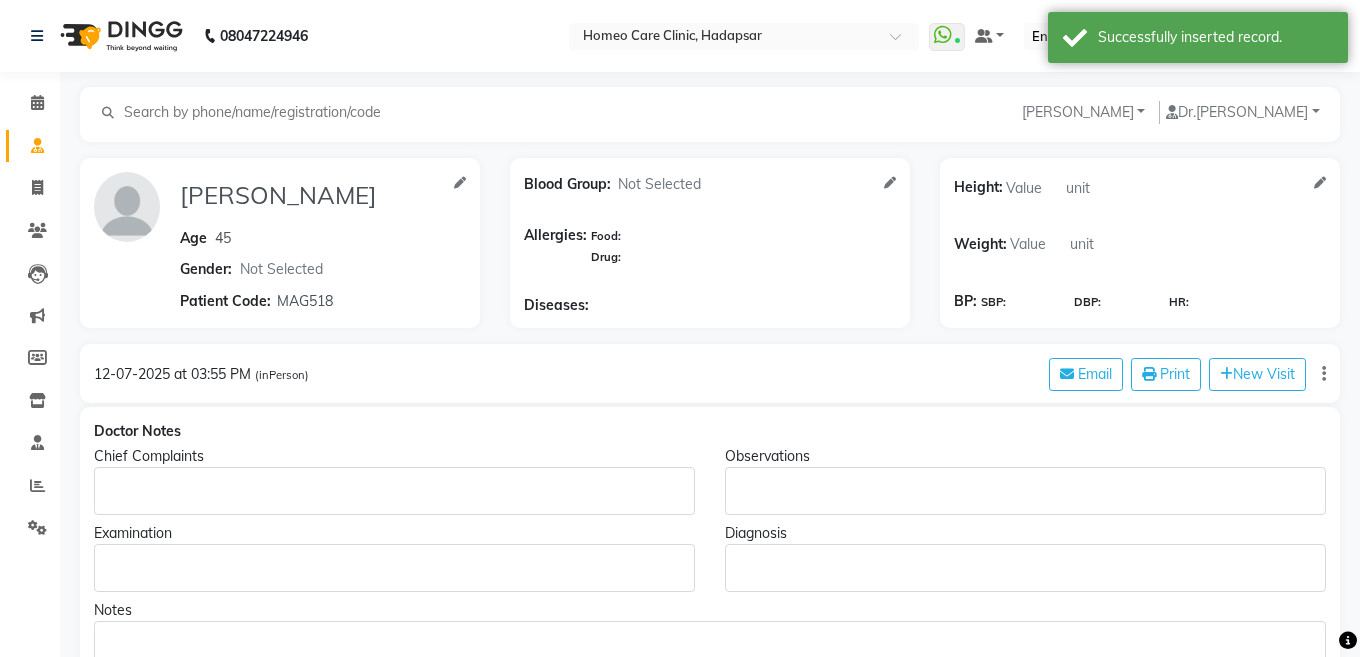 type on "[PERSON_NAME]" 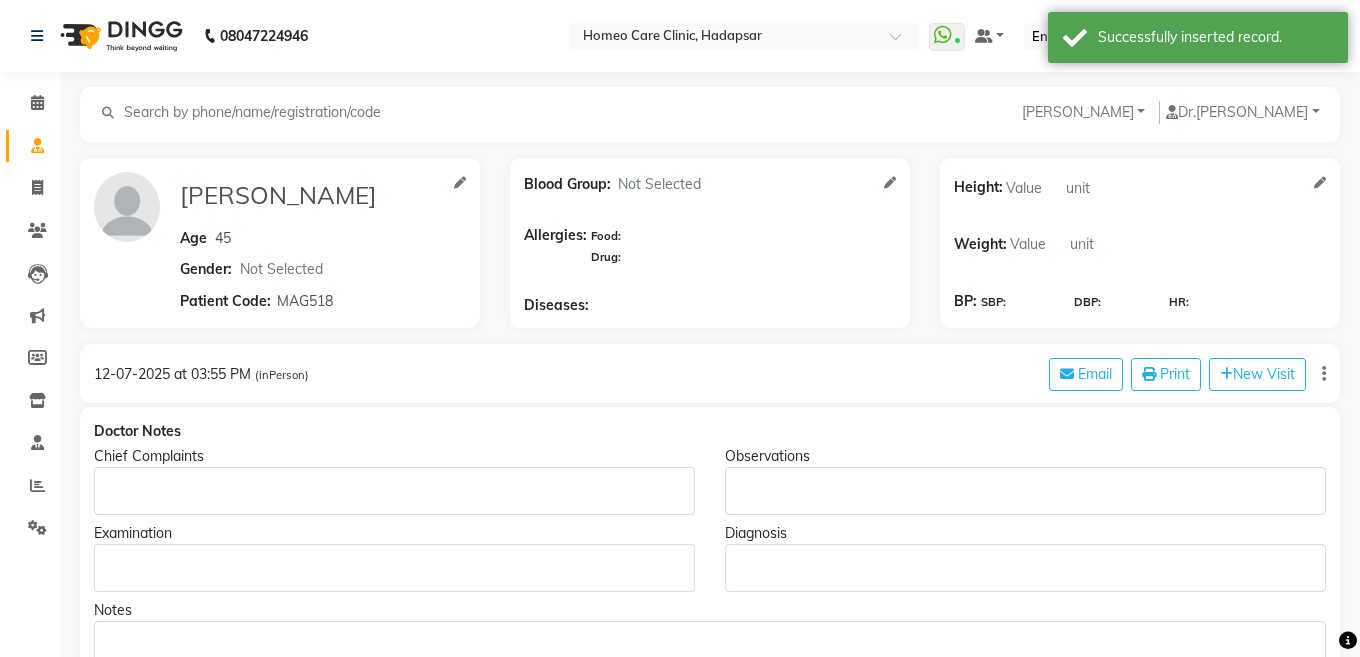 type on "45" 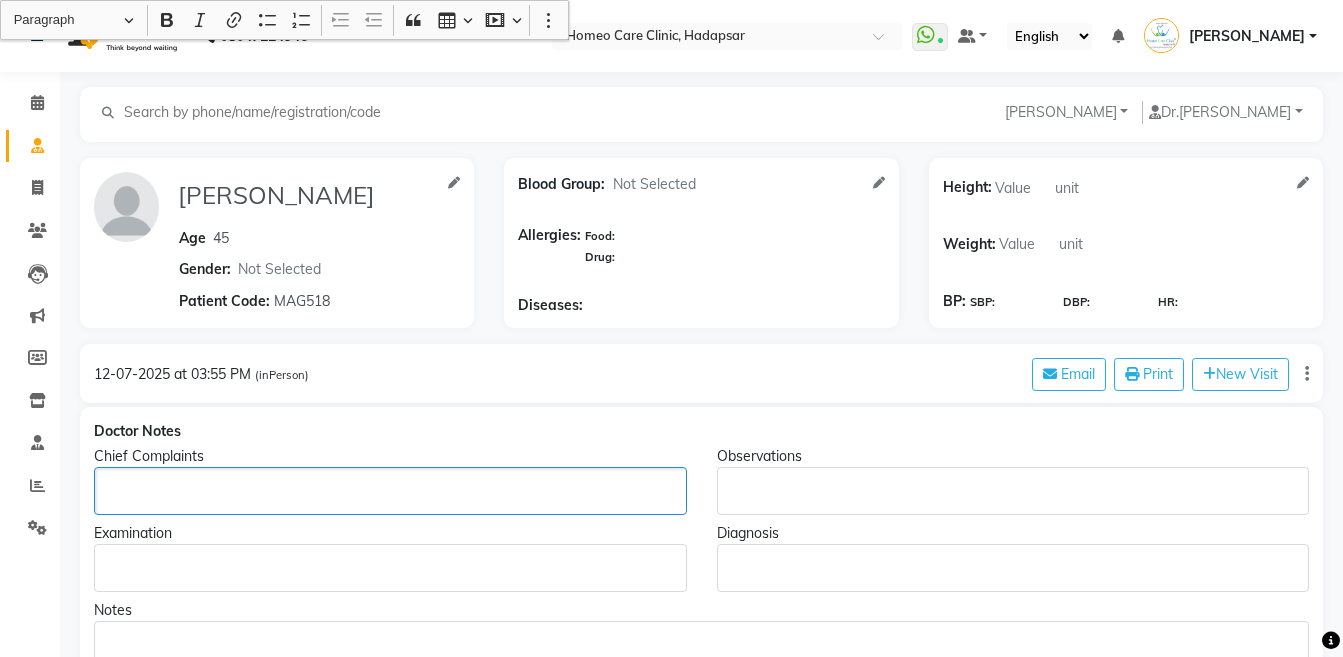 click 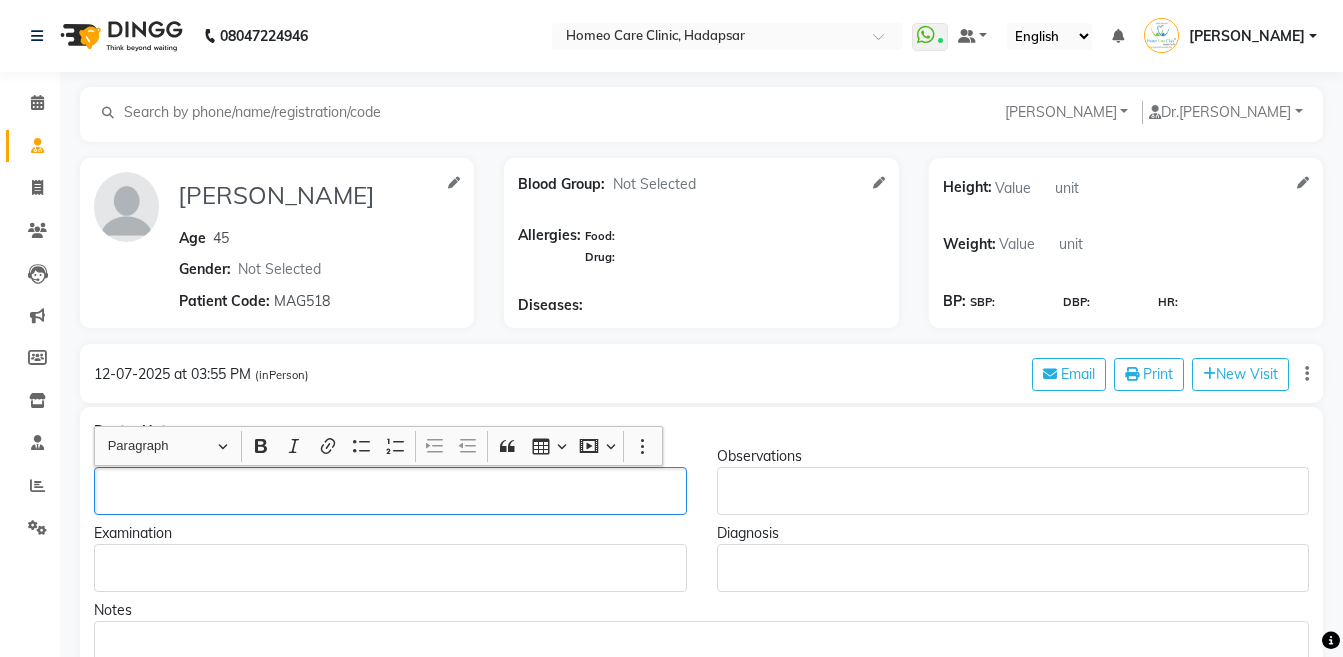 type 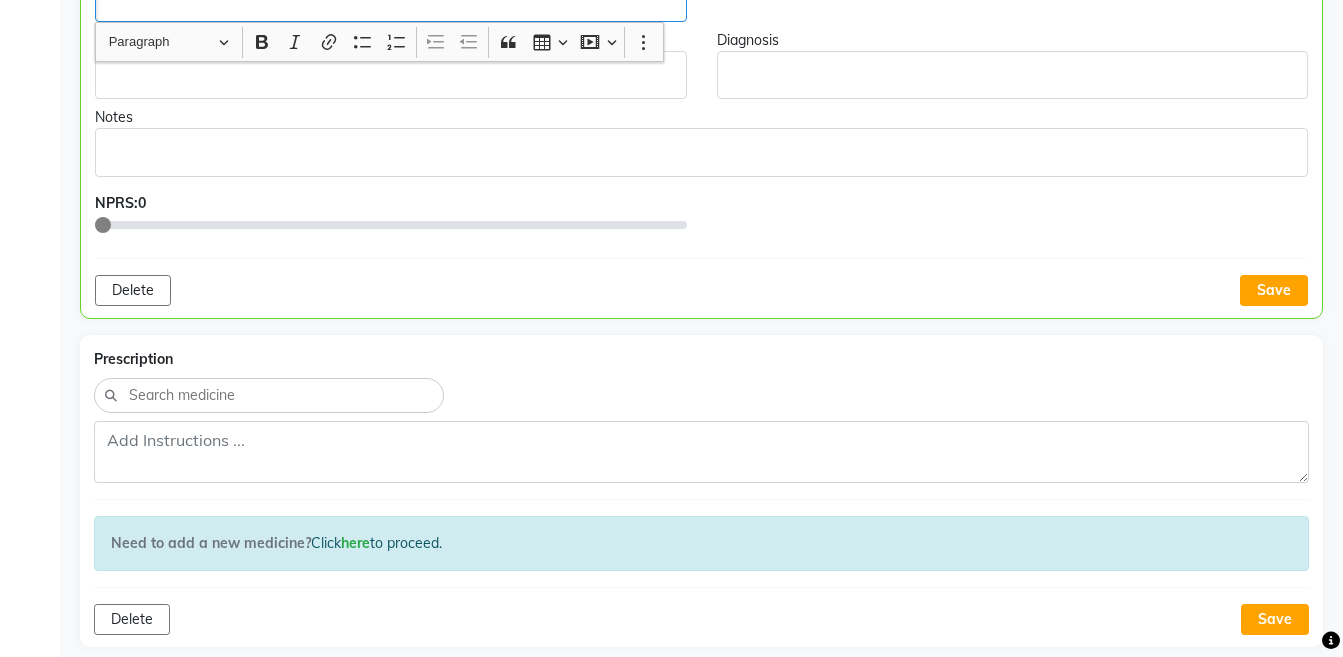 scroll, scrollTop: 679, scrollLeft: 0, axis: vertical 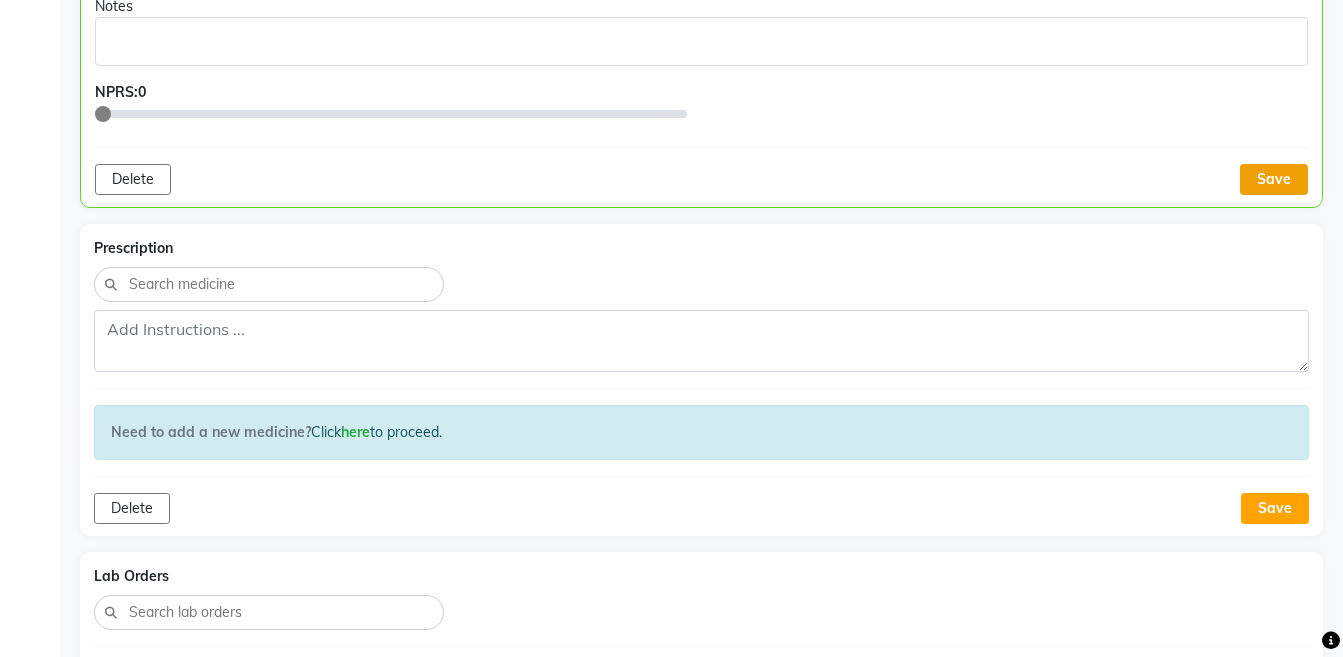 click on "Save" 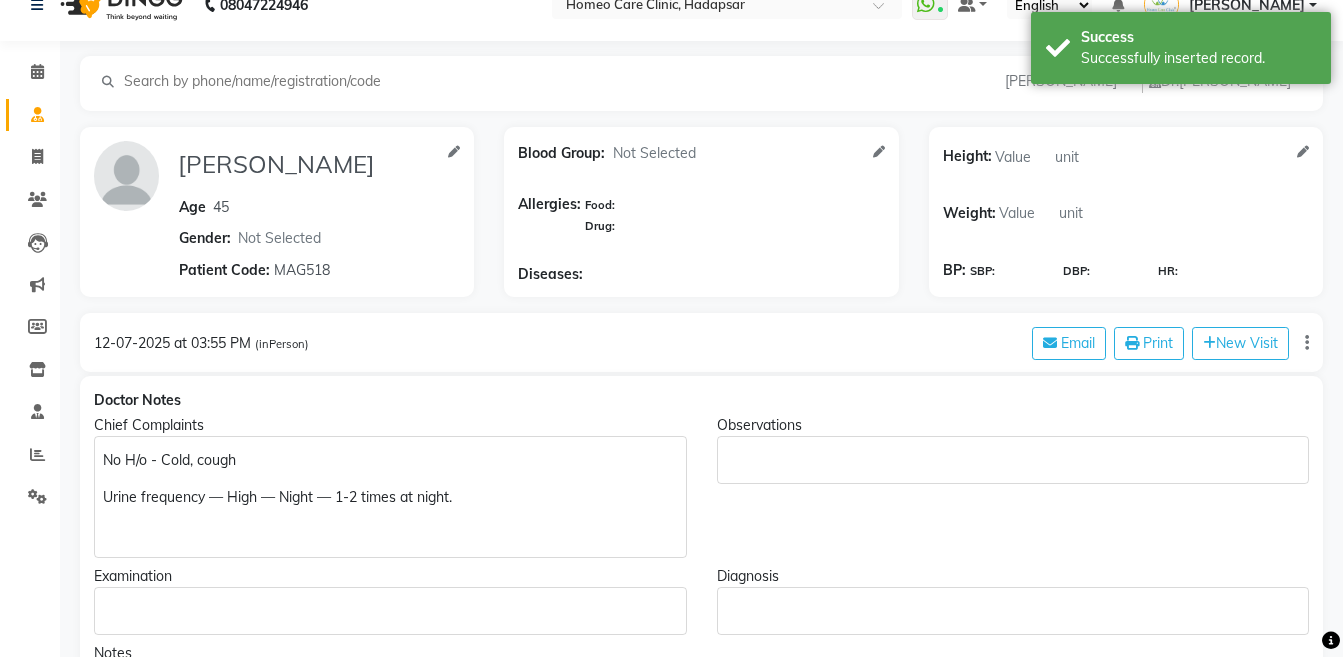 scroll, scrollTop: 3, scrollLeft: 0, axis: vertical 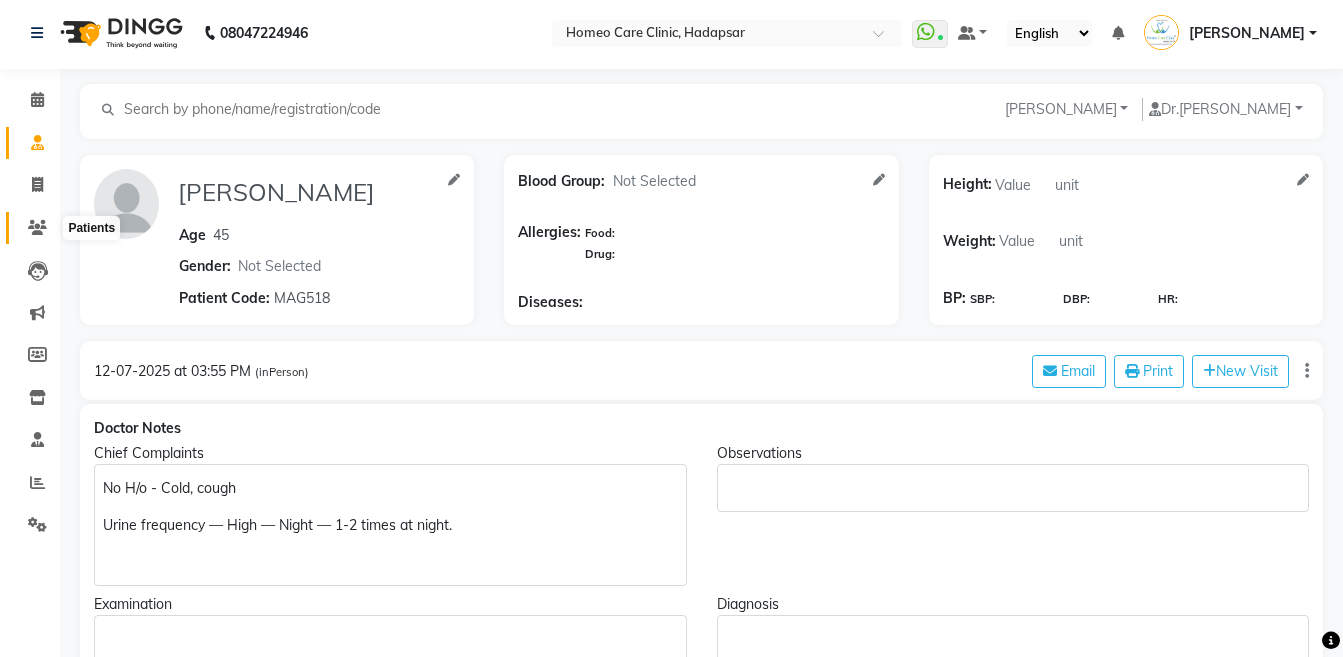 click 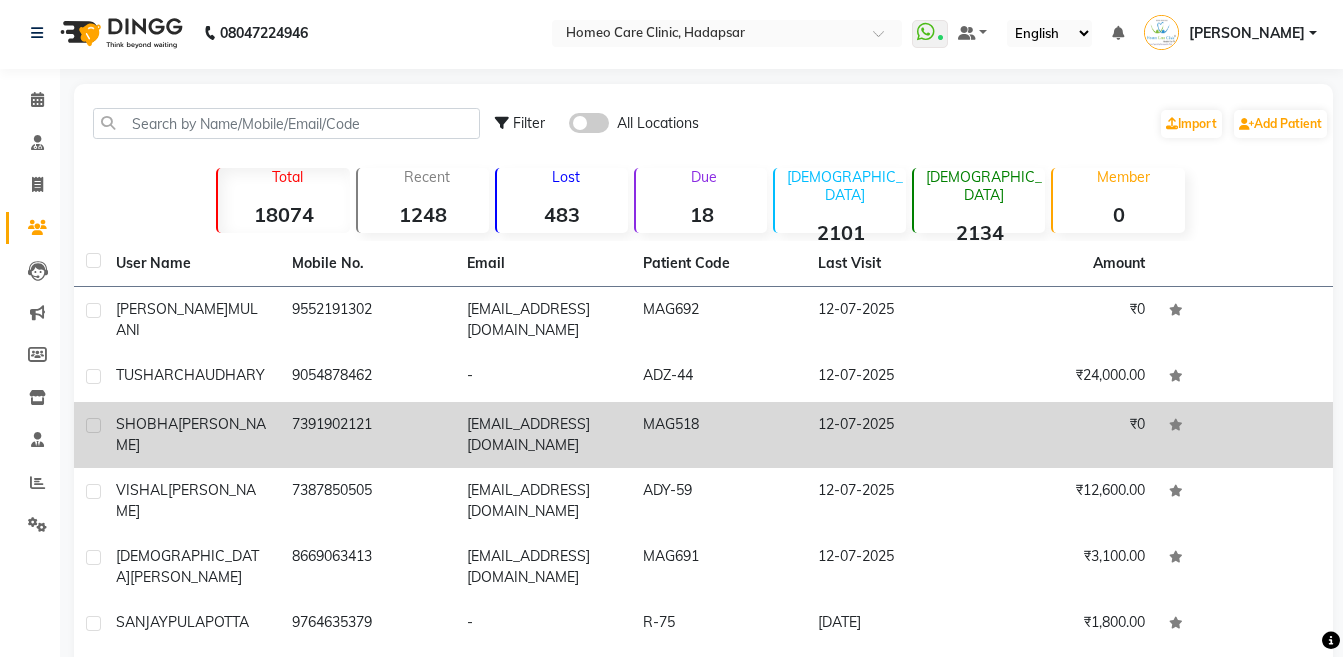 click on "[PERSON_NAME]" 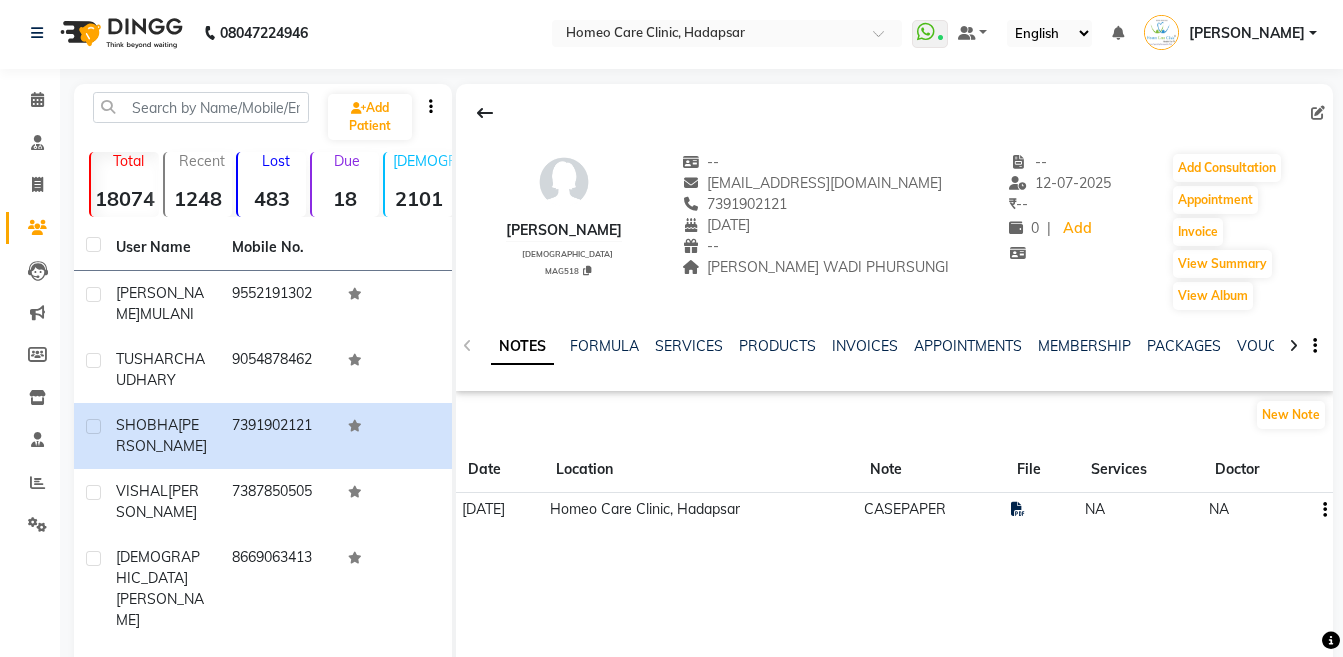 click 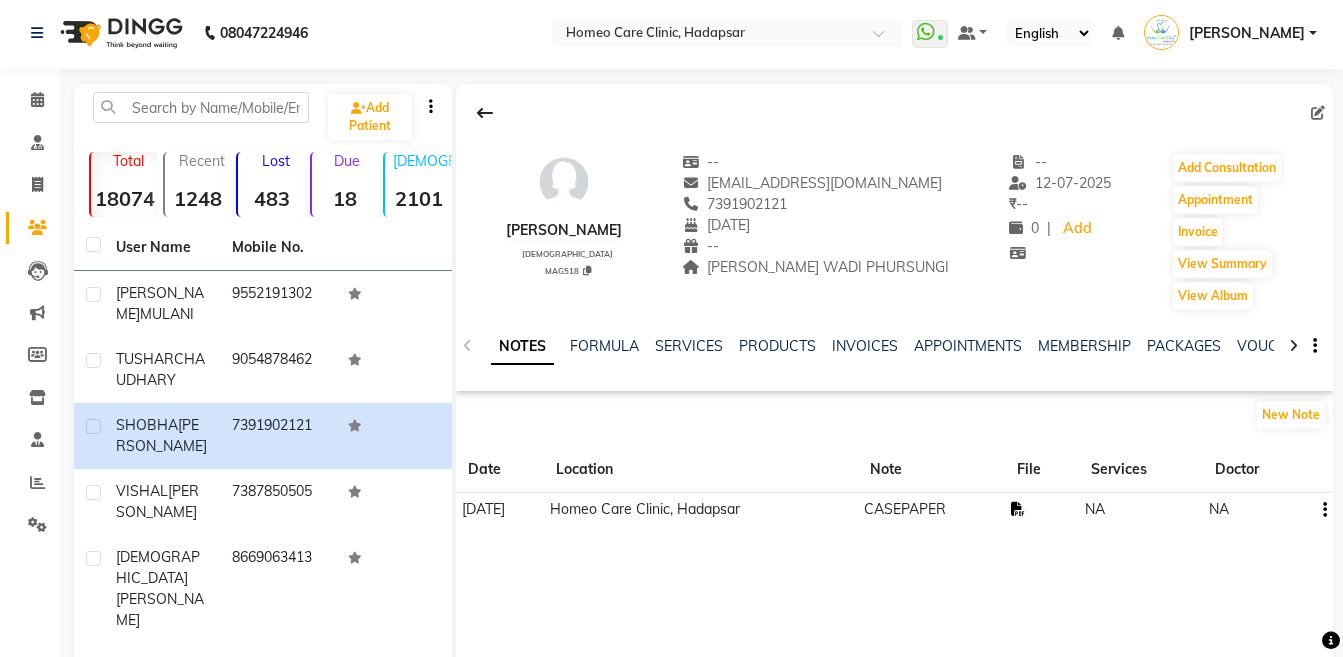 click 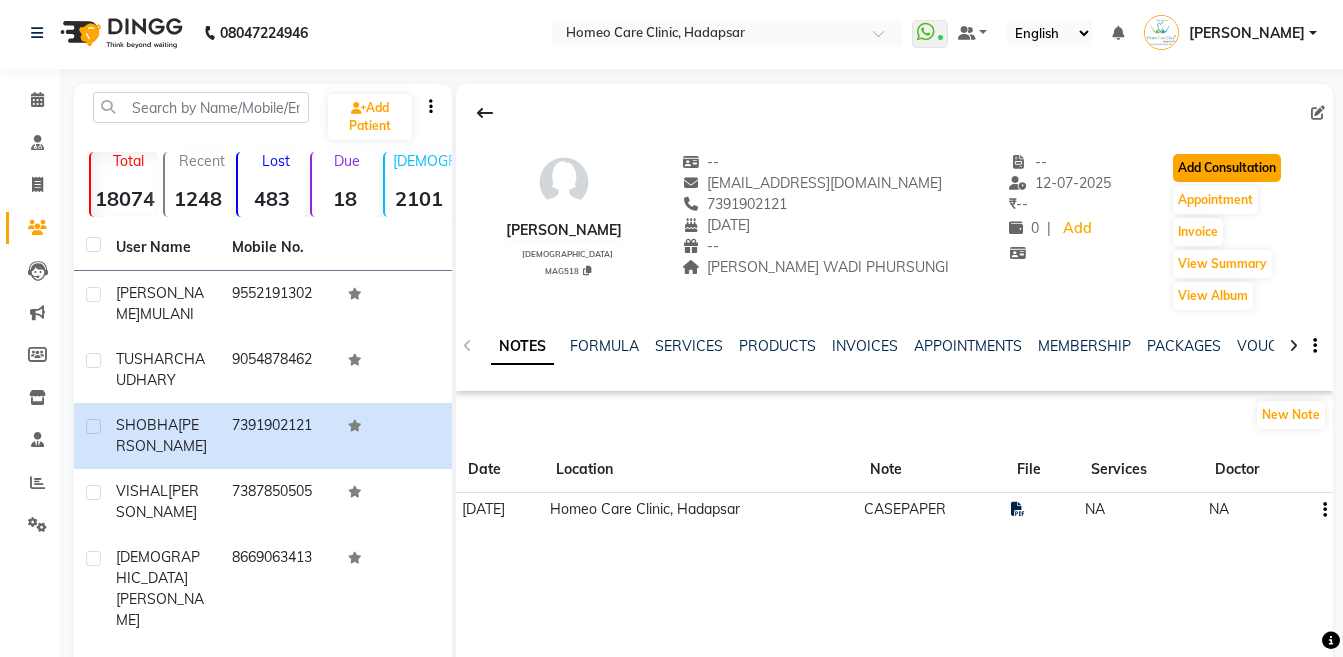 click on "Add Consultation" 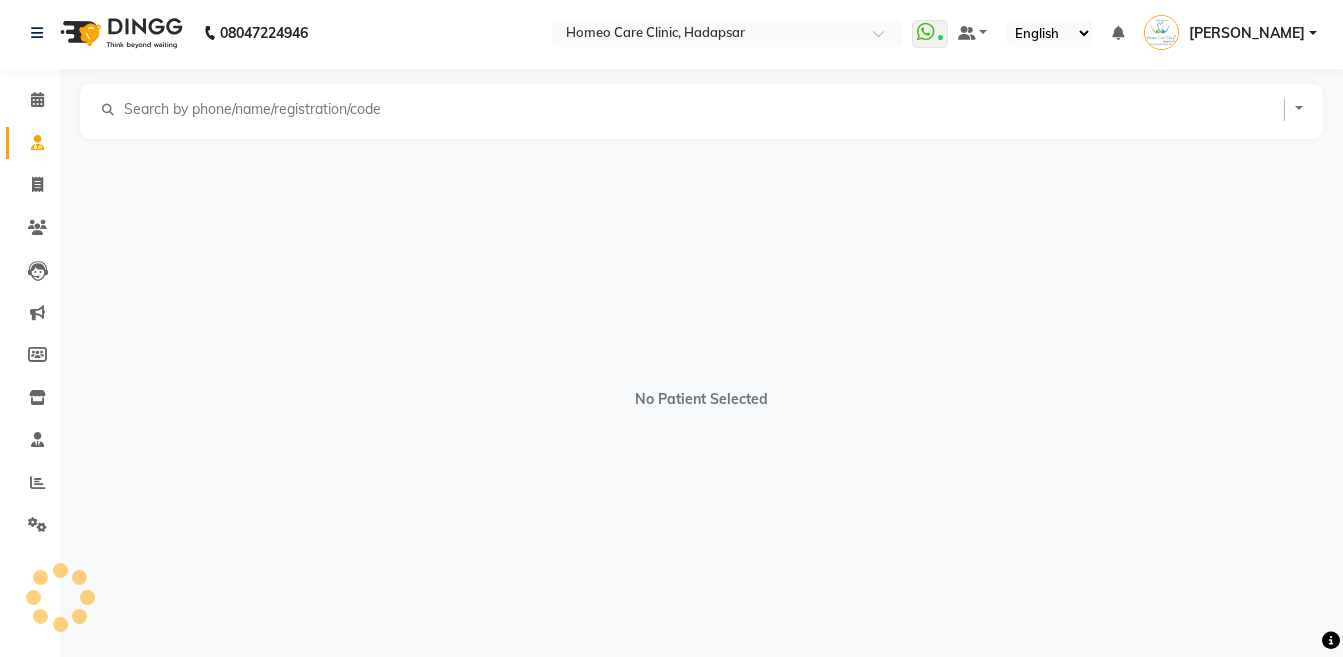 select on "[DEMOGRAPHIC_DATA]" 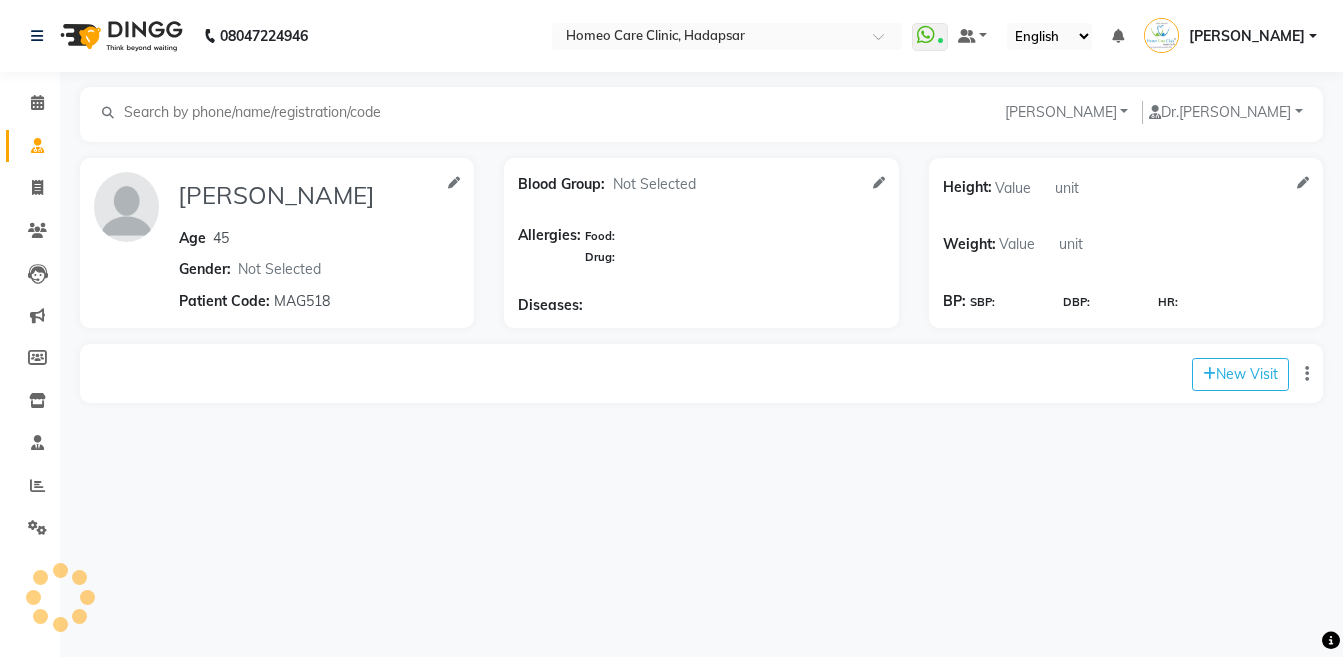 scroll, scrollTop: 0, scrollLeft: 0, axis: both 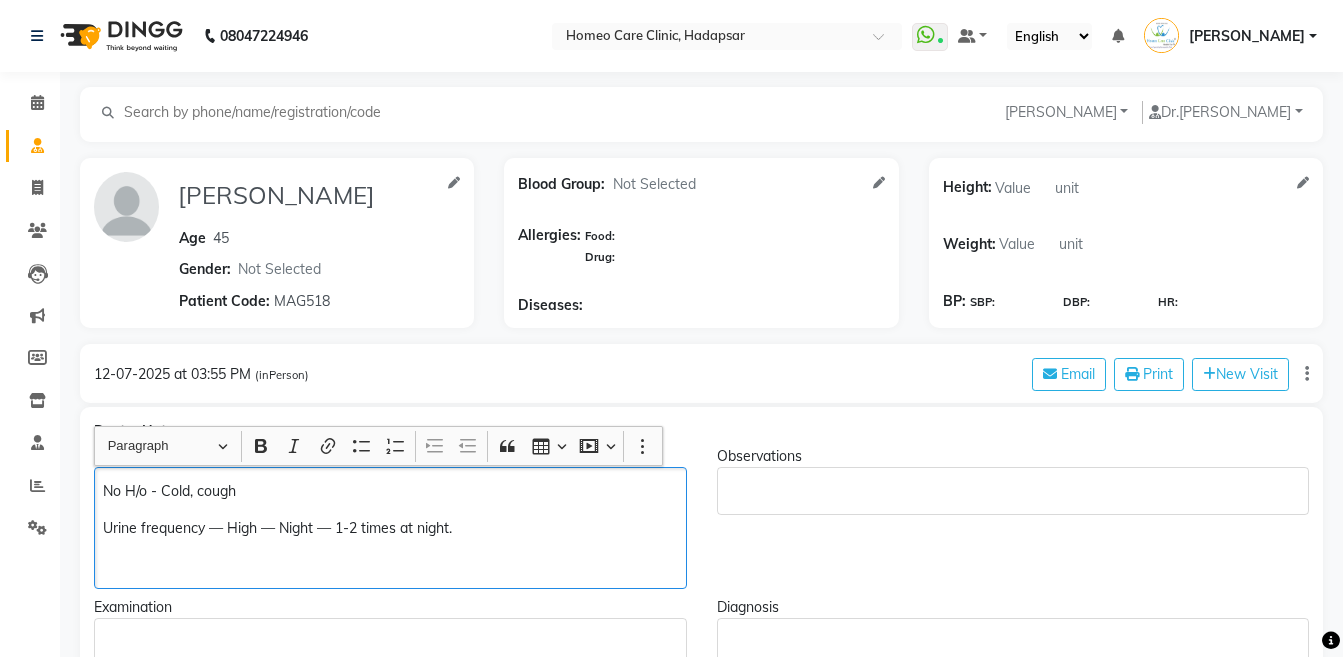 click on "Urine frequency — High — Night — 1-2 times at night." 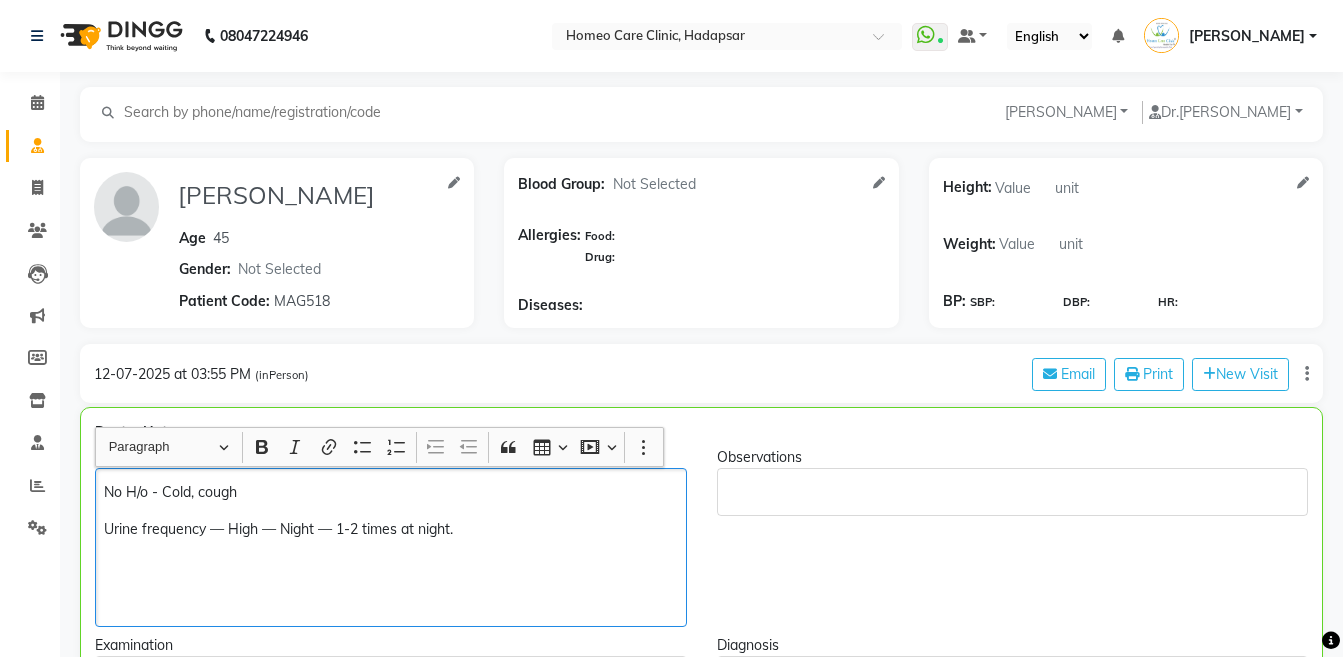 type 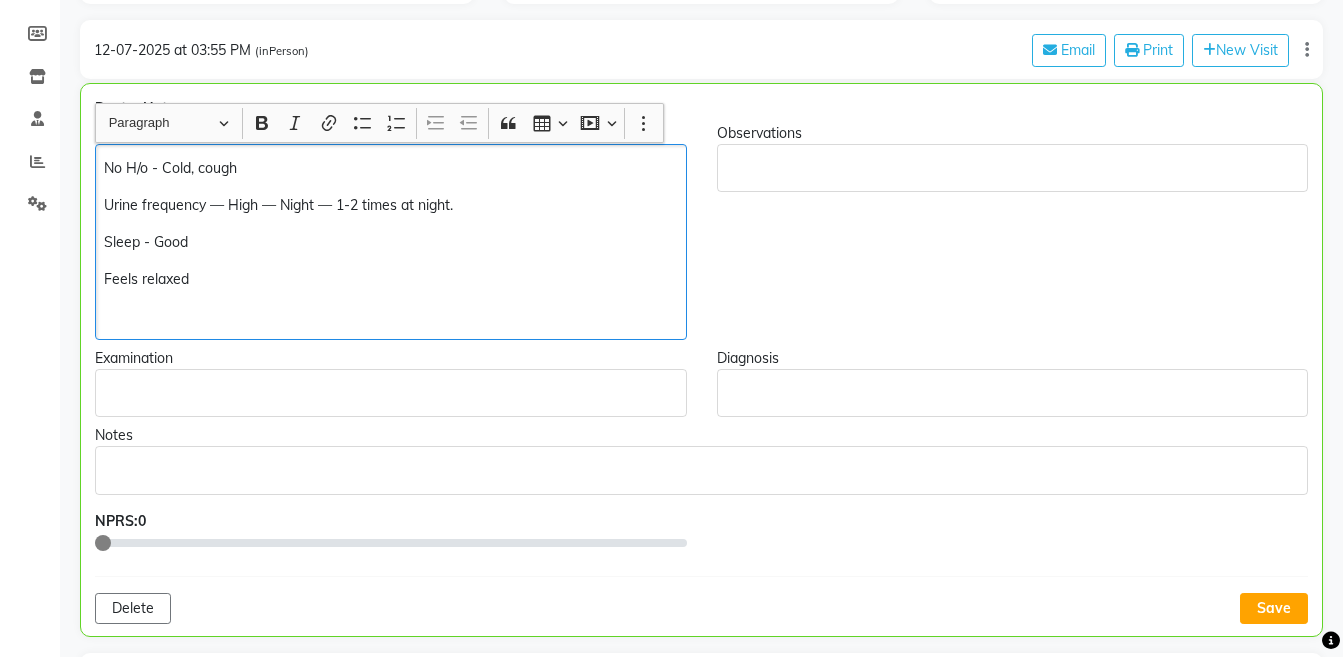 scroll, scrollTop: 338, scrollLeft: 0, axis: vertical 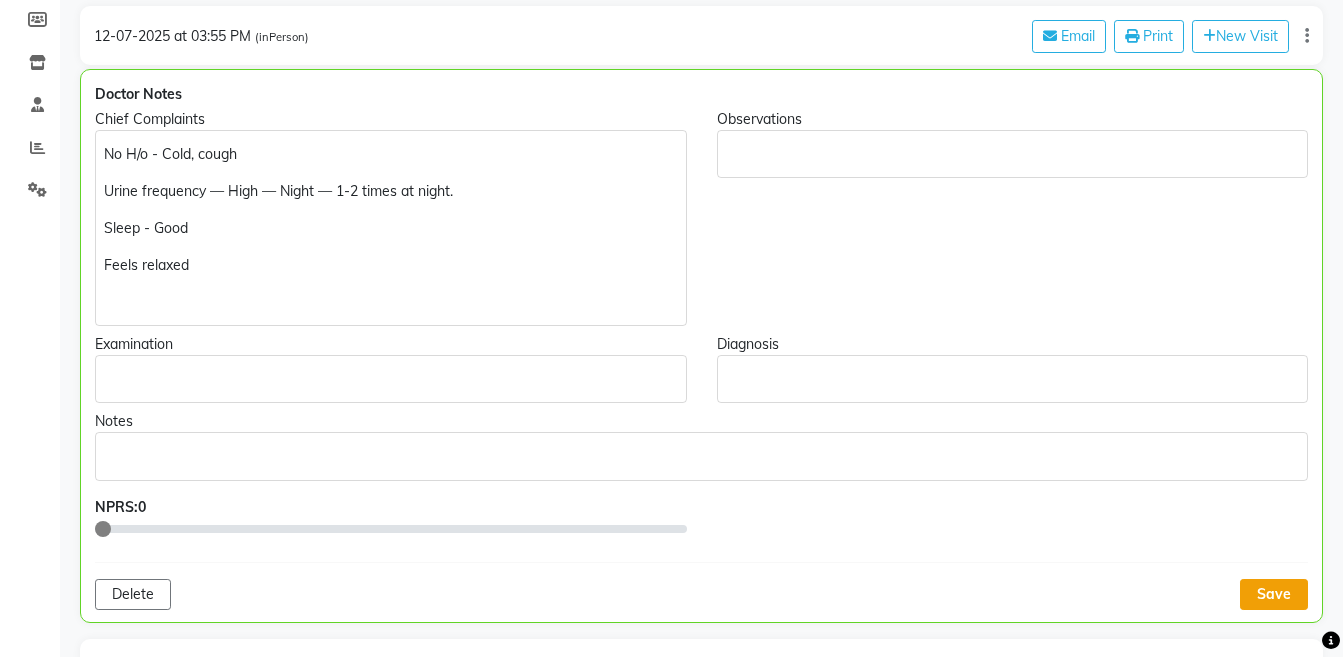 click on "Save" 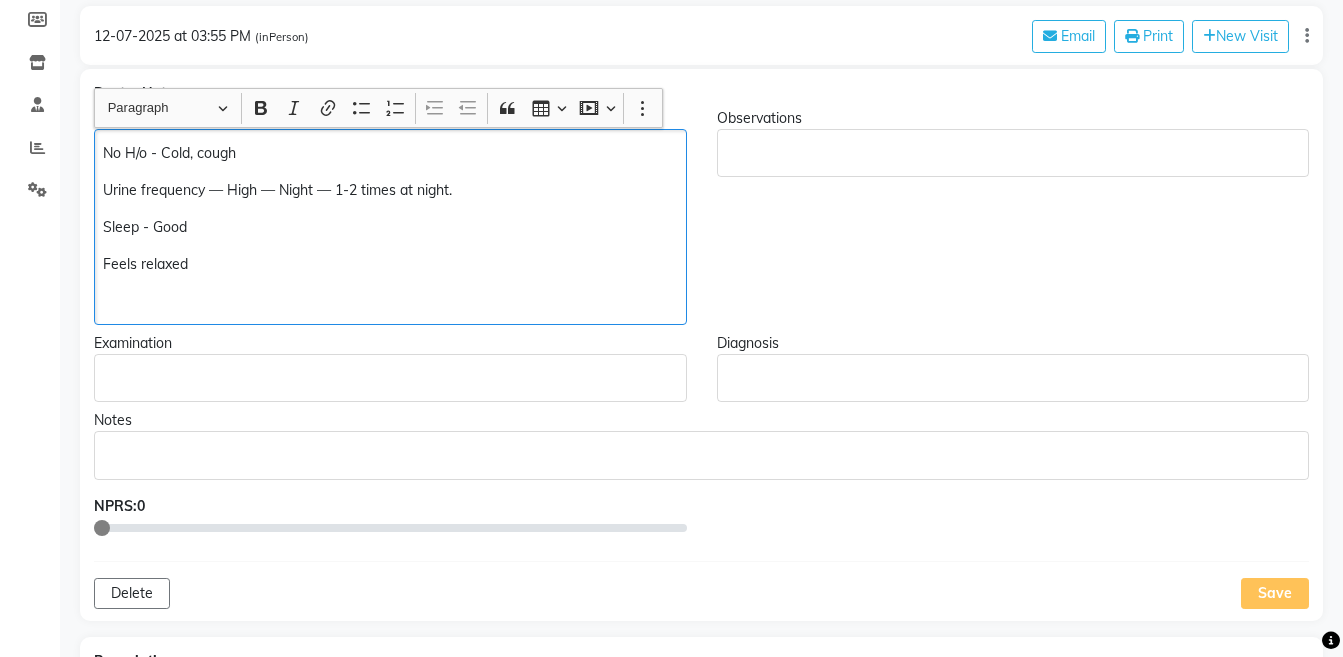 click on "Feels relaxed" 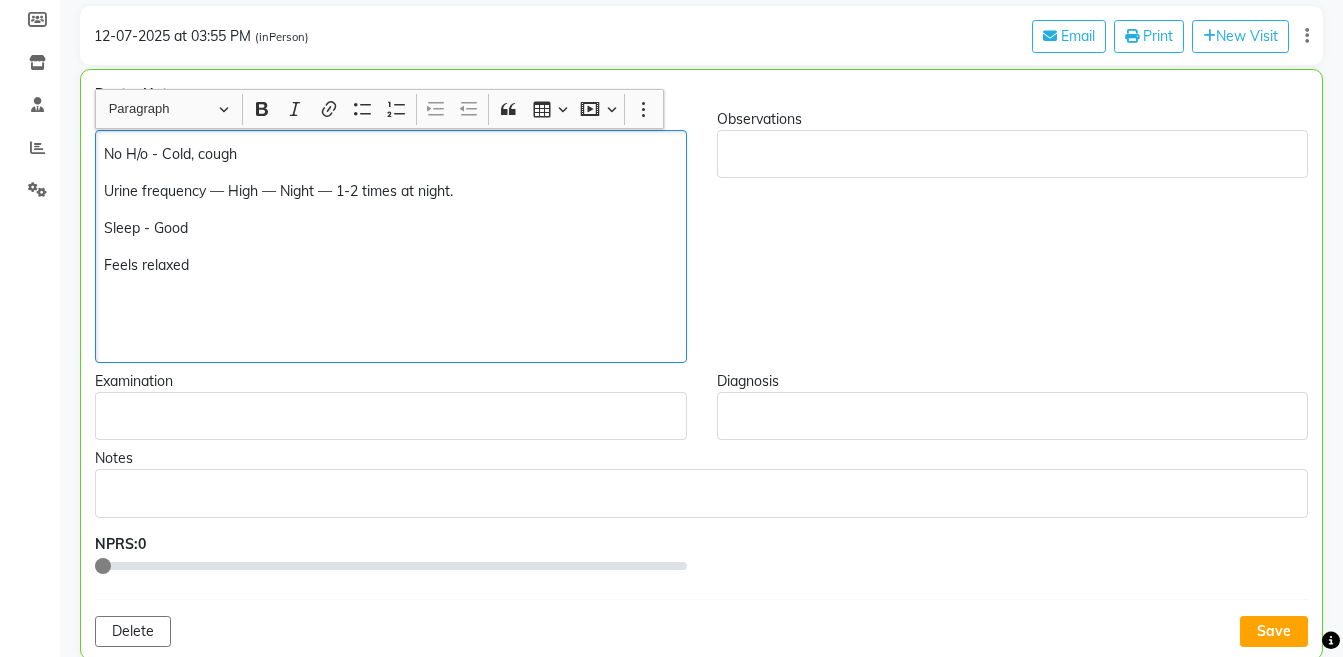 scroll, scrollTop: 339, scrollLeft: 0, axis: vertical 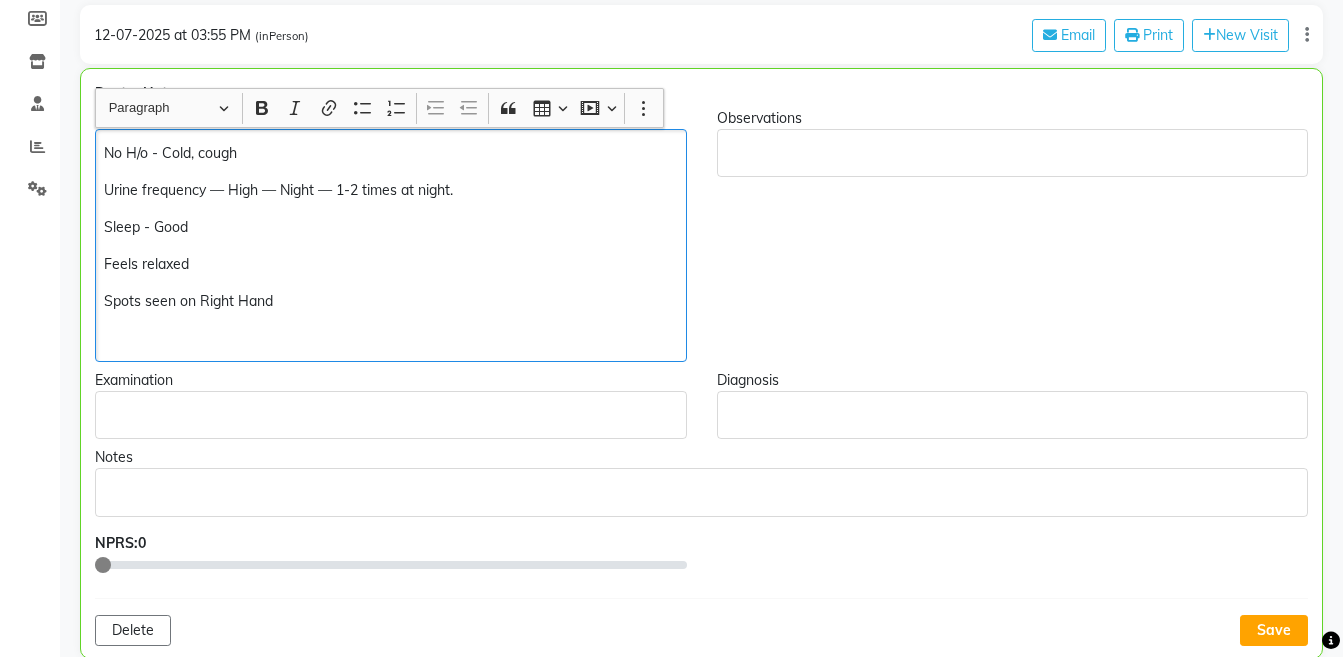 click on "Spots seen on Right Hand" 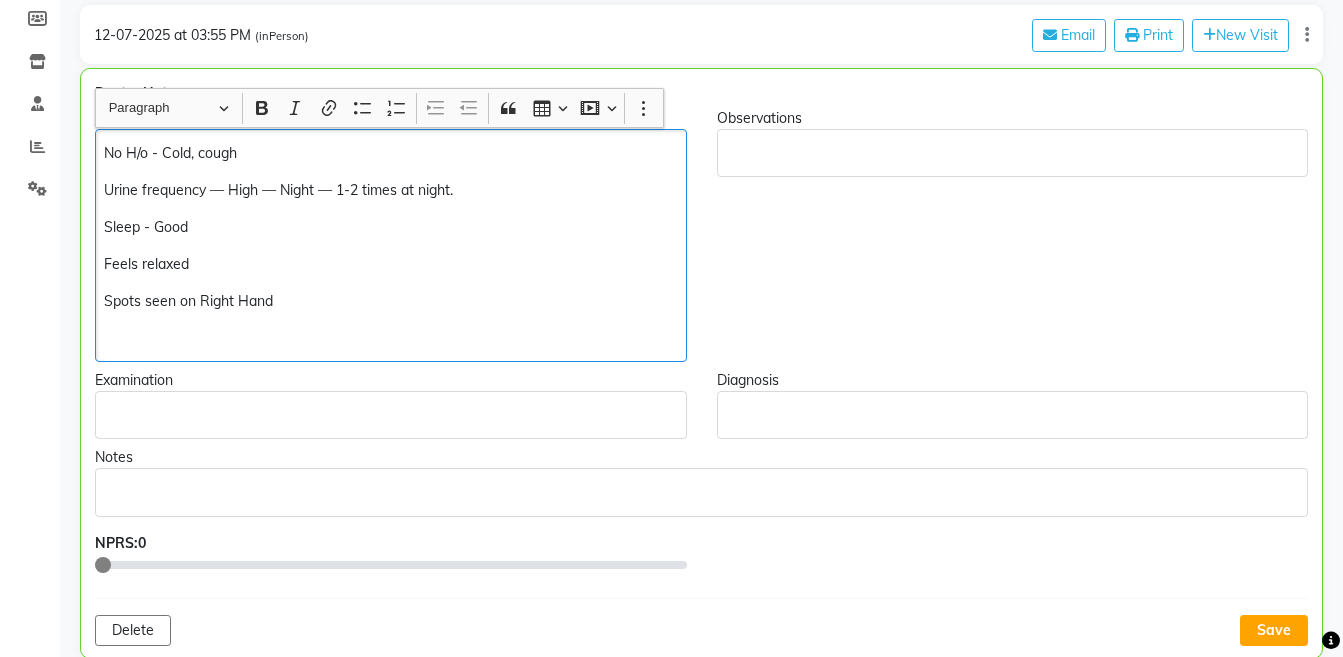 click on "Spots seen on Right Hand" 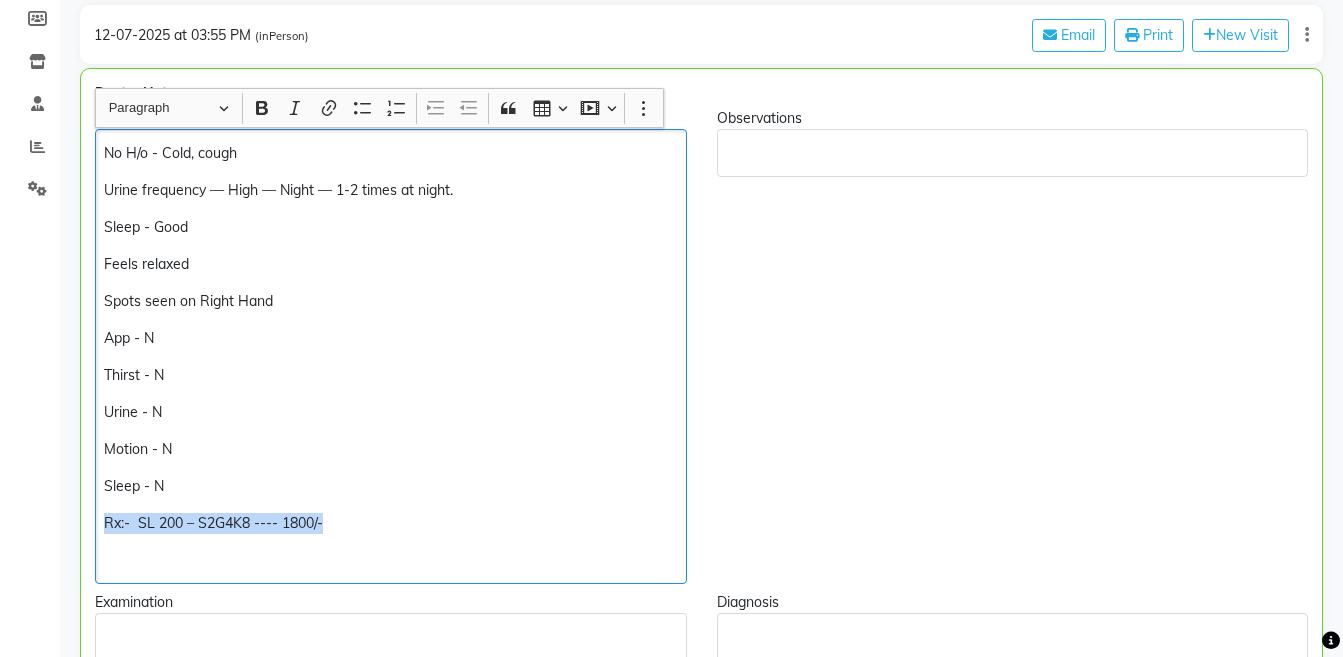 copy on "Rx:-  SL 200 – S2G4K8 ---- 1800/-" 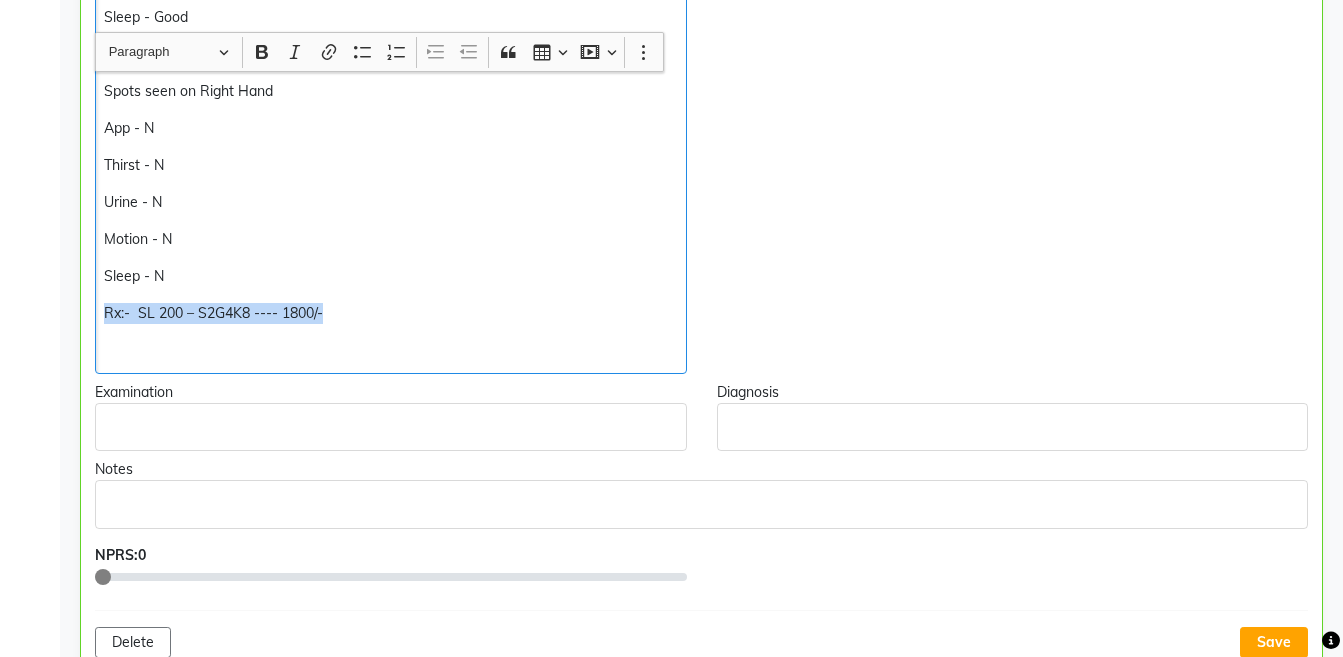 scroll, scrollTop: 617, scrollLeft: 0, axis: vertical 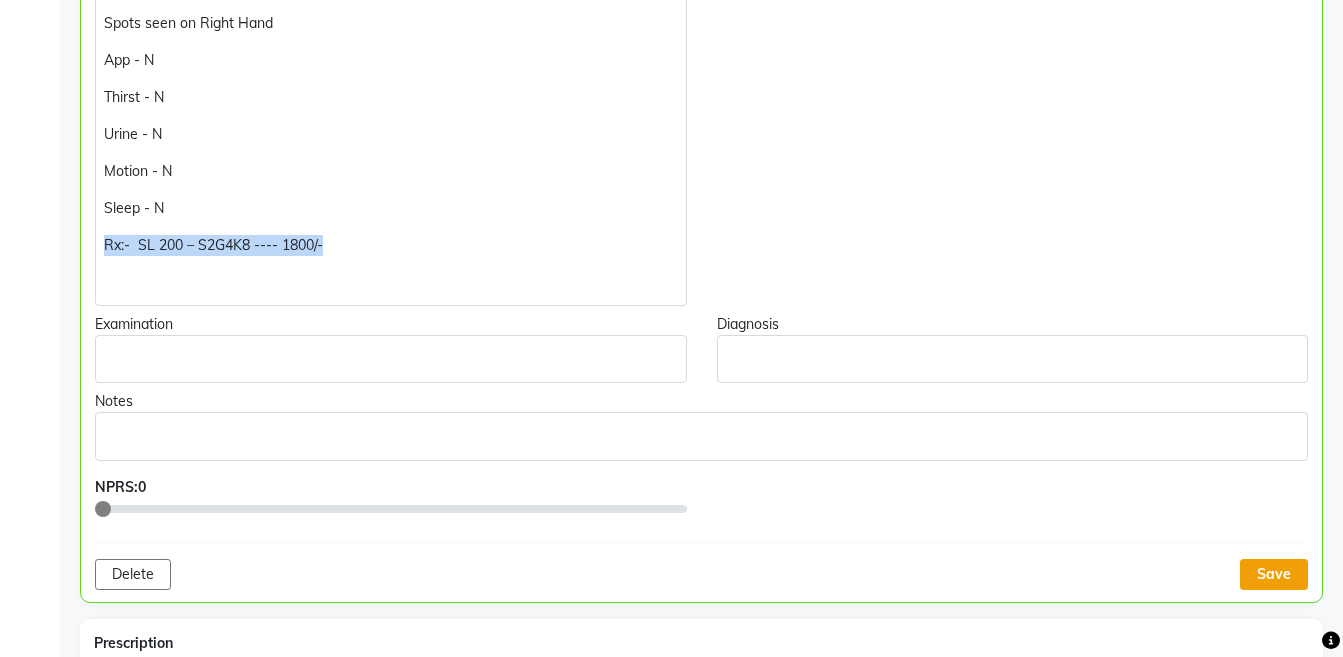click on "Save" 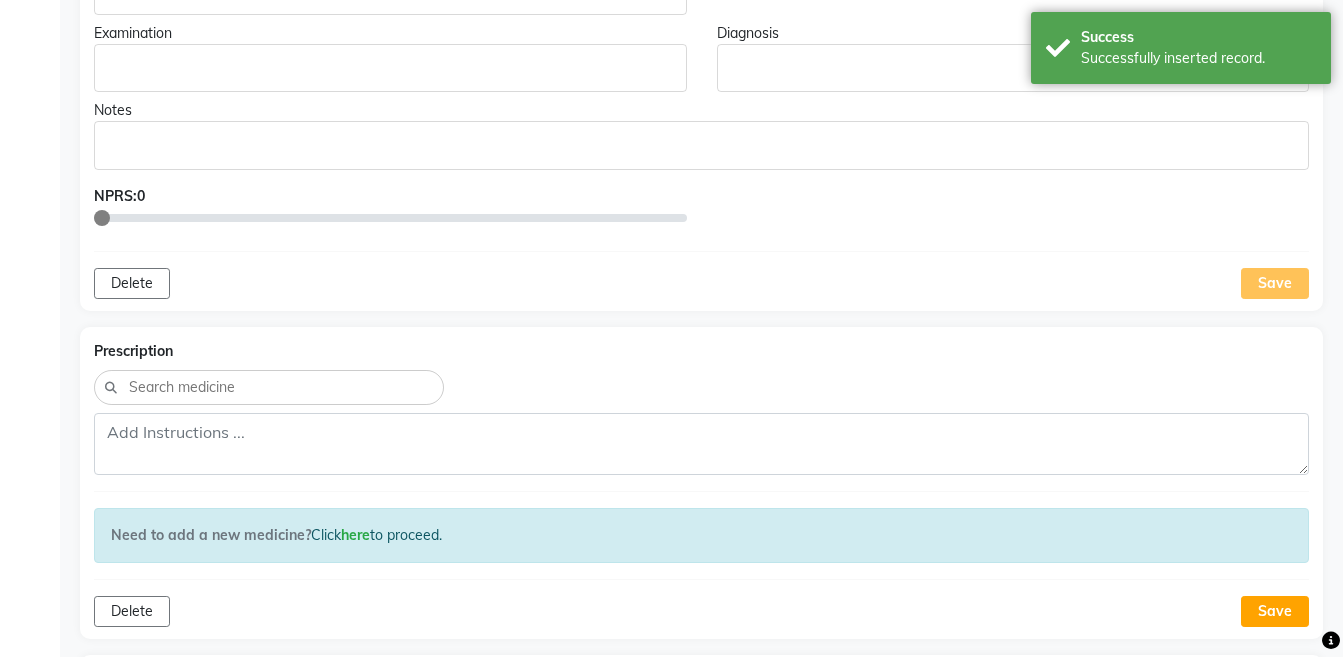 scroll, scrollTop: 965, scrollLeft: 0, axis: vertical 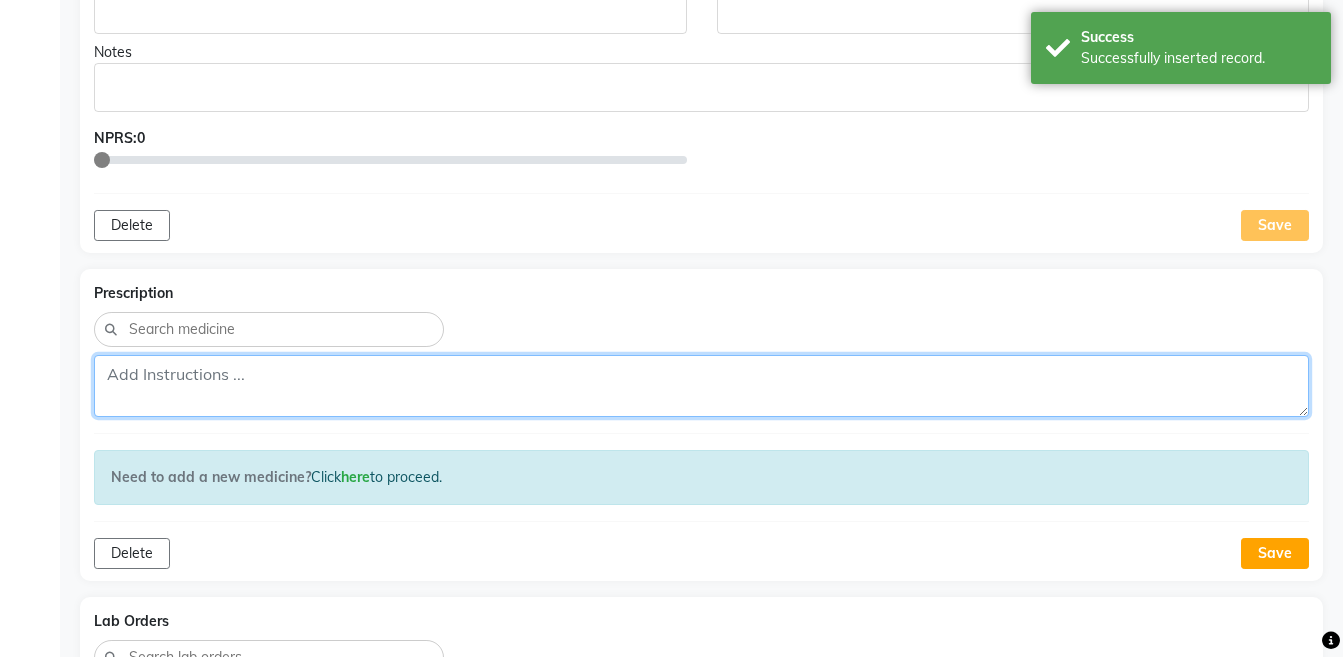 click 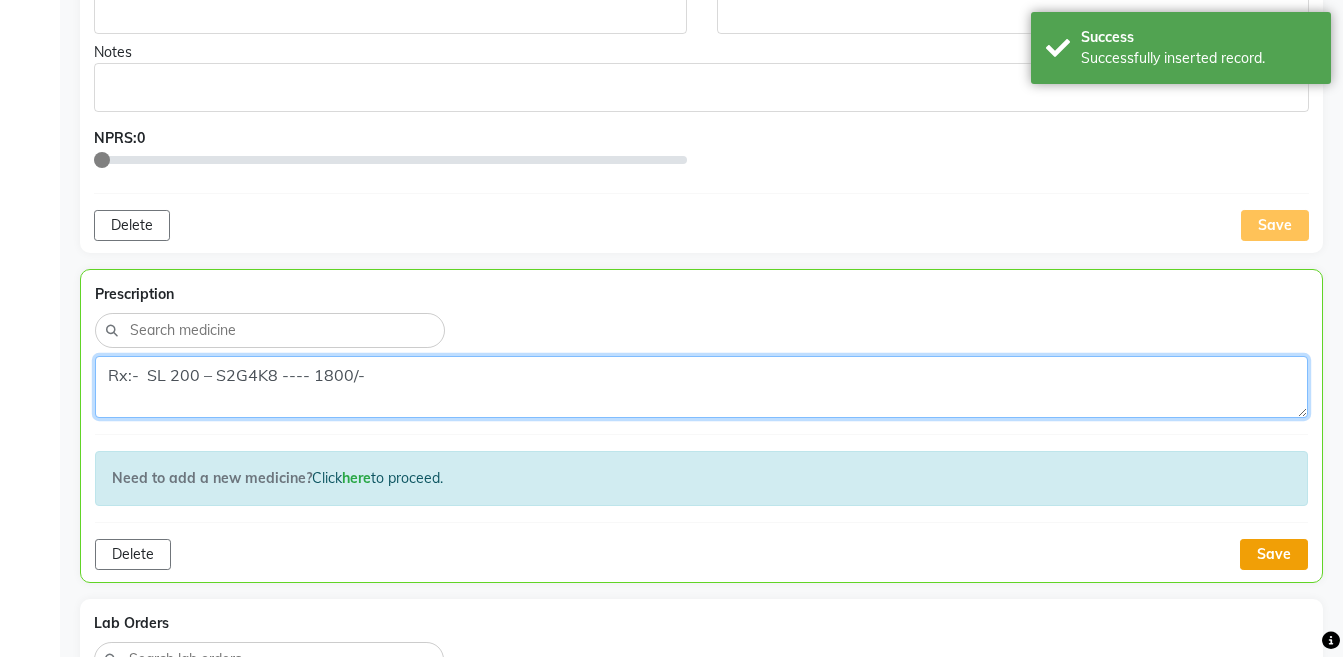 type on "Rx:-  SL 200 – S2G4K8 ---- 1800/-" 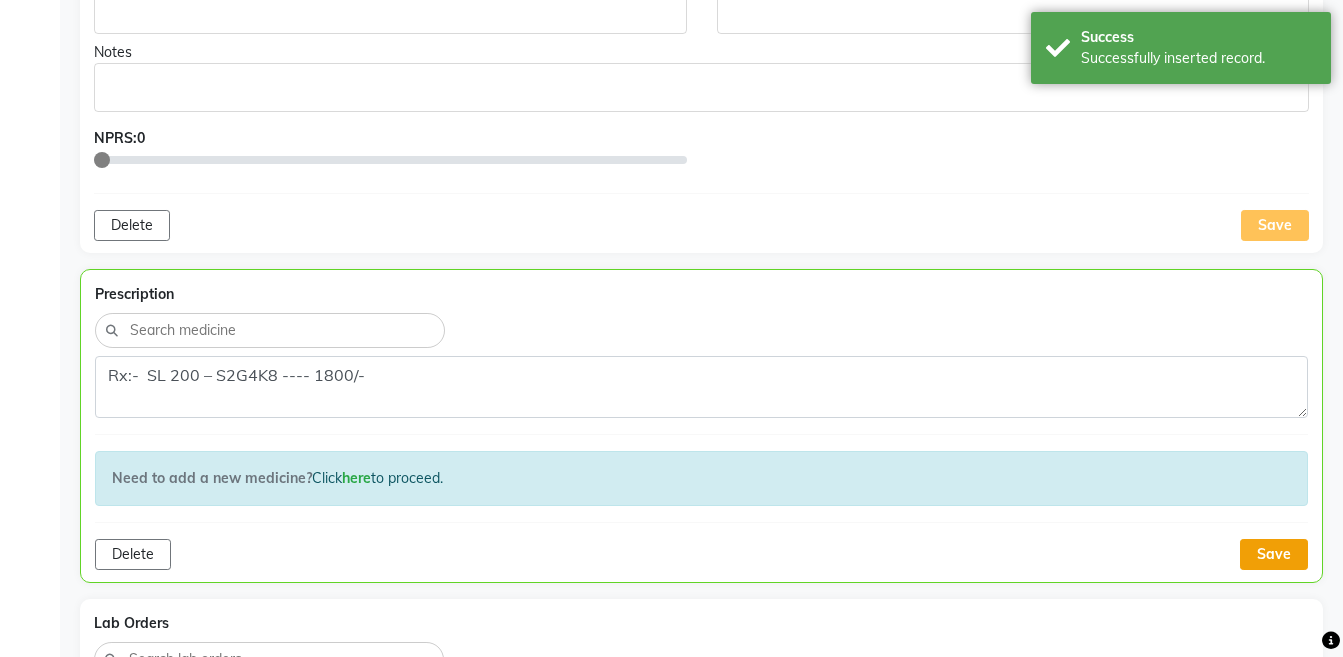 click on "Save" 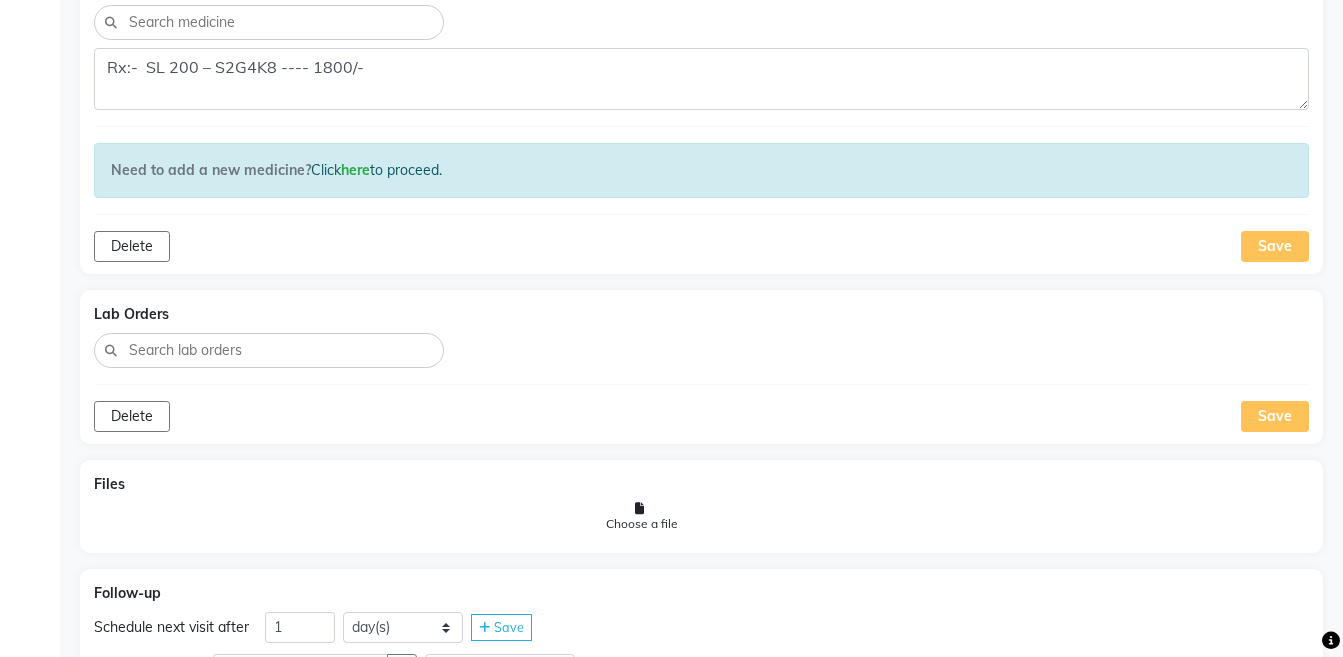 scroll, scrollTop: 1317, scrollLeft: 0, axis: vertical 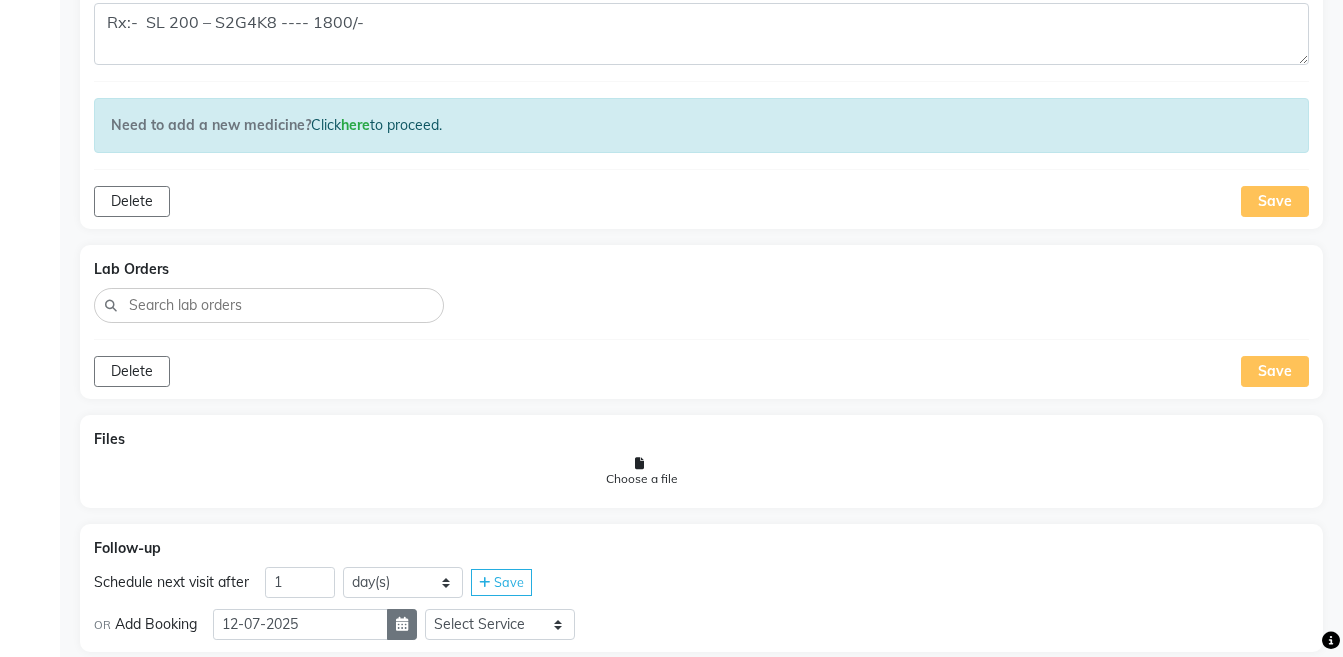 click 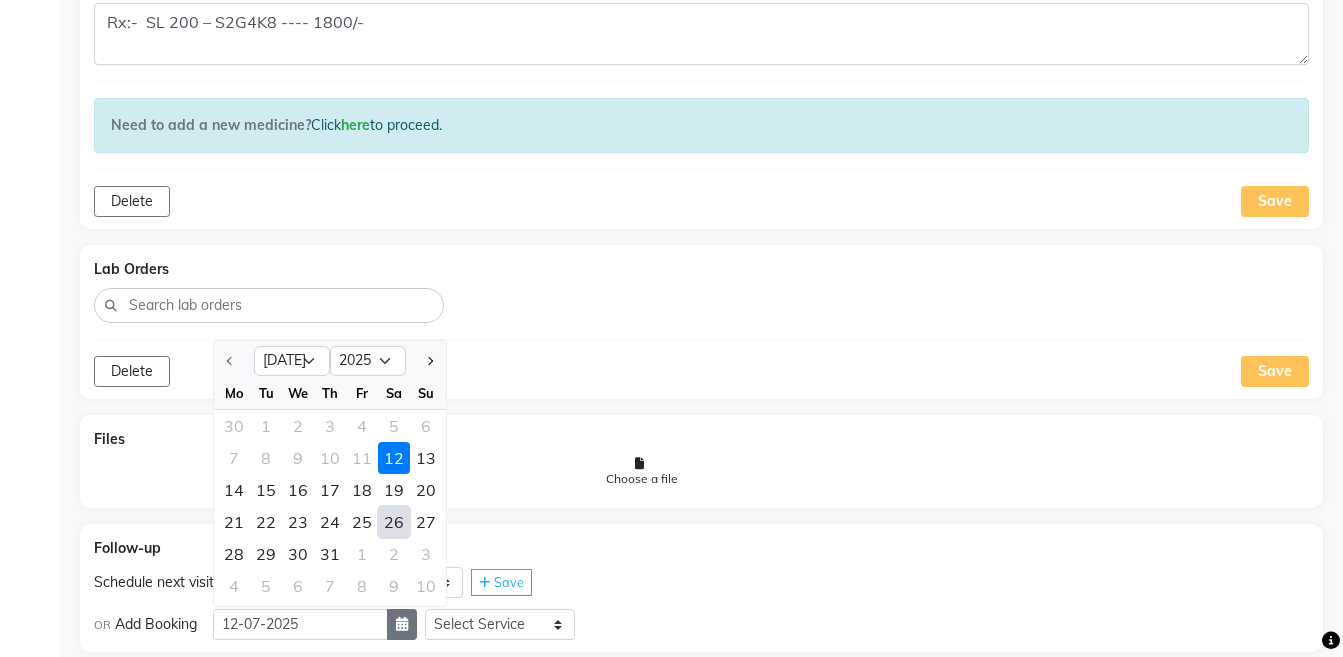select on "8" 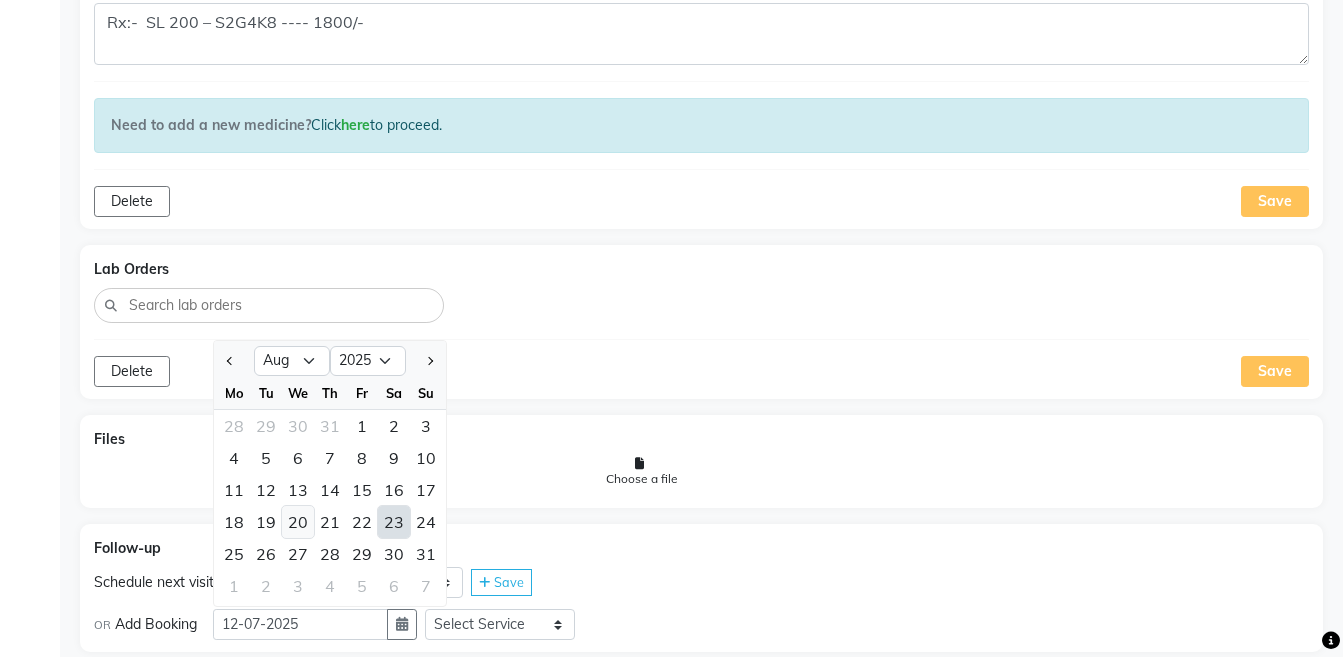 click on "20" 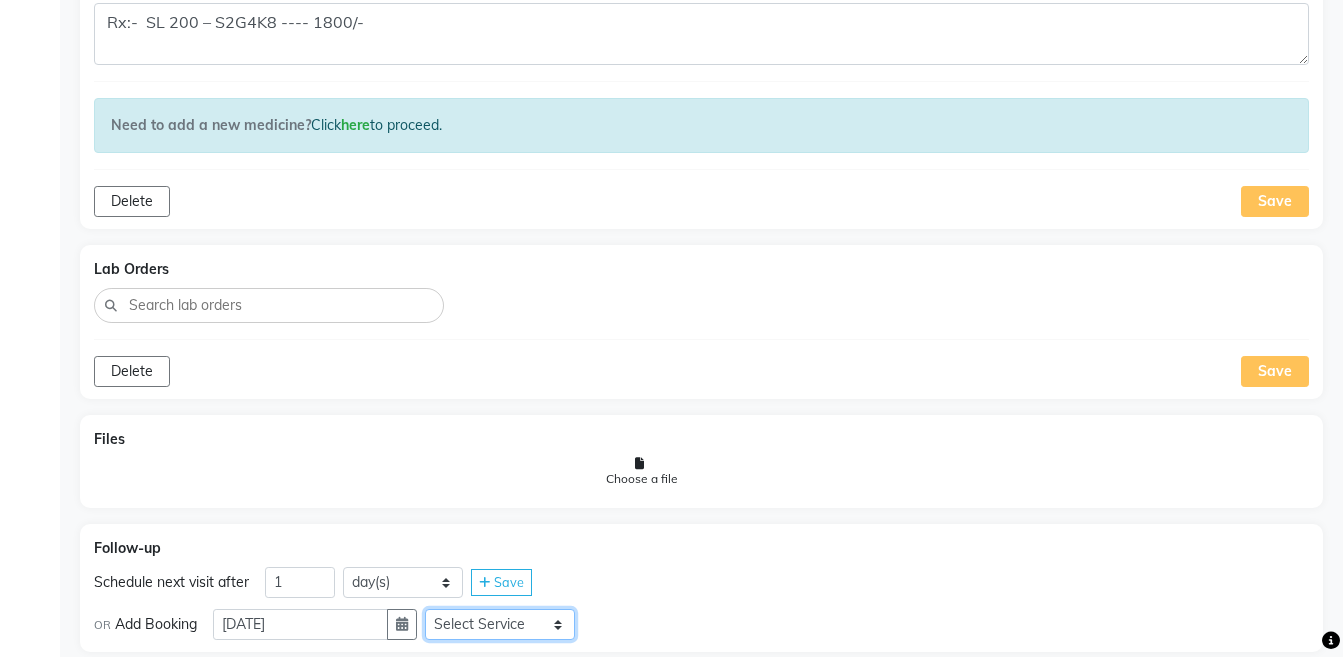 click on "Select Service  Medicine  Medicine 1  Hydra Facial  Medi Facial  Vampire Facial With Plasma  Oxygeno Facial  Anti Aging Facial  Korean Glass GLow Facial  Full Face  Upper Lip  Chin  Underarms  Full Legs & arms  Back-side  Chest  Abdomen  Yellow Peel  Black Peel  Party Peel  Glow Peel  Argi Peel  Under-arm Peel  Depigmento Peel  Anti Aging Peel  Lip Peel  Hair PRP  GFC PRP  [MEDICAL_DATA] / Dermaroller  Under Eye PRP  Face PRP  Dermapen / Mesotherapt for Full Face  Dermapen / Mesotherapt for Scars  Carbon Peel  LASER BLEECH Laser Bleech  BB Glow  Indian Glass Glow  In Person - Consultation  Courier Charges in City  Courier Charges out of City  In Person - Follow Up  Hair Treatment   Skin Treatment   Online - Consultation  Online - Follow Up" 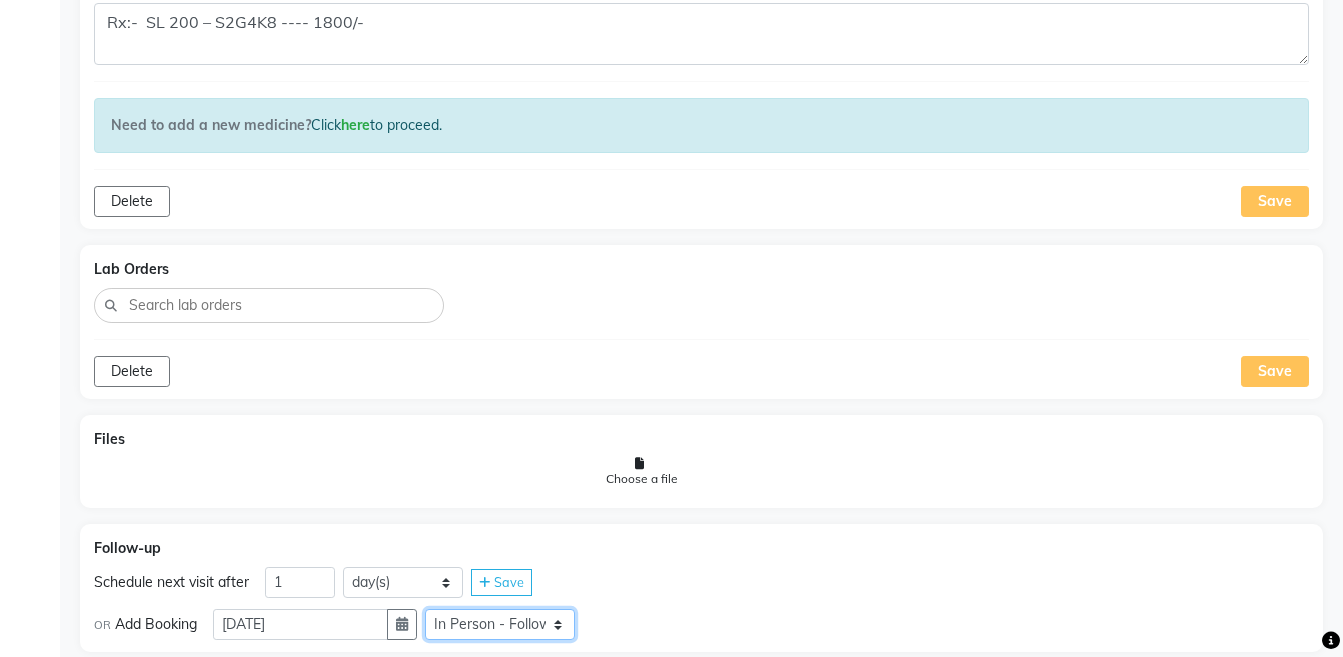 click on "Select Service  Medicine  Medicine 1  Hydra Facial  Medi Facial  Vampire Facial With Plasma  Oxygeno Facial  Anti Aging Facial  Korean Glass GLow Facial  Full Face  Upper Lip  Chin  Underarms  Full Legs & arms  Back-side  Chest  Abdomen  Yellow Peel  Black Peel  Party Peel  Glow Peel  Argi Peel  Under-arm Peel  Depigmento Peel  Anti Aging Peel  Lip Peel  Hair PRP  GFC PRP  [MEDICAL_DATA] / Dermaroller  Under Eye PRP  Face PRP  Dermapen / Mesotherapt for Full Face  Dermapen / Mesotherapt for Scars  Carbon Peel  LASER BLEECH Laser Bleech  BB Glow  Indian Glass Glow  In Person - Consultation  Courier Charges in City  Courier Charges out of City  In Person - Follow Up  Hair Treatment   Skin Treatment   Online - Consultation  Online - Follow Up" 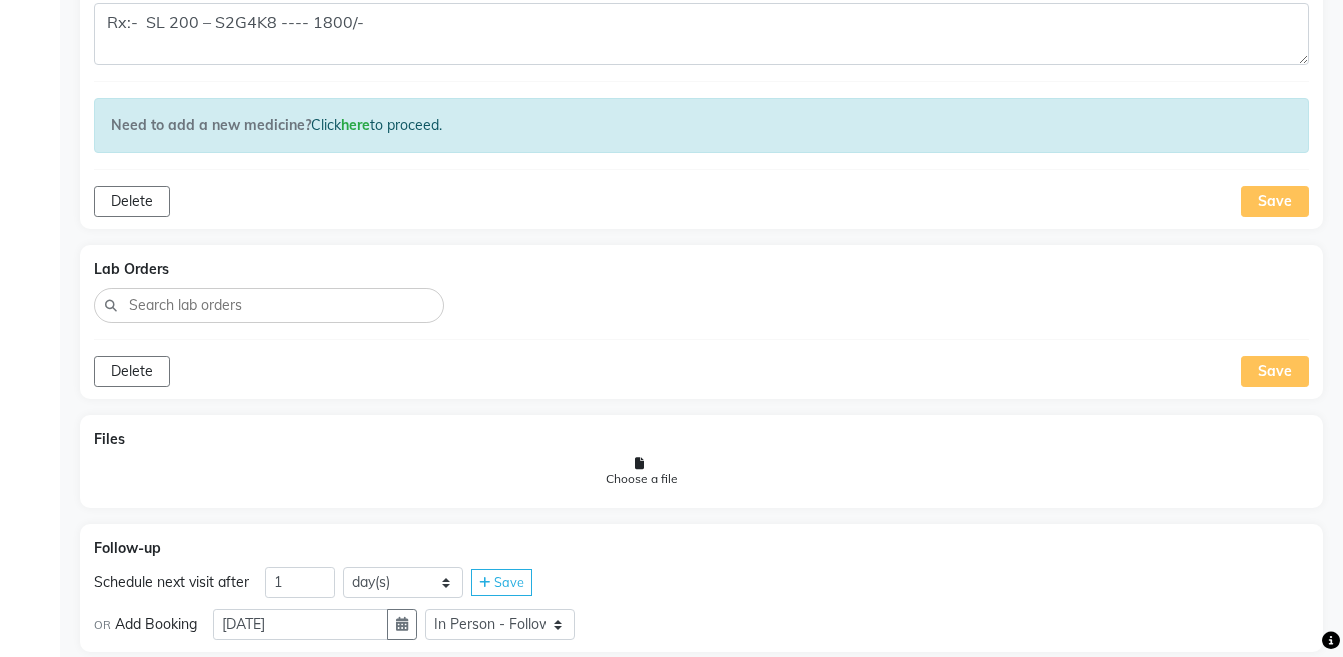 click on "OR Add Booking  [DATE] Select Service  Medicine  Medicine 1  Hydra Facial  Medi Facial  Vampire Facial With Plasma  Oxygeno Facial  Anti Aging Facial  Korean Glass GLow Facial  Full Face  Upper Lip  Chin  Underarms  Full Legs & arms  Back-side  Chest  Abdomen  Yellow Peel  Black Peel  Party Peel  Glow Peel  Argi Peel  Under-arm Peel  Depigmento Peel  Anti Aging Peel  Lip Peel  Hair PRP  GFC PRP  [MEDICAL_DATA] / Dermaroller  Under Eye PRP  Face PRP  Dermapen / Mesotherapt for Full Face  Dermapen / Mesotherapt for Scars  Carbon Peel  LASER BLEECH Laser Bleech  BB Glow  Indian Glass Glow  In Person - Consultation  Courier Charges in City  Courier Charges out of City  In Person - Follow Up  Hair Treatment   Skin Treatment   Online - Consultation  Online - Follow Up" 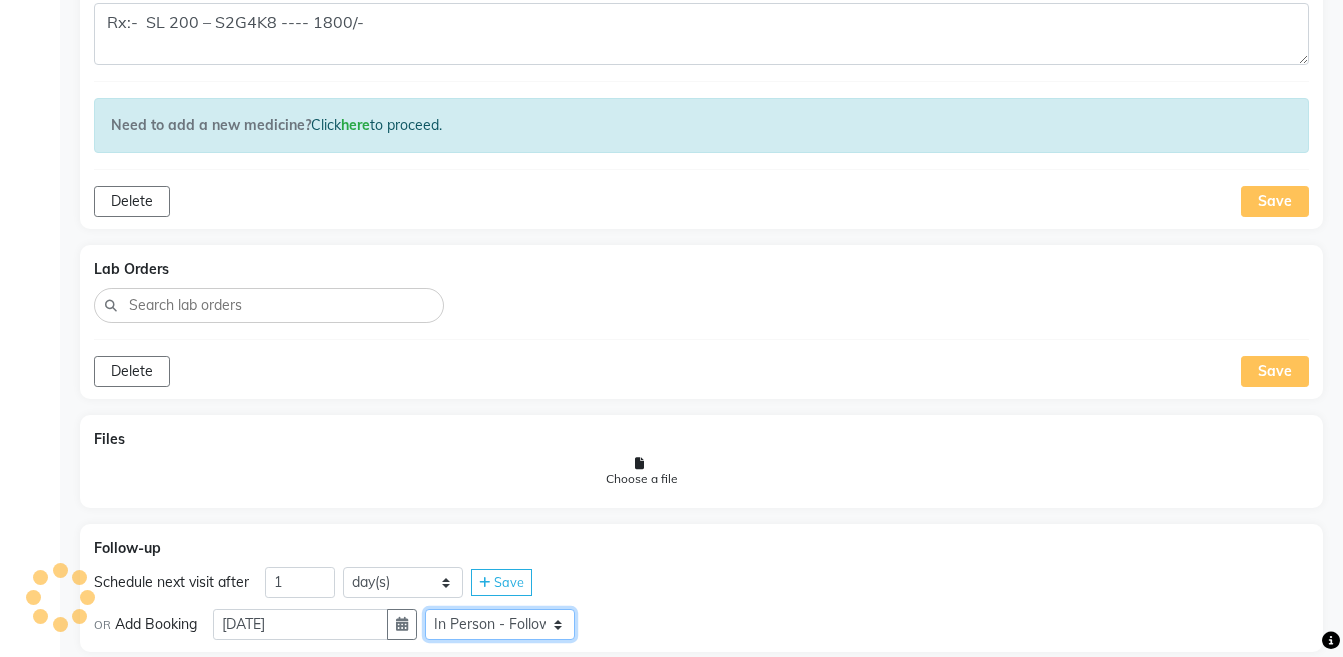 click on "Select Service  Medicine  Medicine 1  Hydra Facial  Medi Facial  Vampire Facial With Plasma  Oxygeno Facial  Anti Aging Facial  Korean Glass GLow Facial  Full Face  Upper Lip  Chin  Underarms  Full Legs & arms  Back-side  Chest  Abdomen  Yellow Peel  Black Peel  Party Peel  Glow Peel  Argi Peel  Under-arm Peel  Depigmento Peel  Anti Aging Peel  Lip Peel  Hair PRP  GFC PRP  [MEDICAL_DATA] / Dermaroller  Under Eye PRP  Face PRP  Dermapen / Mesotherapt for Full Face  Dermapen / Mesotherapt for Scars  Carbon Peel  LASER BLEECH Laser Bleech  BB Glow  Indian Glass Glow  In Person - Consultation  Courier Charges in City  Courier Charges out of City  In Person - Follow Up  Hair Treatment   Skin Treatment   Online - Consultation  Online - Follow Up" 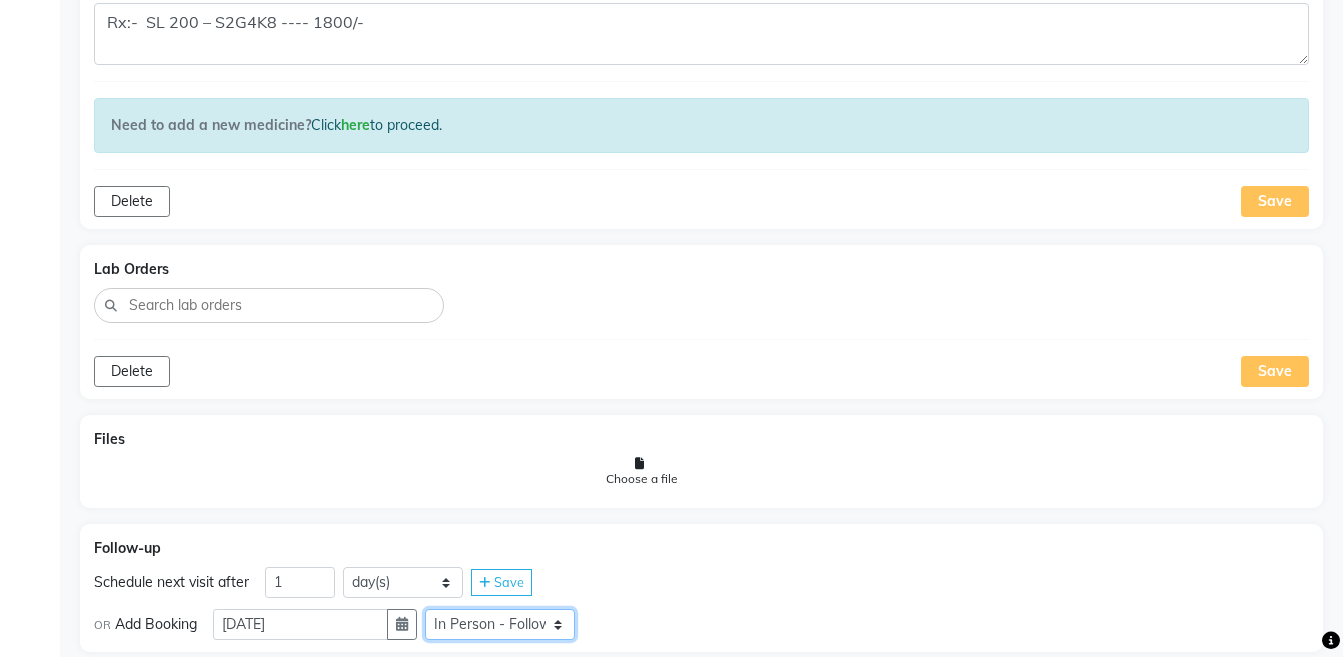 click on "Select Service  Medicine  Medicine 1  Hydra Facial  Medi Facial  Vampire Facial With Plasma  Oxygeno Facial  Anti Aging Facial  Korean Glass GLow Facial  Full Face  Upper Lip  Chin  Underarms  Full Legs & arms  Back-side  Chest  Abdomen  Yellow Peel  Black Peel  Party Peel  Glow Peel  Argi Peel  Under-arm Peel  Depigmento Peel  Anti Aging Peel  Lip Peel  Hair PRP  GFC PRP  [MEDICAL_DATA] / Dermaroller  Under Eye PRP  Face PRP  Dermapen / Mesotherapt for Full Face  Dermapen / Mesotherapt for Scars  Carbon Peel  LASER BLEECH Laser Bleech  BB Glow  Indian Glass Glow  In Person - Consultation  Courier Charges in City  Courier Charges out of City  In Person - Follow Up  Hair Treatment   Skin Treatment   Online - Consultation  Online - Follow Up" 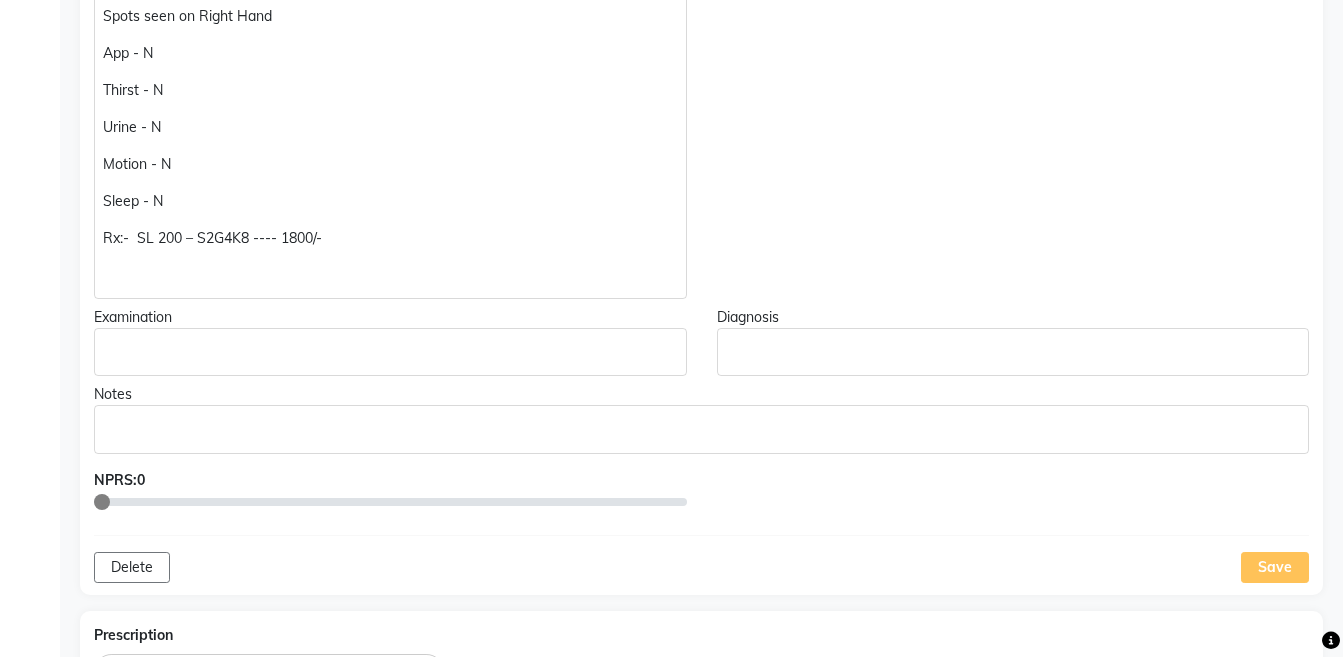 scroll, scrollTop: 581, scrollLeft: 0, axis: vertical 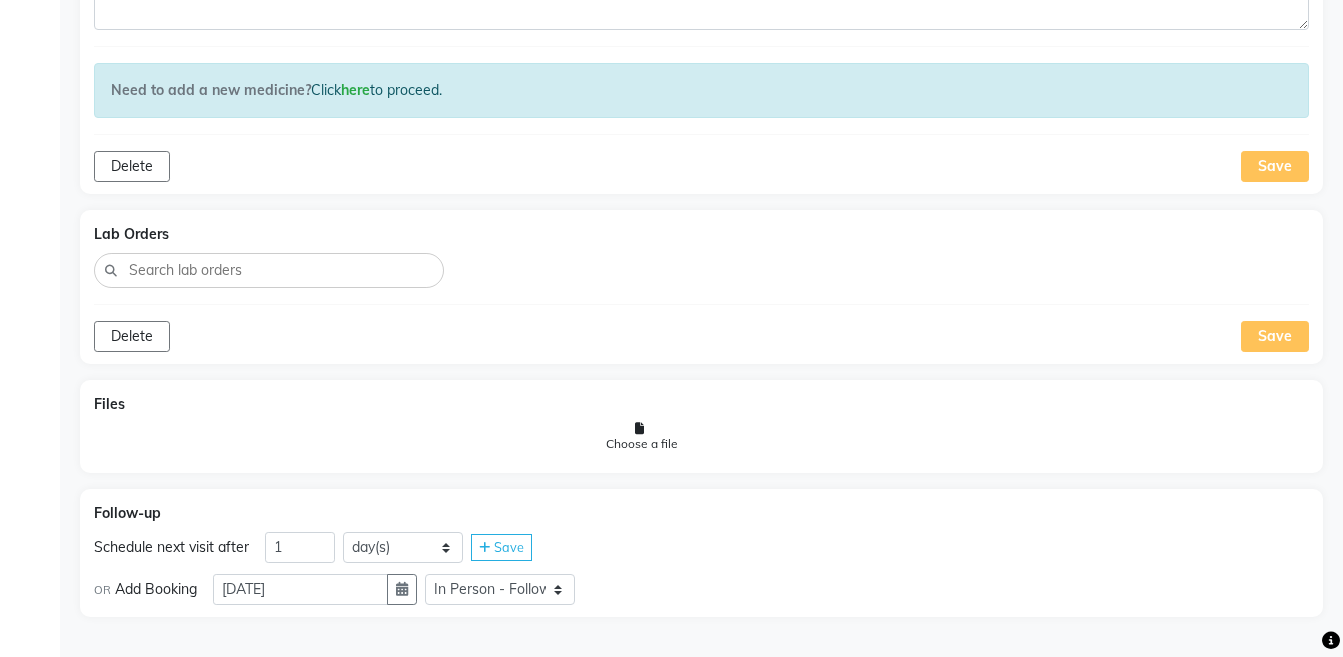 click on "[PERSON_NAME] Add Family Member  Dr.   [PERSON_NAME] Dingg Support [PERSON_NAME] [PERSON_NAME]  [PERSON_NAME] [PERSON_NAME] [PERSON_NAME][MEDICAL_DATA] [PERSON_NAME] Dr [PERSON_NAME] Dr [PERSON_NAME] [PERSON_NAME] [PERSON_NAME] [MEDICAL_DATA][PERSON_NAME] [PERSON_NAME] [PERSON_NAME] Age [DEMOGRAPHIC_DATA] Gender:  Not Selected [DEMOGRAPHIC_DATA] [DEMOGRAPHIC_DATA] Patient Code:  MAG518 Blood Group:  Not Selected [MEDICAL_DATA] [MEDICAL_DATA] [MEDICAL_DATA] A+ B- B+ AB- AB+ [MEDICAL_DATA]:  Food: Drug:  Diseases:  Height:   Weight:   BP:   SBP: DBP: HR: [DATE] 03:55 PM (inPerson) Email Print  New Visit Doctor Notes Chief Complaints No H/o - Cold, cough Urine frequency — High — Night — 1-2 times at night. Sleep - Good Feels relaxed Spots seen on Right Hand App - N Thirst - N Urine - N Motion - N Sleep - N Rx:-  SL 200 – S2G4K8 ---- 1800/- Observations Examination Diagnosis Notes NPRS:  0 Delete Save Prescription Rx:-  SL 200 – S2G4K8 ---- 1800/- Need to add a new medicine?  Click   here   to proceed.
Delete Save Lab Orders Delete Save Files Choose a file Follow-up 1 Save" 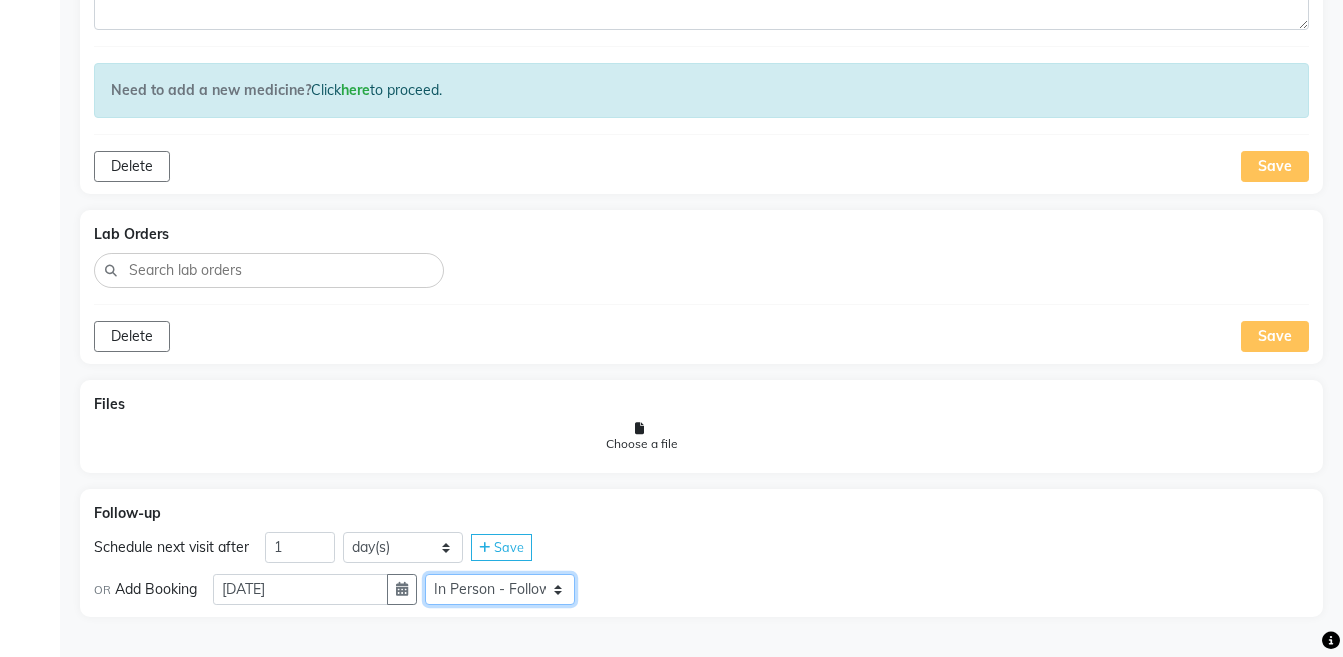 click on "Select Service  Medicine  Medicine 1  Hydra Facial  Medi Facial  Vampire Facial With Plasma  Oxygeno Facial  Anti Aging Facial  Korean Glass GLow Facial  Full Face  Upper Lip  Chin  Underarms  Full Legs & arms  Back-side  Chest  Abdomen  Yellow Peel  Black Peel  Party Peel  Glow Peel  Argi Peel  Under-arm Peel  Depigmento Peel  Anti Aging Peel  Lip Peel  Hair PRP  GFC PRP  [MEDICAL_DATA] / Dermaroller  Under Eye PRP  Face PRP  Dermapen / Mesotherapt for Full Face  Dermapen / Mesotherapt for Scars  Carbon Peel  LASER BLEECH Laser Bleech  BB Glow  Indian Glass Glow  In Person - Consultation  Courier Charges in City  Courier Charges out of City  In Person - Follow Up  Hair Treatment   Skin Treatment   Online - Consultation  Online - Follow Up" 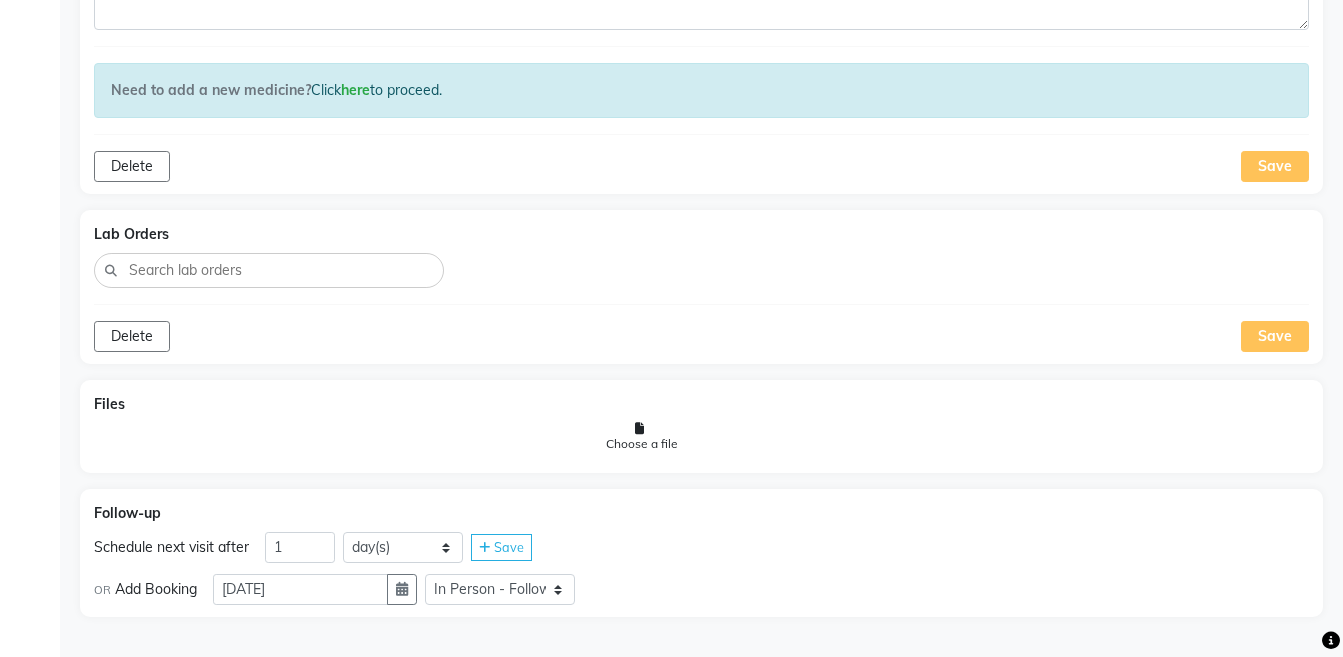 click on "Schedule next visit after 1 day(s) week(s) month(s) Save" 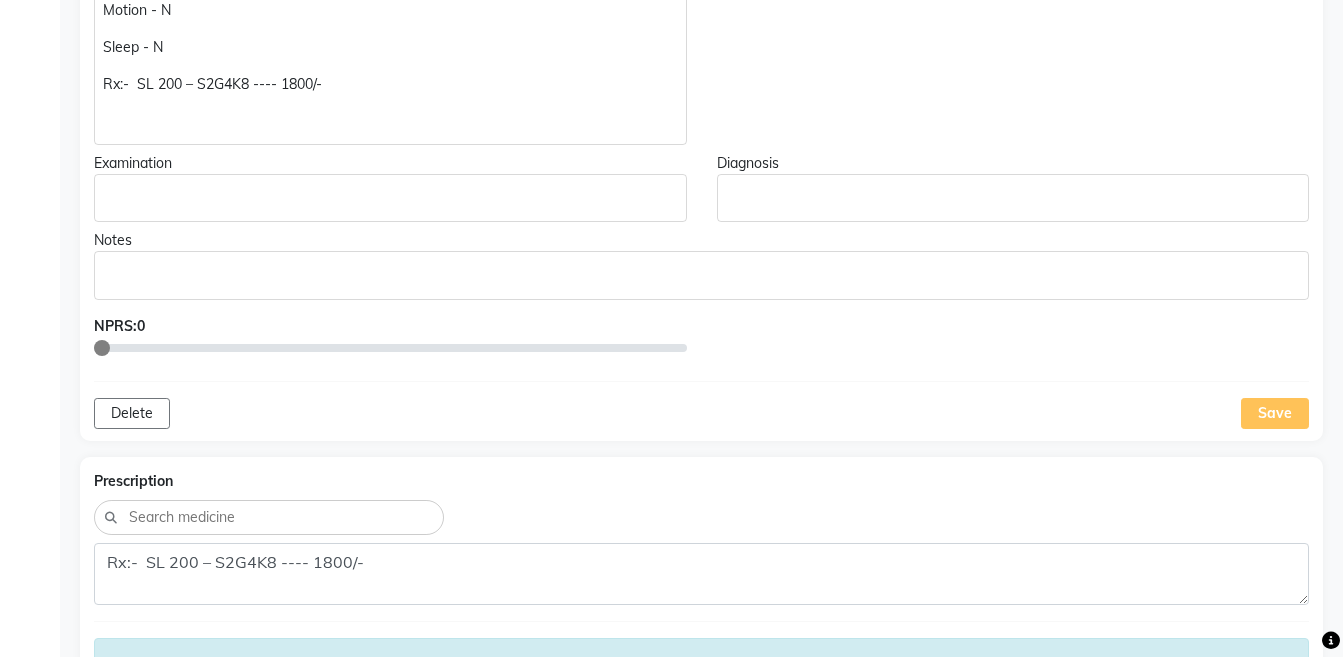 scroll, scrollTop: 186, scrollLeft: 0, axis: vertical 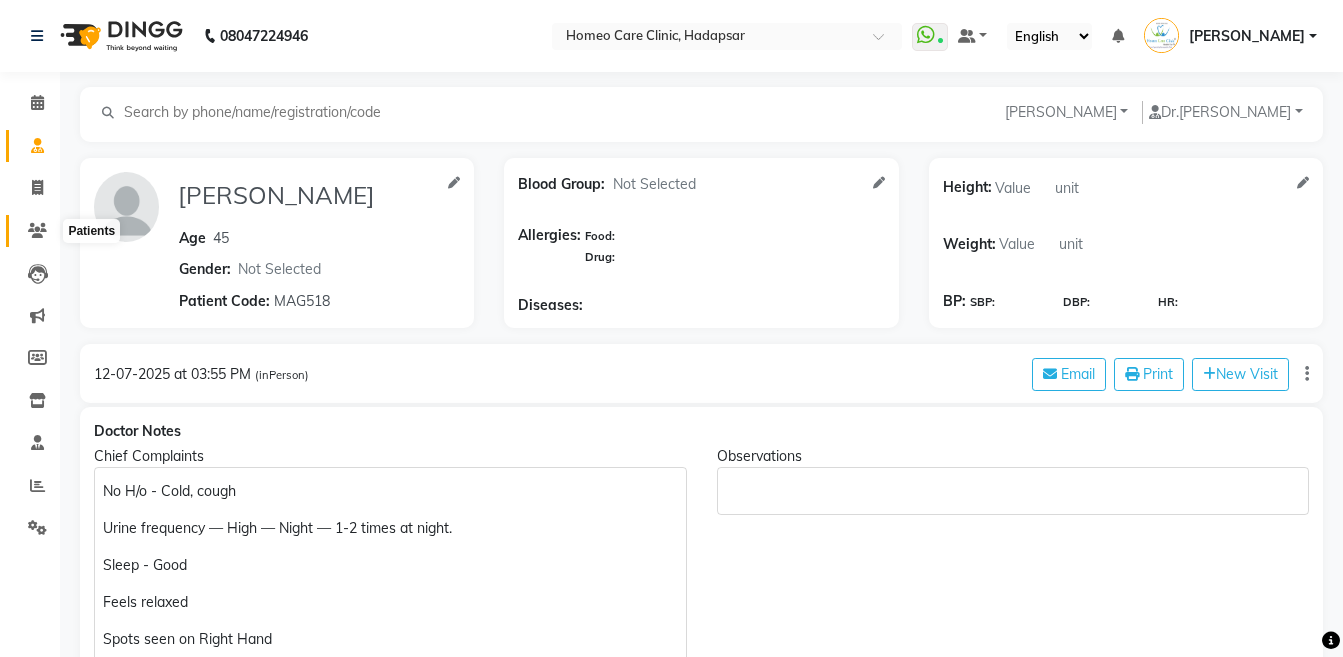 click 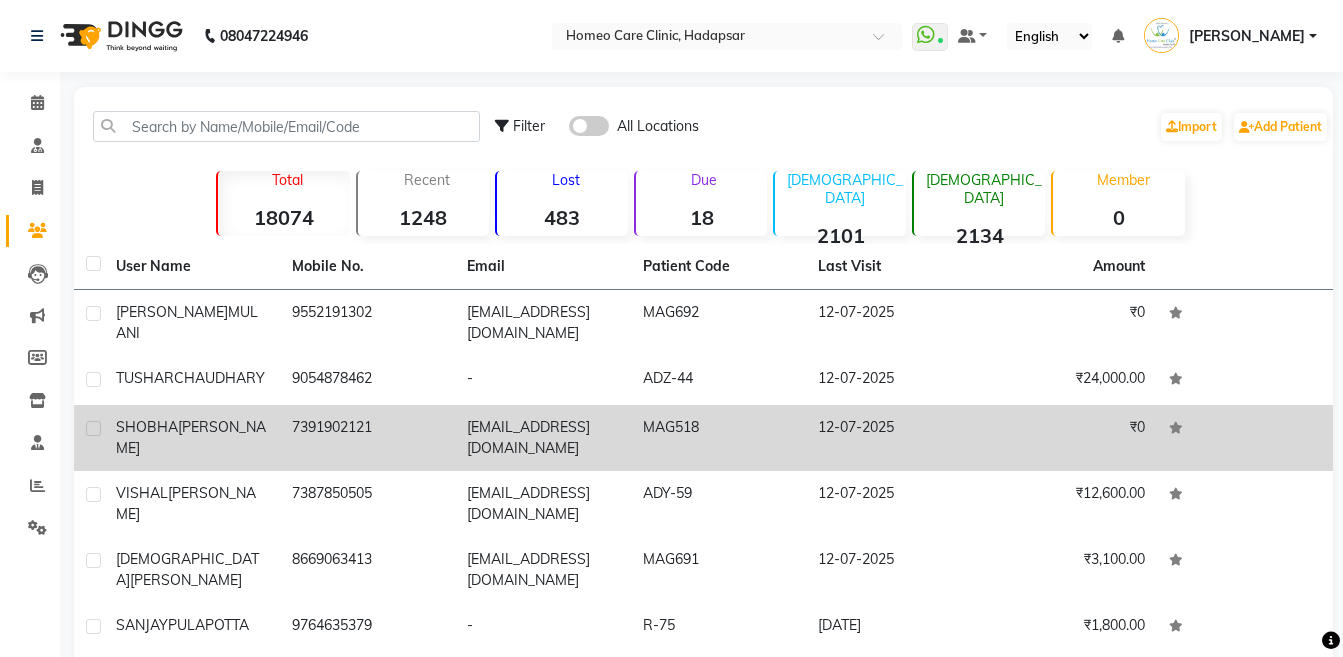 click on "[PERSON_NAME]" 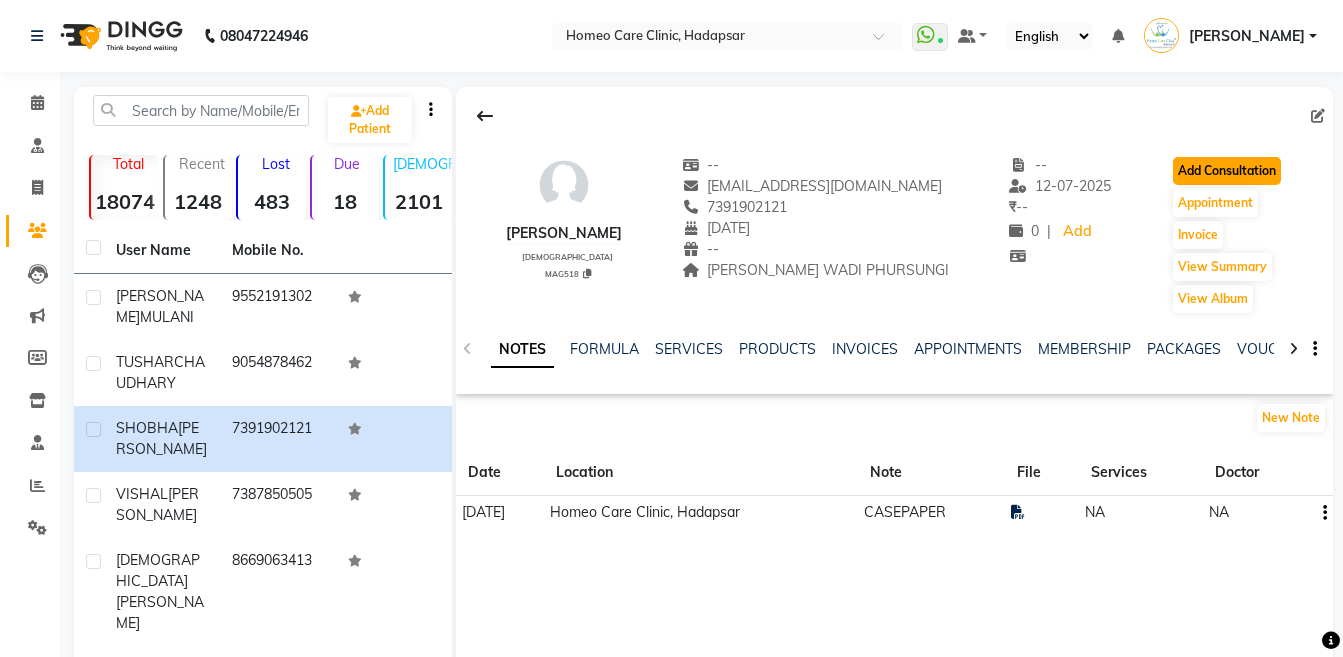 click on "Add Consultation" 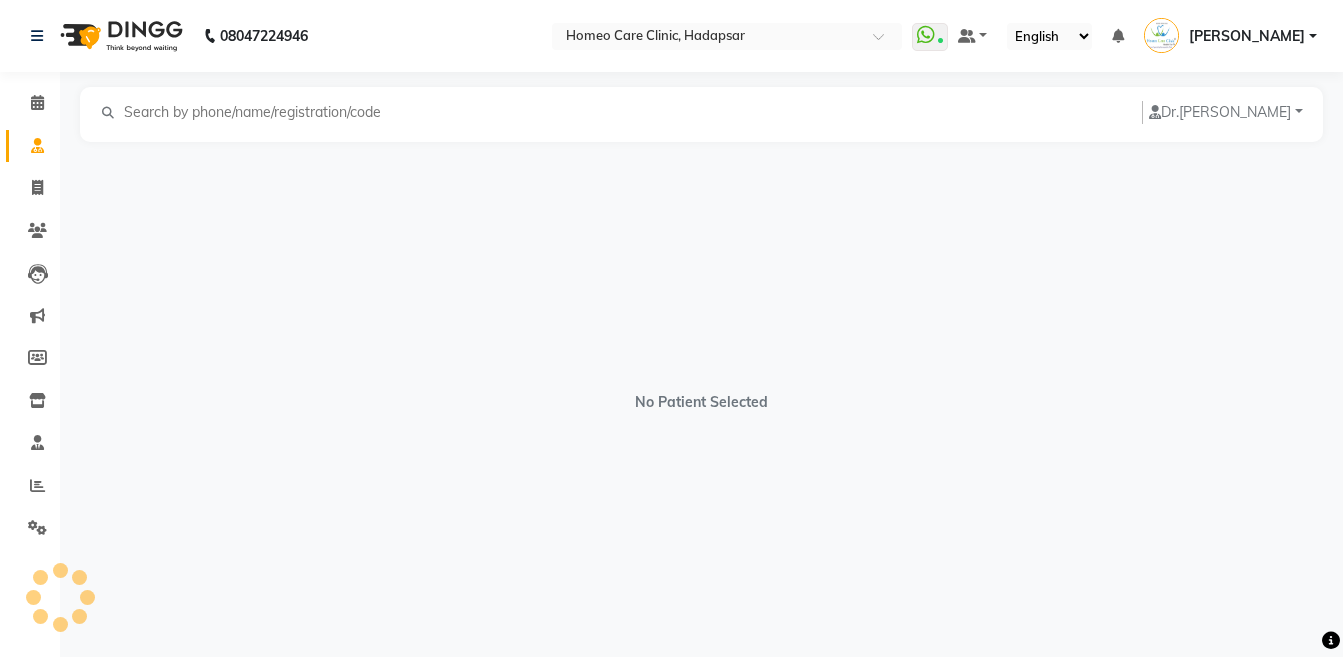 select on "[DEMOGRAPHIC_DATA]" 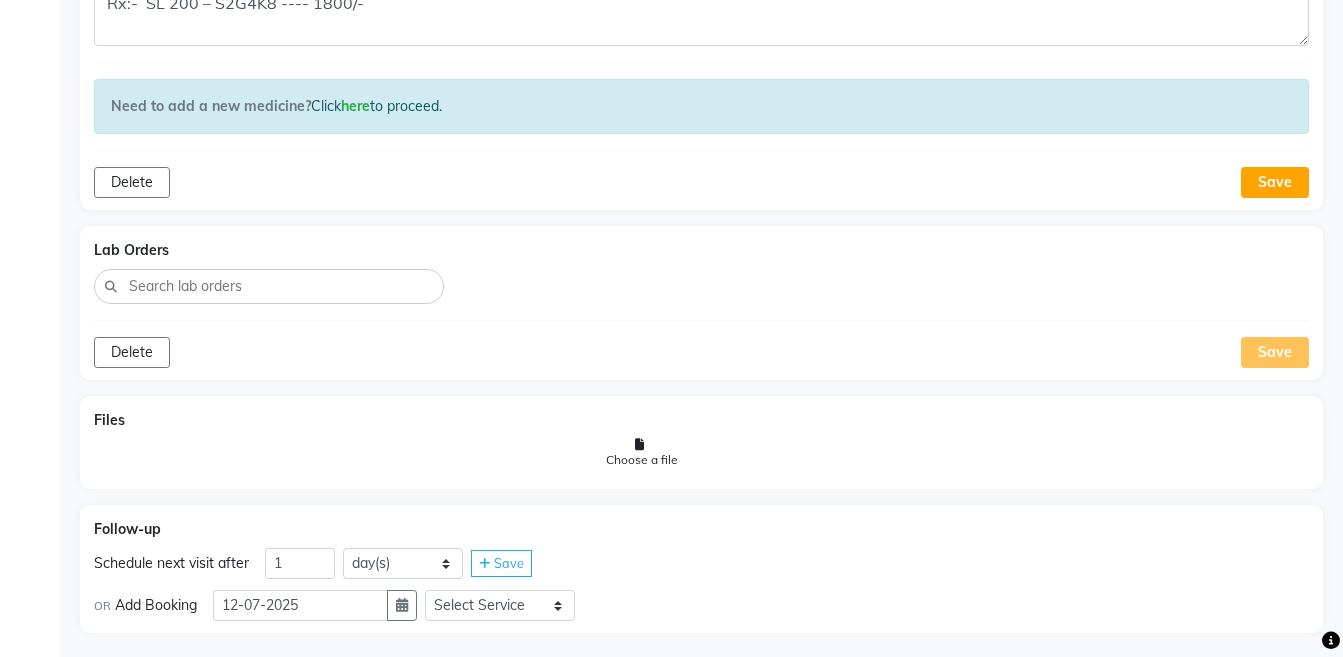 scroll, scrollTop: 1352, scrollLeft: 0, axis: vertical 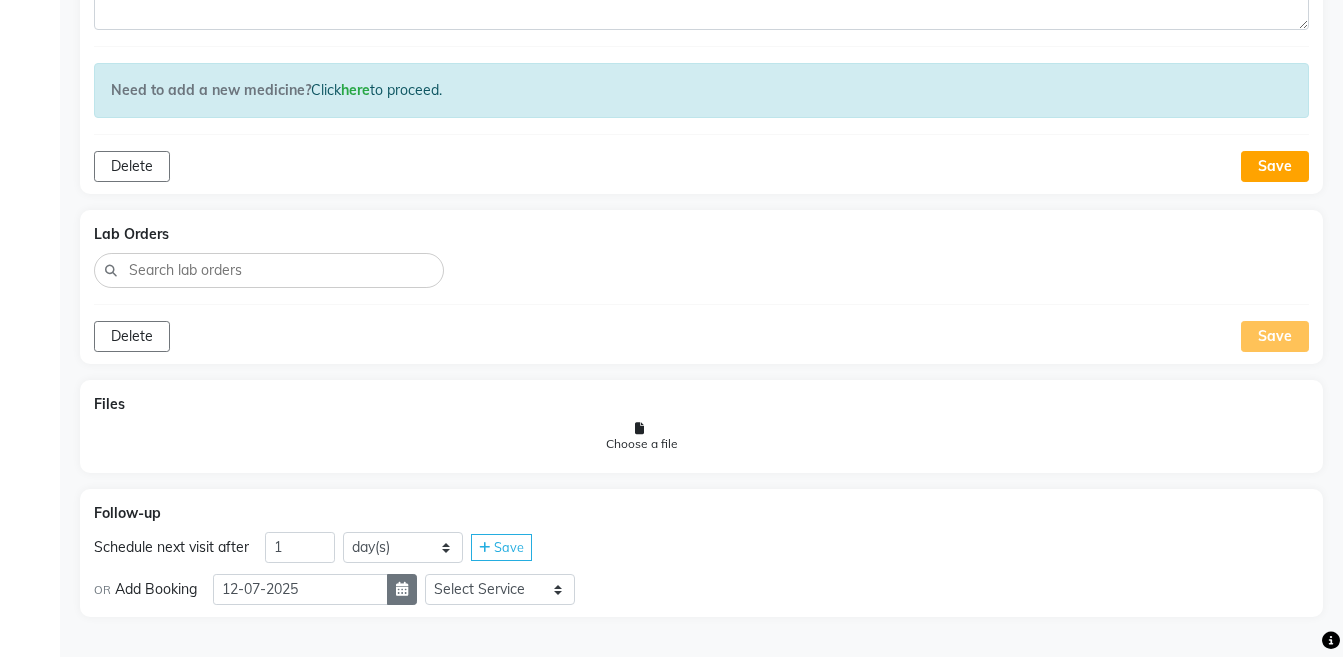 click 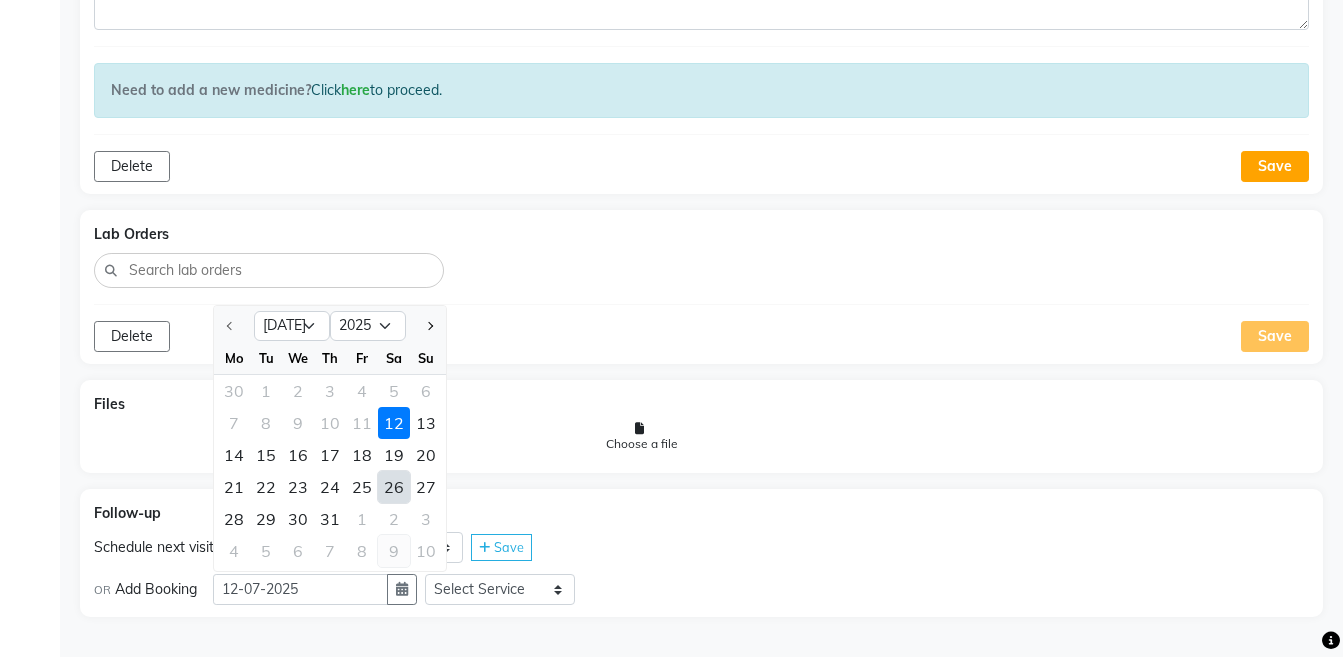 select on "8" 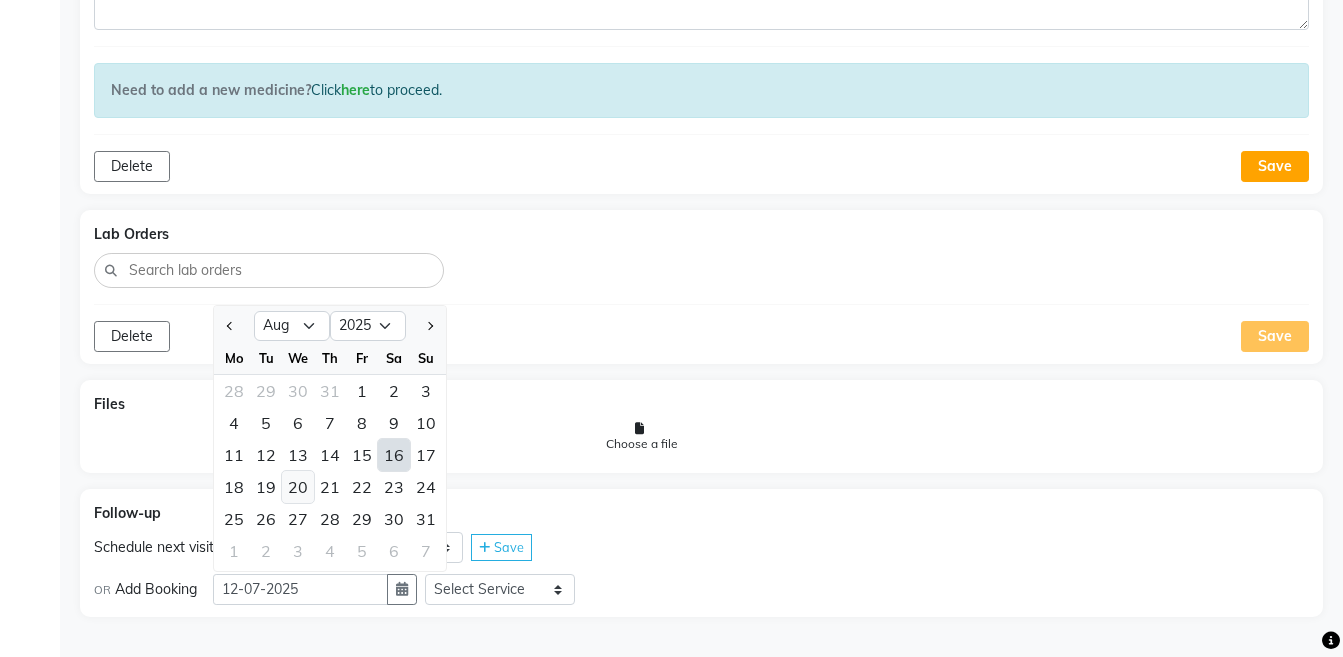 click on "20" 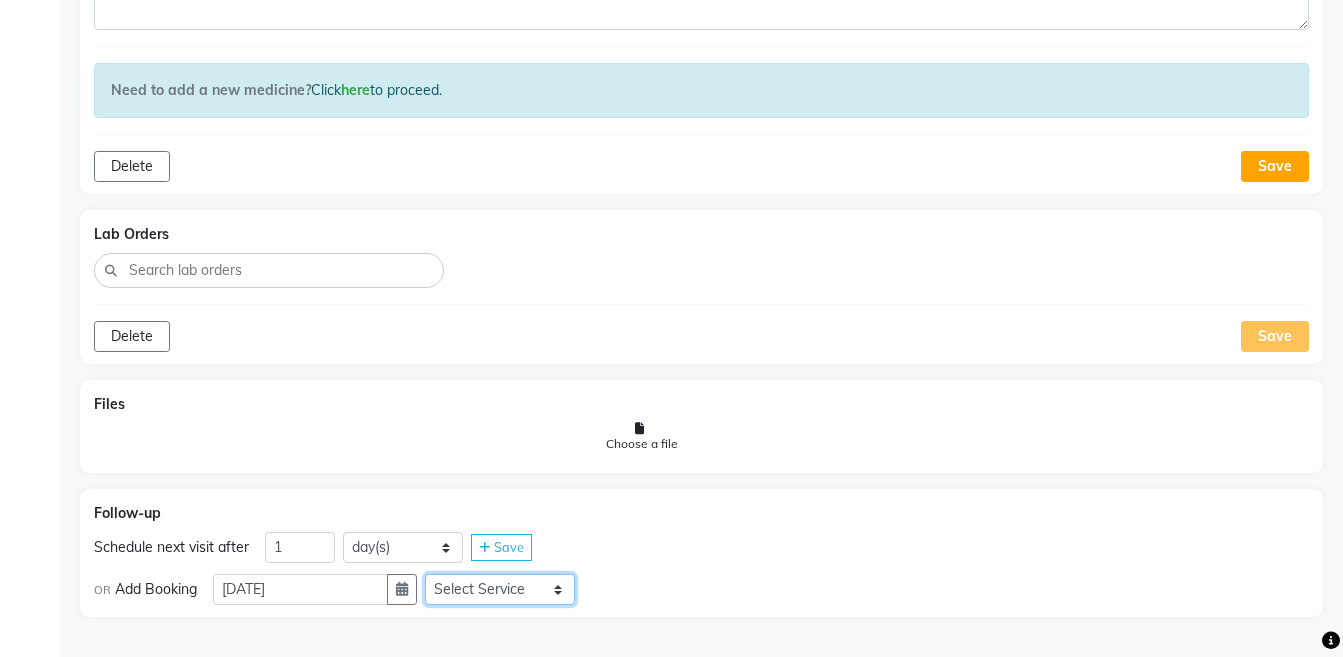 click on "Select Service  Medicine  Medicine 1  Hydra Facial  Medi Facial  Vampire Facial With Plasma  Oxygeno Facial  Anti Aging Facial  Korean Glass GLow Facial  Full Face  Upper Lip  Chin  Underarms  Full Legs & arms  Back-side  Chest  Abdomen  Yellow Peel  Black Peel  Party Peel  Glow Peel  Argi Peel  Under-arm Peel  Depigmento Peel  Anti Aging Peel  Lip Peel  Hair PRP  GFC PRP  [MEDICAL_DATA] / Dermaroller  Under Eye PRP  Face PRP  Dermapen / Mesotherapt for Full Face  Dermapen / Mesotherapt for Scars  Carbon Peel  LASER BLEECH Laser Bleech  BB Glow  Indian Glass Glow  In Person - Consultation  Courier Charges in City  Courier Charges out of City  In Person - Follow Up  Hair Treatment   Skin Treatment   Online - Consultation  Online - Follow Up" 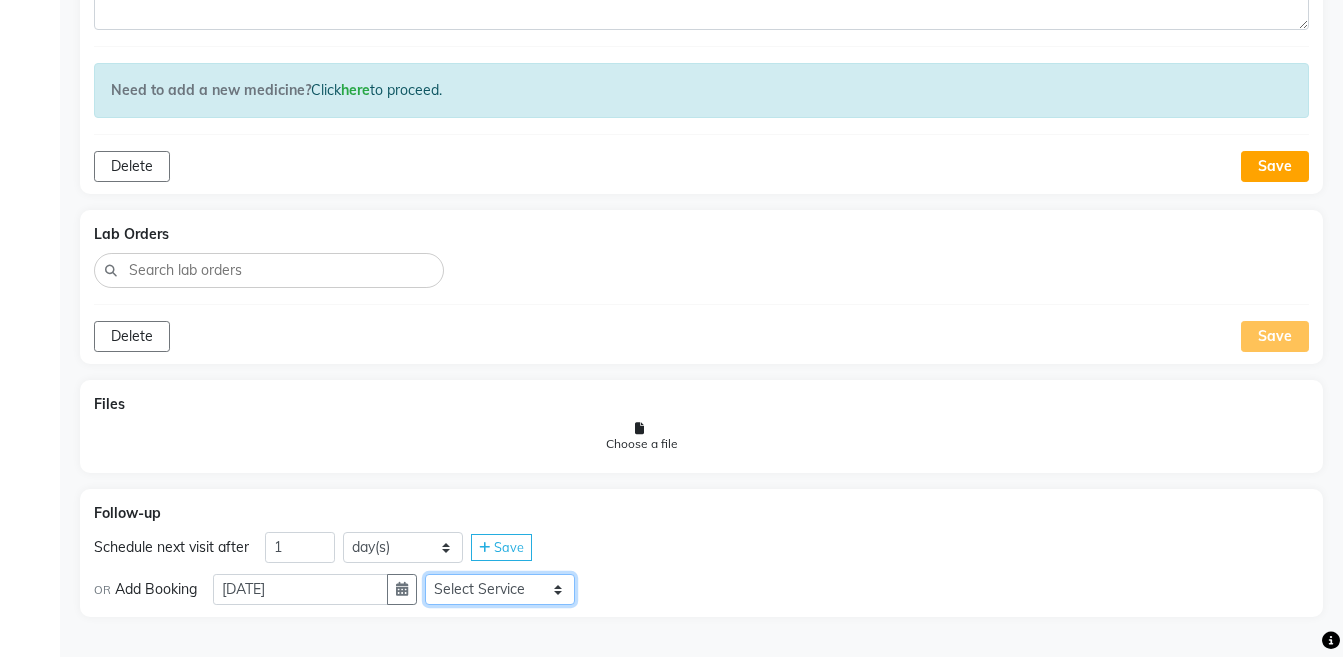 select on "972997" 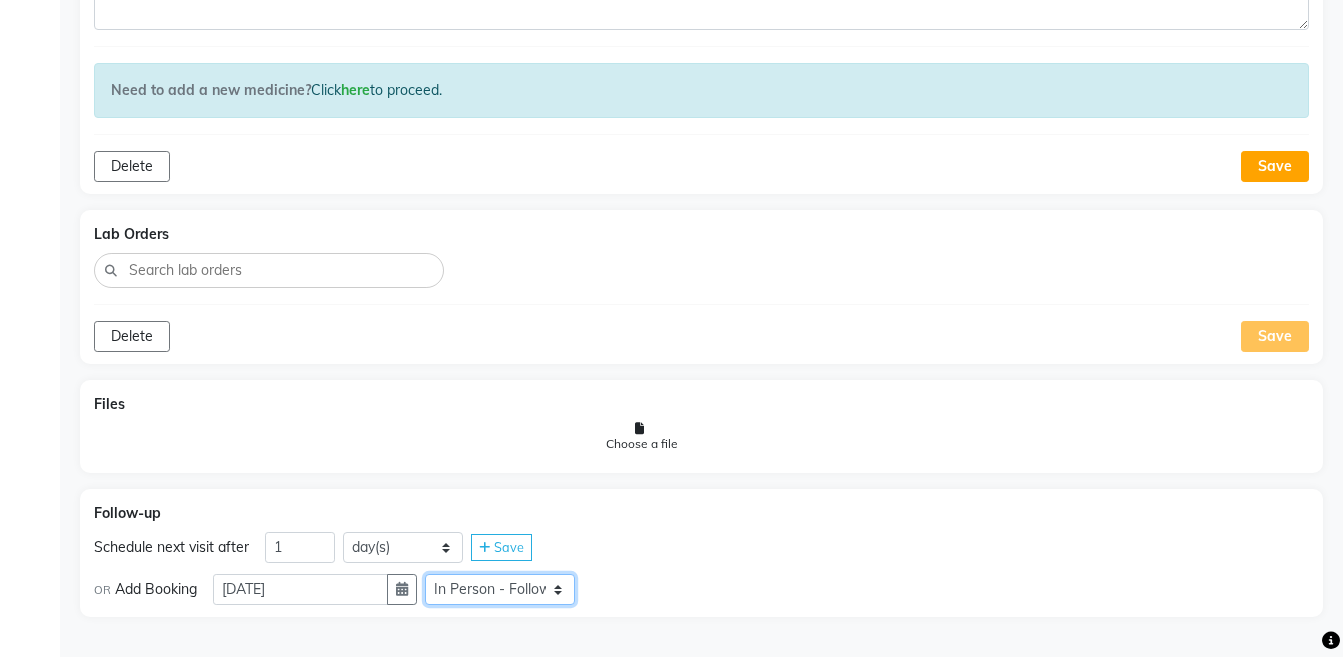 click on "Select Service  Medicine  Medicine 1  Hydra Facial  Medi Facial  Vampire Facial With Plasma  Oxygeno Facial  Anti Aging Facial  Korean Glass GLow Facial  Full Face  Upper Lip  Chin  Underarms  Full Legs & arms  Back-side  Chest  Abdomen  Yellow Peel  Black Peel  Party Peel  Glow Peel  Argi Peel  Under-arm Peel  Depigmento Peel  Anti Aging Peel  Lip Peel  Hair PRP  GFC PRP  [MEDICAL_DATA] / Dermaroller  Under Eye PRP  Face PRP  Dermapen / Mesotherapt for Full Face  Dermapen / Mesotherapt for Scars  Carbon Peel  LASER BLEECH Laser Bleech  BB Glow  Indian Glass Glow  In Person - Consultation  Courier Charges in City  Courier Charges out of City  In Person - Follow Up  Hair Treatment   Skin Treatment   Online - Consultation  Online - Follow Up" 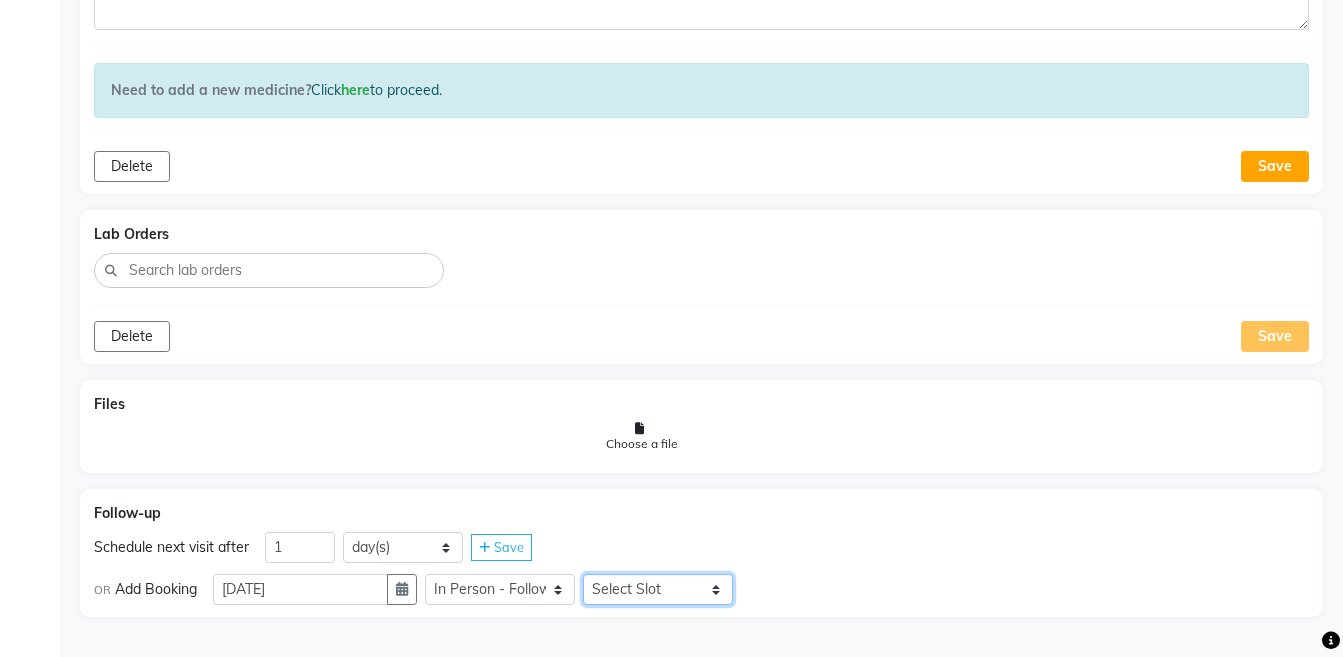 click on "Select Slot 10:15 10:45 11:00 11:15 11:30 11:45 12:15 12:45 13:00 13:15 13:30 13:45 14:00 14:15 14:30 14:45 15:00 15:15 15:30 15:45 16:00 16:15 16:30 16:45 17:00 17:15 17:30 17:45 18:00 18:15 18:30 18:45 19:00 19:15 19:30 19:45 20:00 20:15 20:30 20:45 21:00 21:15 21:30 21:45" 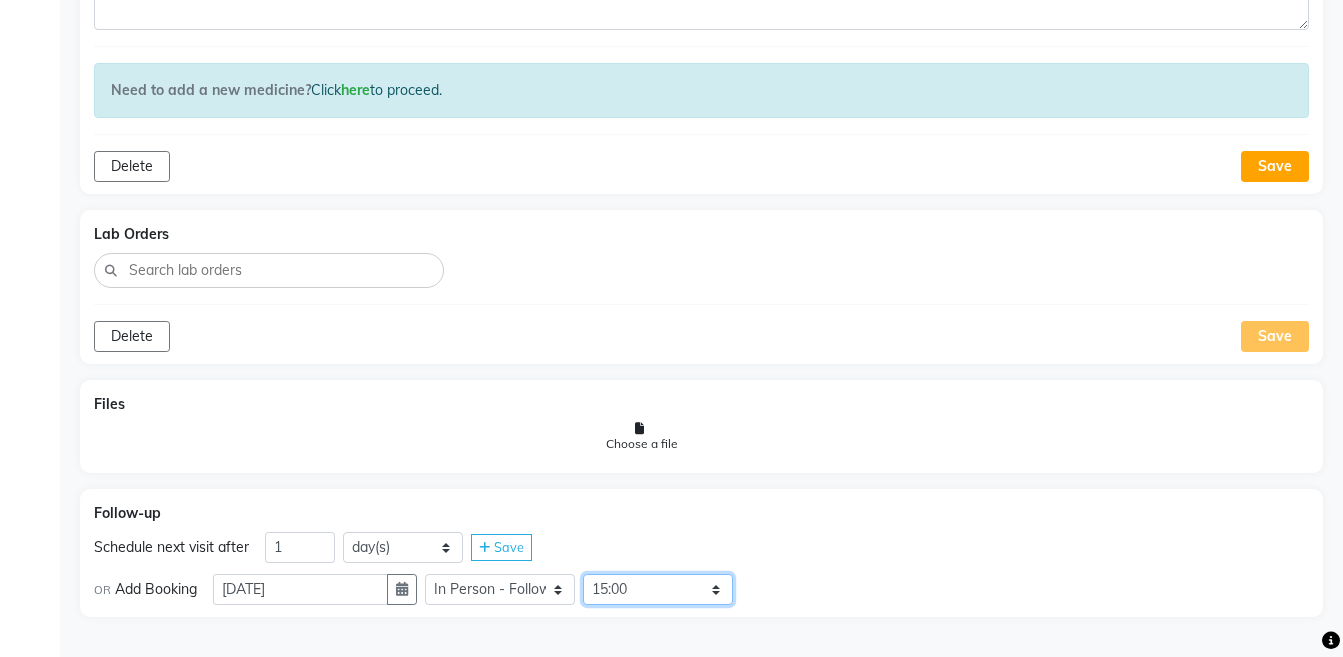 click on "Select Slot 10:15 10:45 11:00 11:15 11:30 11:45 12:15 12:45 13:00 13:15 13:30 13:45 14:00 14:15 14:30 14:45 15:00 15:15 15:30 15:45 16:00 16:15 16:30 16:45 17:00 17:15 17:30 17:45 18:00 18:15 18:30 18:45 19:00 19:15 19:30 19:45 20:00 20:15 20:30 20:45 21:00 21:15 21:30 21:45" 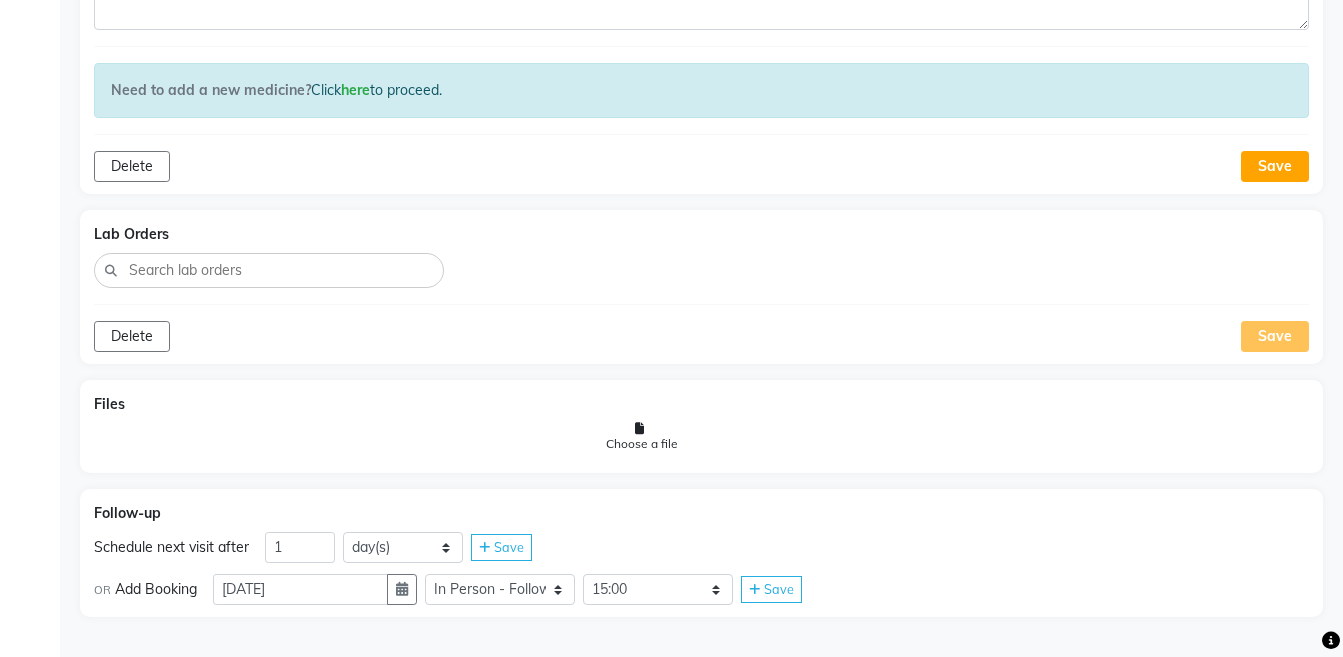 click on "Save" 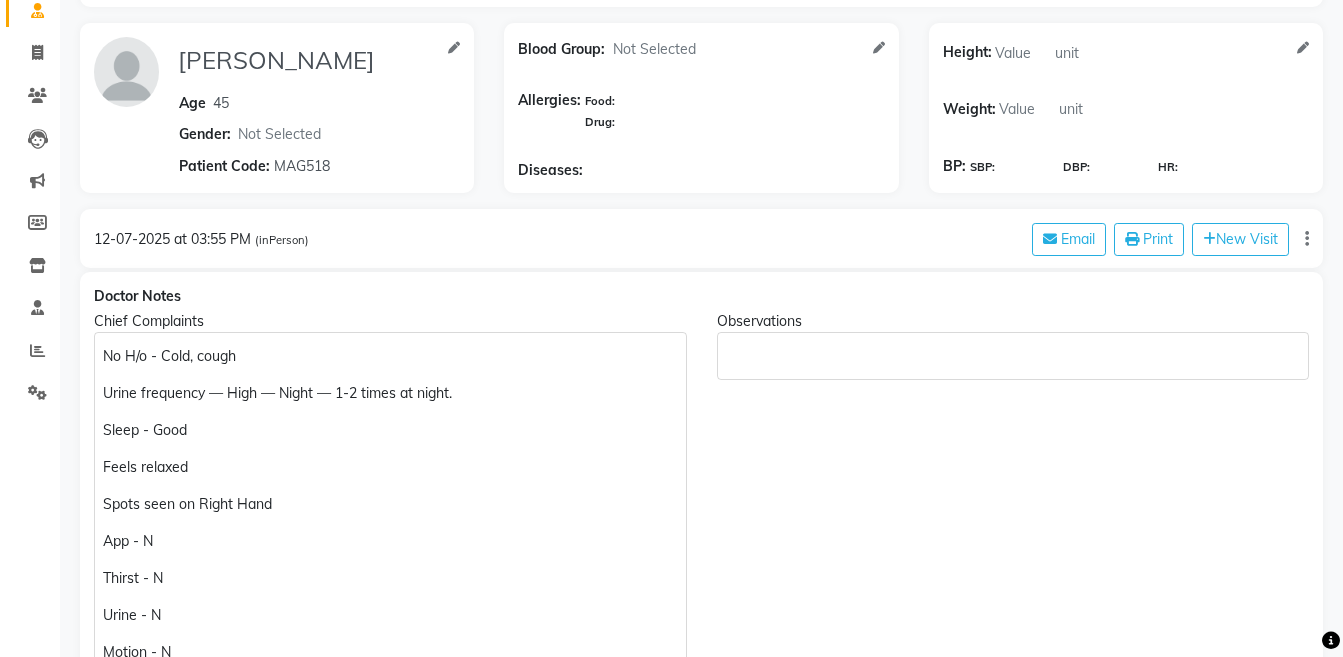 scroll, scrollTop: 0, scrollLeft: 0, axis: both 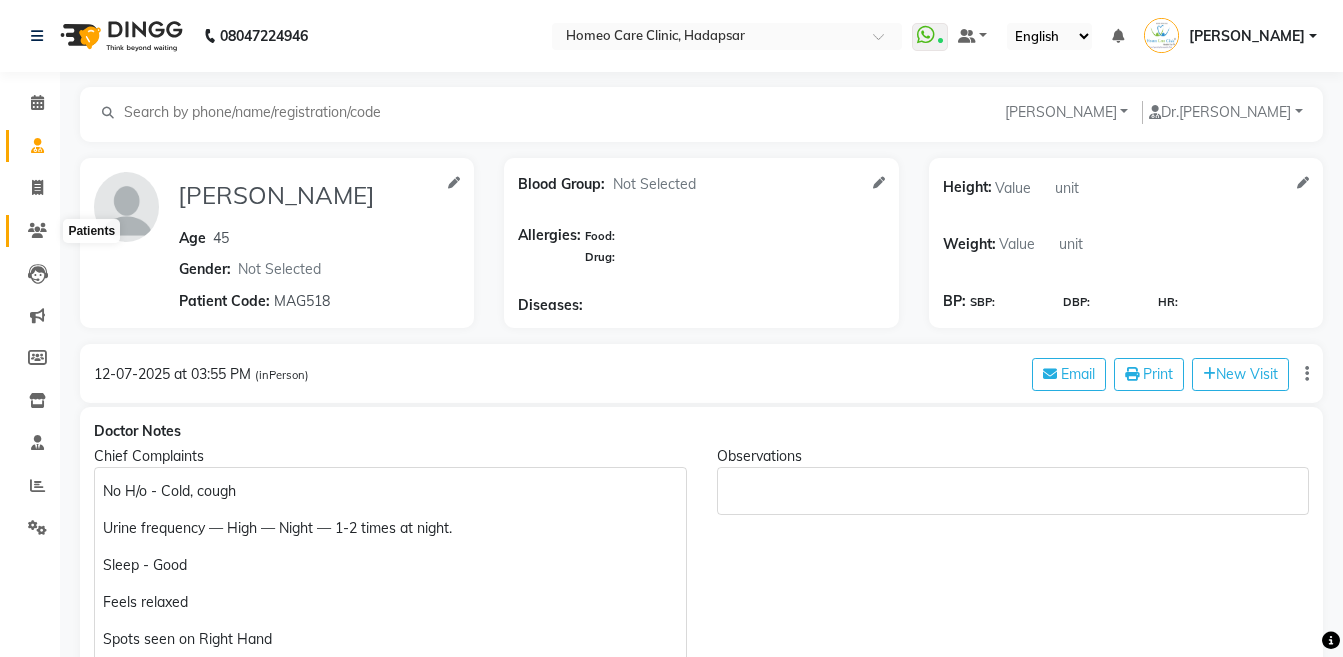 click 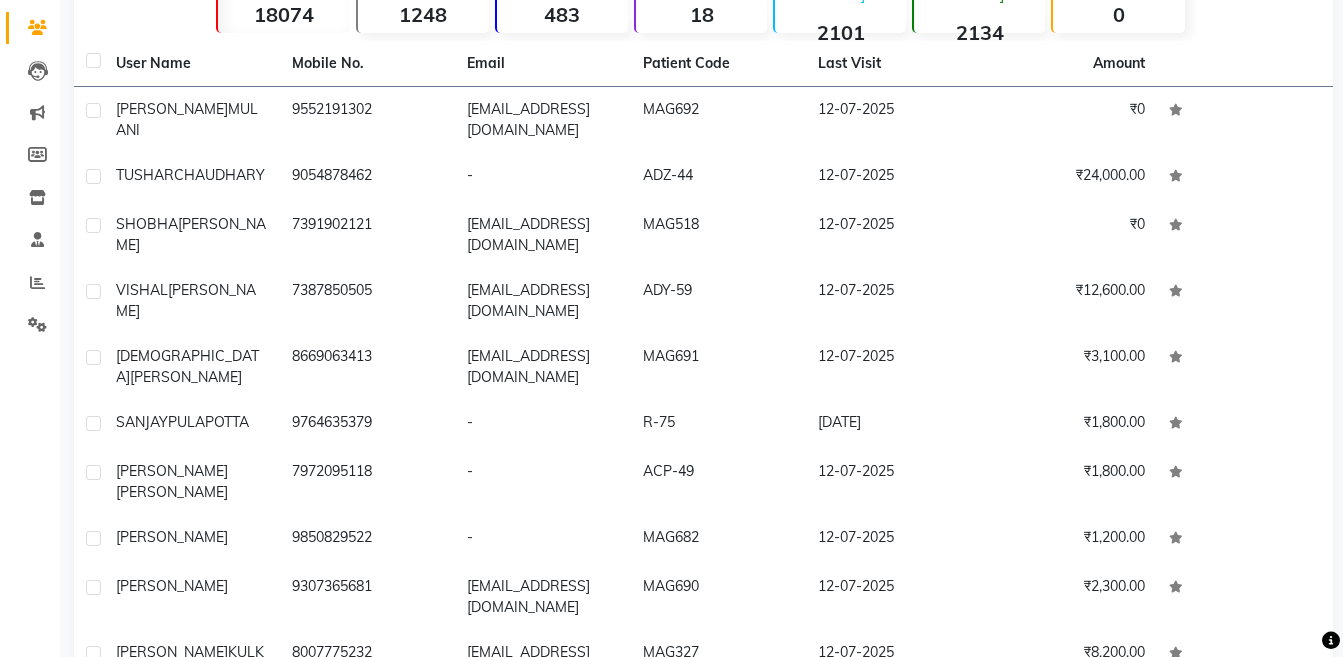 scroll, scrollTop: 0, scrollLeft: 0, axis: both 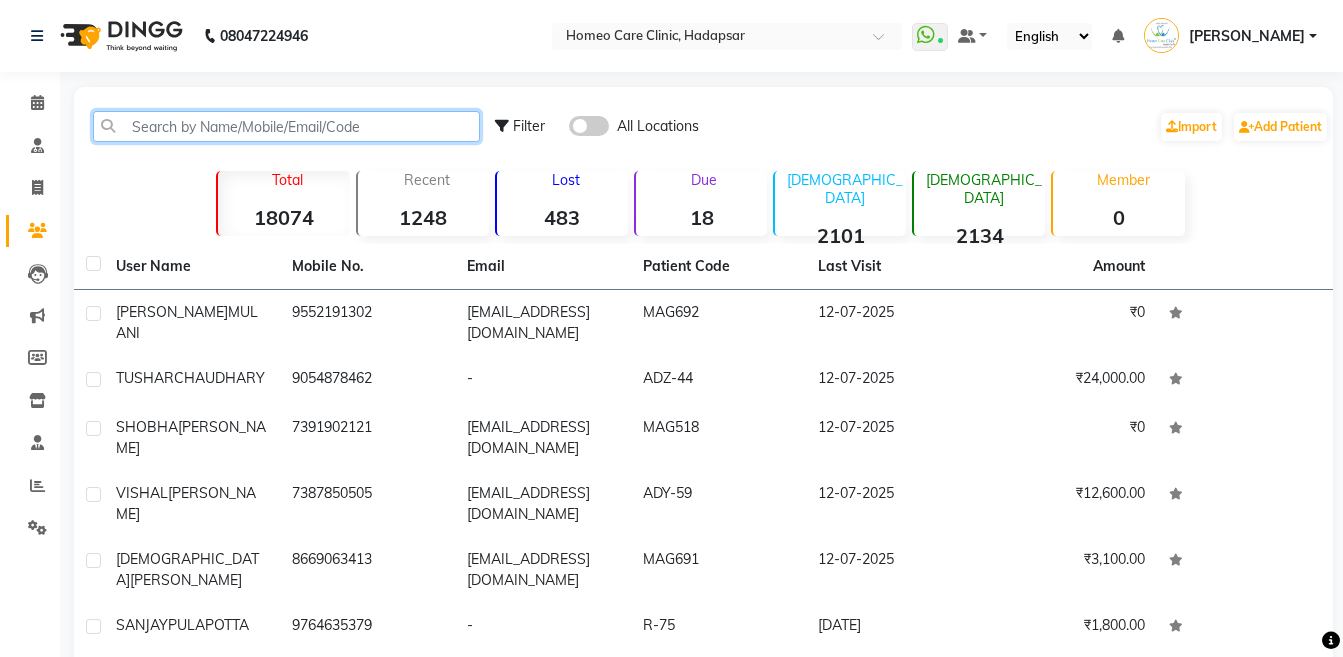 click 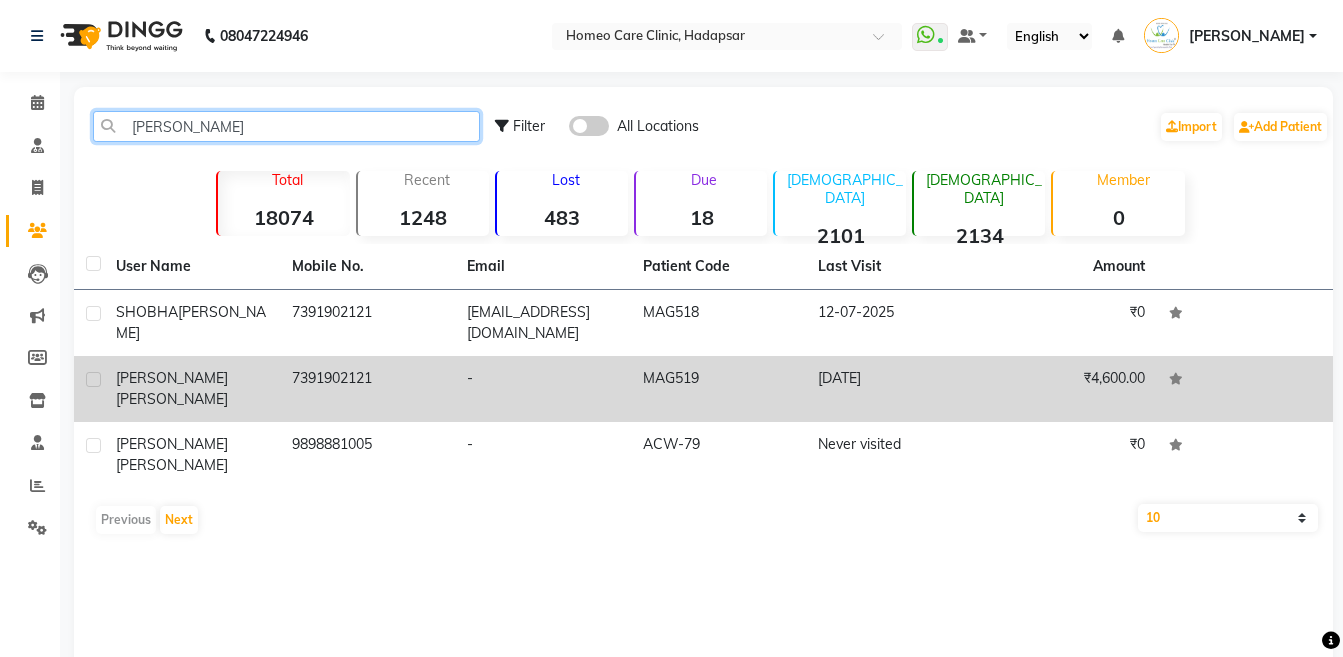 type on "[PERSON_NAME]" 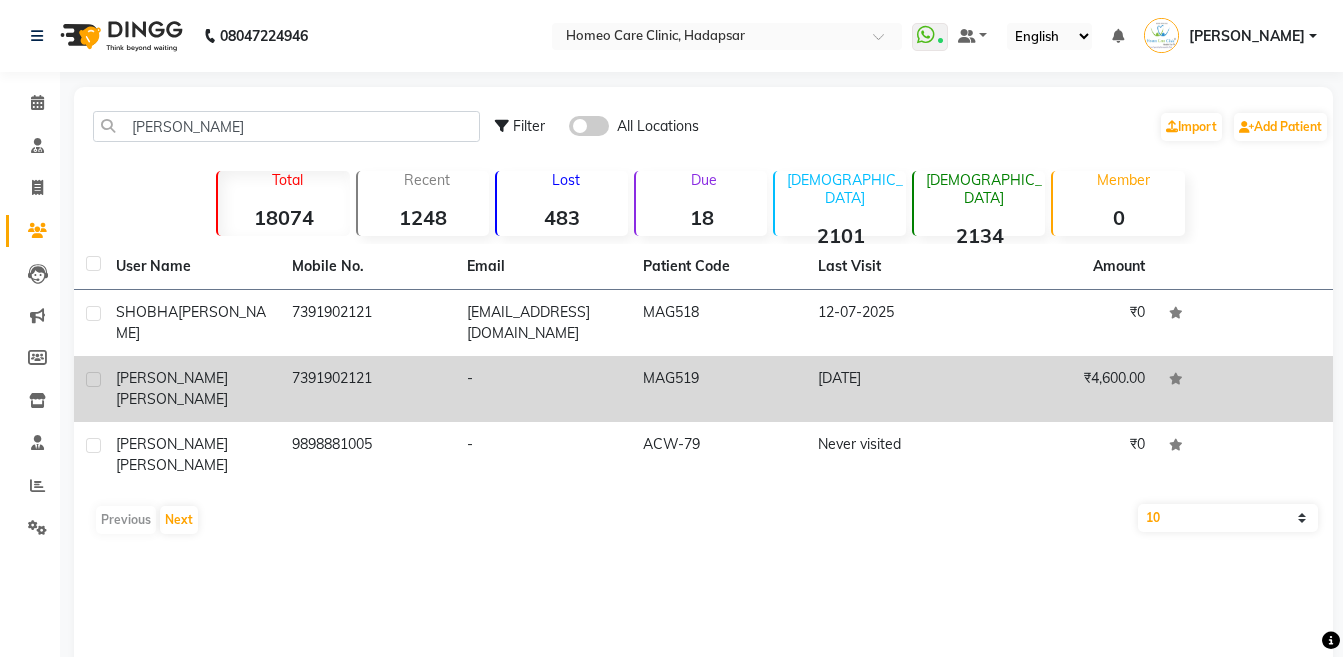 click on "7391902121" 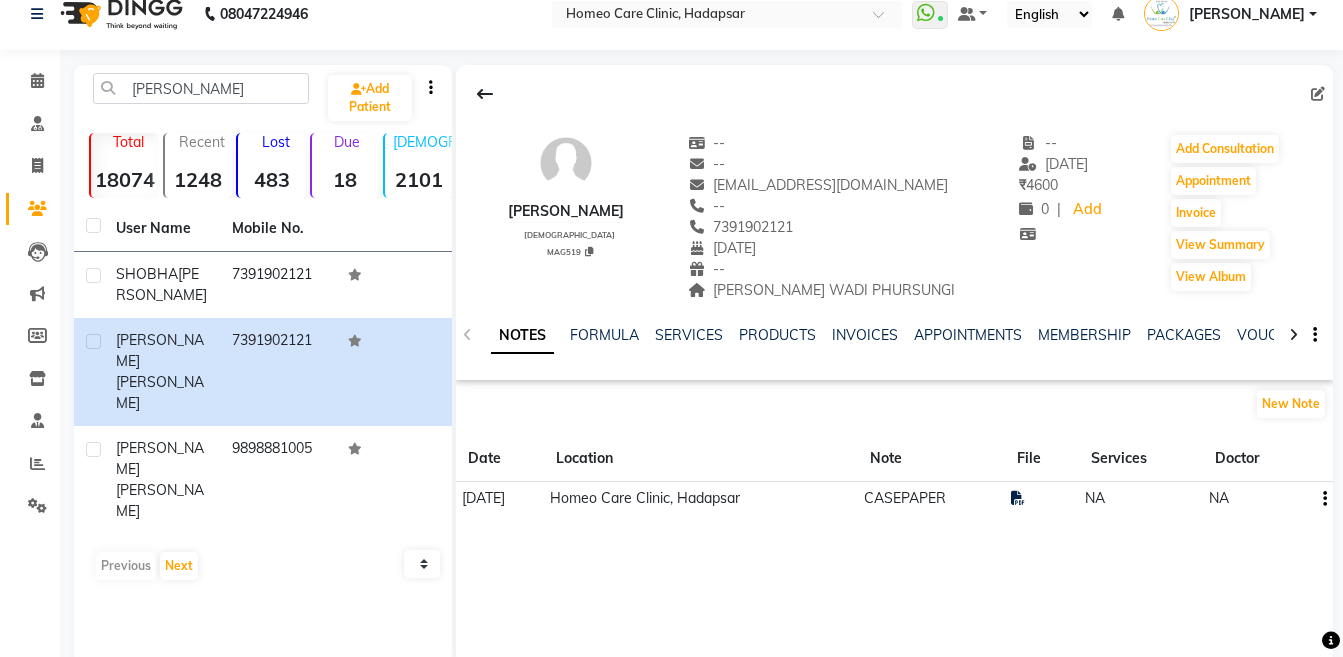 scroll, scrollTop: 0, scrollLeft: 0, axis: both 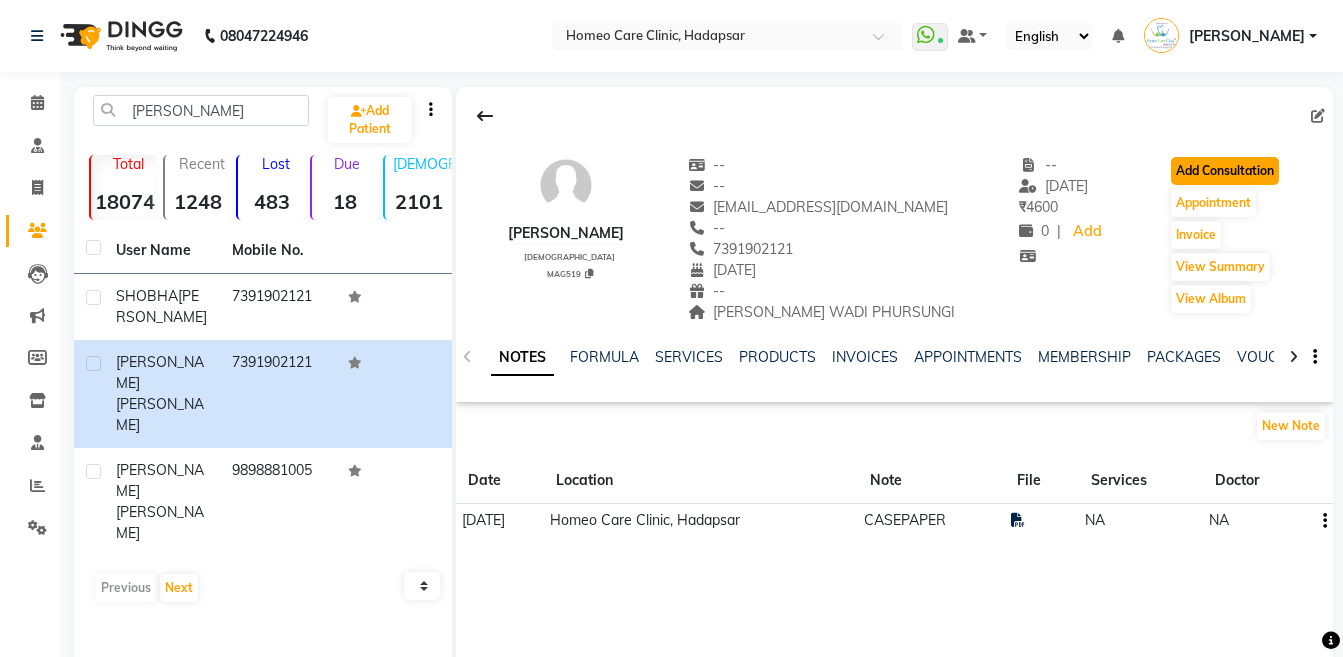 click on "Add Consultation" 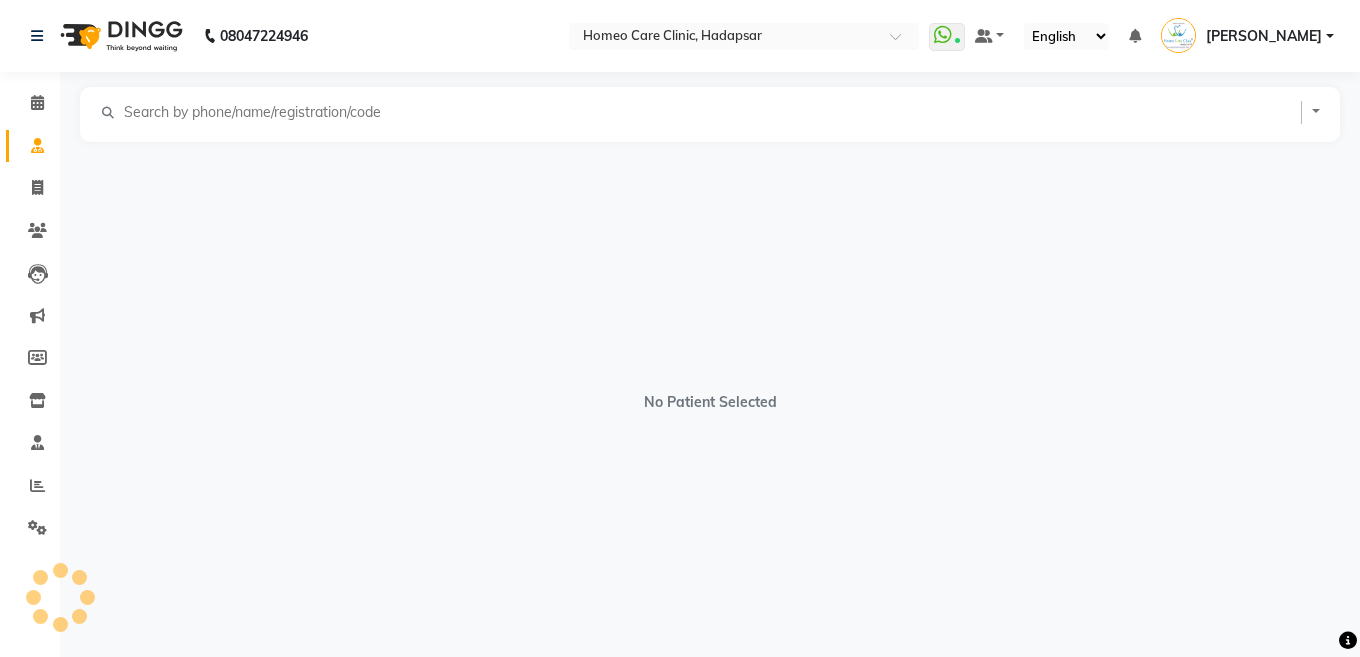 select on "[DEMOGRAPHIC_DATA]" 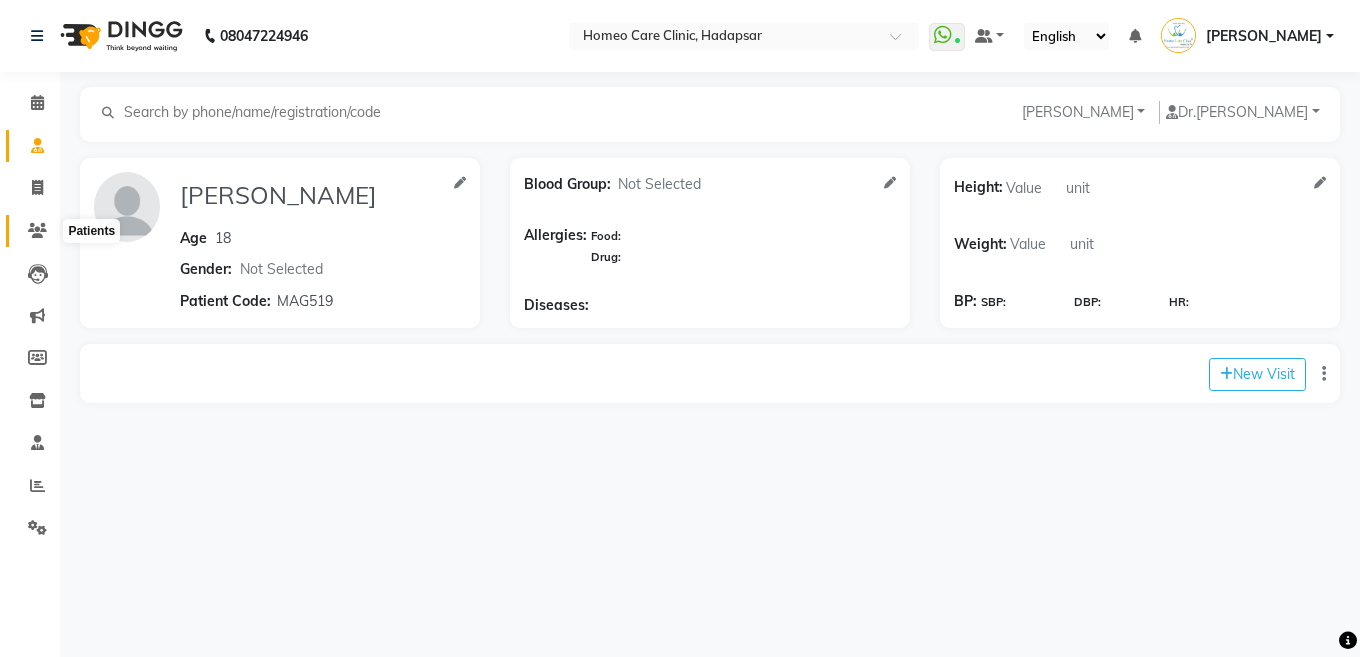 click 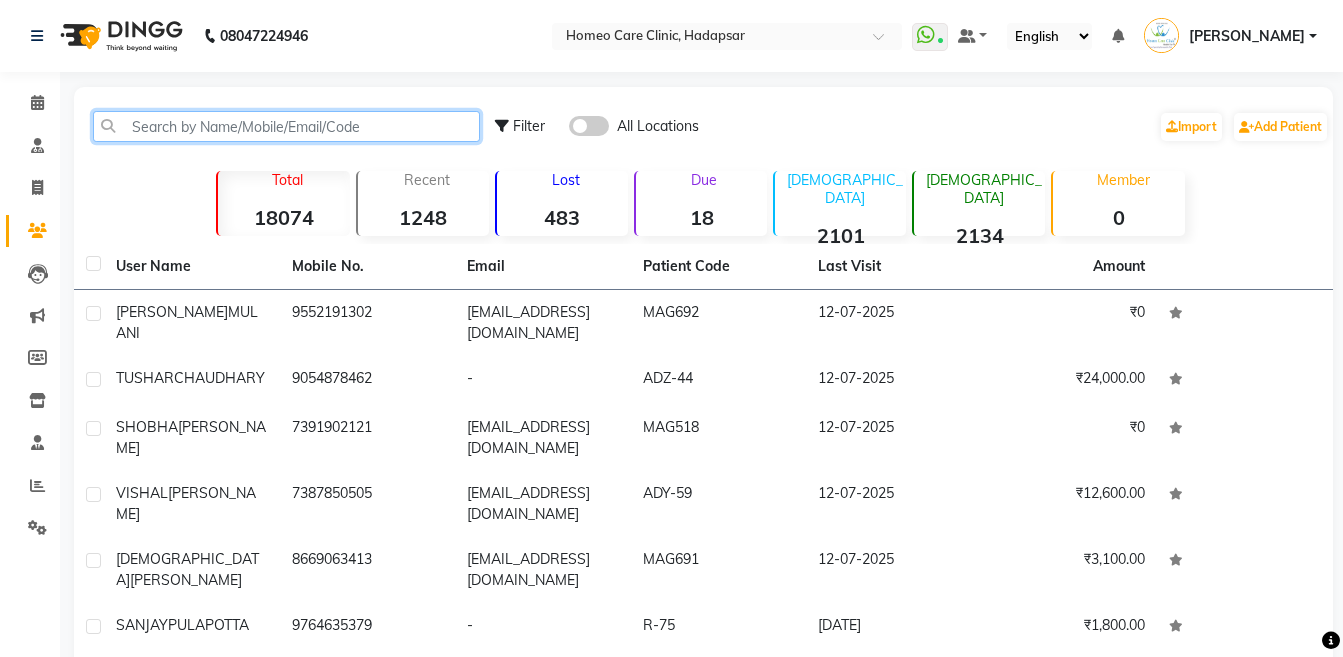 click 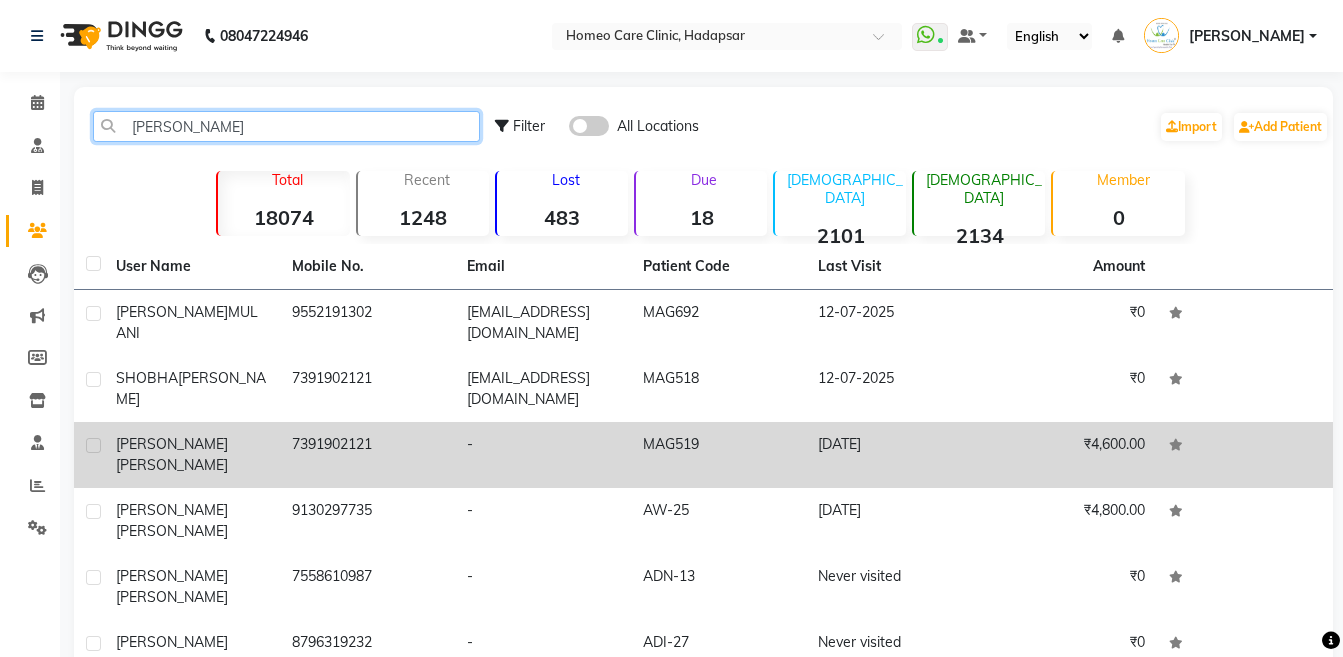 type on "[PERSON_NAME]" 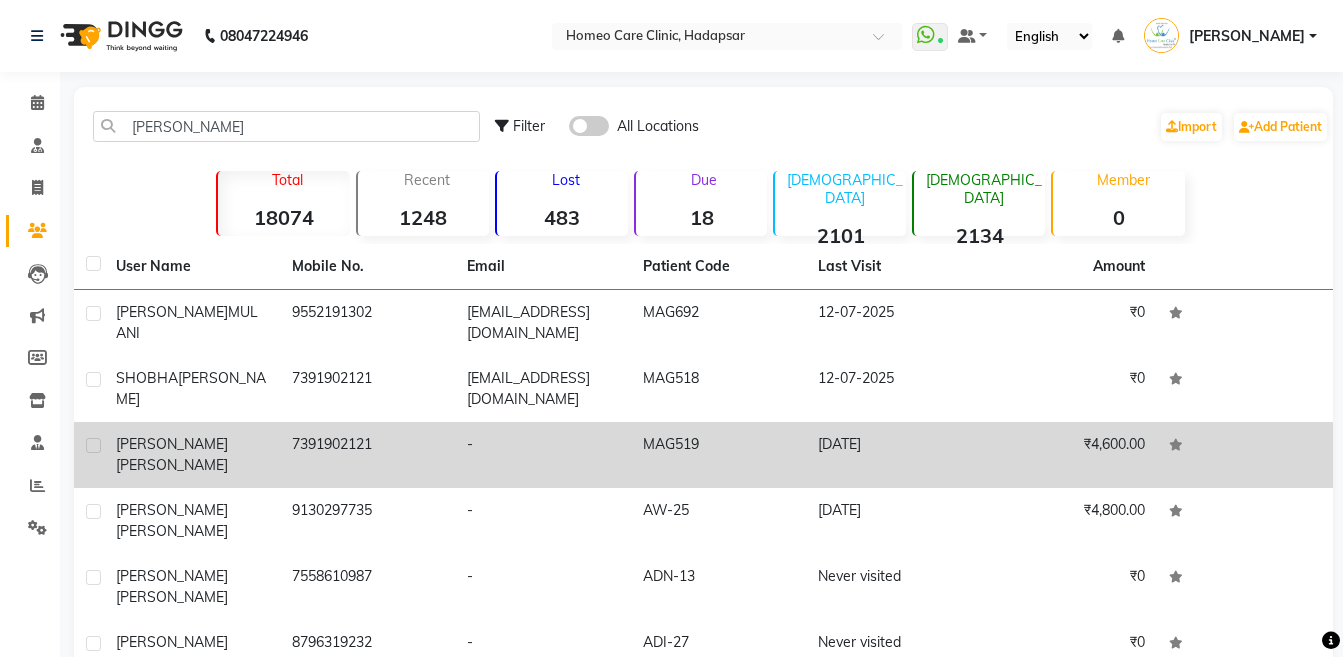 click on "[PERSON_NAME]" 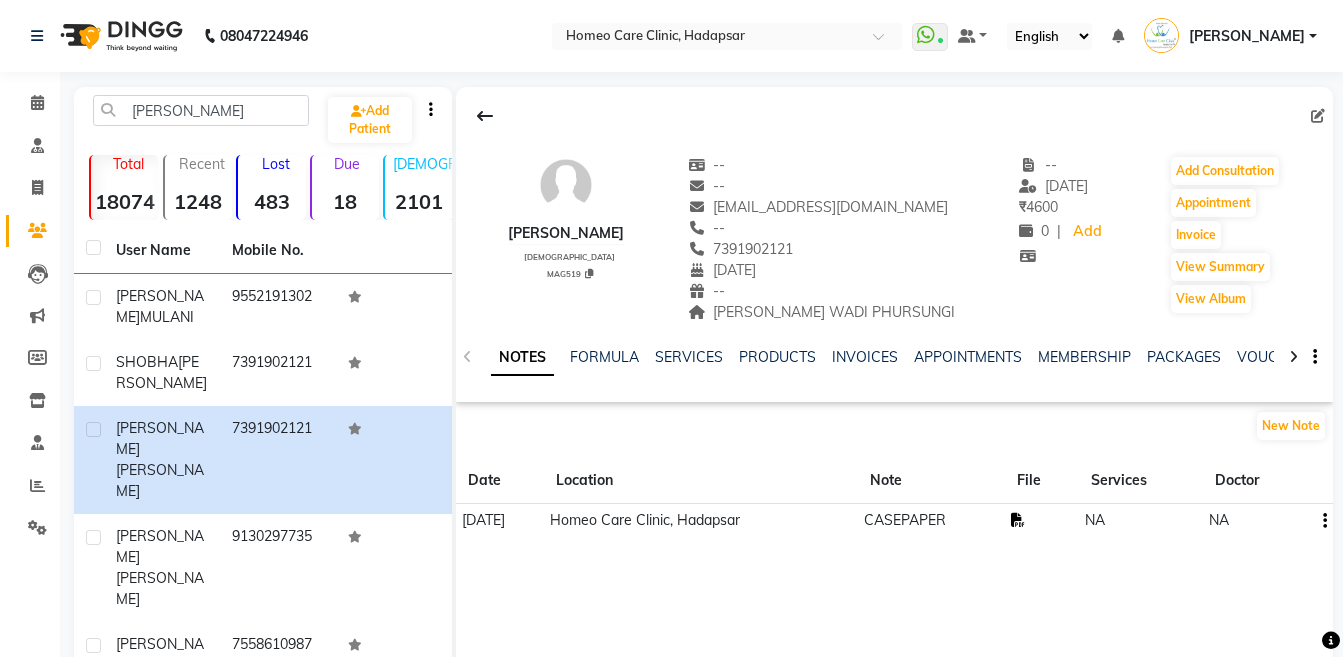click 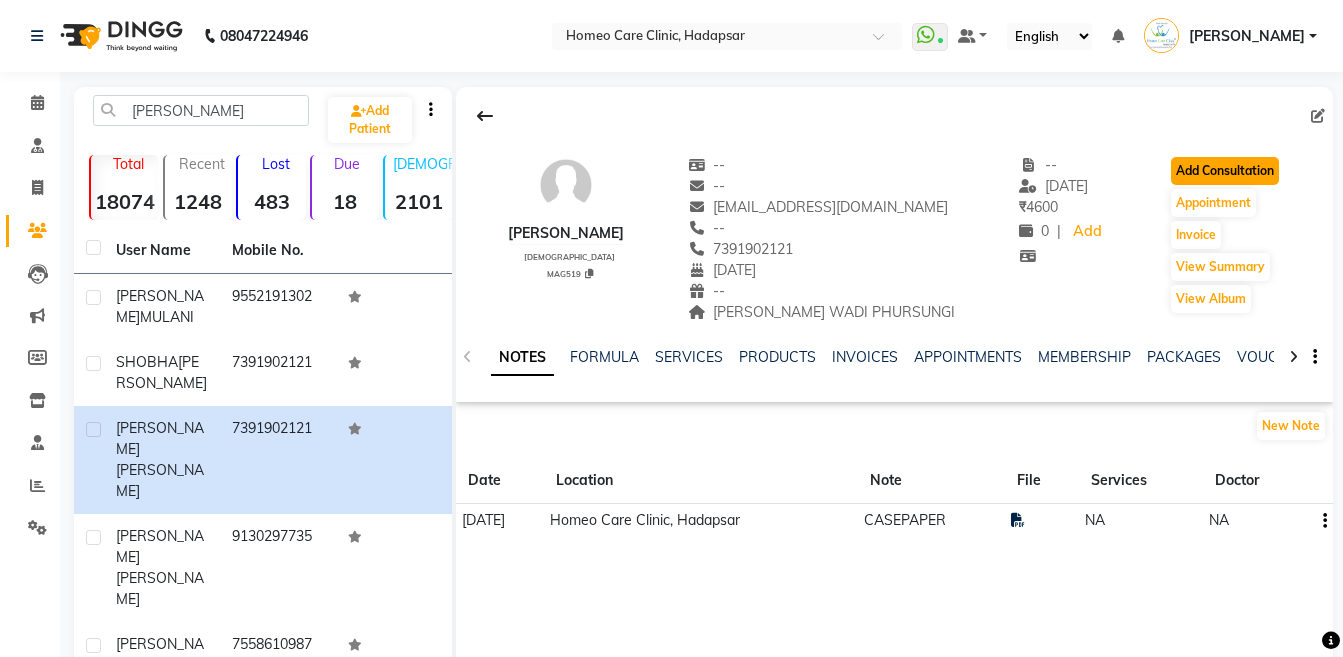 click on "Add Consultation" 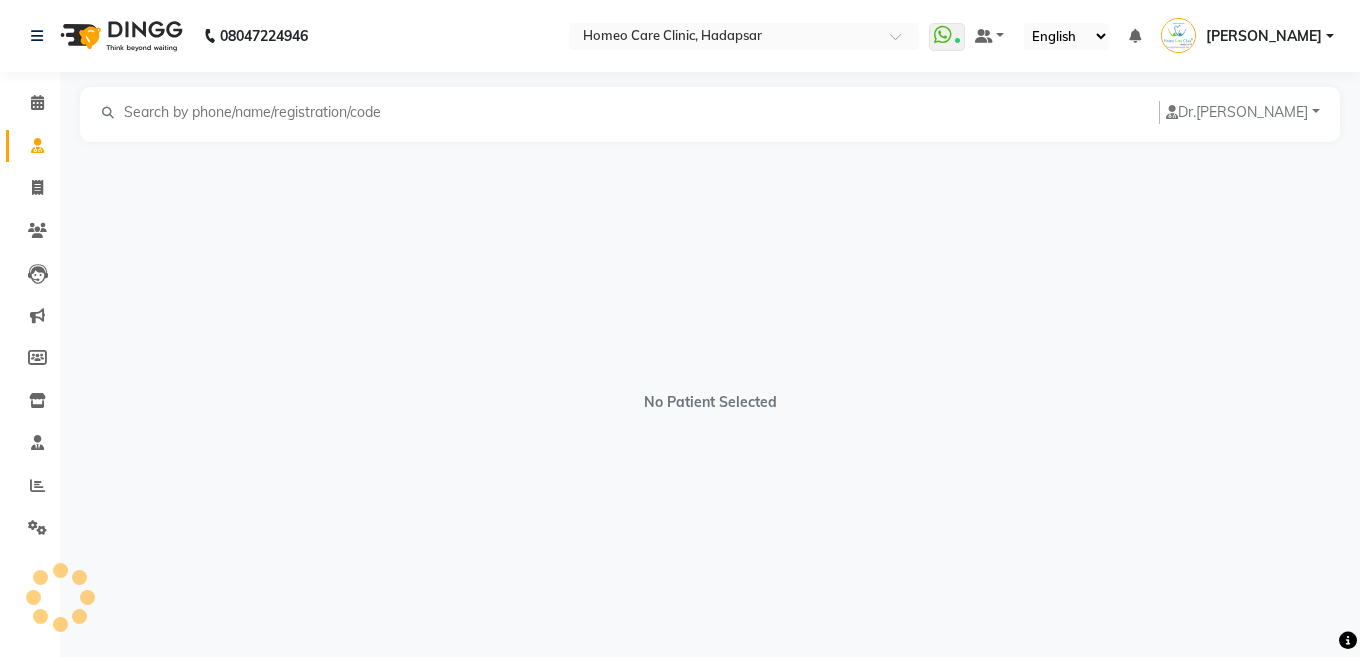 select on "[DEMOGRAPHIC_DATA]" 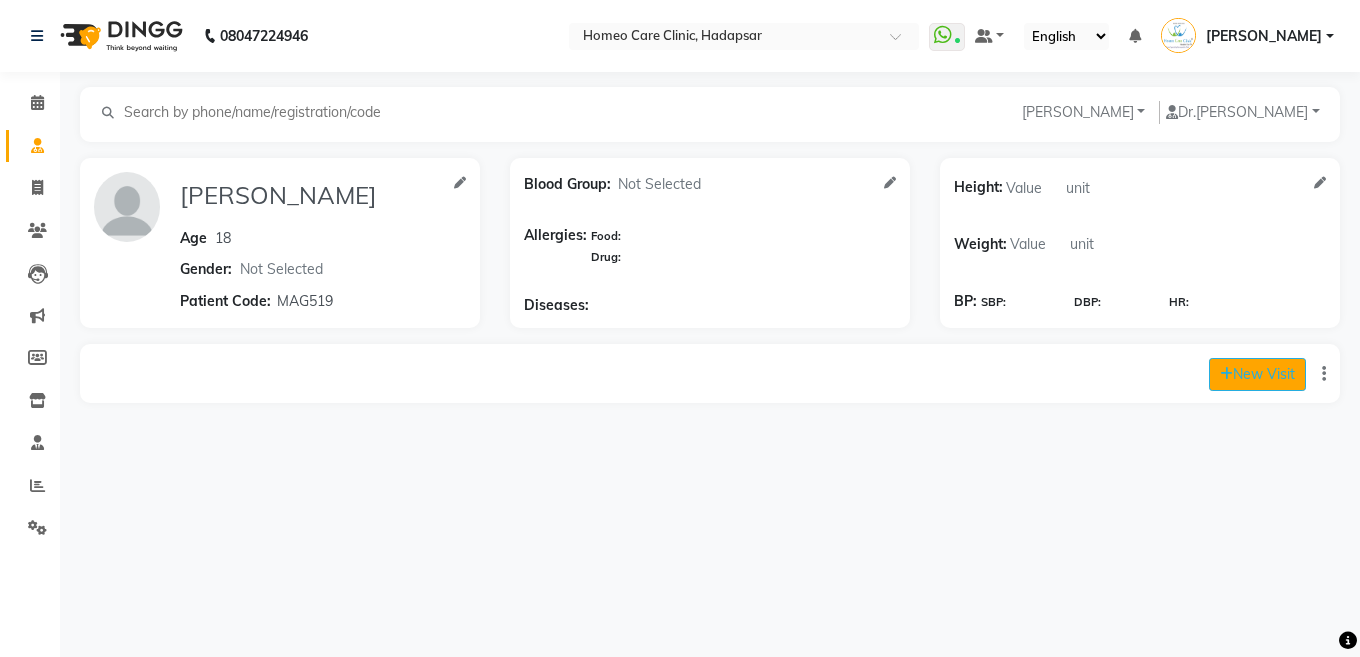 click on "New Visit" 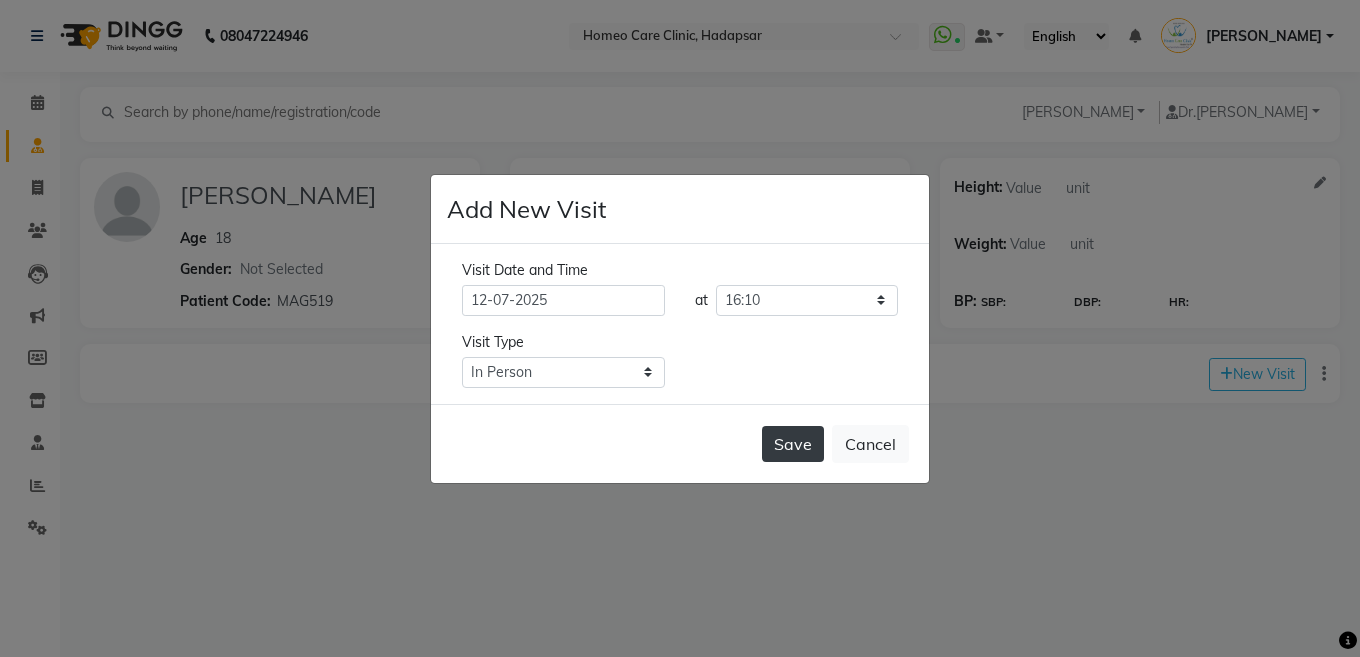 click on "Save" 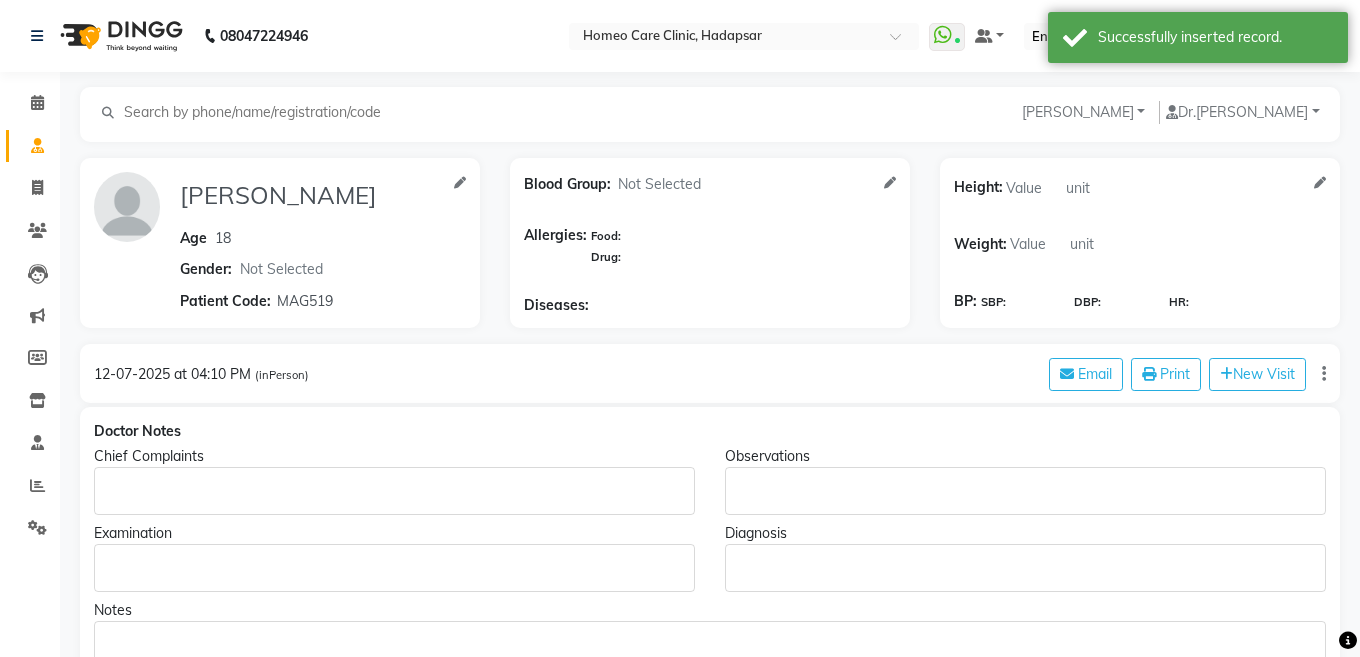 type on "[PERSON_NAME]" 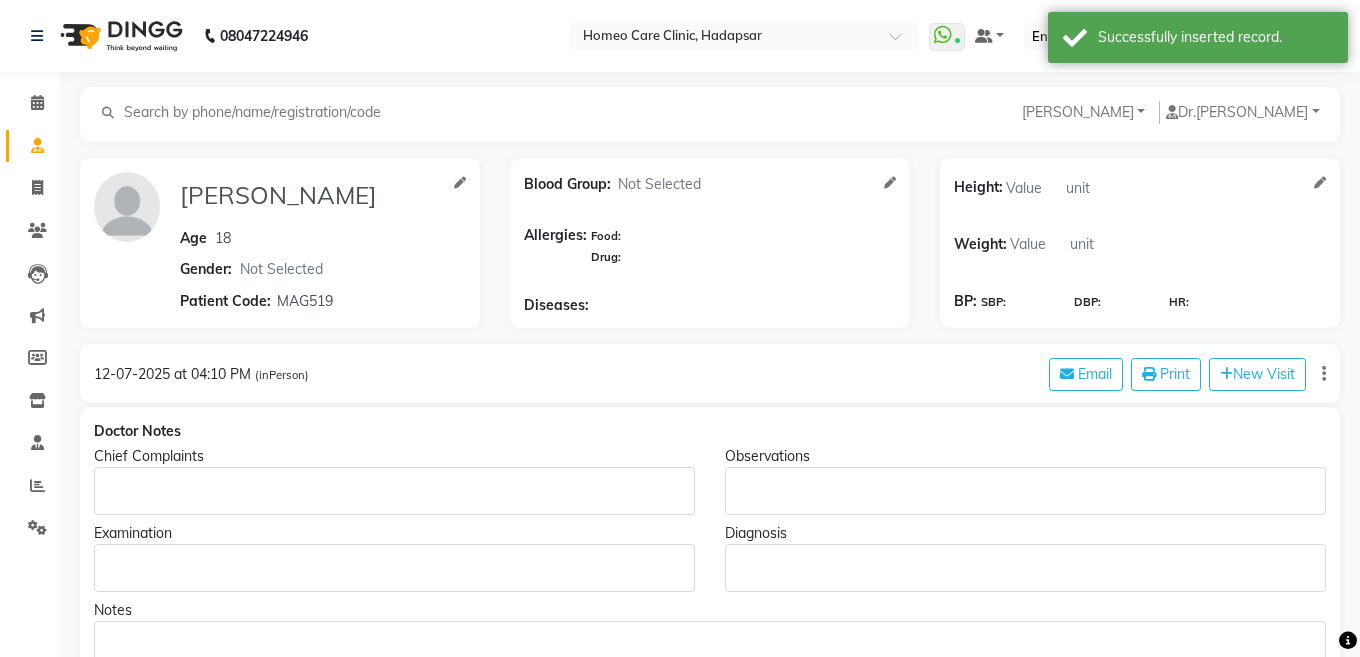 type on "18" 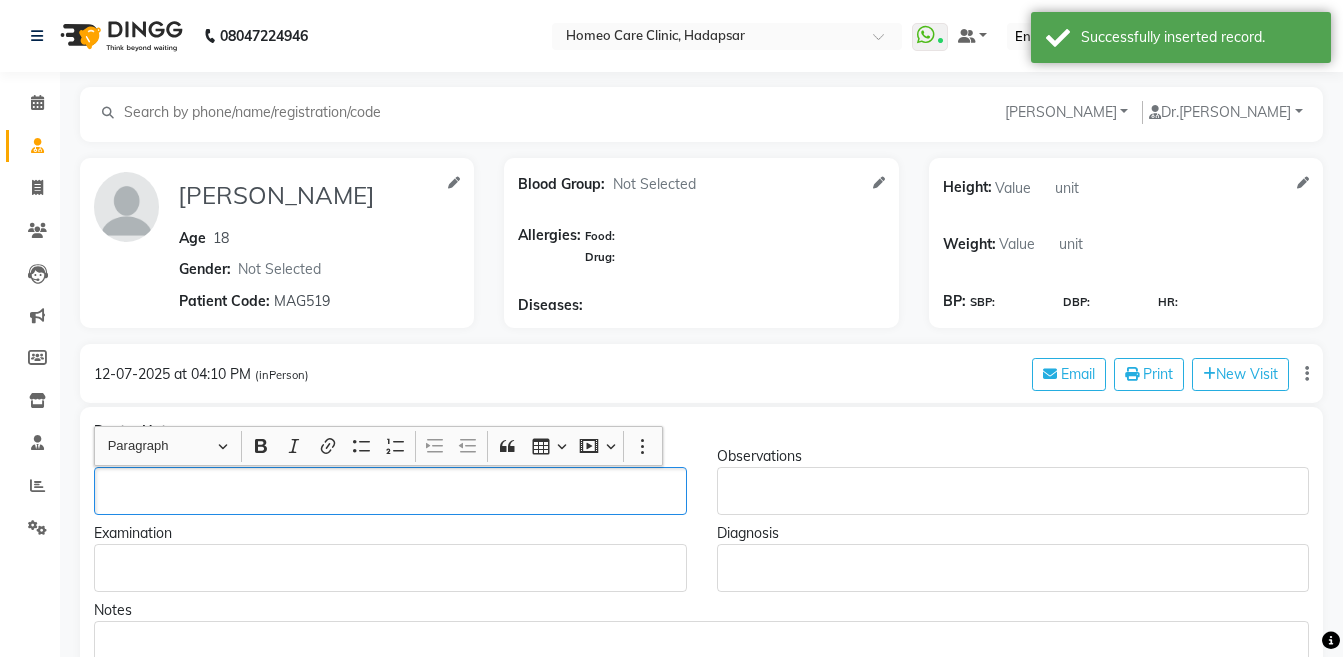 click 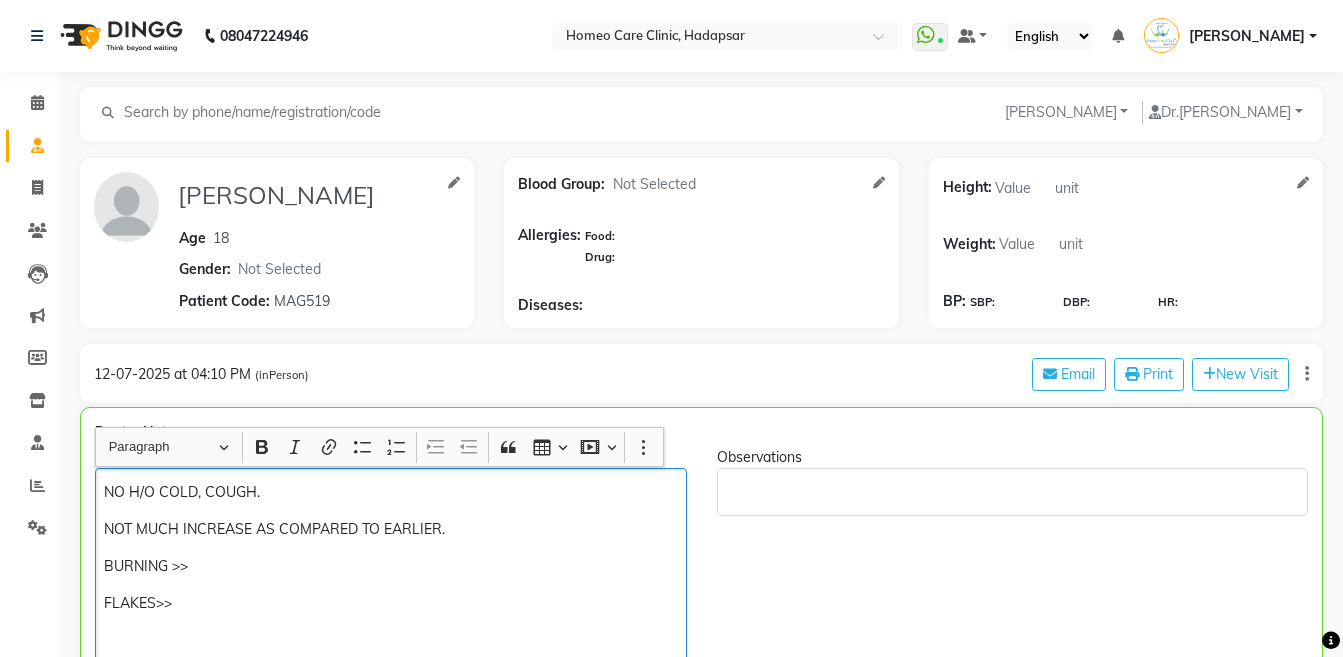 scroll, scrollTop: 14, scrollLeft: 0, axis: vertical 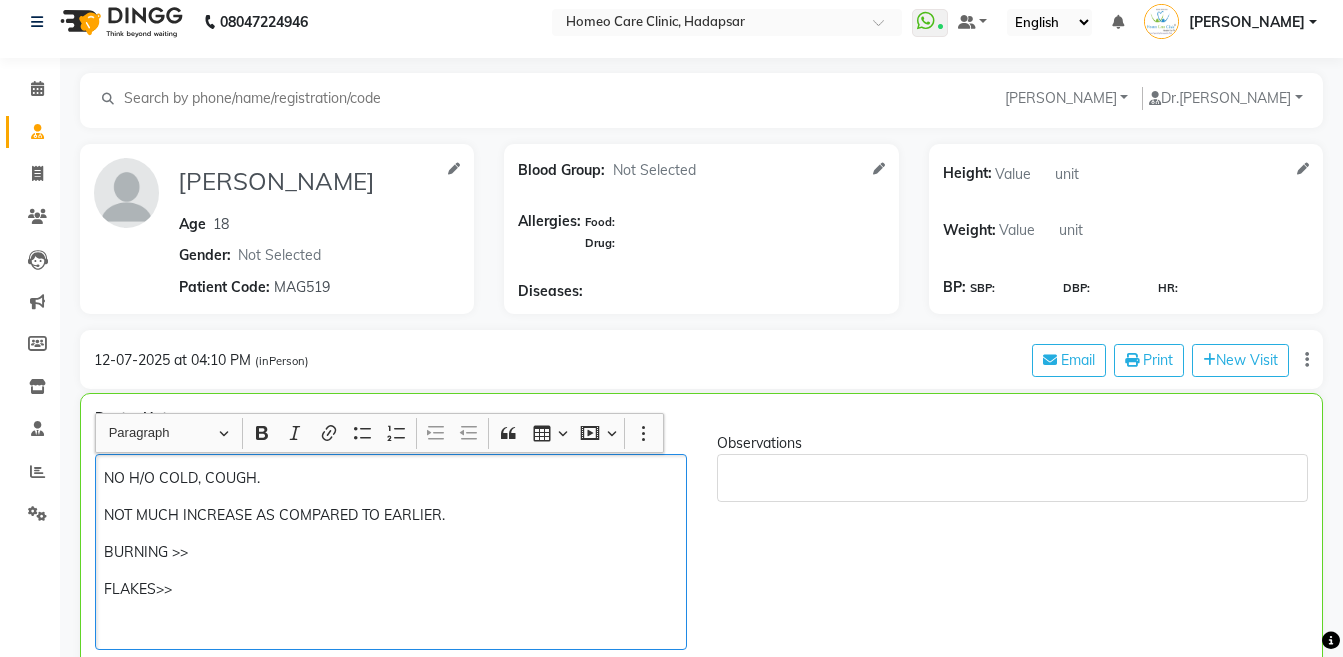 click on "NO H/O COLD, COUGH. NOT MUCH INCREASE AS COMPARED TO EARLIER. BURNING >> FLAKES>>" 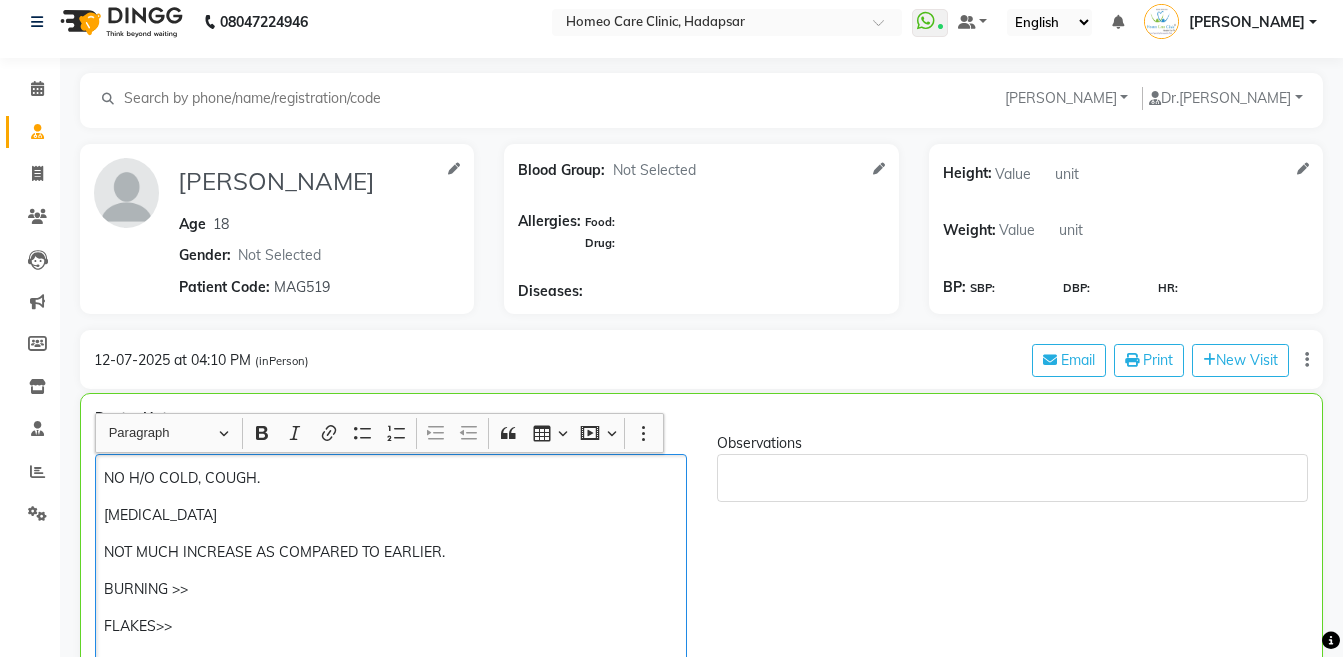 click on "FLAKES>>" 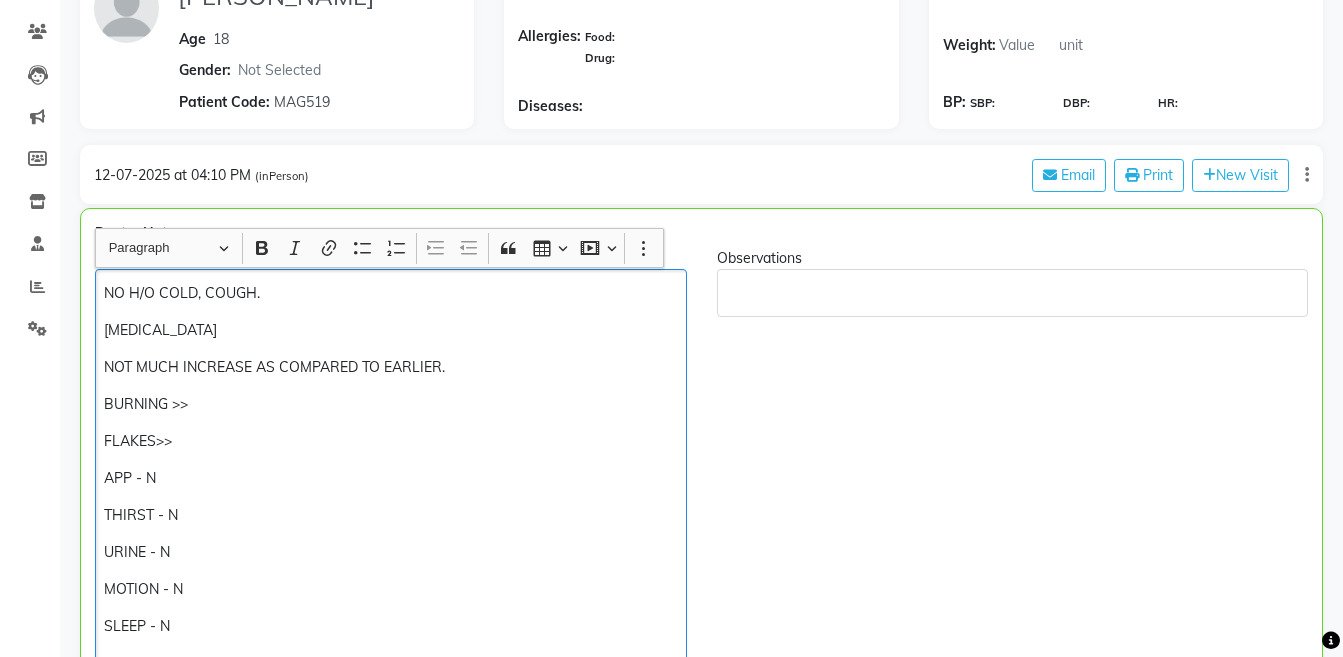scroll, scrollTop: 236, scrollLeft: 0, axis: vertical 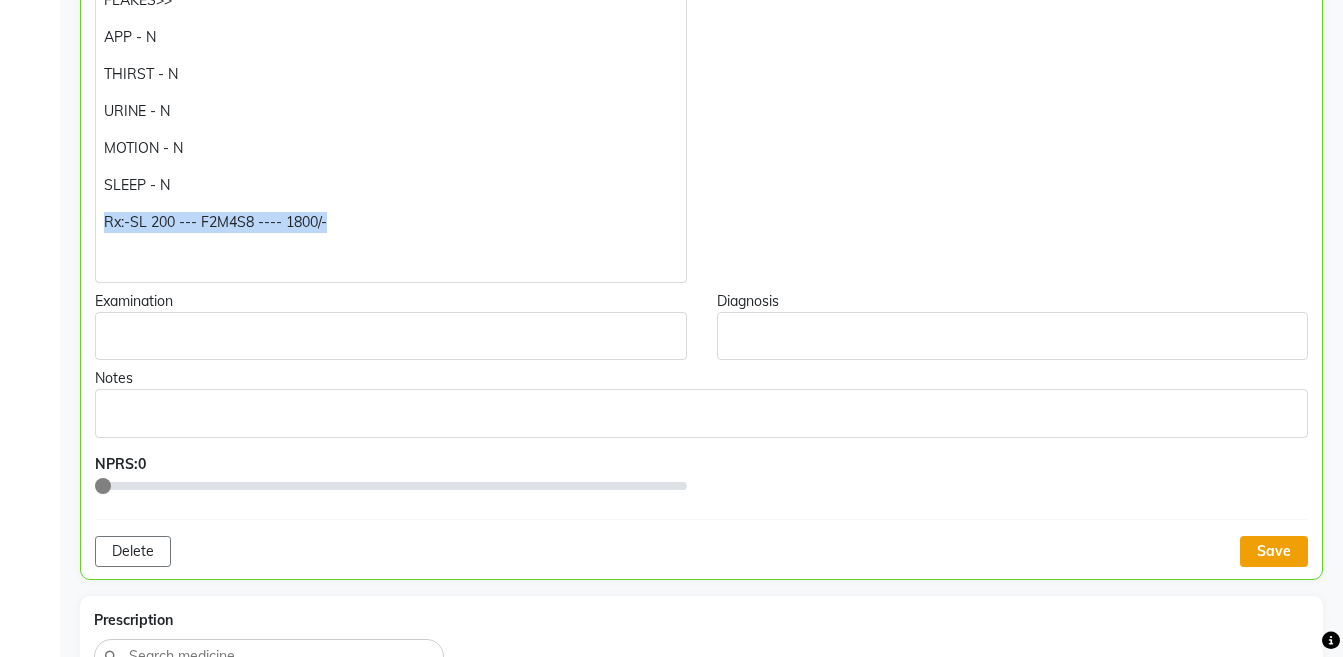 click on "Save" 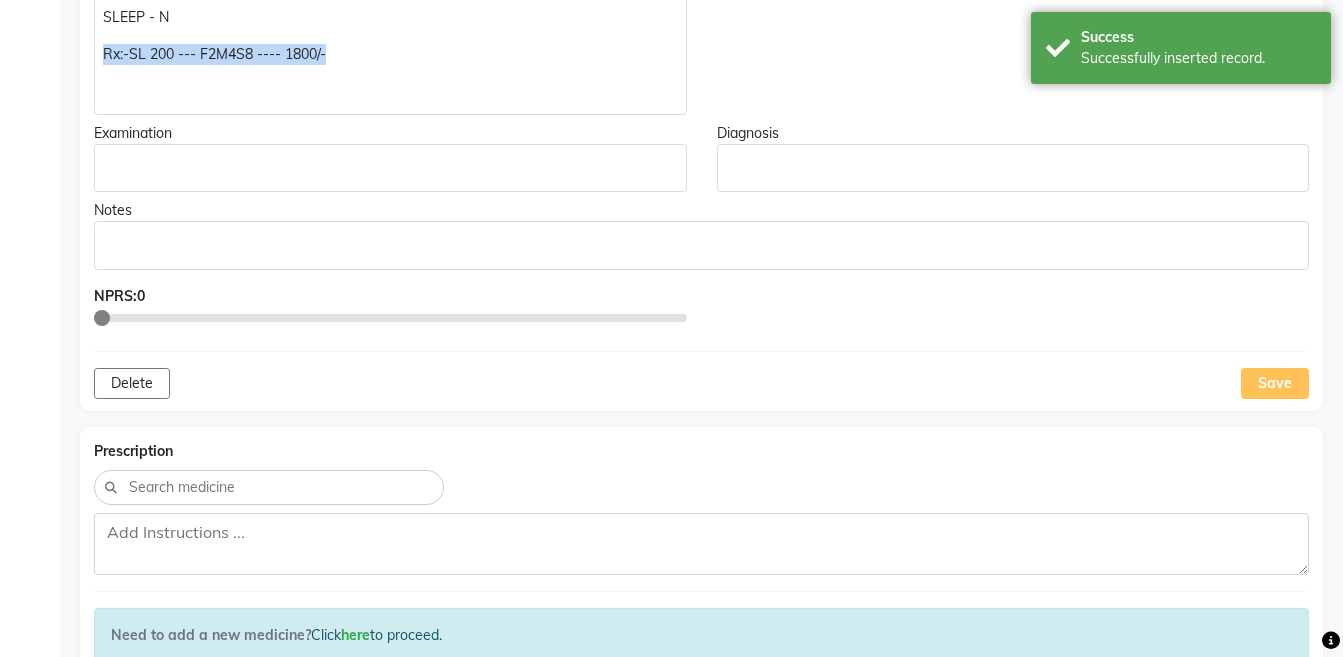 scroll, scrollTop: 888, scrollLeft: 0, axis: vertical 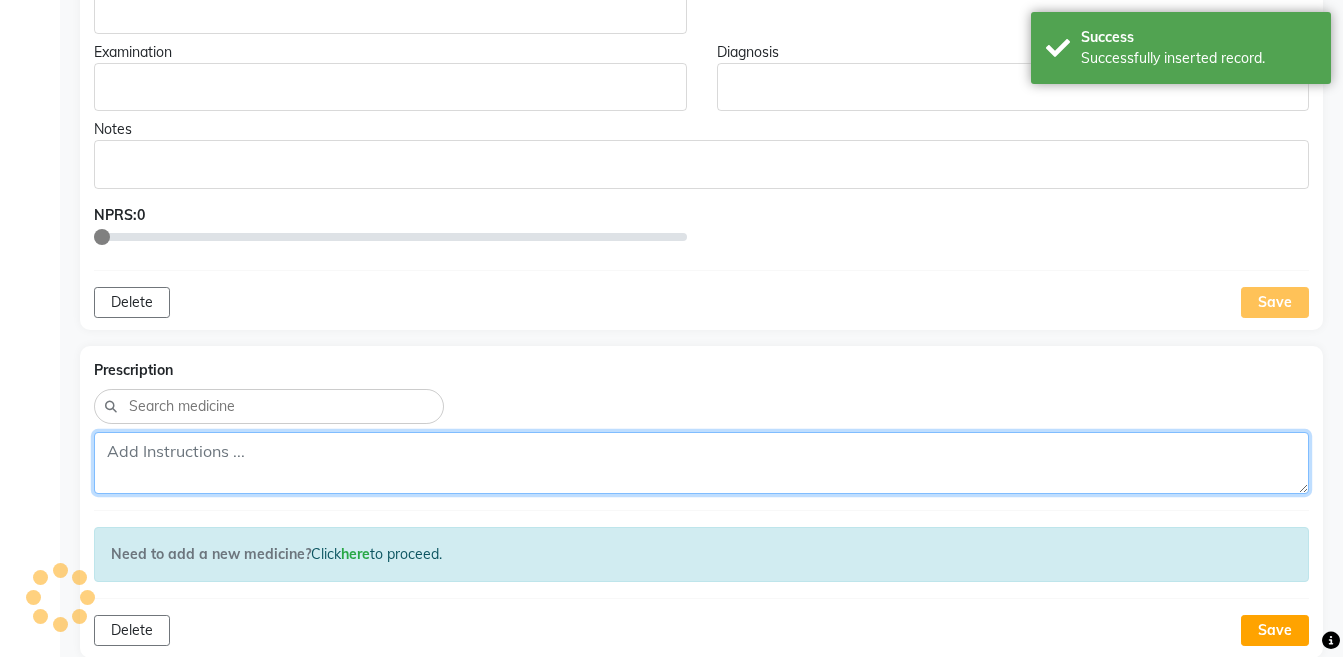click 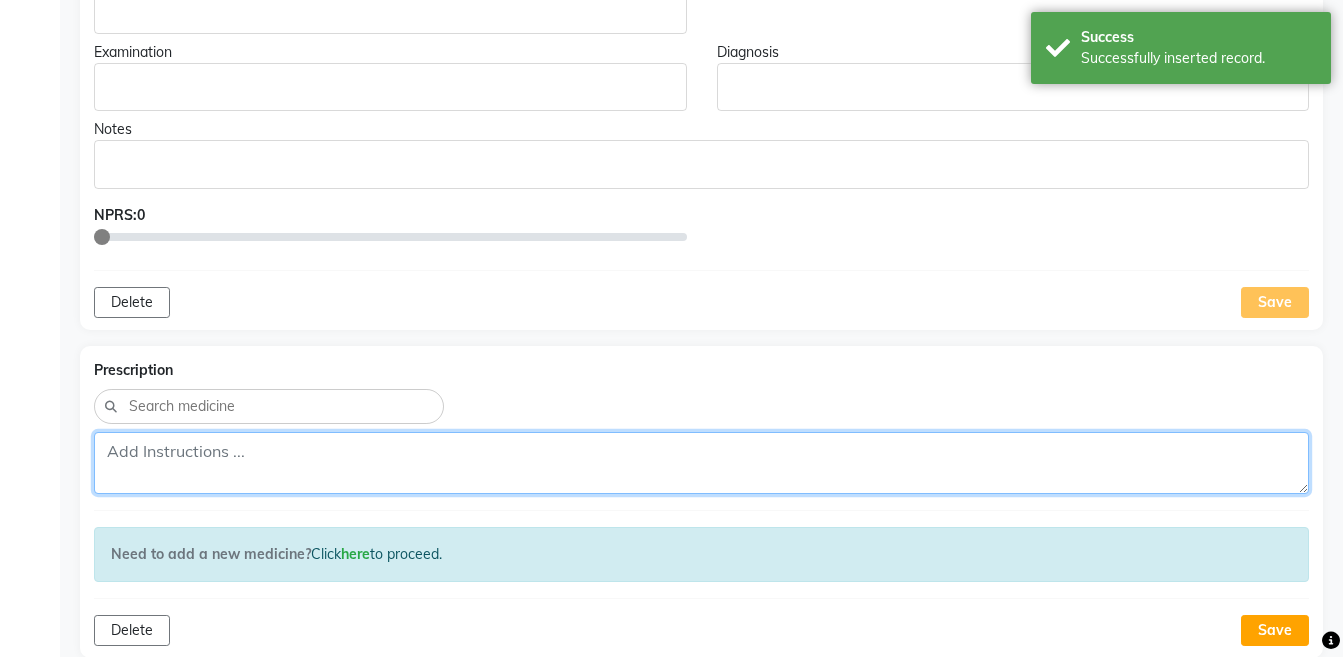 paste on "Rx:-SL 200 --- F2M4S8 ---- 1800/-" 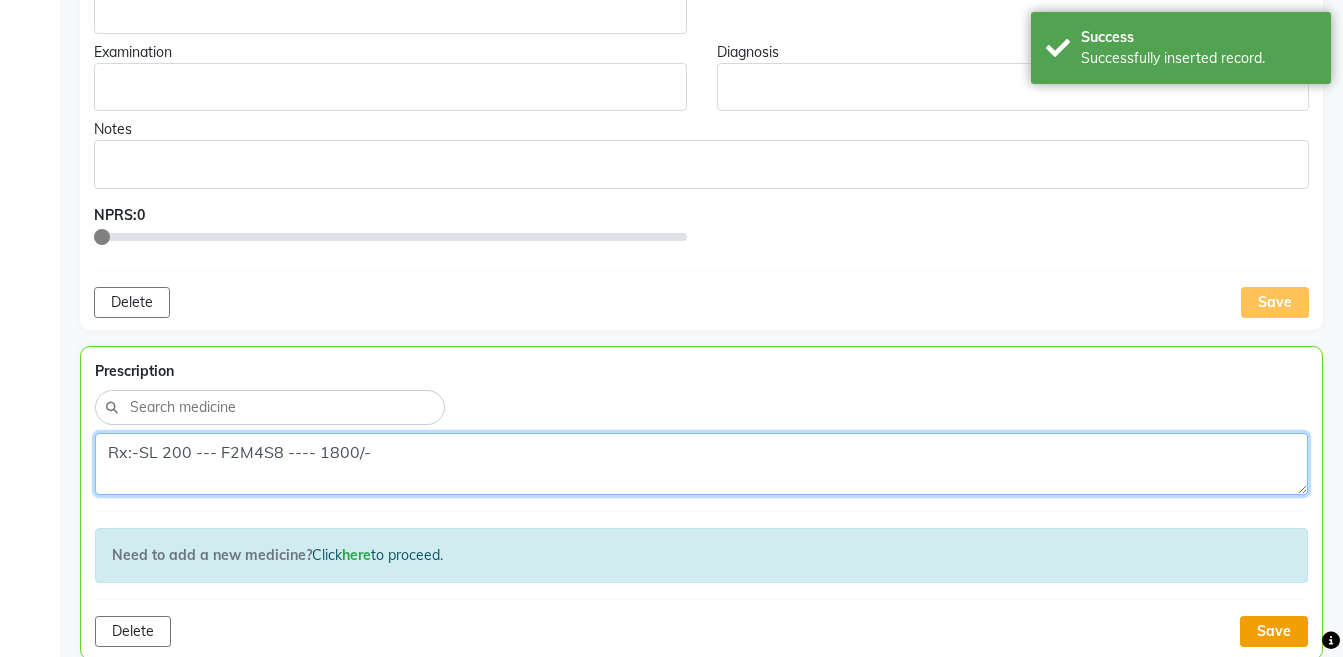 type on "Rx:-SL 200 --- F2M4S8 ---- 1800/-" 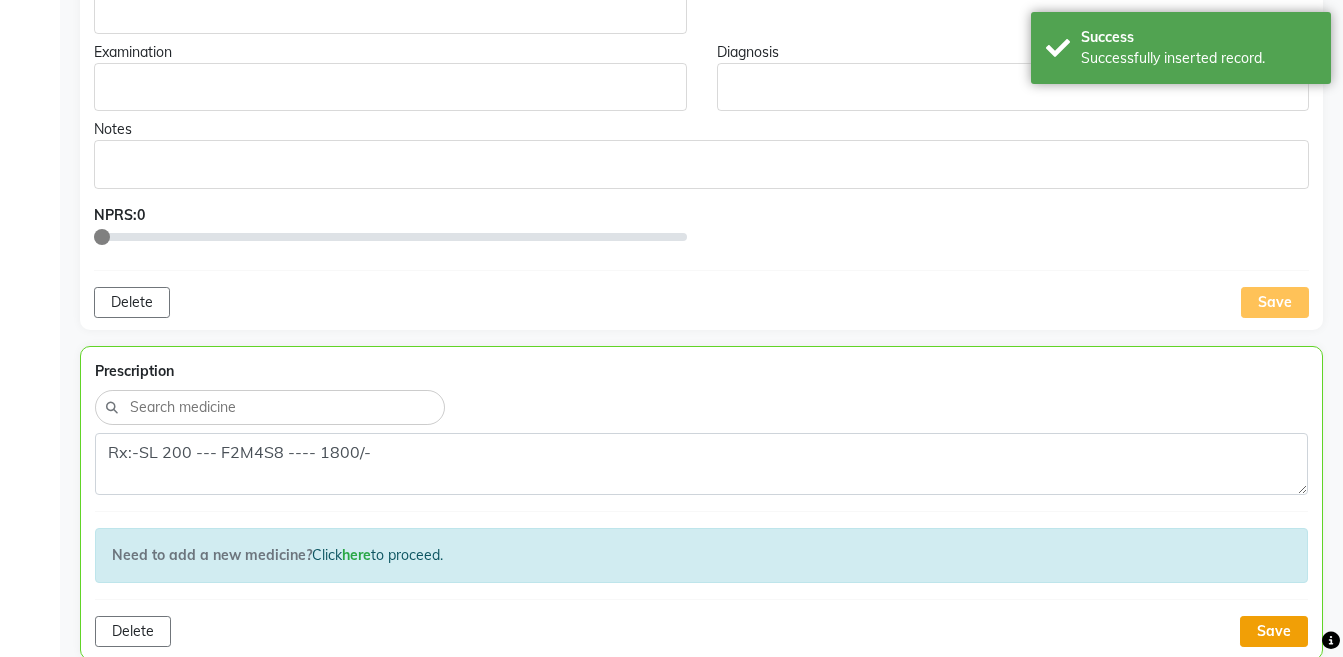 click on "Save" 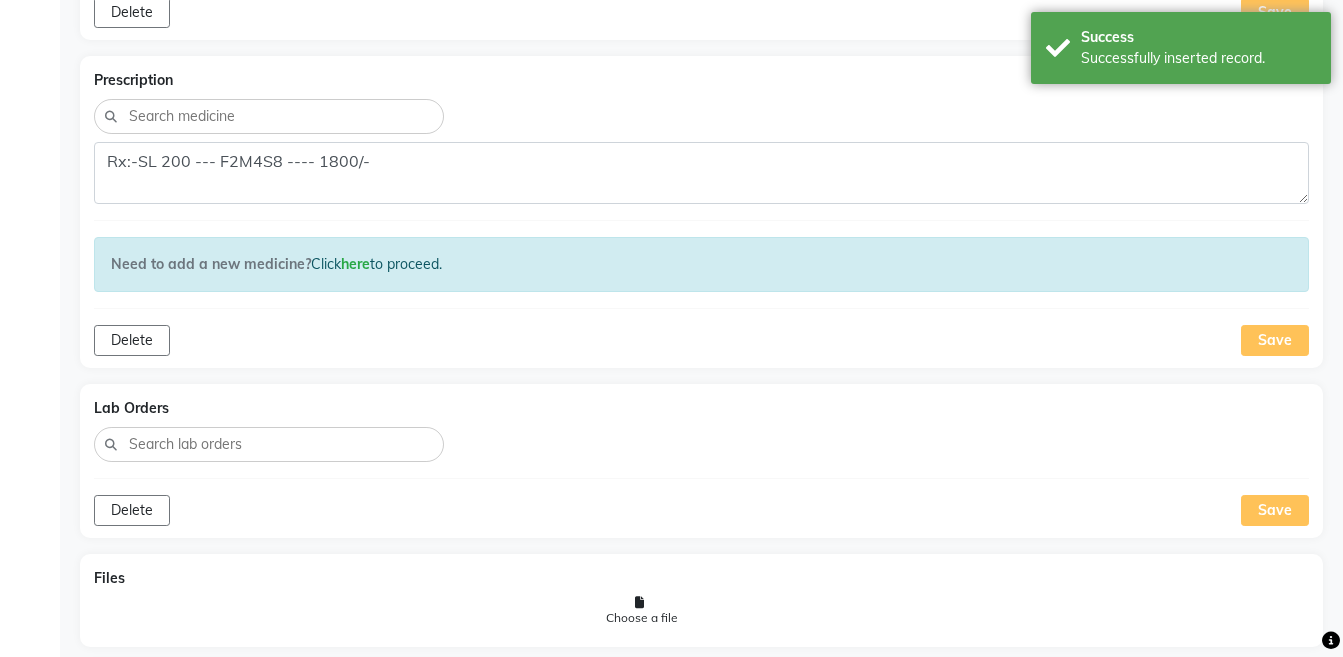 scroll, scrollTop: 1352, scrollLeft: 0, axis: vertical 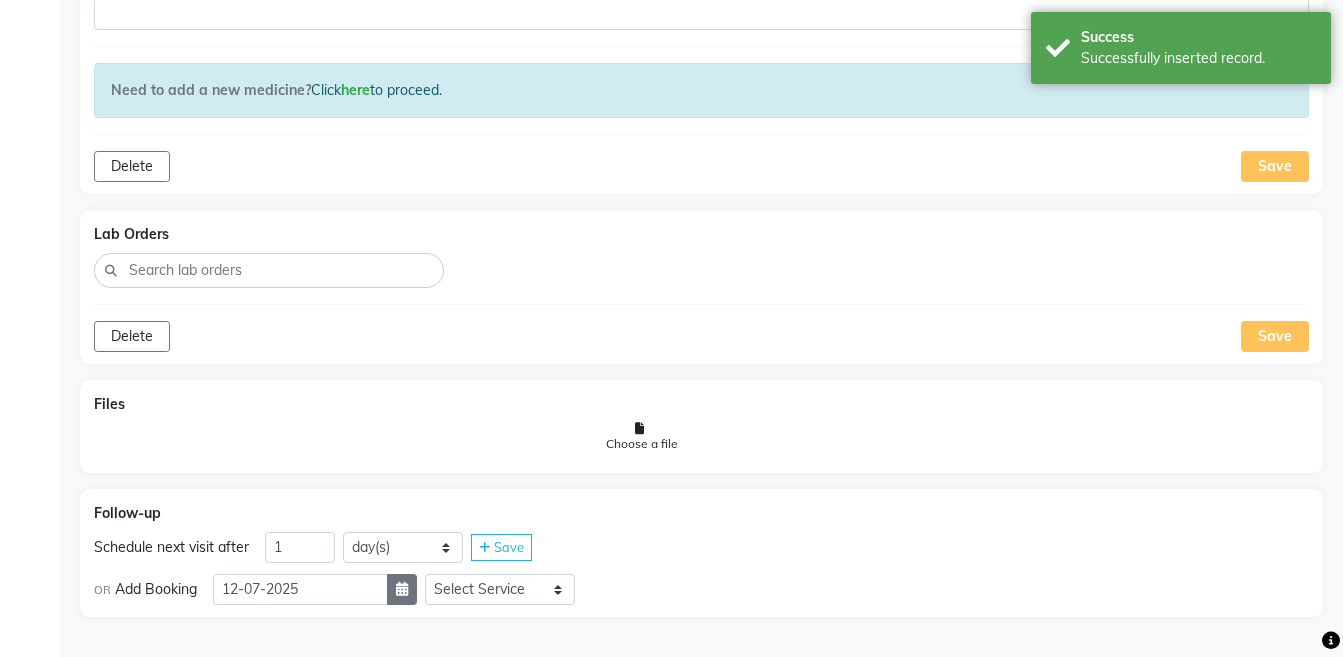 click 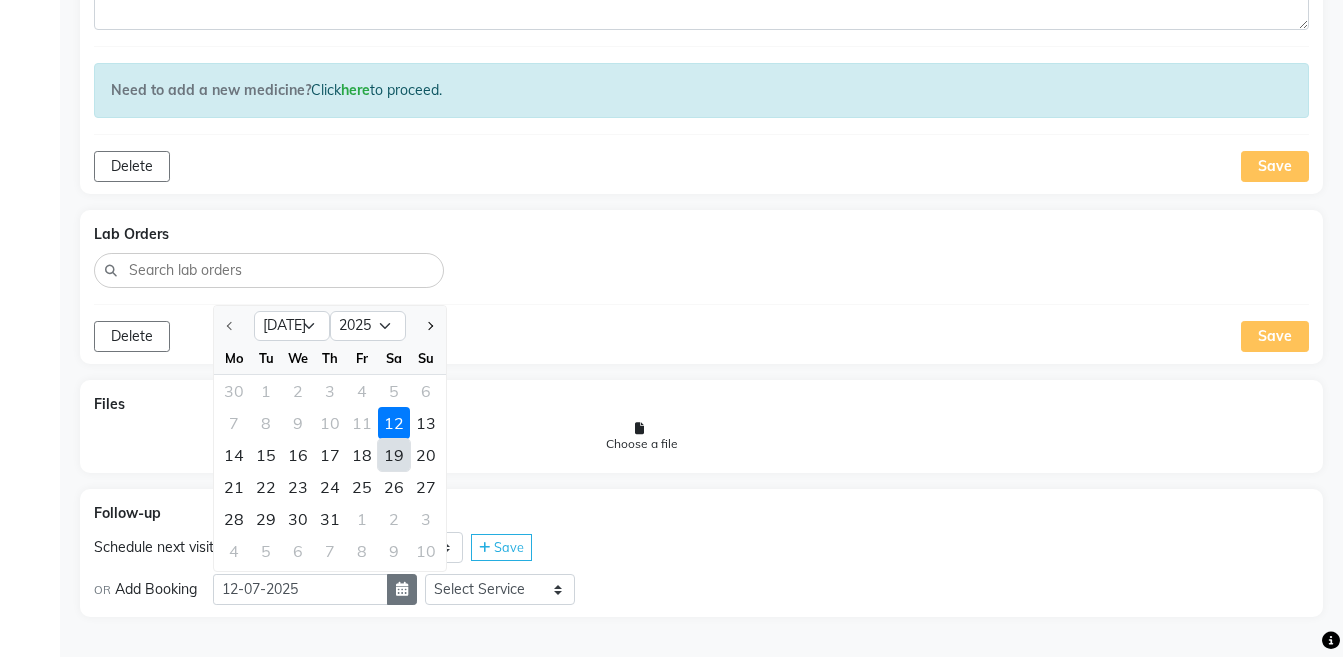 select on "8" 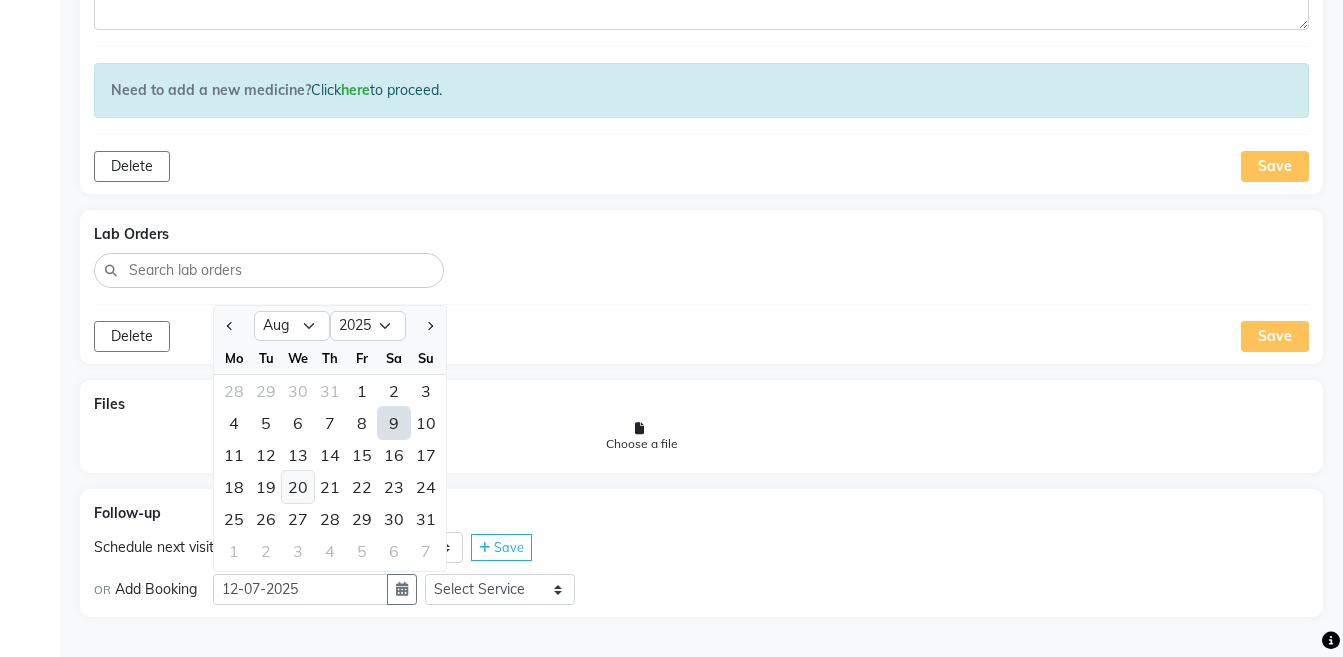 click on "20" 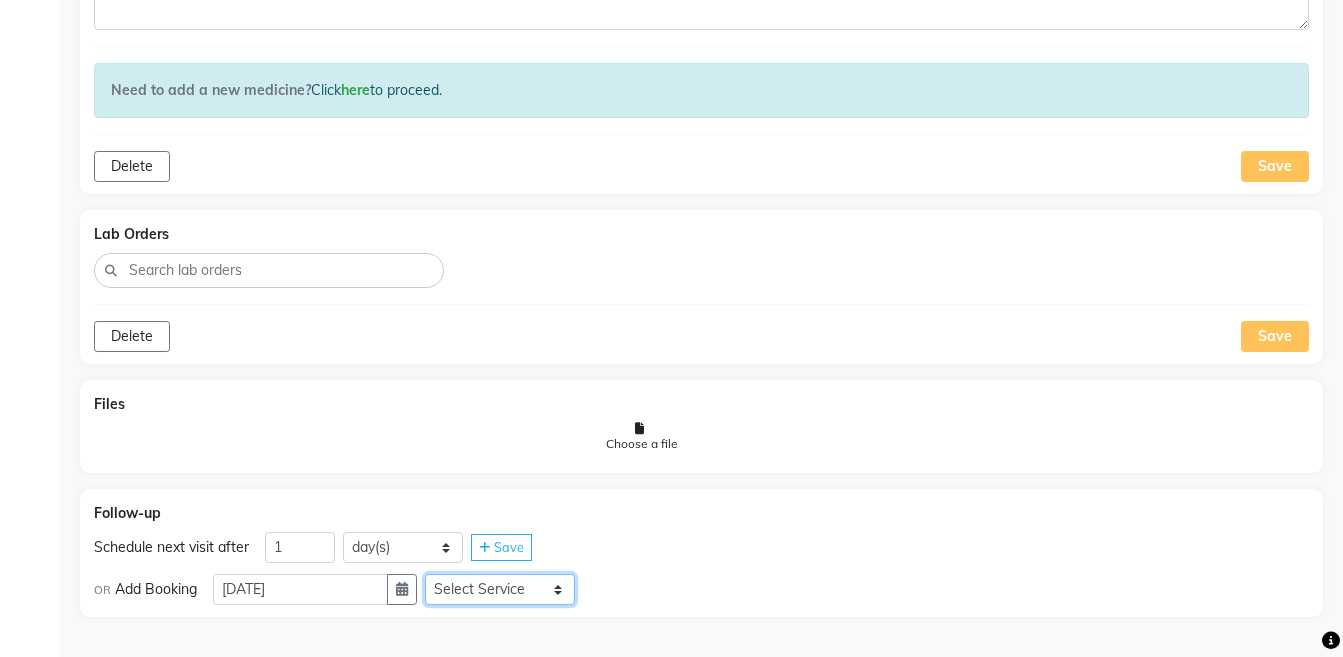 click on "Select Service  Medicine  Medicine 1  Hydra Facial  Medi Facial  Vampire Facial With Plasma  Oxygeno Facial  Anti Aging Facial  Korean Glass GLow Facial  Full Face  Upper Lip  Chin  Underarms  Full Legs & arms  Back-side  Chest  Abdomen  Yellow Peel  Black Peel  Party Peel  Glow Peel  Argi Peel  Under-arm Peel  Depigmento Peel  Anti Aging Peel  Lip Peel  Hair PRP  GFC PRP  [MEDICAL_DATA] / Dermaroller  Under Eye PRP  Face PRP  Dermapen / Mesotherapt for Full Face  Dermapen / Mesotherapt for Scars  Carbon Peel  LASER BLEECH Laser Bleech  BB Glow  Indian Glass Glow  In Person - Consultation  Courier Charges in City  Courier Charges out of City  In Person - Follow Up  Hair Treatment   Skin Treatment   Online - Consultation  Online - Follow Up" 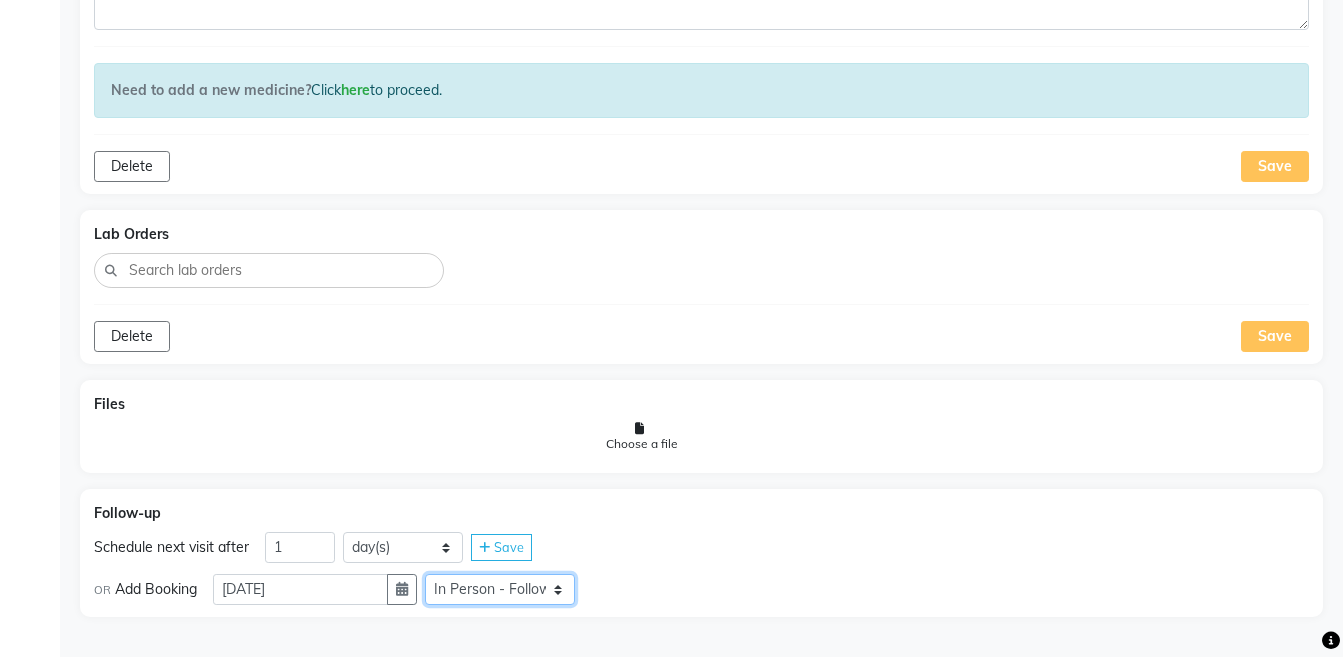 click on "Select Service  Medicine  Medicine 1  Hydra Facial  Medi Facial  Vampire Facial With Plasma  Oxygeno Facial  Anti Aging Facial  Korean Glass GLow Facial  Full Face  Upper Lip  Chin  Underarms  Full Legs & arms  Back-side  Chest  Abdomen  Yellow Peel  Black Peel  Party Peel  Glow Peel  Argi Peel  Under-arm Peel  Depigmento Peel  Anti Aging Peel  Lip Peel  Hair PRP  GFC PRP  [MEDICAL_DATA] / Dermaroller  Under Eye PRP  Face PRP  Dermapen / Mesotherapt for Full Face  Dermapen / Mesotherapt for Scars  Carbon Peel  LASER BLEECH Laser Bleech  BB Glow  Indian Glass Glow  In Person - Consultation  Courier Charges in City  Courier Charges out of City  In Person - Follow Up  Hair Treatment   Skin Treatment   Online - Consultation  Online - Follow Up" 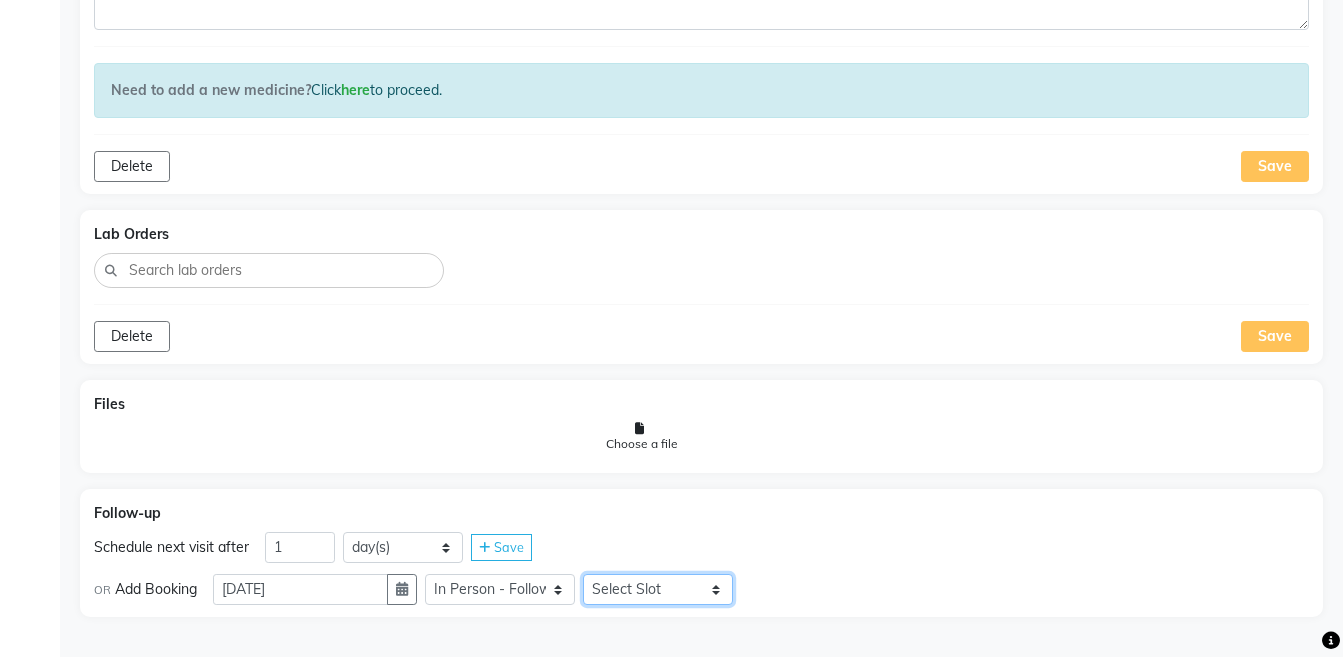 click on "Select Slot 10:15 10:45 11:00 11:15 11:30 11:45 12:15 12:45 13:00 13:15 13:30 13:45 14:00 14:15 14:30 14:45 15:15 15:30 15:45 16:00 16:15 16:30 16:45 17:00 17:15 17:30 17:45 18:00 18:15 18:30 18:45 19:00 19:15 19:30 19:45 20:00 20:15 20:30 20:45 21:00 21:15 21:30 21:45" 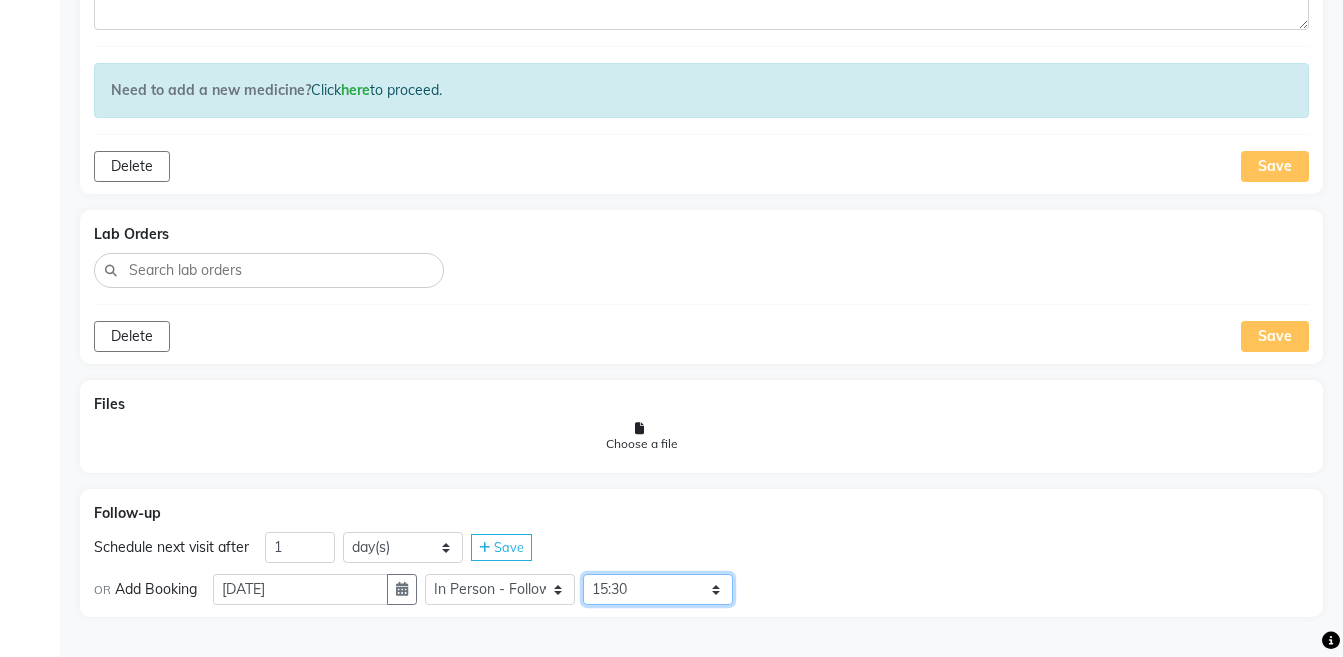 click on "Select Slot 10:15 10:45 11:00 11:15 11:30 11:45 12:15 12:45 13:00 13:15 13:30 13:45 14:00 14:15 14:30 14:45 15:15 15:30 15:45 16:00 16:15 16:30 16:45 17:00 17:15 17:30 17:45 18:00 18:15 18:30 18:45 19:00 19:15 19:30 19:45 20:00 20:15 20:30 20:45 21:00 21:15 21:30 21:45" 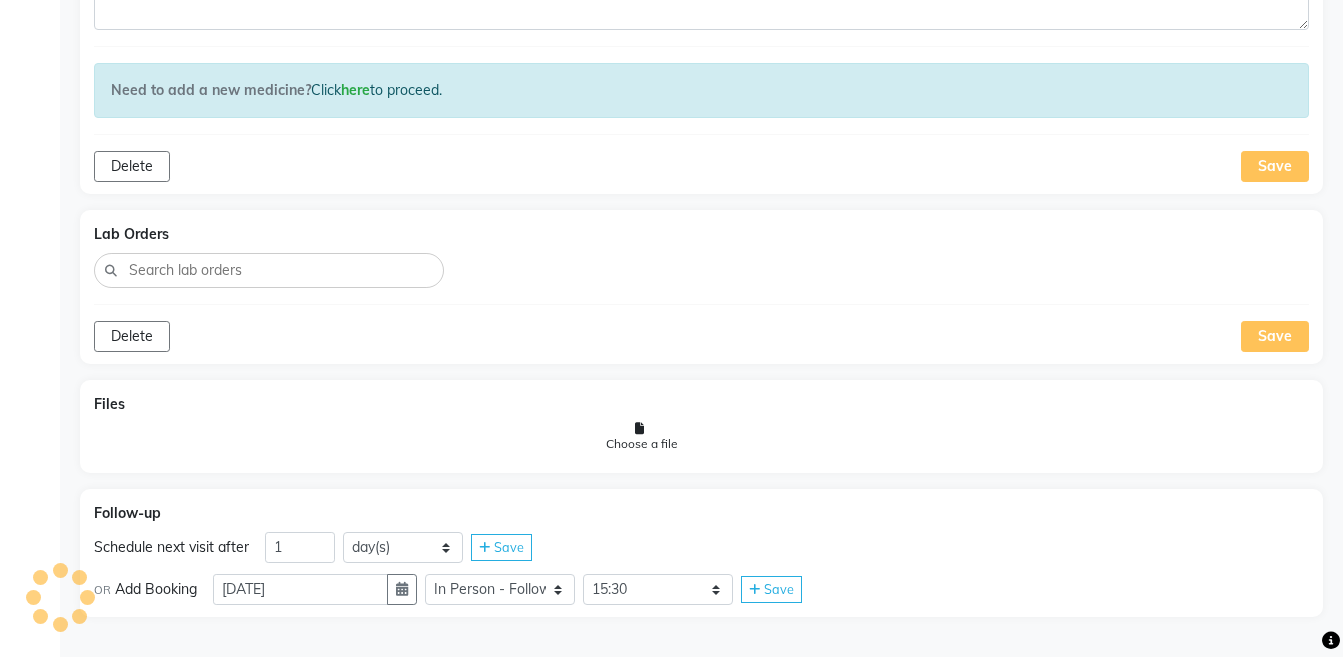 click on "Save" 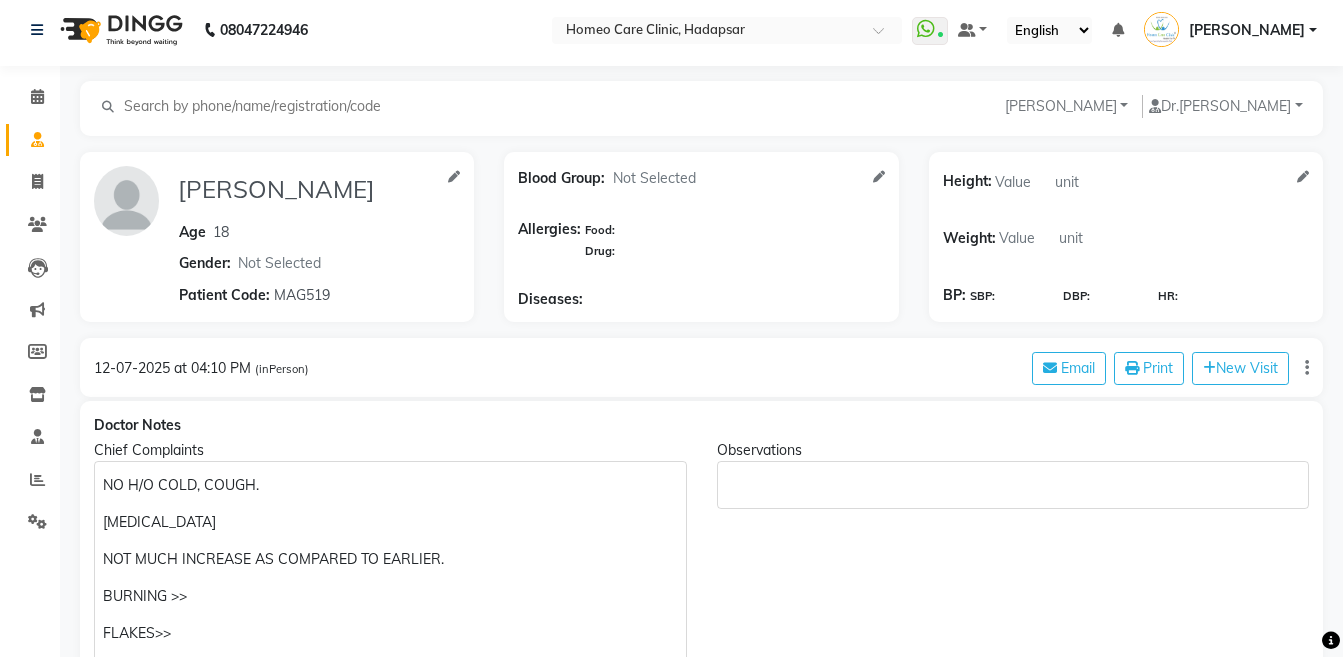 scroll, scrollTop: 0, scrollLeft: 0, axis: both 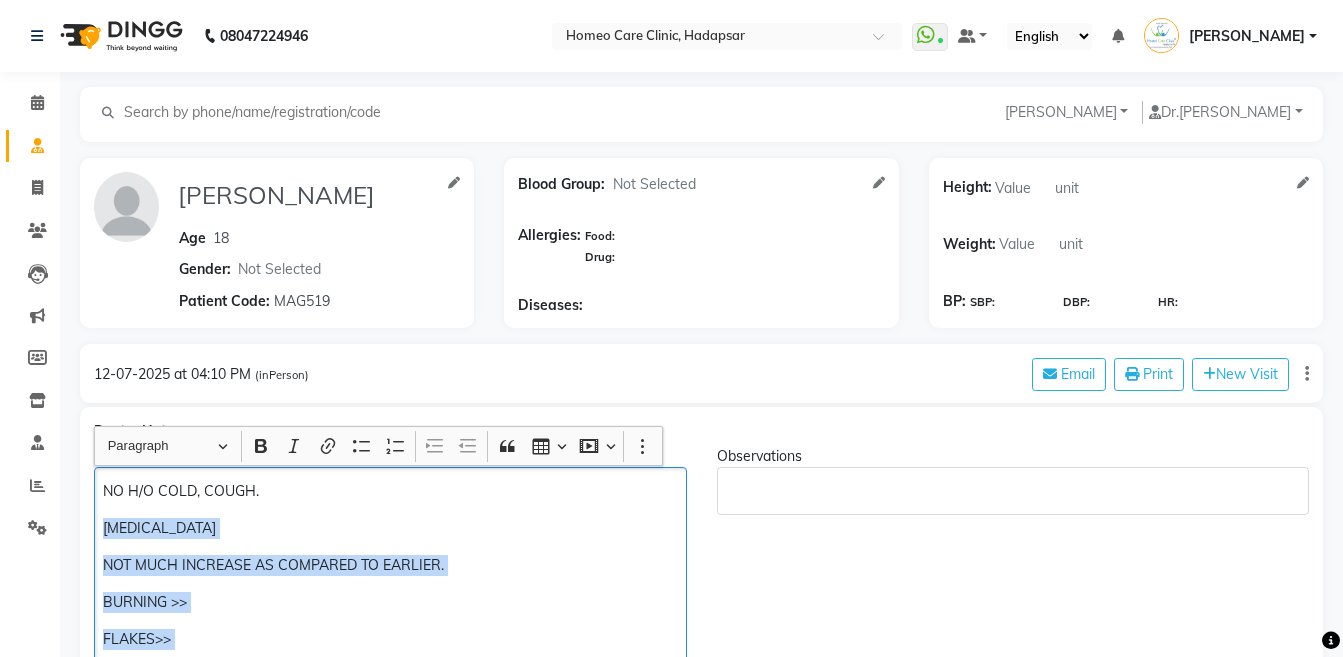 drag, startPoint x: 708, startPoint y: 520, endPoint x: 595, endPoint y: 350, distance: 204.12987 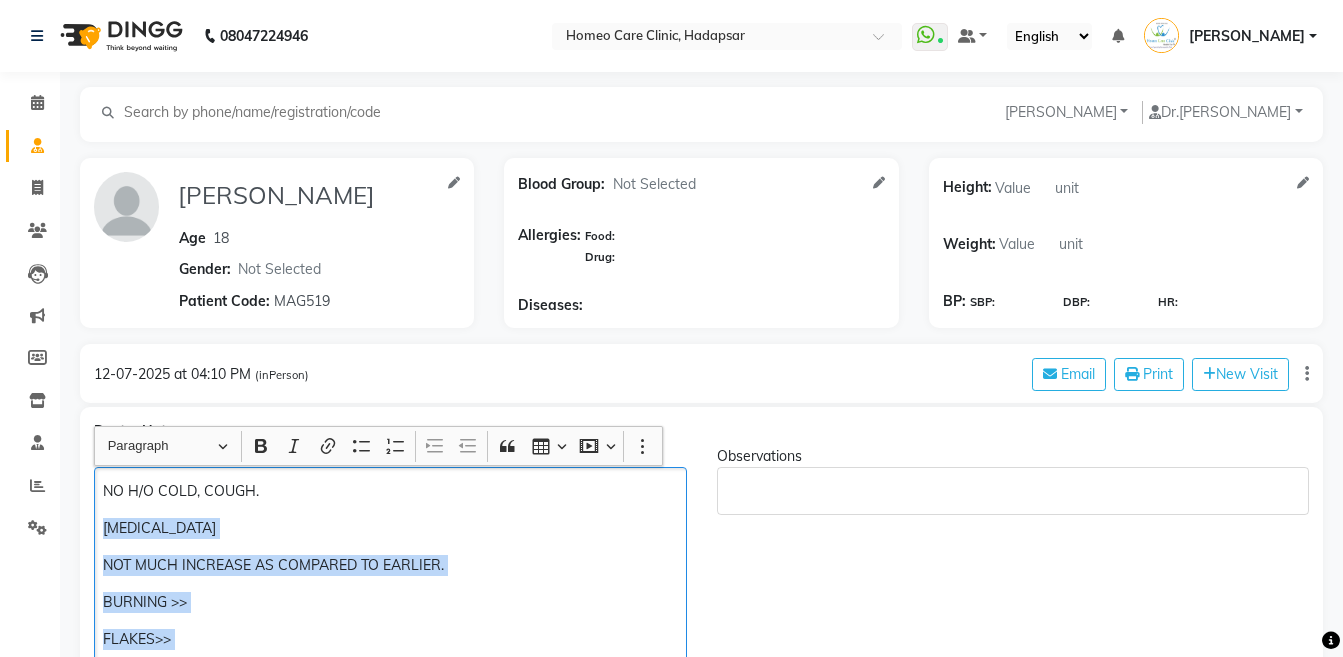 click on "[PERSON_NAME] [PERSON_NAME] Add Family Member  Dr.   [PERSON_NAME] Dingg Support [PERSON_NAME] [PERSON_NAME]  [PERSON_NAME] [PERSON_NAME] [PERSON_NAME][MEDICAL_DATA] [PERSON_NAME] Dr [PERSON_NAME] Dr [PERSON_NAME] [PERSON_NAME] [PERSON_NAME] [MEDICAL_DATA][PERSON_NAME] [PERSON_NAME] [PERSON_NAME] Age [DEMOGRAPHIC_DATA] Gender:  Not Selected [DEMOGRAPHIC_DATA] [DEMOGRAPHIC_DATA] Patient Code:  MAG519 Blood Group:  Not Selected [MEDICAL_DATA] [MEDICAL_DATA] [MEDICAL_DATA] A+ B- B+ AB- AB+ [MEDICAL_DATA]:  Food: Drug:  Diseases:  Height:   Weight:   BP:   SBP: DBP: HR: [DATE] 04:10 PM (inPerson) Email Print  New Visit Doctor Notes Chief Complaints NO H/O COLD, COUGH. [MEDICAL_DATA] NOT MUCH INCREASE AS COMPARED TO EARLIER. BURNING >> FLAKES>> APP - N THIRST - N URINE - N MOTION - N SLEEP - N Rx:-SL 200 --- F2M4S8 ---- 1800/- Observations Examination Diagnosis Notes NPRS:  0 Delete Save Prescription Rx:-SL 200 --- F2M4S8 ---- 1800/- Need to add a new medicine?  Click   here   to proceed.
Delete Save Lab Orders Delete Save Files Choose a file Follow-up Next Follow Up In:  39 day" 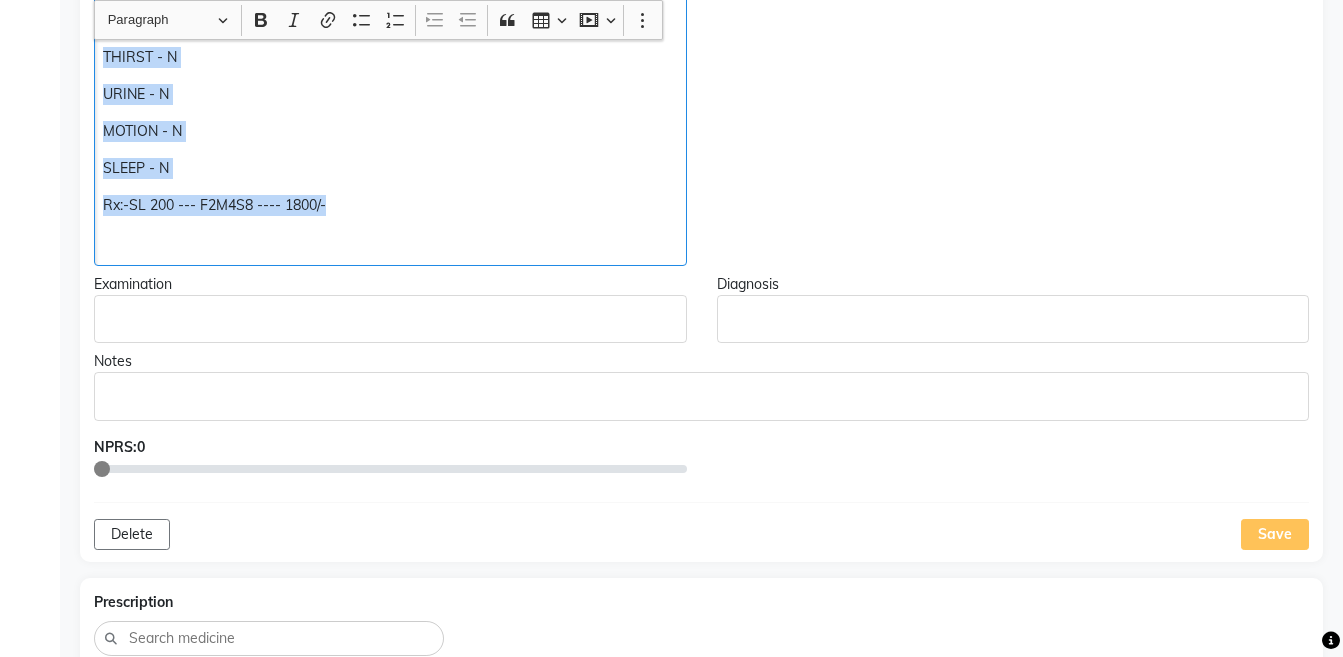 scroll, scrollTop: 754, scrollLeft: 0, axis: vertical 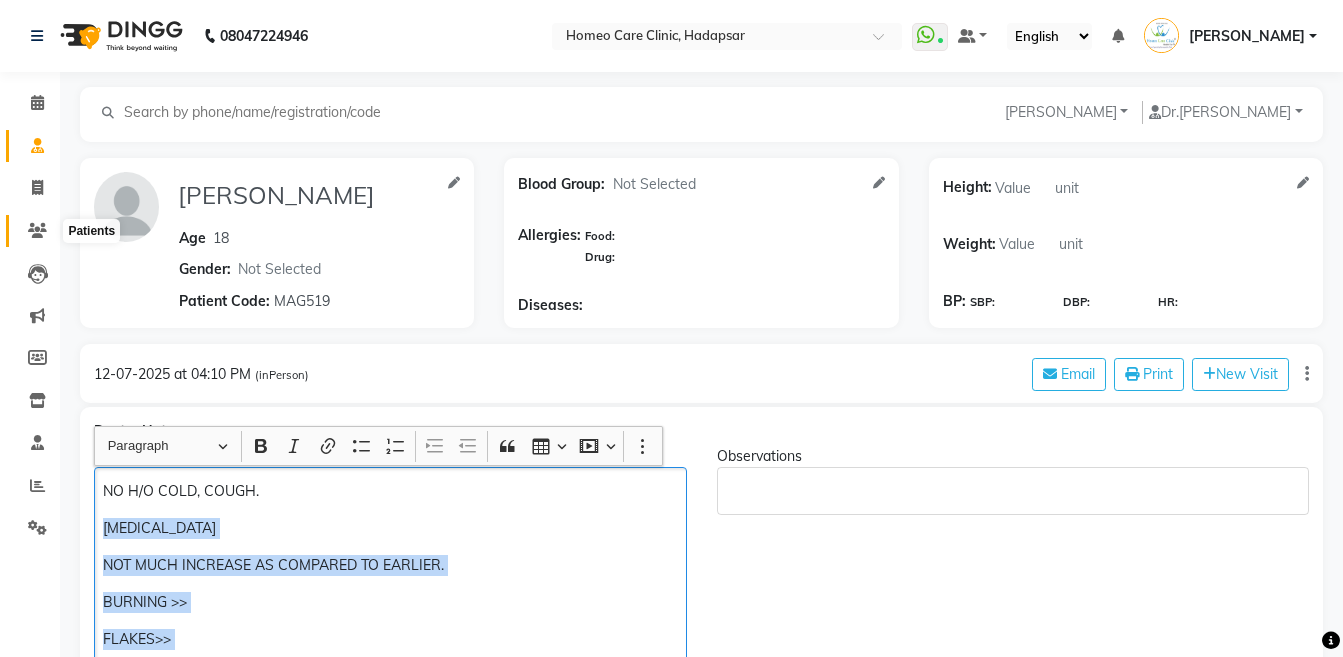 click 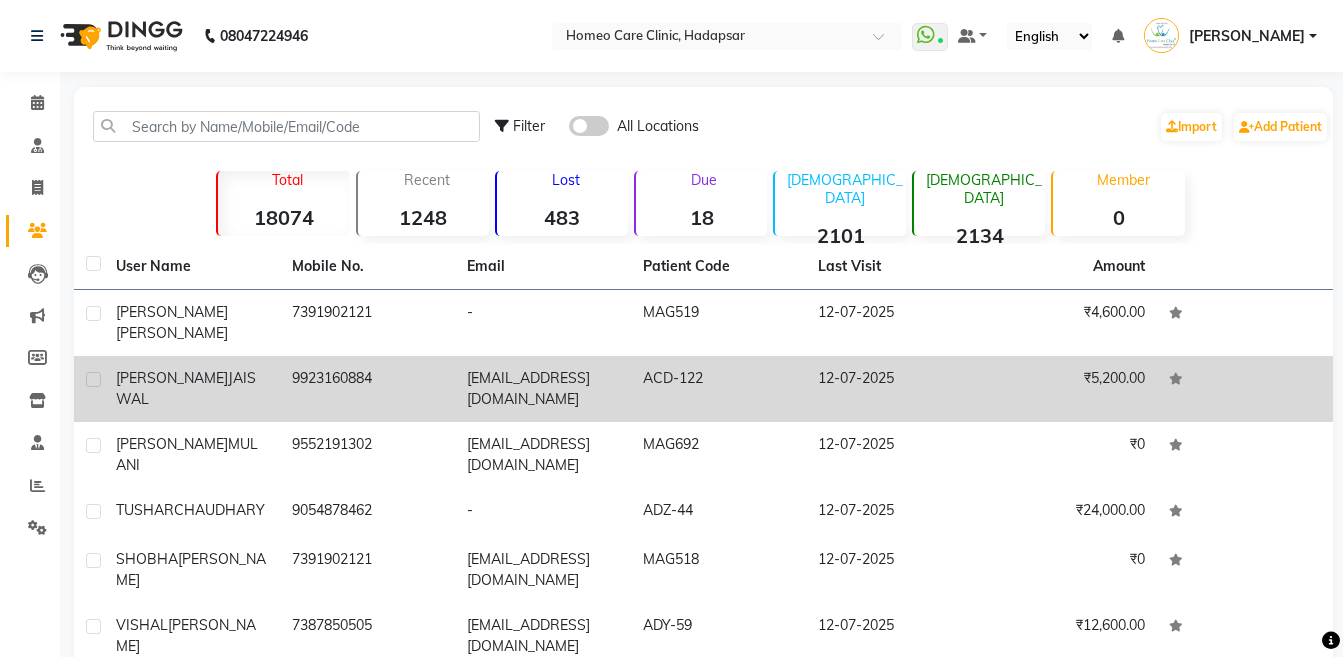click on "9923160884" 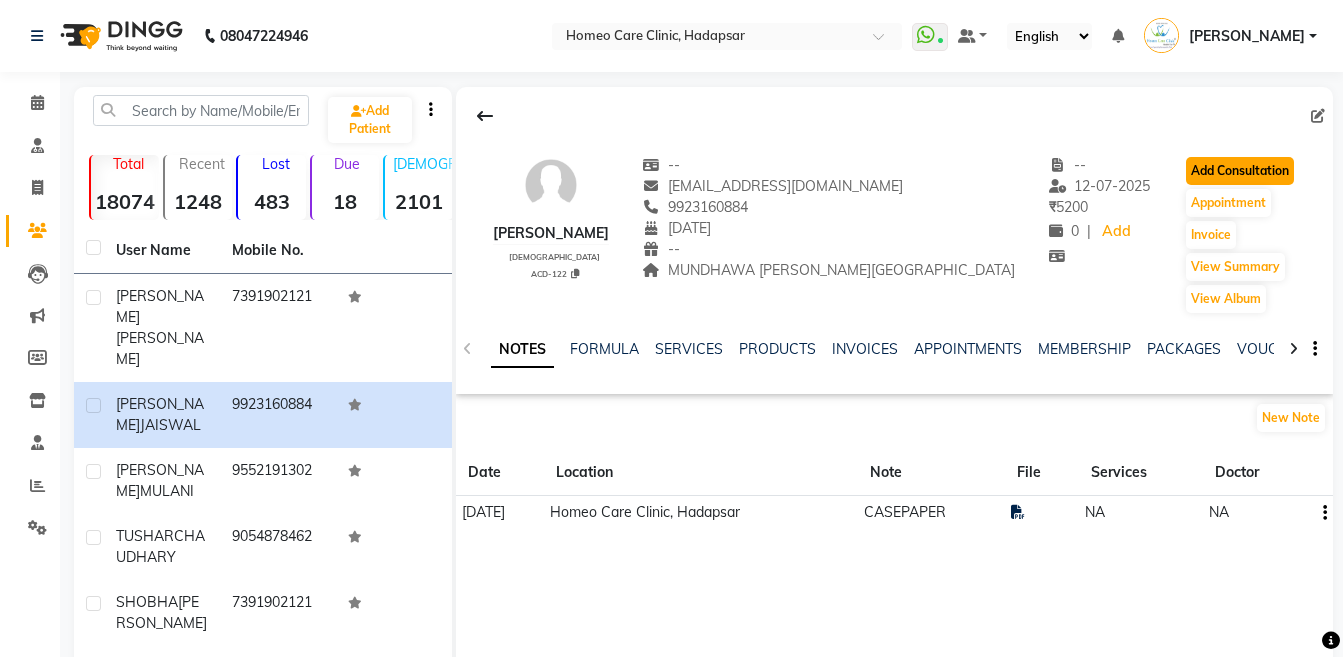 click on "Add Consultation" 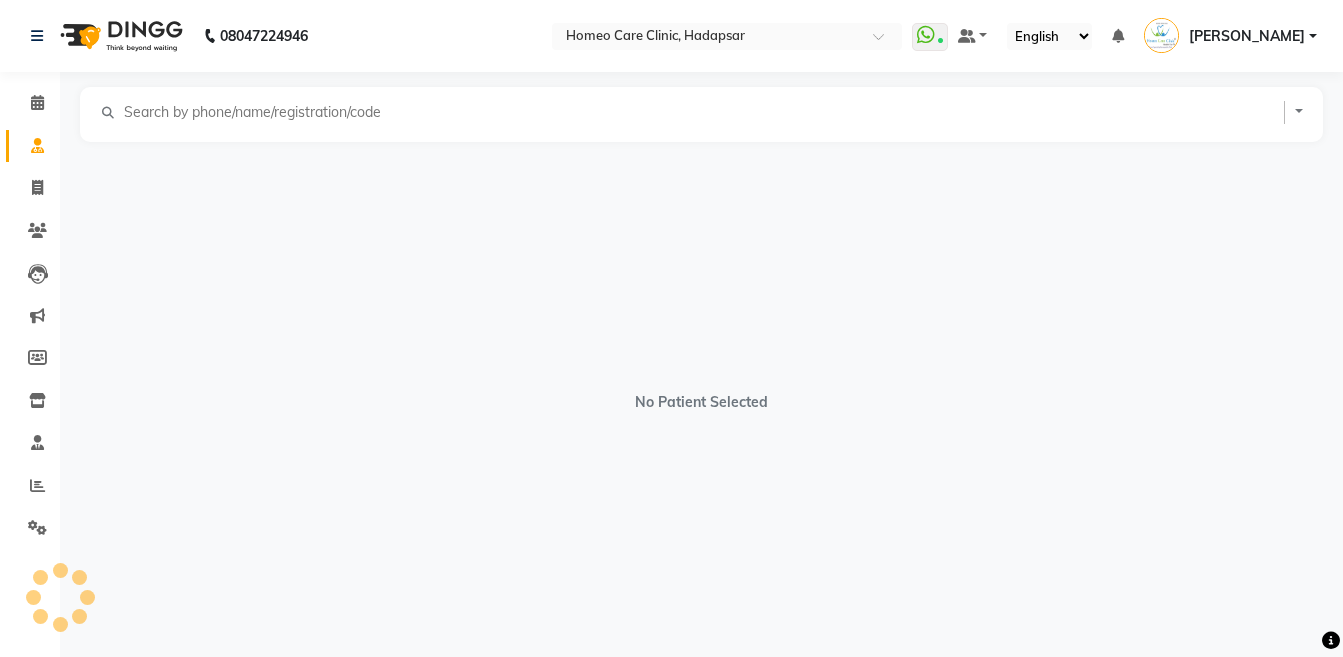 select on "[DEMOGRAPHIC_DATA]" 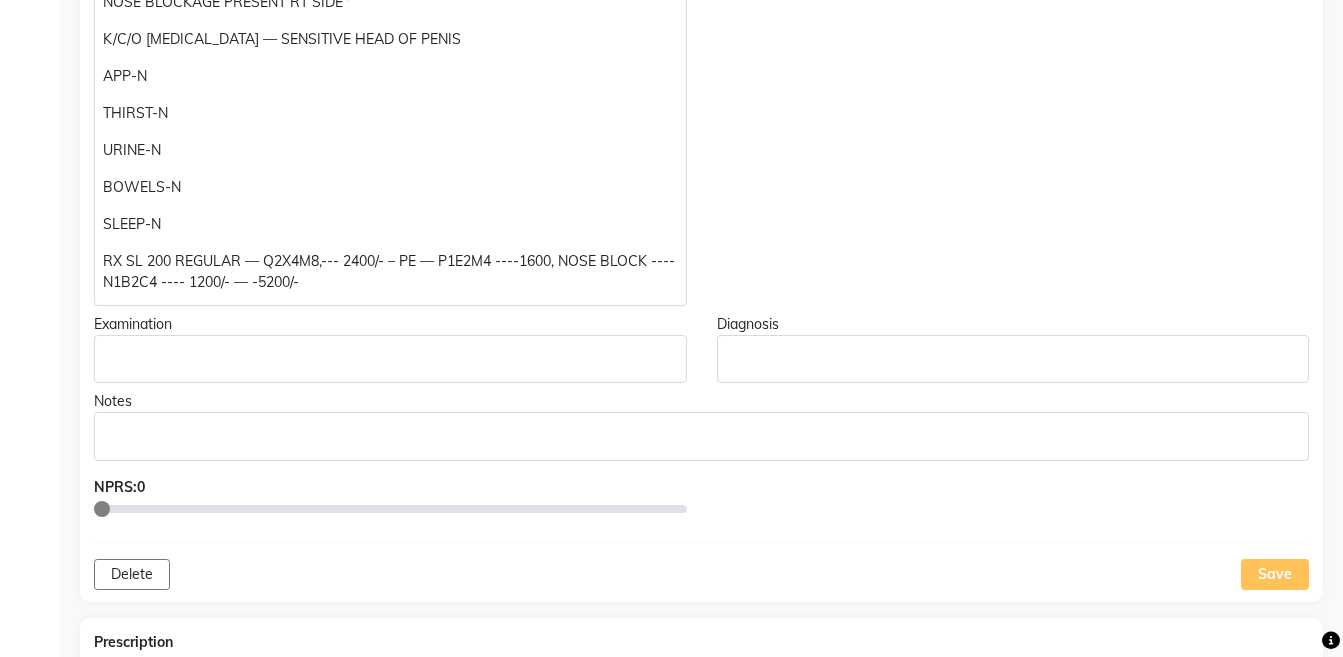 scroll, scrollTop: 579, scrollLeft: 0, axis: vertical 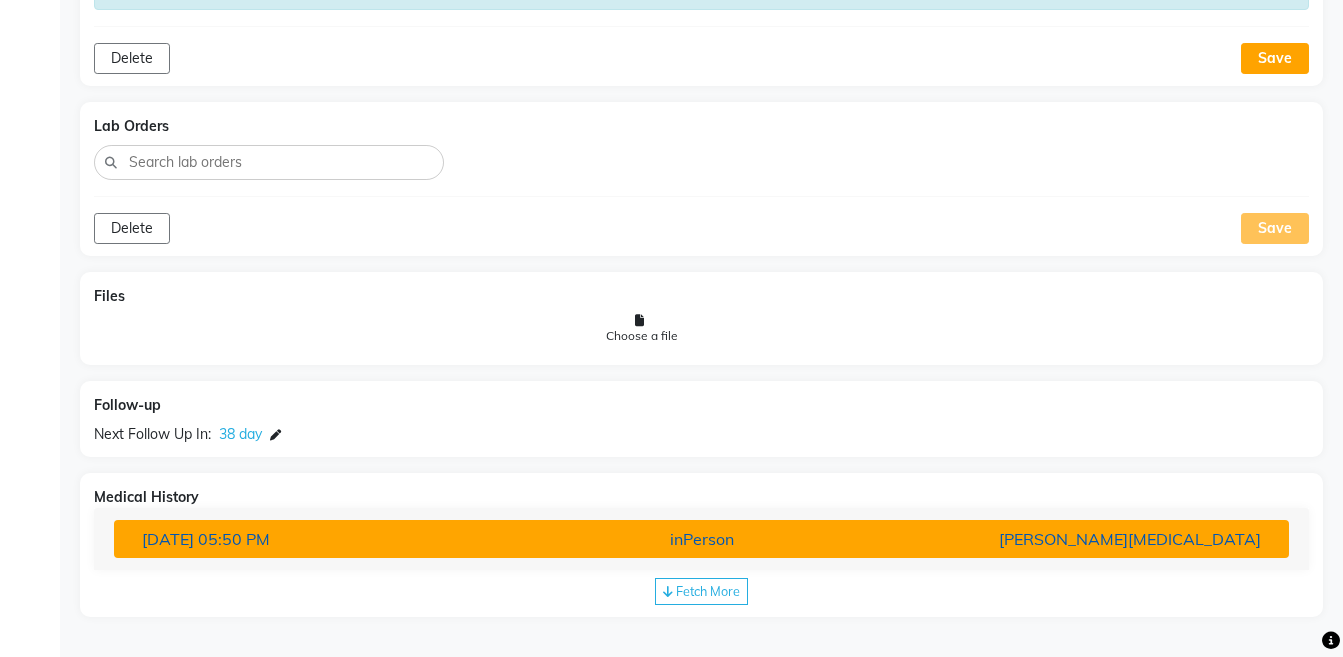 click on "[PERSON_NAME][MEDICAL_DATA]" at bounding box center (1084, 539) 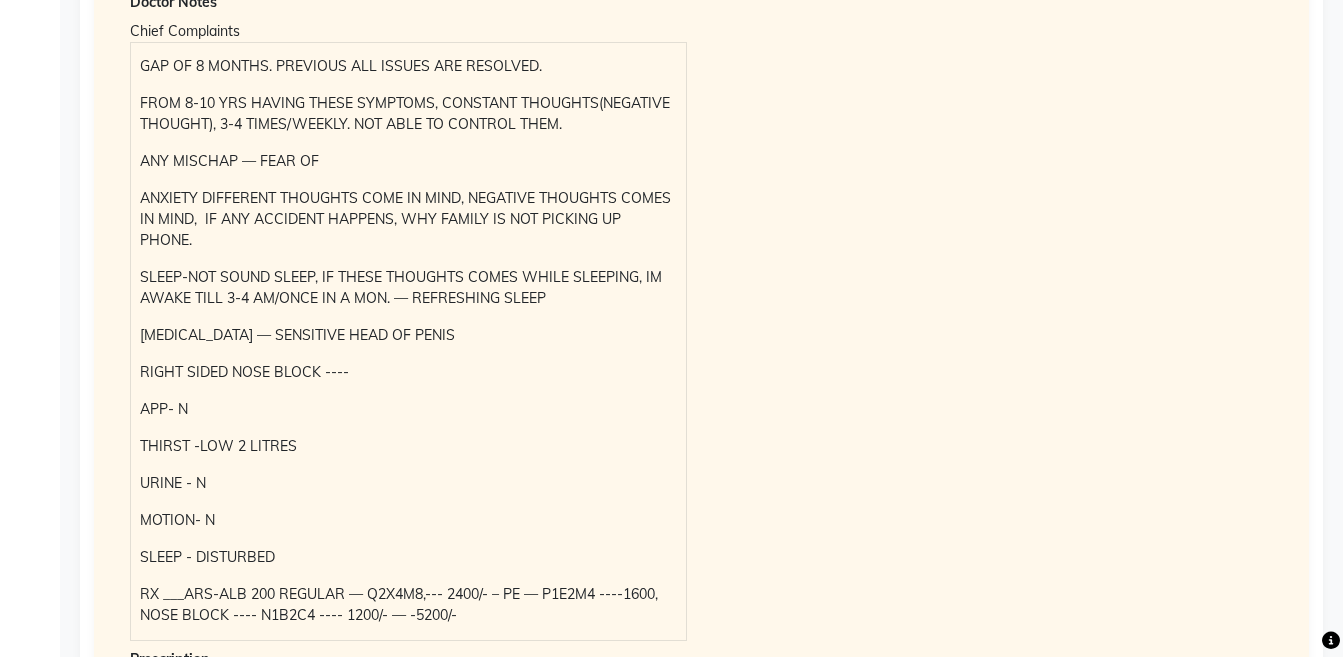 scroll, scrollTop: 2015, scrollLeft: 0, axis: vertical 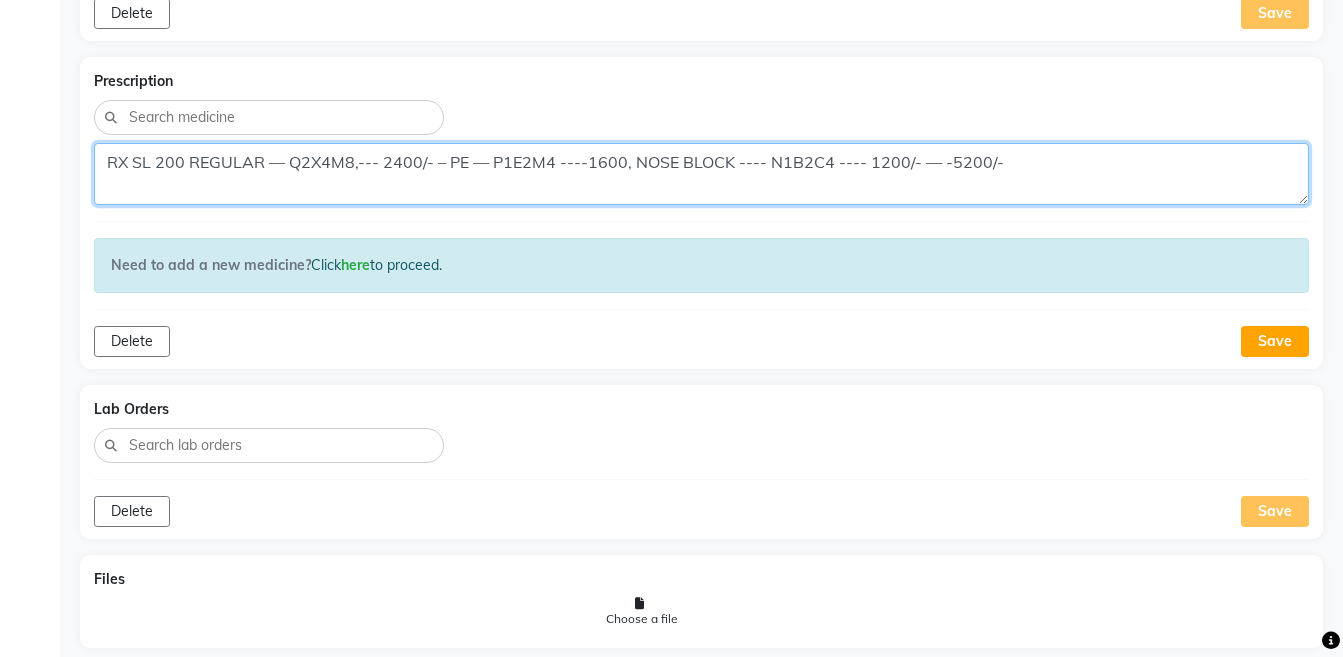 click on "RX SL 200 REGULAR — Q2X4M8,--- 2400/- – PE — P1E2M4 ----1600, NOSE BLOCK ---- N1B2C4 ---- 1200/- — -5200/-" 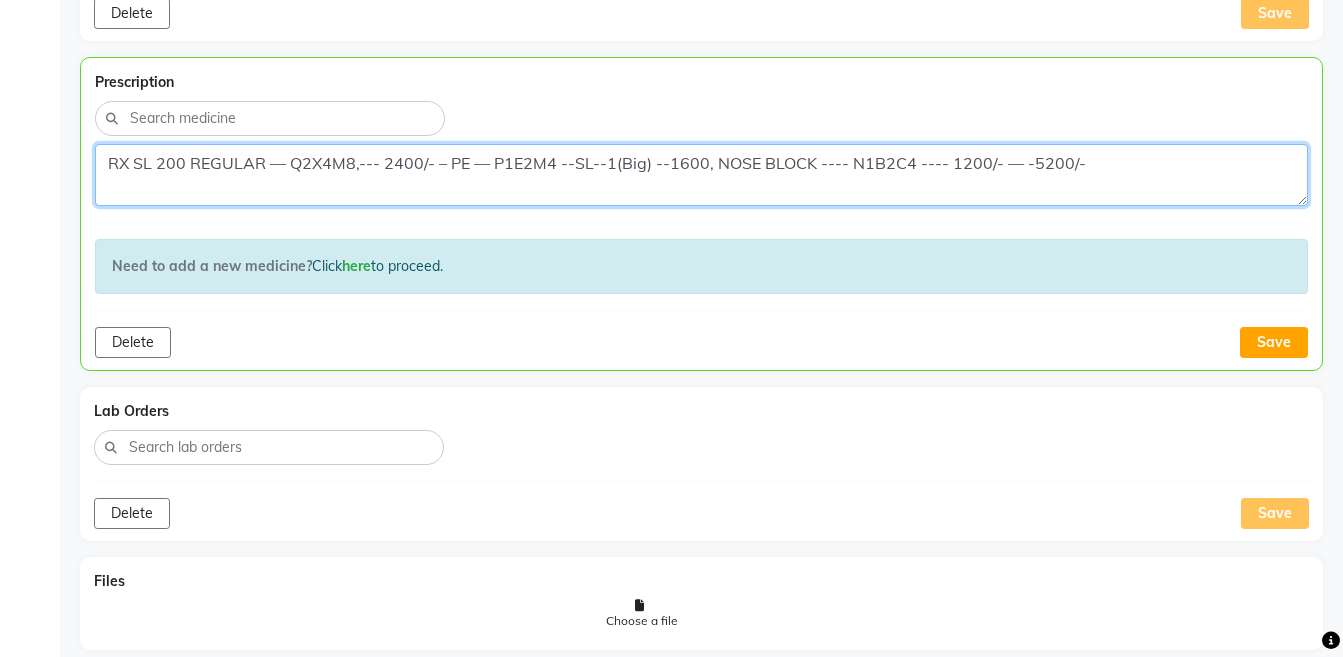 click on "RX SL 200 REGULAR — Q2X4M8,--- 2400/- – PE — P1E2M4 --SL--1(Big) --1600, NOSE BLOCK ---- N1B2C4 ---- 1200/- — -5200/-" 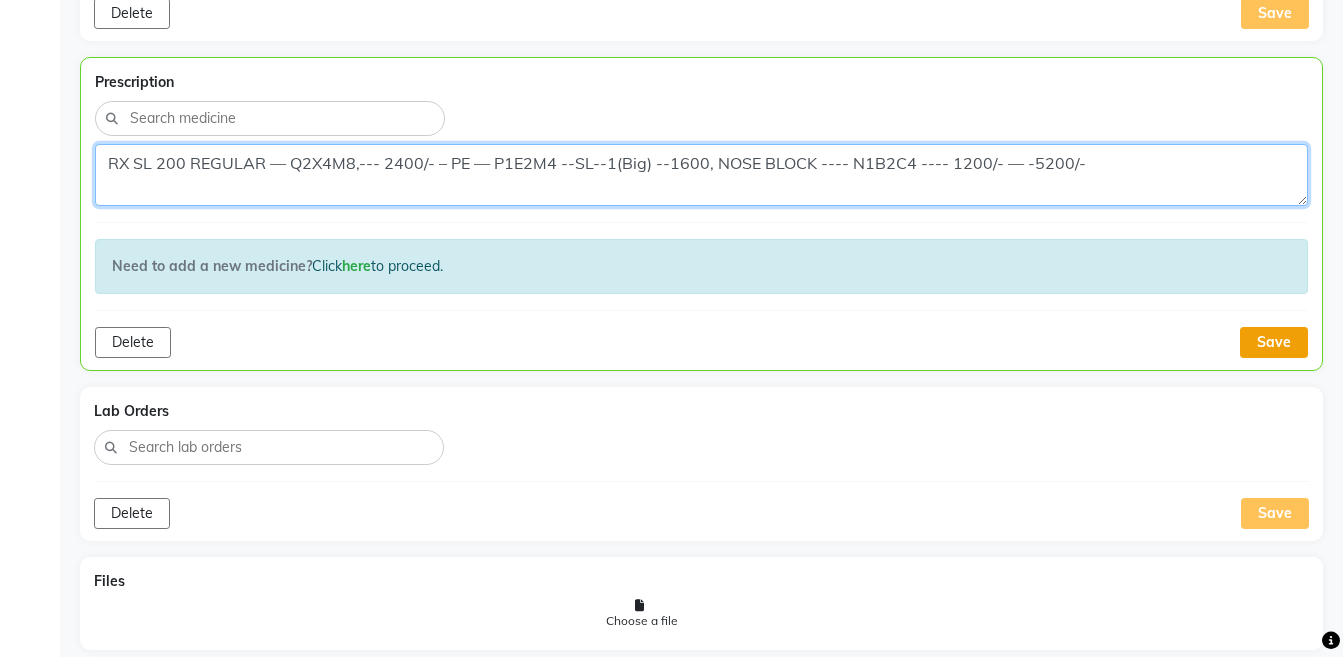type on "RX SL 200 REGULAR — Q2X4M8,--- 2400/- – PE — P1E2M4 --SL--1(Big) --1600, NOSE BLOCK ---- N1B2C4 ---- 1200/- — -5200/-" 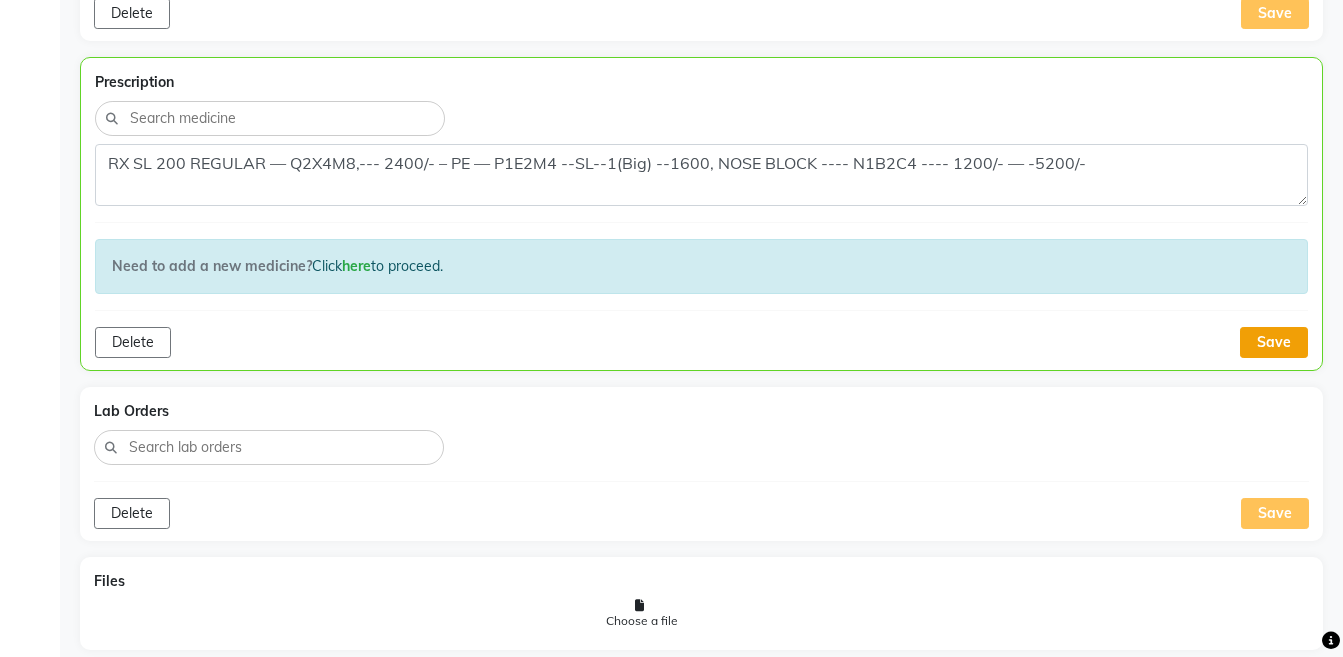 click on "Save" 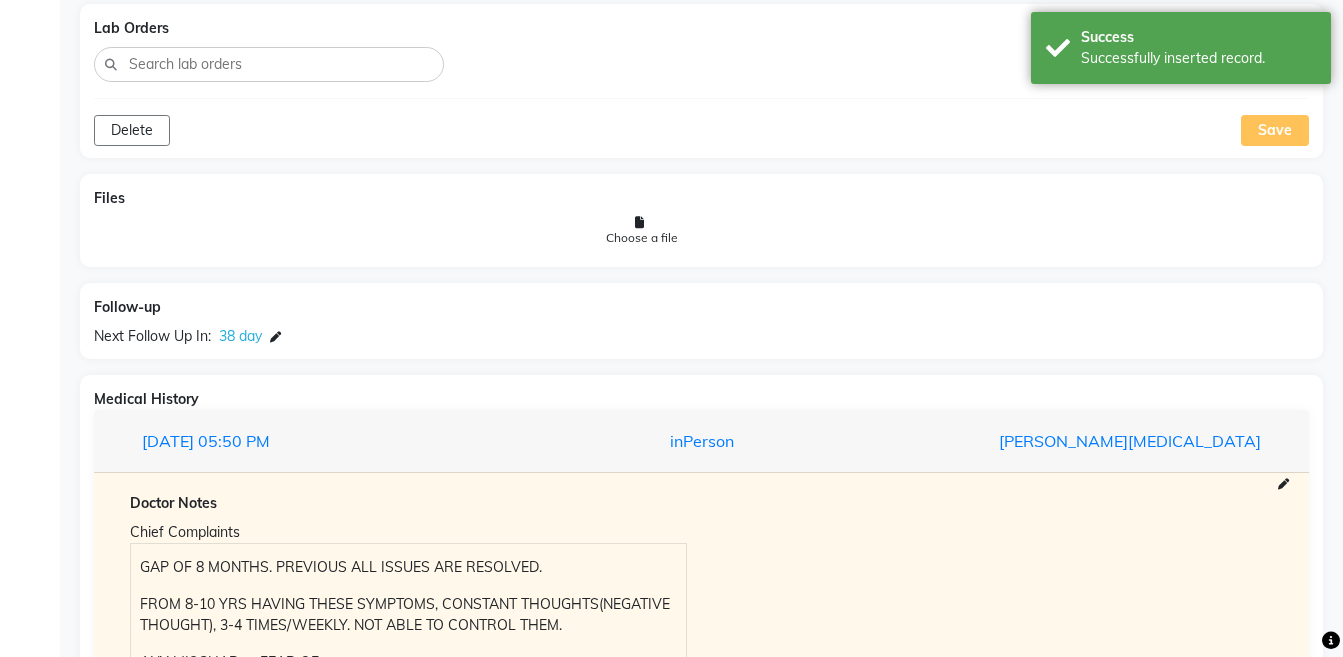 scroll, scrollTop: 1635, scrollLeft: 0, axis: vertical 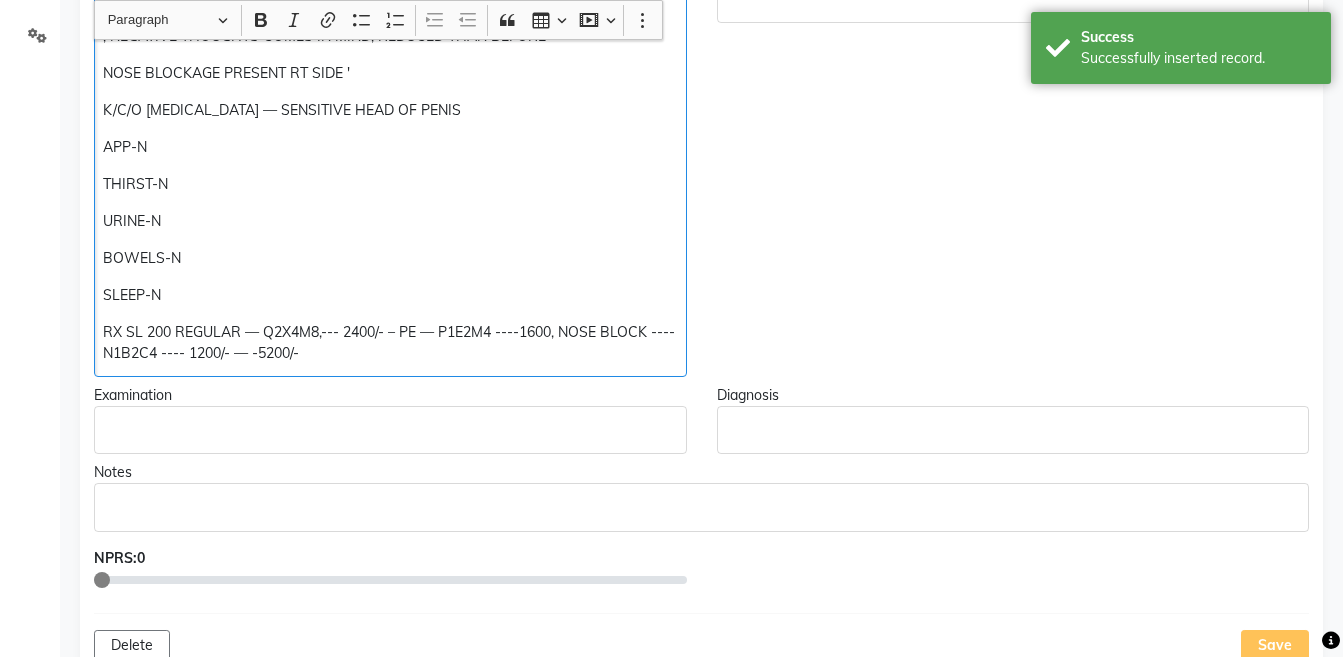 click on "ANXIETY DIFFERENT THOUGHTS COME IN MIND REDUCED  , NEGATIVE THOUGHTS COMES IN MIND, REDUCED THAN BEFORE  NOSE BLOCKAGE PRESENT RT SIDE ' K/C/O [MEDICAL_DATA] — SENSITIVE HEAD OF PENIS   APP-N THIRST-N URINE-N BOWELS-N SLEEP-N RX SL 200 REGULAR — Q2X4M8,--- 2400/- – PE — P1E2M4 ----1600, NOSE BLOCK ---- N1B2C4 ---- 1200/- — -5200/-" 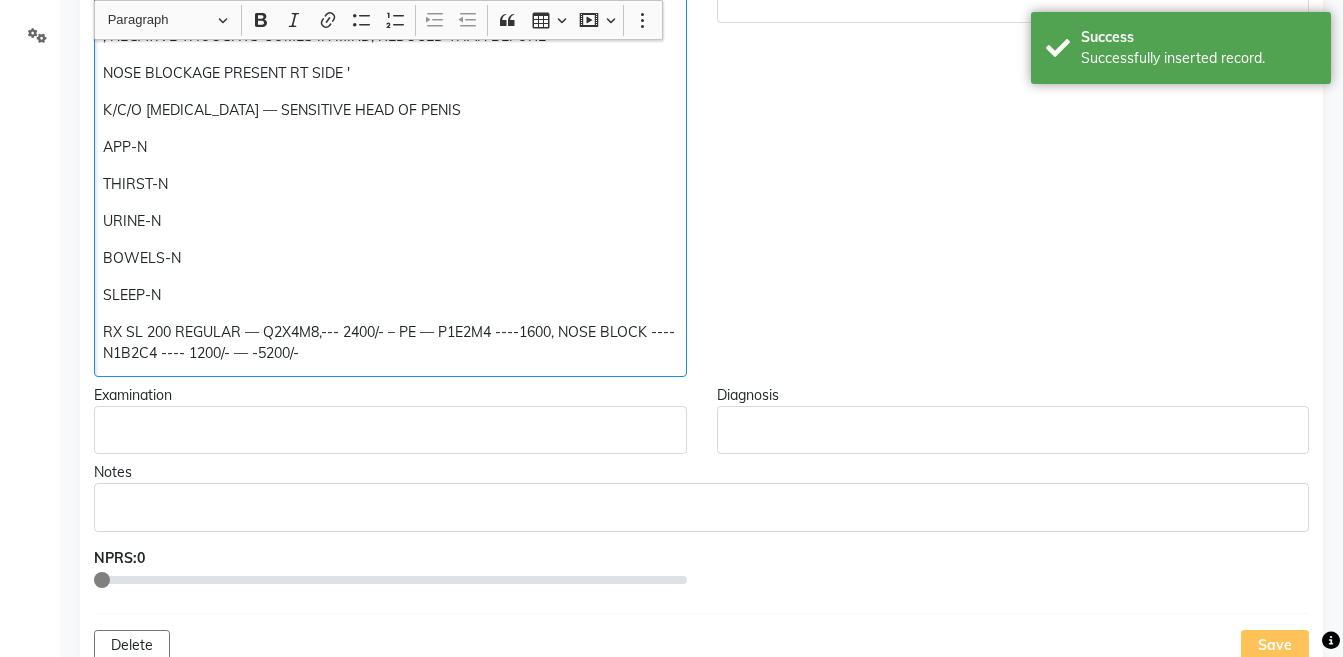 scroll, scrollTop: 493, scrollLeft: 0, axis: vertical 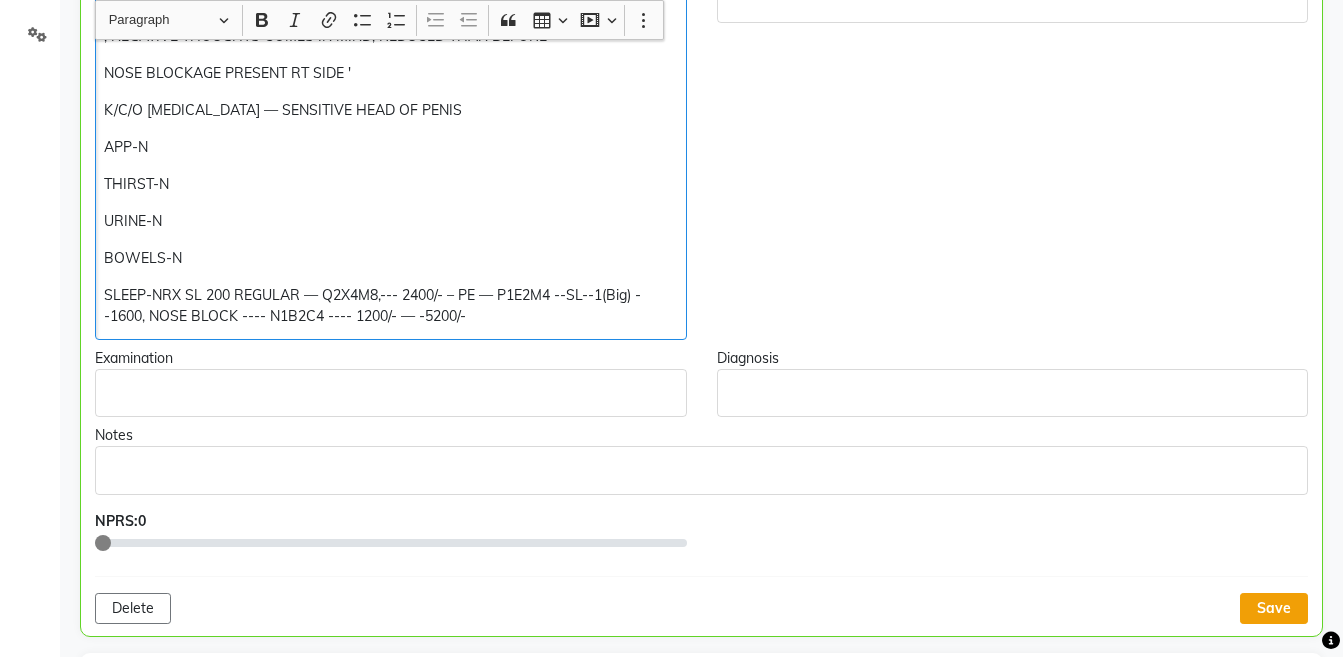click on "Save" 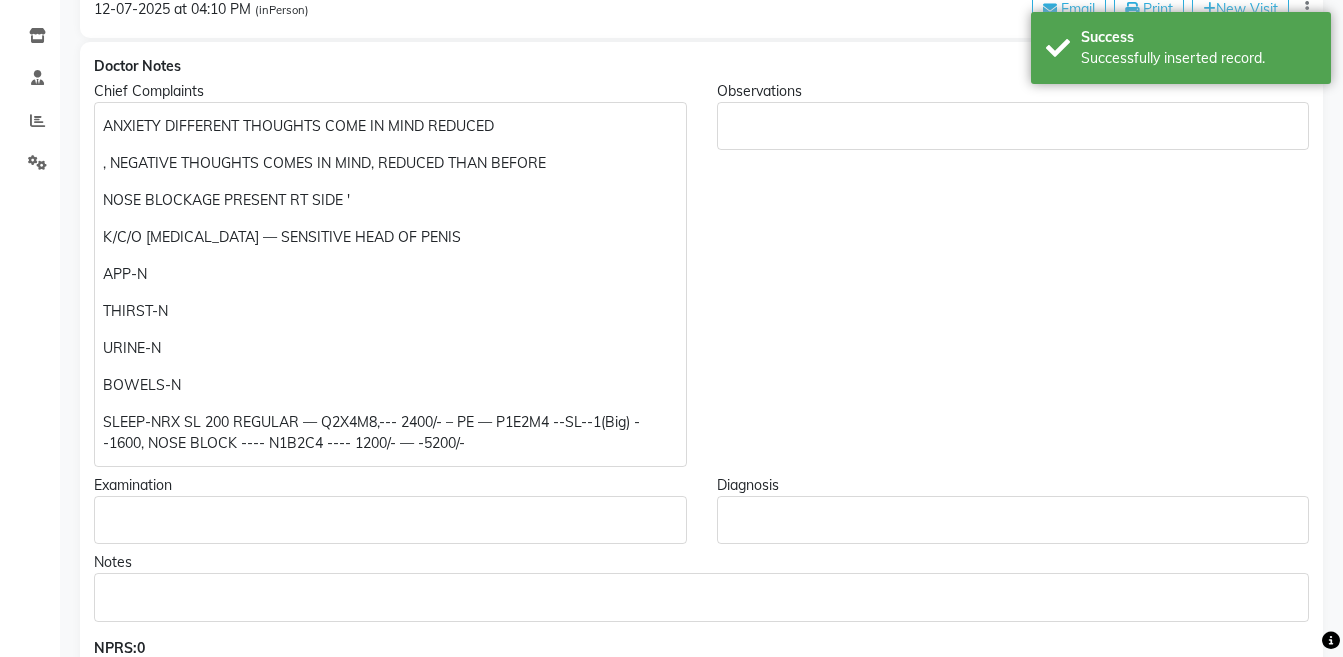 scroll, scrollTop: 370, scrollLeft: 0, axis: vertical 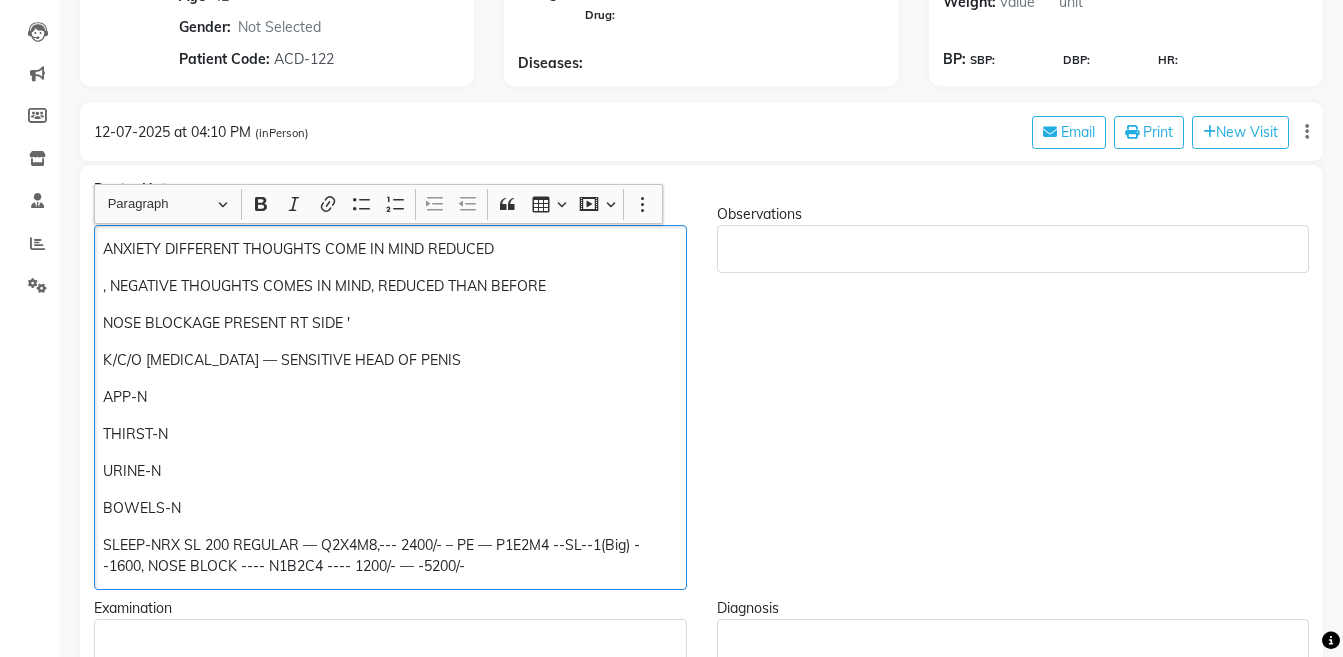 click on "SLEEP-NRX SL 200 REGULAR — Q2X4M8,--- 2400/- – PE — P1E2M4 --SL--1(Big) --1600, NOSE BLOCK ---- N1B2C4 ---- 1200/- — -5200/-" 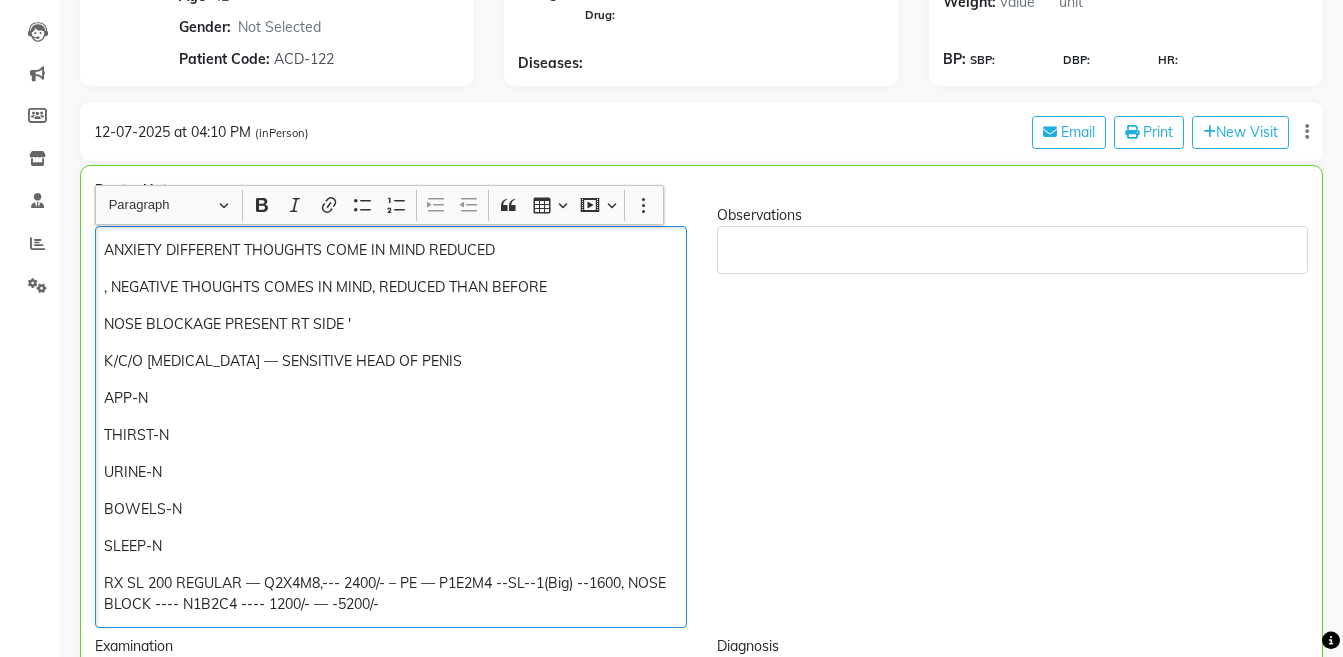 scroll, scrollTop: 243, scrollLeft: 0, axis: vertical 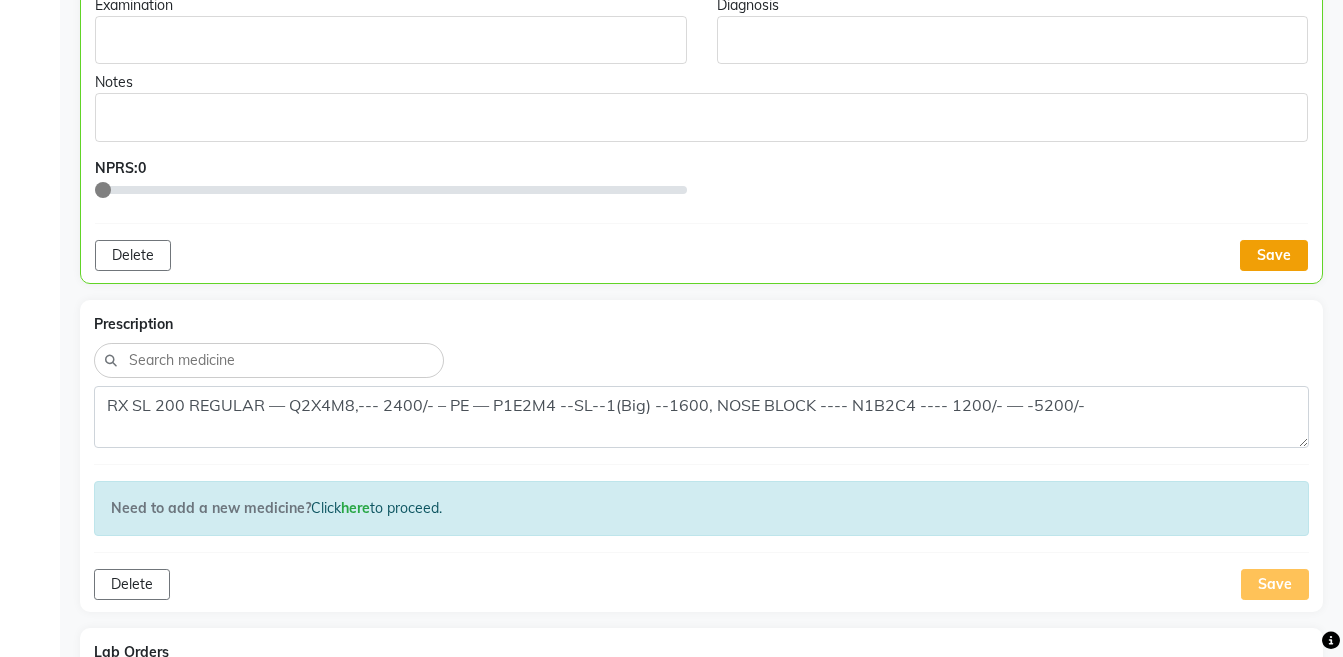 click on "Save" 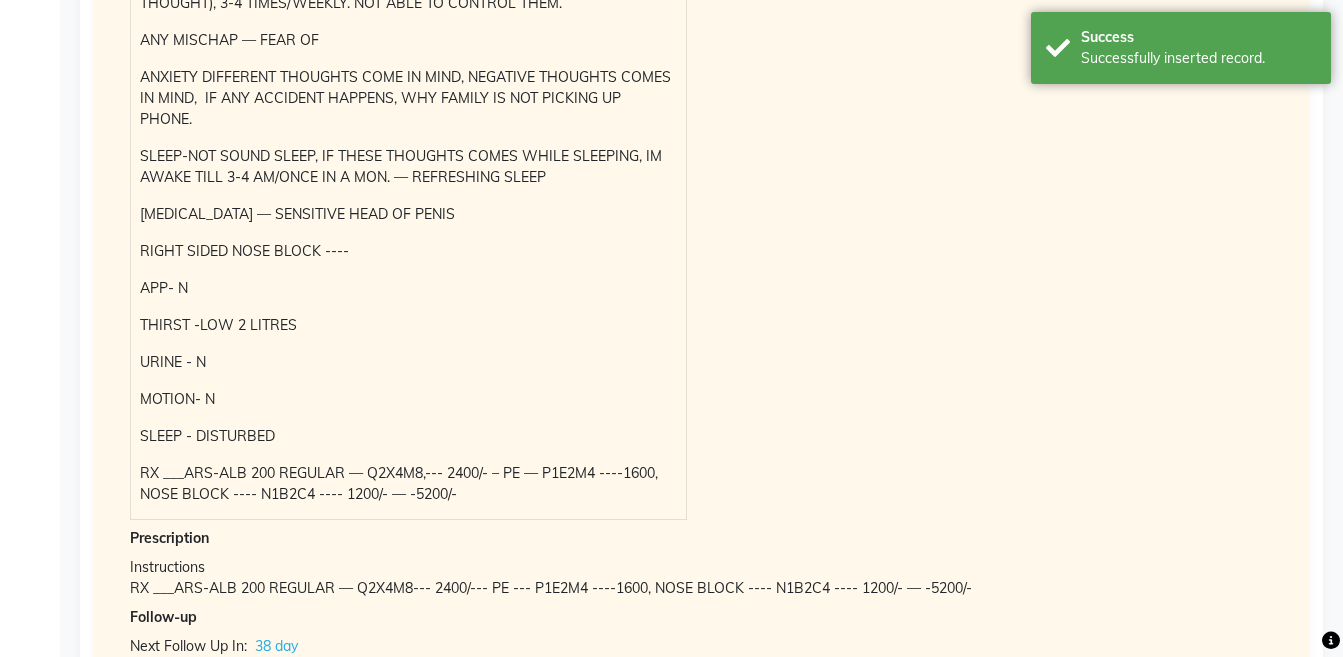 scroll, scrollTop: 2234, scrollLeft: 0, axis: vertical 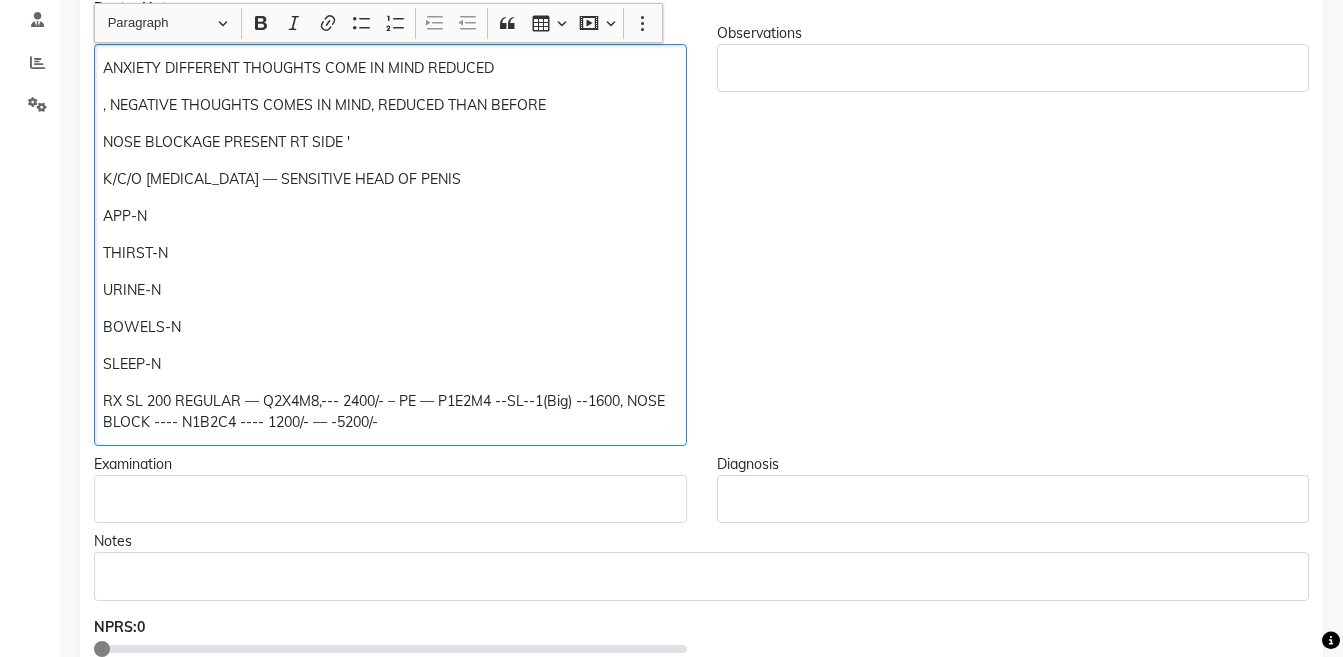 click on "RX SL 200 REGULAR — Q2X4M8,--- 2400/- – PE — P1E2M4 --SL--1(Big) --1600, NOSE BLOCK ---- N1B2C4 ---- 1200/- — -5200/-" 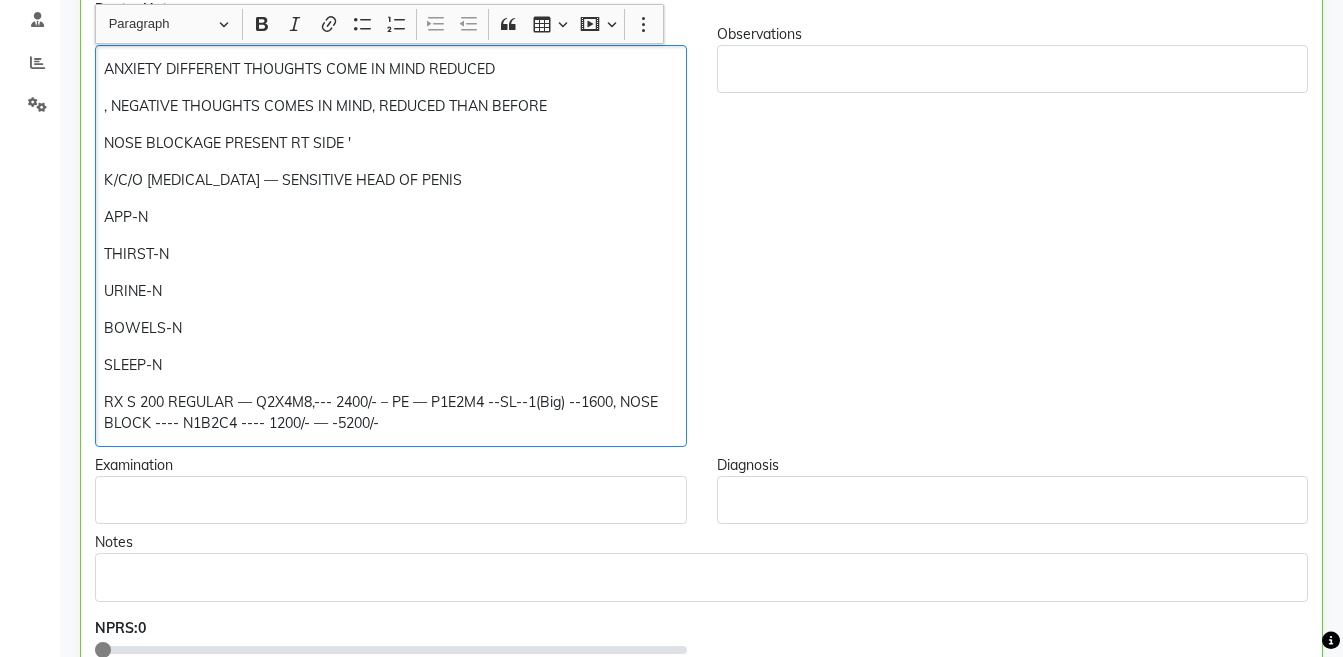 scroll, scrollTop: 424, scrollLeft: 0, axis: vertical 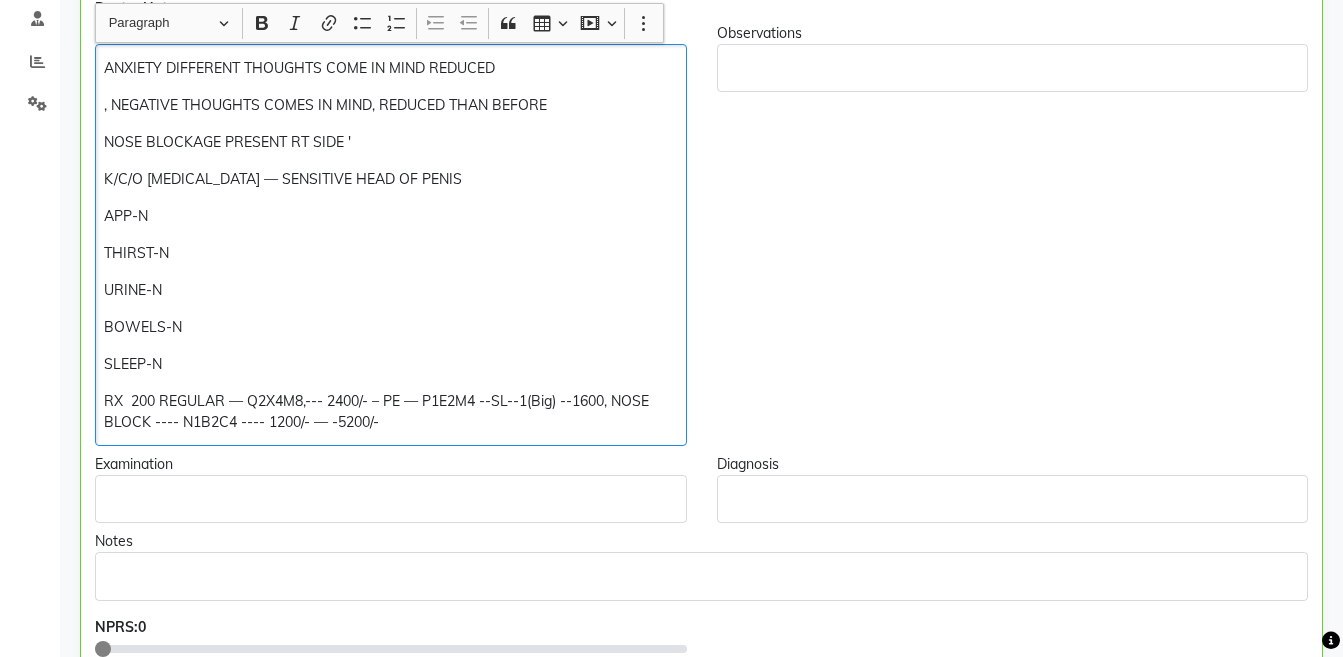 type 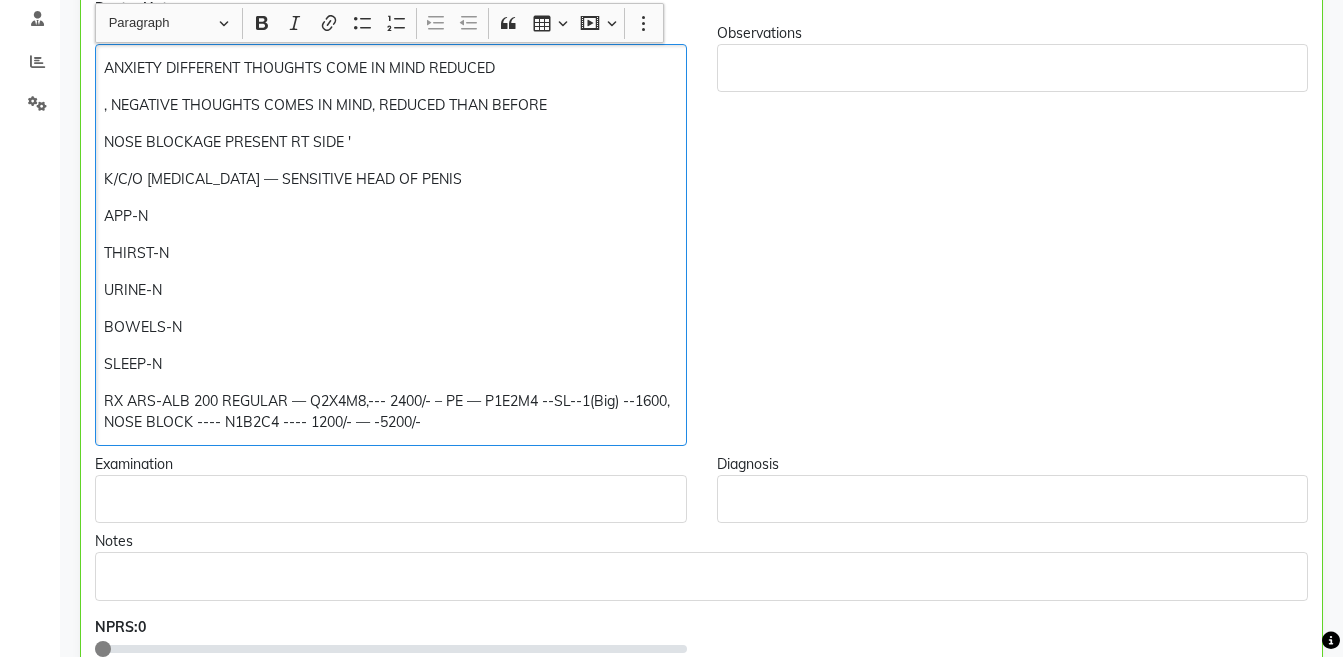 click on "RX ARS-ALB 200 REGULAR — Q2X4M8,--- 2400/- – PE — P1E2M4 --SL--1(Big) --1600, NOSE BLOCK ---- N1B2C4 ---- 1200/- — -5200/-" 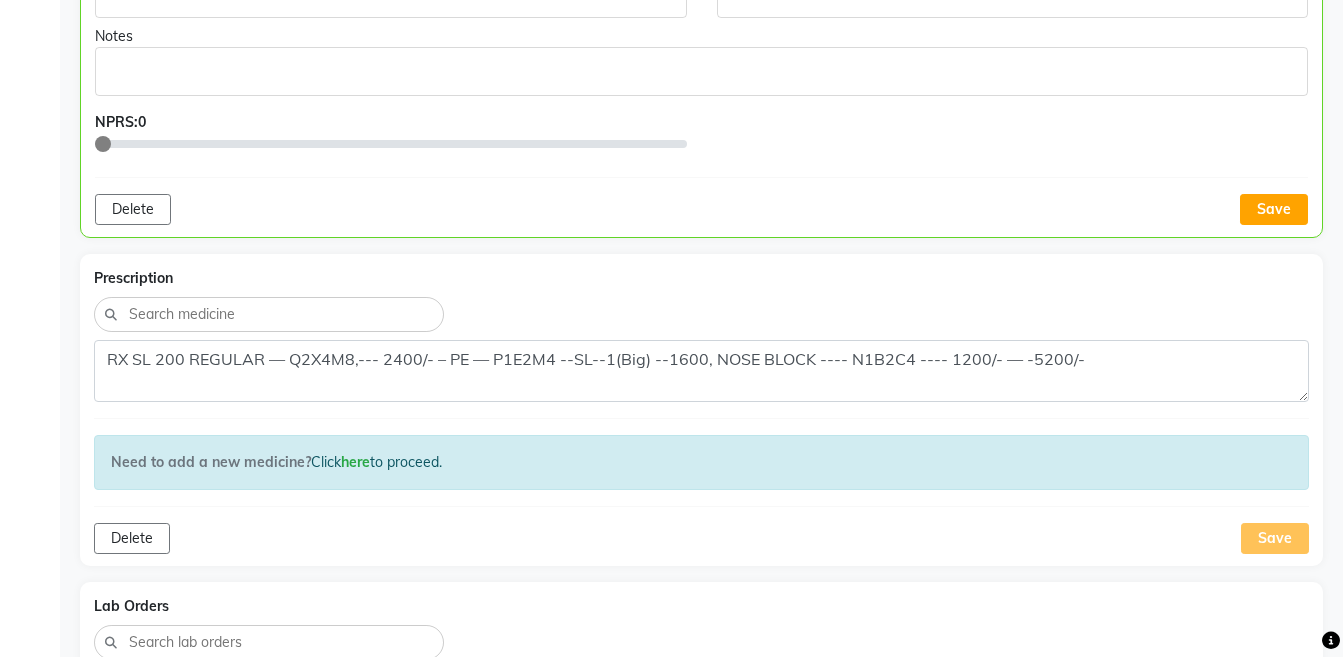 scroll, scrollTop: 934, scrollLeft: 0, axis: vertical 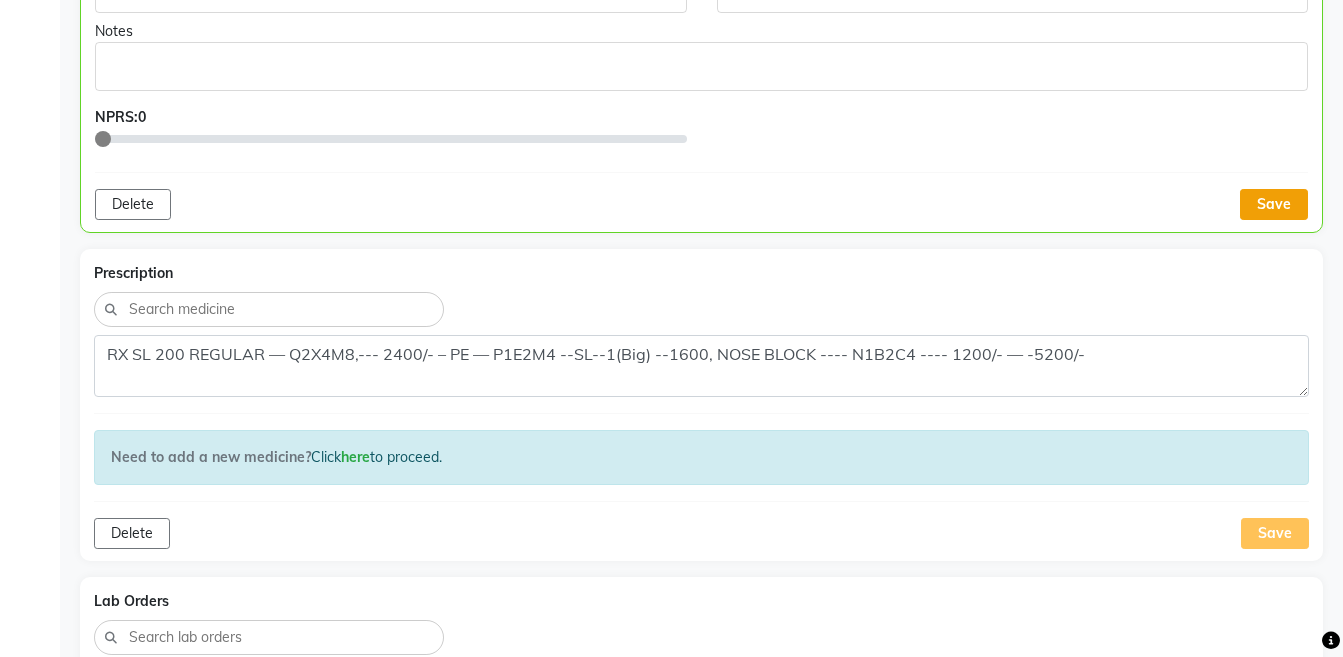 click on "Save" 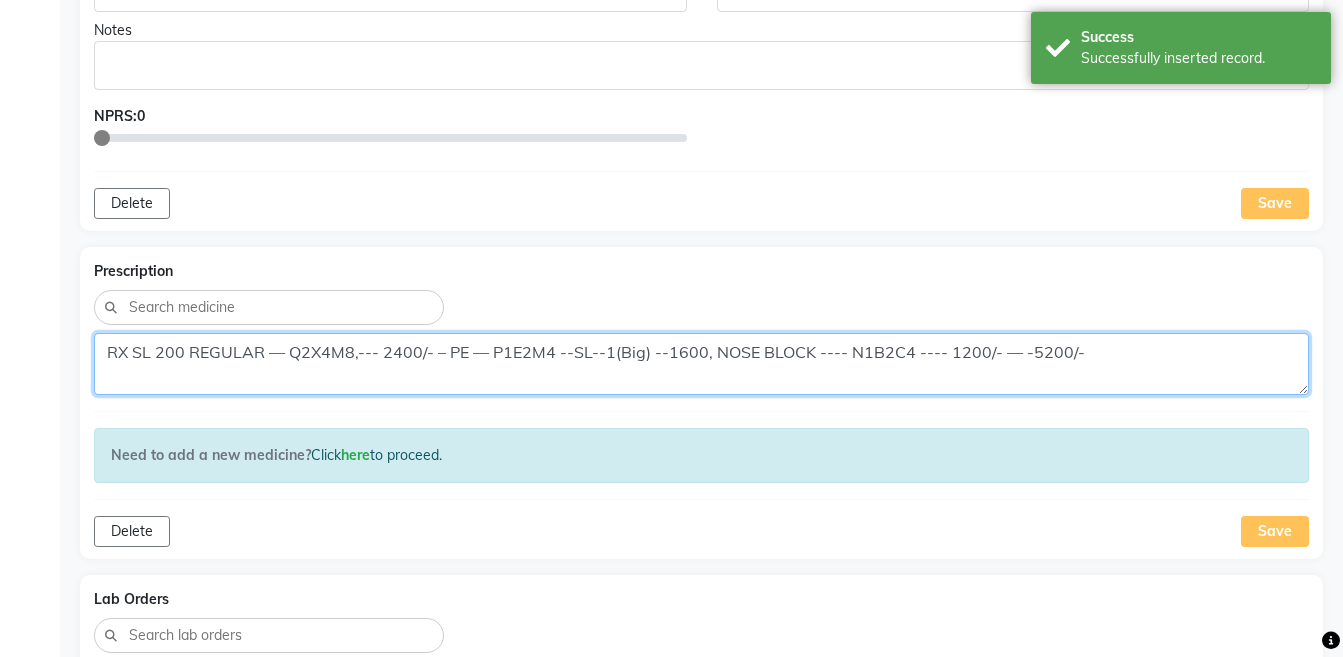 click on "RX SL 200 REGULAR — Q2X4M8,--- 2400/- – PE — P1E2M4 --SL--1(Big) --1600, NOSE BLOCK ---- N1B2C4 ---- 1200/- — -5200/-" 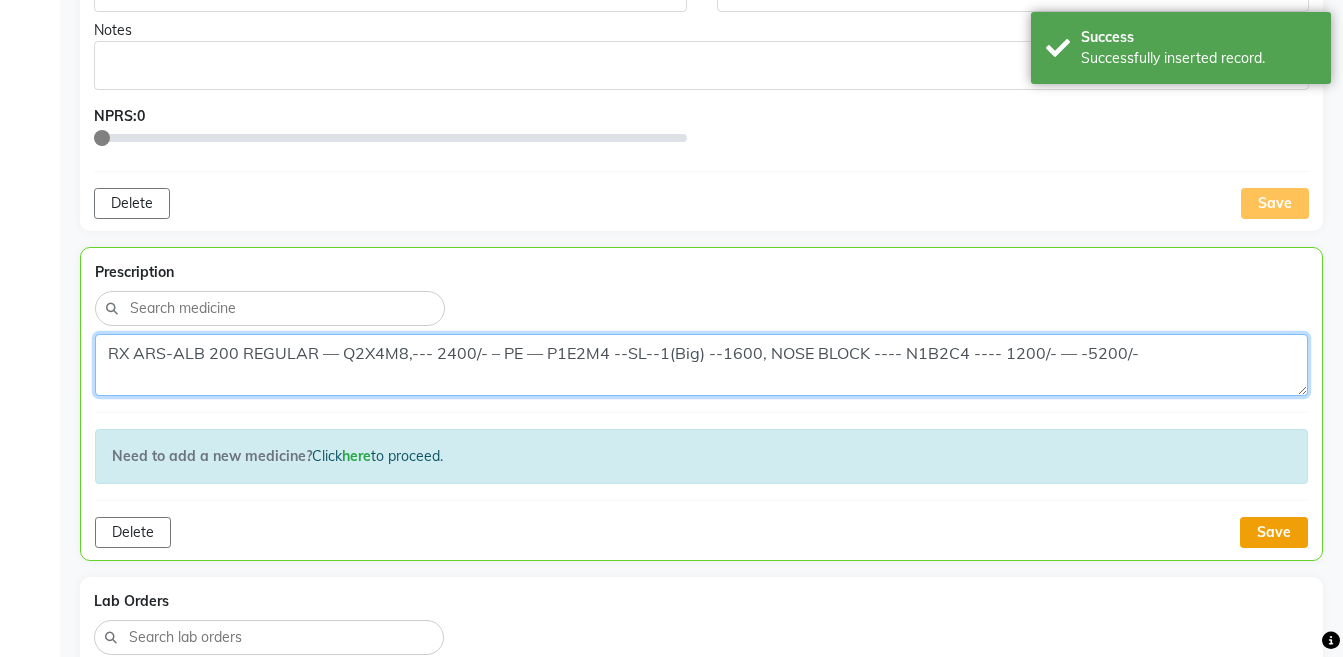 type on "RX ARS-ALB 200 REGULAR — Q2X4M8,--- 2400/- – PE — P1E2M4 --SL--1(Big) --1600, NOSE BLOCK ---- N1B2C4 ---- 1200/- — -5200/-" 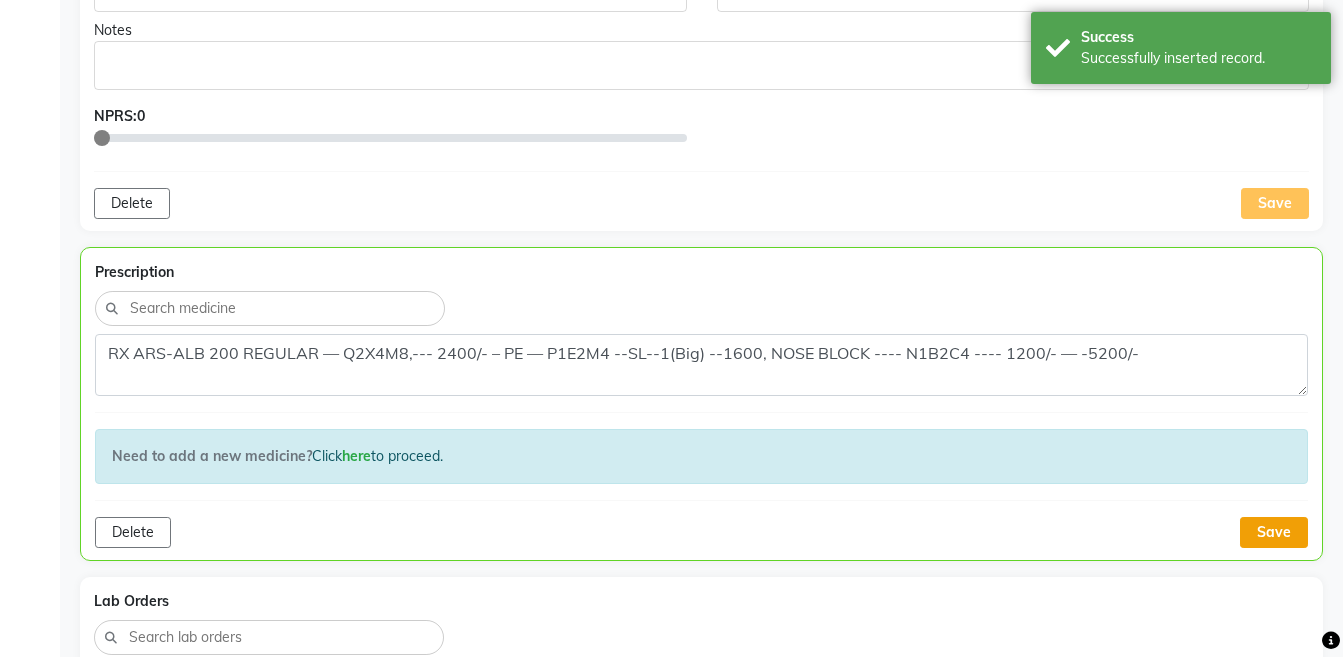 click on "Save" 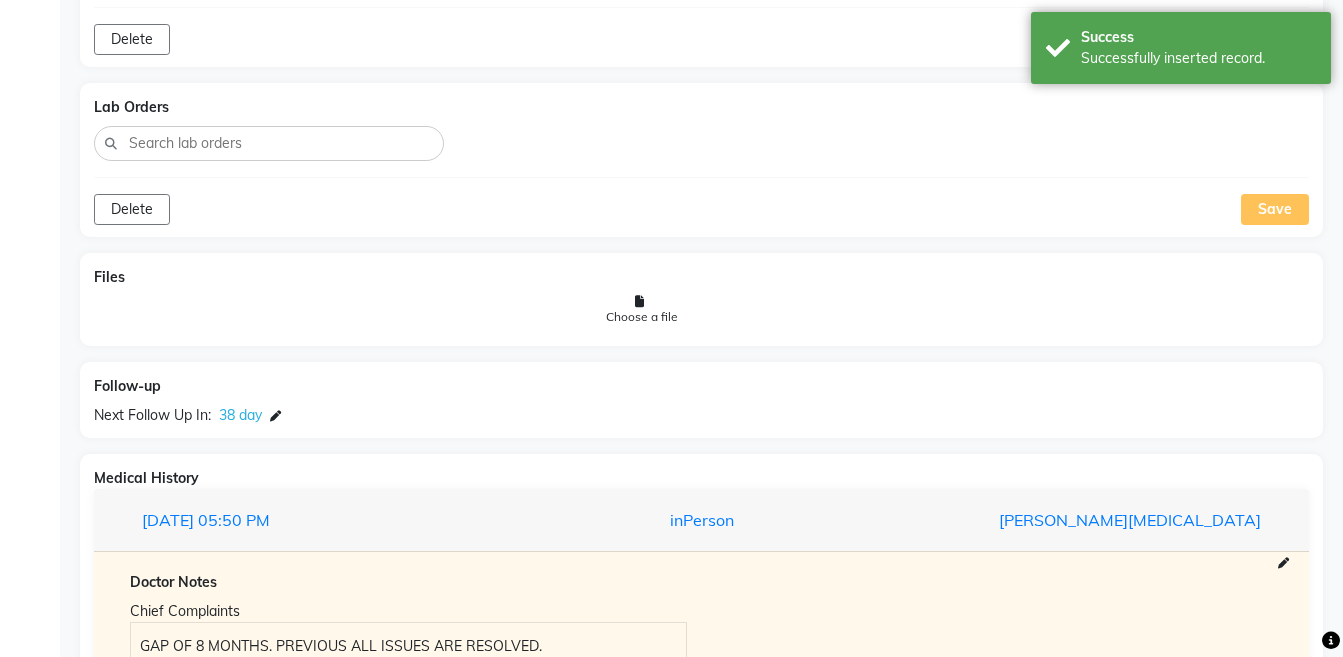 scroll, scrollTop: 1658, scrollLeft: 0, axis: vertical 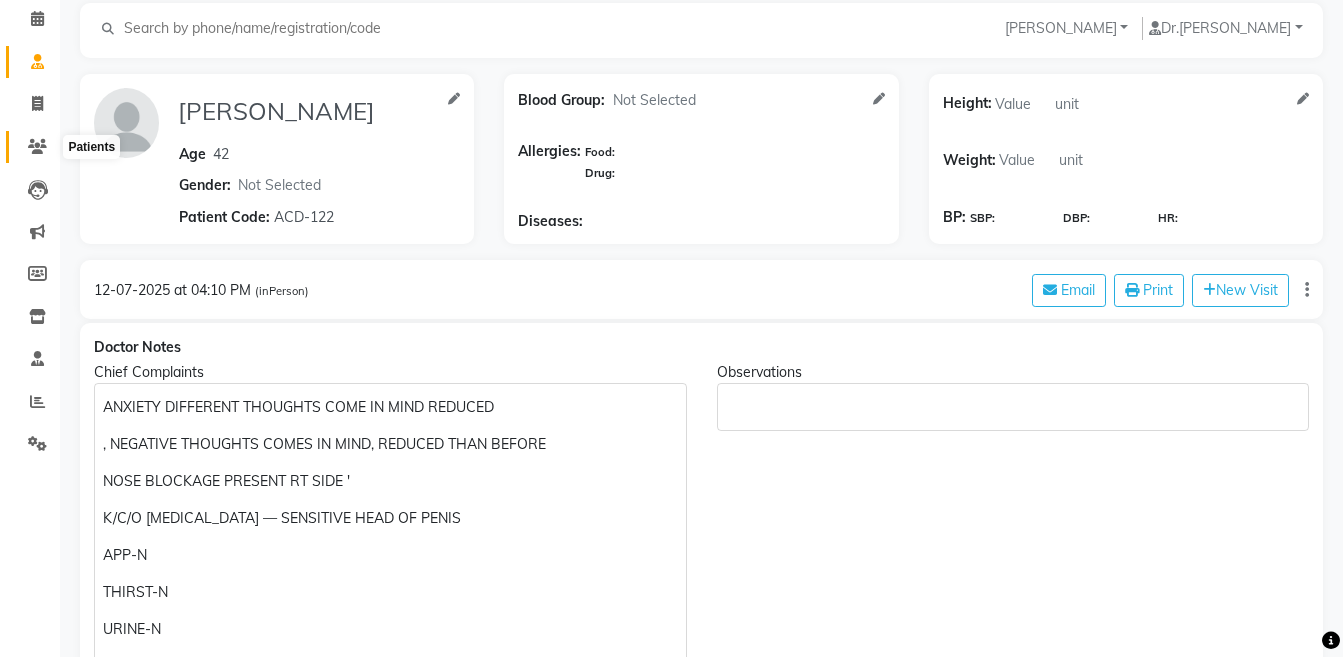 click 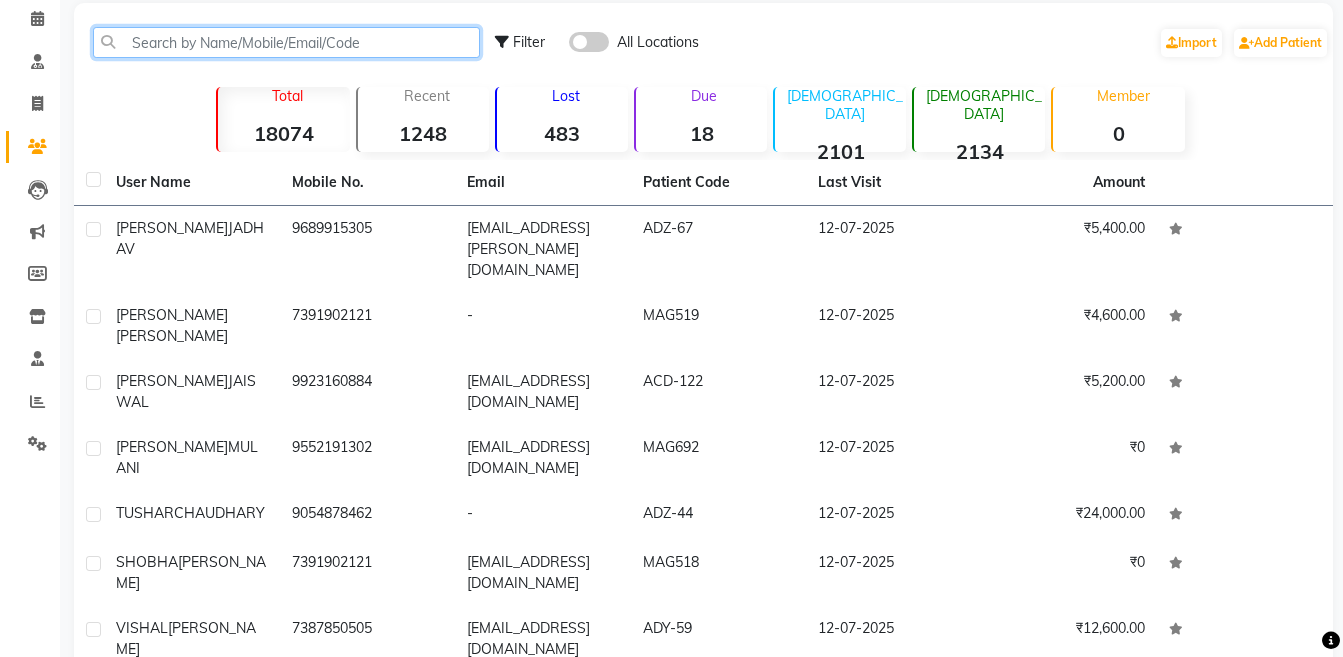 click 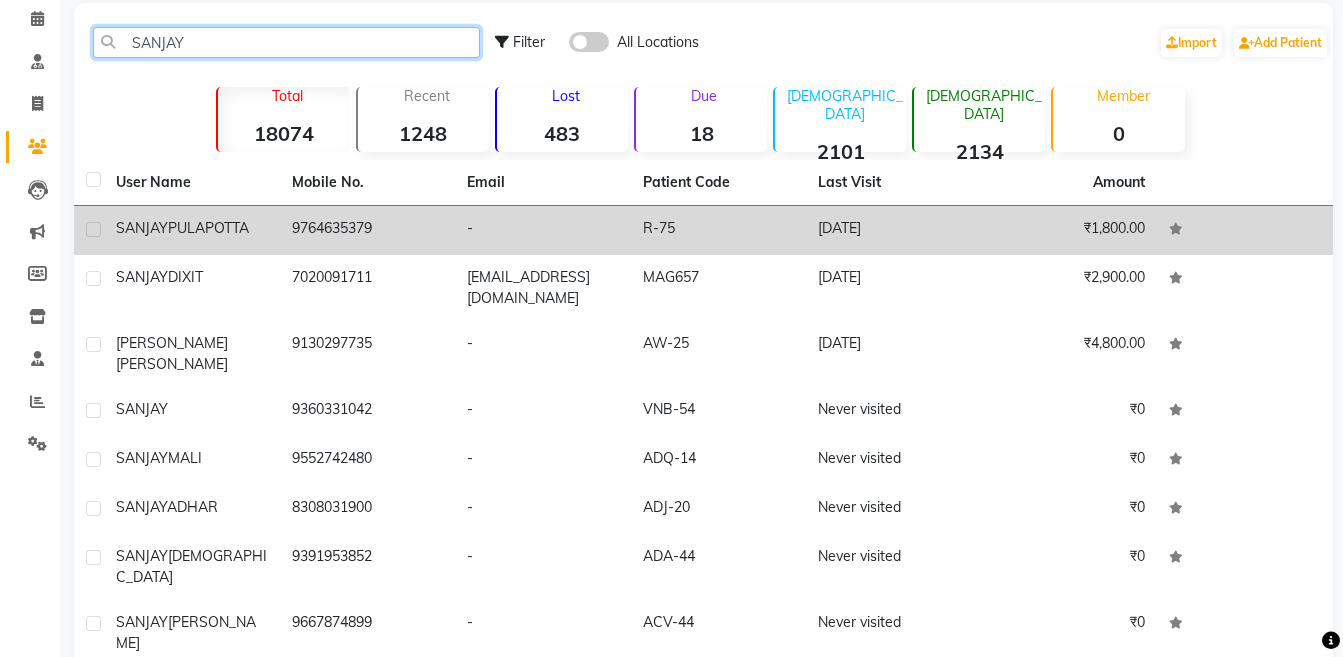type on "SANJAY" 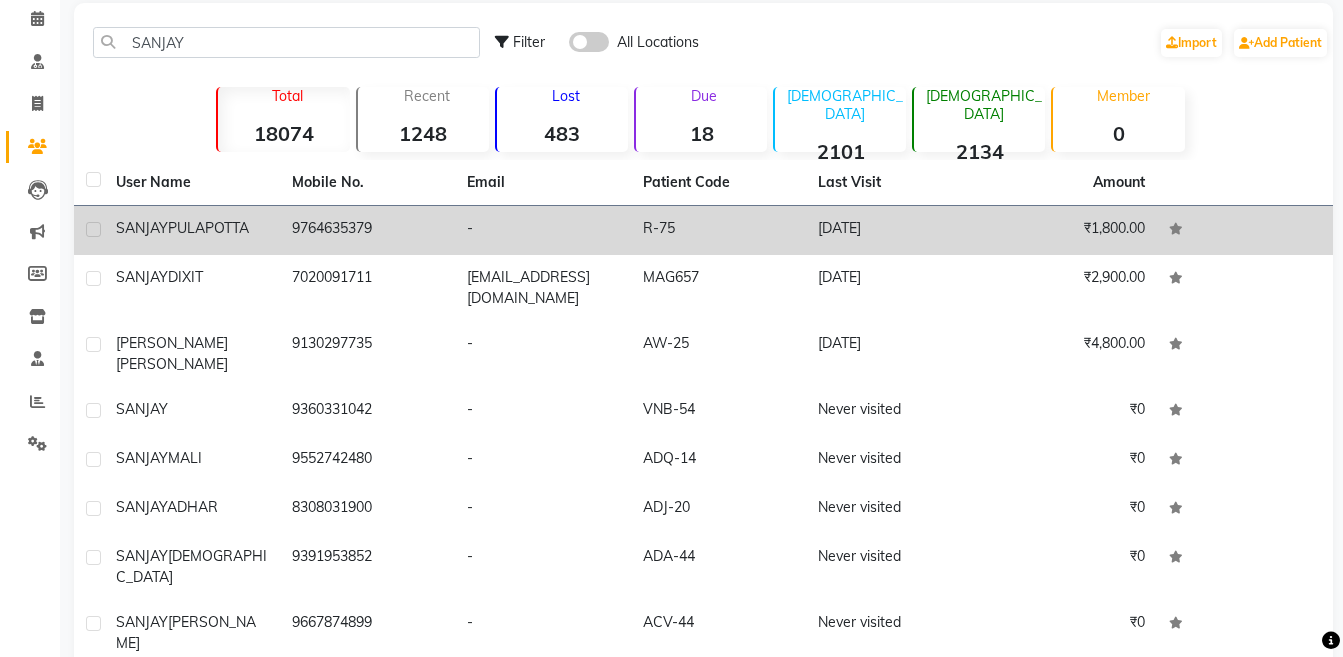 click on "9764635379" 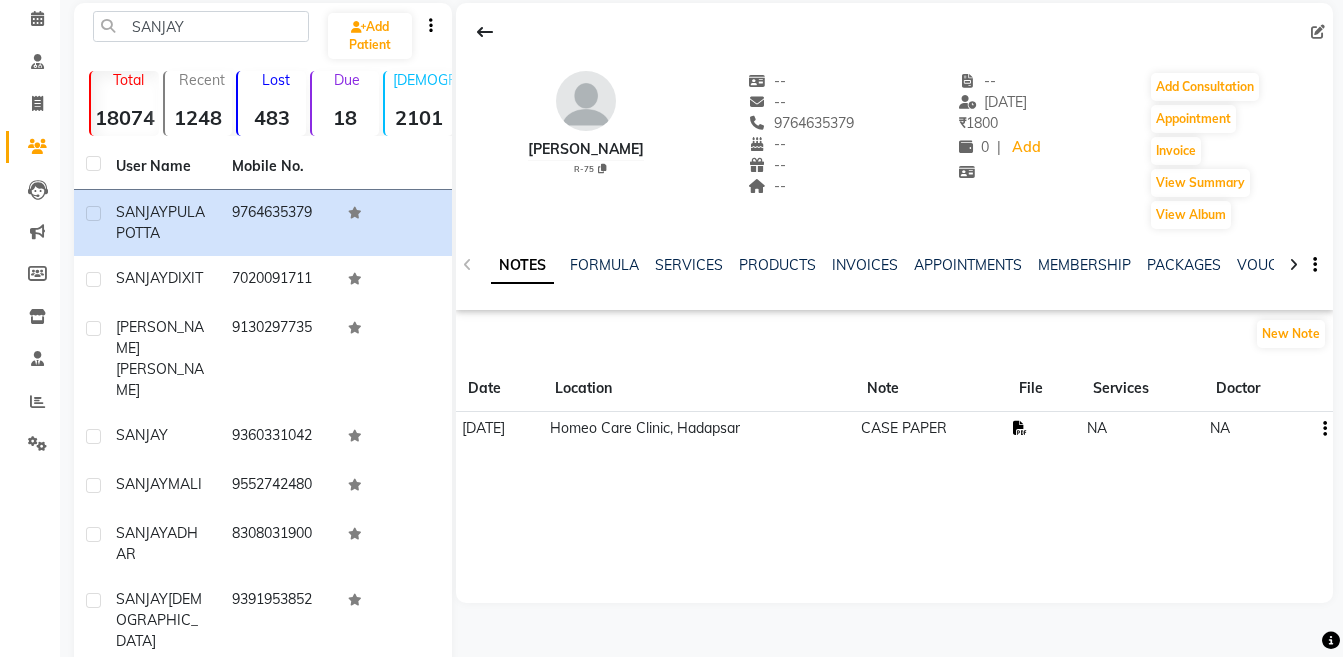 click 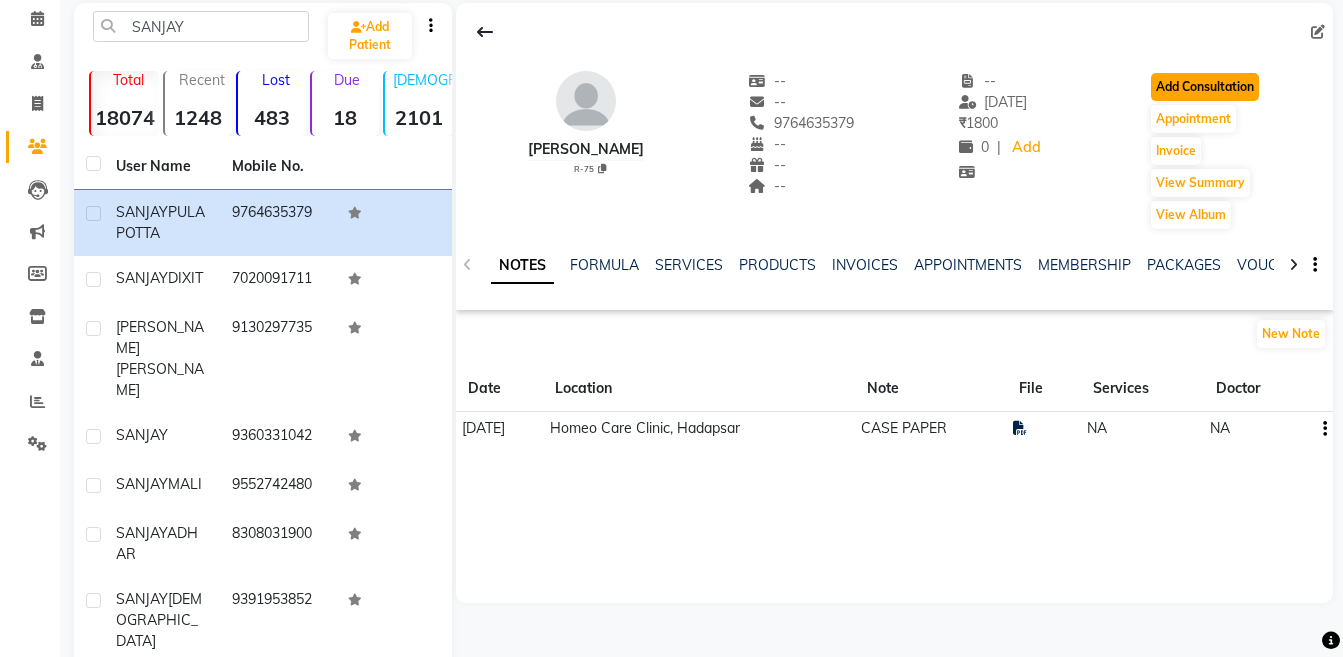 click on "Add Consultation" 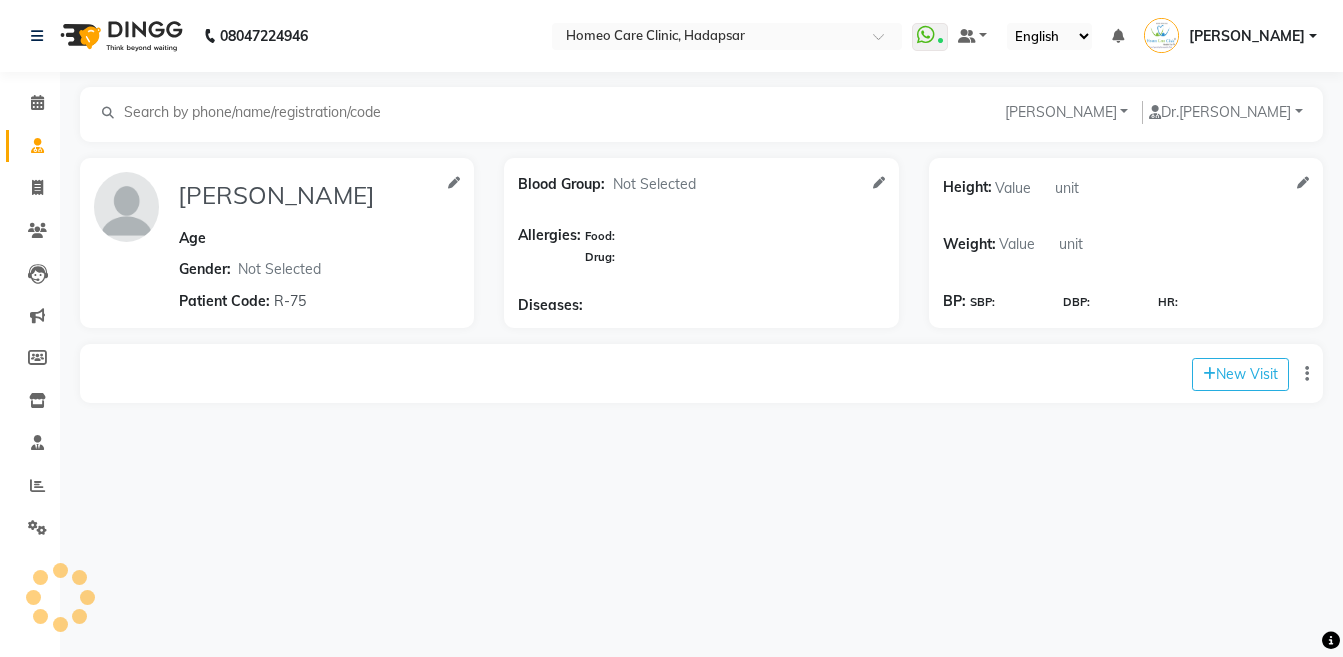 scroll, scrollTop: 0, scrollLeft: 0, axis: both 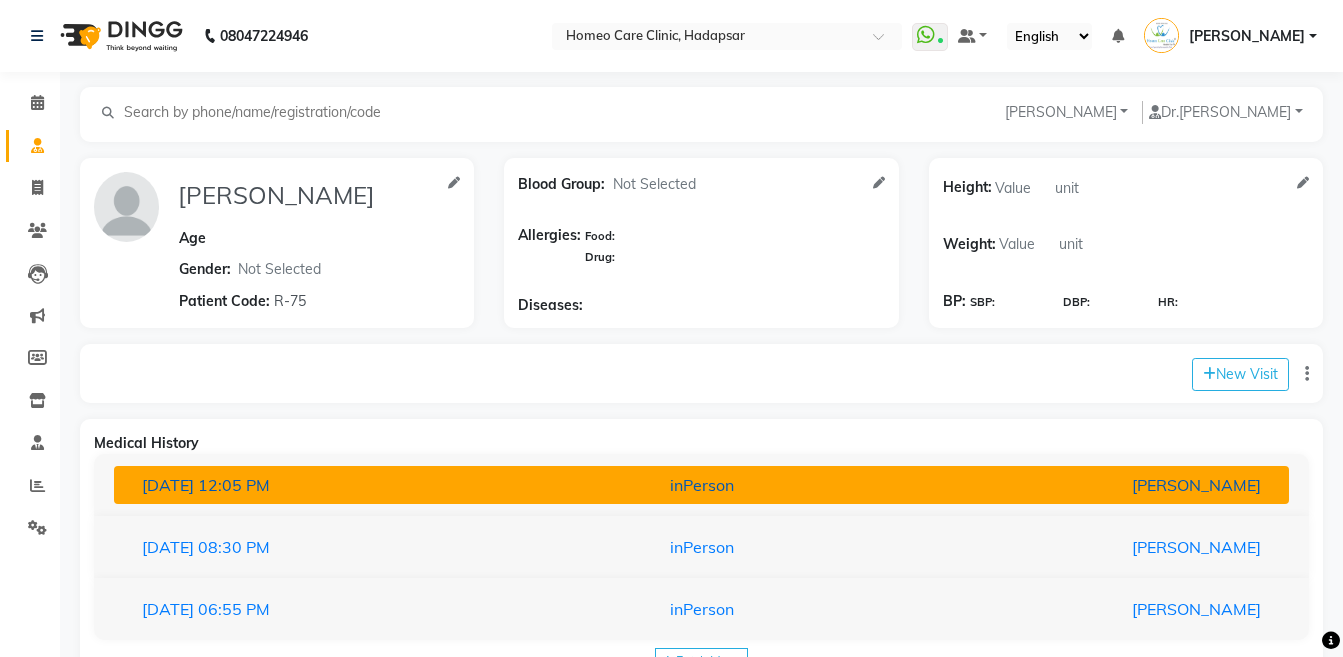 click on "inPerson" at bounding box center [701, 485] 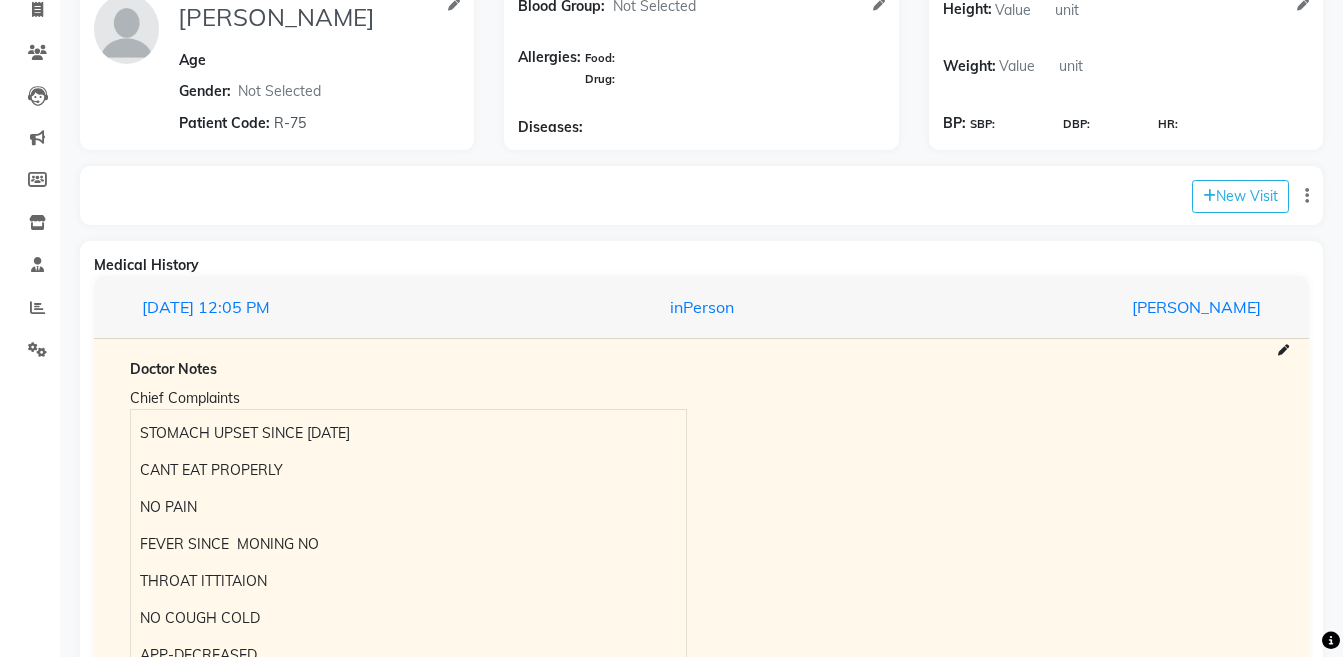 scroll, scrollTop: 242, scrollLeft: 0, axis: vertical 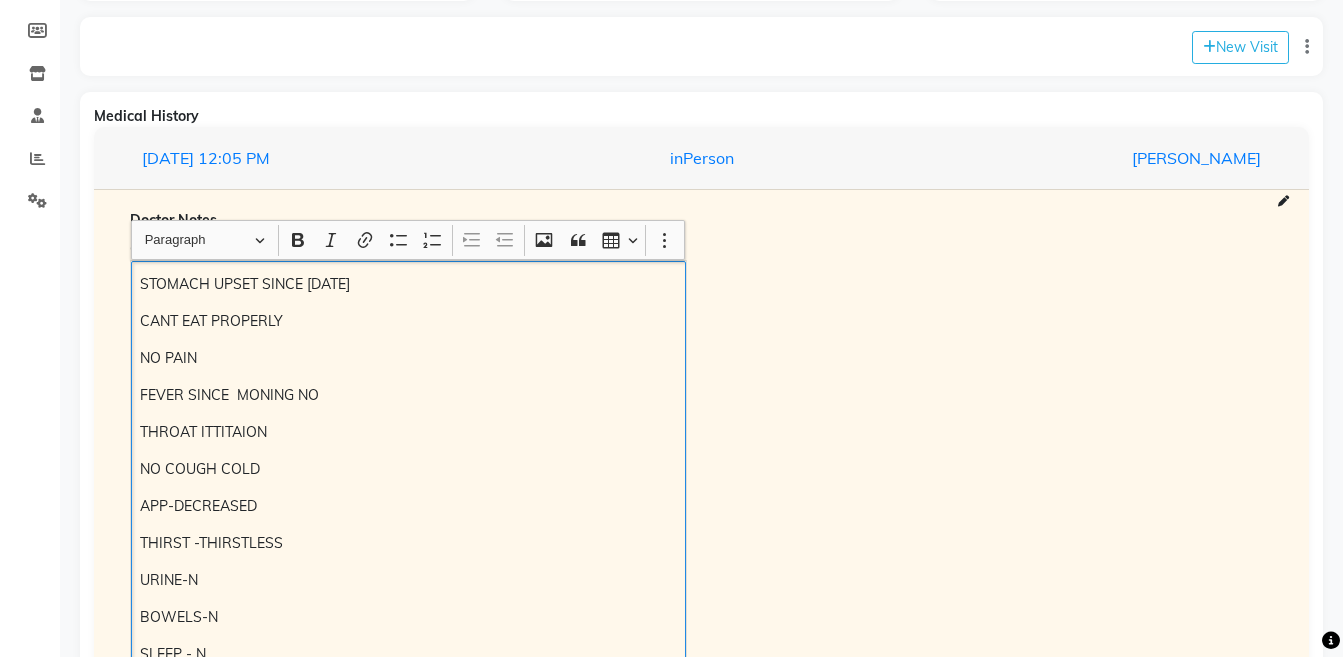 click on "STOMACH UPSET SINCE [DATE]" at bounding box center [408, 284] 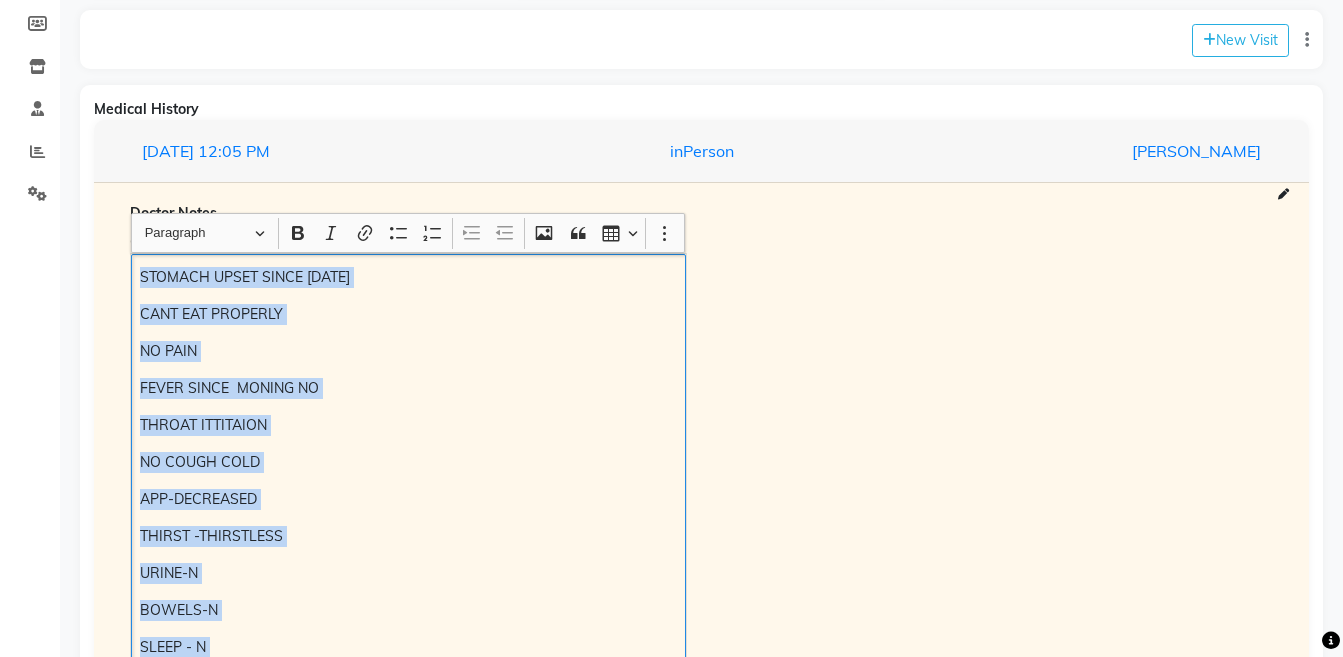 scroll, scrollTop: 371, scrollLeft: 0, axis: vertical 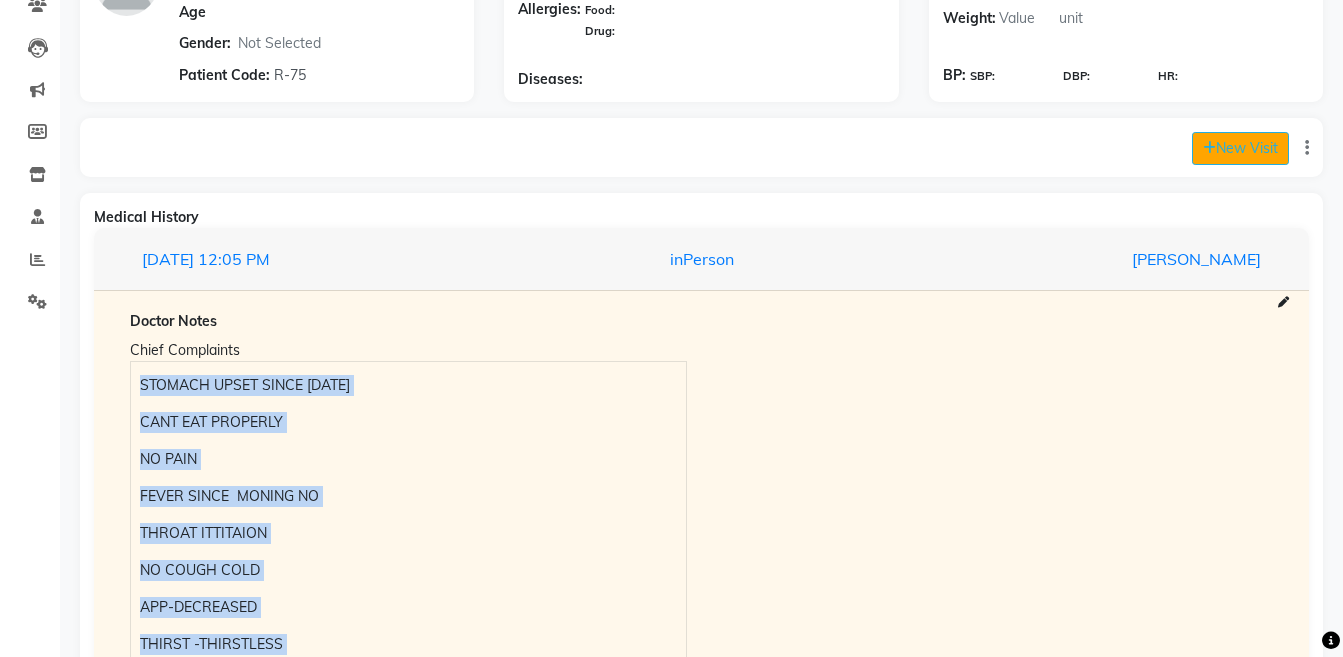 click on "New Visit" 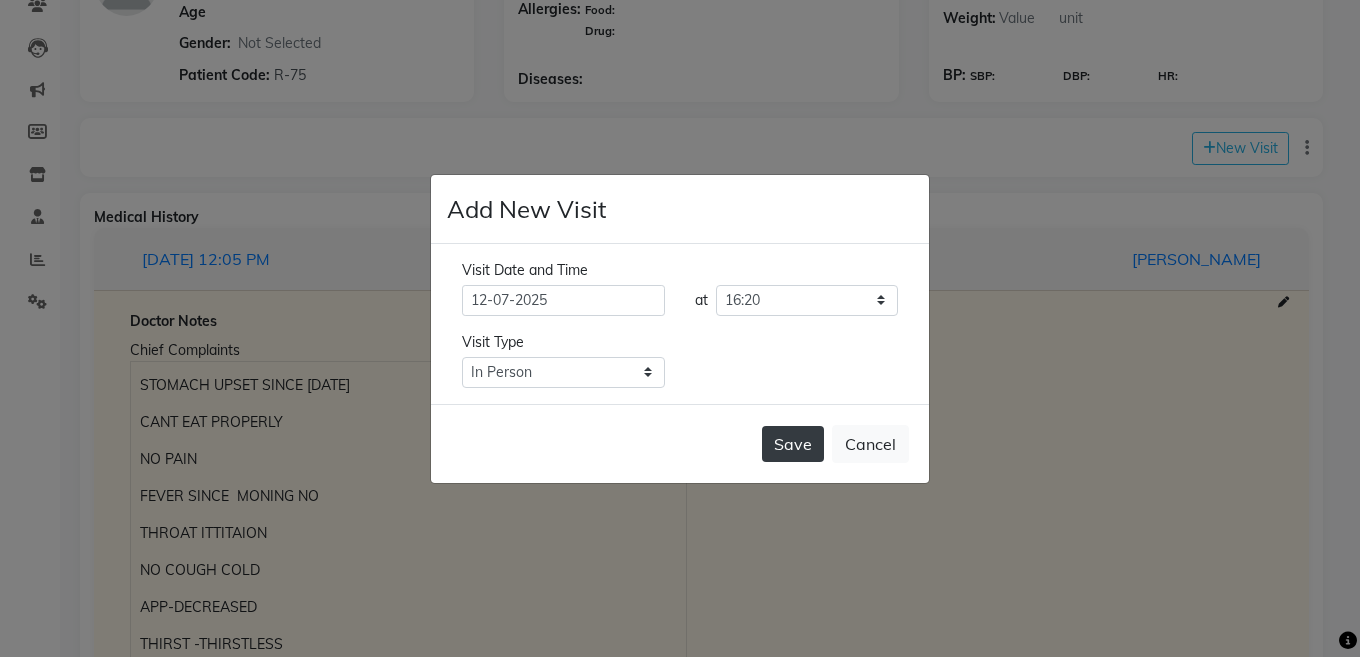 click on "Save" 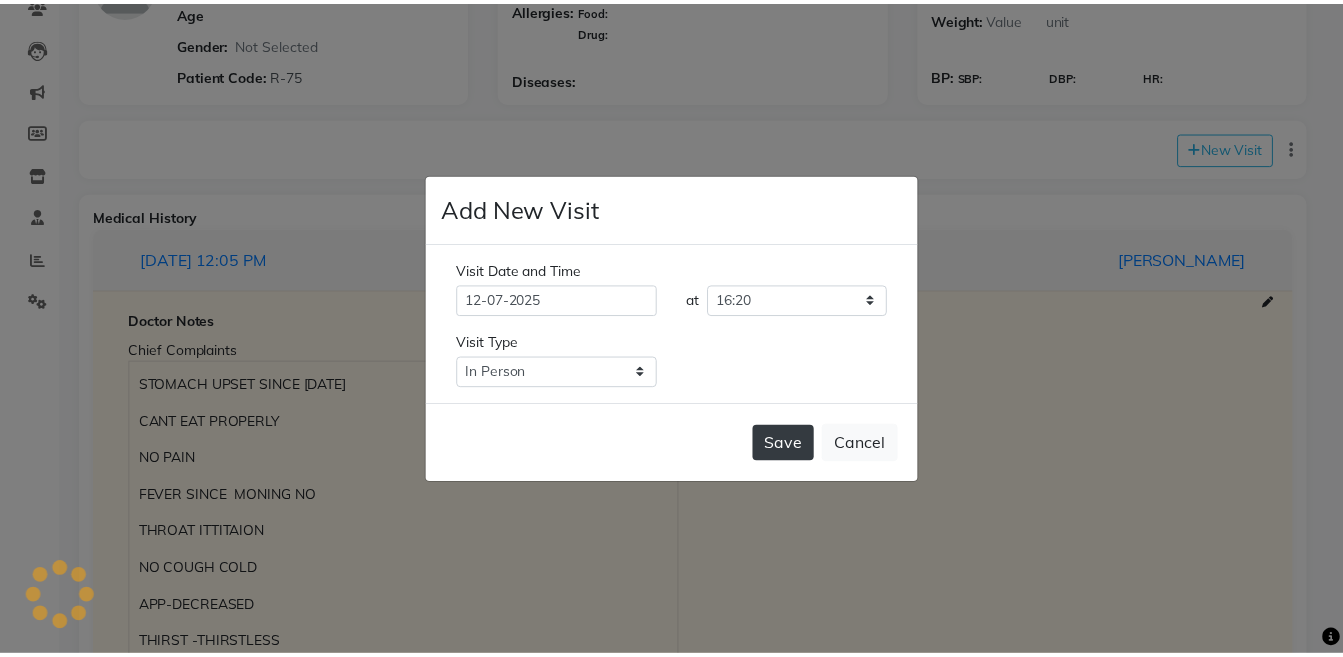 scroll, scrollTop: 0, scrollLeft: 0, axis: both 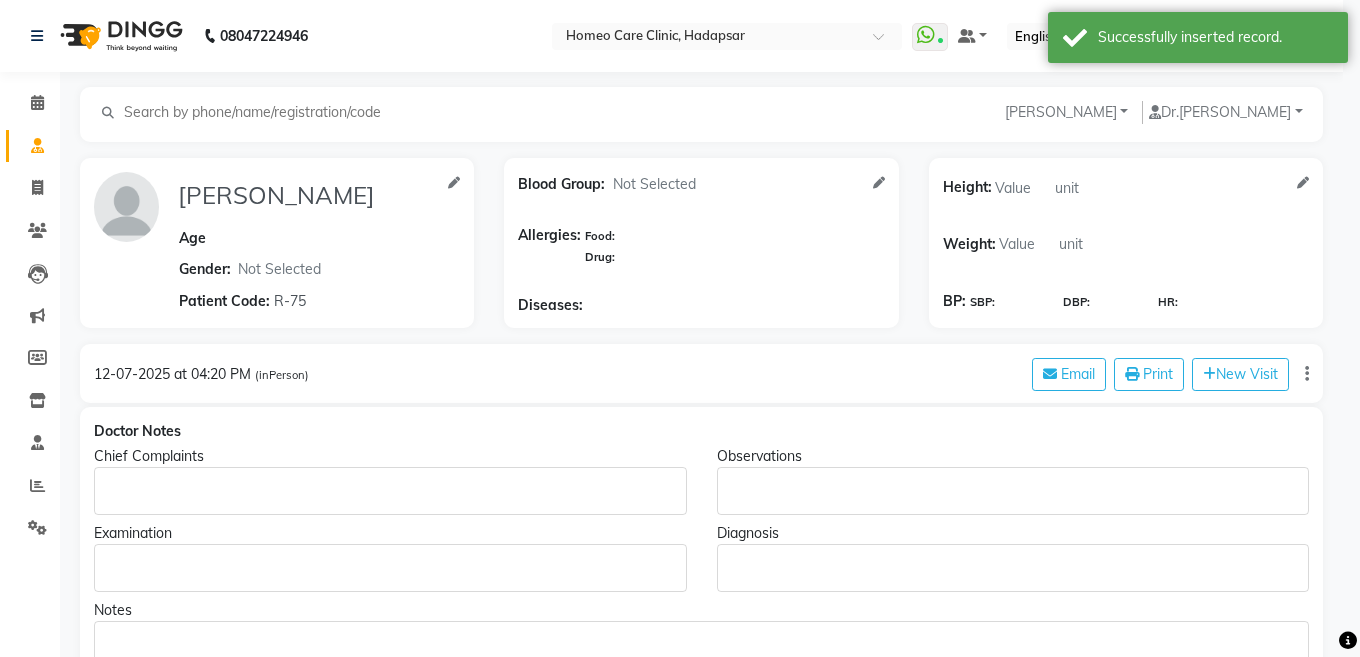 type on "[PERSON_NAME]" 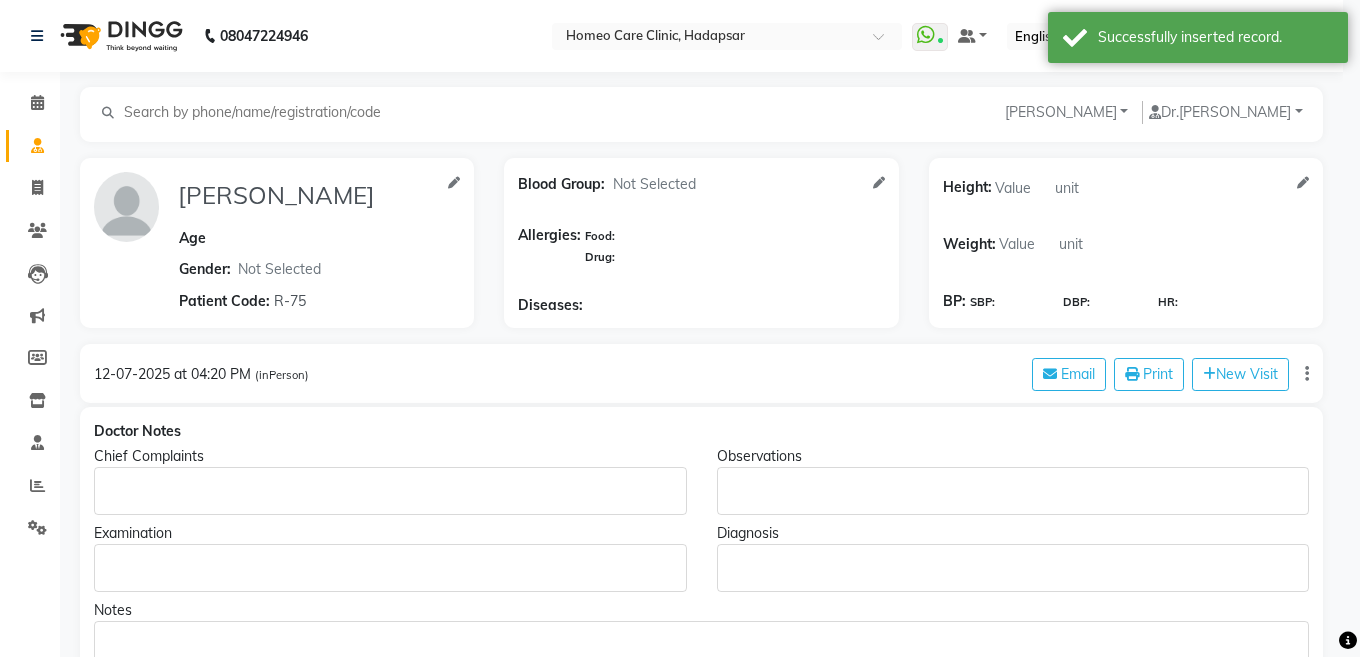 select 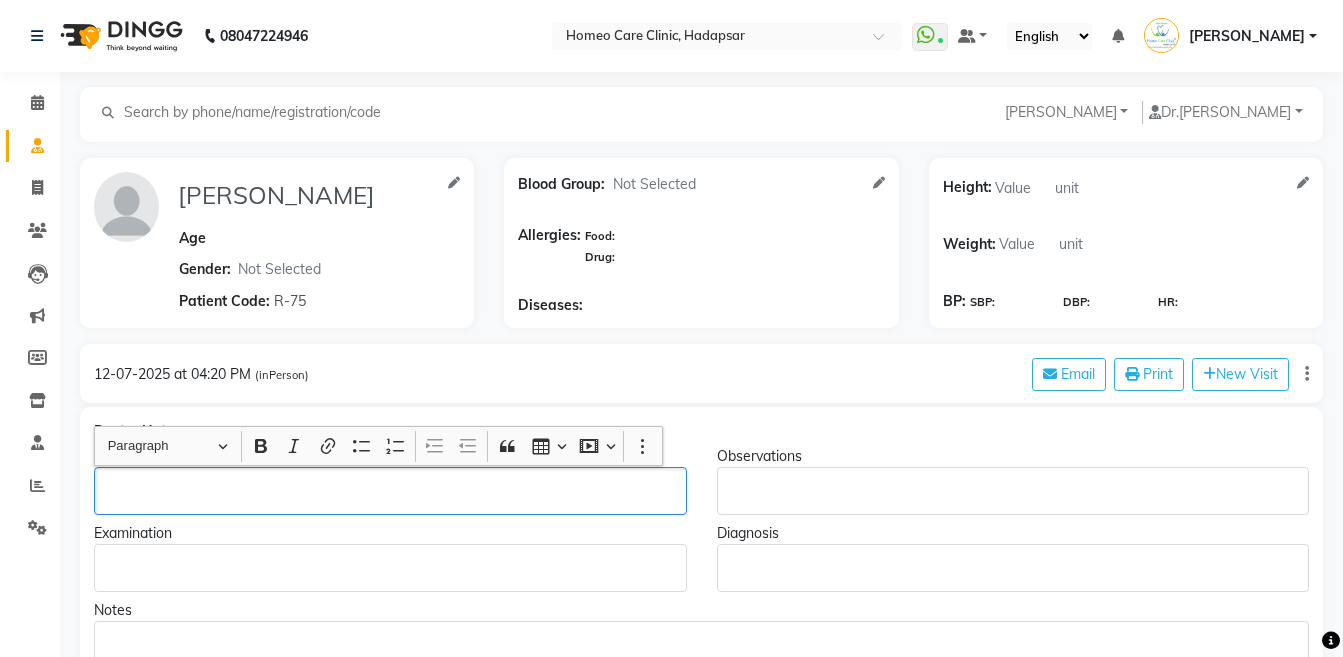 click 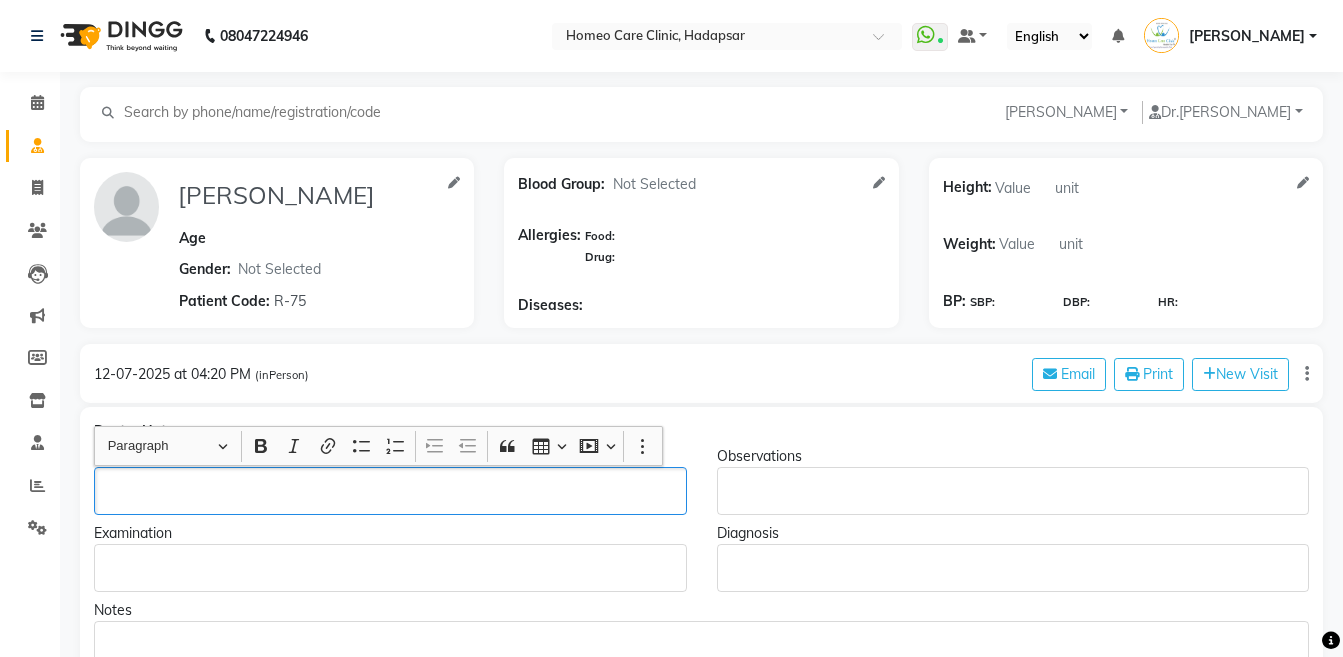 type 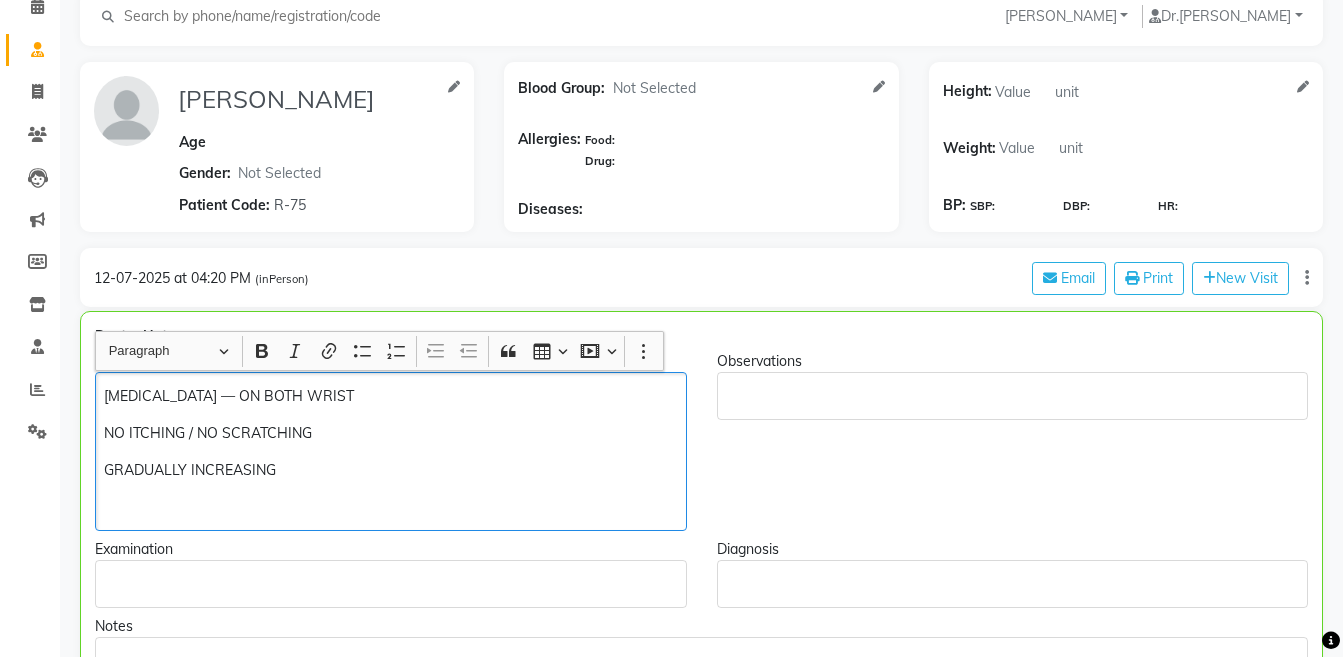 scroll, scrollTop: 99, scrollLeft: 0, axis: vertical 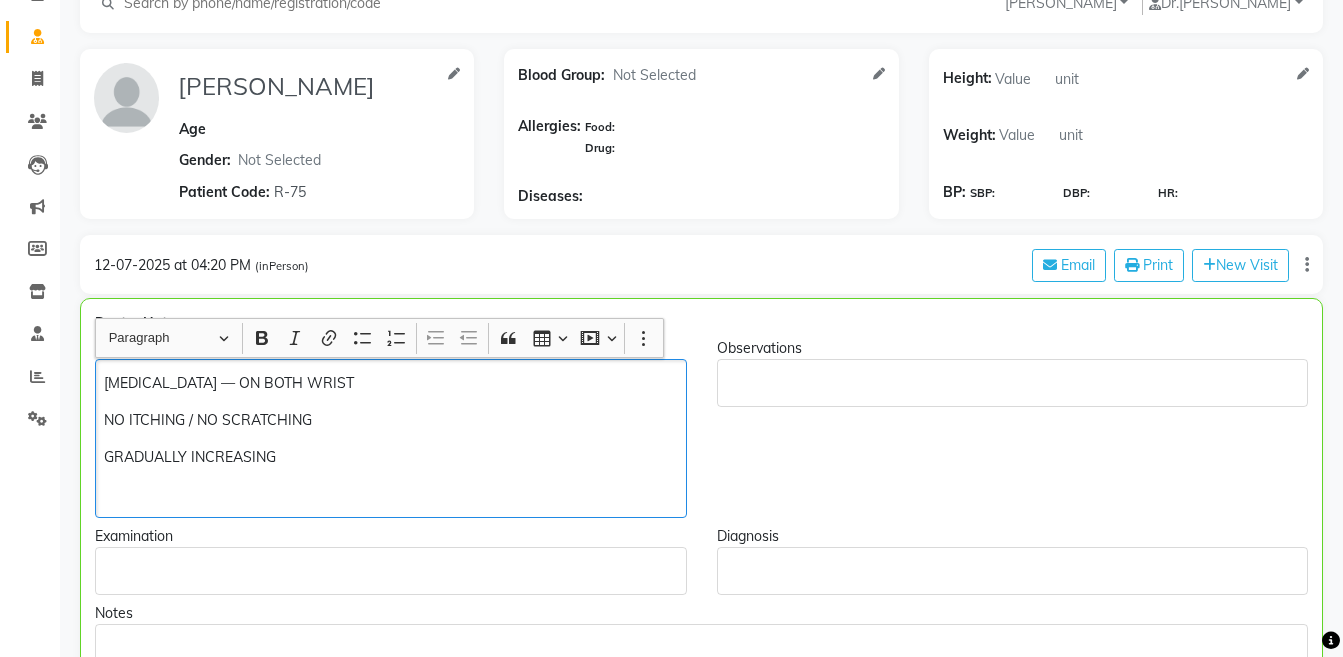 click on "[MEDICAL_DATA] — ON BOTH WRIST NO ITCHING / NO SCRATCHING GRADUALLY INCREASING" 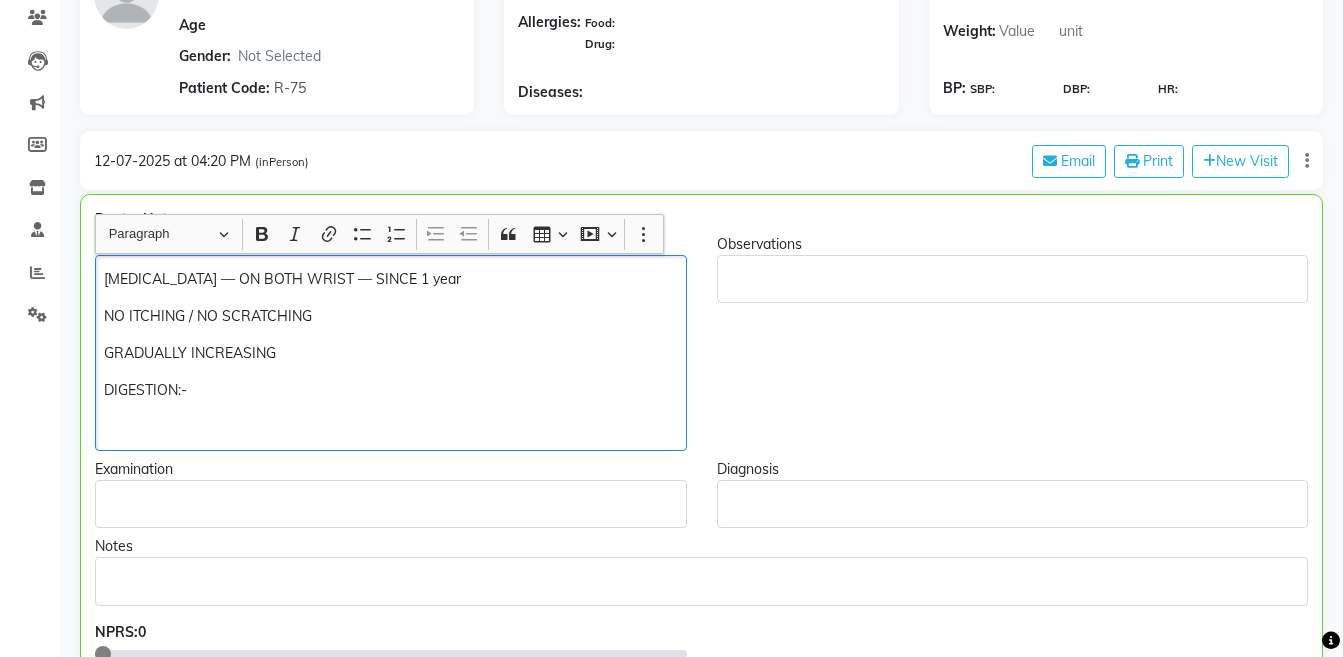 scroll, scrollTop: 216, scrollLeft: 0, axis: vertical 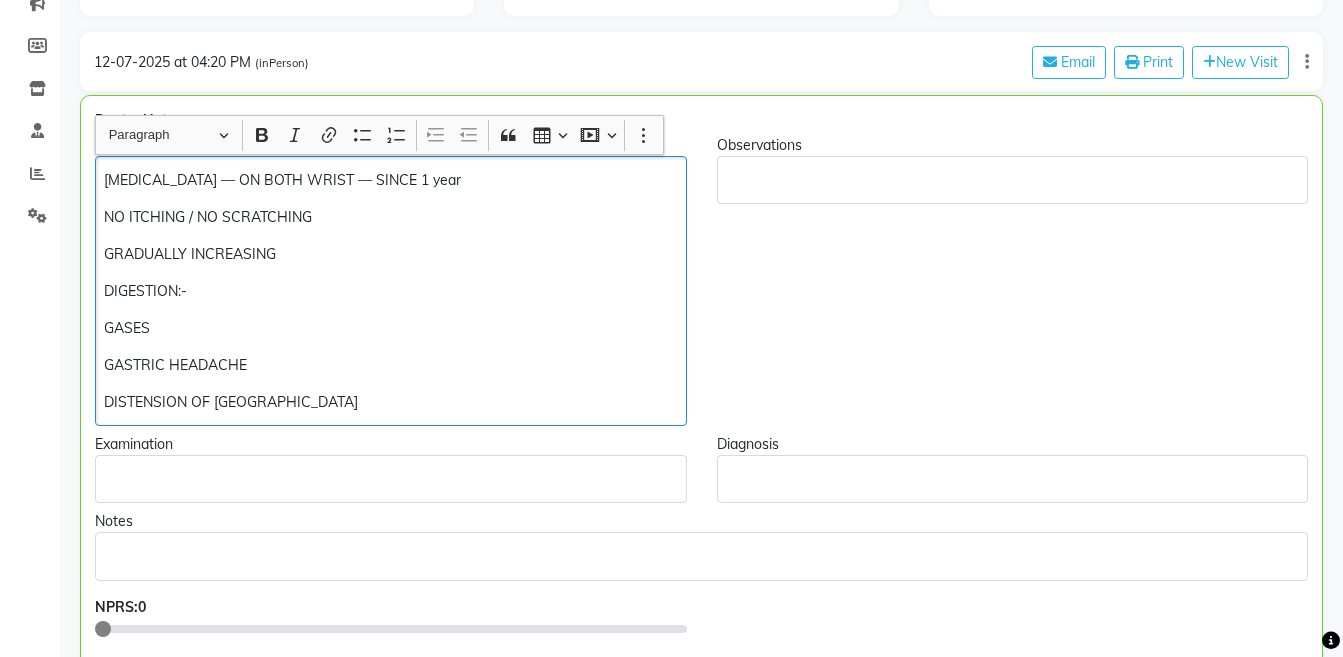 click on "[MEDICAL_DATA] — ON BOTH WRIST — SINCE 1 year NO ITCHING / NO SCRATCHING GRADUALLY INCREASING  DIGESTION:- GASES  GASTRIC HEADACHE DISTENSION OF [GEOGRAPHIC_DATA]" 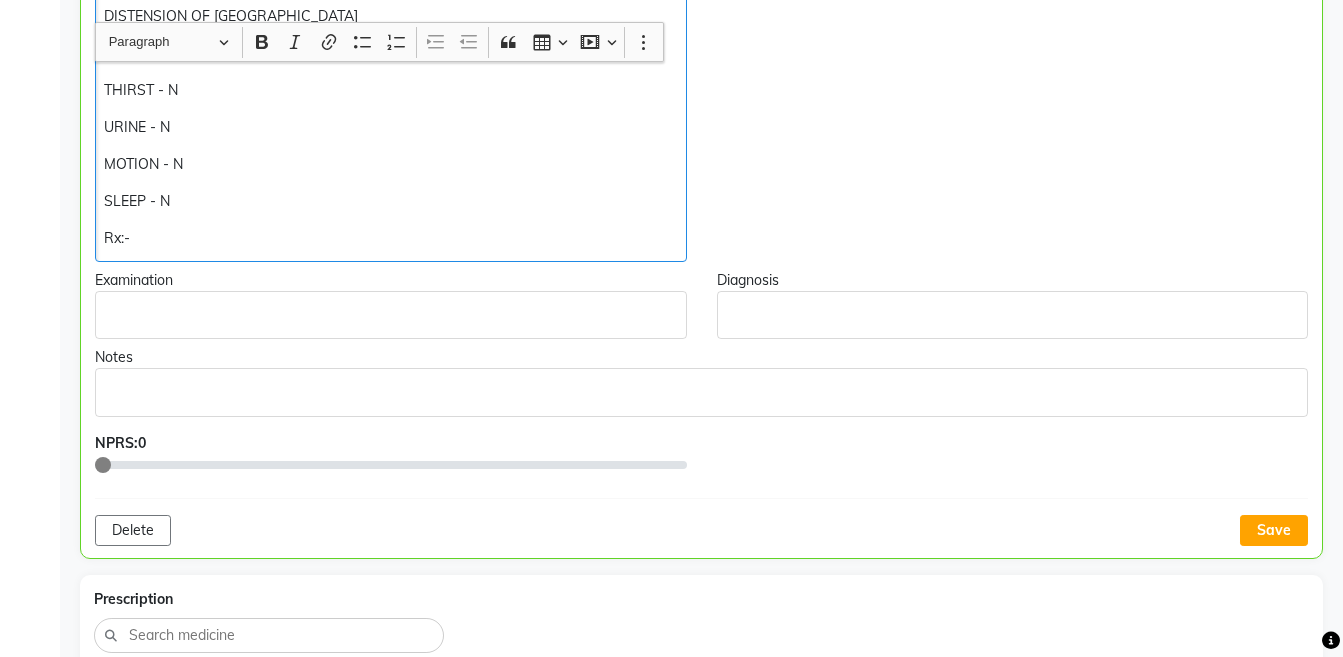 scroll, scrollTop: 720, scrollLeft: 0, axis: vertical 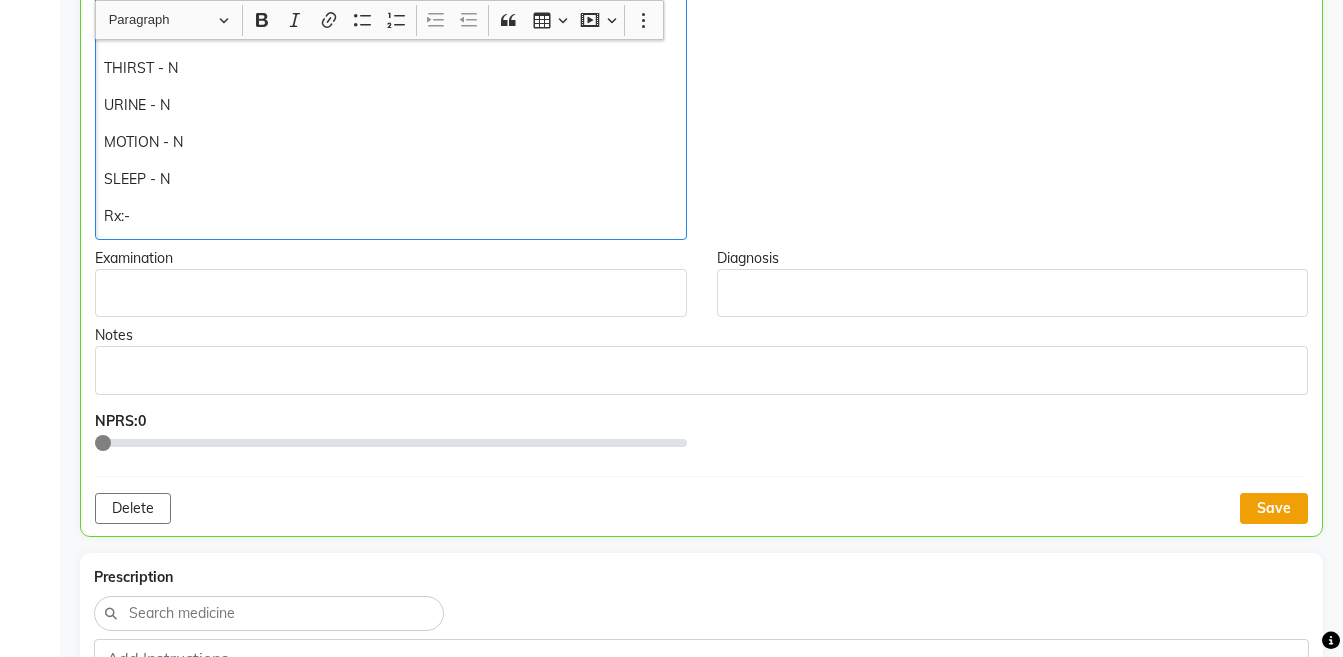 click on "Save" 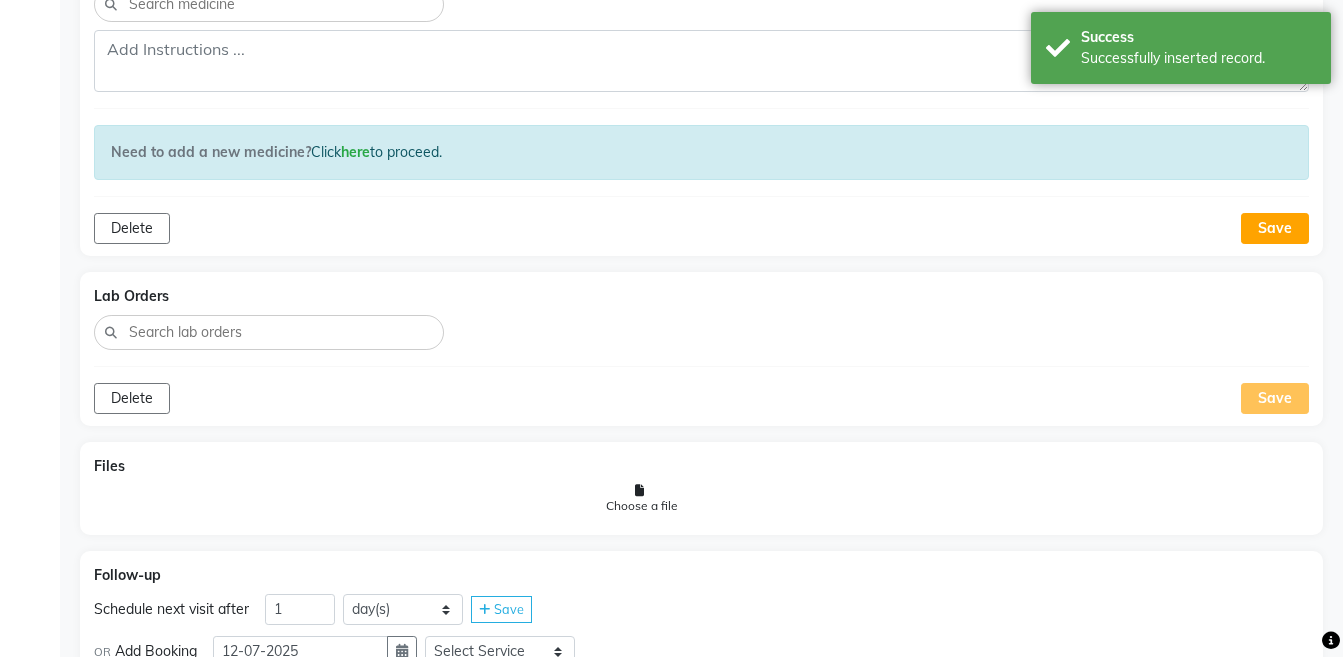 scroll, scrollTop: 1363, scrollLeft: 0, axis: vertical 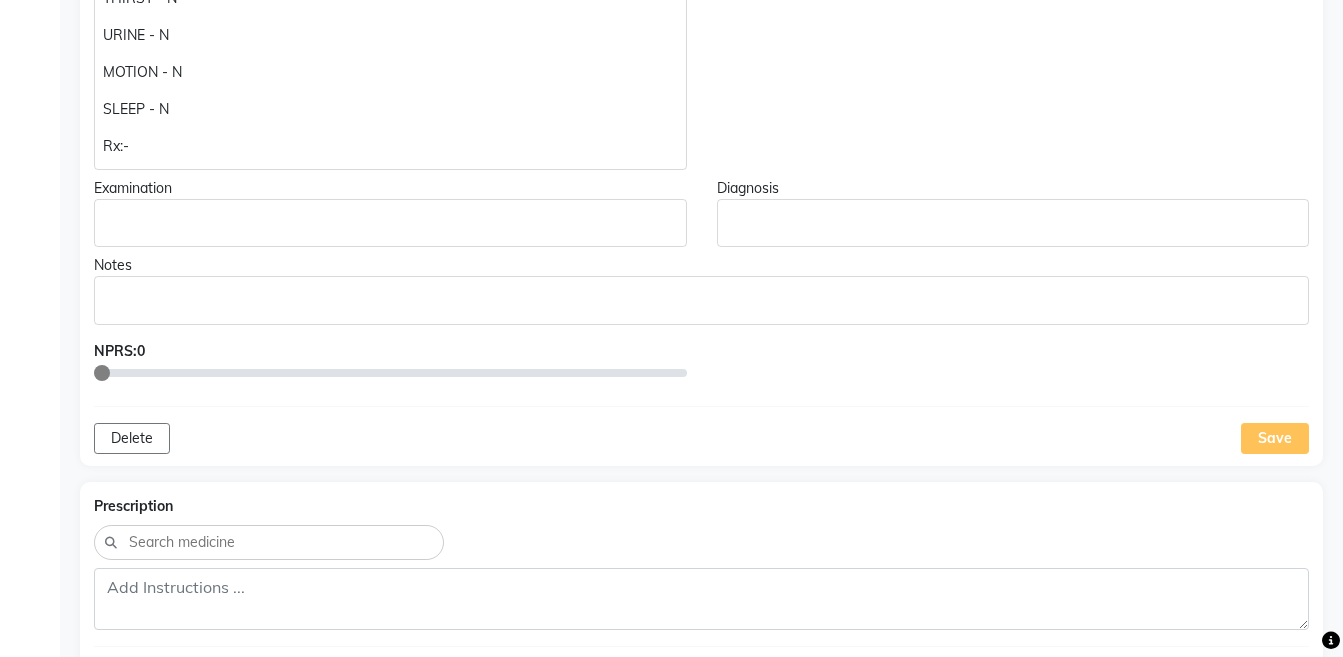 click on "Rx:-" 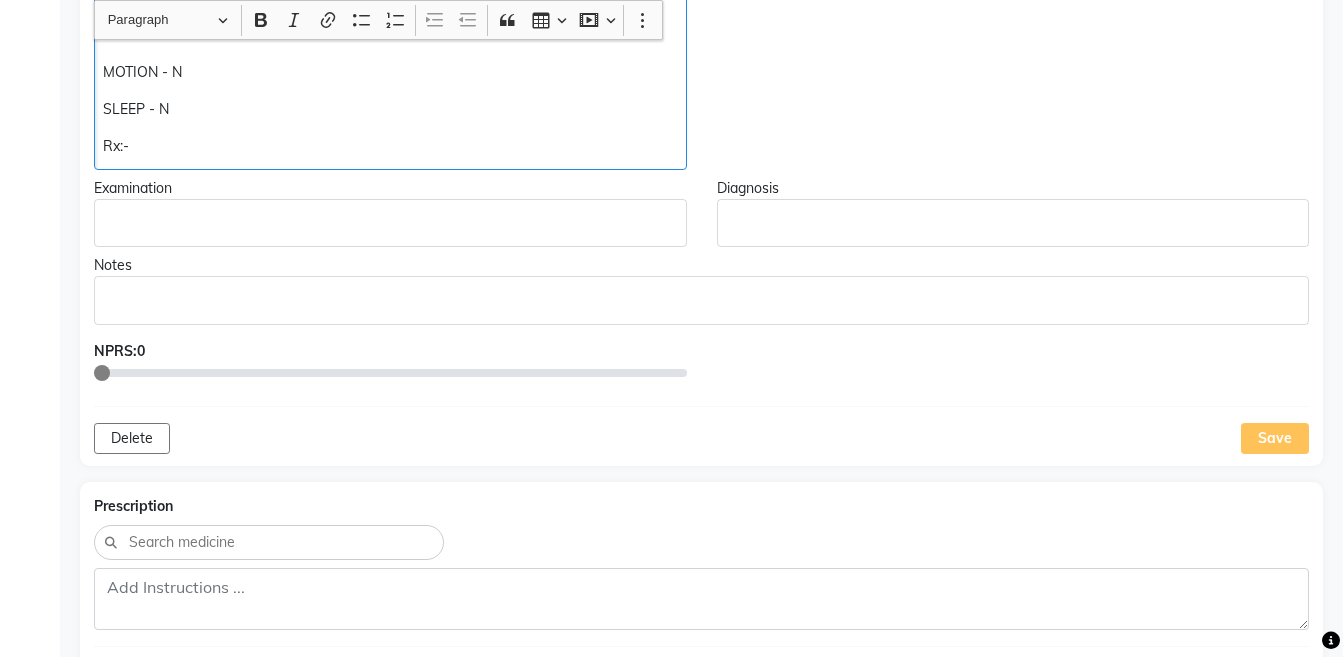 scroll, scrollTop: 790, scrollLeft: 0, axis: vertical 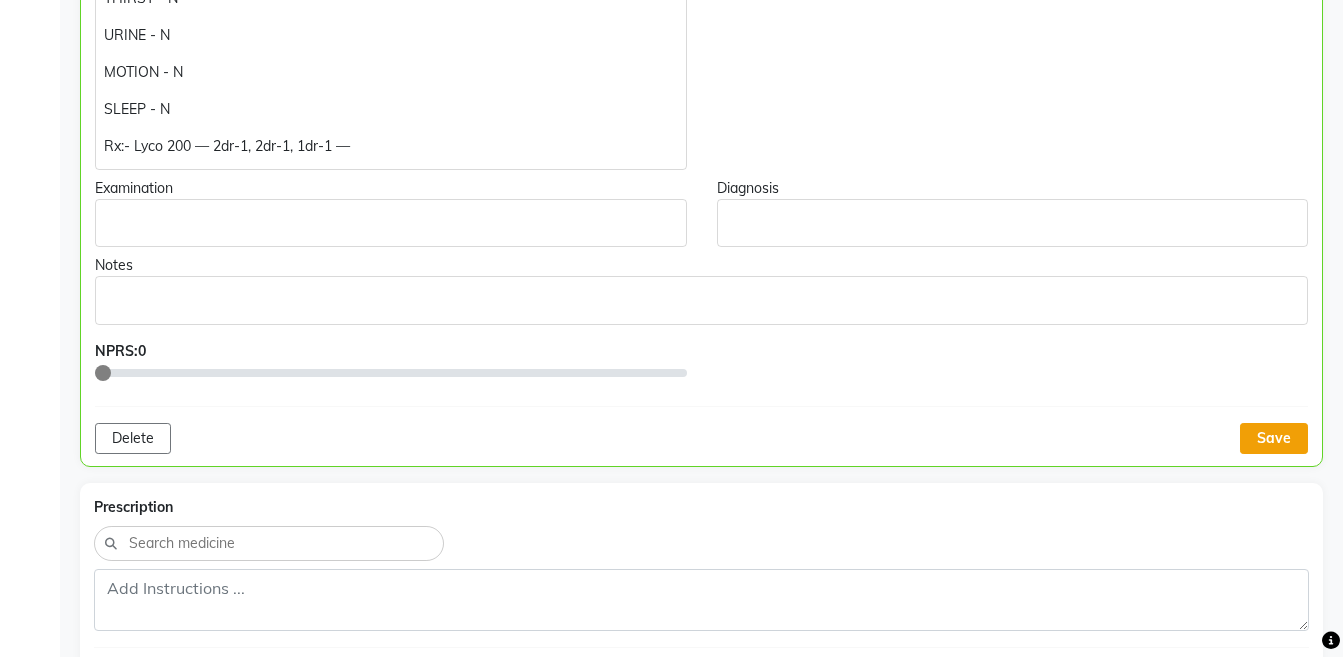 click on "Save" 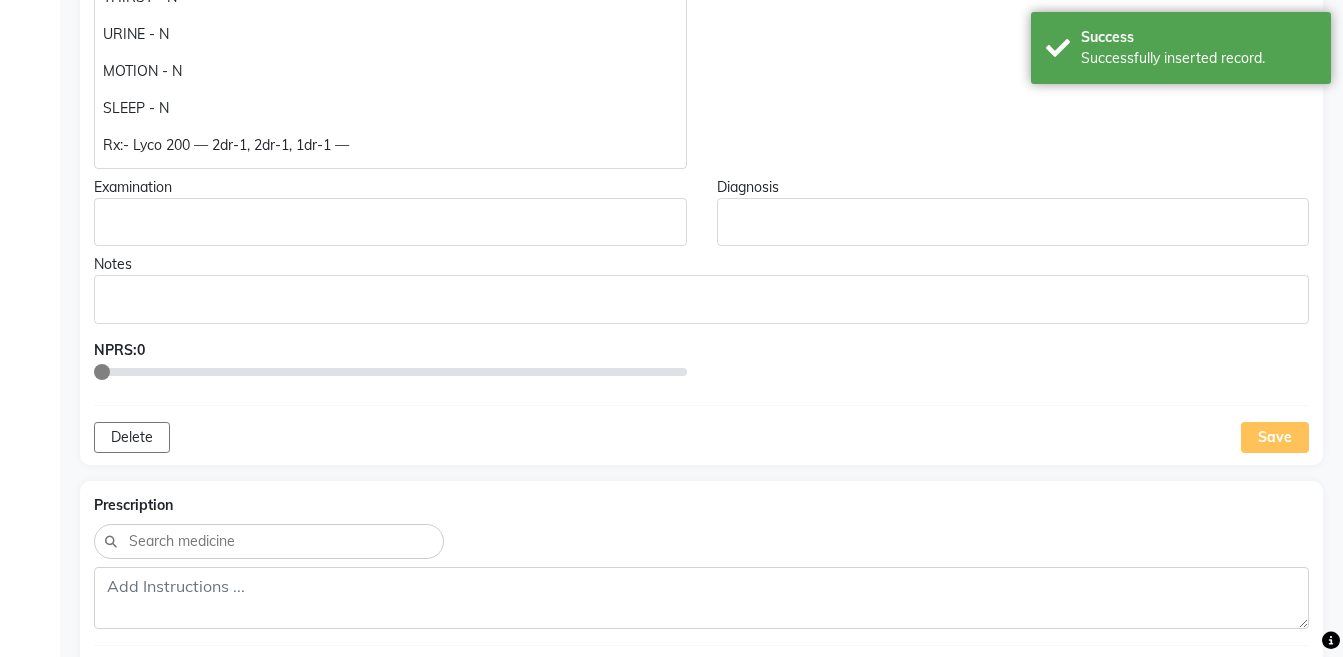 scroll, scrollTop: 0, scrollLeft: 0, axis: both 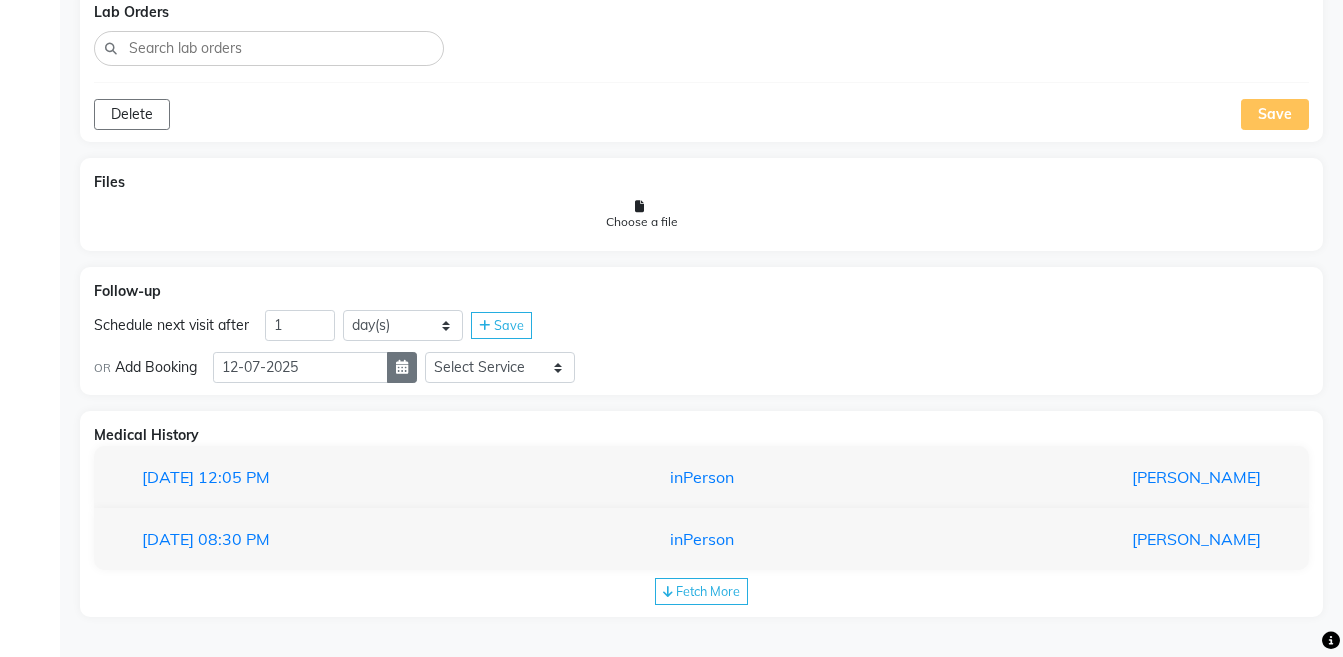 click 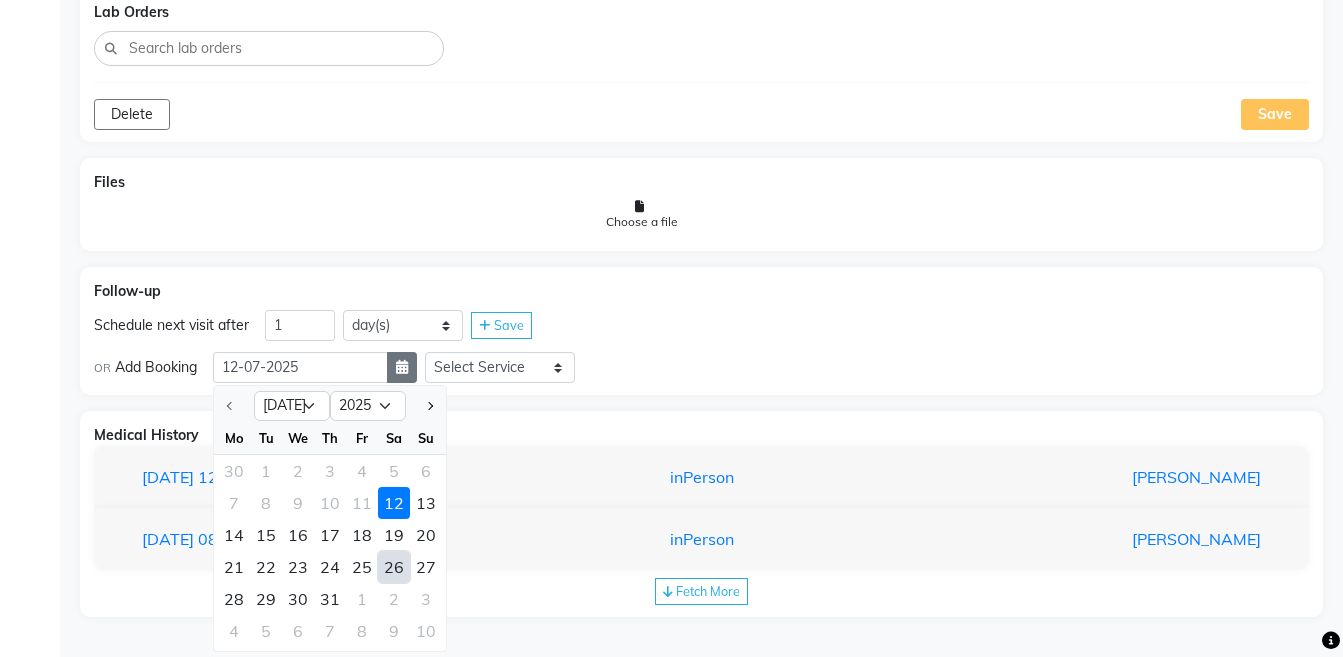 select on "8" 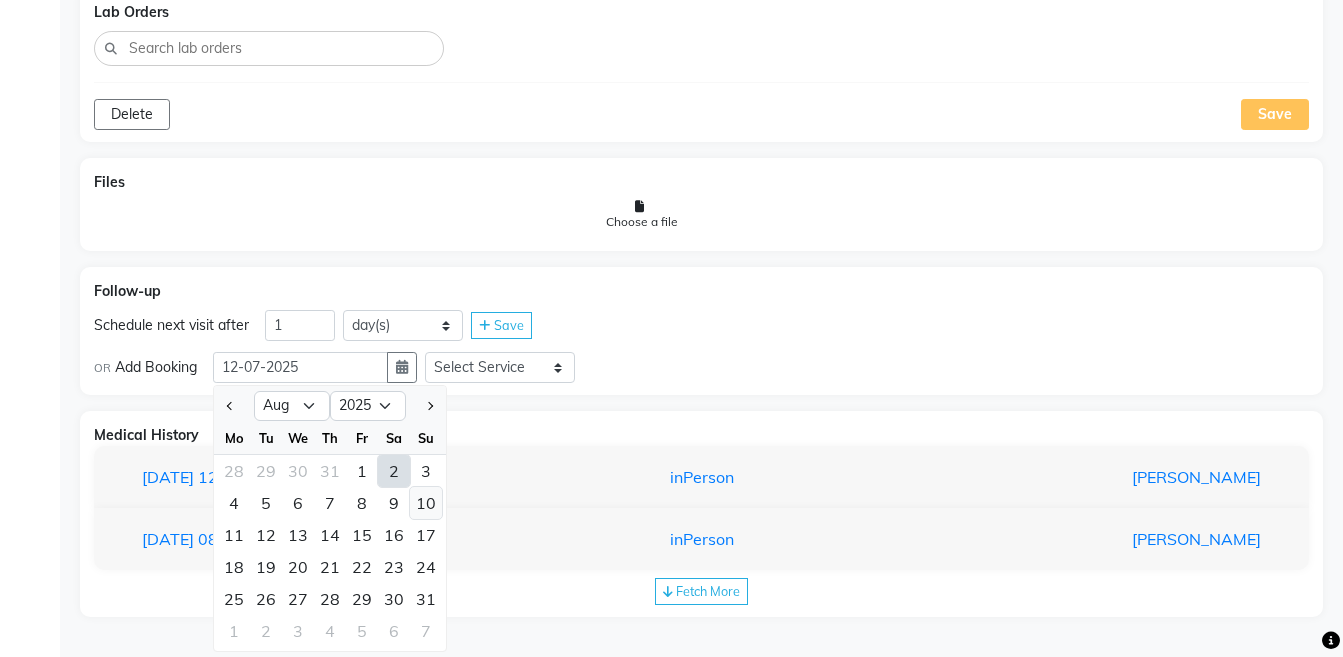 click on "10" 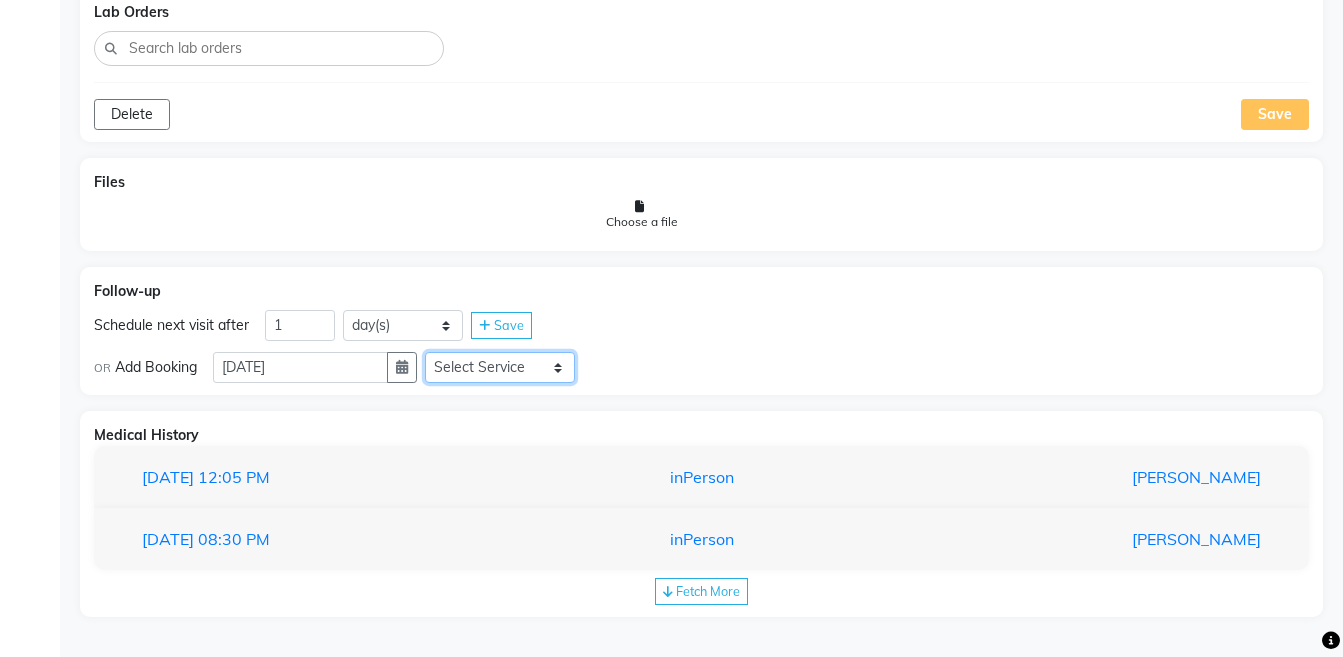 click on "Select Service  Medicine  Medicine 1  Hydra Facial  Medi Facial  Vampire Facial With Plasma  Oxygeno Facial  Anti Aging Facial  Korean Glass GLow Facial  Full Face  Upper Lip  Chin  Underarms  Full Legs & arms  Back-side  Chest  Abdomen  Yellow Peel  Black Peel  Party Peel  Glow Peel  Argi Peel  Under-arm Peel  Depigmento Peel  Anti Aging Peel  Lip Peel  Hair PRP  GFC PRP  [MEDICAL_DATA] / Dermaroller  Under Eye PRP  Face PRP  Dermapen / Mesotherapt for Full Face  Dermapen / Mesotherapt for Scars  Carbon Peel  LASER BLEECH Laser Bleech  BB Glow  Indian Glass Glow  In Person - Consultation  Courier Charges in City  Courier Charges out of City  In Person - Follow Up  Hair Treatment   Skin Treatment   Online - Consultation  Online - Follow Up" 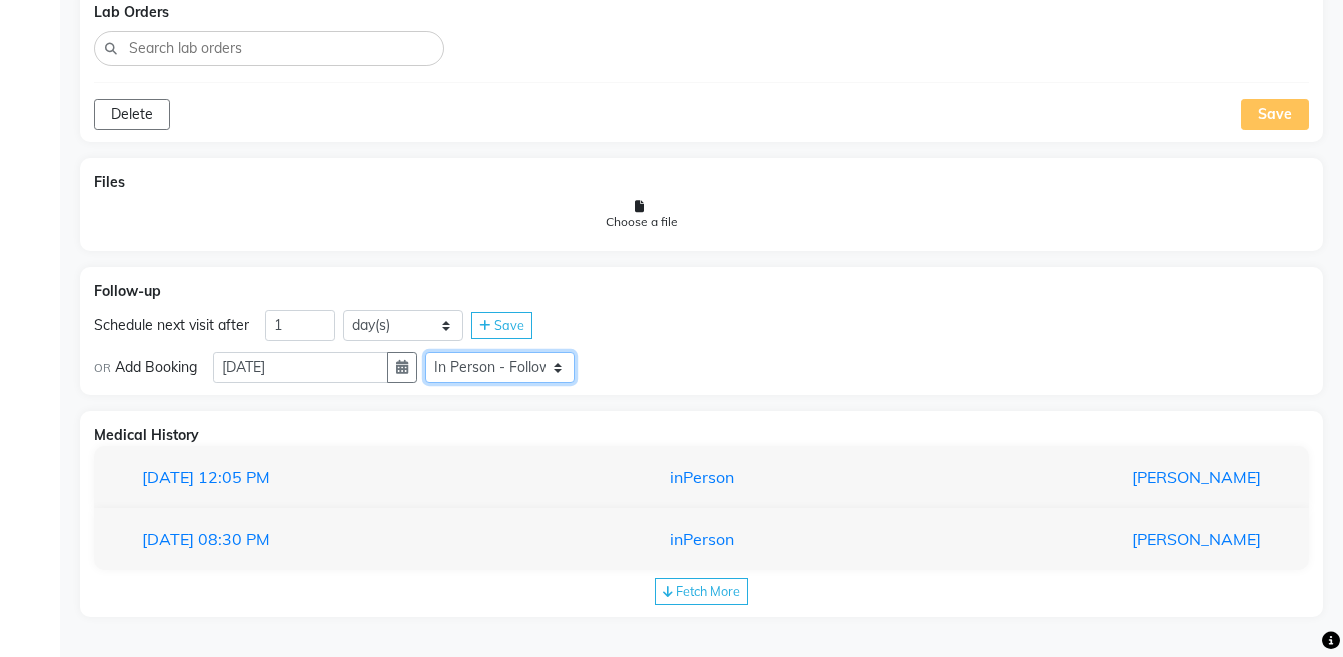click on "Select Service  Medicine  Medicine 1  Hydra Facial  Medi Facial  Vampire Facial With Plasma  Oxygeno Facial  Anti Aging Facial  Korean Glass GLow Facial  Full Face  Upper Lip  Chin  Underarms  Full Legs & arms  Back-side  Chest  Abdomen  Yellow Peel  Black Peel  Party Peel  Glow Peel  Argi Peel  Under-arm Peel  Depigmento Peel  Anti Aging Peel  Lip Peel  Hair PRP  GFC PRP  [MEDICAL_DATA] / Dermaroller  Under Eye PRP  Face PRP  Dermapen / Mesotherapt for Full Face  Dermapen / Mesotherapt for Scars  Carbon Peel  LASER BLEECH Laser Bleech  BB Glow  Indian Glass Glow  In Person - Consultation  Courier Charges in City  Courier Charges out of City  In Person - Follow Up  Hair Treatment   Skin Treatment   Online - Consultation  Online - Follow Up" 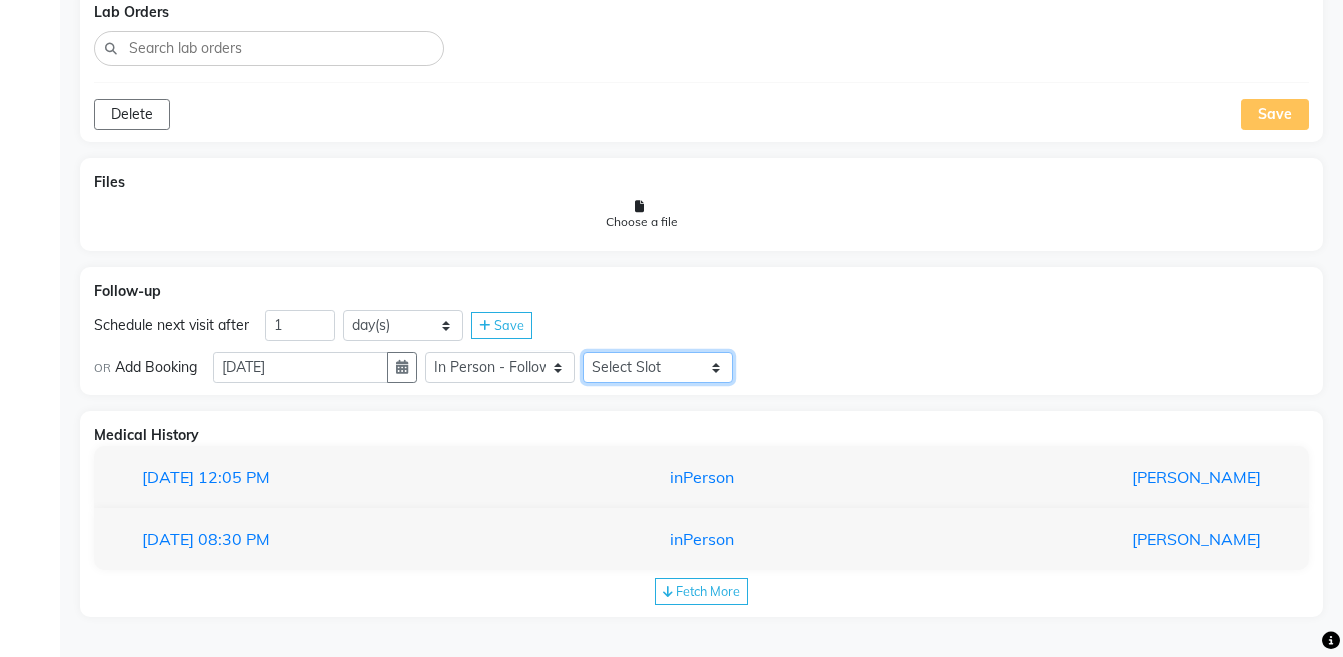 click on "Select Slot 10:15 10:30 10:45 11:00 11:15 11:30 11:45 12:00 12:15 12:30 13:00 13:15 13:30 13:45 14:00 14:15 14:45 15:00 15:15 15:30 15:45 16:00 16:15 16:30 16:45 17:00 17:15 17:30 17:45 18:00 18:15 18:30 18:45 19:00 19:15 19:30 19:45 20:00 20:15 20:30 20:45 21:00 21:15 21:30 21:45" 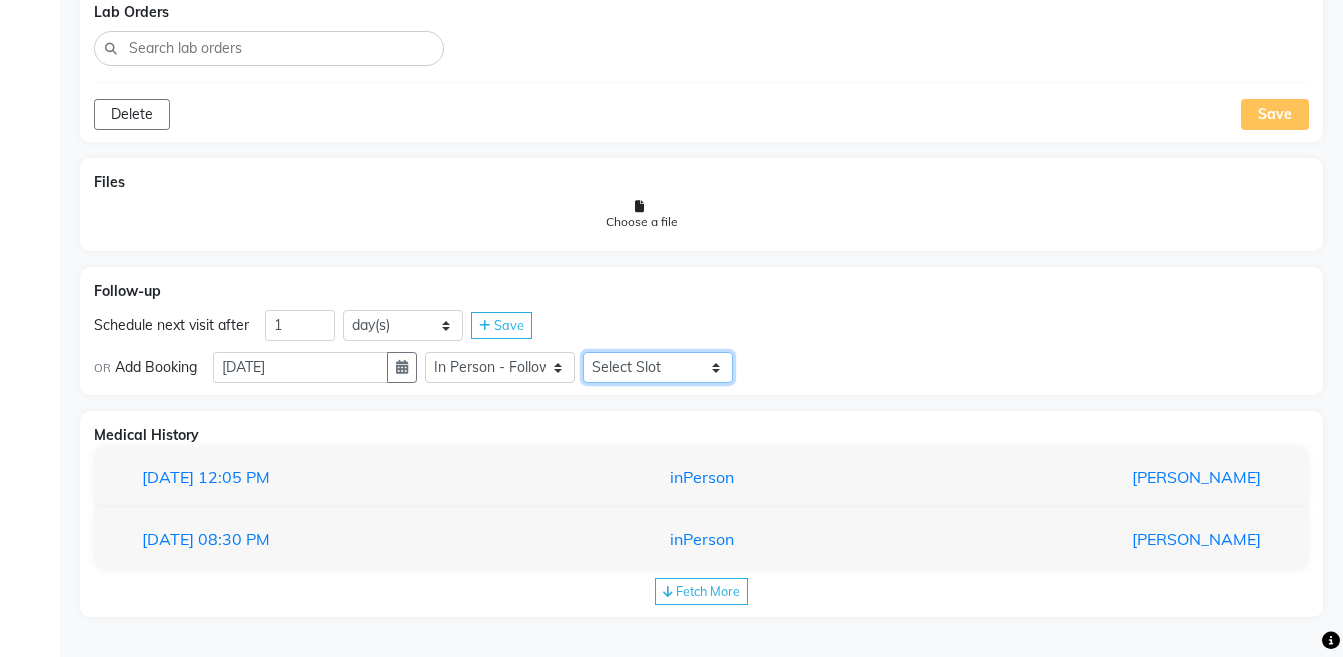 select on "960" 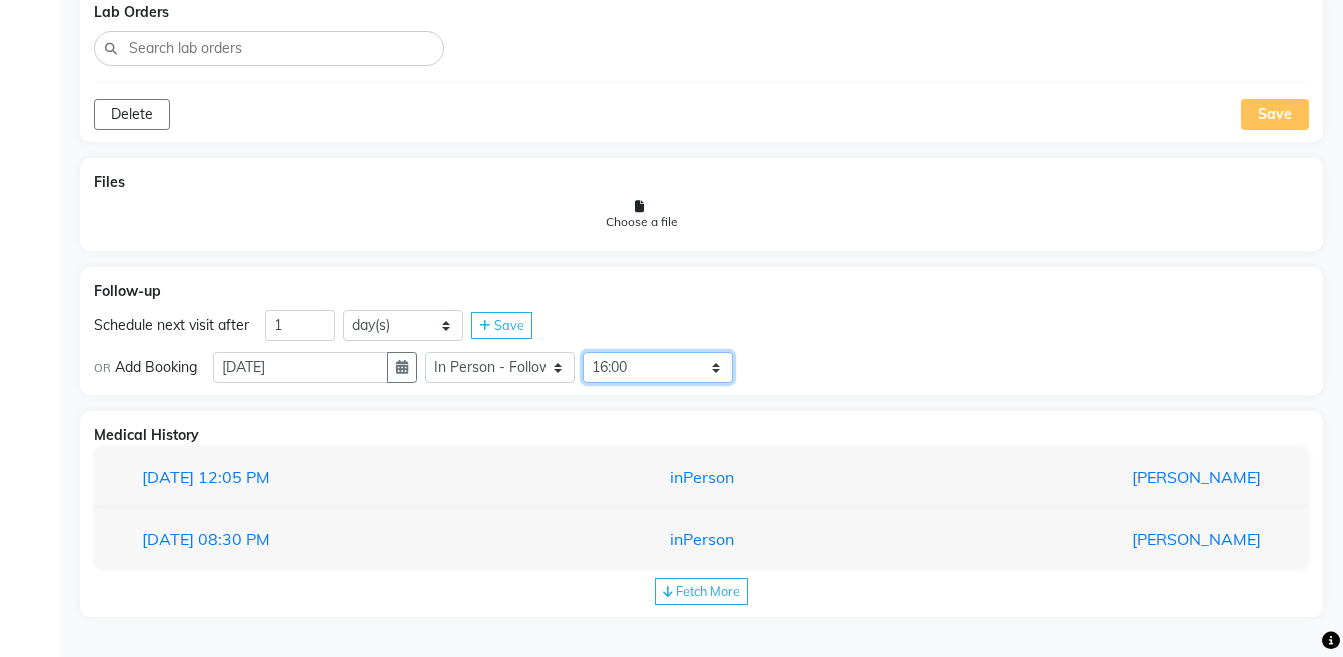 click on "Select Slot 10:15 10:30 10:45 11:00 11:15 11:30 11:45 12:00 12:15 12:30 13:00 13:15 13:30 13:45 14:00 14:15 14:45 15:00 15:15 15:30 15:45 16:00 16:15 16:30 16:45 17:00 17:15 17:30 17:45 18:00 18:15 18:30 18:45 19:00 19:15 19:30 19:45 20:00 20:15 20:30 20:45 21:00 21:15 21:30 21:45" 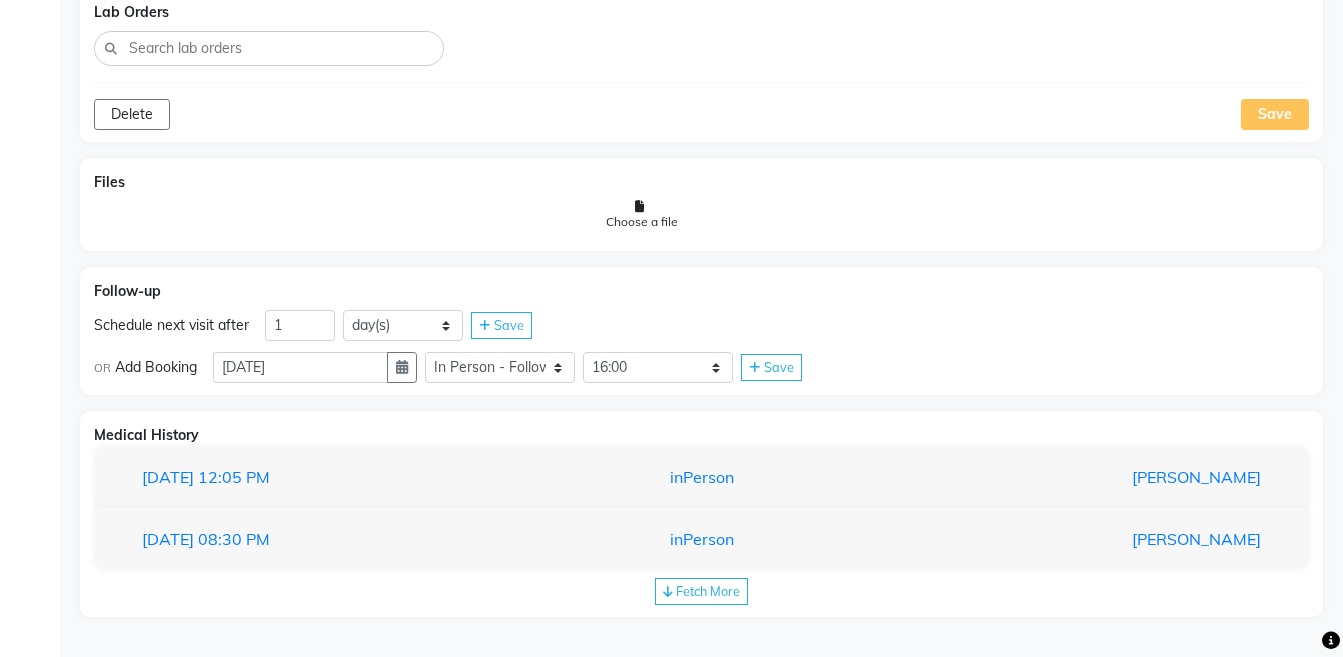 click on "Save" 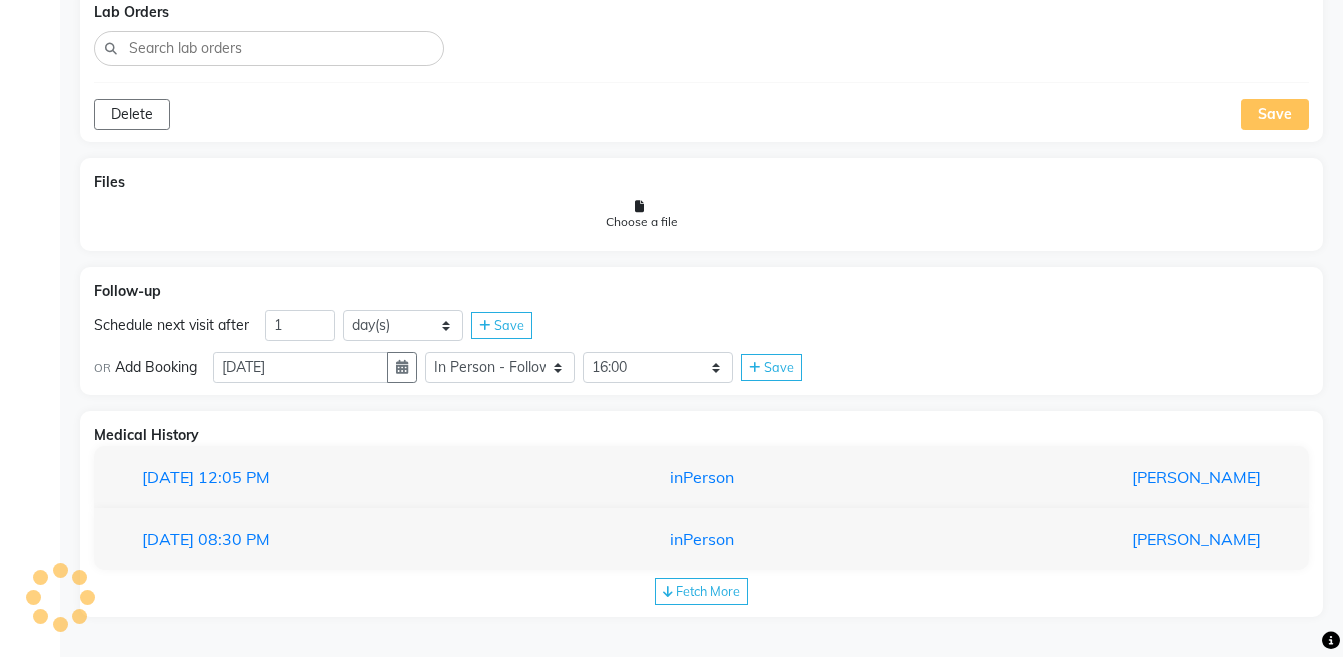 scroll, scrollTop: 1559, scrollLeft: 0, axis: vertical 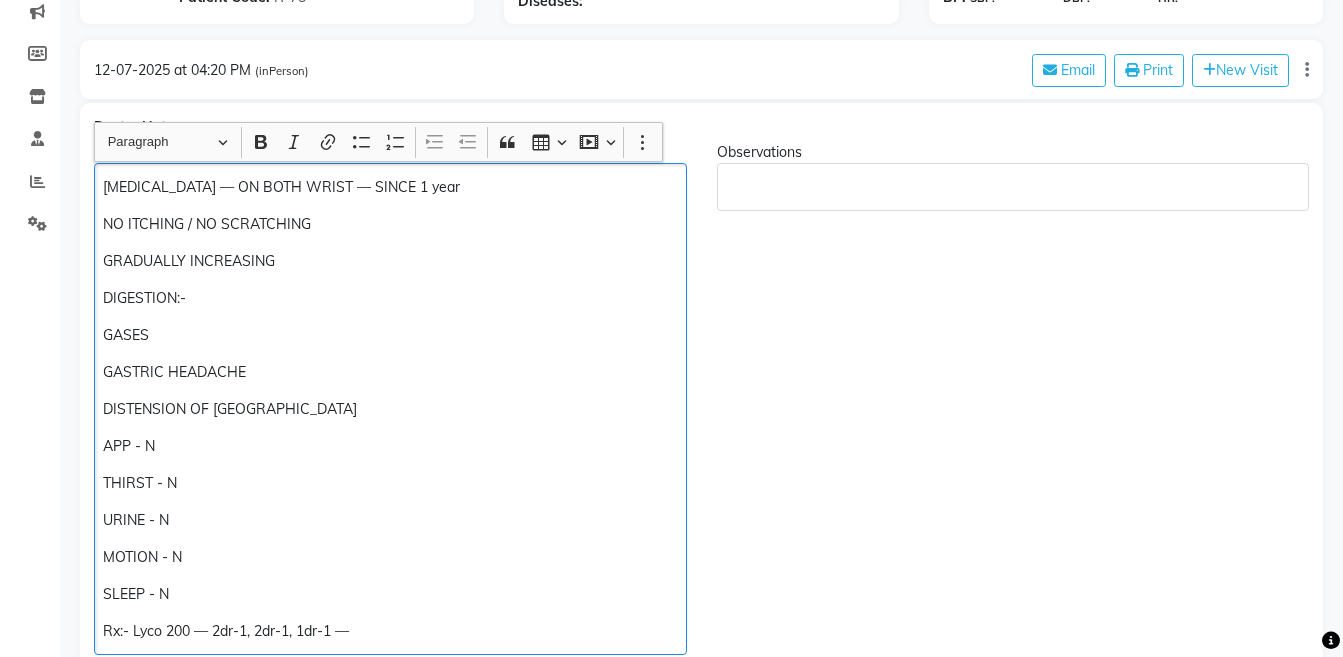 click on "Rx:- Lyco 200 — 2dr-1, 2dr-1, 1dr-1 —" 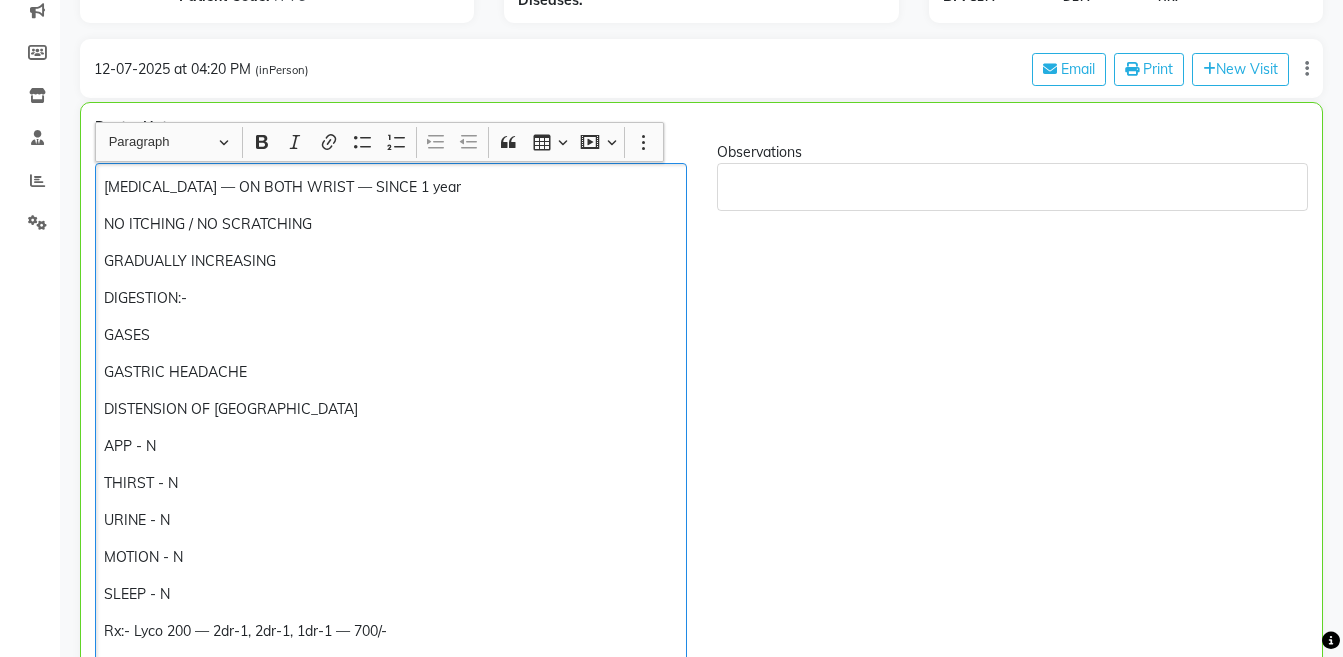 scroll, scrollTop: 347, scrollLeft: 0, axis: vertical 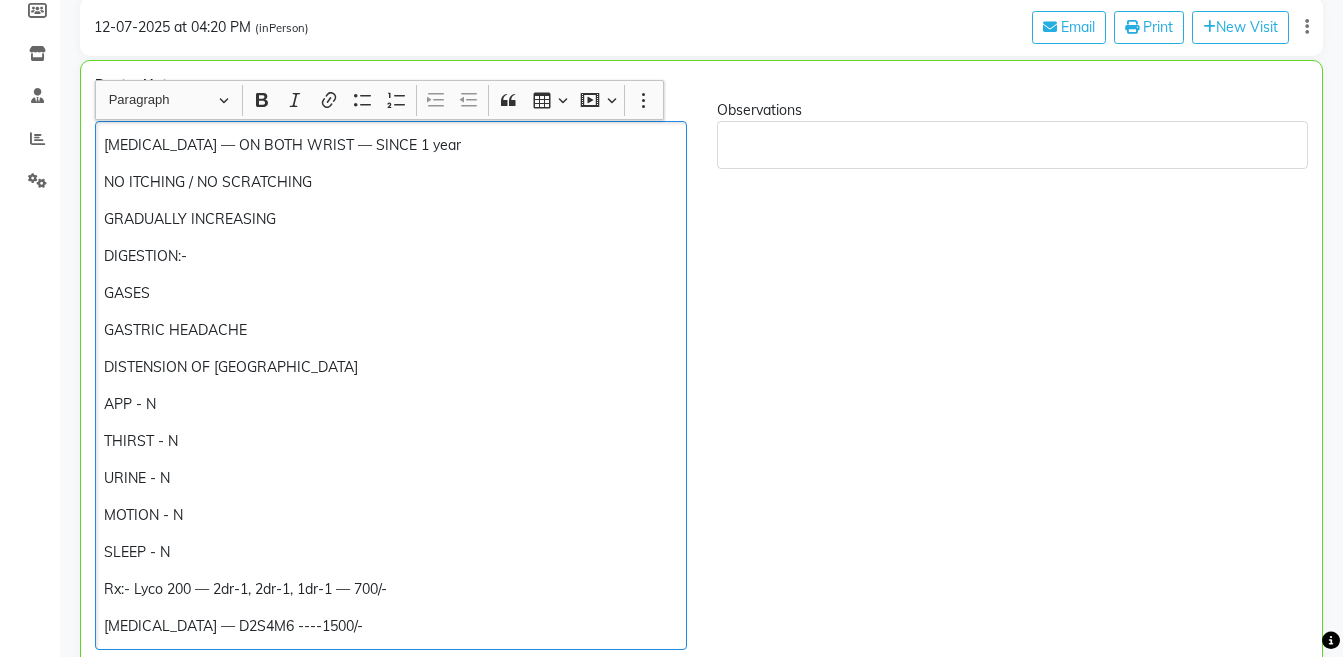 click on "[MEDICAL_DATA] — ON BOTH WRIST — SINCE 1 year NO ITCHING / NO SCRATCHING GRADUALLY INCREASING  DIGESTION:- GASES  GASTRIC HEADACHE DISTENSION OF ABD  APP - N THIRST - N URINE - N MOTION - N SLEEP - N Rx:- Lyco 200 — 2dr-1, 2dr-1, 1dr-1 — 700/- [MEDICAL_DATA] — D2S4M6 ----1500/-" 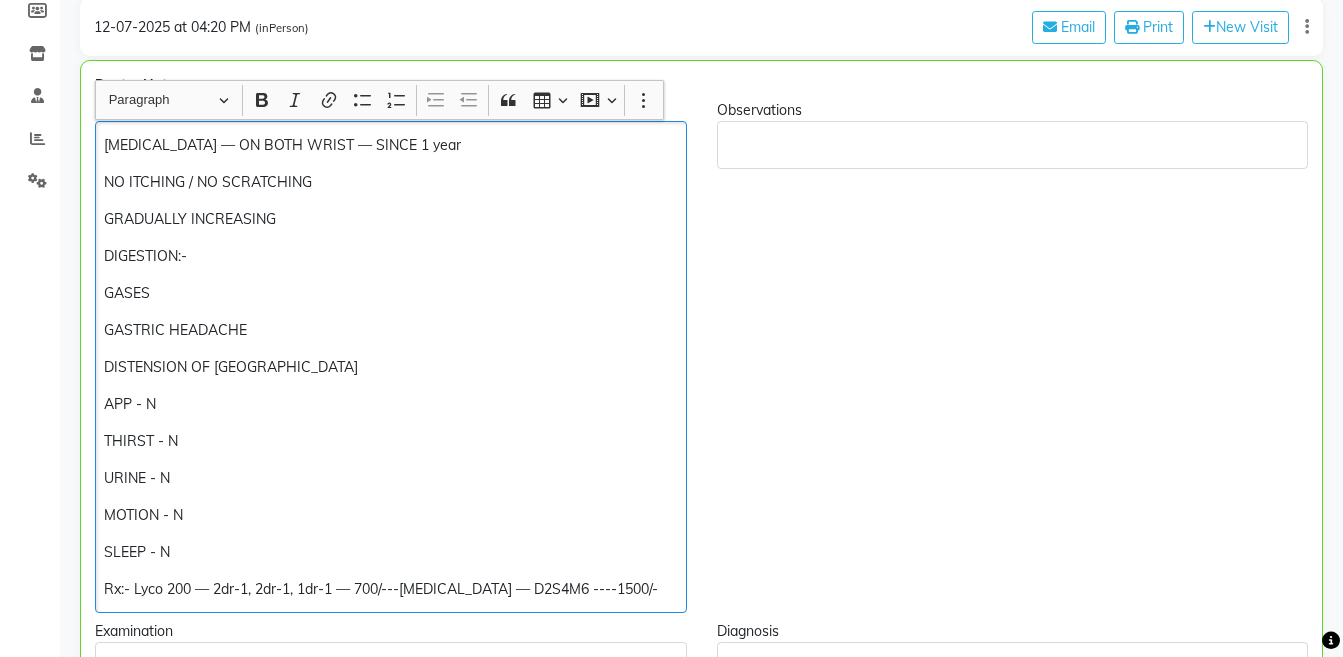 click on "Rx:- Lyco 200 — 2dr-1, 2dr-1, 1dr-1 — 700/---[MEDICAL_DATA] — D2S4M6 ----1500/-" 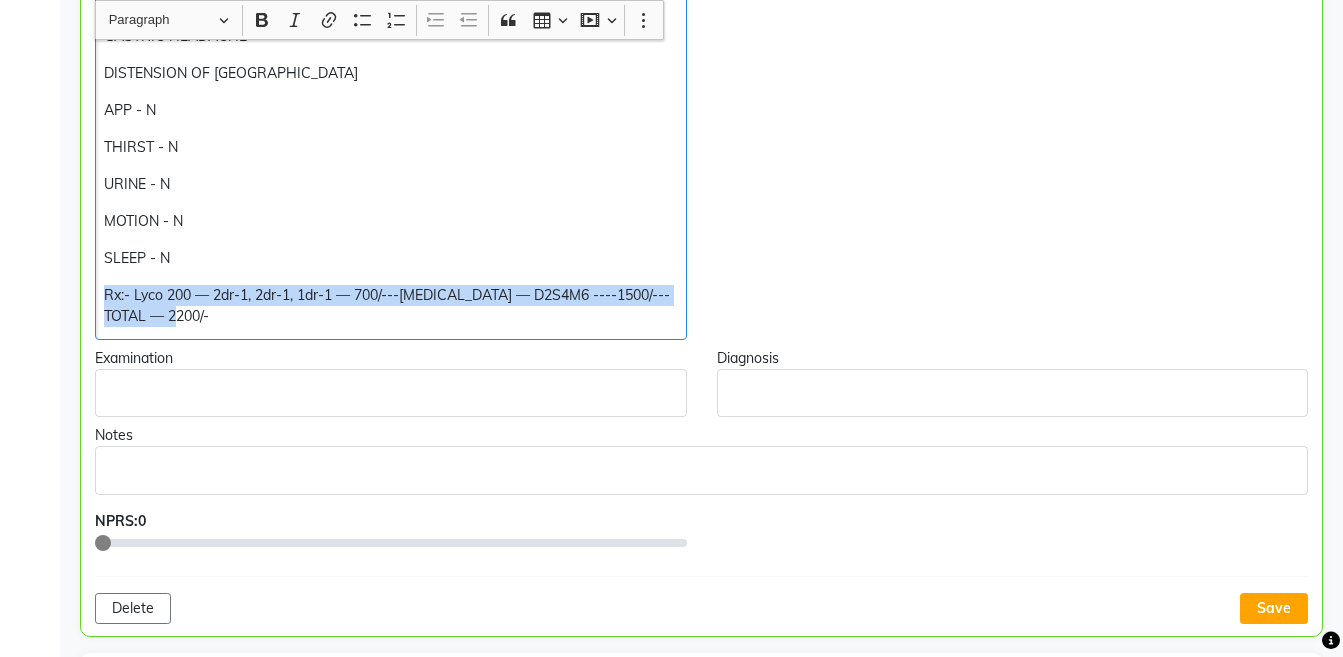 scroll, scrollTop: 656, scrollLeft: 0, axis: vertical 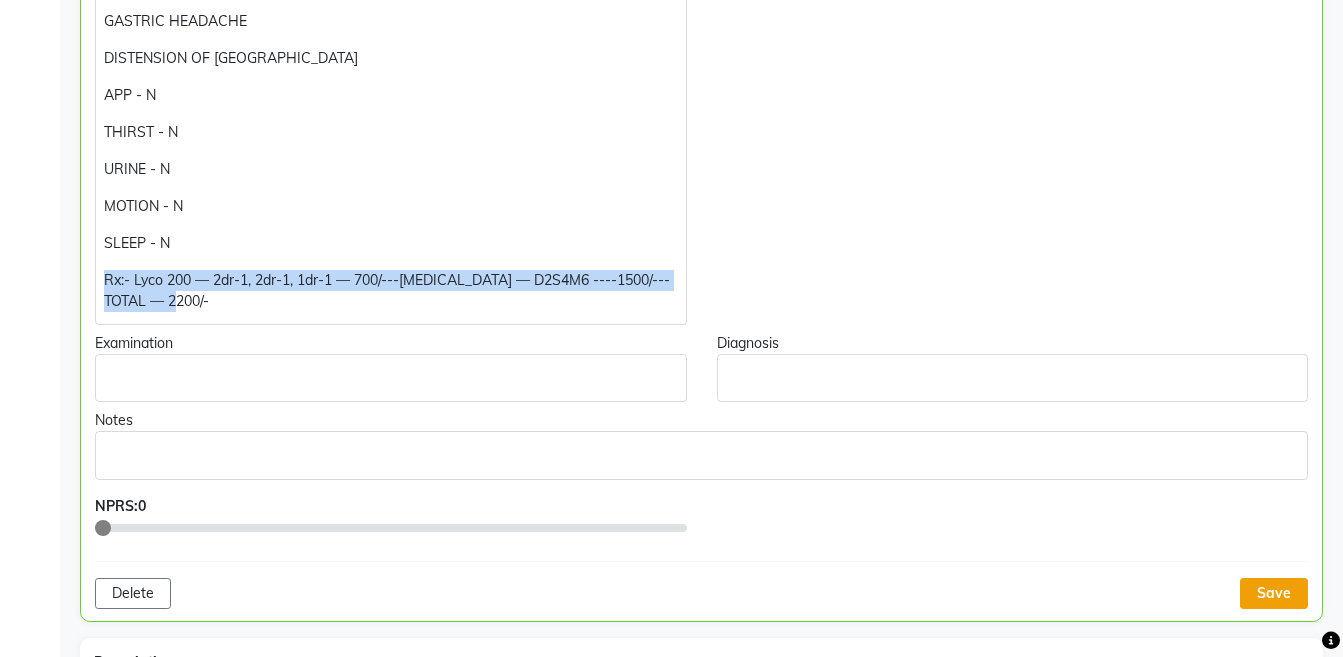 click on "Save" 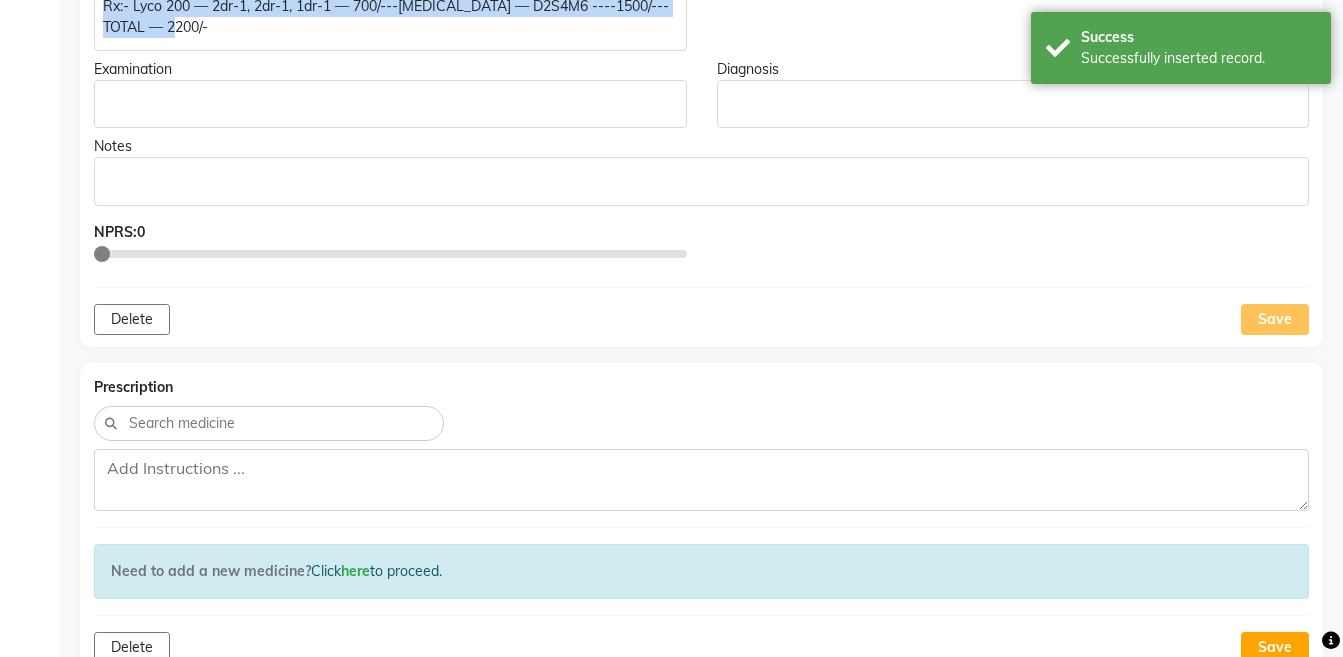 scroll, scrollTop: 965, scrollLeft: 0, axis: vertical 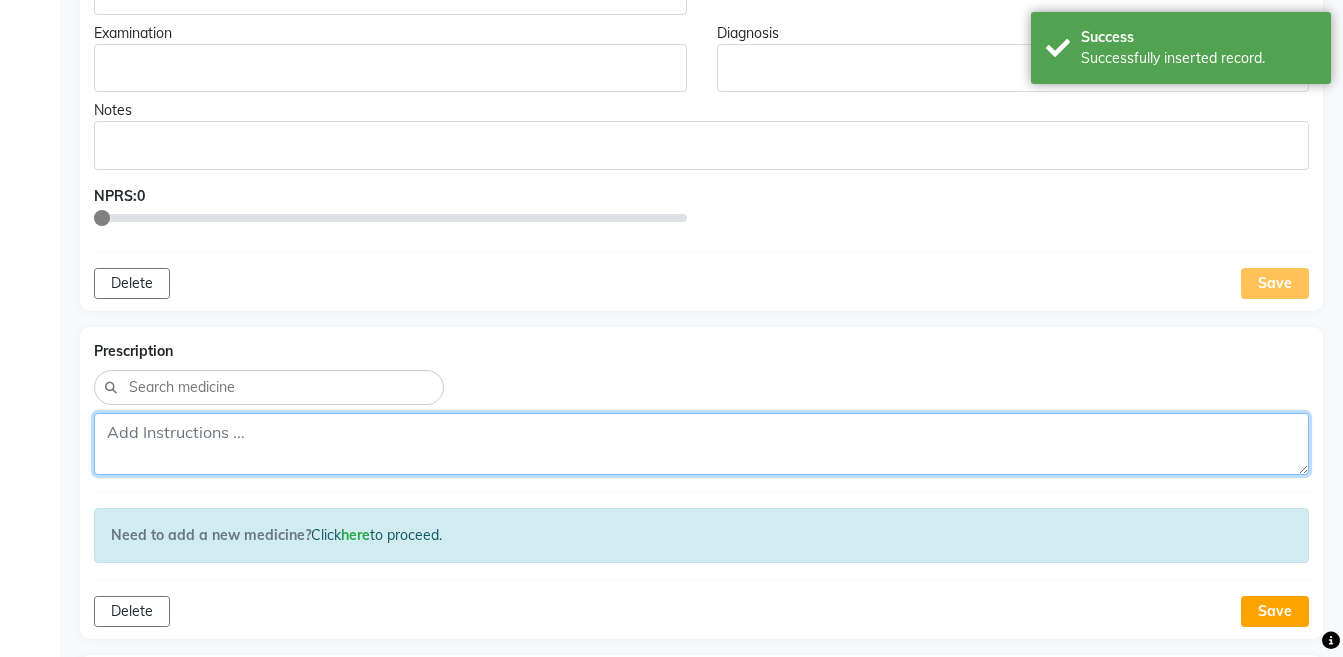 click 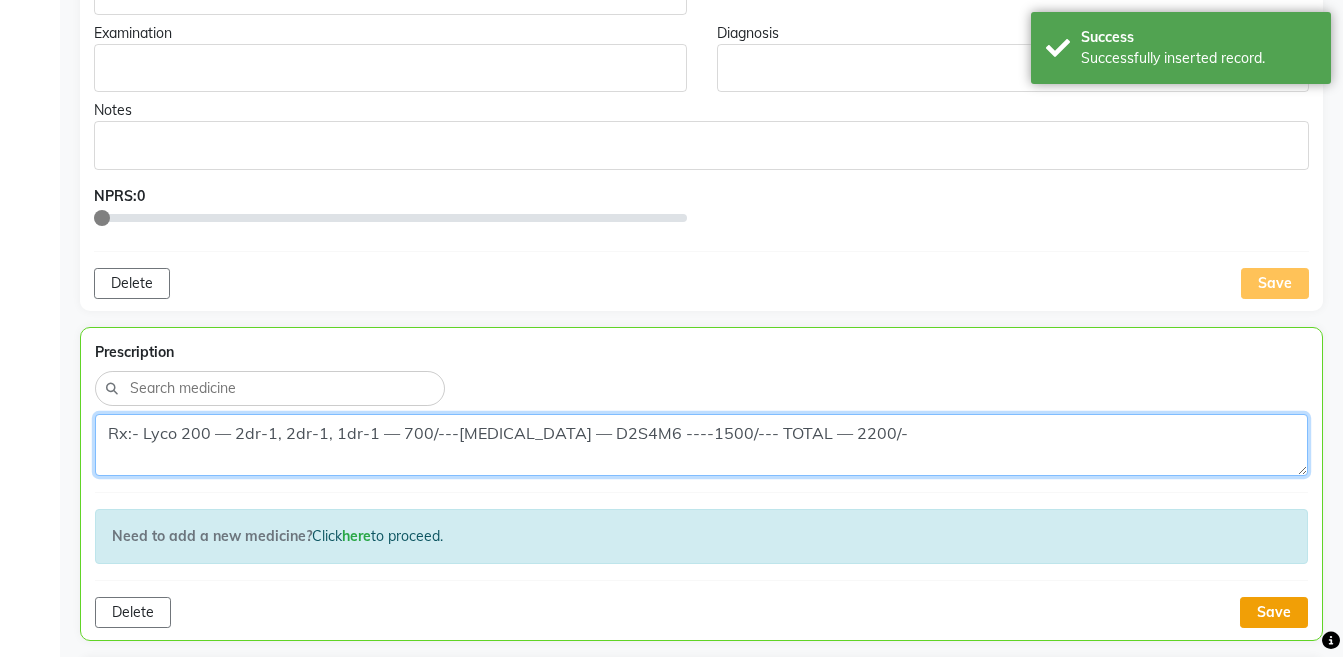 type on "Rx:- Lyco 200 — 2dr-1, 2dr-1, 1dr-1 — 700/---[MEDICAL_DATA] — D2S4M6 ----1500/--- TOTAL — 2200/-" 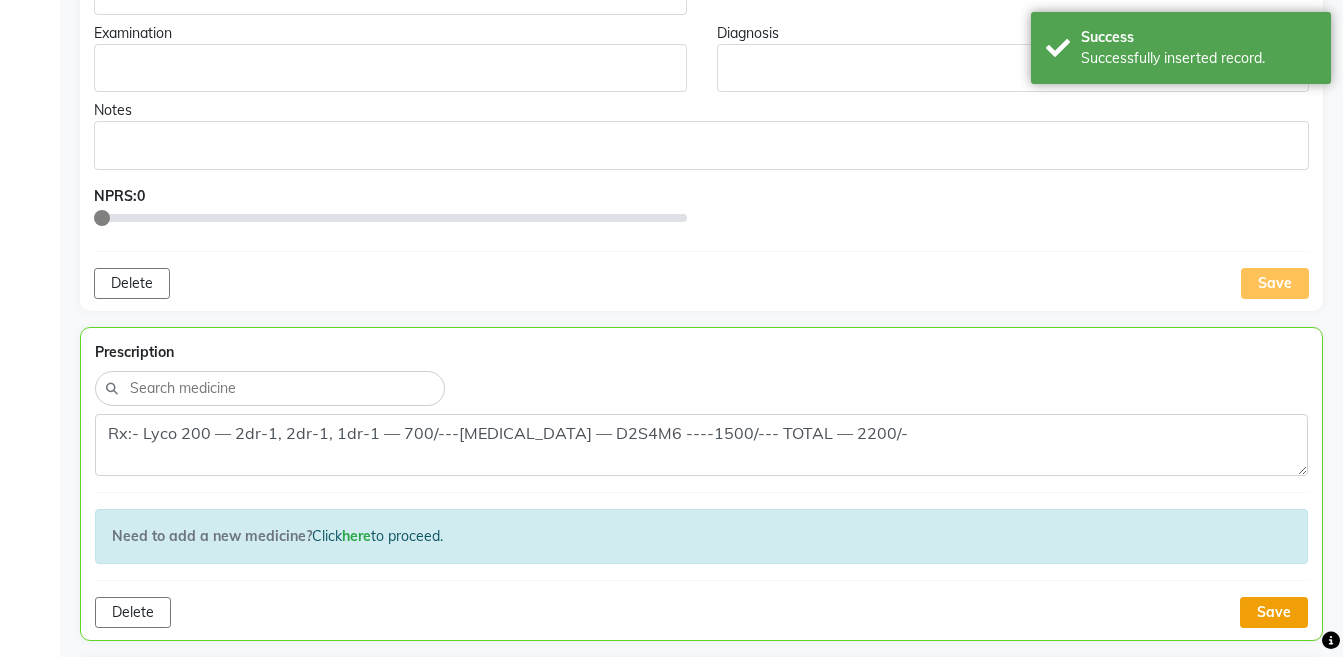 click on "Save" 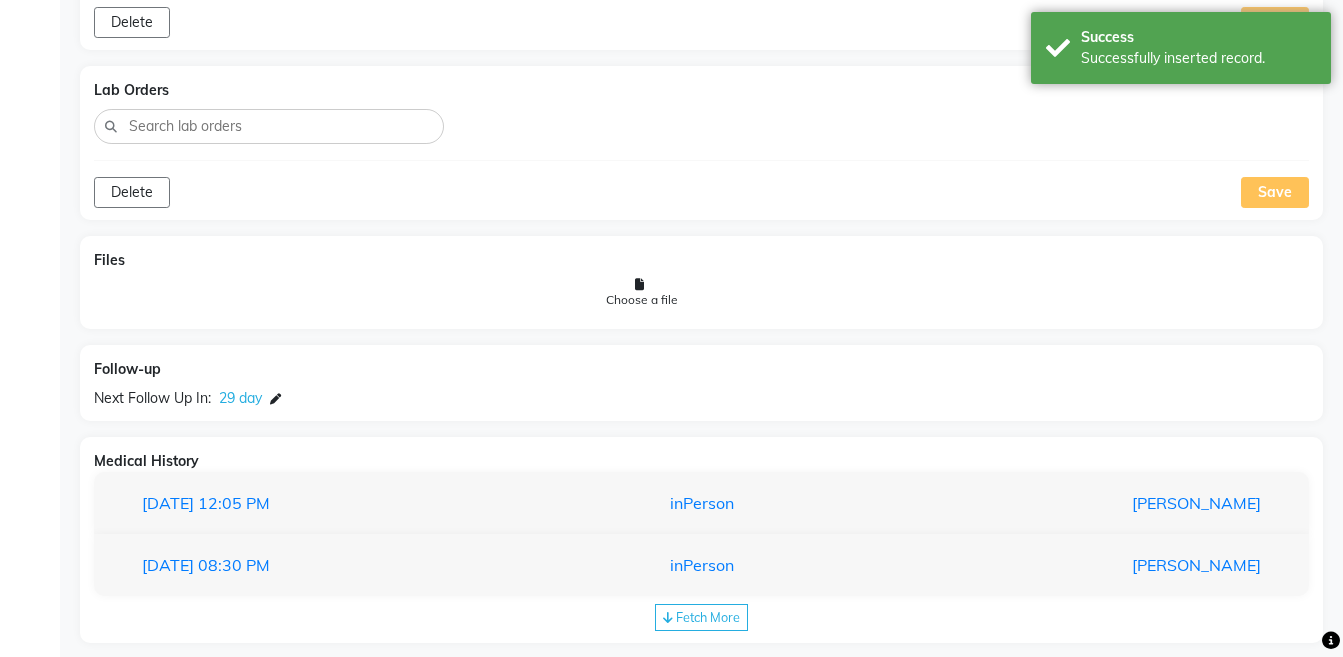scroll, scrollTop: 74, scrollLeft: 0, axis: vertical 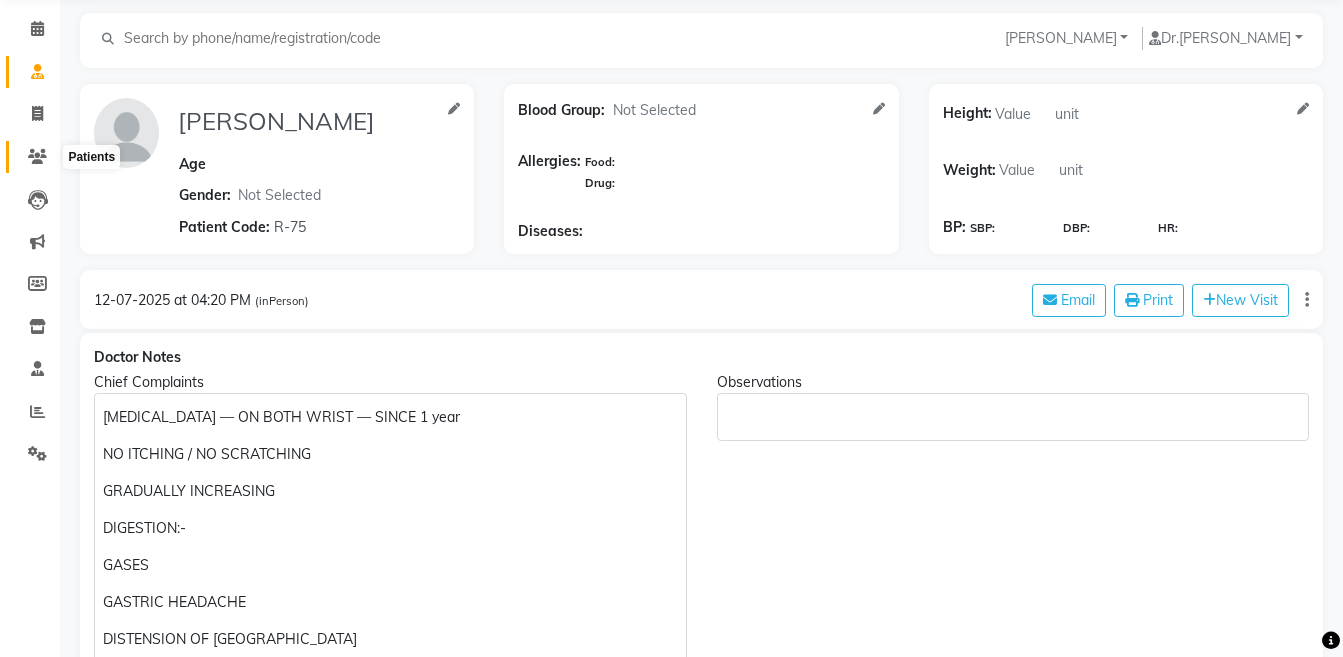 click 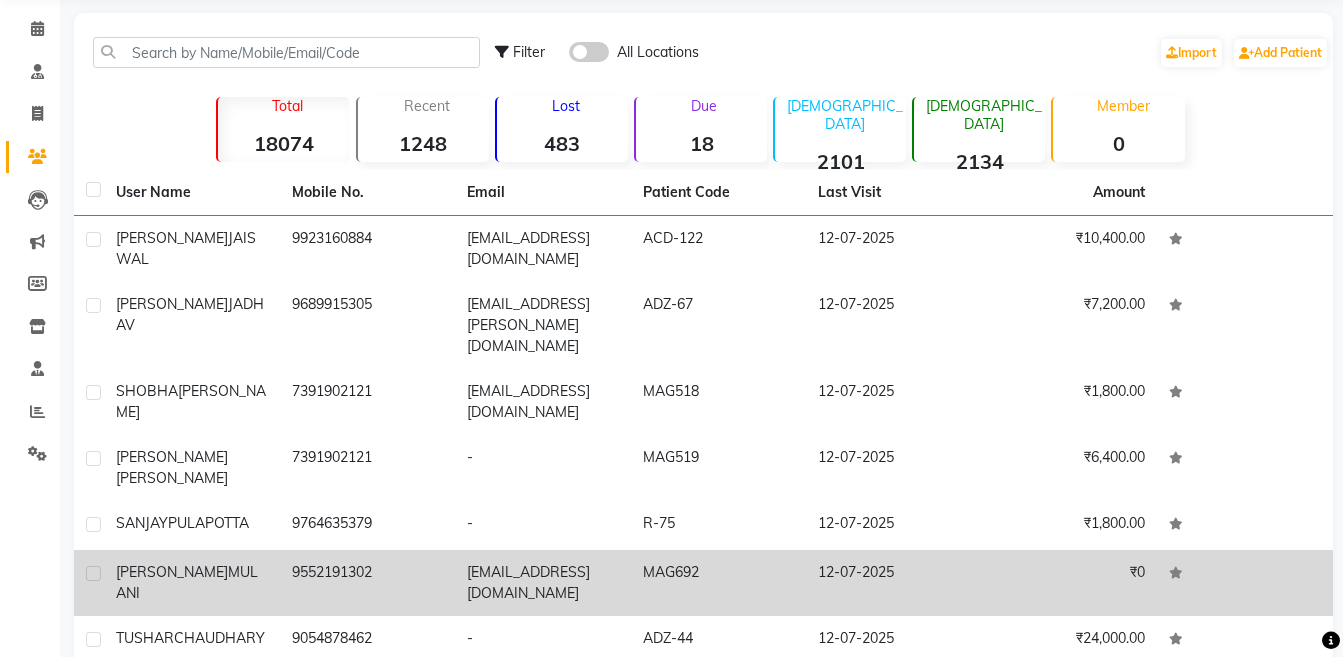 click on "9552191302" 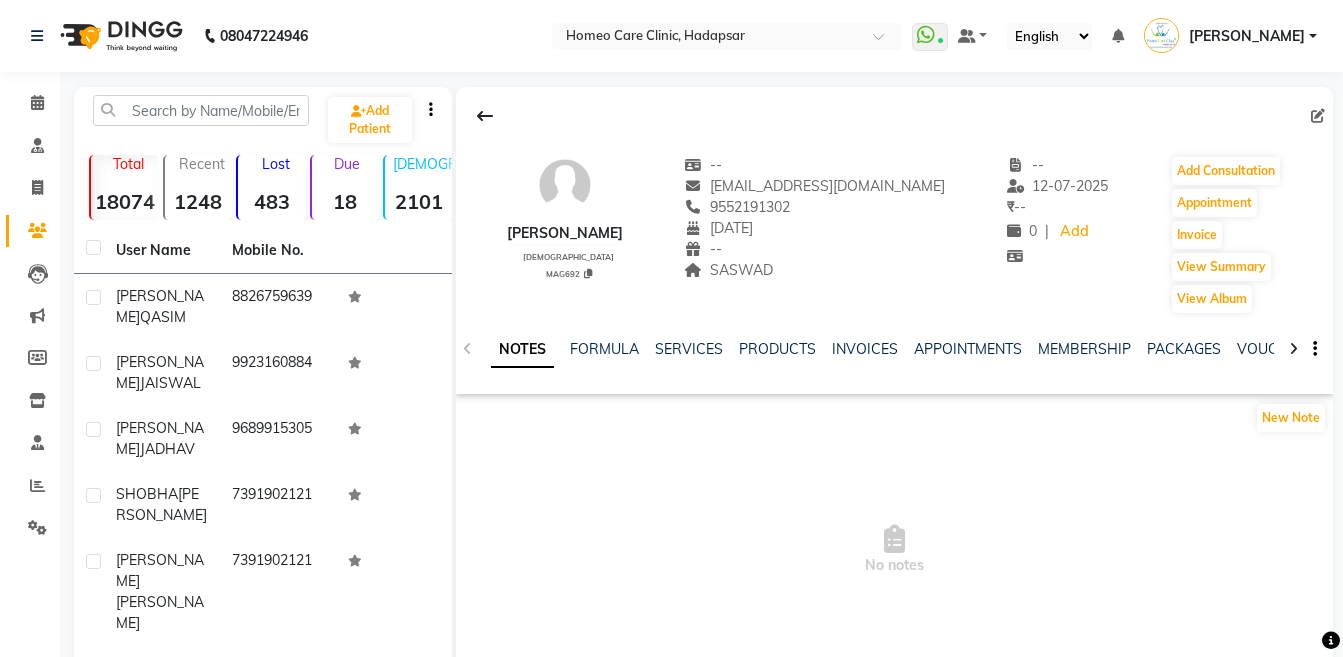scroll, scrollTop: 0, scrollLeft: 0, axis: both 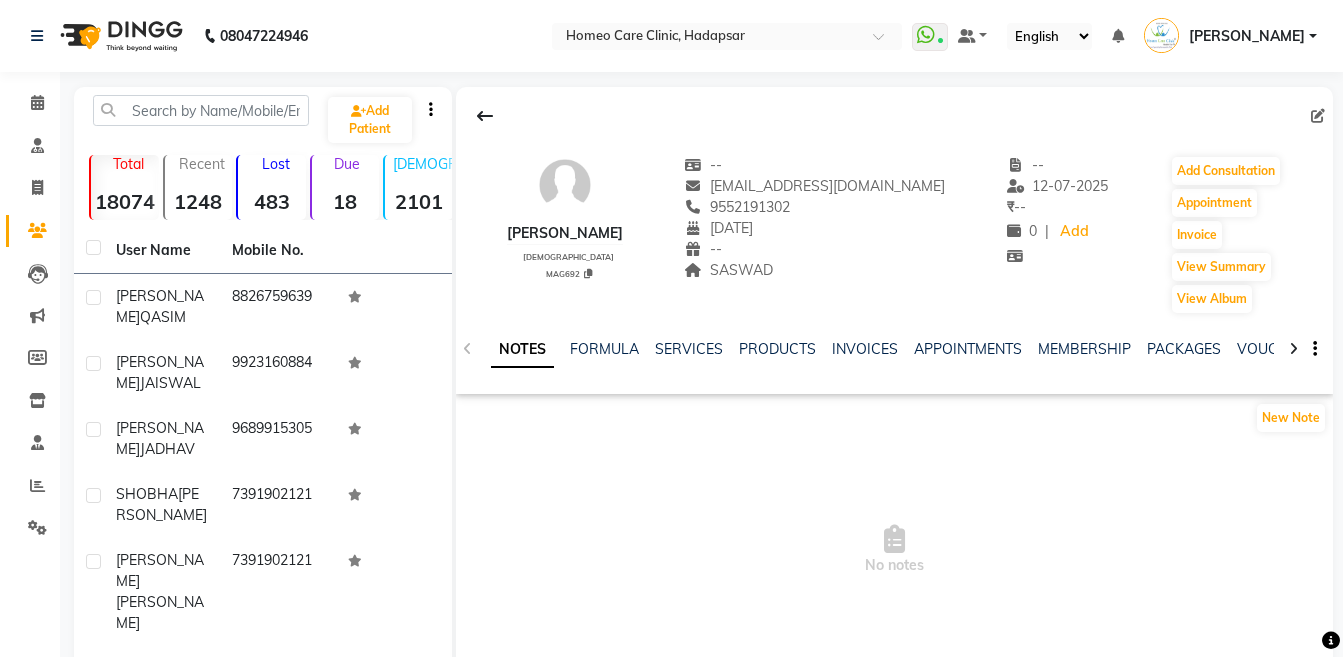 click 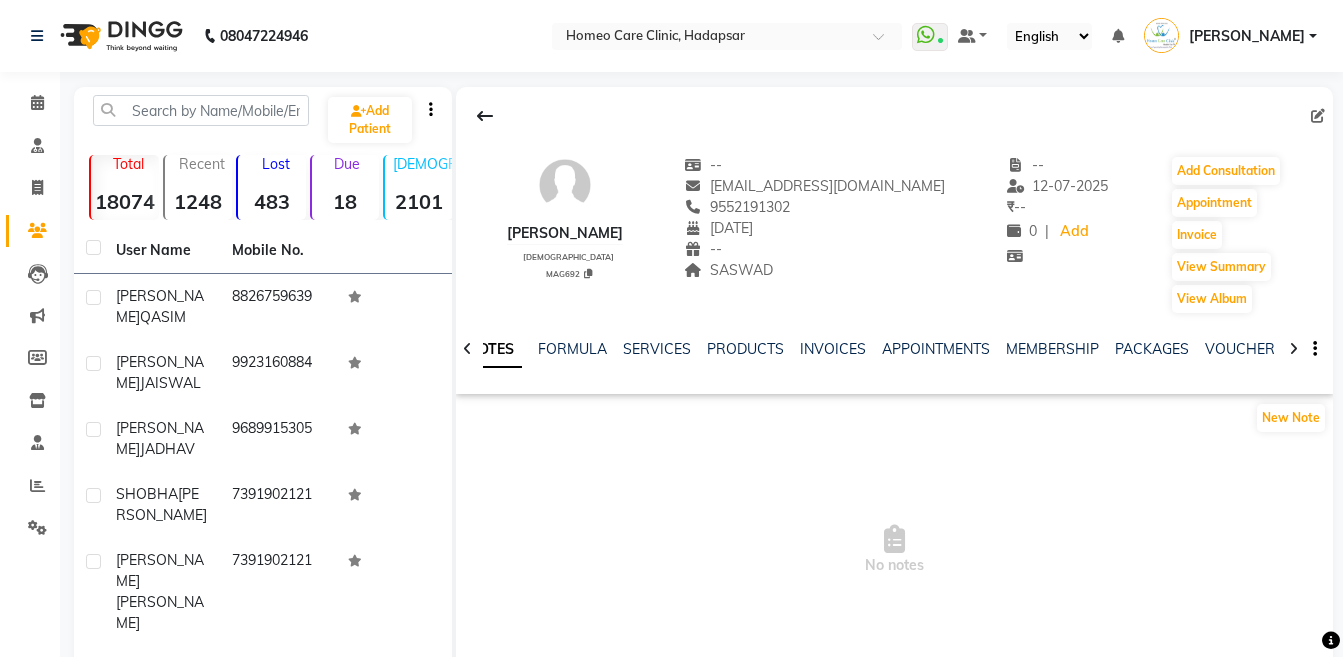 click 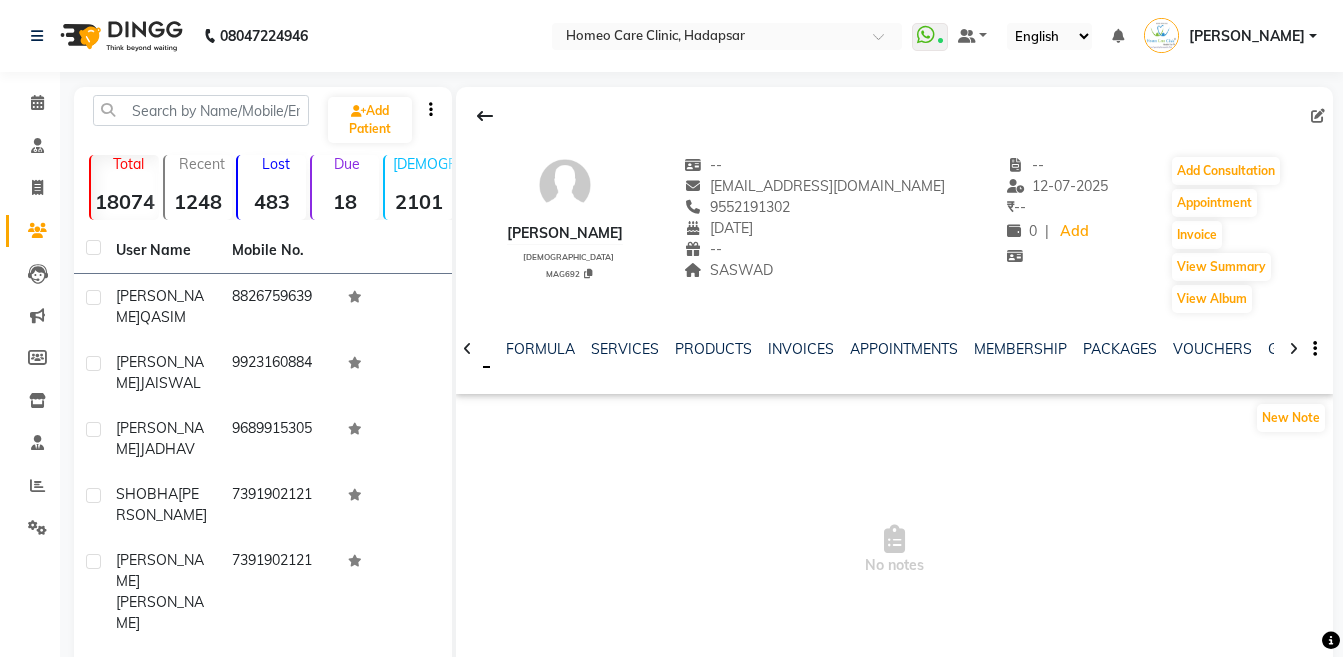 click 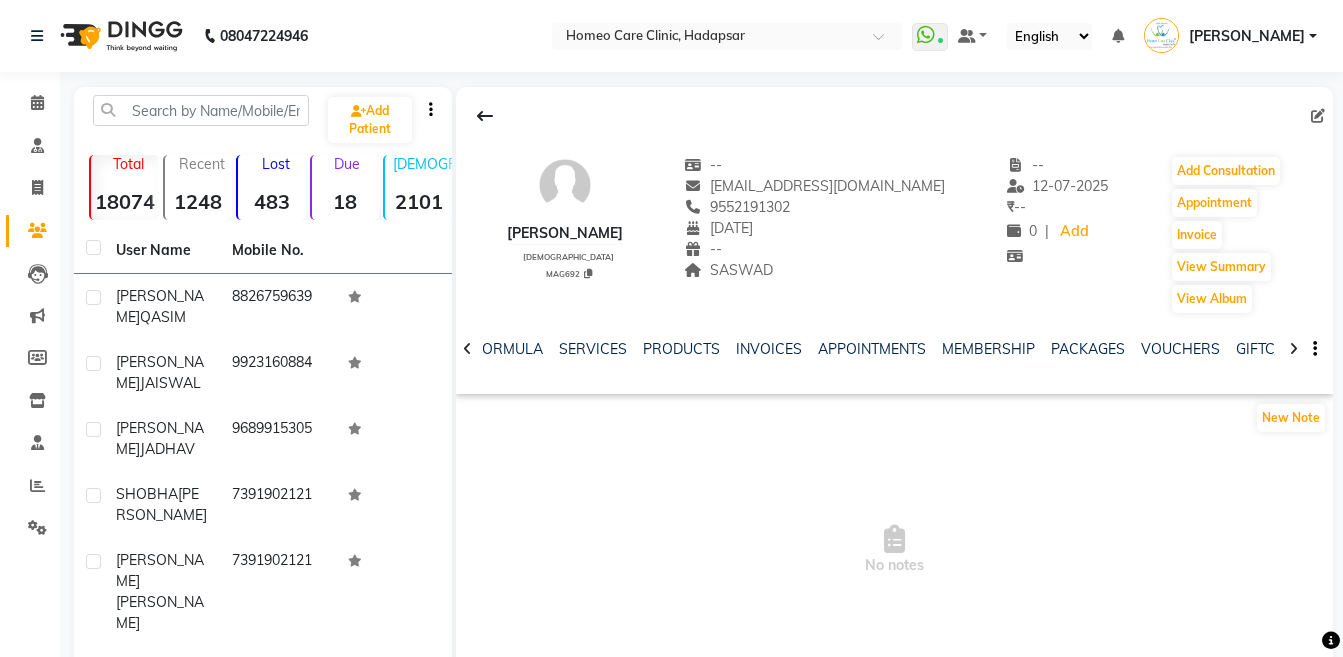 click 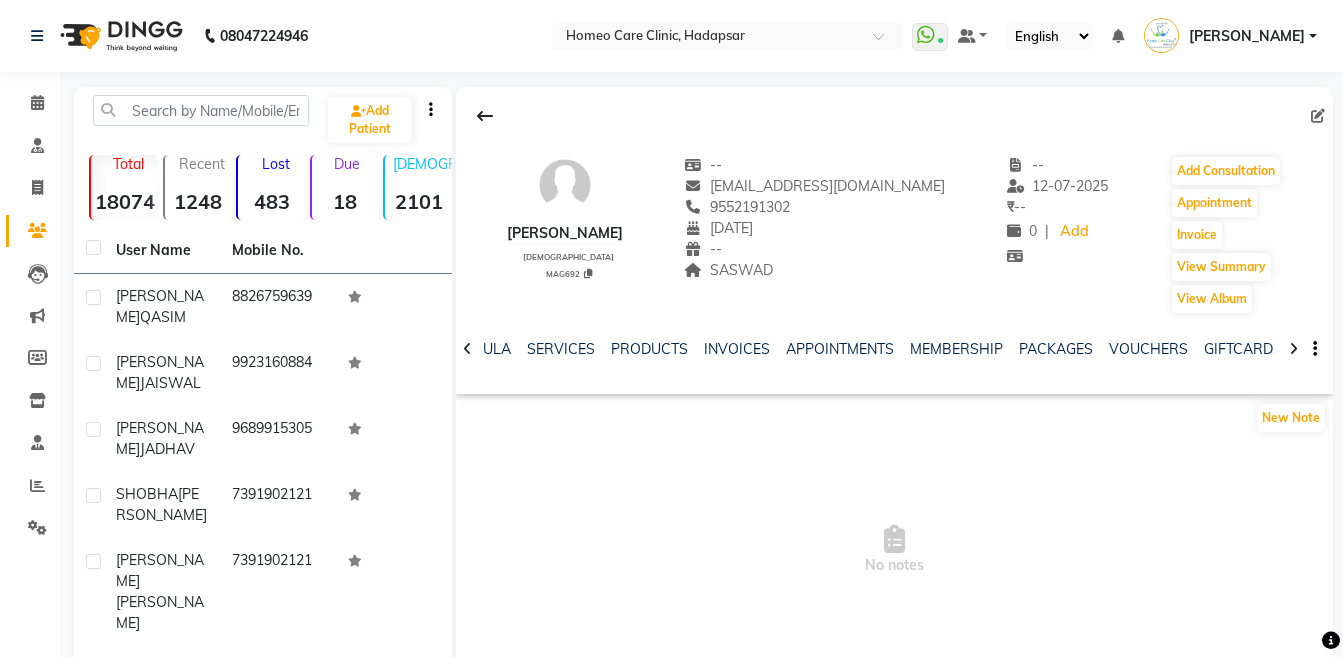 click 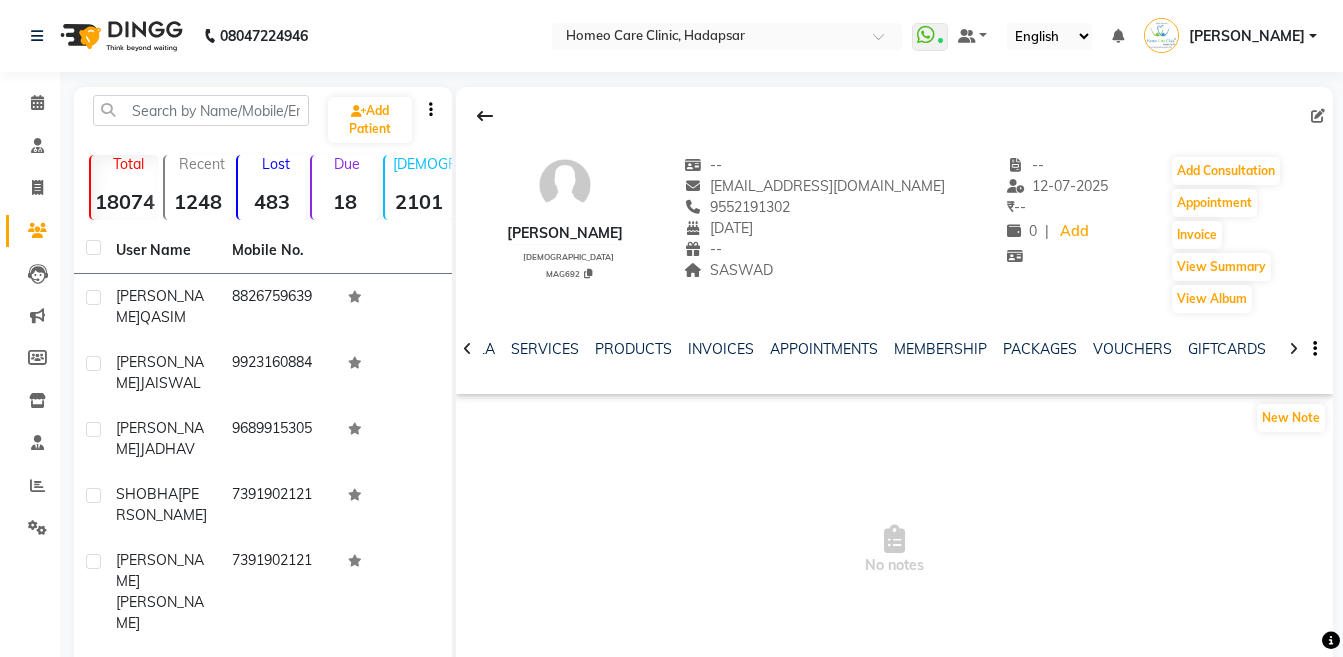 click 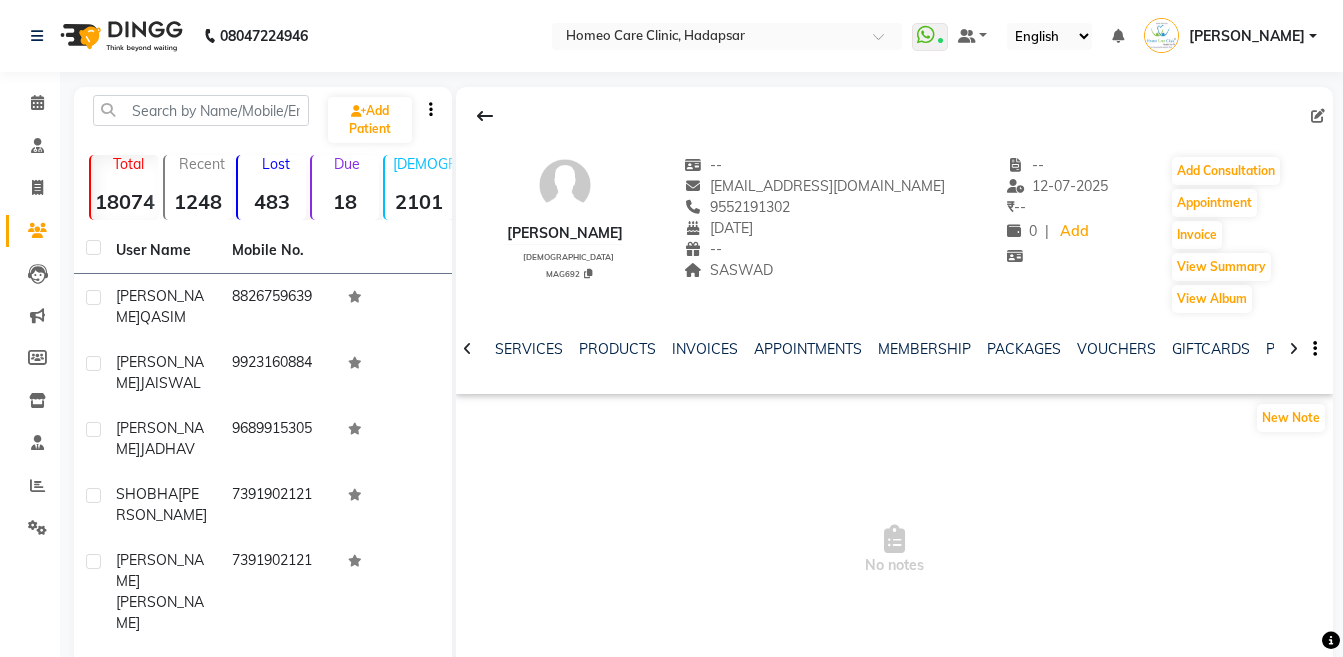 click 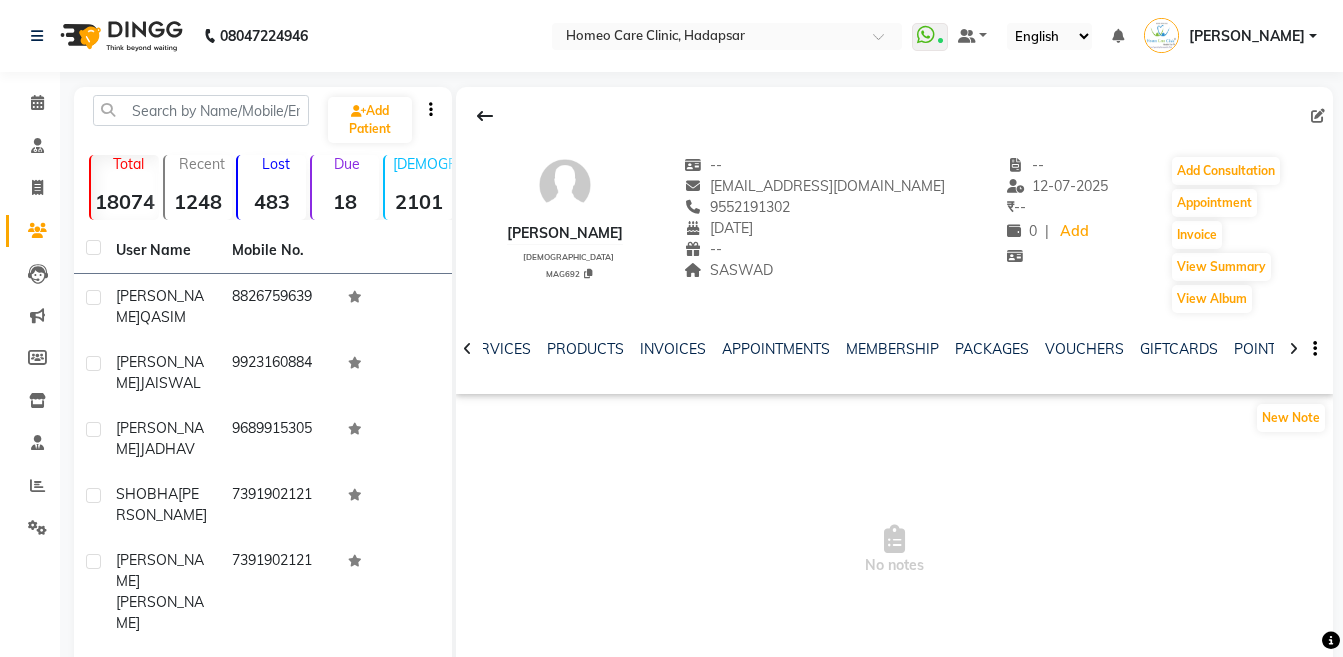 click 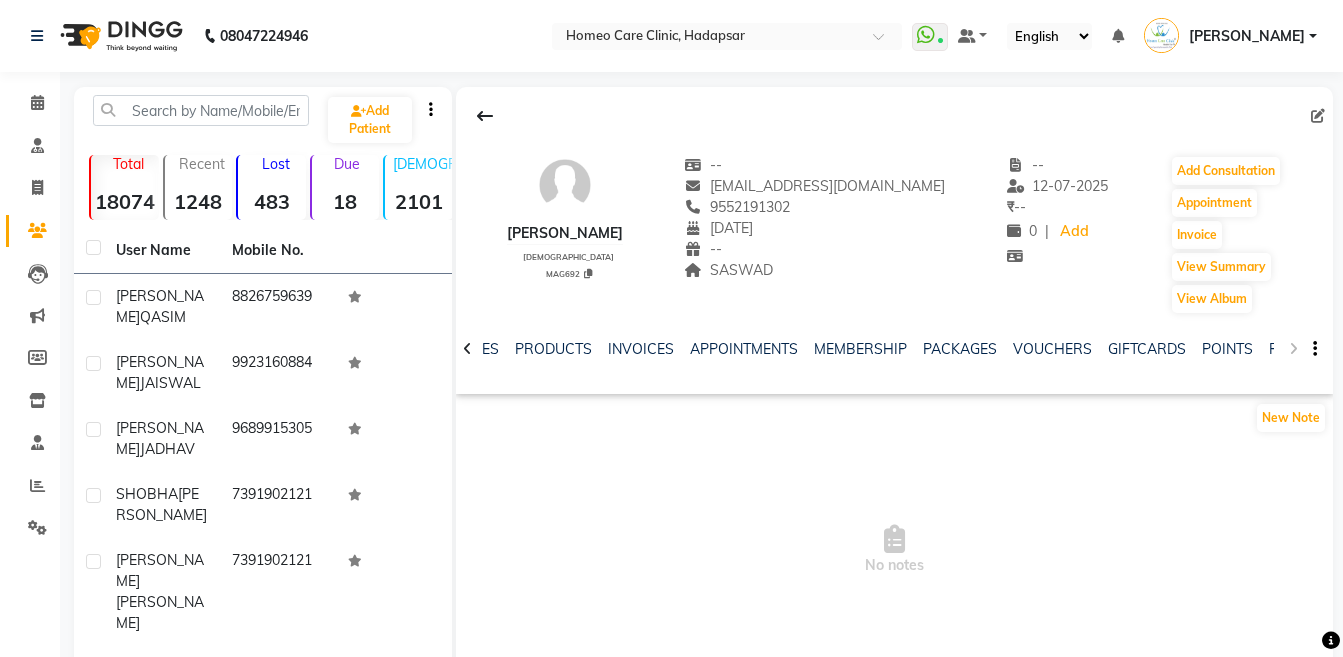 click on "NOTES FORMULA SERVICES PRODUCTS INVOICES APPOINTMENTS MEMBERSHIP PACKAGES VOUCHERS GIFTCARDS POINTS FORMS FAMILY CARDS WALLET" 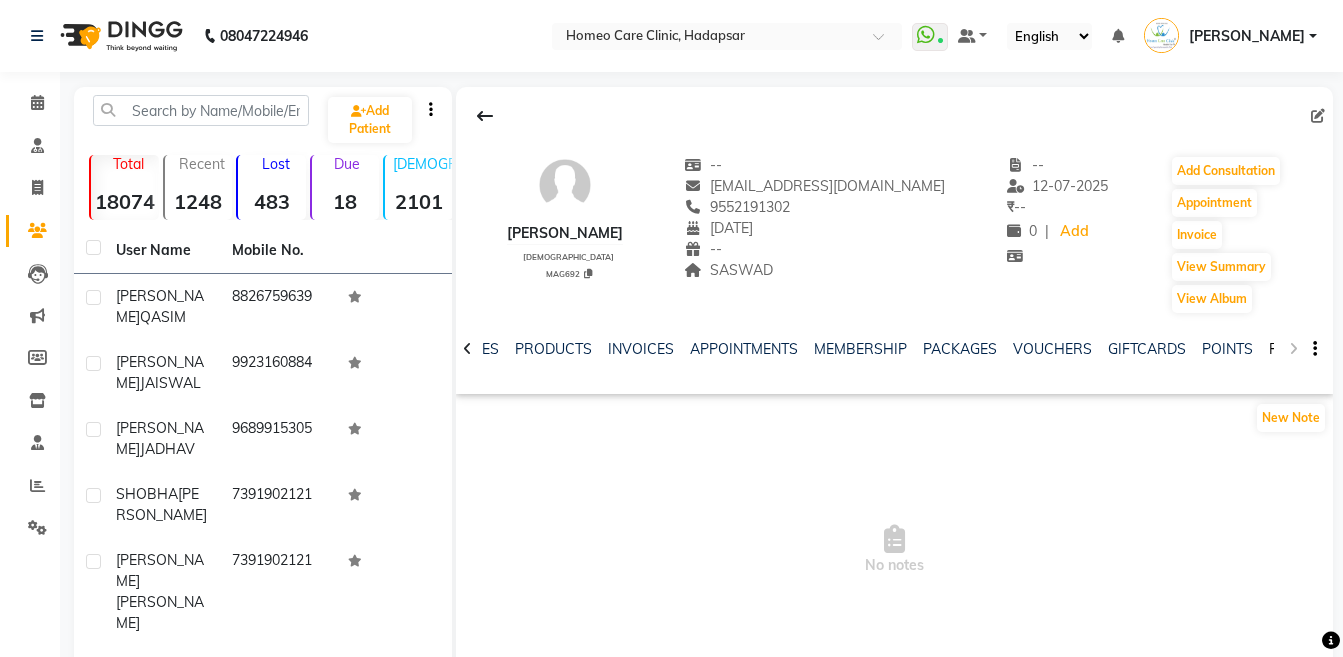 click on "FORMS" 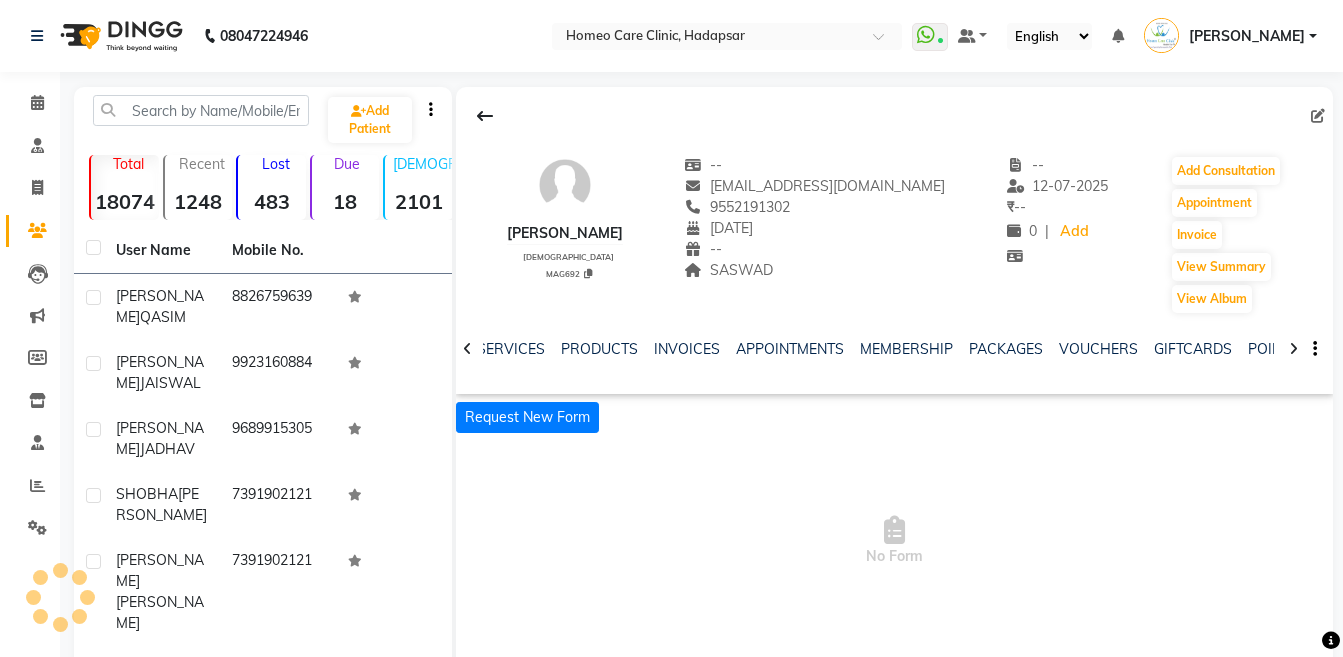 click 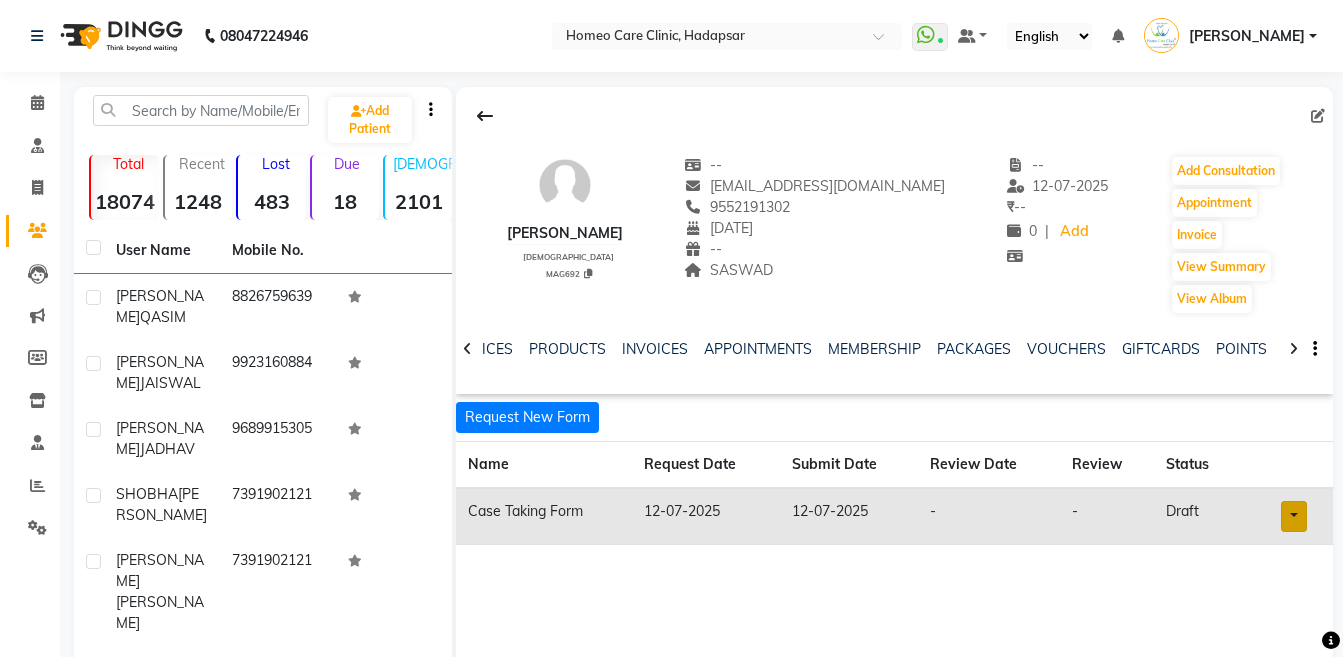 click at bounding box center [1294, 516] 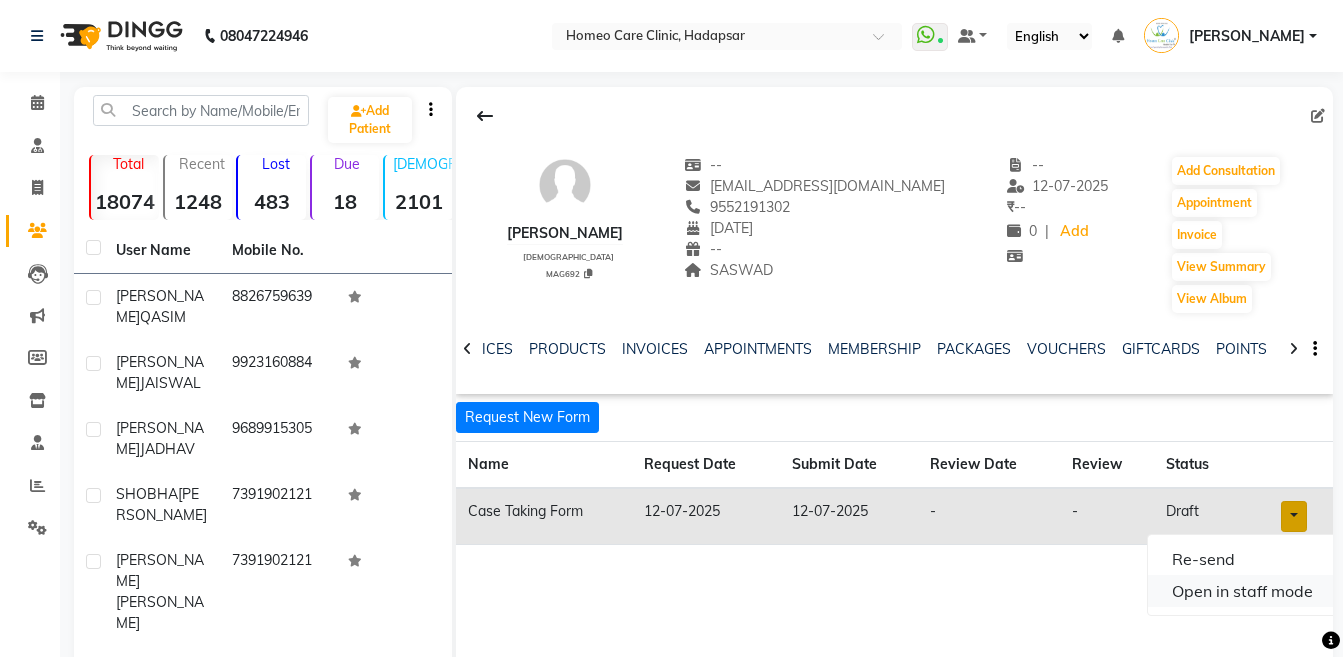 click on "Open in staff mode" 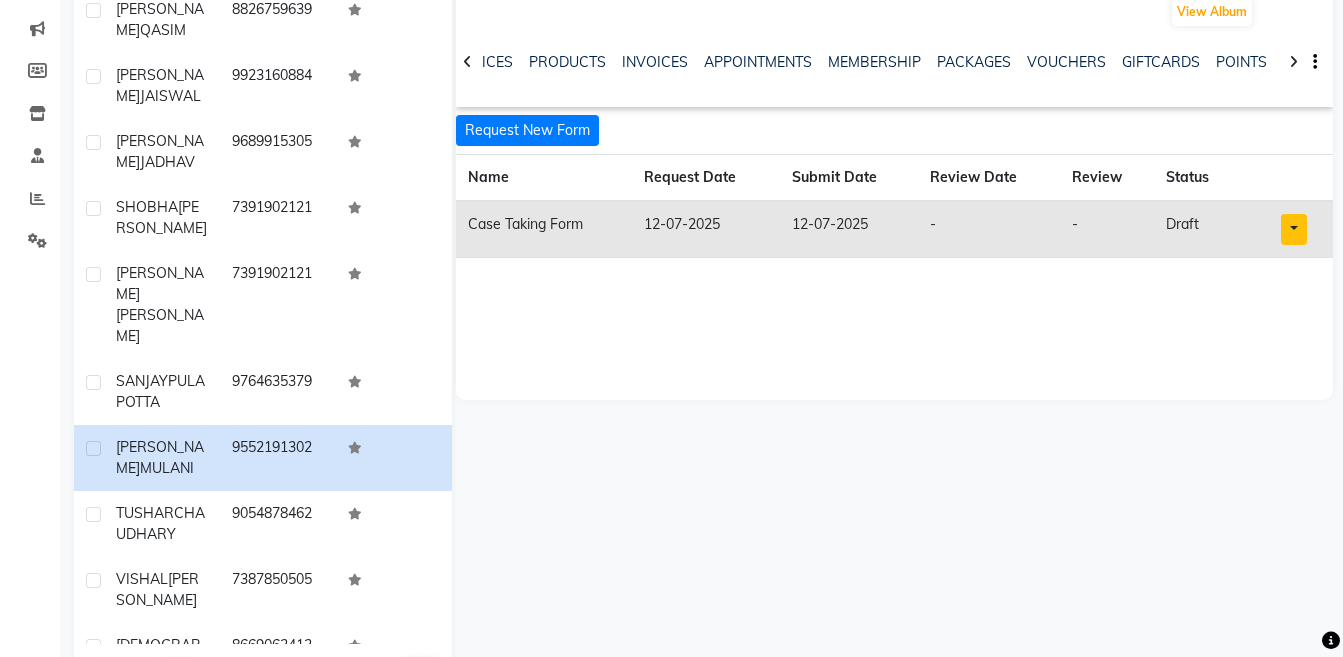 scroll, scrollTop: 0, scrollLeft: 0, axis: both 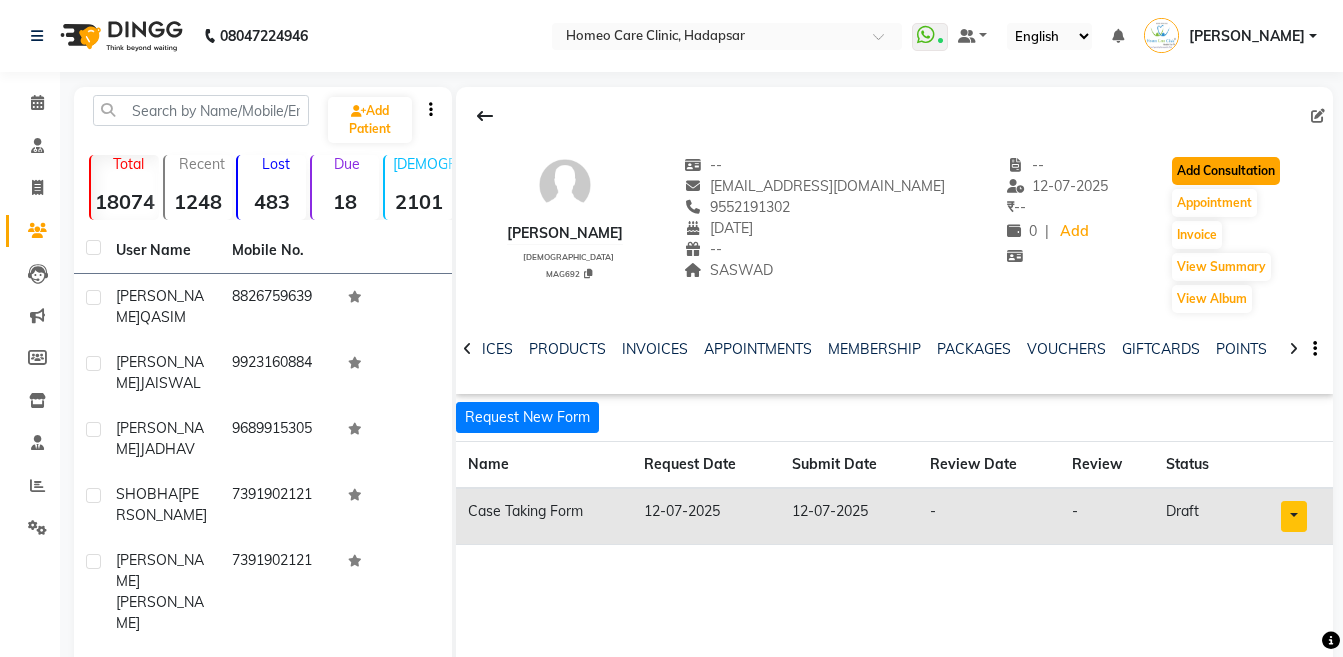 click on "Add Consultation" 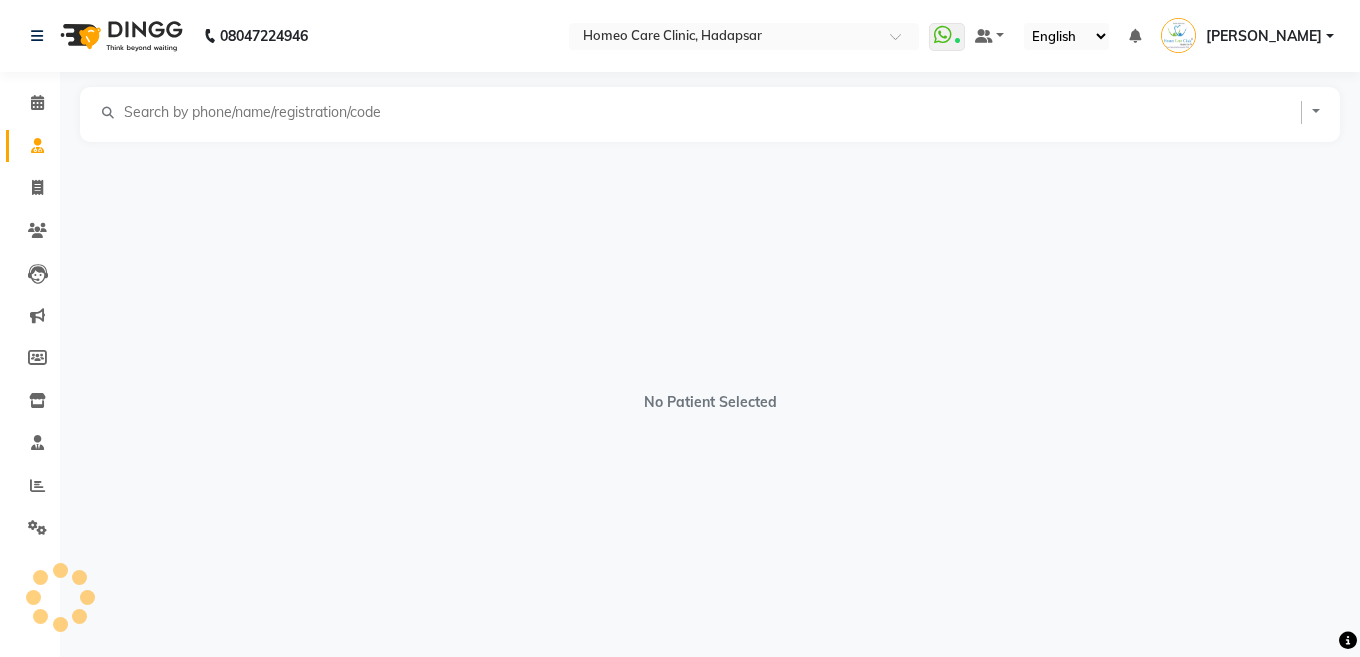 select on "[DEMOGRAPHIC_DATA]" 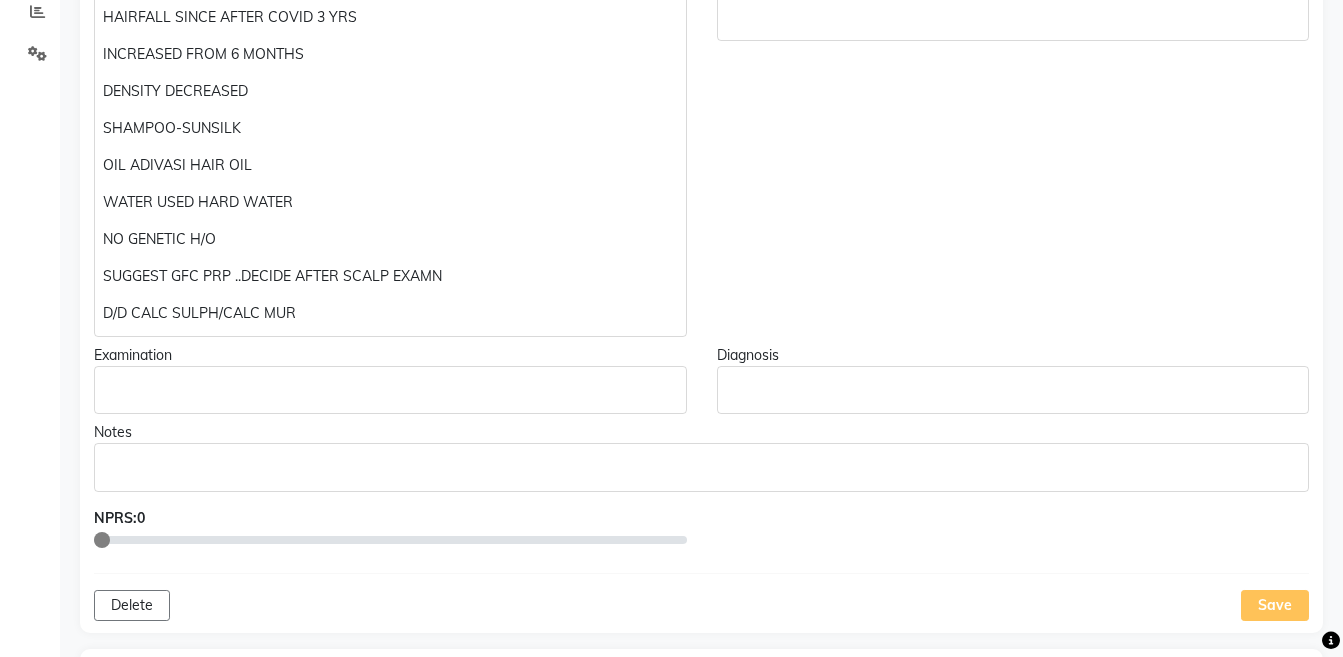 scroll, scrollTop: 516, scrollLeft: 0, axis: vertical 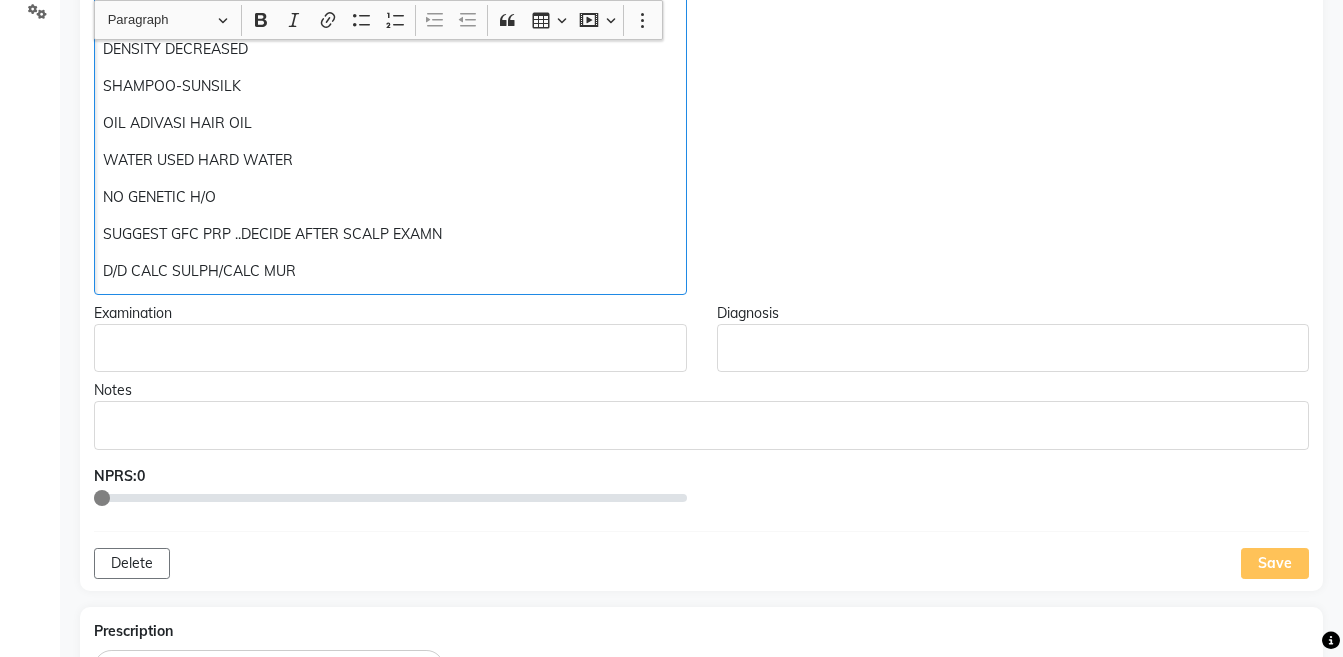 click on "D/D CALC SULPH/CALC MUR" 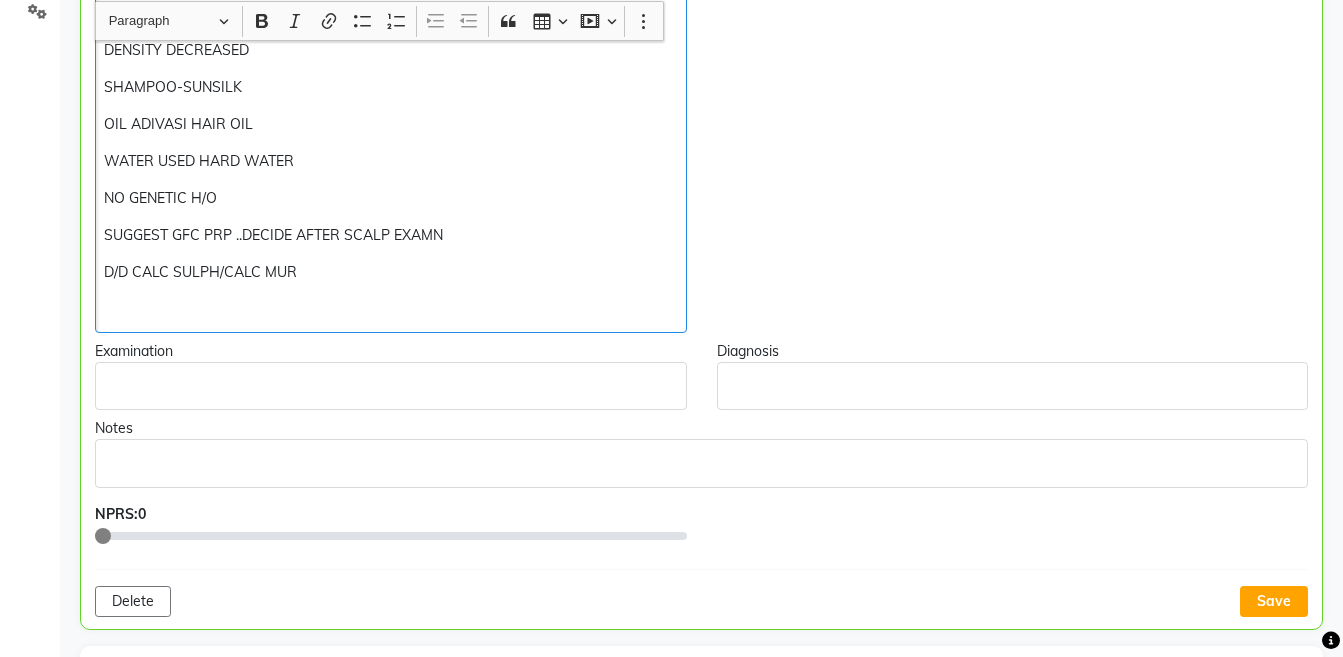 scroll, scrollTop: 517, scrollLeft: 0, axis: vertical 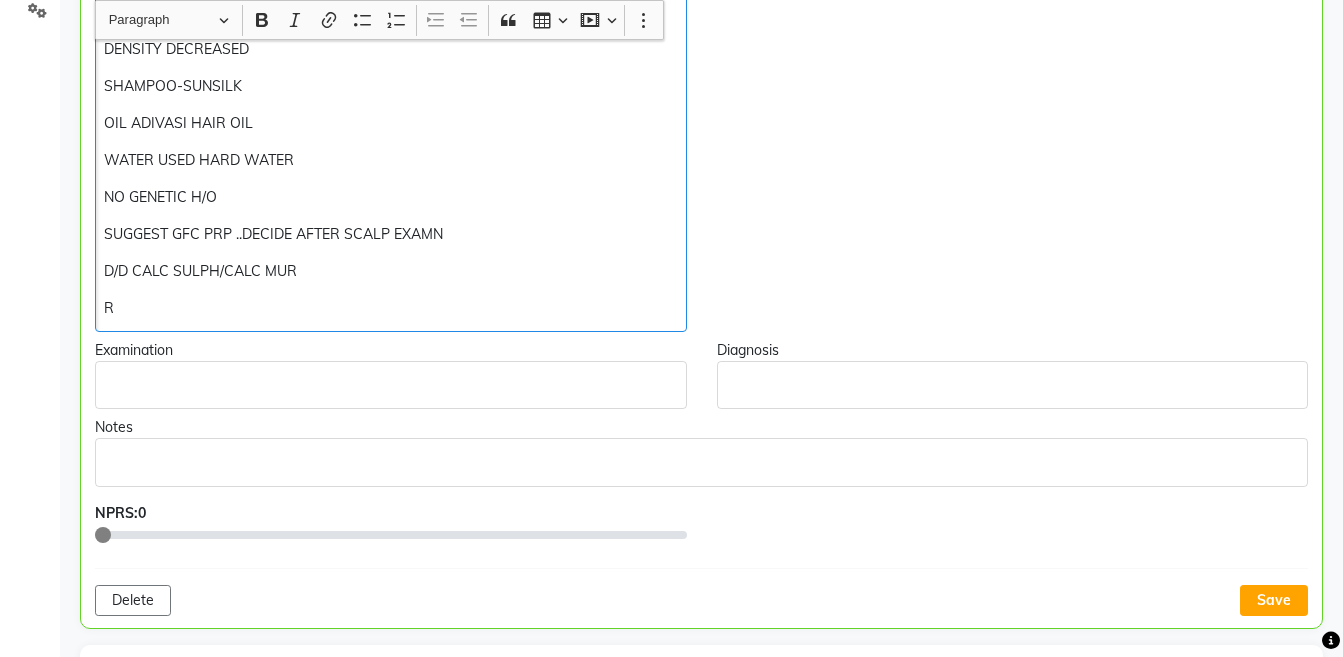 type 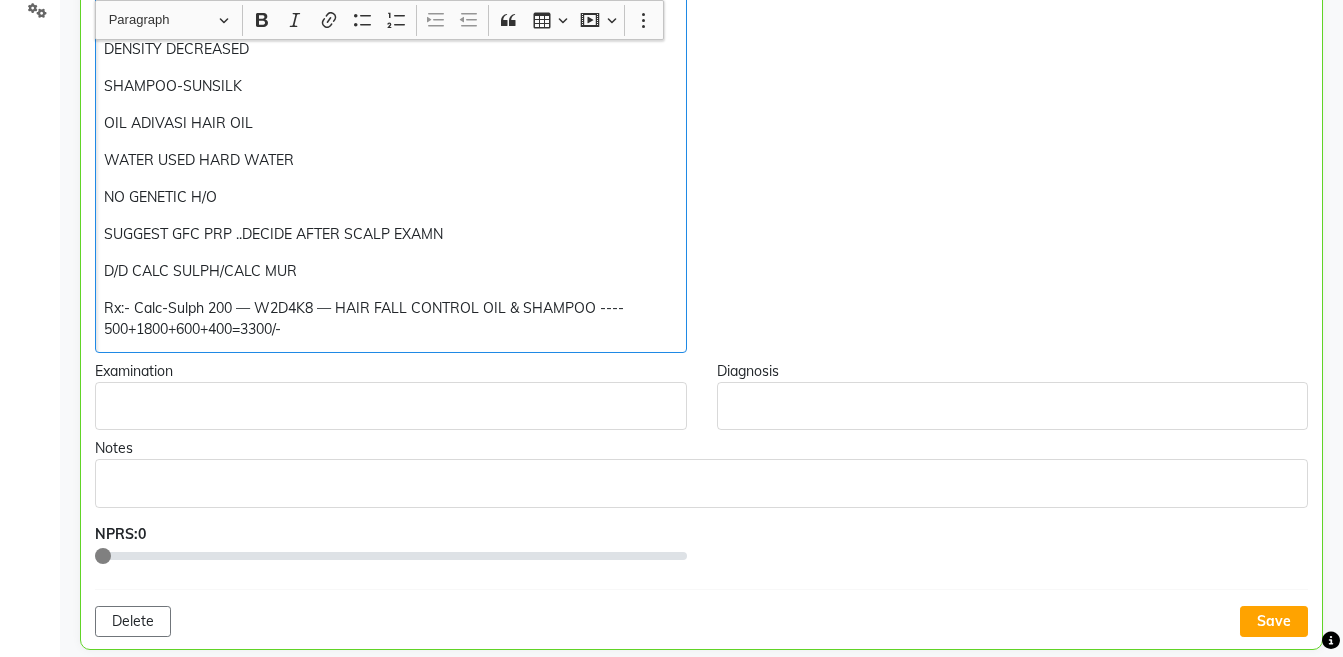 copy on "D/D CALC SULPH/CALC MUR  Rx:- Calc-Sulph 200 — W2D4K8 — HAIR FALL CONTROL OIL & SHAMPOO ---- 500+1800+600+400=3300/-" 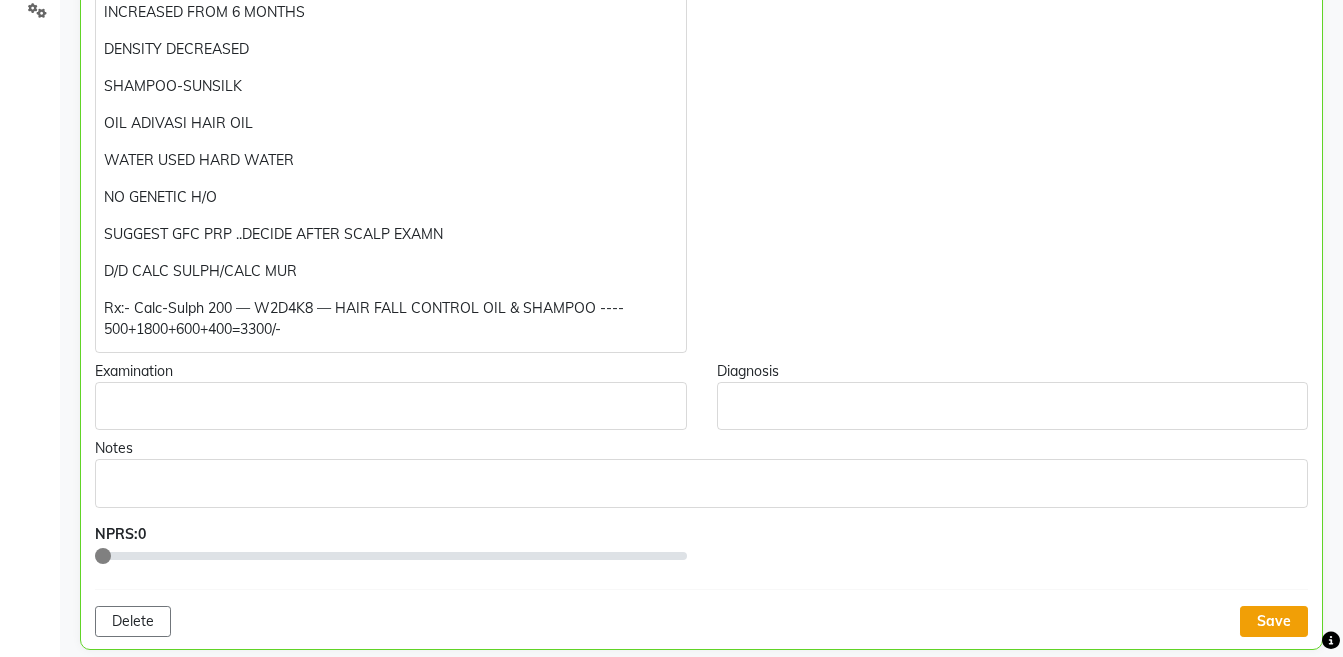 click on "Save" 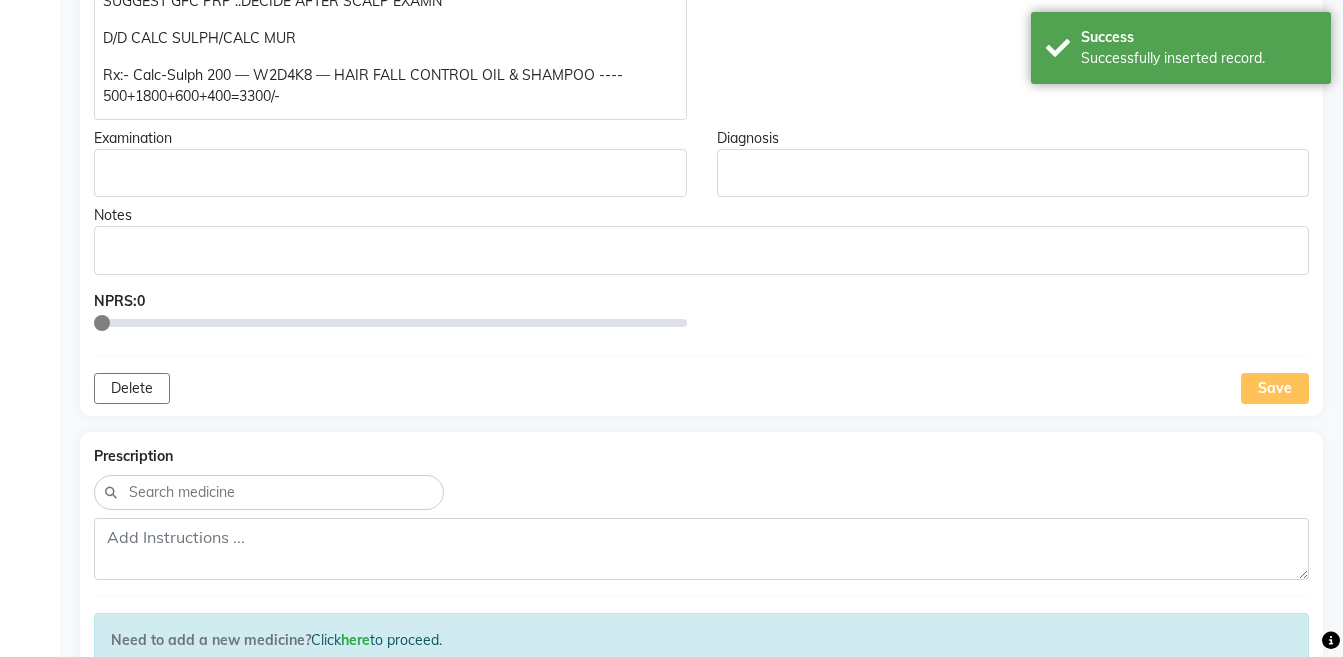scroll, scrollTop: 783, scrollLeft: 0, axis: vertical 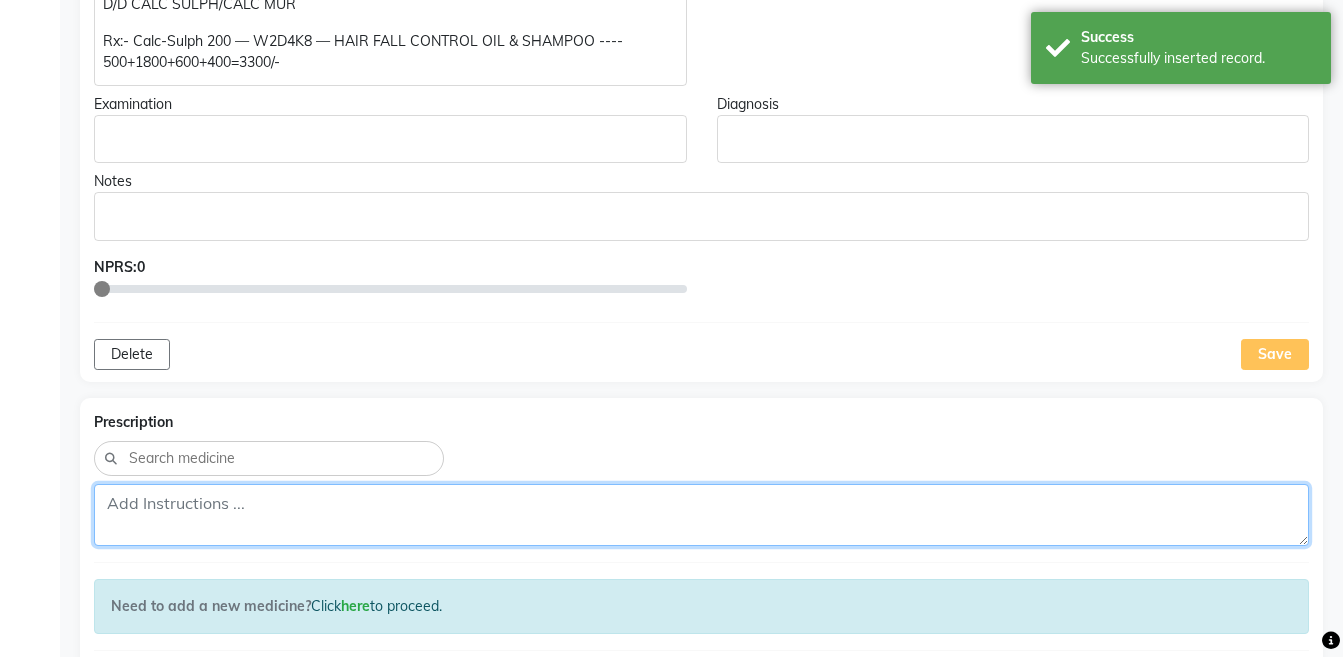 click 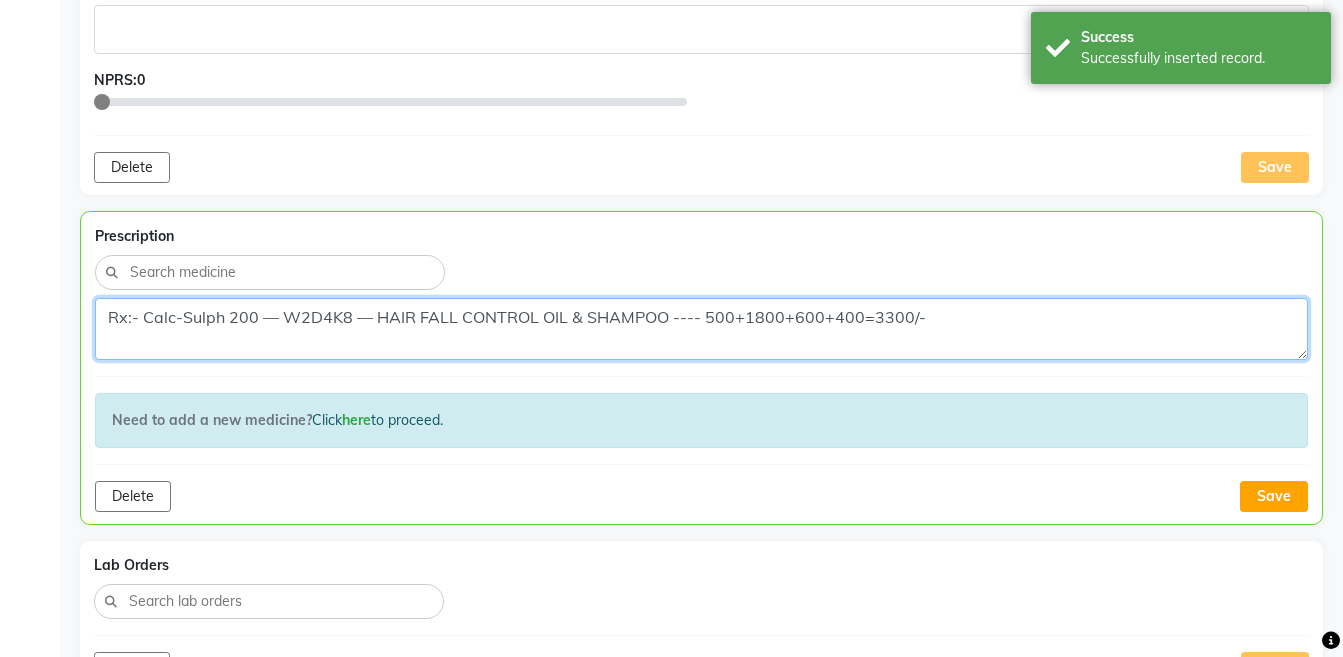 scroll, scrollTop: 982, scrollLeft: 0, axis: vertical 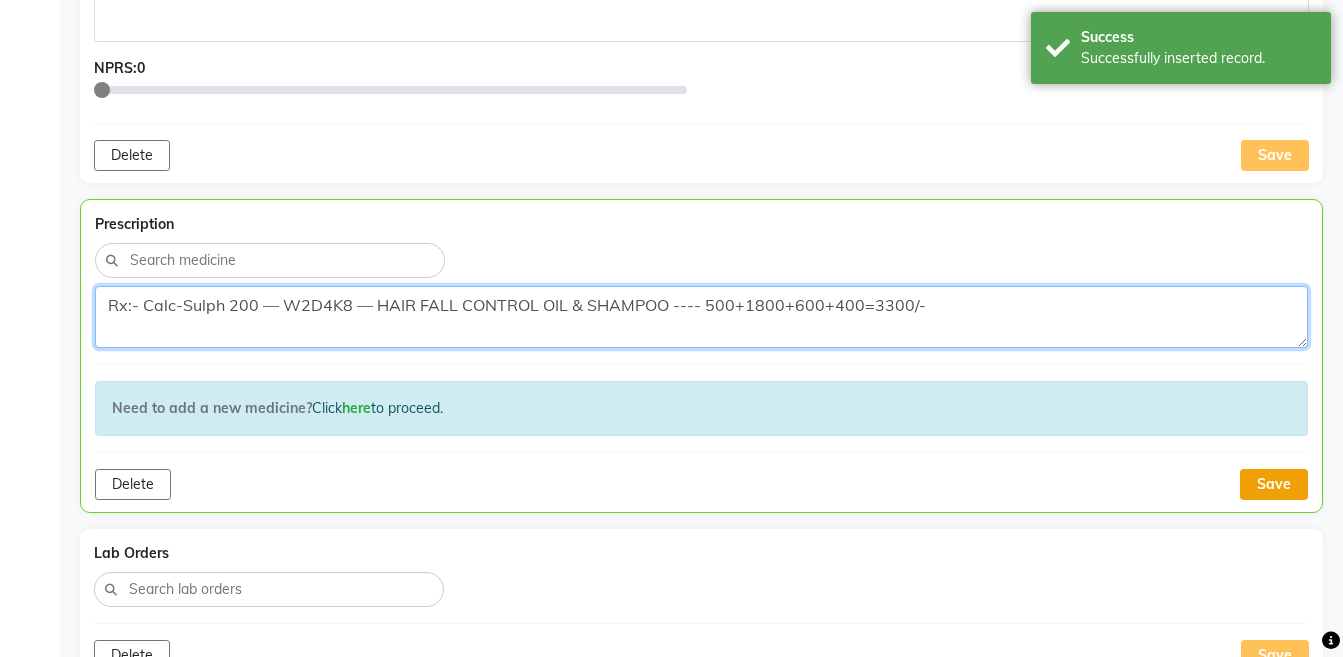 type on "Rx:- Calc-Sulph 200 — W2D4K8 — HAIR FALL CONTROL OIL & SHAMPOO ---- 500+1800+600+400=3300/-" 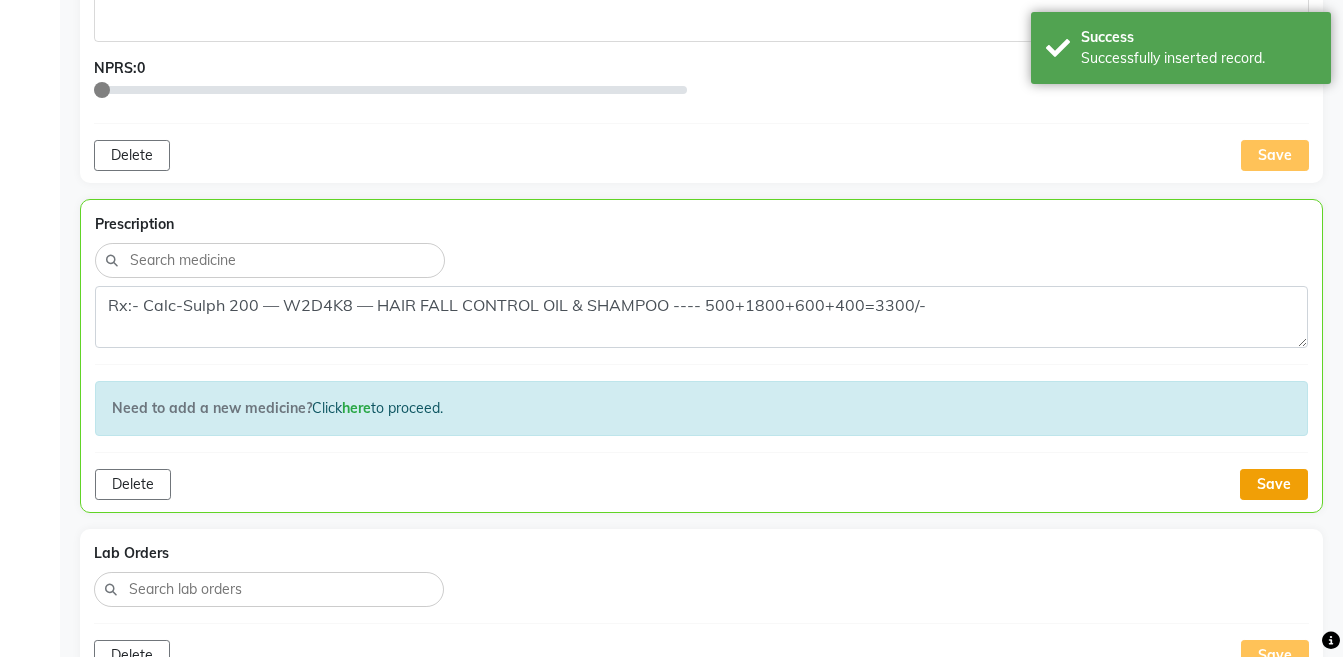click on "Save" 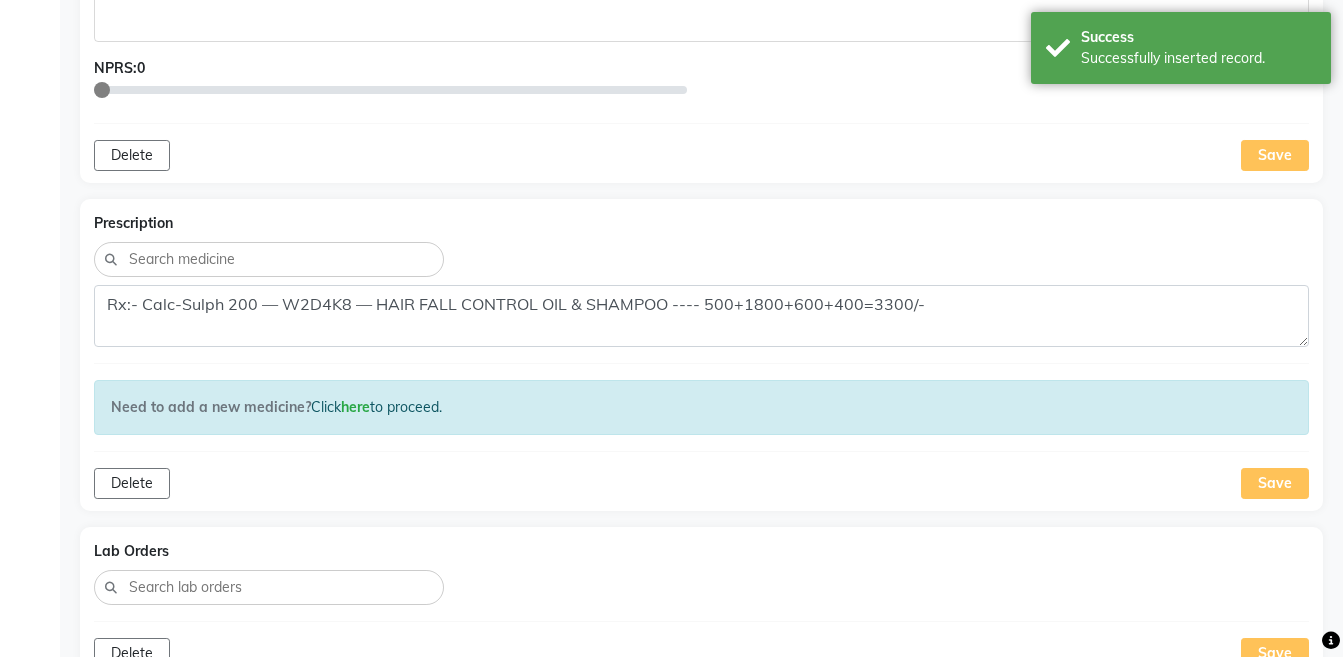 scroll, scrollTop: 1247, scrollLeft: 0, axis: vertical 